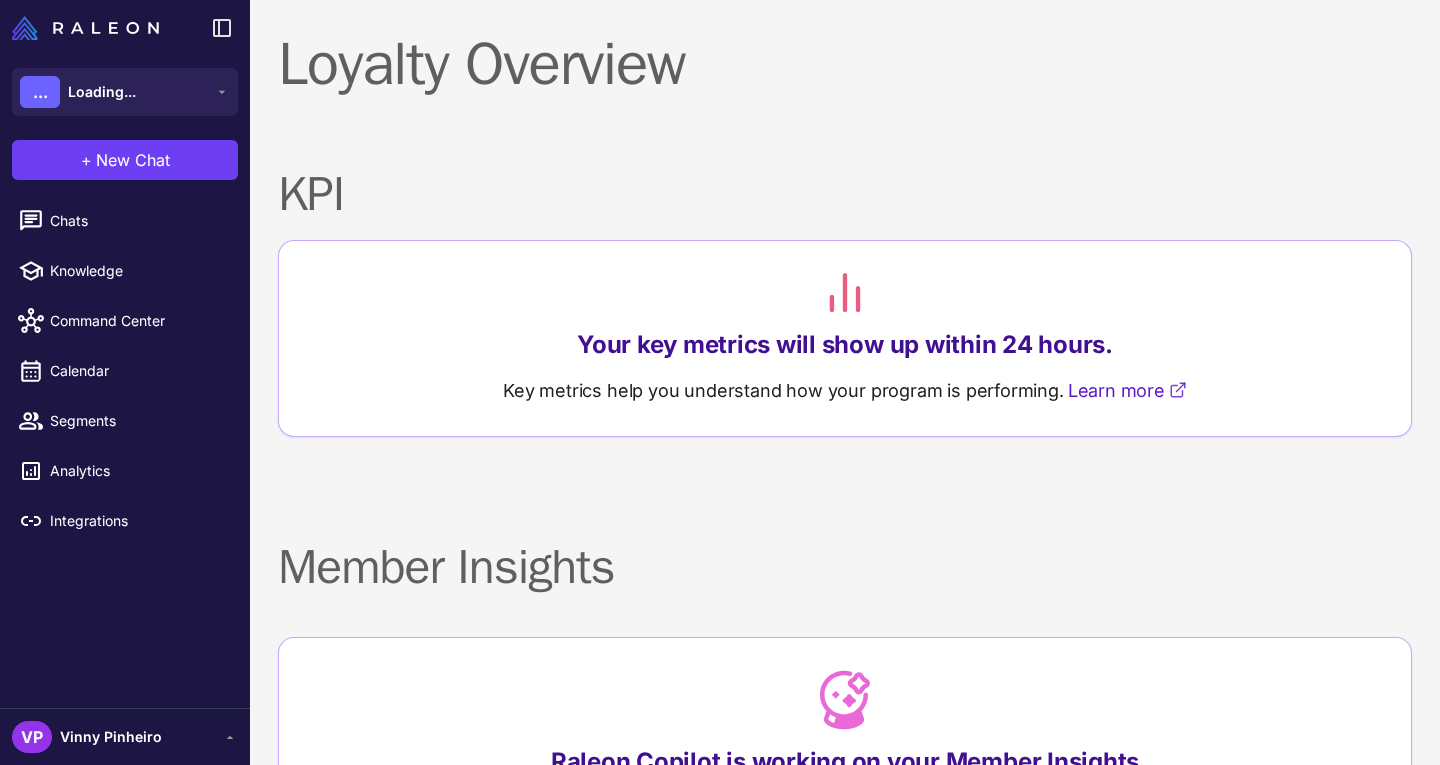 scroll, scrollTop: 0, scrollLeft: 0, axis: both 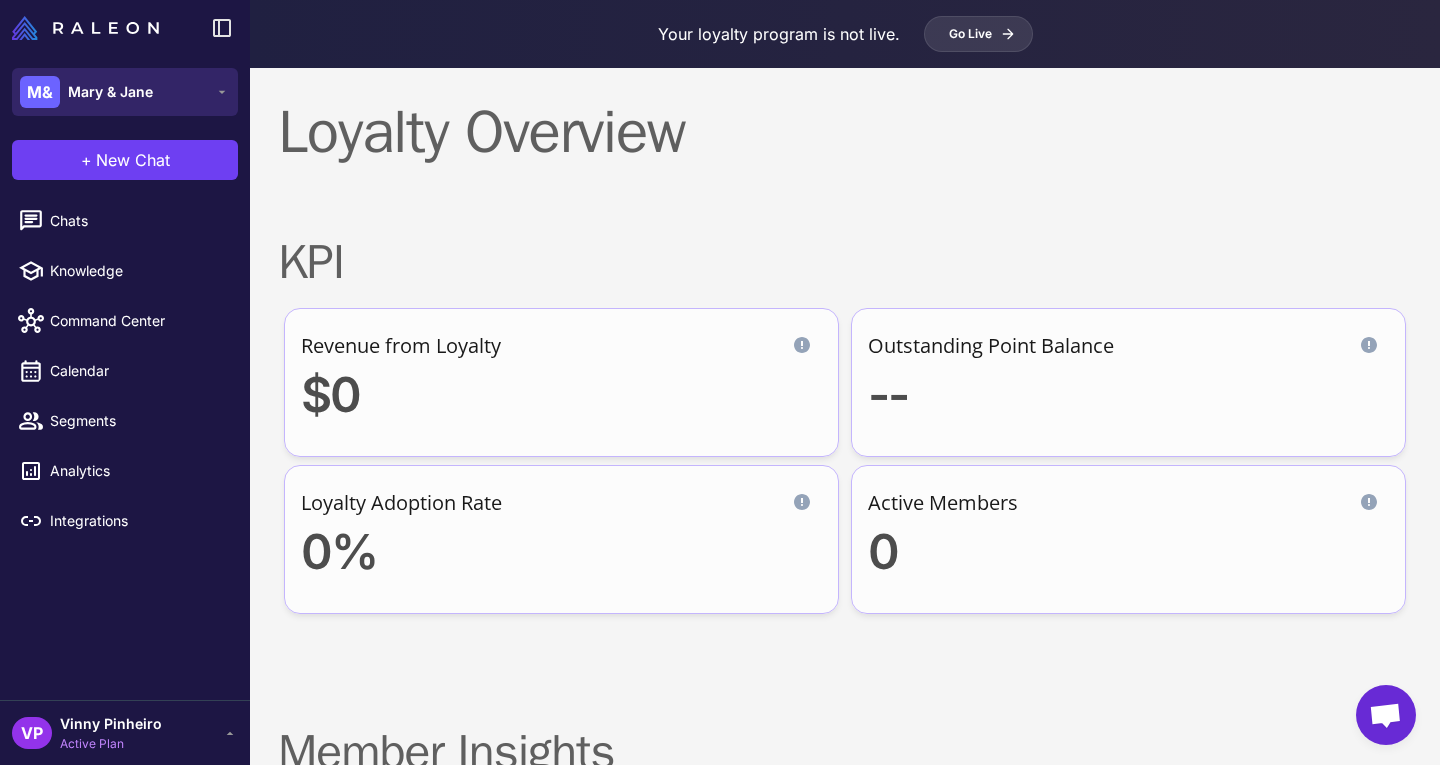 click on "Mary & Jane" at bounding box center [110, 92] 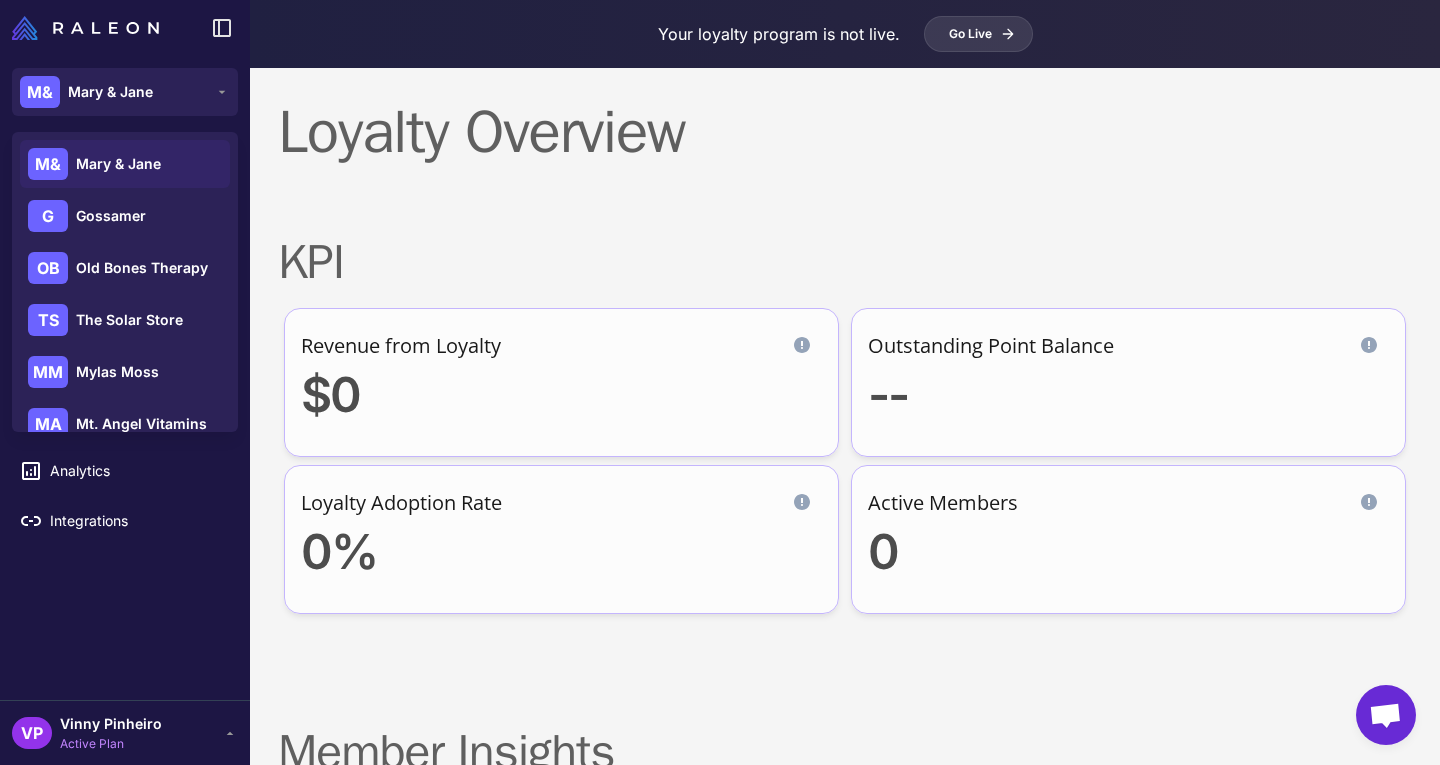 click on "M& Mary & Jane" 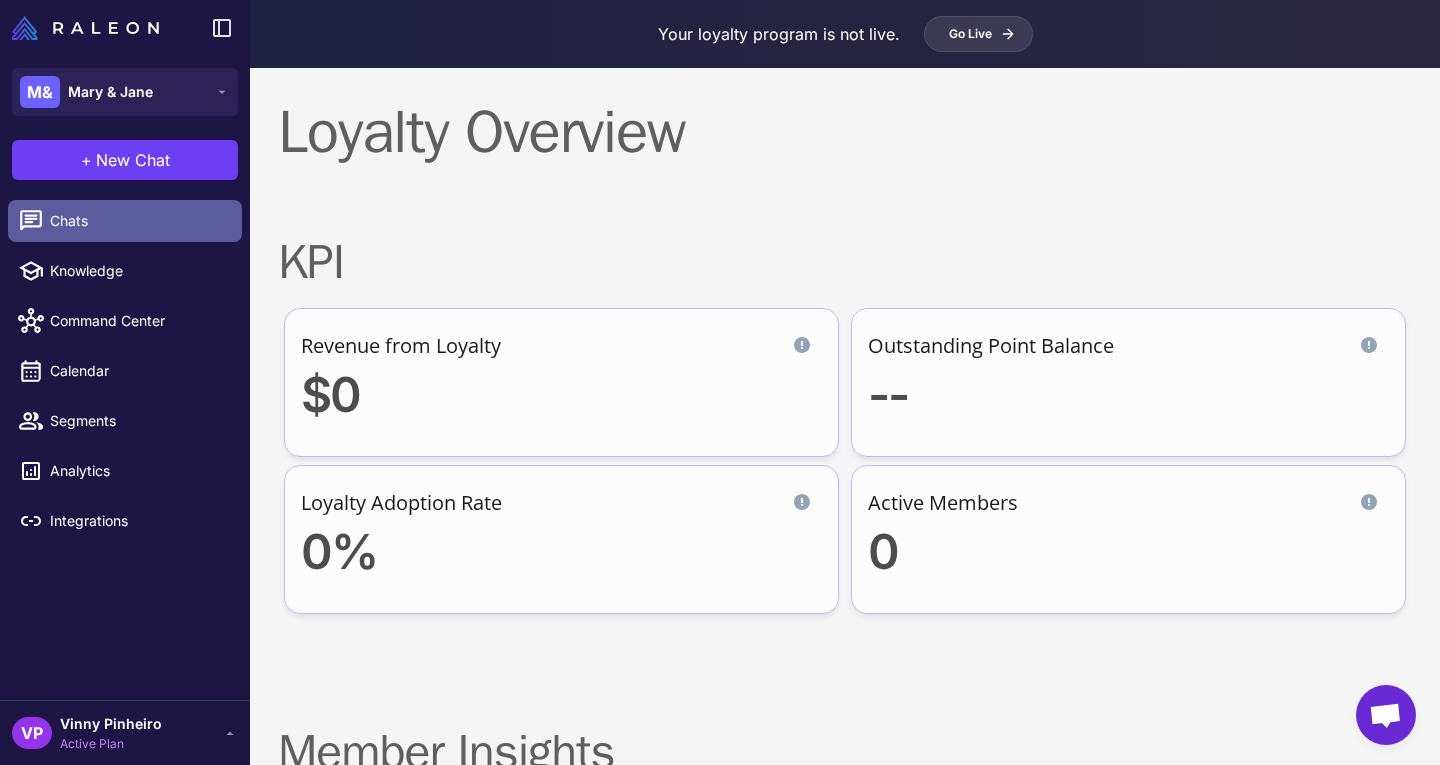 click on "Chats" at bounding box center (138, 221) 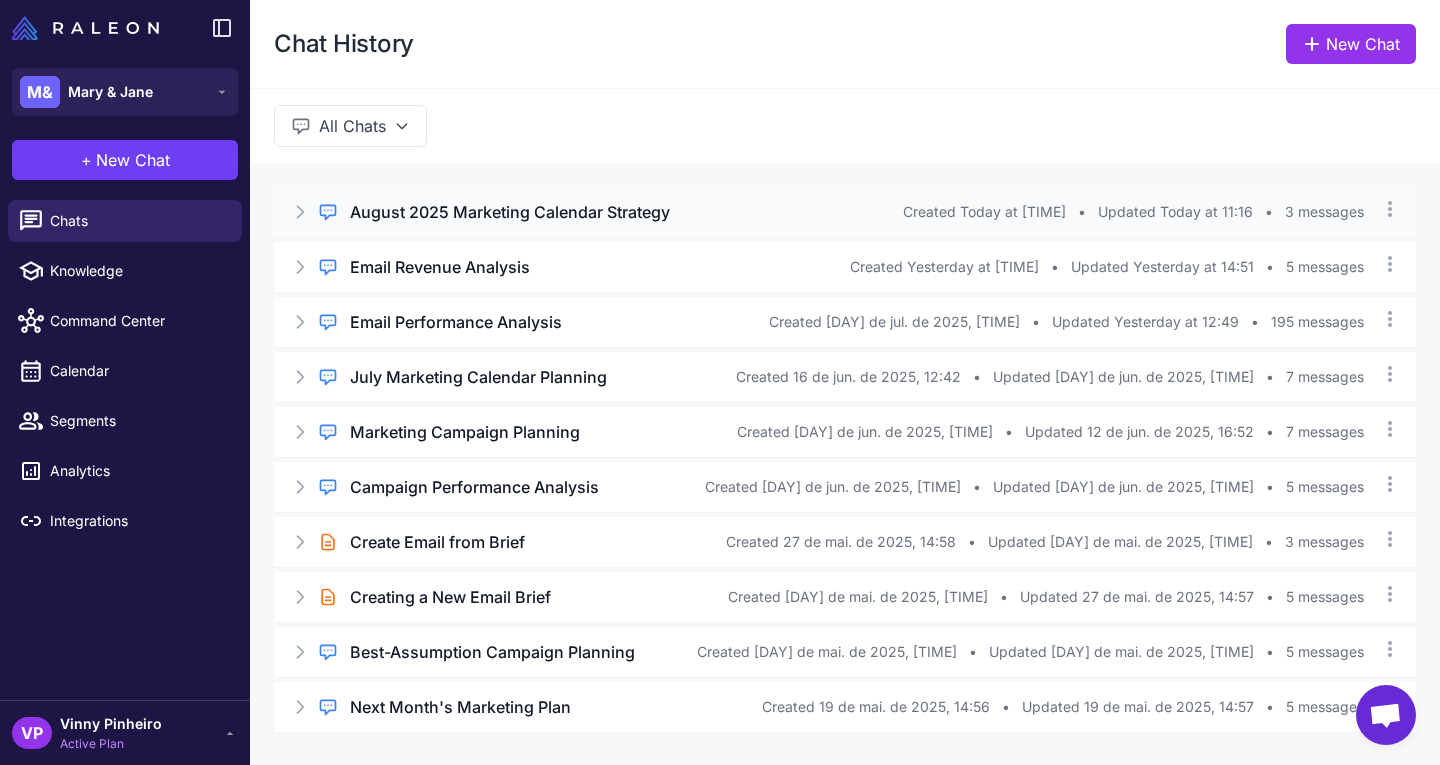 click on "August 2025 Marketing Calendar Strategy" at bounding box center (510, 212) 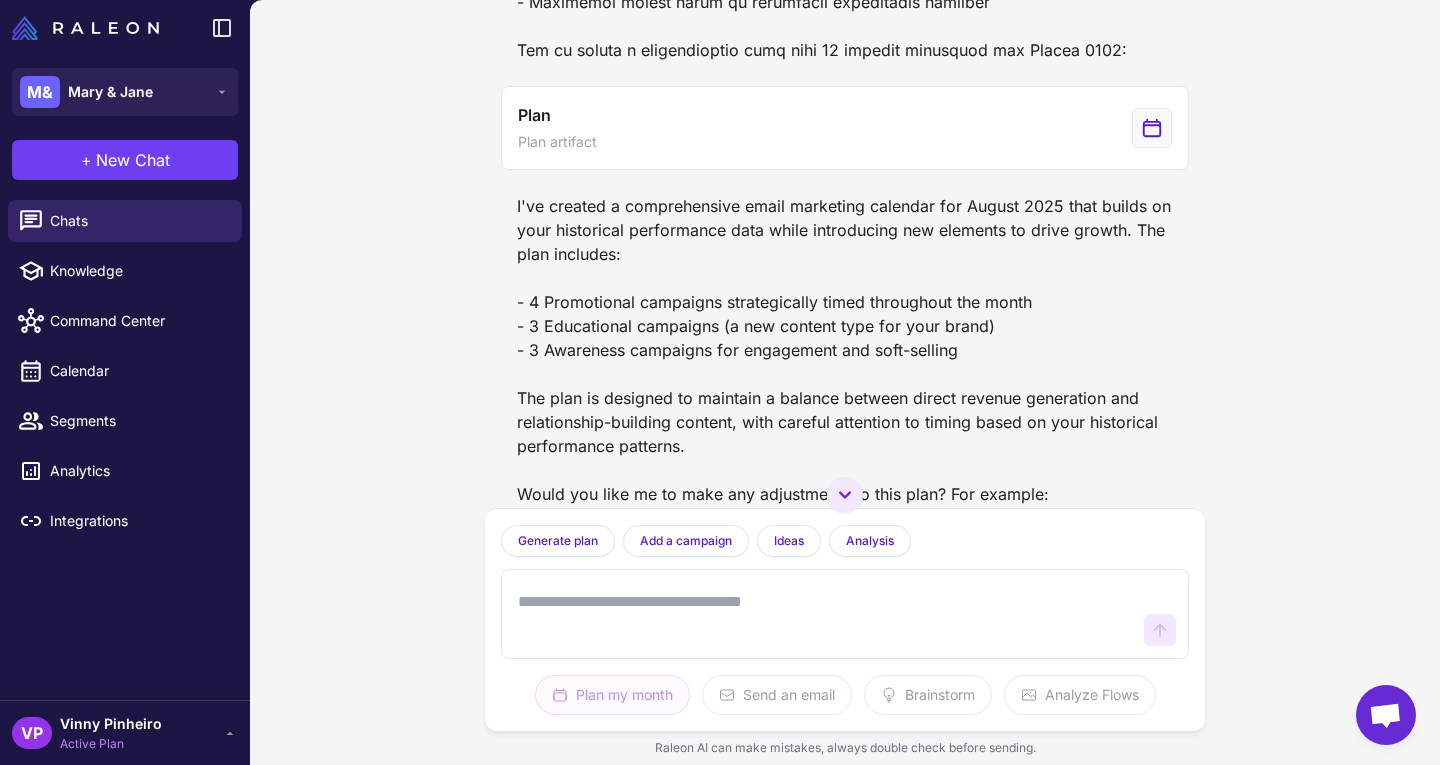 scroll, scrollTop: 697, scrollLeft: 0, axis: vertical 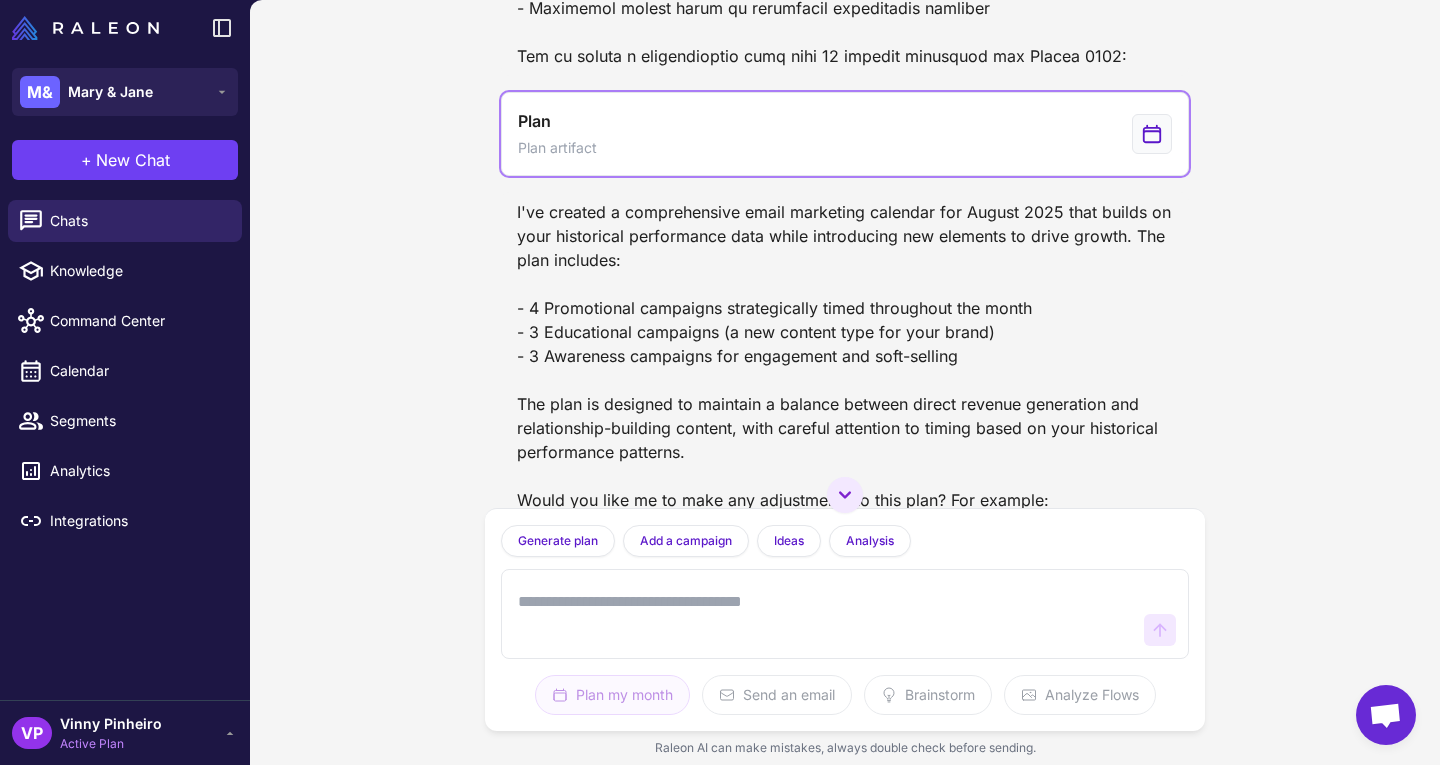 drag, startPoint x: 889, startPoint y: 218, endPoint x: 834, endPoint y: 287, distance: 88.23831 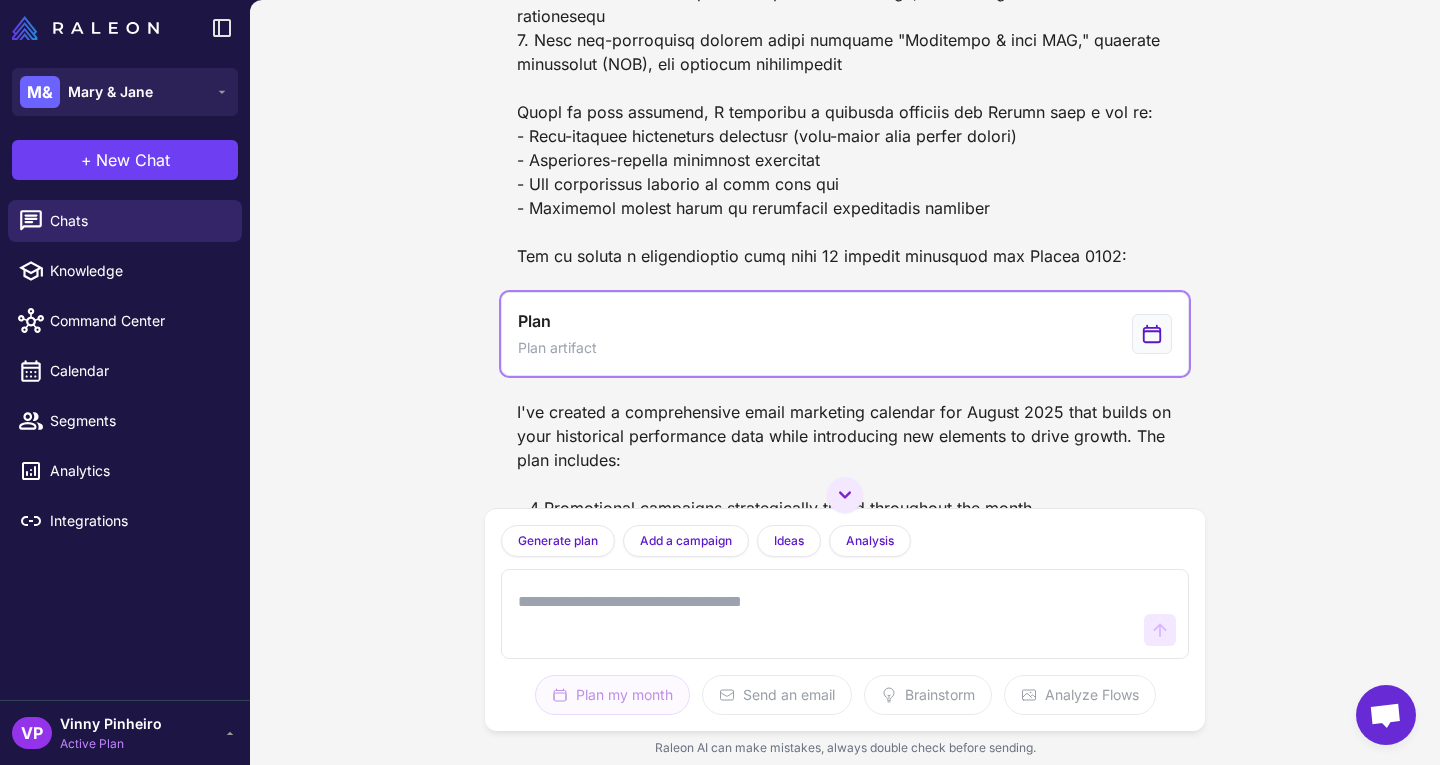 scroll, scrollTop: 496, scrollLeft: 0, axis: vertical 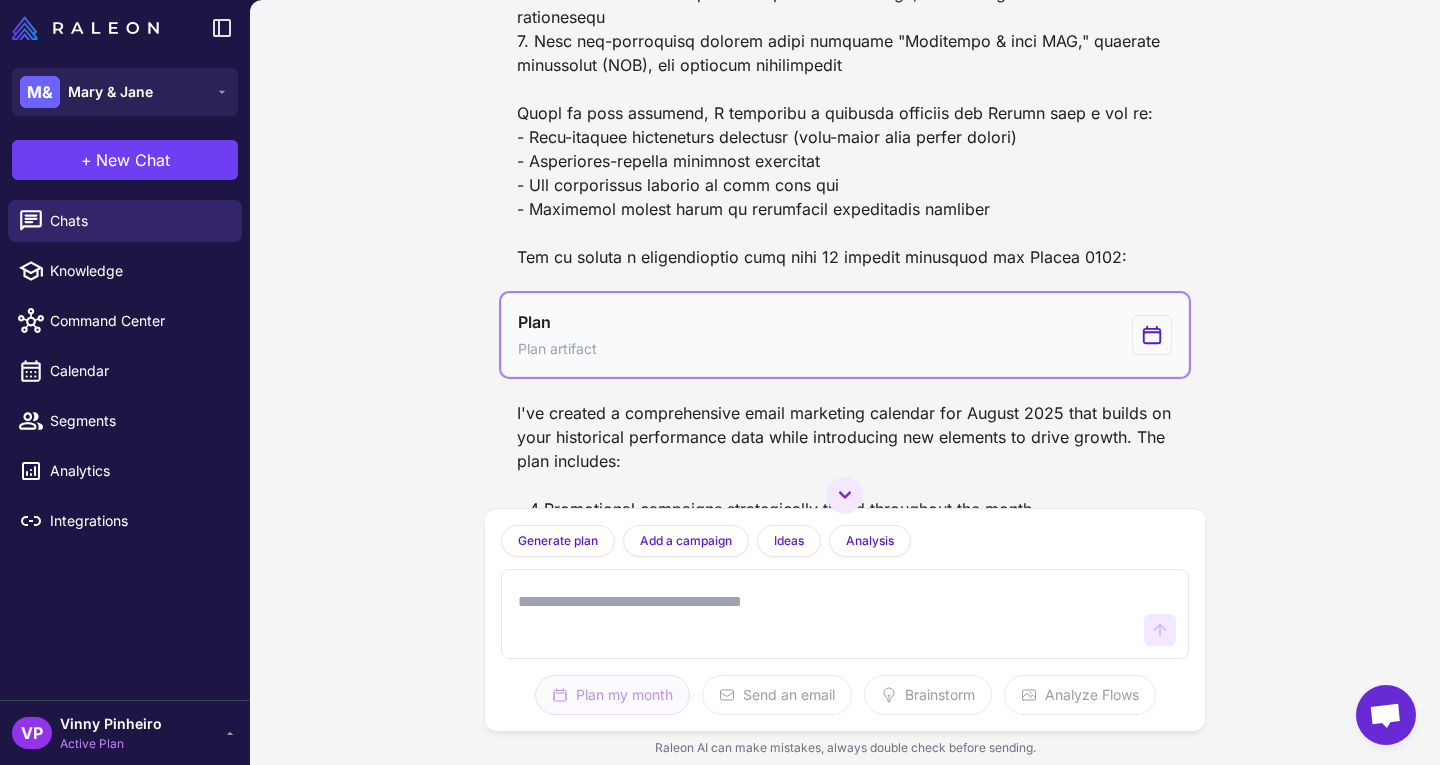 click on "Plan Plan artifact" at bounding box center (845, 335) 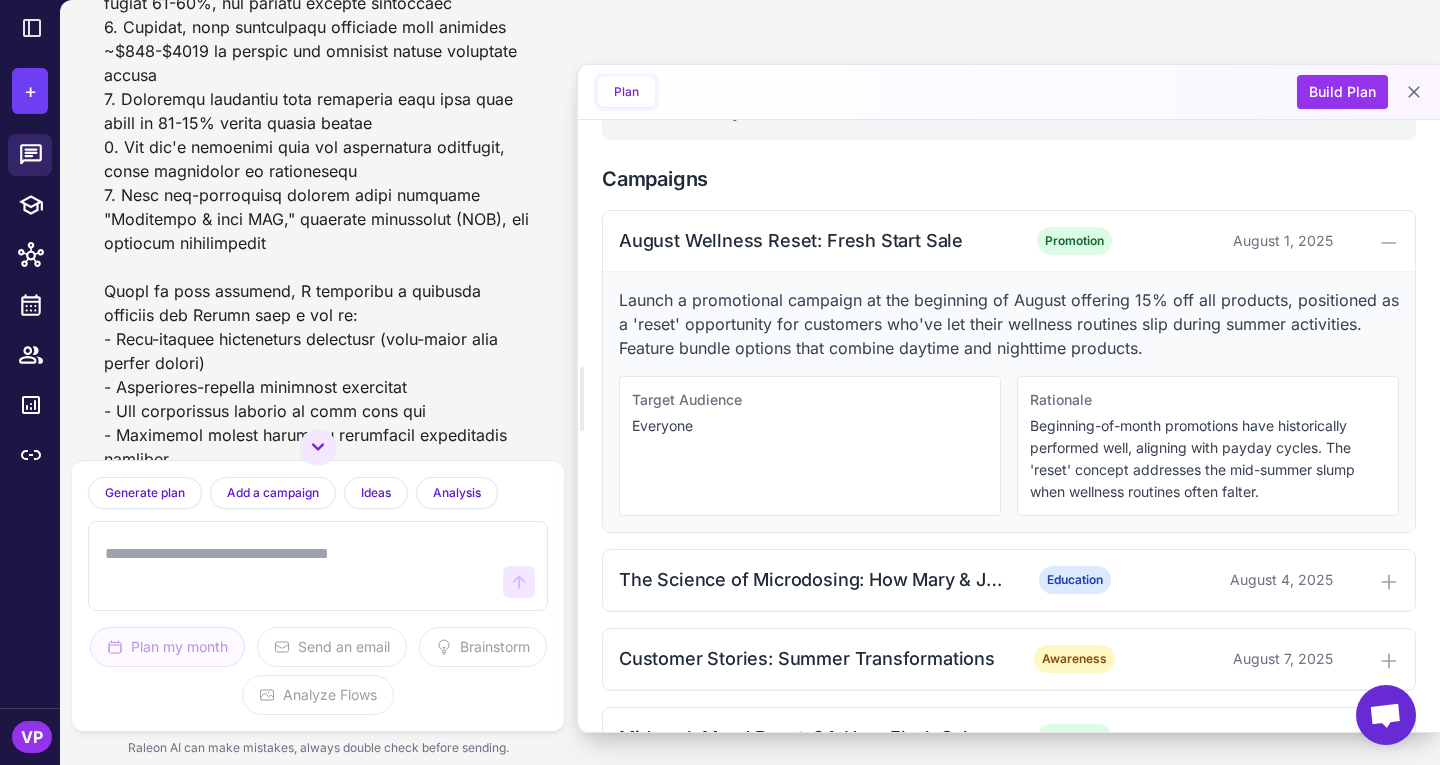 scroll, scrollTop: 646, scrollLeft: 0, axis: vertical 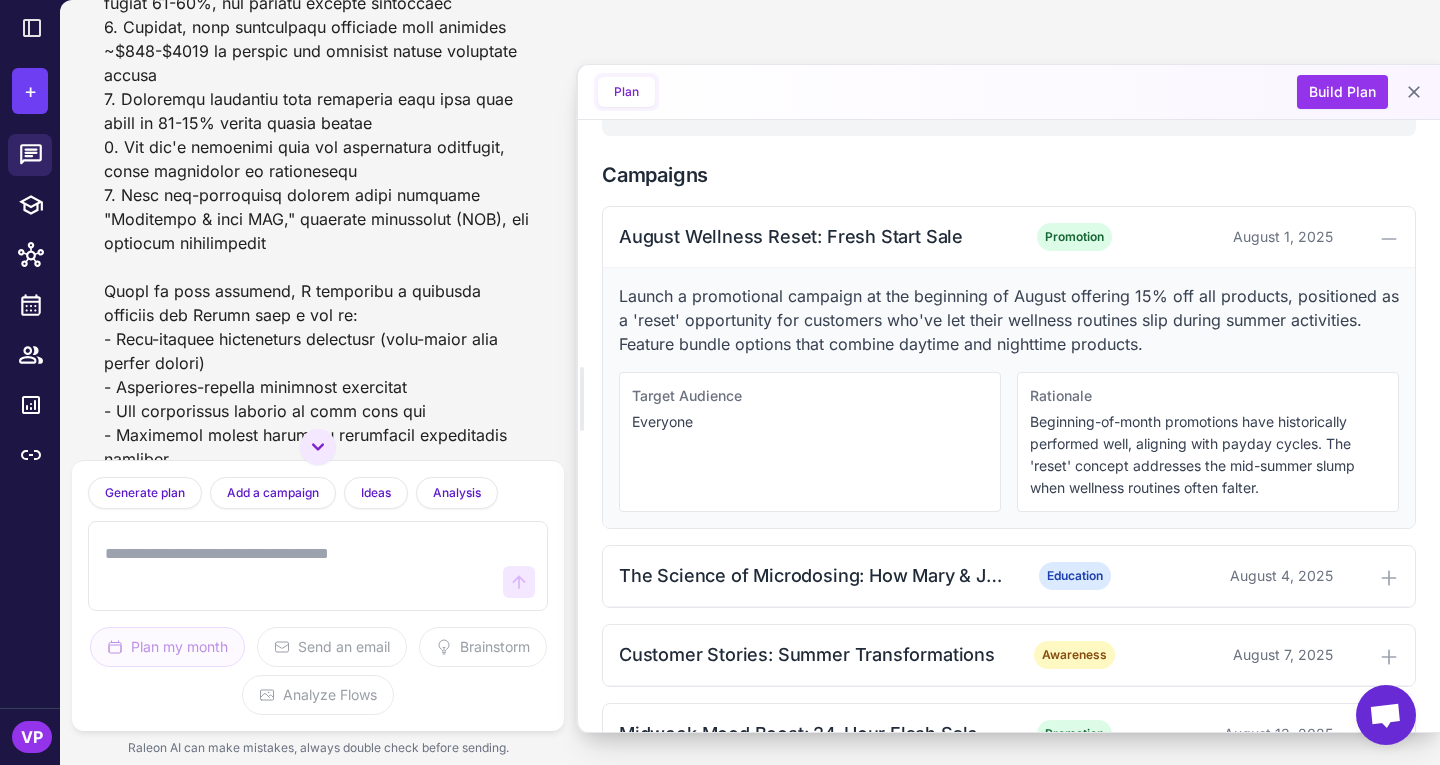 type 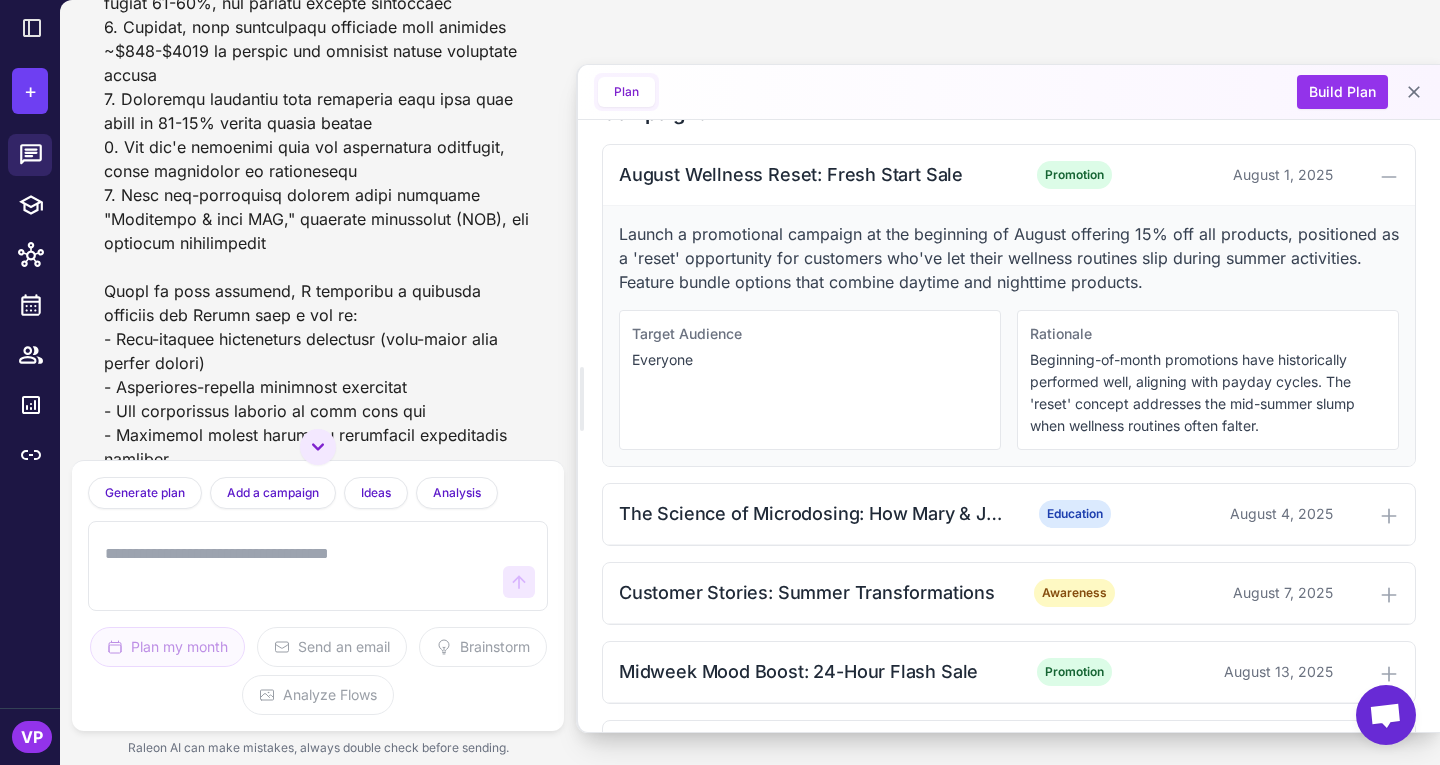 scroll, scrollTop: 710, scrollLeft: 0, axis: vertical 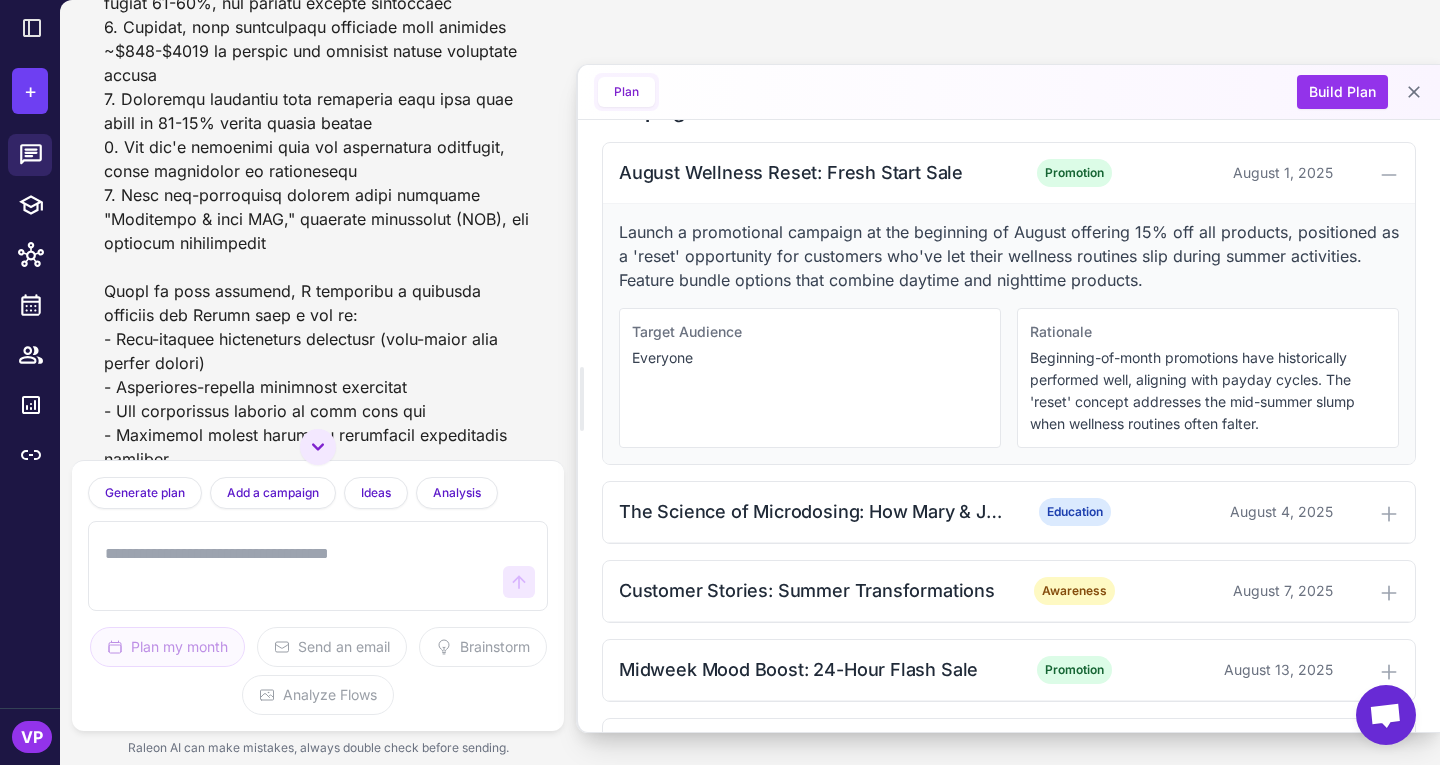 click on "Plan   Build Plan" at bounding box center [1009, 92] 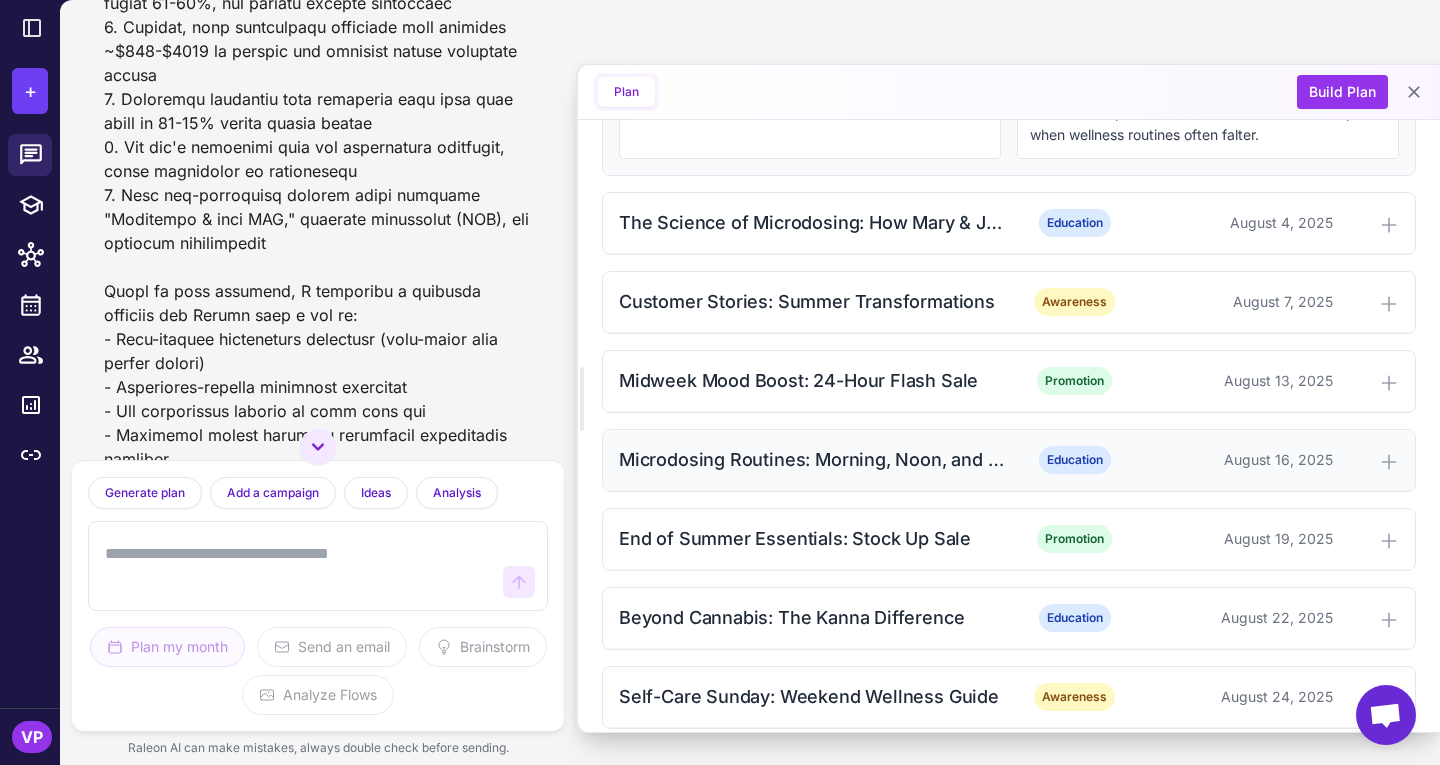 scroll, scrollTop: 1000, scrollLeft: 0, axis: vertical 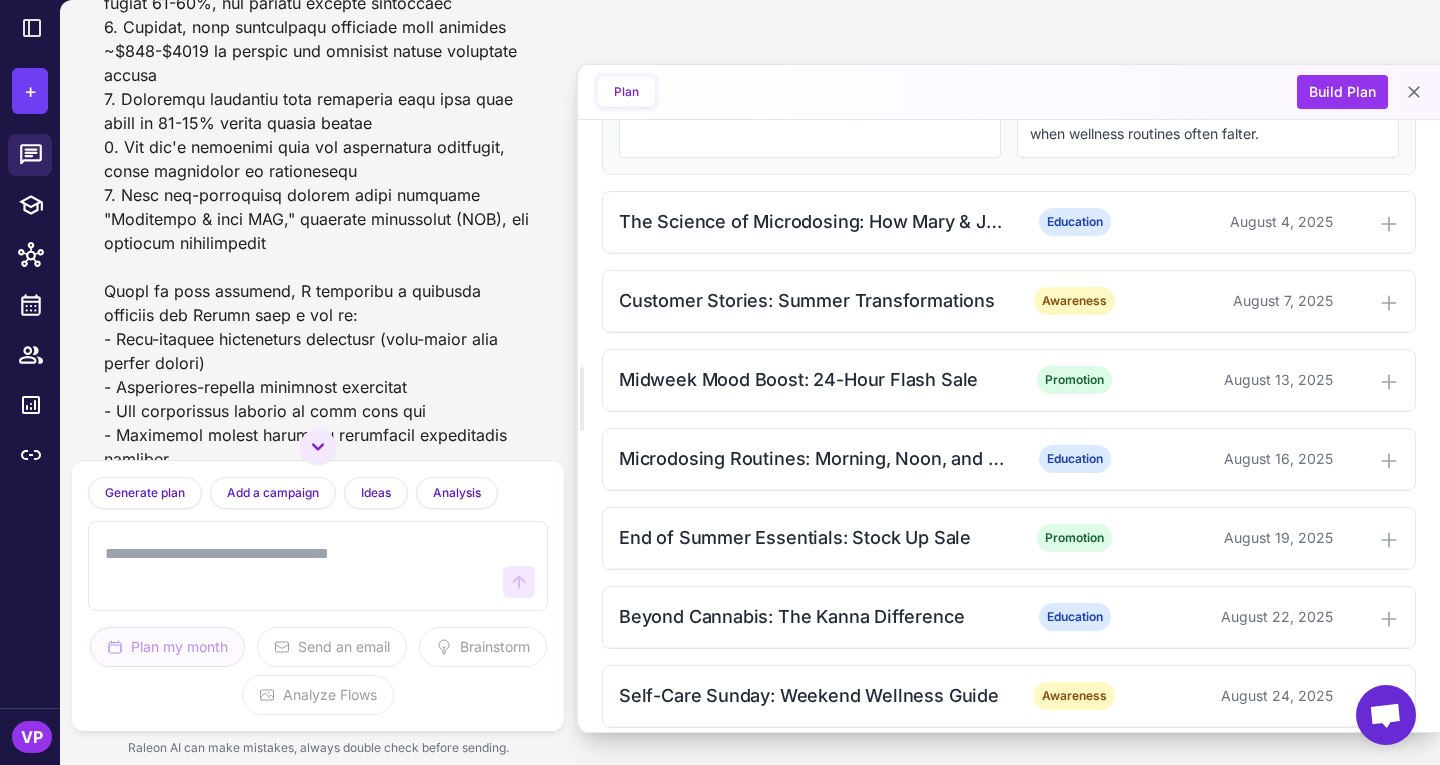 click at bounding box center [298, 566] 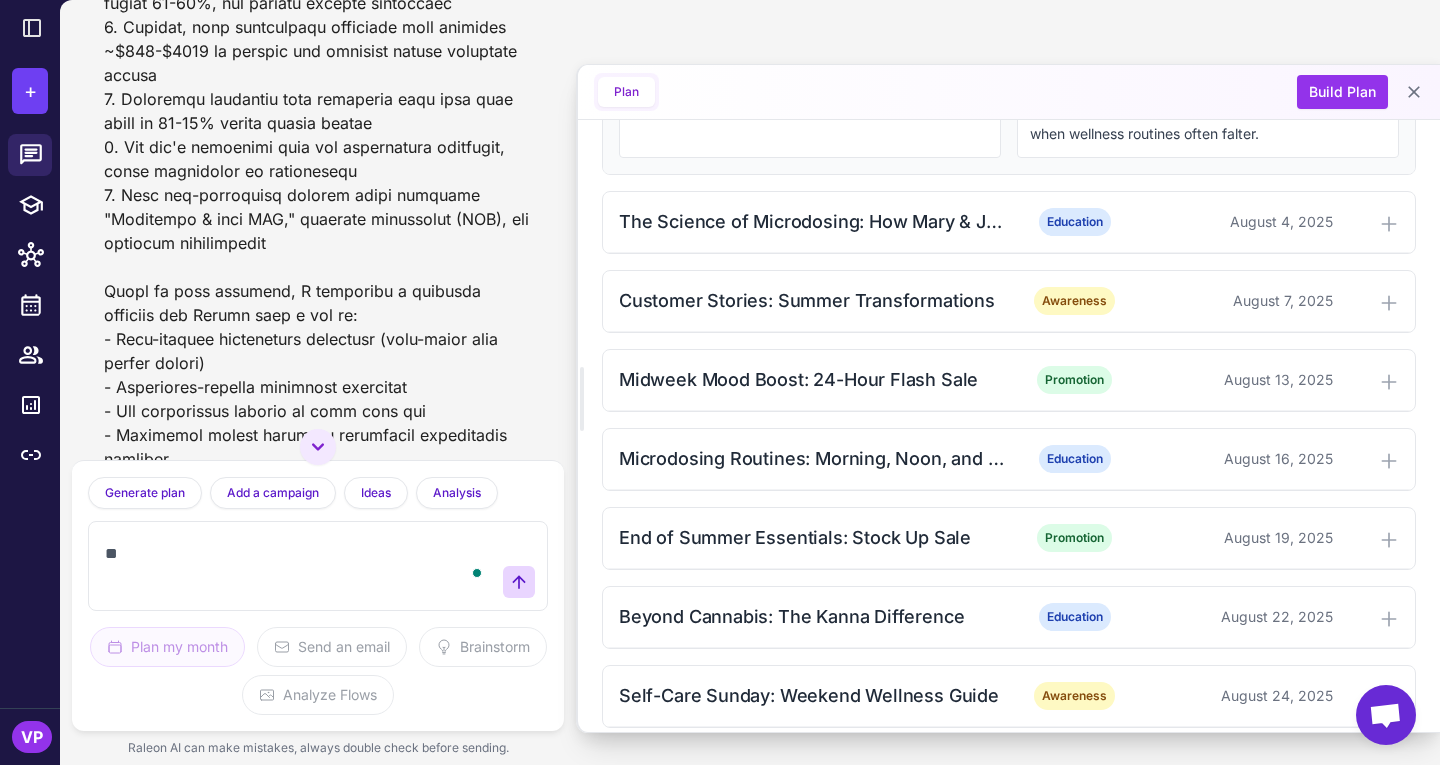 type on "*" 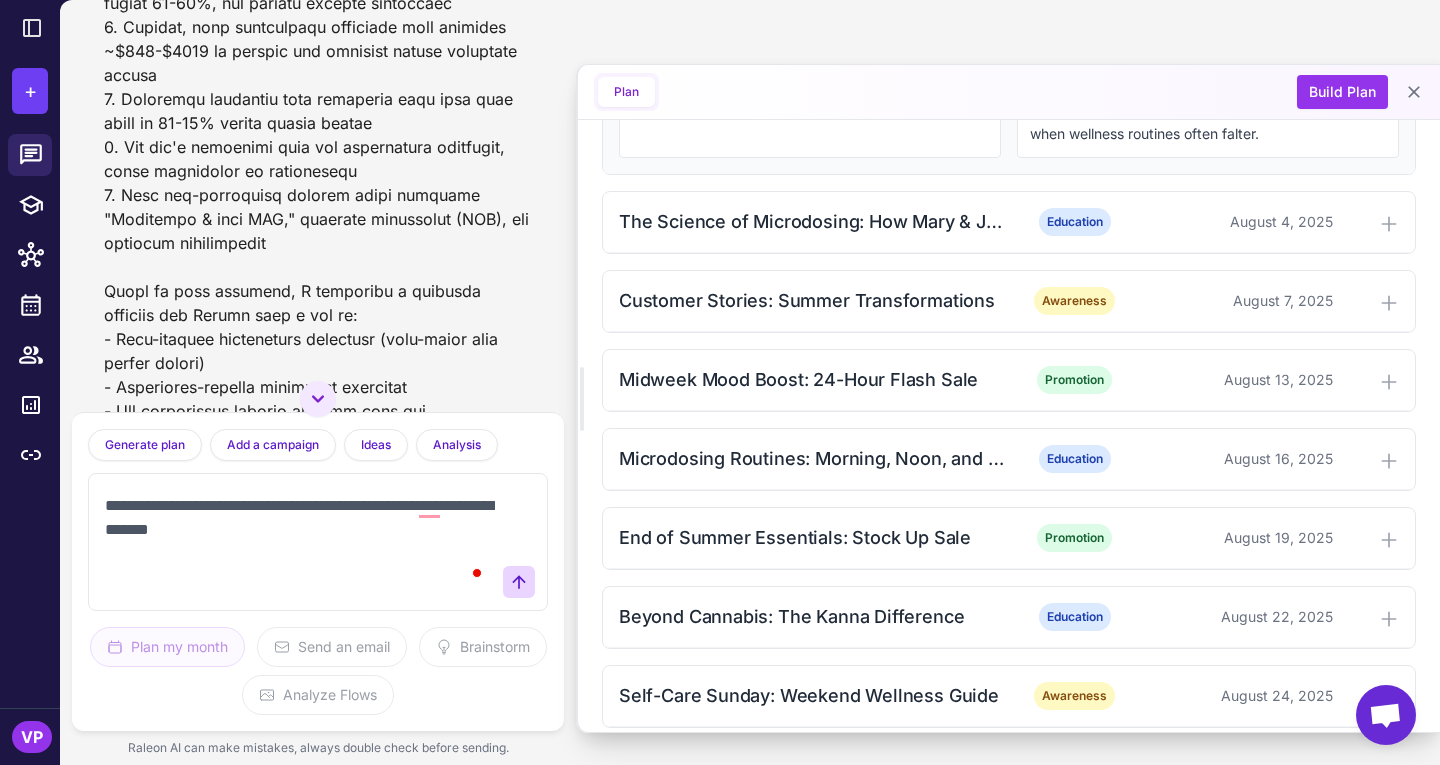 paste on "**********" 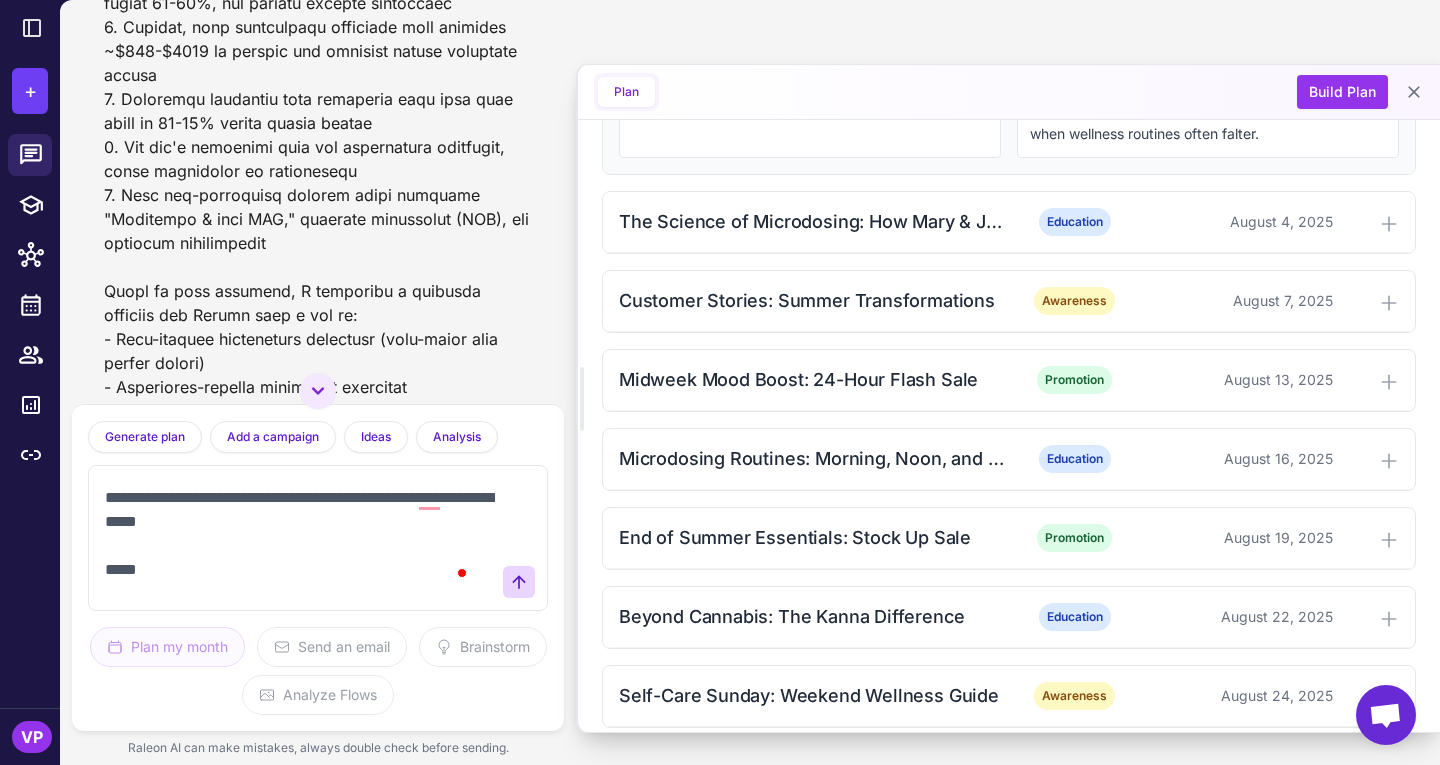 scroll, scrollTop: 1565, scrollLeft: 0, axis: vertical 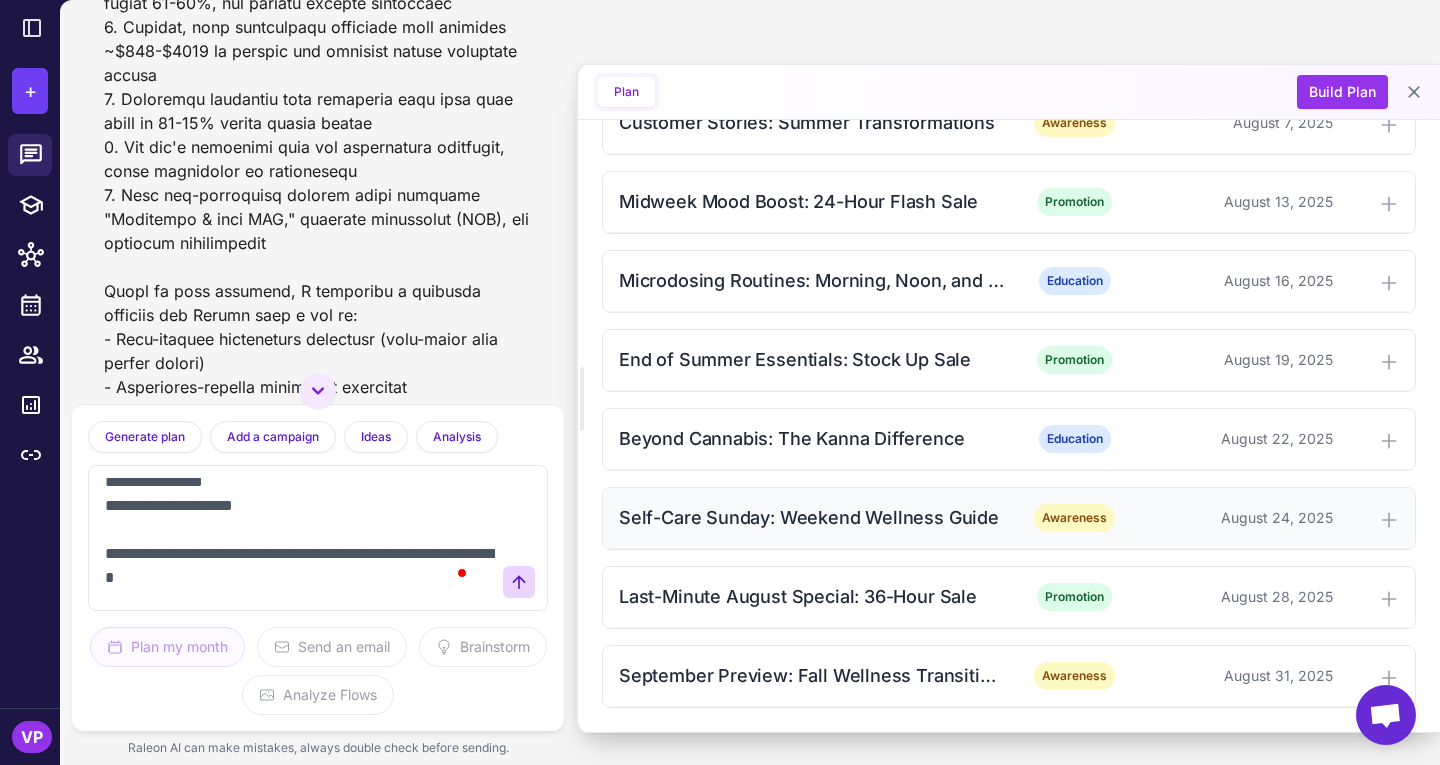 type on "**********" 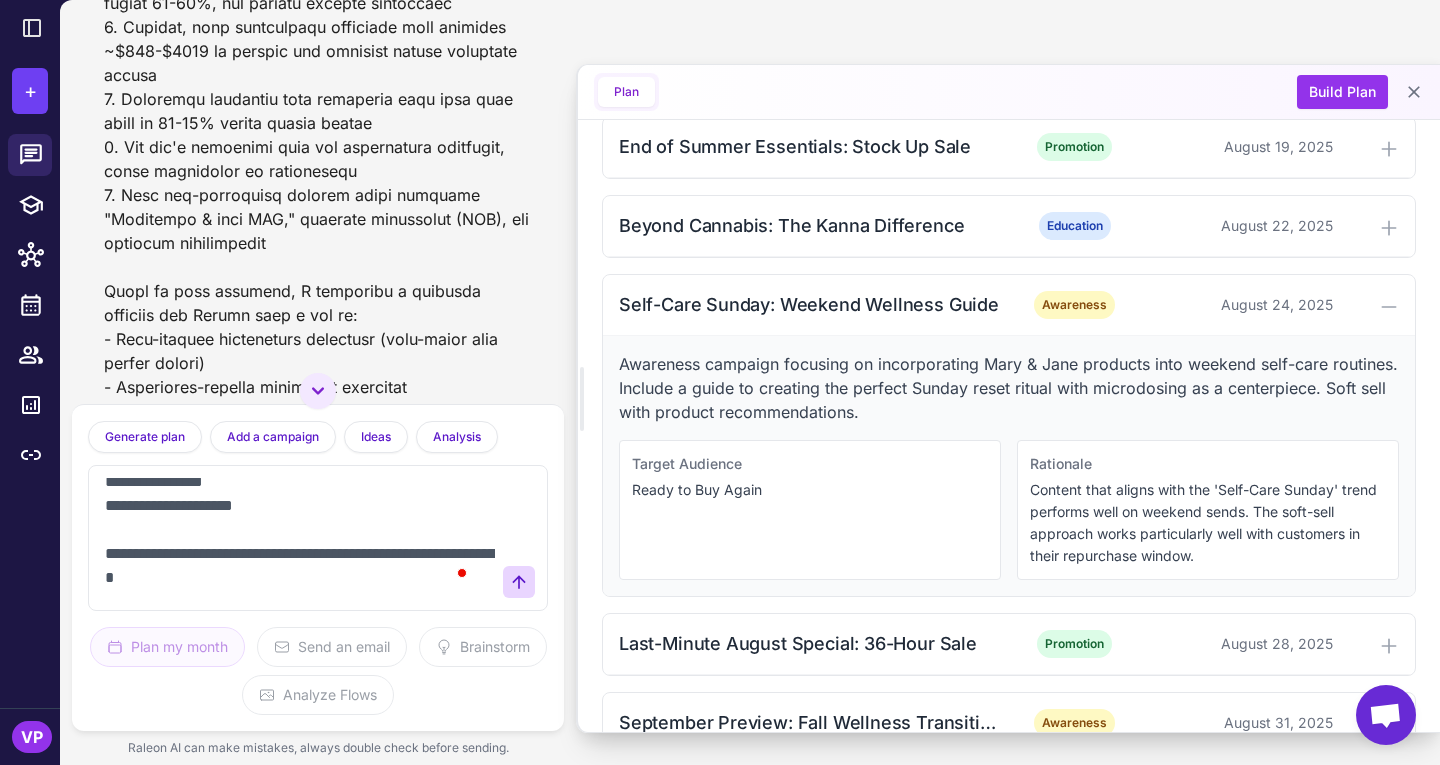 scroll, scrollTop: 1392, scrollLeft: 0, axis: vertical 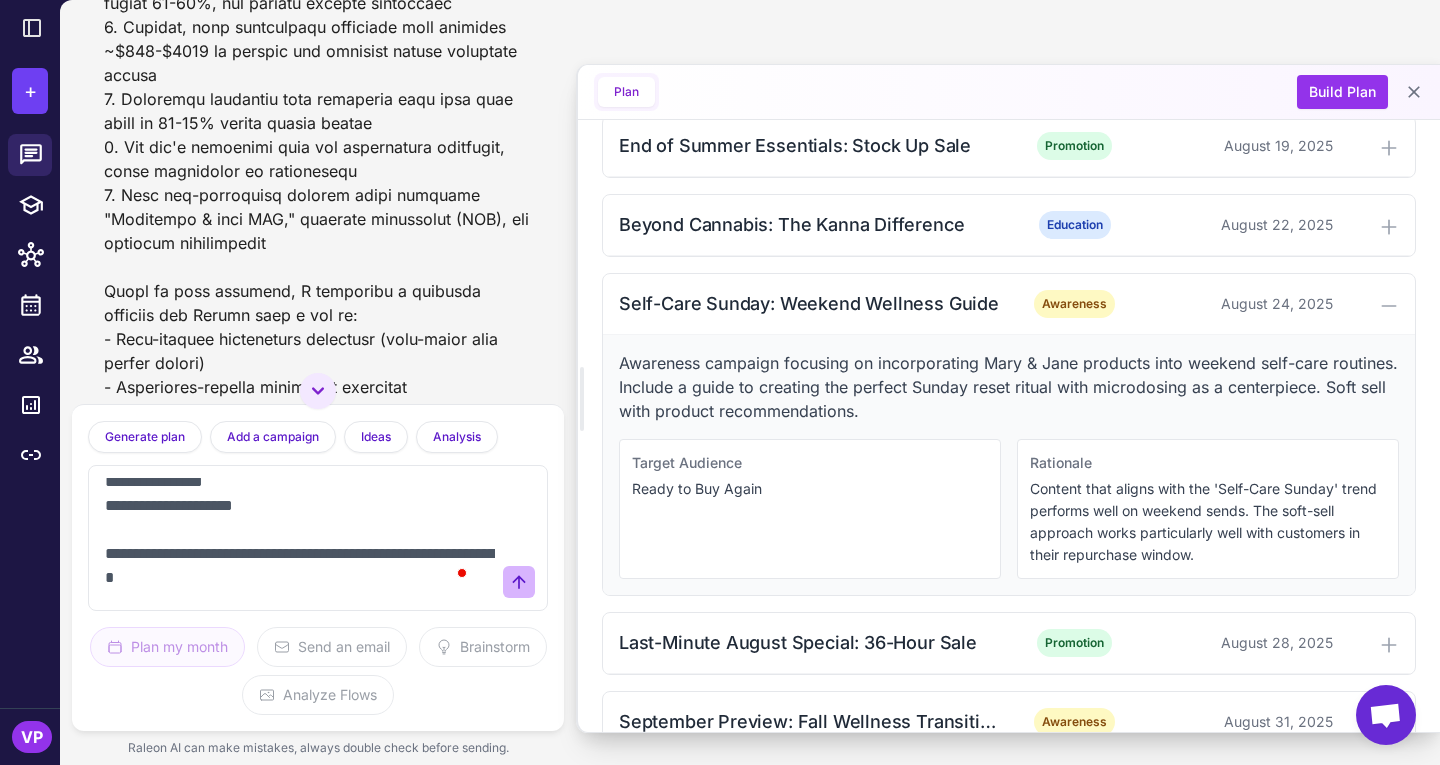 click at bounding box center [519, 582] 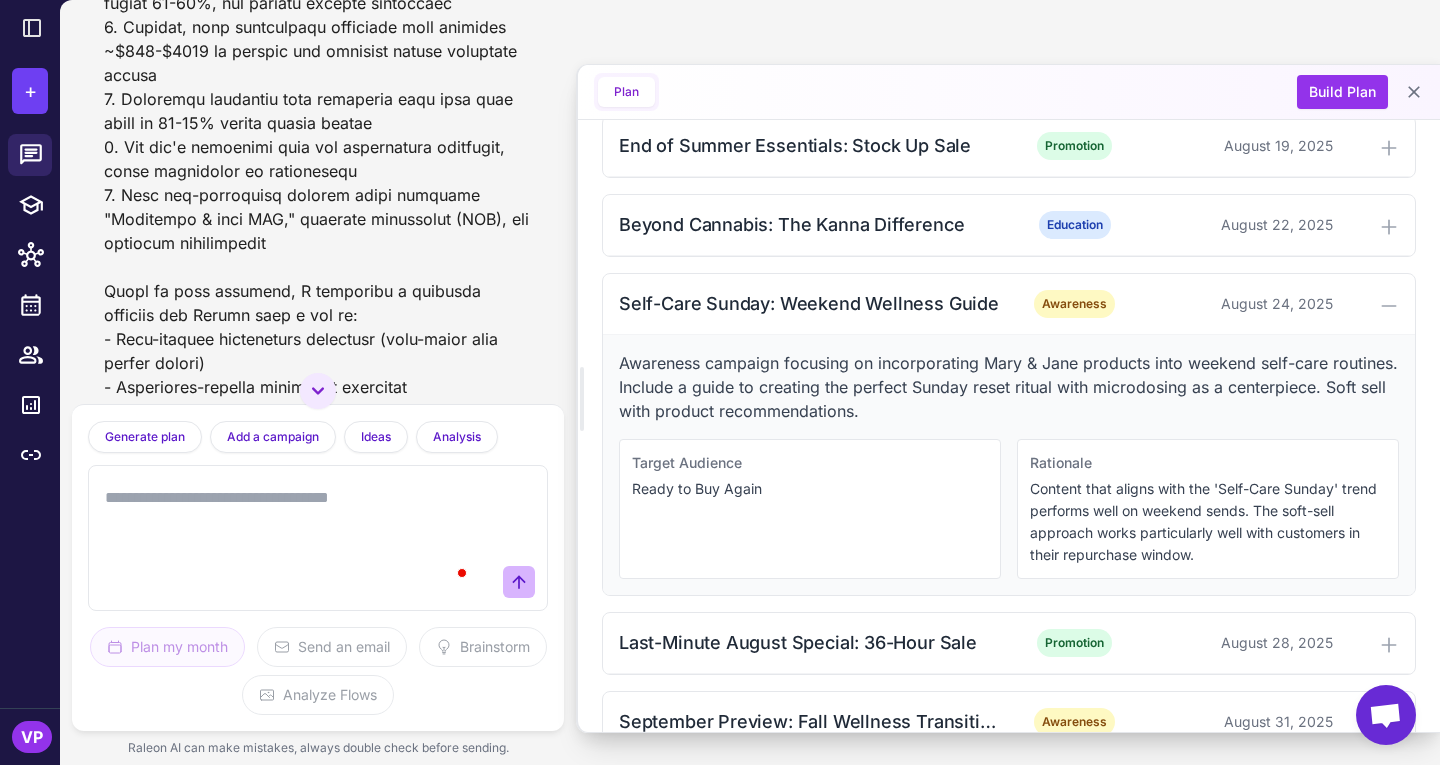 scroll, scrollTop: 0, scrollLeft: 0, axis: both 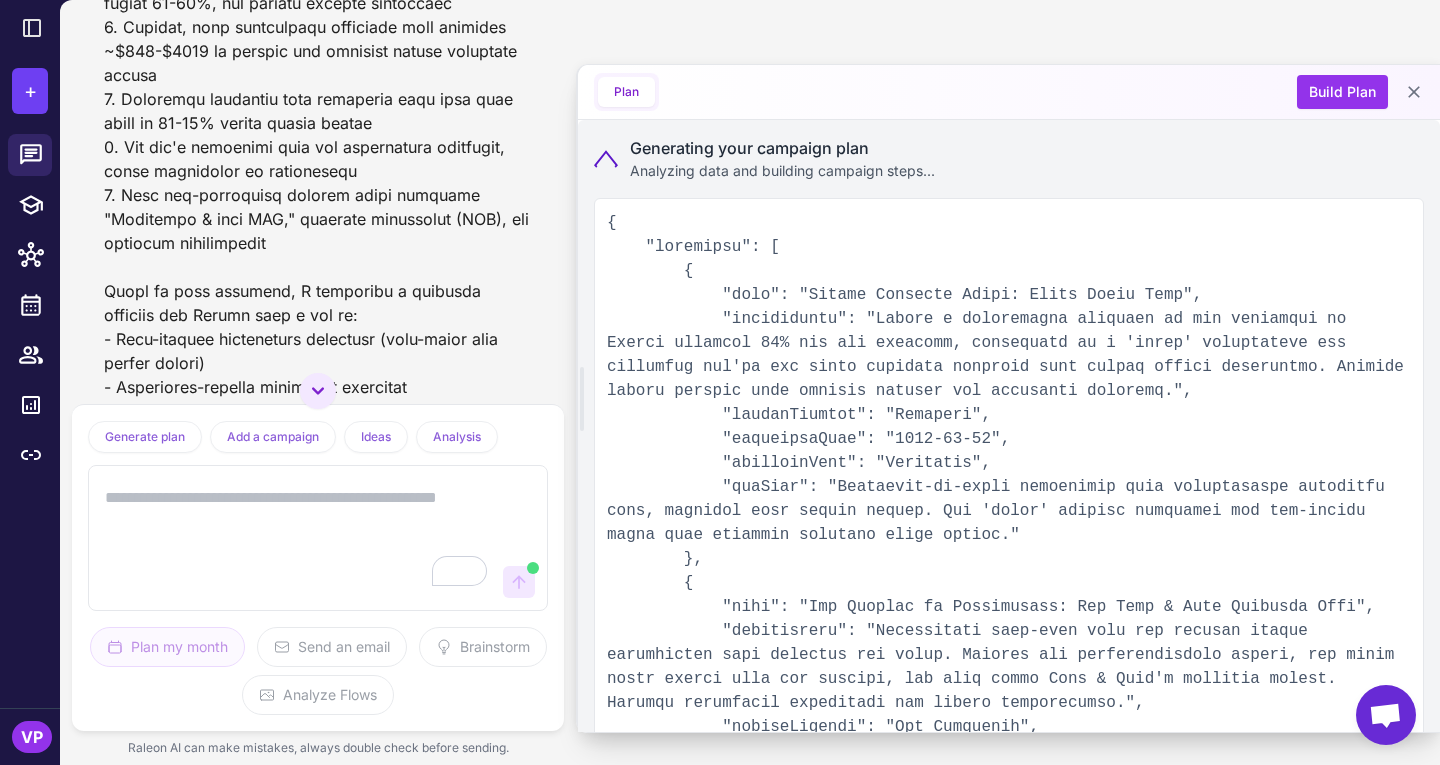 click 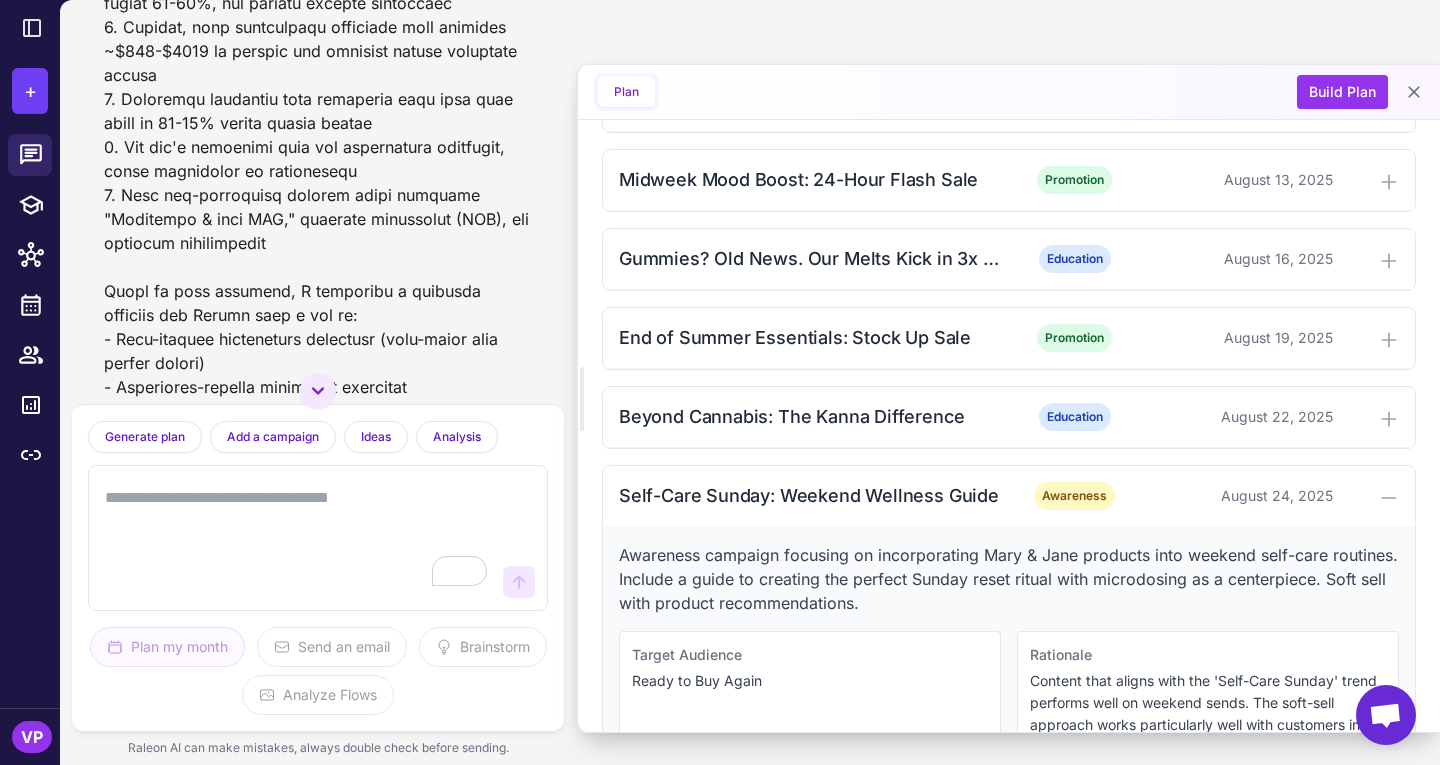 scroll, scrollTop: 1438, scrollLeft: 0, axis: vertical 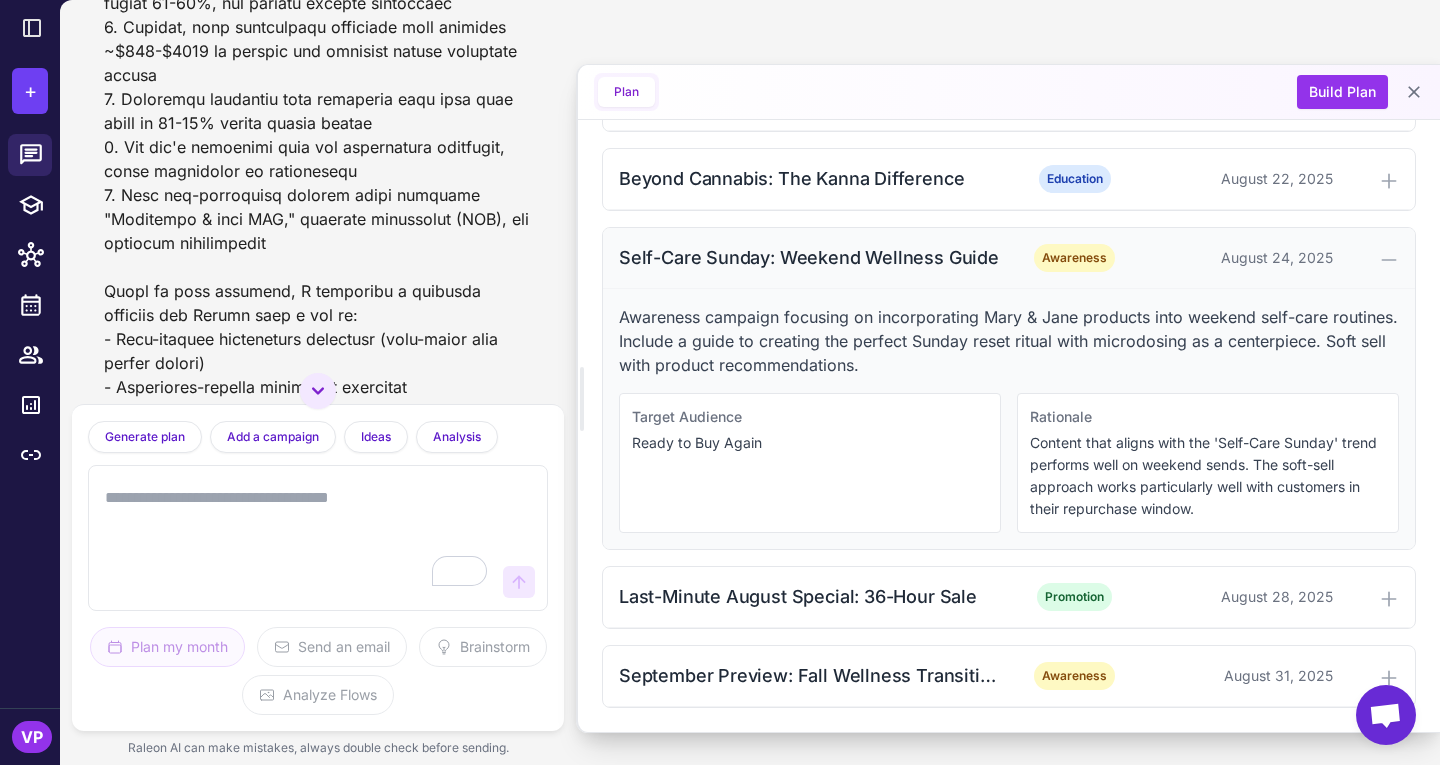 click on "Self-Care Sunday: Weekend Wellness Guide Awareness August 24, 2025" at bounding box center (1009, 258) 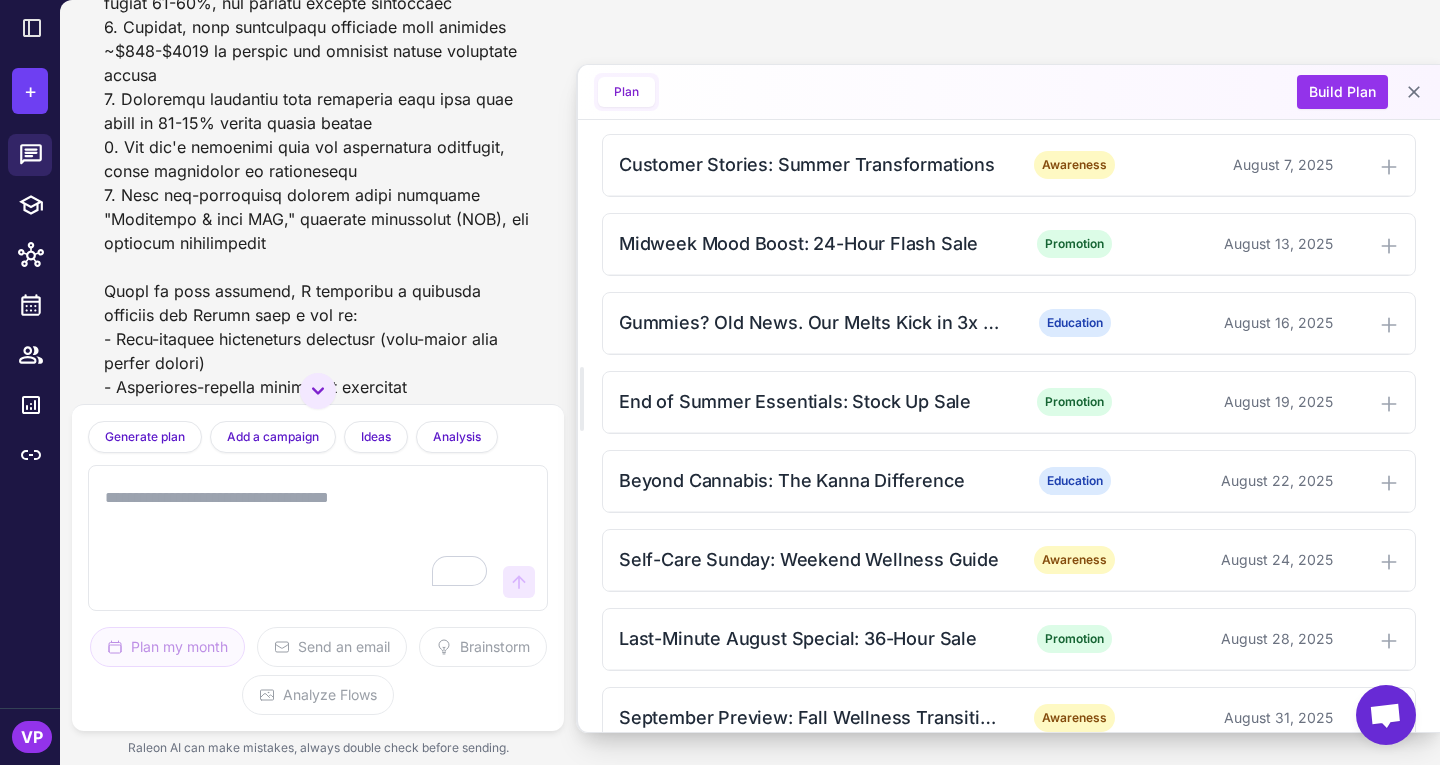 scroll, scrollTop: 1139, scrollLeft: 0, axis: vertical 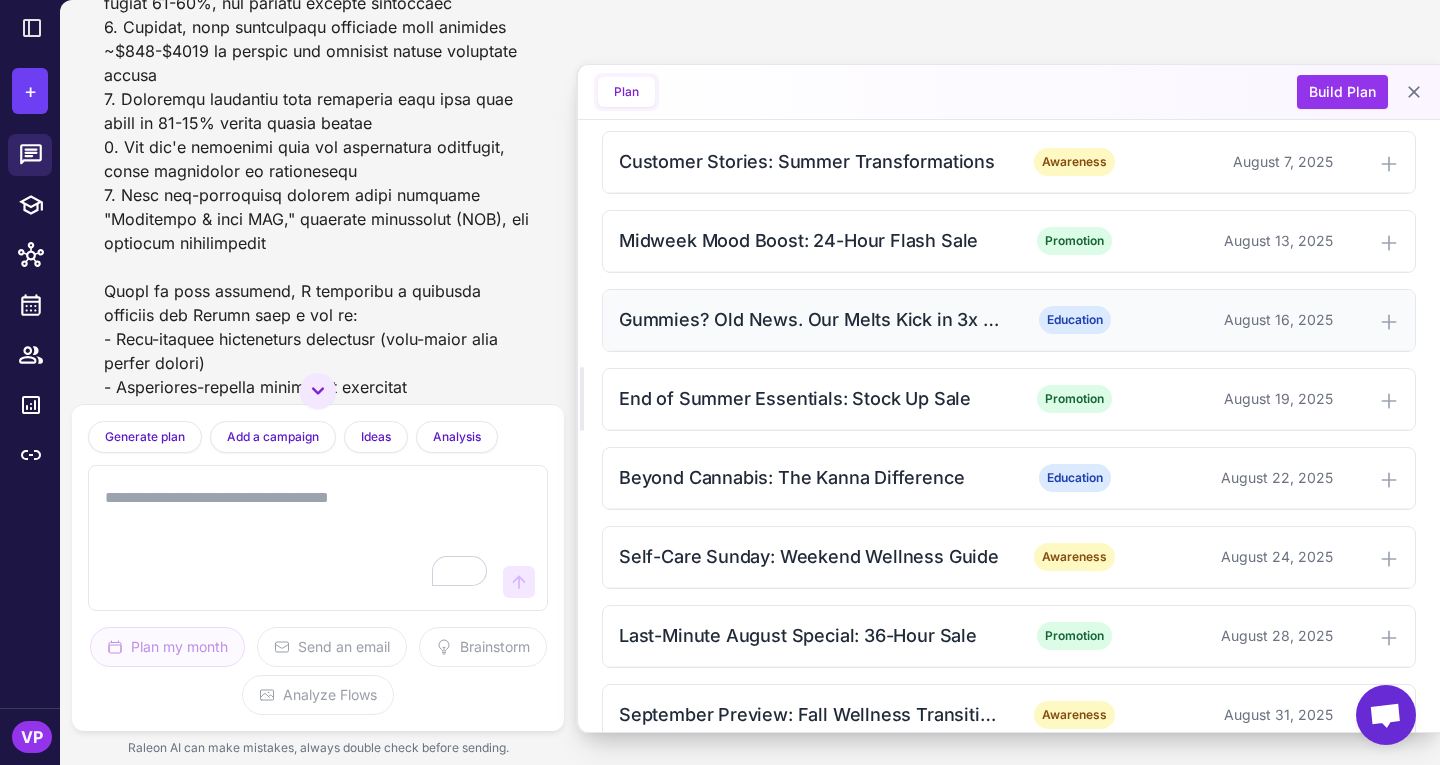 click on "Gummies? Old News. Our Melts Kick in 3x Faster Education August 16, 2025" at bounding box center (1009, 320) 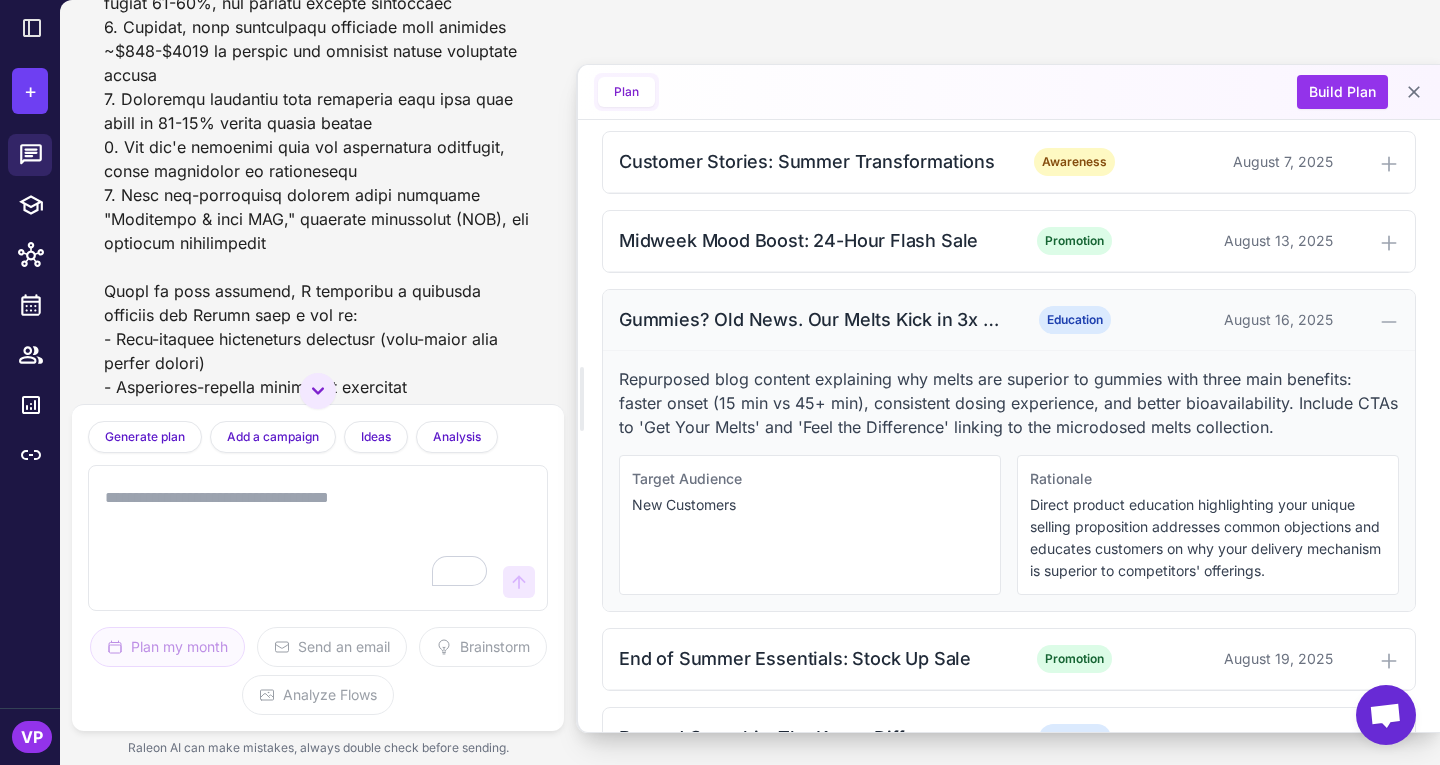 click on "Gummies? Old News. Our Melts Kick in 3x Faster Education August 16, 2025" at bounding box center (1009, 320) 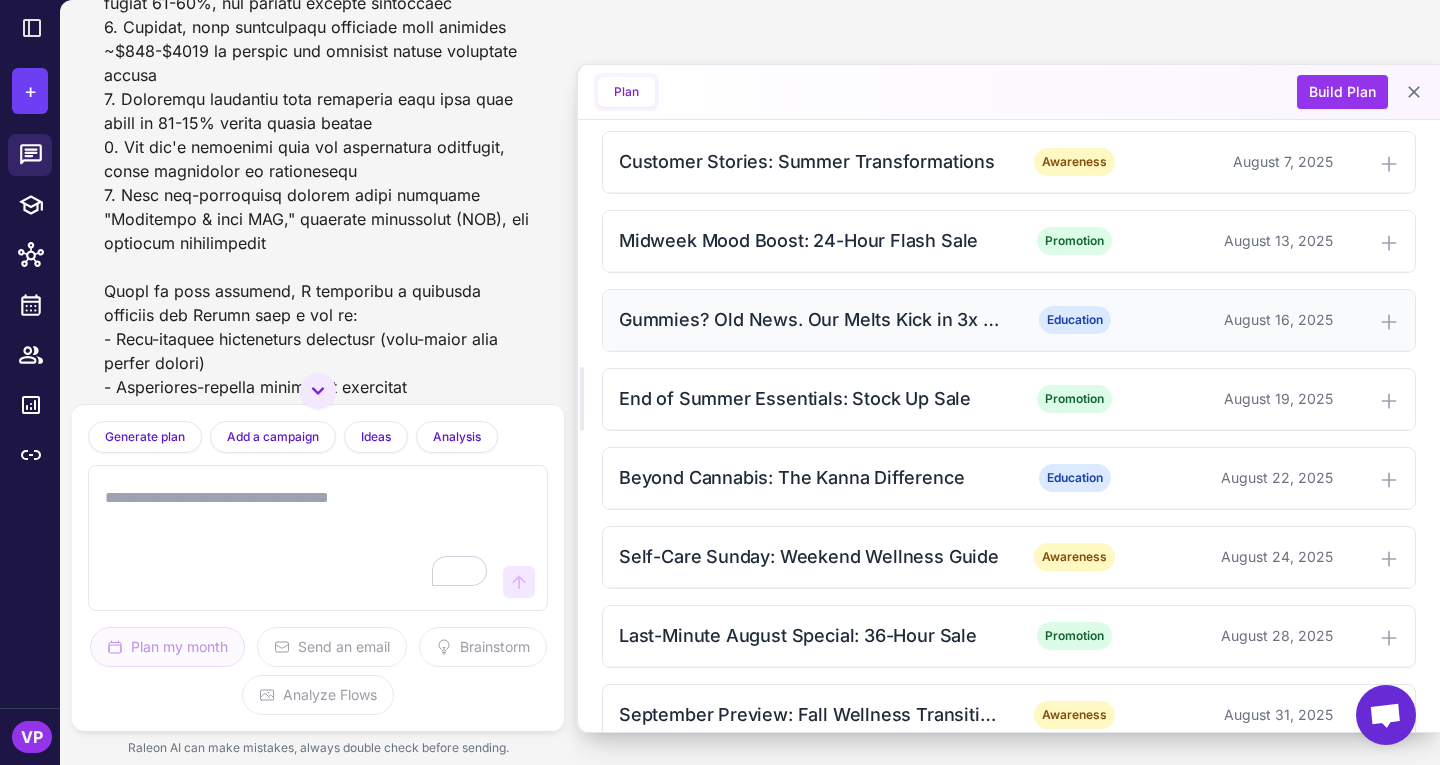 click on "Gummies? Old News. Our Melts Kick in 3x Faster Education August 16, 2025" at bounding box center (1009, 320) 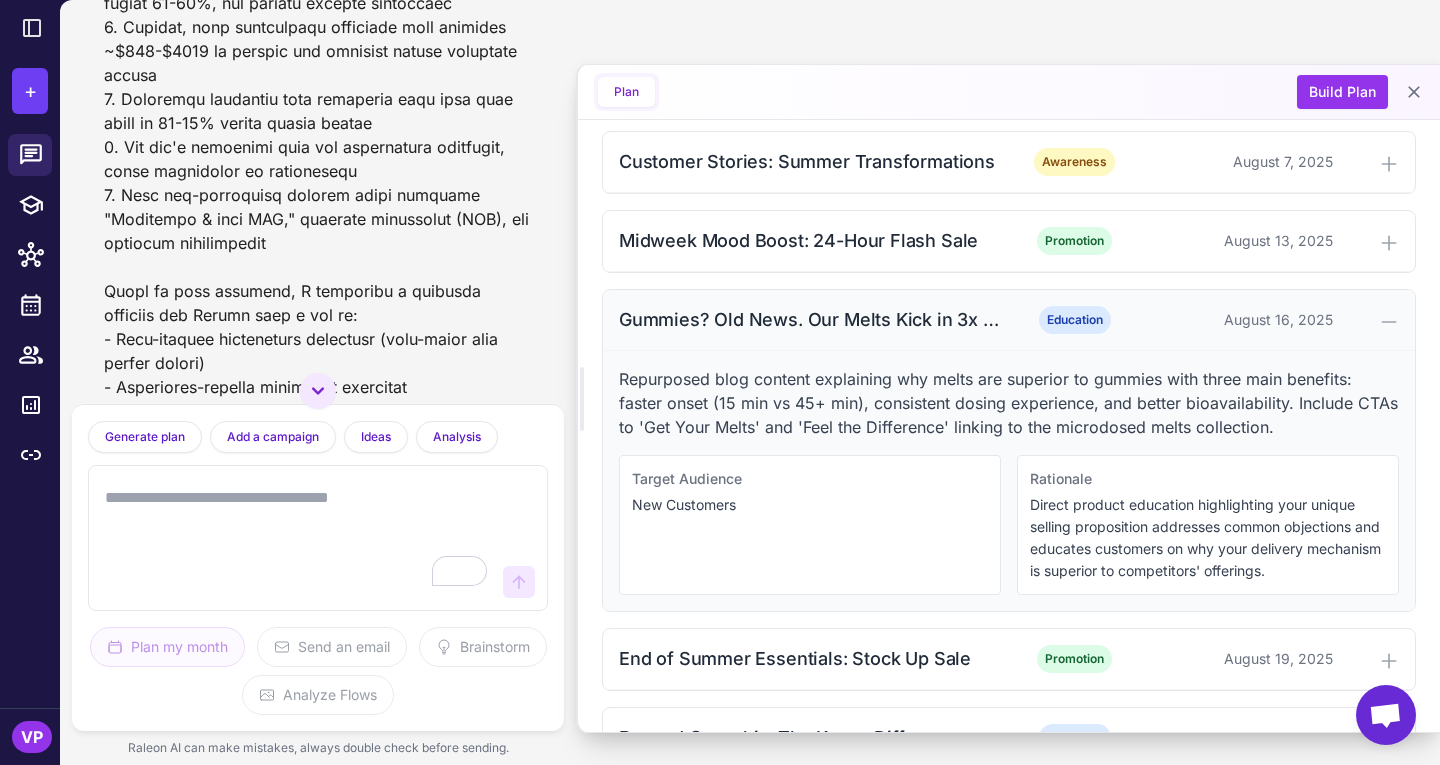 click on "Gummies? Old News. Our Melts Kick in 3x Faster Education August 16, 2025" at bounding box center (1009, 320) 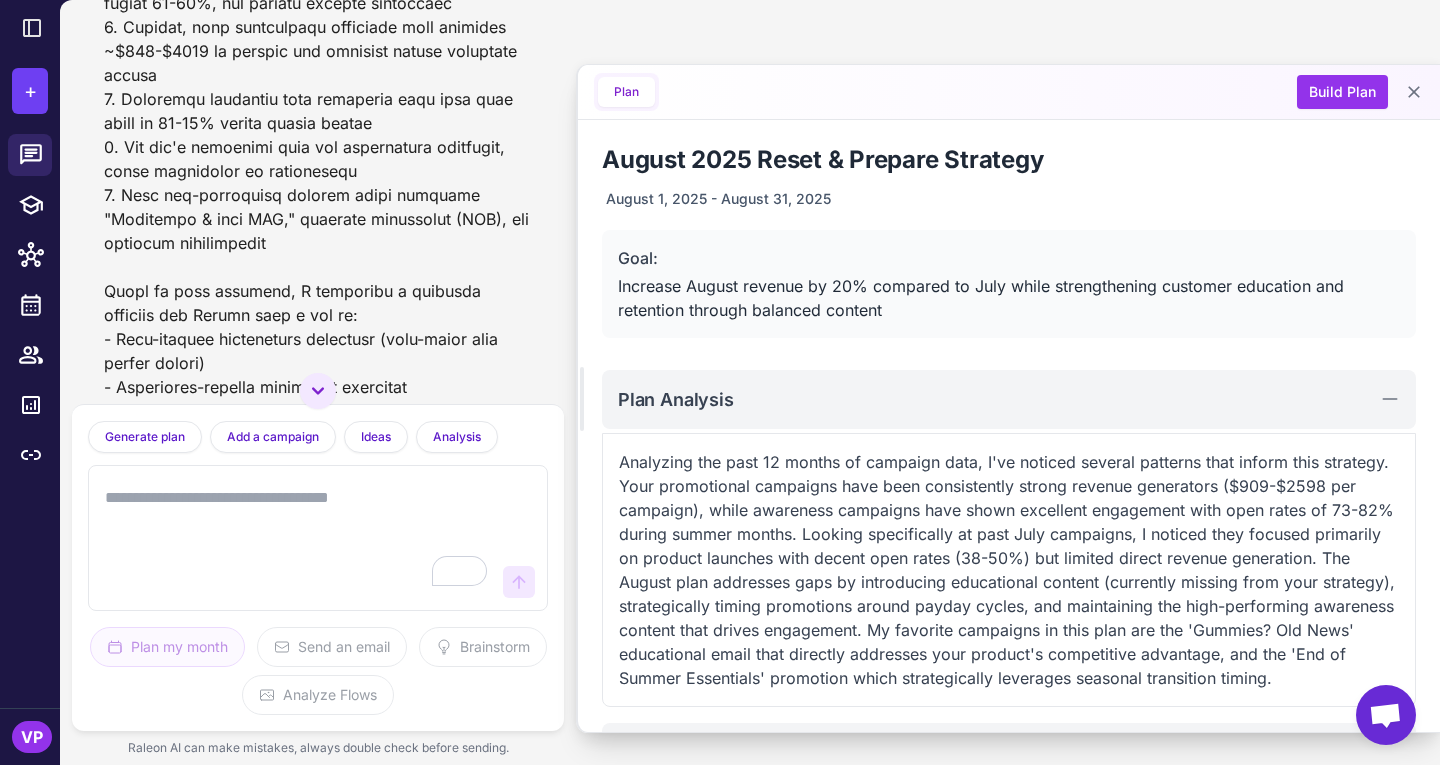 scroll, scrollTop: 3, scrollLeft: 0, axis: vertical 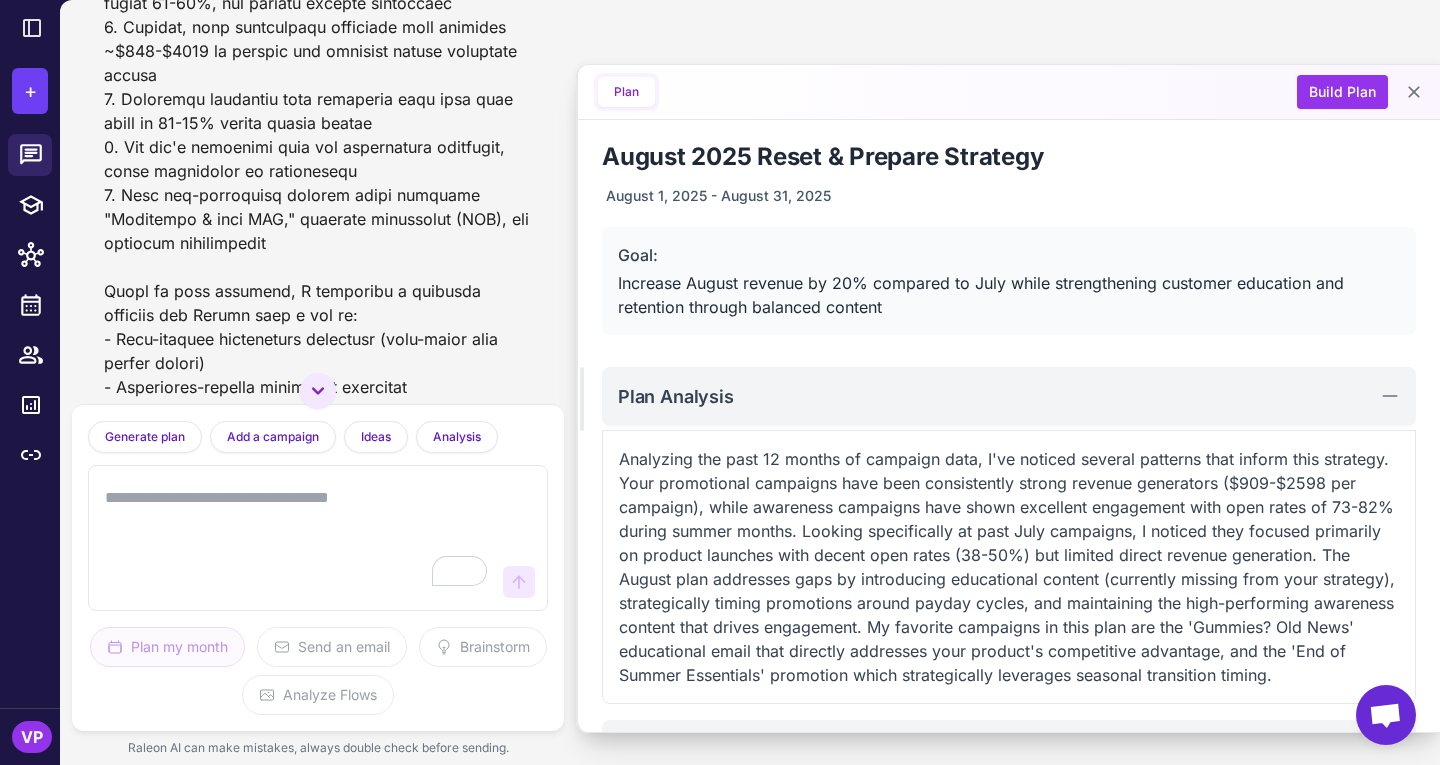 click on "Goal:" at bounding box center [1009, 255] 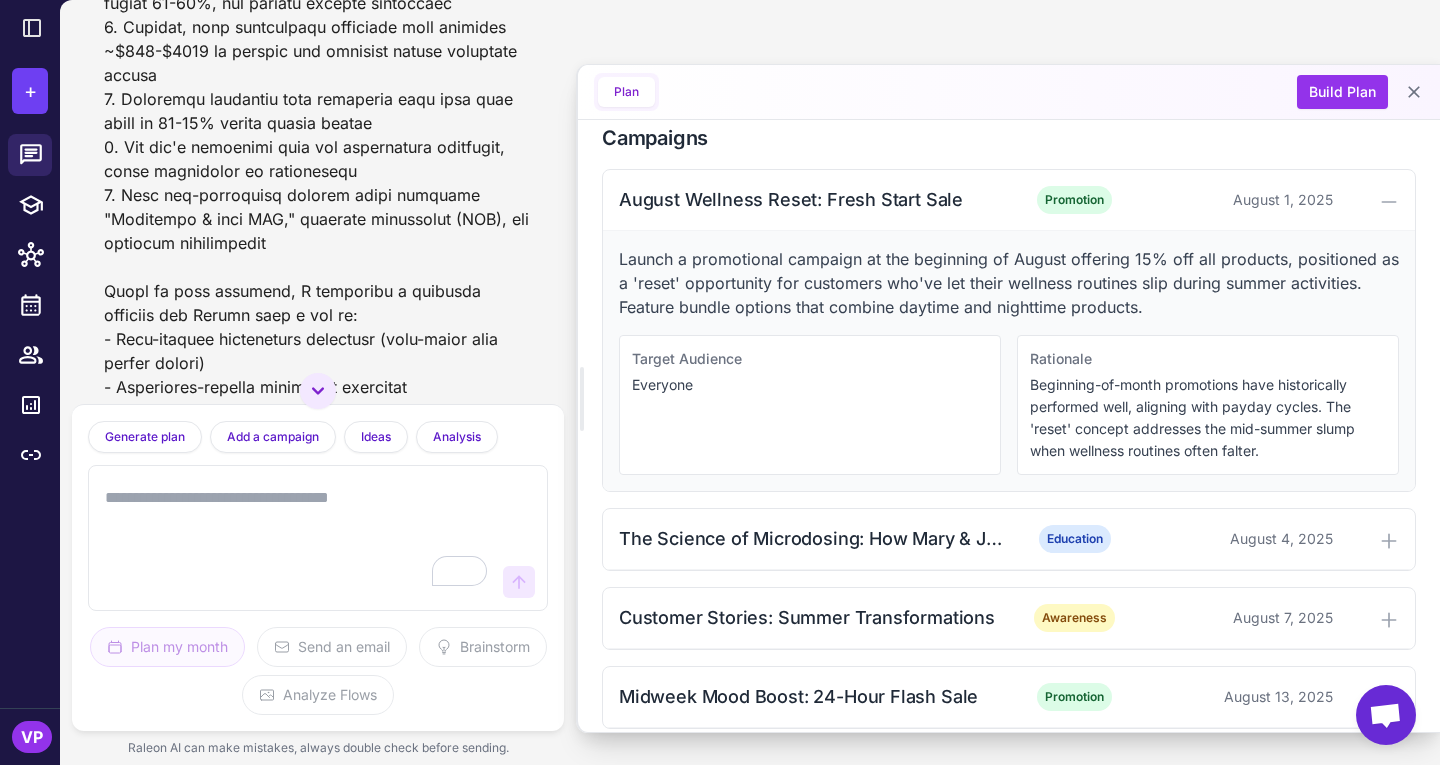 scroll, scrollTop: 688, scrollLeft: 0, axis: vertical 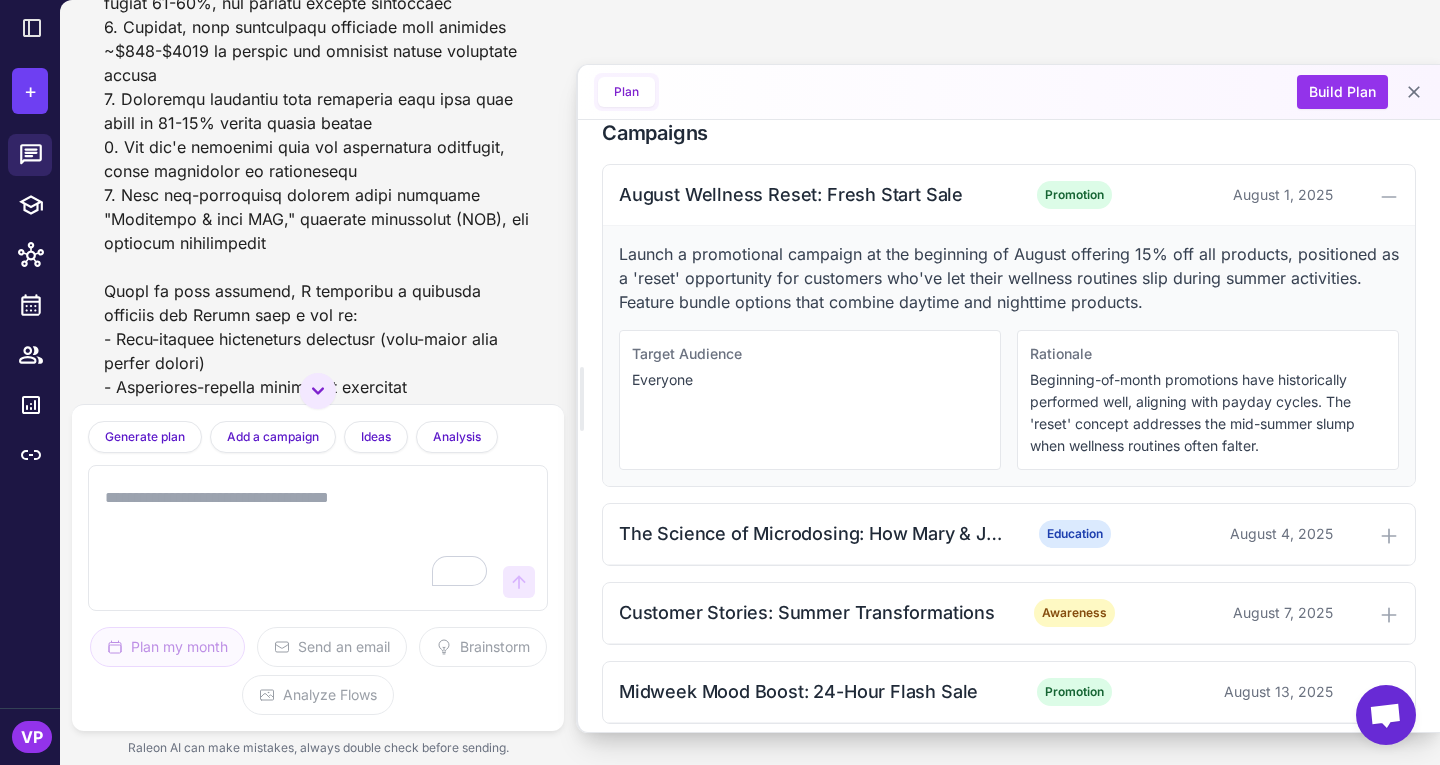 click at bounding box center [298, 538] 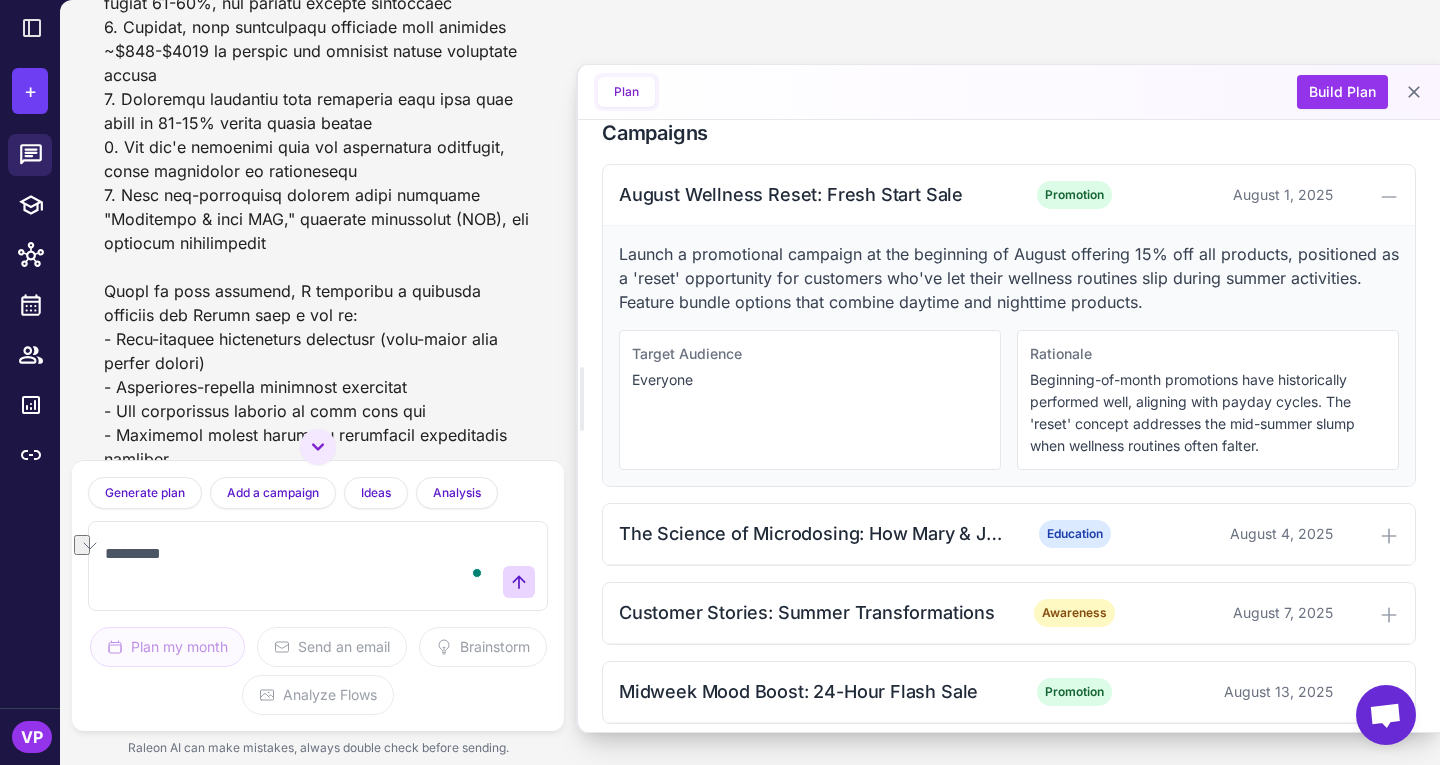 type on "*" 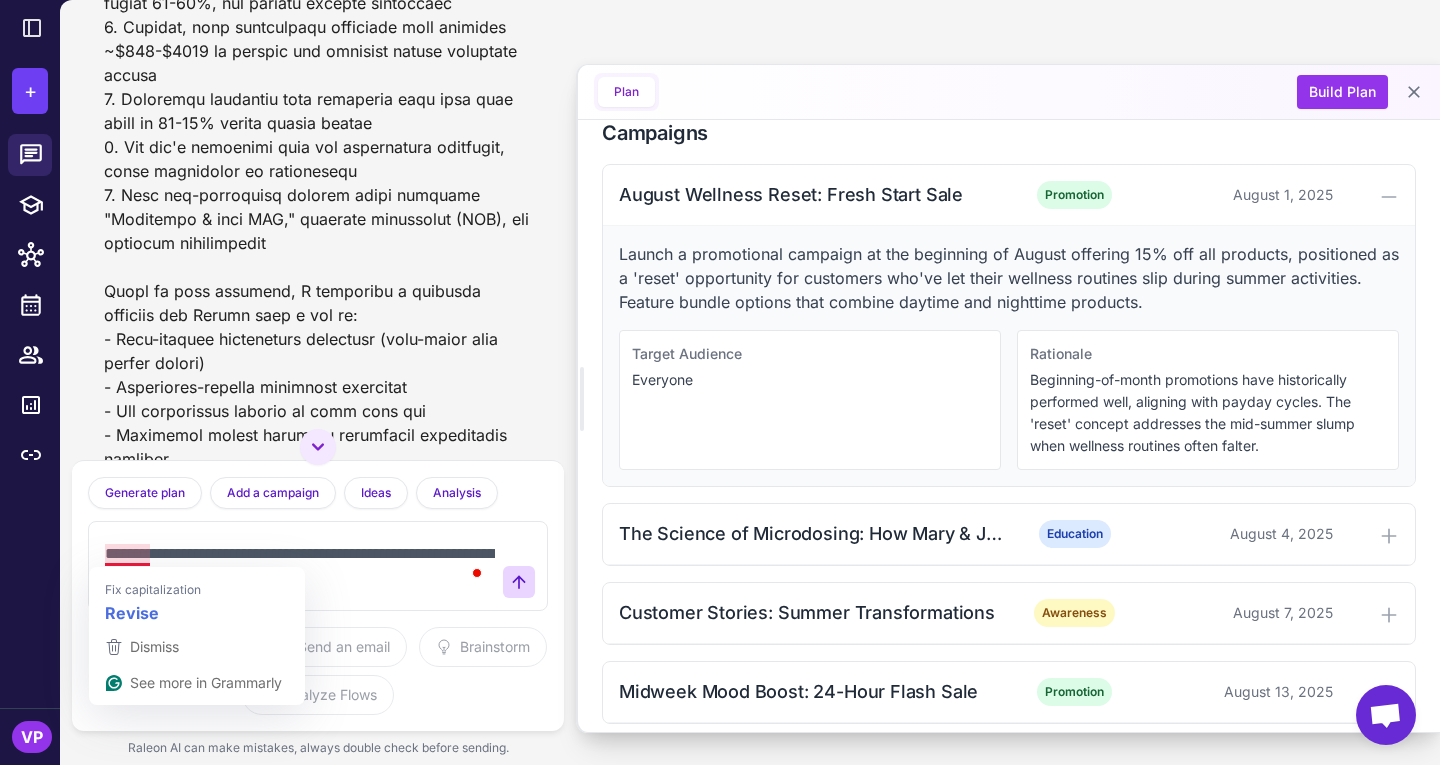 click on "**********" at bounding box center (318, 566) 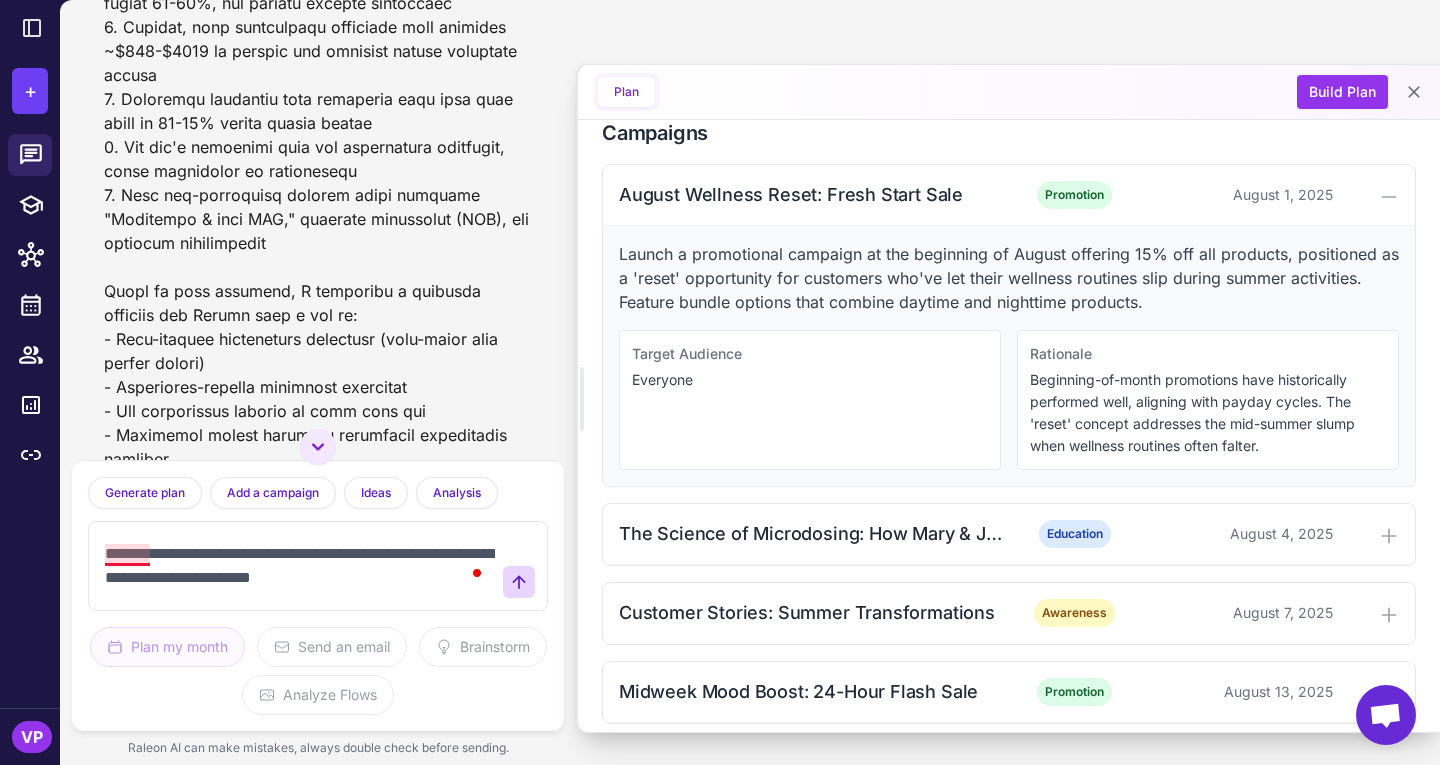 click on "**********" at bounding box center (298, 566) 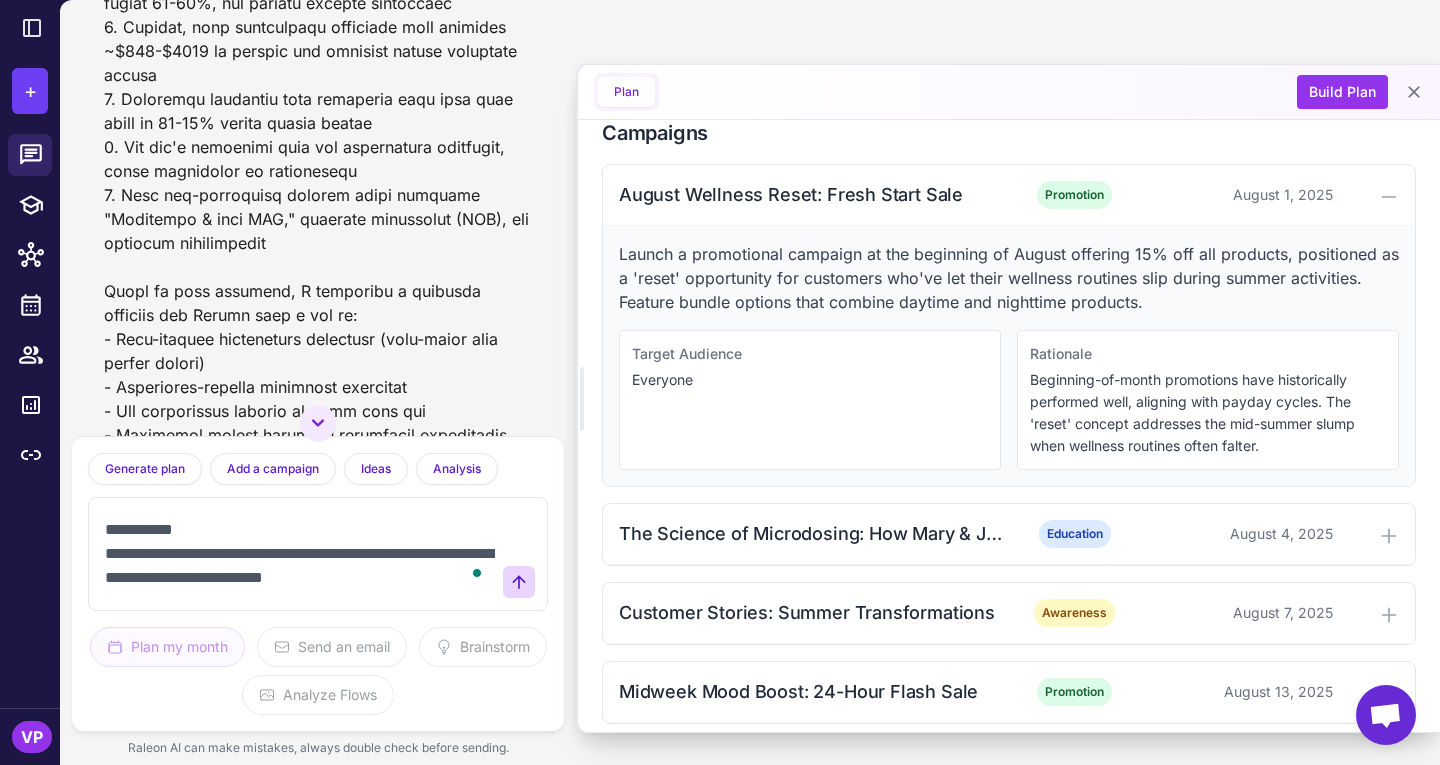 click on "**********" at bounding box center (298, 554) 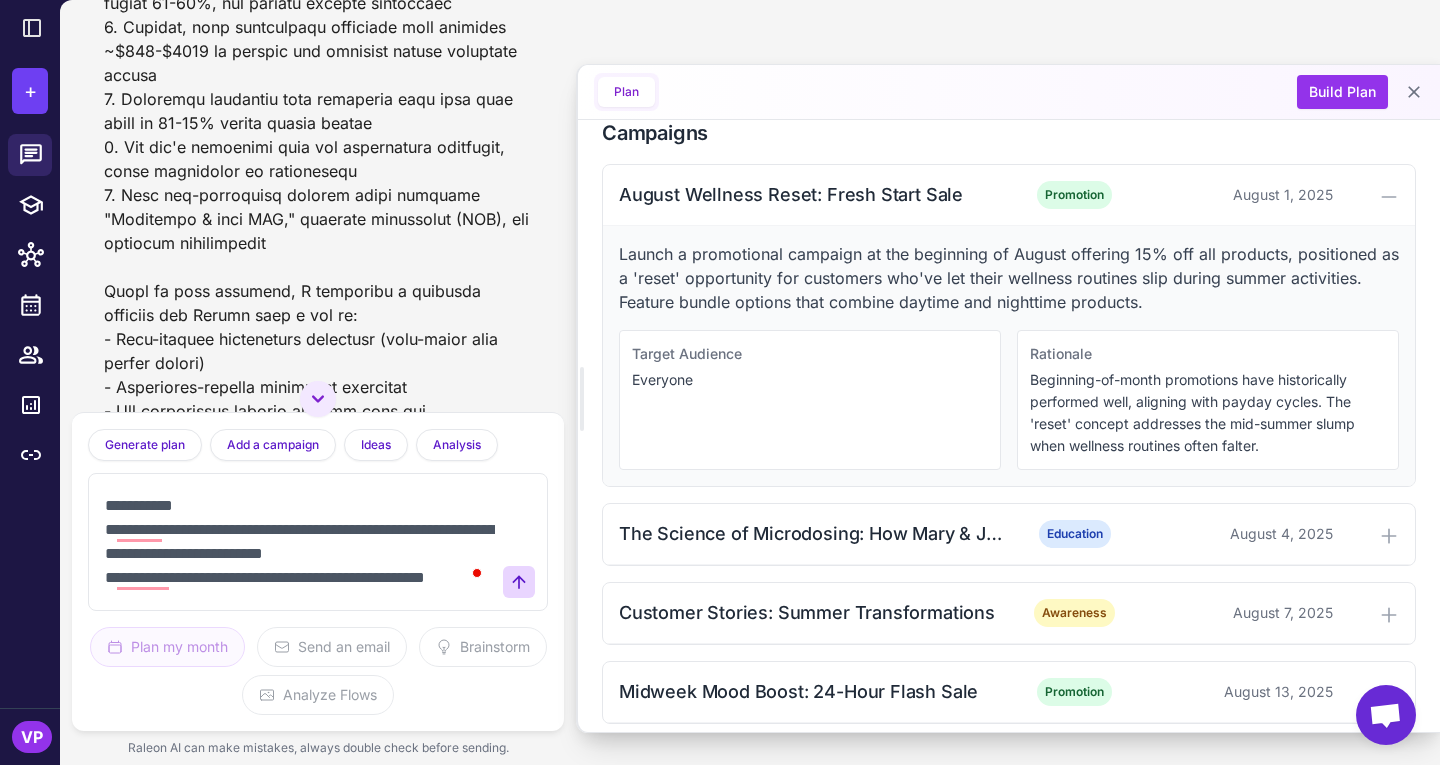 scroll, scrollTop: 5, scrollLeft: 0, axis: vertical 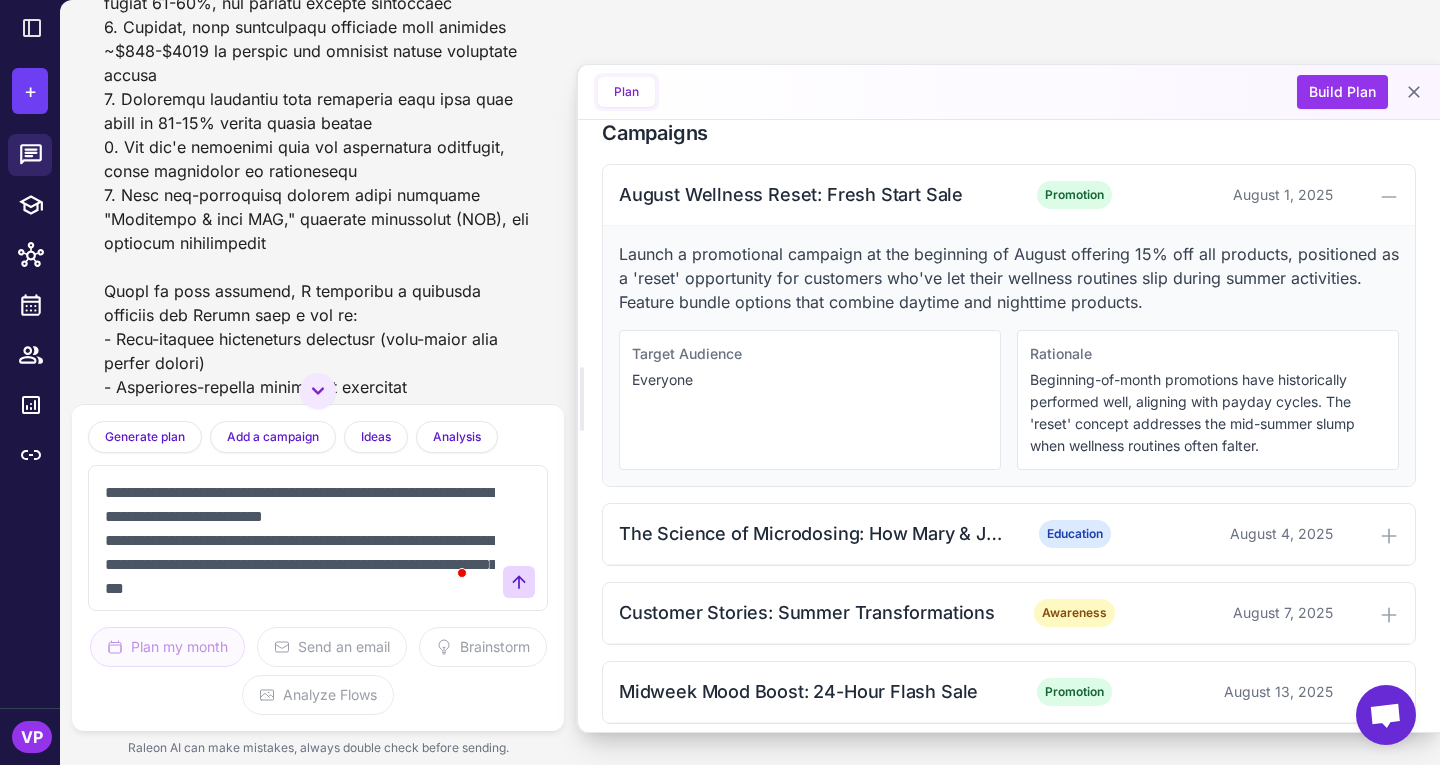 type on "**********" 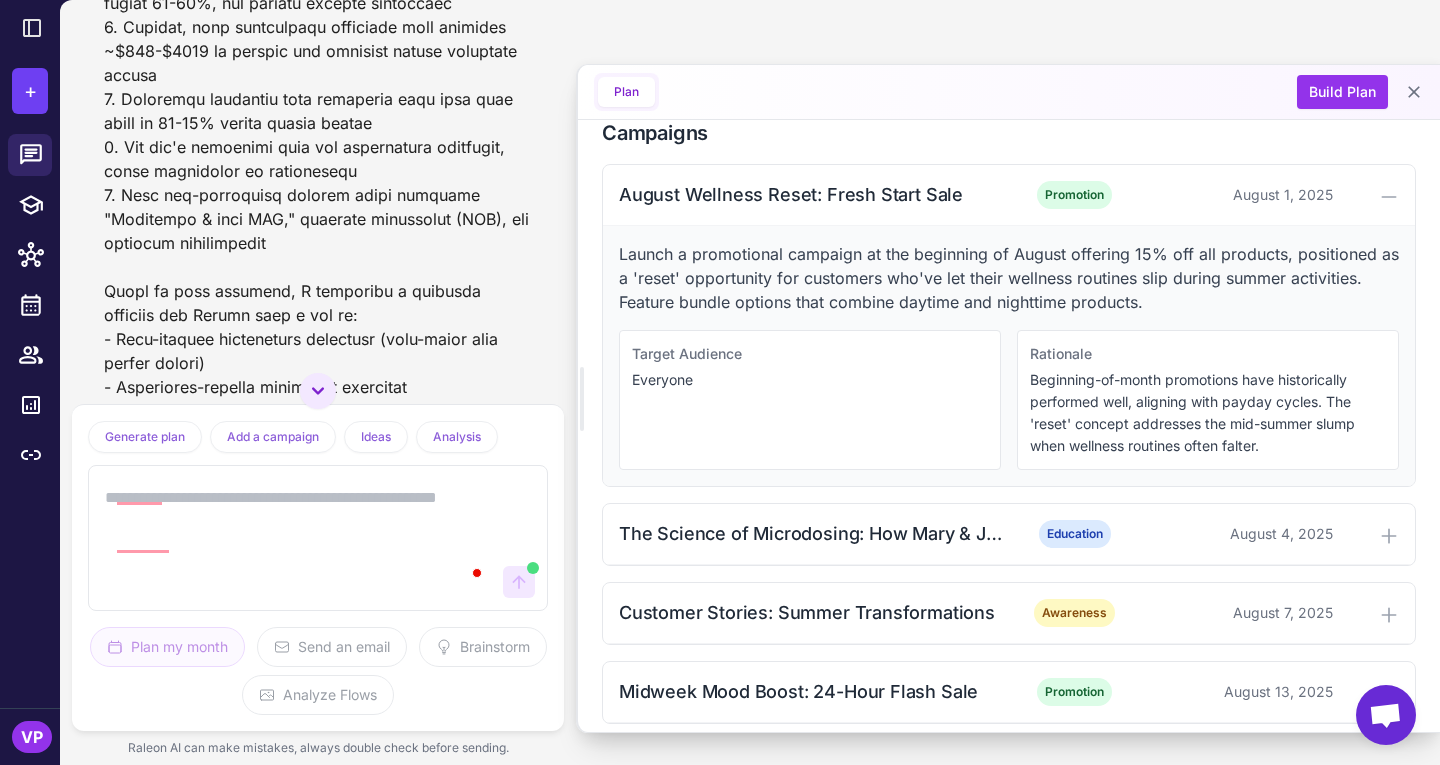 scroll, scrollTop: 0, scrollLeft: 0, axis: both 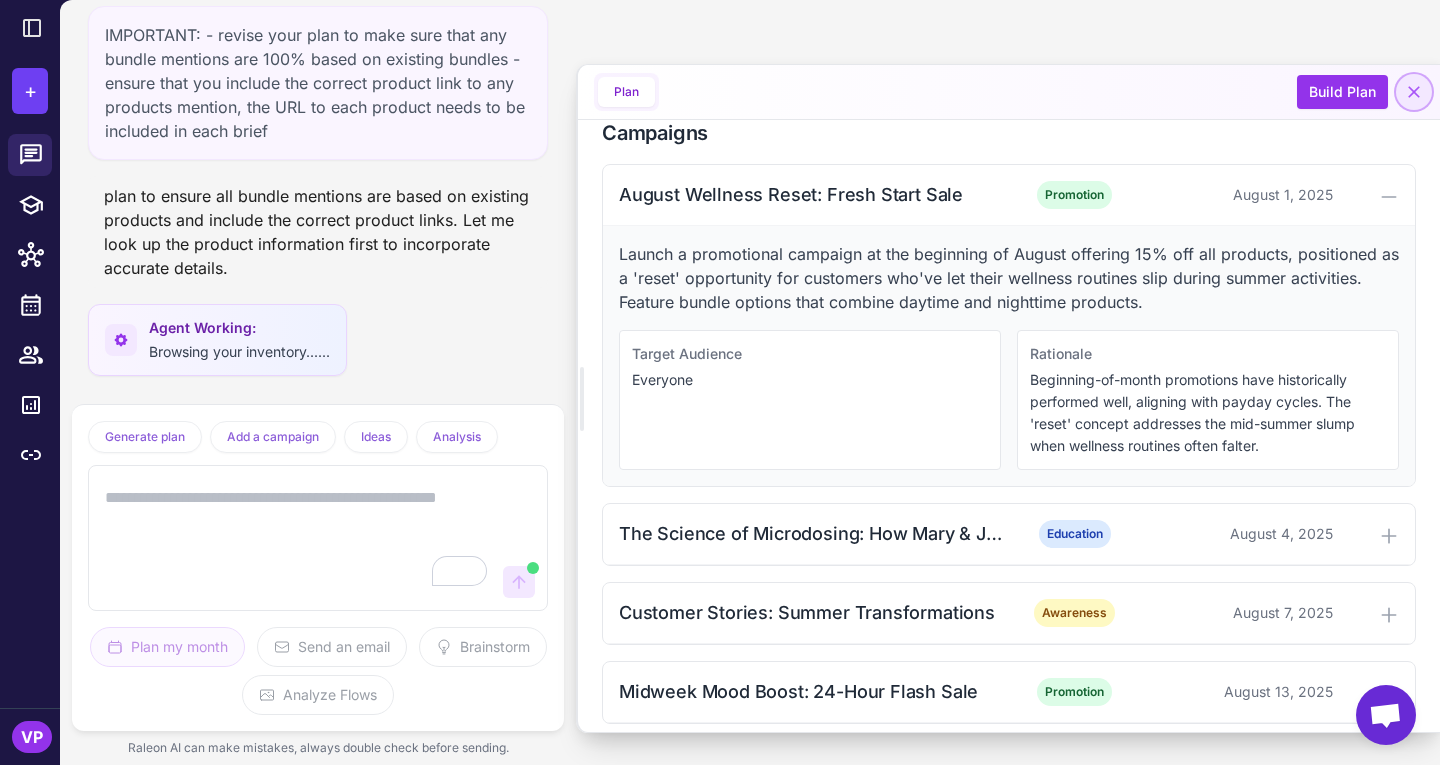click 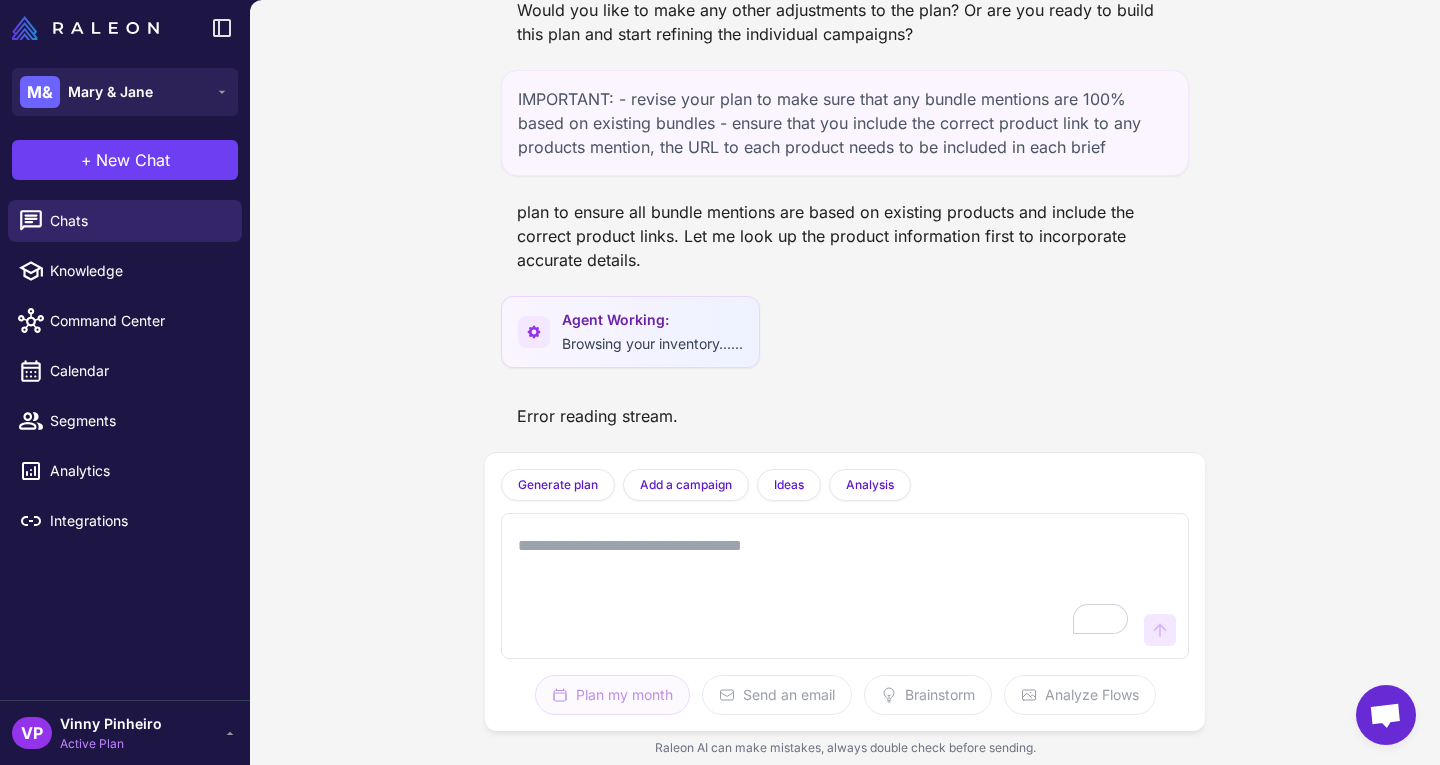 scroll, scrollTop: 2897, scrollLeft: 0, axis: vertical 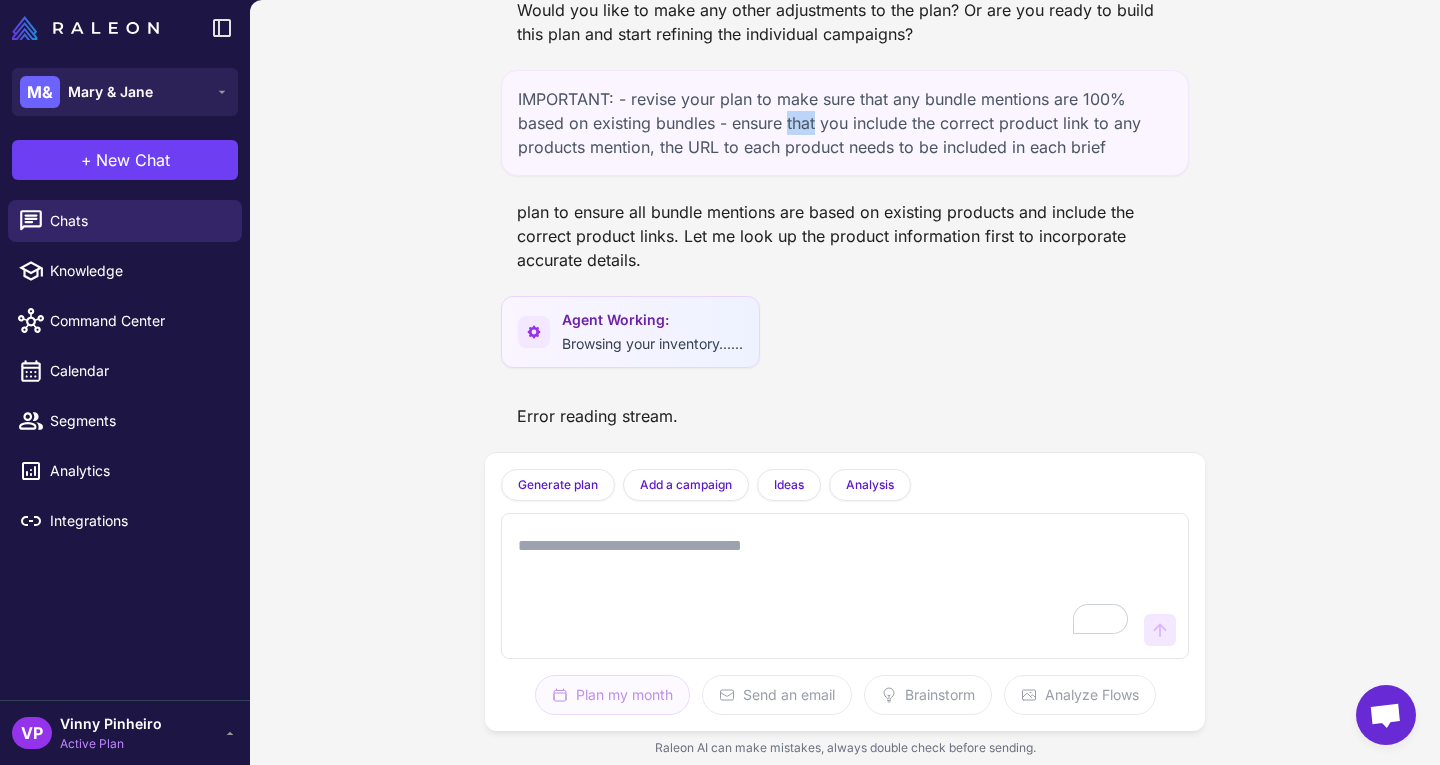click on "IMPORTANT:
- revise your plan to make sure that any bundle mentions are 100% based on existing bundles
- ensure that you include the correct product link to any products mention, the URL to each product needs to be included in each brief" at bounding box center (845, 123) 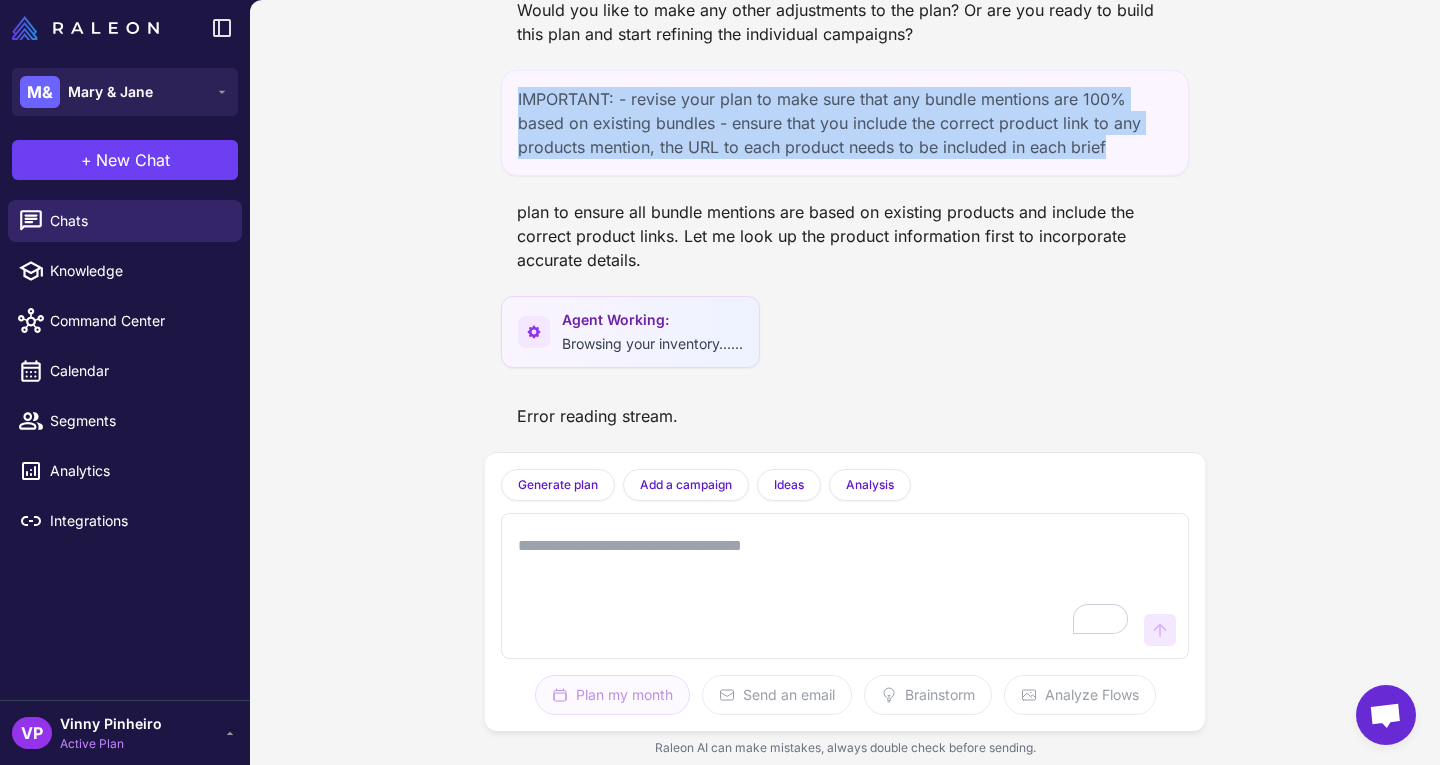 click on "IMPORTANT:
- revise your plan to make sure that any bundle mentions are 100% based on existing bundles
- ensure that you include the correct product link to any products mention, the URL to each product needs to be included in each brief" at bounding box center (845, 123) 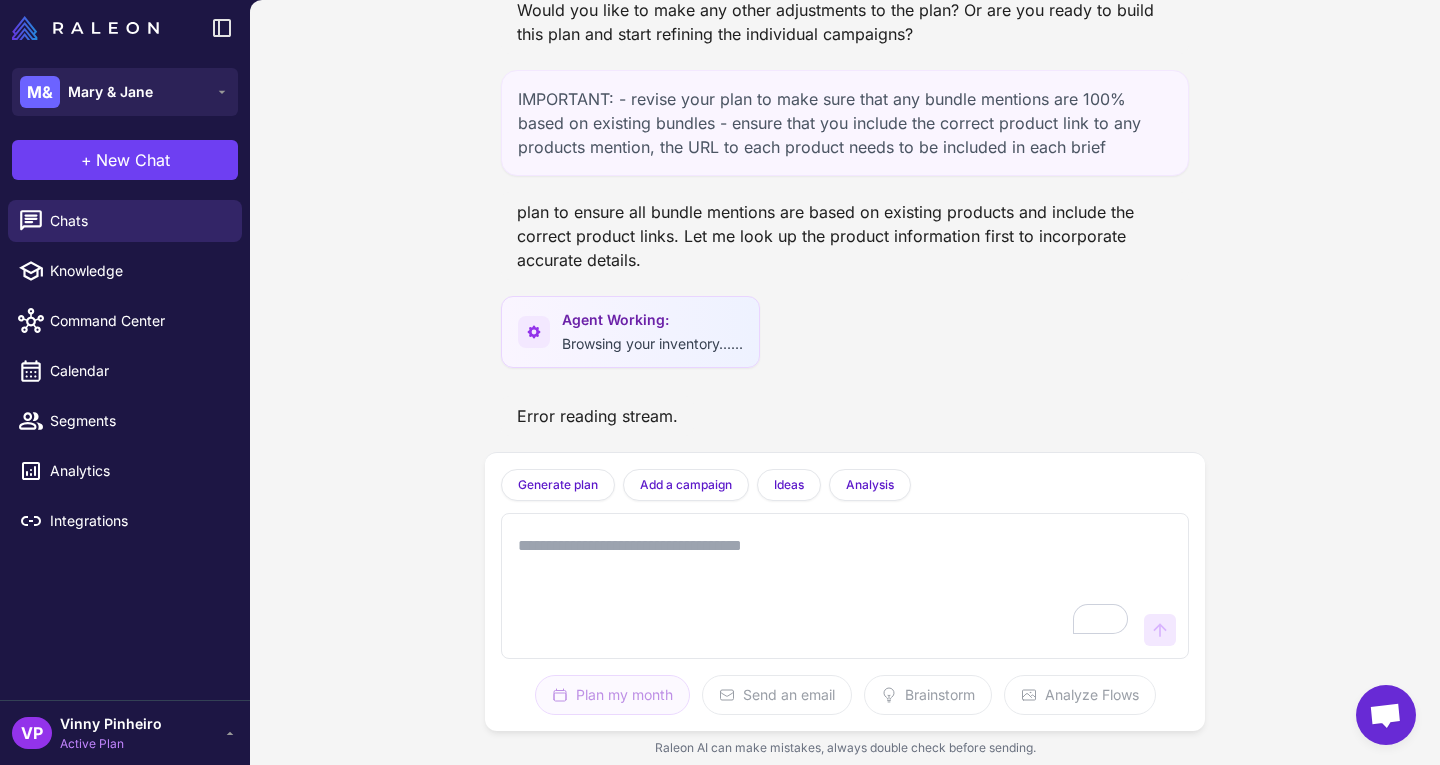 click at bounding box center (825, 586) 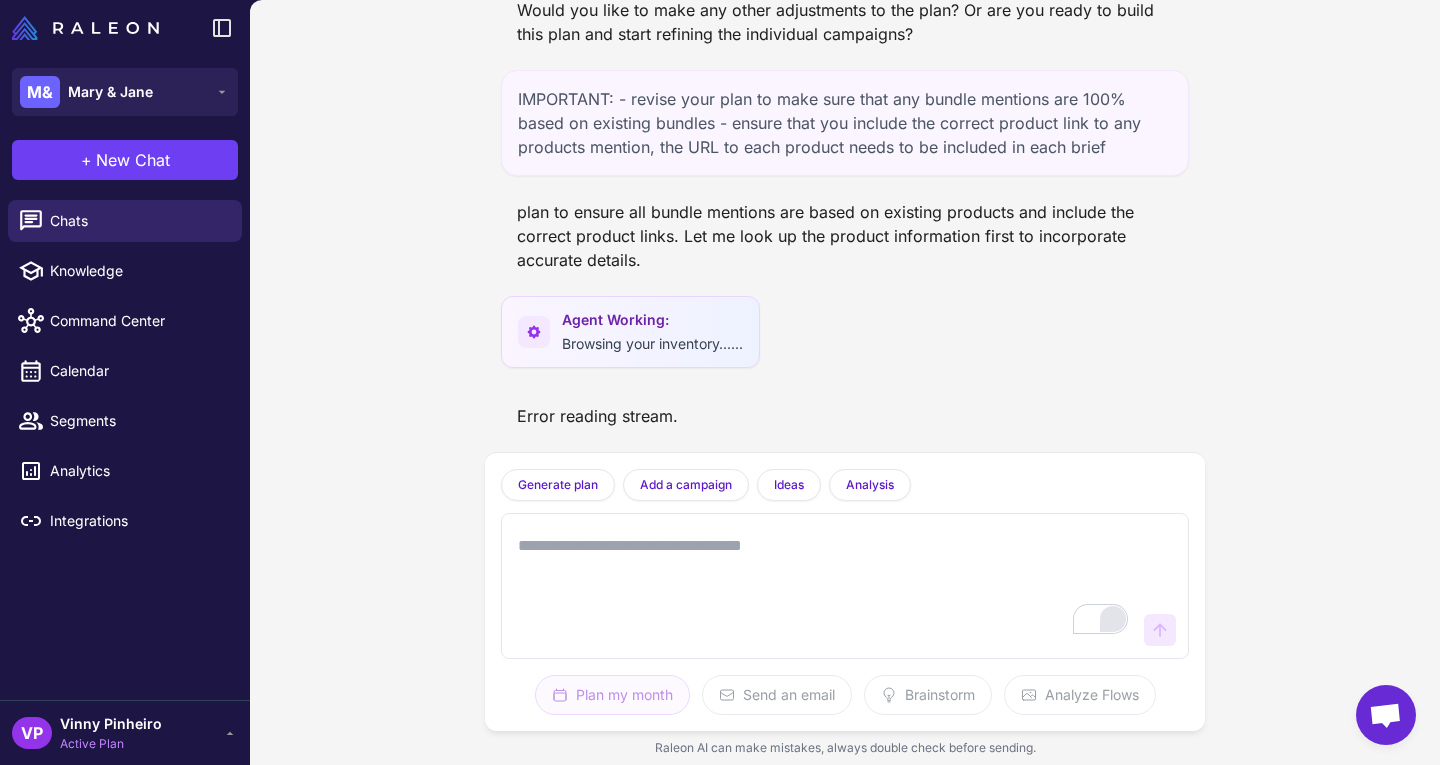 paste on "**********" 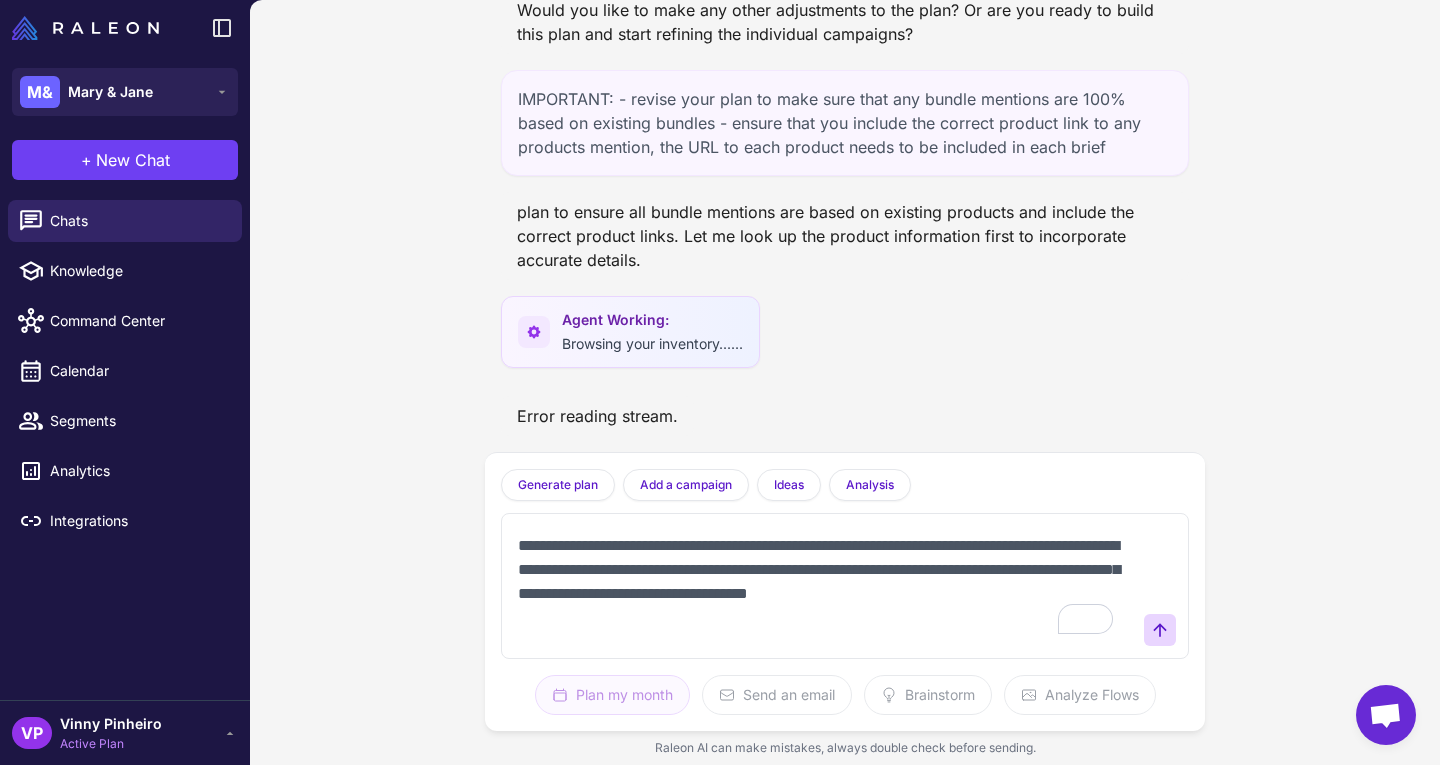 scroll, scrollTop: 5, scrollLeft: 0, axis: vertical 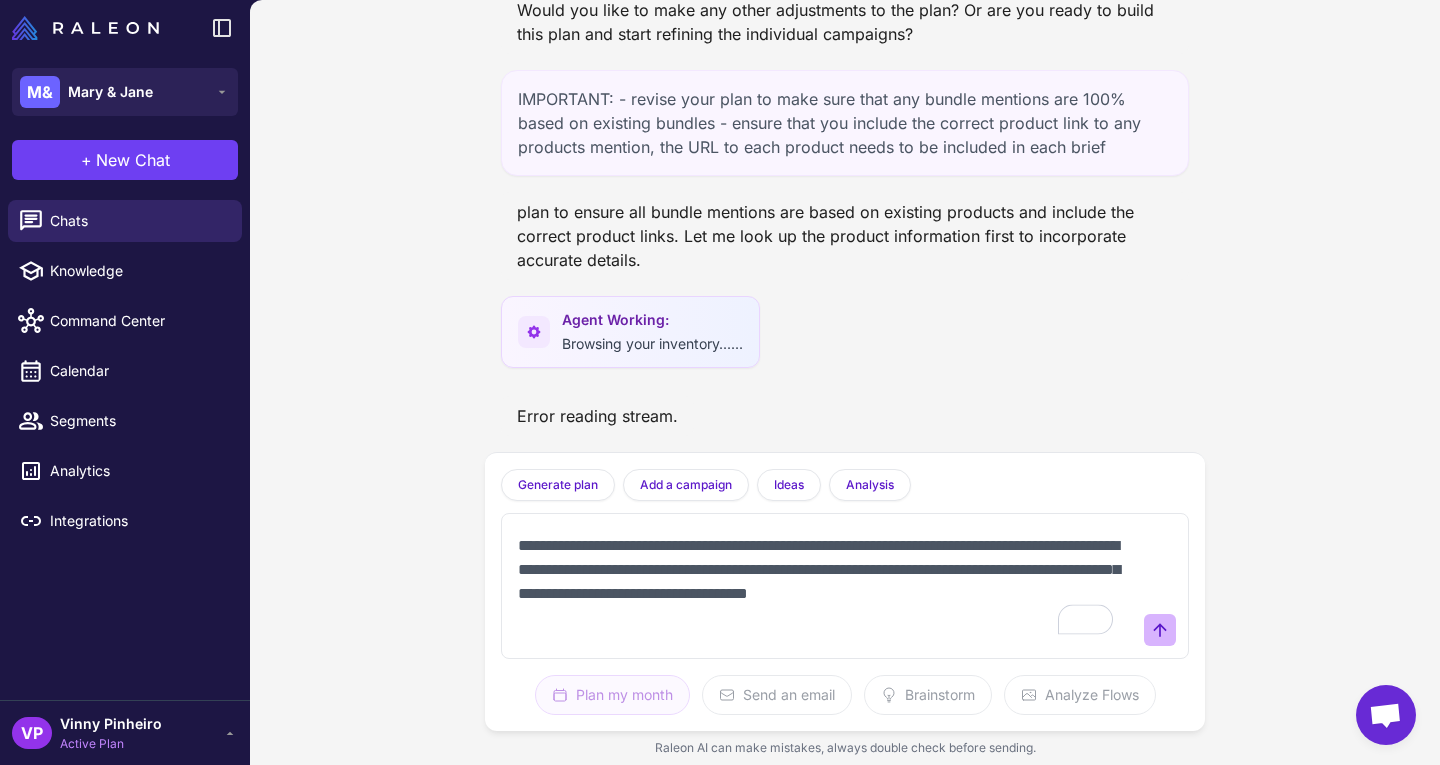type on "**********" 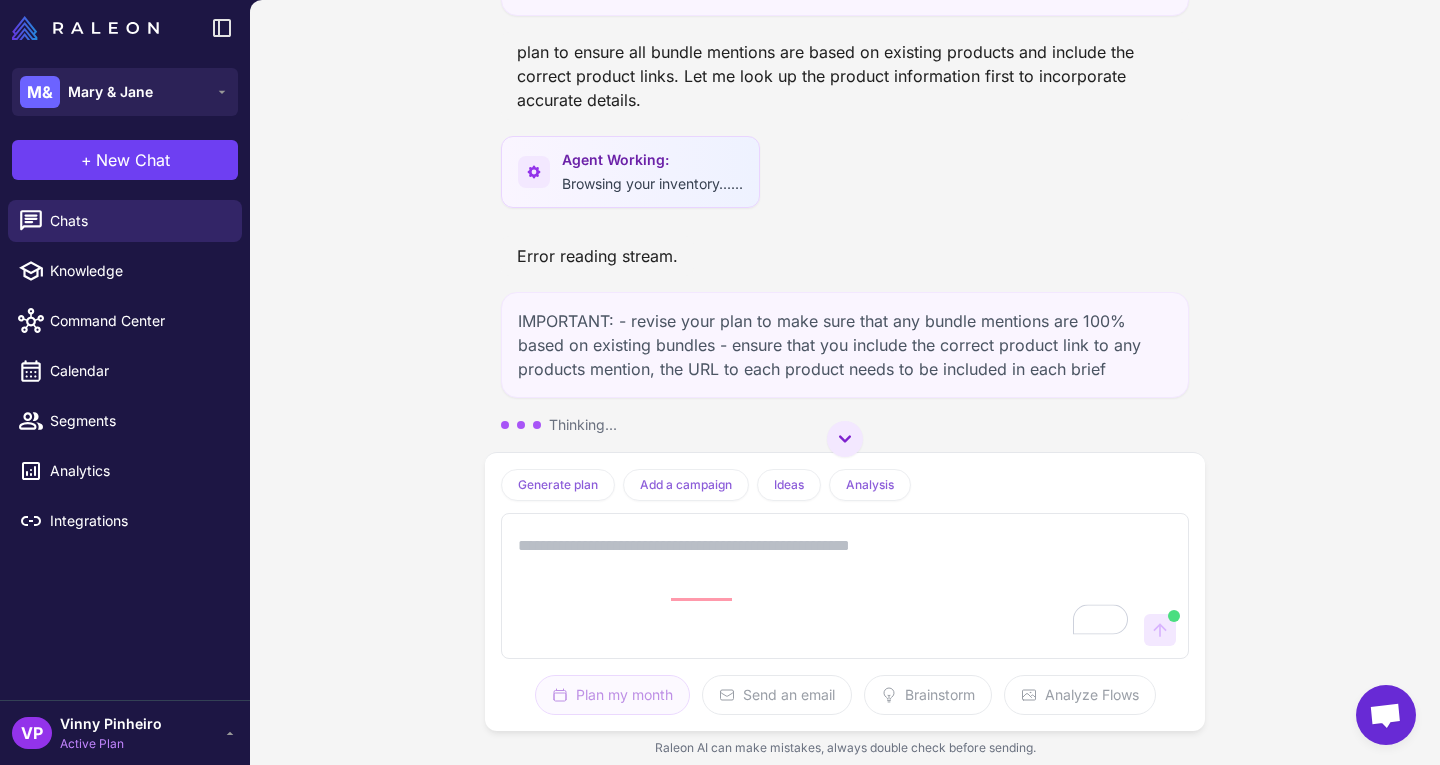 scroll, scrollTop: 0, scrollLeft: 0, axis: both 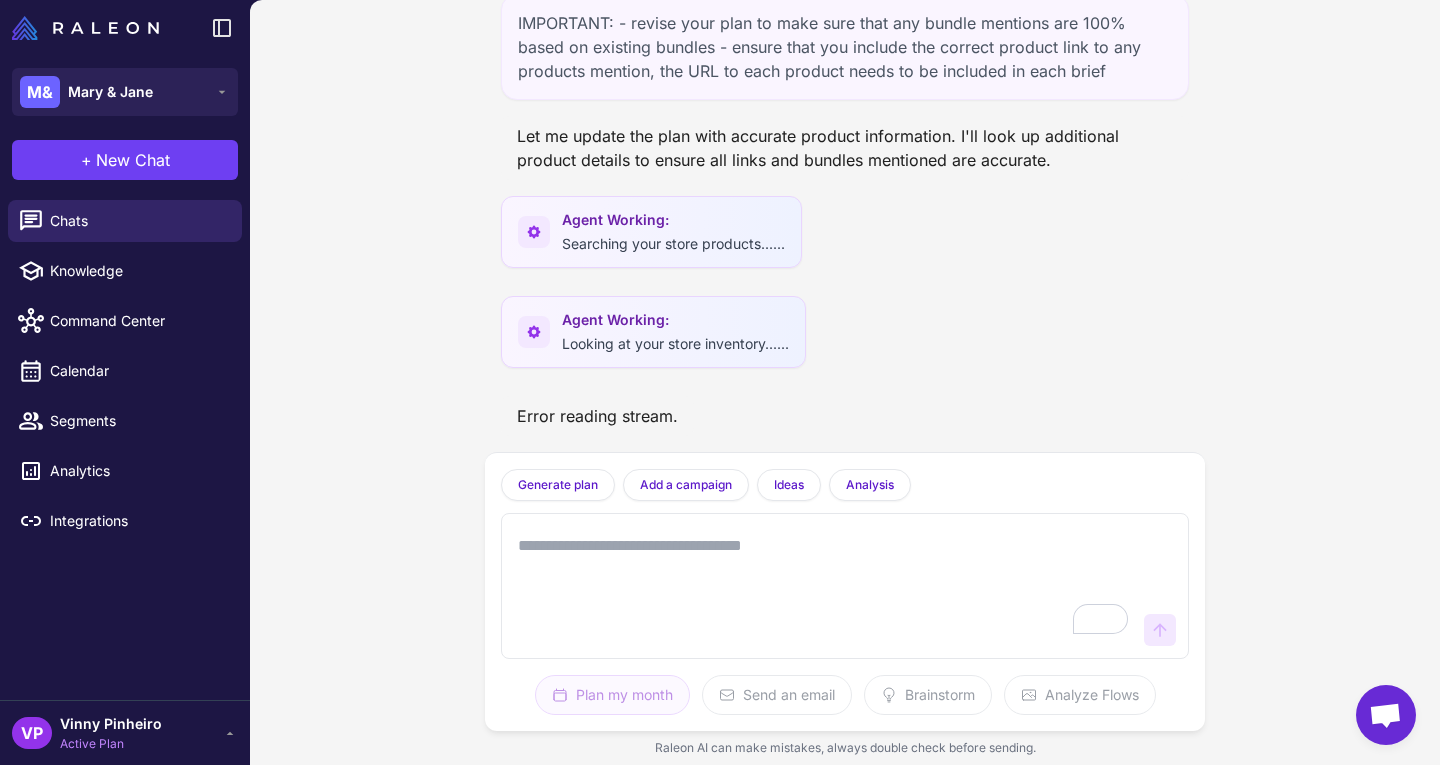 click on "Error reading stream." at bounding box center [597, 416] 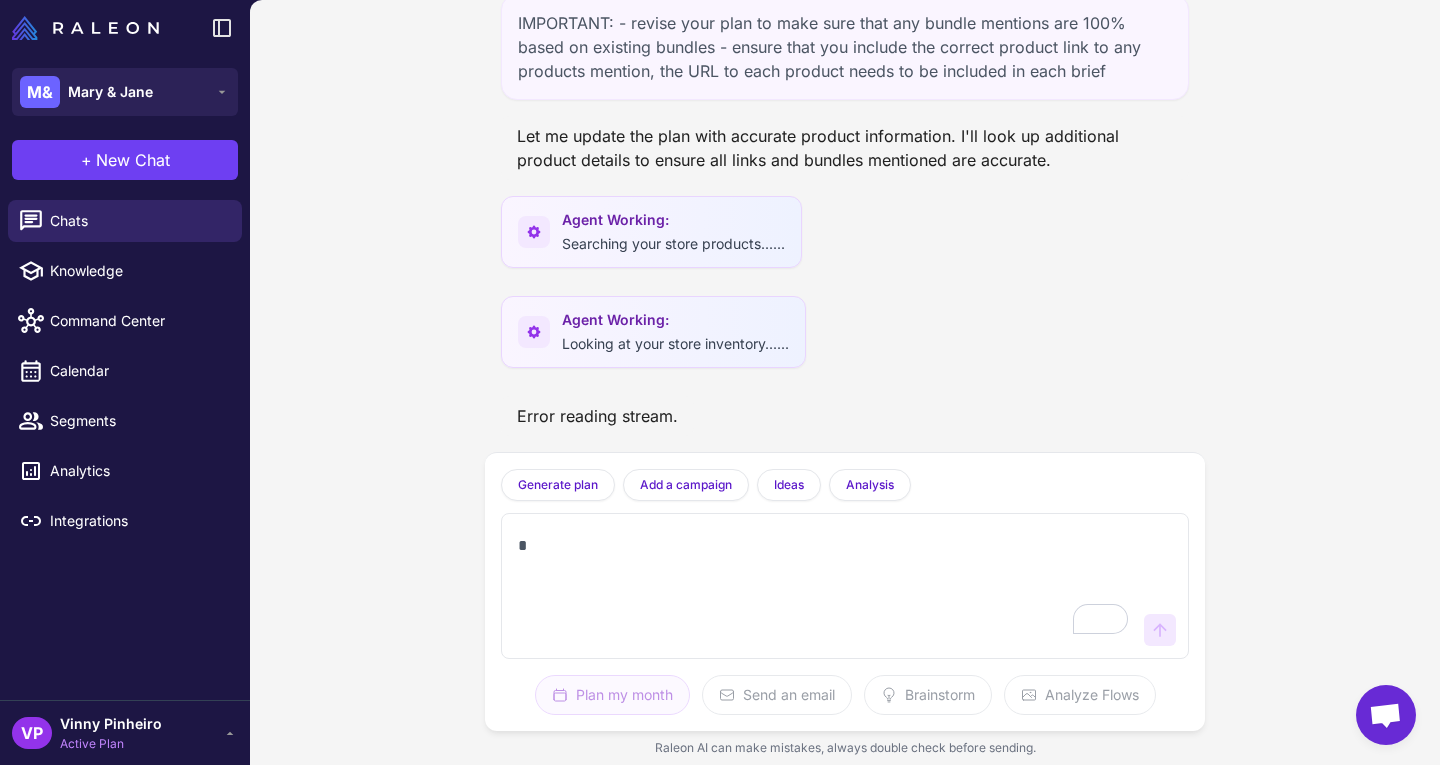 scroll, scrollTop: 3301, scrollLeft: 0, axis: vertical 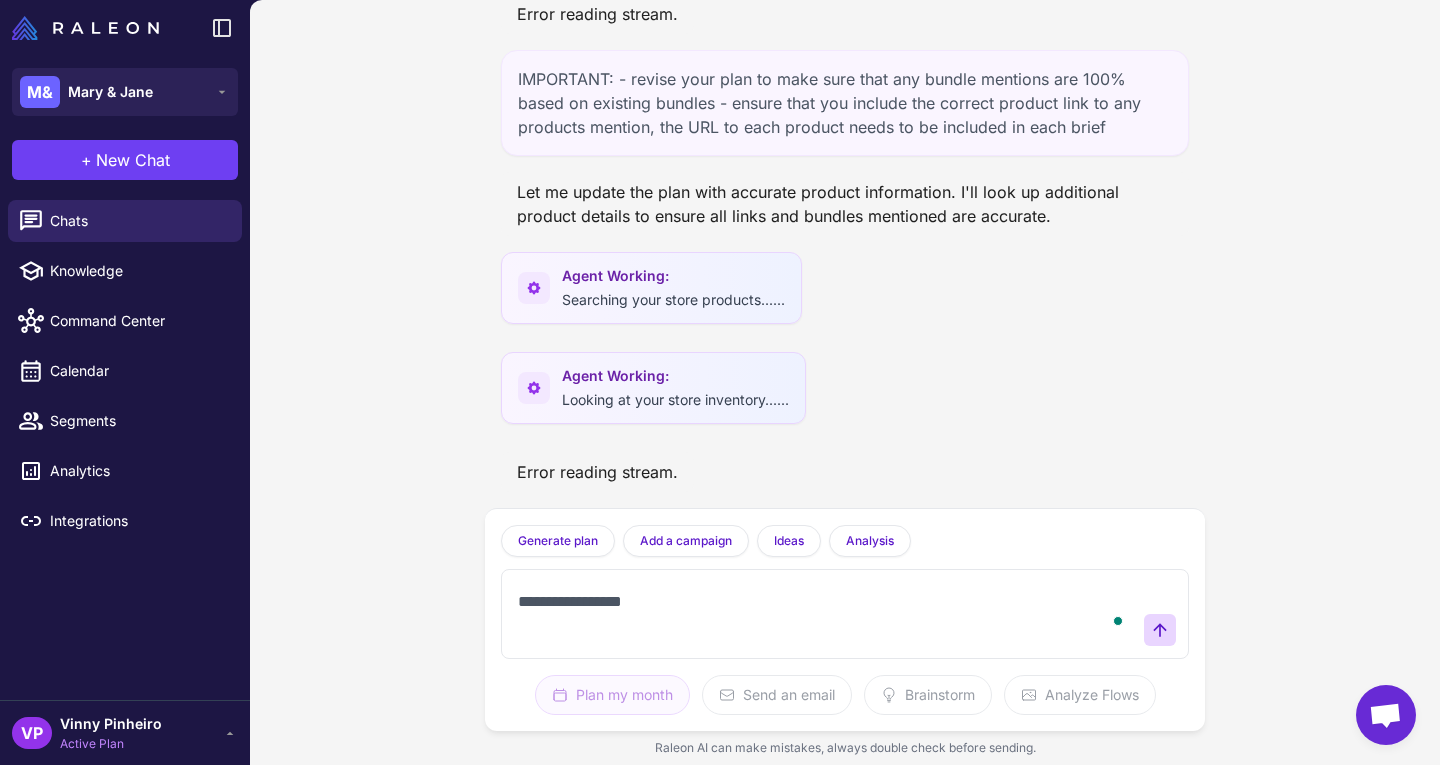 type on "**********" 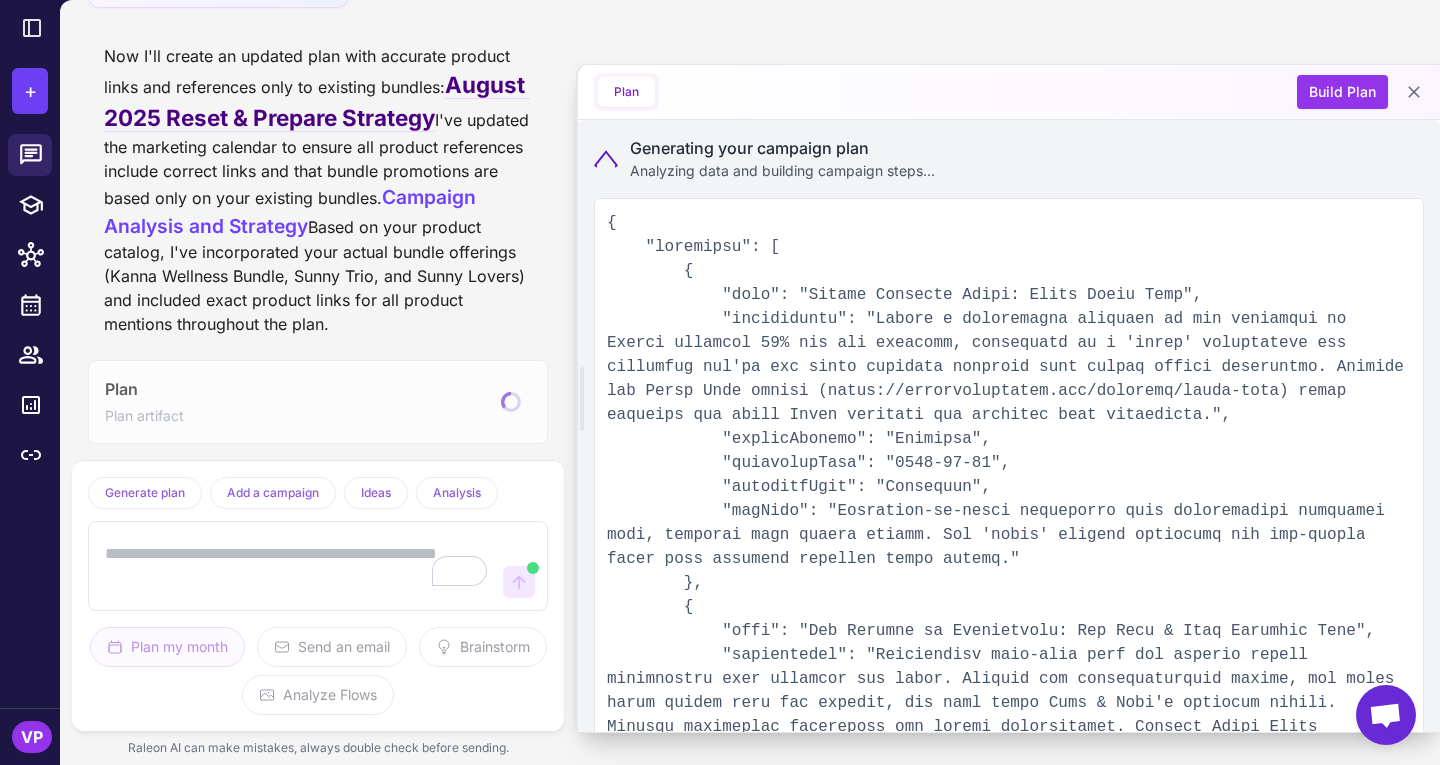 scroll, scrollTop: 5720, scrollLeft: 0, axis: vertical 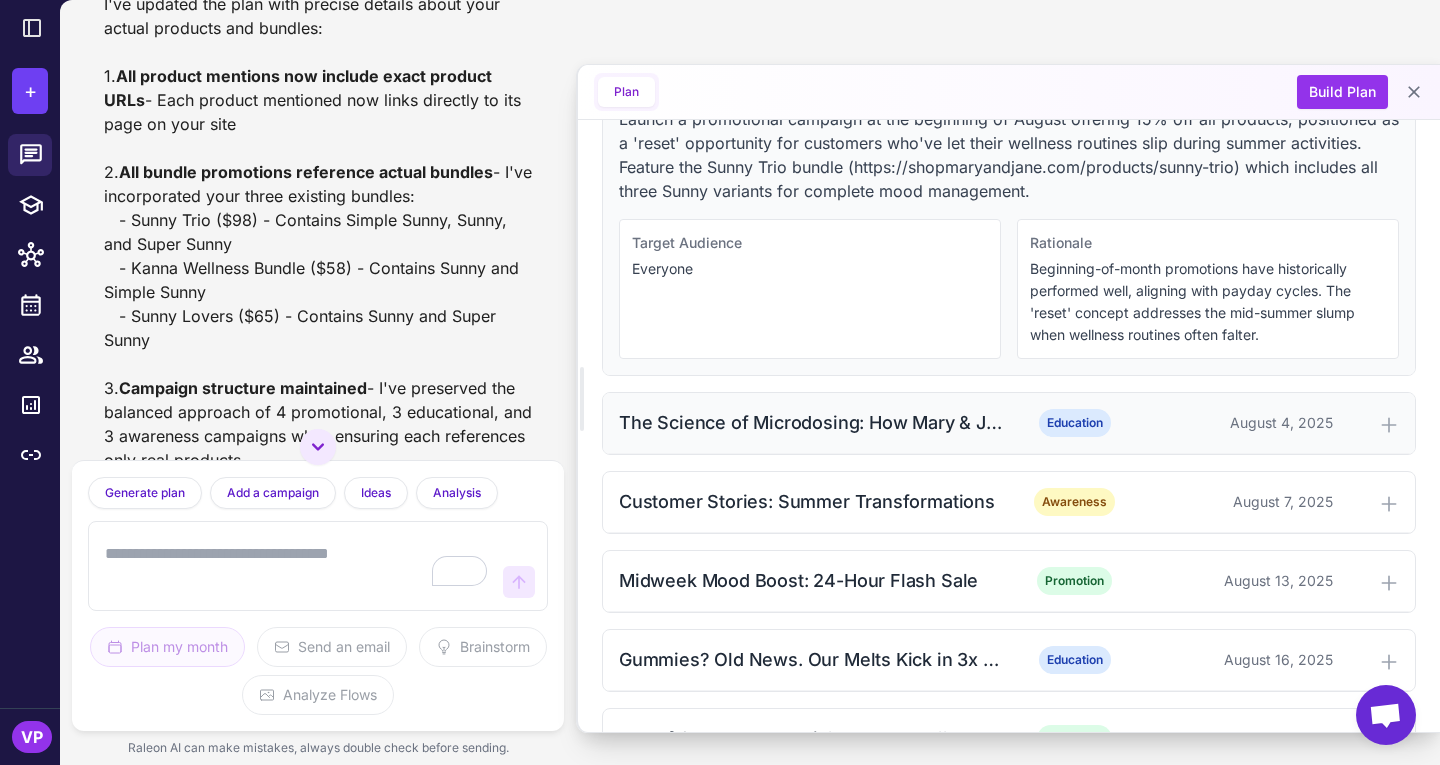 click on "The Science of Microdosing: How Mary & Jane Products Work" at bounding box center [812, 422] 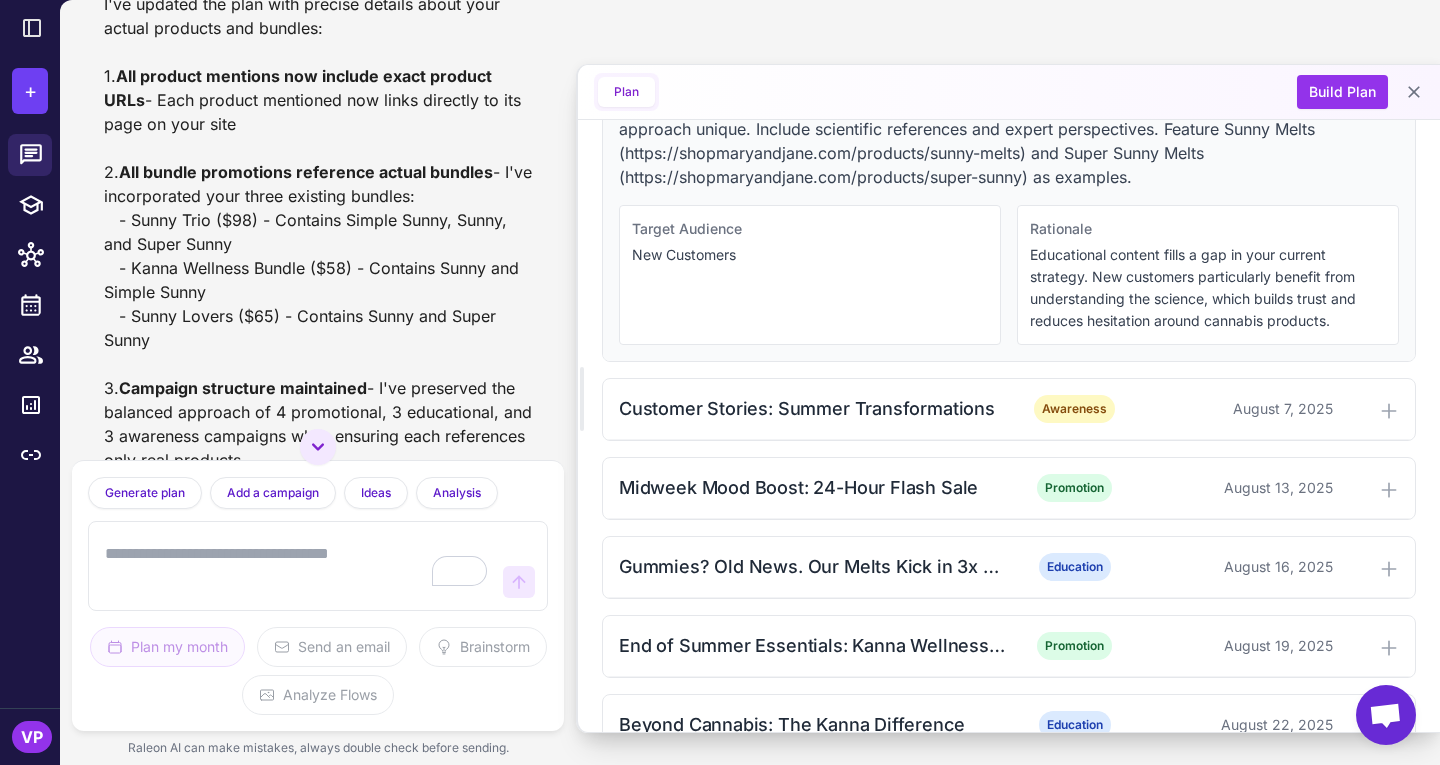 scroll, scrollTop: 1255, scrollLeft: 0, axis: vertical 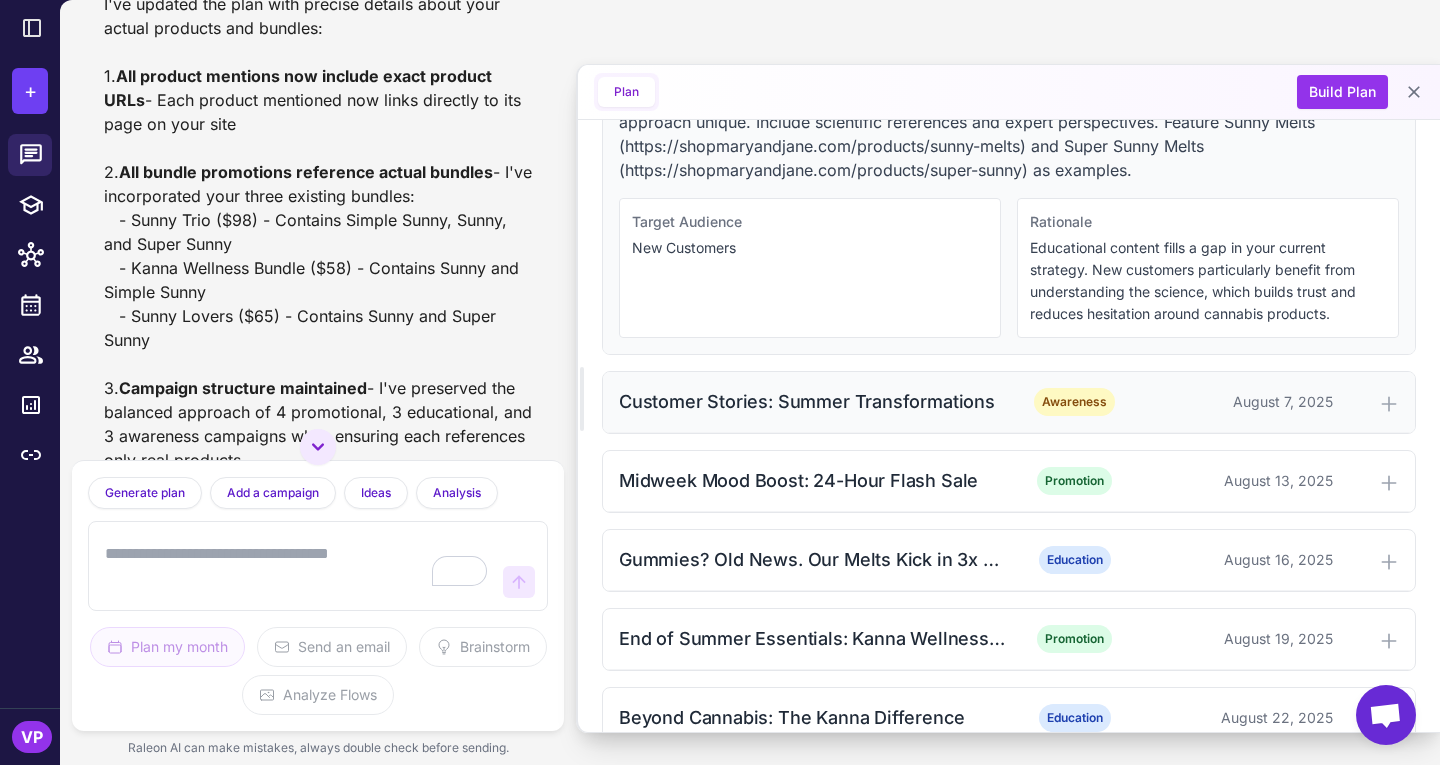 click on "Customer Stories: Summer Transformations Awareness August 7, 2025" at bounding box center (1009, 402) 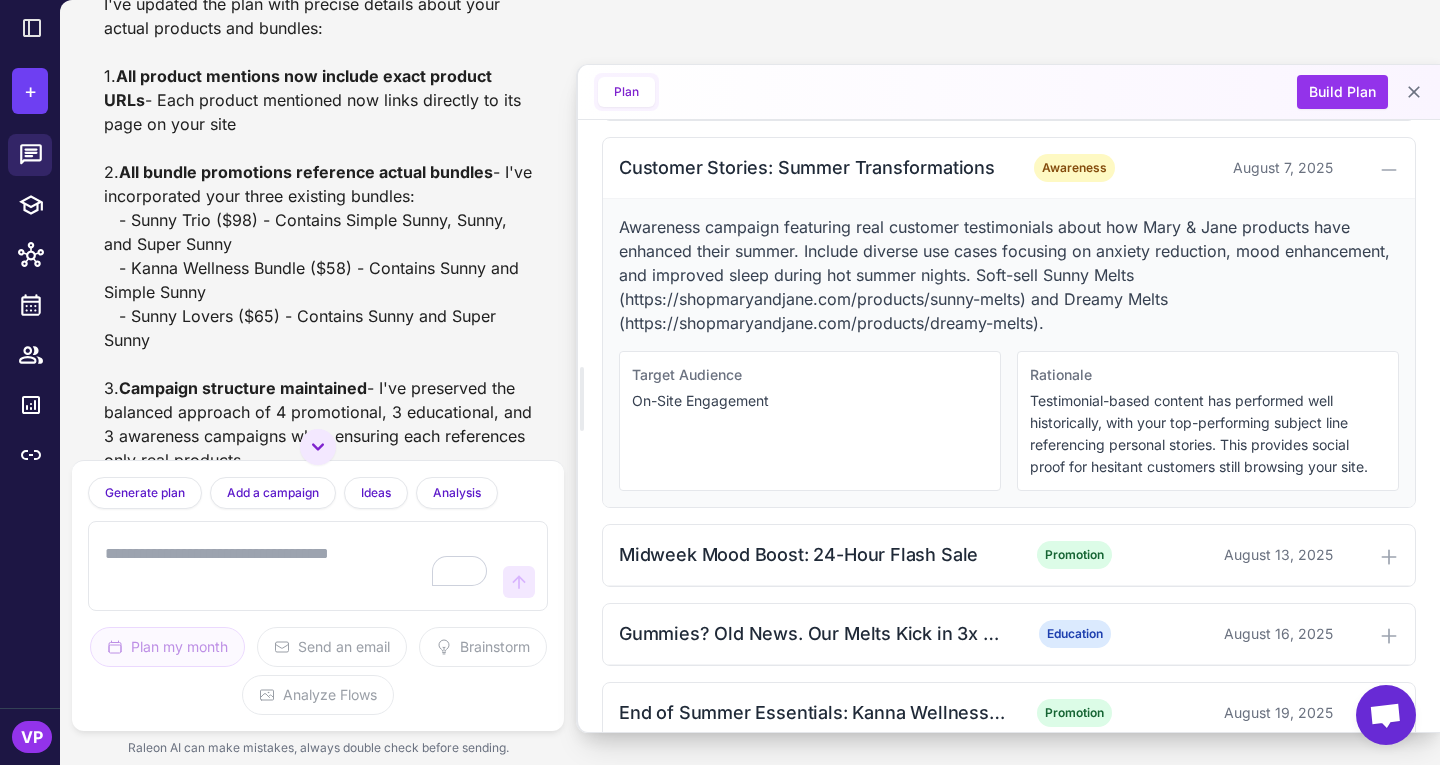 scroll, scrollTop: 1486, scrollLeft: 0, axis: vertical 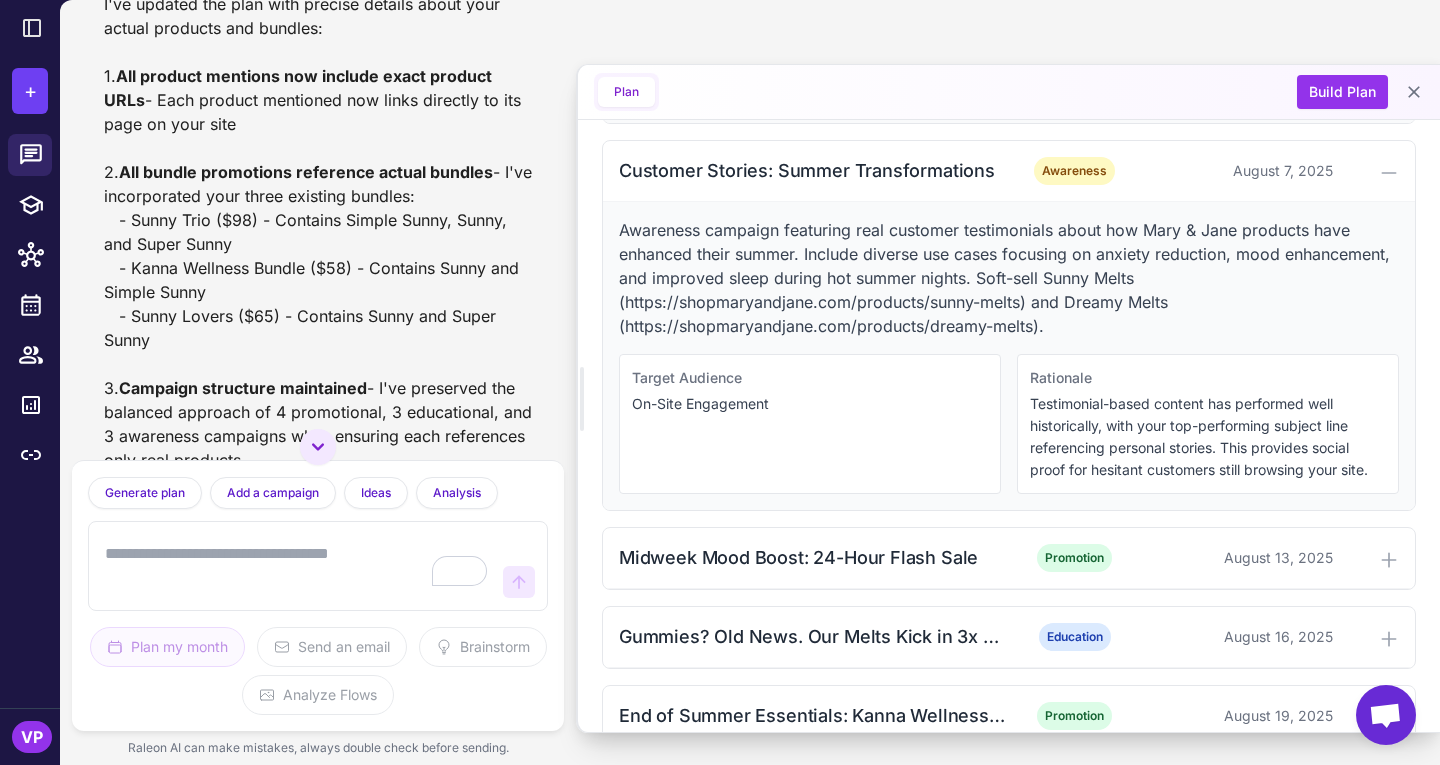 click at bounding box center [298, 566] 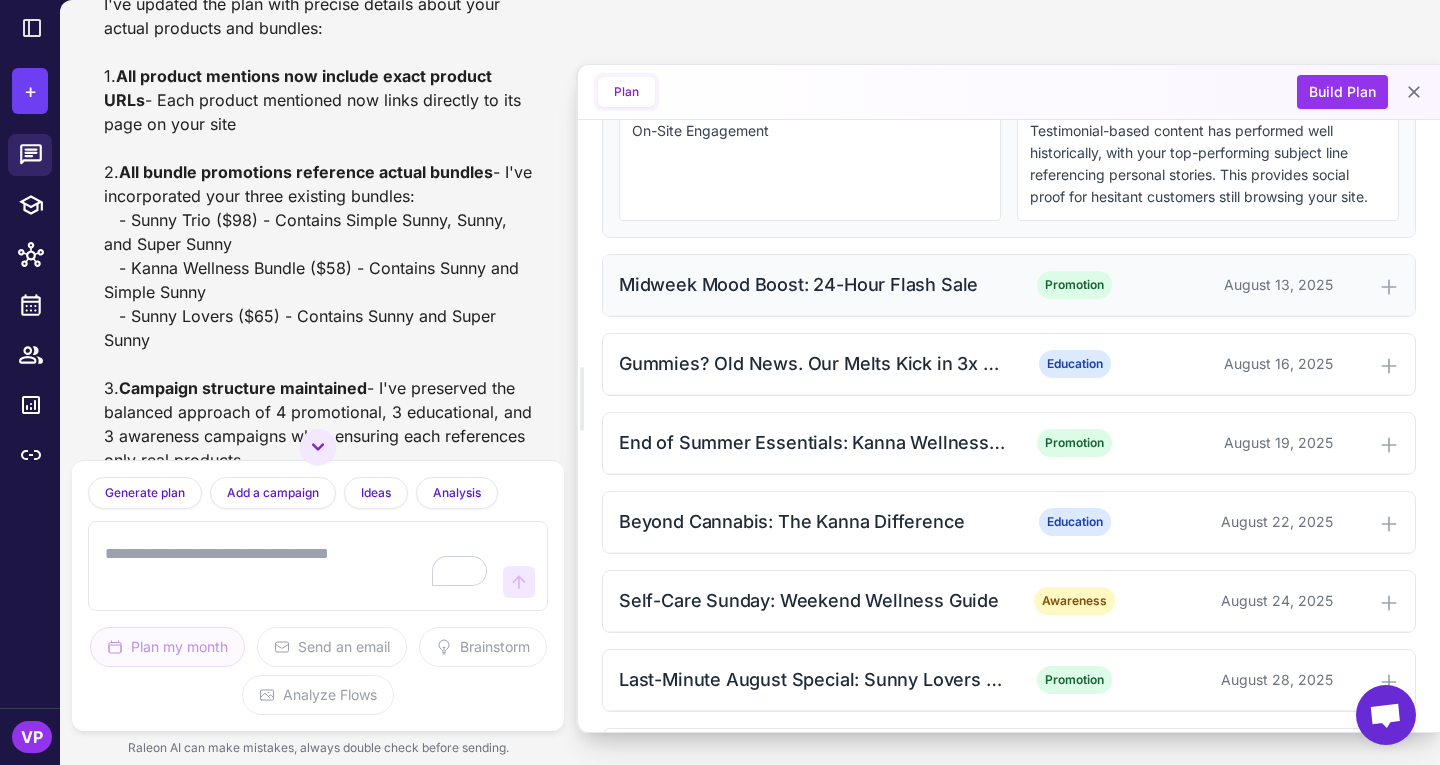 scroll, scrollTop: 1760, scrollLeft: 0, axis: vertical 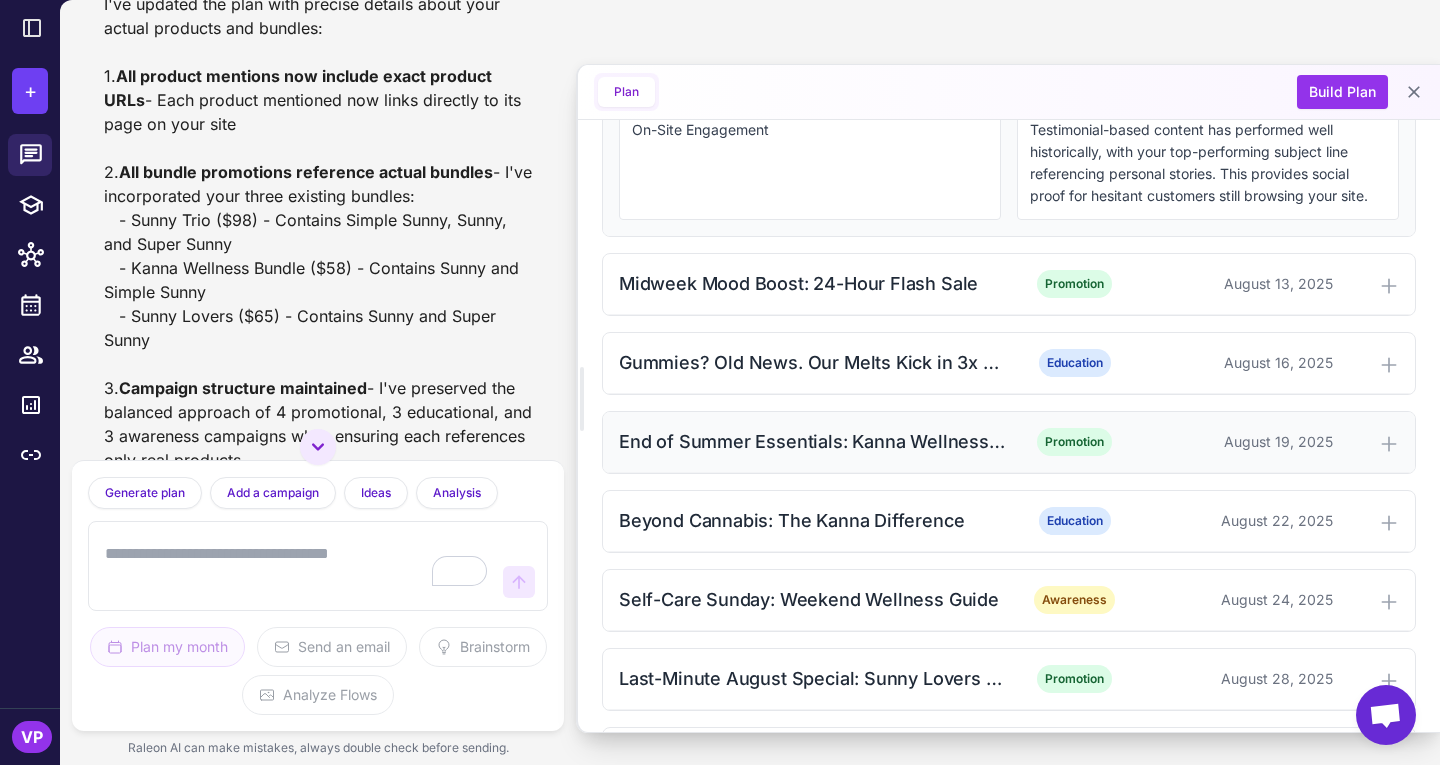 click on "End of Summer Essentials: Kanna Wellness Bundle Spotlight" at bounding box center (812, 441) 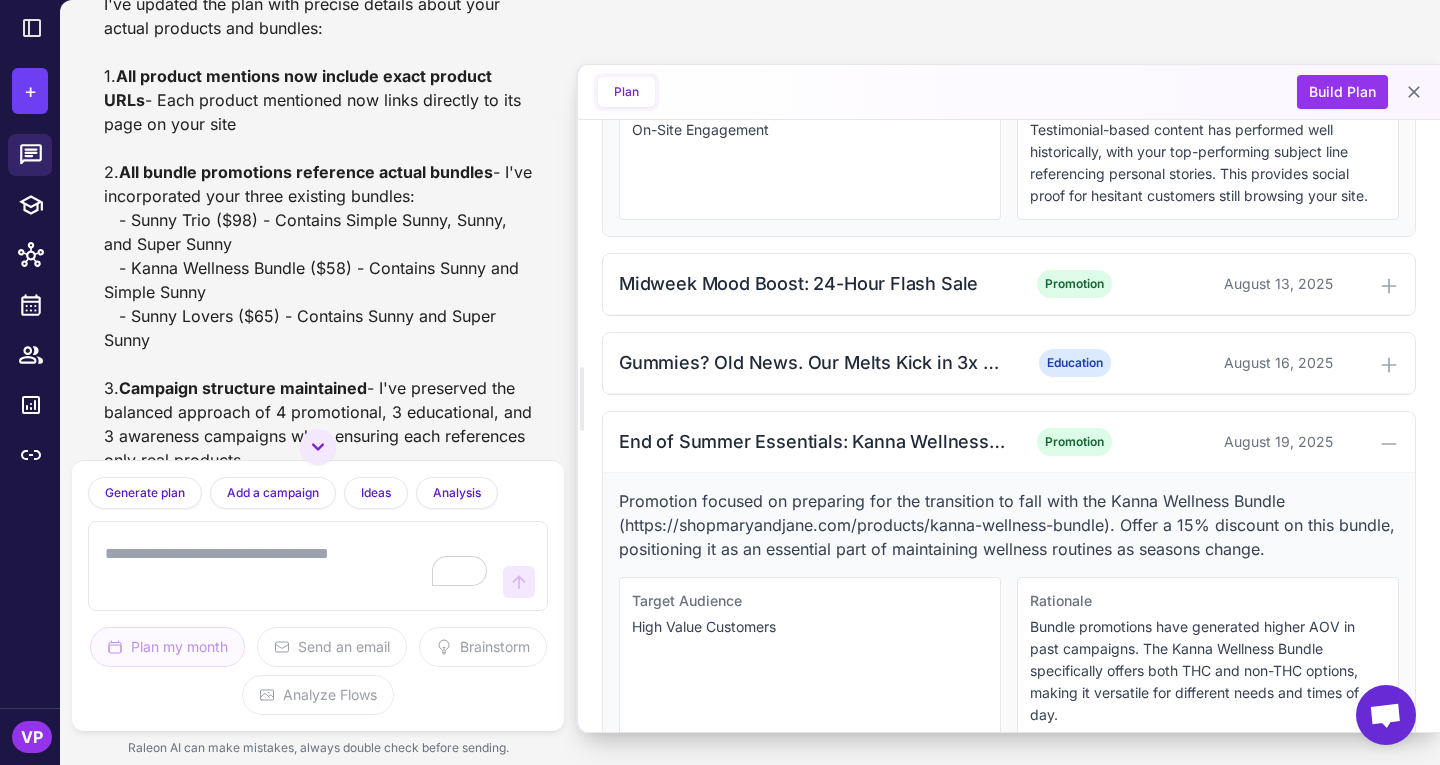 click on "Promotion focused on preparing for the transition to fall with the Kanna Wellness Bundle (https://shopmaryandjane.com/products/kanna-wellness-bundle). Offer a 15% discount on this bundle, positioning it as an essential part of maintaining wellness routines as seasons change." at bounding box center (1009, 525) 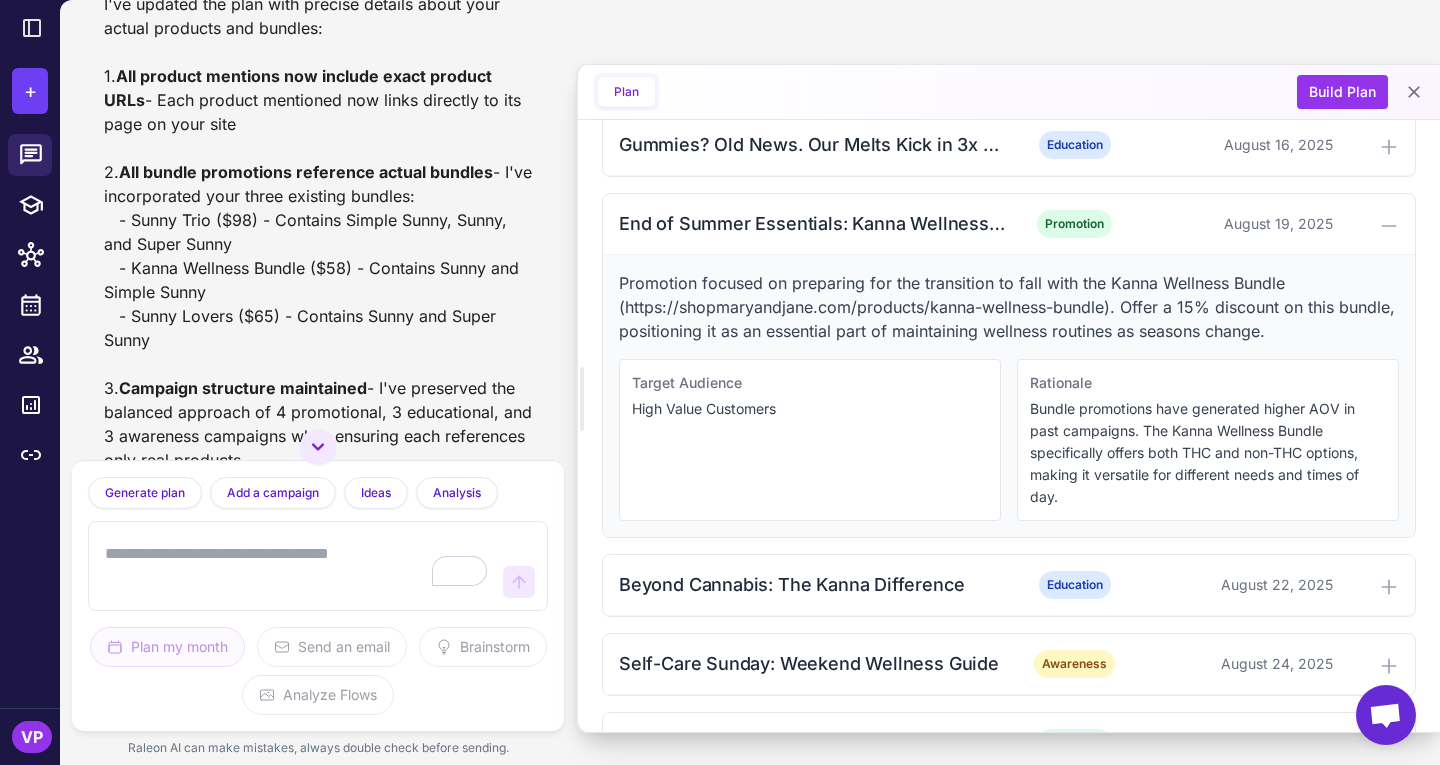 scroll, scrollTop: 1978, scrollLeft: 0, axis: vertical 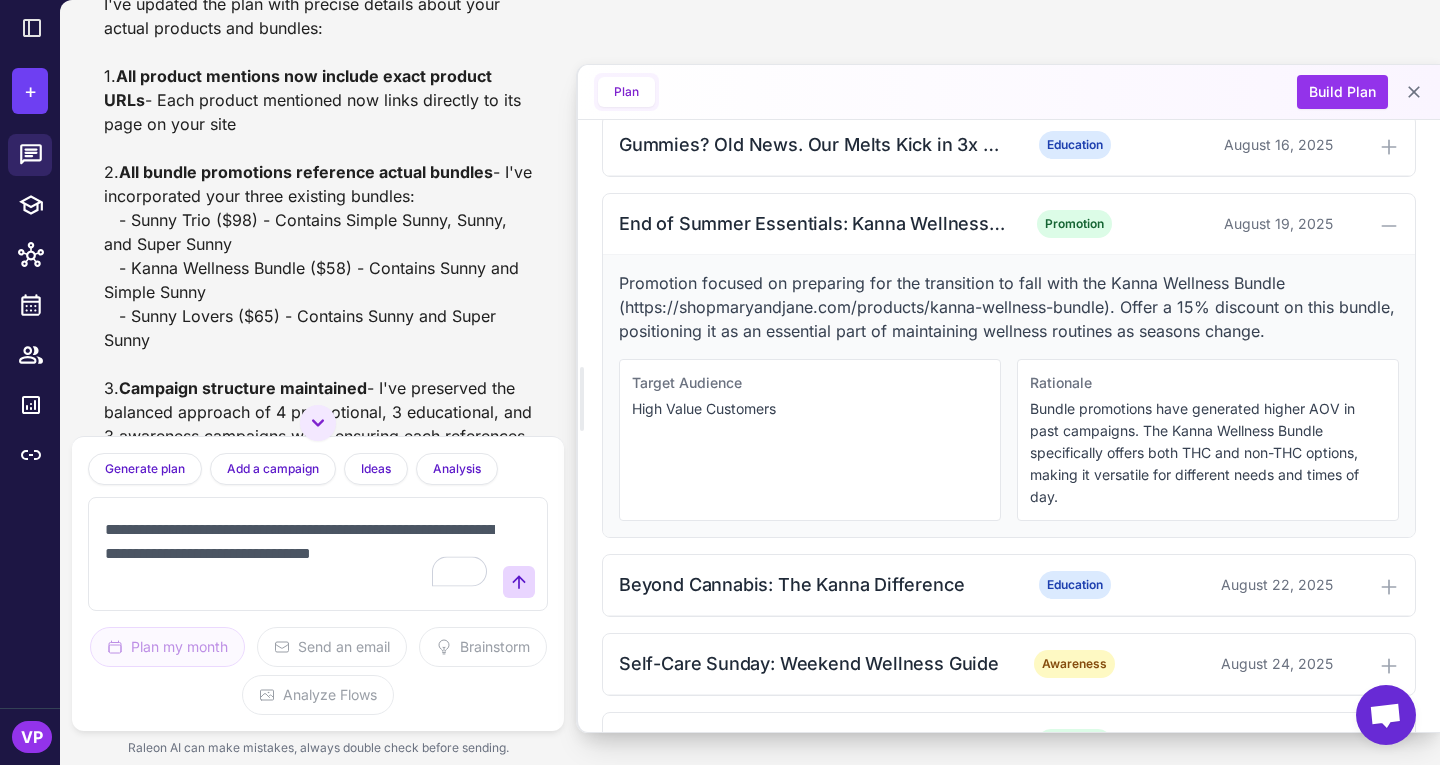 click on "**********" at bounding box center [298, 554] 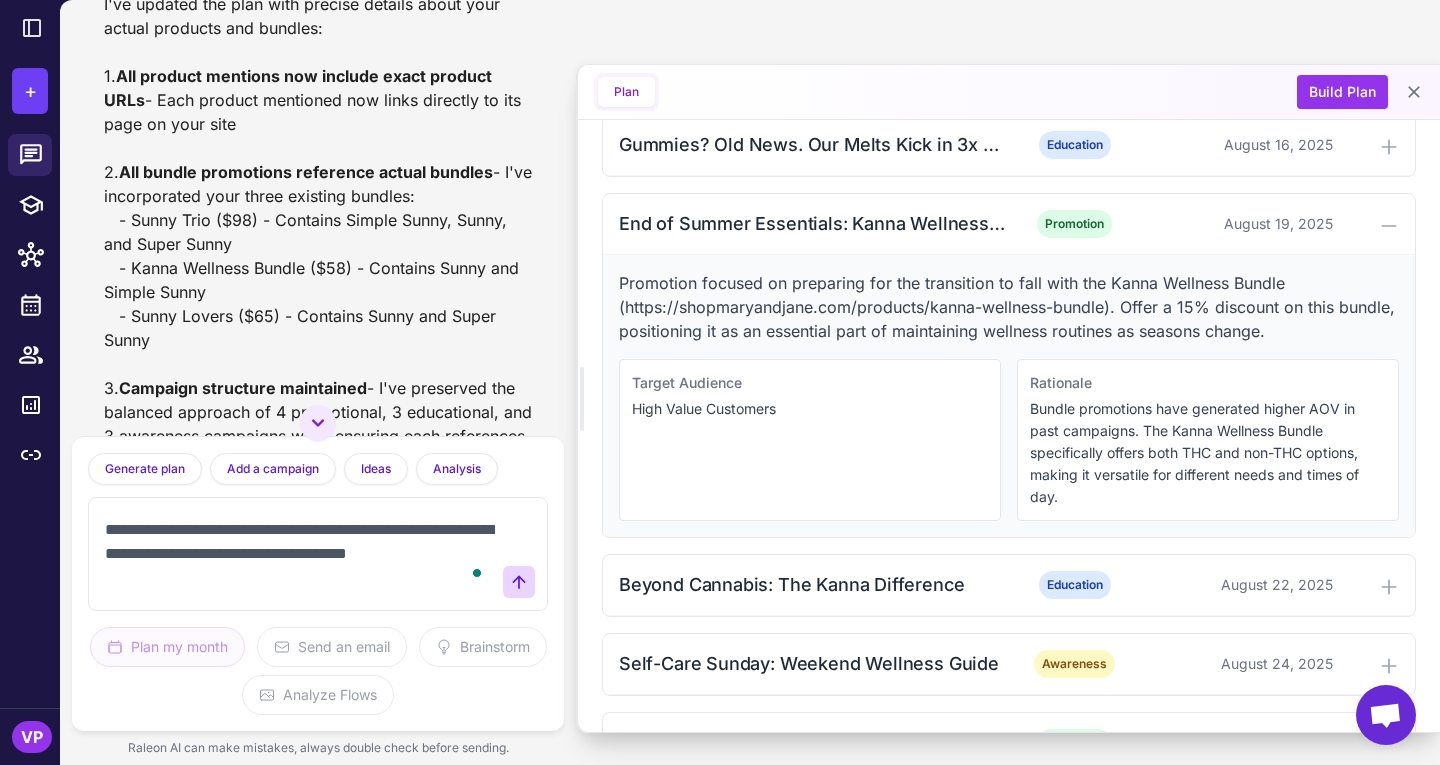 click on "**********" at bounding box center [298, 554] 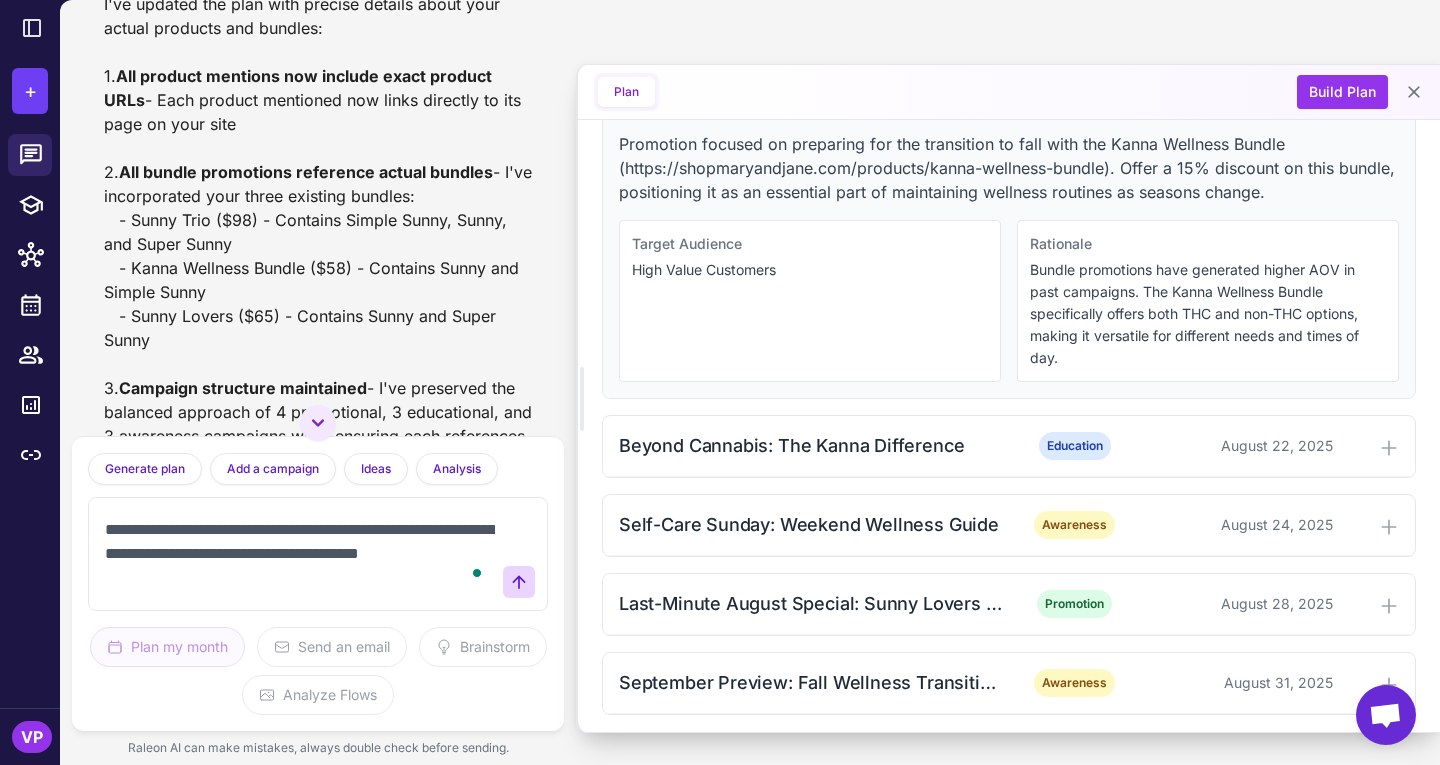 scroll, scrollTop: 2117, scrollLeft: 0, axis: vertical 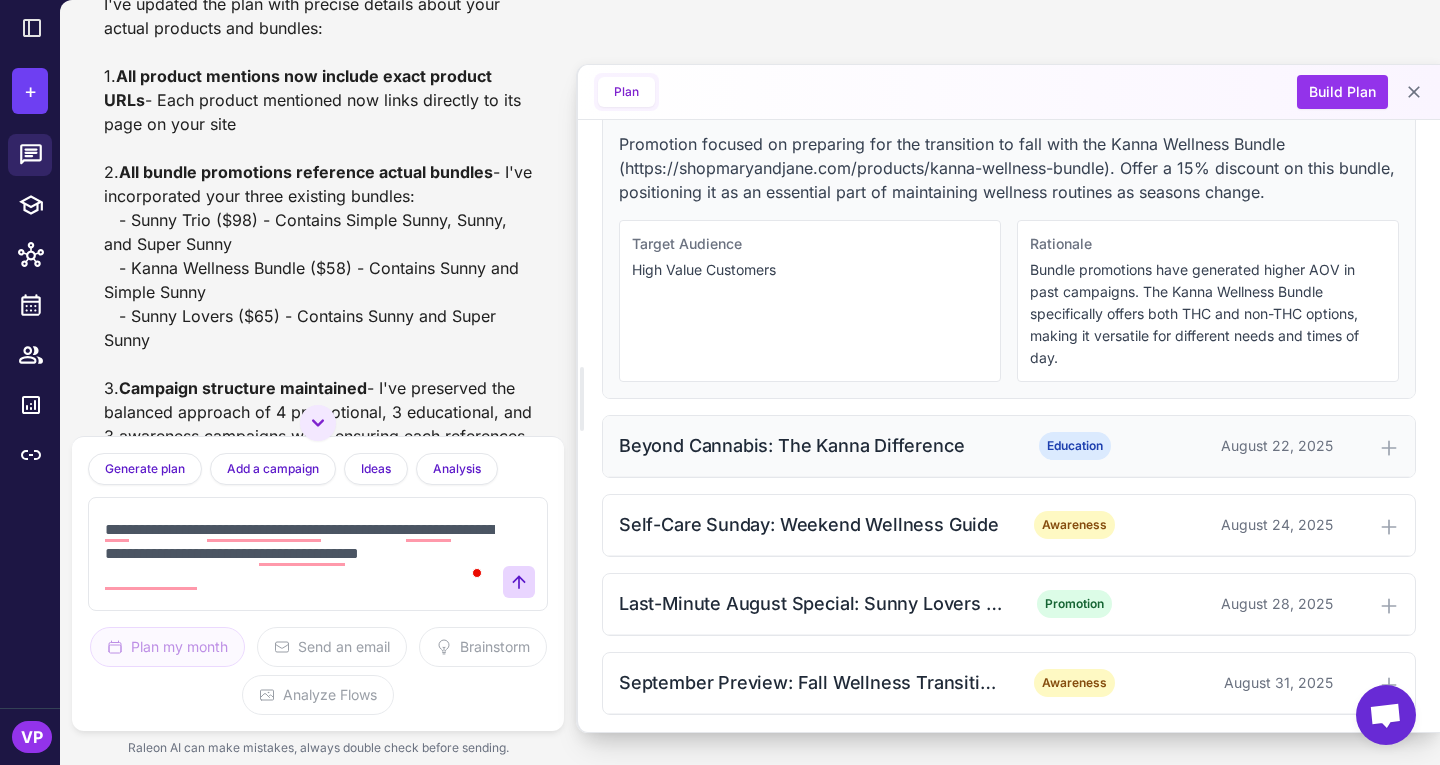 click on "Beyond Cannabis: The Kanna Difference" at bounding box center (812, 445) 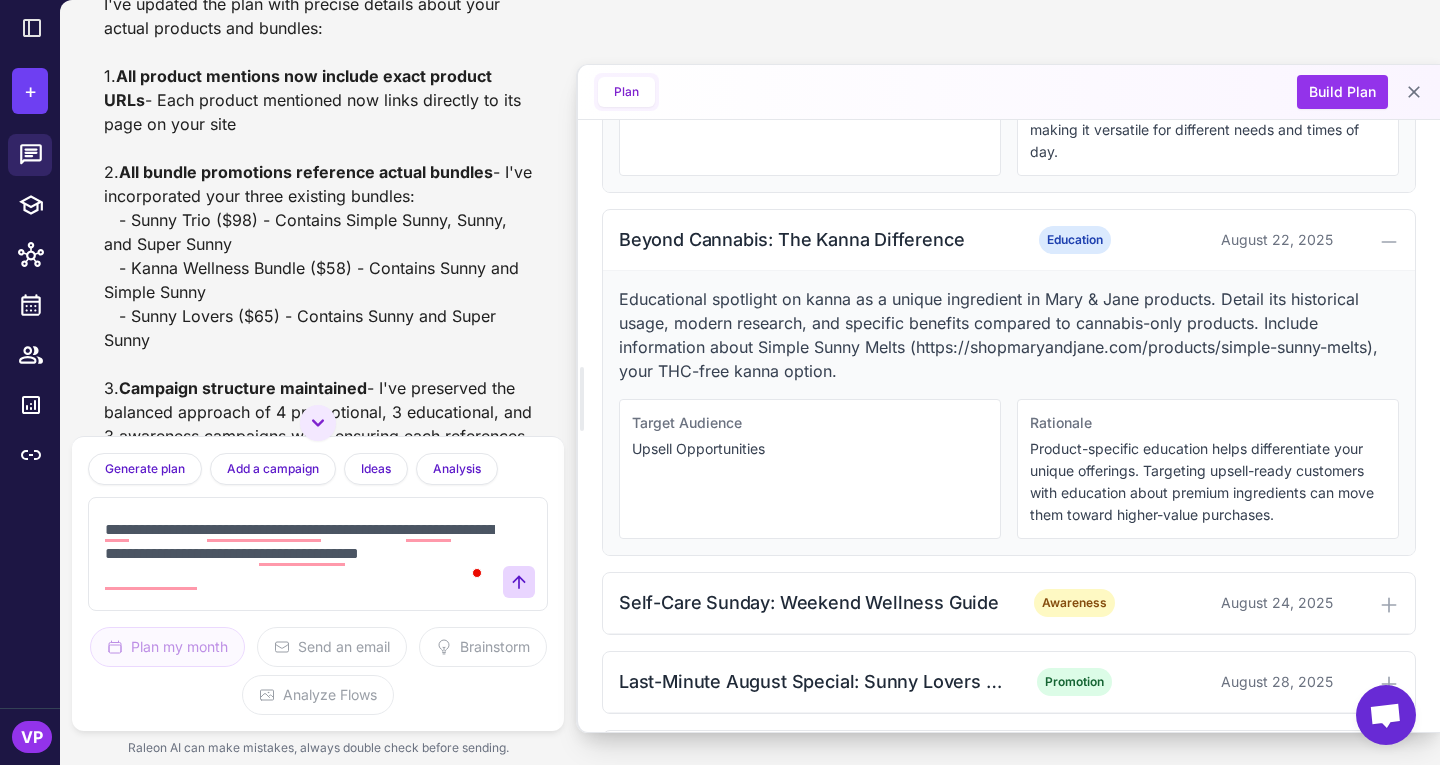 scroll, scrollTop: 2327, scrollLeft: 0, axis: vertical 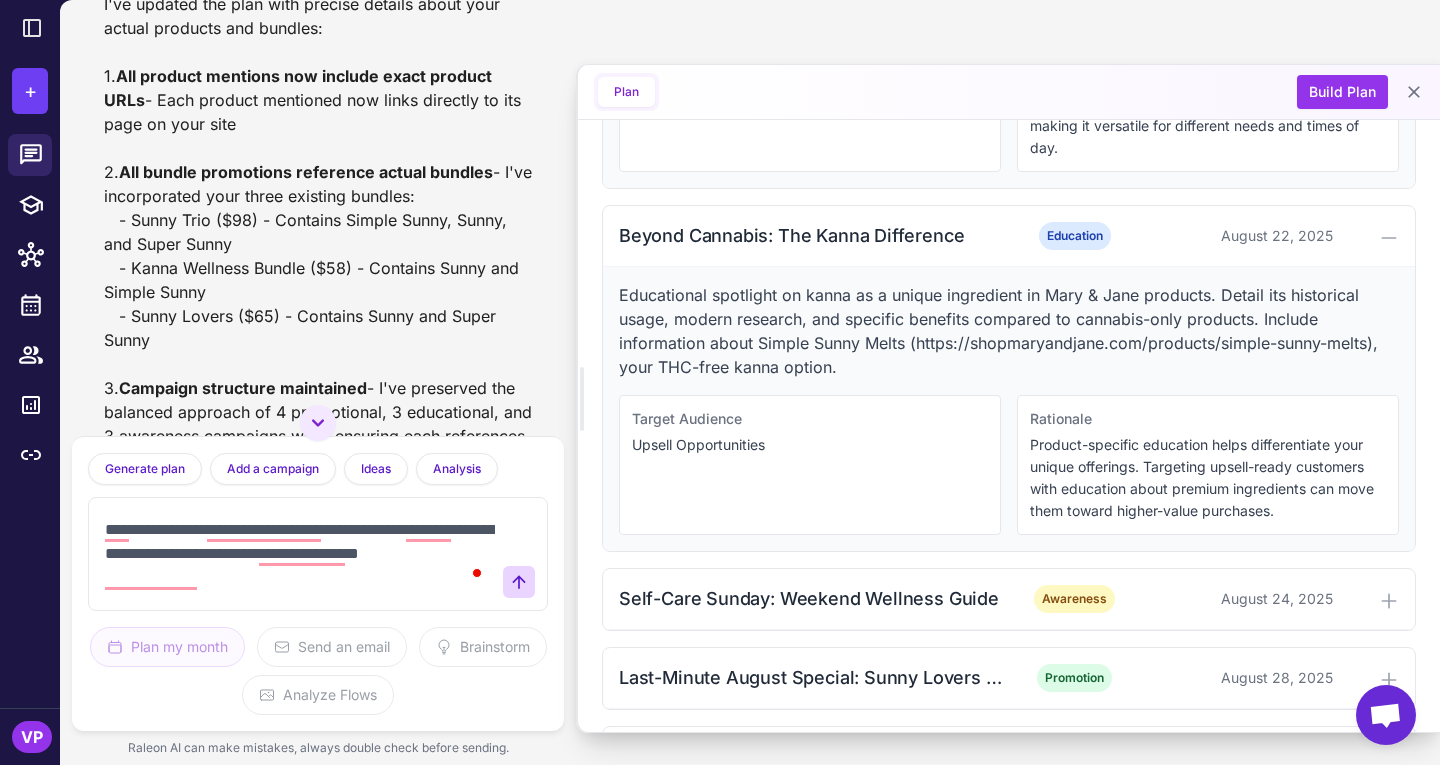 click on "**********" at bounding box center (298, 554) 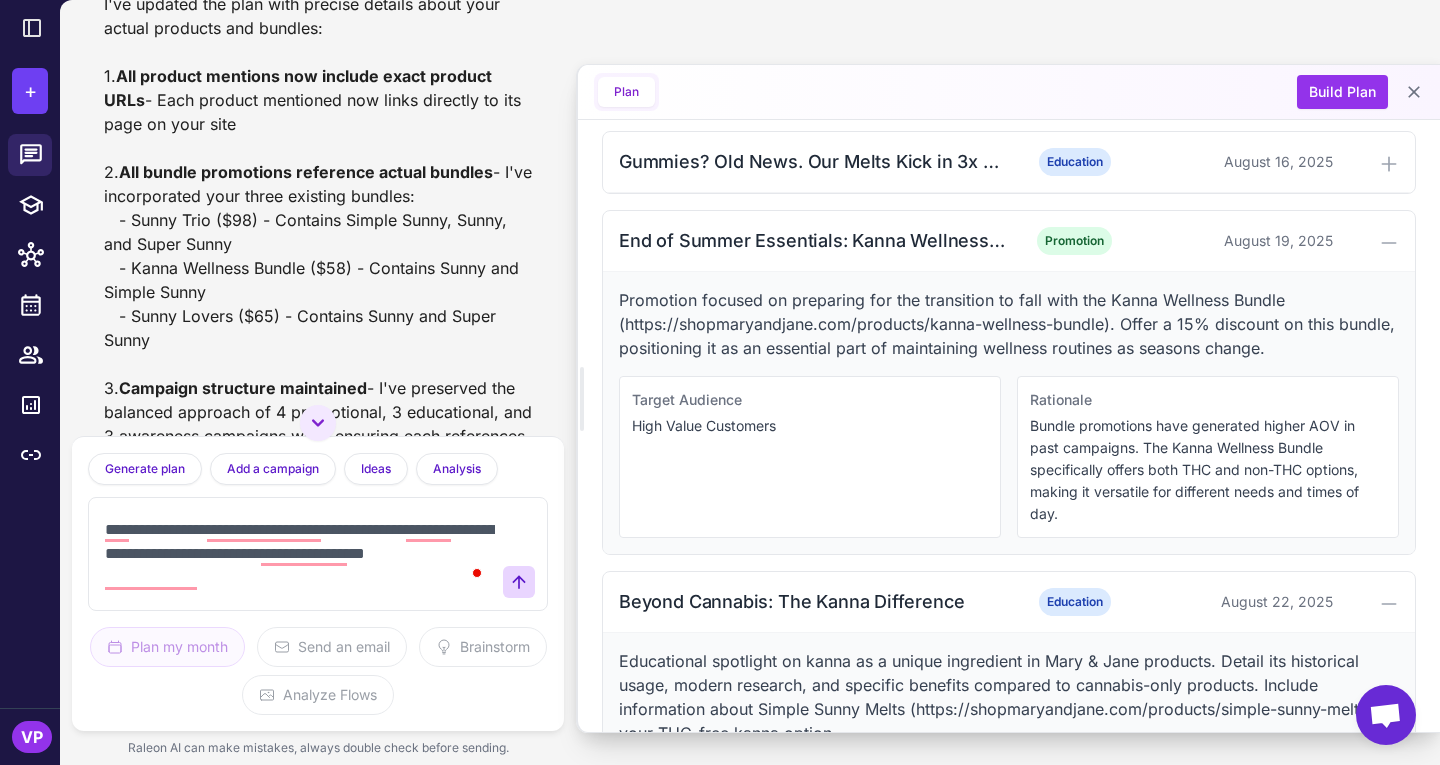 scroll, scrollTop: 2408, scrollLeft: 0, axis: vertical 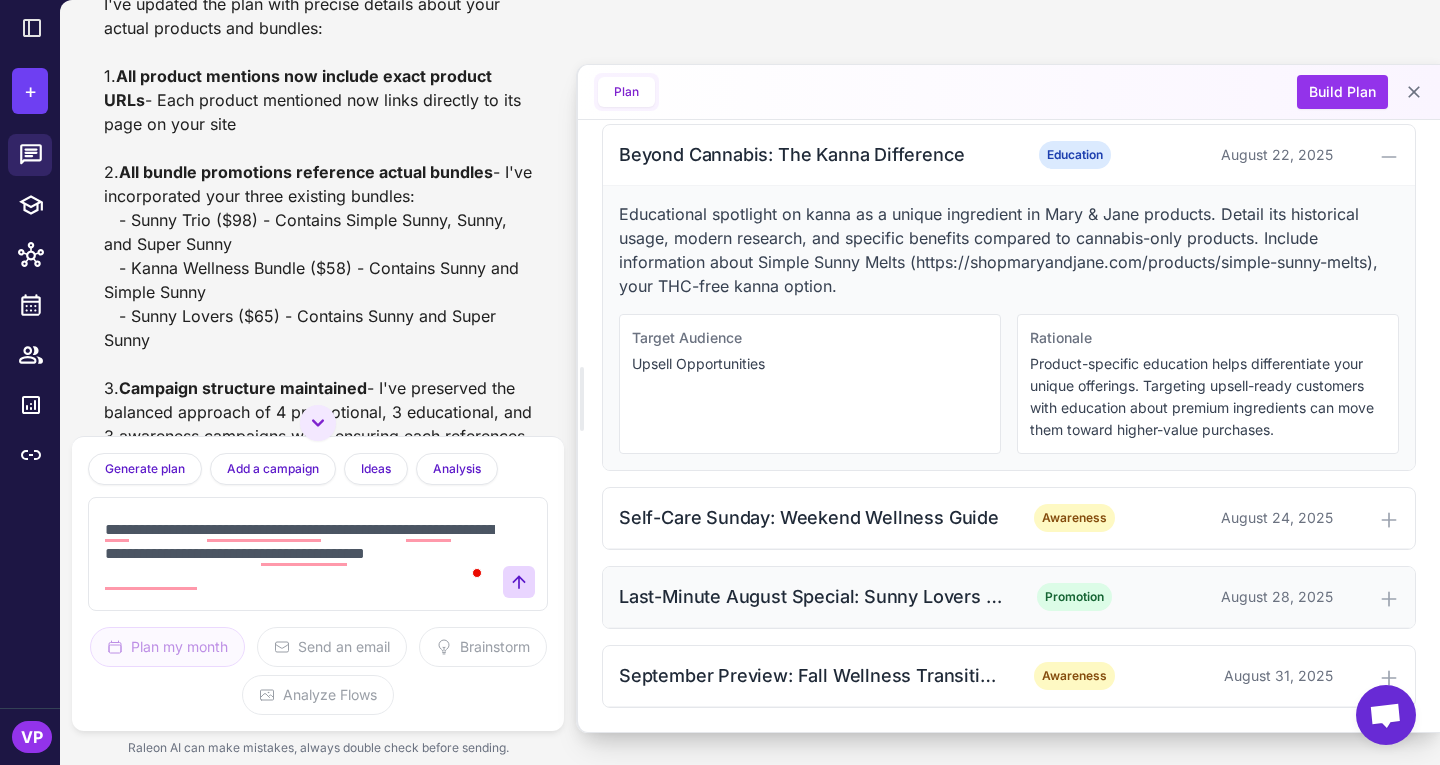 click on "Last-Minute August Special: Sunny Lovers Bundle" at bounding box center [812, 596] 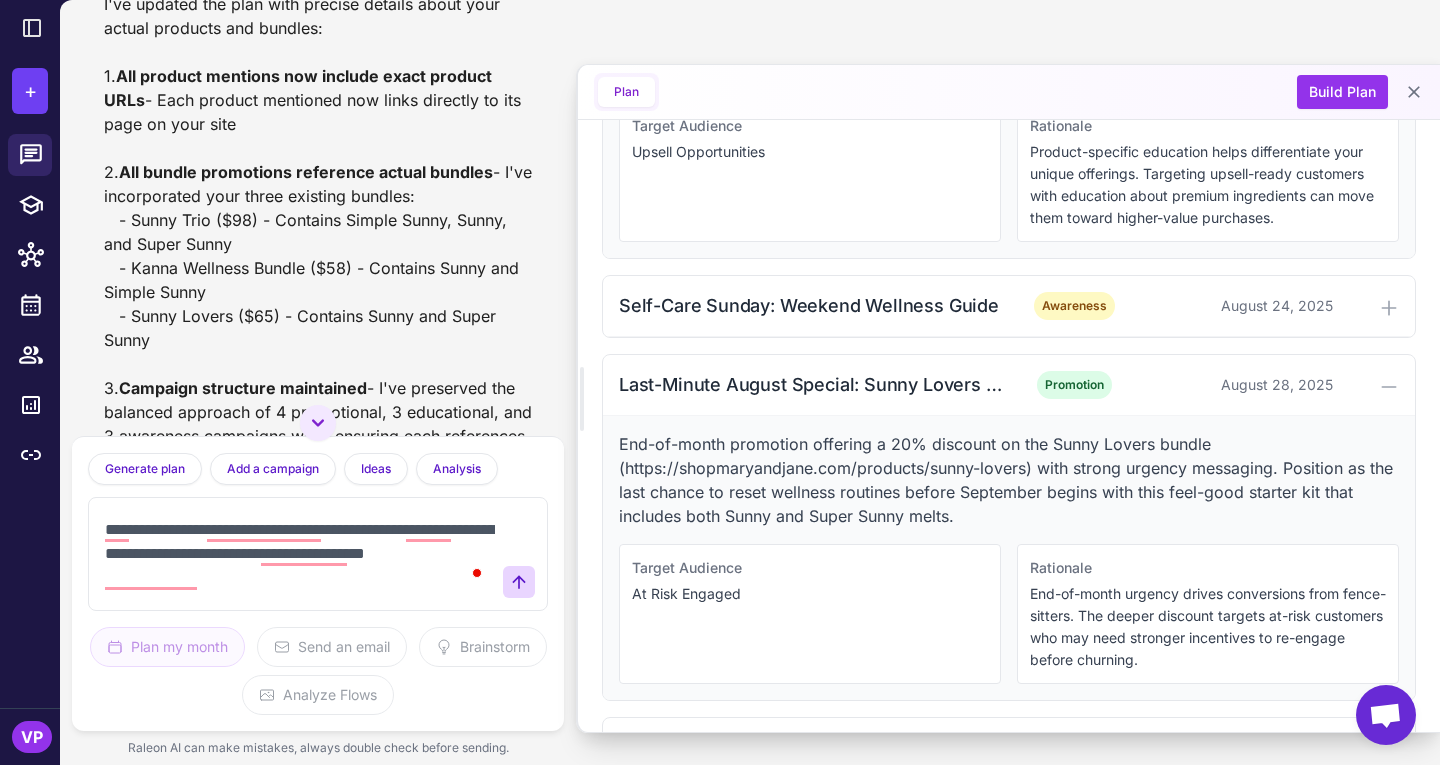 scroll, scrollTop: 2692, scrollLeft: 0, axis: vertical 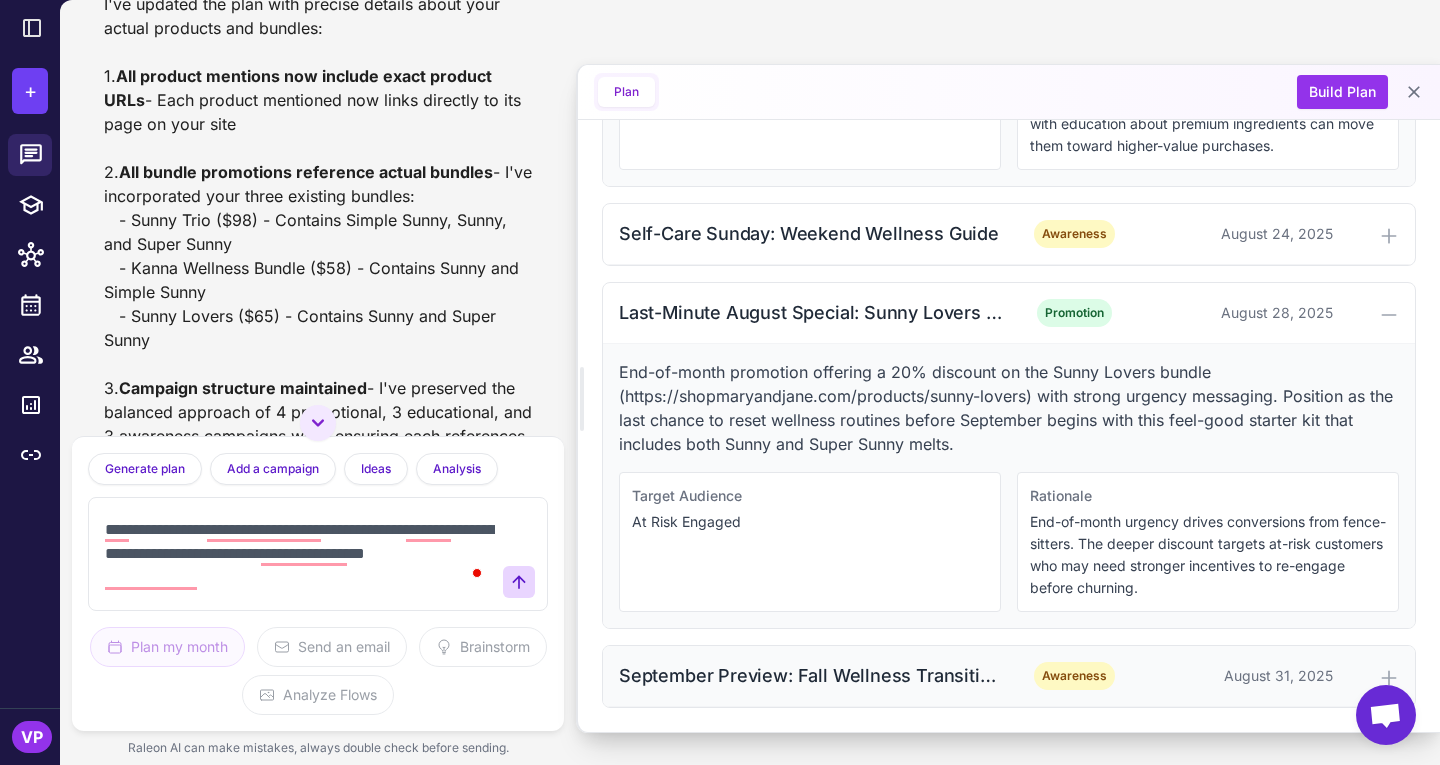 click on "September Preview: Fall Wellness Transition Tips" at bounding box center (812, 675) 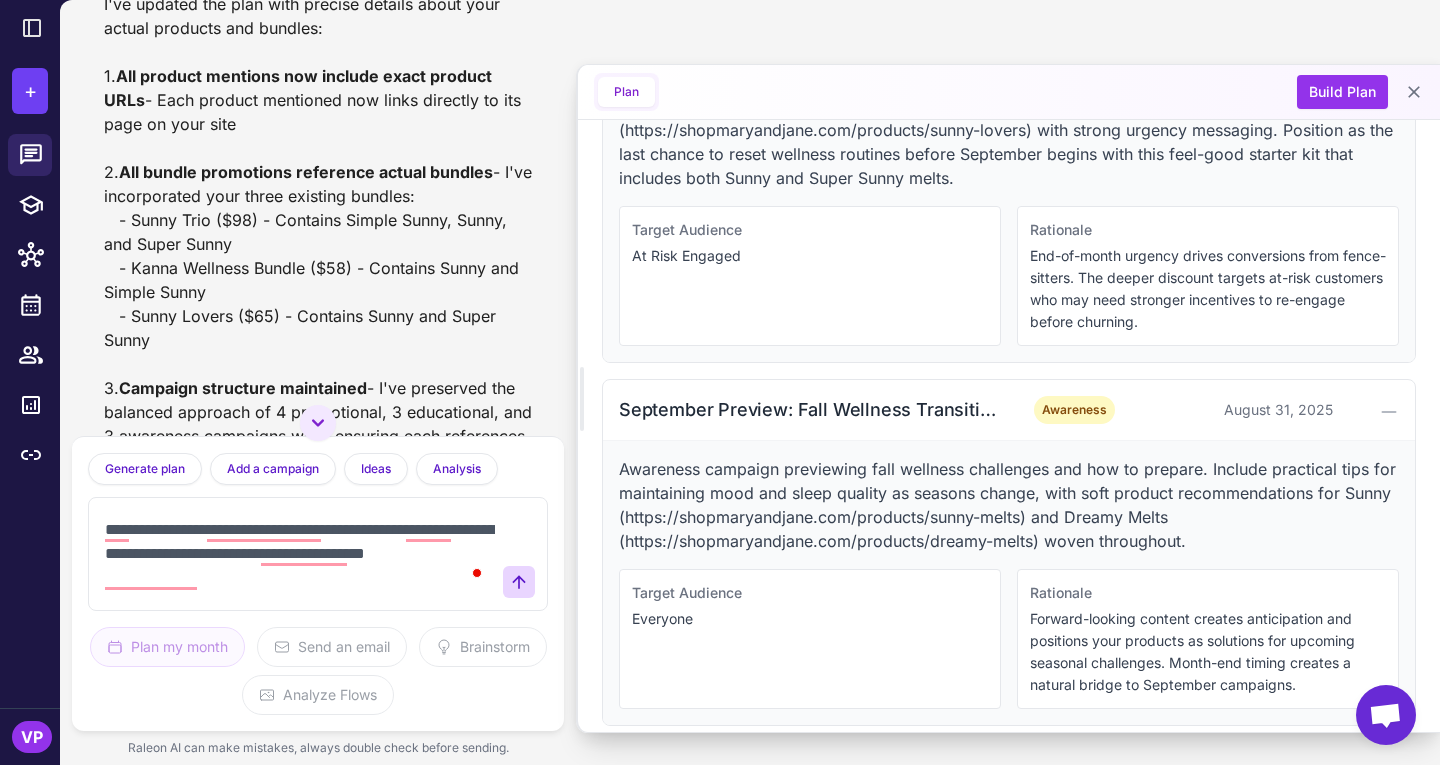 scroll, scrollTop: 2957, scrollLeft: 0, axis: vertical 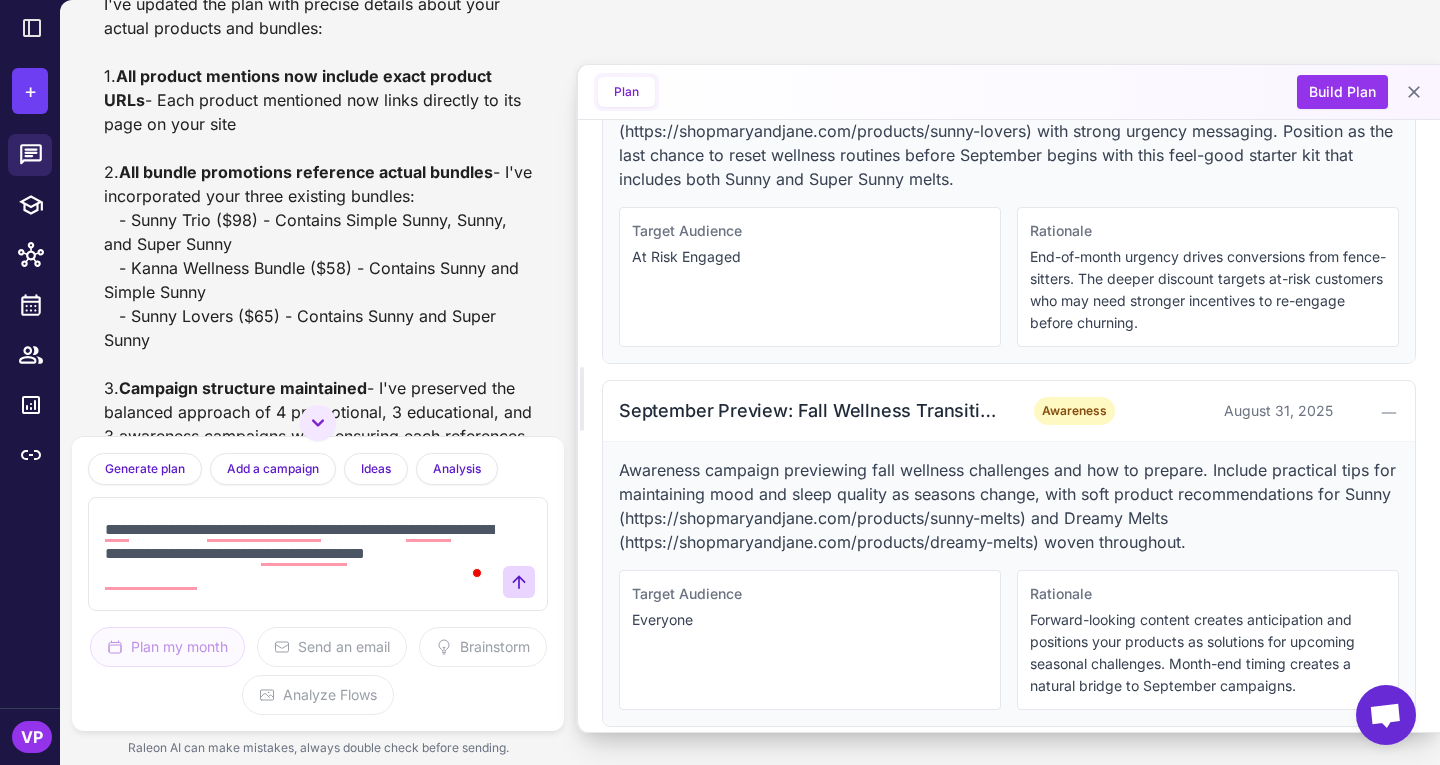 click on "**********" at bounding box center (298, 554) 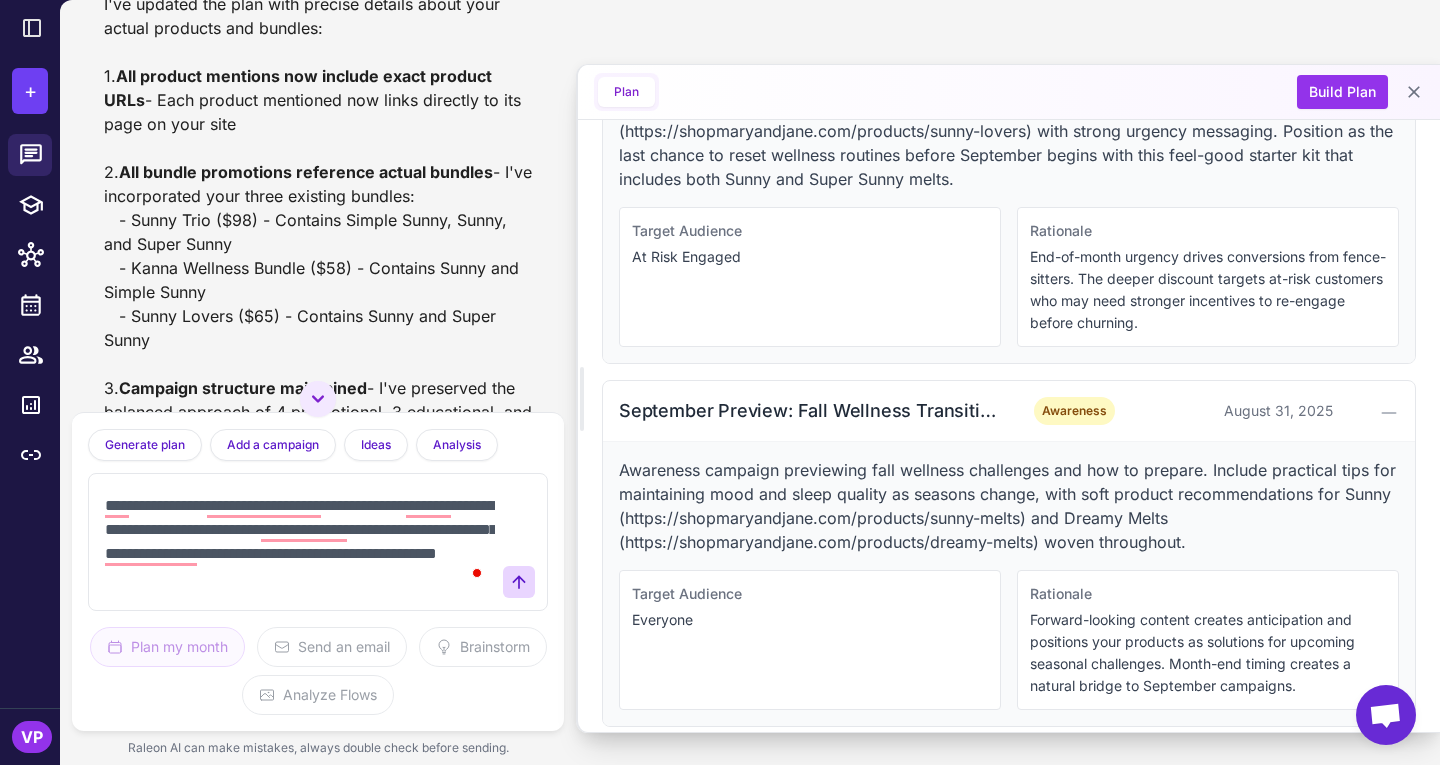scroll, scrollTop: 5, scrollLeft: 0, axis: vertical 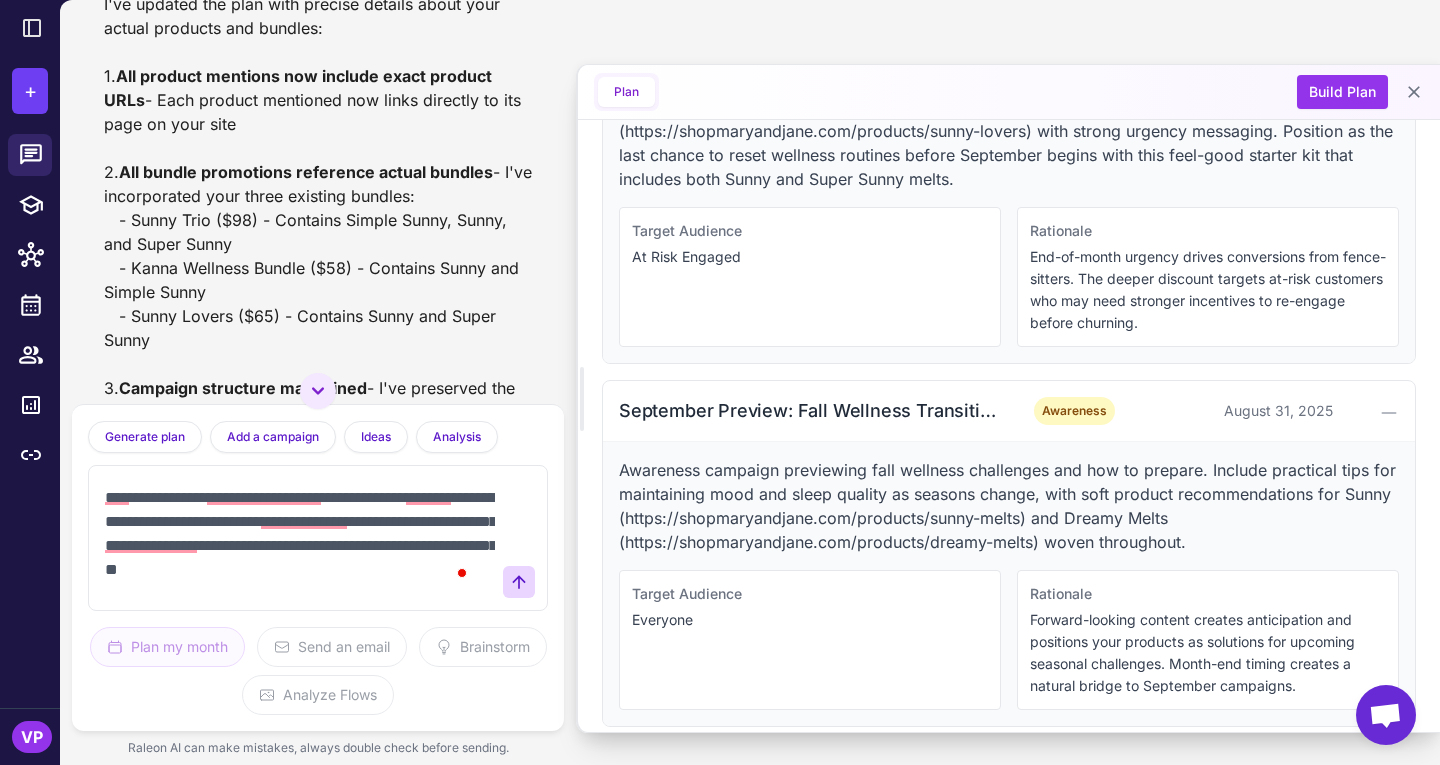click on "**********" at bounding box center (298, 538) 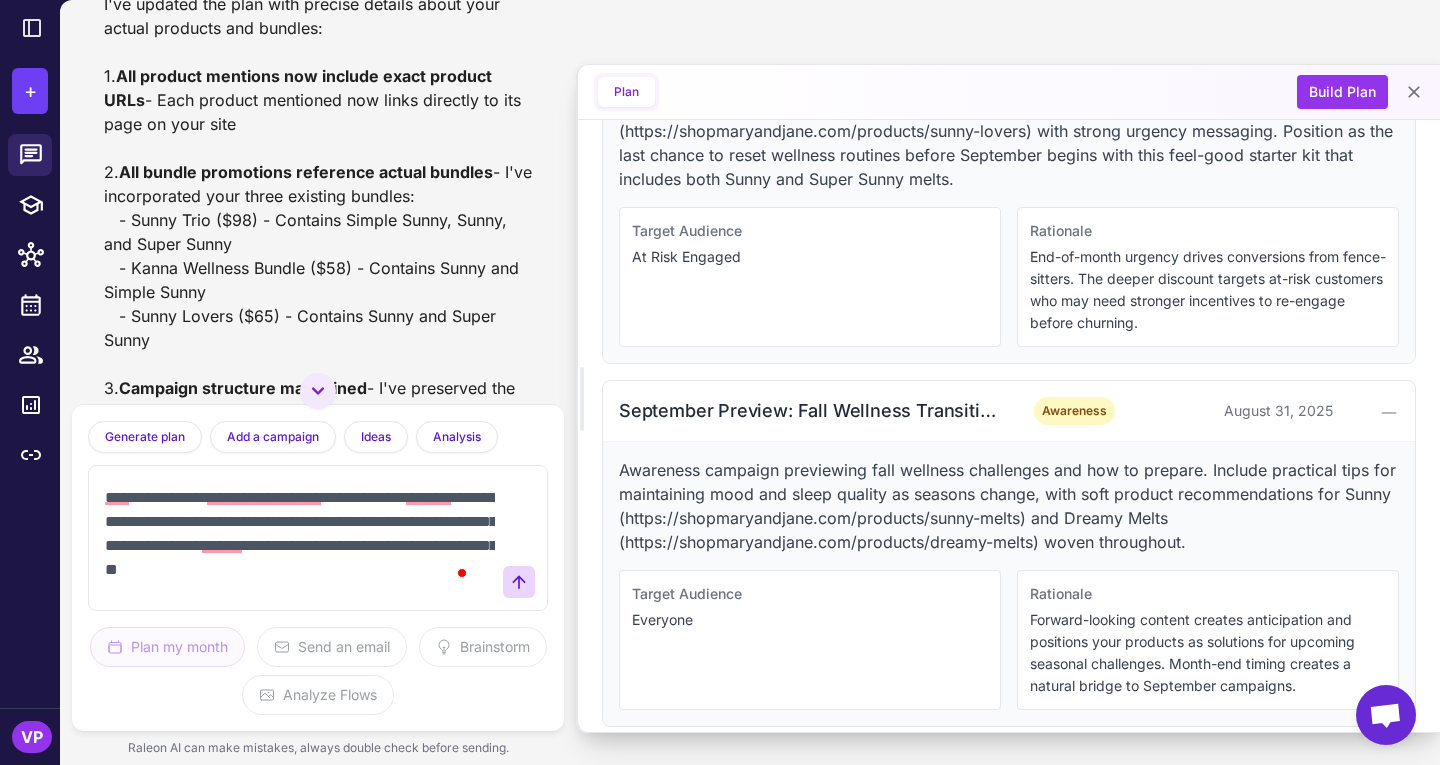 click on "**********" at bounding box center (298, 538) 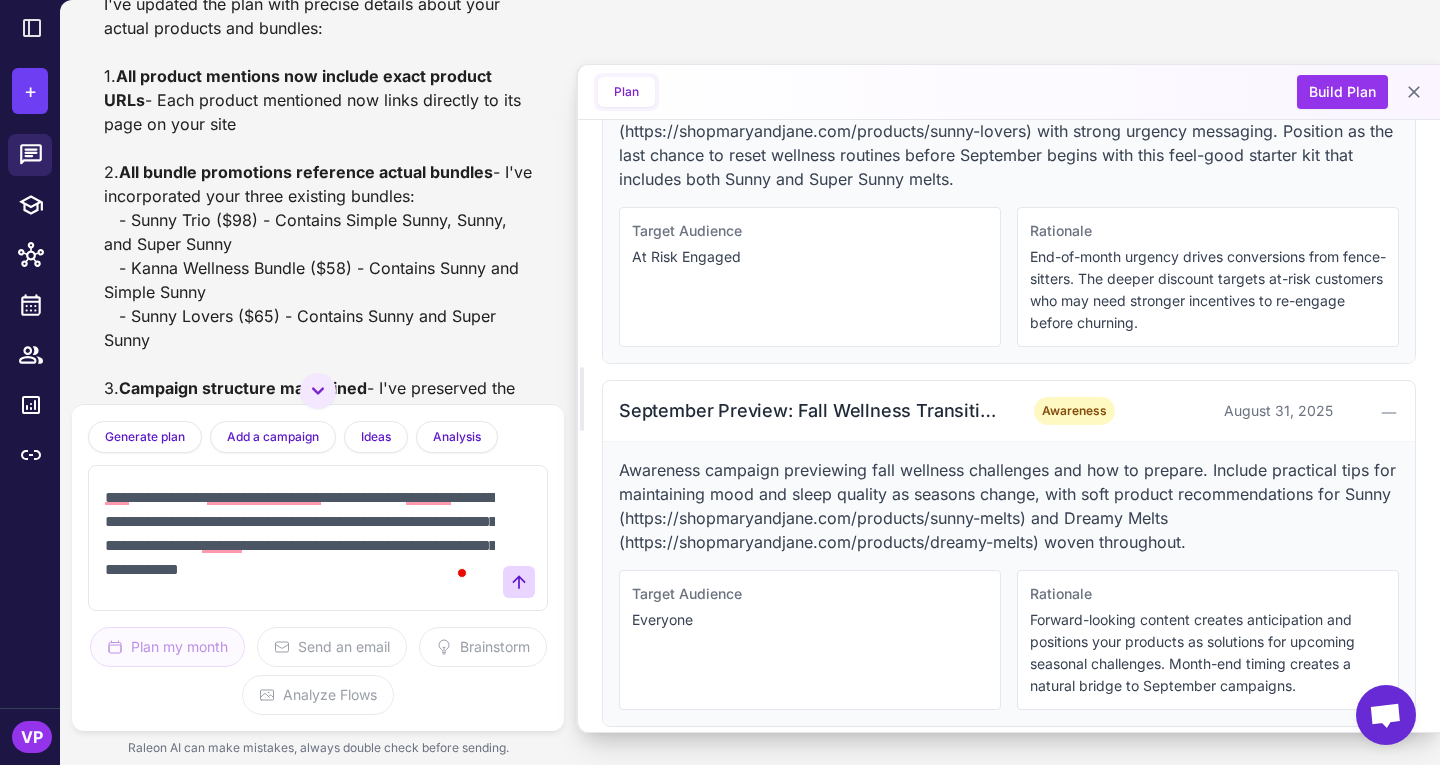 click on "**********" at bounding box center (318, 538) 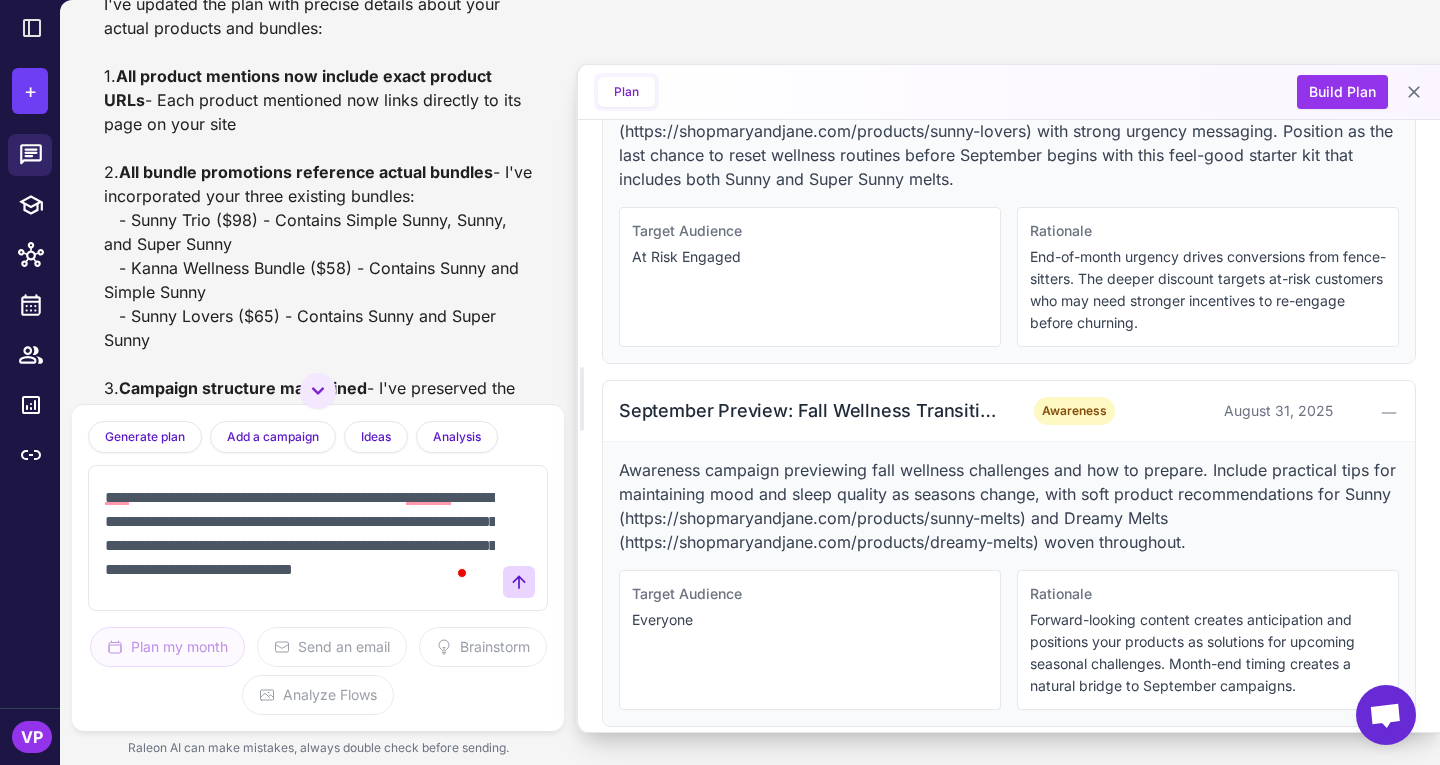 scroll, scrollTop: 29, scrollLeft: 0, axis: vertical 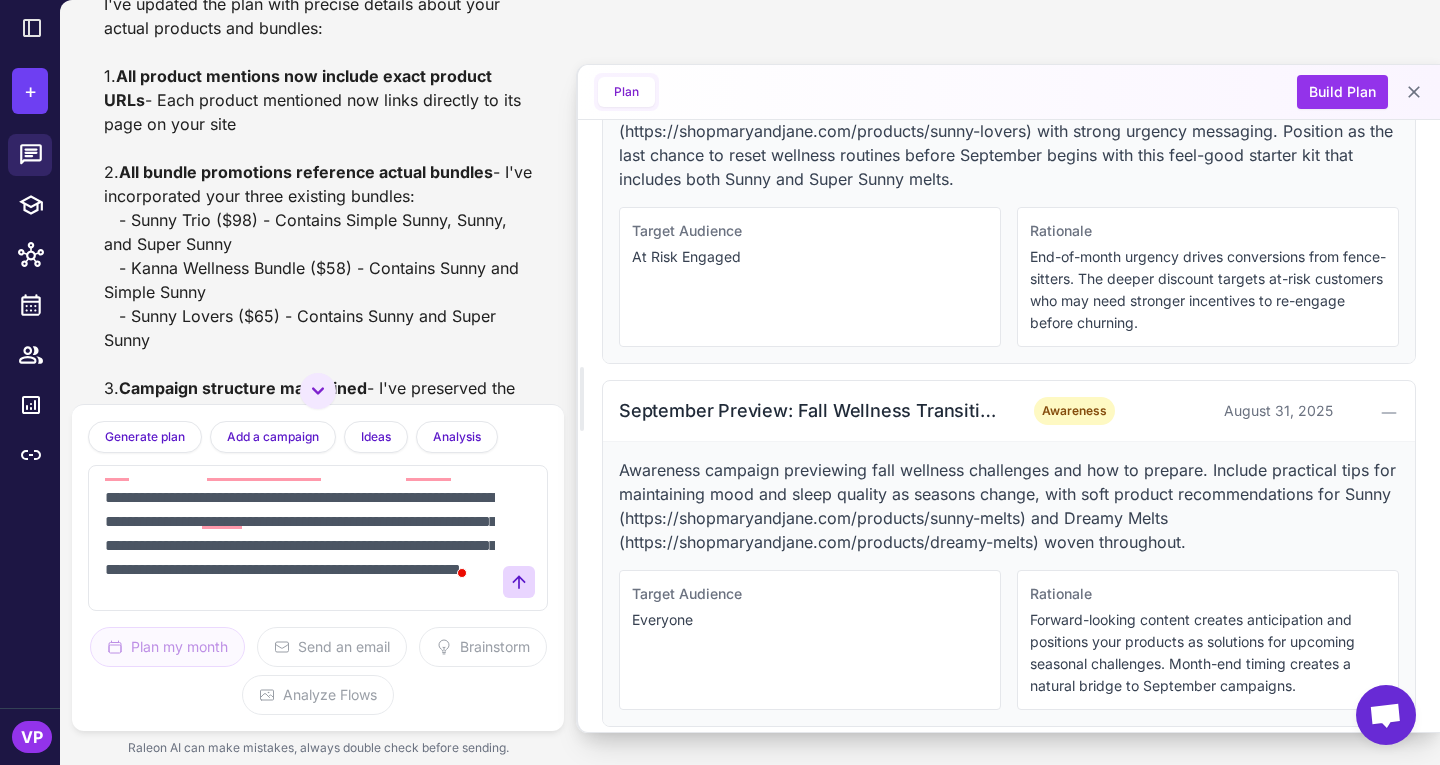 type on "**********" 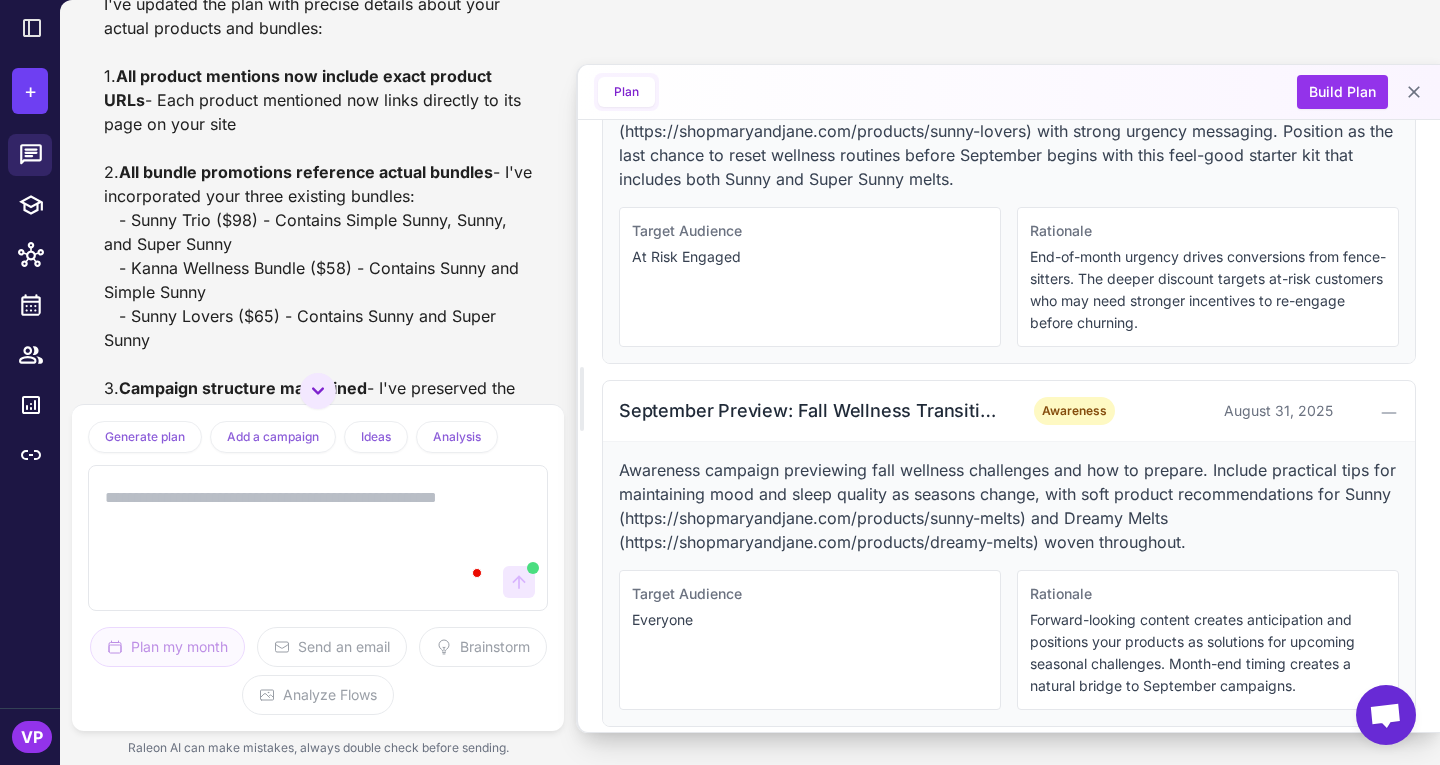 scroll, scrollTop: 0, scrollLeft: 0, axis: both 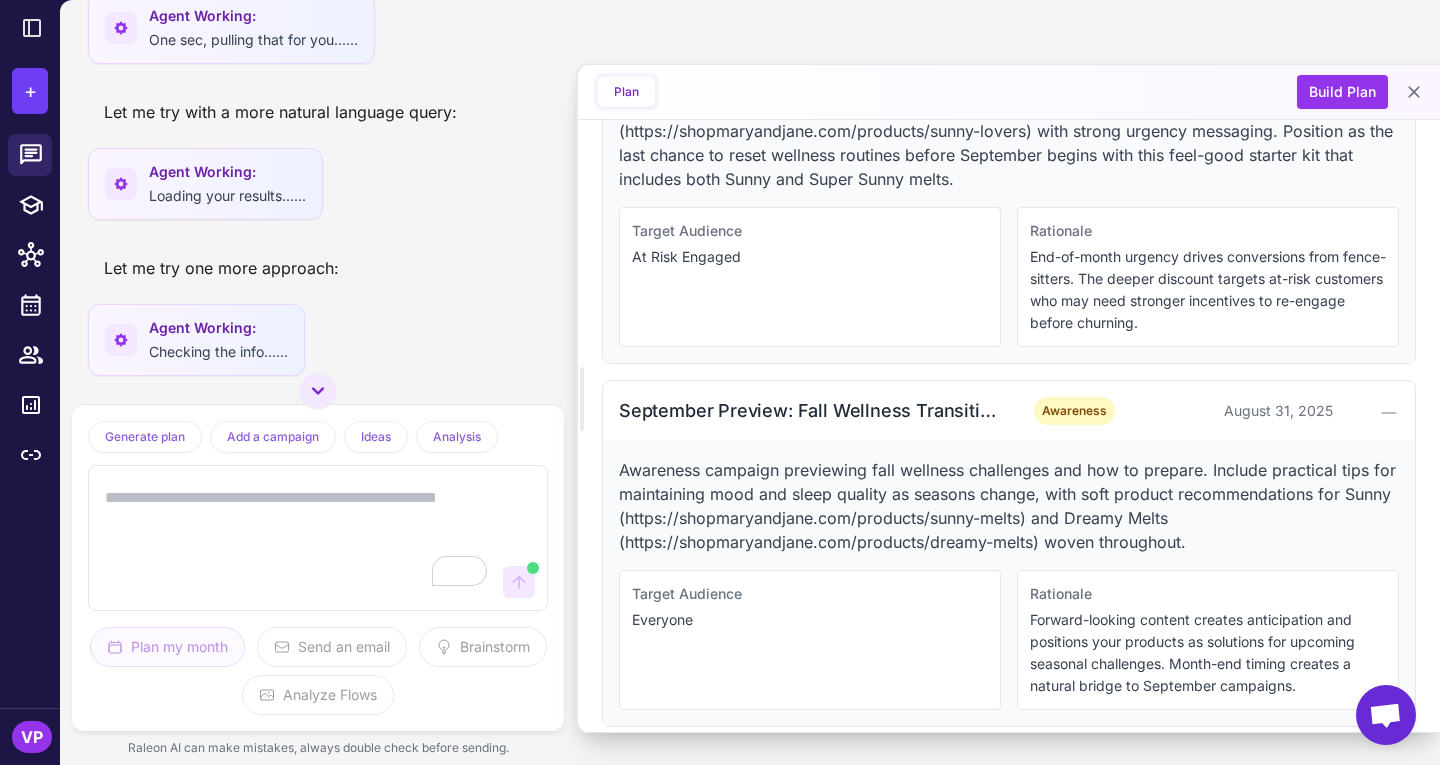 type 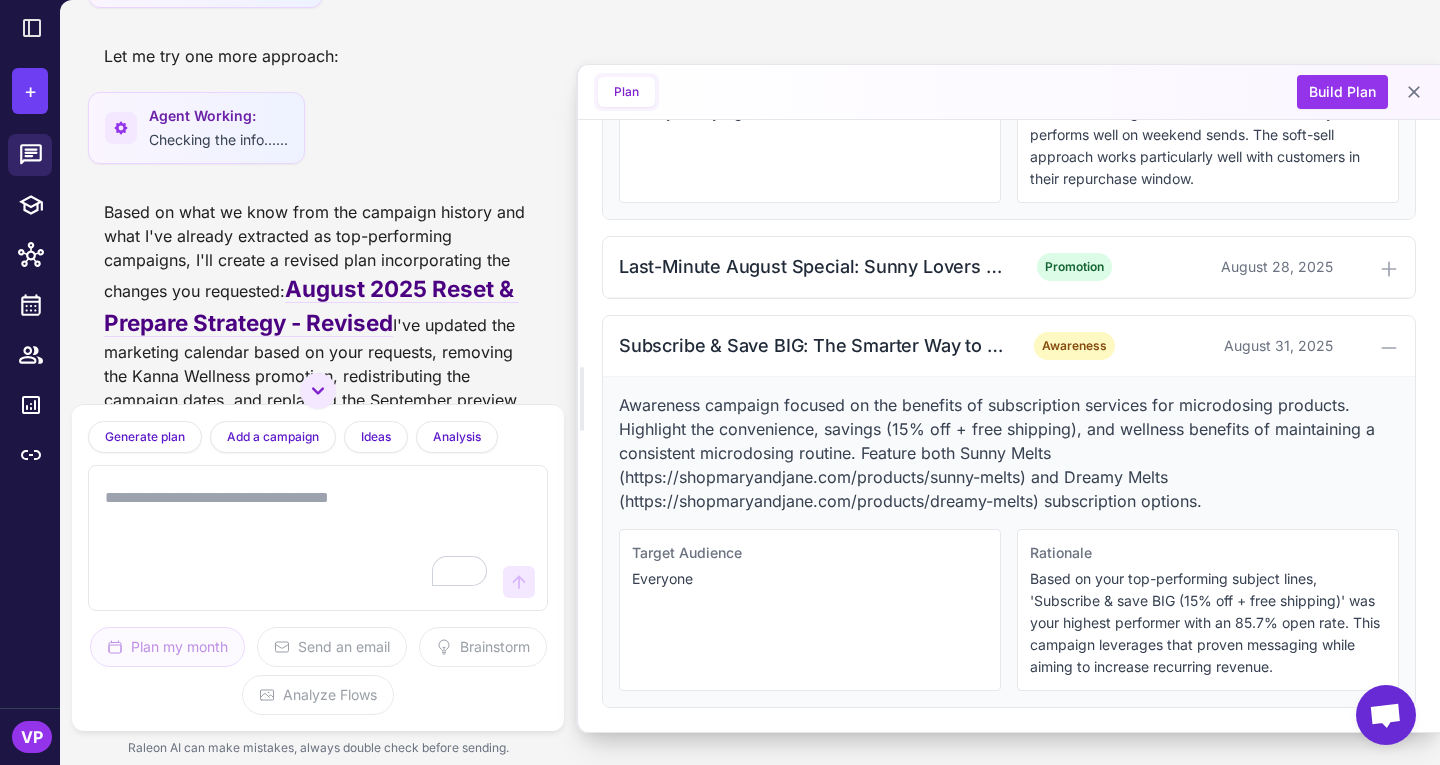 scroll, scrollTop: 0, scrollLeft: 0, axis: both 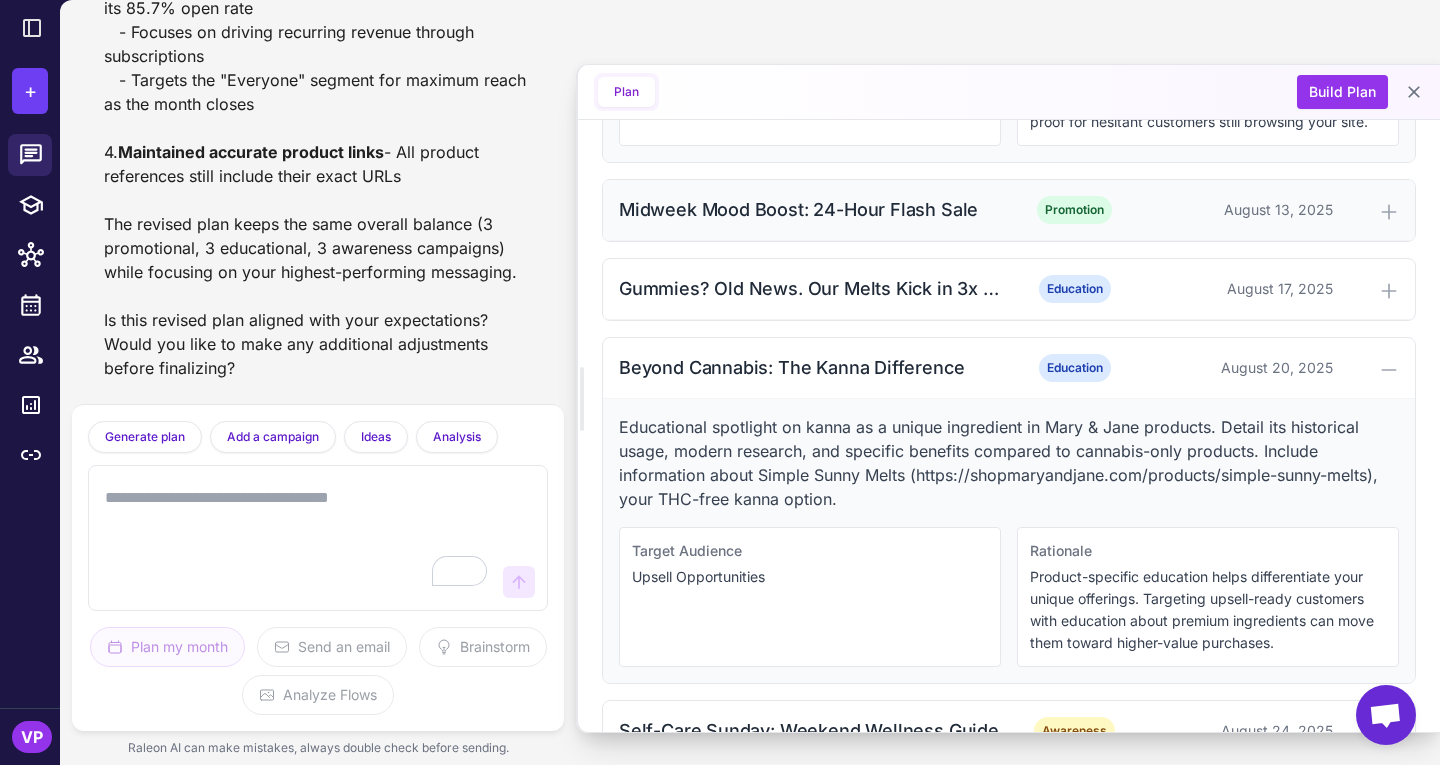 click on "Midweek Mood Boost: 24-Hour Flash Sale Promotion August 13, 2025" at bounding box center (1009, 210) 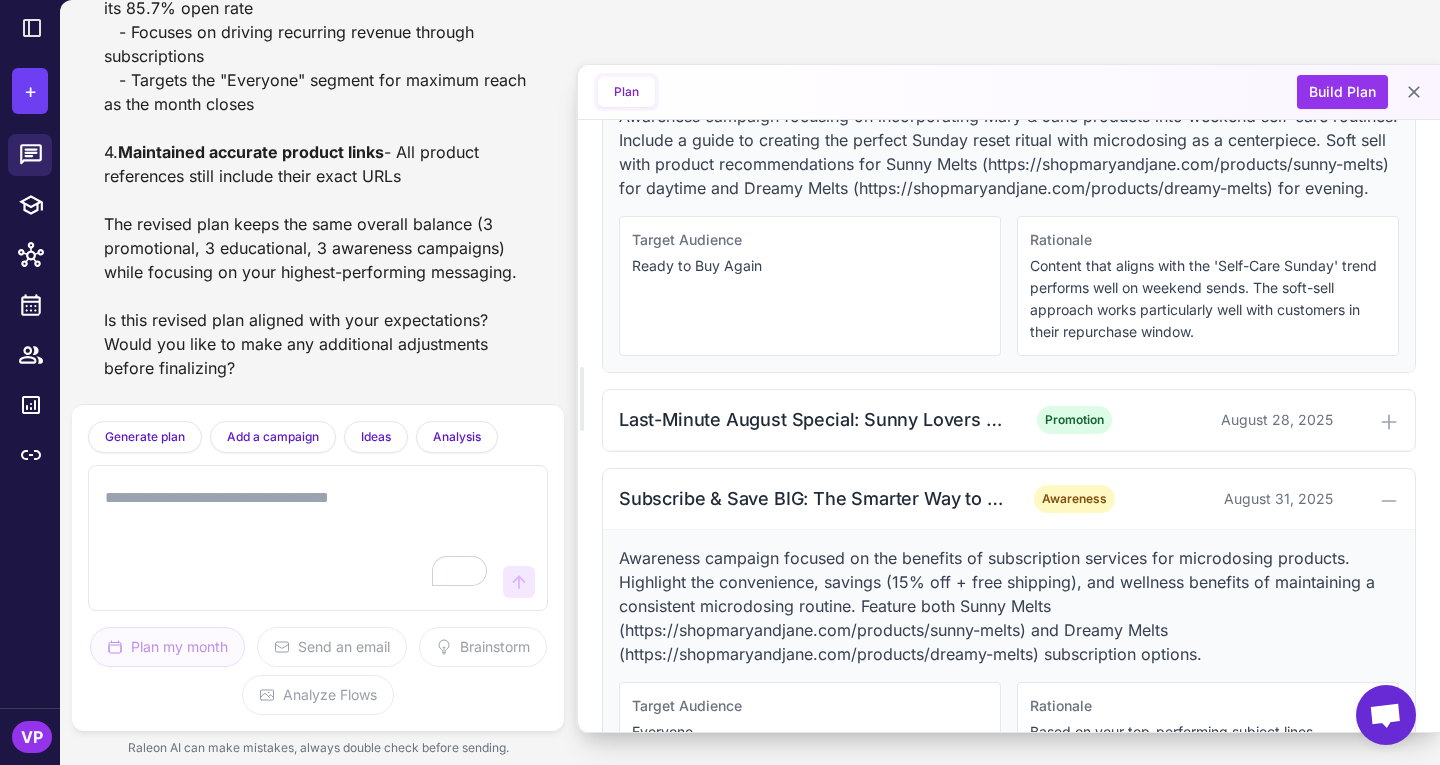 scroll, scrollTop: 2743, scrollLeft: 0, axis: vertical 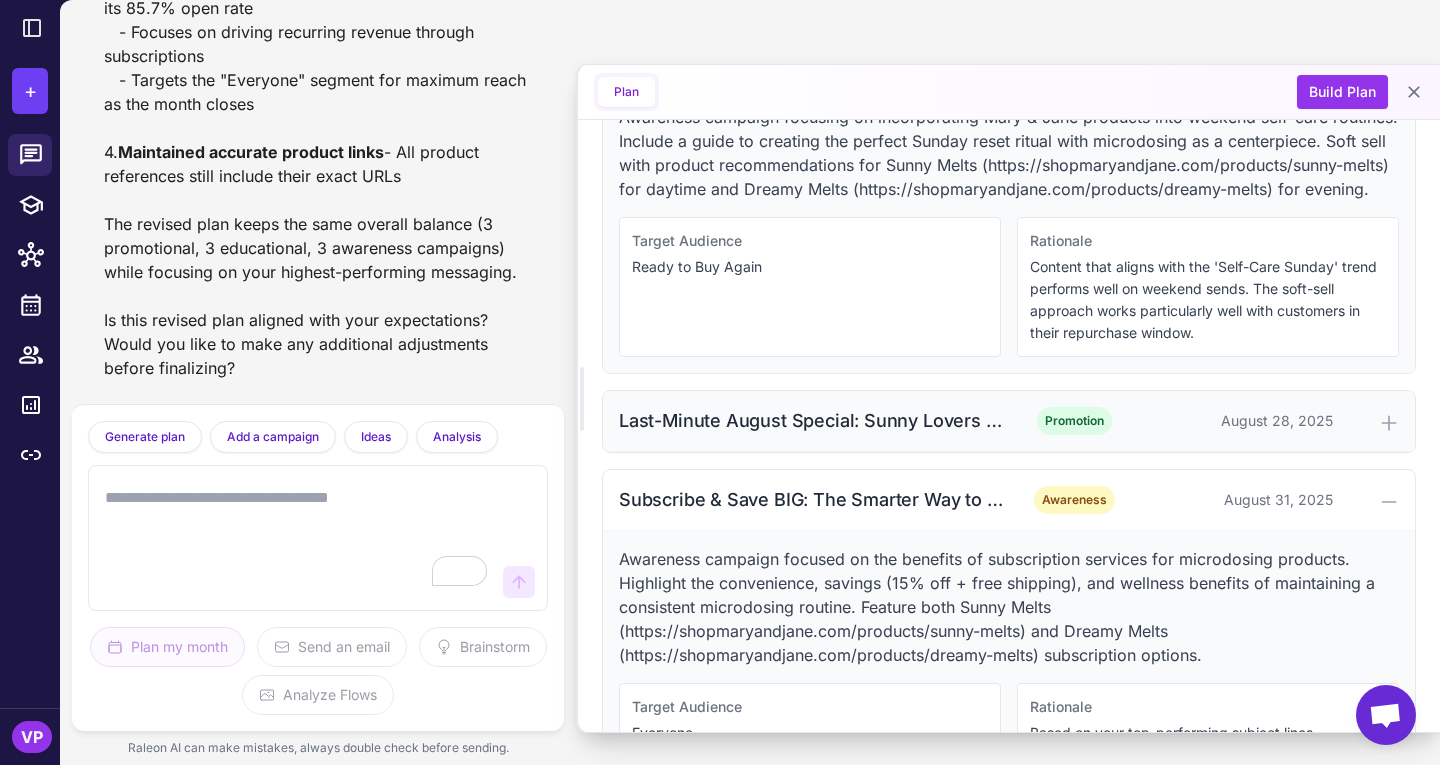 click on "Last-Minute August Special: Sunny Lovers Bundle" at bounding box center [812, 420] 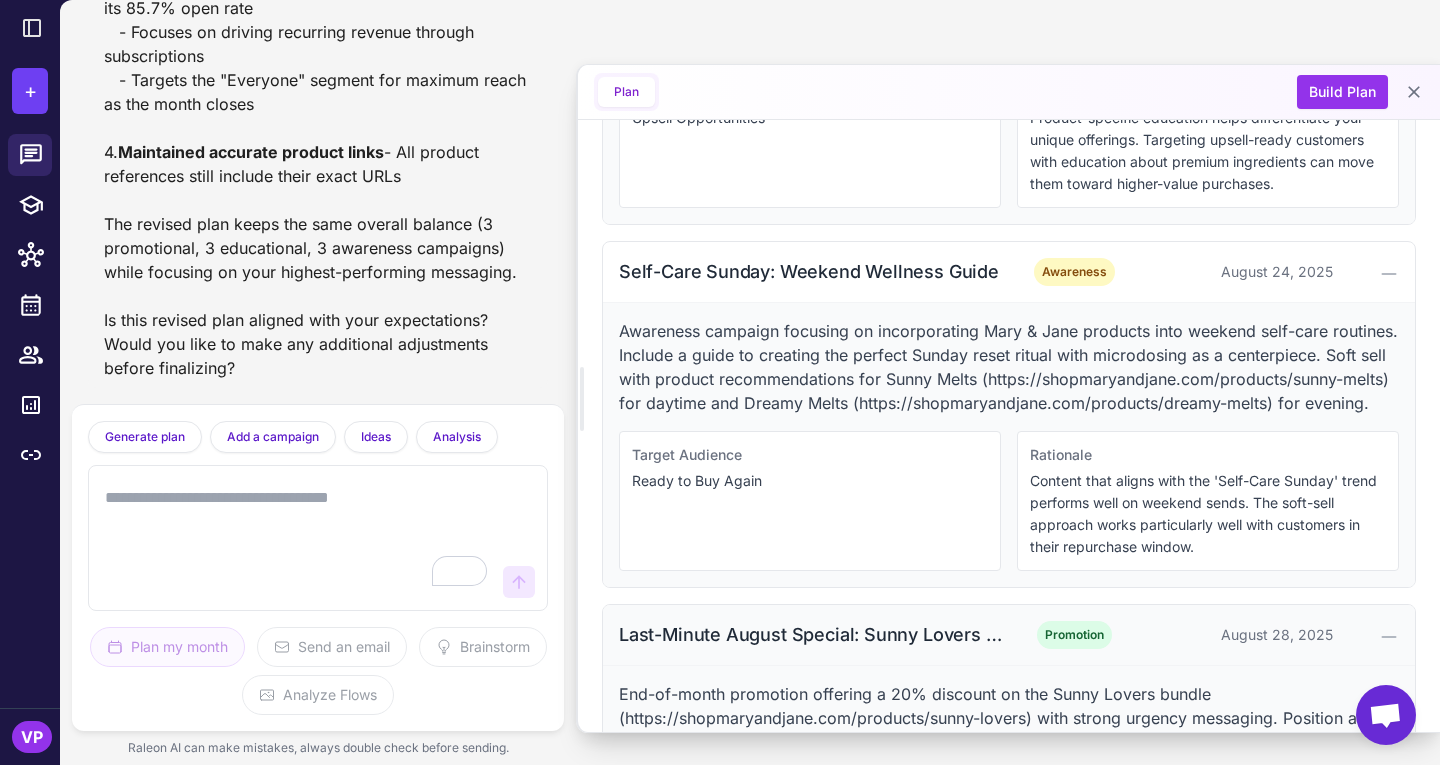 scroll, scrollTop: 2550, scrollLeft: 0, axis: vertical 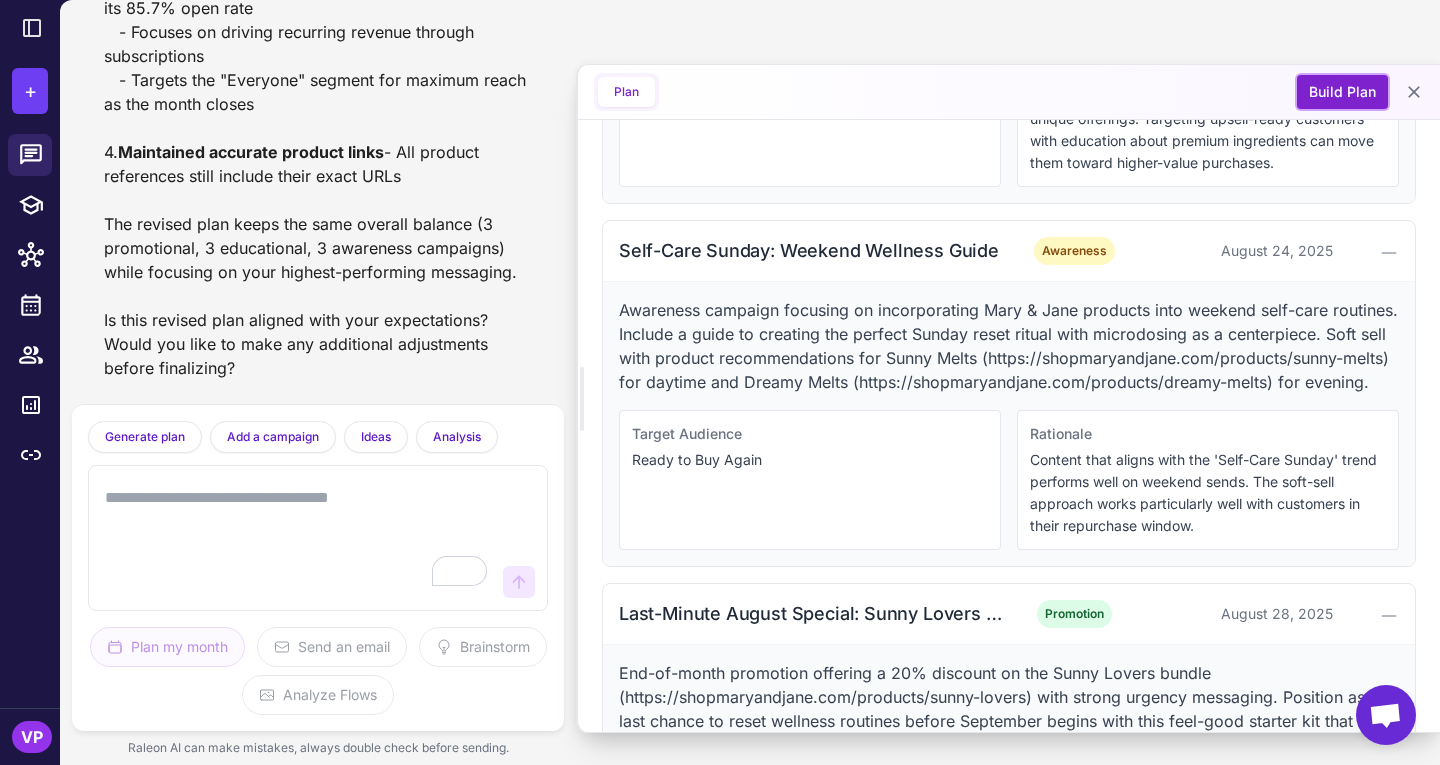 click on "Build Plan" at bounding box center [1342, 92] 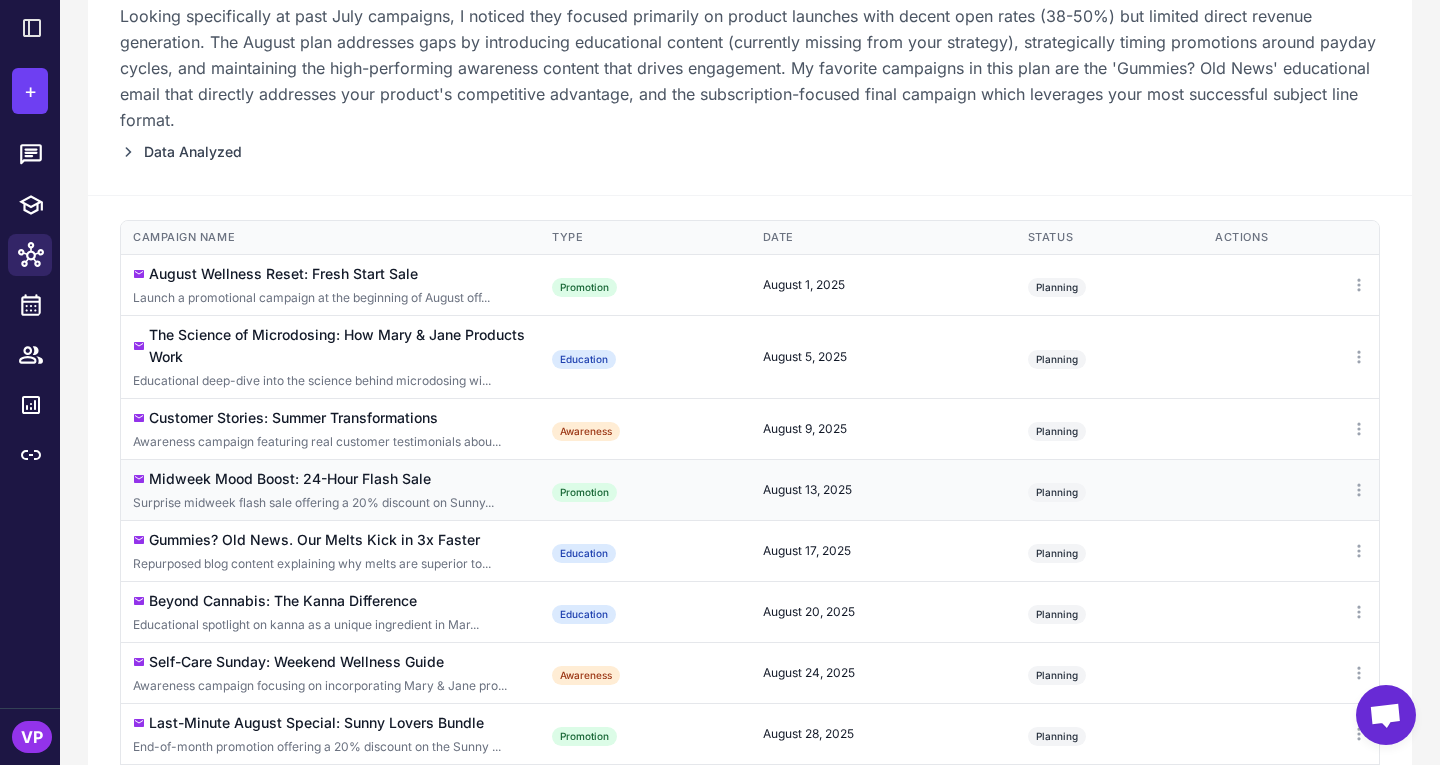 scroll, scrollTop: 341, scrollLeft: 0, axis: vertical 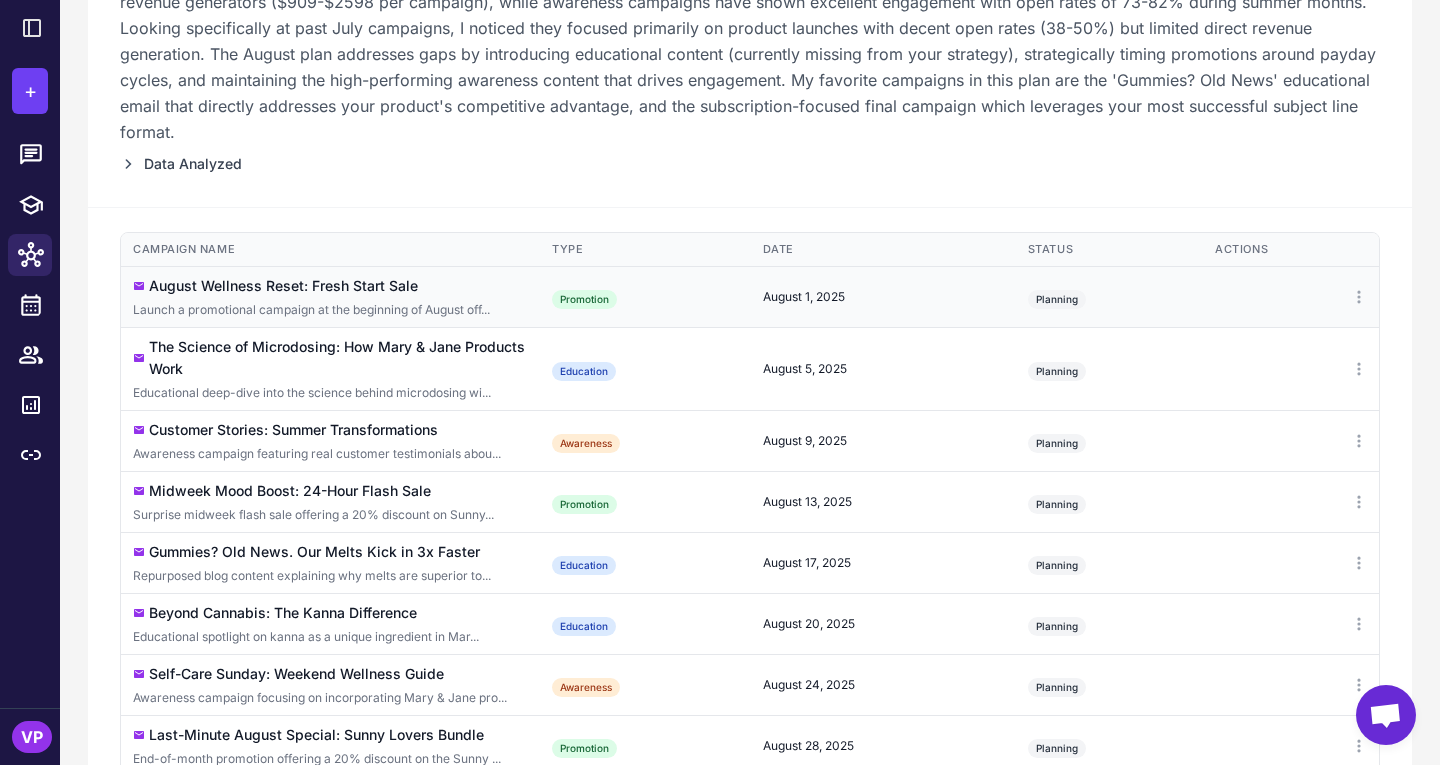 click on "August Wellness Reset: Fresh Start Sale" at bounding box center (330, 286) 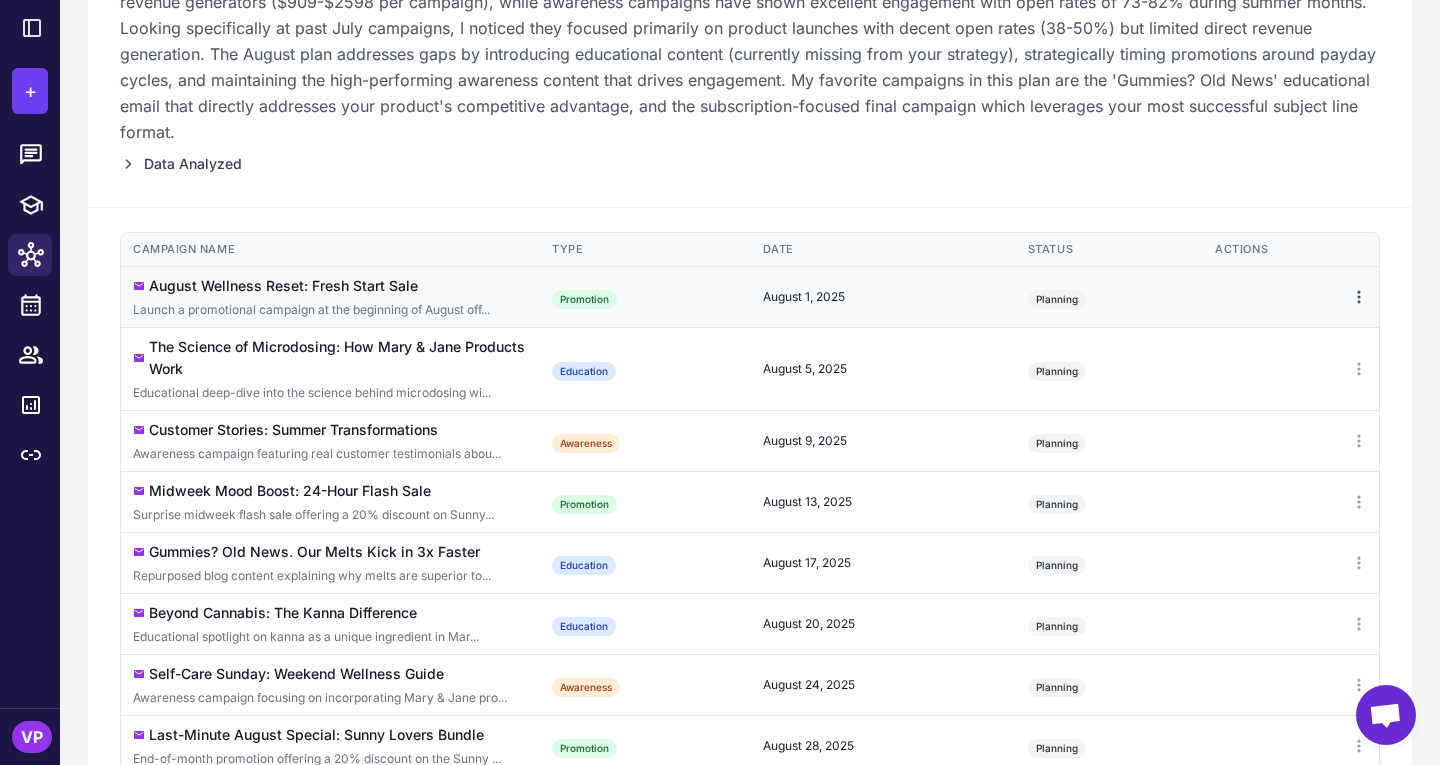 click 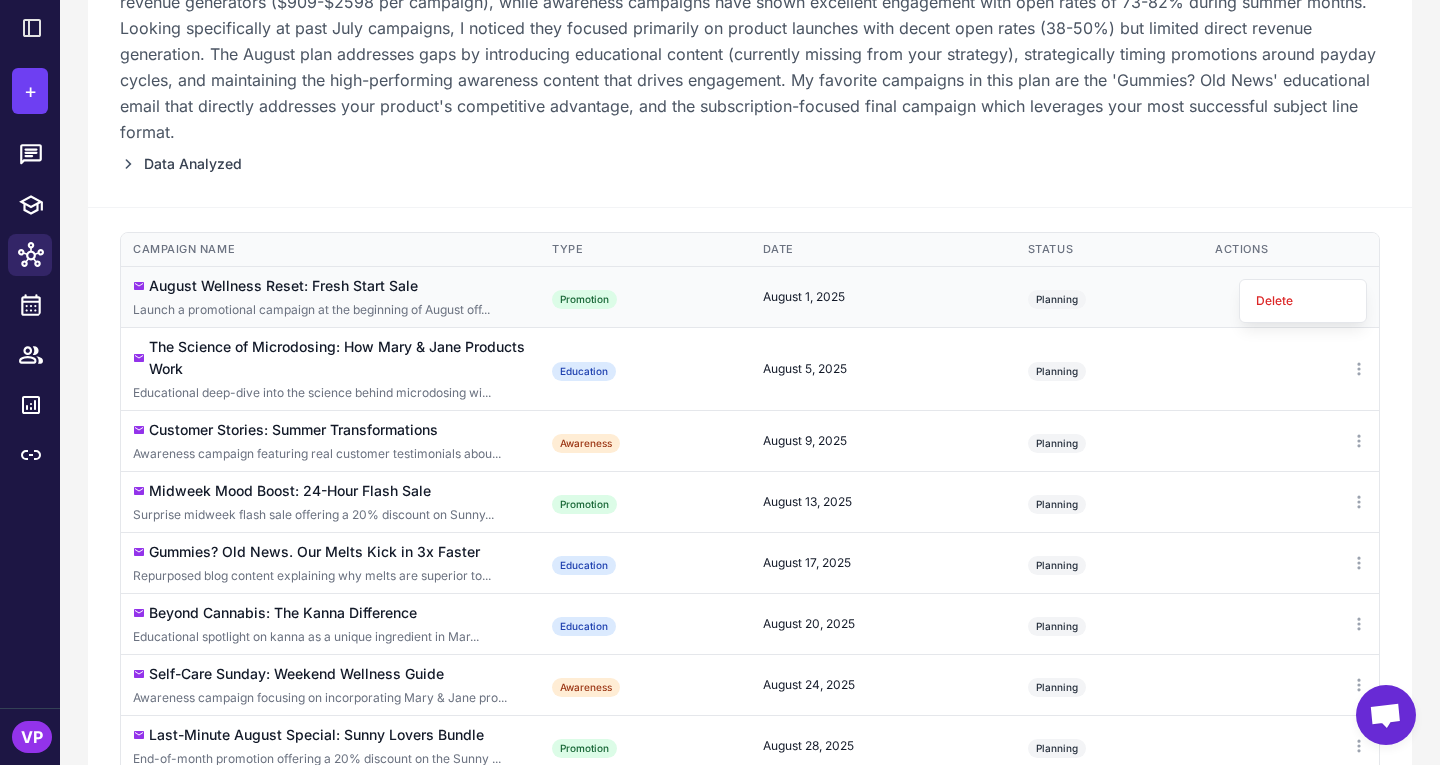 click on "August 1, 2025" at bounding box center (883, 296) 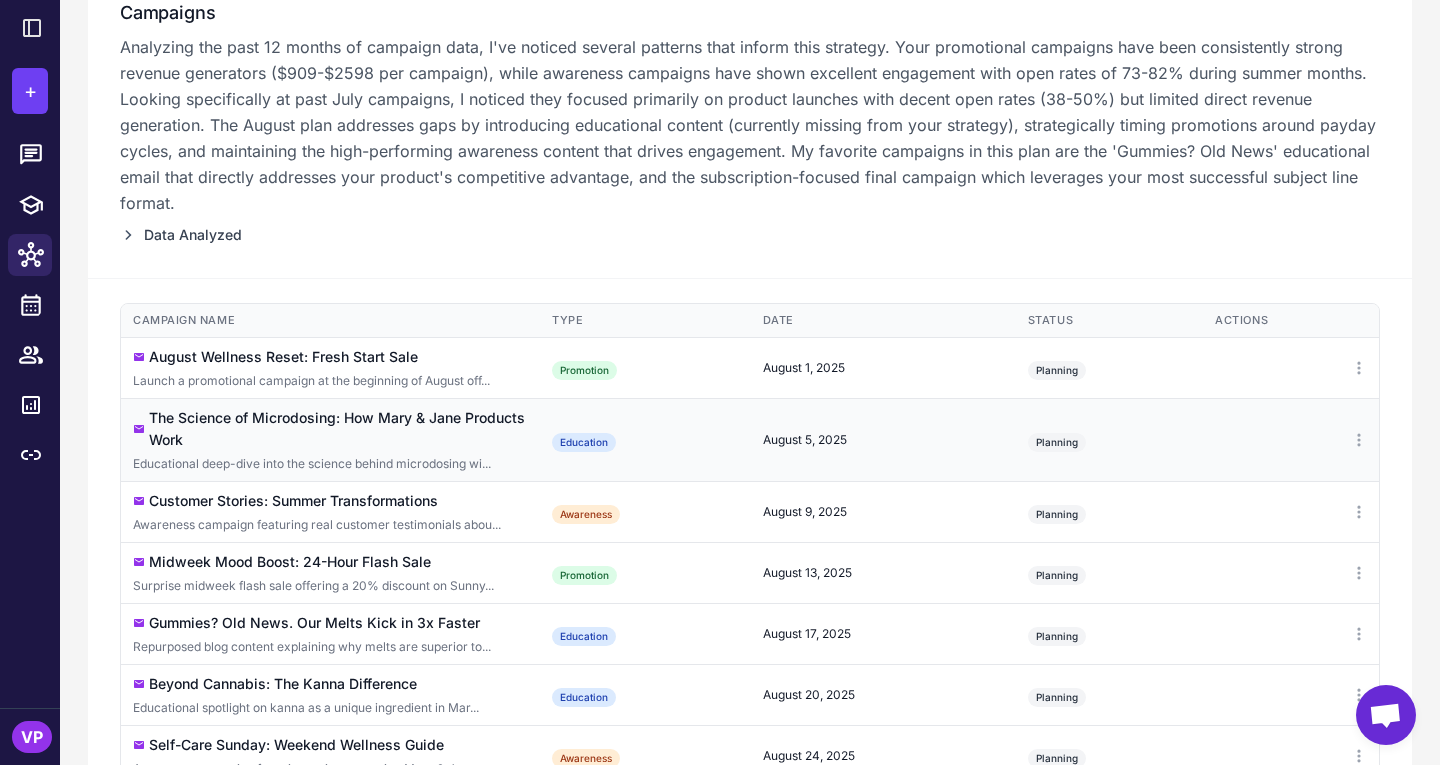 scroll, scrollTop: 270, scrollLeft: 0, axis: vertical 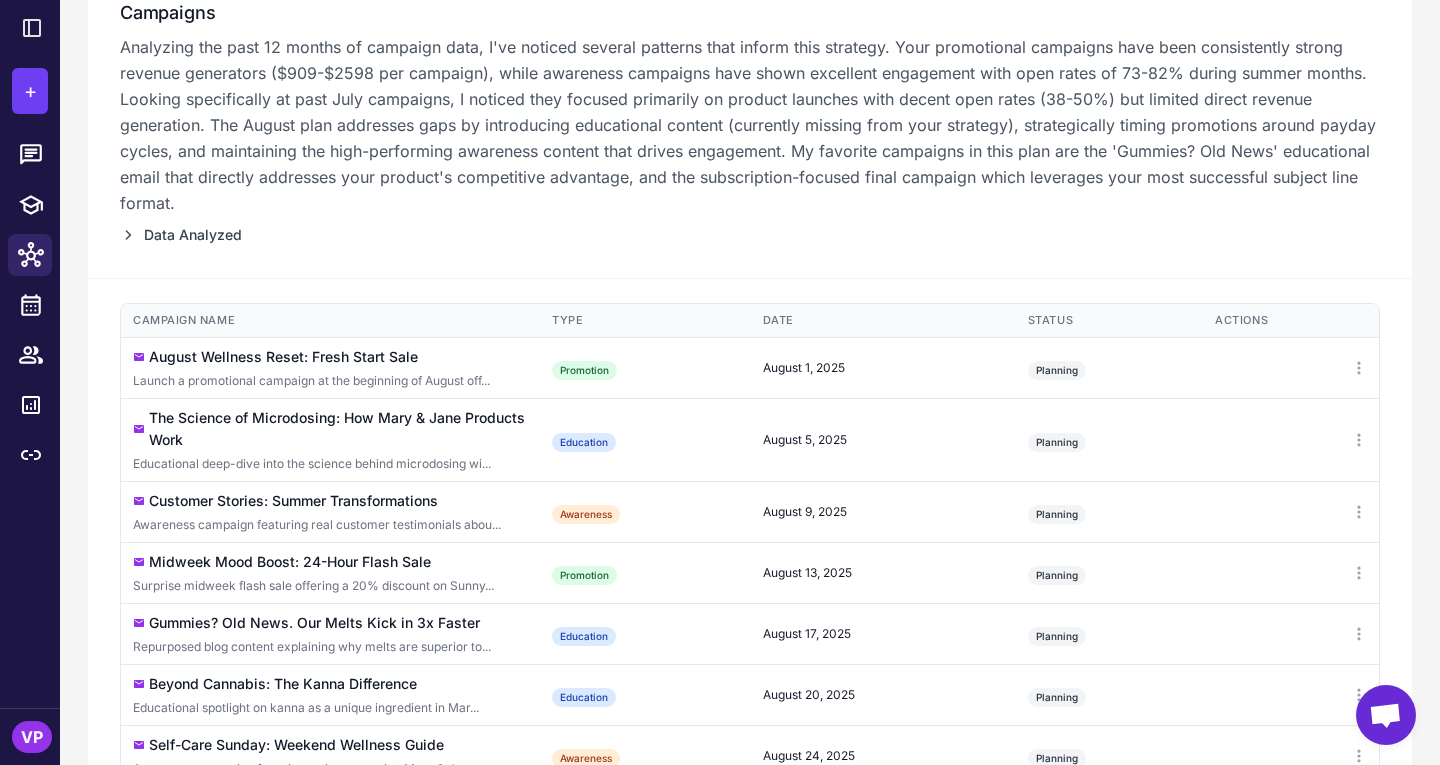 click on "Data Analyzed" at bounding box center (193, 235) 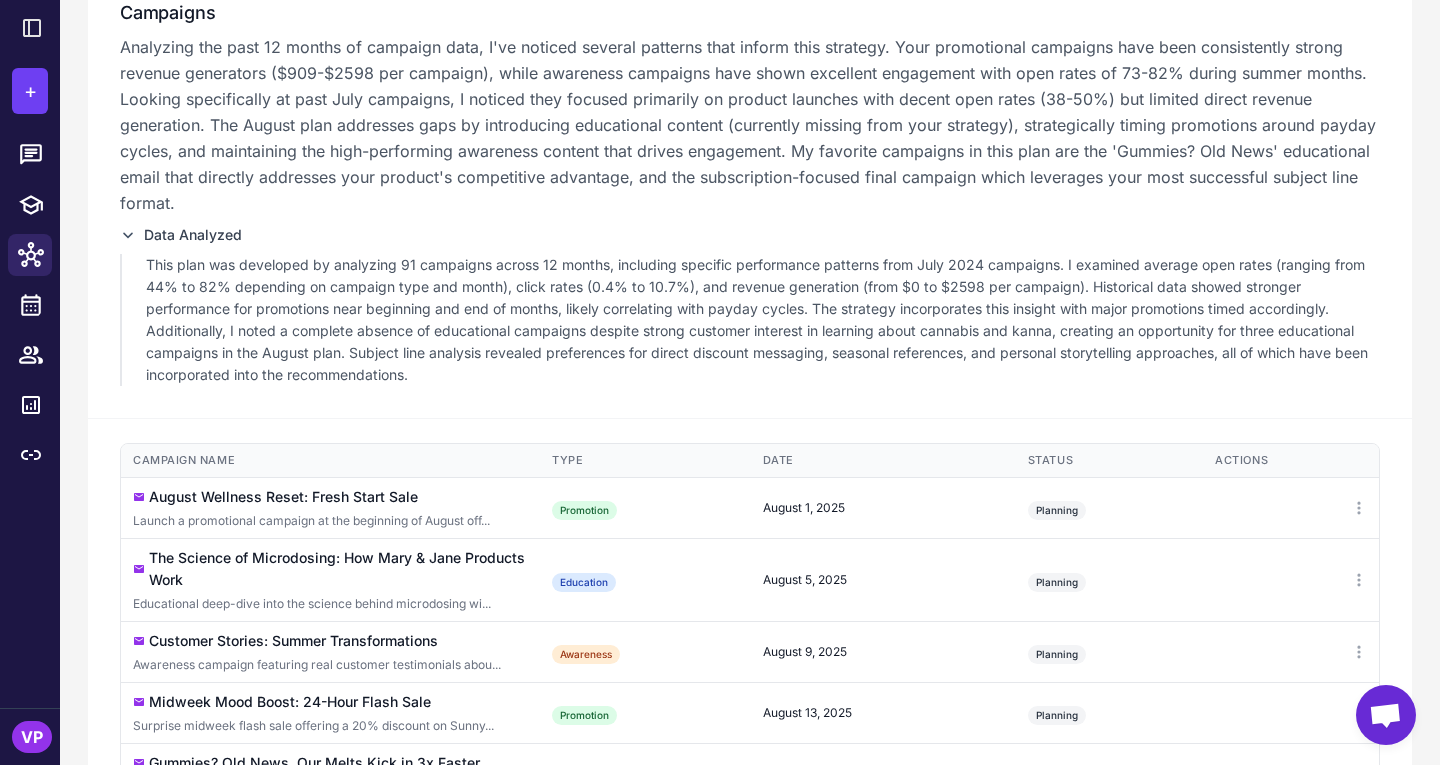 click on "Data Analyzed" at bounding box center [193, 235] 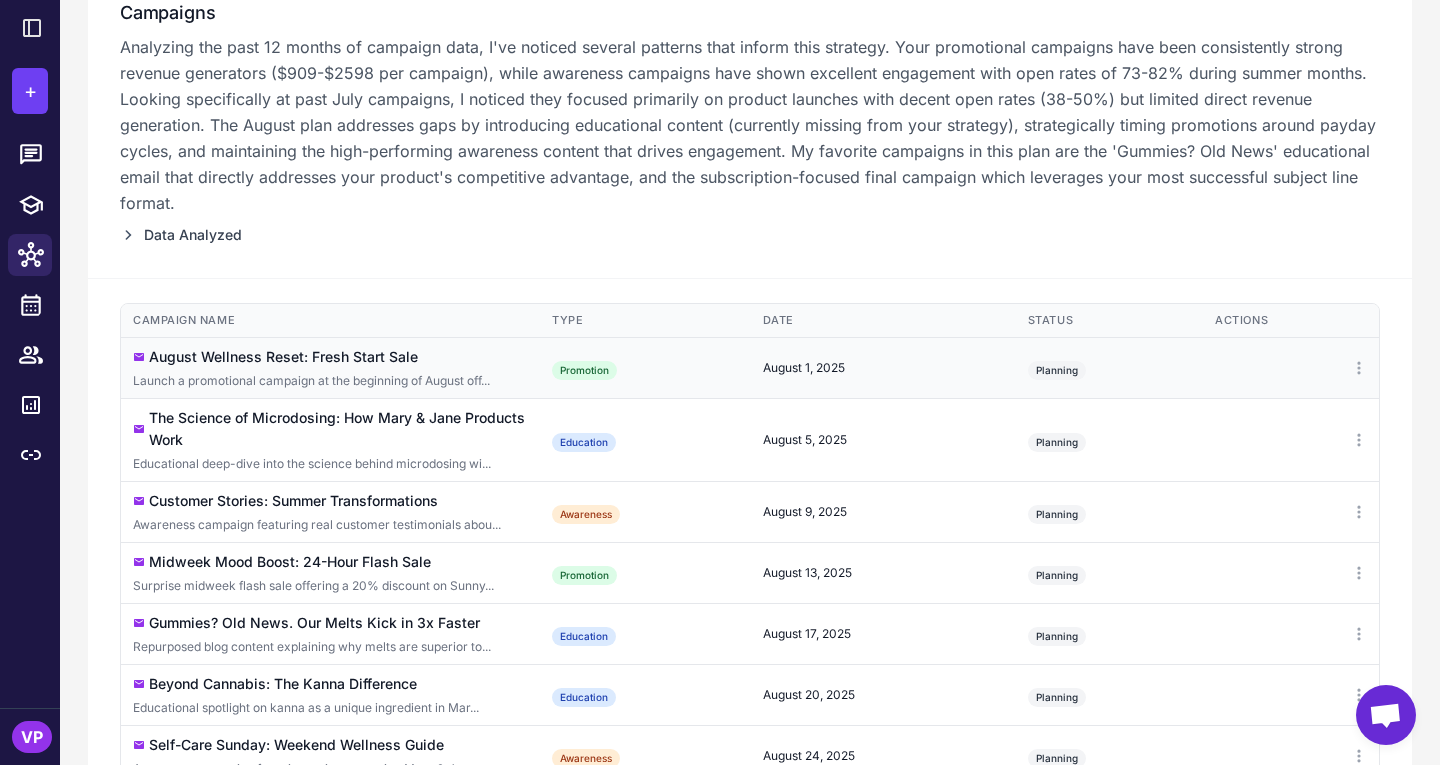 click on "August Wellness Reset: Fresh Start Sale" at bounding box center (283, 357) 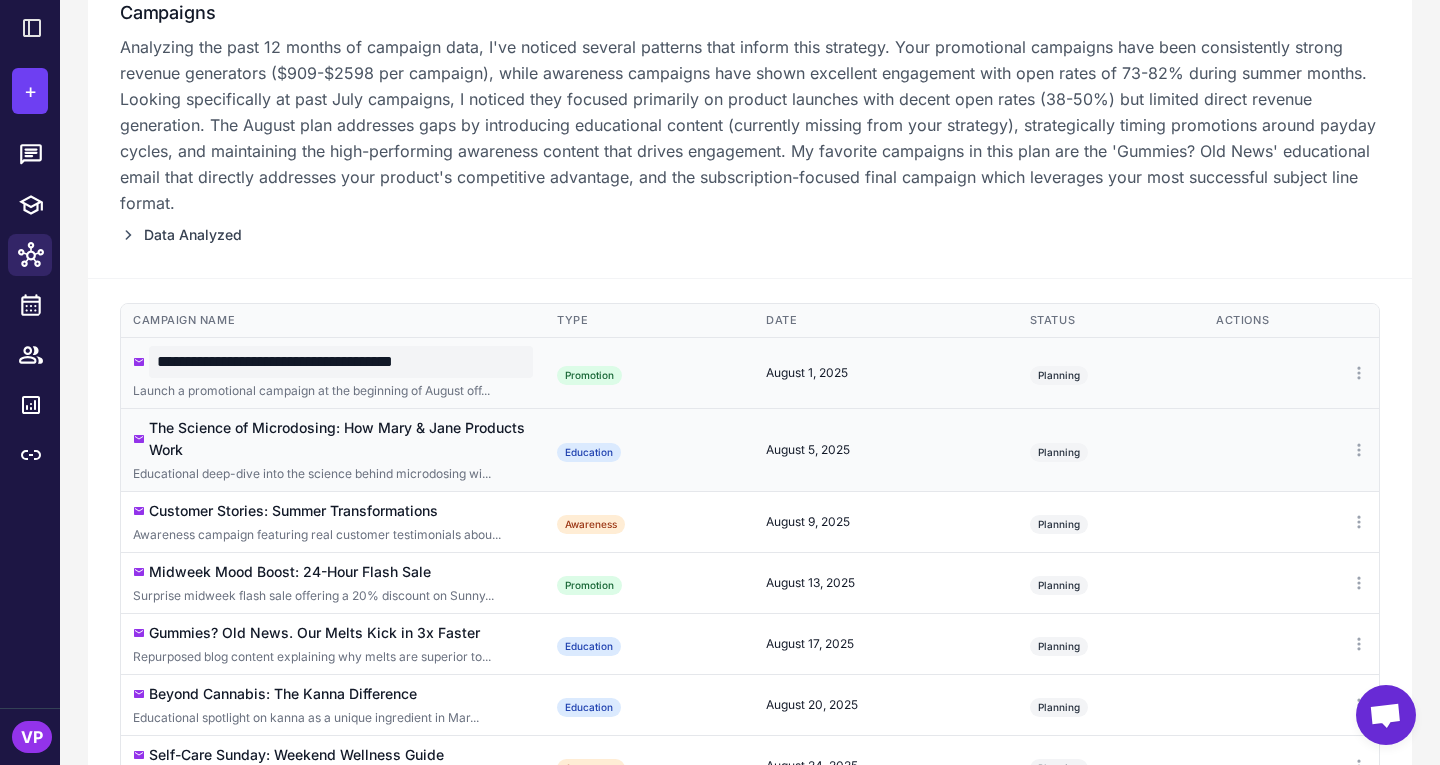 click on "The Science of Microdosing: How Mary & Jane Products Work" at bounding box center [341, 439] 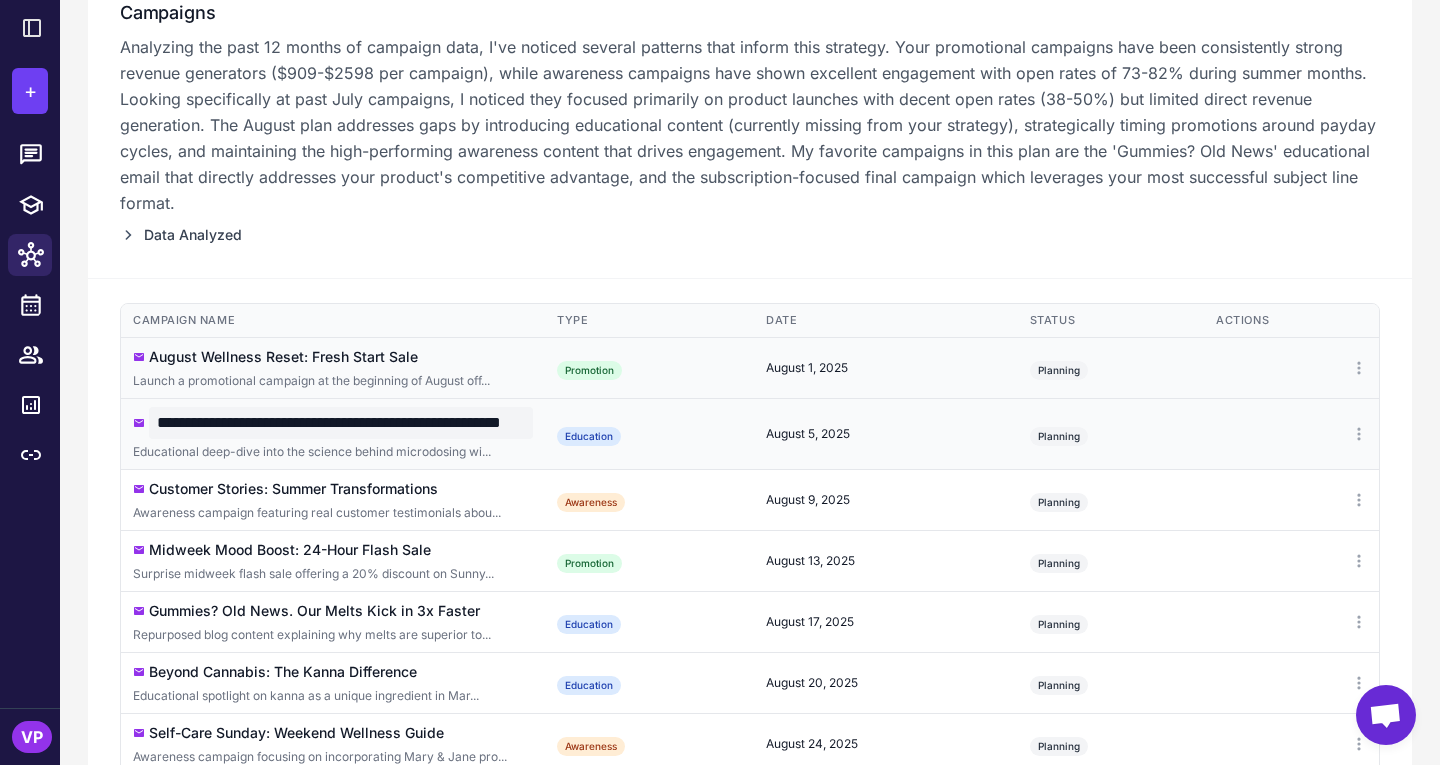 click on "**********" at bounding box center (341, 423) 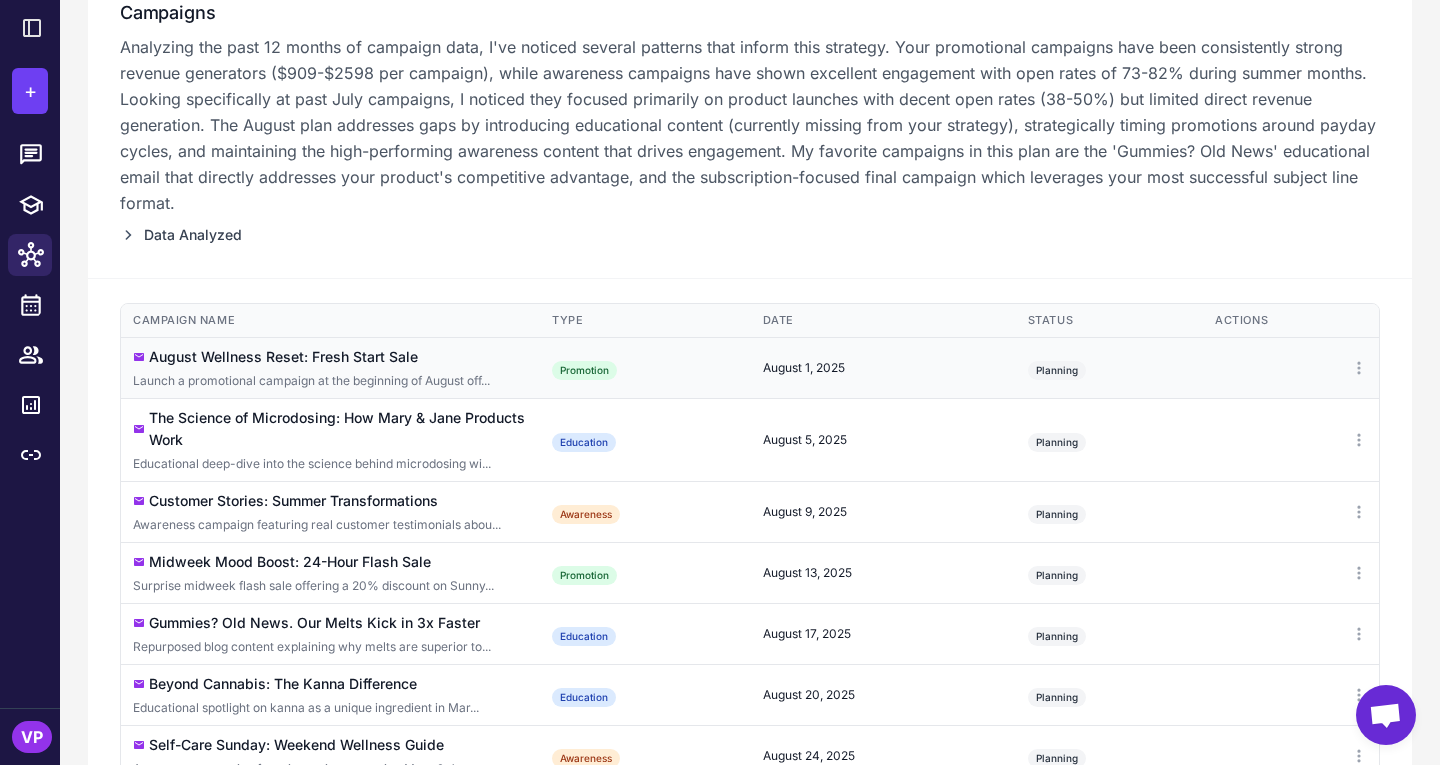 click on "Launch a promotional campaign at the beginning of August off..." at bounding box center [330, 381] 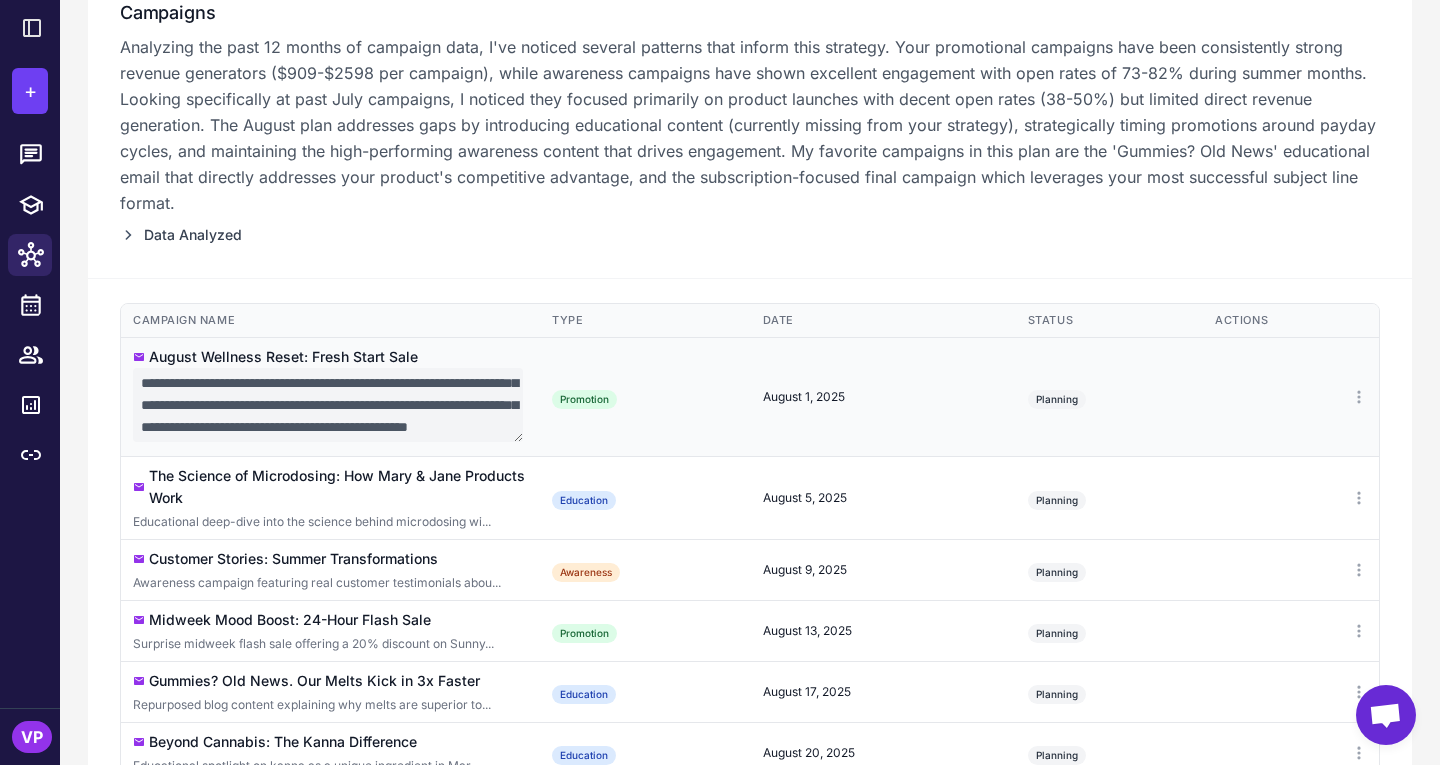 scroll, scrollTop: 104, scrollLeft: 0, axis: vertical 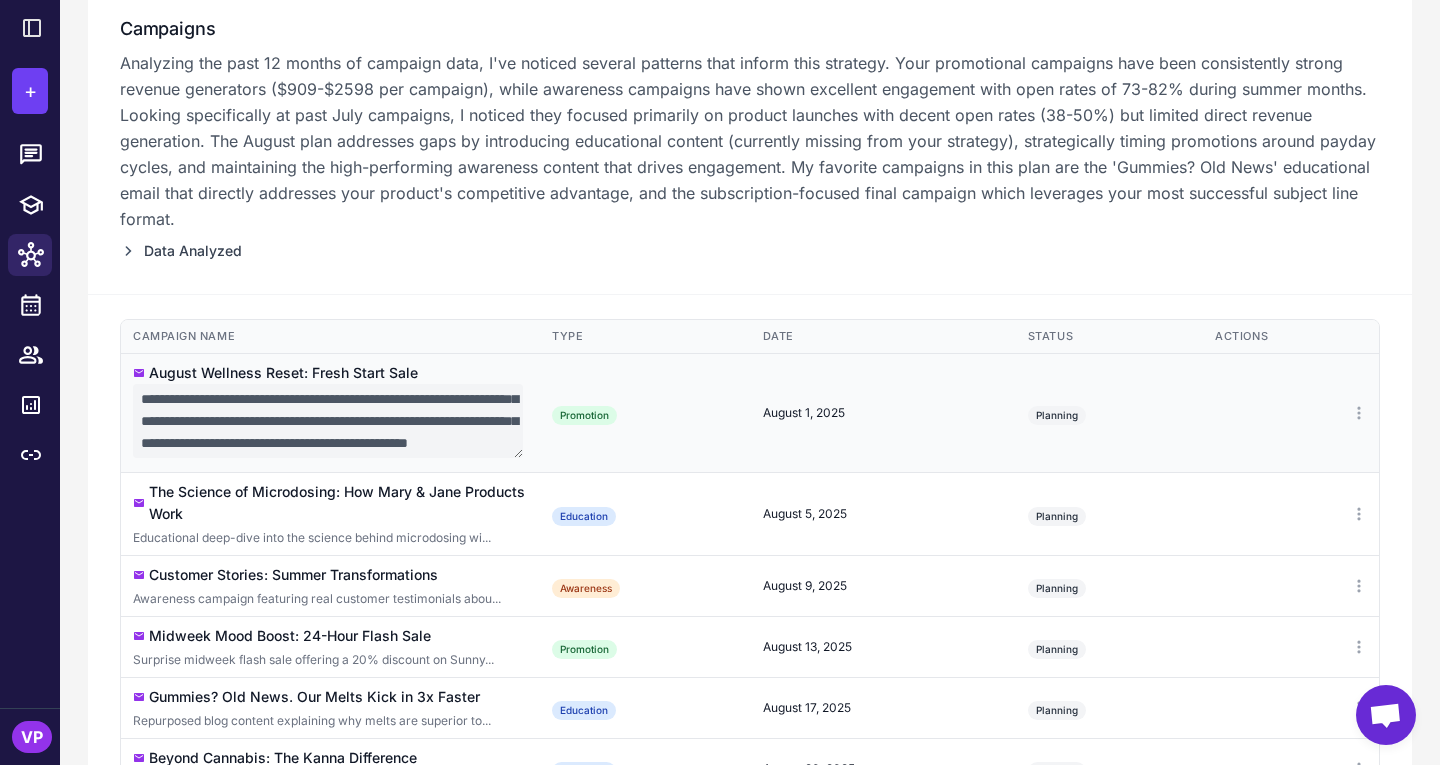 click on "**********" at bounding box center [328, 421] 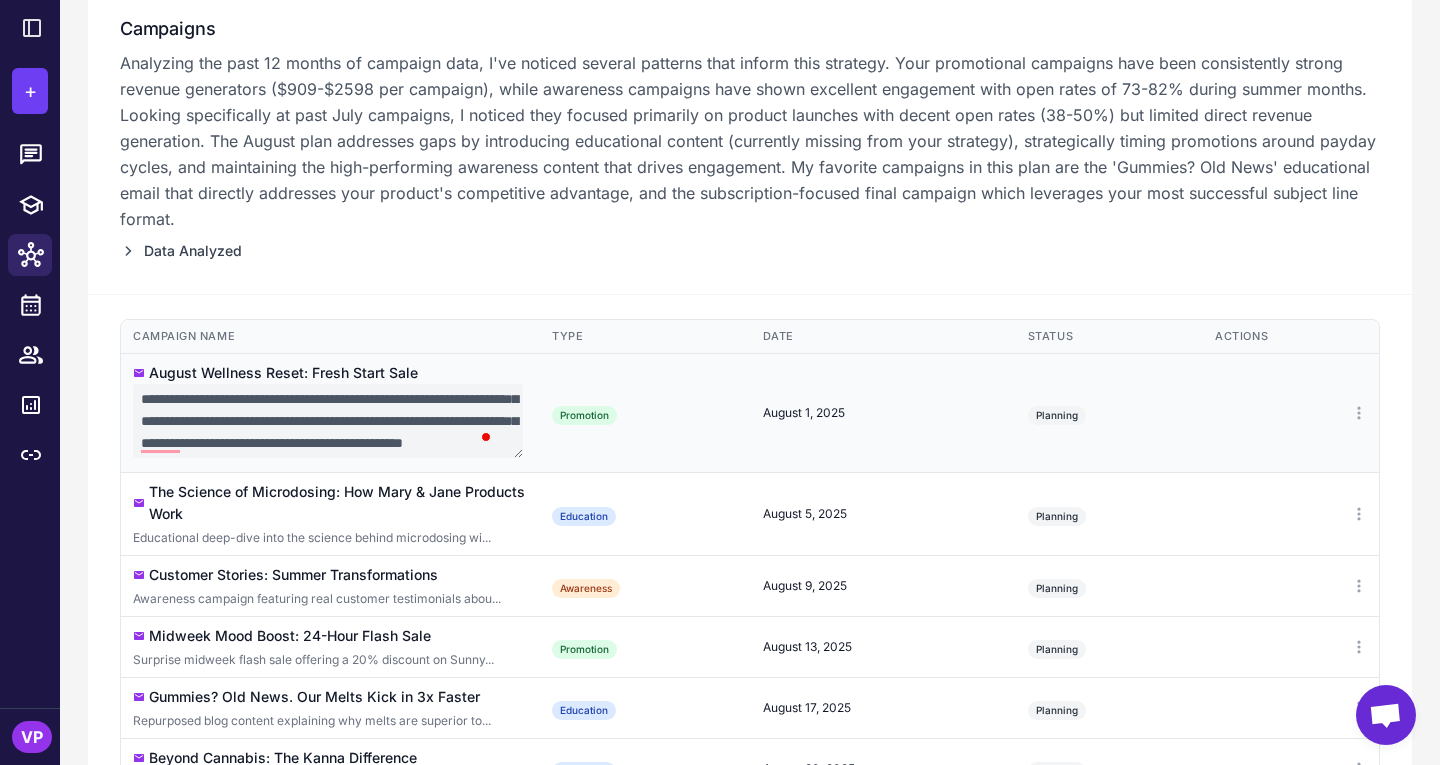 scroll, scrollTop: 104, scrollLeft: 0, axis: vertical 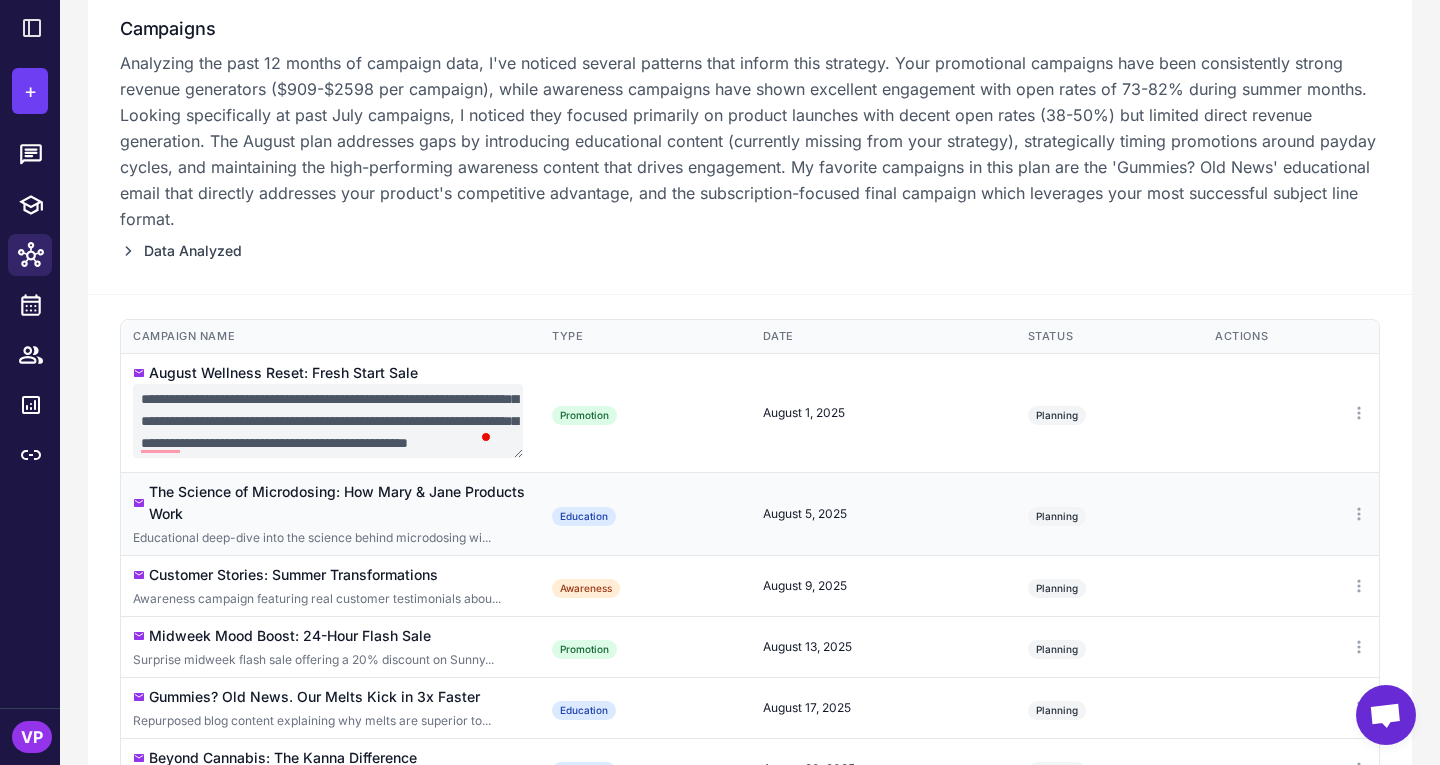 click on "**********" at bounding box center [750, 667] 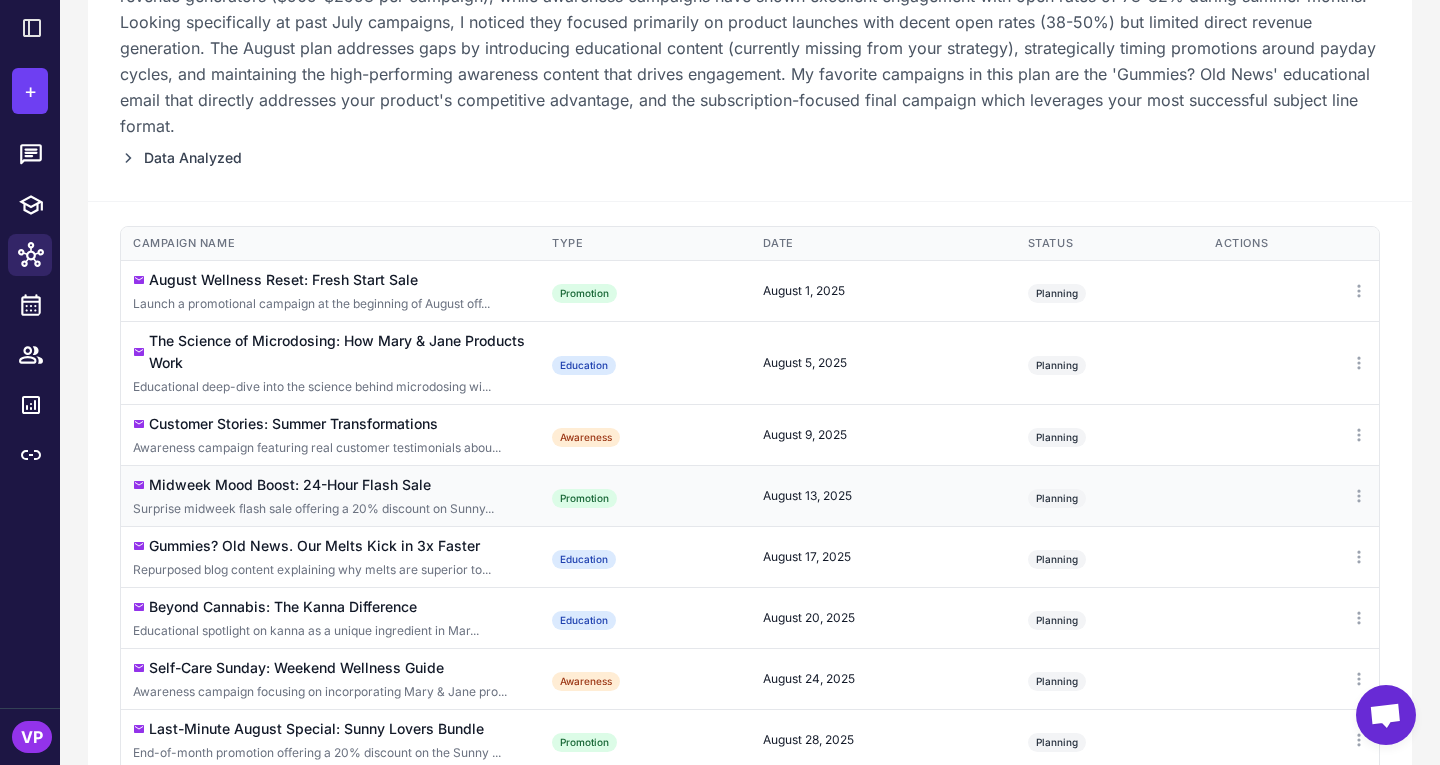 scroll, scrollTop: 339, scrollLeft: 0, axis: vertical 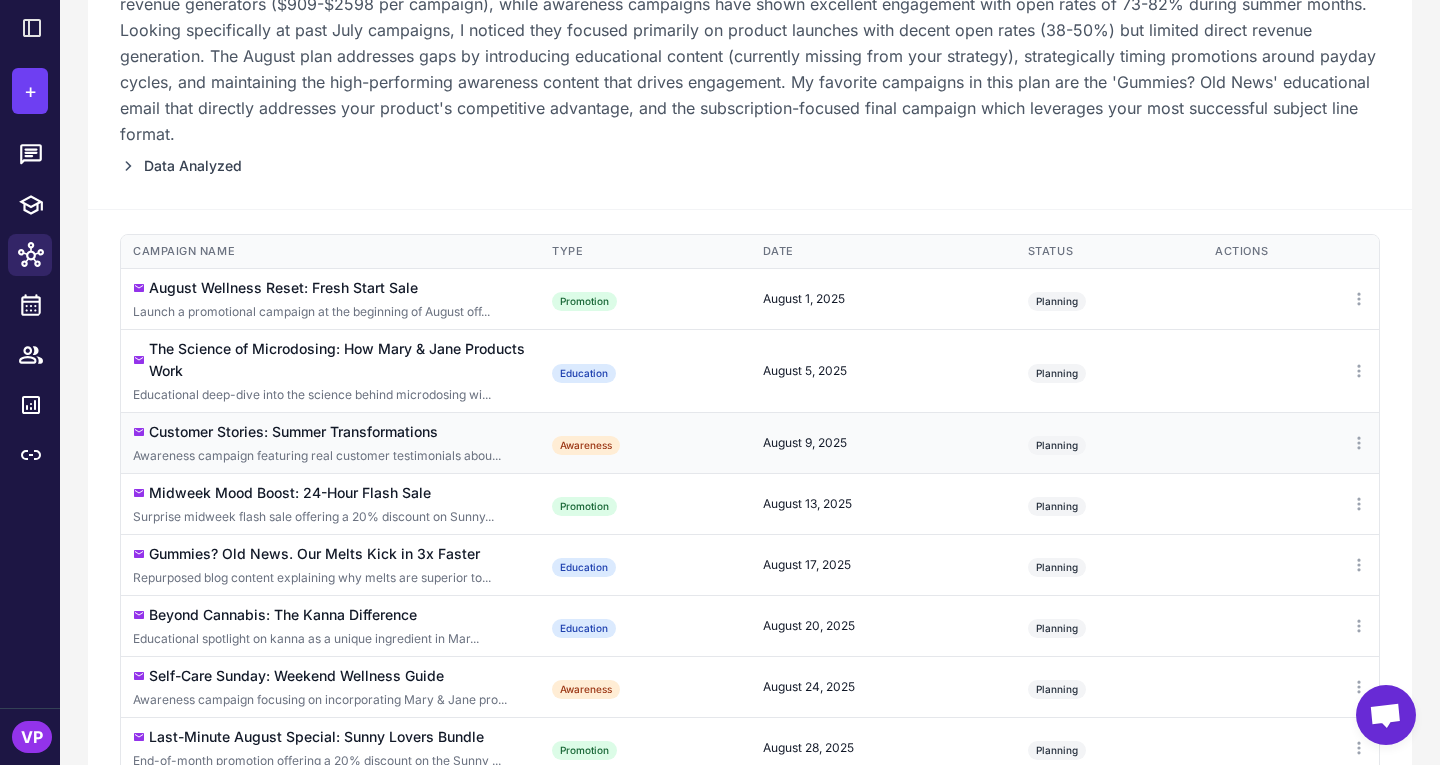 click on "Customer Stories: Summer Transformations Awareness campaign featuring real customer testimonials abou..." at bounding box center [330, 442] 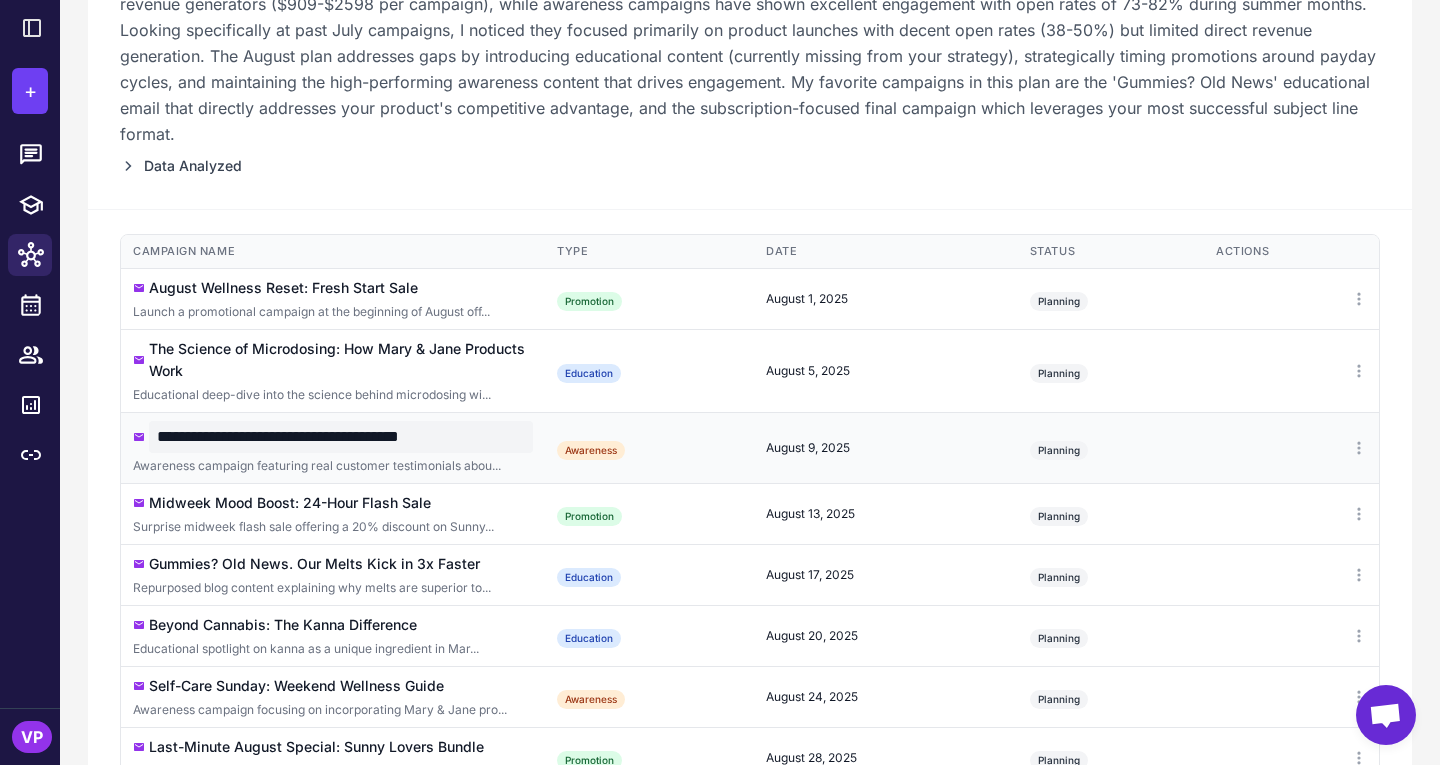 click on "Awareness campaign featuring real customer testimonials abou..." at bounding box center (333, 466) 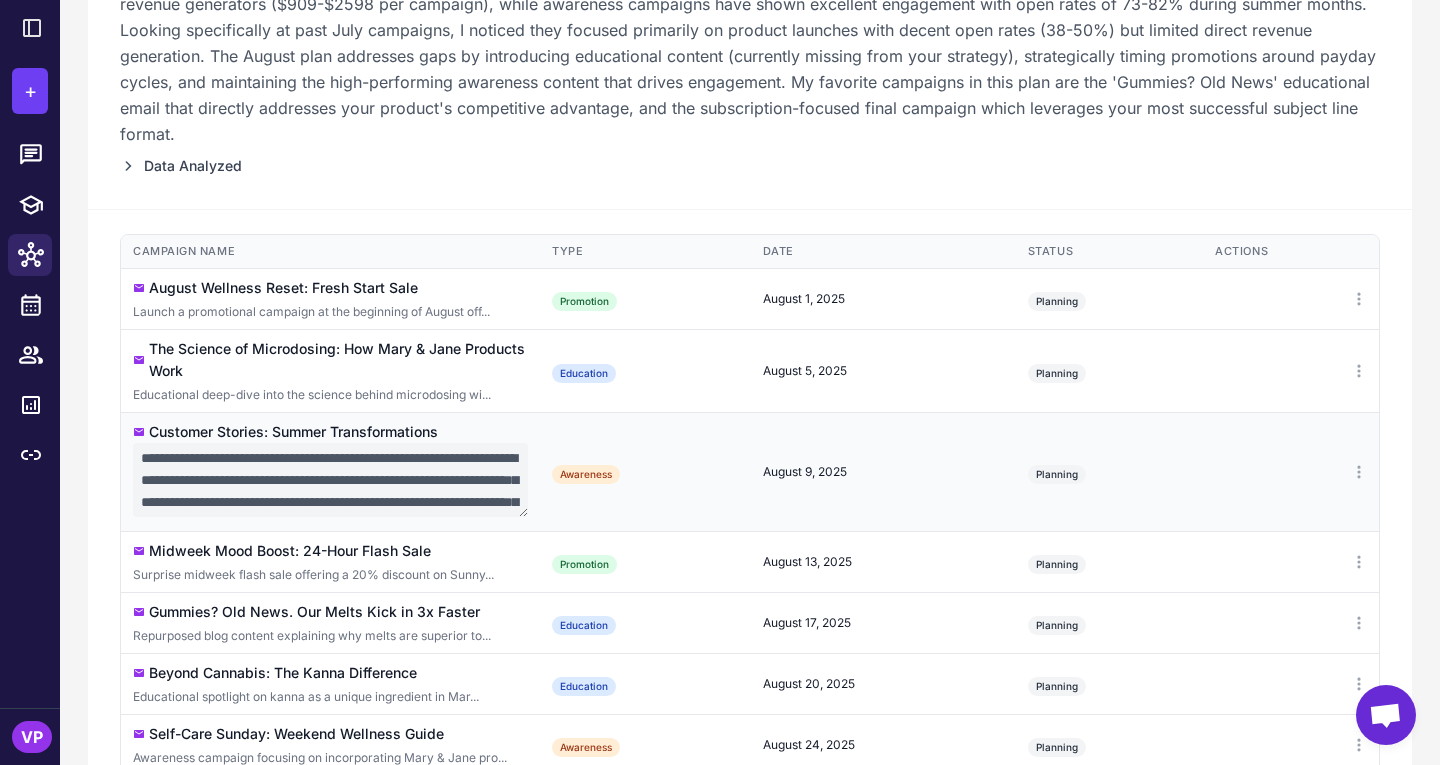 click on "Awareness" at bounding box center [586, 474] 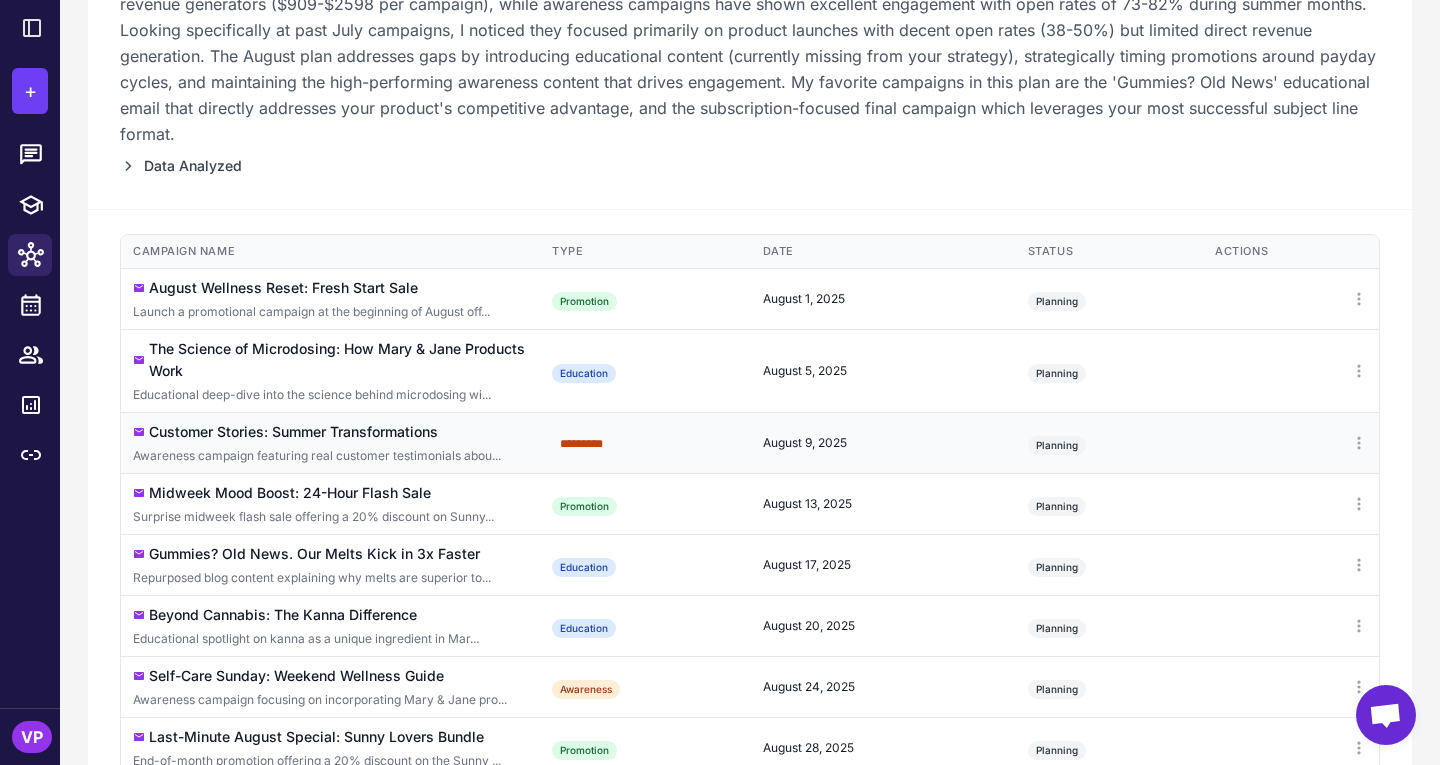 click on "********* ********* *********" at bounding box center [581, 444] 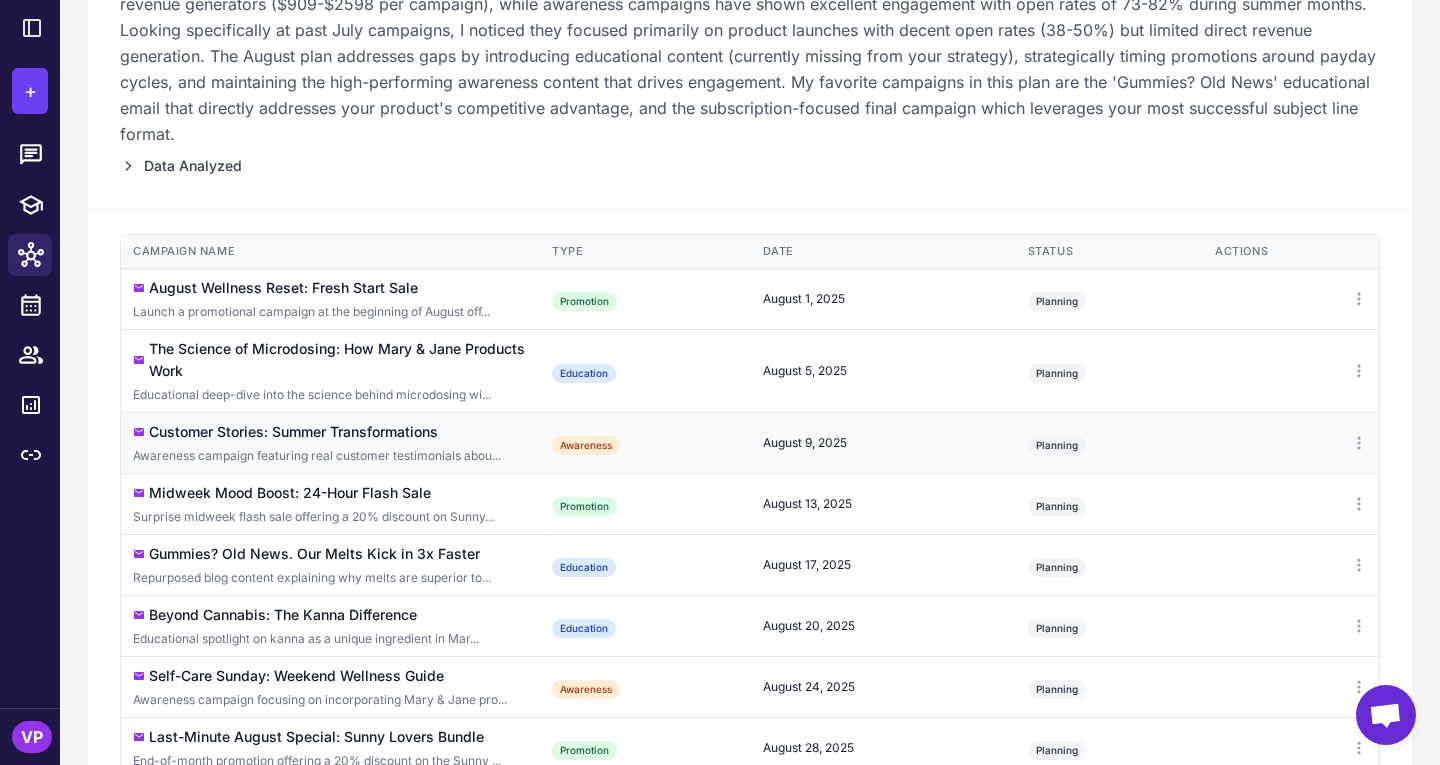 click on "Campaigns Analyzing the past 12 months of campaign data, I've noticed several patterns that inform this strategy. Your promotional campaigns have been consistently strong revenue generators ($909-$2598 per campaign), while awareness campaigns have shown excellent engagement with open rates of 73-82% during summer months. Looking specifically at past July campaigns, I noticed they focused primarily on product launches with decent open rates (38-50%) but limited direct revenue generation. The August plan addresses gaps by introducing educational content (currently missing from your strategy), strategically timing promotions around payday cycles, and maintaining the high-performing awareness content that drives engagement. My favorite campaigns in this plan are the 'Gummies? Old News' educational email that directly addresses your product's competitive advantage, and the subscription-focused final campaign which leverages your most successful subject line format. Data Analyzed" at bounding box center [750, 57] 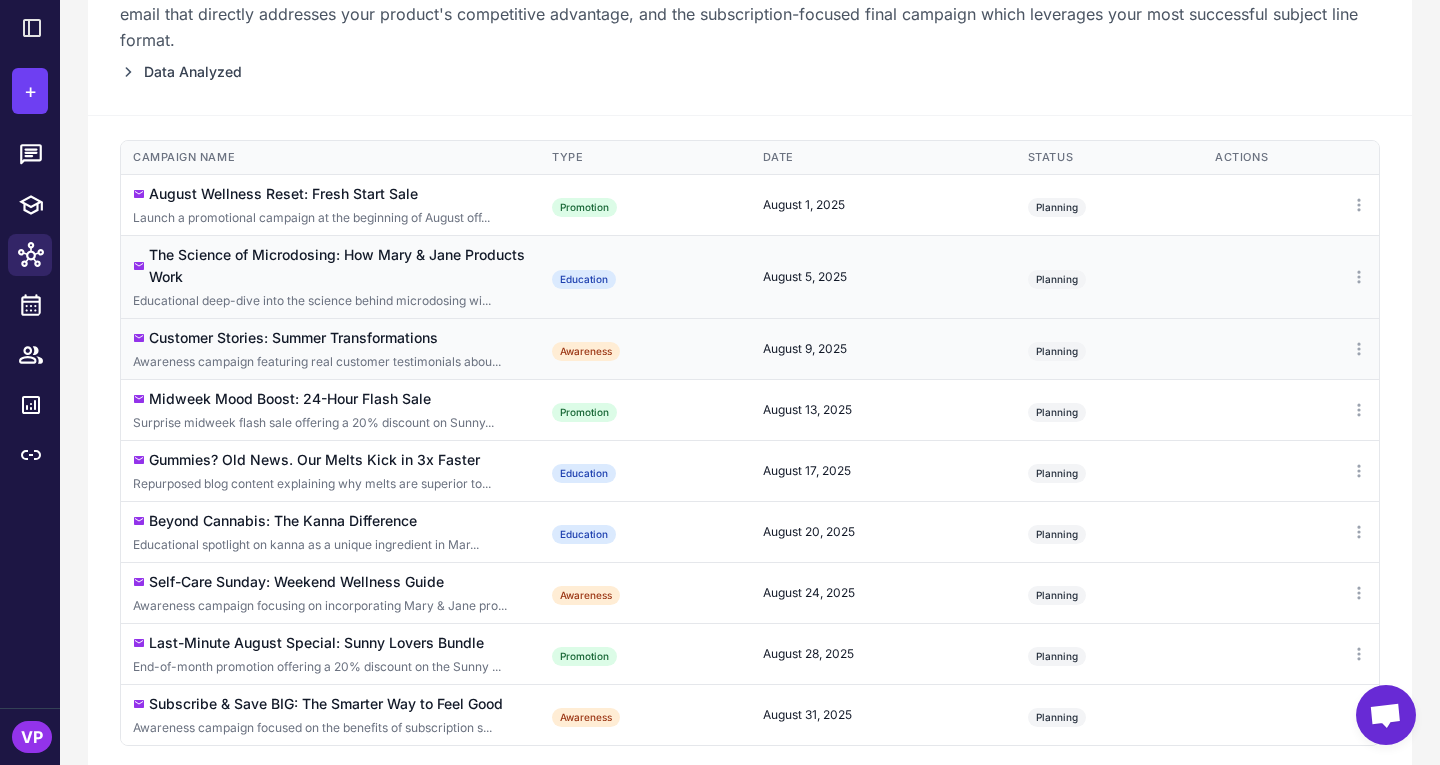 scroll, scrollTop: 434, scrollLeft: 0, axis: vertical 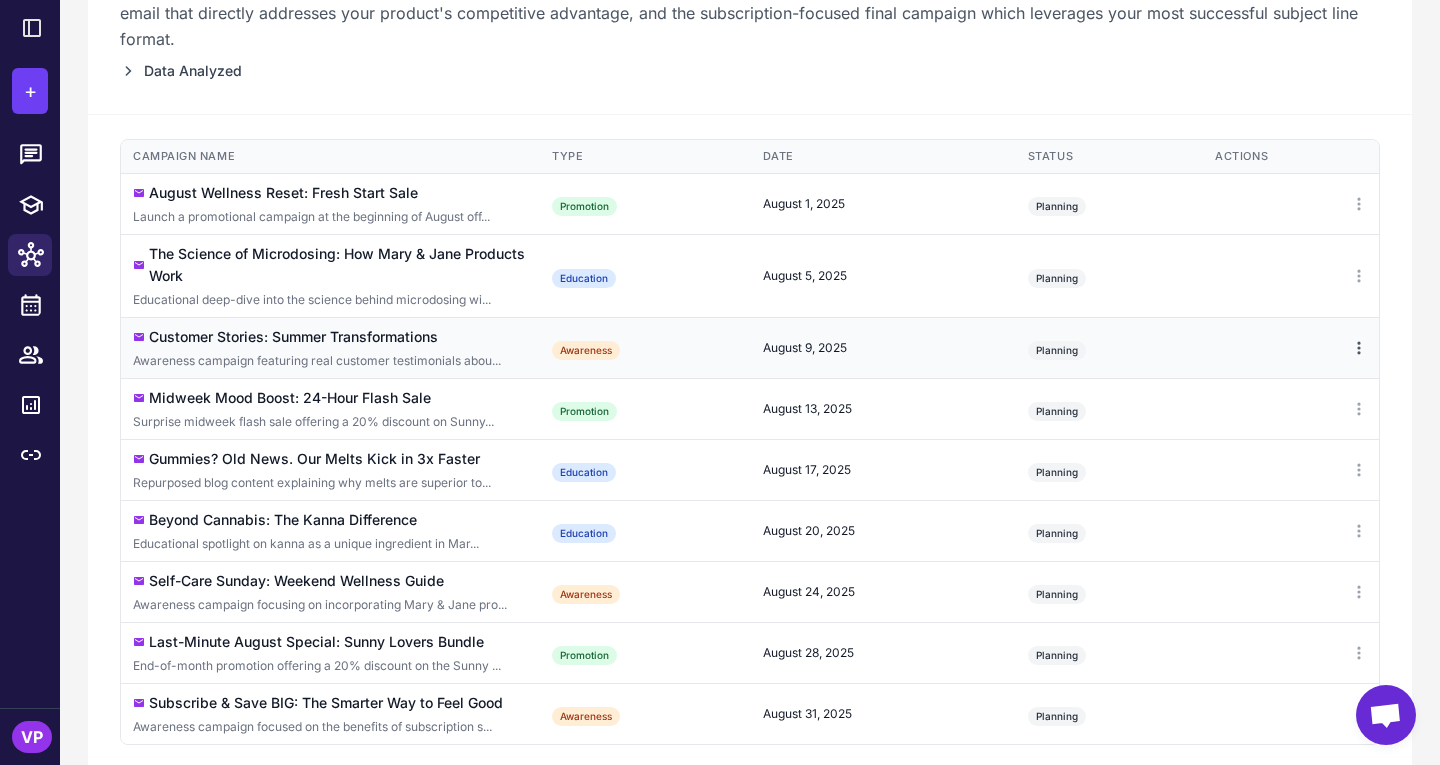 click 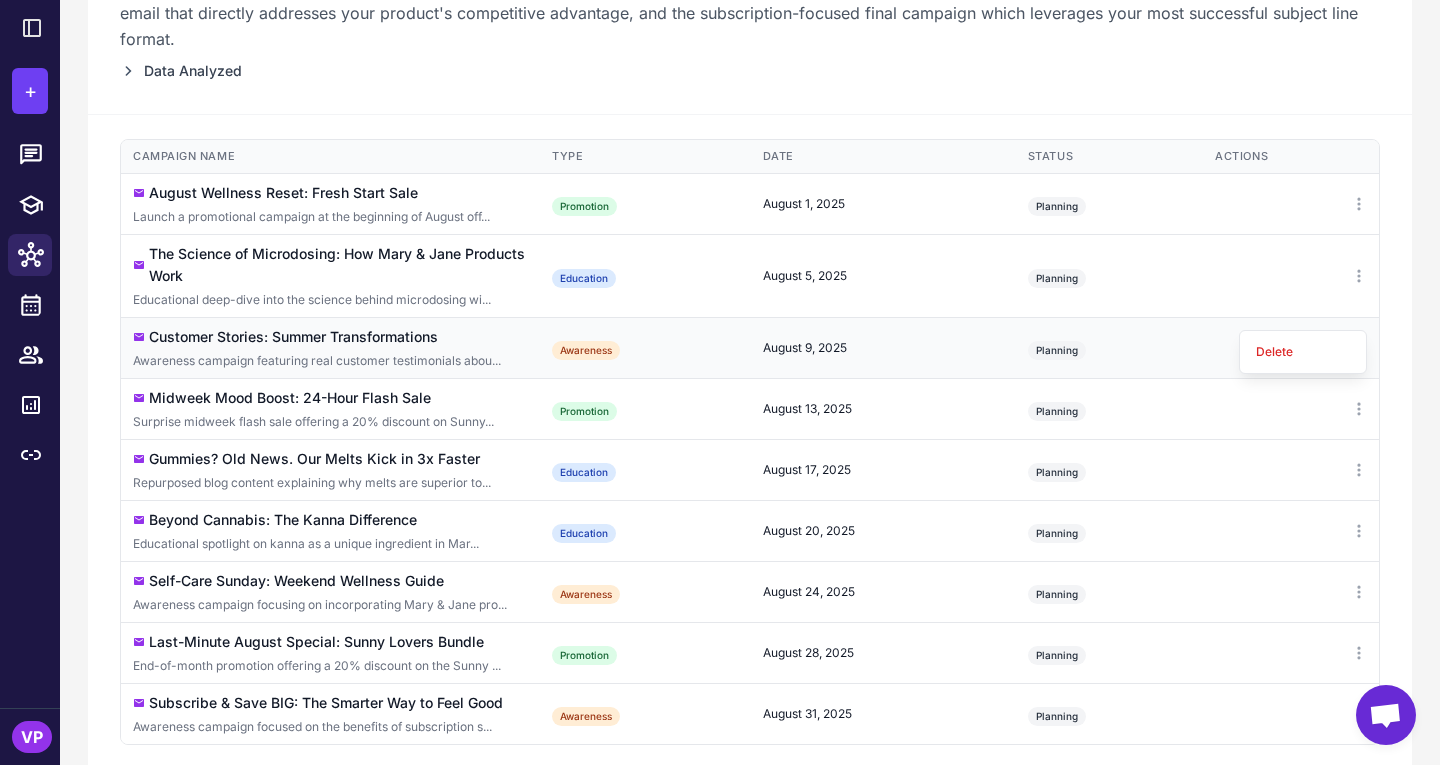 click on "August 9, 2025" at bounding box center [883, 348] 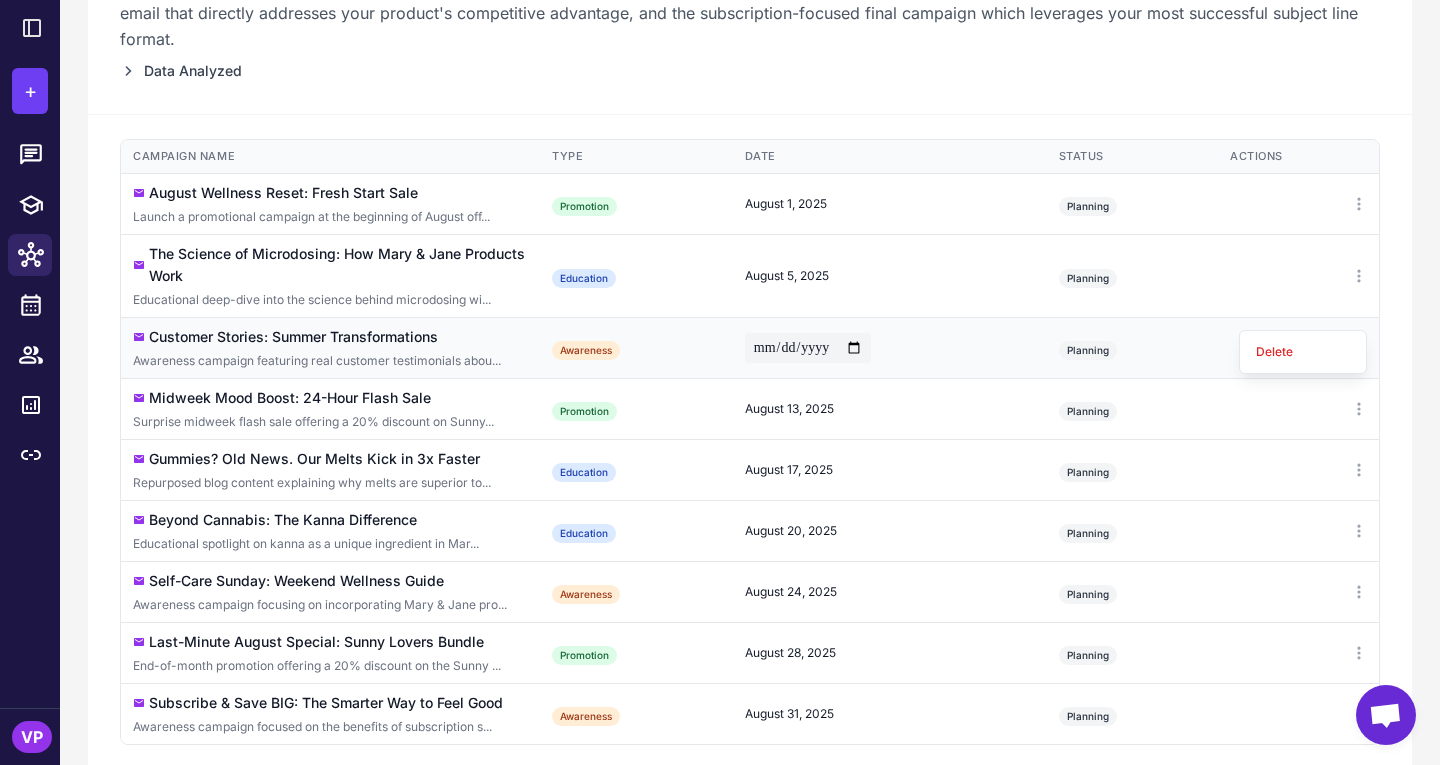 click on "Data Analyzed" at bounding box center (750, 71) 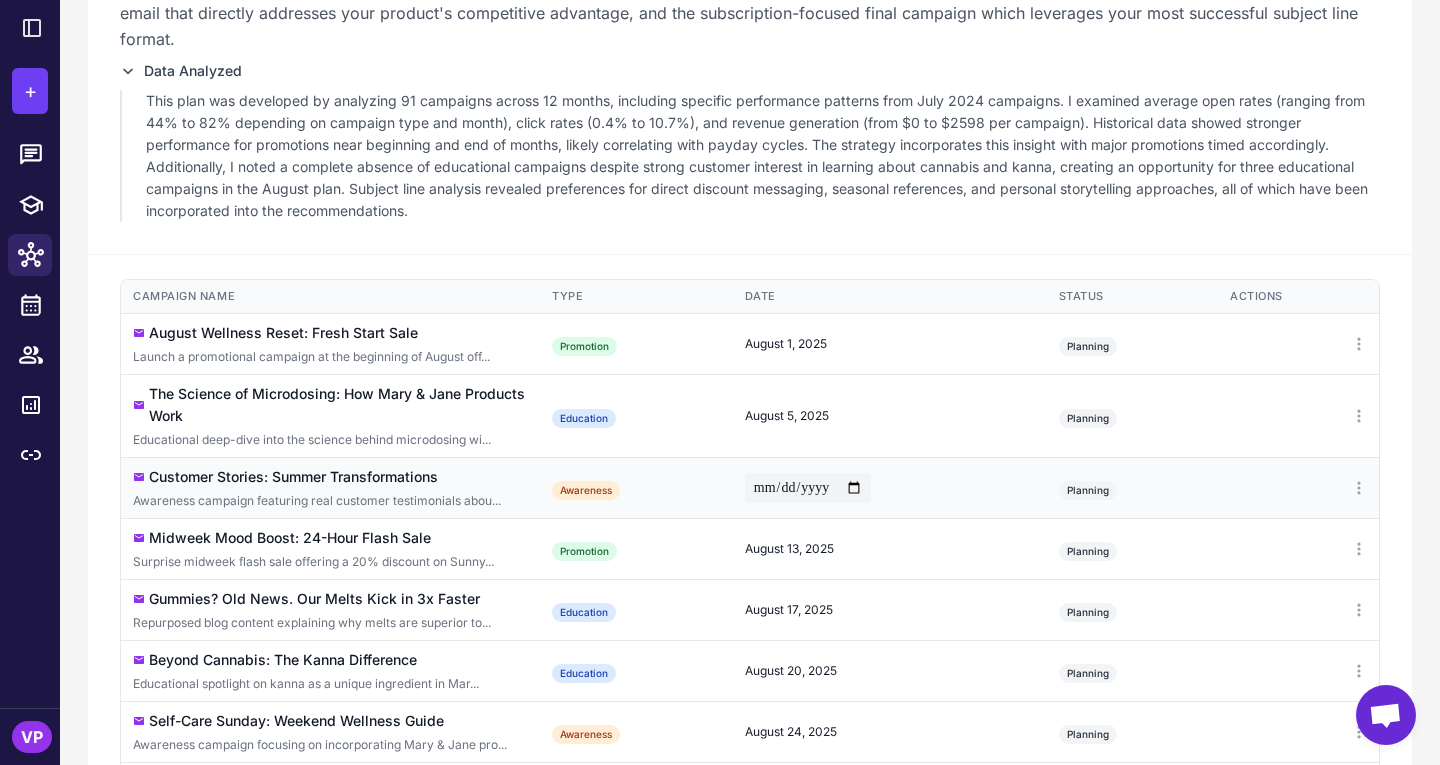 click on "Campaigns Analyzing the past 12 months of campaign data, I've noticed several patterns that inform this strategy. Your promotional campaigns have been consistently strong revenue generators ($909-$2598 per campaign), while awareness campaigns have shown excellent engagement with open rates of 73-82% during summer months. Looking specifically at past July campaigns, I noticed they focused primarily on product launches with decent open rates (38-50%) but limited direct revenue generation. The August plan addresses gaps by introducing educational content (currently missing from your strategy), strategically timing promotions around payday cycles, and maintaining the high-performing awareness content that drives engagement. My favorite campaigns in this plan are the 'Gummies? Old News' educational email that directly addresses your product's competitive advantage, and the subscription-focused final campaign which leverages your most successful subject line format. Data Analyzed" at bounding box center (750, 32) 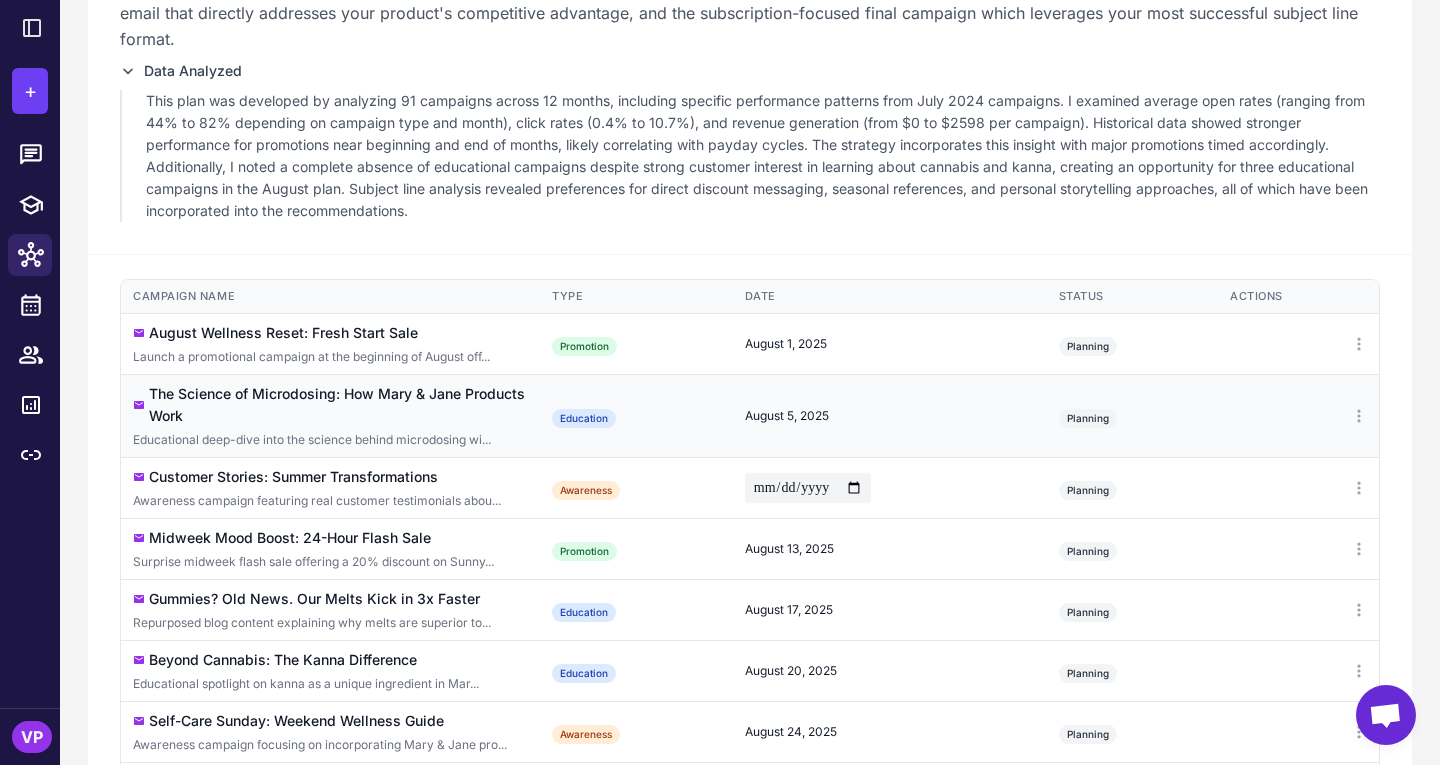 type on "**********" 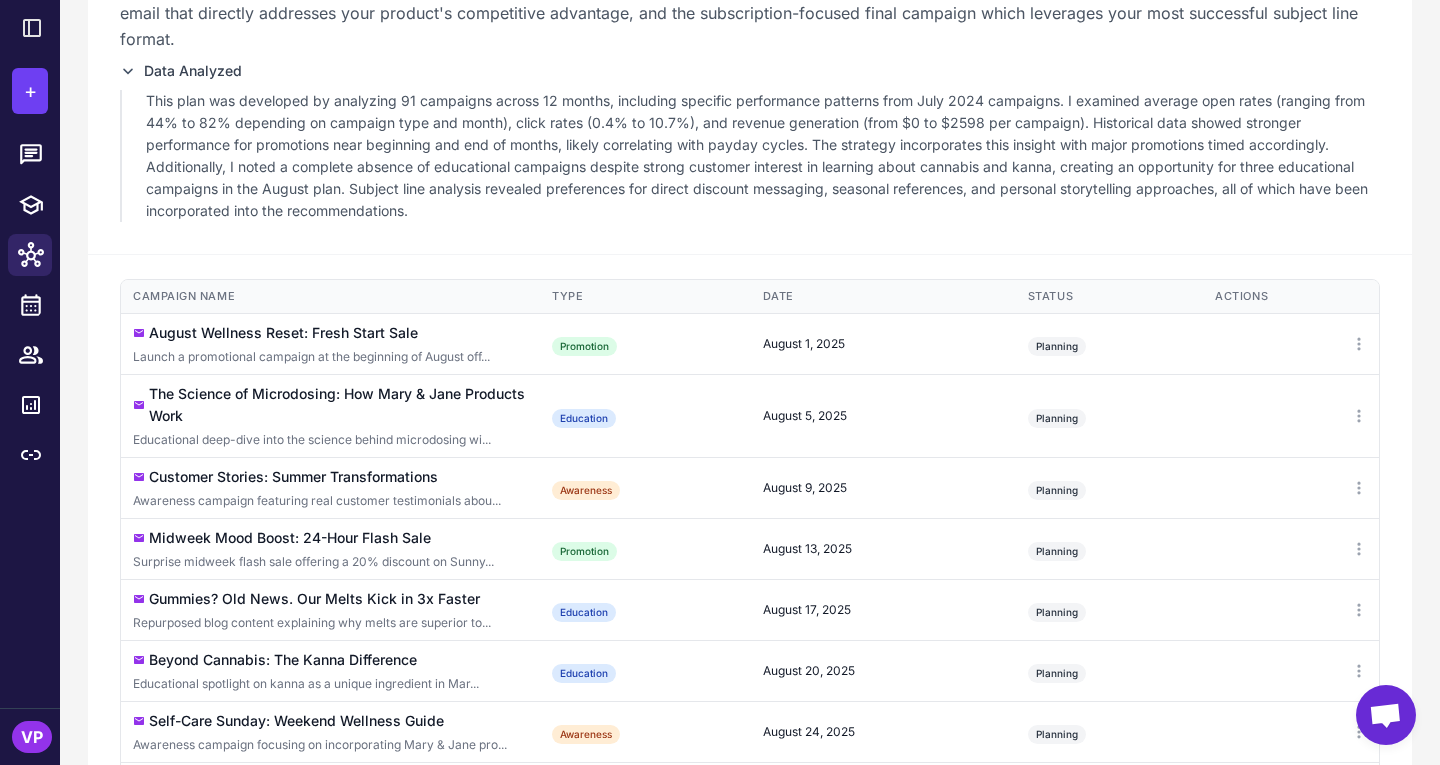 click on "Campaigns Analyzing the past 12 months of campaign data, I've noticed several patterns that inform this strategy. Your promotional campaigns have been consistently strong revenue generators ($909-$2598 per campaign), while awareness campaigns have shown excellent engagement with open rates of 73-82% during summer months. Looking specifically at past July campaigns, I noticed they focused primarily on product launches with decent open rates (38-50%) but limited direct revenue generation. The August plan addresses gaps by introducing educational content (currently missing from your strategy), strategically timing promotions around payday cycles, and maintaining the high-performing awareness content that drives engagement. My favorite campaigns in this plan are the 'Gummies? Old News' educational email that directly addresses your product's competitive advantage, and the subscription-focused final campaign which leverages your most successful subject line format. Data Analyzed" at bounding box center [750, 32] 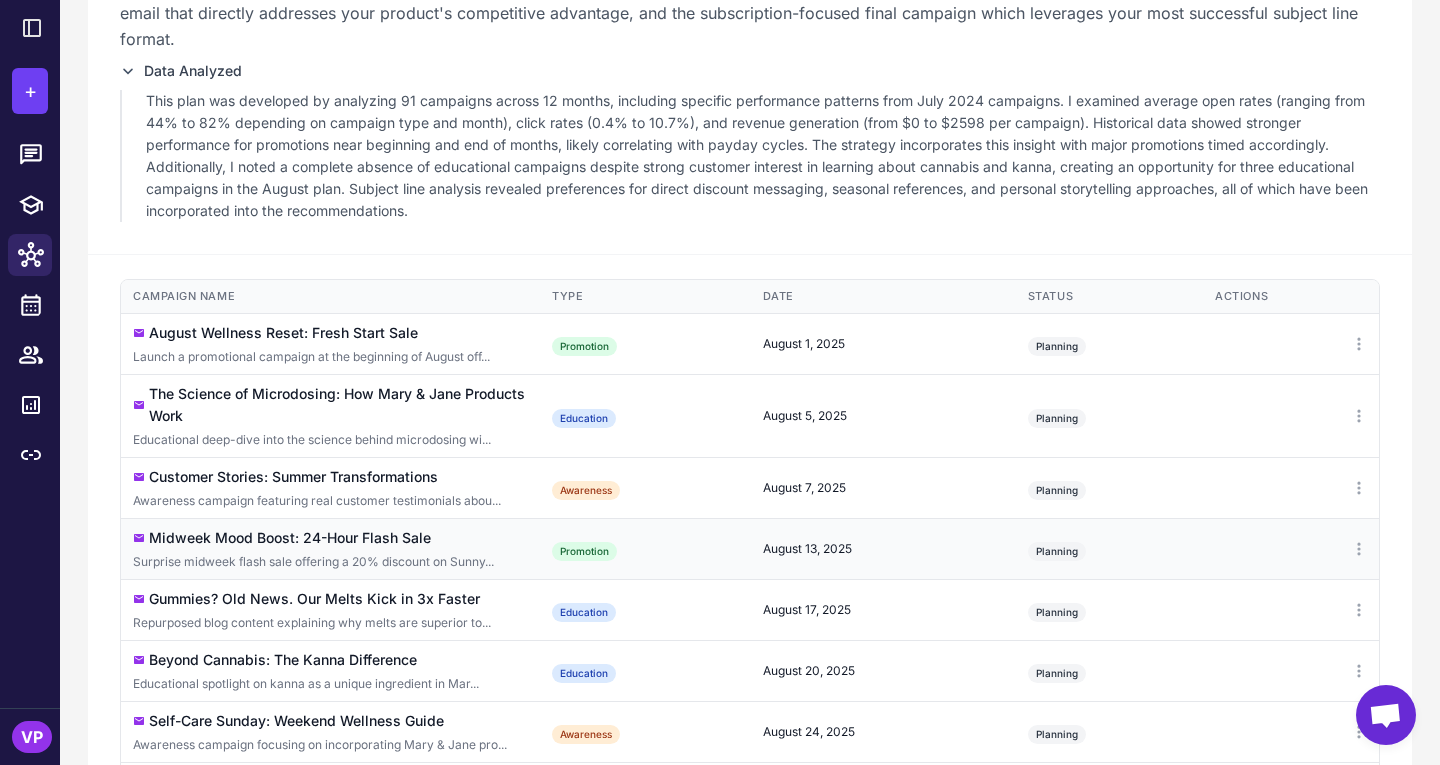 click on "August 13, 2025" at bounding box center [883, 549] 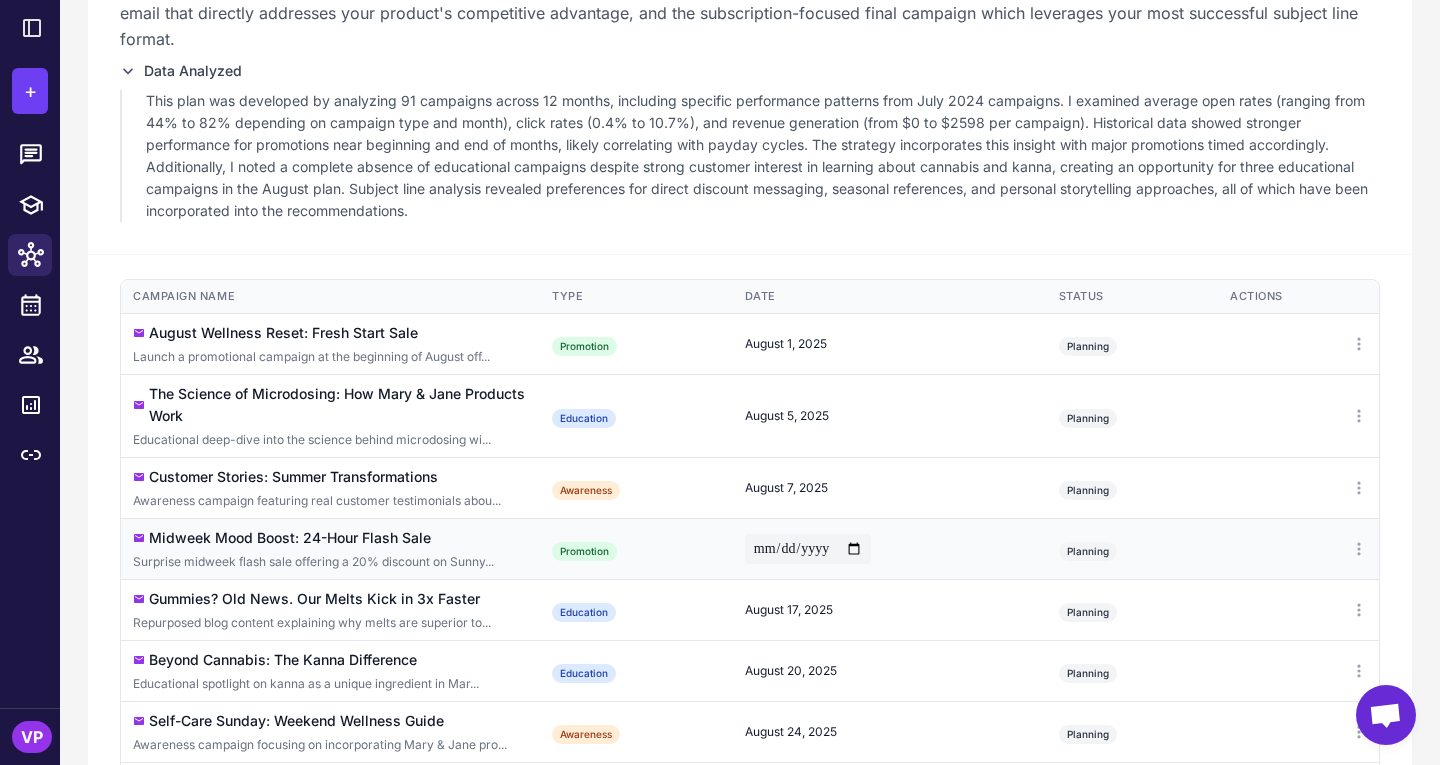 click on "**********" at bounding box center (808, 549) 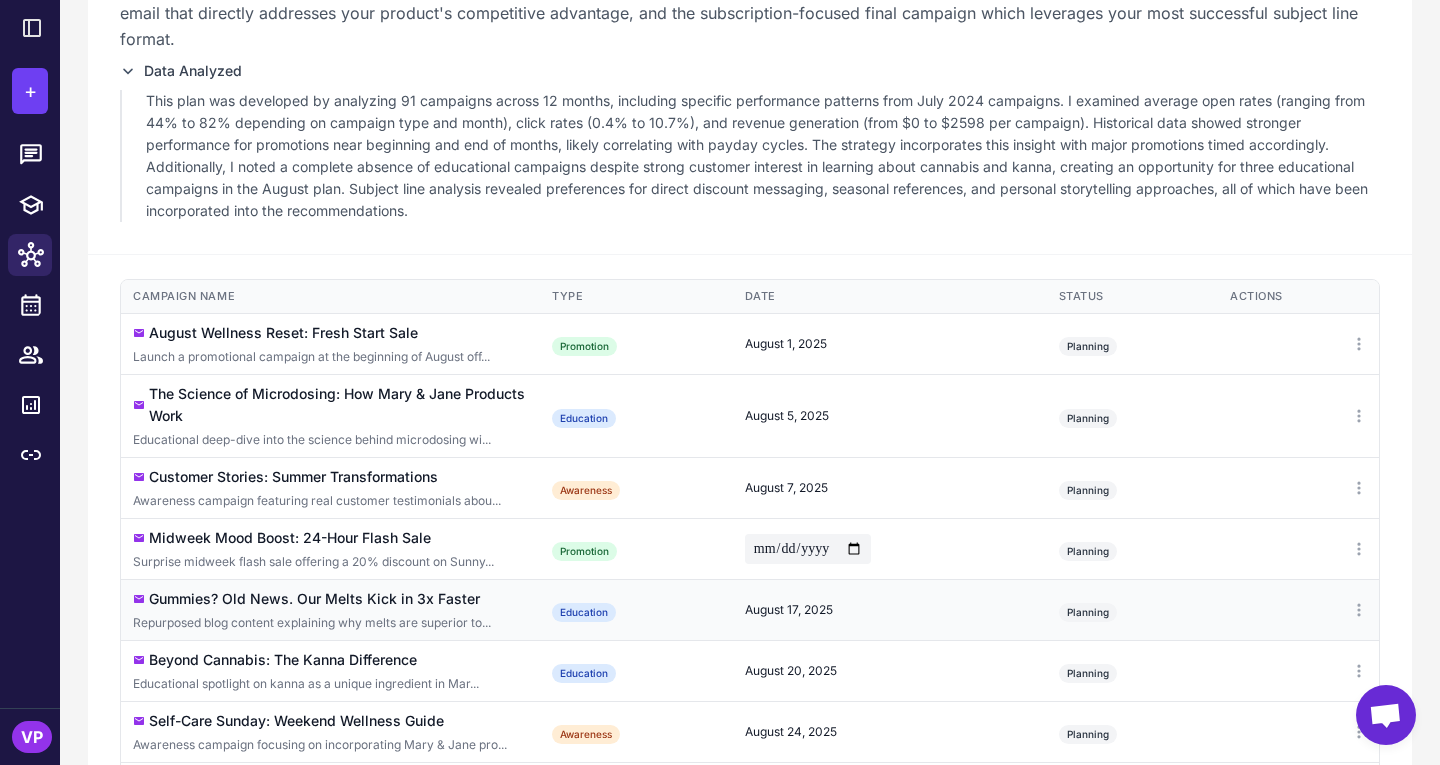 click on "August 17, 2025" at bounding box center [890, 610] 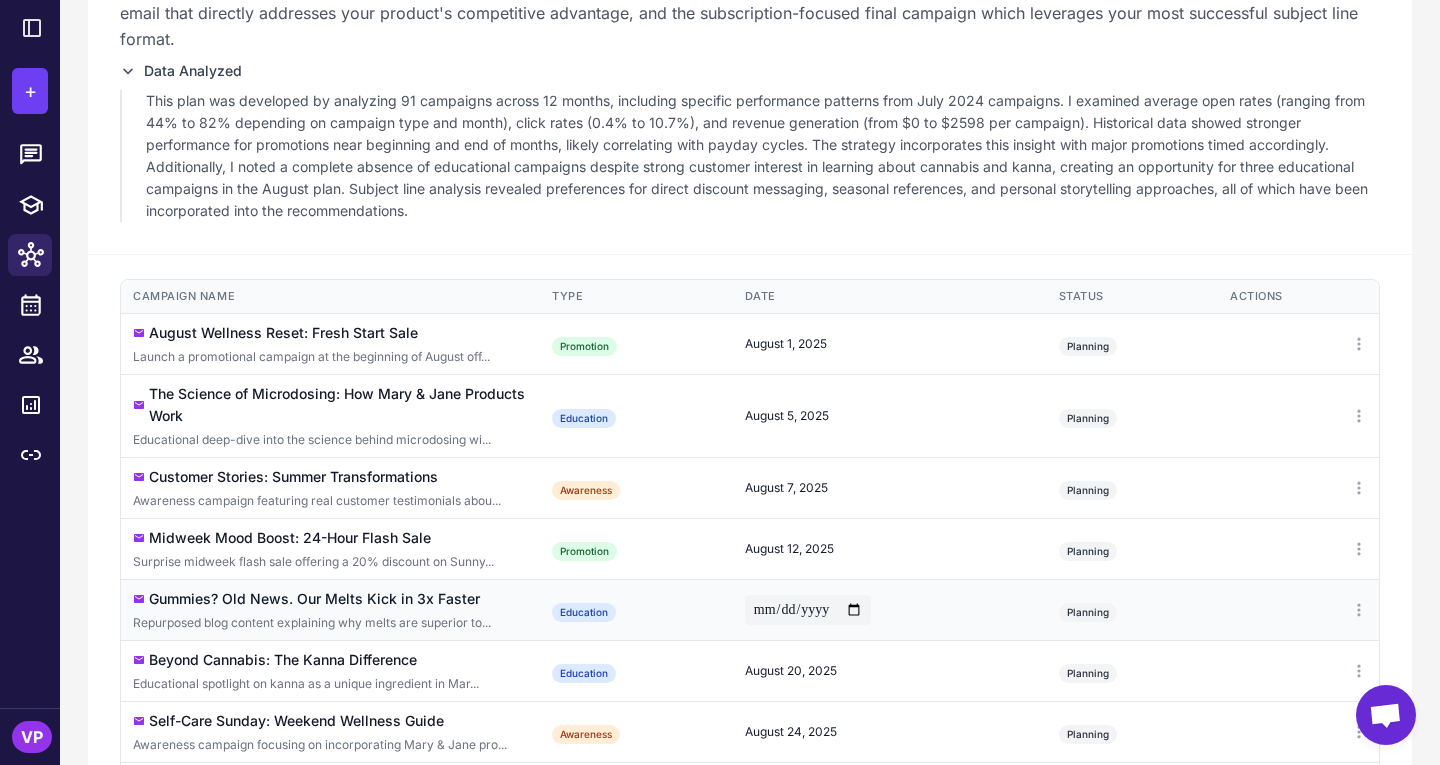 click on "**********" at bounding box center [808, 610] 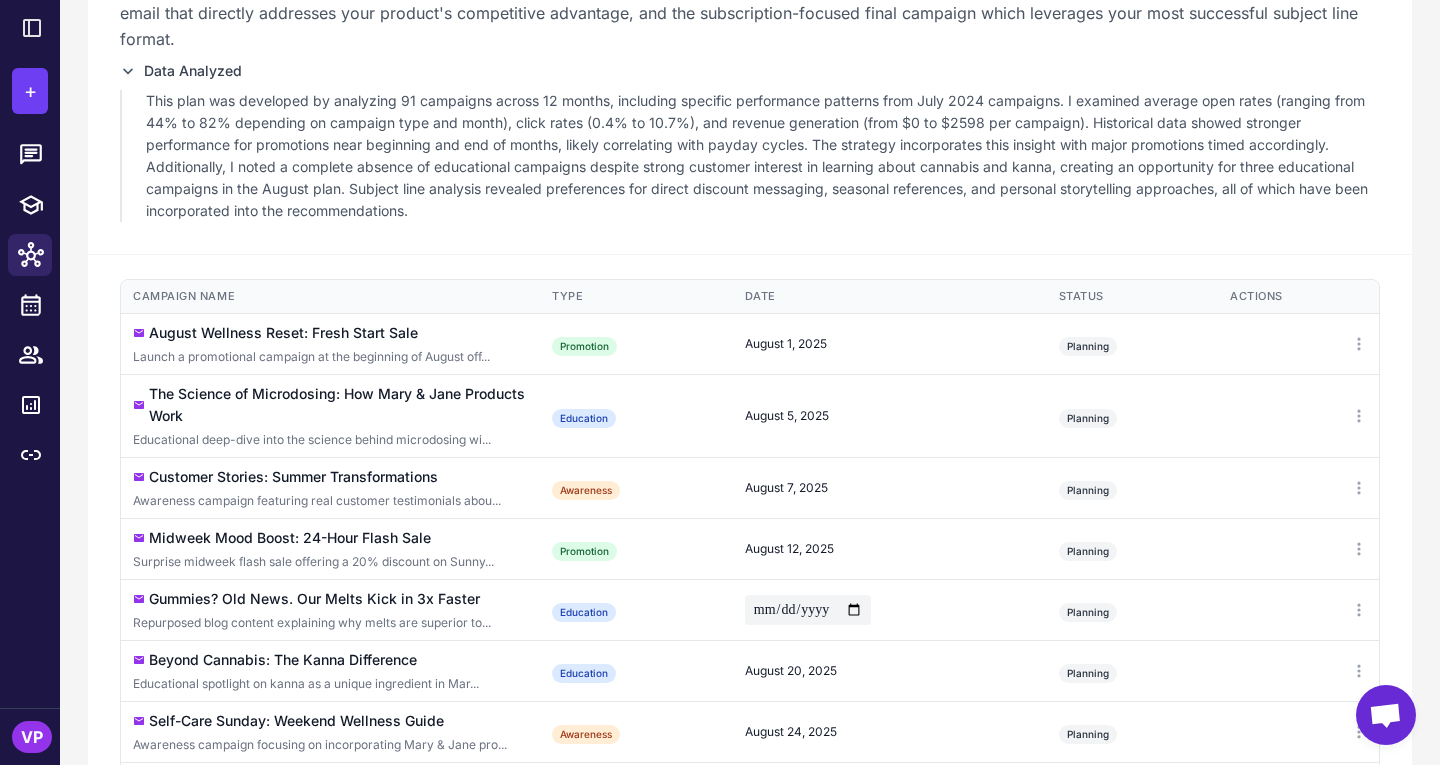click on "This plan was developed by analyzing 91 campaigns across 12 months, including specific performance patterns from July 2024 campaigns. I examined average open rates (ranging from 44% to 82% depending on campaign type and month), click rates (0.4% to 10.7%), and revenue generation (from $0 to $2598 per campaign). Historical data showed stronger performance for promotions near beginning and end of months, likely correlating with payday cycles. The strategy incorporates this insight with major promotions timed accordingly. Additionally, I noted a complete absence of educational campaigns despite strong customer interest in learning about cannabis and kanna, creating an opportunity for three educational campaigns in the August plan. Subject line analysis revealed preferences for direct discount messaging, seasonal references, and personal storytelling approaches, all of which have been incorporated into the recommendations." at bounding box center (763, 156) 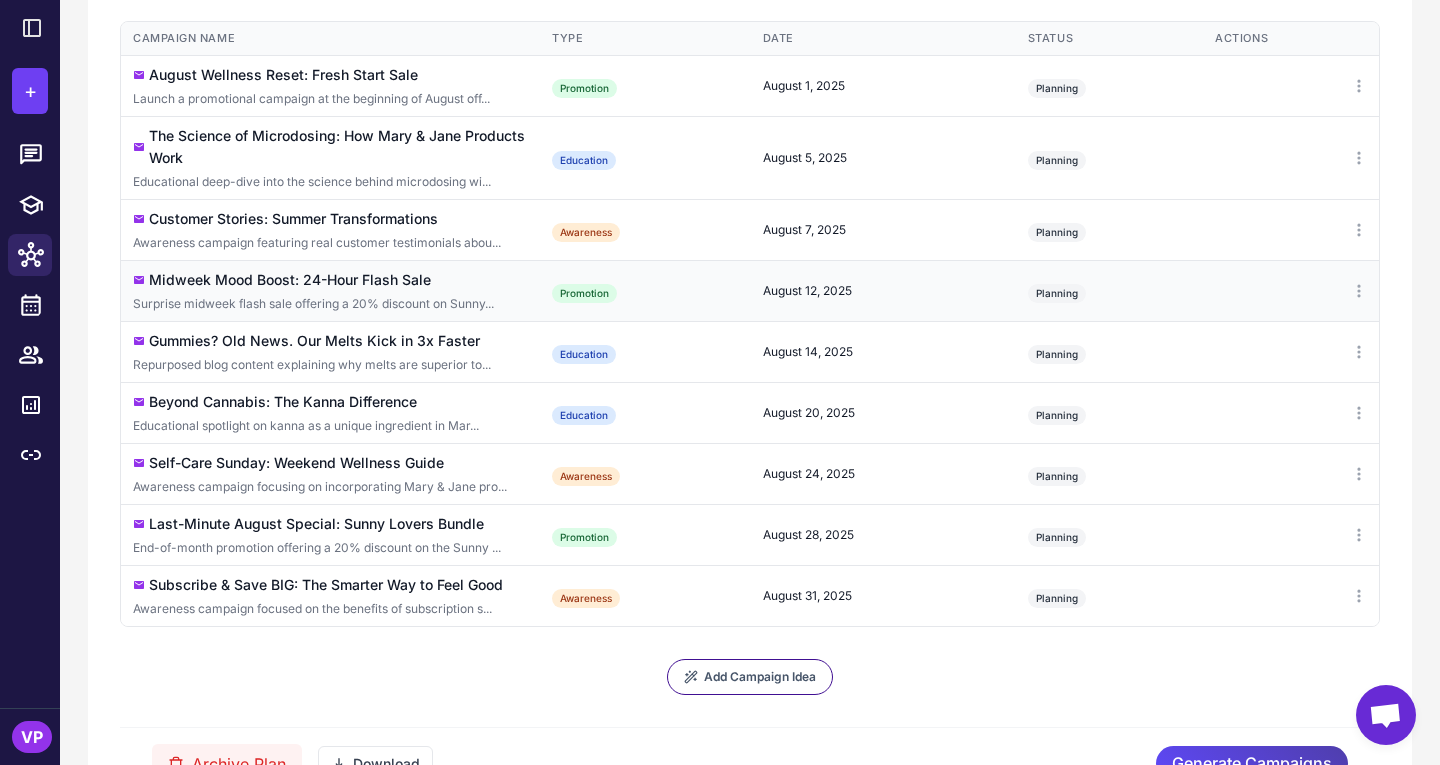 scroll, scrollTop: 693, scrollLeft: 0, axis: vertical 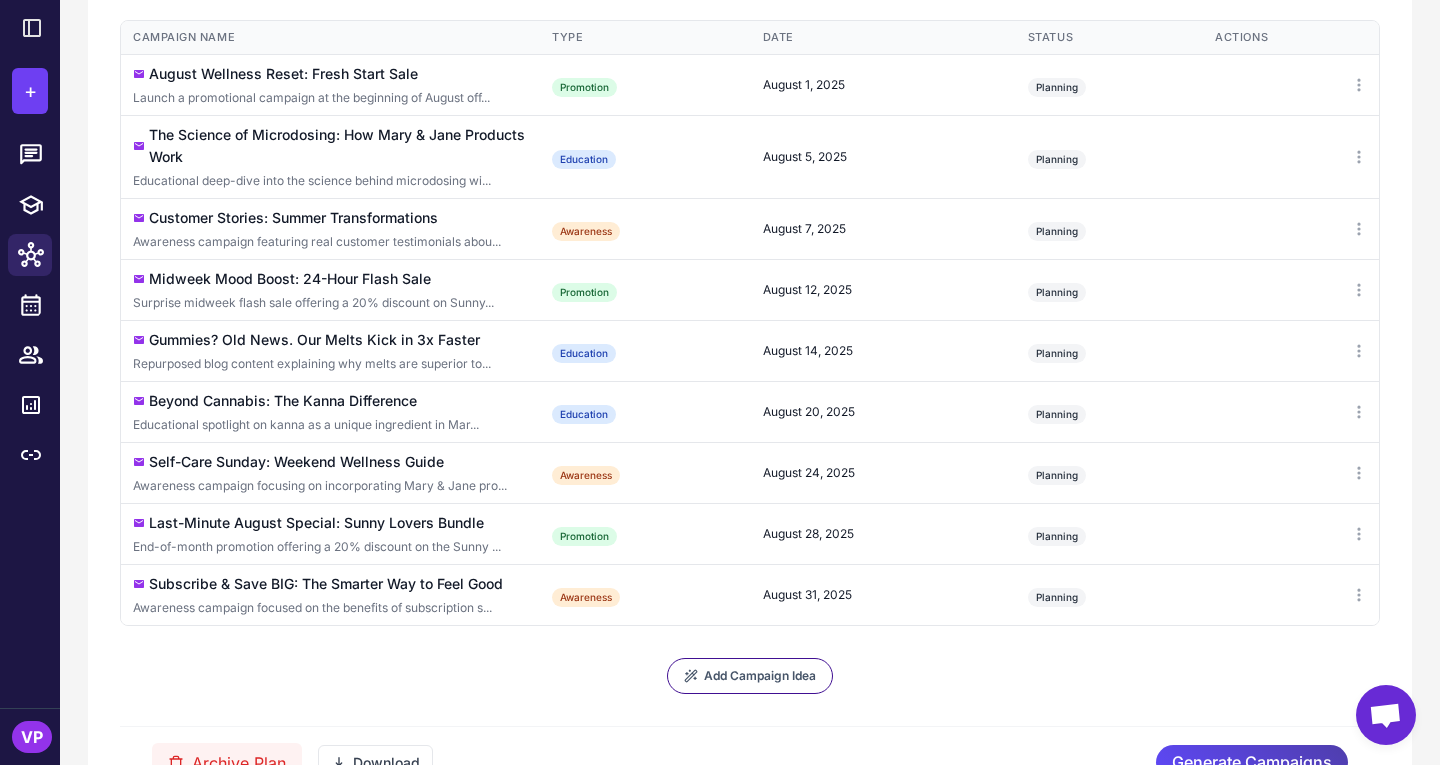 click on "Campaign Name Type Target Segment Date Status Actions August Wellness Reset: Fresh Start Sale Launch a promotional campaign at the beginning of August off... Promotion Everyone August 1, 2025  Planning  The Science of Microdosing: How Mary & Jane Products Work Educational deep-dive into the science behind microdosing wi... Education New Customers August 5, 2025  Planning  Customer Stories: Summer Transformations Awareness campaign featuring real customer testimonials abou... Awareness On-Site Engagement August 7, 2025  Planning  Midweek Mood Boost: 24-Hour Flash Sale Surprise midweek flash sale offering a 20% discount on Sunny... Promotion Promo Responsive August 12, 2025  Planning  Gummies? Old News. Our Melts Kick in 3x Faster Repurposed blog content explaining why melts are superior to... Education New Customers August 14, 2025  Planning  Beyond Cannabis: The Kanna Difference Educational spotlight on kanna as a unique ingredient in Mar... Education Upsell Opportunities August 20, 2025  Planning  Awareness" at bounding box center [750, 409] 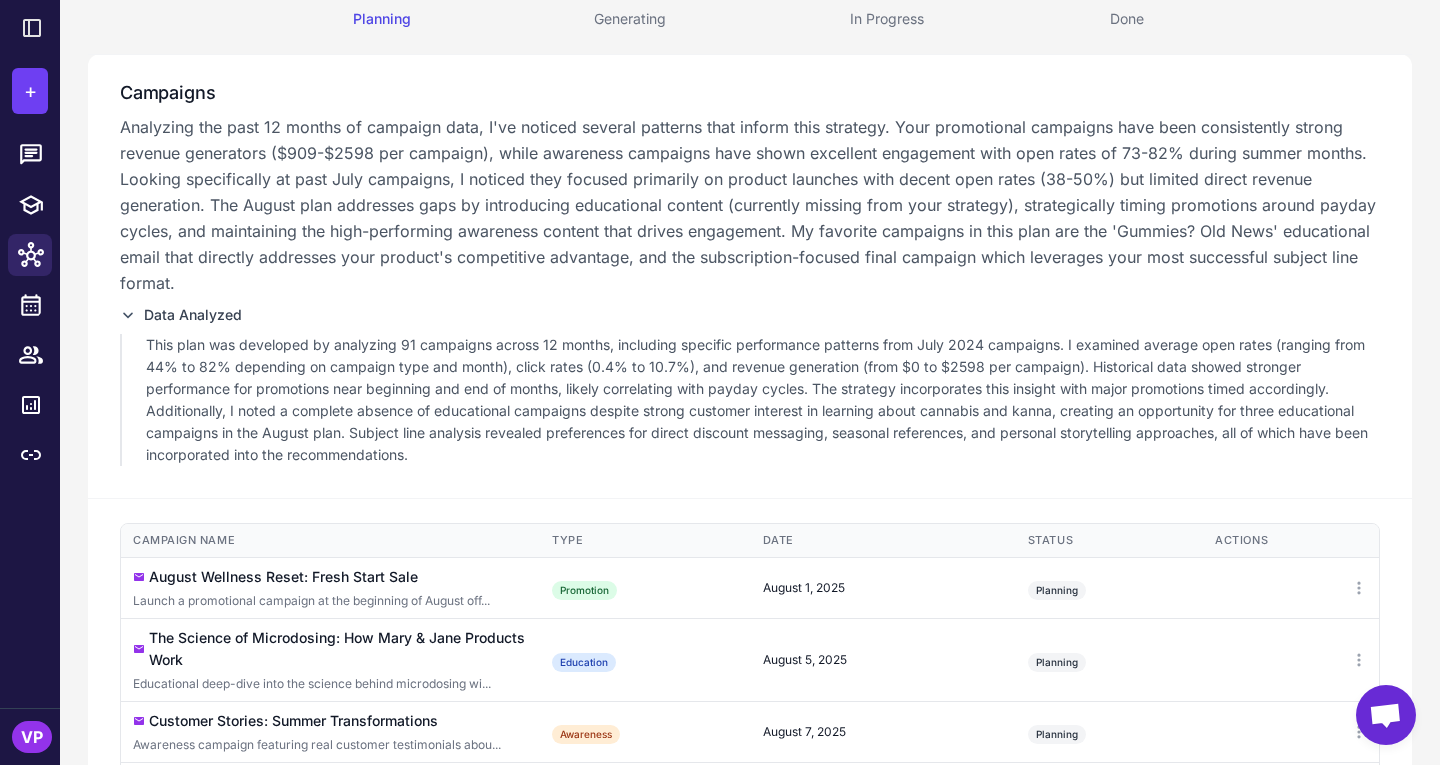 scroll, scrollTop: 0, scrollLeft: 0, axis: both 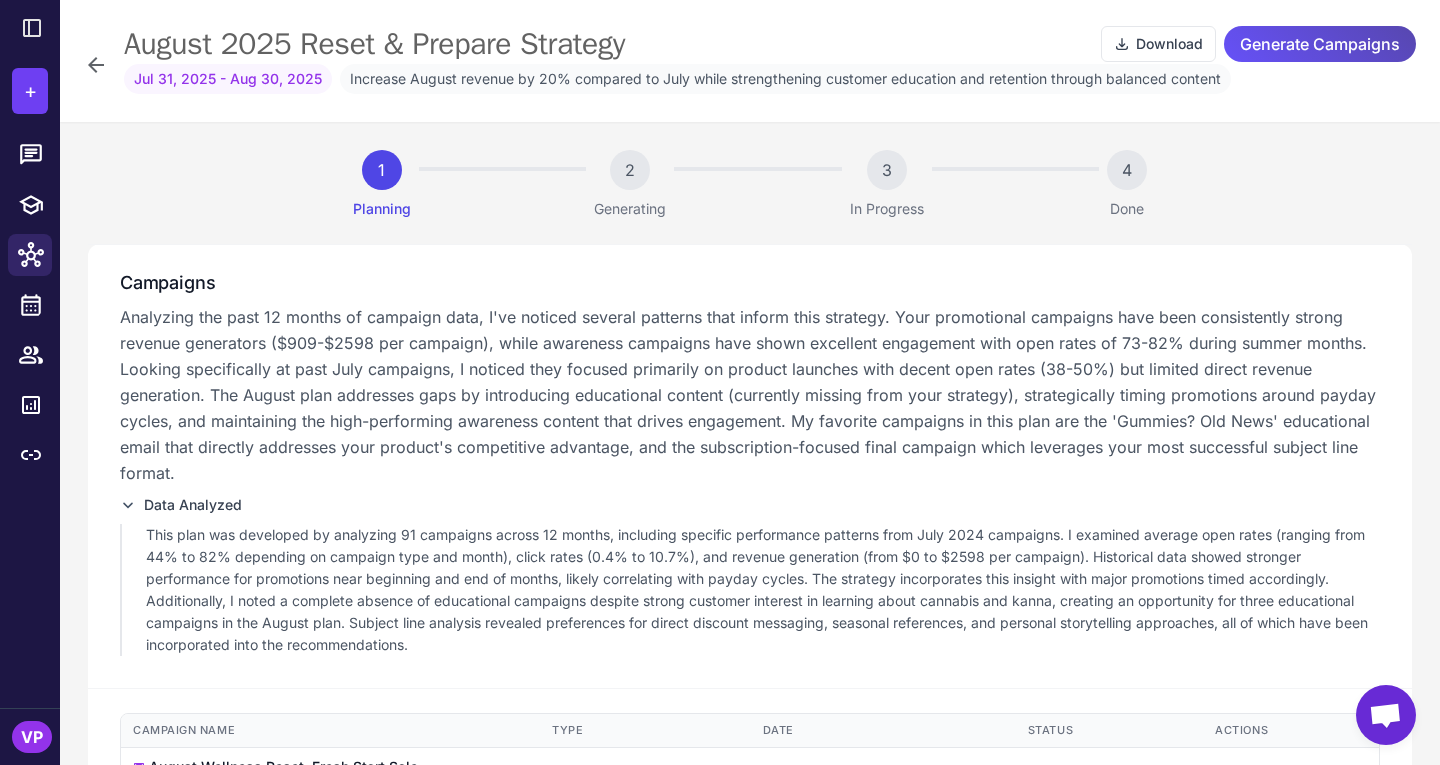 click on "Generate Campaigns" at bounding box center (1320, 44) 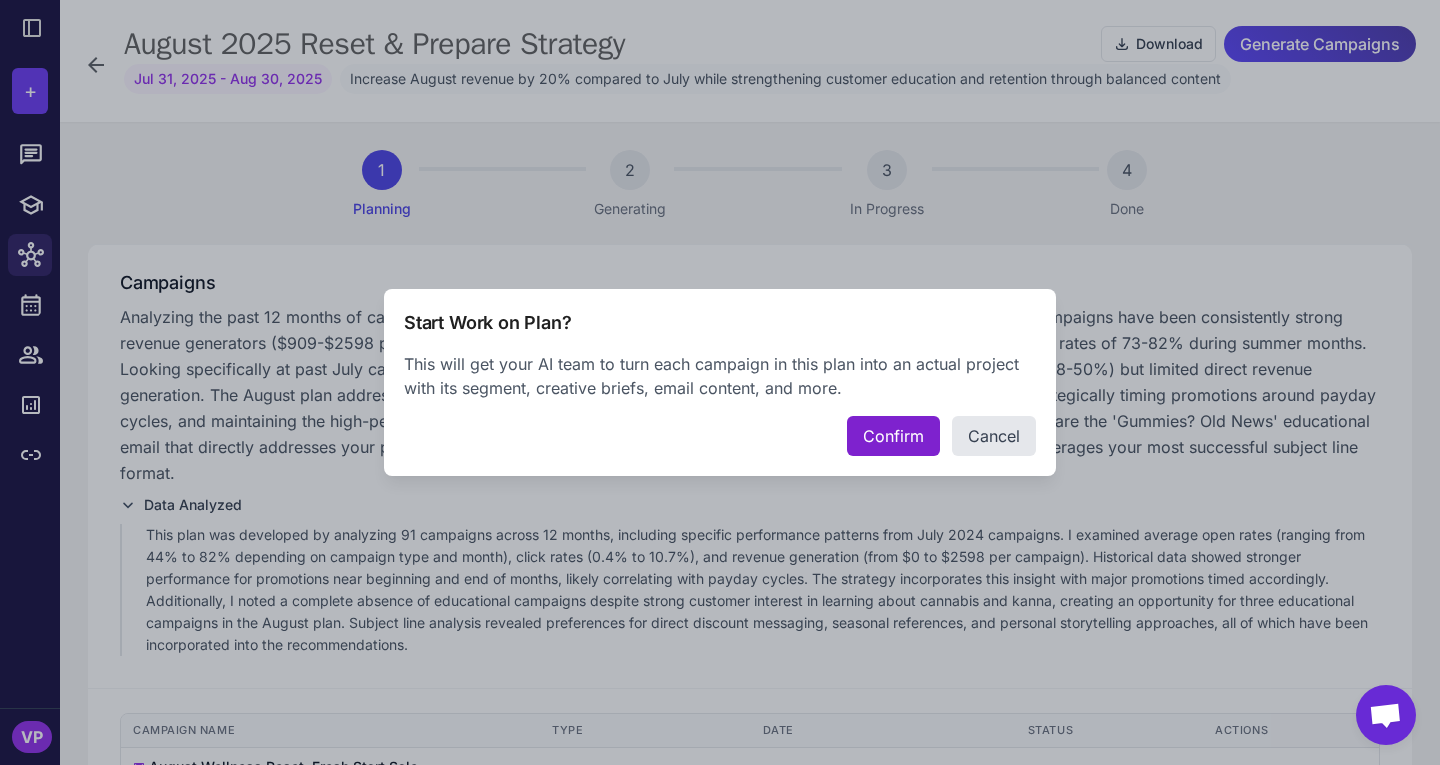 click on "Confirm" at bounding box center [893, 436] 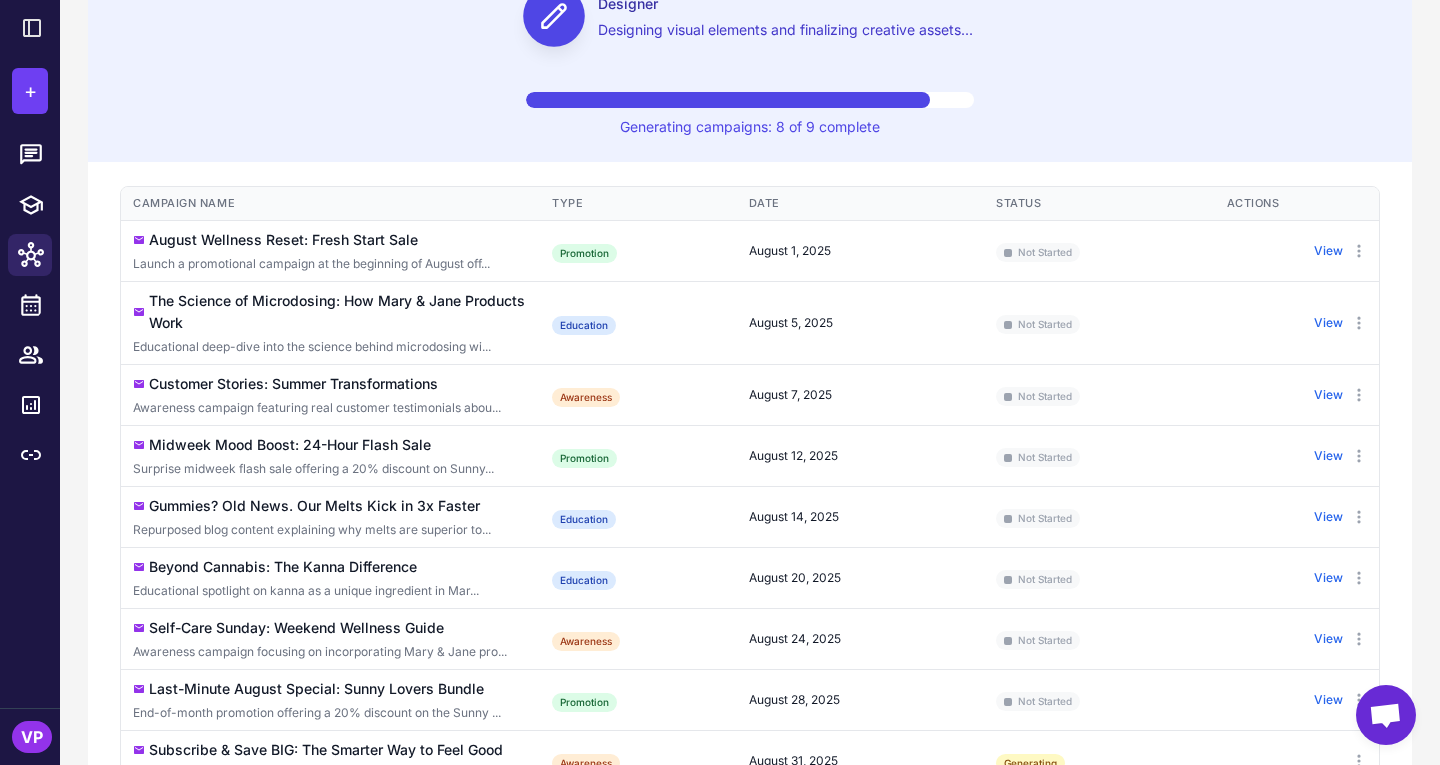 scroll, scrollTop: 755, scrollLeft: 0, axis: vertical 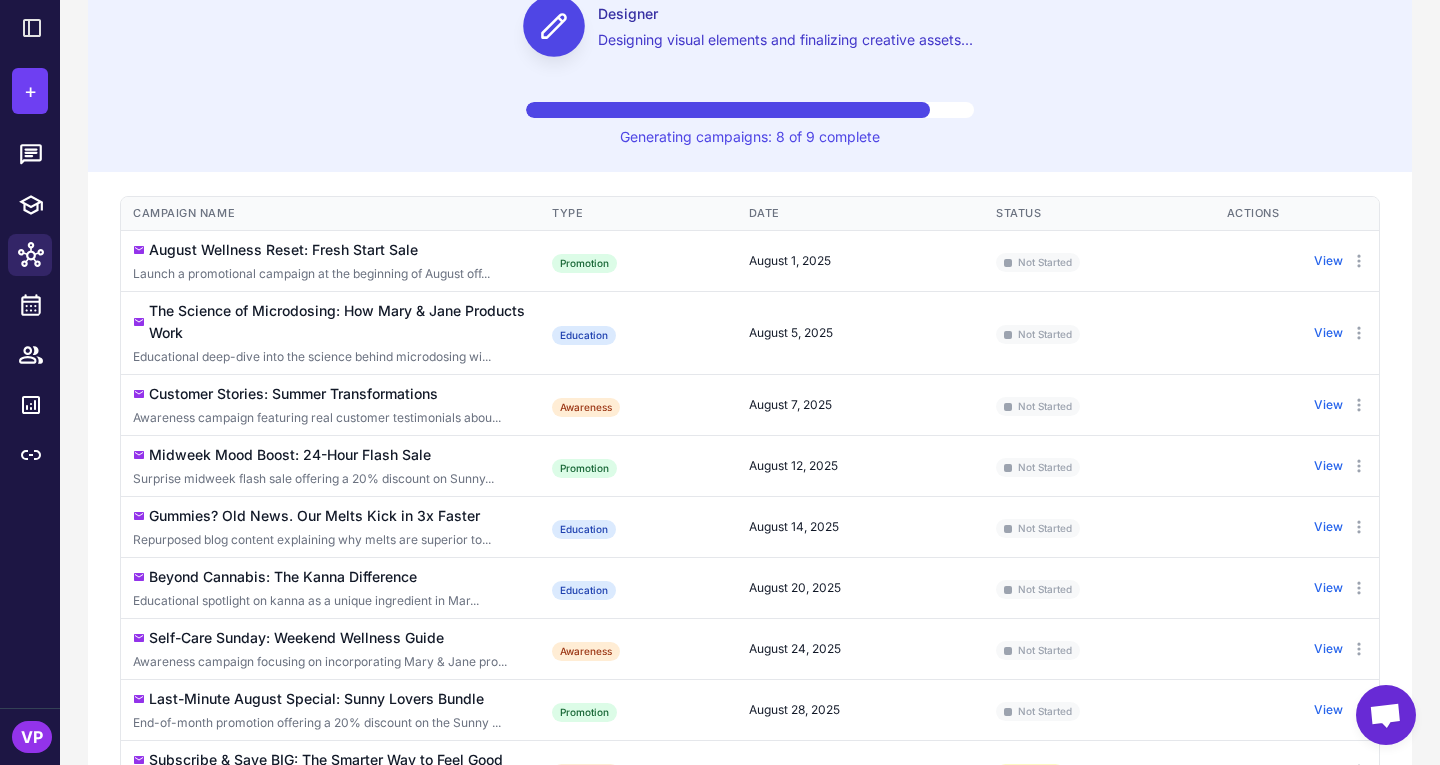 click on "Your AI Team is working...  Designer   Designing visual elements and finalizing creative assets..." at bounding box center (750, 26) 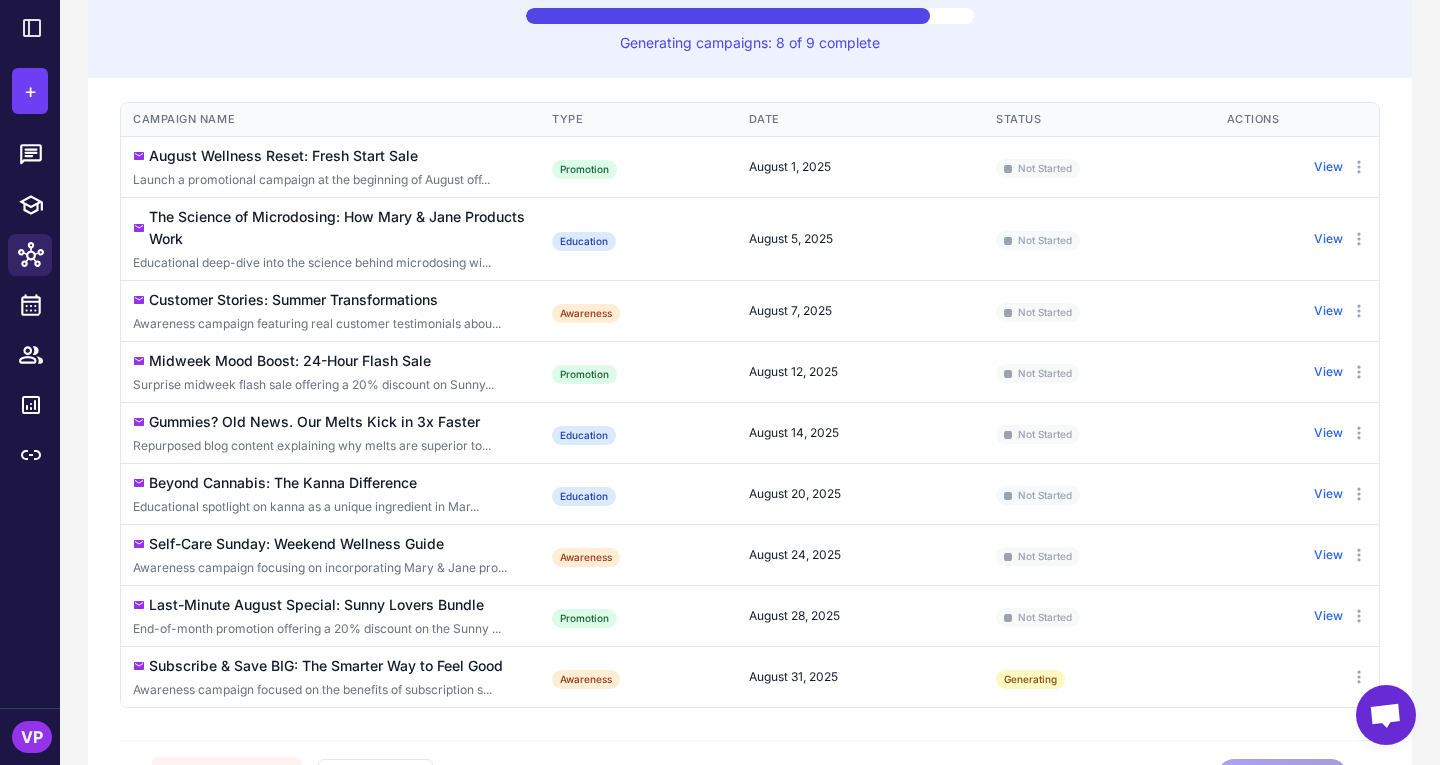 scroll, scrollTop: 850, scrollLeft: 0, axis: vertical 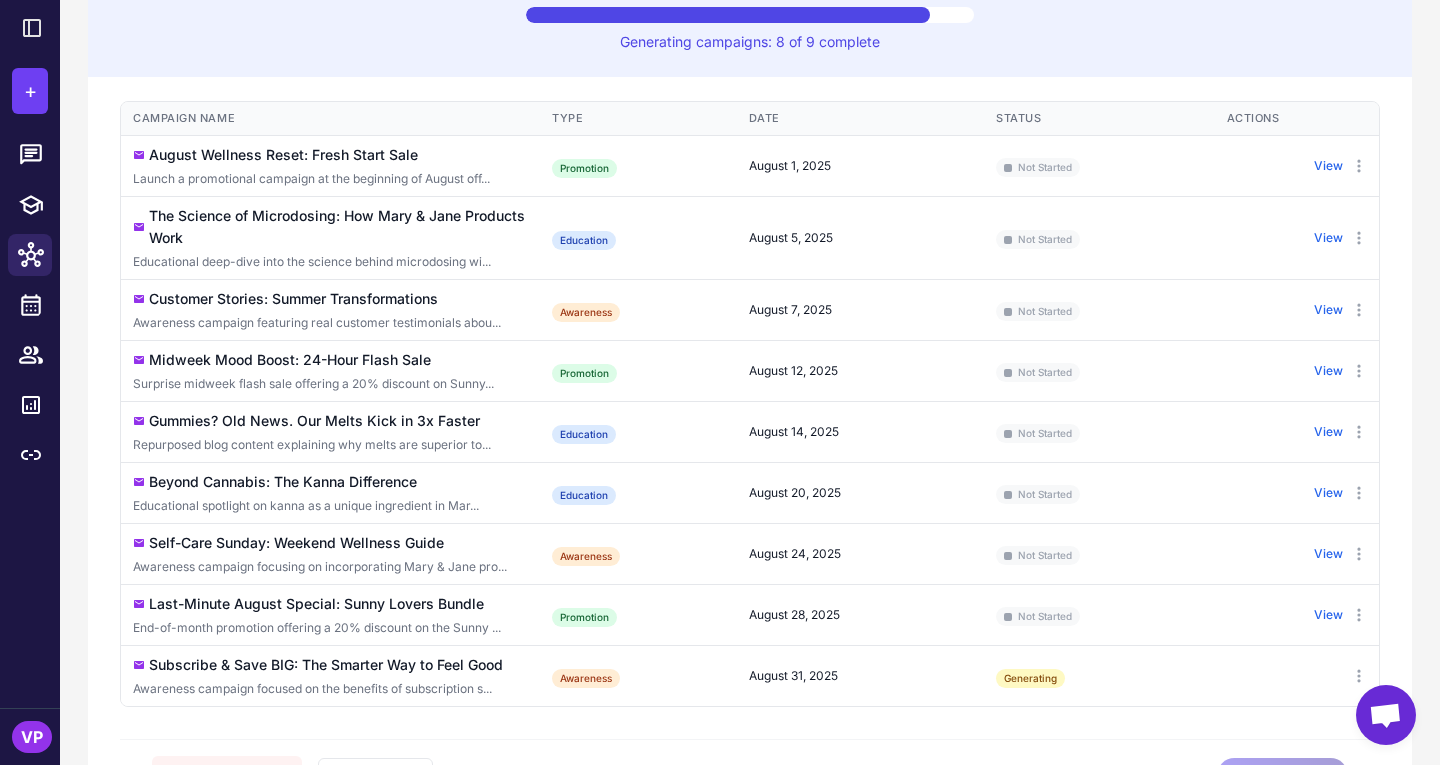 click on "Midweek Mood Boost: 24-Hour Flash Sale" at bounding box center [290, 360] 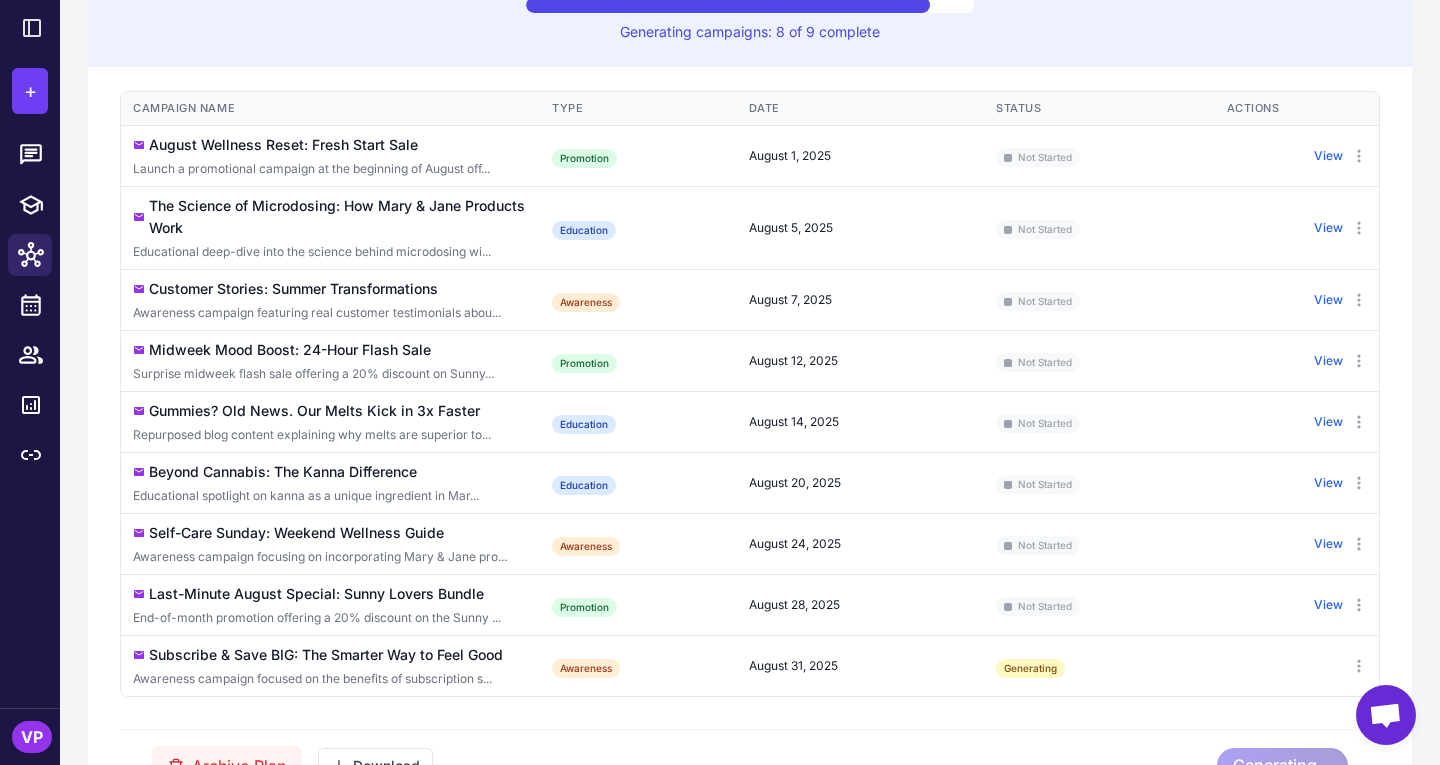 scroll, scrollTop: 948, scrollLeft: 0, axis: vertical 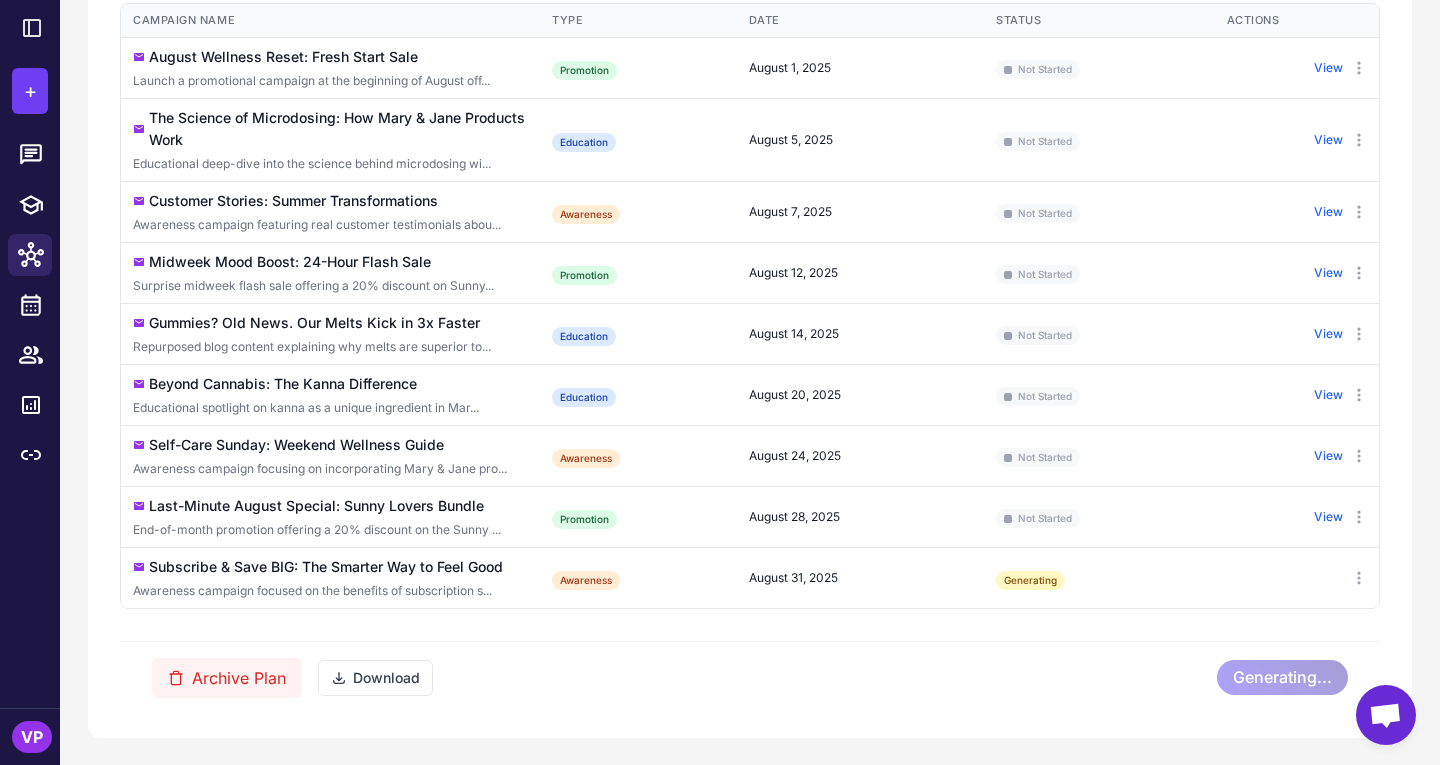 click on "Campaign Name Type Target Segment Date Status Actions August Wellness Reset: Fresh Start Sale Launch a promotional campaign at the beginning of August off... Promotion Everyone August 1, 2025  Not Started  View  The Science of Microdosing: How Mary & Jane Products Work Educational deep-dive into the science behind microdosing wi... Education New Customers August 5, 2025  Not Started  View  Customer Stories: Summer Transformations Awareness campaign featuring real customer testimonials abou... Awareness On-Site Engagement August 7, 2025  Not Started  View  Midweek Mood Boost: 24-Hour Flash Sale Surprise midweek flash sale offering a 20% discount on Sunny... Promotion Promo Responsive August 12, 2025  Not Started  View  Gummies? Old News. Our Melts Kick in 3x Faster Repurposed blog content explaining why melts are superior to... Education New Customers August 14, 2025  Not Started  View  Beyond Cannabis: The Kanna Difference Educational spotlight on kanna as a unique ingredient in Mar... Education  Not Started" at bounding box center [750, 358] 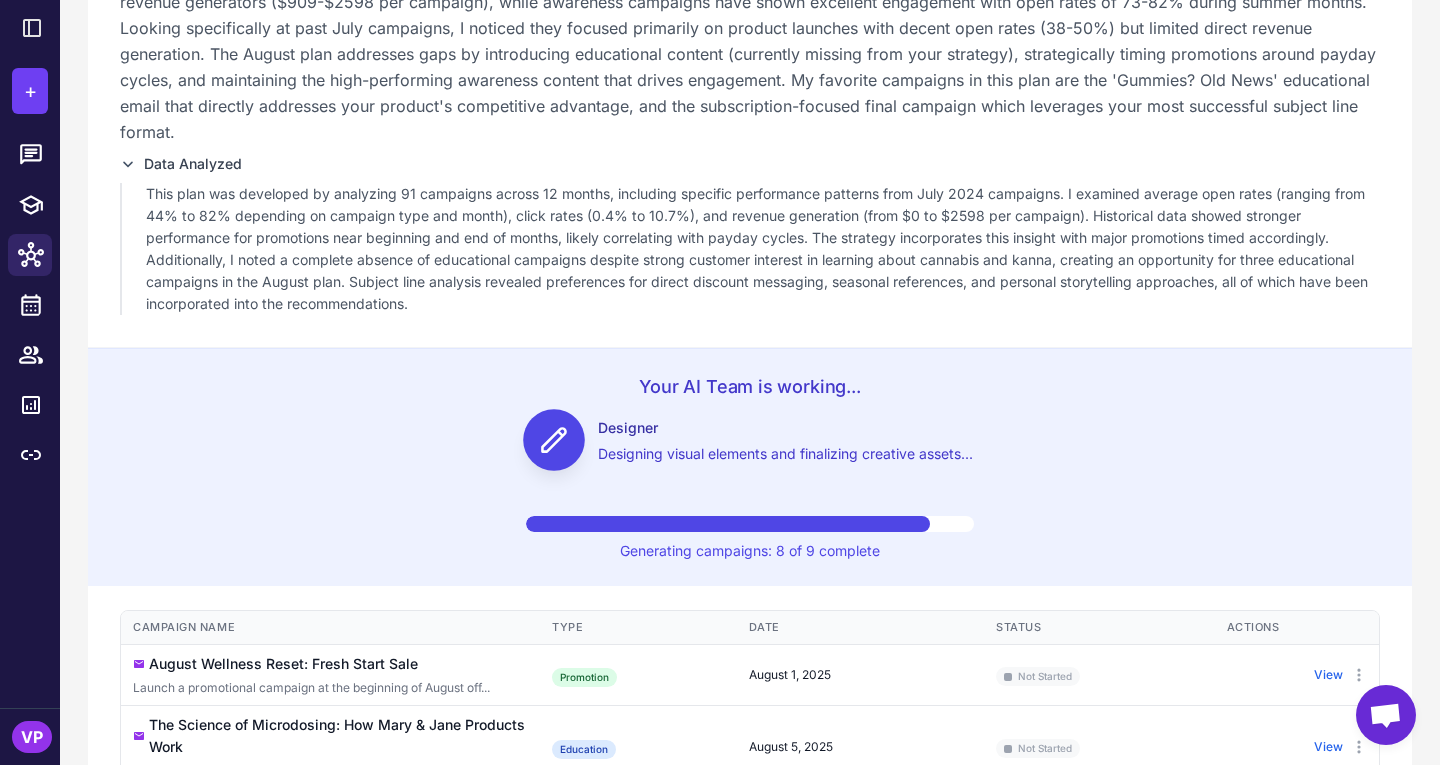scroll, scrollTop: 339, scrollLeft: 0, axis: vertical 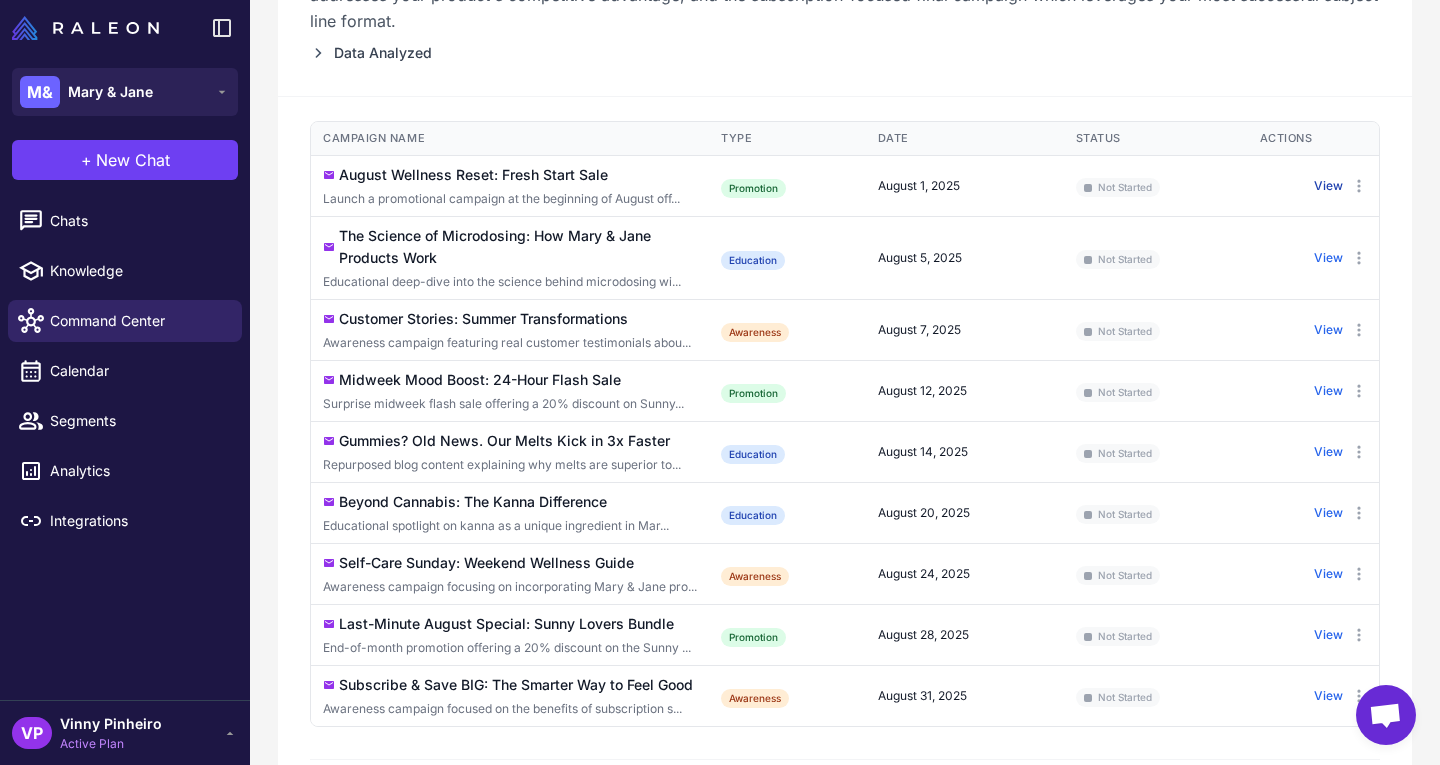 click on "View" at bounding box center (1328, 186) 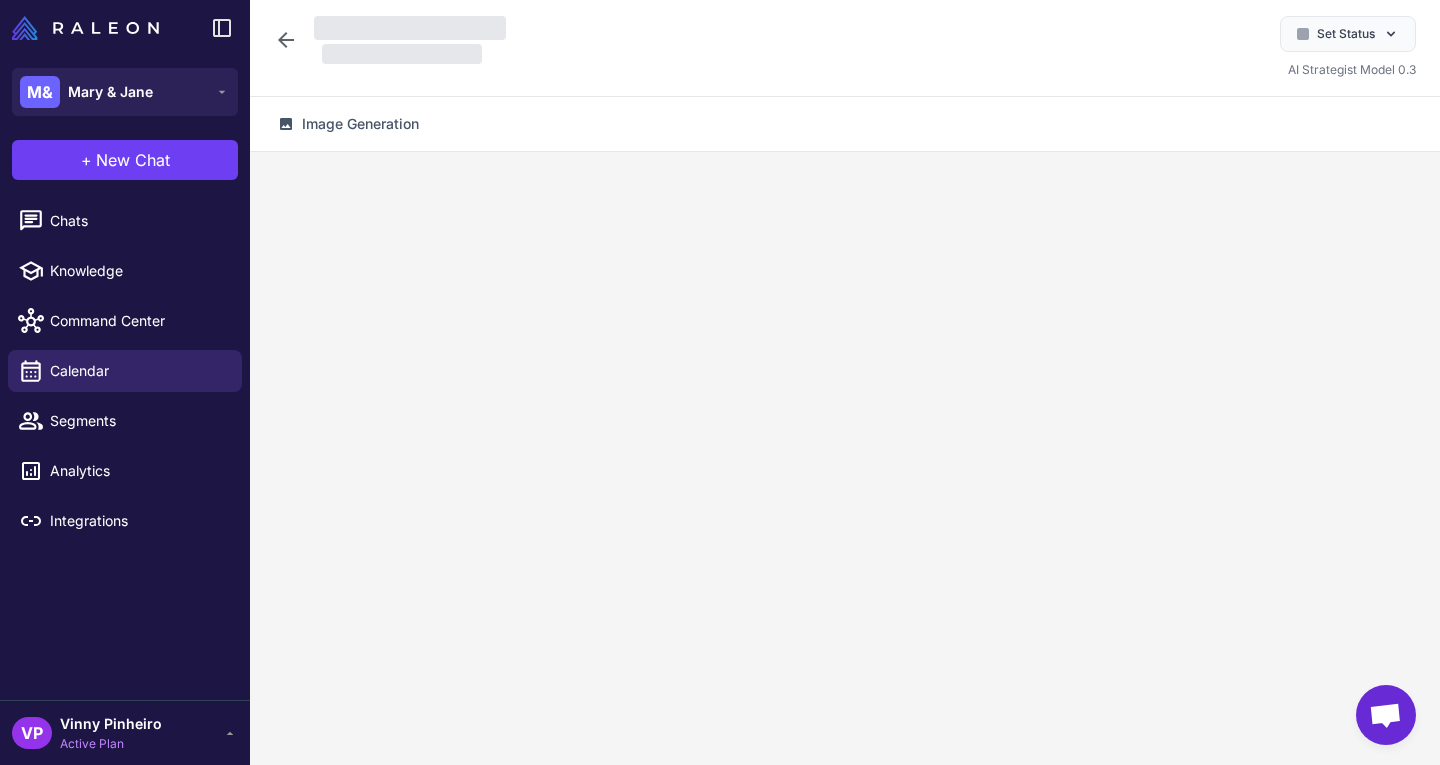 scroll, scrollTop: 0, scrollLeft: 0, axis: both 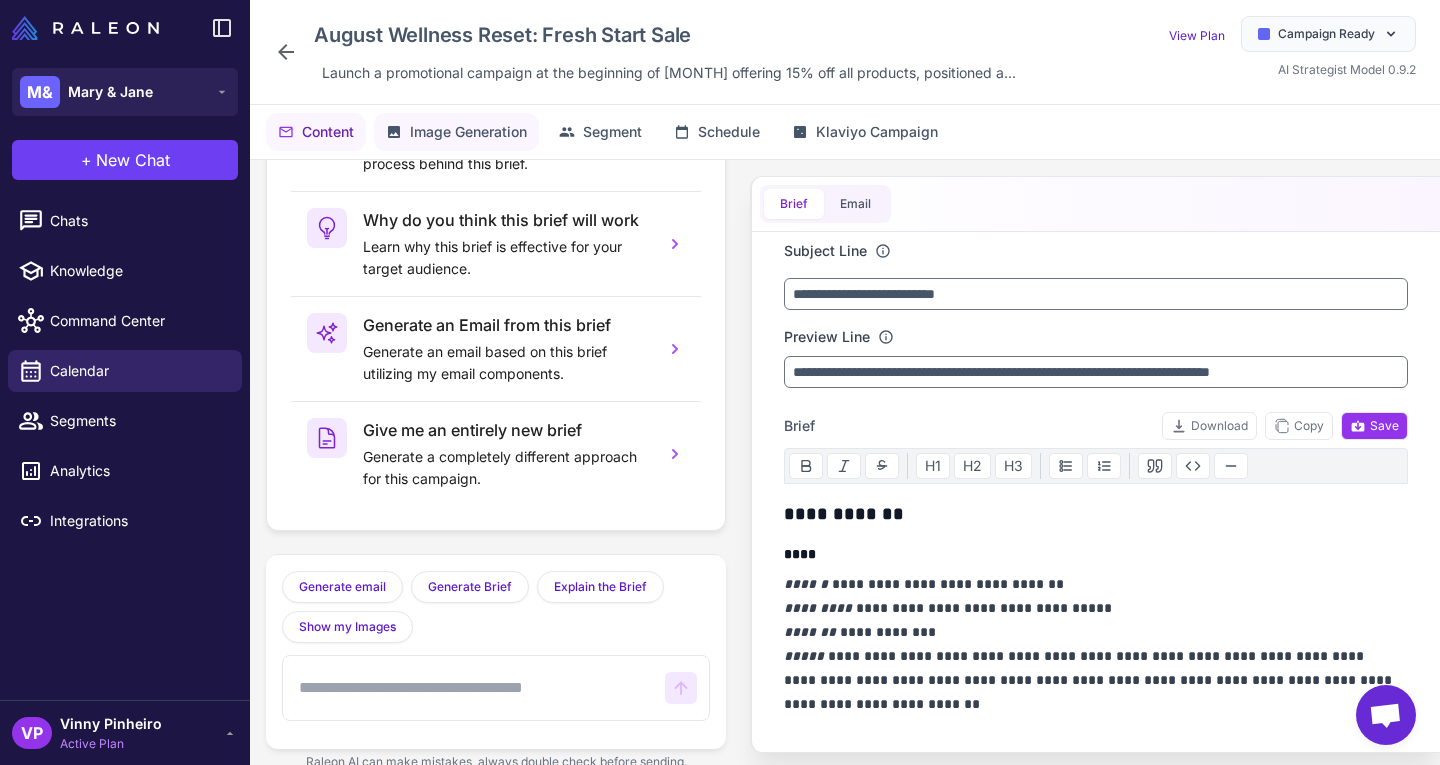 click on "Image Generation" at bounding box center [468, 132] 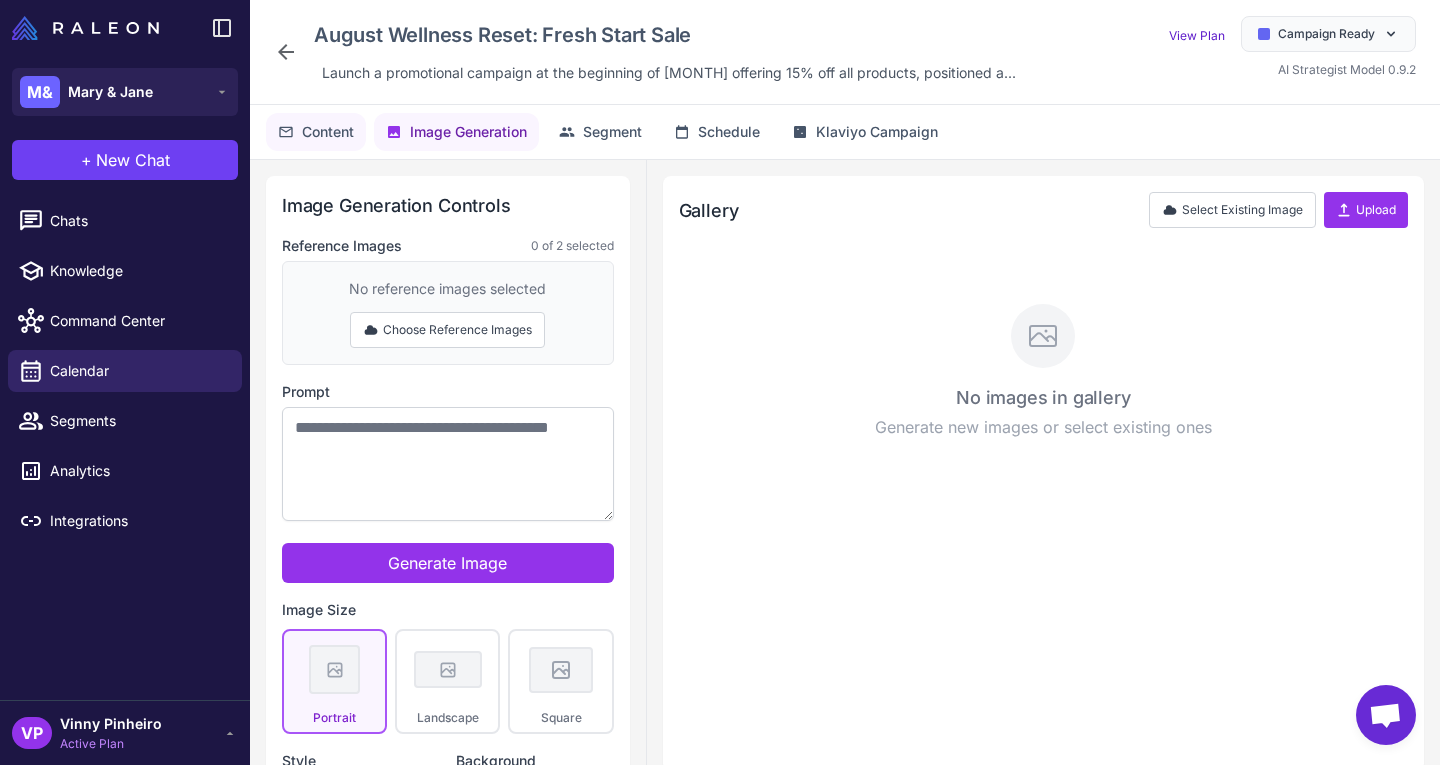click on "Content" at bounding box center [328, 132] 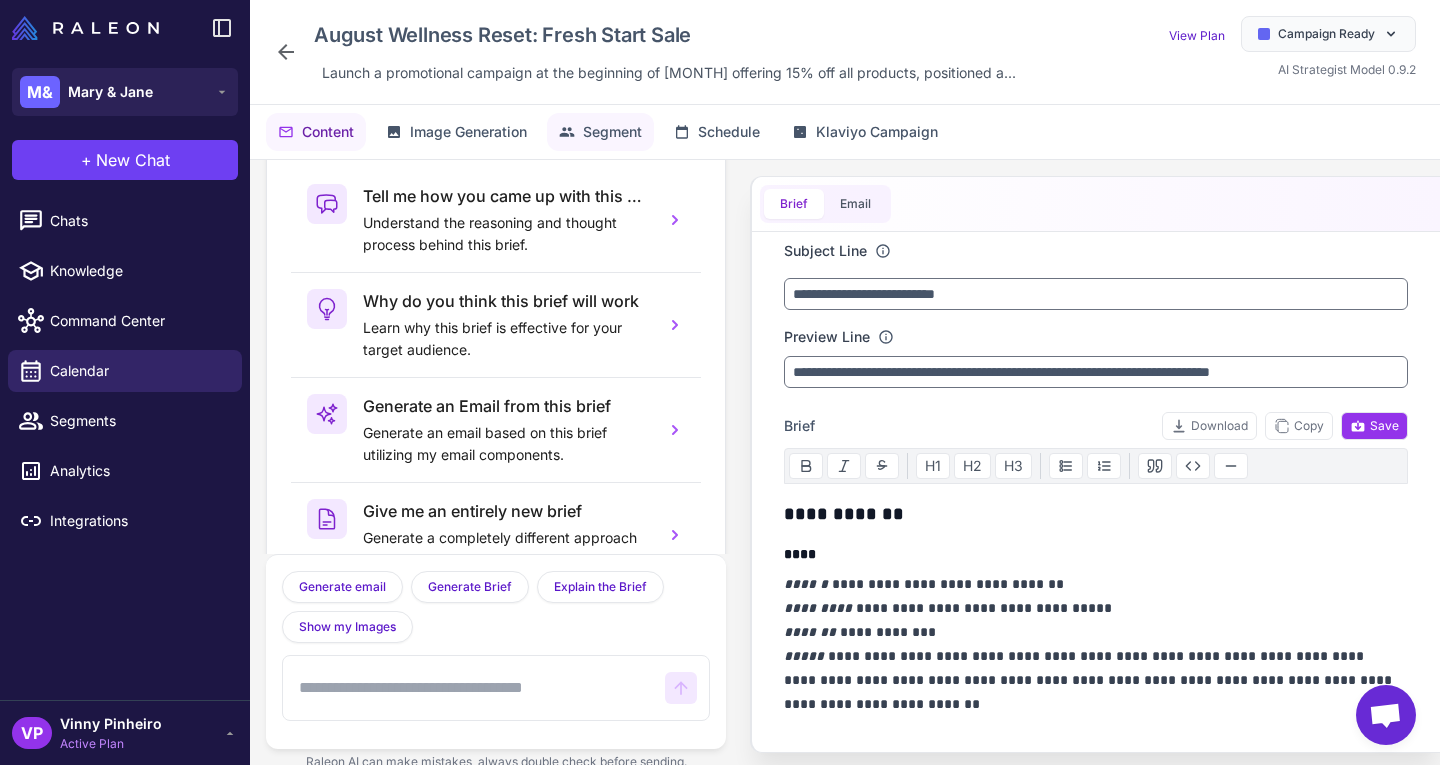 scroll, scrollTop: 81, scrollLeft: 0, axis: vertical 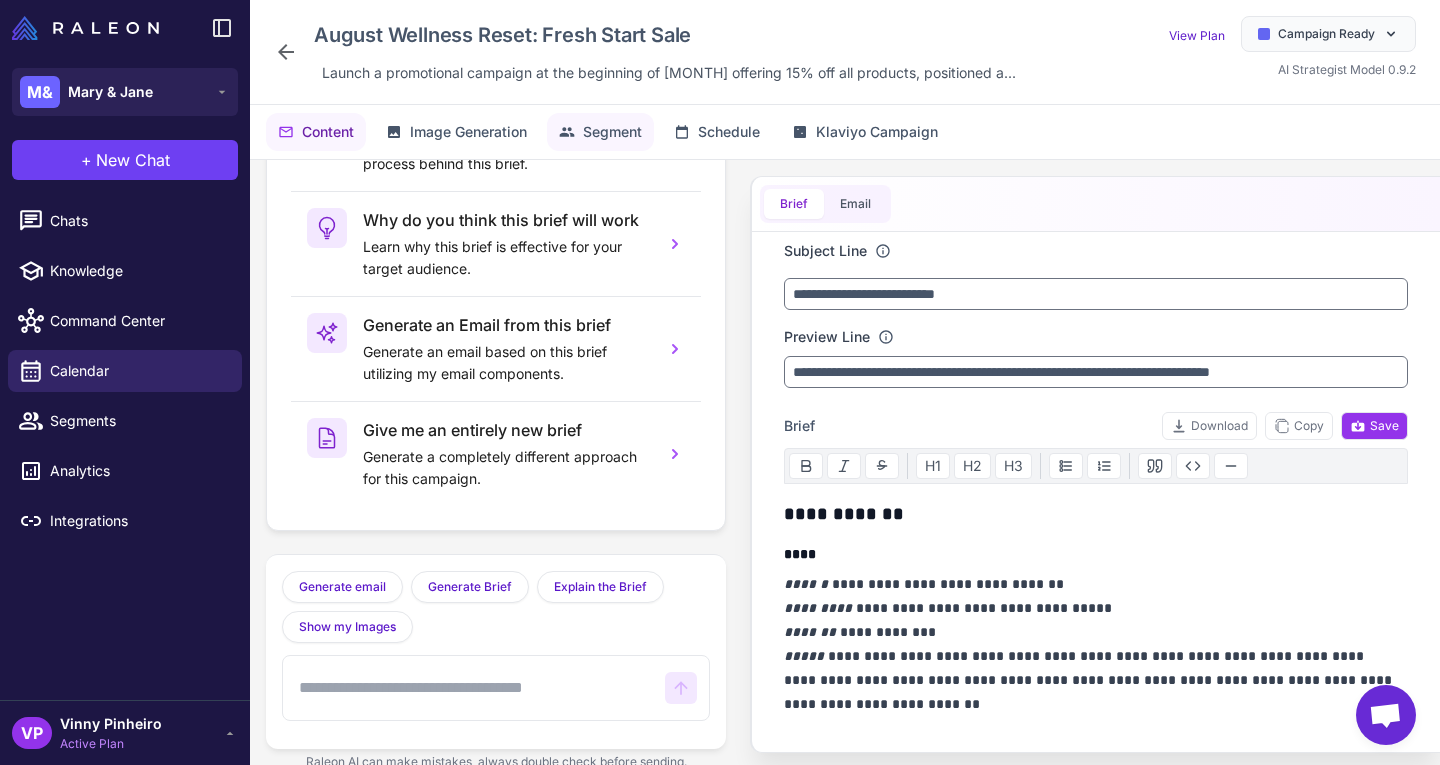 click on "Segment" 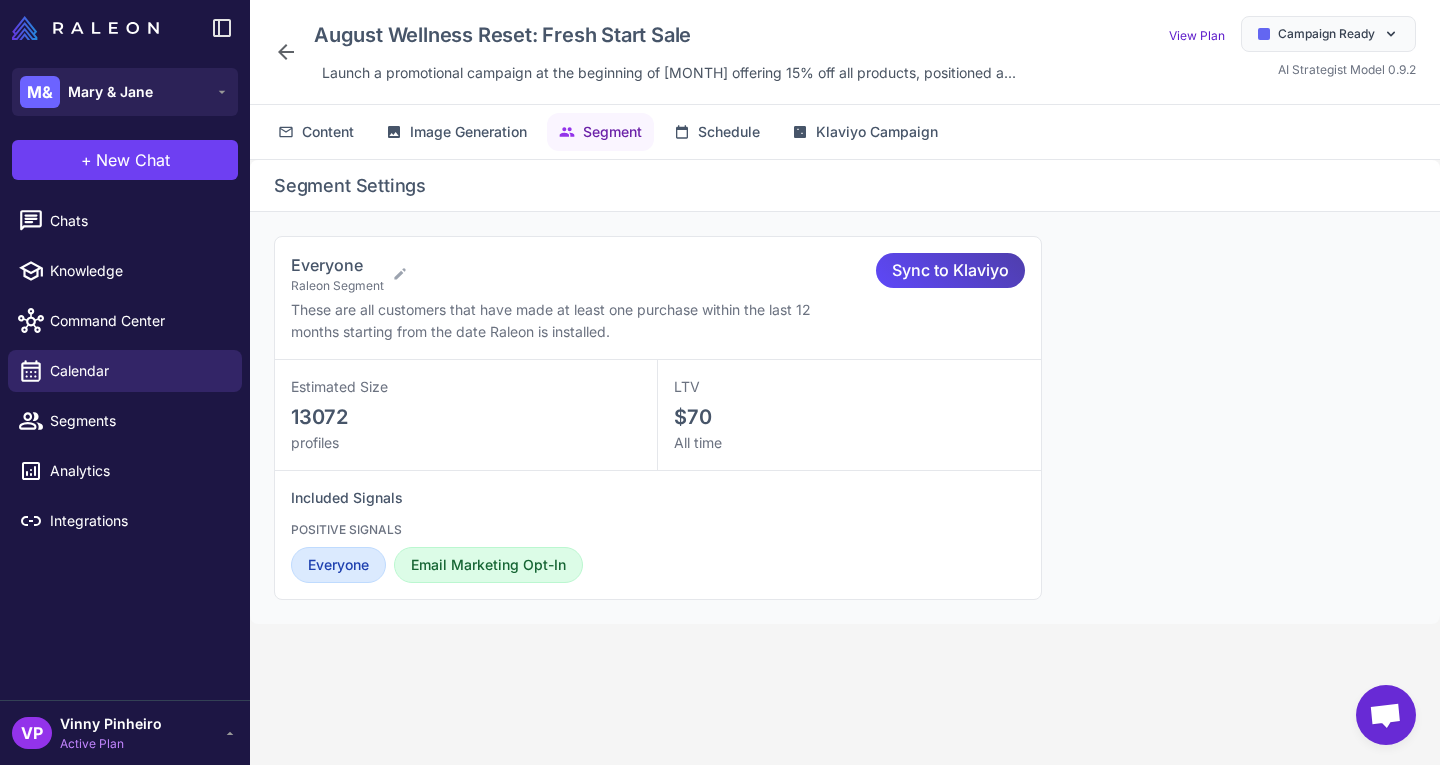 click 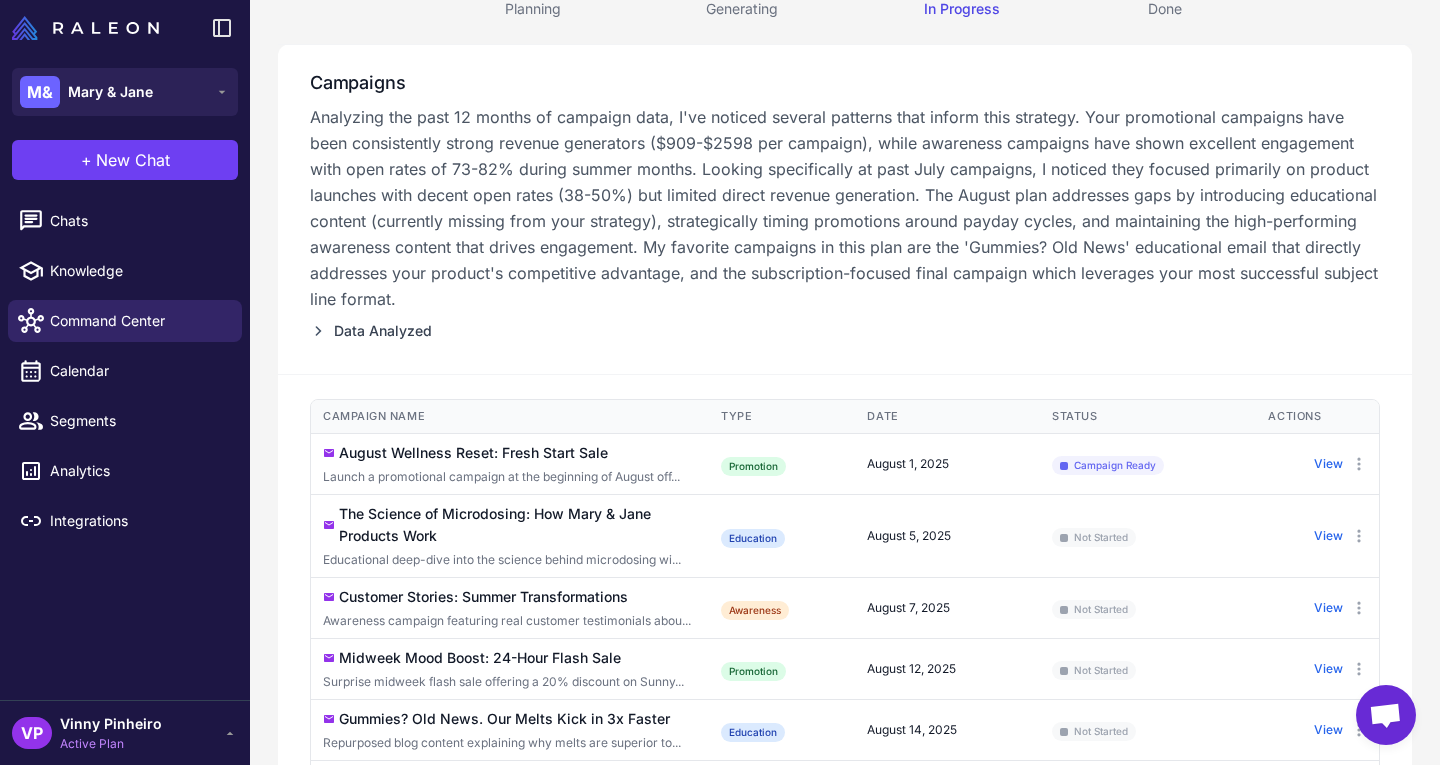 scroll, scrollTop: 0, scrollLeft: 0, axis: both 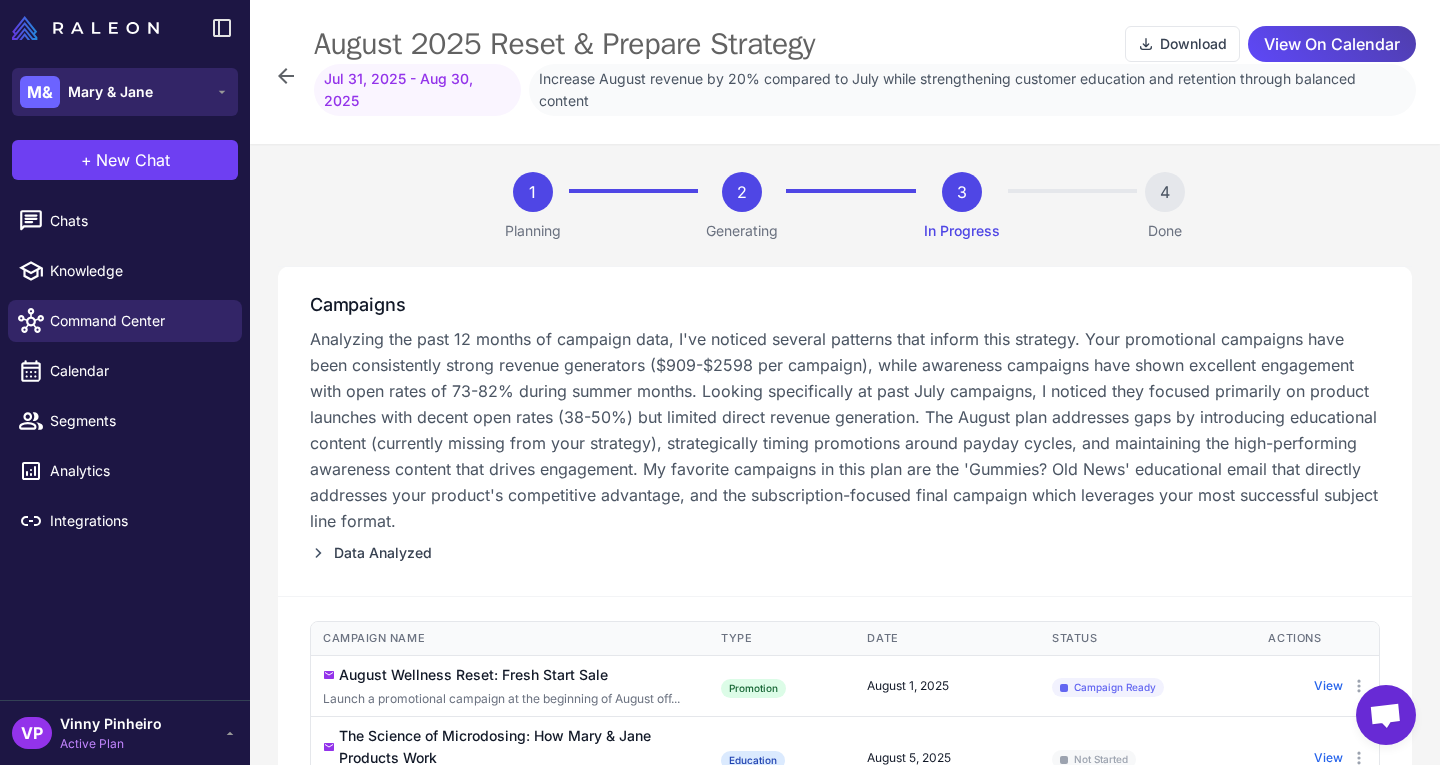 click on "M& Mary & Jane" at bounding box center (86, 92) 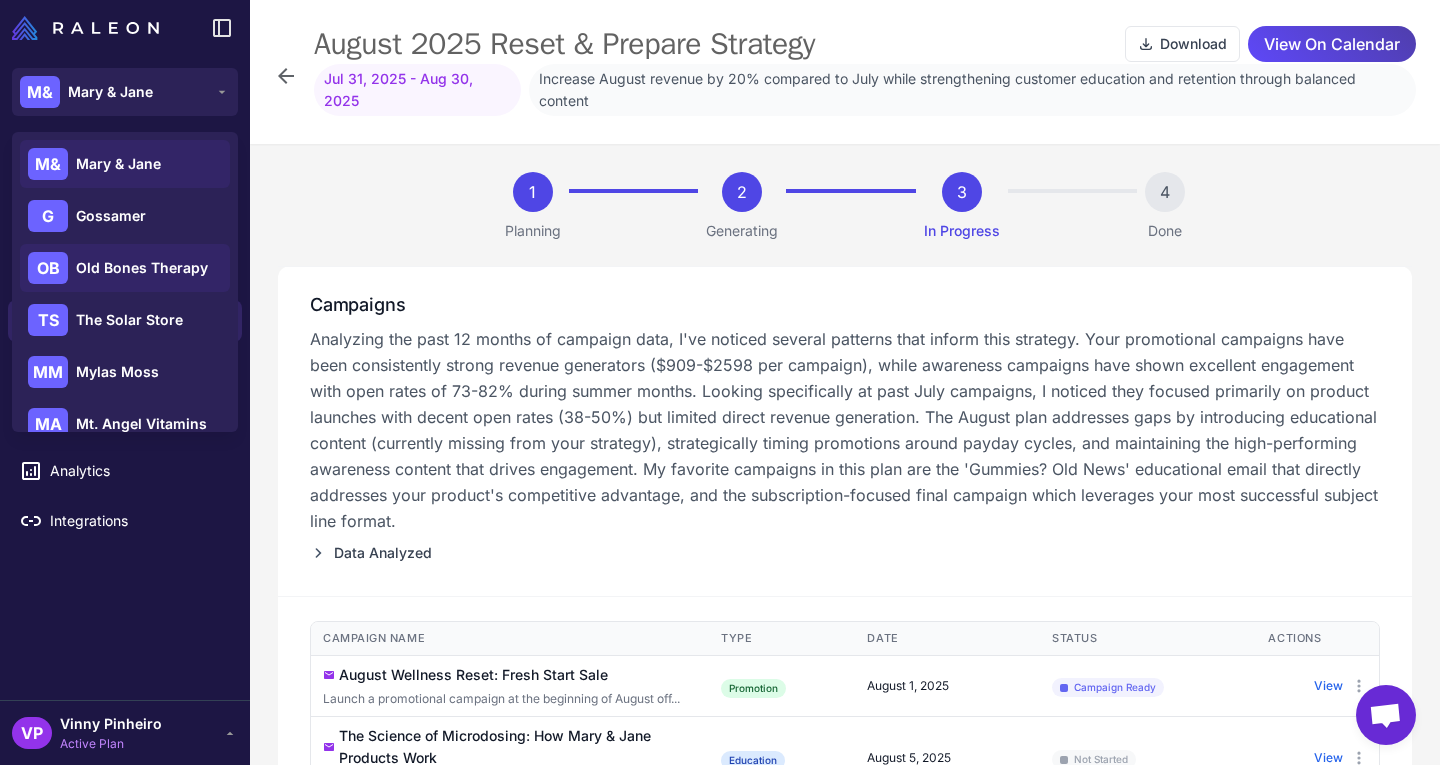 click on "Old Bones Therapy" at bounding box center (142, 268) 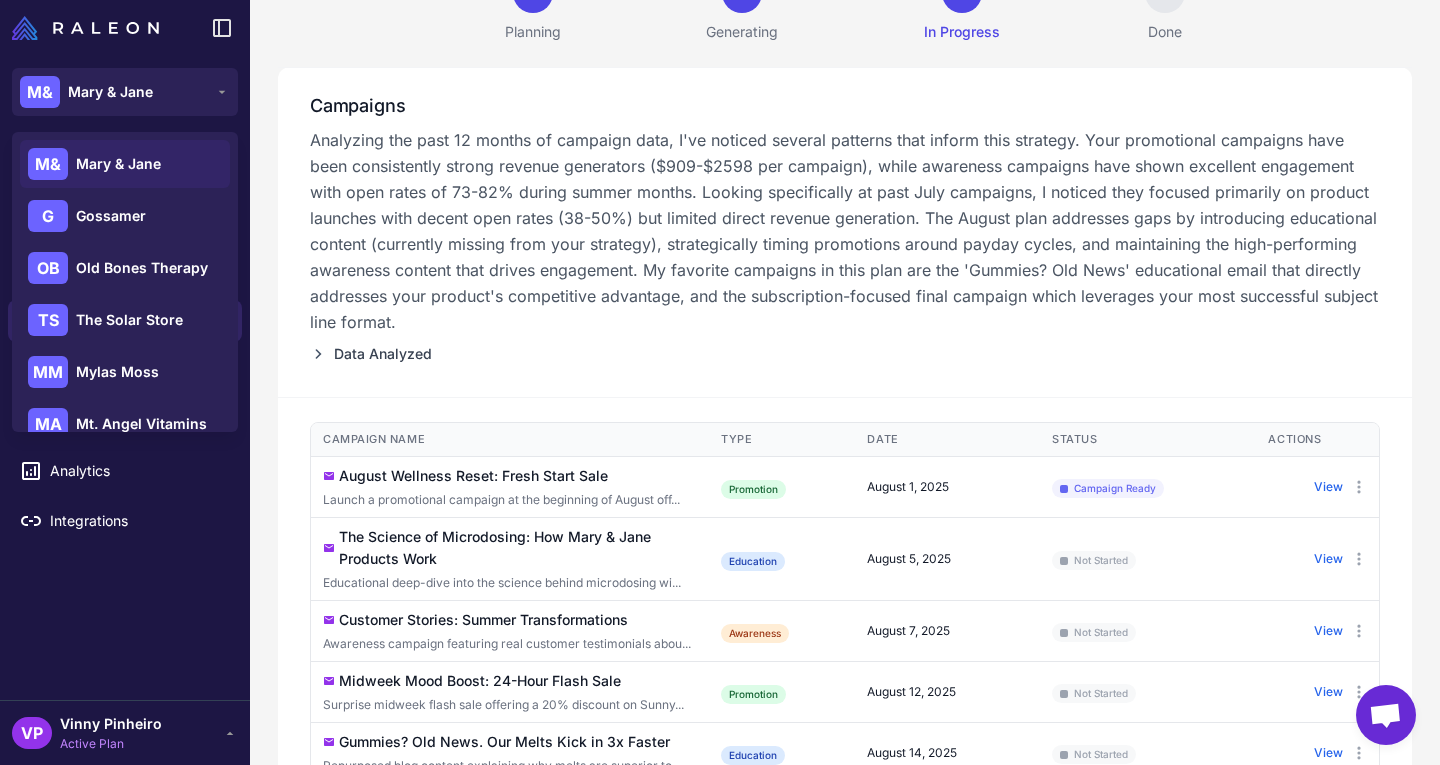 scroll, scrollTop: 0, scrollLeft: 0, axis: both 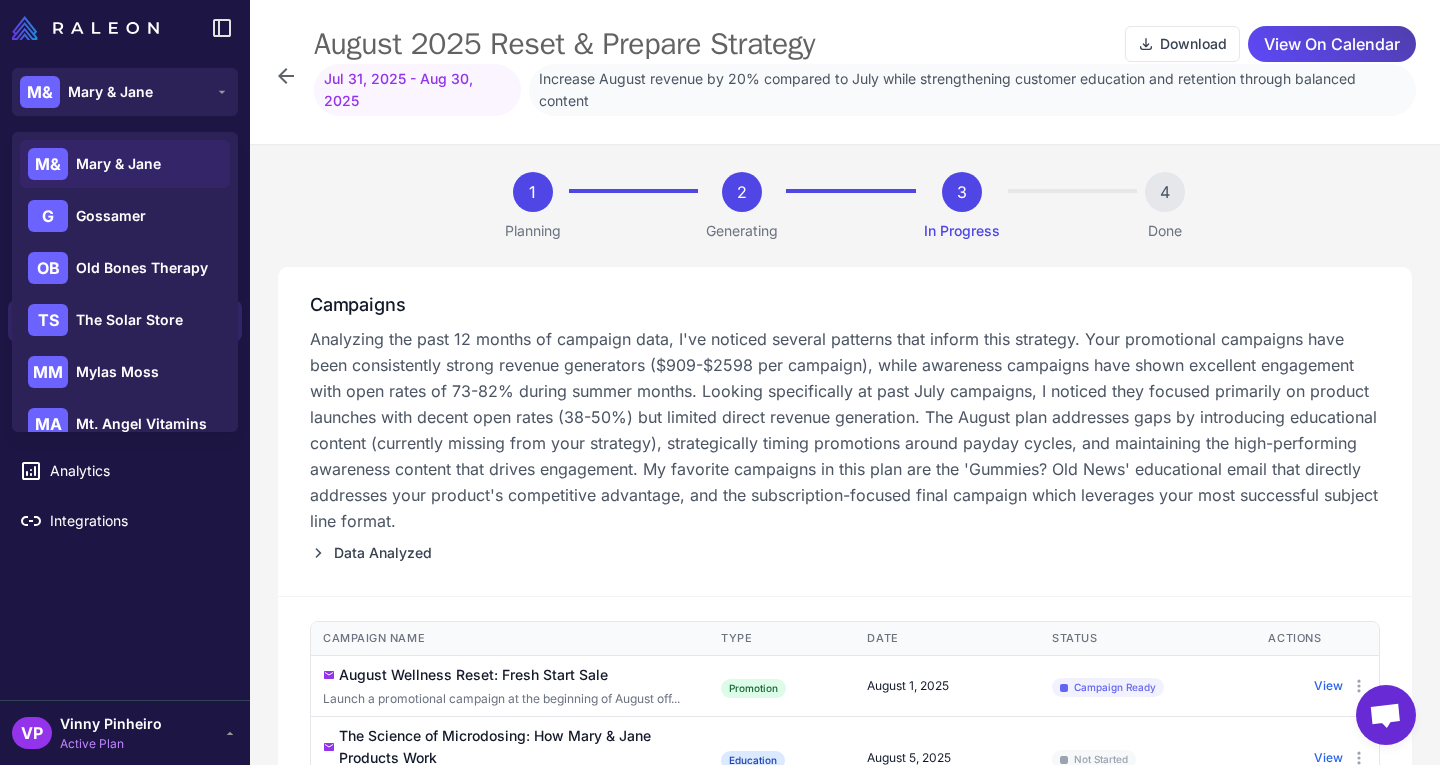 click 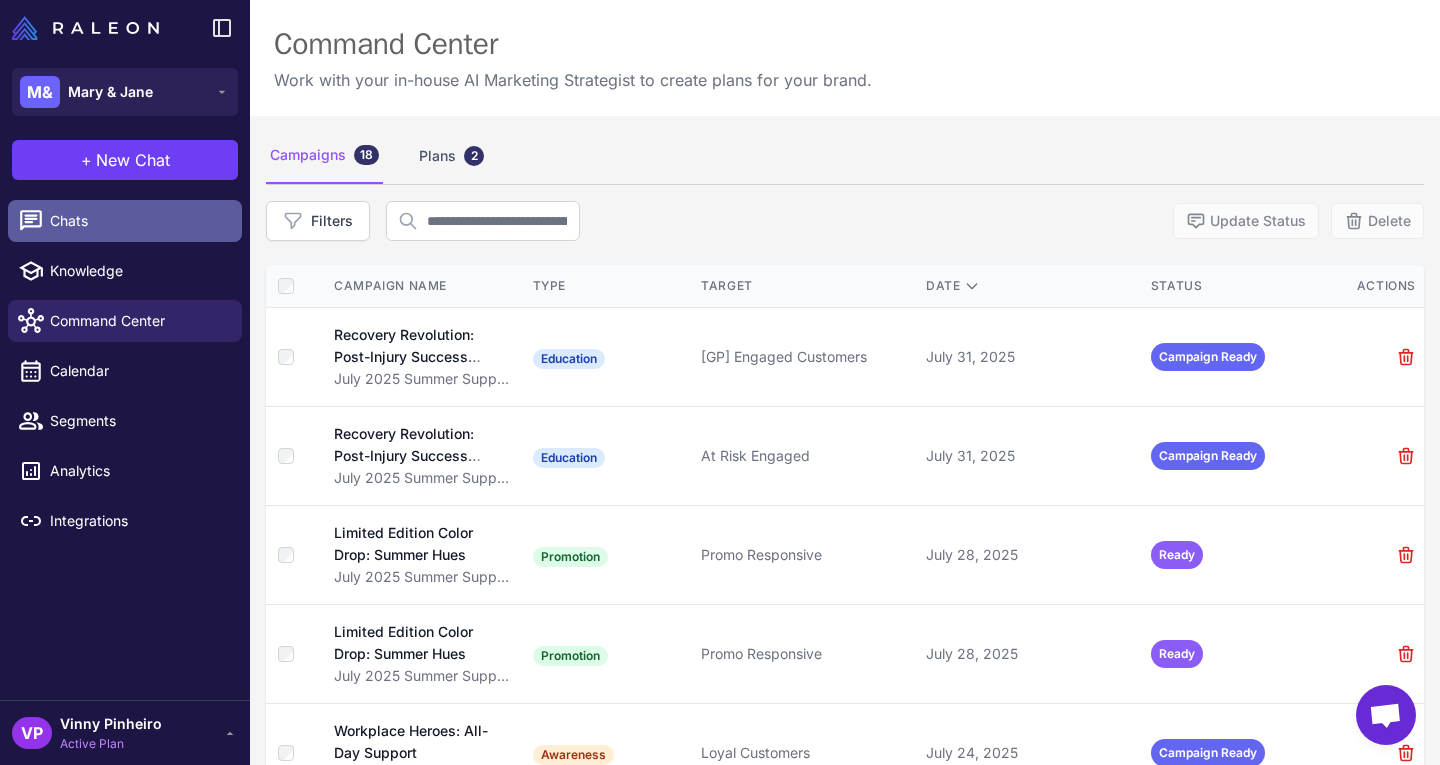 click on "Chats" at bounding box center (125, 221) 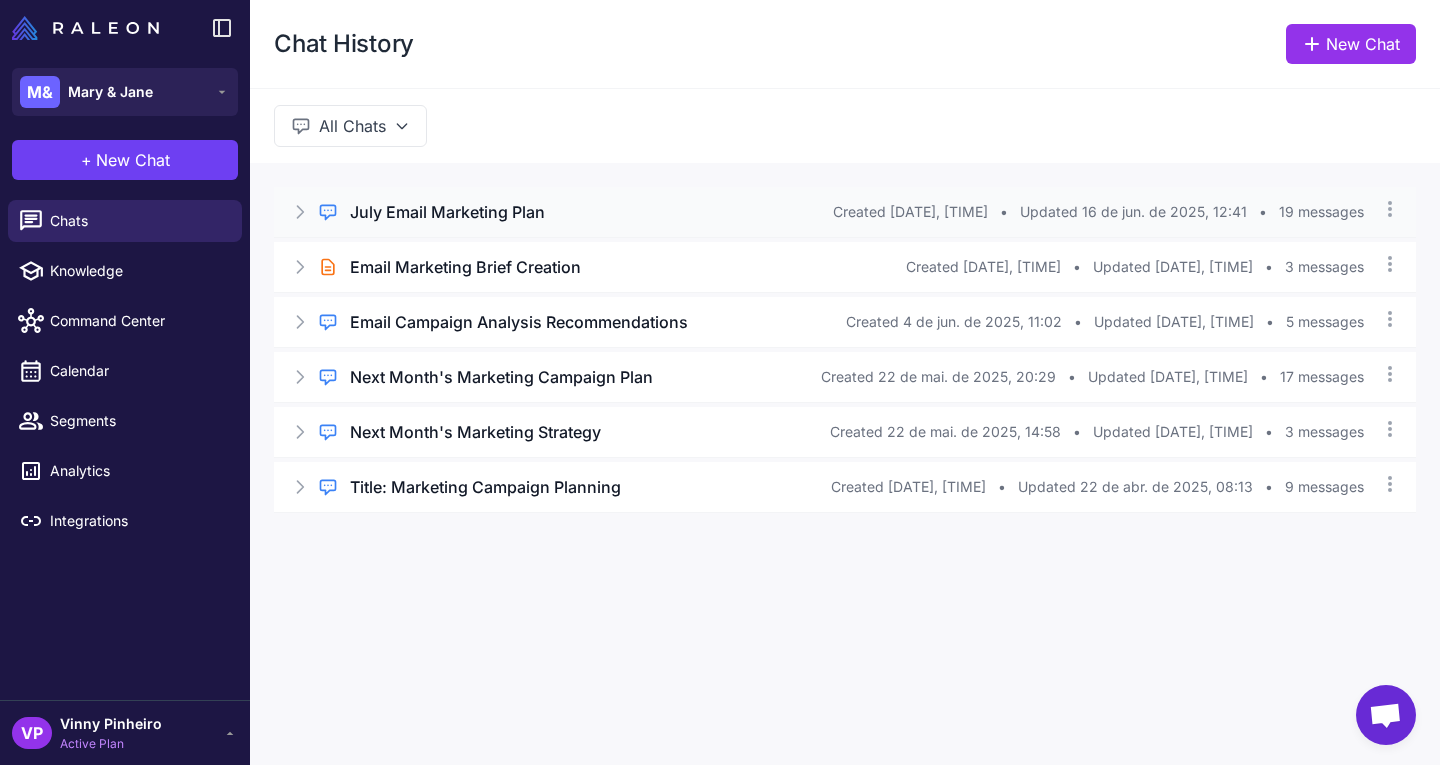 click on "Regular Chat July Email Marketing Plan Created 16 de jun. de 2025, 11:10 • Updated 16 de jun. de 2025, 12:41 • 19 messages" at bounding box center (845, 212) 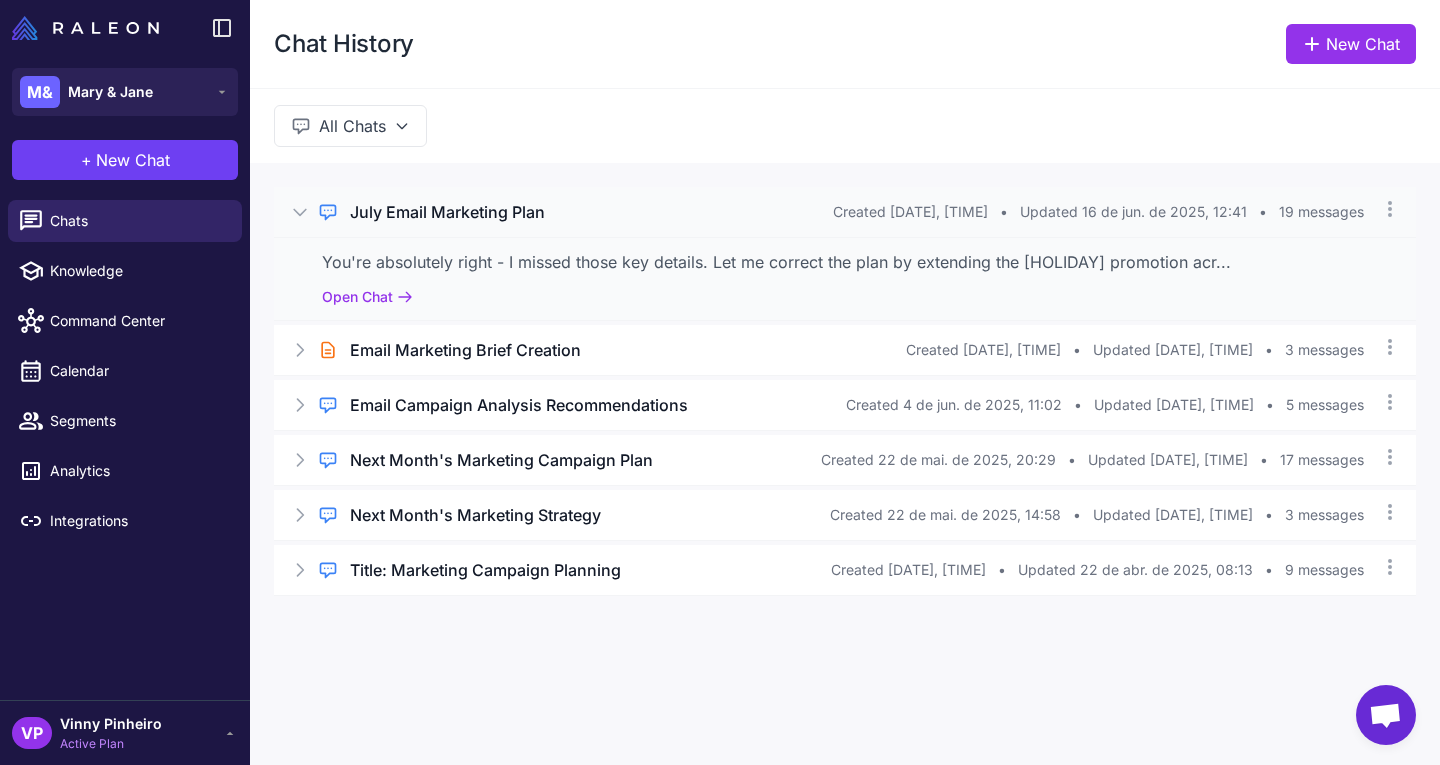 click on "Regular Chat July Email Marketing Plan Created 16 de jun. de 2025, 11:10 • Updated 16 de jun. de 2025, 12:41 • 19 messages" at bounding box center (845, 212) 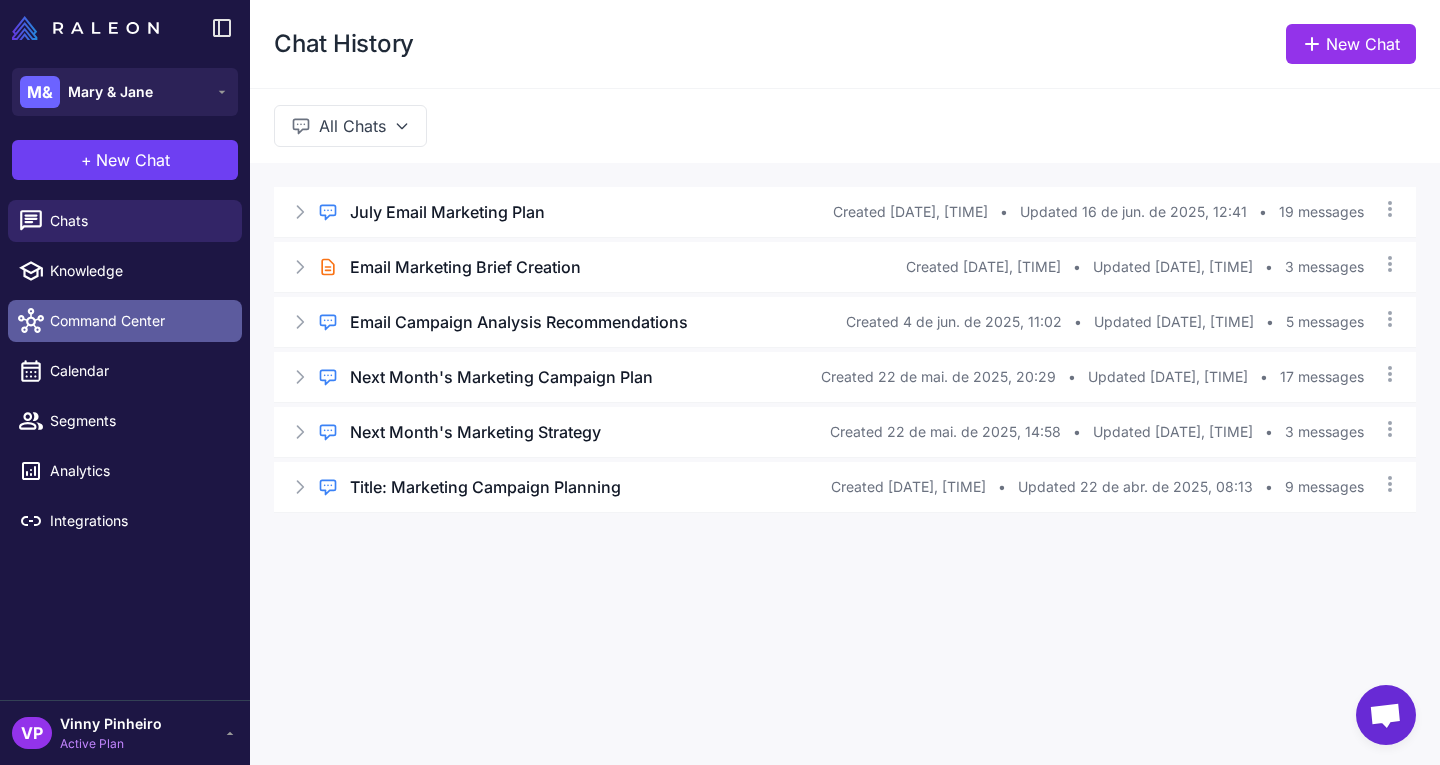 click on "Command Center" at bounding box center (125, 321) 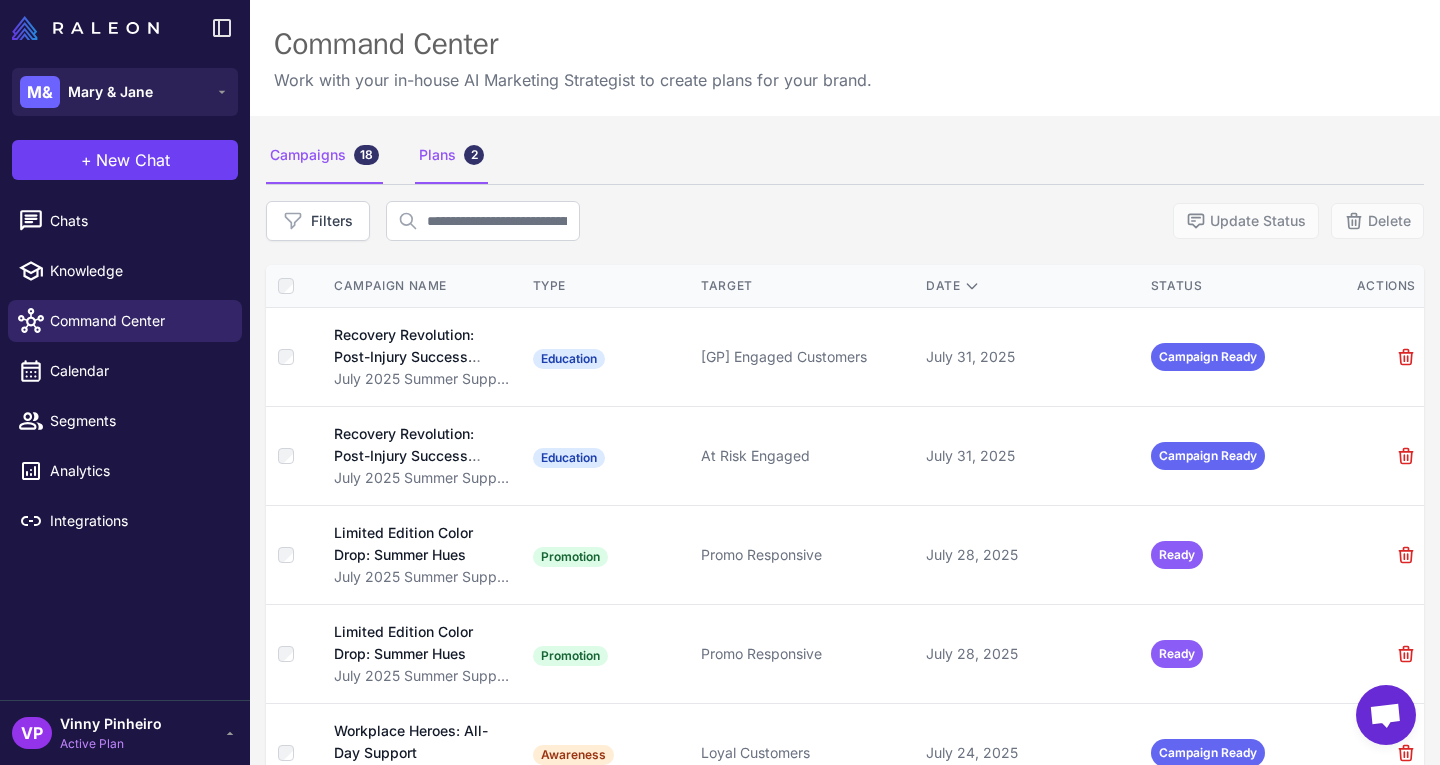 click on "Plans  2" at bounding box center [451, 156] 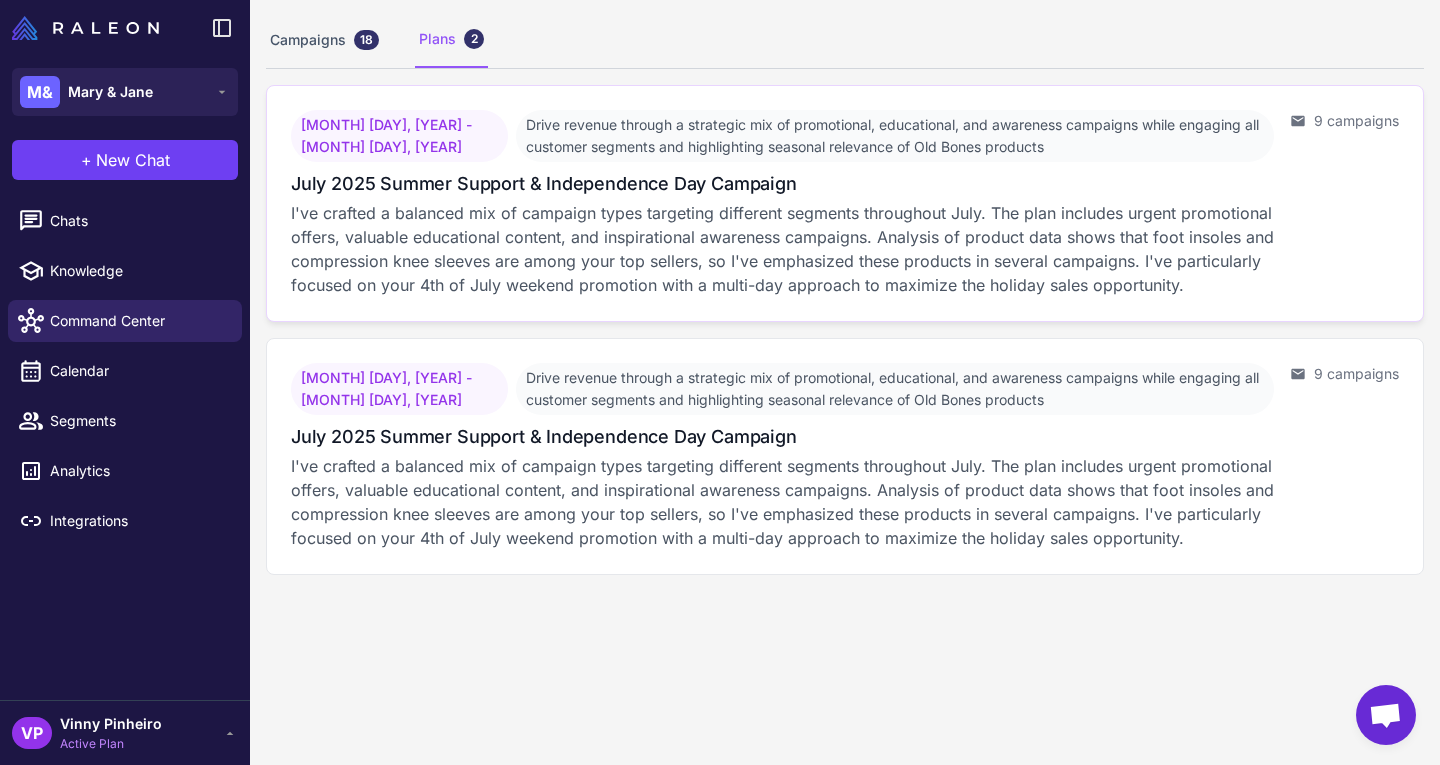 scroll, scrollTop: 0, scrollLeft: 0, axis: both 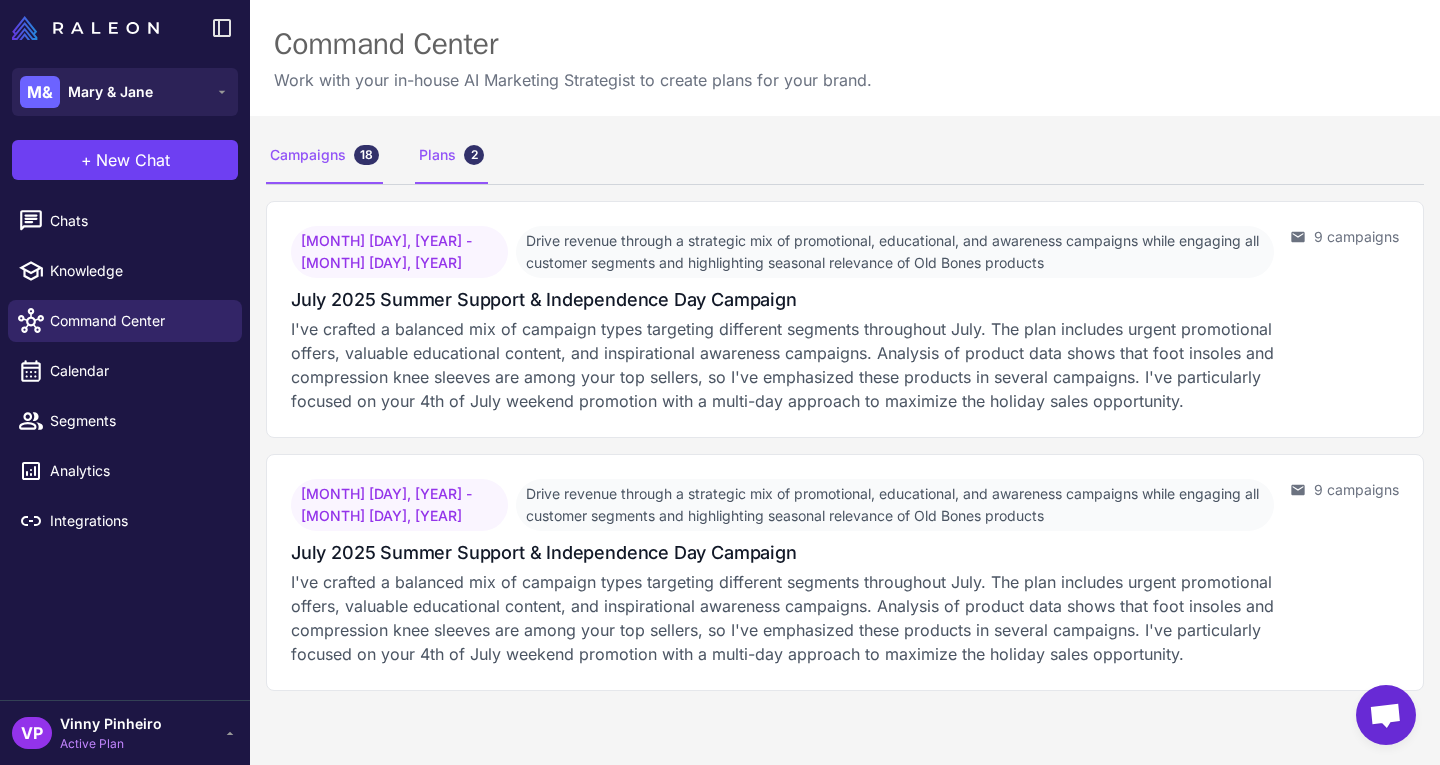 click on "Campaigns  18" at bounding box center [324, 156] 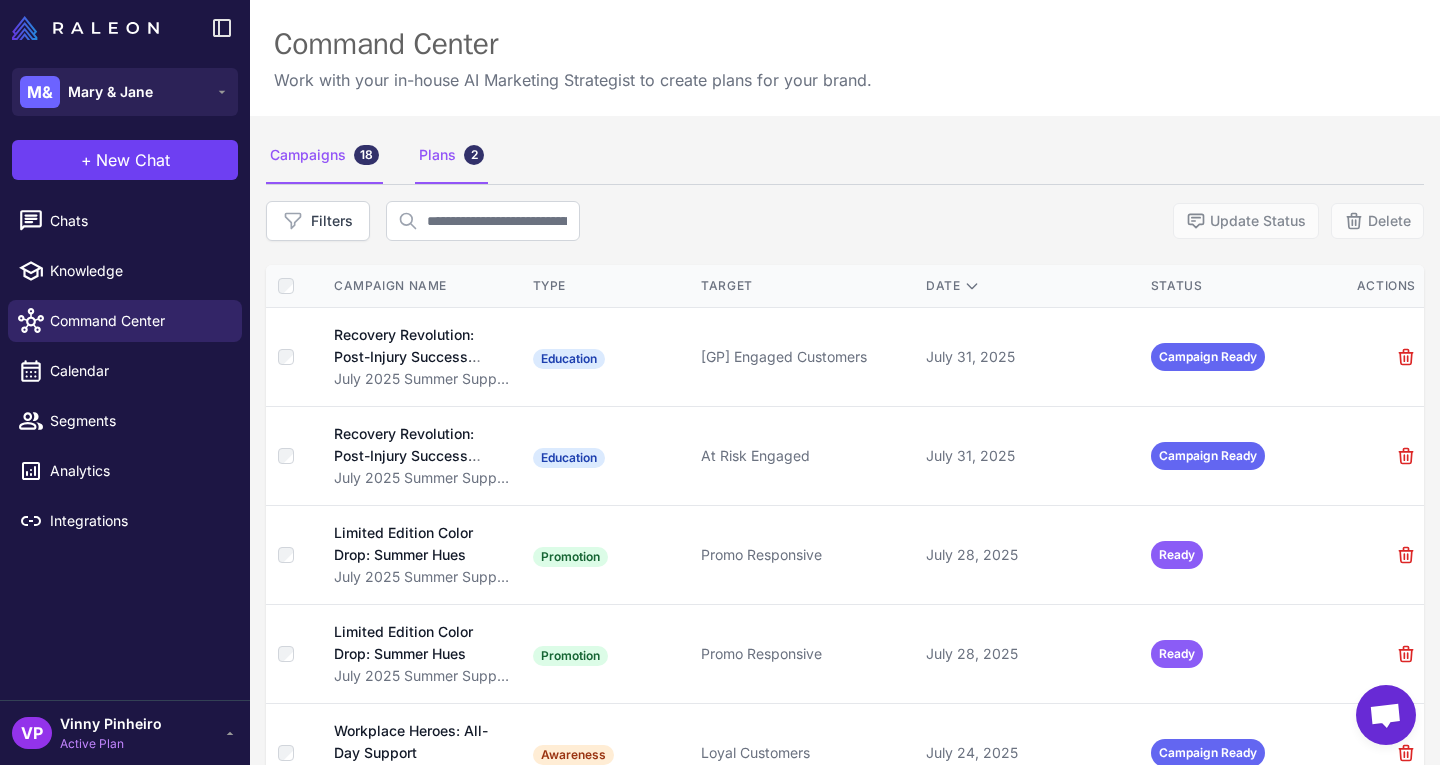 click on "Plans  2" at bounding box center (451, 156) 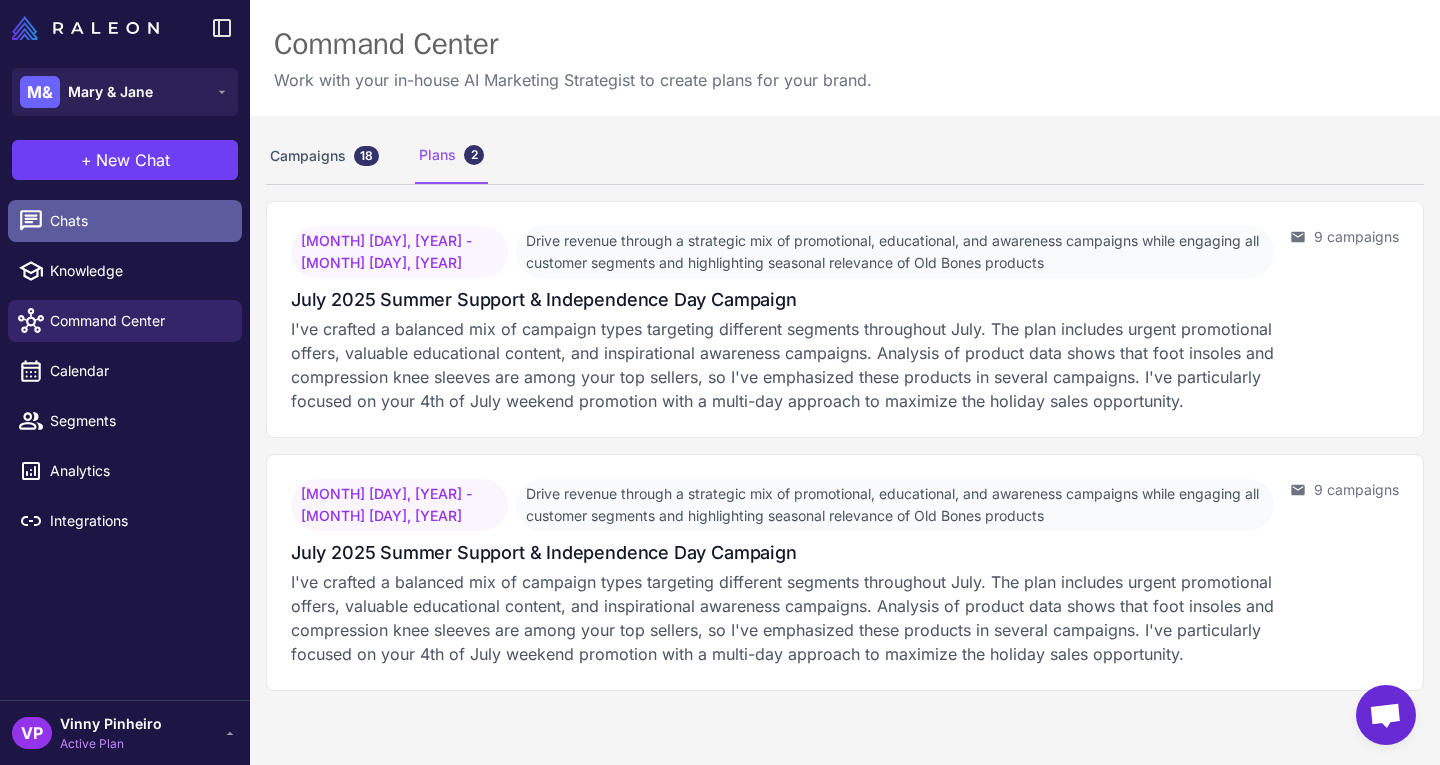 click on "Chats" at bounding box center (138, 221) 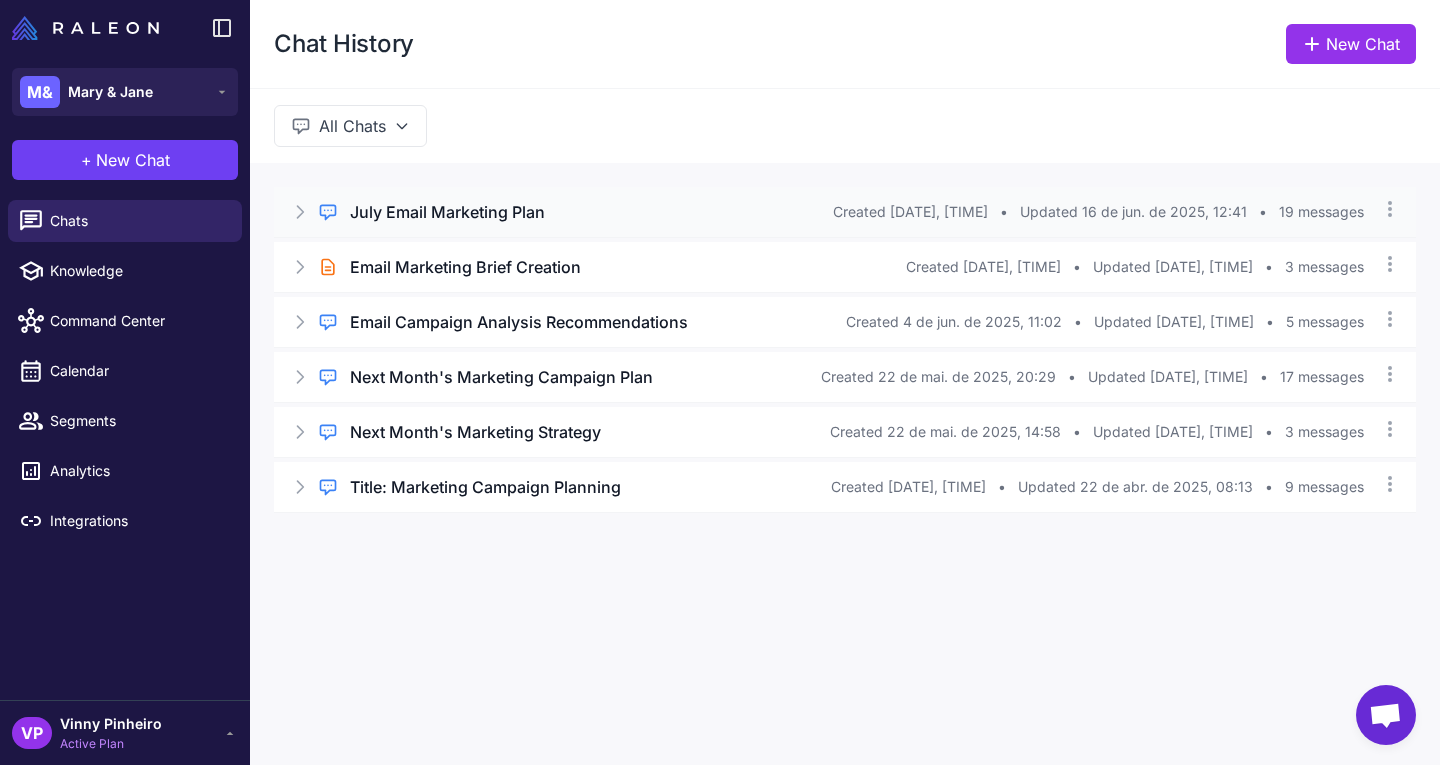 click on "Regular Chat July Email Marketing Plan Created 16 de jun. de 2025, 11:10 • Updated 16 de jun. de 2025, 12:41 • 19 messages" at bounding box center (845, 212) 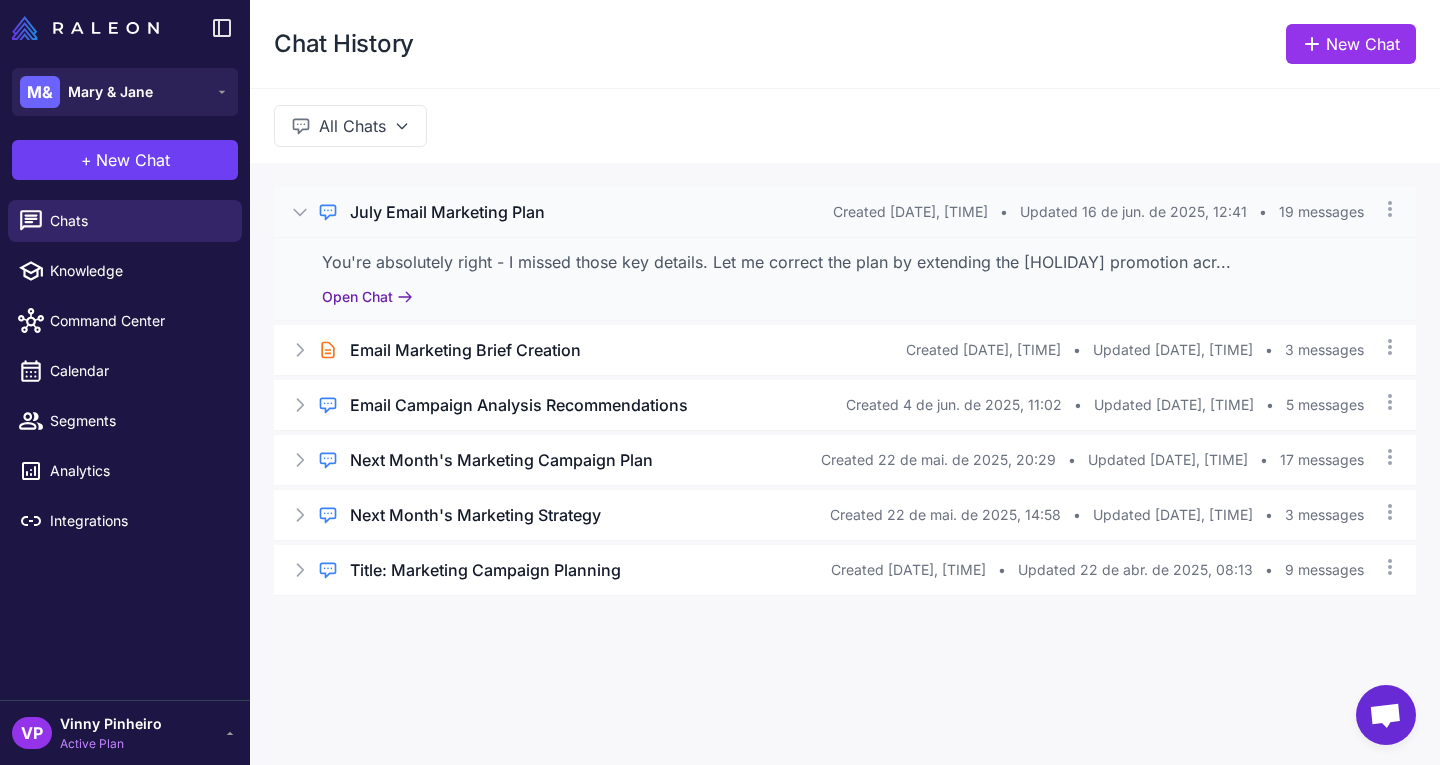click on "Open Chat" at bounding box center (367, 297) 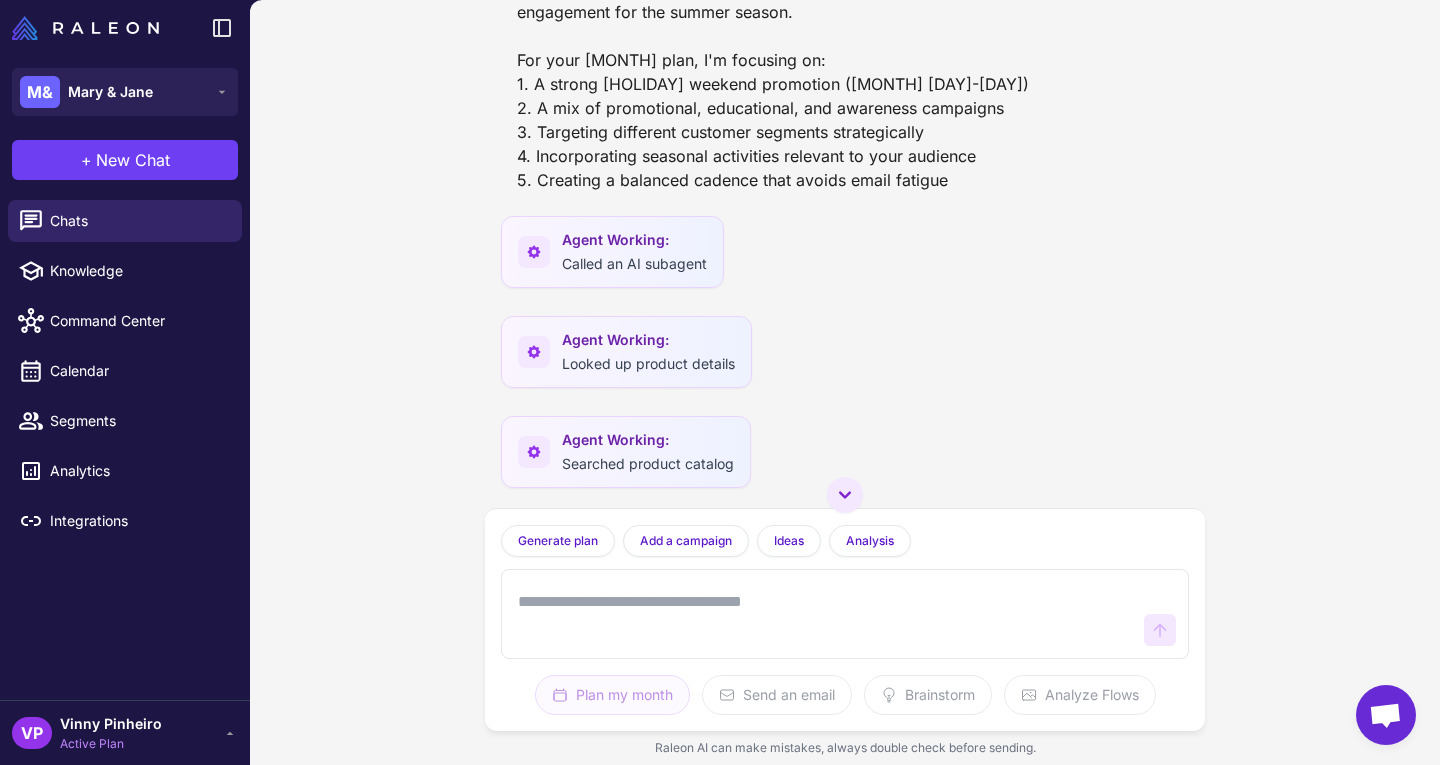 scroll, scrollTop: 0, scrollLeft: 0, axis: both 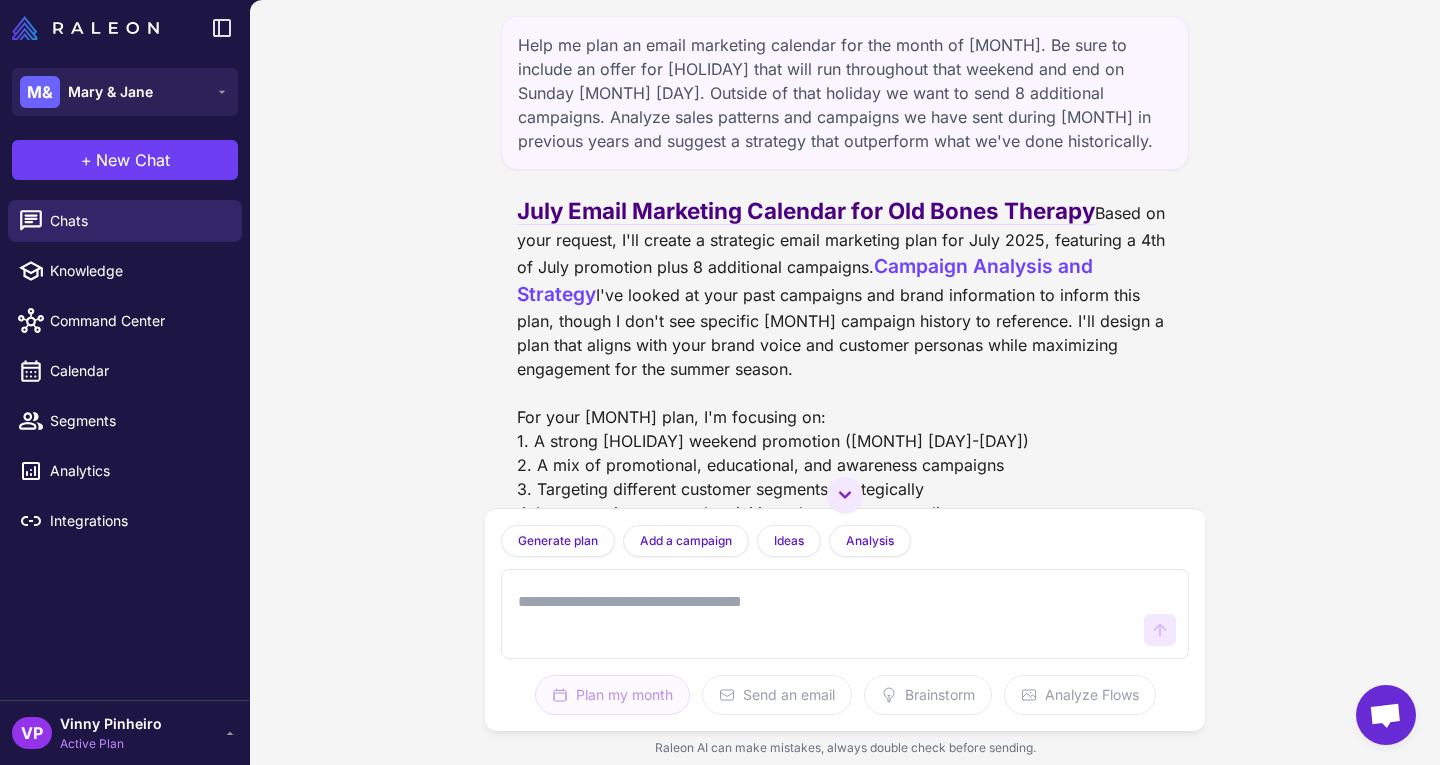 click on "Help me plan an email marketing calendar for the month of [MONTH]. Be sure to include an offer for [HOLIDAY] that will run throughout that weekend and end on Sunday [MONTH] [DAY].
Outside of that holiday we want to send 8 additional campaigns.
Analyze sales patterns and campaigns we have sent during [MONTH] in previous years and suggest a strategy that outperform what we've done historically." at bounding box center [845, 93] 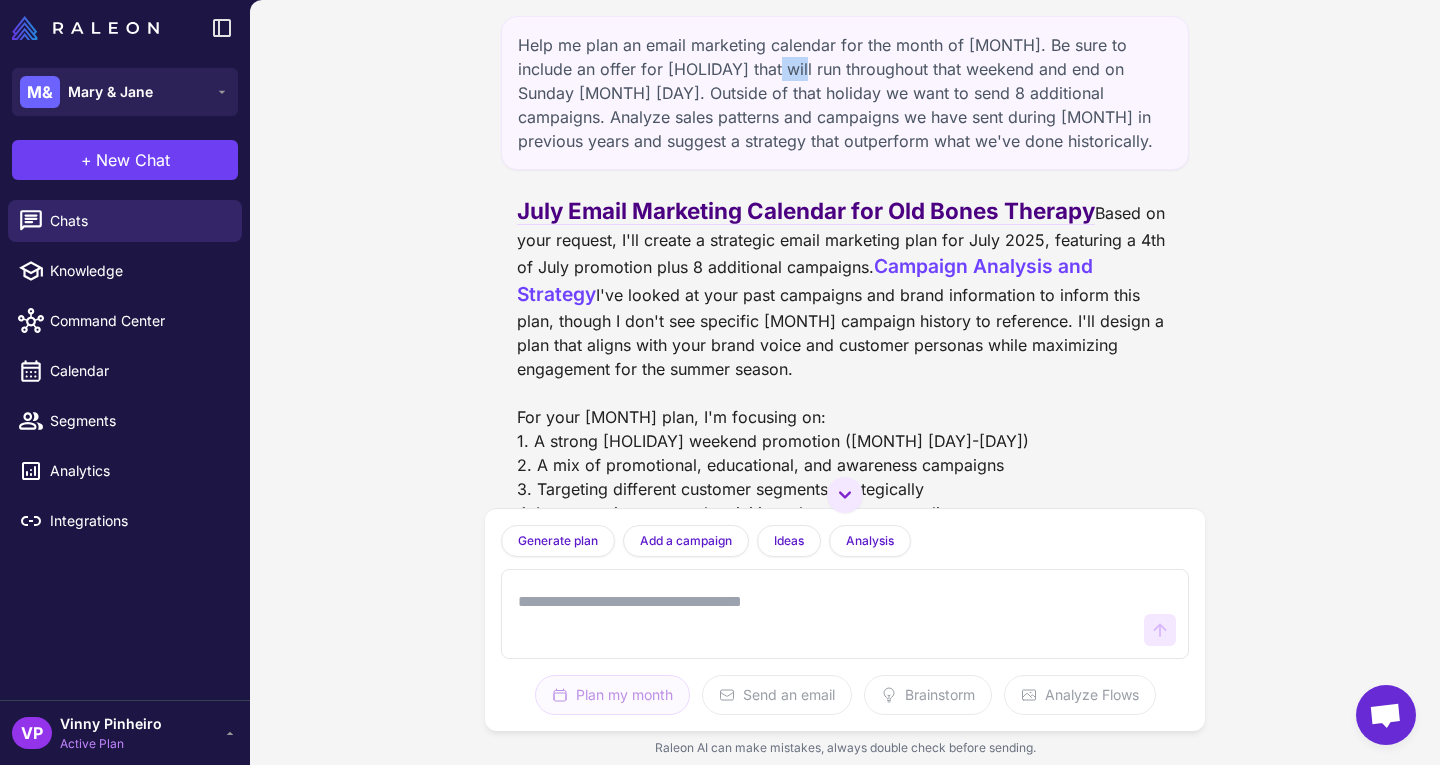 click on "Help me plan an email marketing calendar for the month of [MONTH]. Be sure to include an offer for [HOLIDAY] that will run throughout that weekend and end on Sunday [MONTH] [DAY].
Outside of that holiday we want to send 8 additional campaigns.
Analyze sales patterns and campaigns we have sent during [MONTH] in previous years and suggest a strategy that outperform what we've done historically." at bounding box center (845, 93) 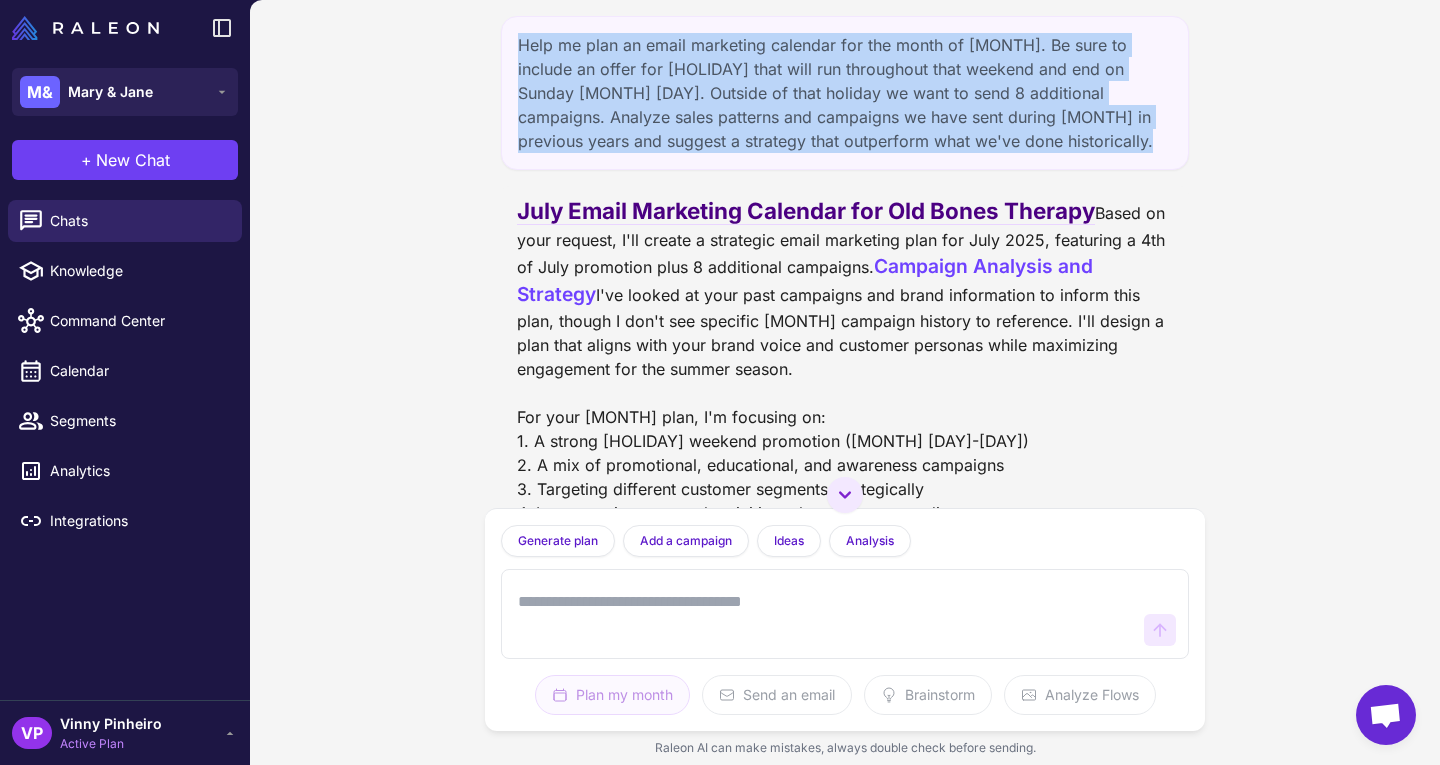 click on "Help me plan an email marketing calendar for the month of [MONTH]. Be sure to include an offer for [HOLIDAY] that will run throughout that weekend and end on Sunday [MONTH] [DAY].
Outside of that holiday we want to send 8 additional campaigns.
Analyze sales patterns and campaigns we have sent during [MONTH] in previous years and suggest a strategy that outperform what we've done historically." at bounding box center [845, 93] 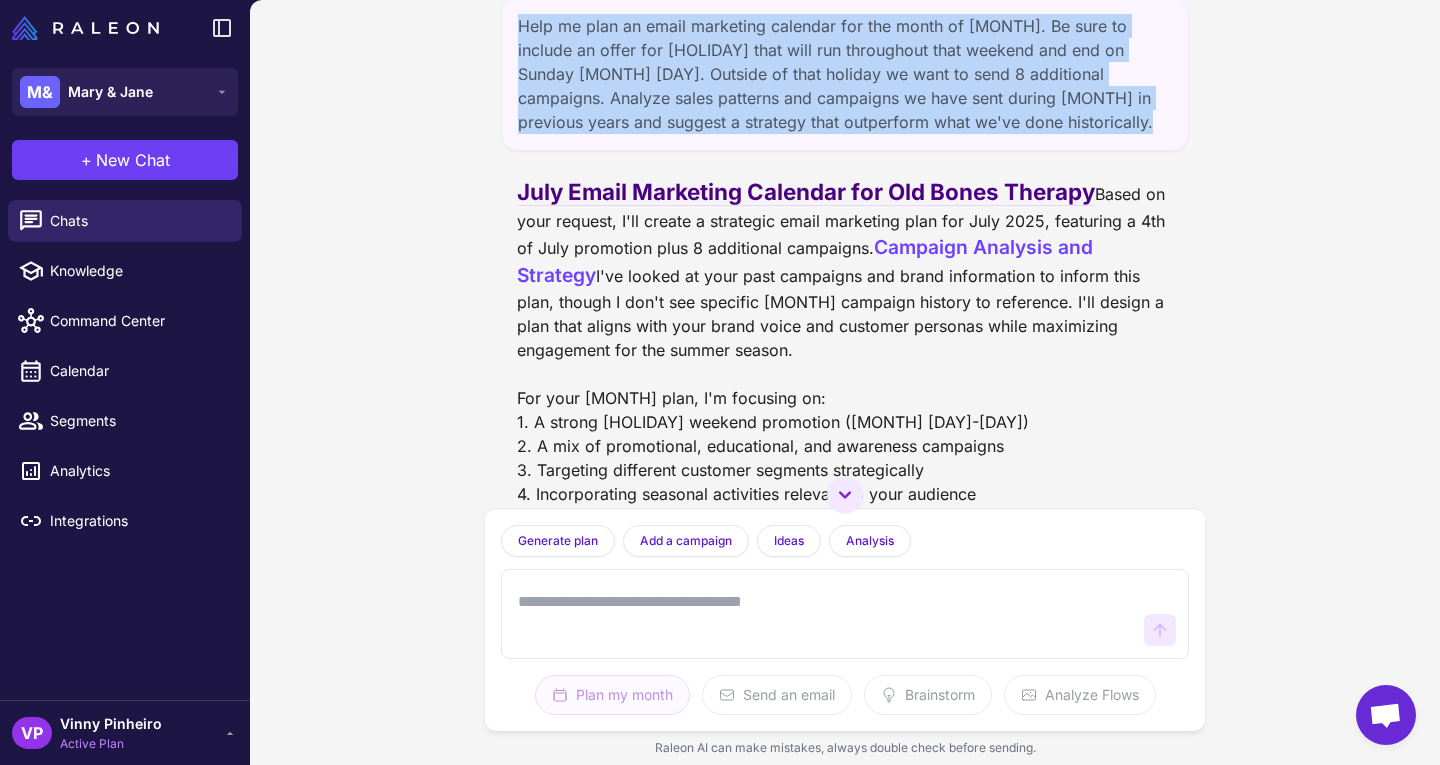 scroll, scrollTop: 0, scrollLeft: 0, axis: both 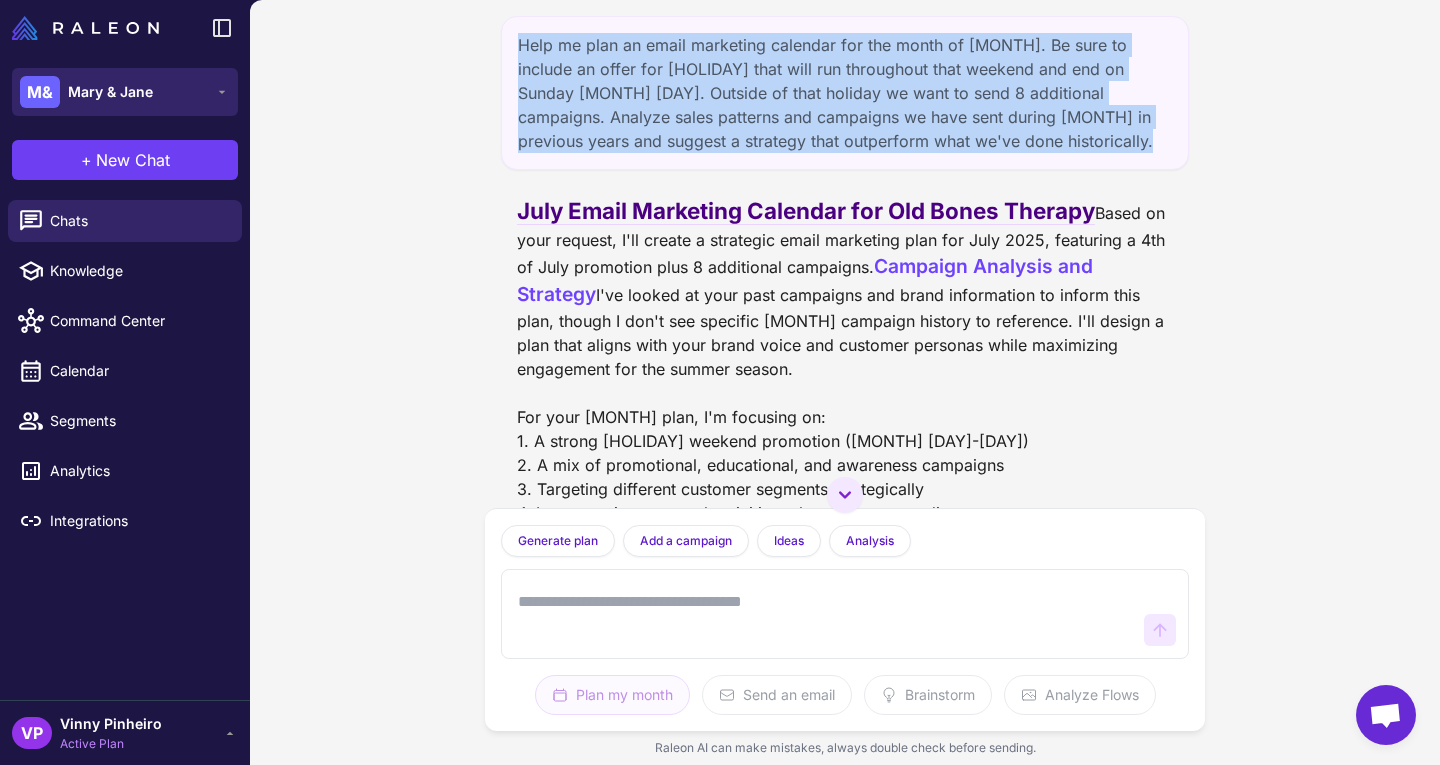 click on "M& Mary & Jane" at bounding box center (125, 92) 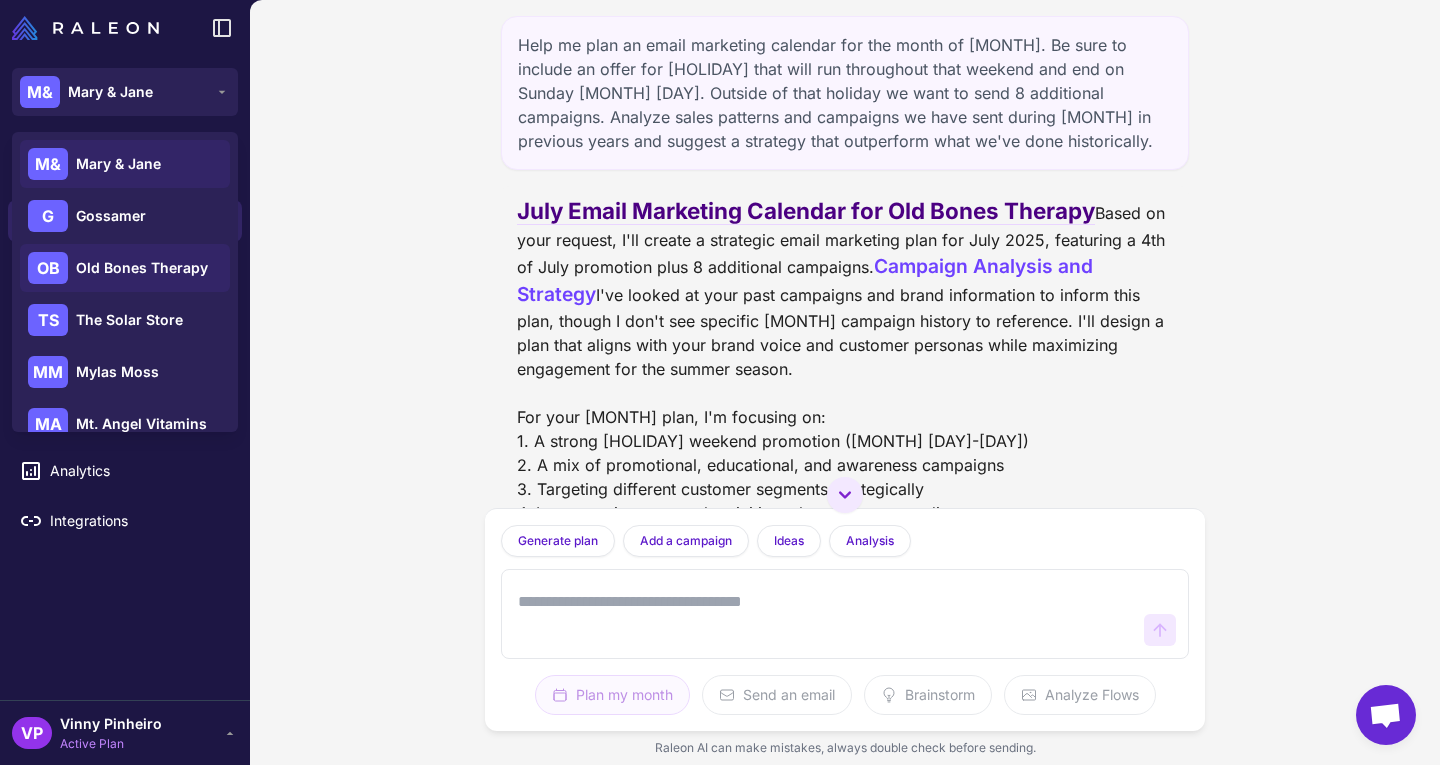 click on "OB Old Bones Therapy" 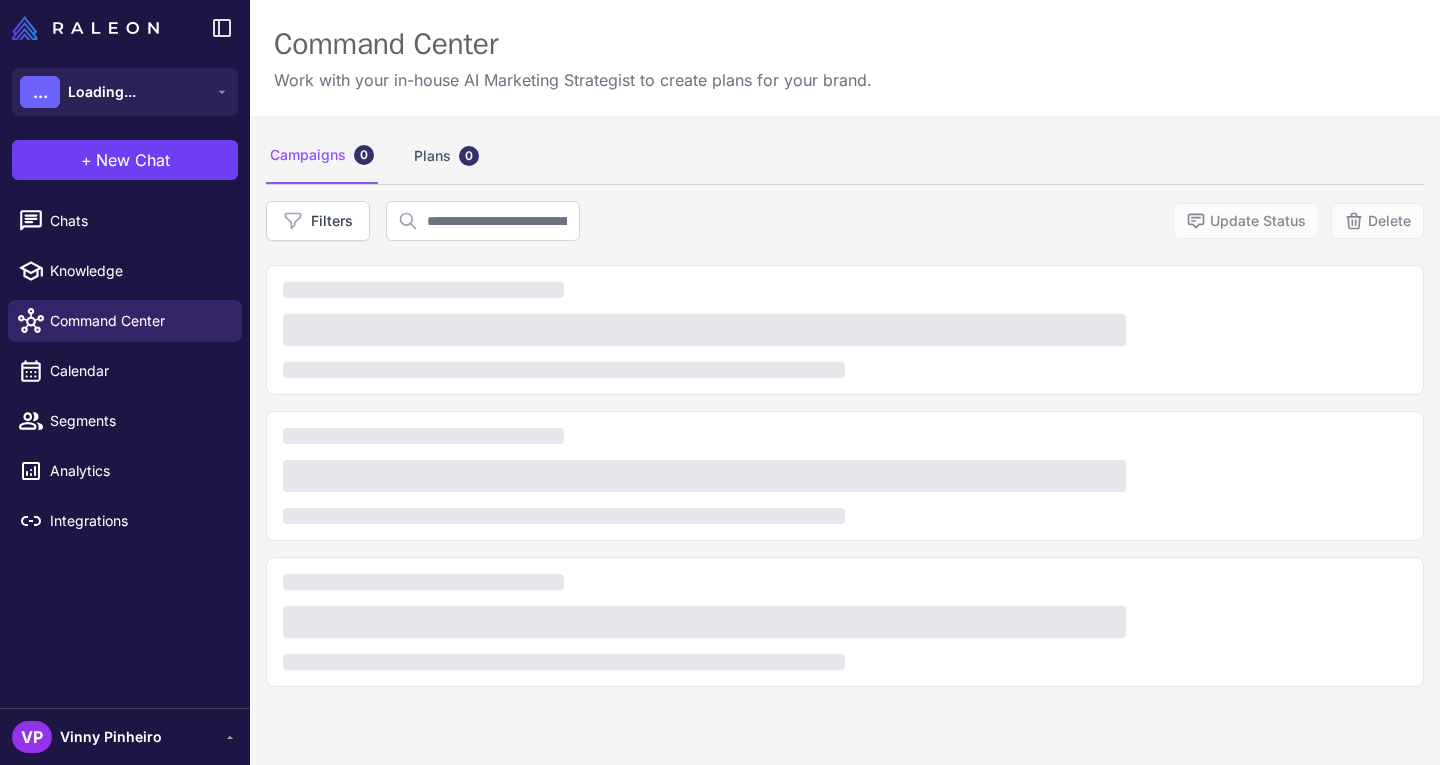 scroll, scrollTop: 0, scrollLeft: 0, axis: both 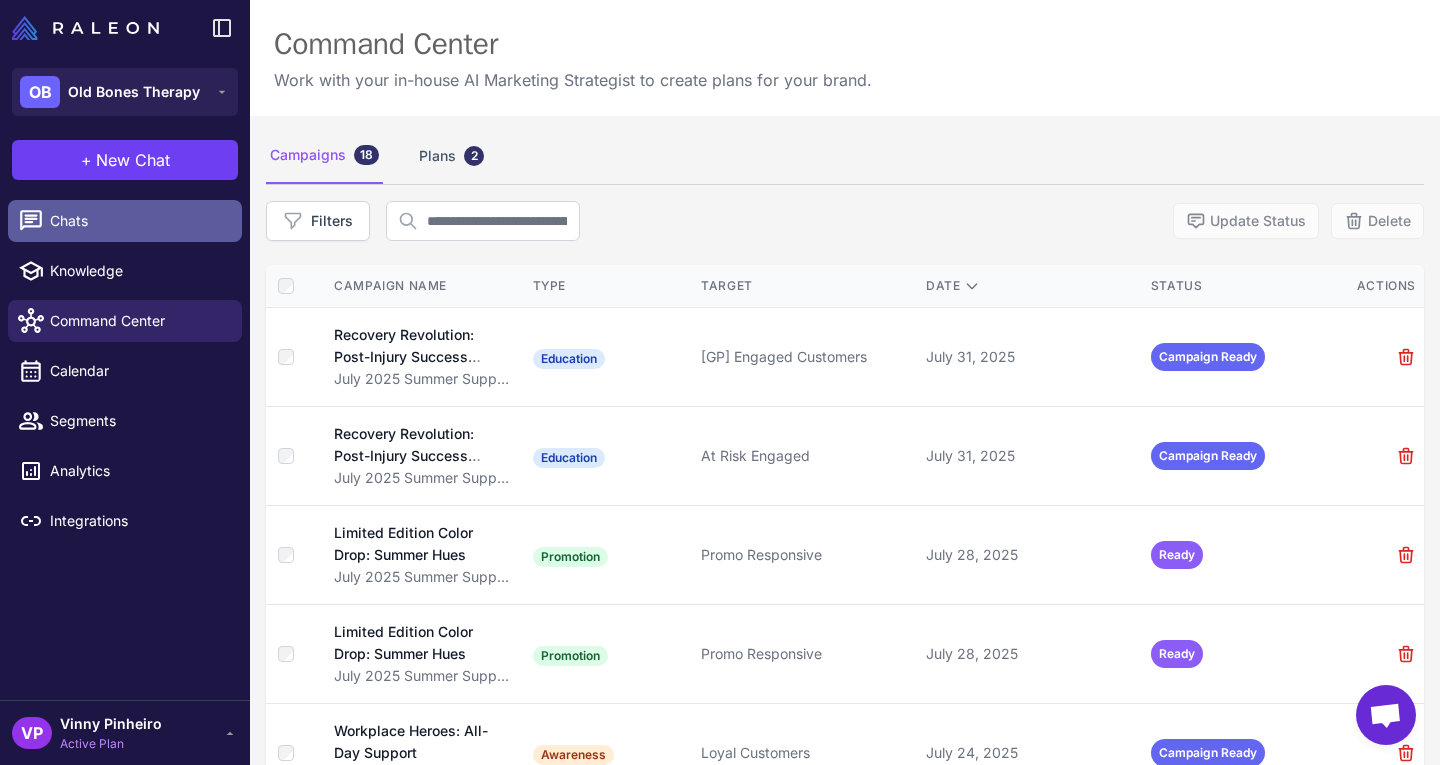 click on "Chats" at bounding box center [138, 221] 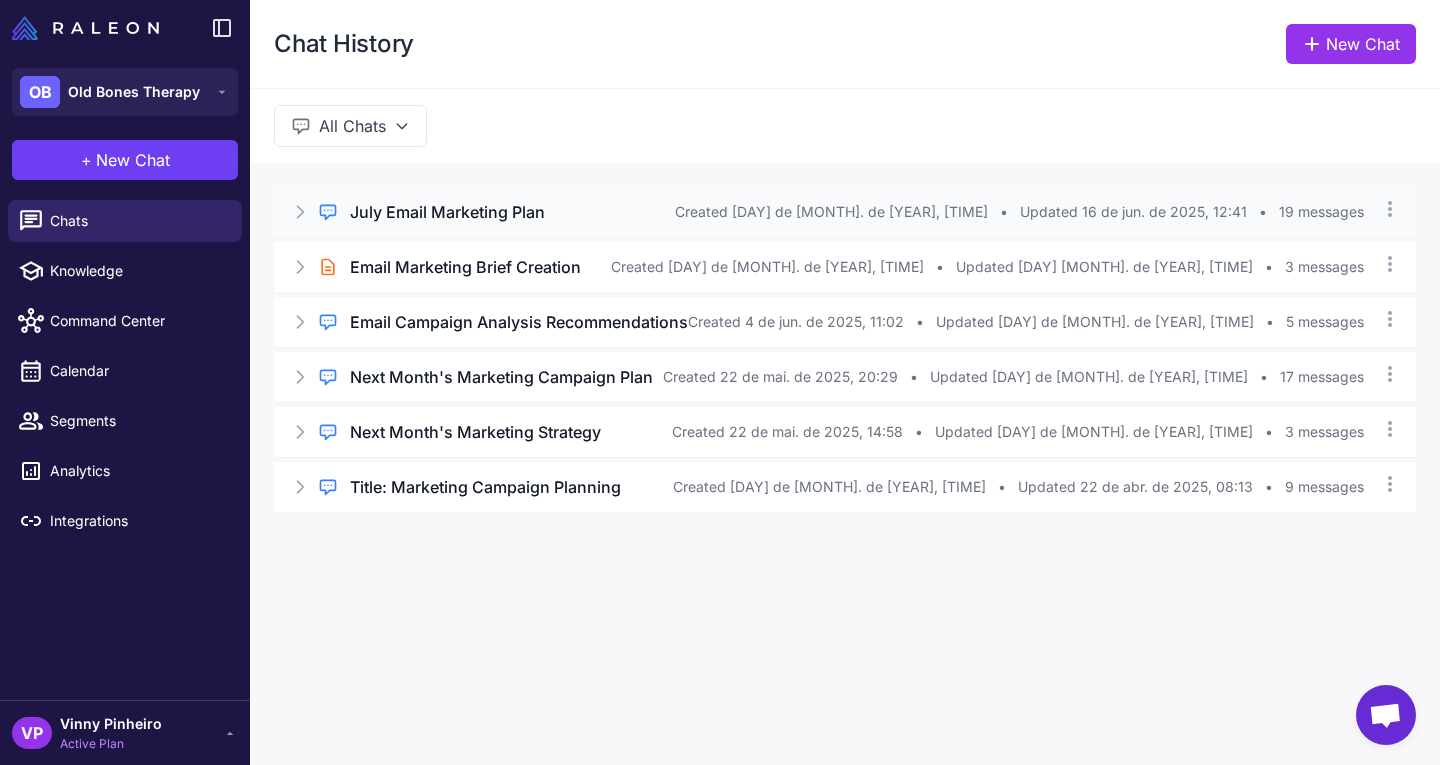 click on "July Email Marketing Plan" at bounding box center (447, 212) 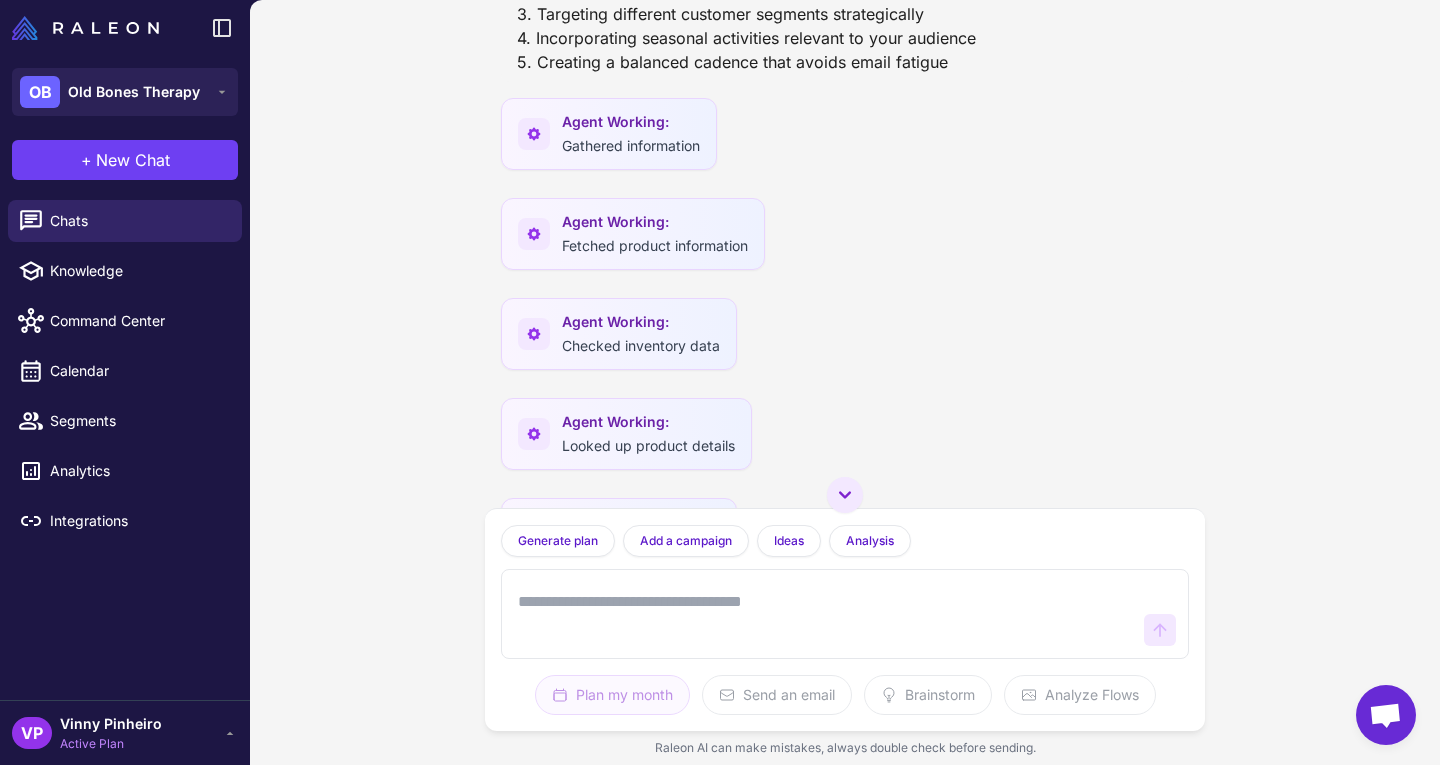 scroll, scrollTop: 0, scrollLeft: 0, axis: both 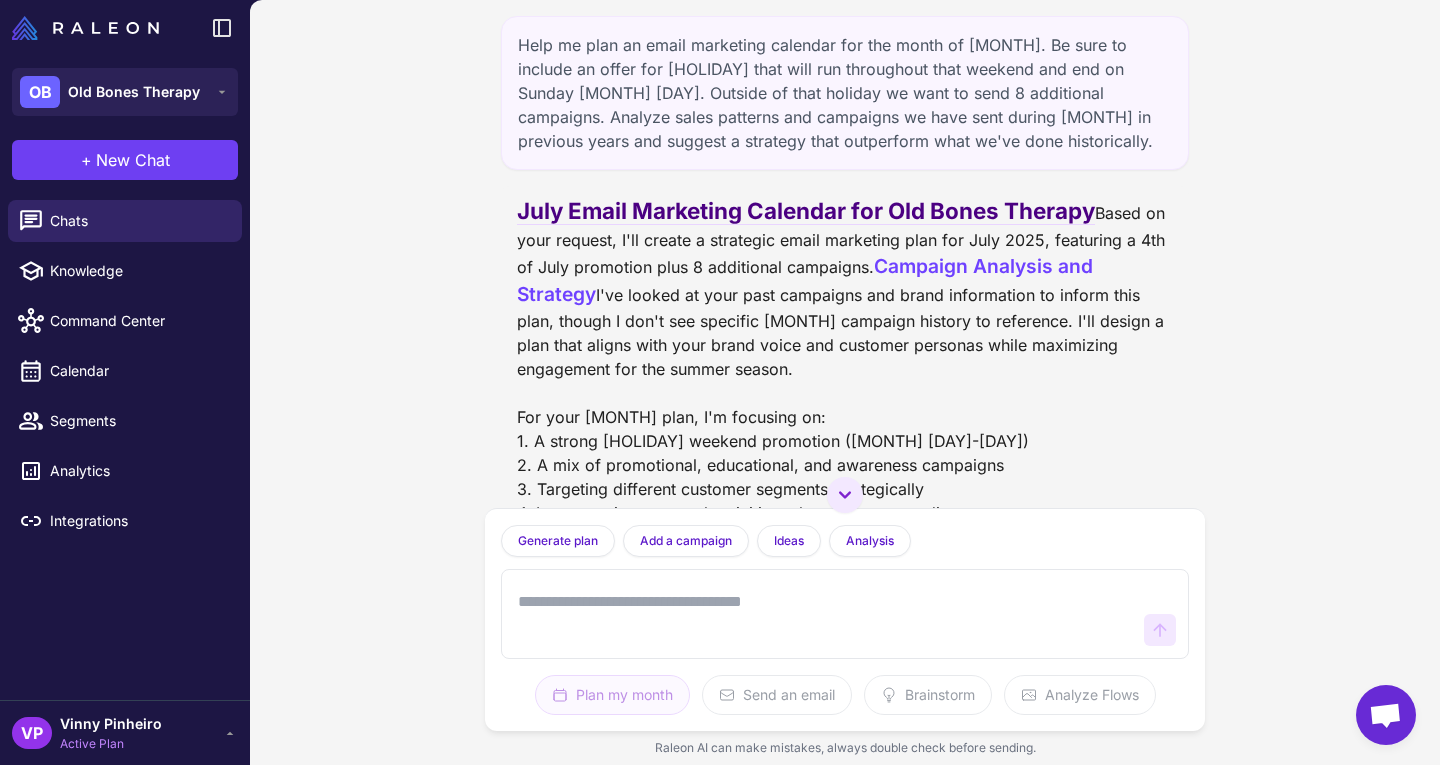 click on "Help me plan an email marketing calendar for the month of July. Be sure to include an offer for 4th of July that will run throughout that weekend and end on Sunday July 6.
Outside of that holiday we want to send 8 additional campaigns.
Analyze sales patterns and campaigns we have sent during July in previous years and suggest a strategy that outperform what we've done historically. July Email Marketing Calendar for Old Bones Therapy
Based on your request, I'll create a strategic email marketing plan for July 2025, featuring a 4th of July promotion plus 8 additional campaigns.
Campaign Analysis and Strategy Agent Working: Gathered information Agent Working: Fetched product information Agent Working: Checked inventory data Agent Working: Looked up product details Agent Working: Checked inventory data Agent Working: Searched product catalog Plan Plan artifact Plan Plan artifact Generate plan Generate a plan based on what we have discussed. Add a campaign Add a campaign to your marketing plan Ideas" at bounding box center [845, 382] 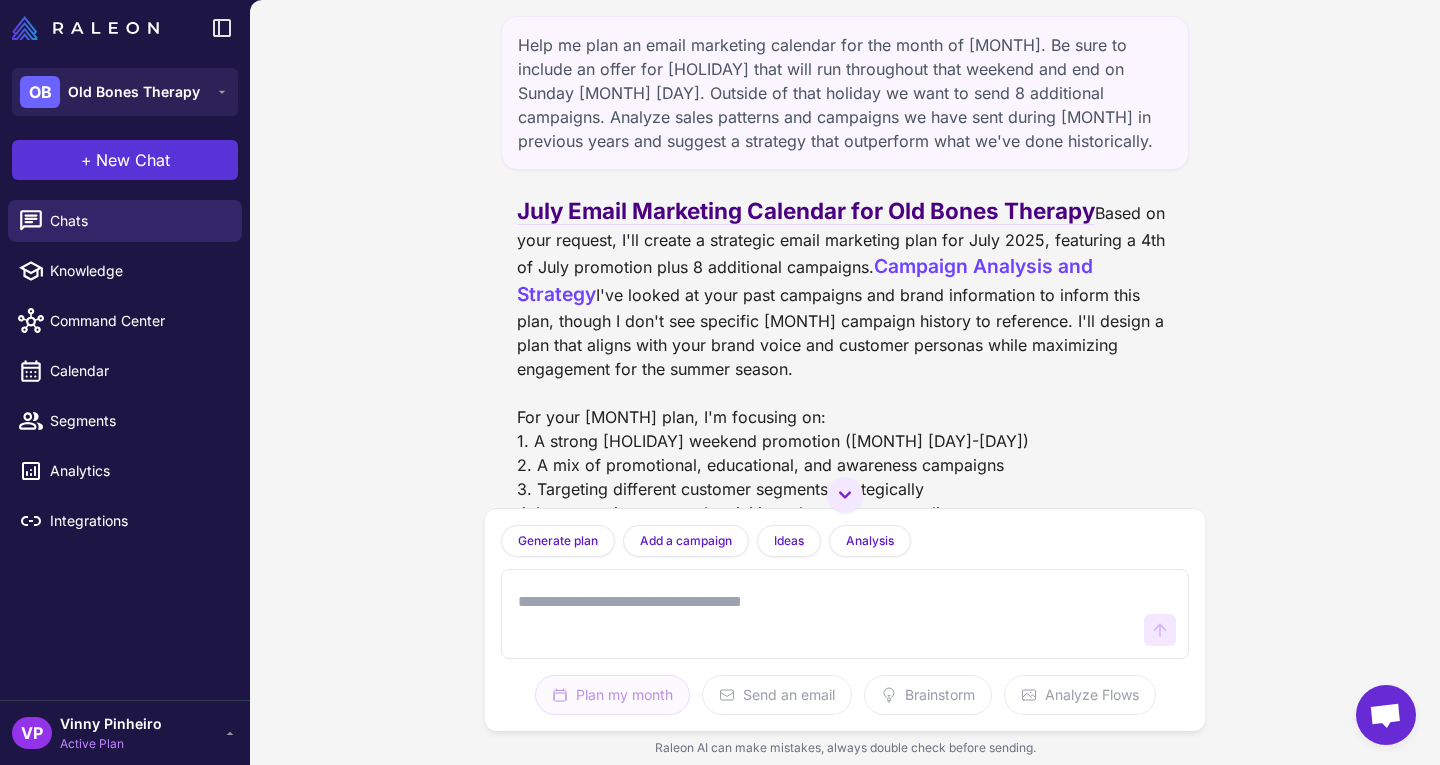 click on "+ New Chat" at bounding box center [125, 160] 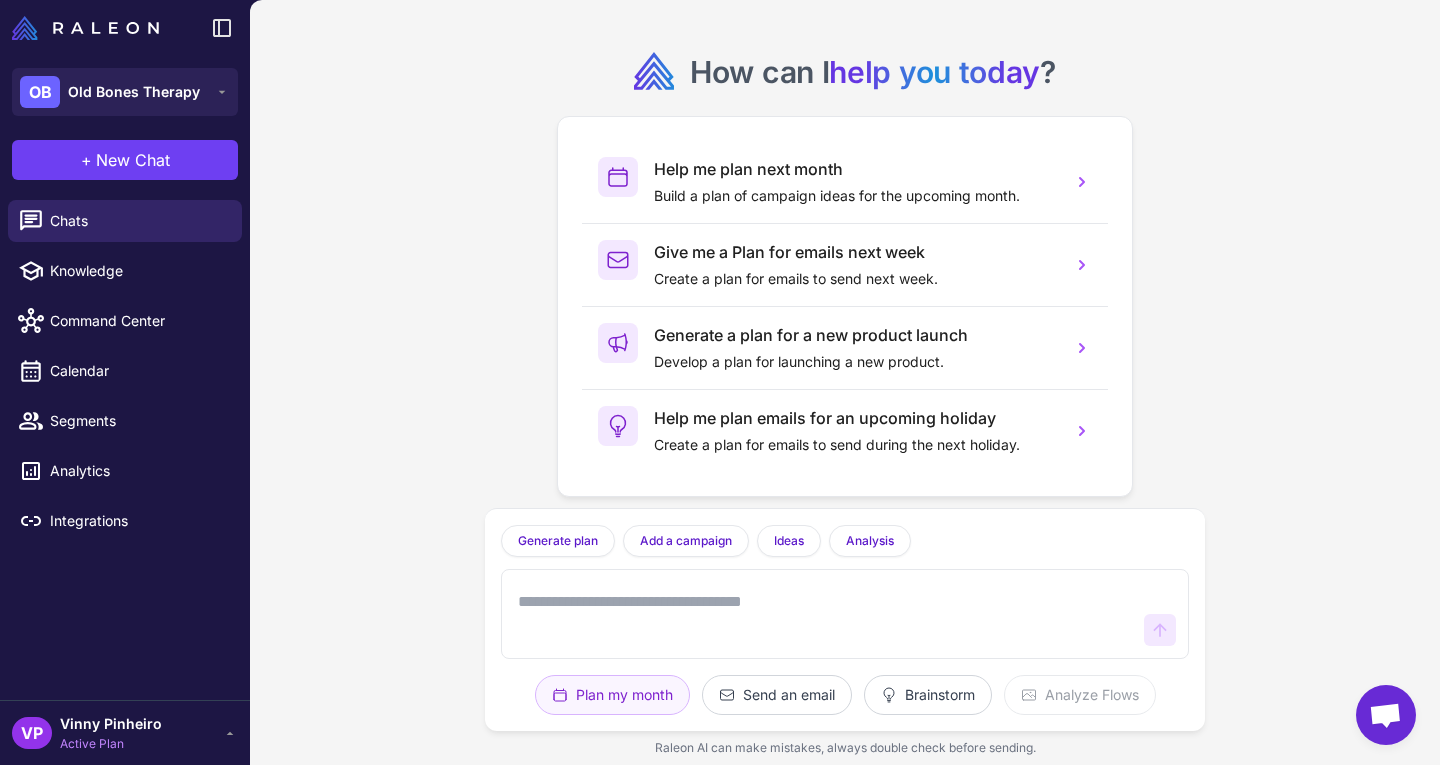 click at bounding box center (825, 614) 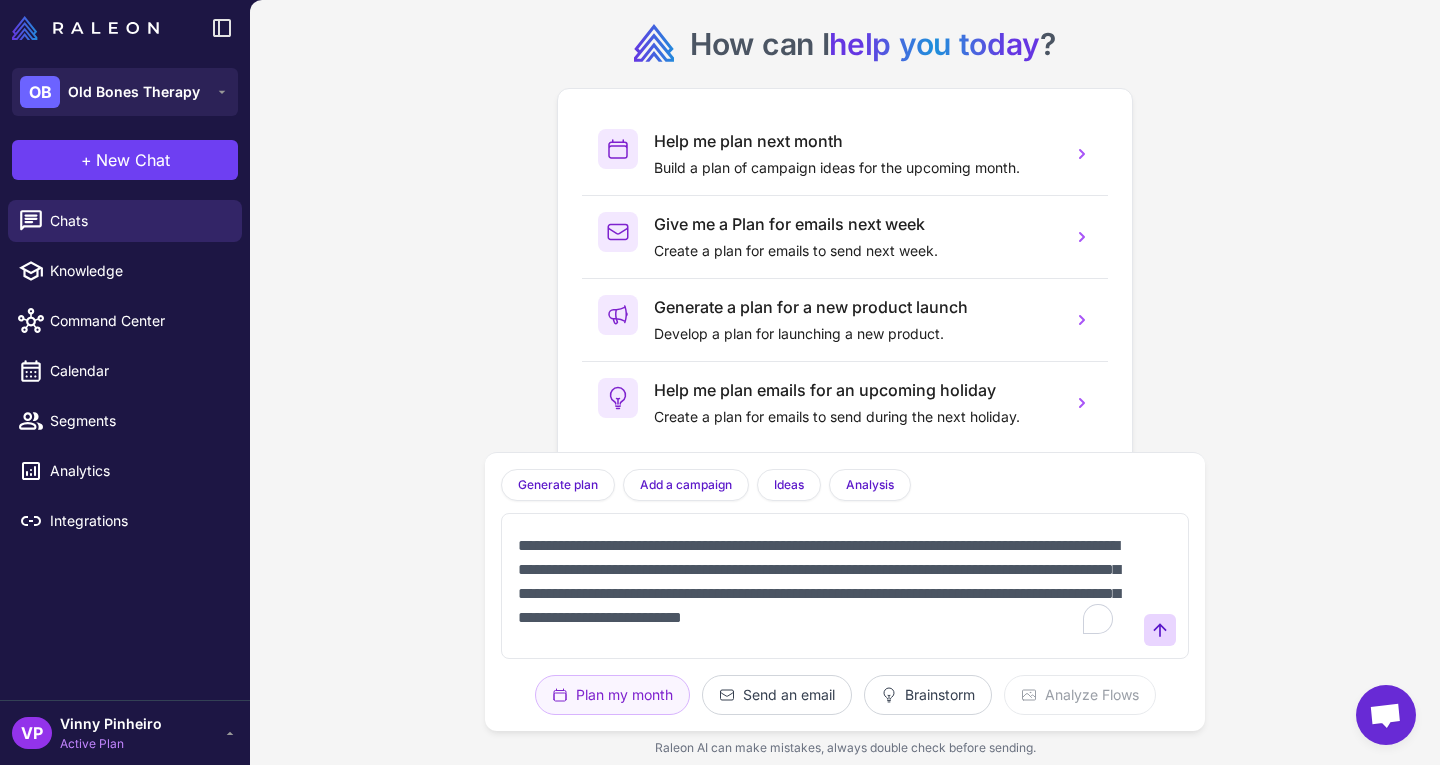 scroll, scrollTop: 29, scrollLeft: 0, axis: vertical 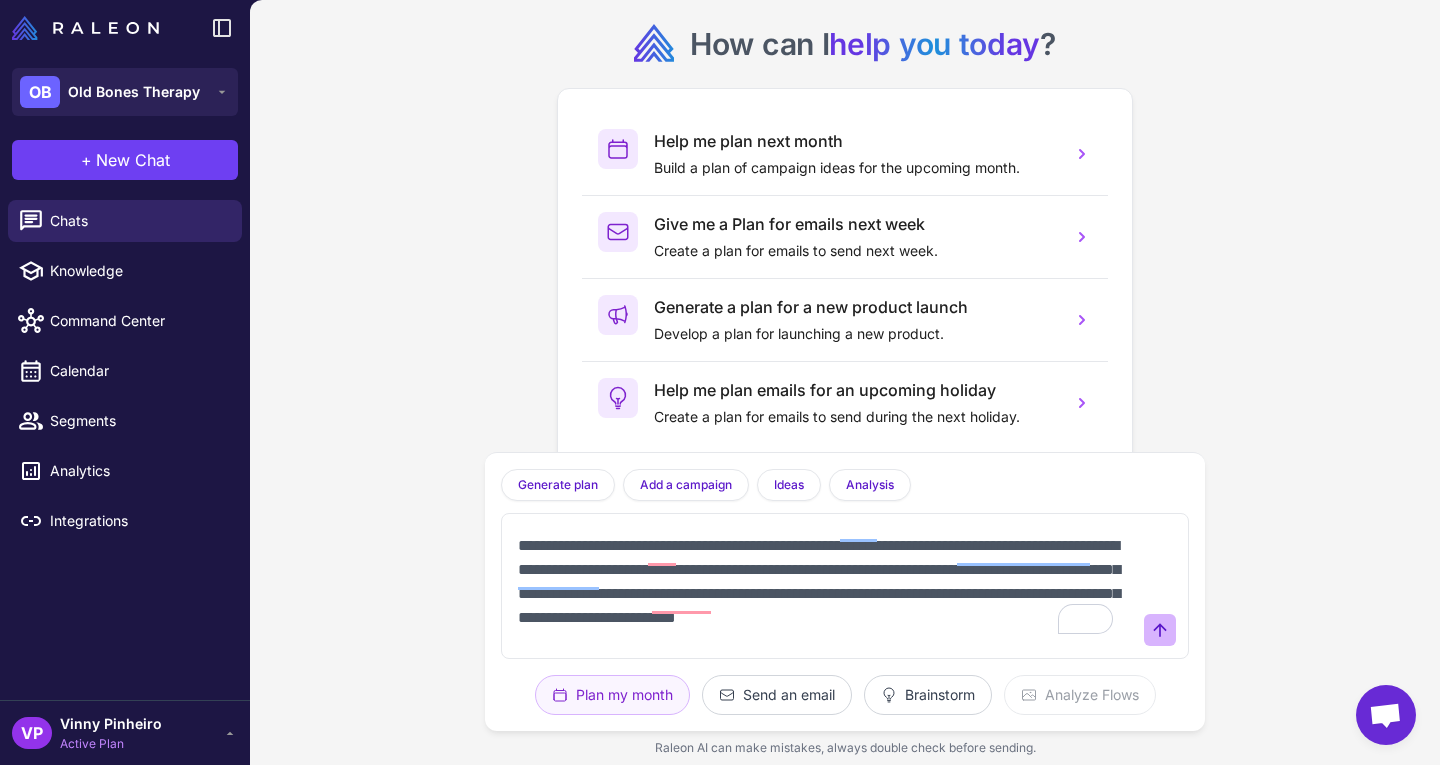 type on "**********" 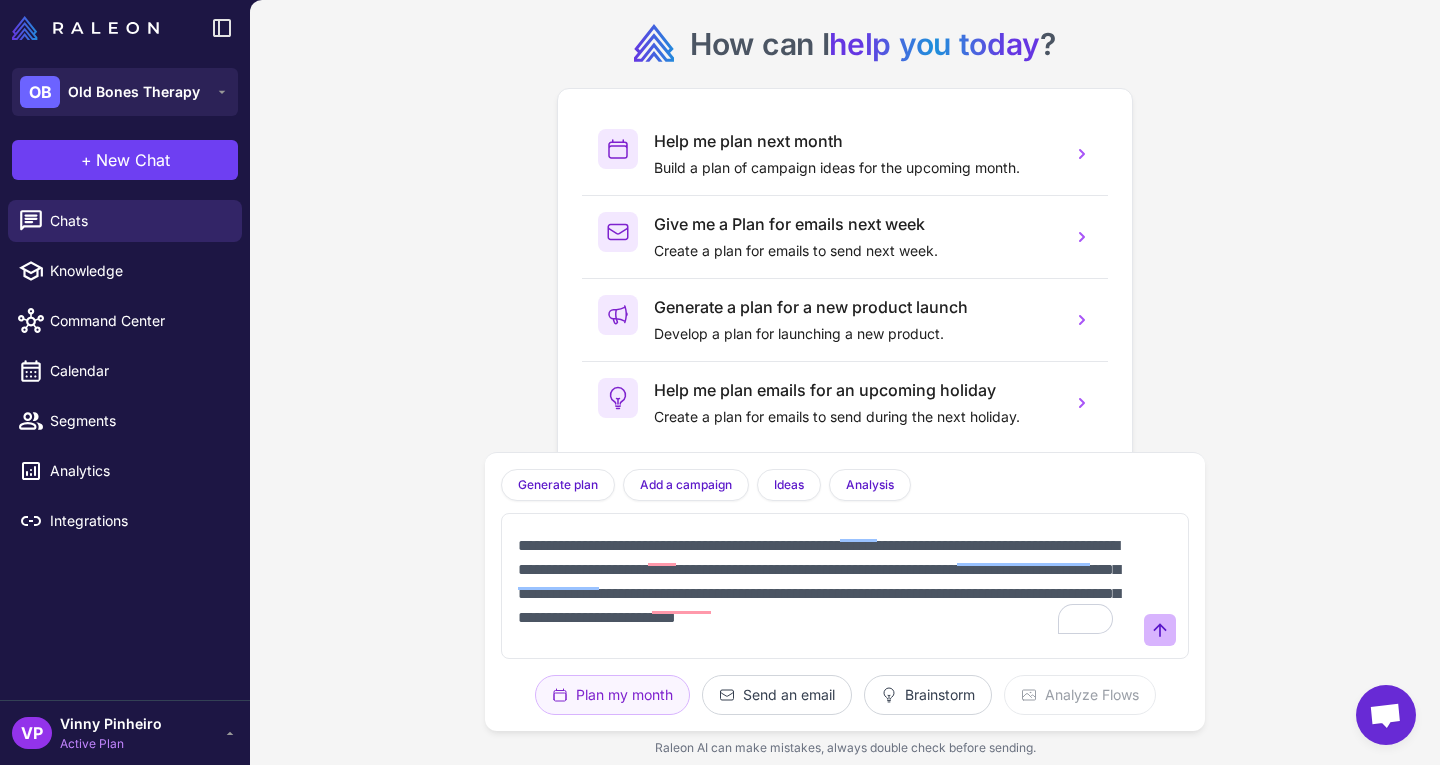 click 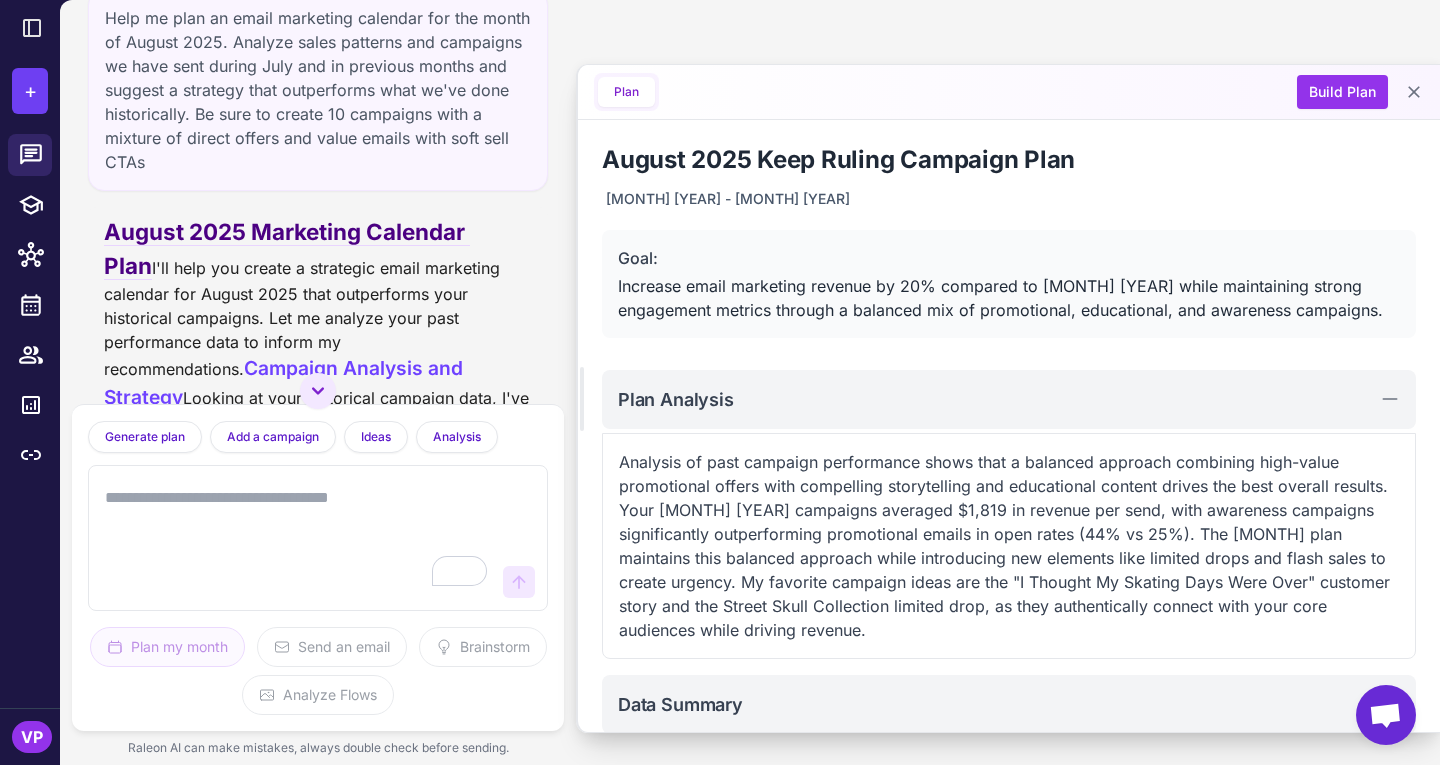 scroll, scrollTop: 0, scrollLeft: 0, axis: both 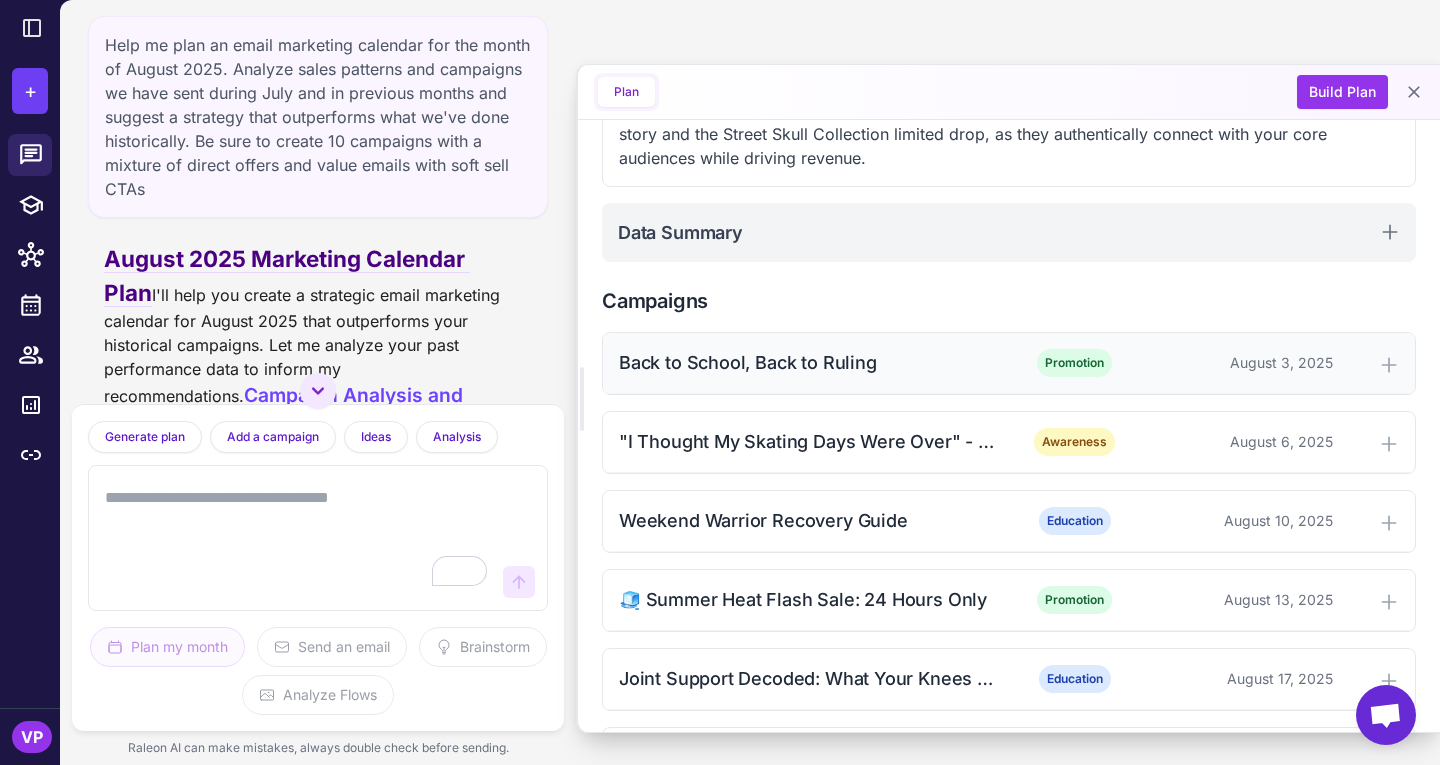 click on "Back to School, Back to Ruling" at bounding box center (812, 362) 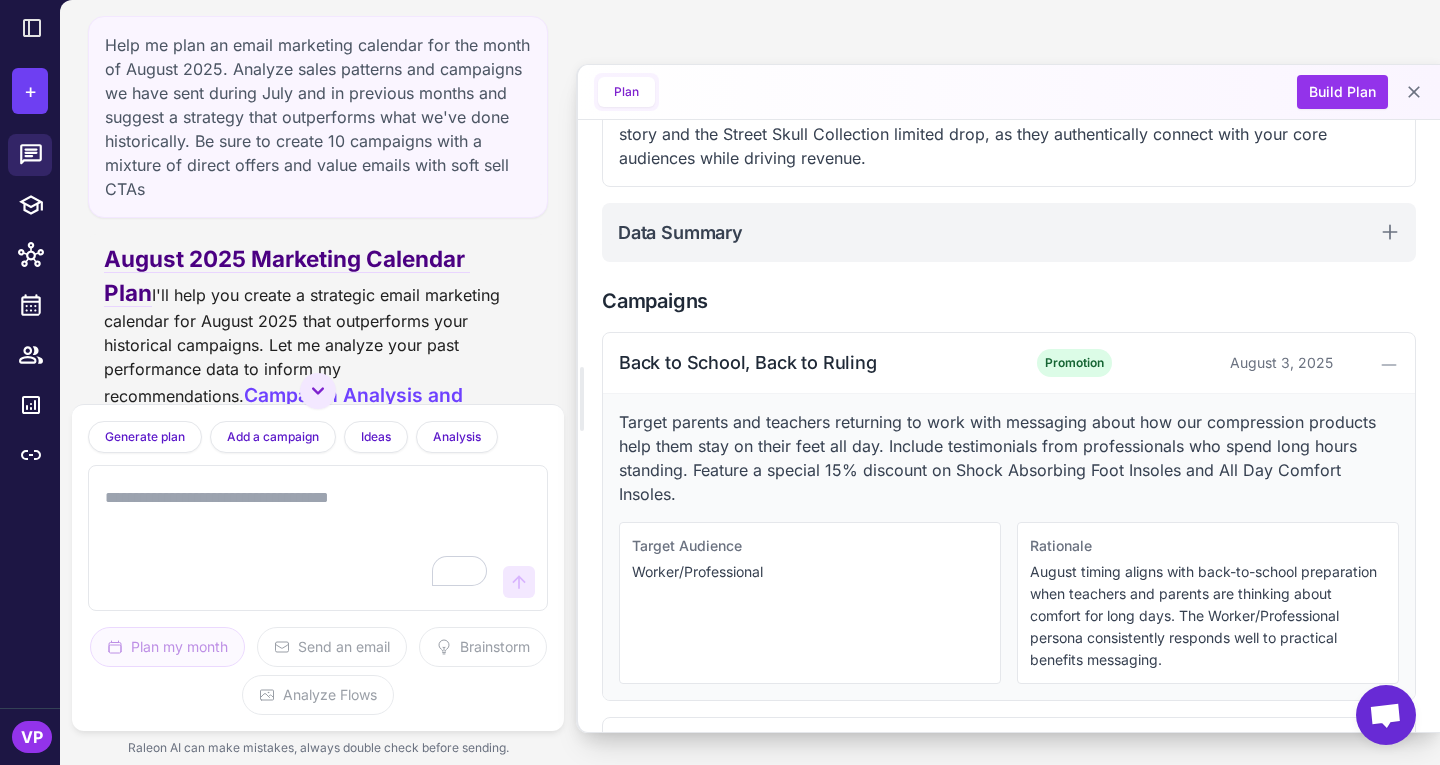 click on "Worker/Professional" at bounding box center [810, 572] 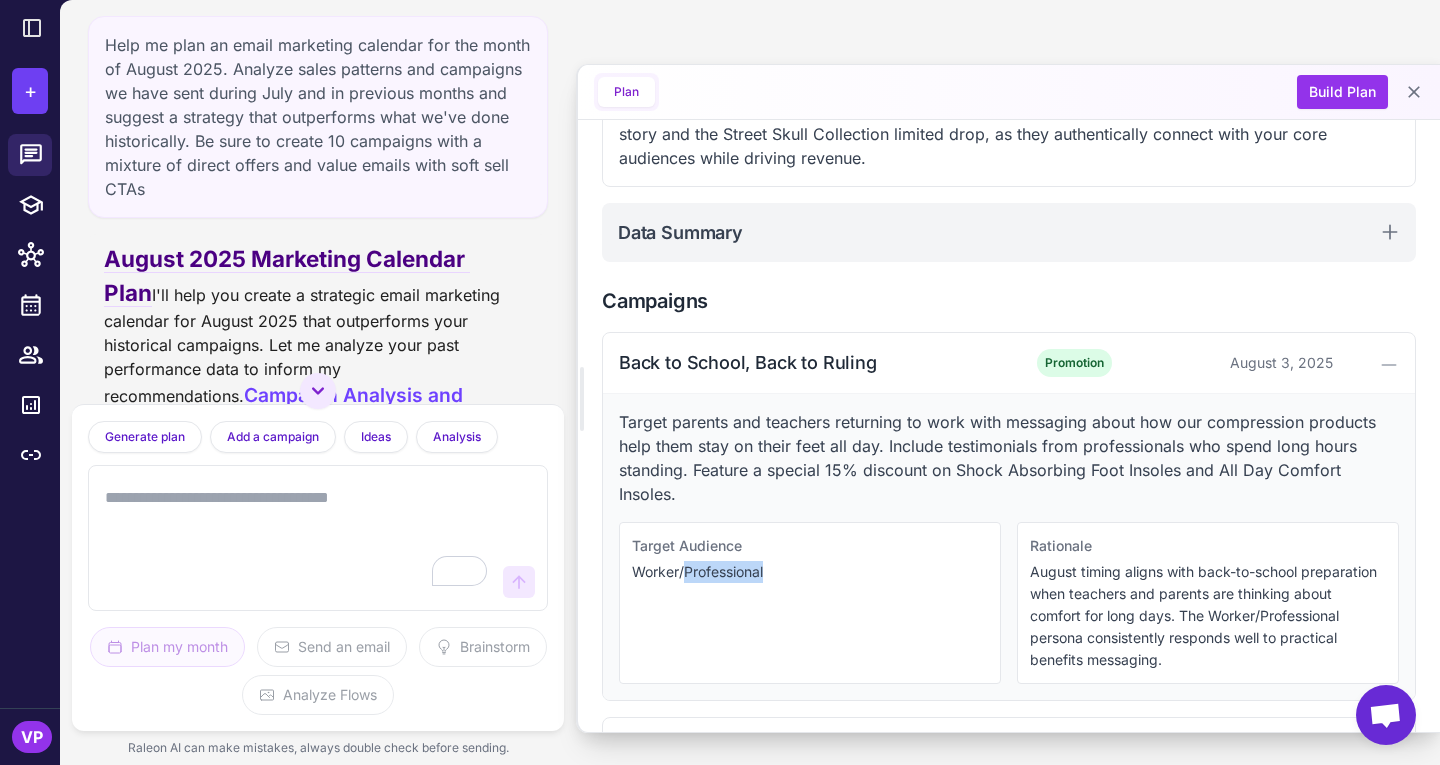 click on "Worker/Professional" at bounding box center [810, 572] 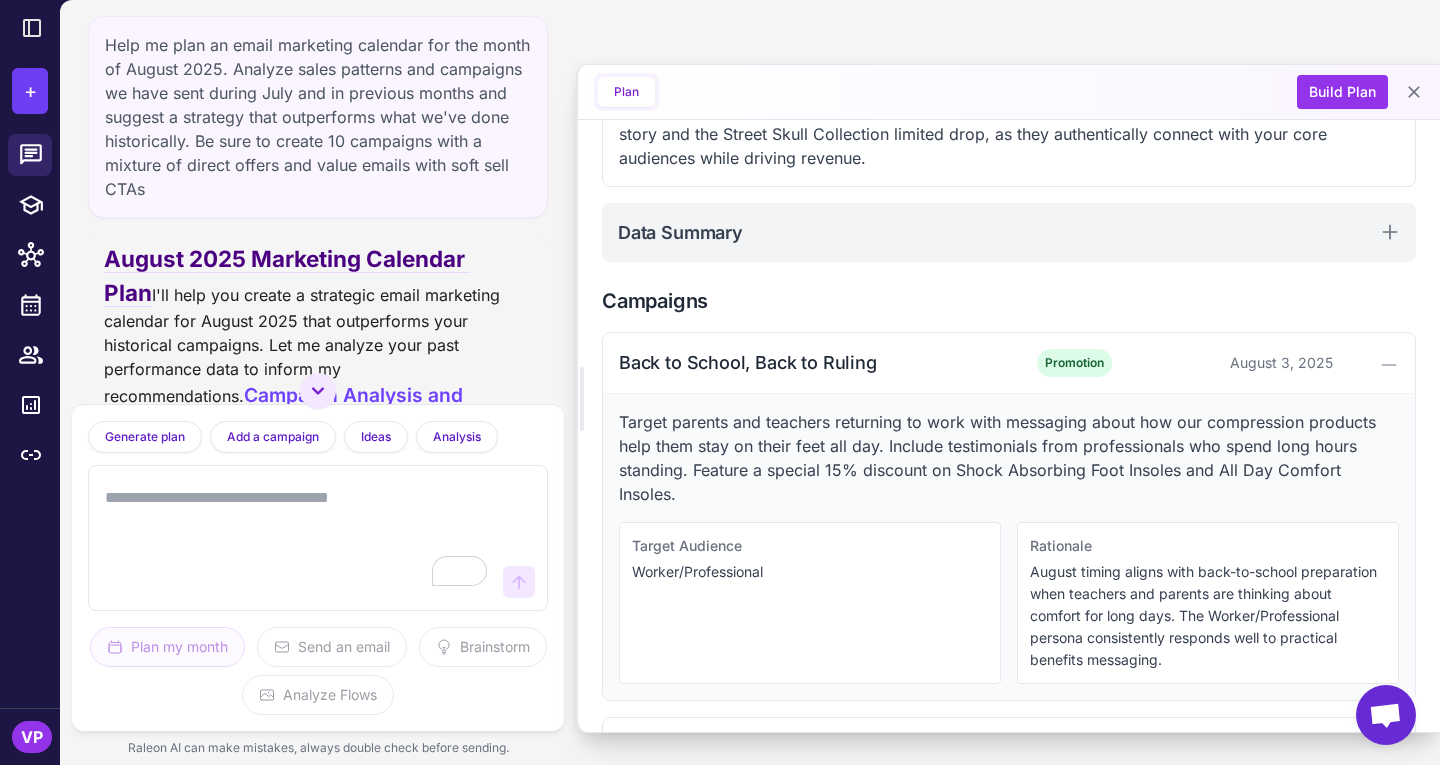 click at bounding box center (298, 538) 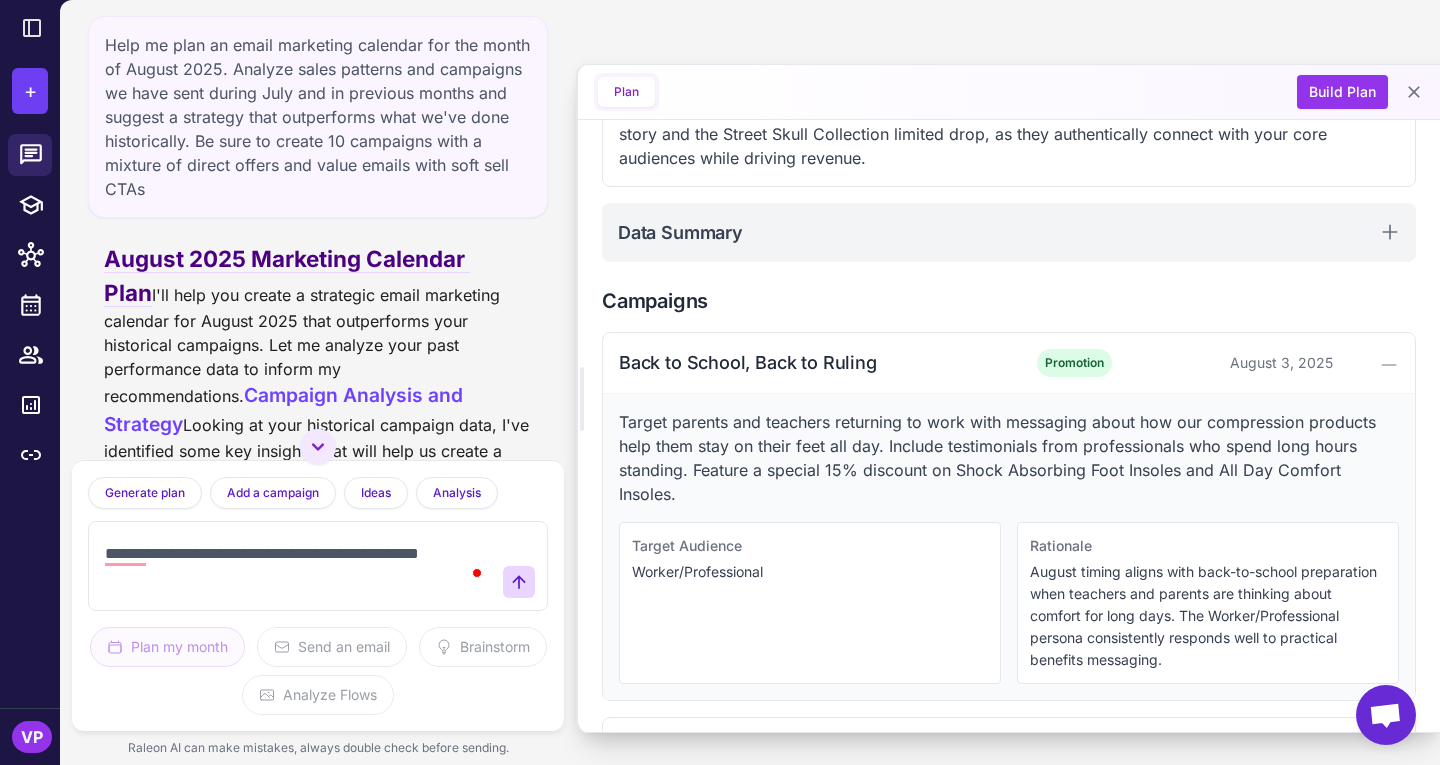 click on "Target Audience Worker/Professional" at bounding box center (810, 603) 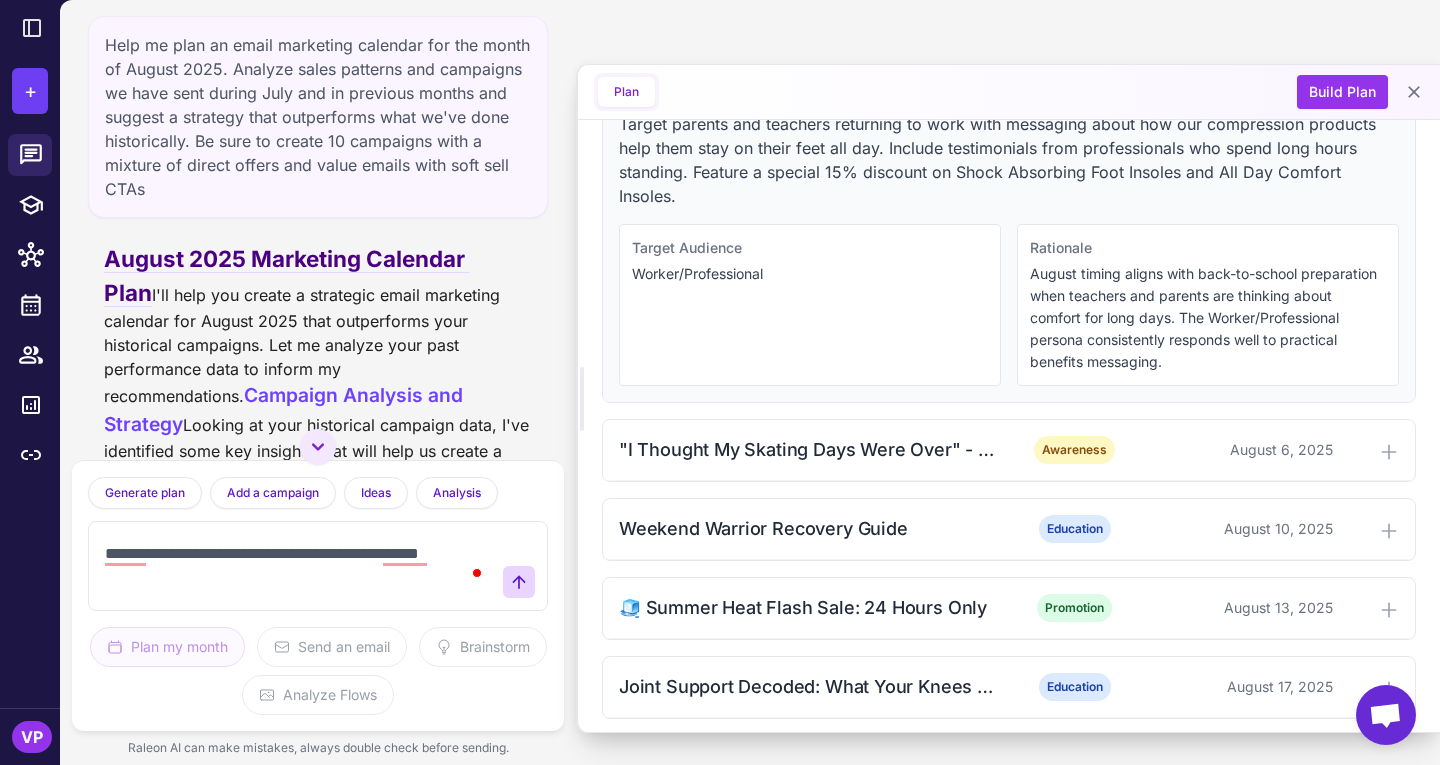 scroll, scrollTop: 779, scrollLeft: 0, axis: vertical 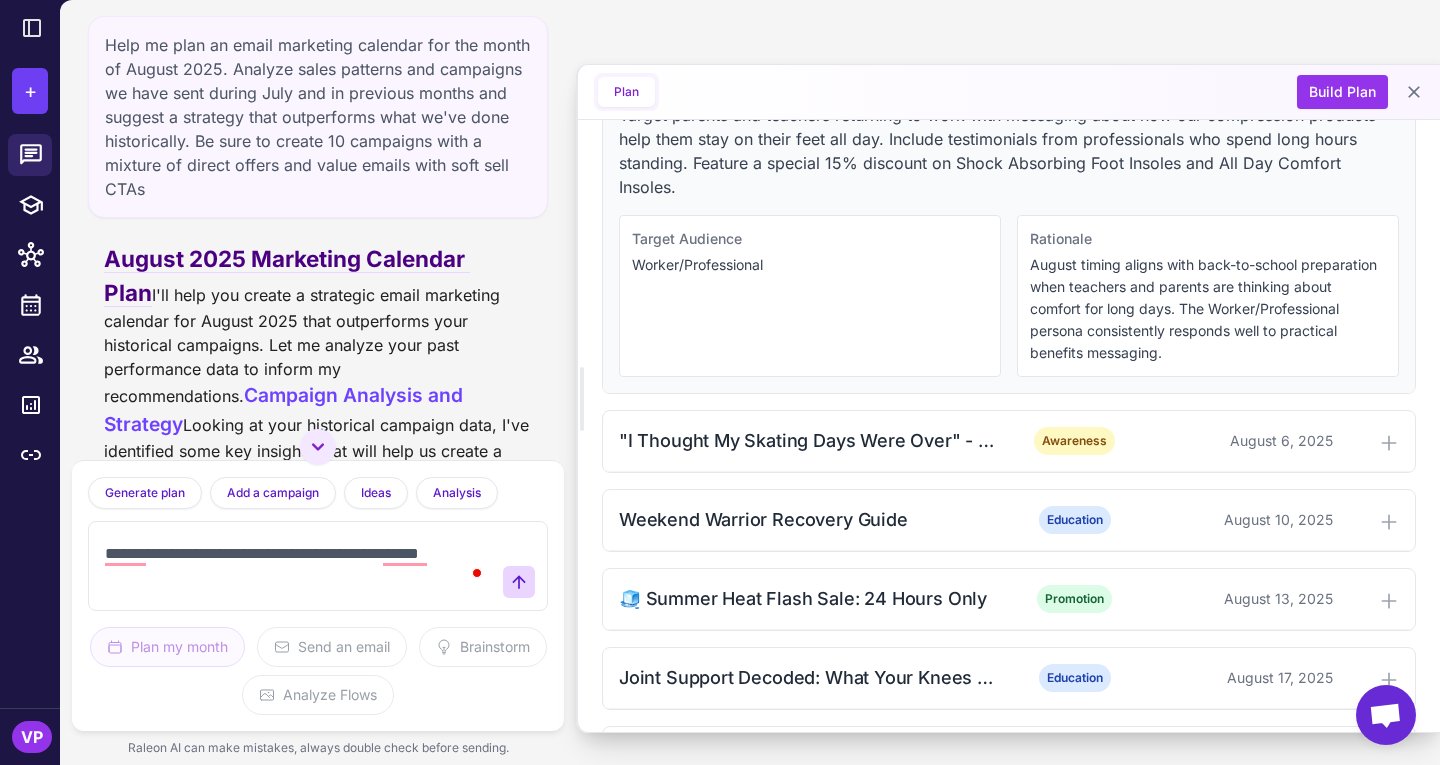 click on "**********" at bounding box center (298, 566) 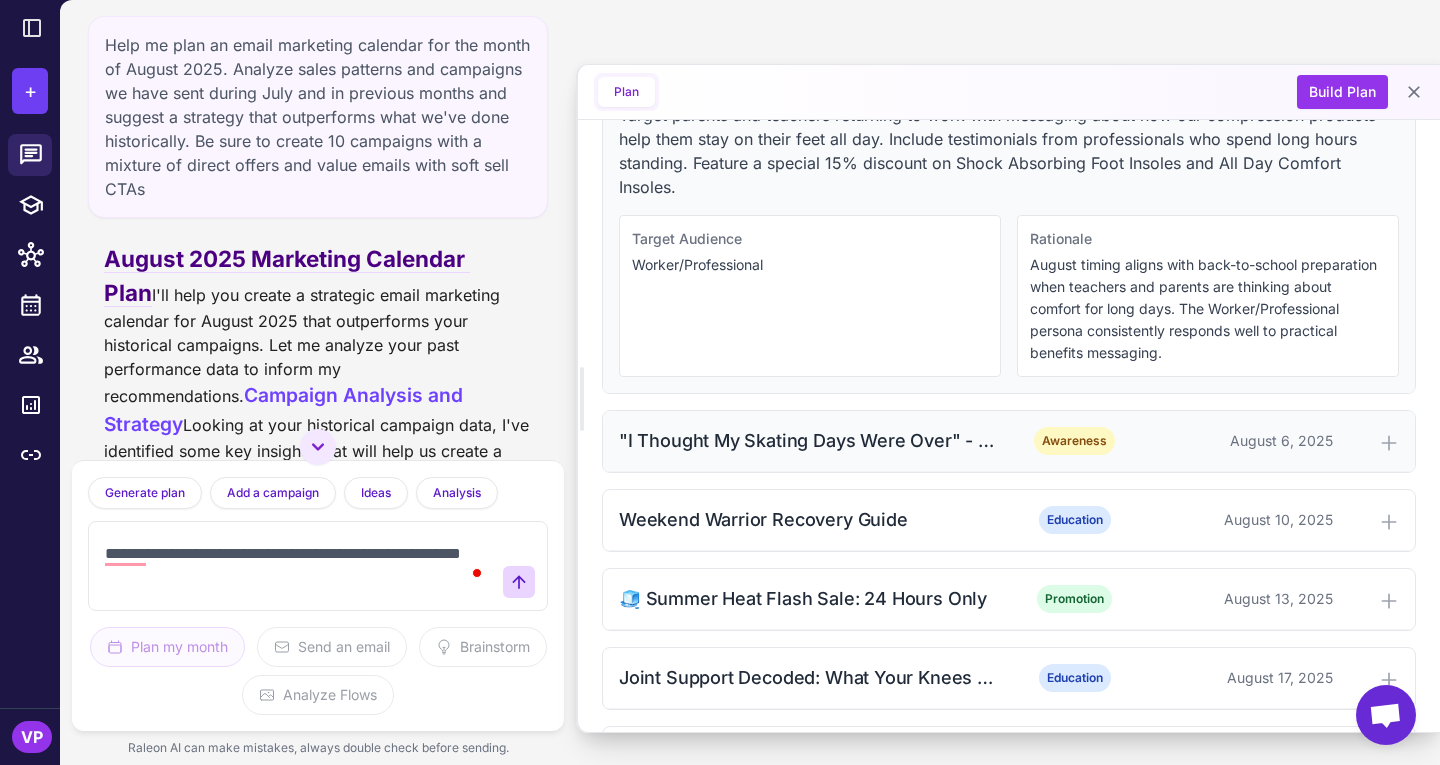 click on ""I Thought My Skating Days Were Over" - Customer Story Awareness August 6, 2025" at bounding box center [1009, 441] 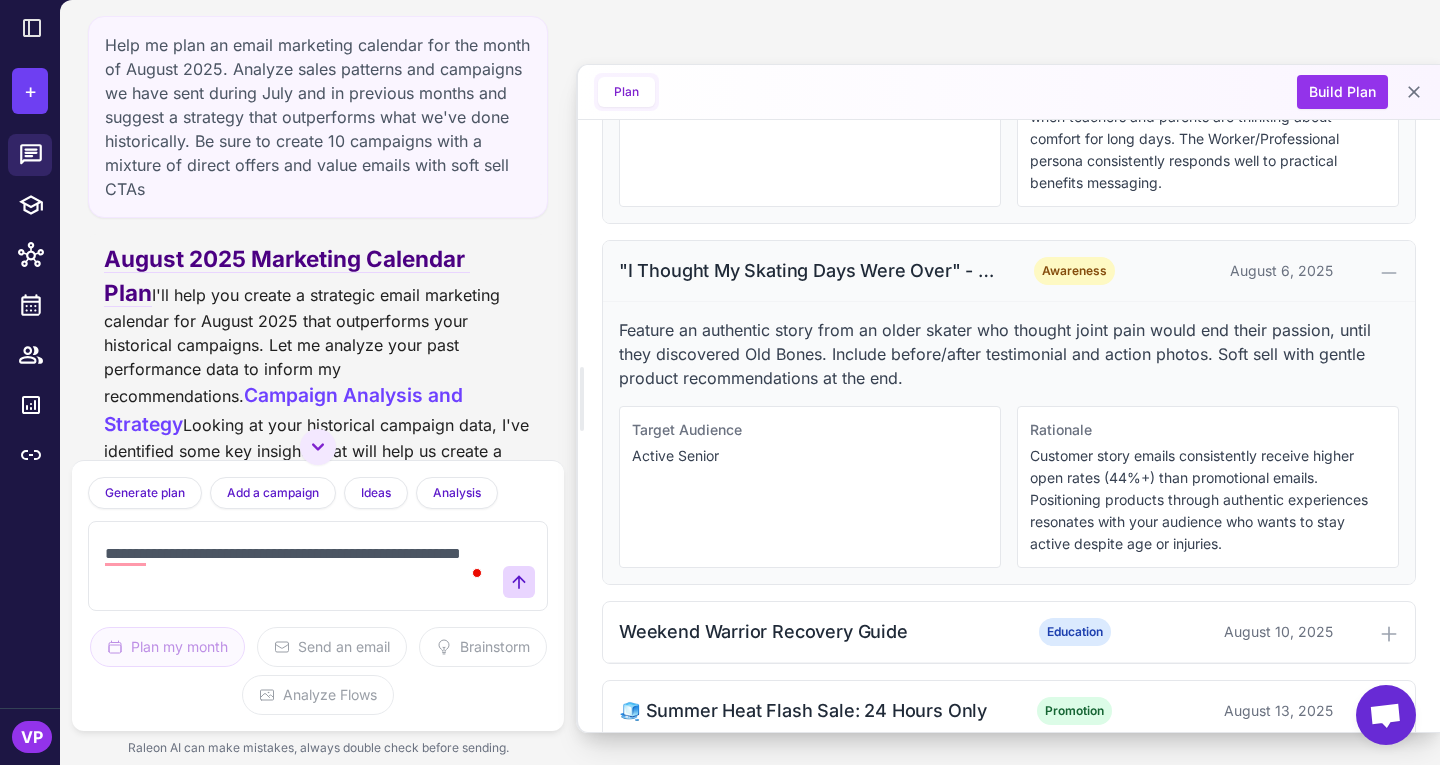 scroll, scrollTop: 950, scrollLeft: 0, axis: vertical 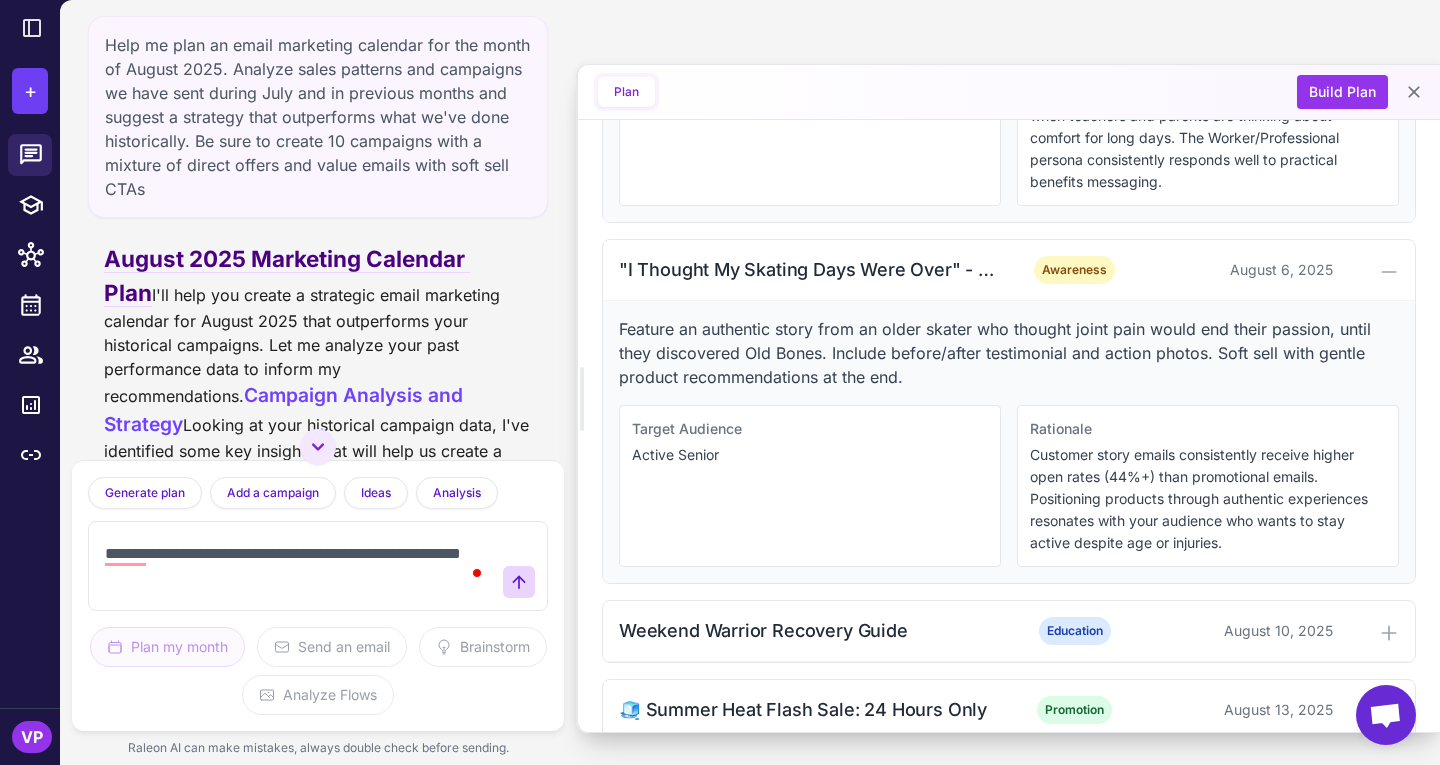click on "**********" at bounding box center [298, 566] 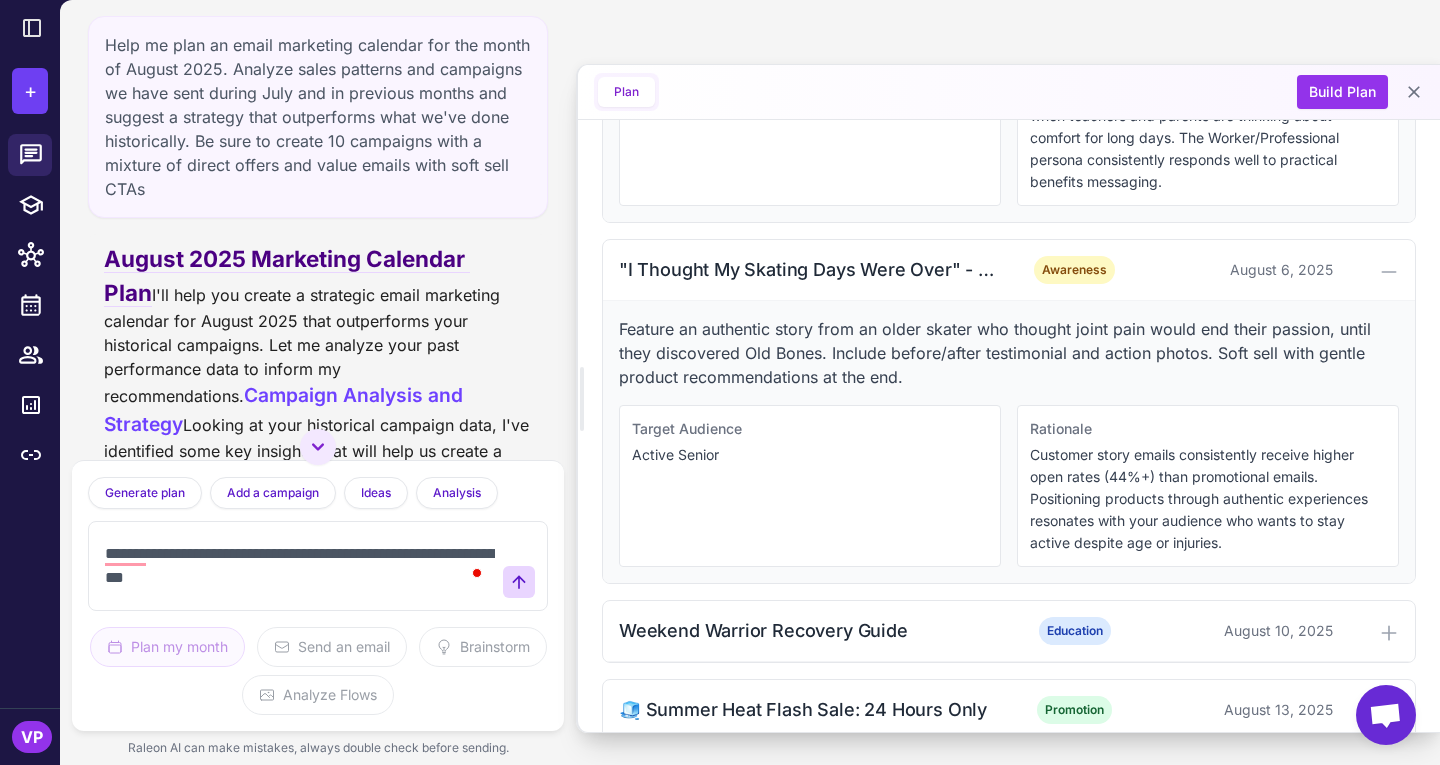 drag, startPoint x: 263, startPoint y: 576, endPoint x: 303, endPoint y: 581, distance: 40.311287 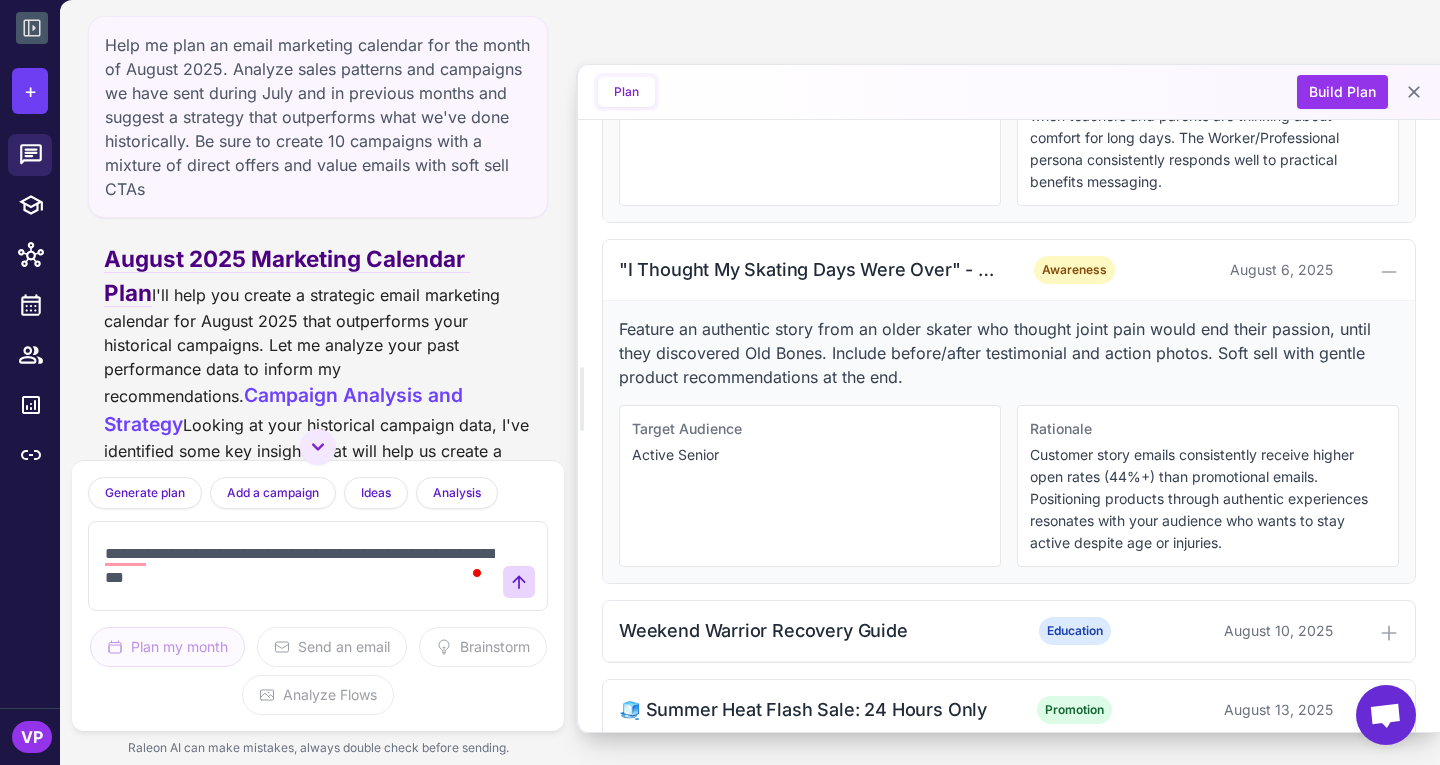 click 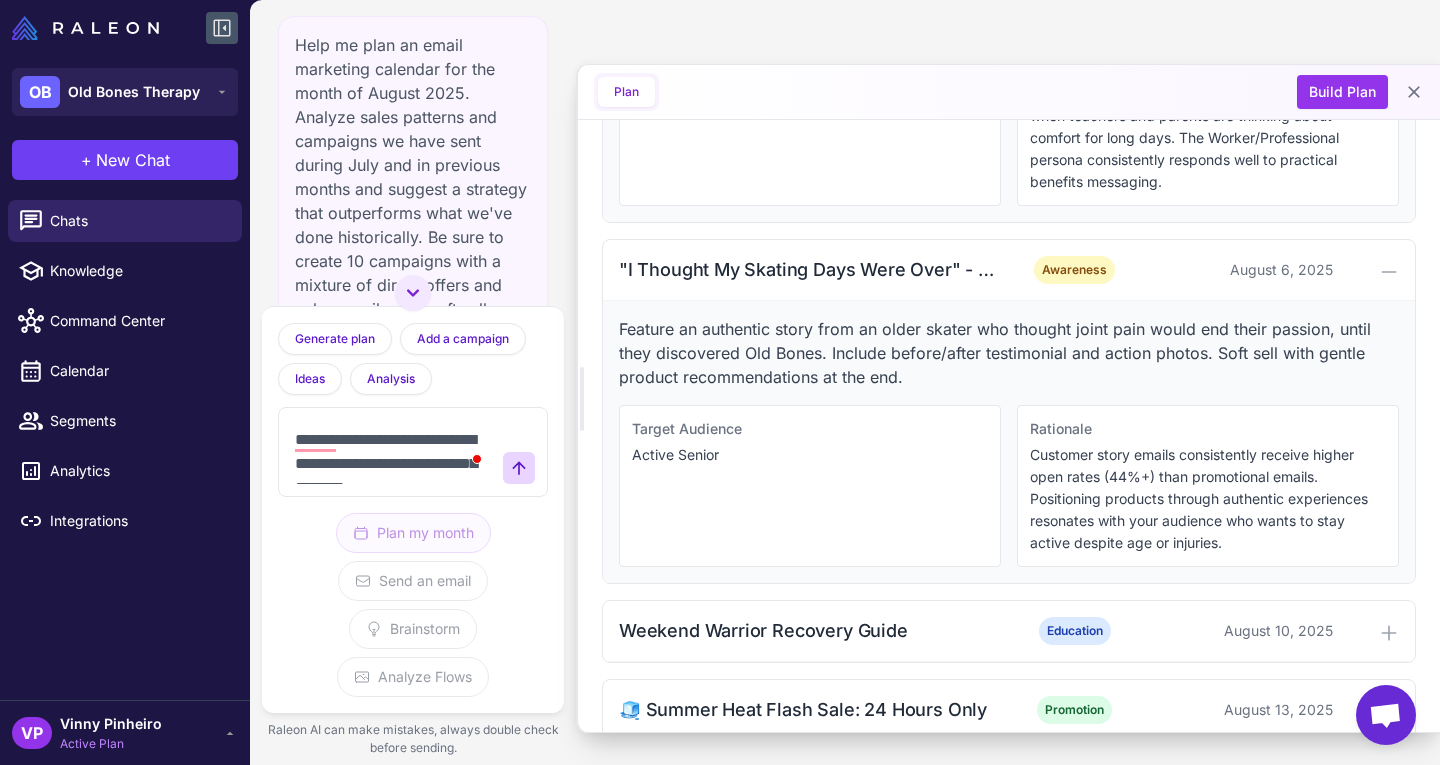 click on "**********" at bounding box center [393, 452] 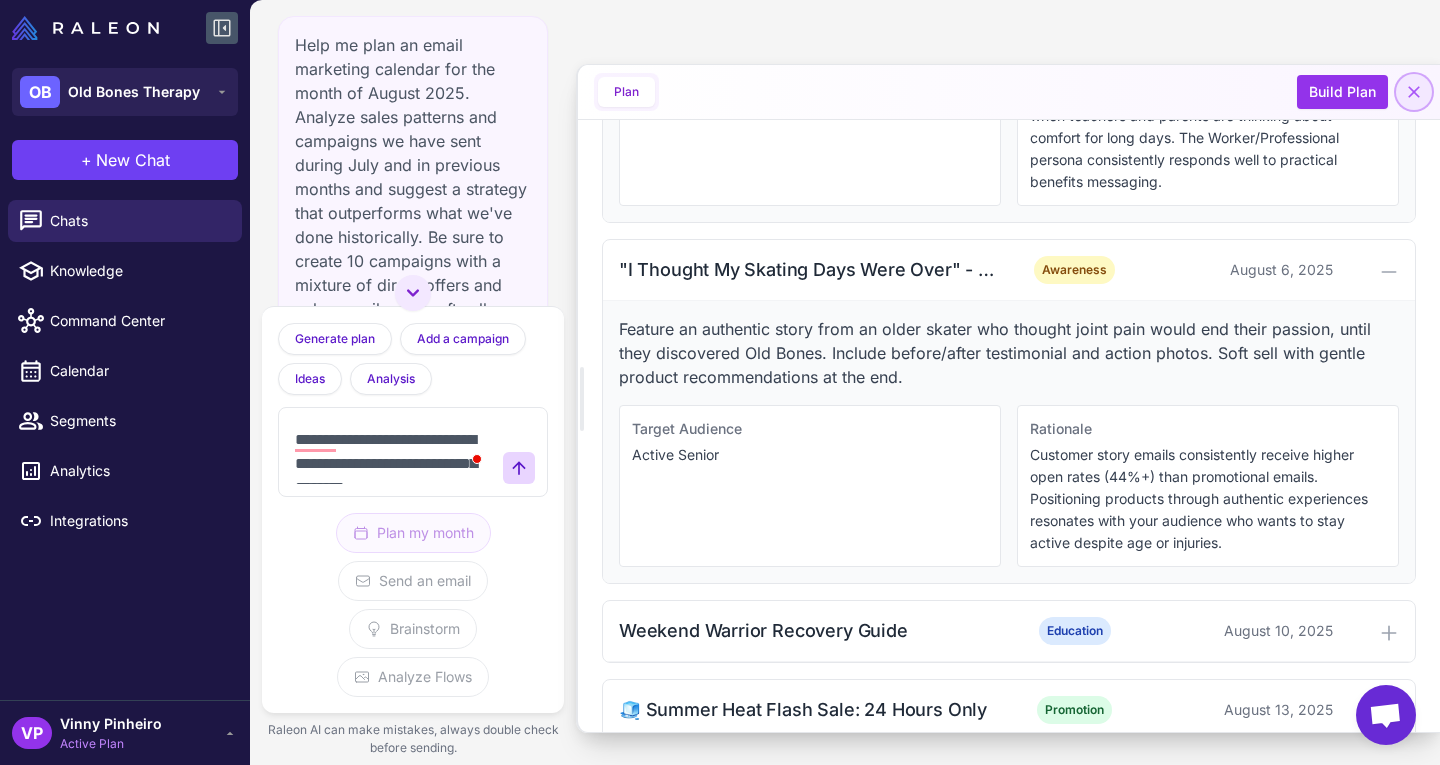 click 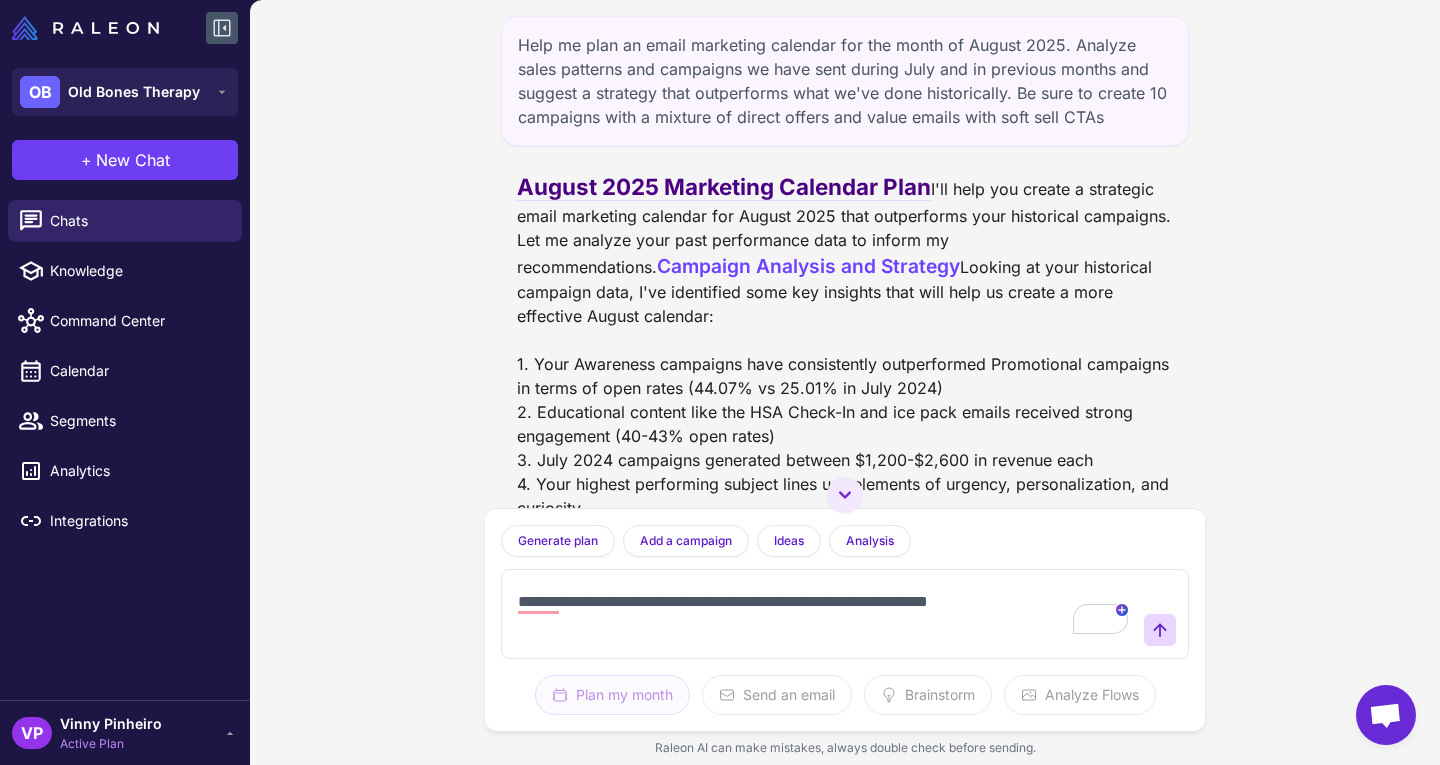 drag, startPoint x: 796, startPoint y: 599, endPoint x: 1136, endPoint y: 587, distance: 340.2117 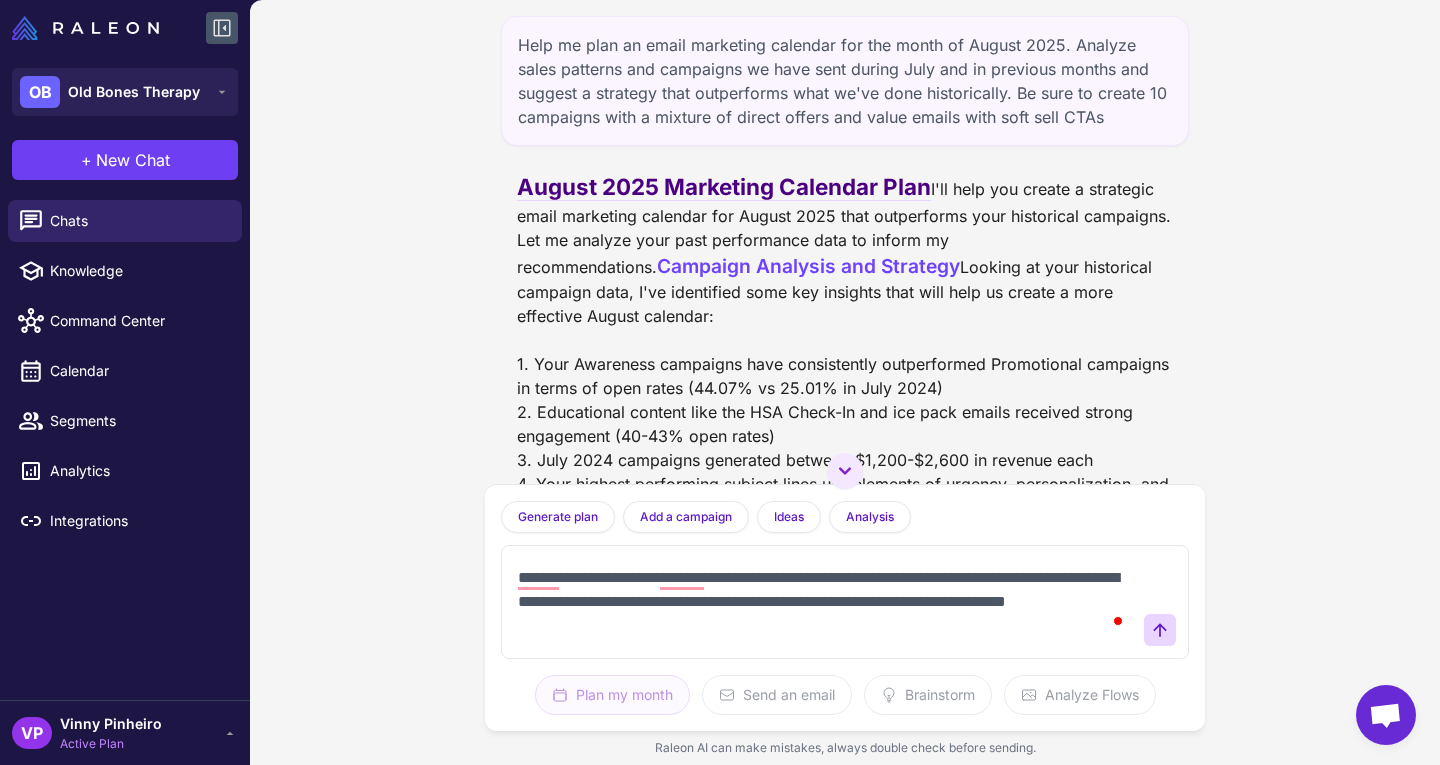 click on "**********" at bounding box center (825, 602) 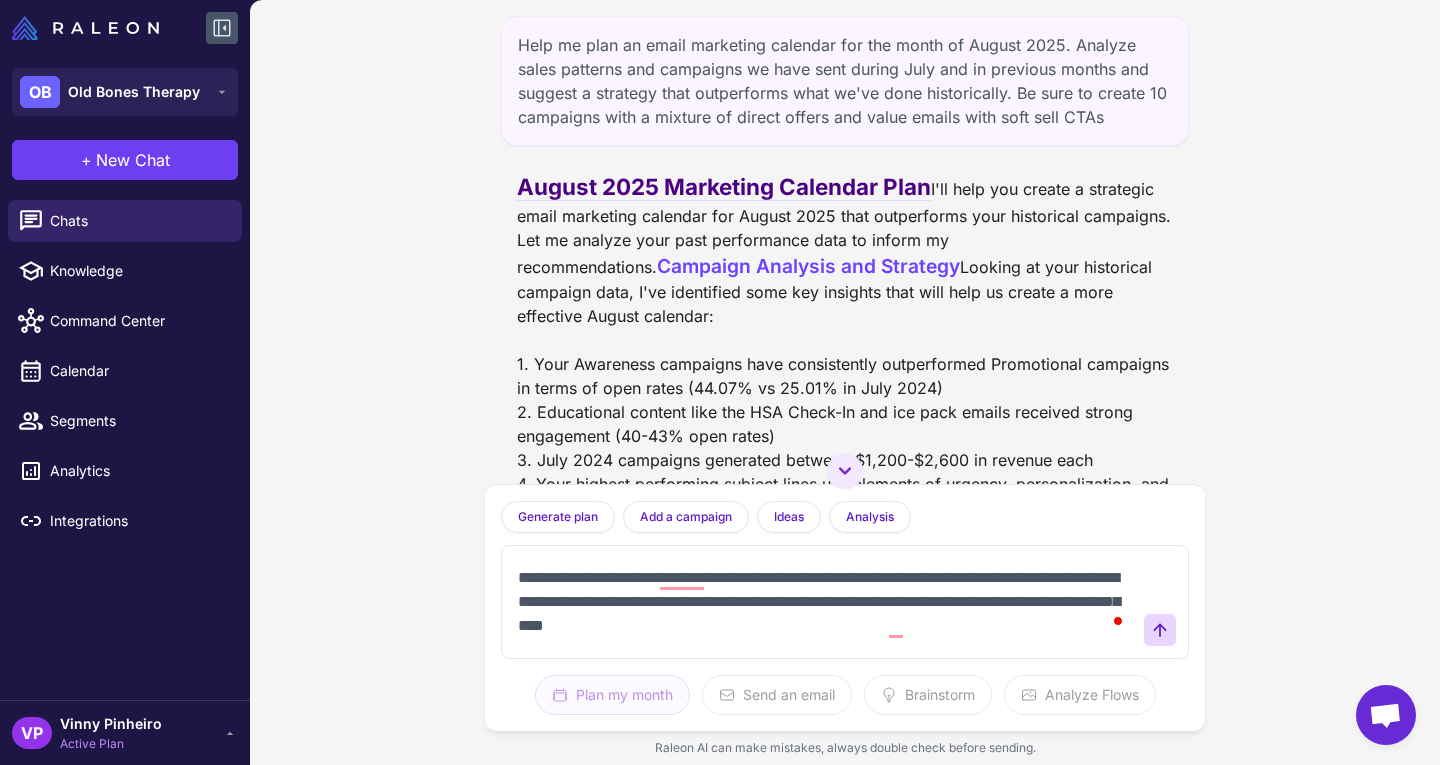 drag, startPoint x: 691, startPoint y: 627, endPoint x: 992, endPoint y: 640, distance: 301.2806 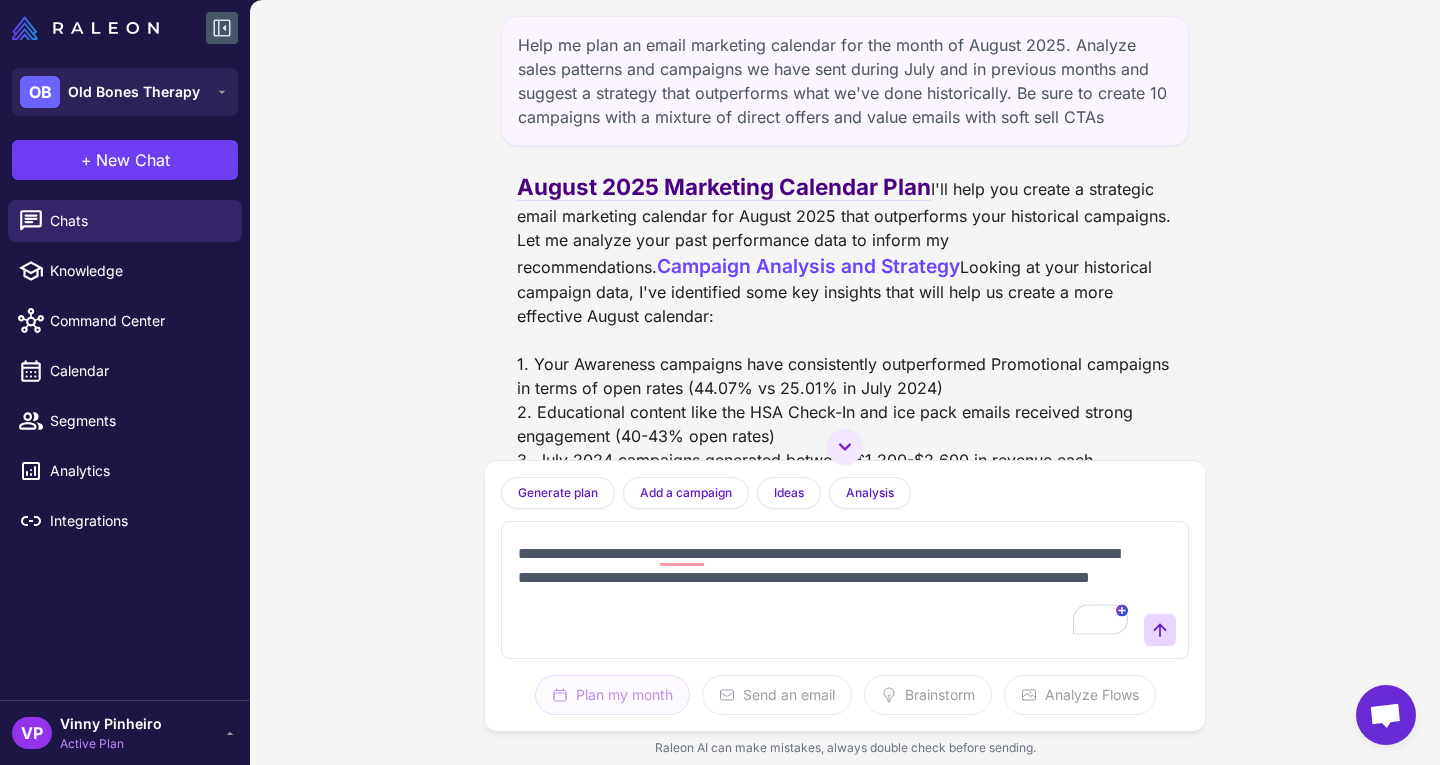 paste on "**********" 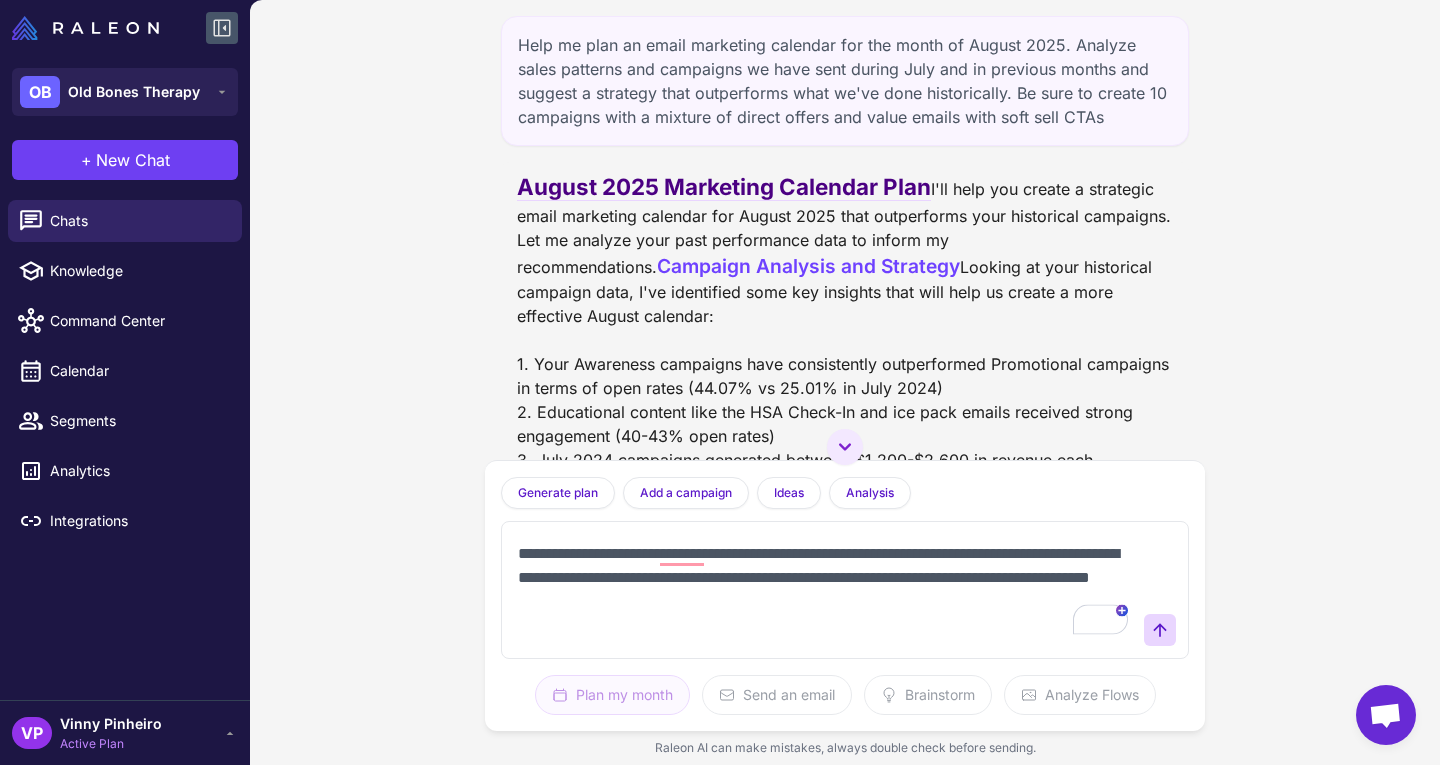 type on "**********" 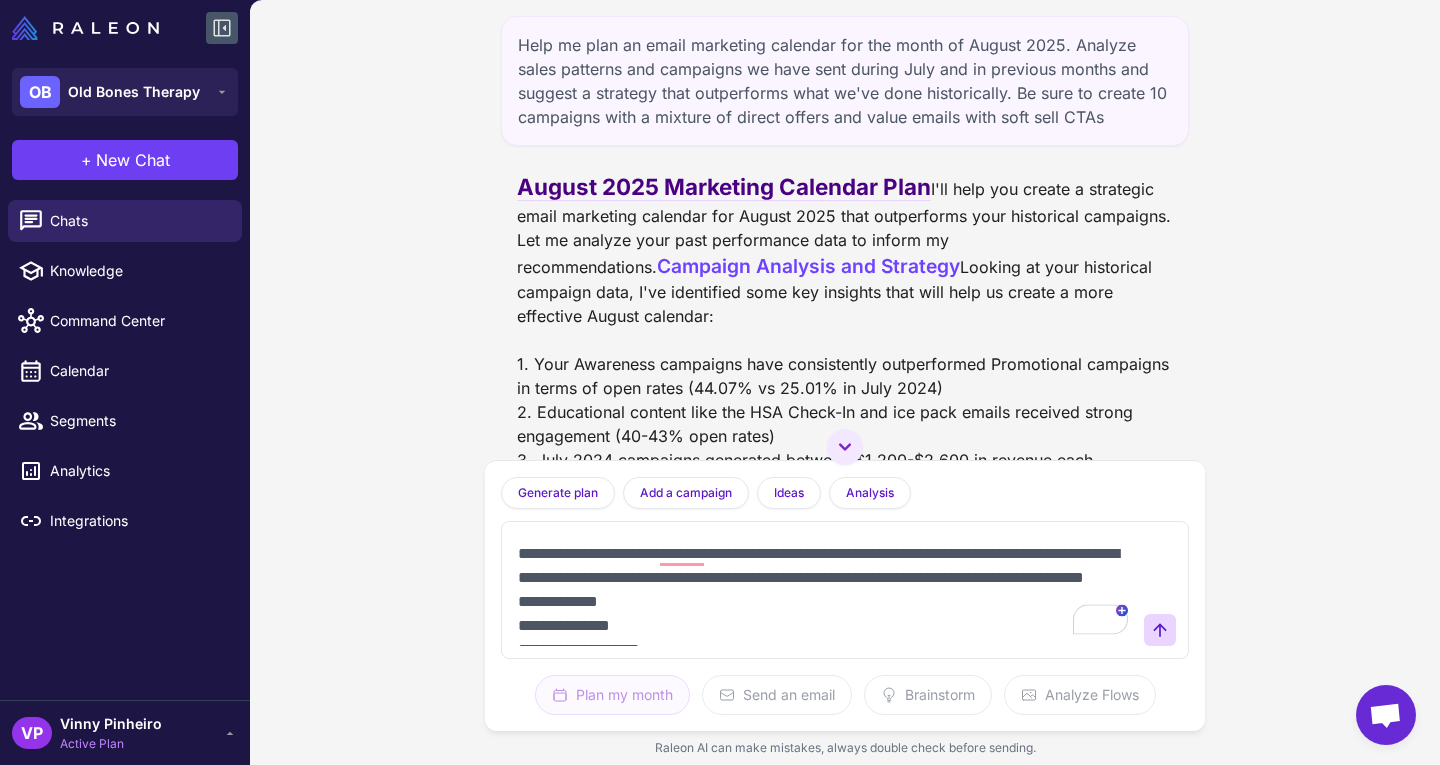 scroll, scrollTop: 149, scrollLeft: 0, axis: vertical 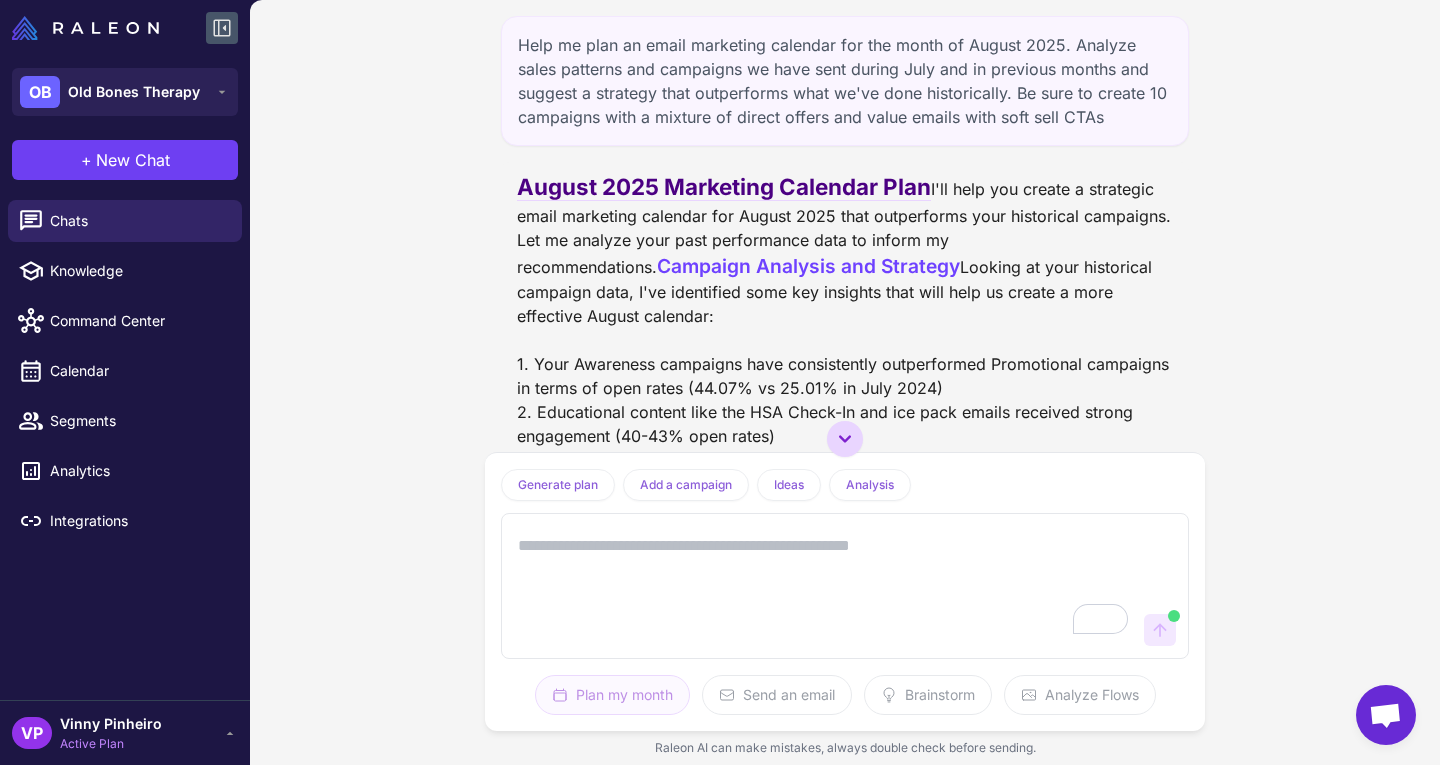 type 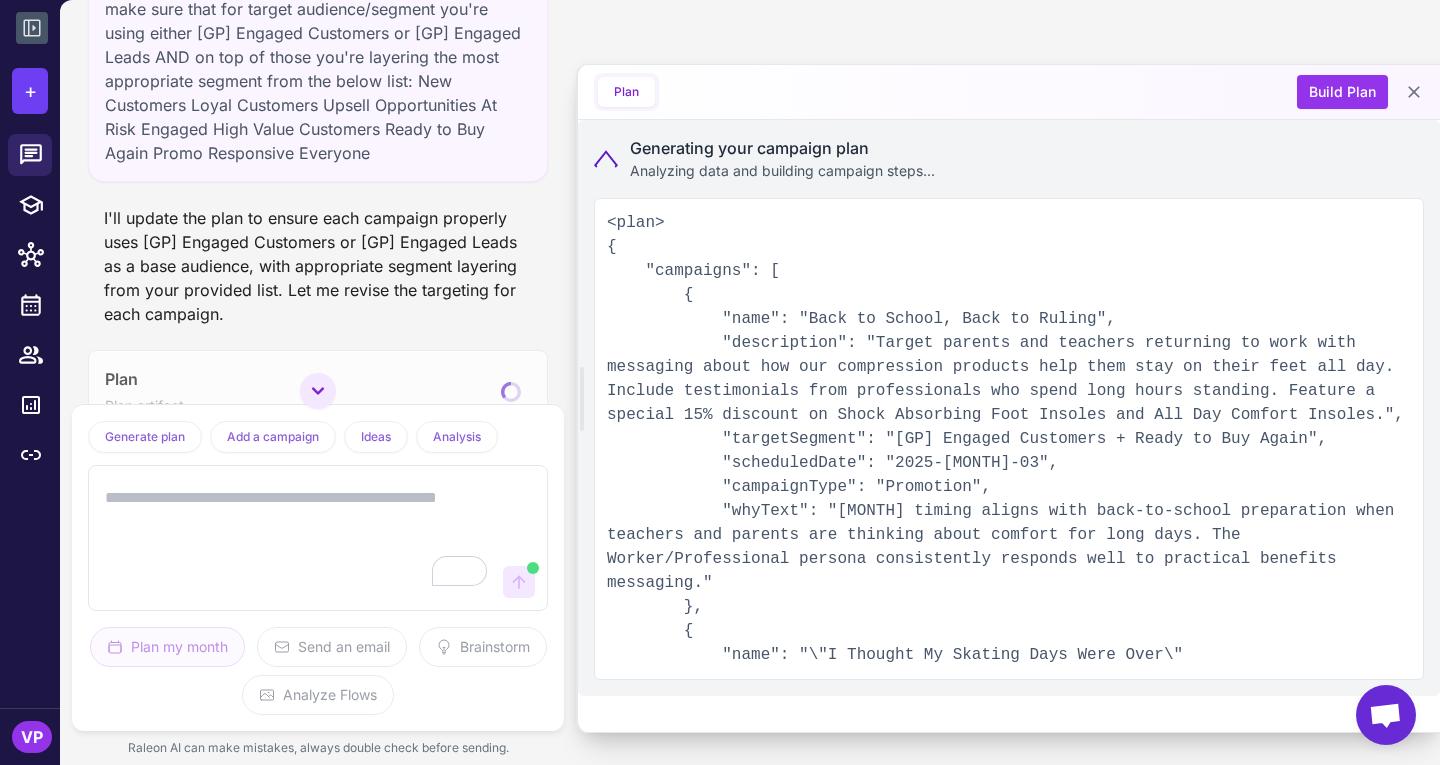 scroll, scrollTop: 1721, scrollLeft: 0, axis: vertical 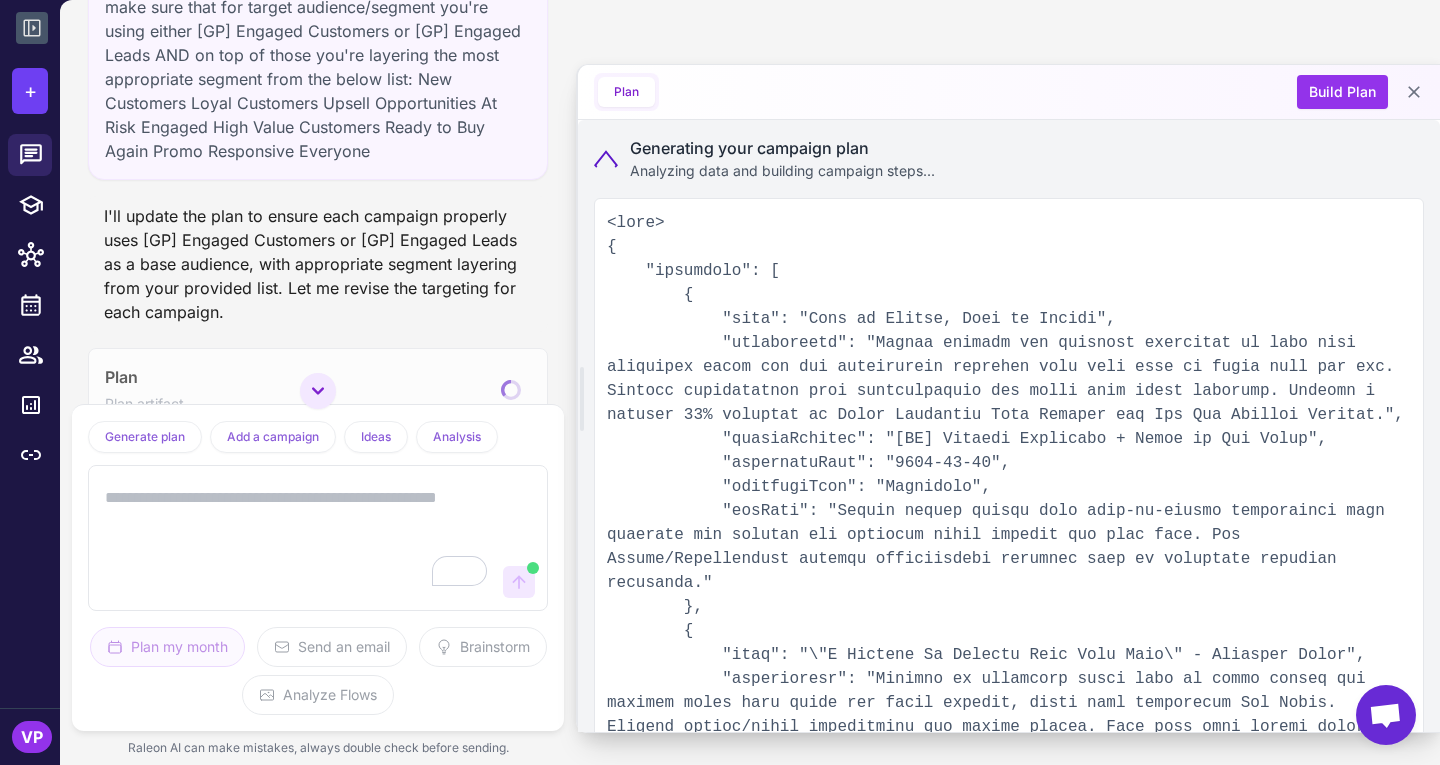 click at bounding box center [298, 538] 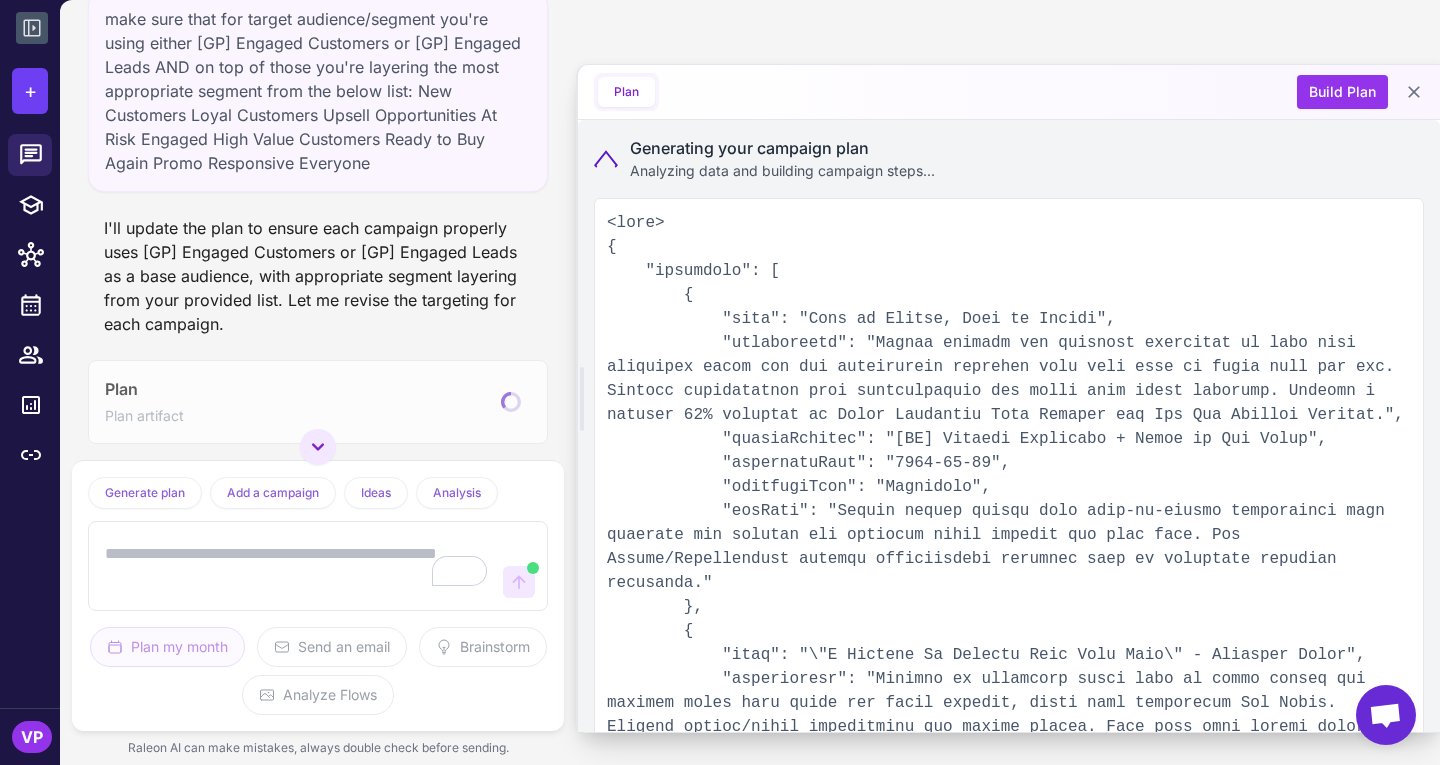 scroll, scrollTop: 1710, scrollLeft: 0, axis: vertical 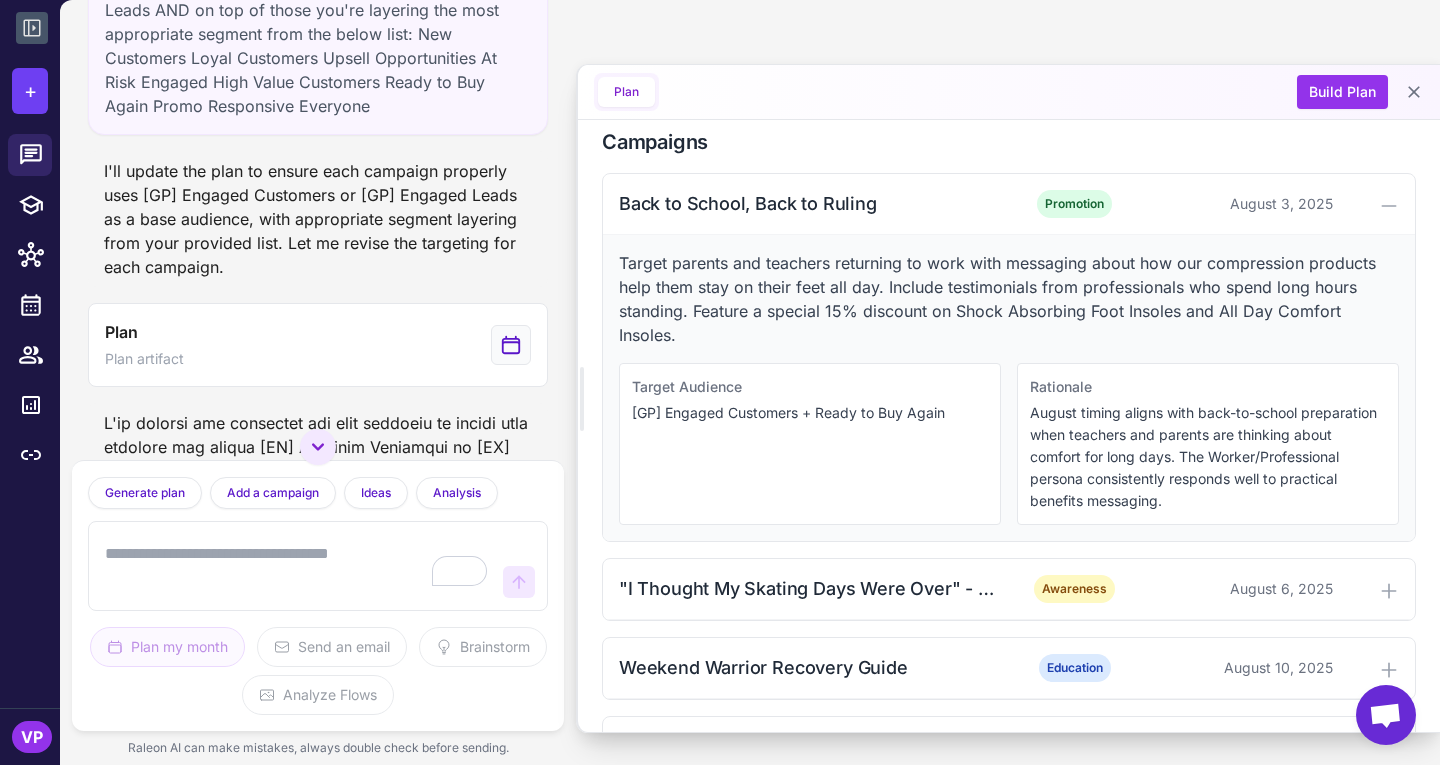click 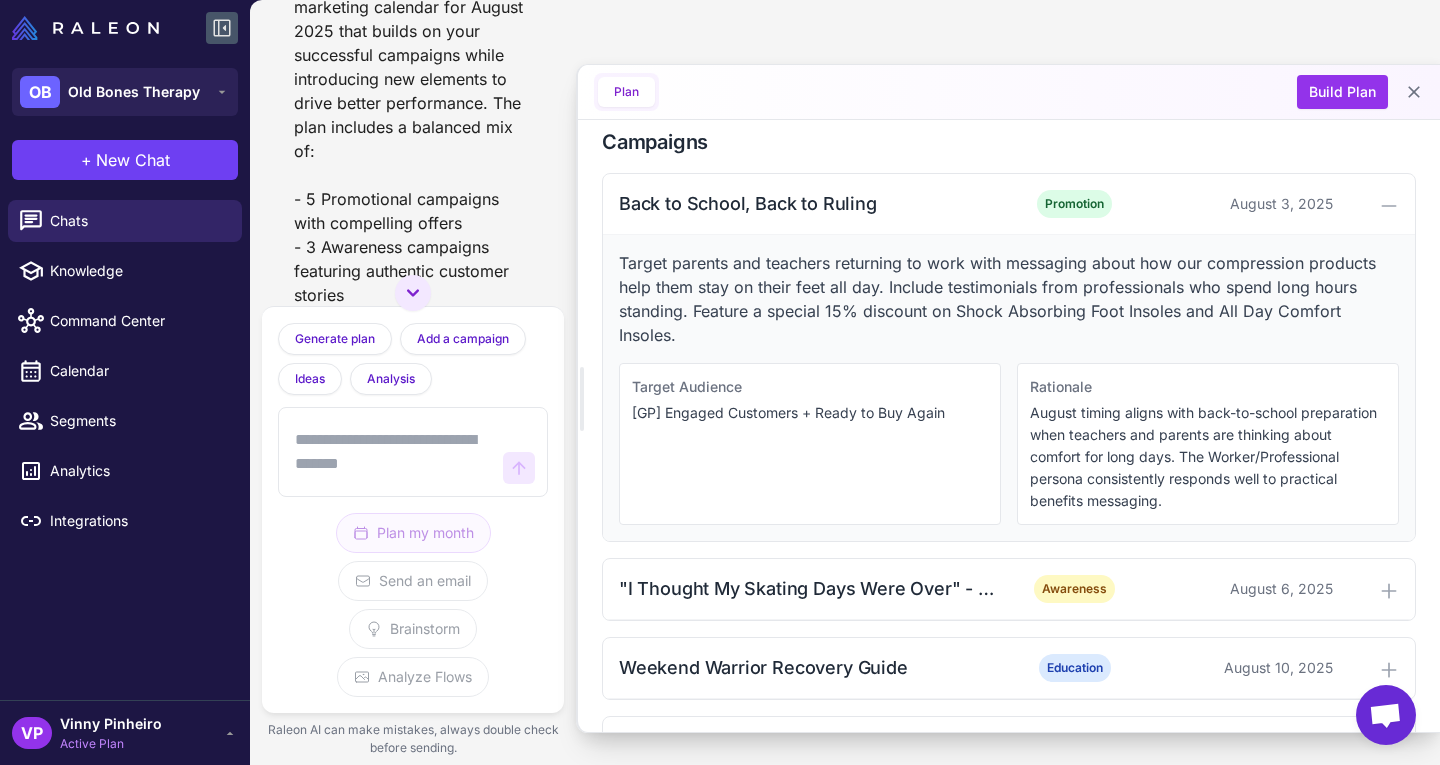 scroll, scrollTop: 2822, scrollLeft: 0, axis: vertical 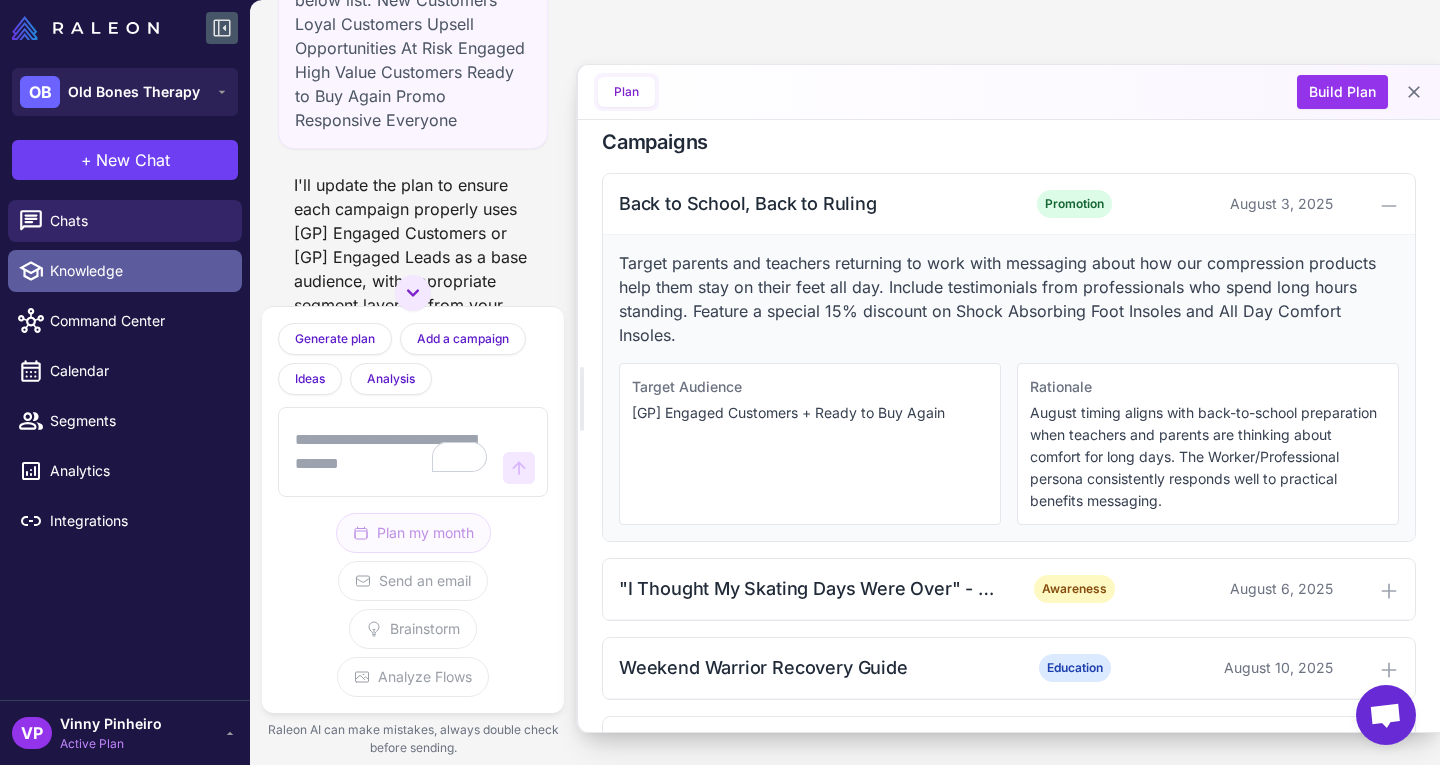 click on "Knowledge" at bounding box center [138, 271] 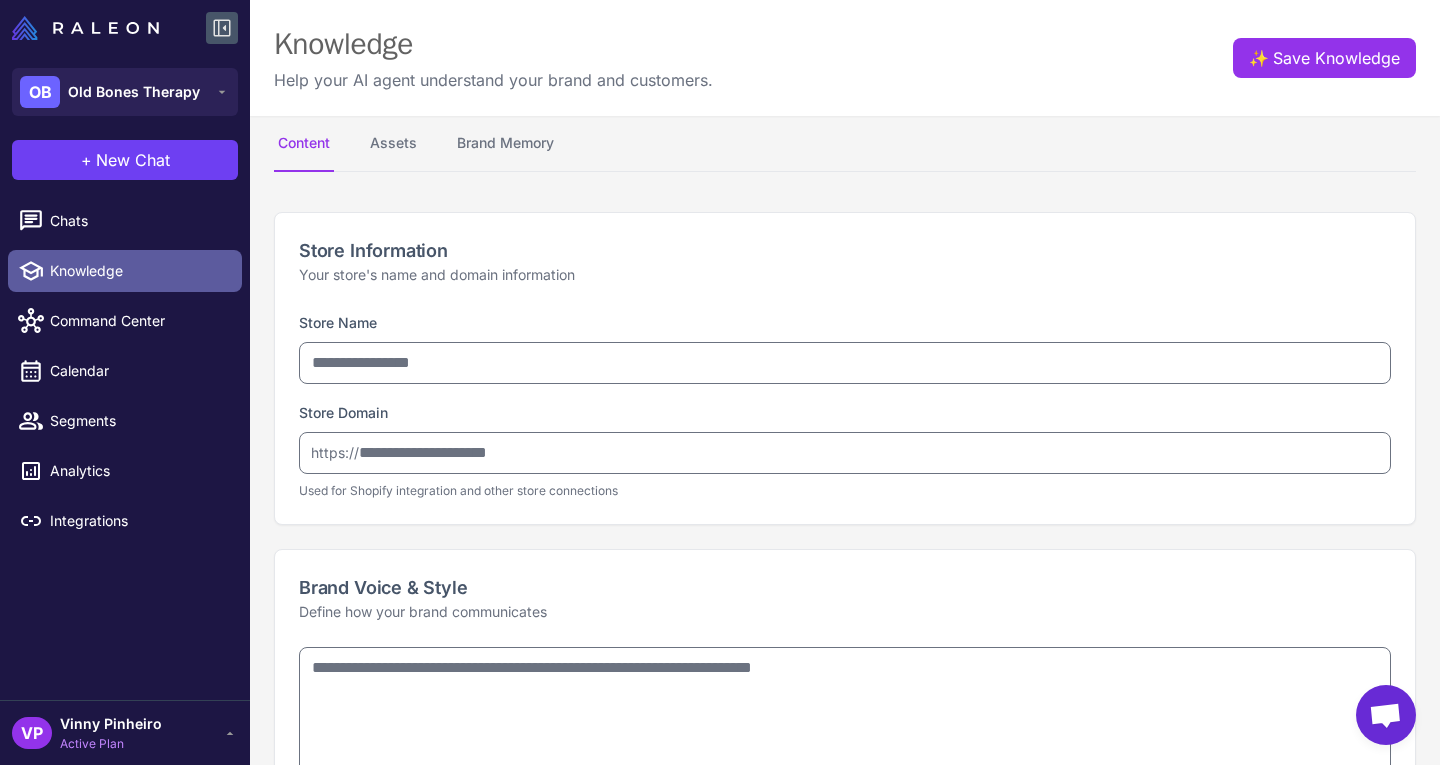 type on "**********" 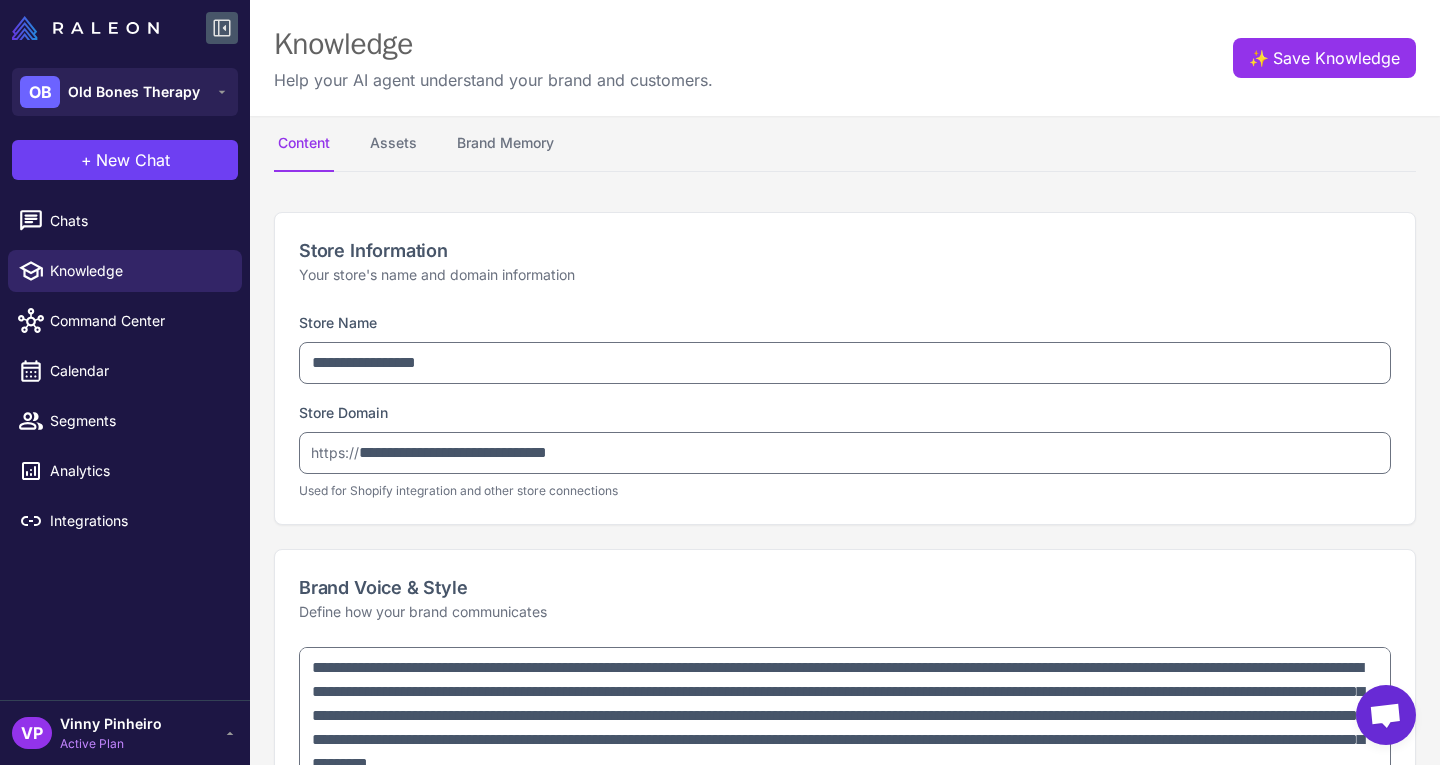 type on "**********" 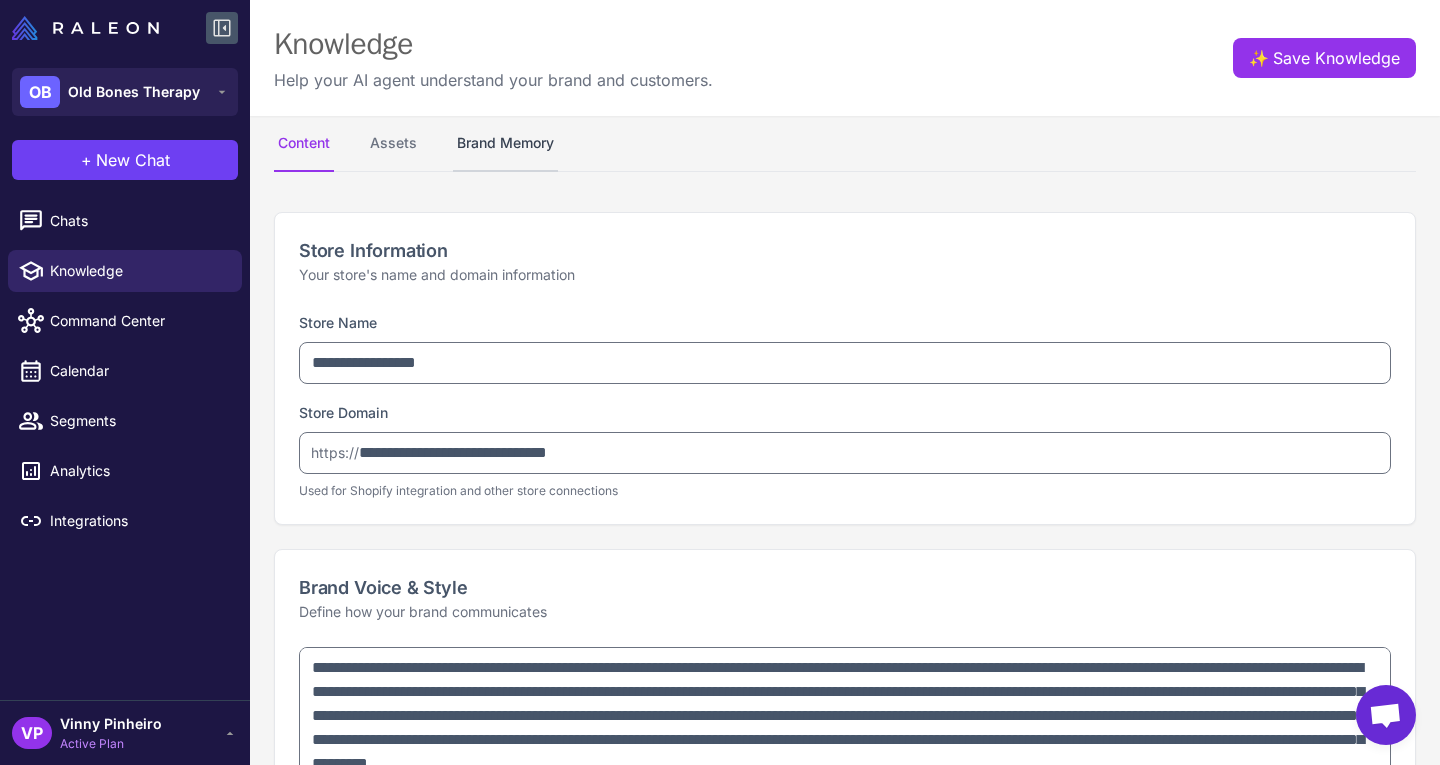type on "**********" 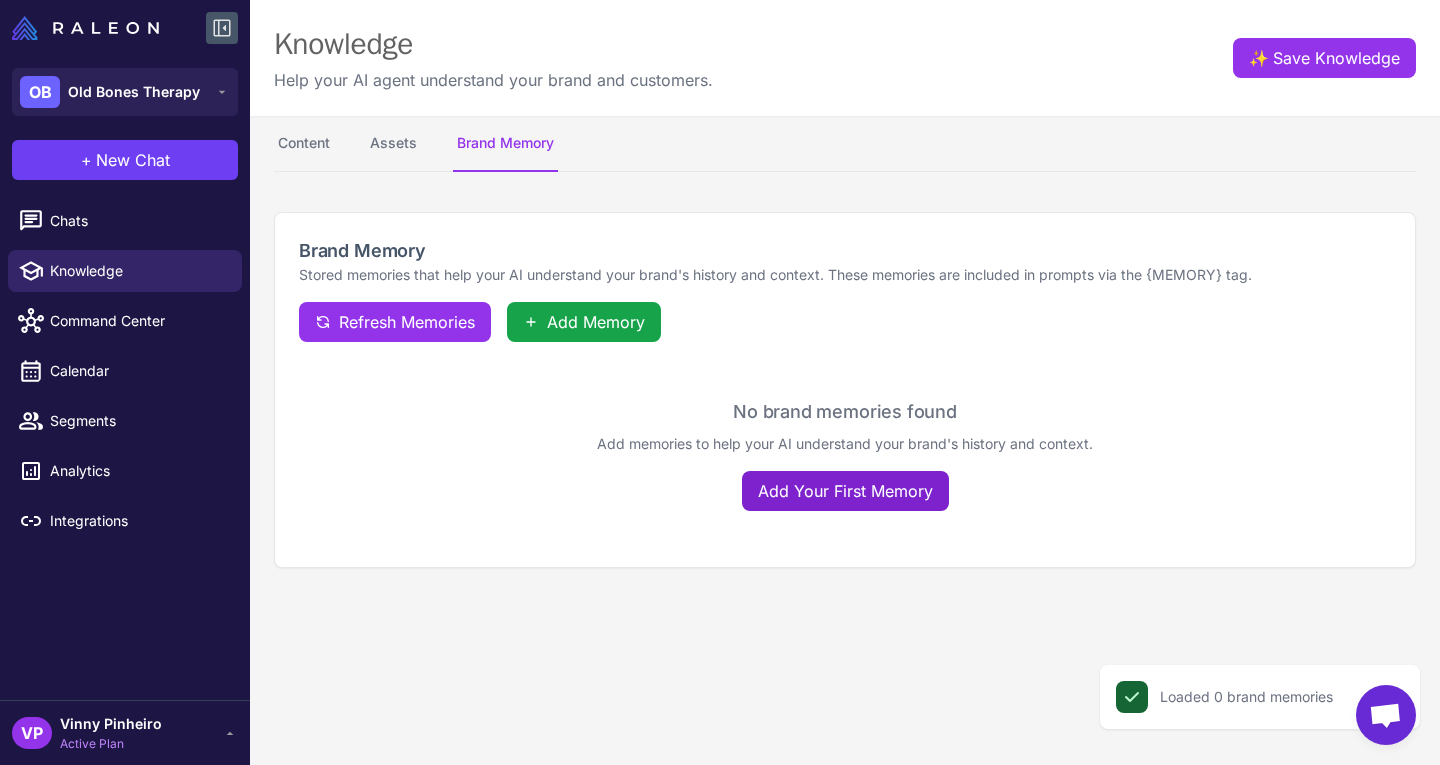 click on "Add Your First Memory" at bounding box center (845, 491) 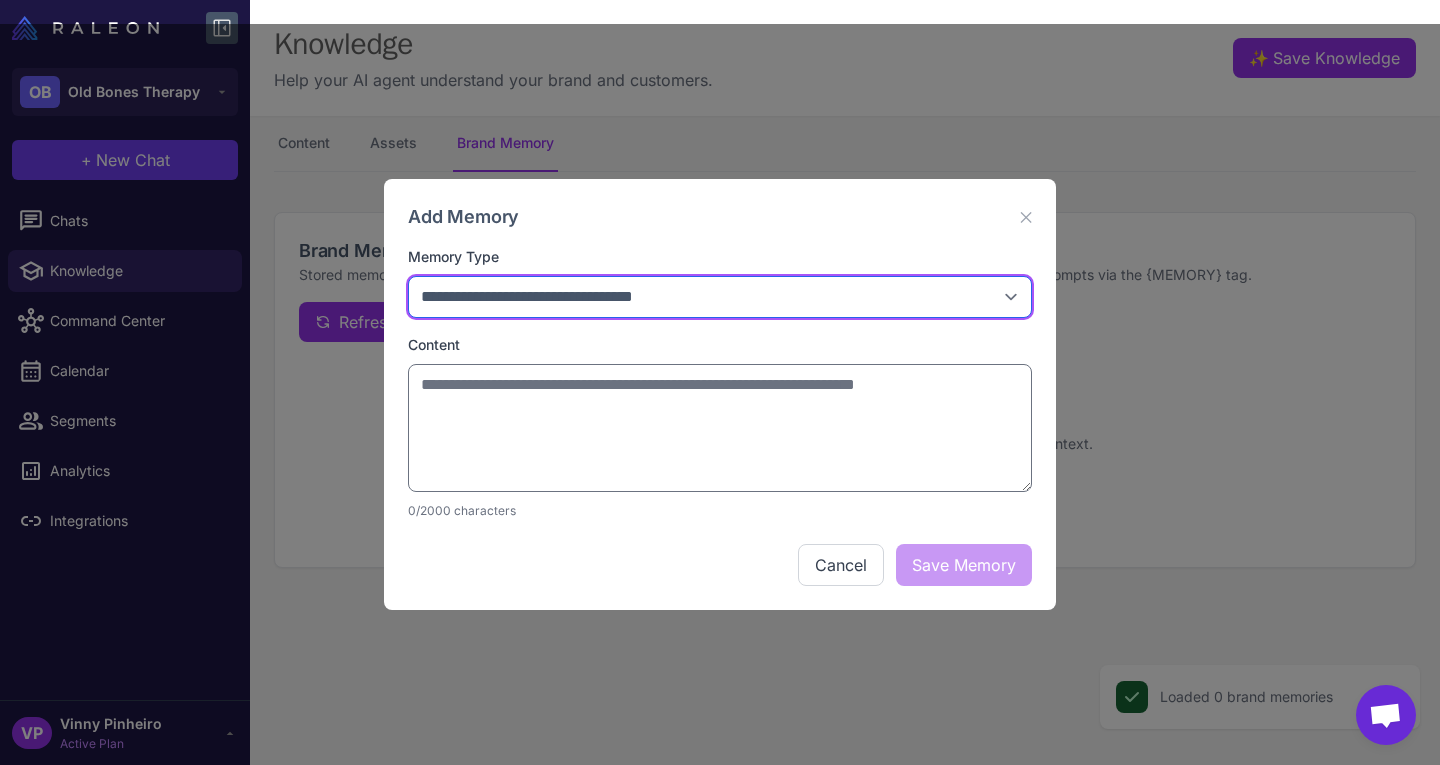 click on "**********" at bounding box center [720, 297] 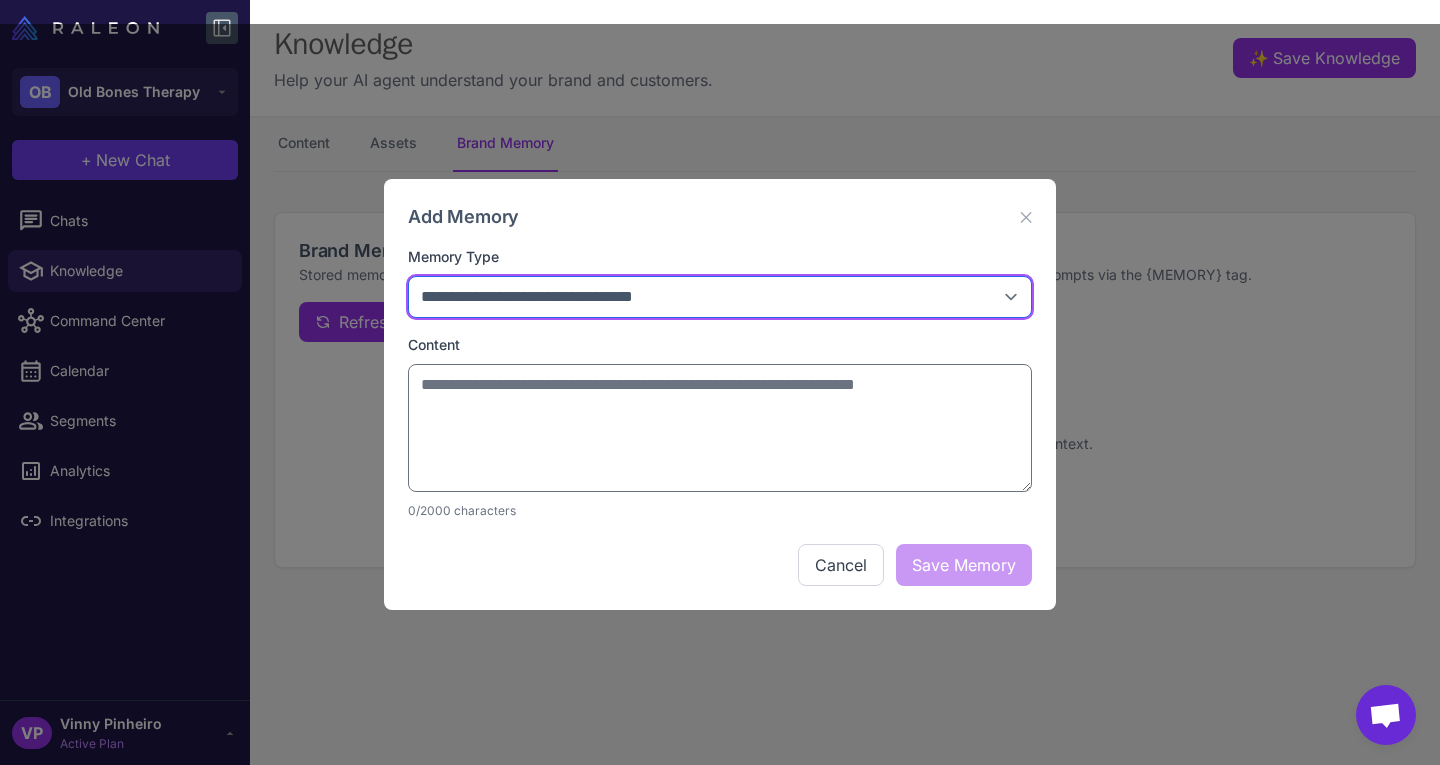 select on "*****" 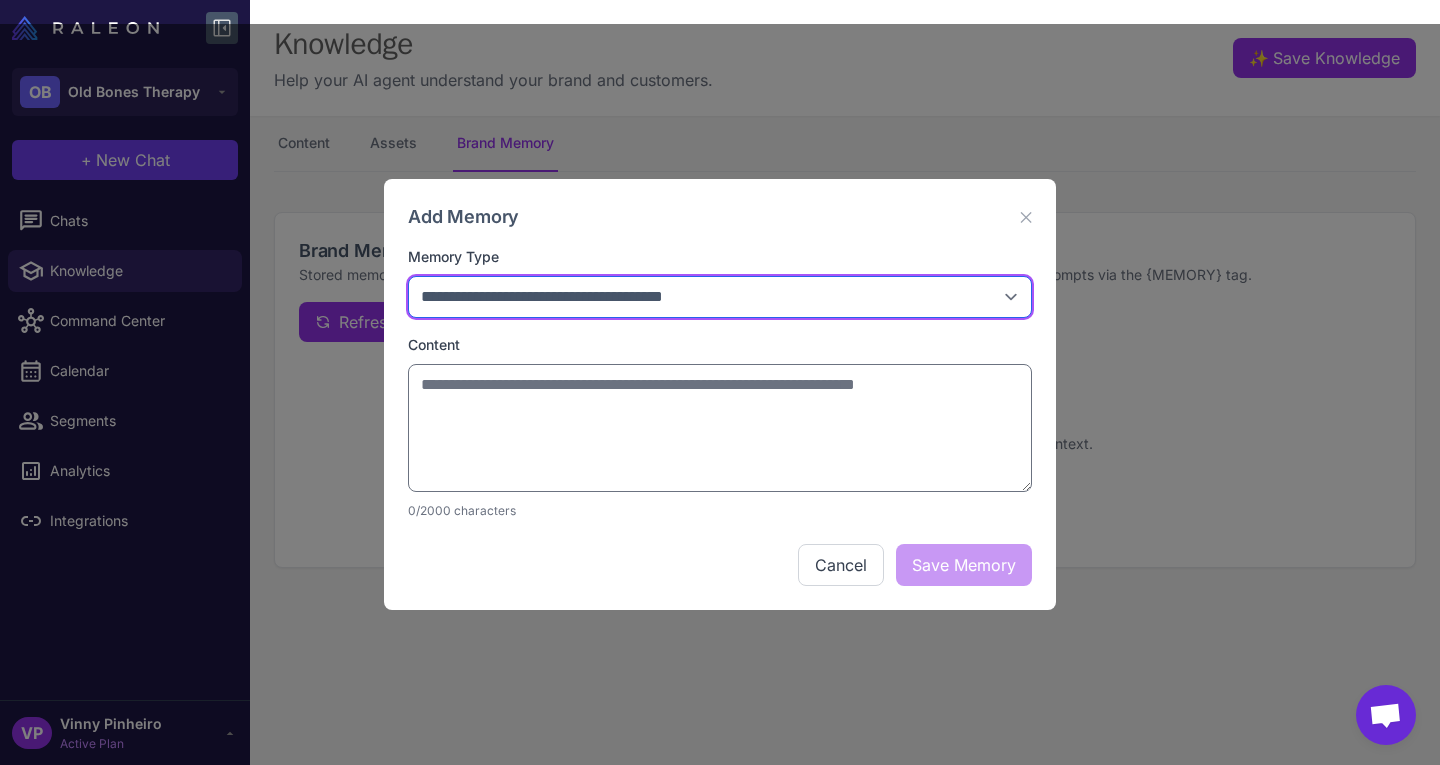 click on "**********" at bounding box center (720, 297) 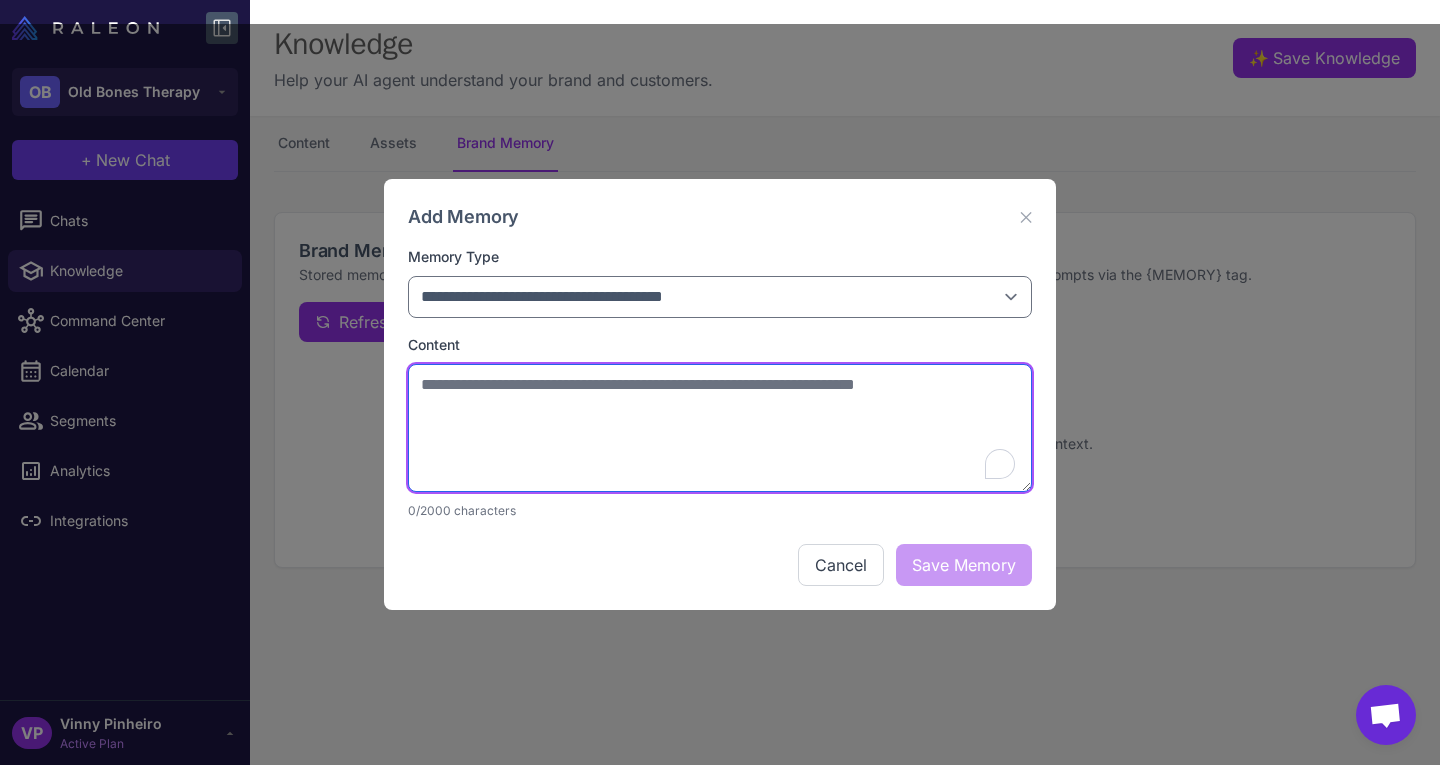 click at bounding box center (720, 428) 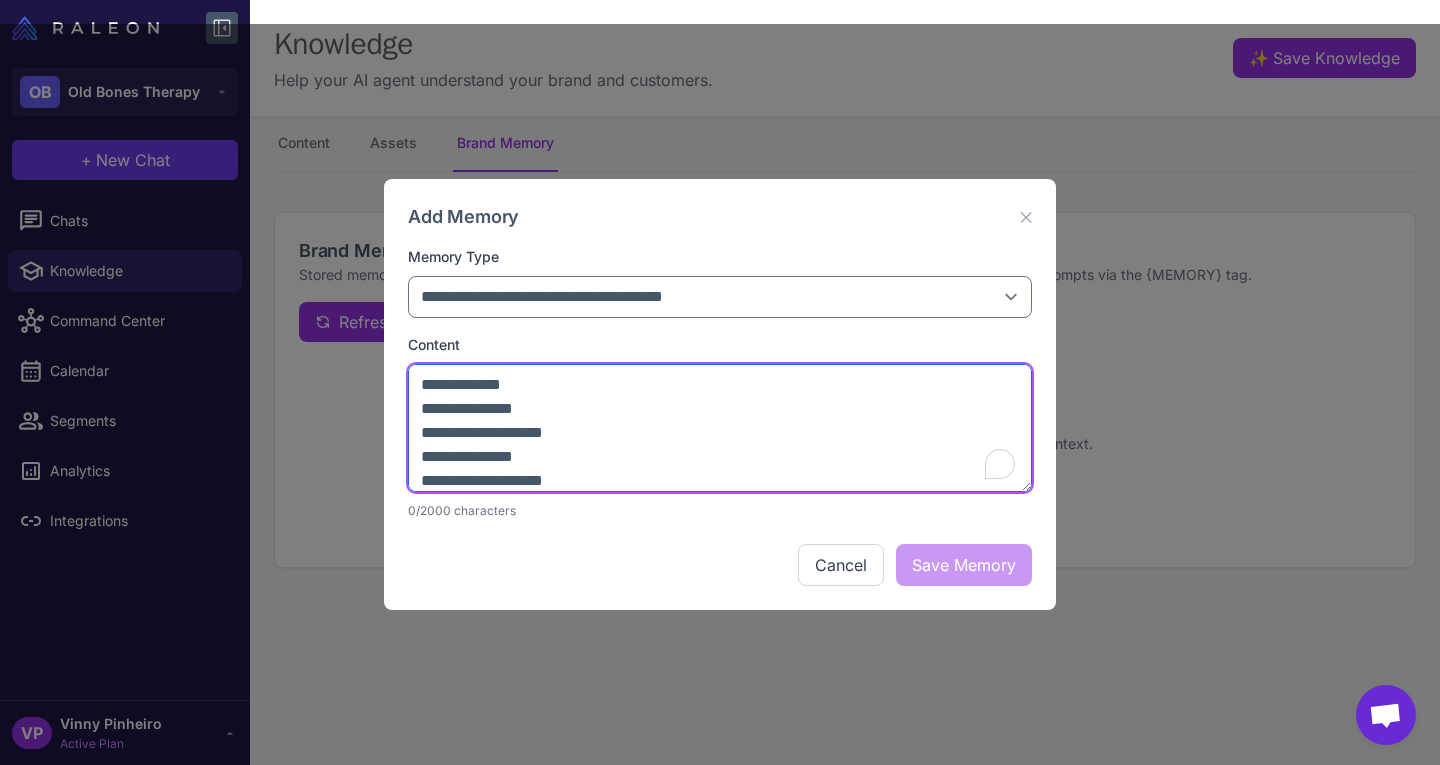 scroll, scrollTop: 72, scrollLeft: 0, axis: vertical 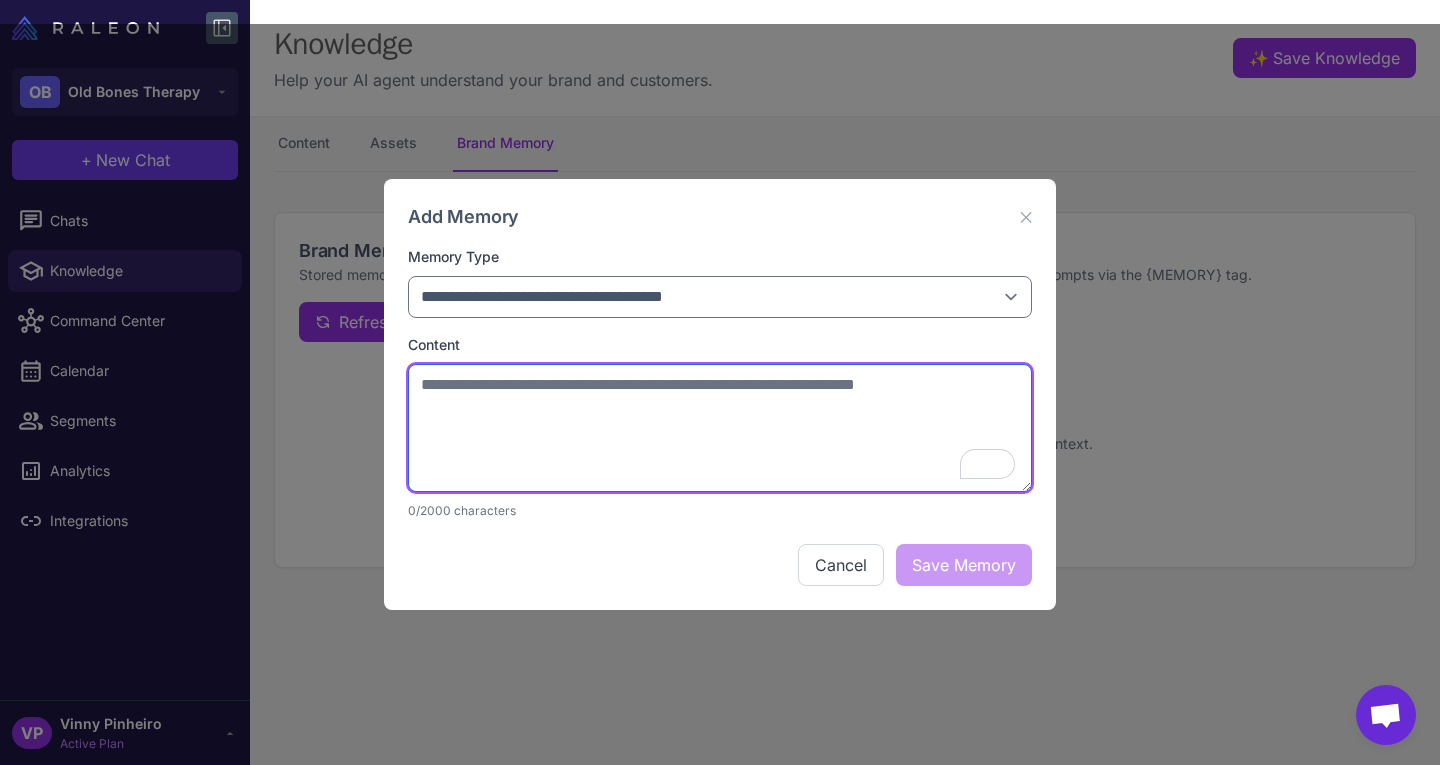 paste on "**********" 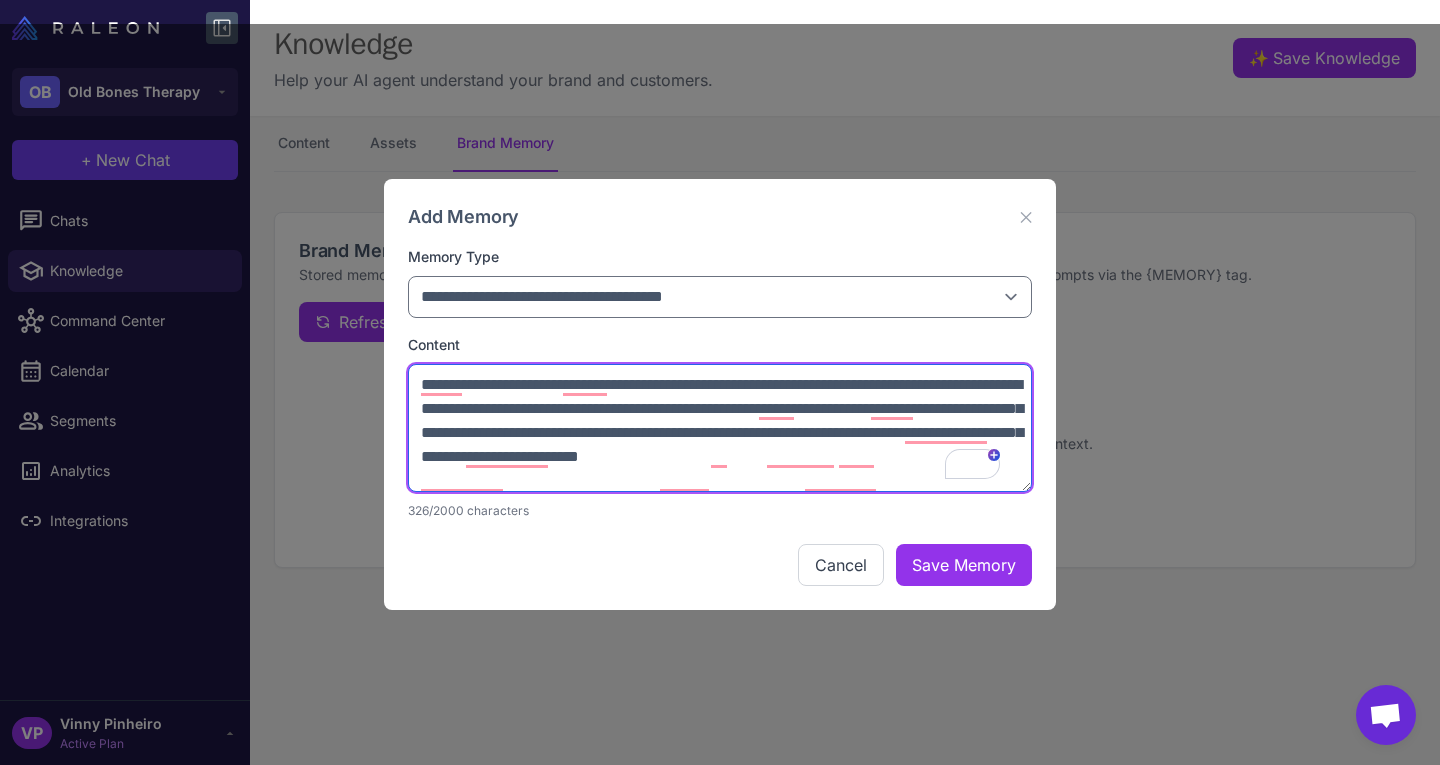 click on "**********" at bounding box center [720, 428] 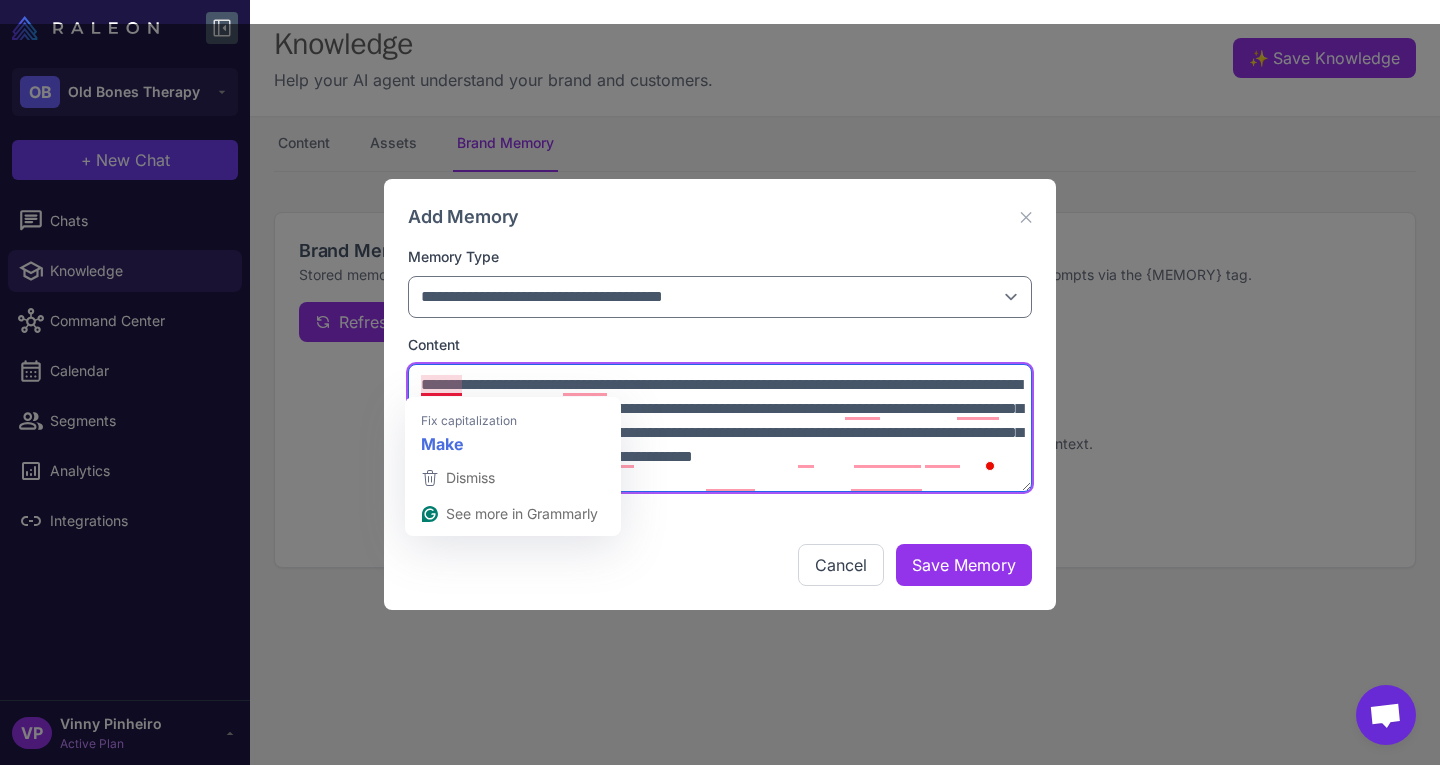 click on "**********" at bounding box center (720, 428) 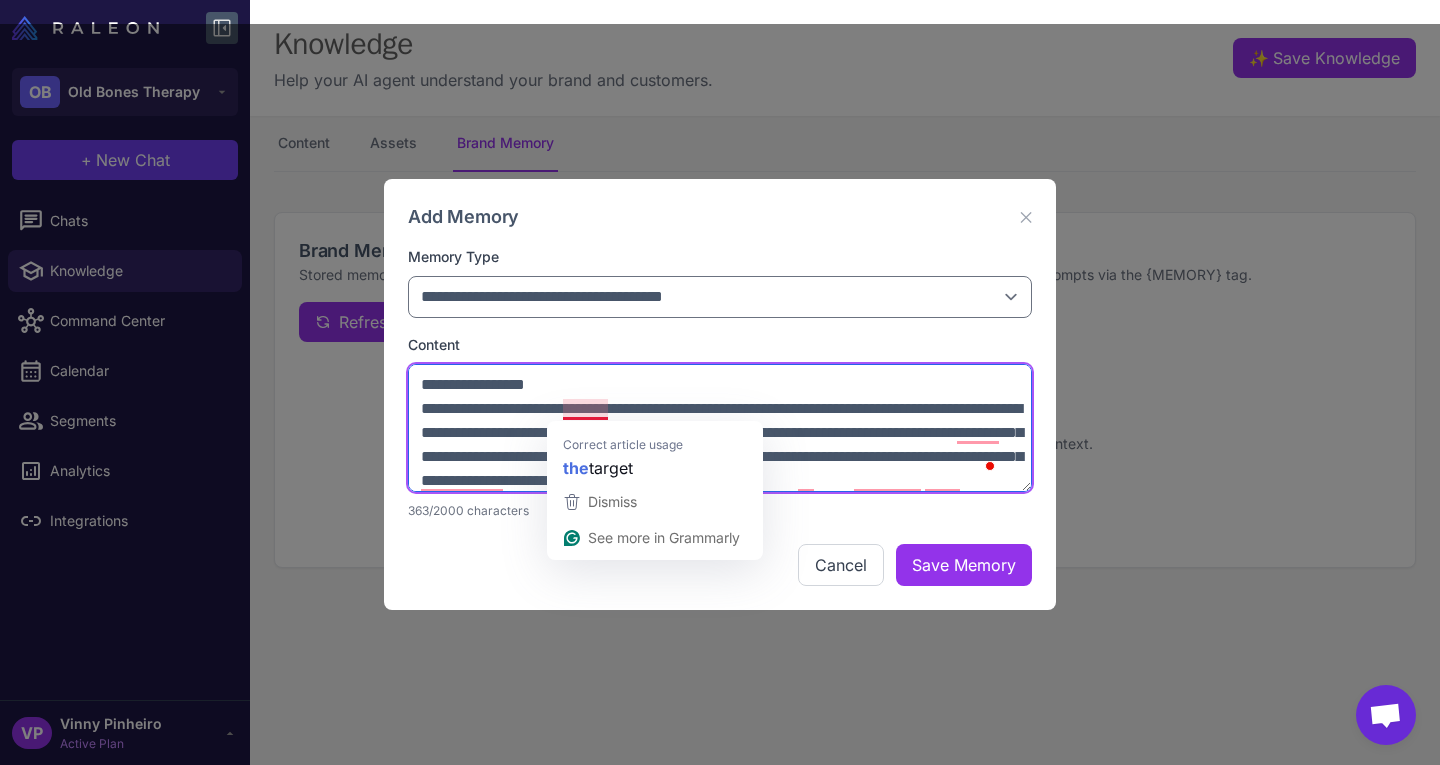 click on "**********" at bounding box center [720, 428] 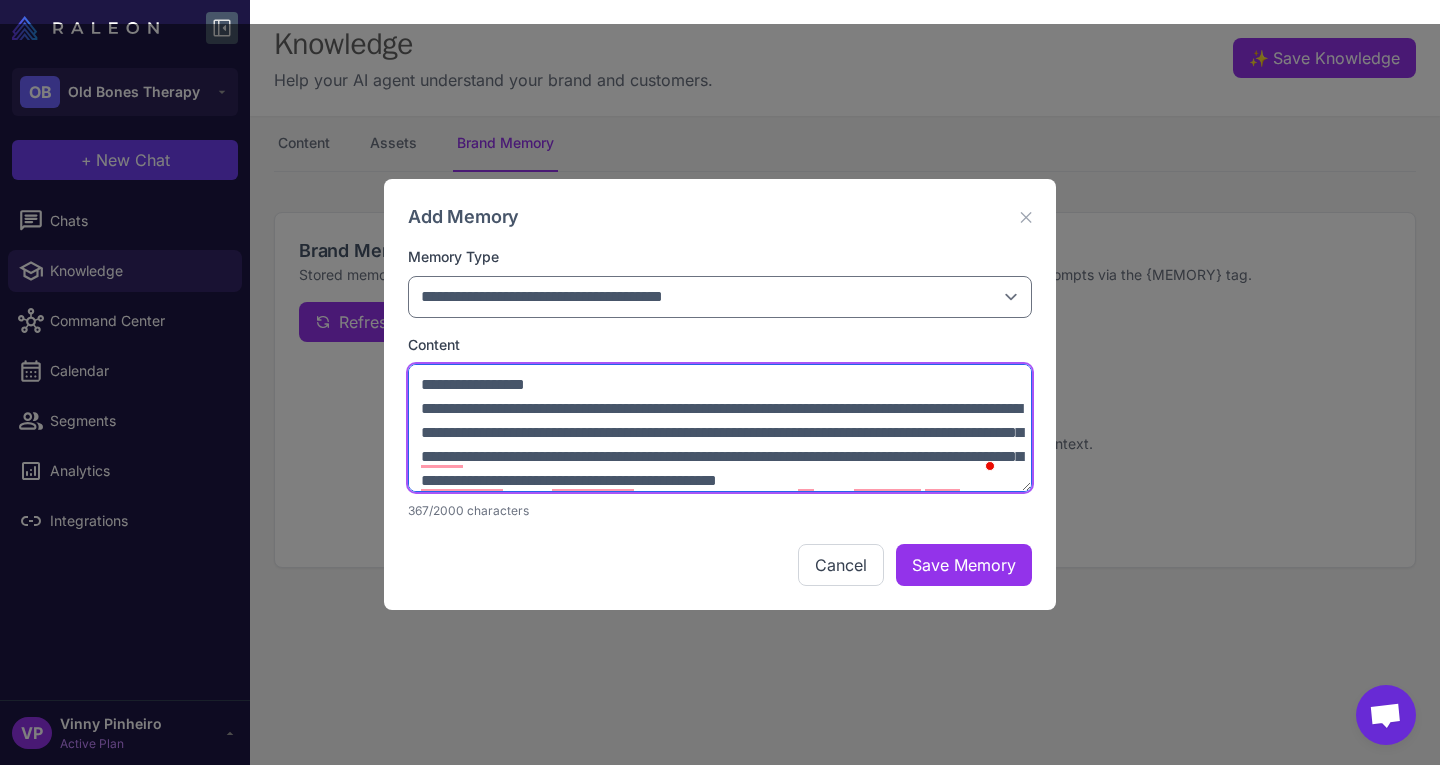 click on "**********" at bounding box center [720, 428] 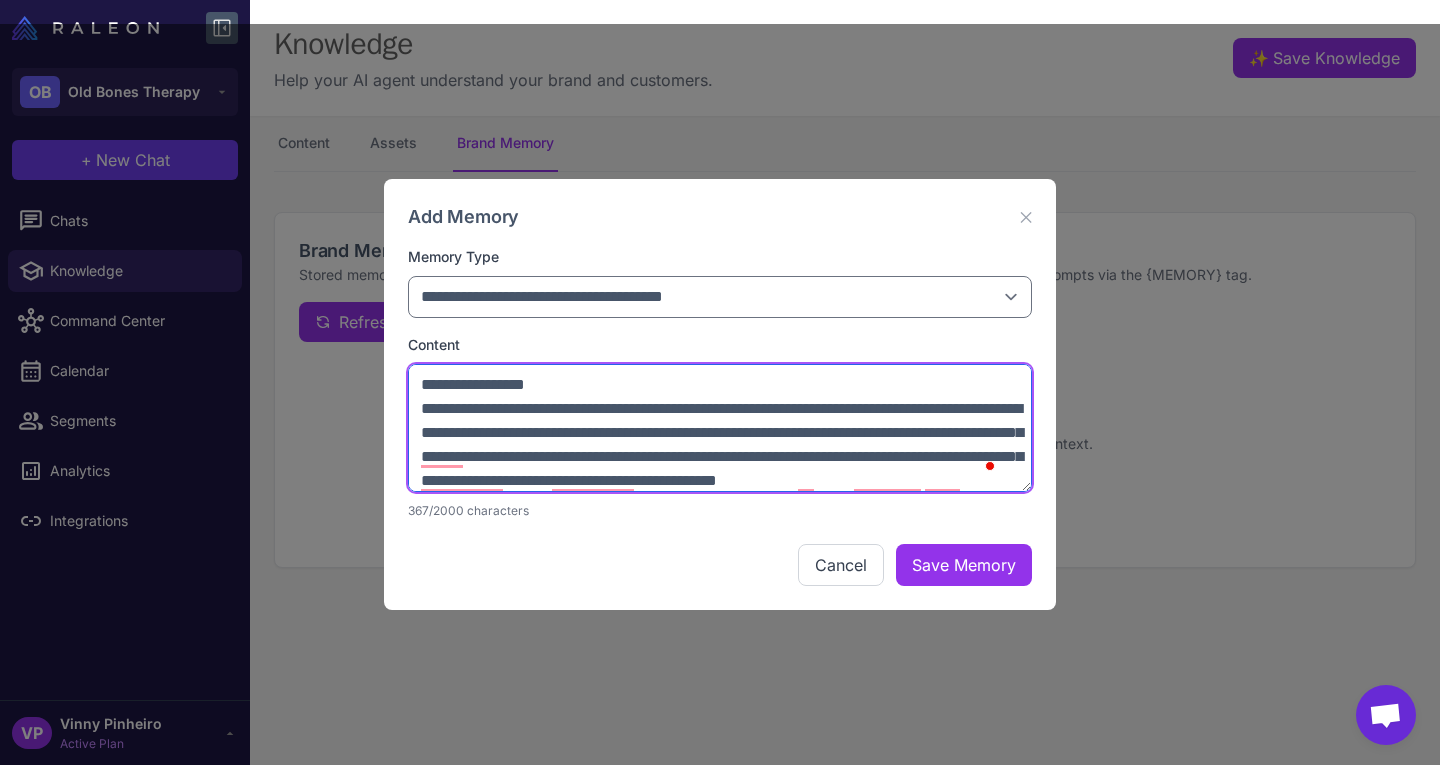 click on "**********" at bounding box center [720, 428] 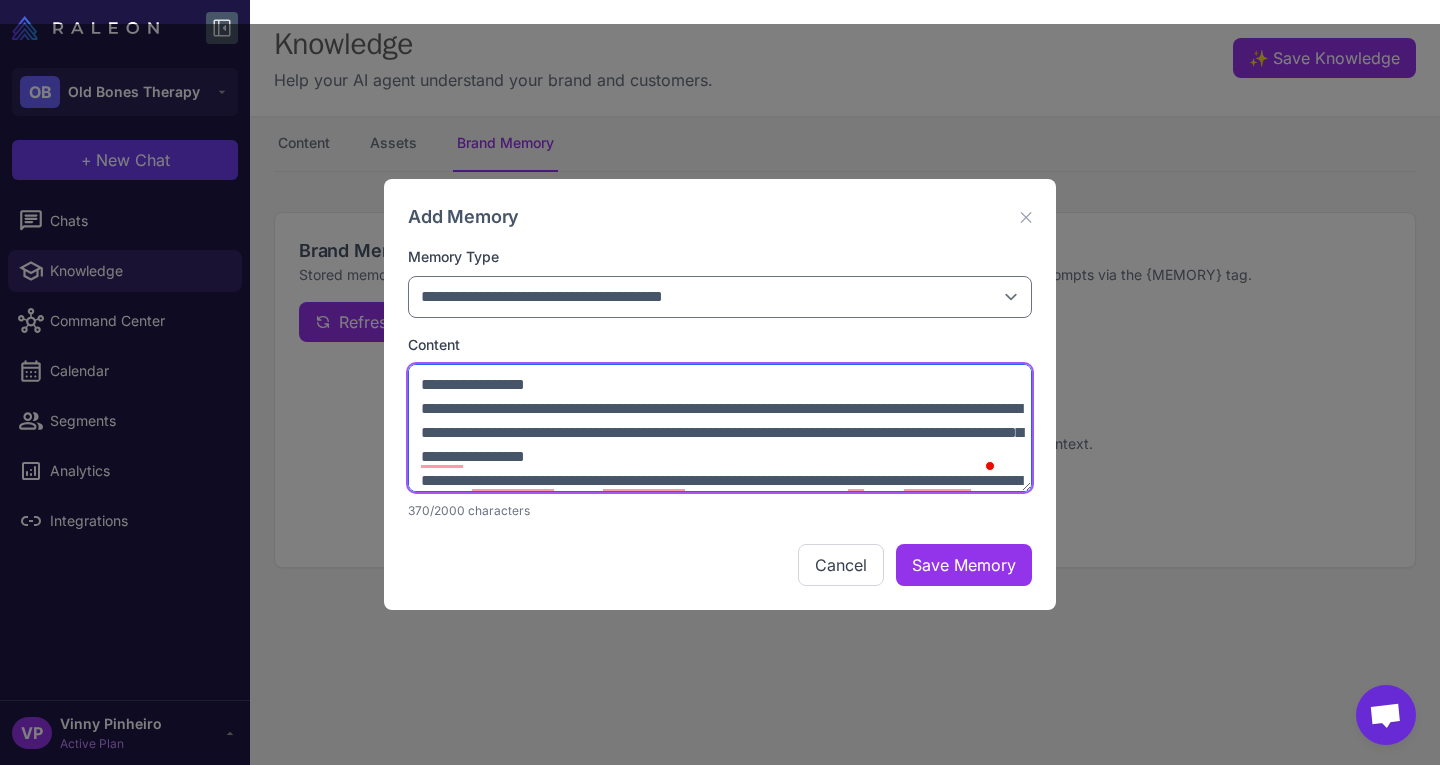 scroll, scrollTop: 34, scrollLeft: 0, axis: vertical 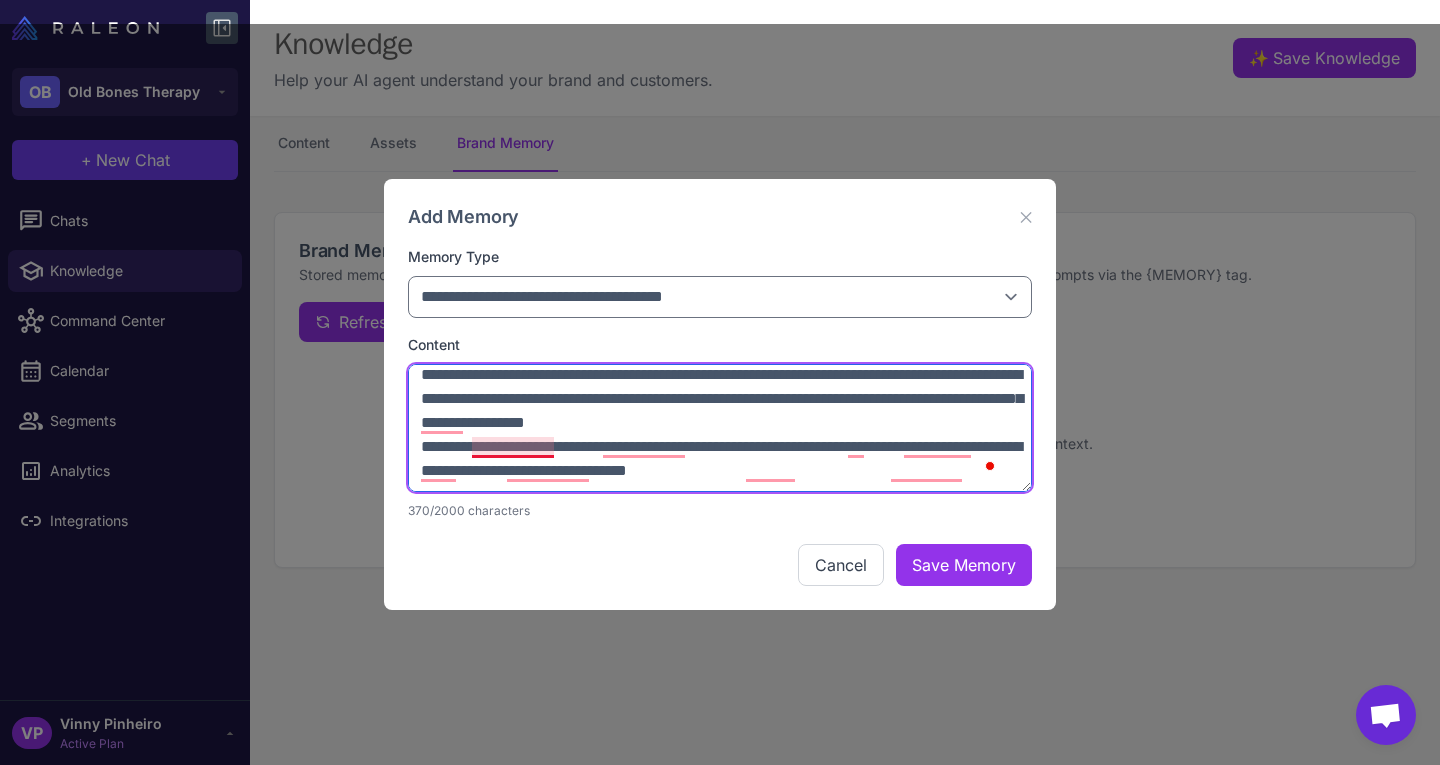 click on "**********" at bounding box center (720, 428) 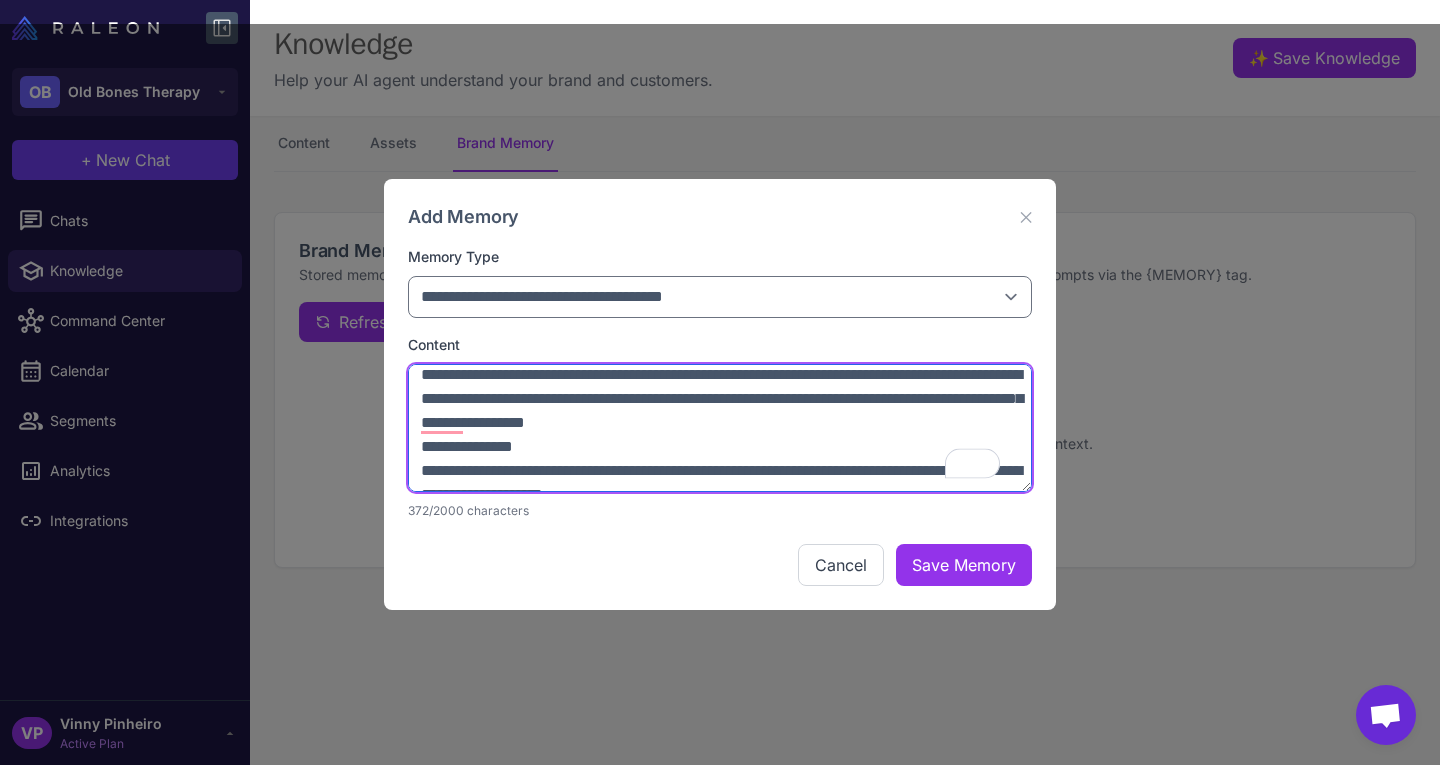 click on "**********" at bounding box center (720, 428) 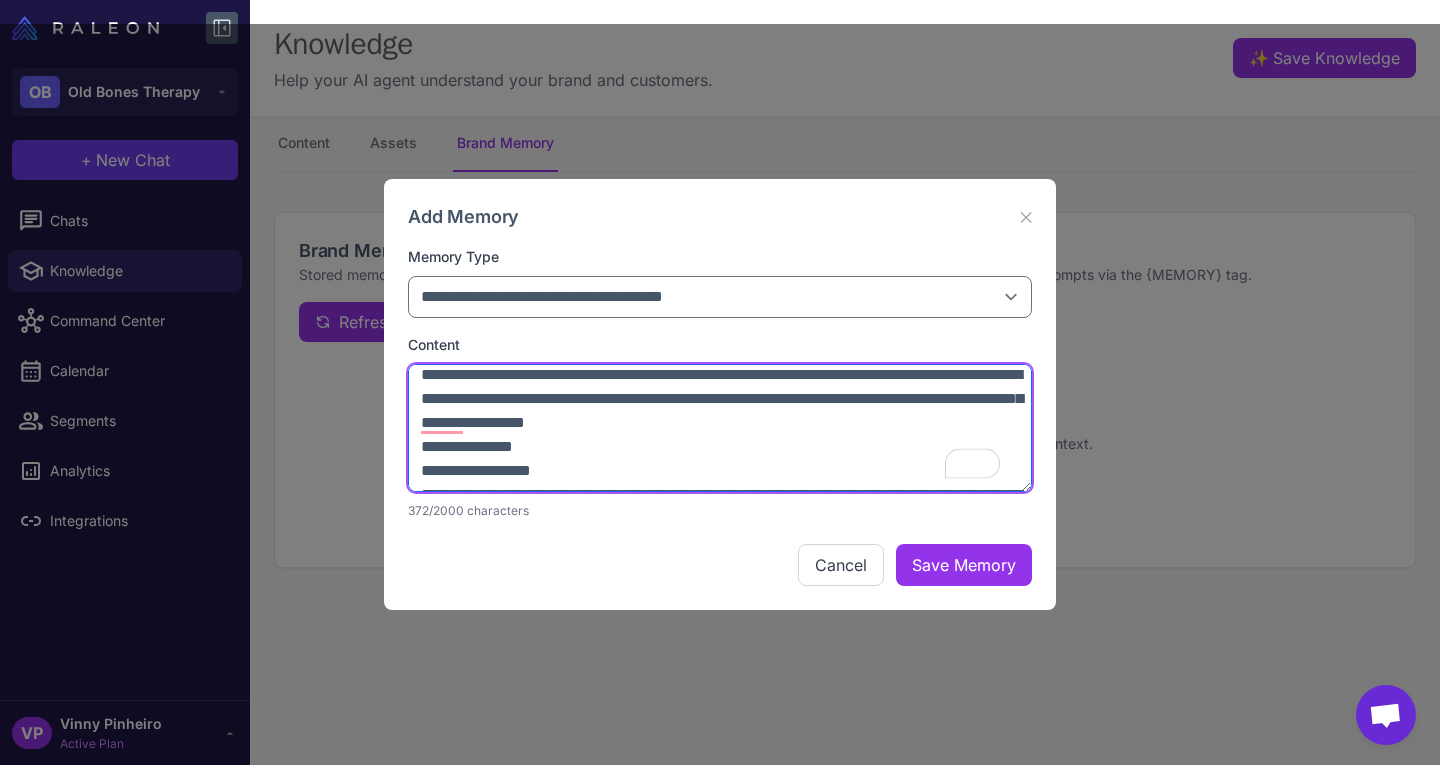 scroll, scrollTop: 48, scrollLeft: 0, axis: vertical 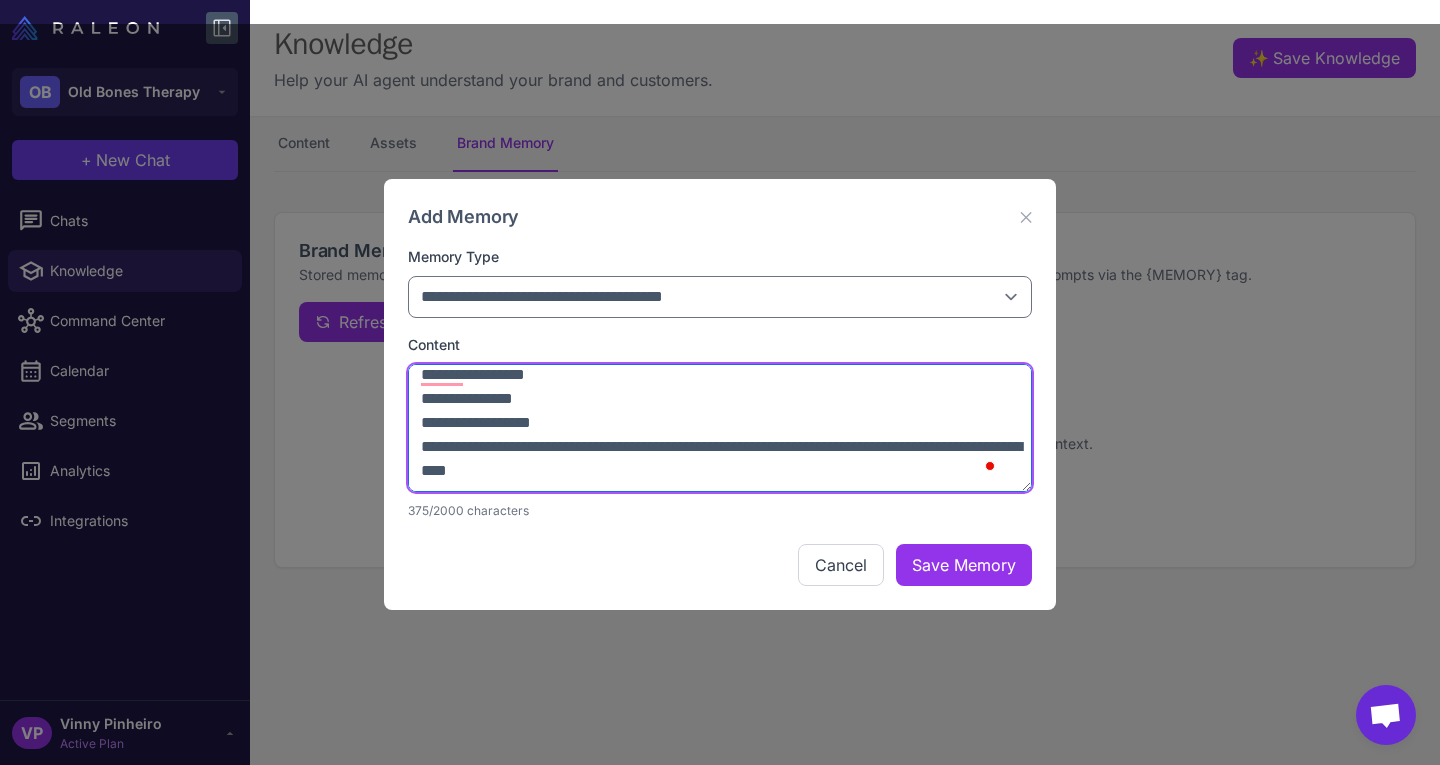 click on "**********" at bounding box center (720, 428) 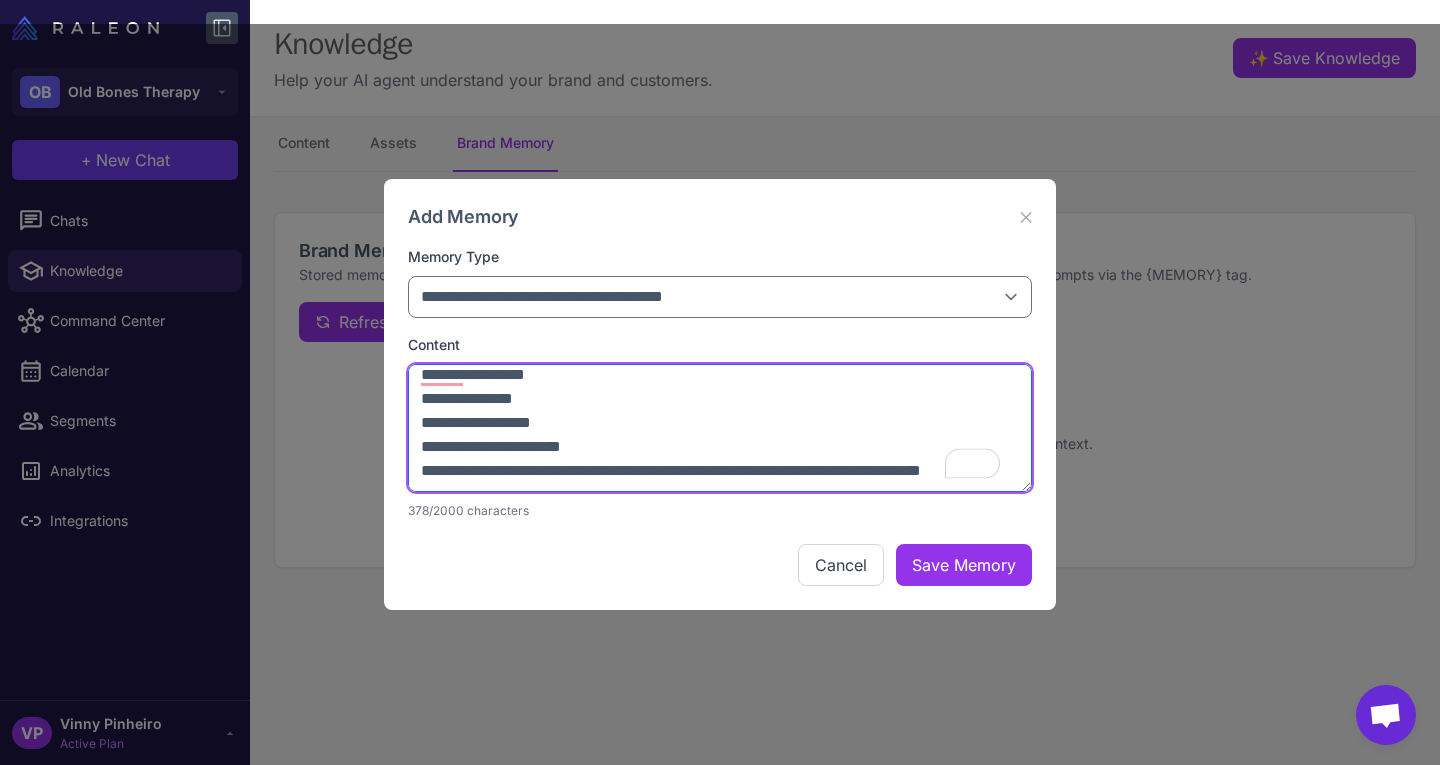 click on "**********" at bounding box center (720, 428) 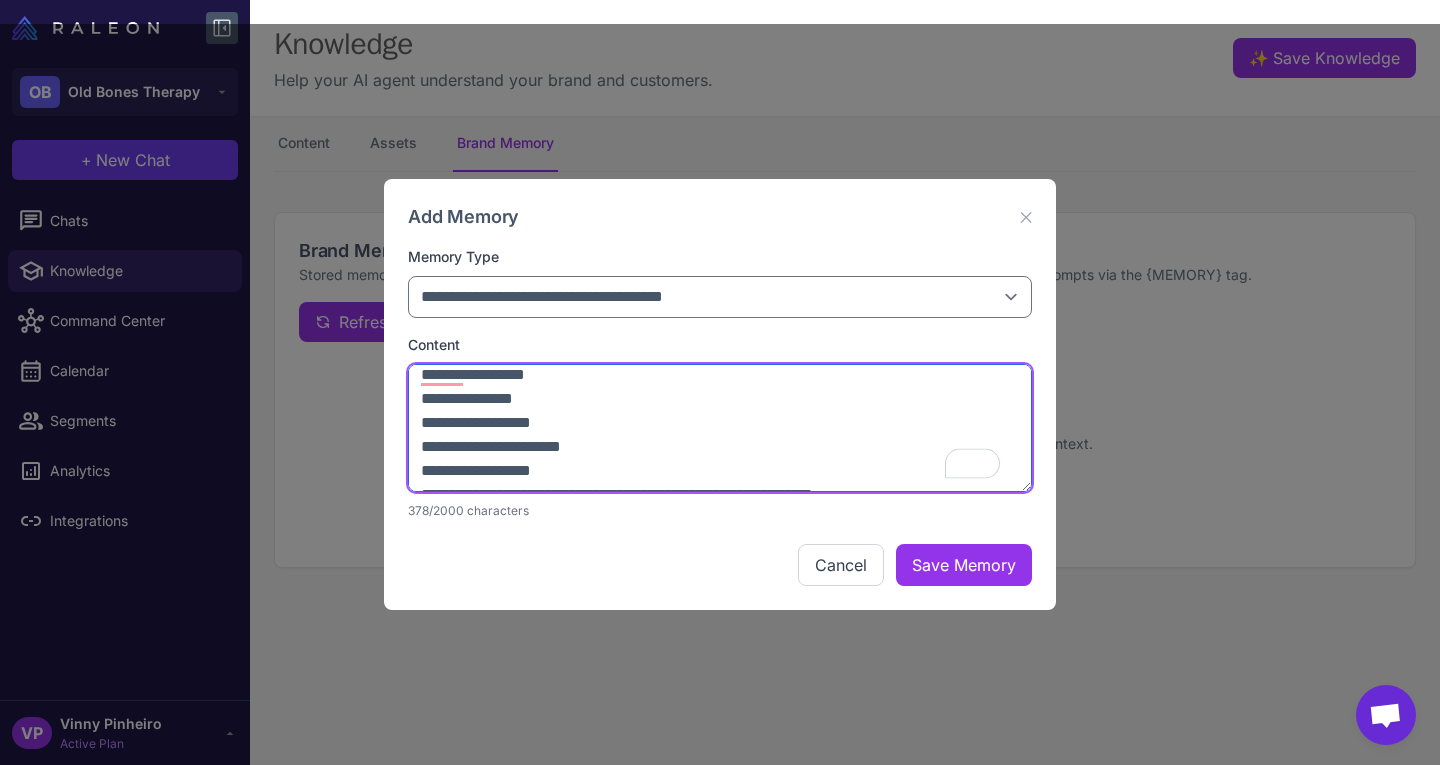 scroll, scrollTop: 96, scrollLeft: 0, axis: vertical 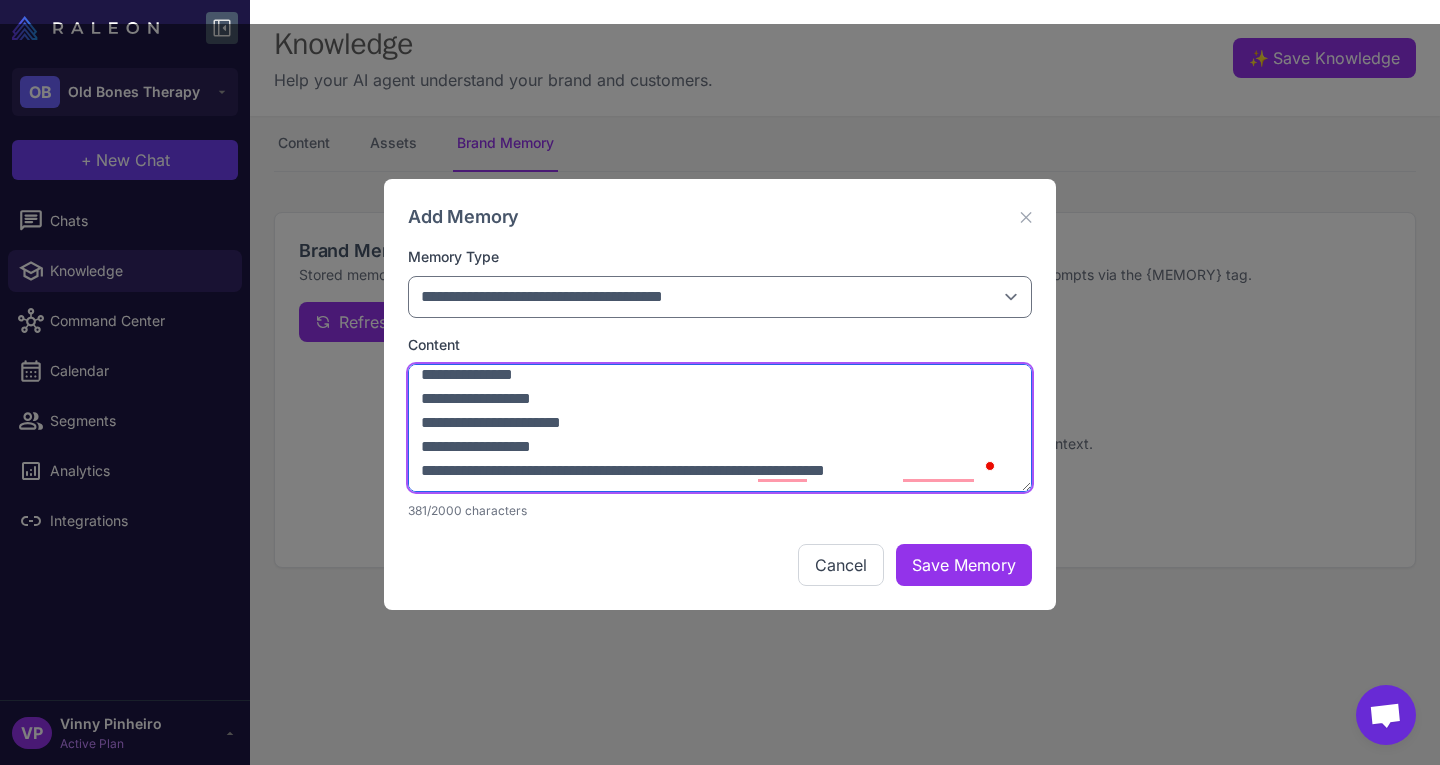 click on "**********" at bounding box center [720, 428] 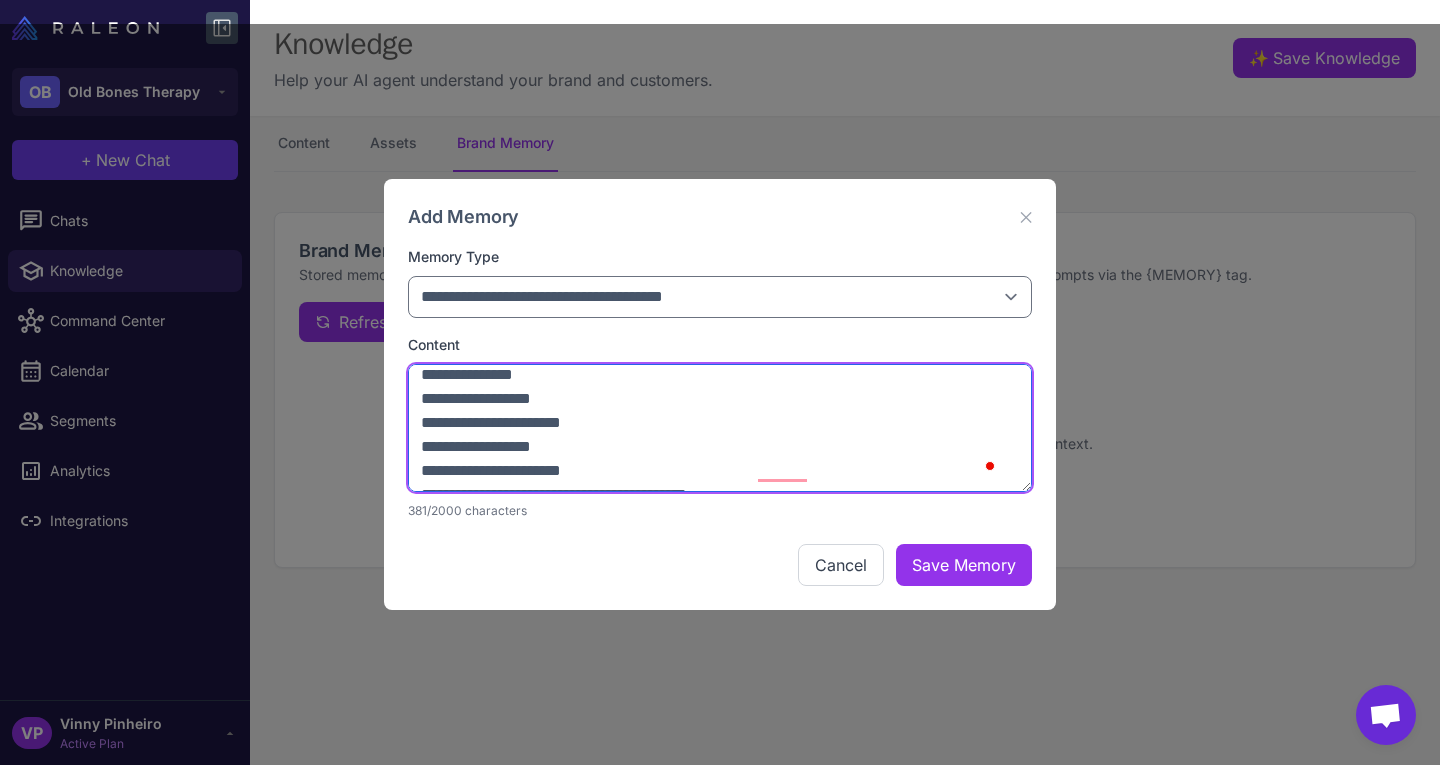 scroll, scrollTop: 120, scrollLeft: 0, axis: vertical 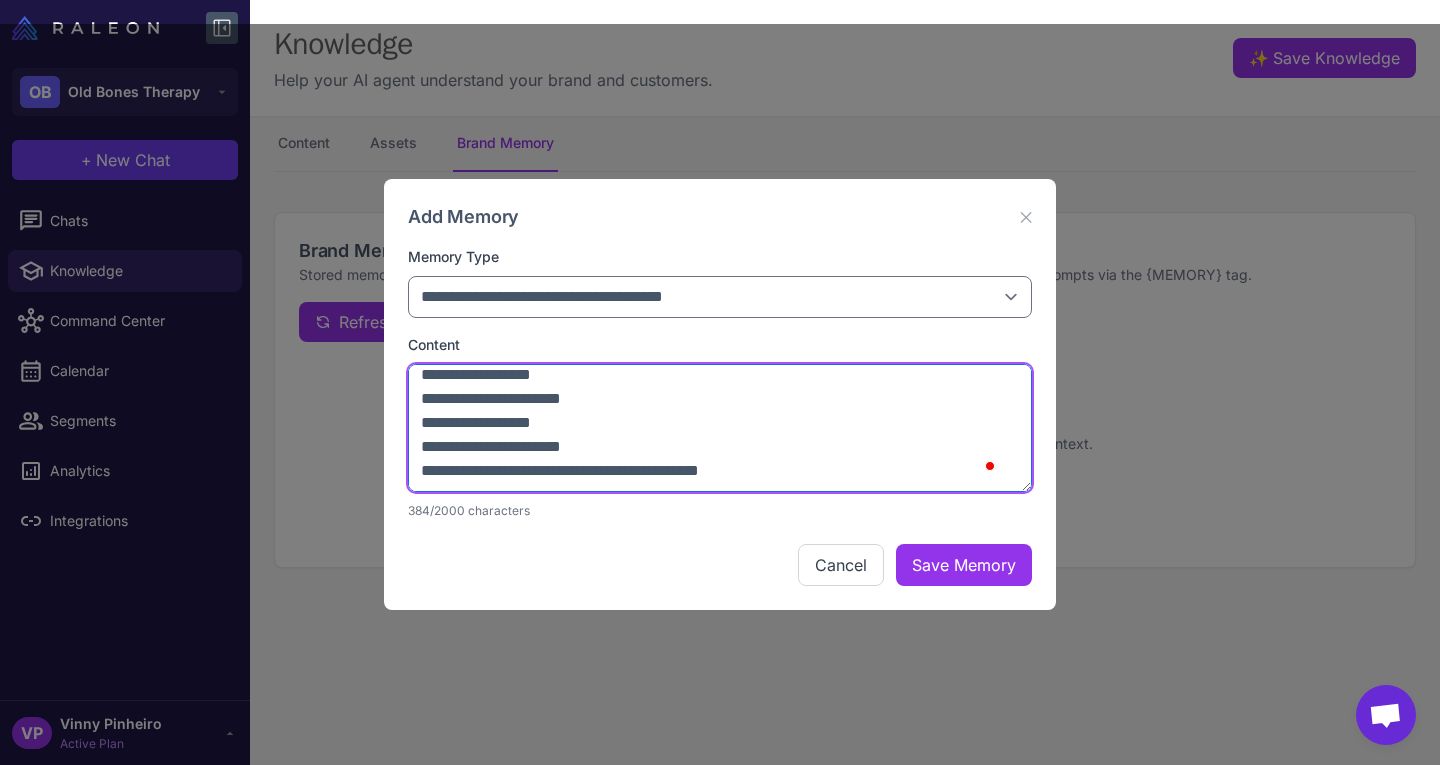click on "**********" at bounding box center (720, 428) 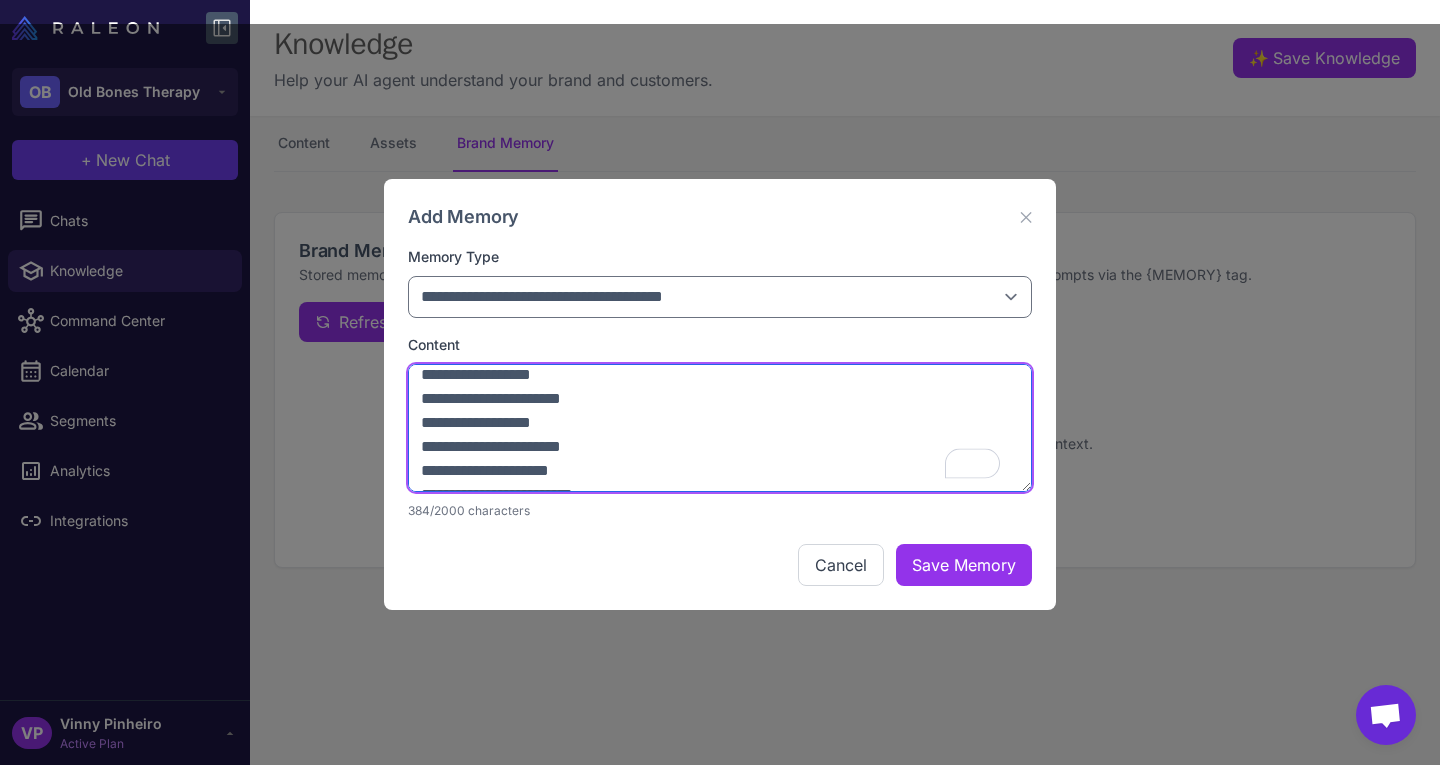 scroll, scrollTop: 144, scrollLeft: 0, axis: vertical 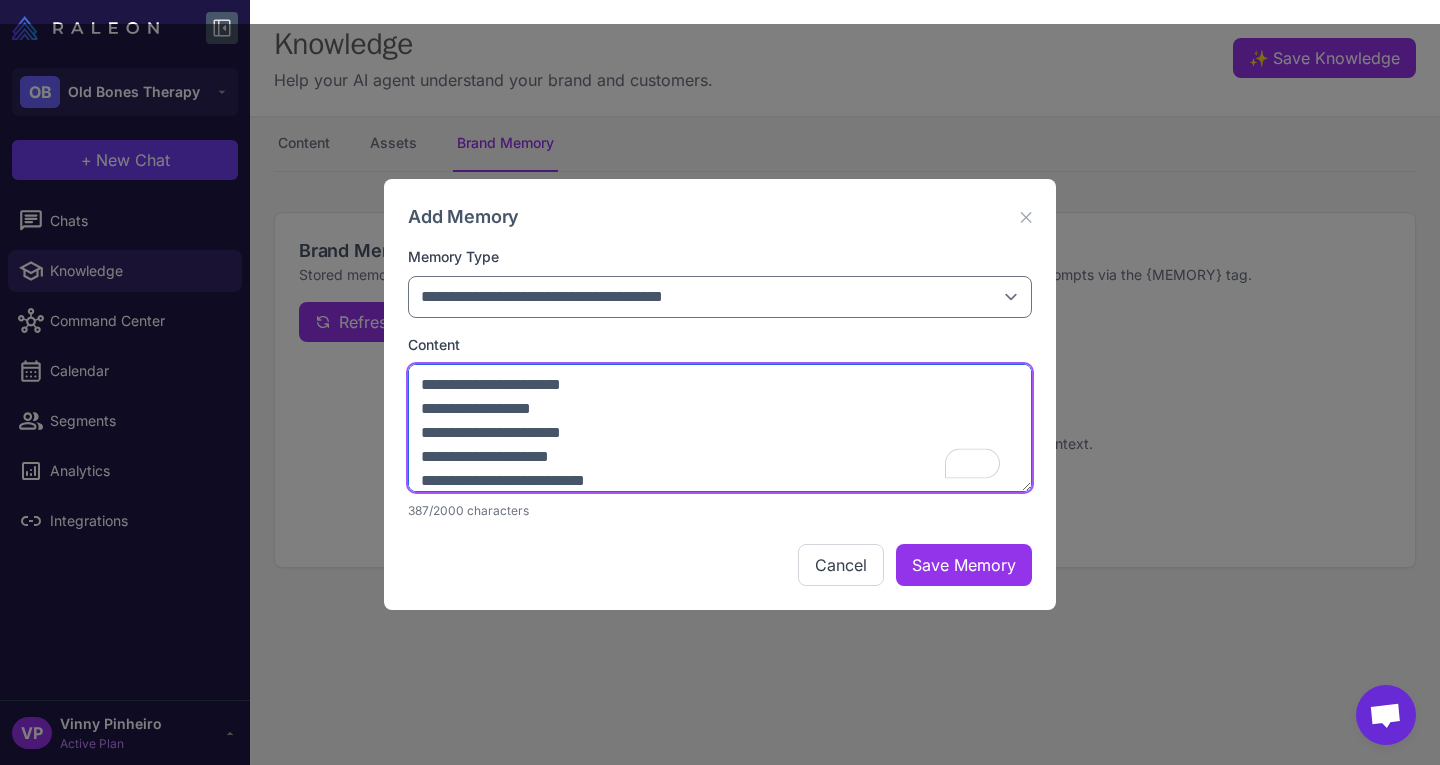 click on "**********" at bounding box center [720, 428] 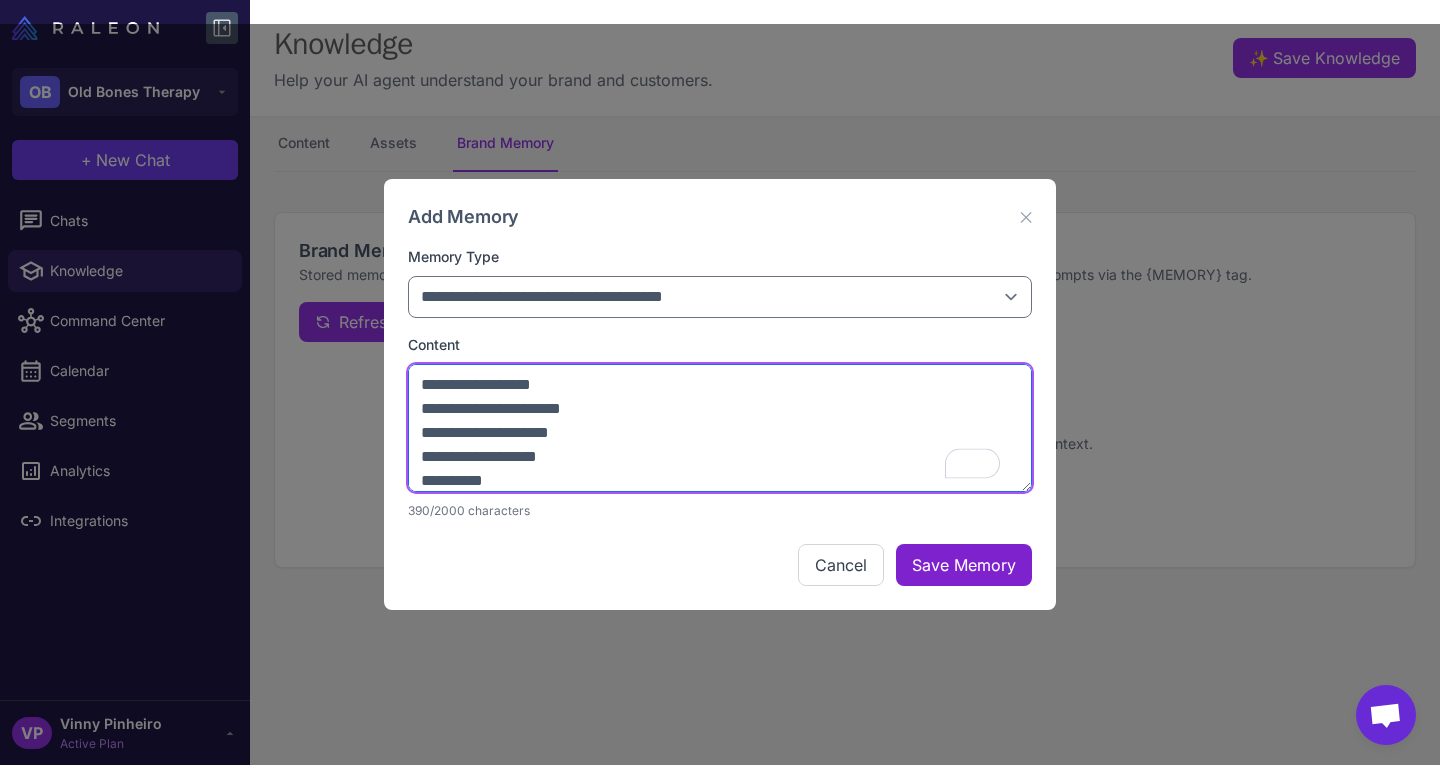 type on "**********" 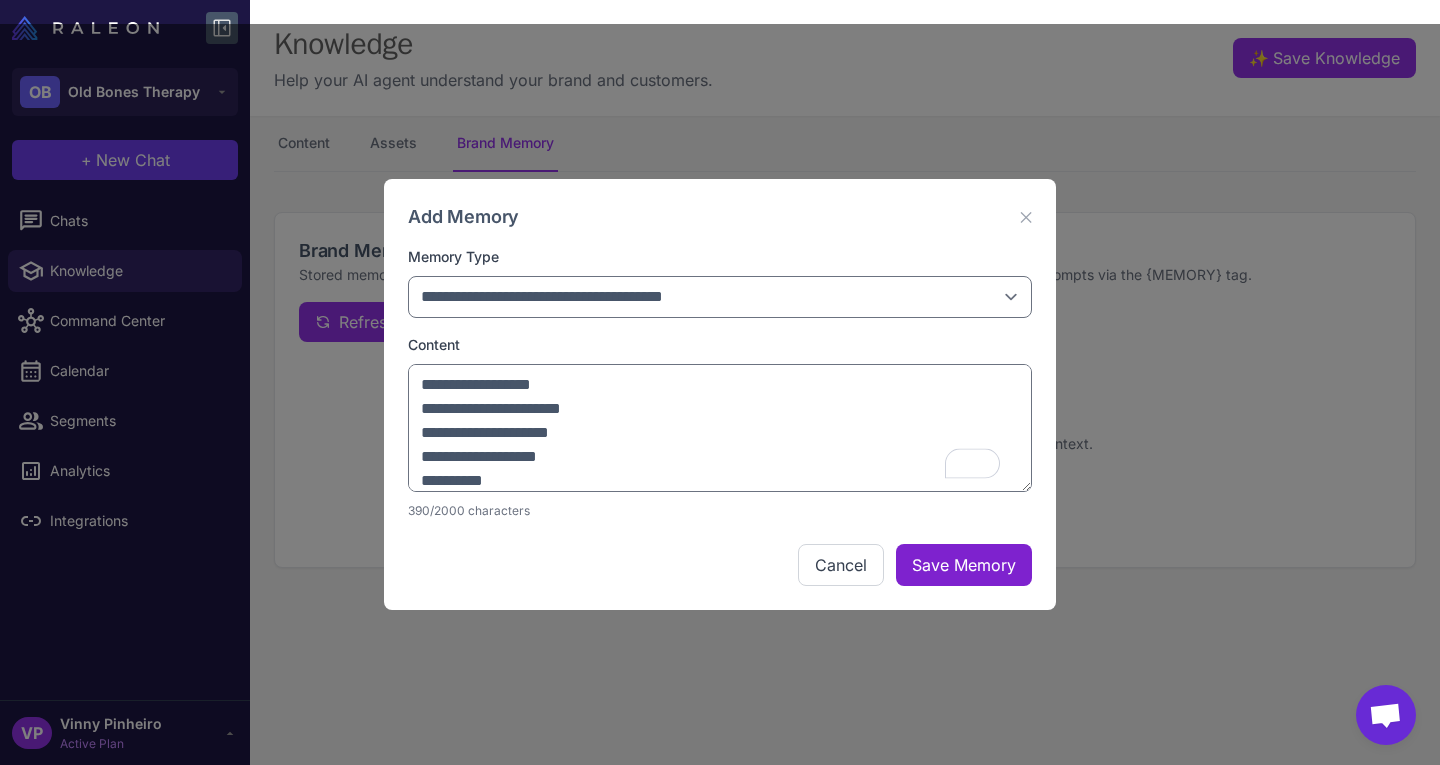 click on "Save Memory" at bounding box center [964, 565] 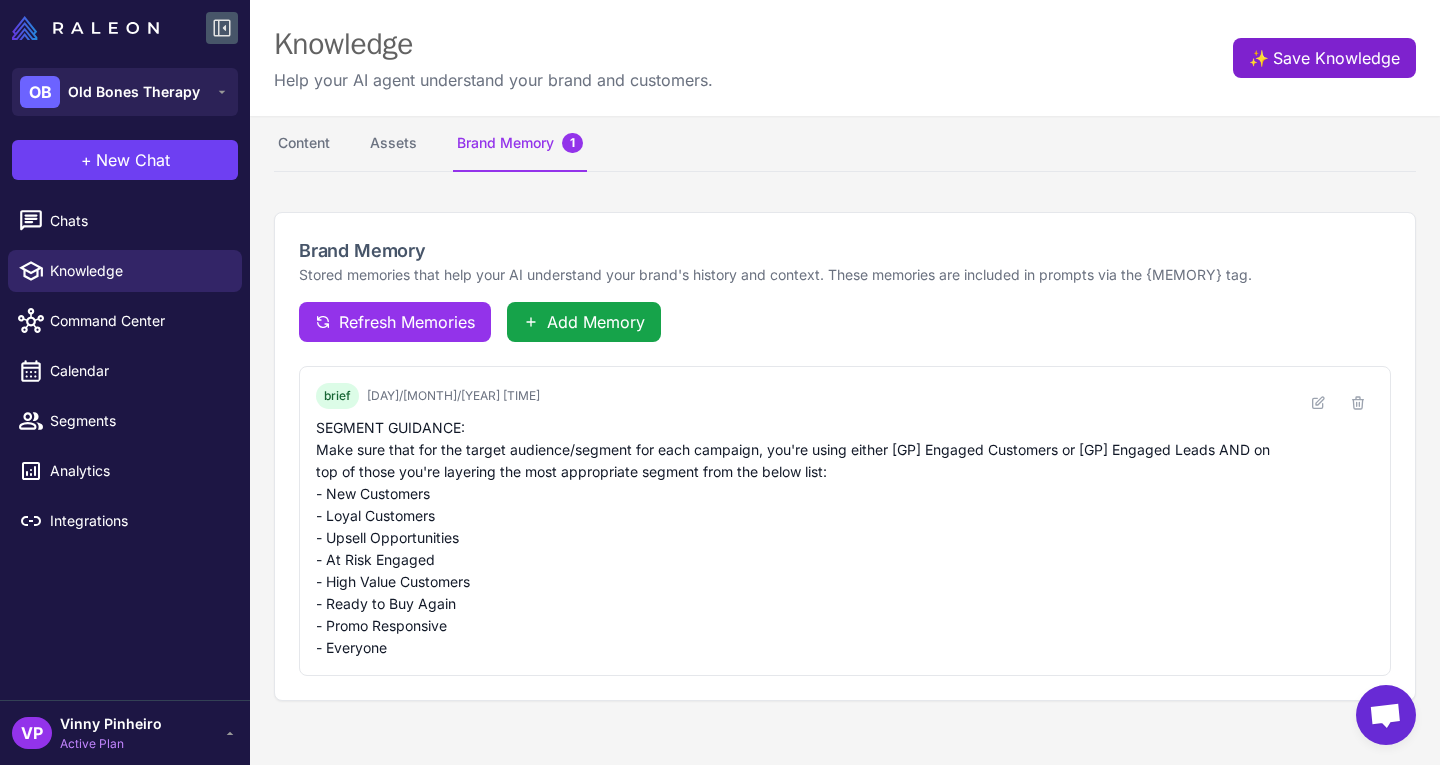 click on "✨  Save Knowledge" at bounding box center (1324, 58) 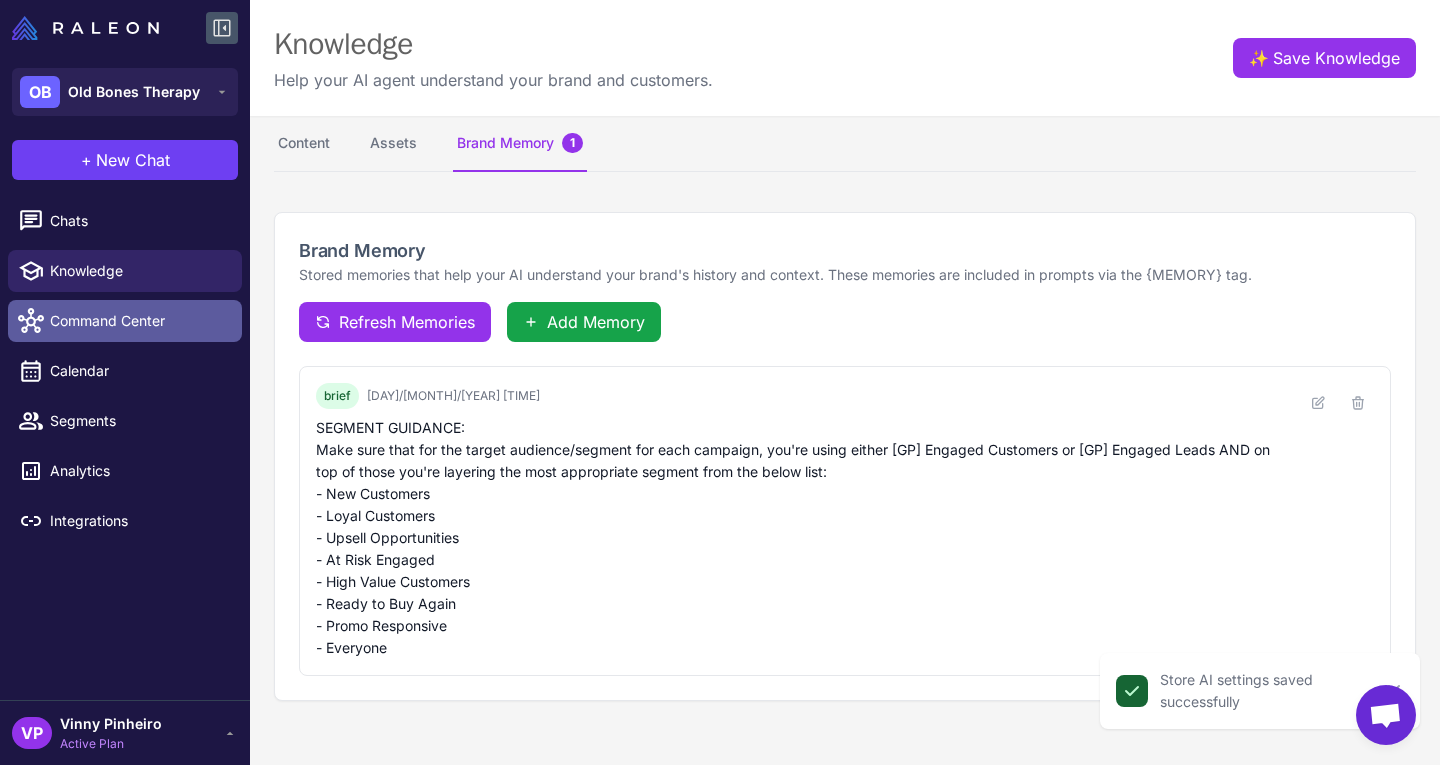 click on "Command Center" at bounding box center (138, 321) 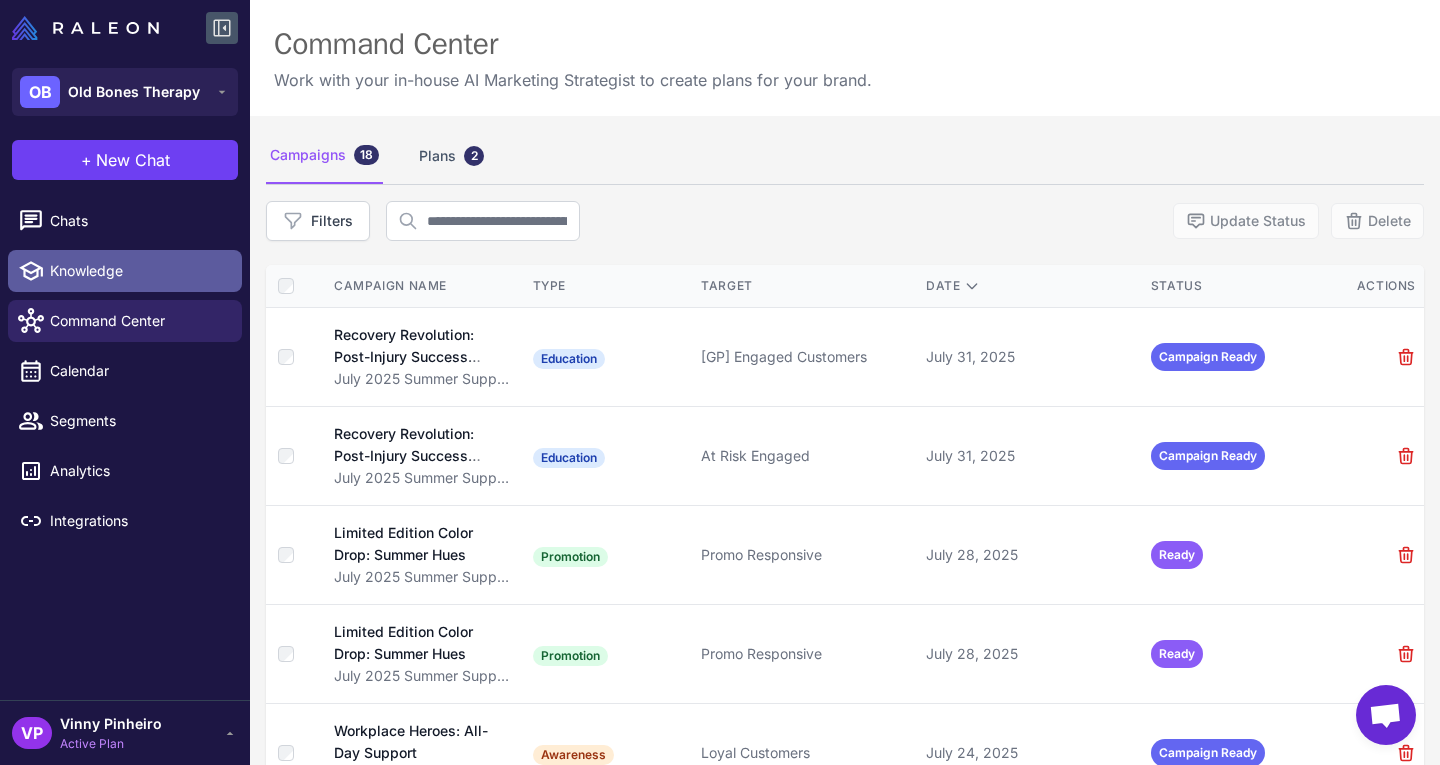 click on "Knowledge" at bounding box center (138, 271) 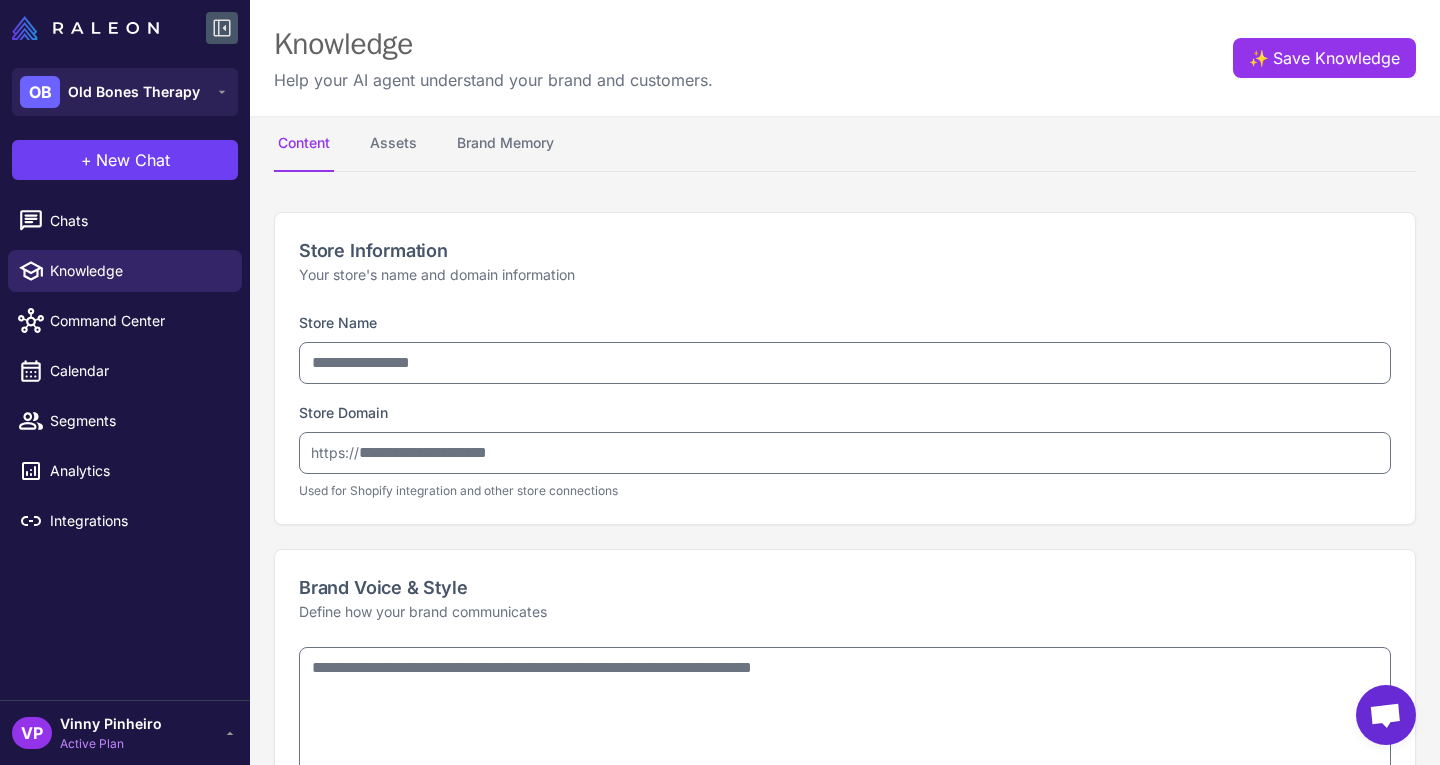 type on "**********" 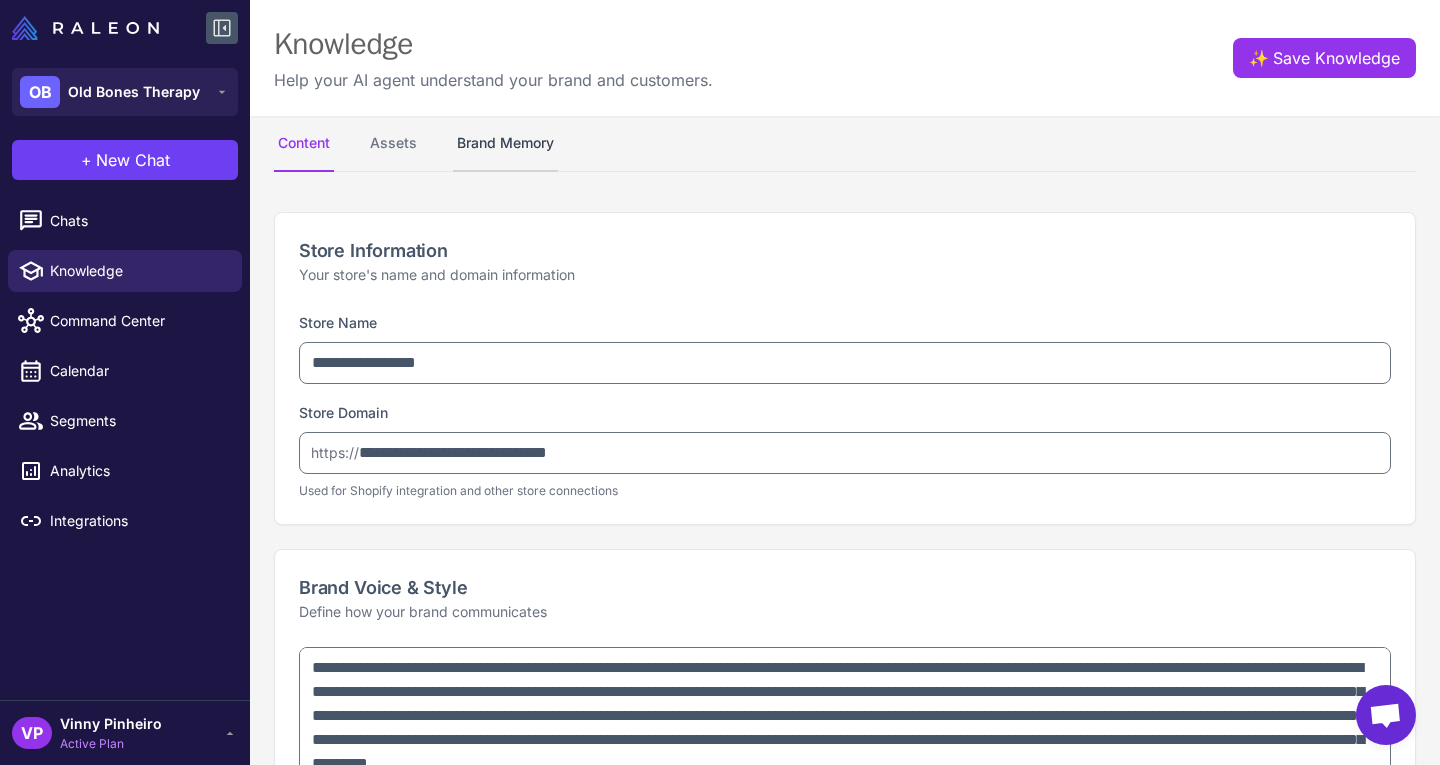 type on "**********" 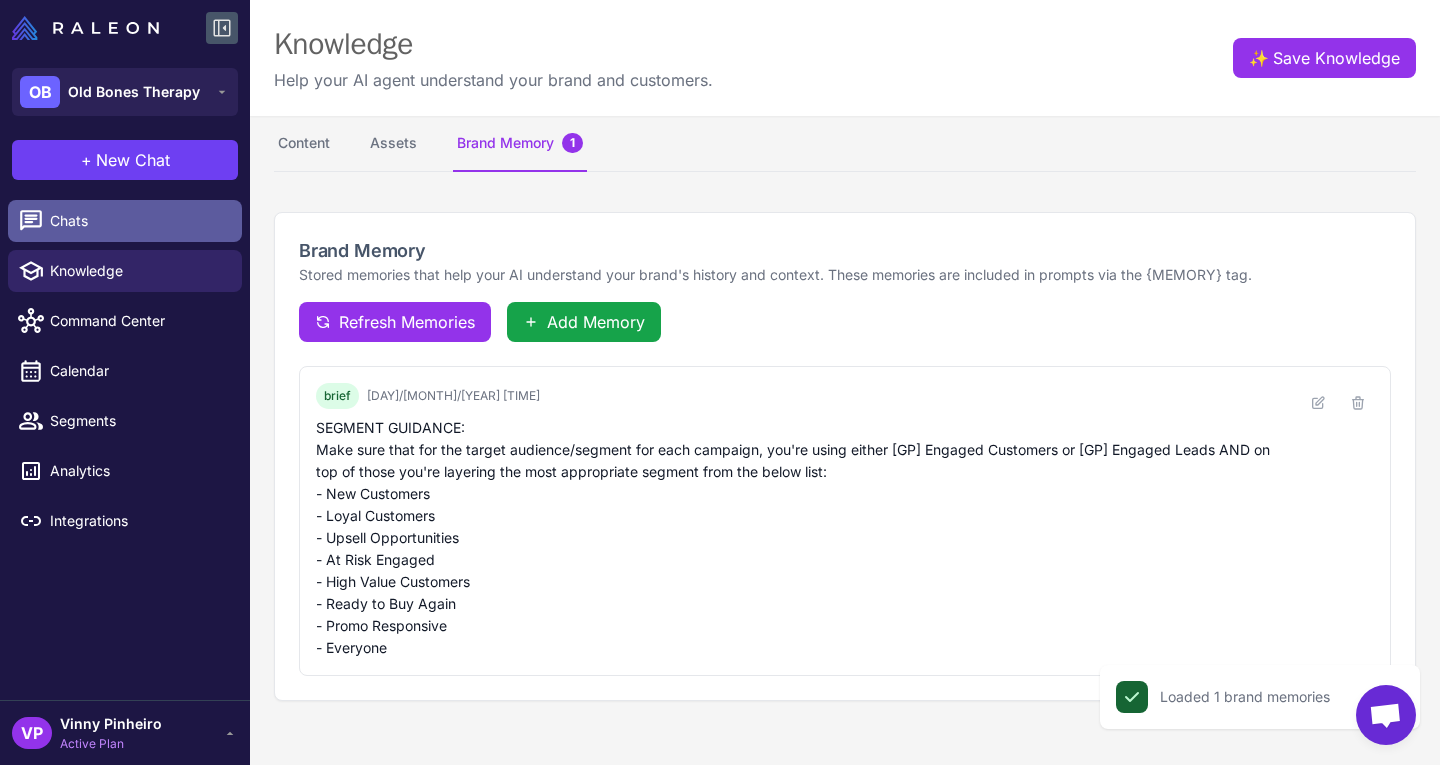 click on "Chats" at bounding box center [125, 221] 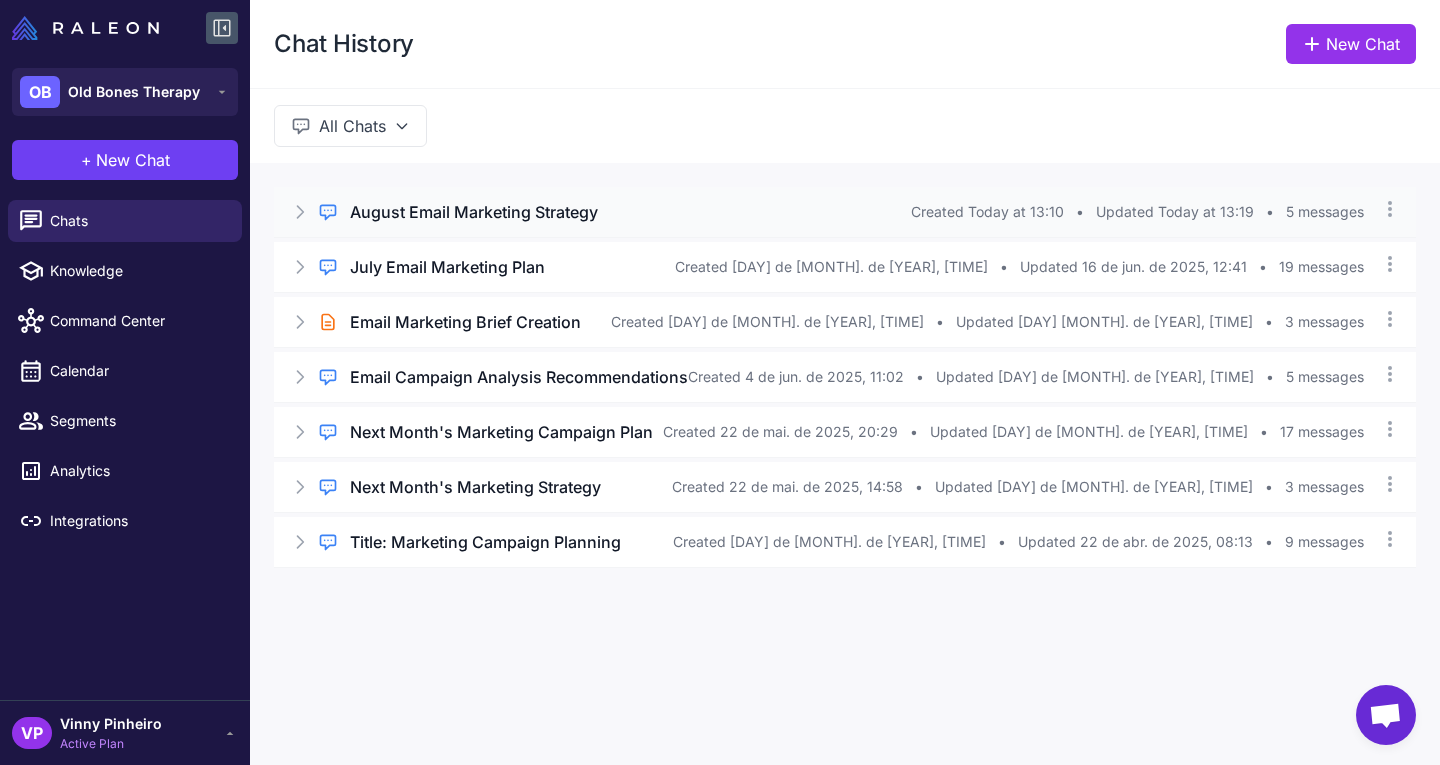 click on "Regular Chat August Email Marketing Strategy Created Today at 13:10 • Updated Today at 13:19 • 5 messages" at bounding box center [845, 212] 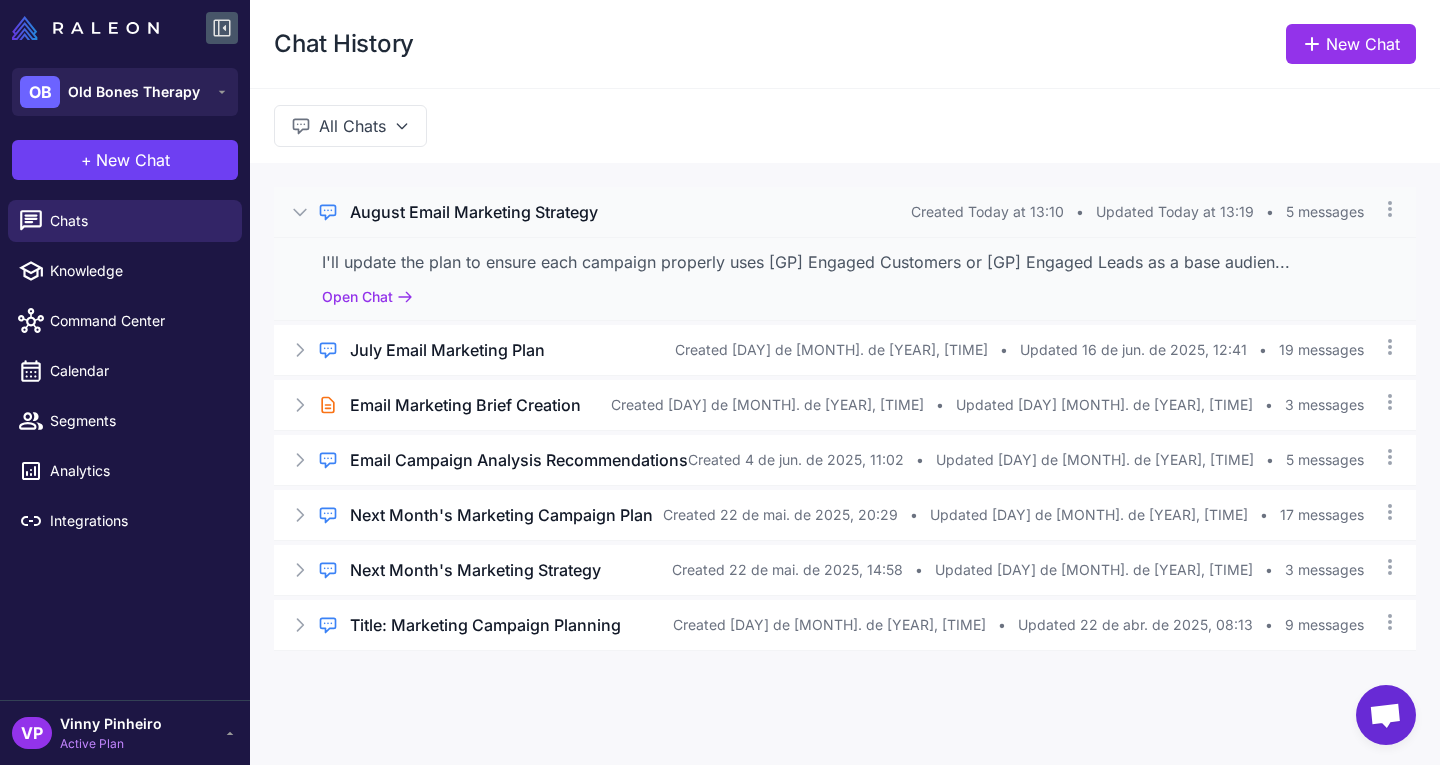 click on "I'll update the plan to ensure each campaign properly uses [GP] Engaged Customers or [GP] Engaged Leads as a base audien...  Open Chat" at bounding box center (845, 278) 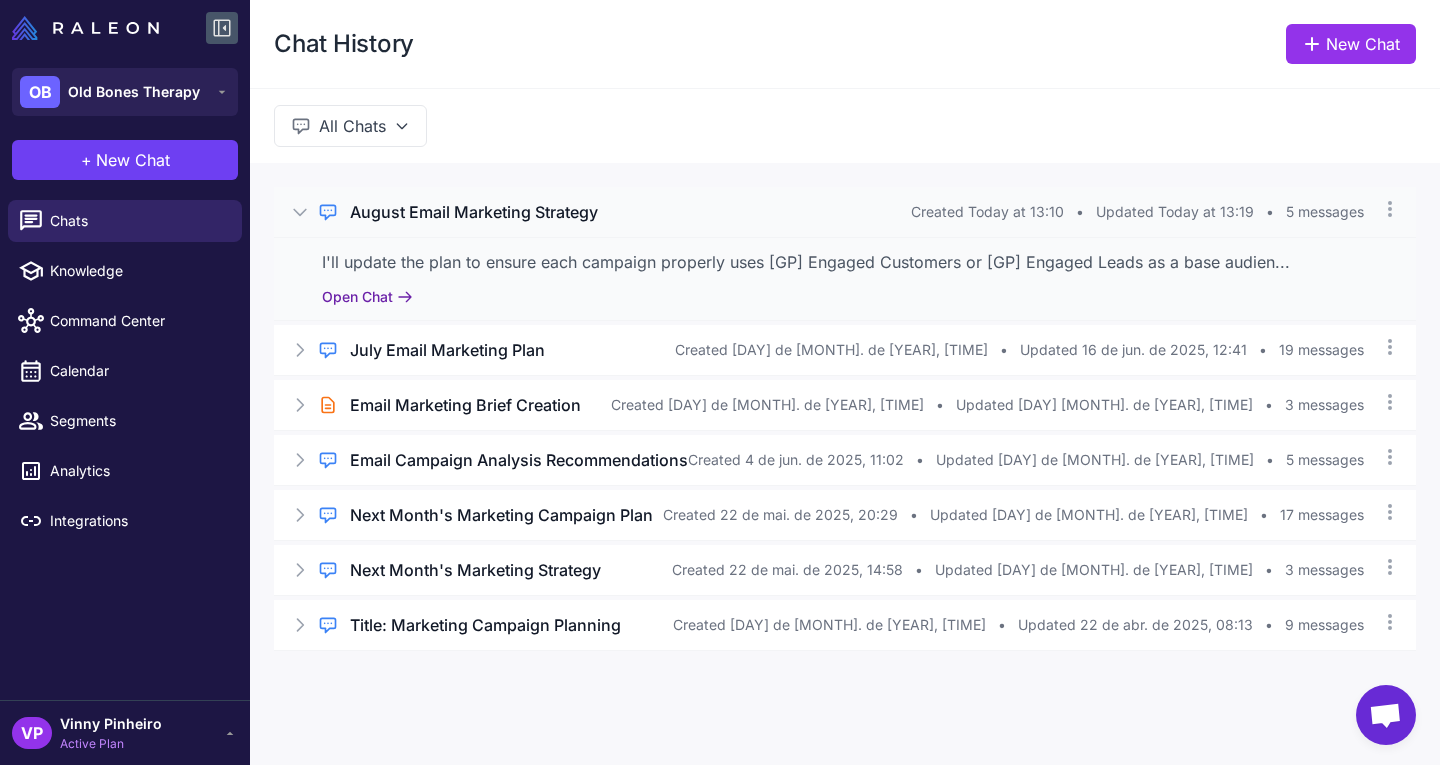 click on "Open Chat" at bounding box center [367, 297] 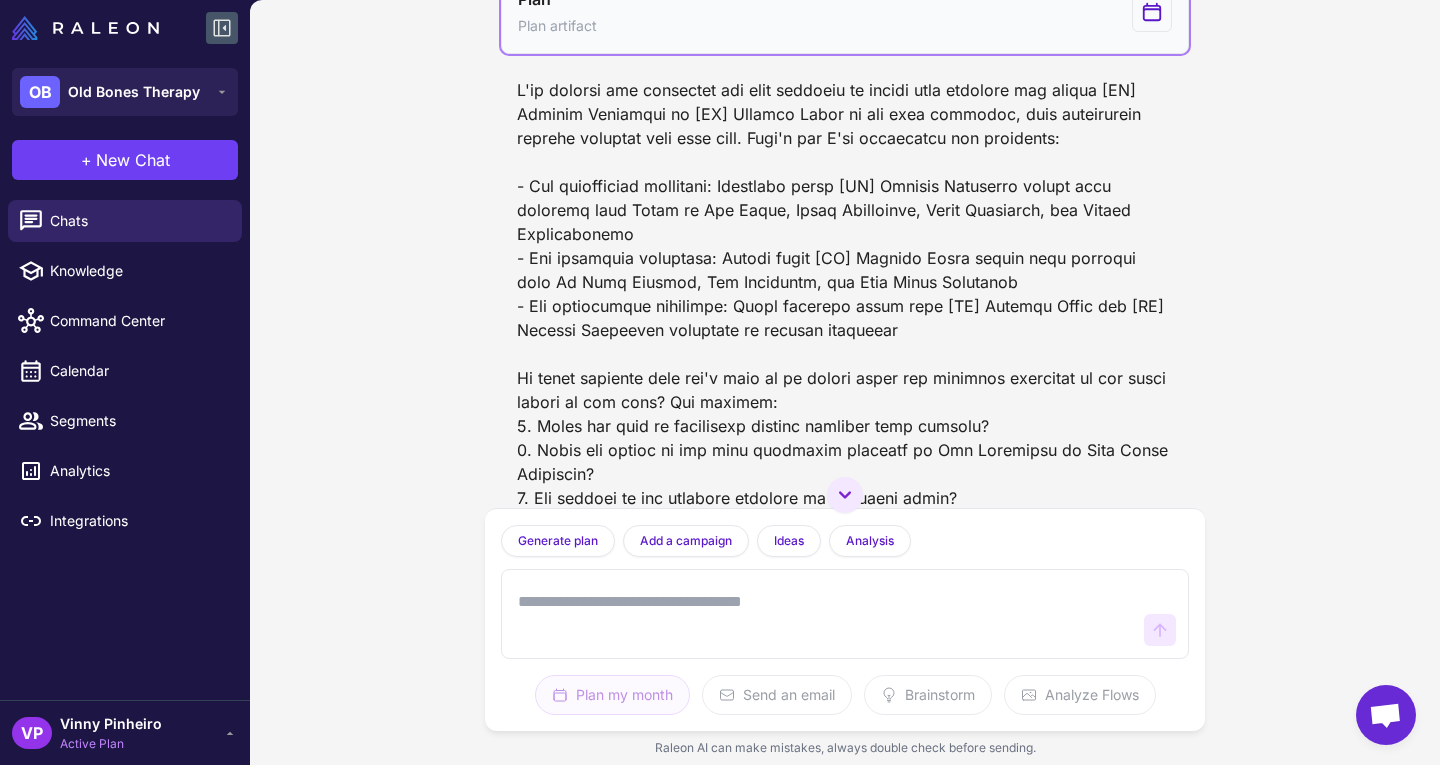 click on "Plan Plan artifact" at bounding box center (845, 12) 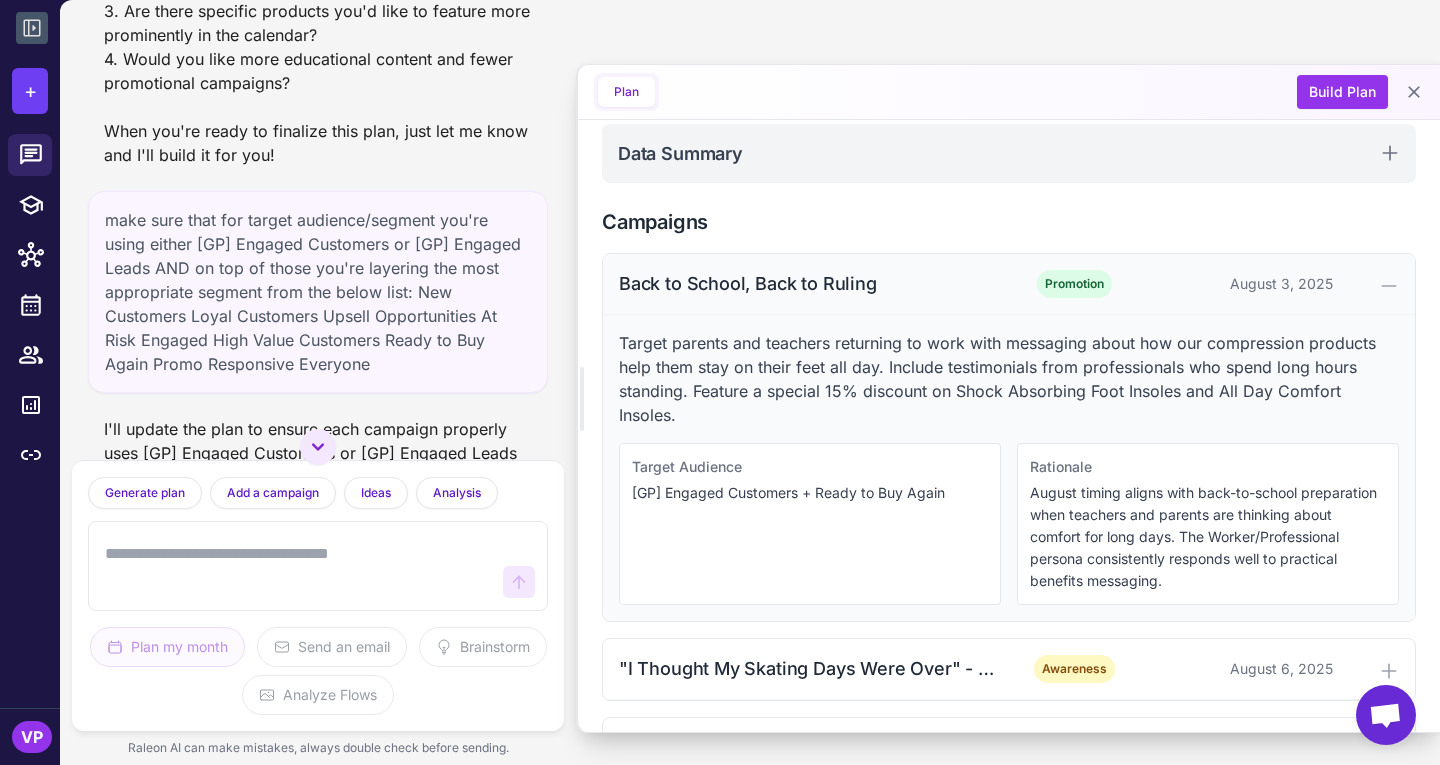 click on "Back to School, Back to Ruling" at bounding box center (812, 283) 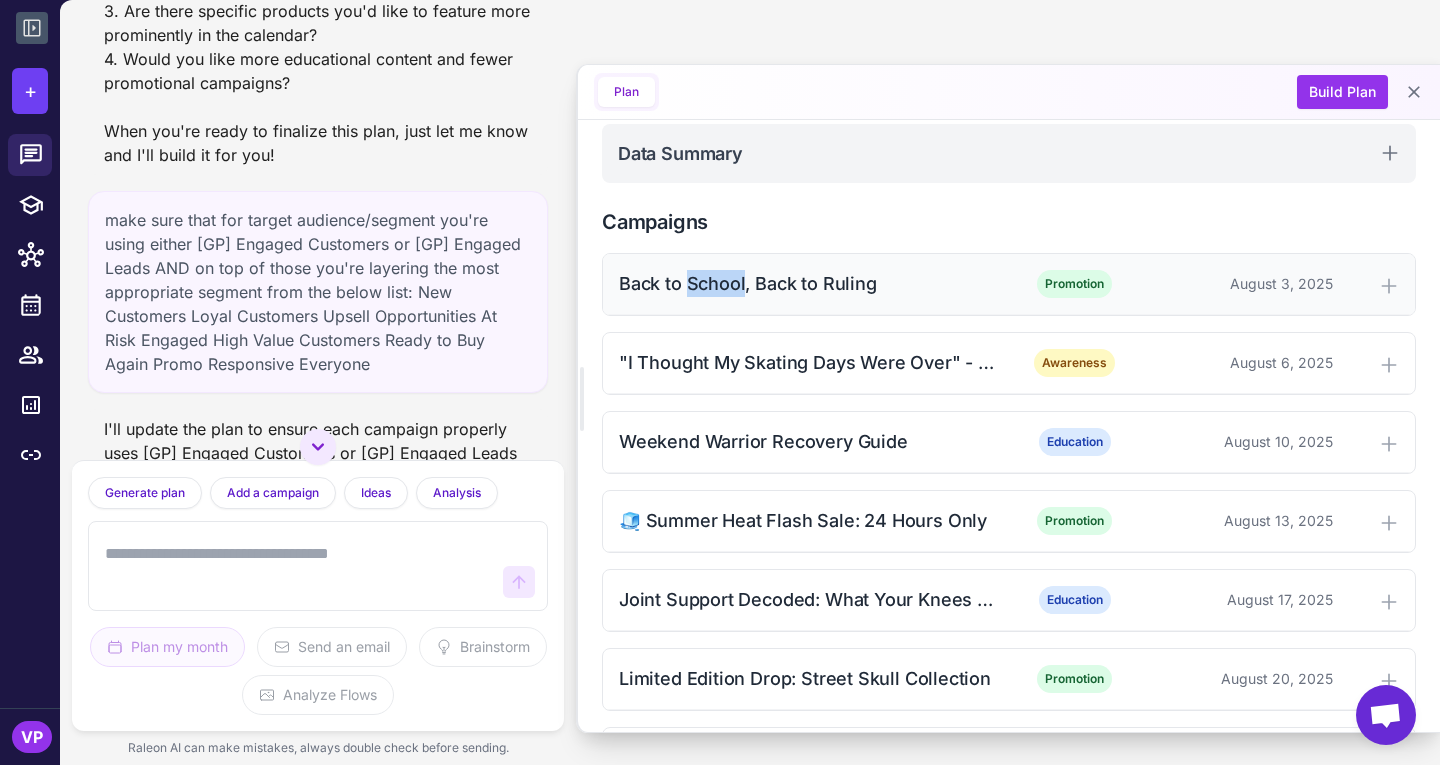 click on "Back to School, Back to Ruling" at bounding box center [812, 283] 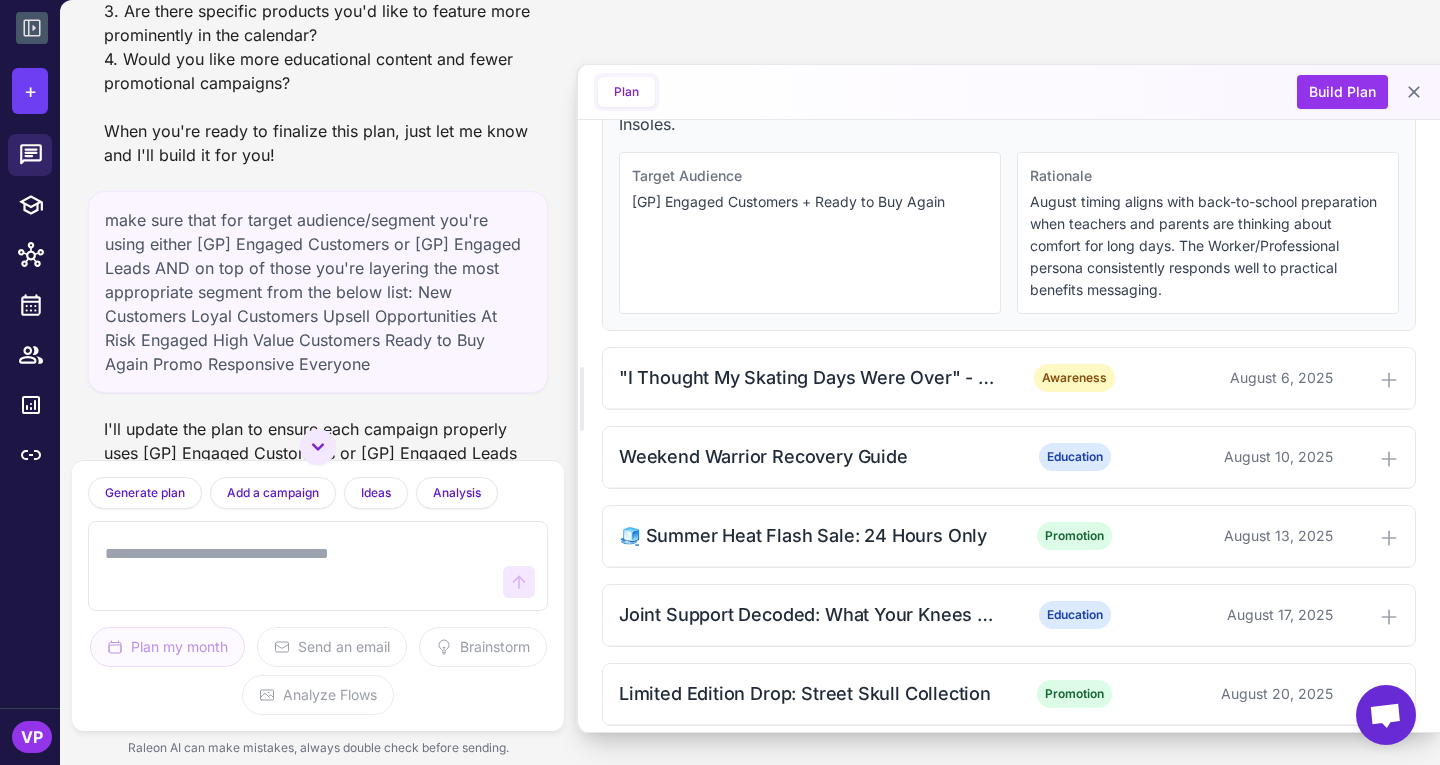 scroll, scrollTop: 846, scrollLeft: 0, axis: vertical 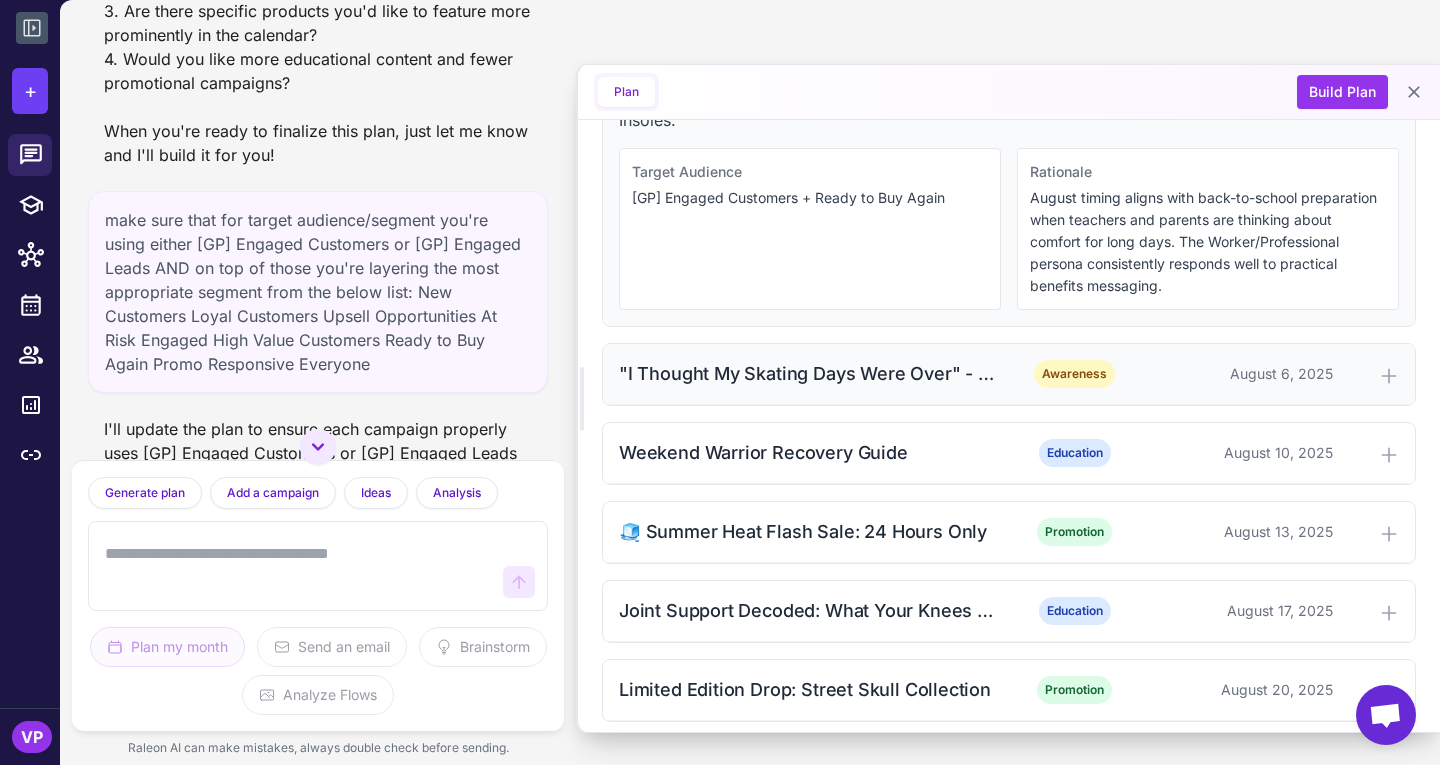 click on ""I Thought My Skating Days Were Over" - Customer Story" at bounding box center (812, 373) 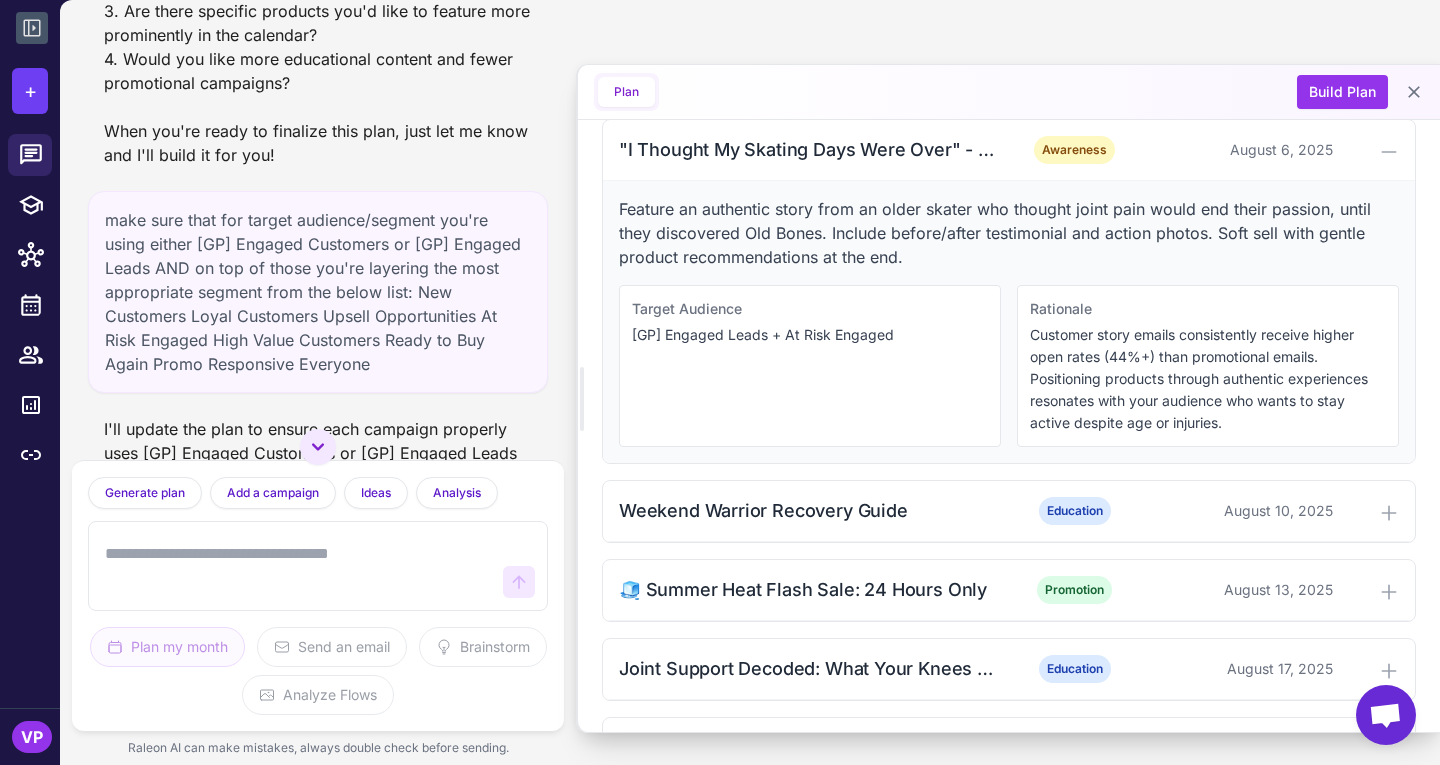 scroll, scrollTop: 1076, scrollLeft: 0, axis: vertical 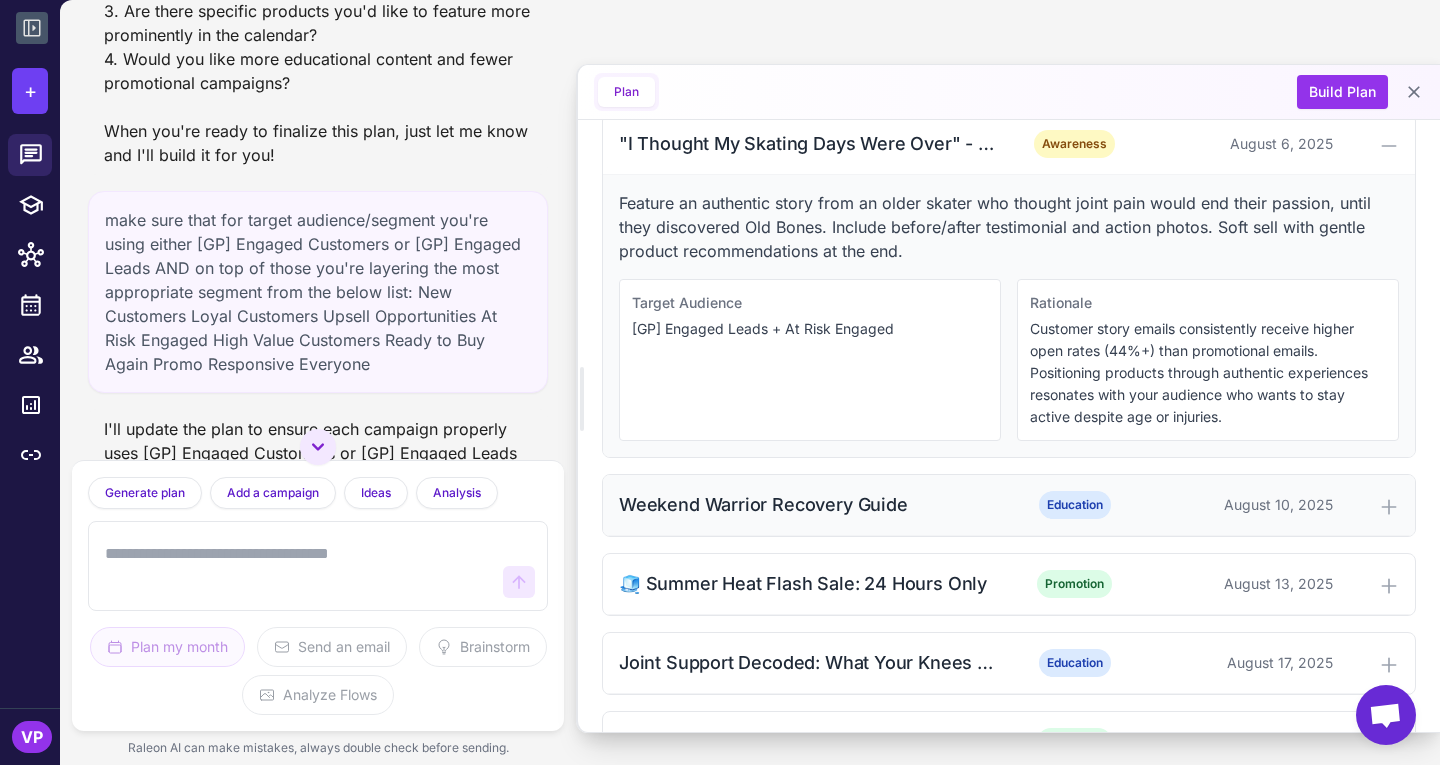 click on "Weekend Warrior Recovery Guide" at bounding box center [812, 504] 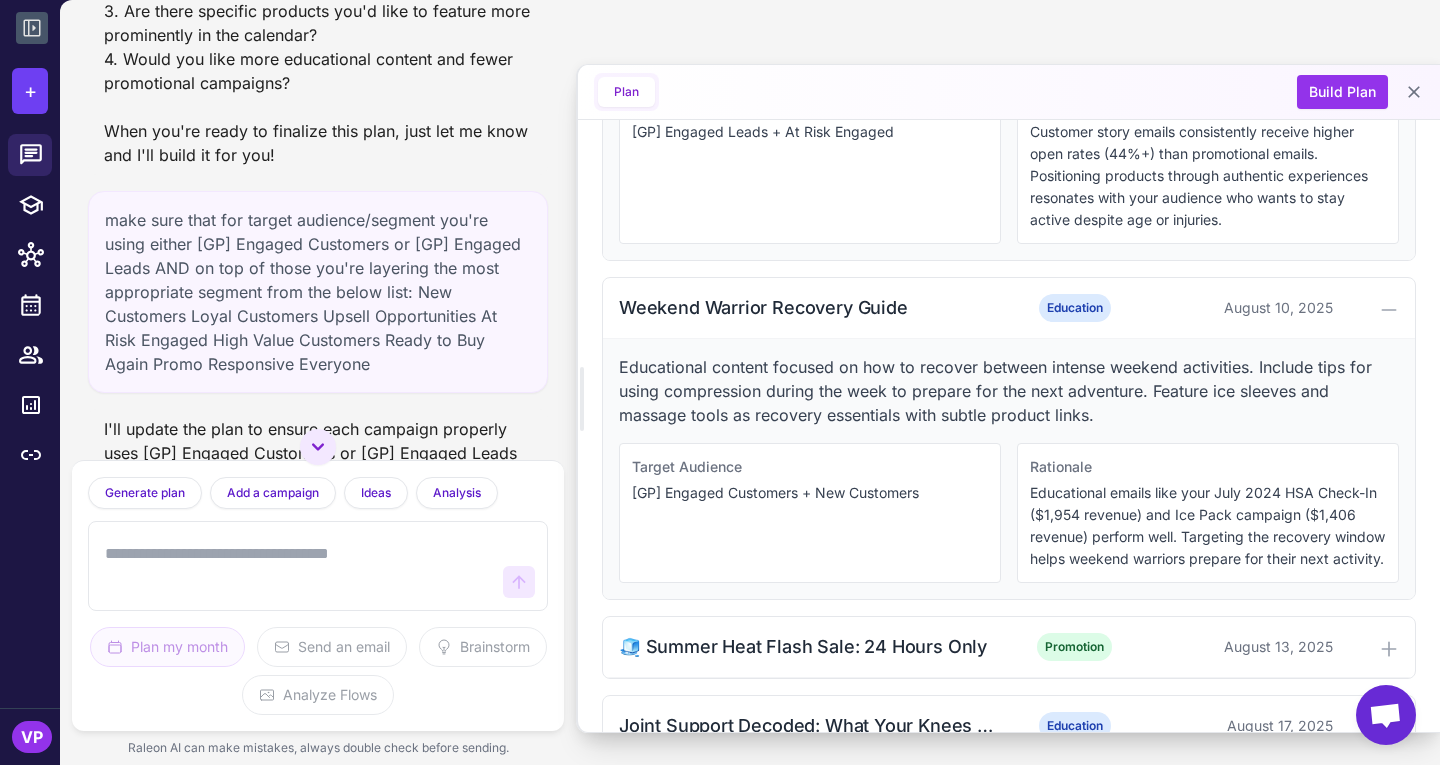 scroll, scrollTop: 1274, scrollLeft: 0, axis: vertical 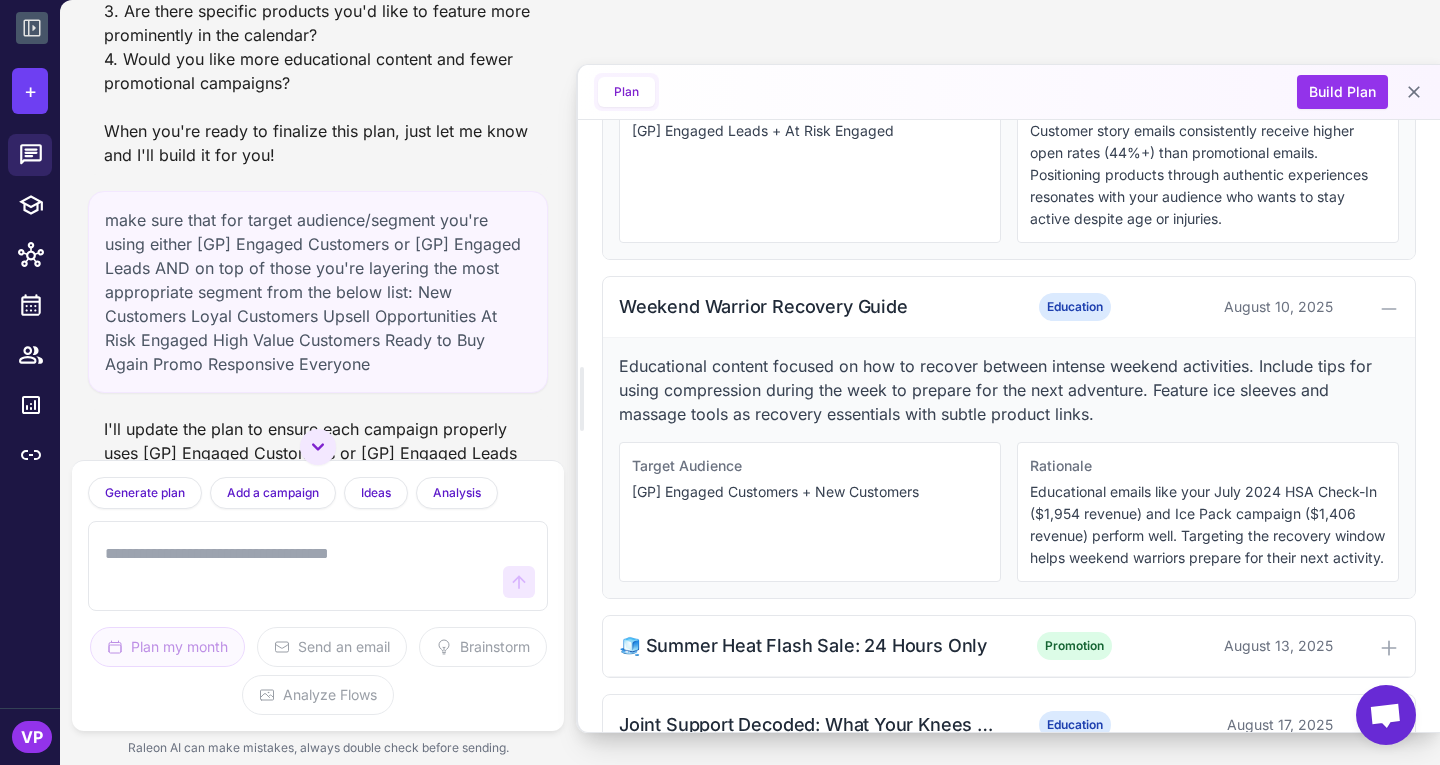 click on "Plan   Build Plan" at bounding box center (1009, 92) 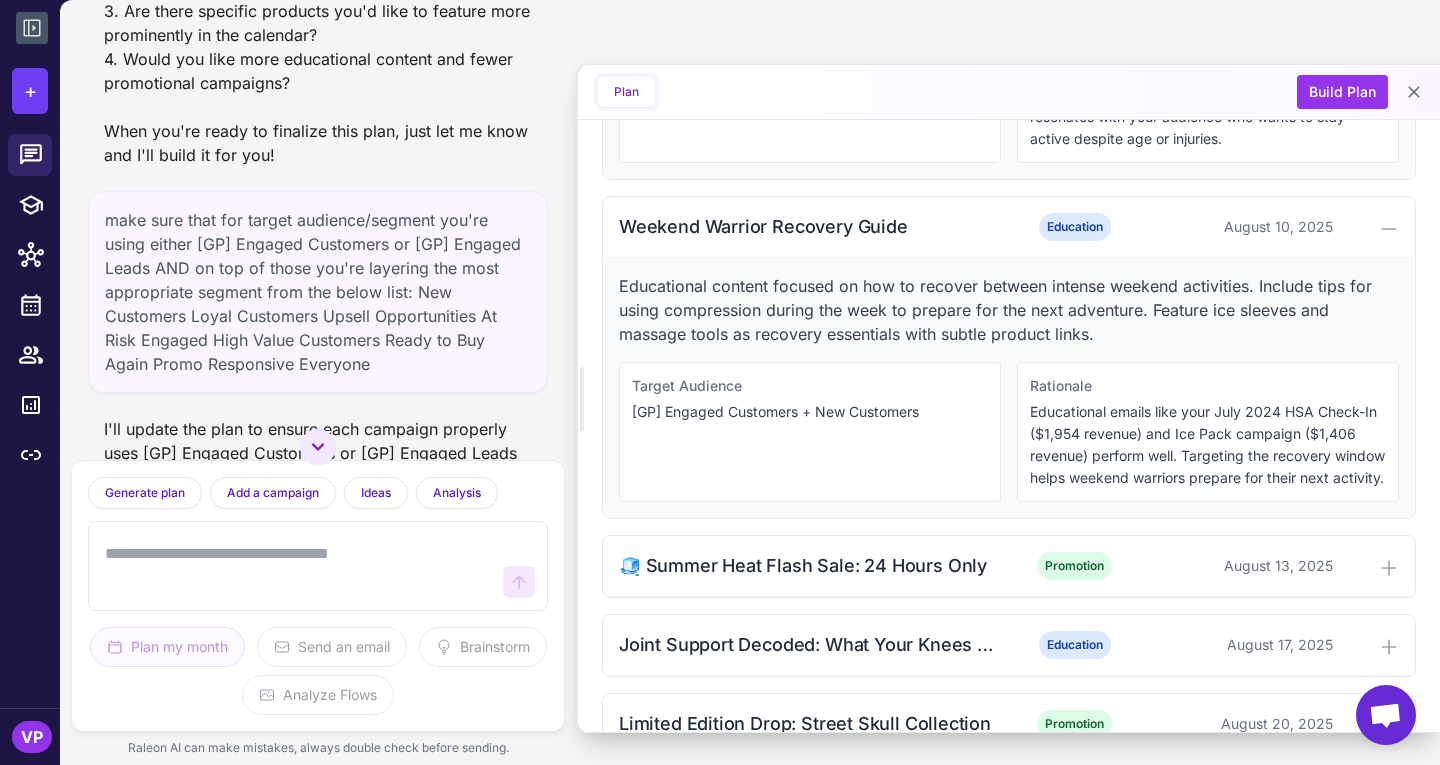scroll, scrollTop: 1355, scrollLeft: 0, axis: vertical 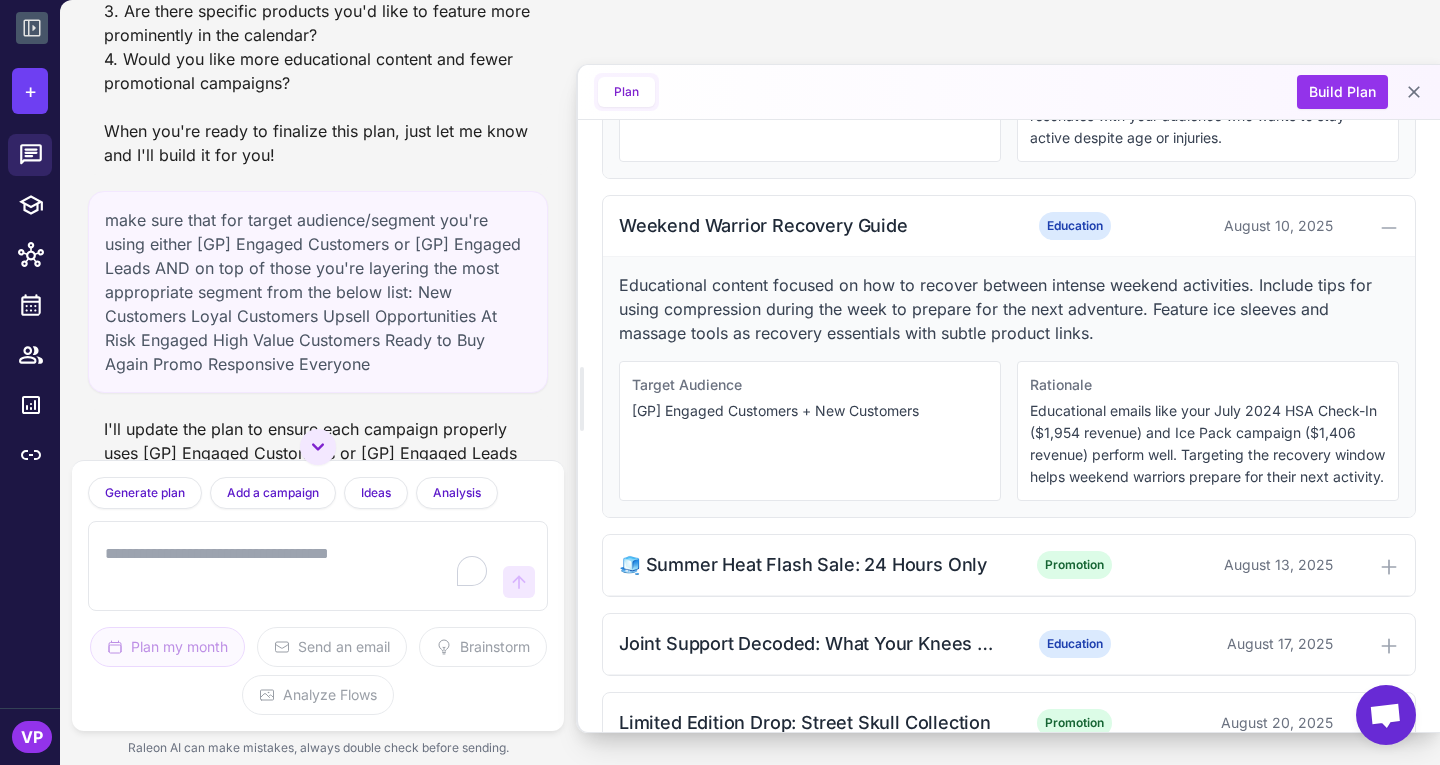click at bounding box center (298, 566) 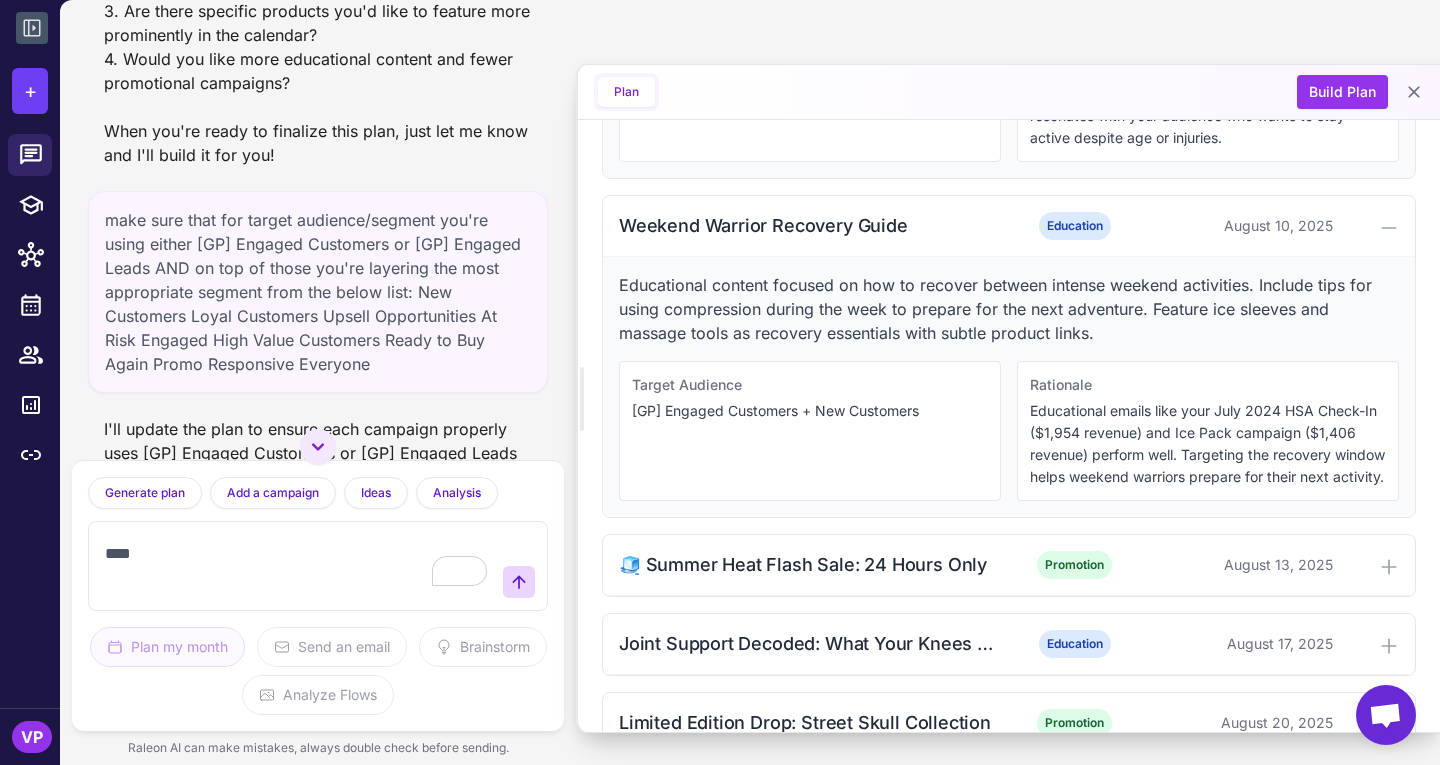 click on "***" at bounding box center [298, 566] 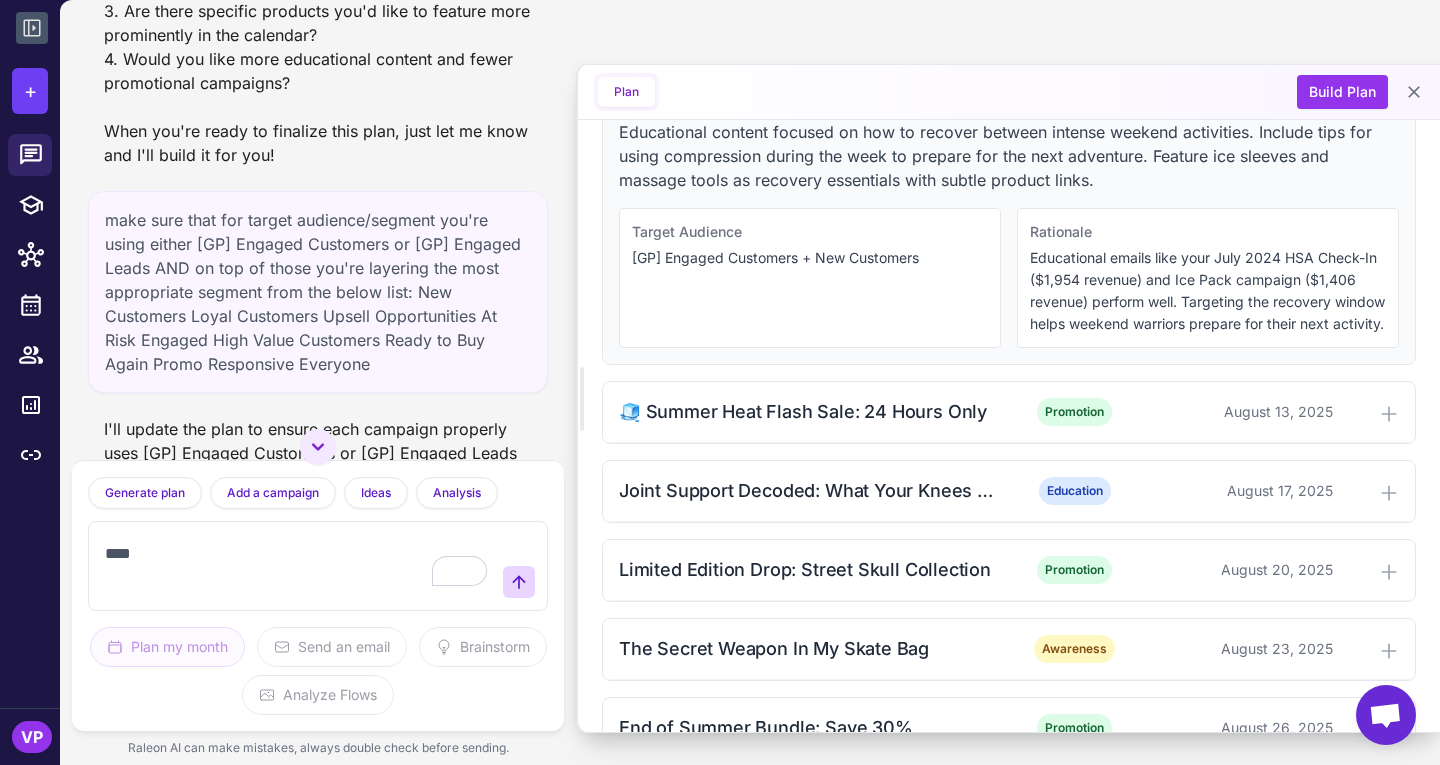 scroll, scrollTop: 1519, scrollLeft: 0, axis: vertical 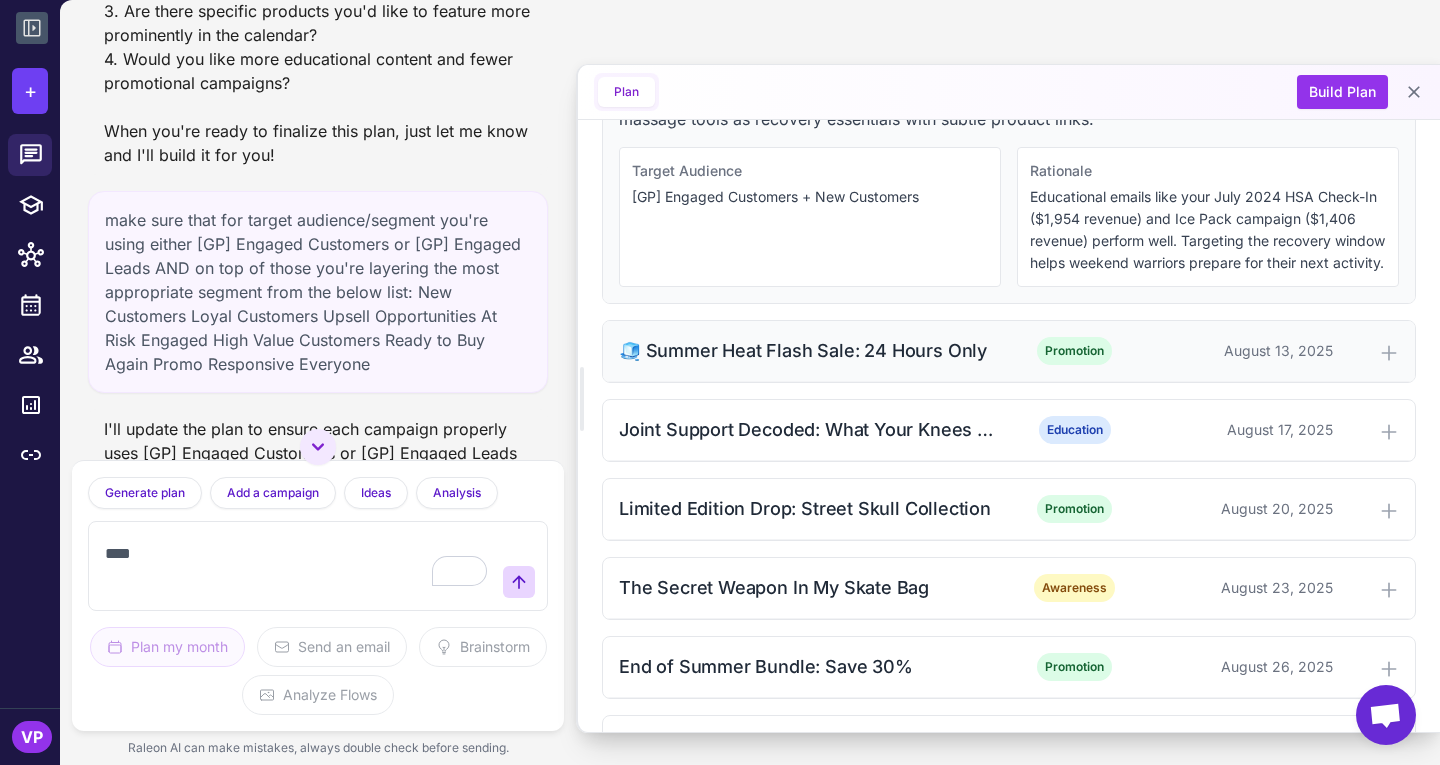 click on "🧊 Summer Heat Flash Sale: 24 Hours Only" at bounding box center [812, 350] 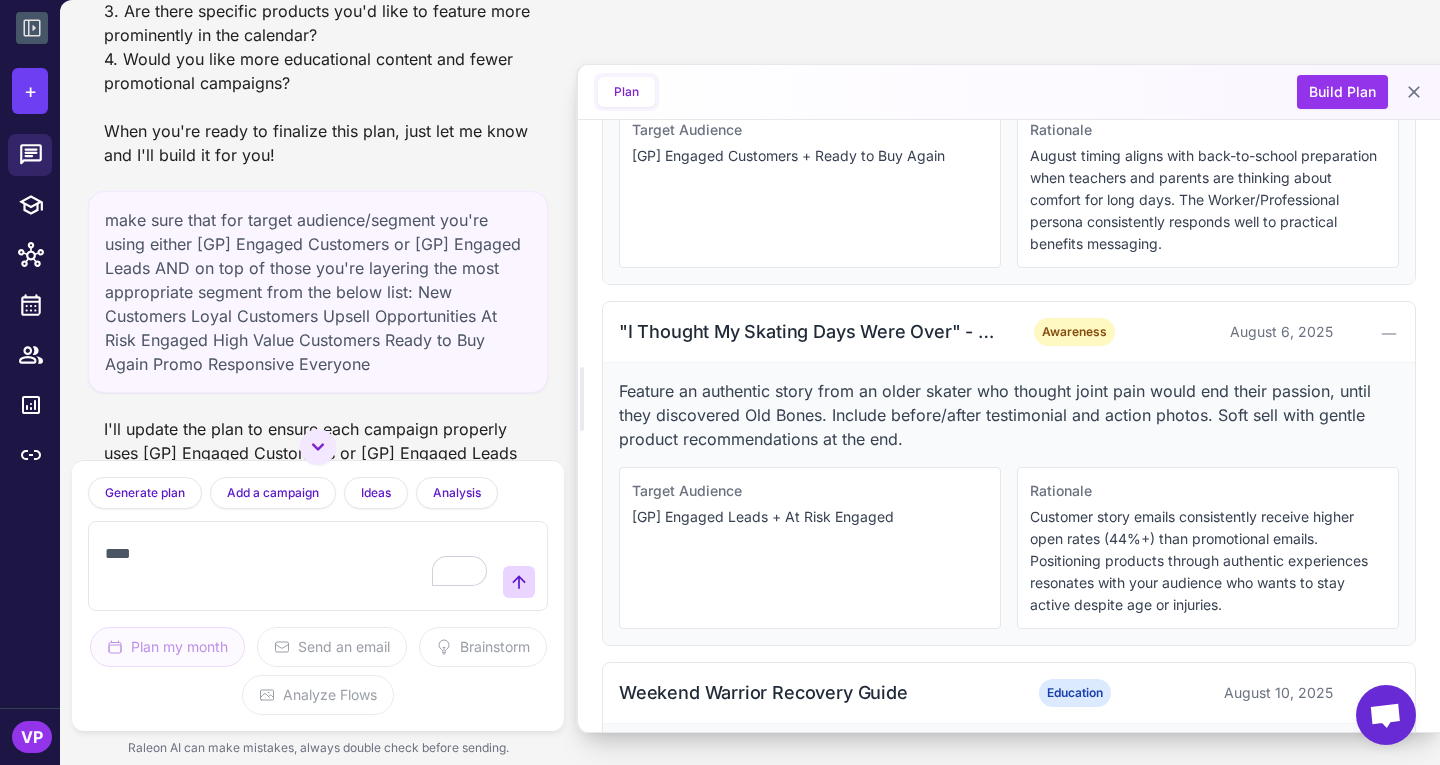 scroll, scrollTop: 888, scrollLeft: 0, axis: vertical 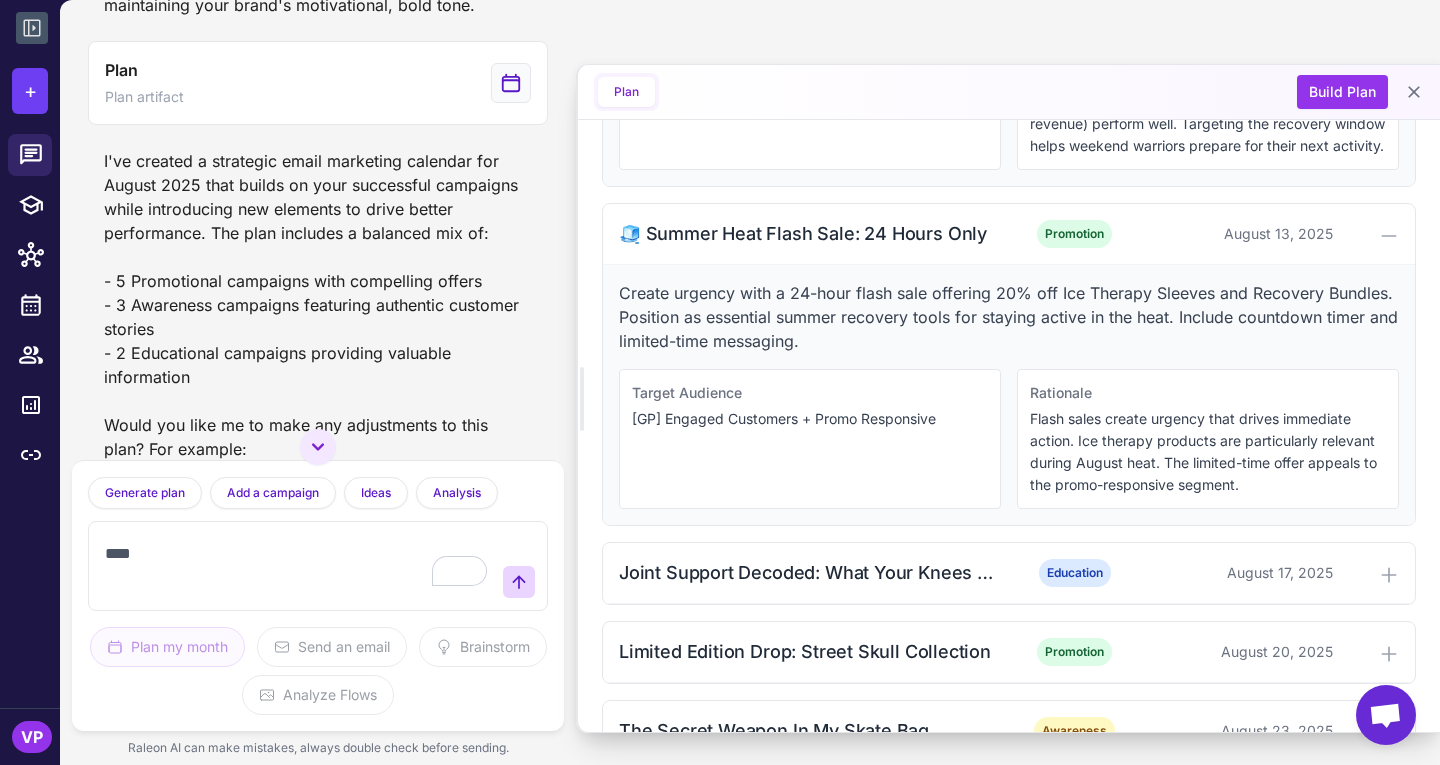 drag, startPoint x: 145, startPoint y: 553, endPoint x: 13, endPoint y: 564, distance: 132.45753 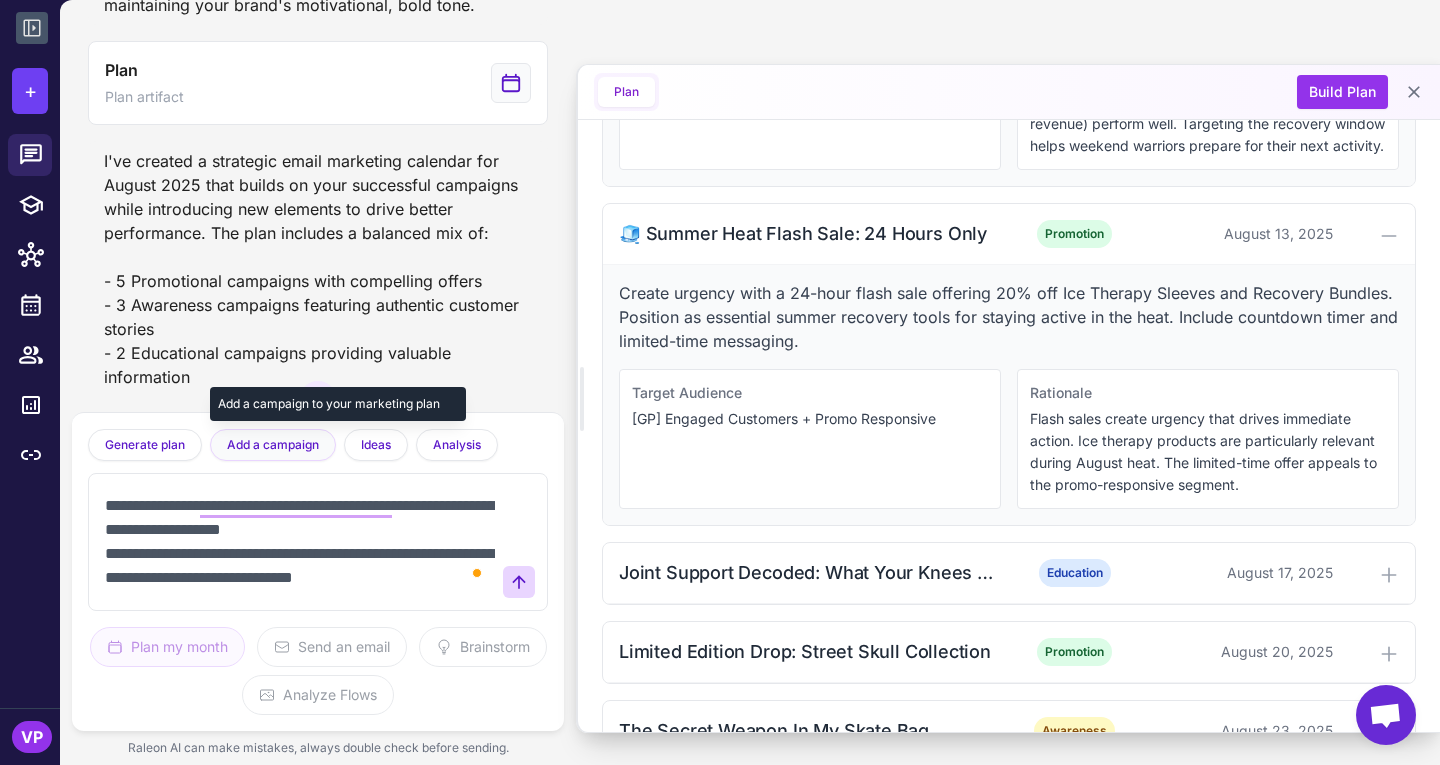scroll, scrollTop: 5, scrollLeft: 0, axis: vertical 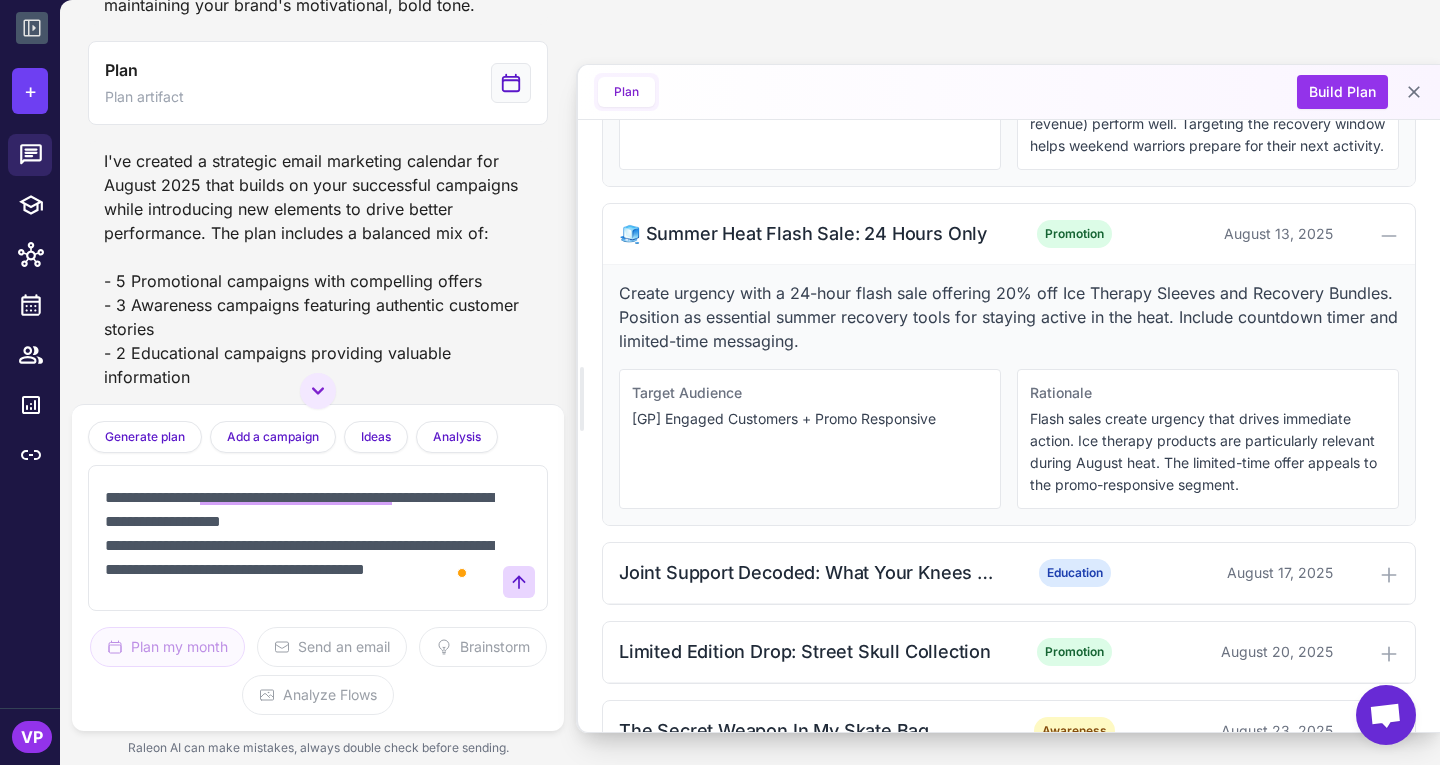 click on "**********" at bounding box center [298, 538] 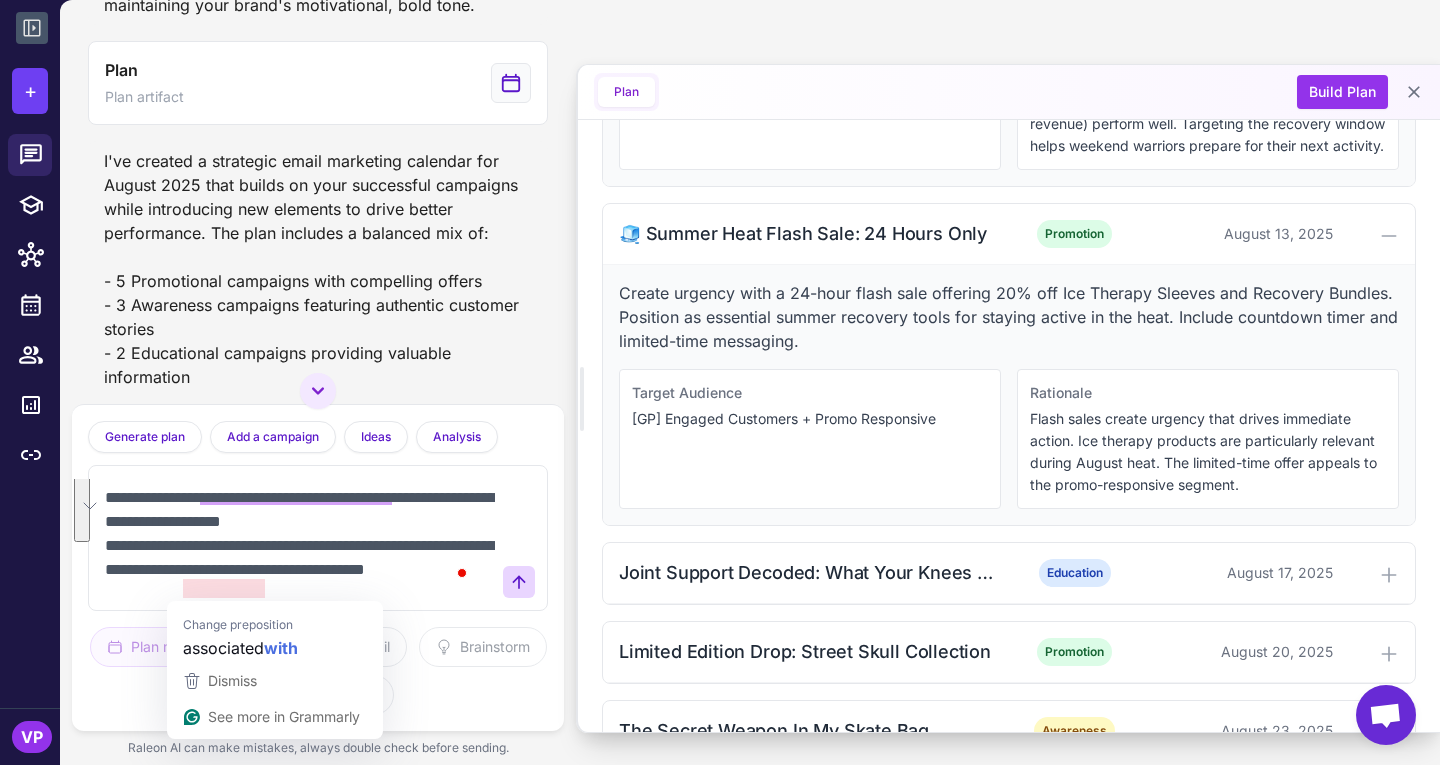 click on "**********" at bounding box center (298, 538) 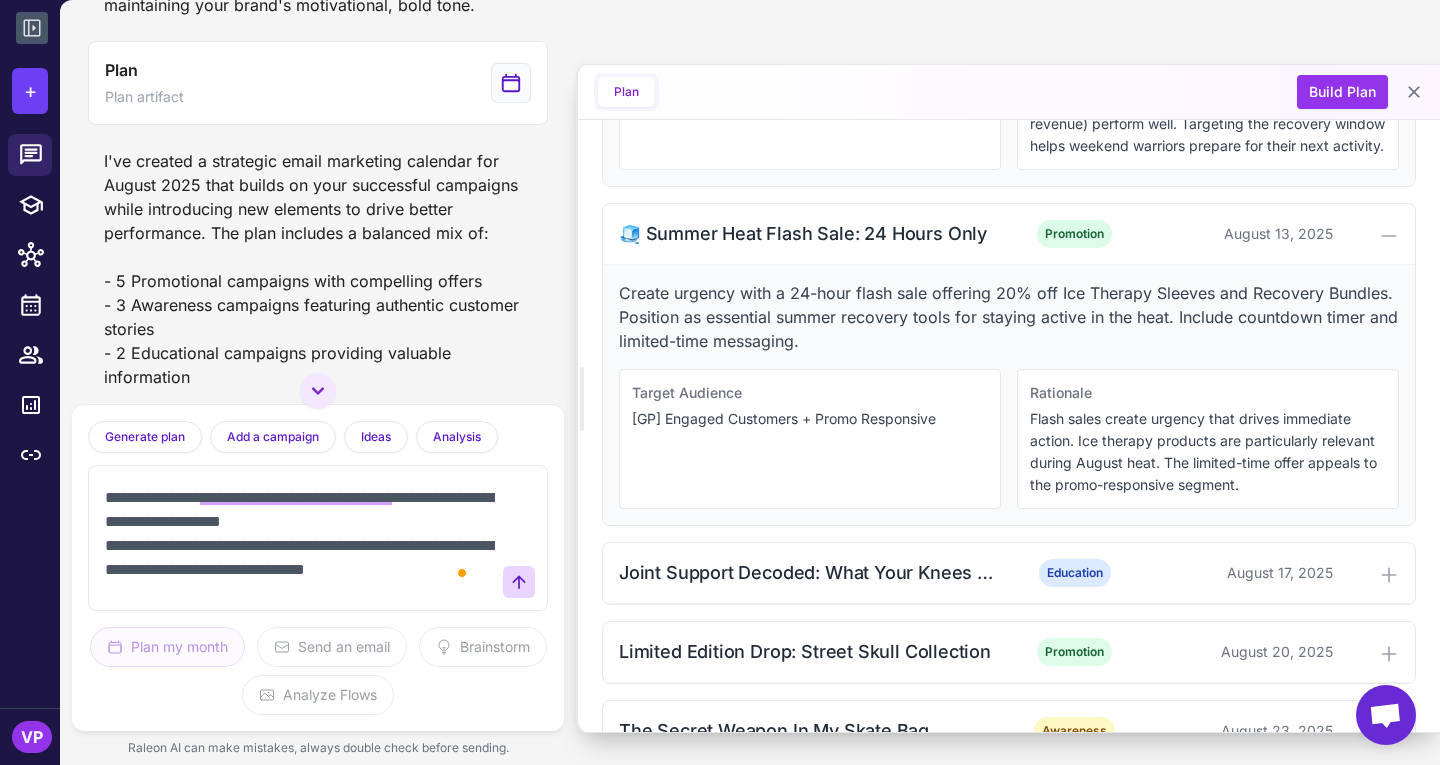 click on "**********" at bounding box center [298, 538] 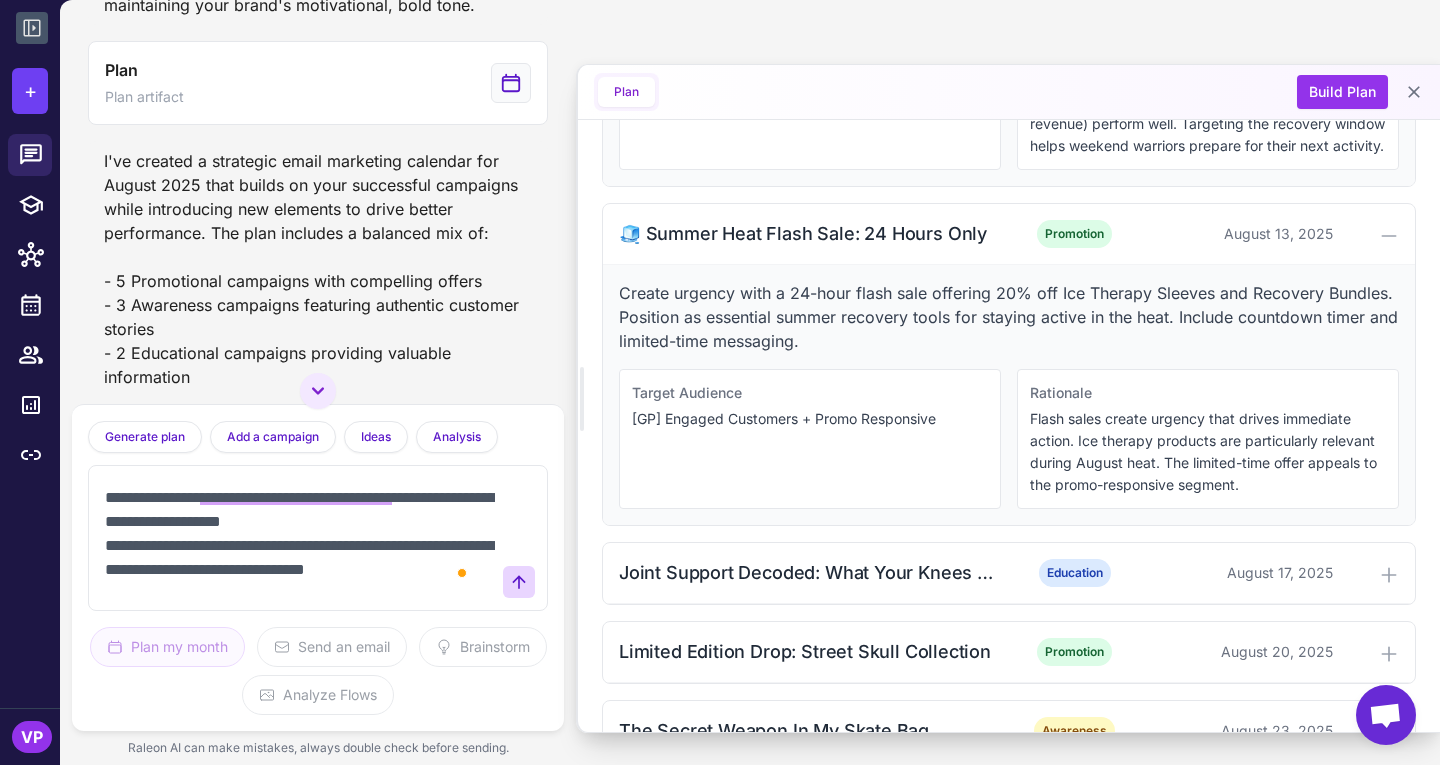 paste on "**********" 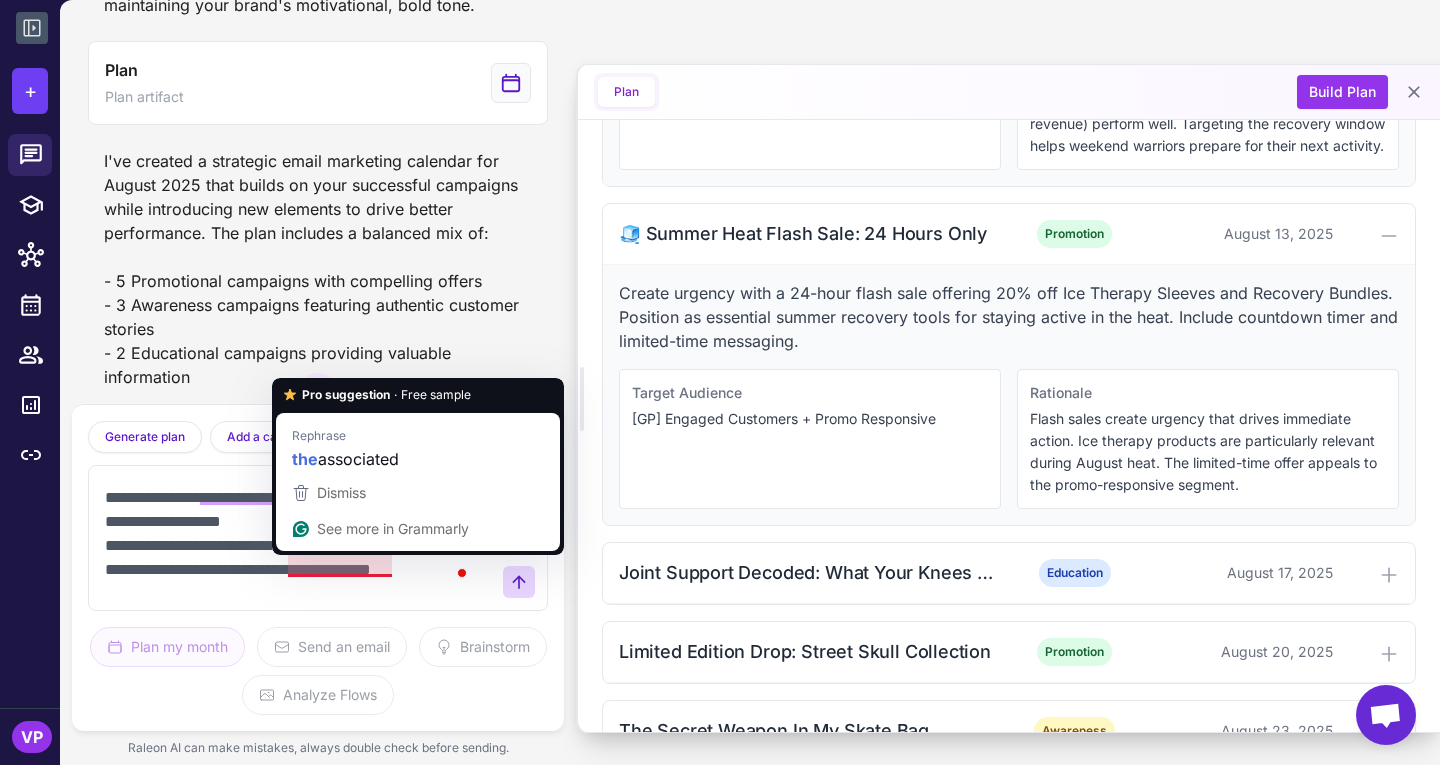 click on "**********" at bounding box center (298, 538) 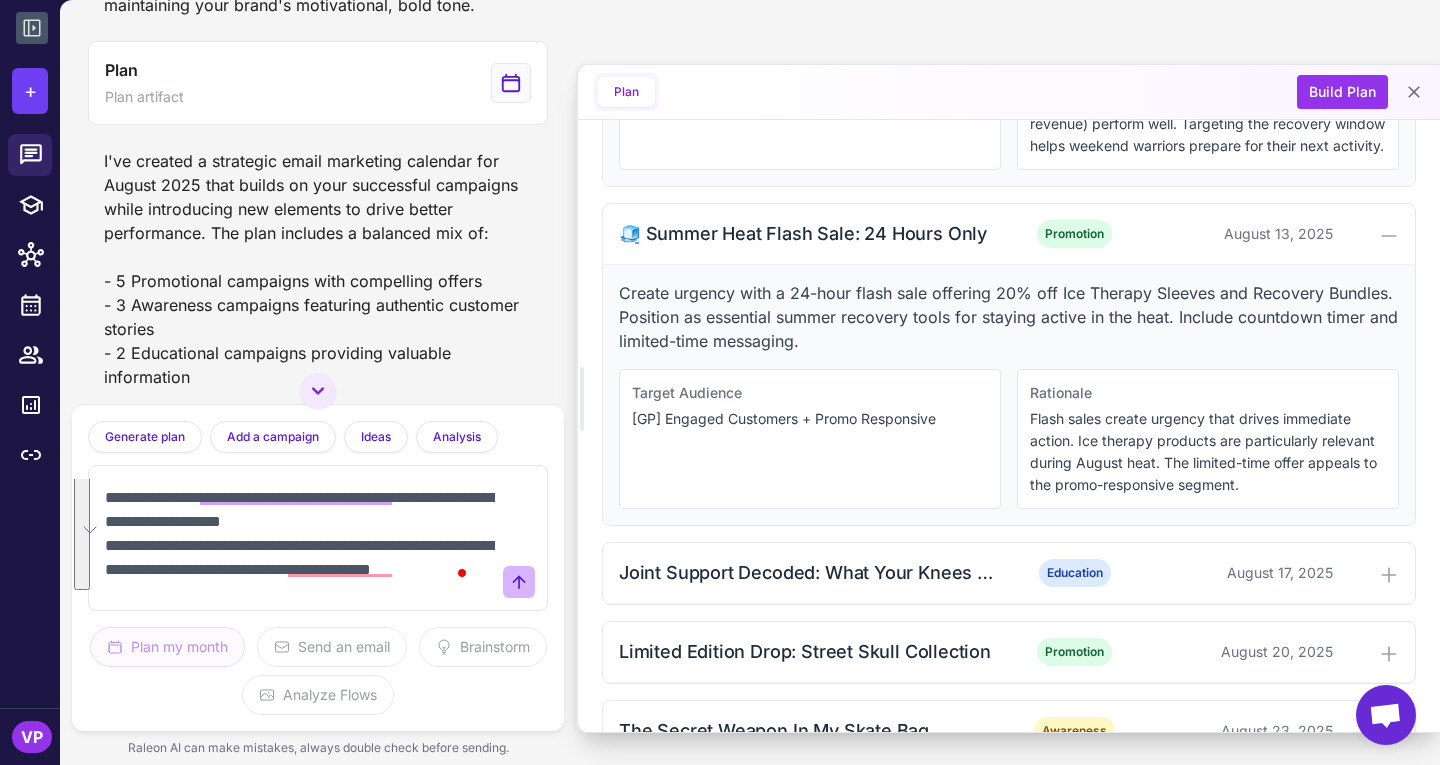 type on "**********" 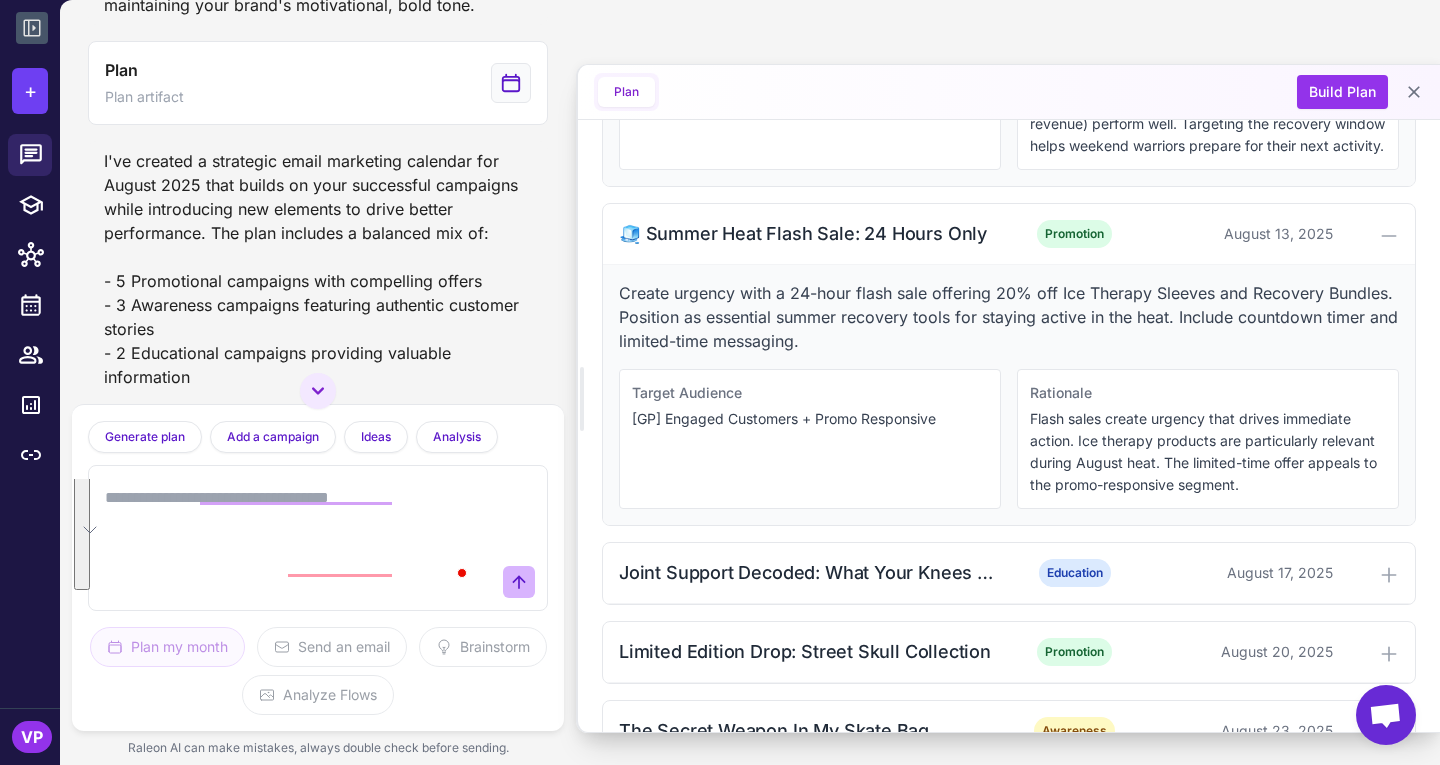 scroll, scrollTop: 0, scrollLeft: 0, axis: both 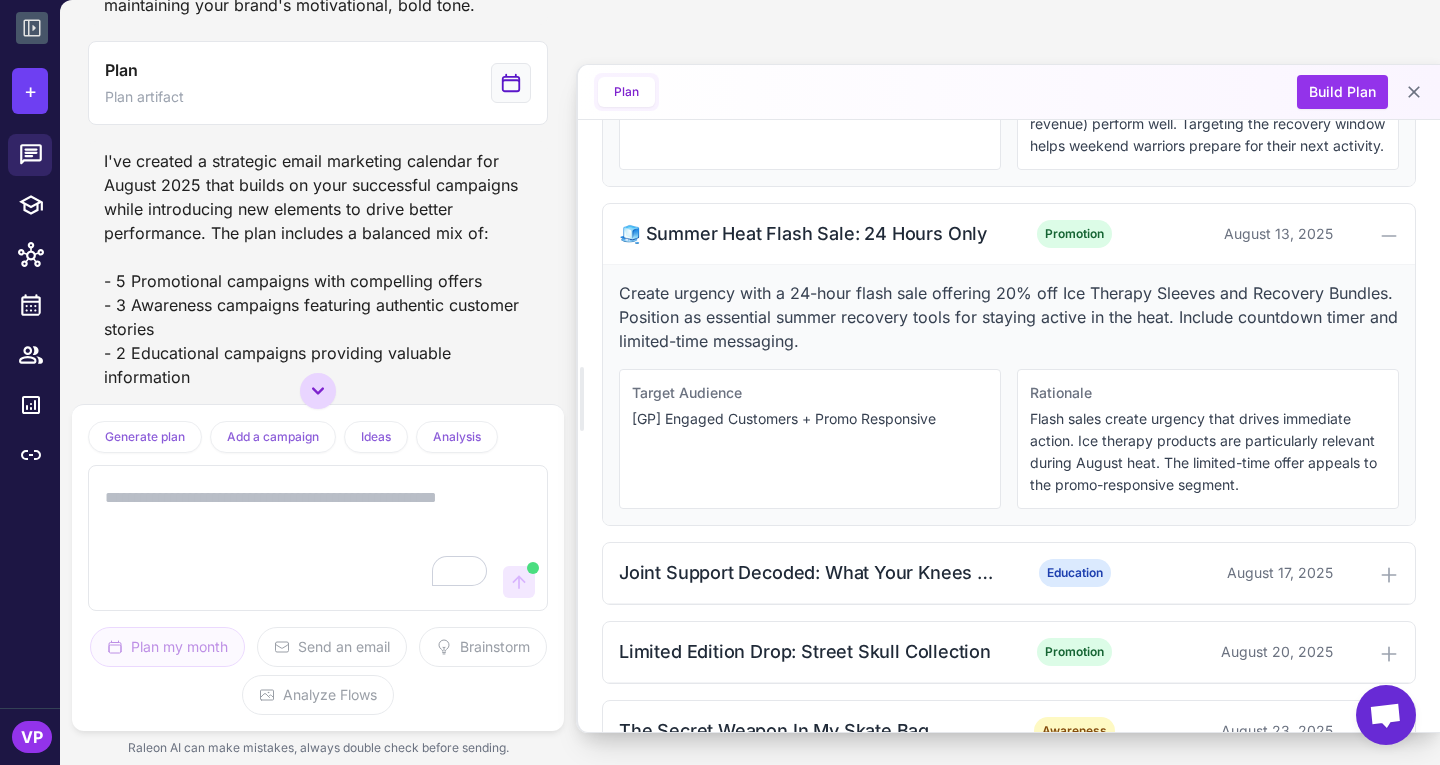 click 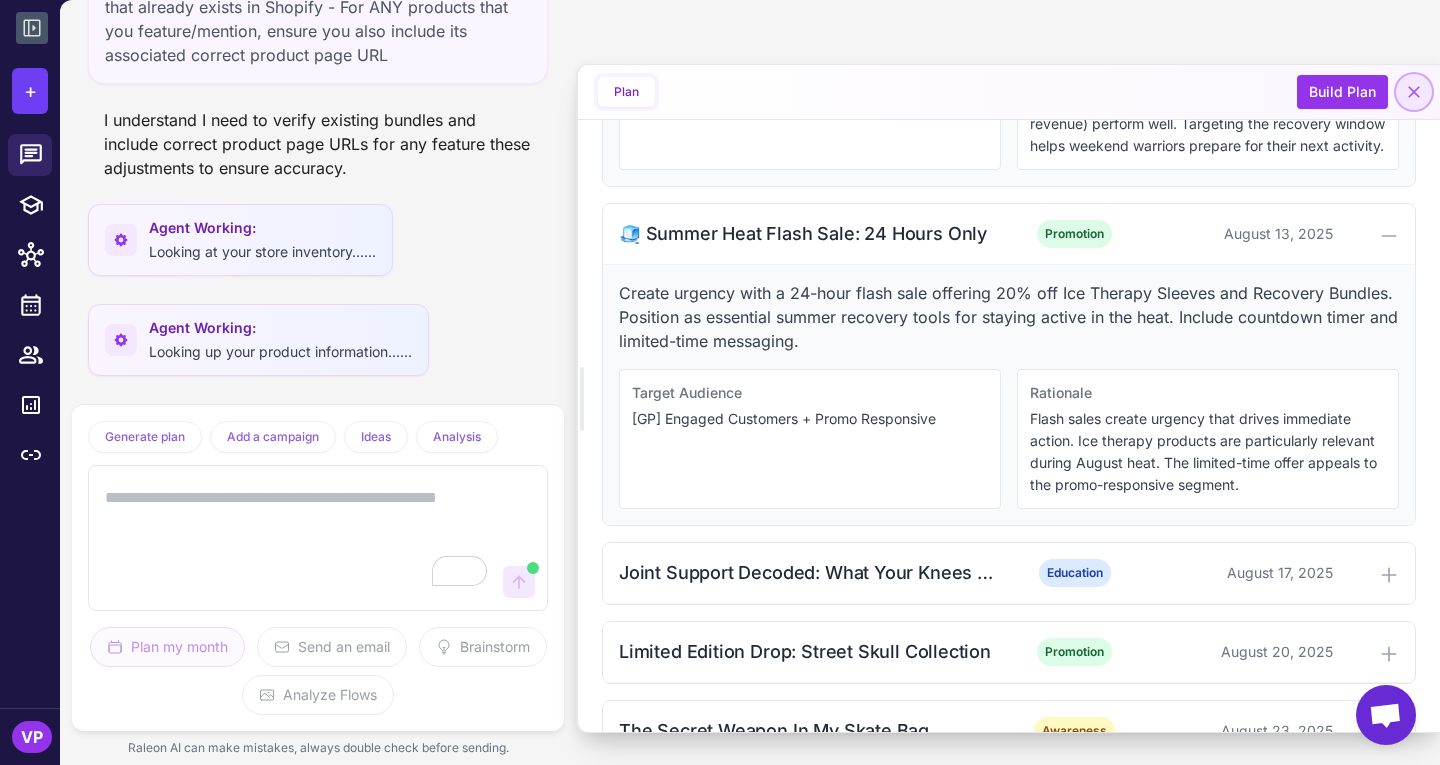 click at bounding box center (1414, 92) 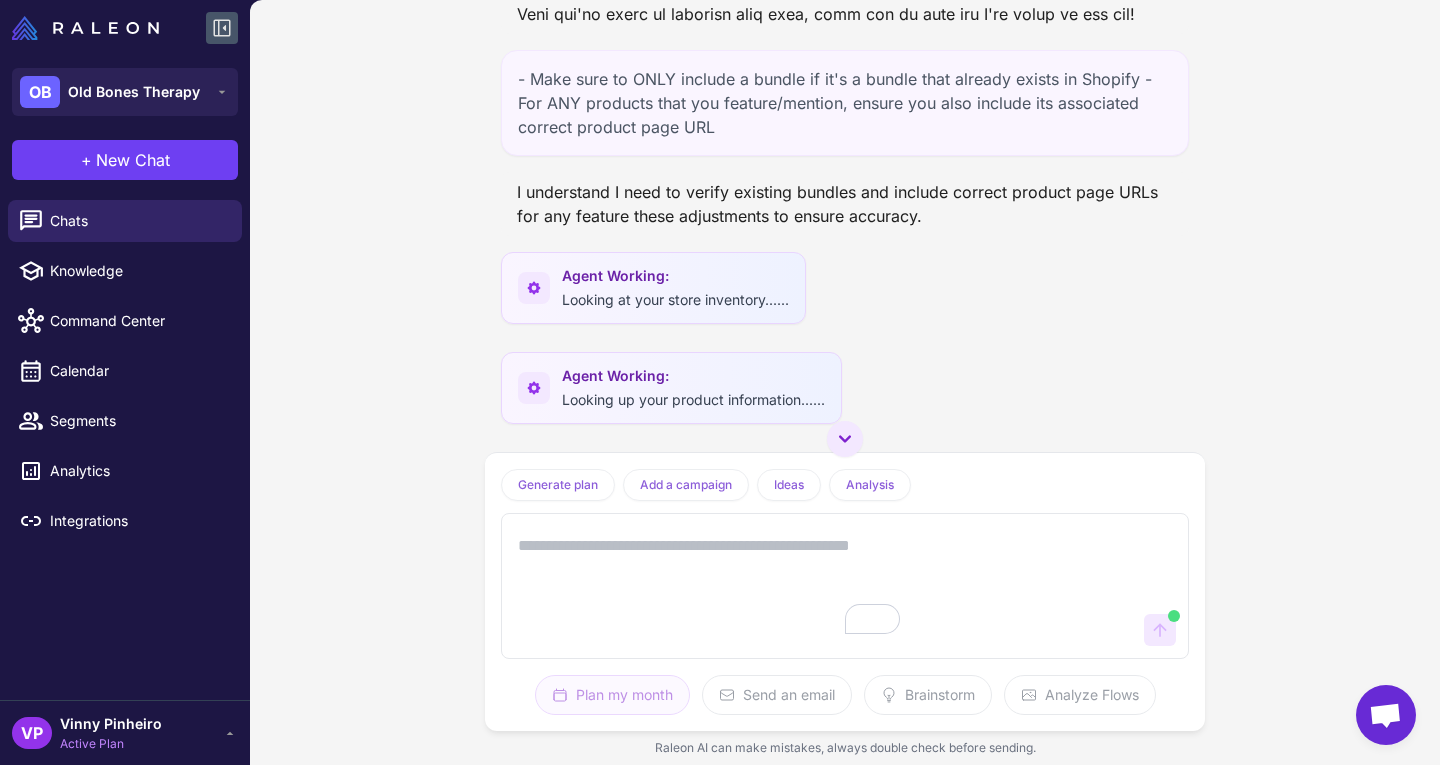 scroll, scrollTop: 1488, scrollLeft: 0, axis: vertical 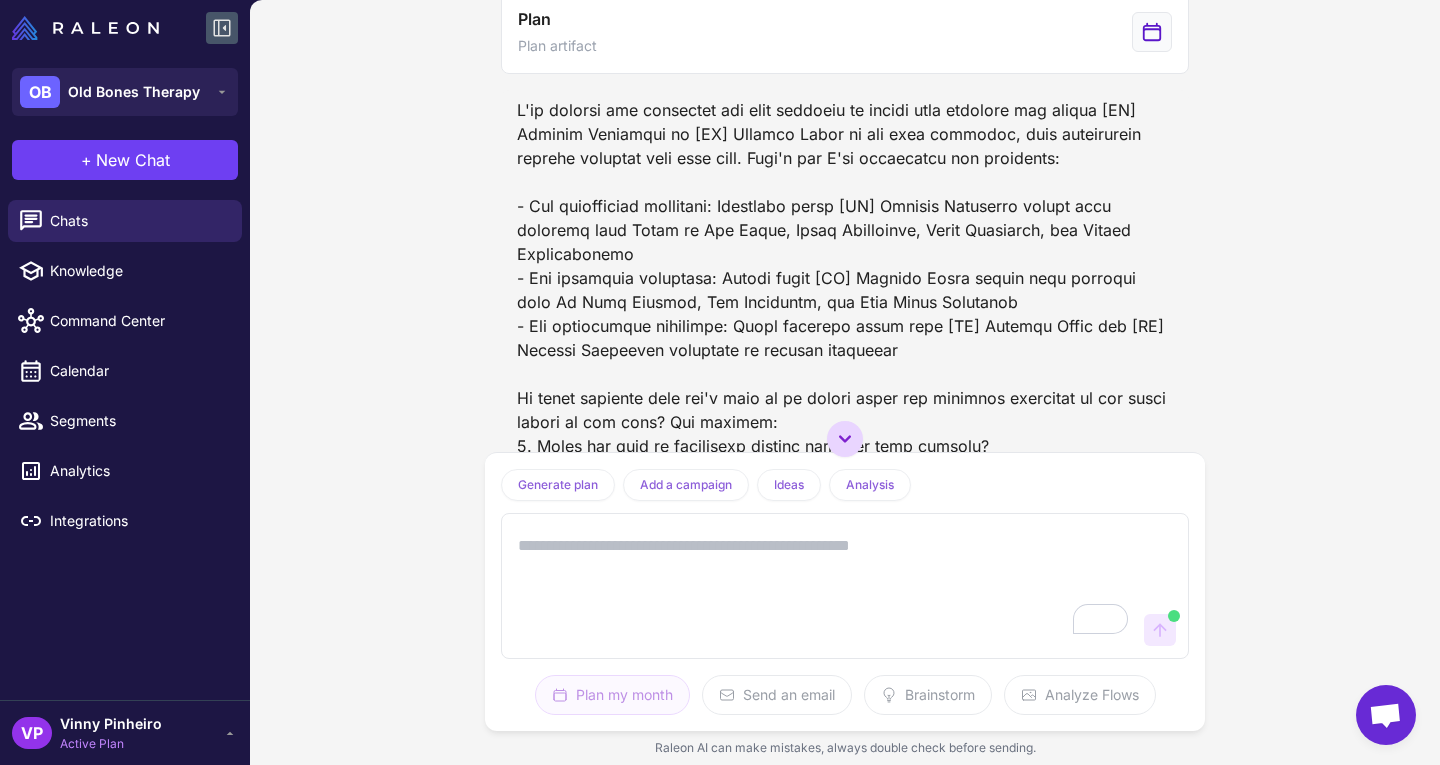 click 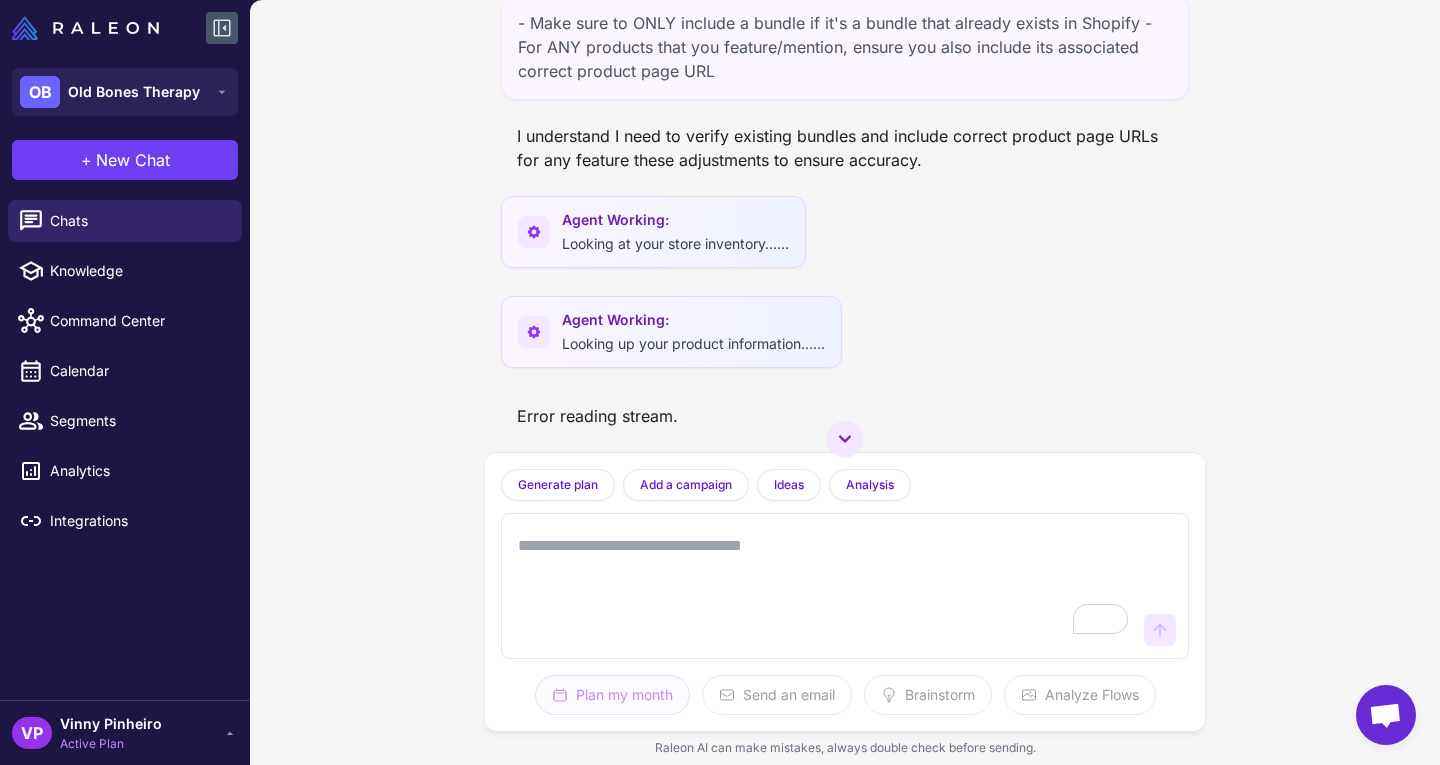 scroll, scrollTop: 2192, scrollLeft: 0, axis: vertical 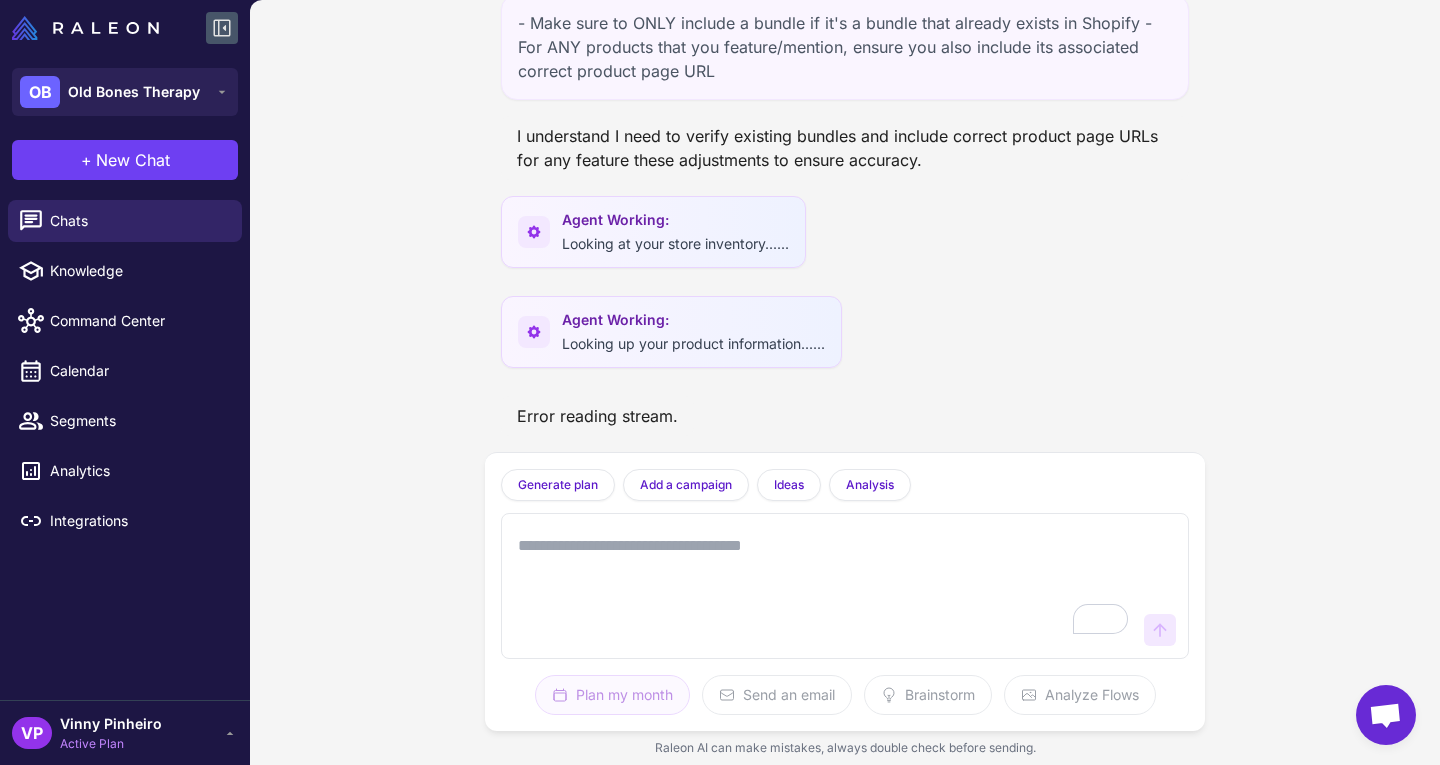 click at bounding box center [825, 586] 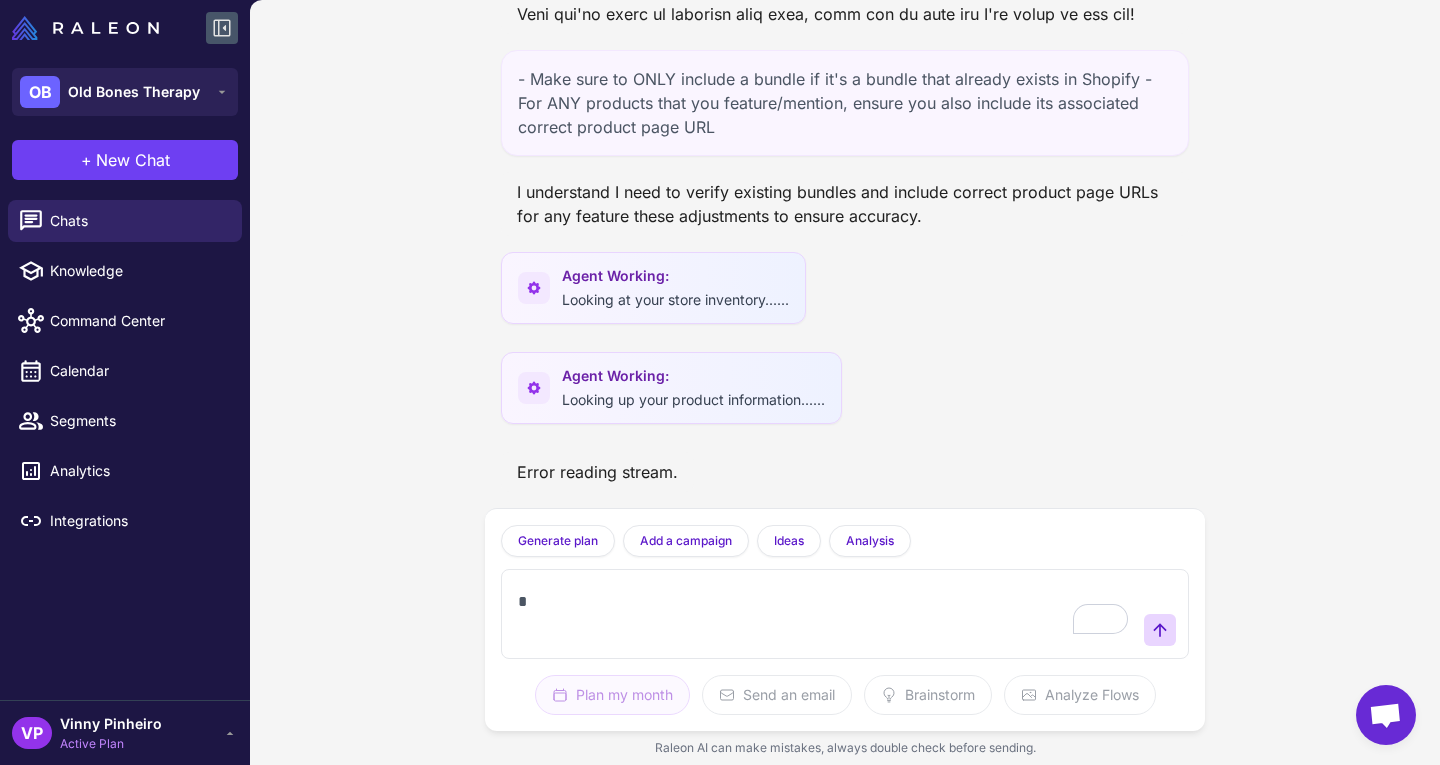 scroll, scrollTop: 2136, scrollLeft: 0, axis: vertical 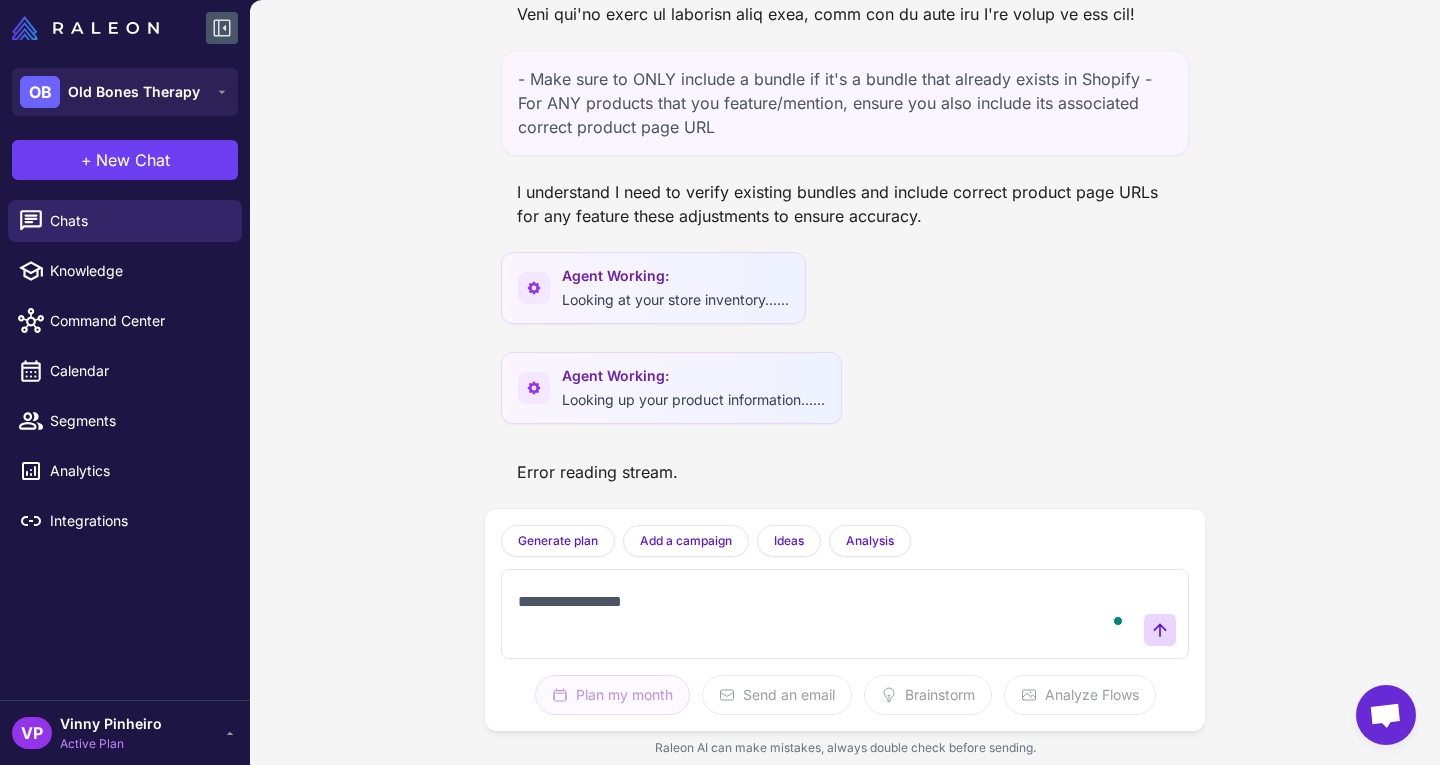 type on "**********" 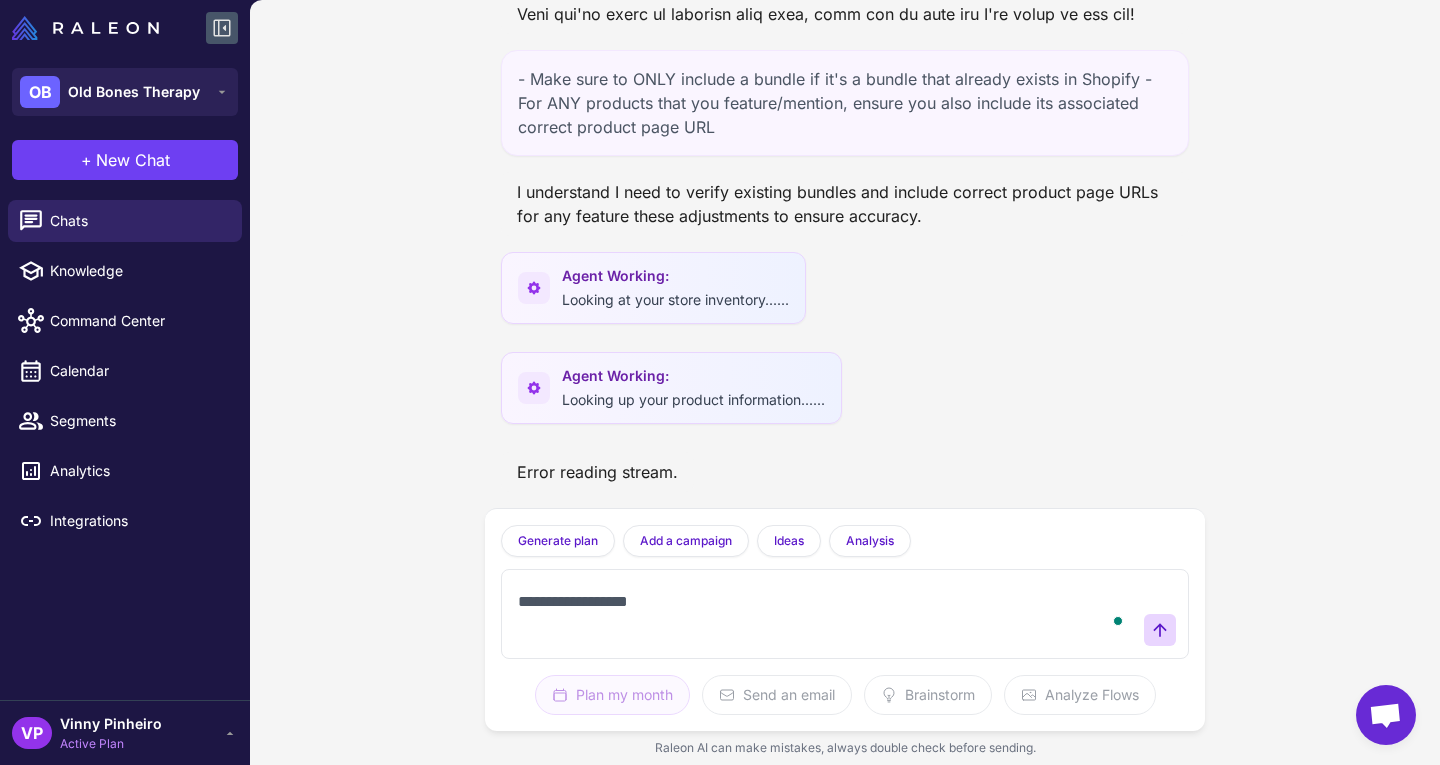 type 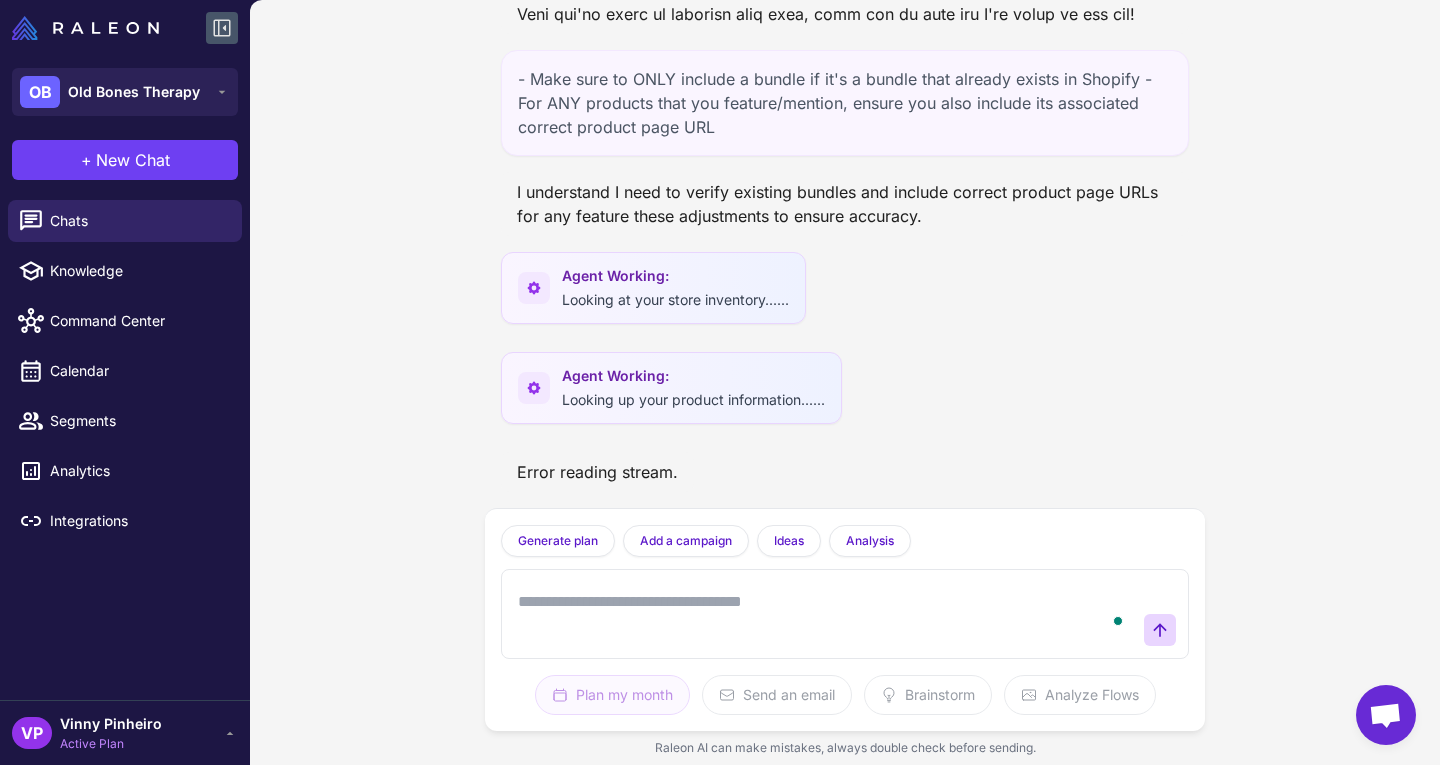 scroll, scrollTop: 2192, scrollLeft: 0, axis: vertical 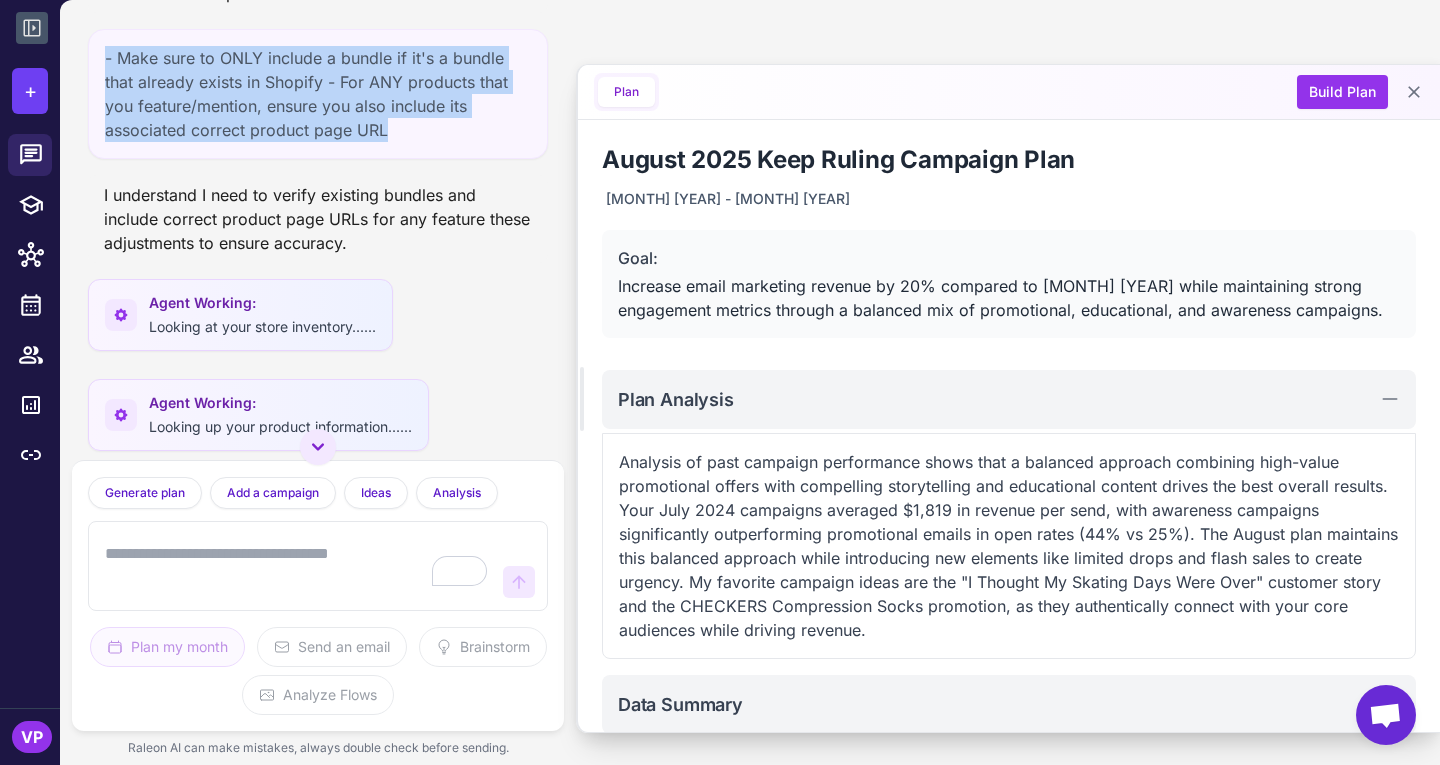 drag, startPoint x: 394, startPoint y: 191, endPoint x: 105, endPoint y: 118, distance: 298.07718 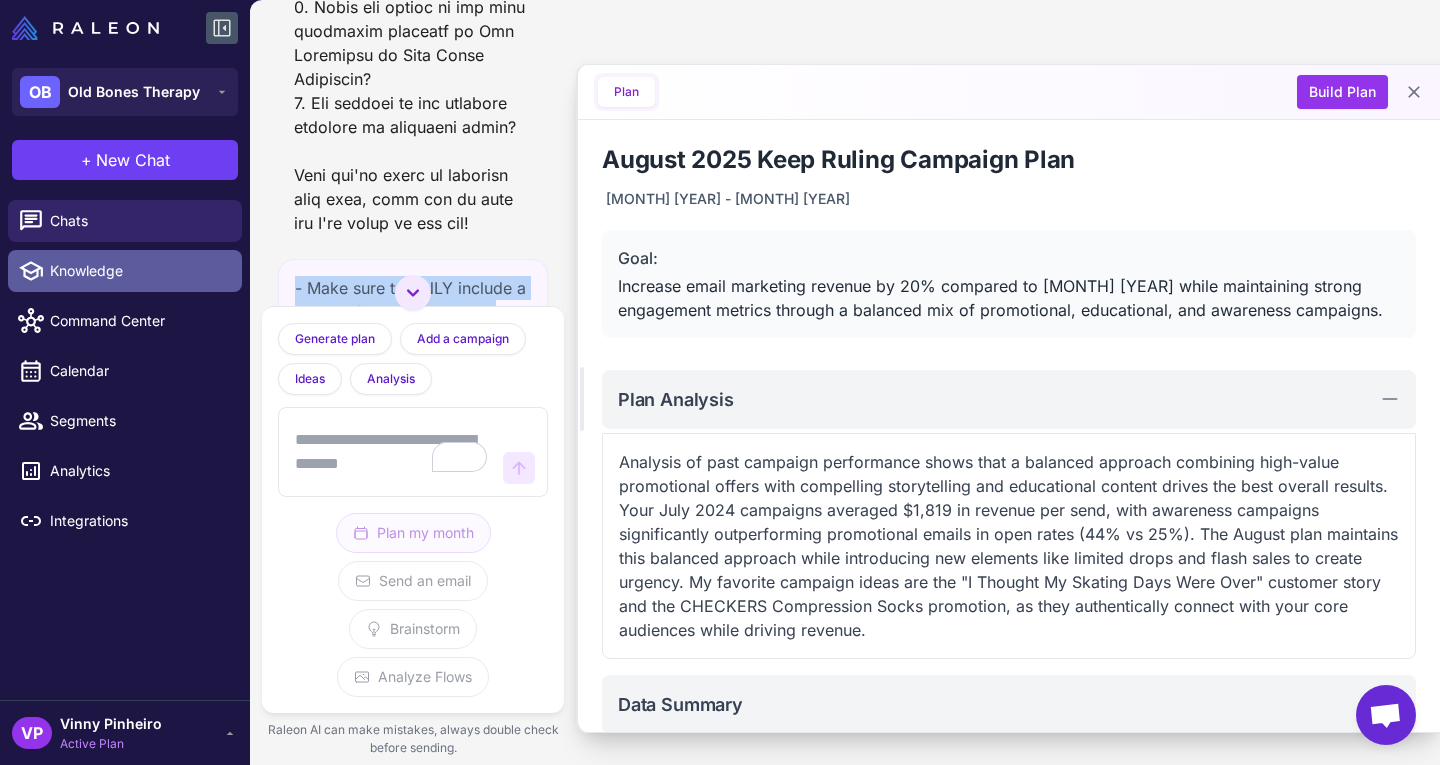 click on "Knowledge" at bounding box center [138, 271] 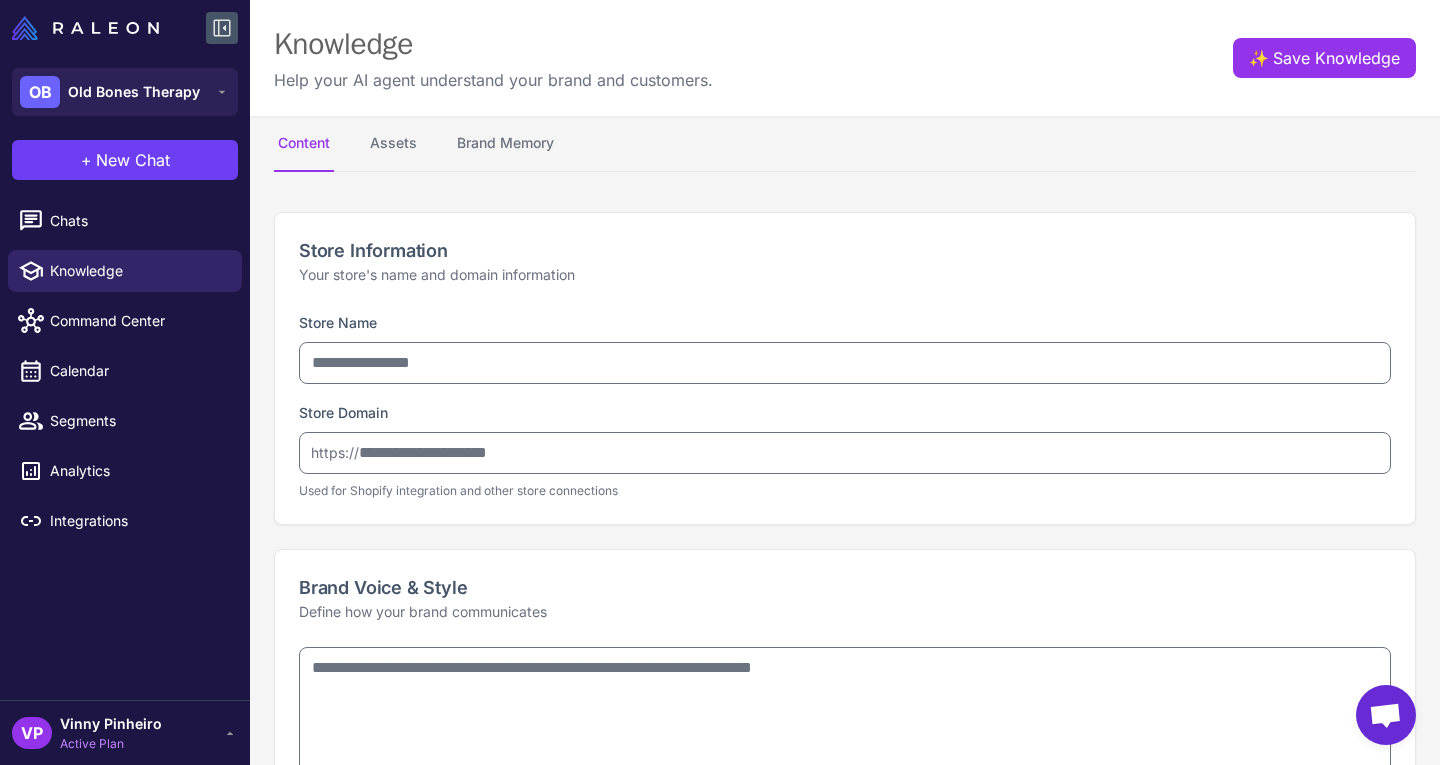 type on "**********" 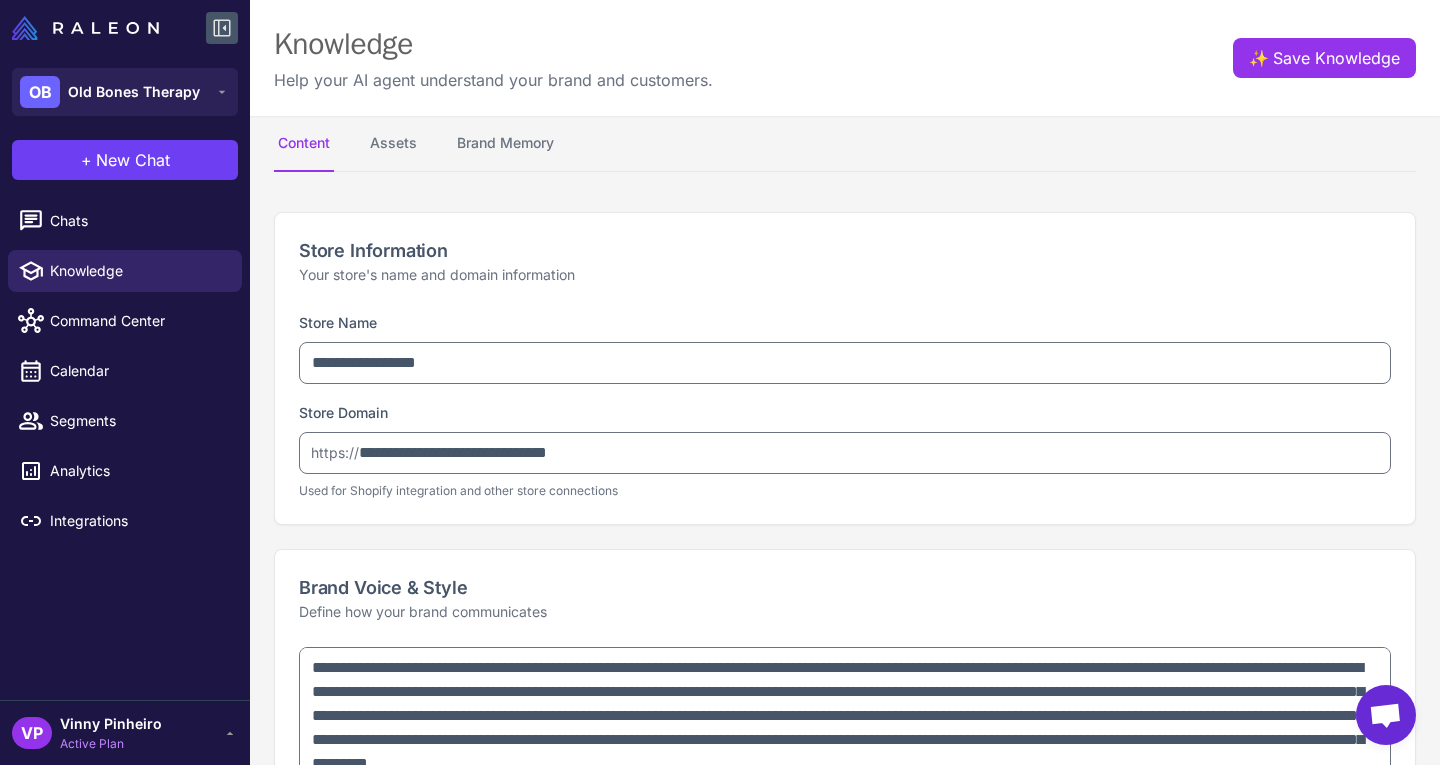 type on "**********" 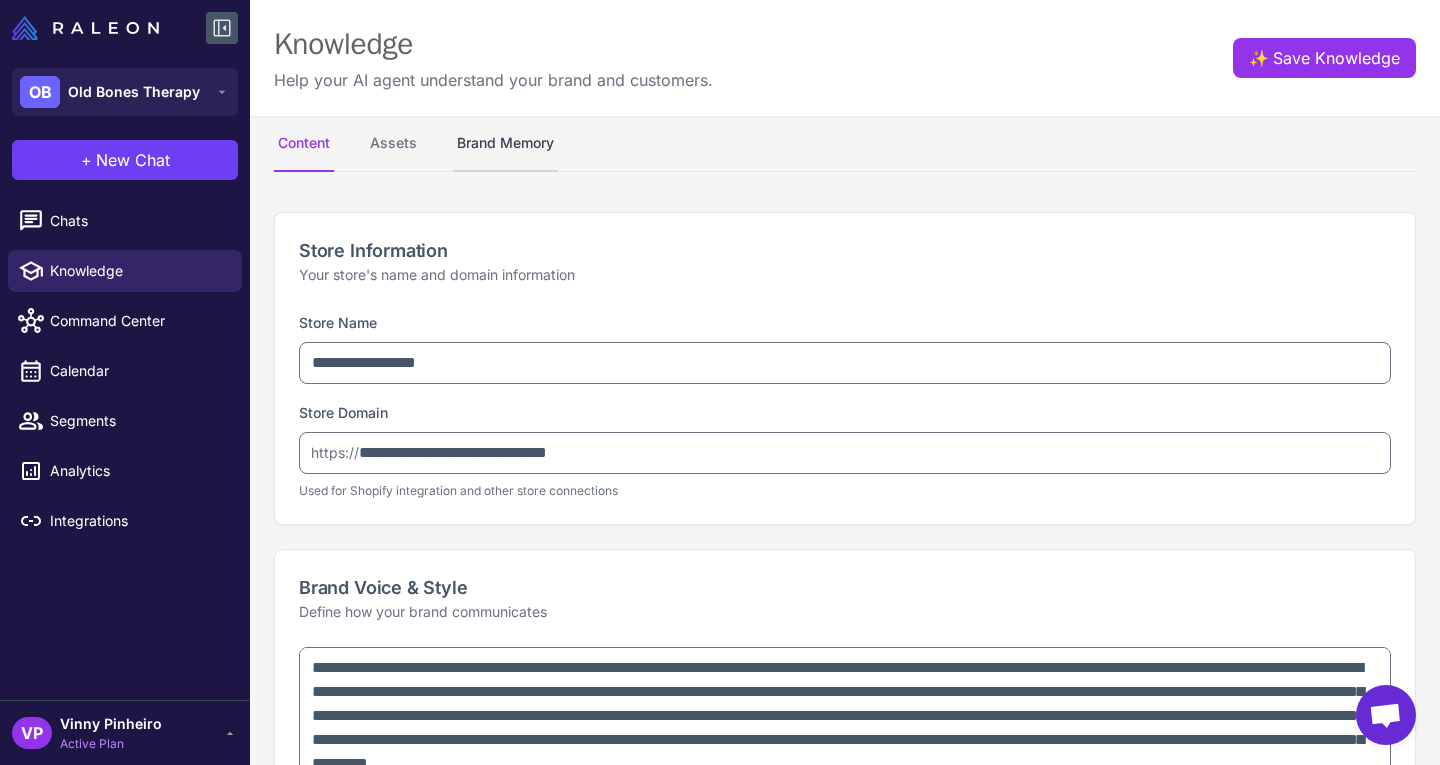 type on "**********" 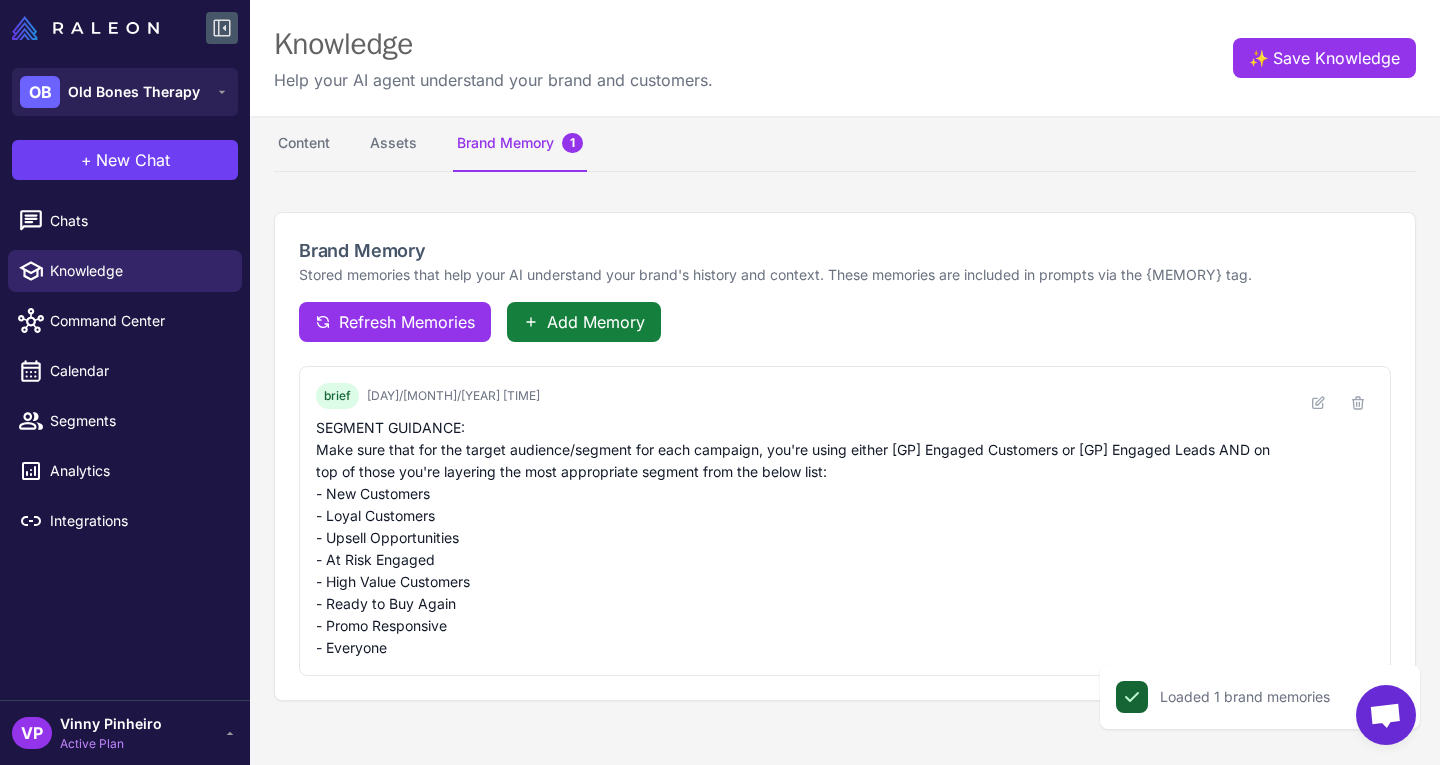 click on "Add Memory" at bounding box center (596, 322) 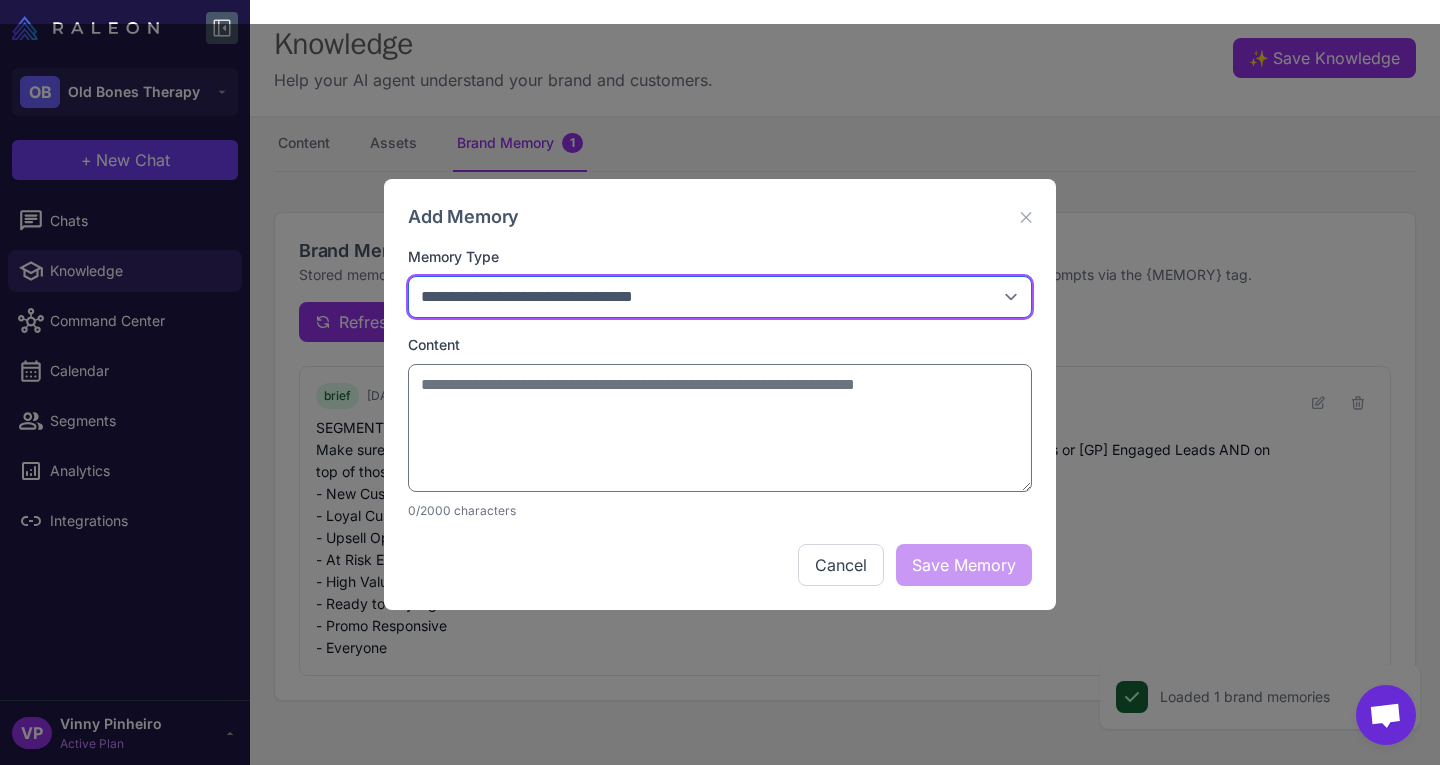 click on "**********" at bounding box center [720, 297] 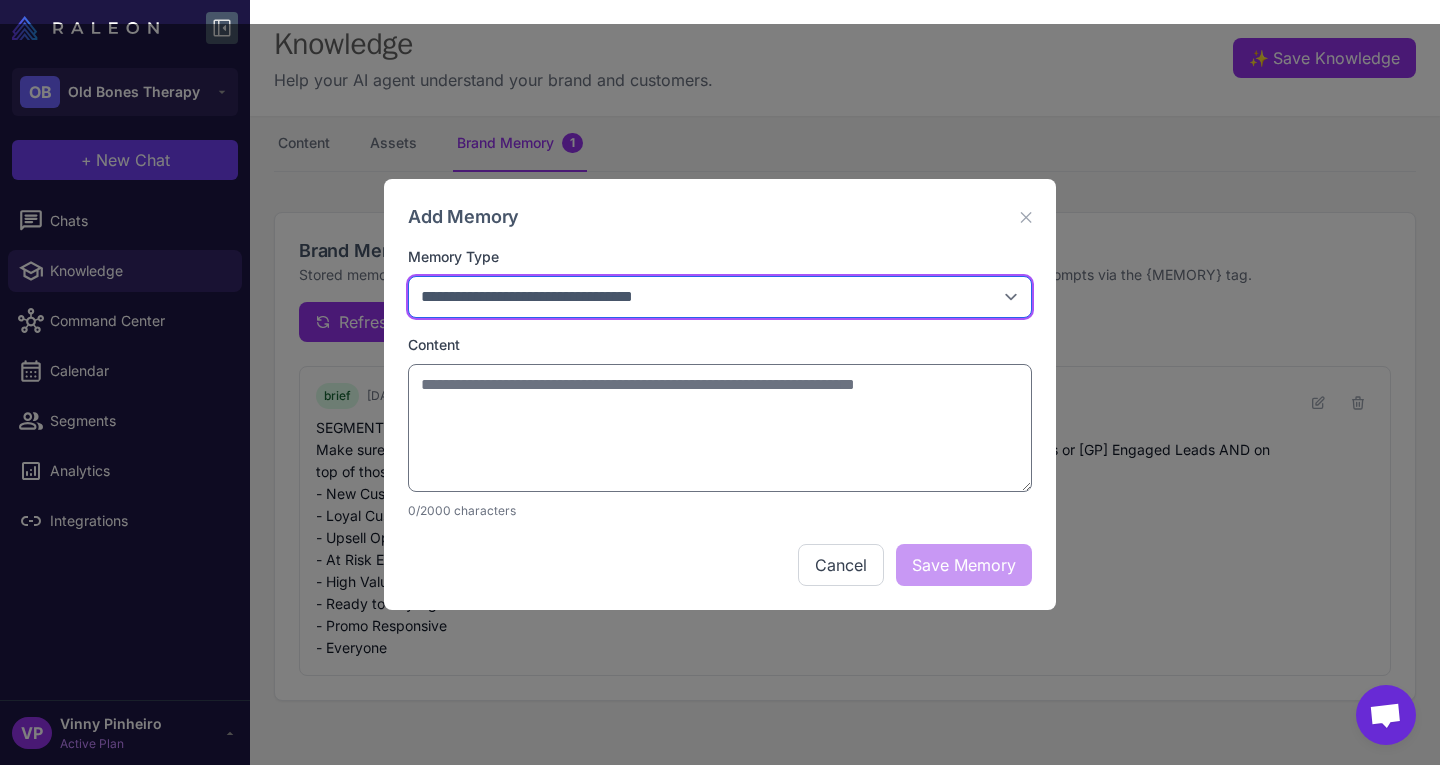 select on "*****" 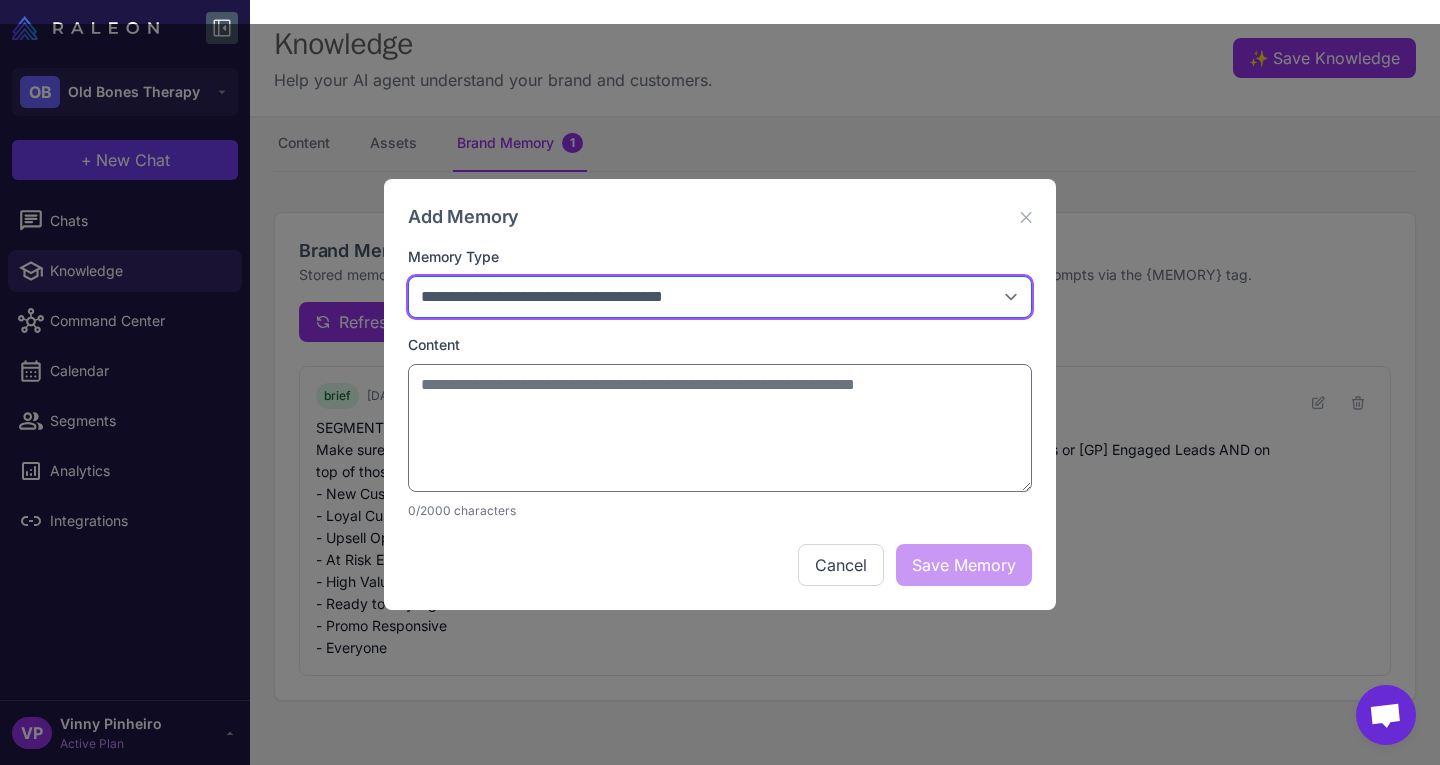 click on "**********" at bounding box center (720, 297) 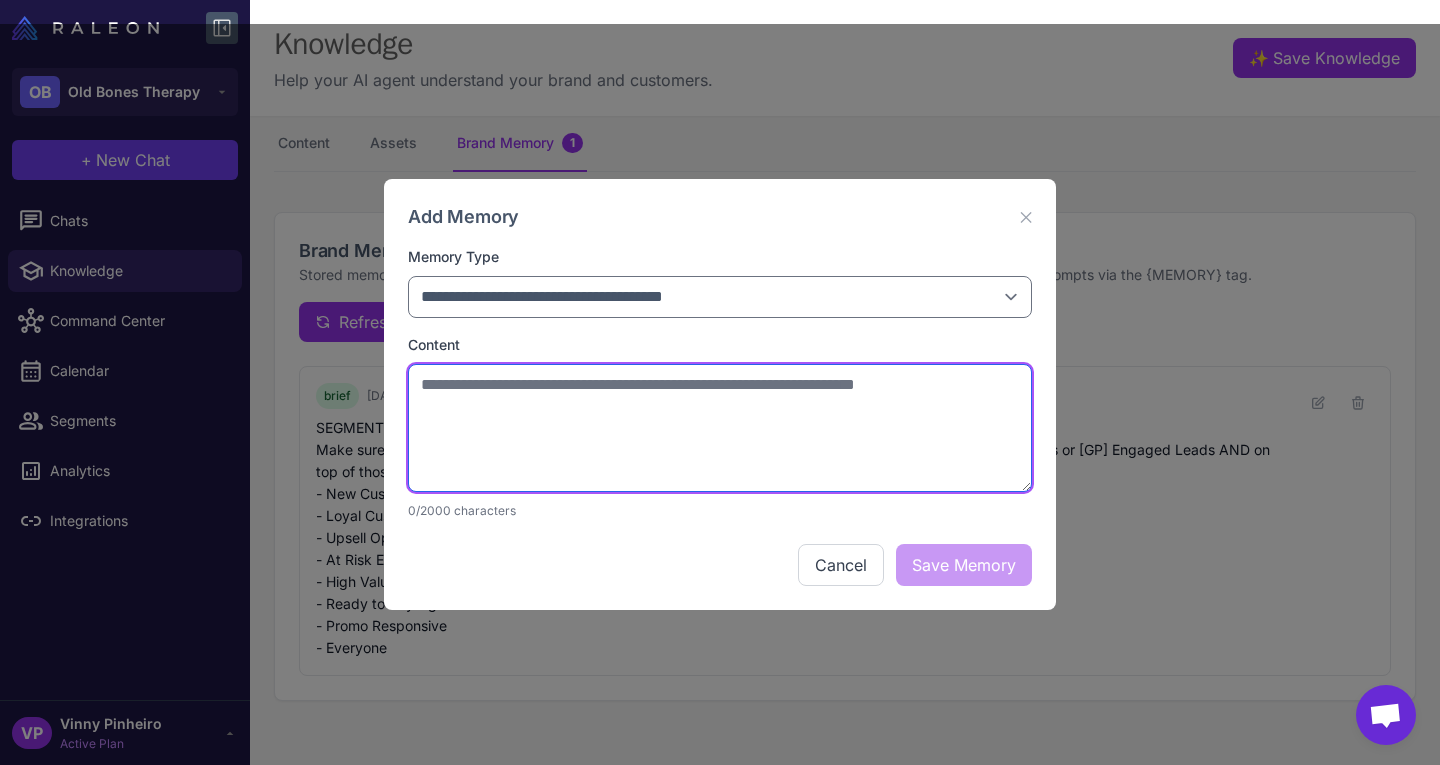 click at bounding box center (720, 428) 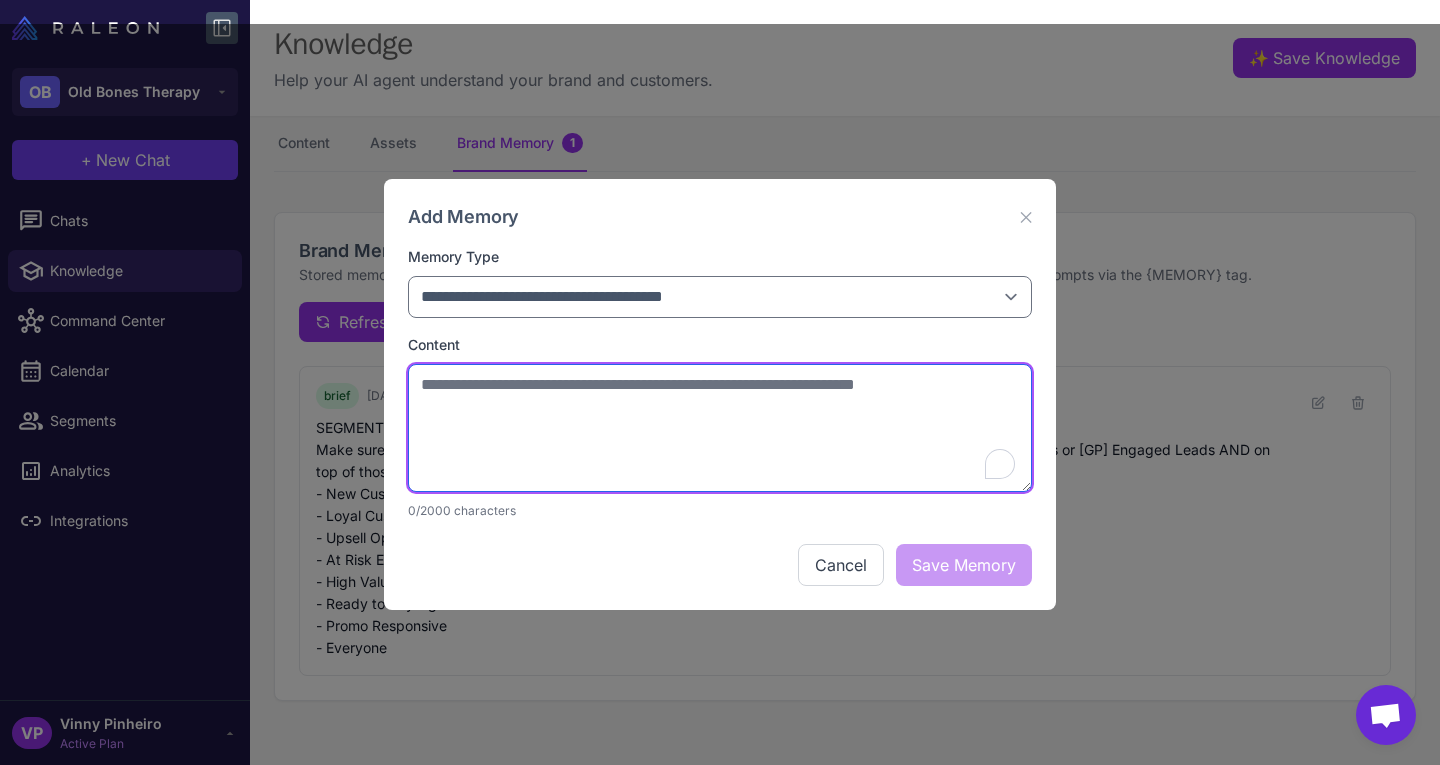 paste on "**********" 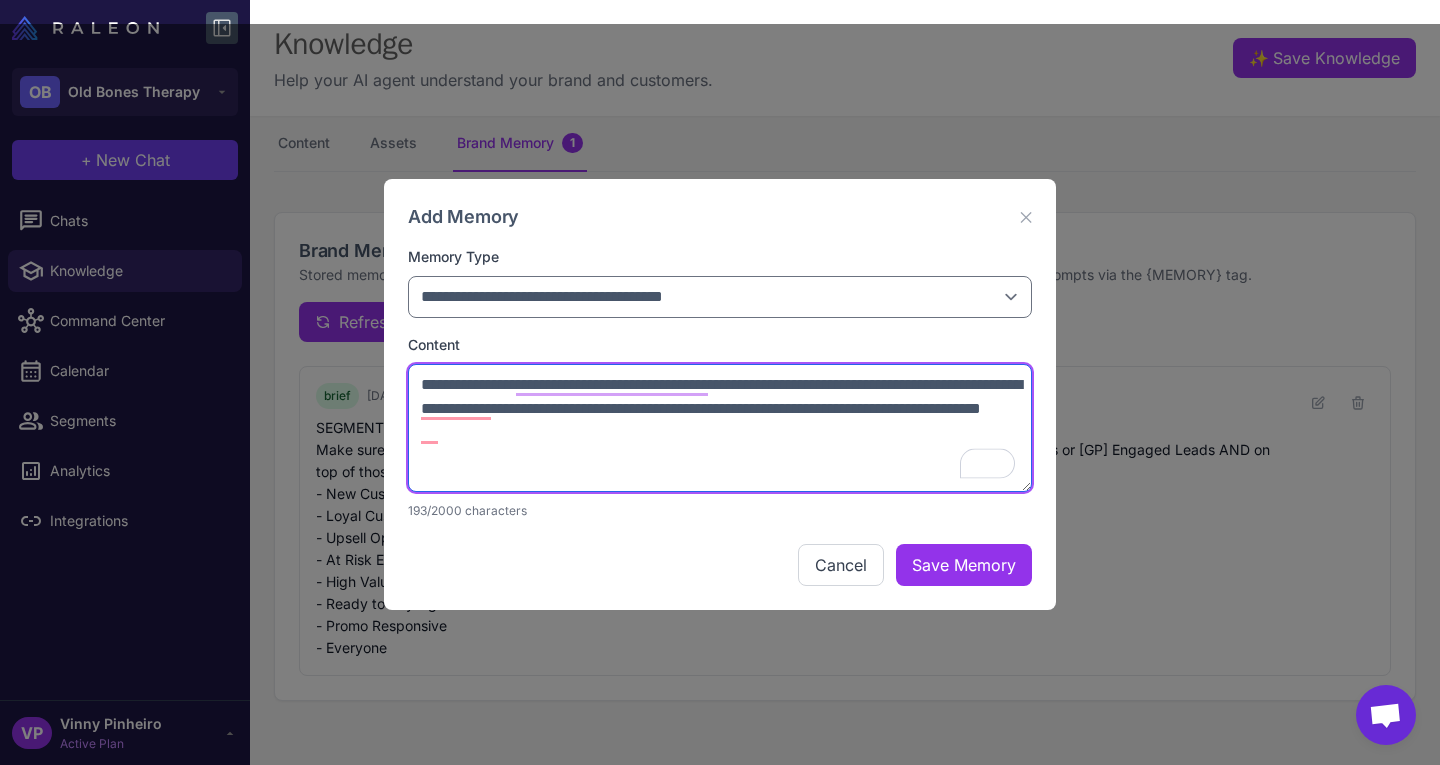 click on "**********" at bounding box center (720, 428) 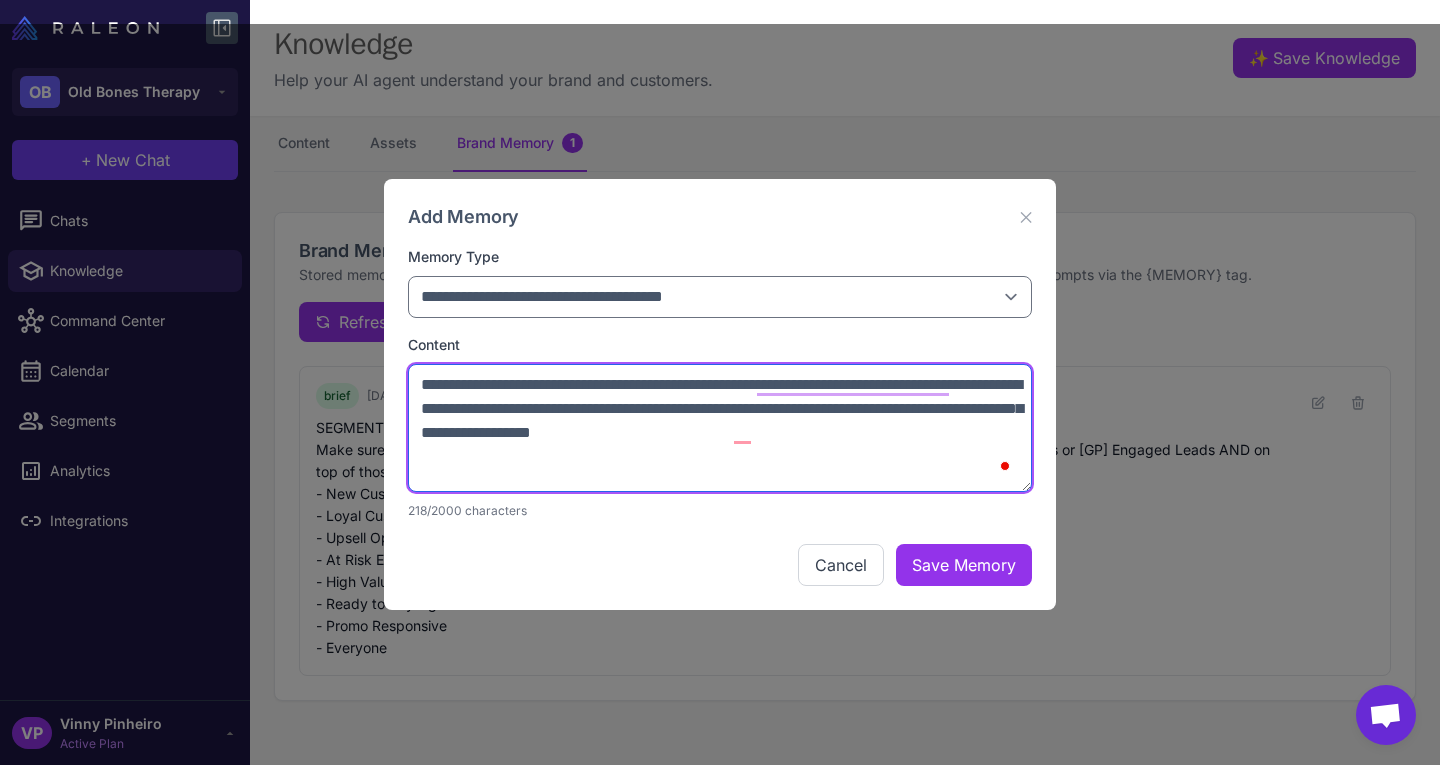 type on "**********" 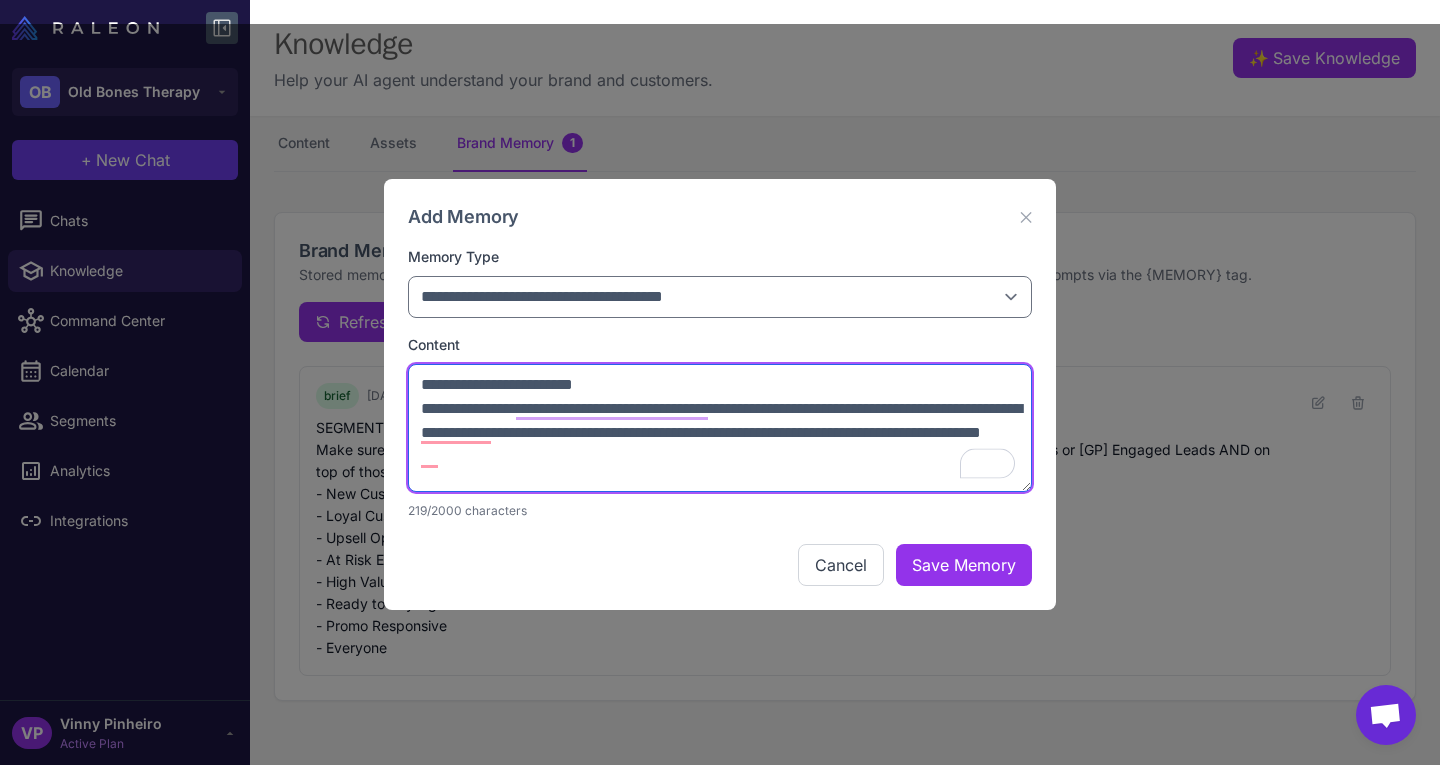 click on "**********" at bounding box center (720, 428) 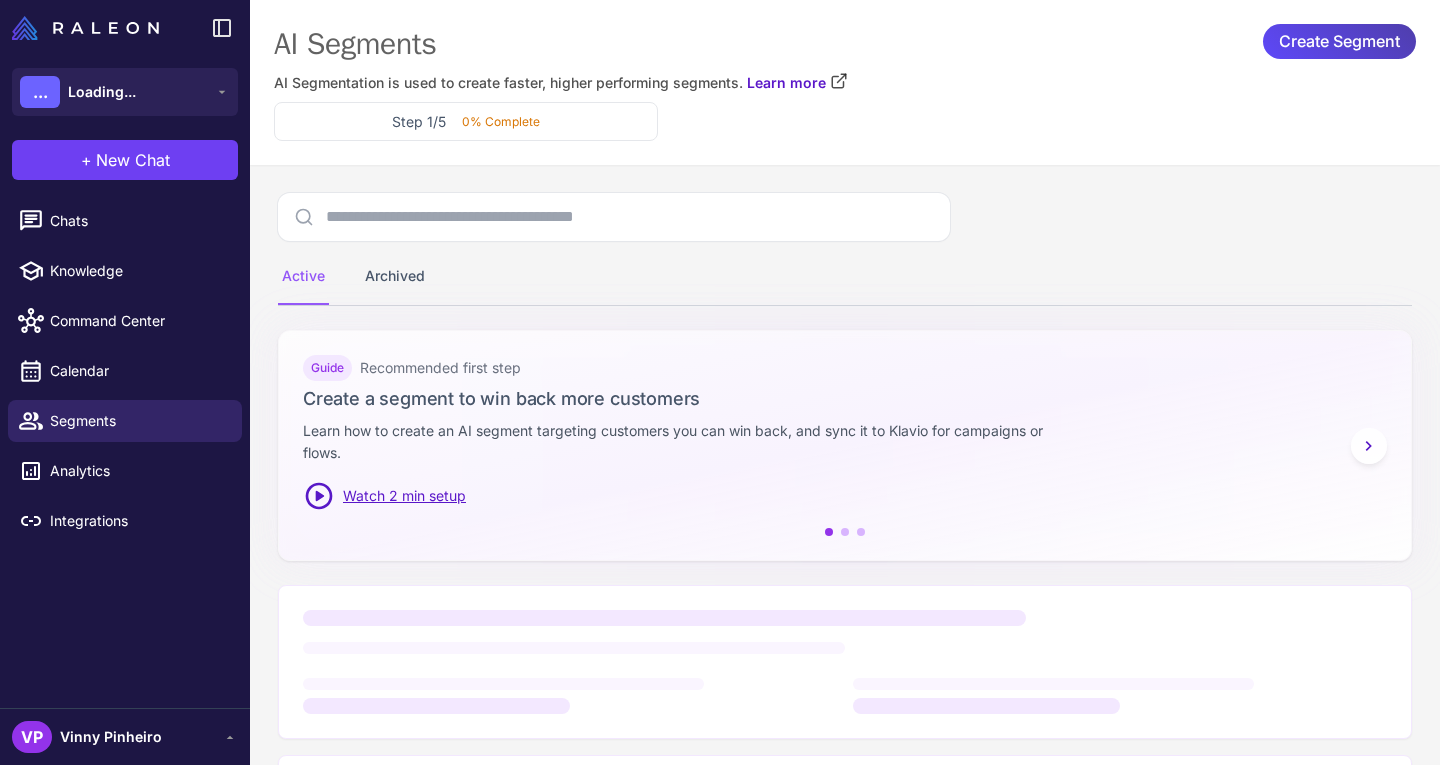 scroll, scrollTop: 0, scrollLeft: 0, axis: both 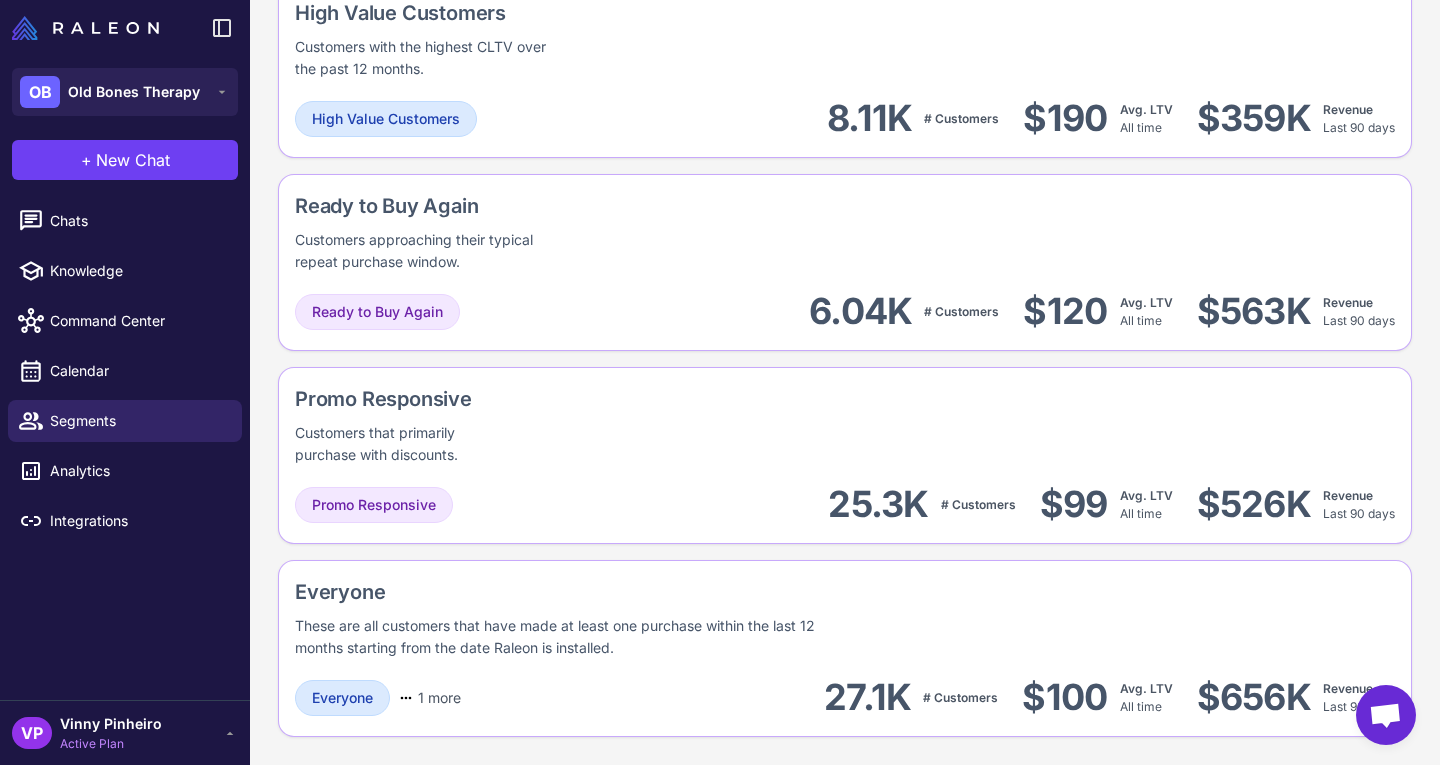 click on "On-Site Engagement Customers who are visiting your store in the last 30 days. Scored by higher value pages, frequency, and other factors.  On-Site Engagement (L30) 193 # Customers $240 Avg. LTV  All time  $24.3K Revenue  Last 90 days  New Customers Customers who have made a single purchase recently.  New Customers 5.23K # Customers $85 Avg. LTV  All time  $421K Revenue  Last 90 days  Loyal Customers Customers designated as Very Loyal  Very Loyal 4.34K # Customers $210 Avg. LTV  All time  $215K Revenue  Last 90 days  Upsell Opportunities Customers that show potential to be loyal, but aren't quite there yet.  Upsell Opportunity 9.36K # Customers $81 Avg. LTV  All time  $20.5K Revenue  Last 90 days  Winback Customers Customers that were previously Very Loyal but recently show higher churn risk  Winback Customers 58 # Customers $110 Avg. LTV  All time  $858 Revenue  Last 90 days  At Risk Engaged  At Risk Engaged 2.38K # Customers $99 Avg. LTV  All time  $26.9K Revenue  Last 90 days  High Value Customers 8.11K $99" at bounding box center (845, -220) 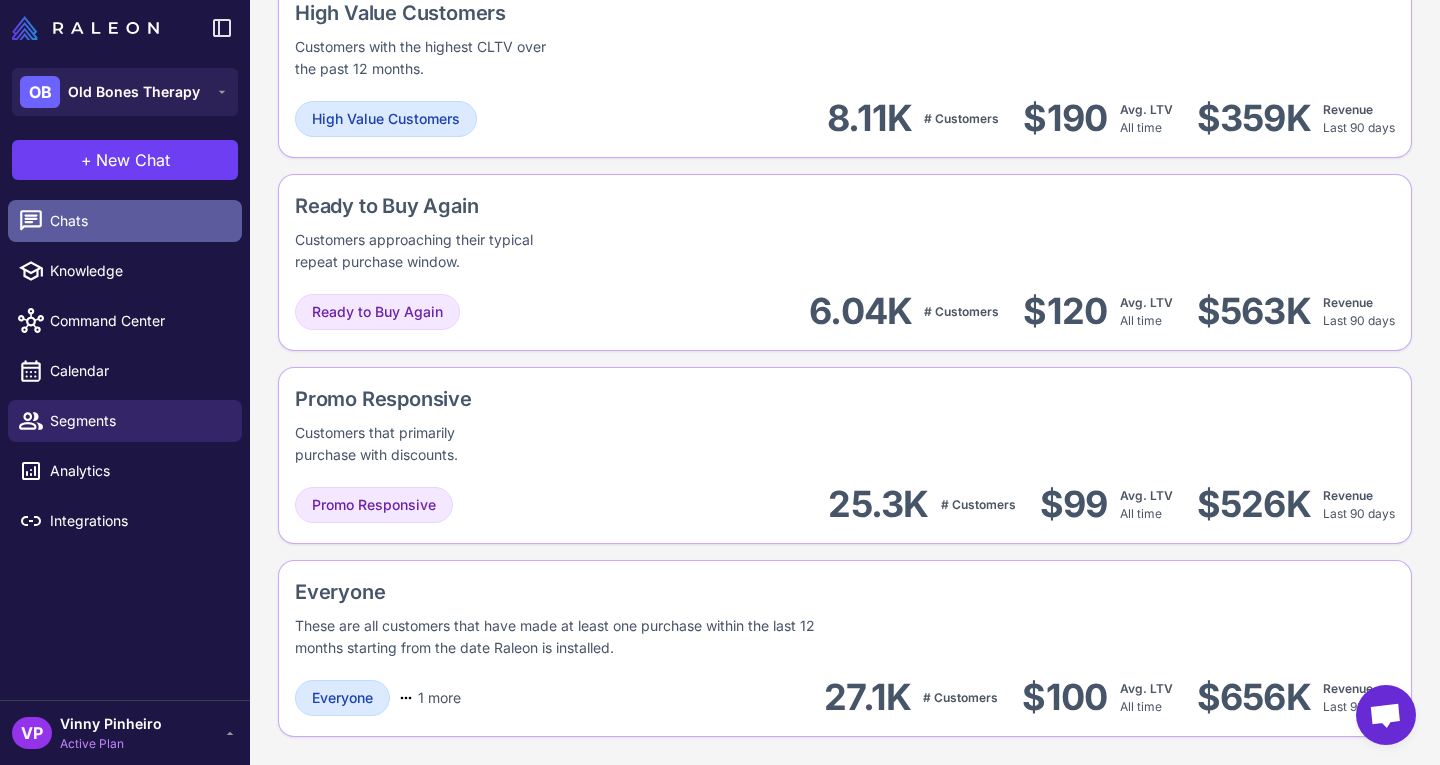 click on "Chats" at bounding box center (138, 221) 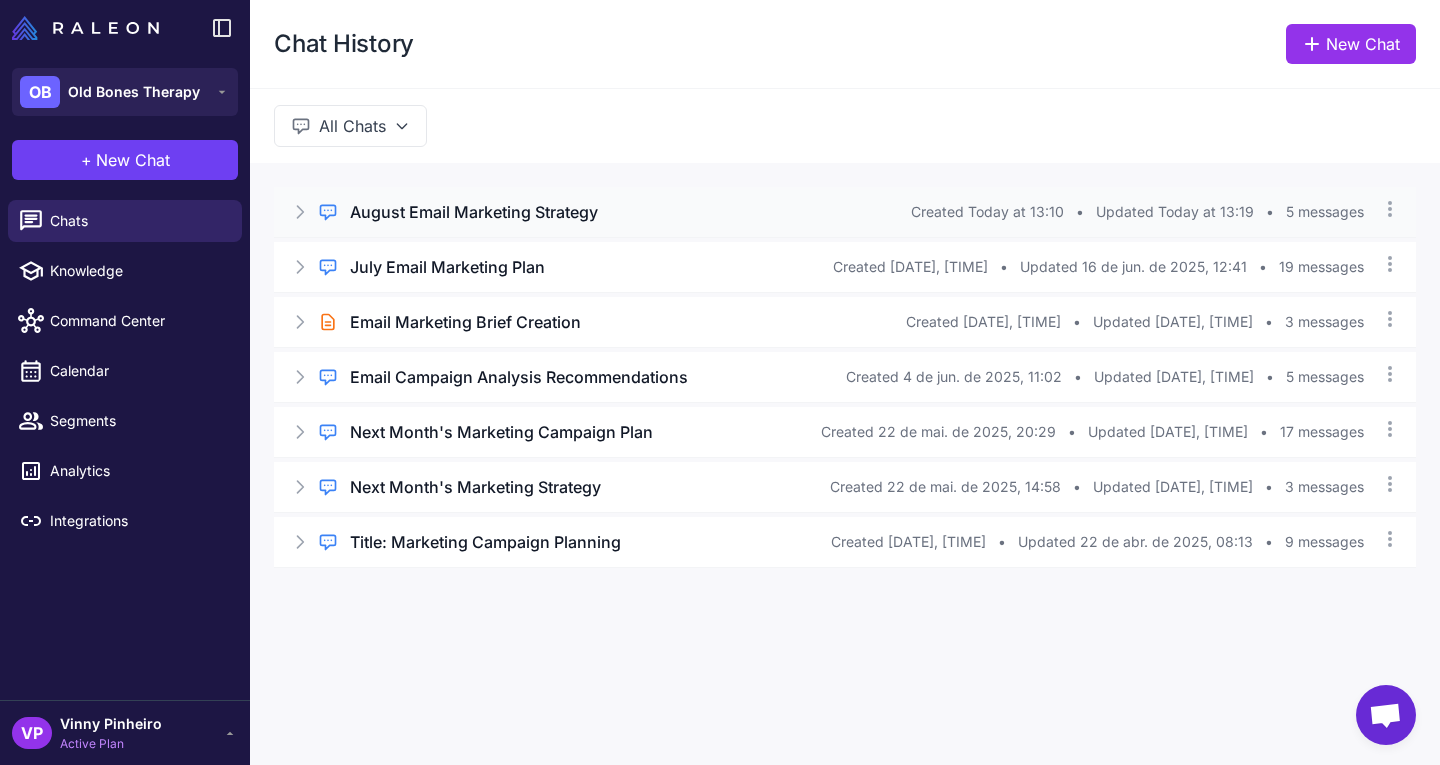 click on "August Email Marketing Strategy" at bounding box center [474, 212] 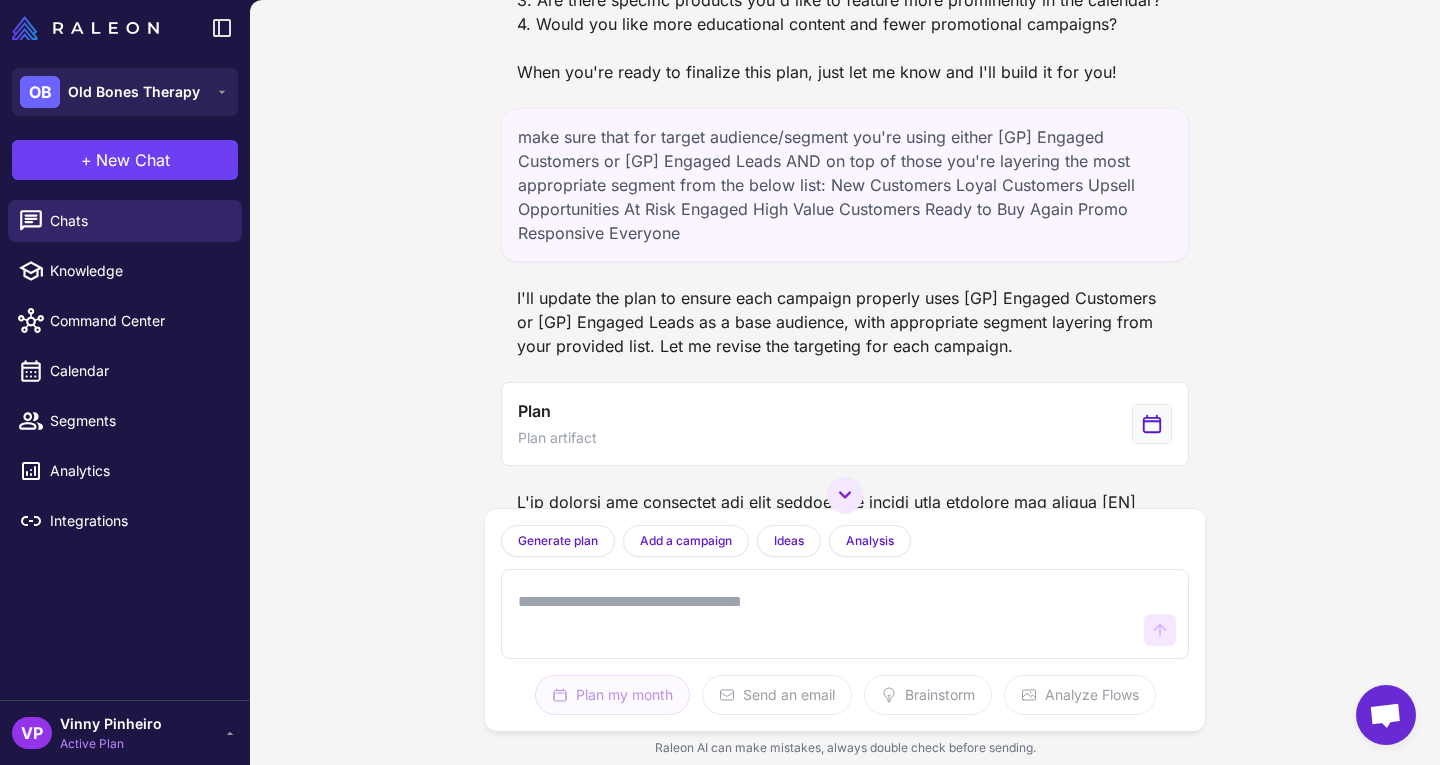 scroll, scrollTop: 1095, scrollLeft: 0, axis: vertical 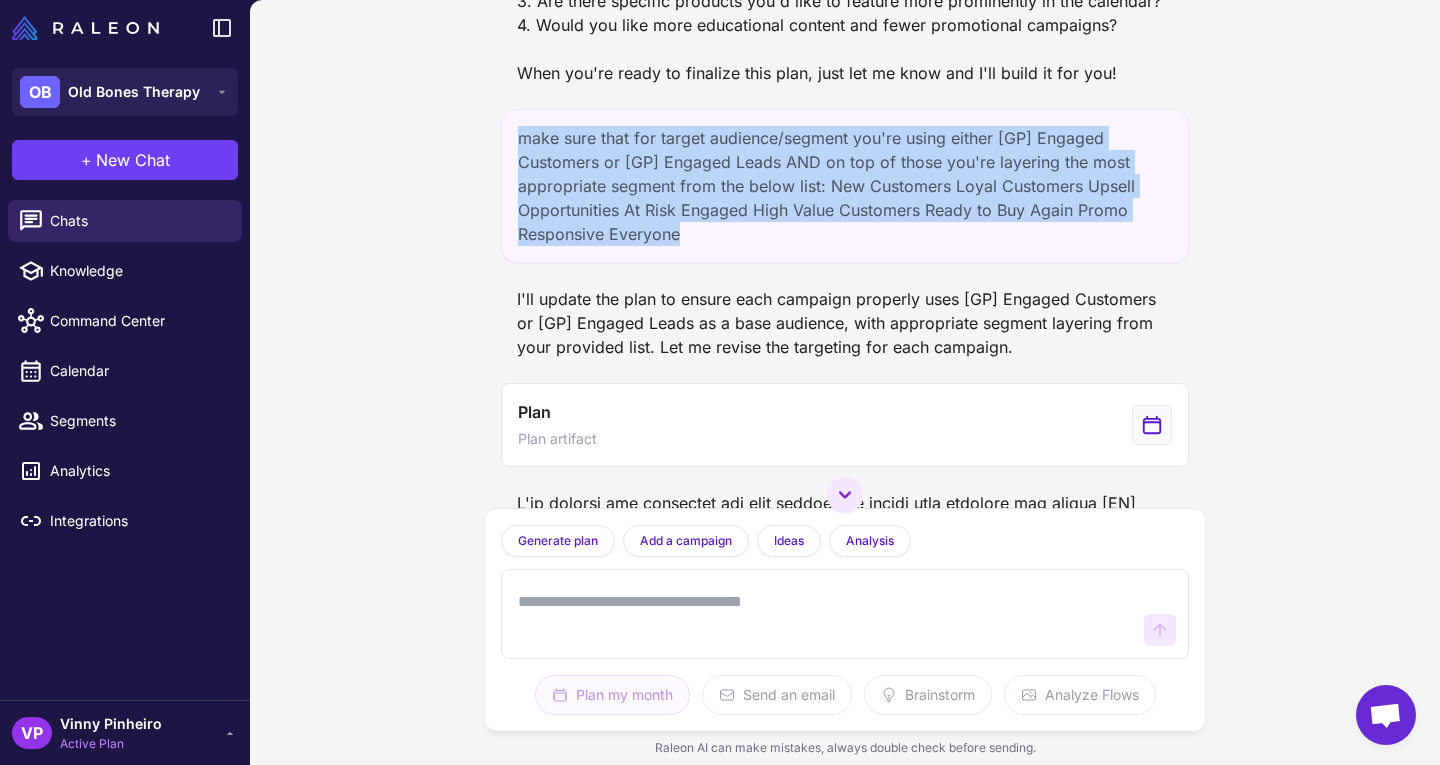 drag, startPoint x: 521, startPoint y: 235, endPoint x: 700, endPoint y: 341, distance: 208.03125 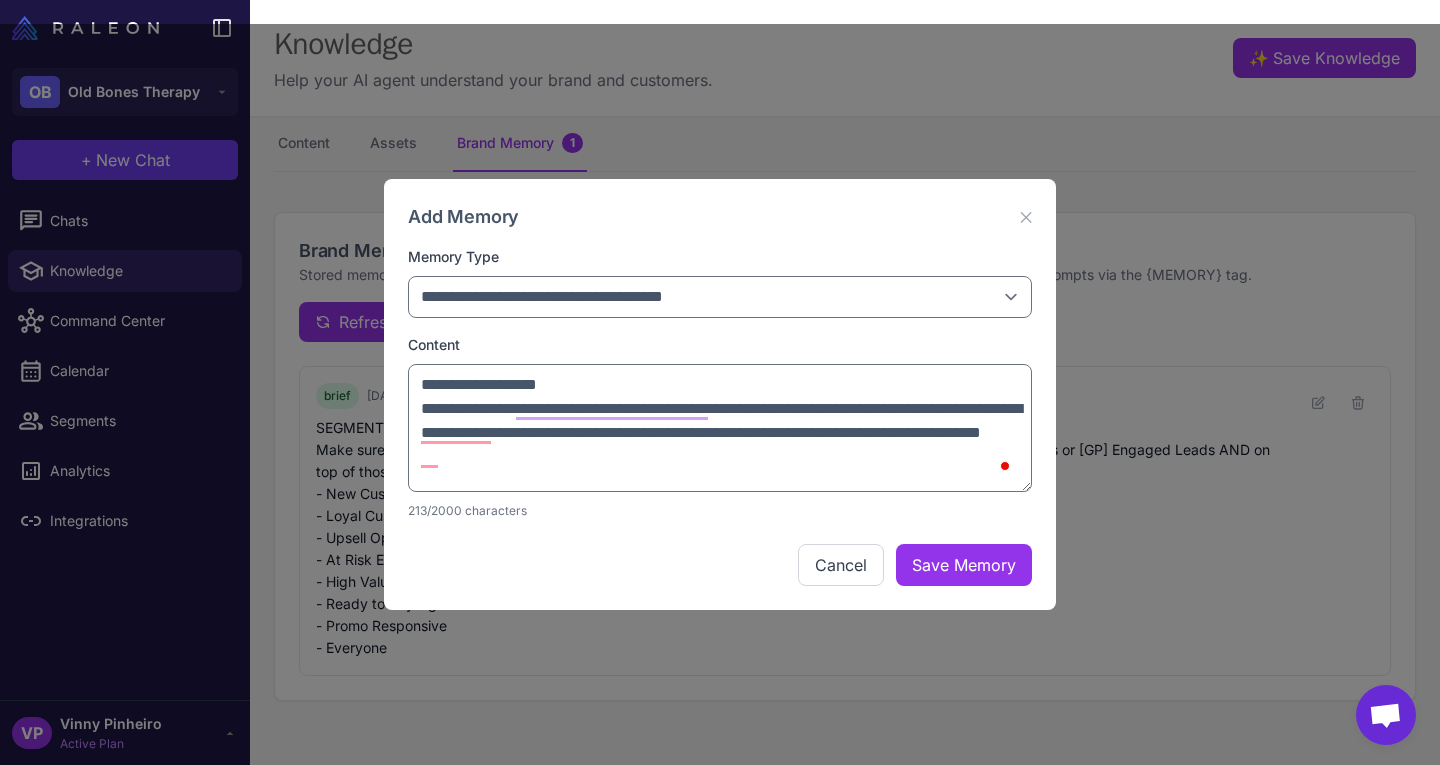 select on "*****" 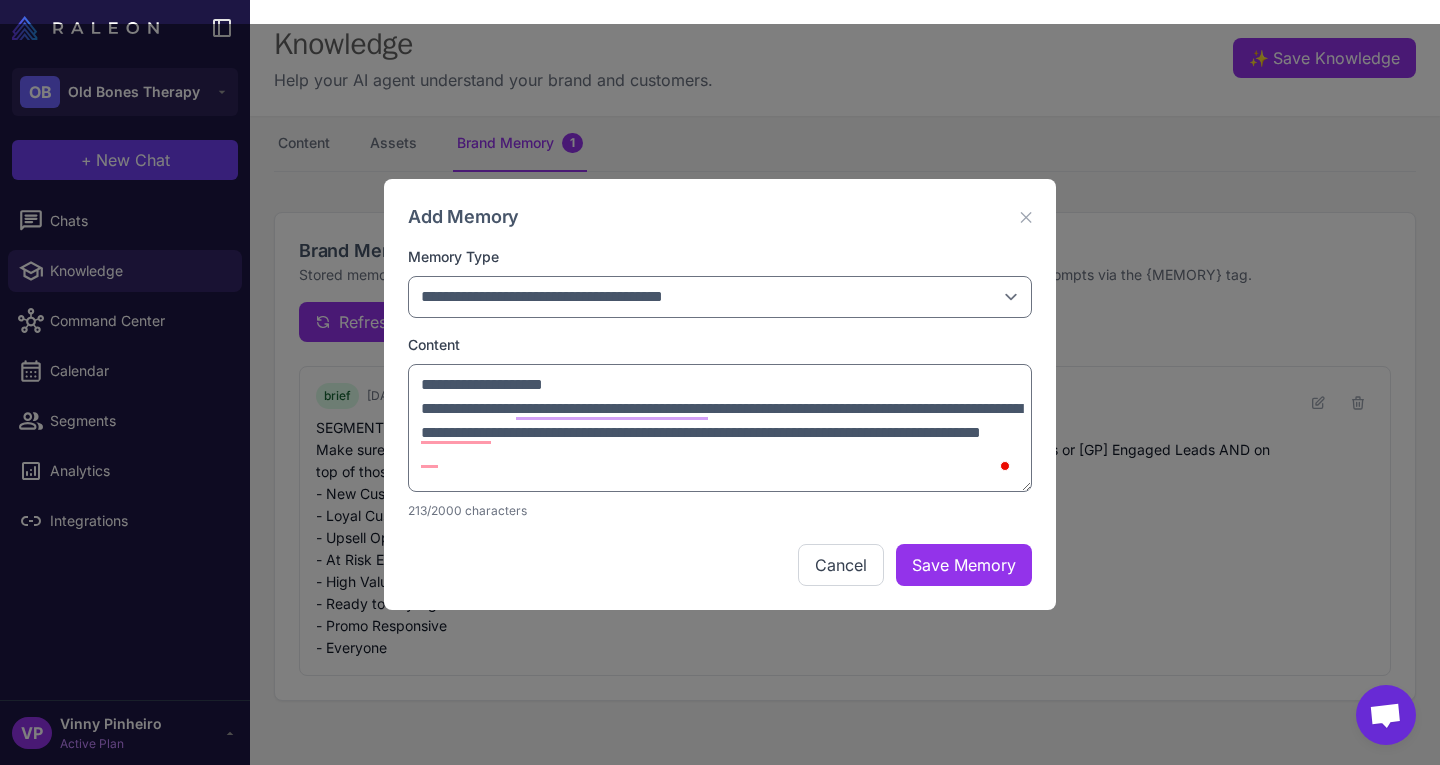scroll, scrollTop: 0, scrollLeft: 0, axis: both 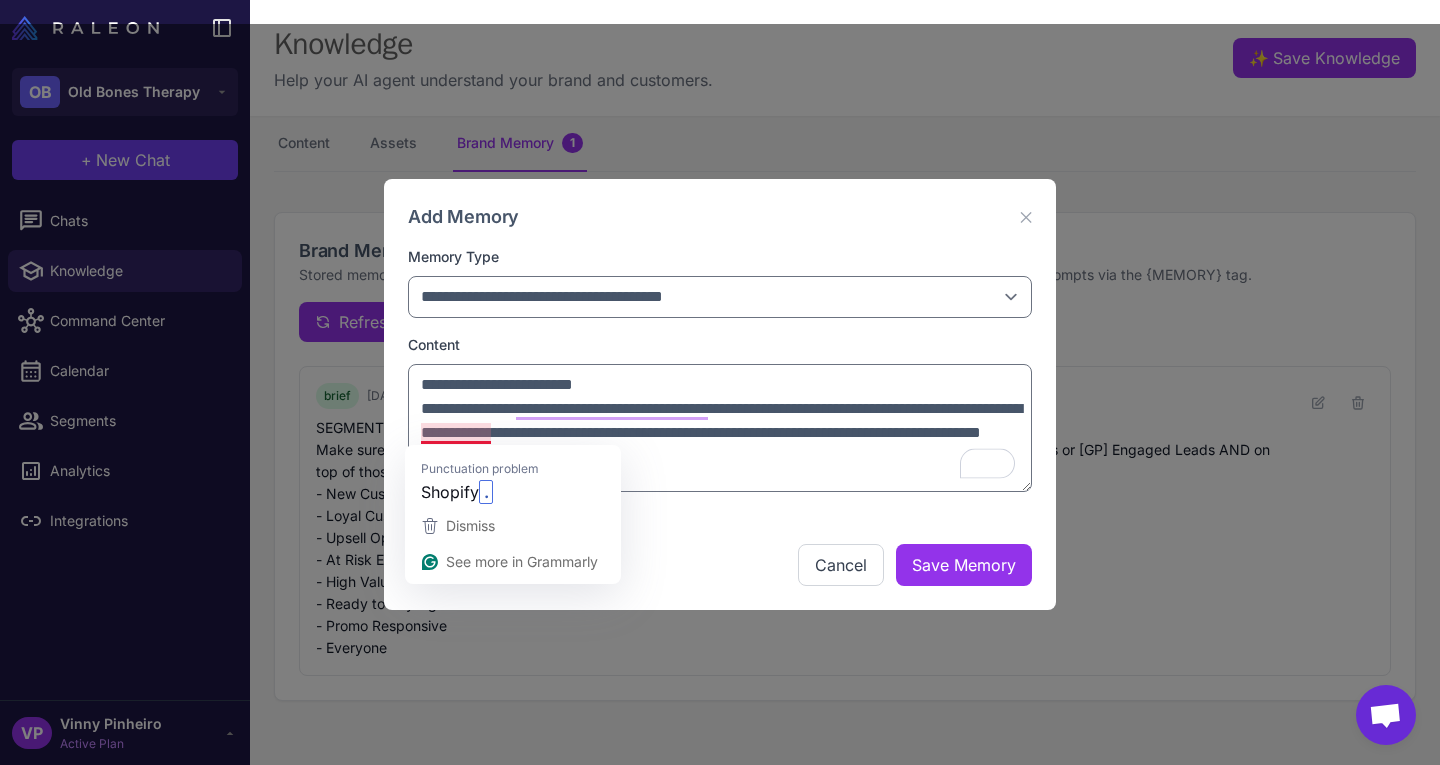 click on "**********" at bounding box center [720, 428] 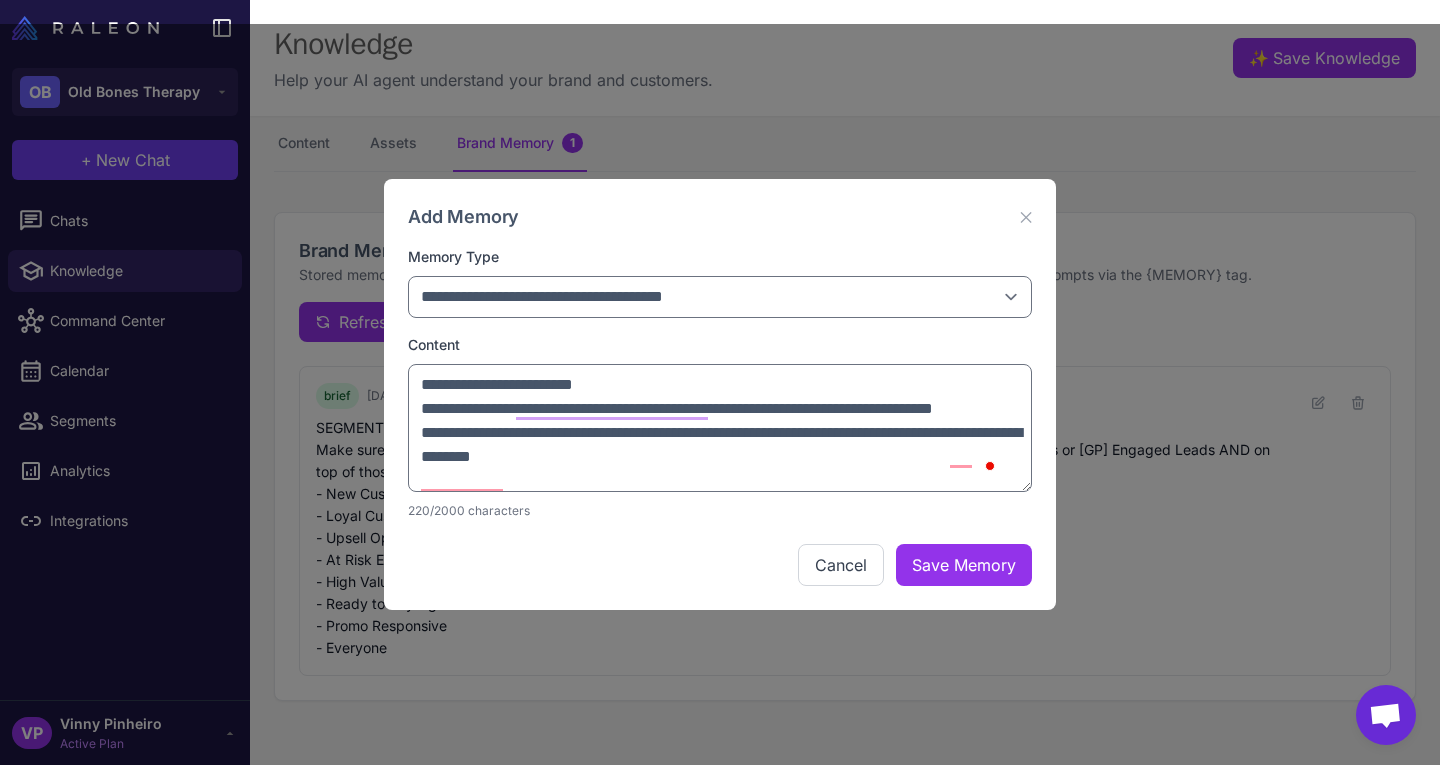 scroll, scrollTop: 10, scrollLeft: 0, axis: vertical 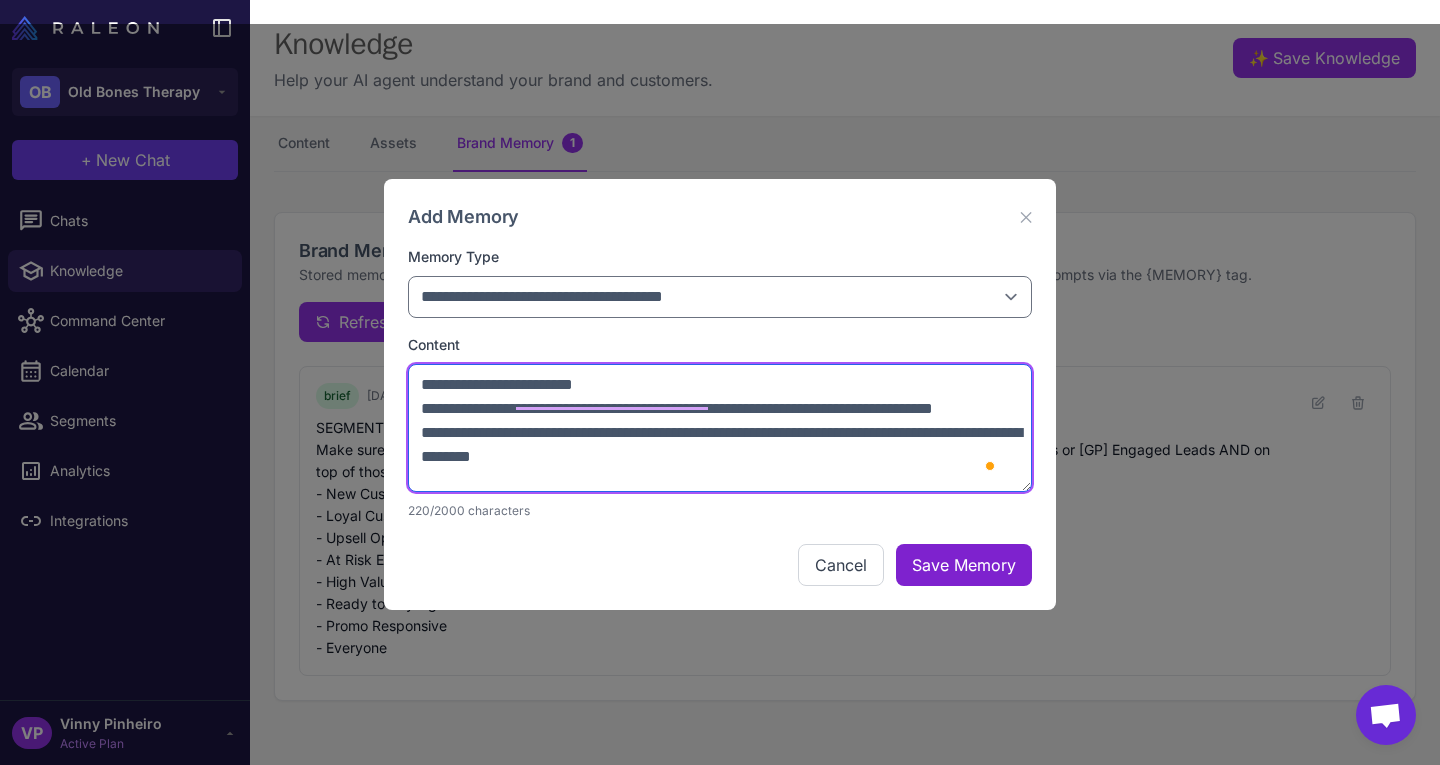 type on "**********" 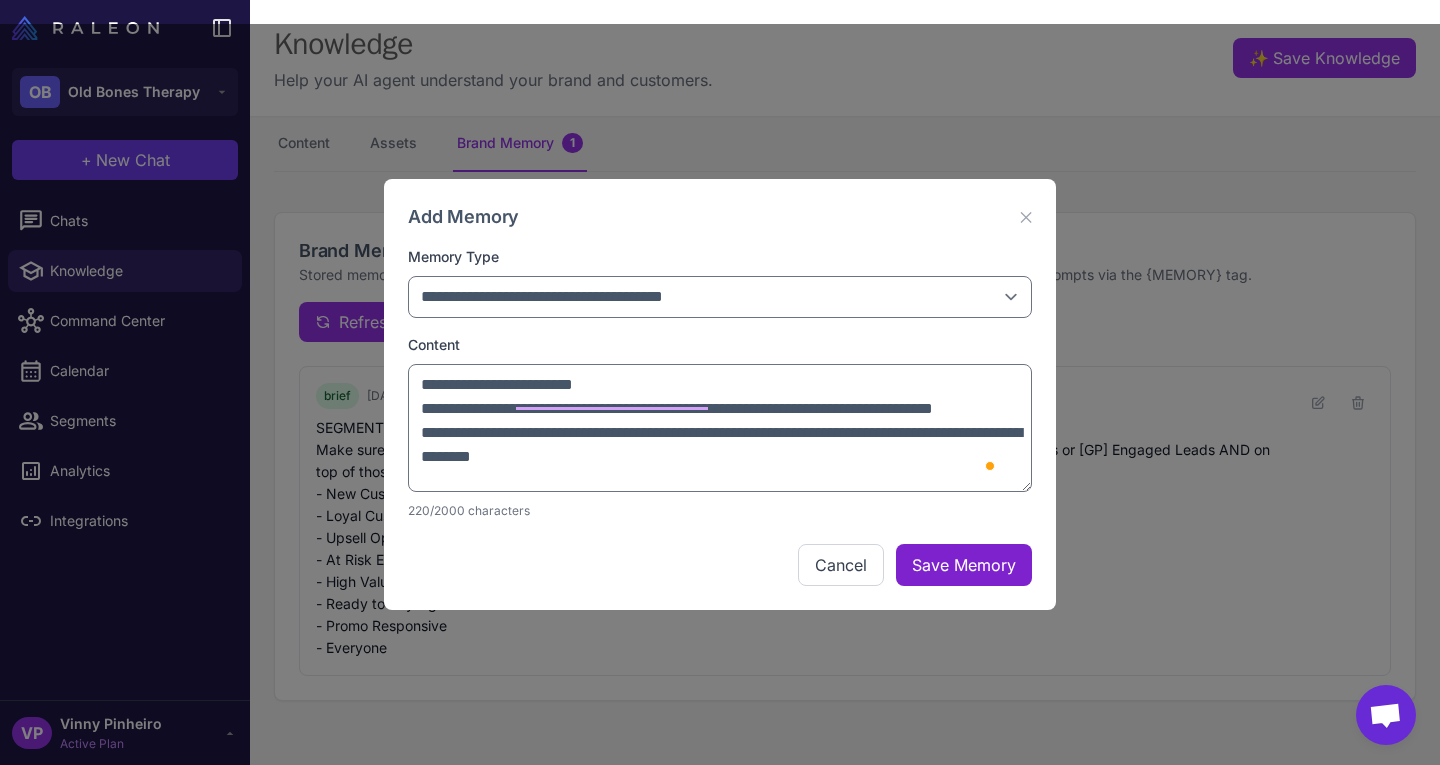 click on "Save Memory" at bounding box center (964, 565) 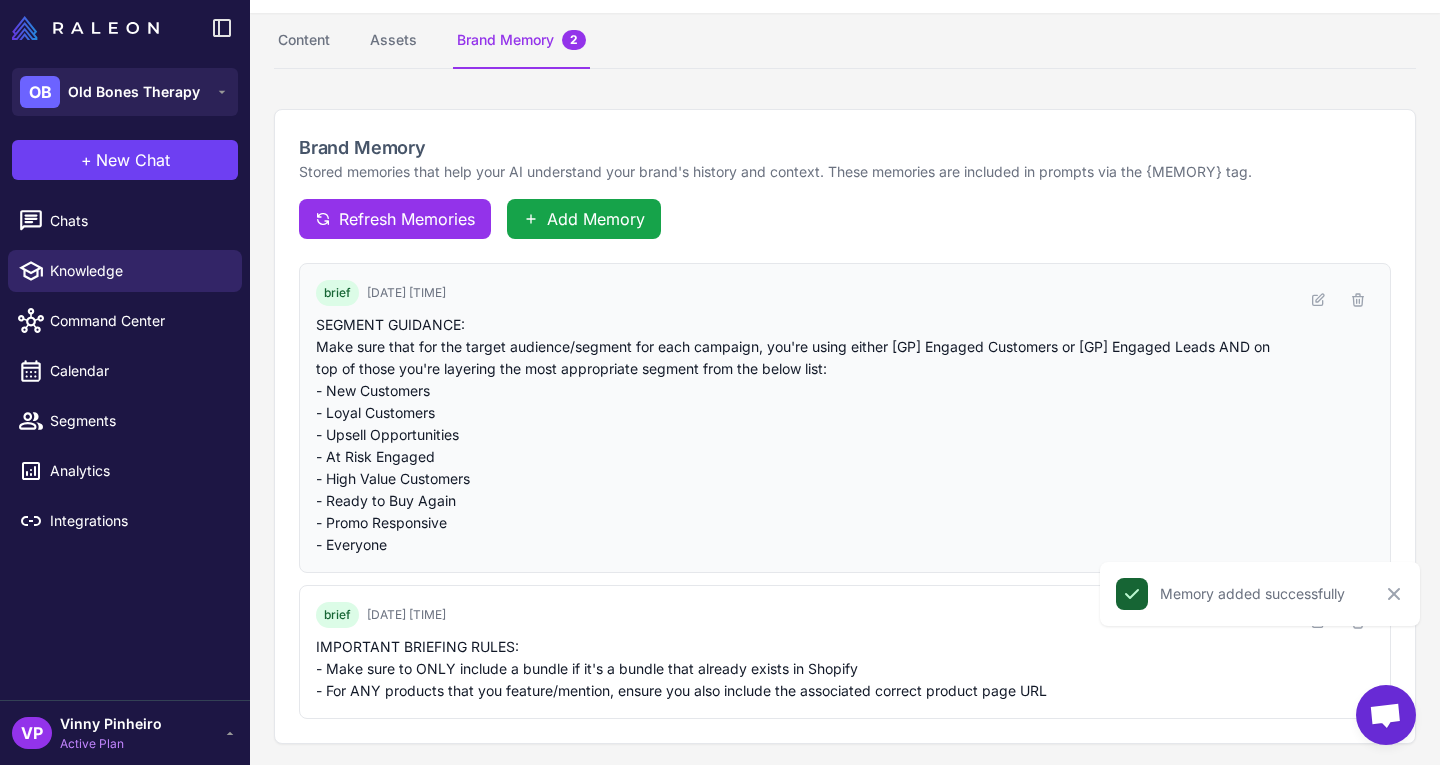 scroll, scrollTop: 106, scrollLeft: 0, axis: vertical 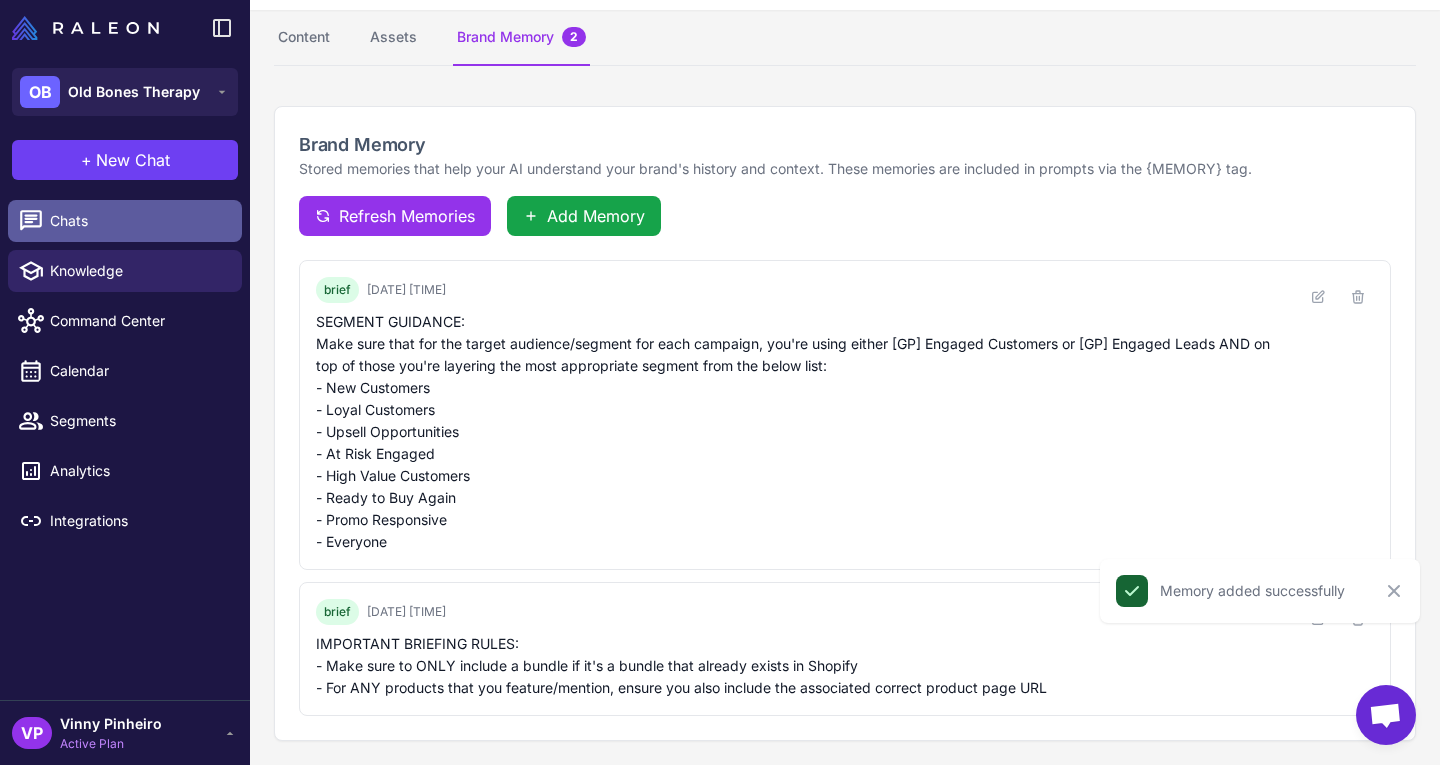 click on "Chats" at bounding box center [138, 221] 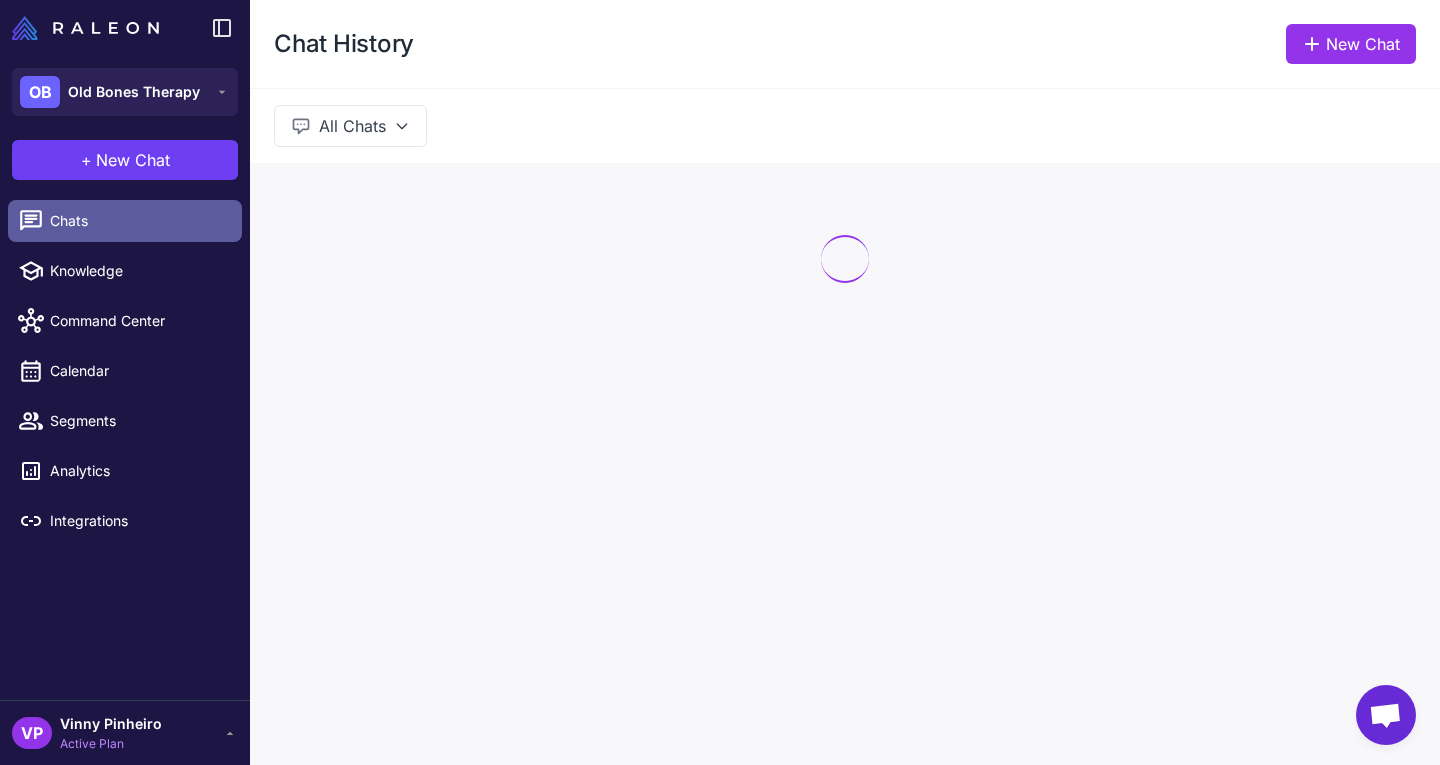 scroll, scrollTop: 0, scrollLeft: 0, axis: both 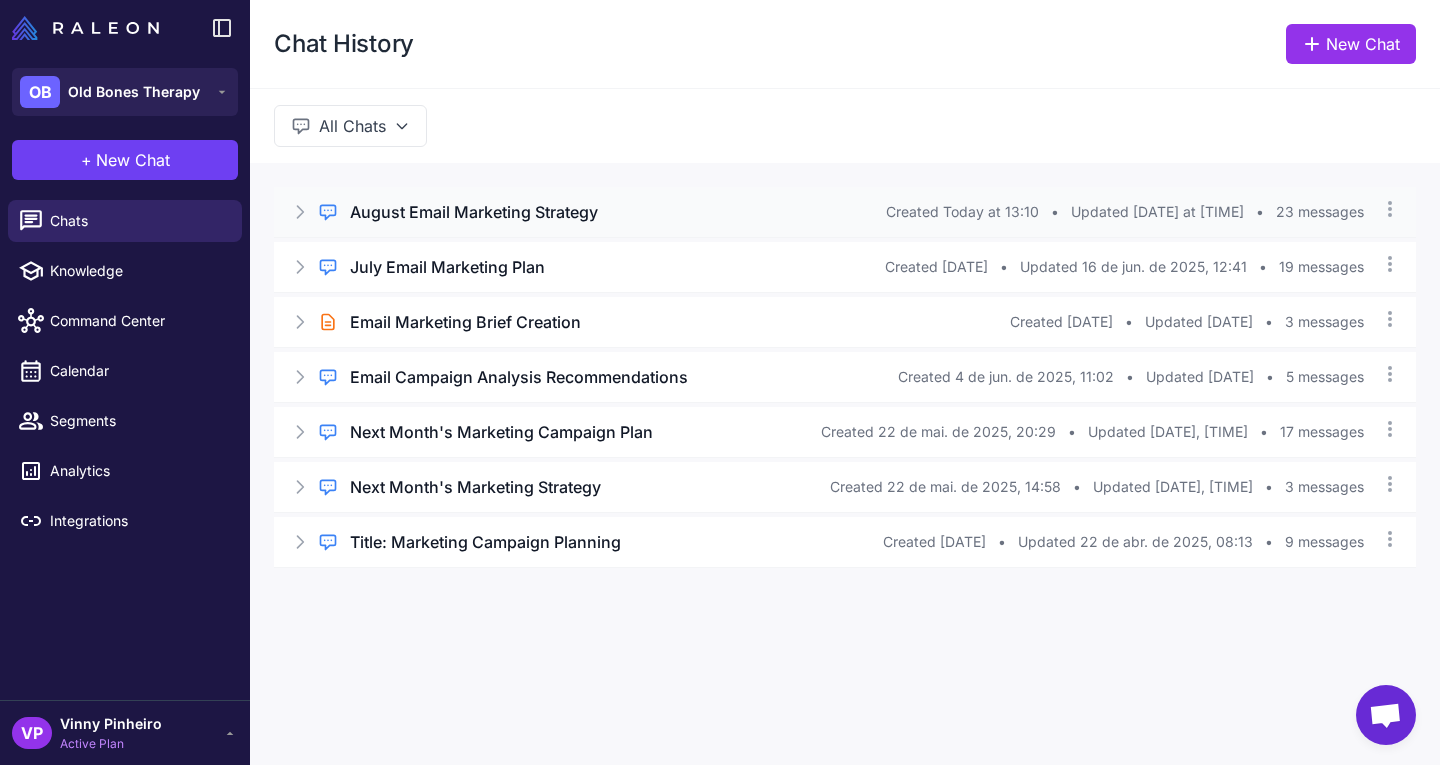 click on "August Email Marketing Strategy" at bounding box center [474, 212] 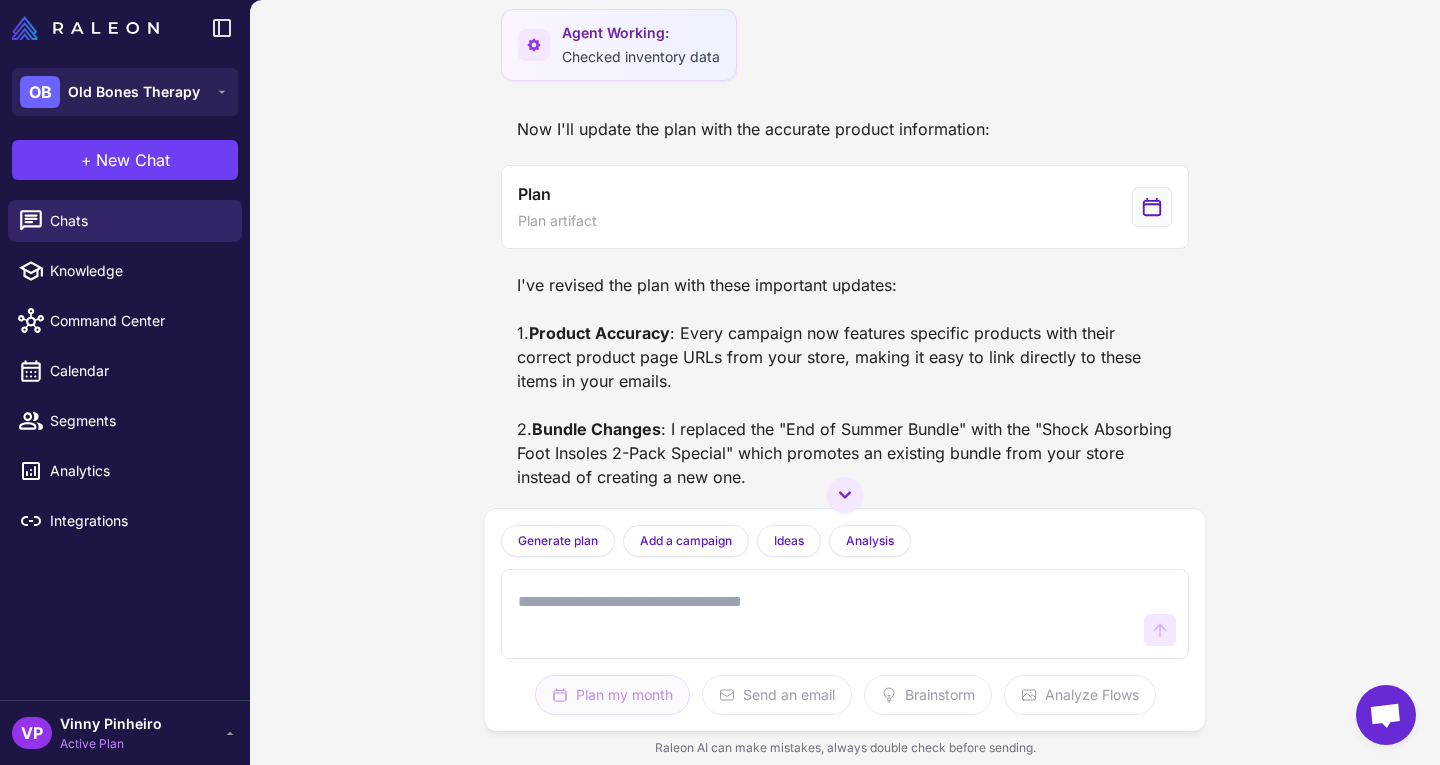 scroll, scrollTop: 3034, scrollLeft: 0, axis: vertical 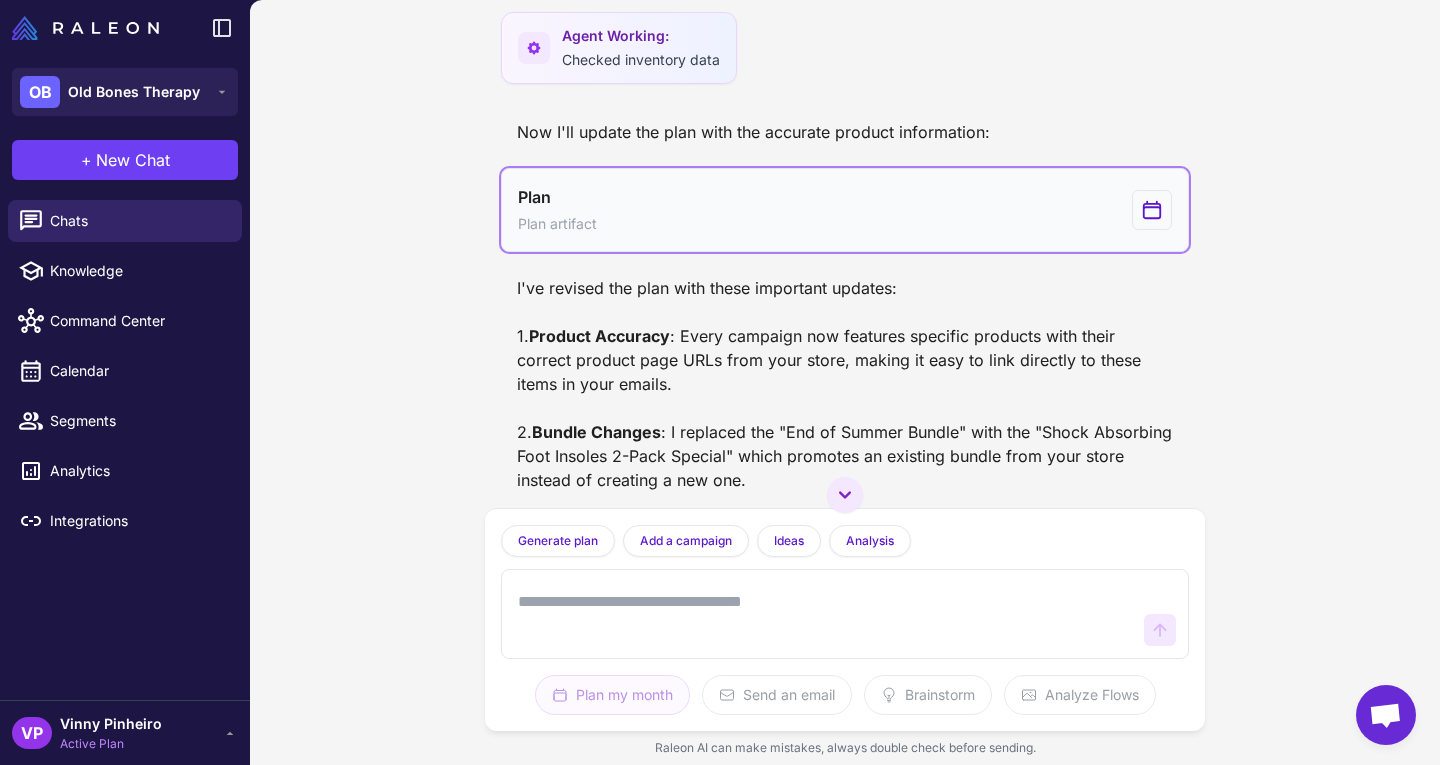 click on "Plan Plan artifact" at bounding box center [845, 210] 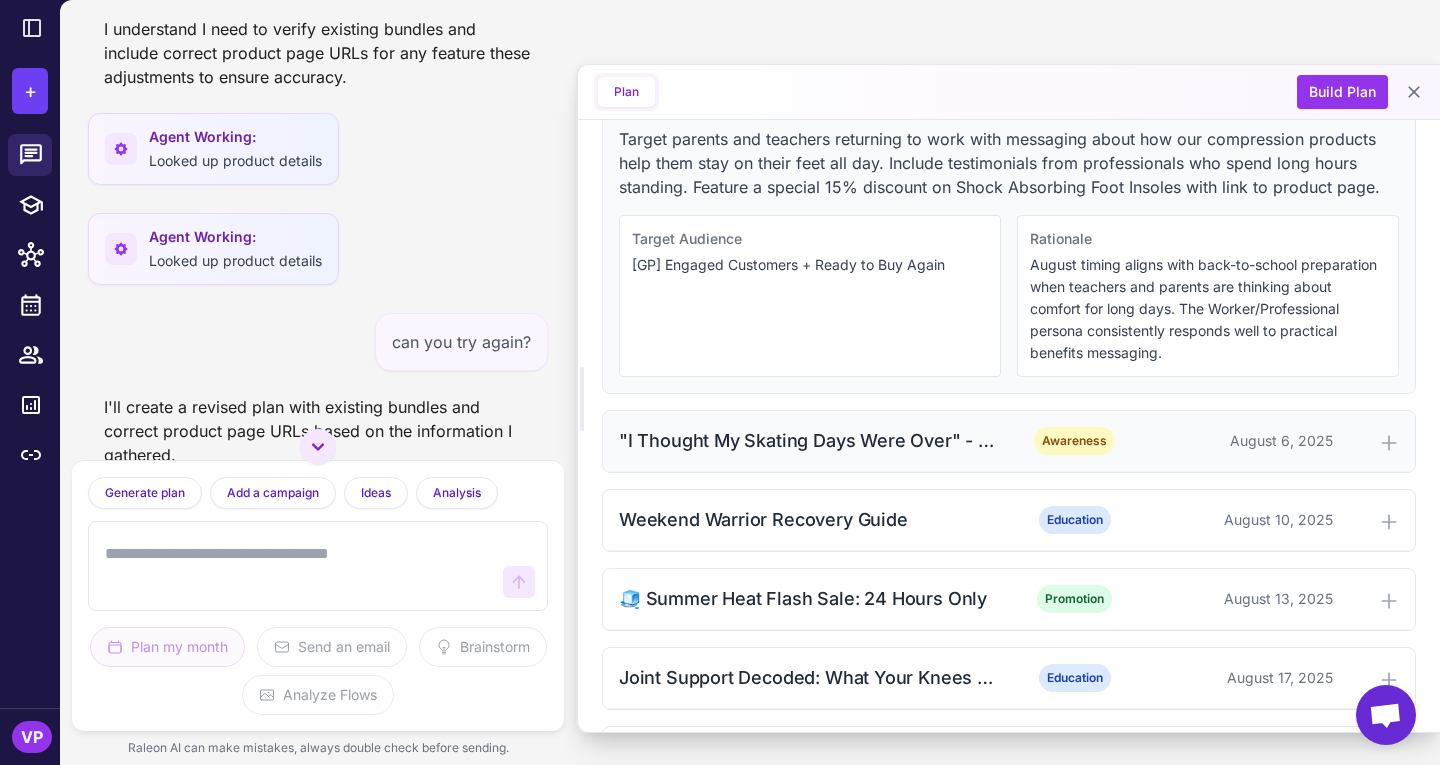 scroll, scrollTop: 757, scrollLeft: 0, axis: vertical 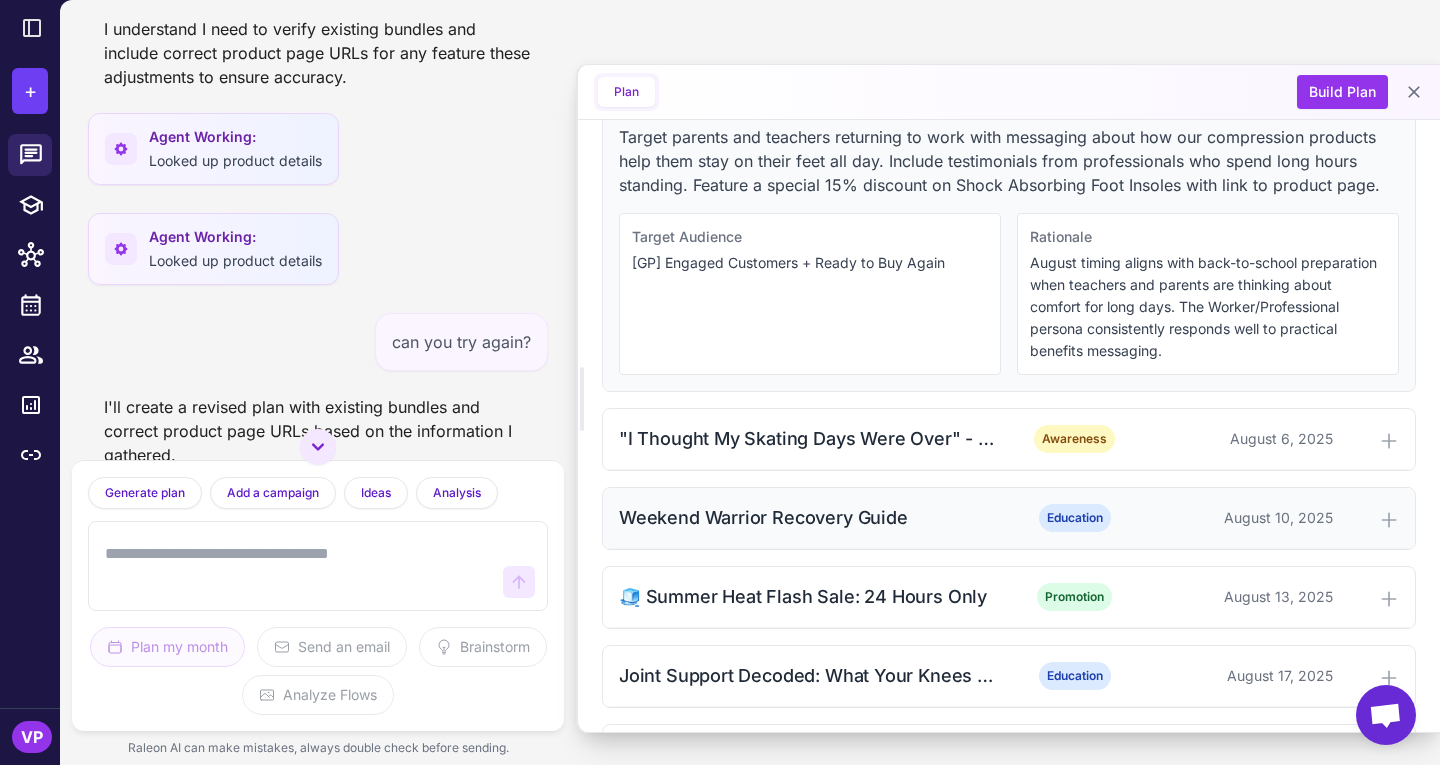 click on "Weekend Warrior Recovery Guide" at bounding box center (812, 517) 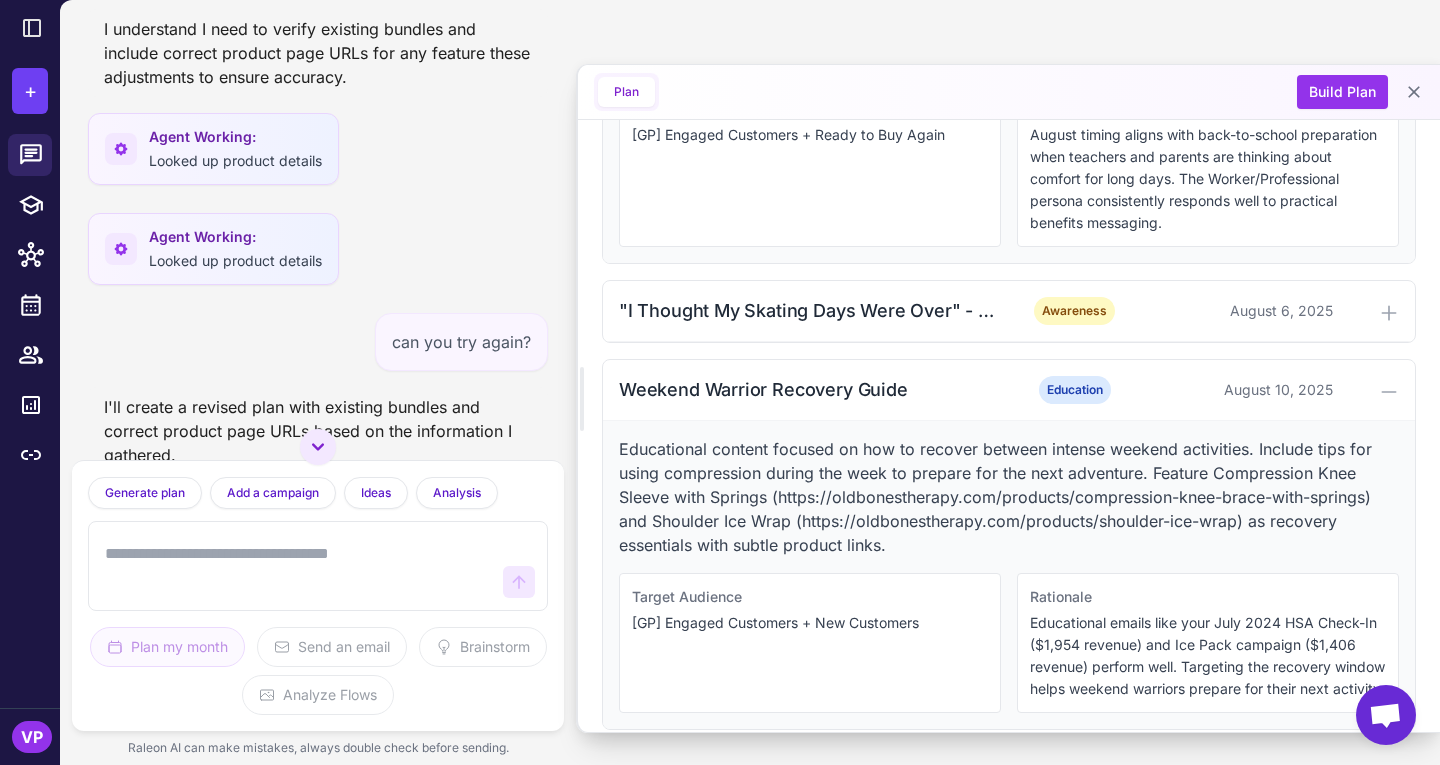scroll, scrollTop: 886, scrollLeft: 0, axis: vertical 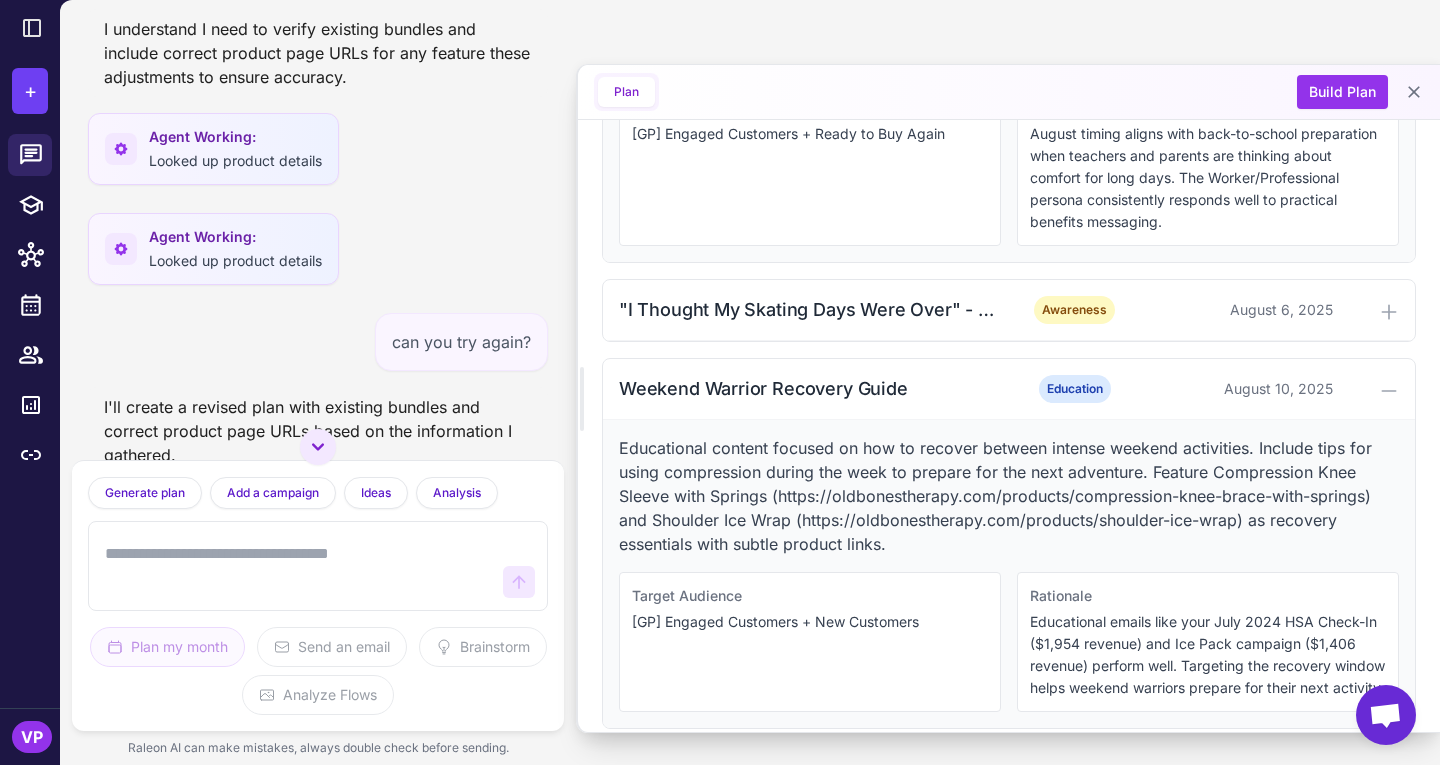 click at bounding box center [298, 566] 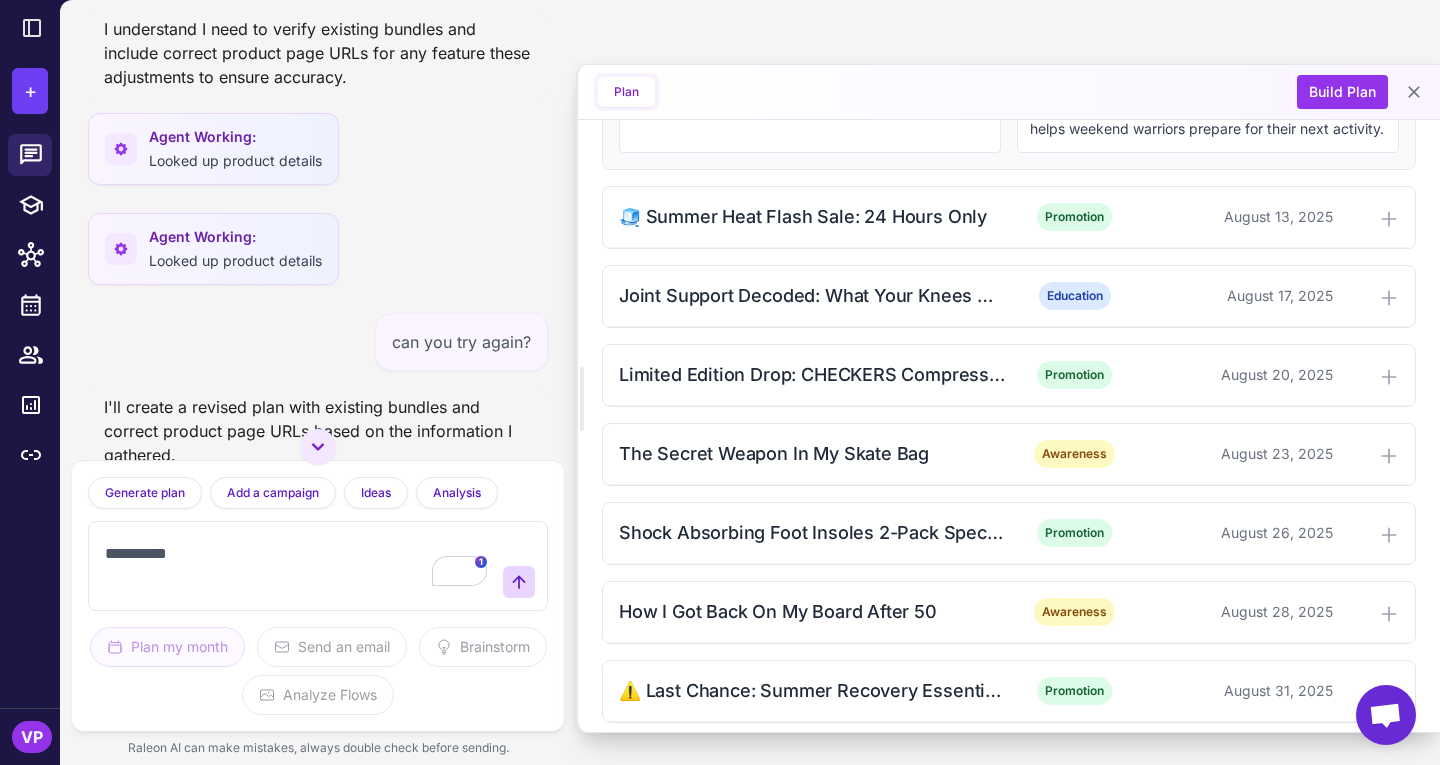 scroll, scrollTop: 1482, scrollLeft: 0, axis: vertical 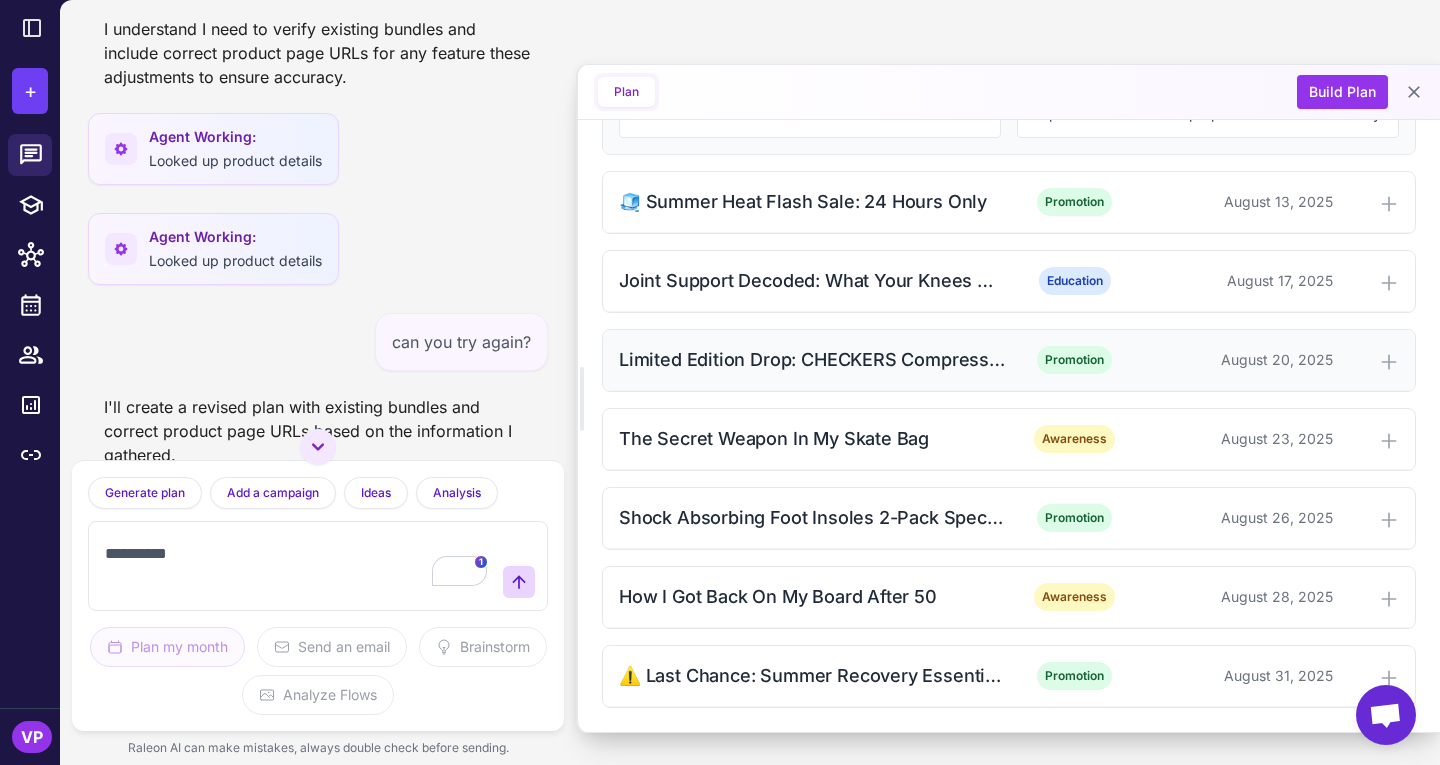 click on "Limited Edition Drop: CHECKERS Compression Socks" at bounding box center (812, 359) 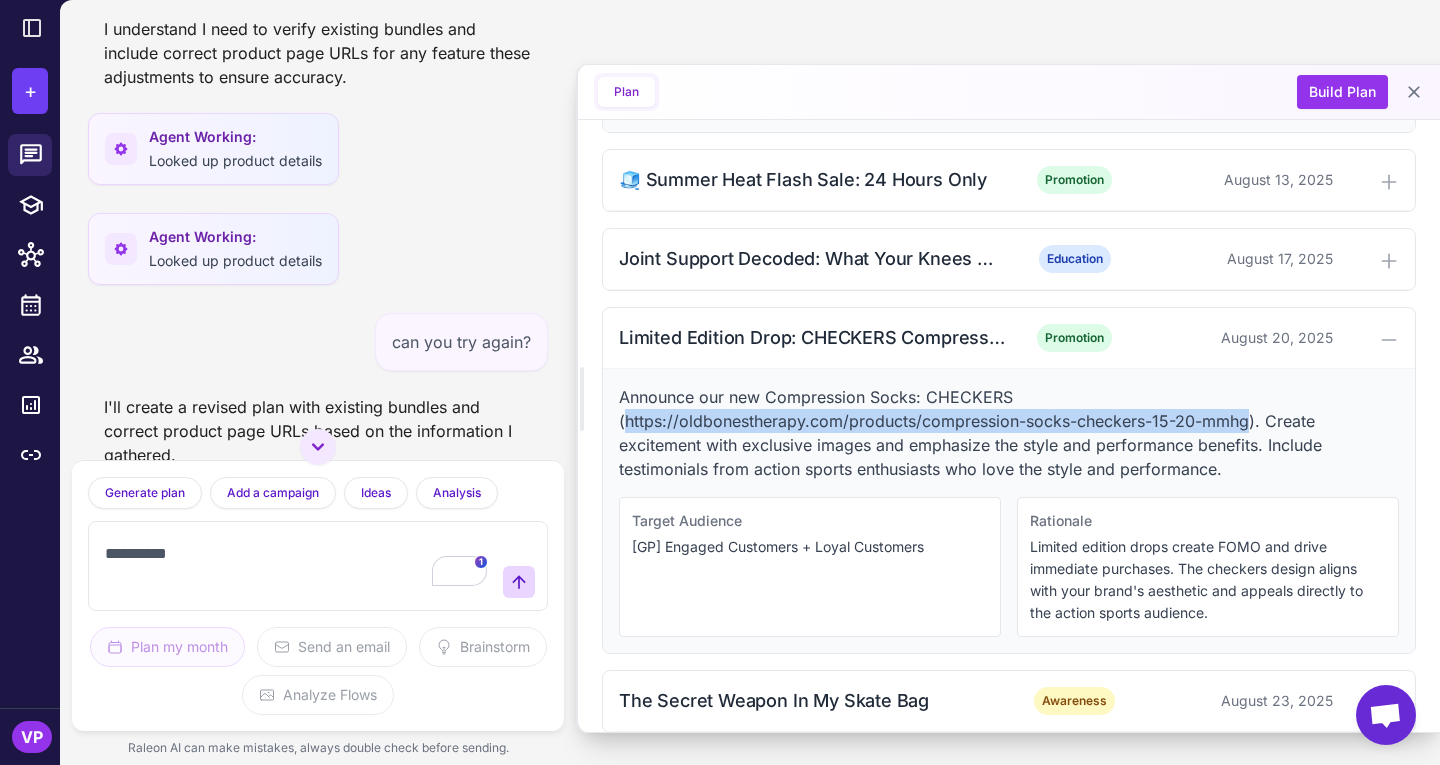 drag, startPoint x: 624, startPoint y: 449, endPoint x: 1252, endPoint y: 436, distance: 628.1345 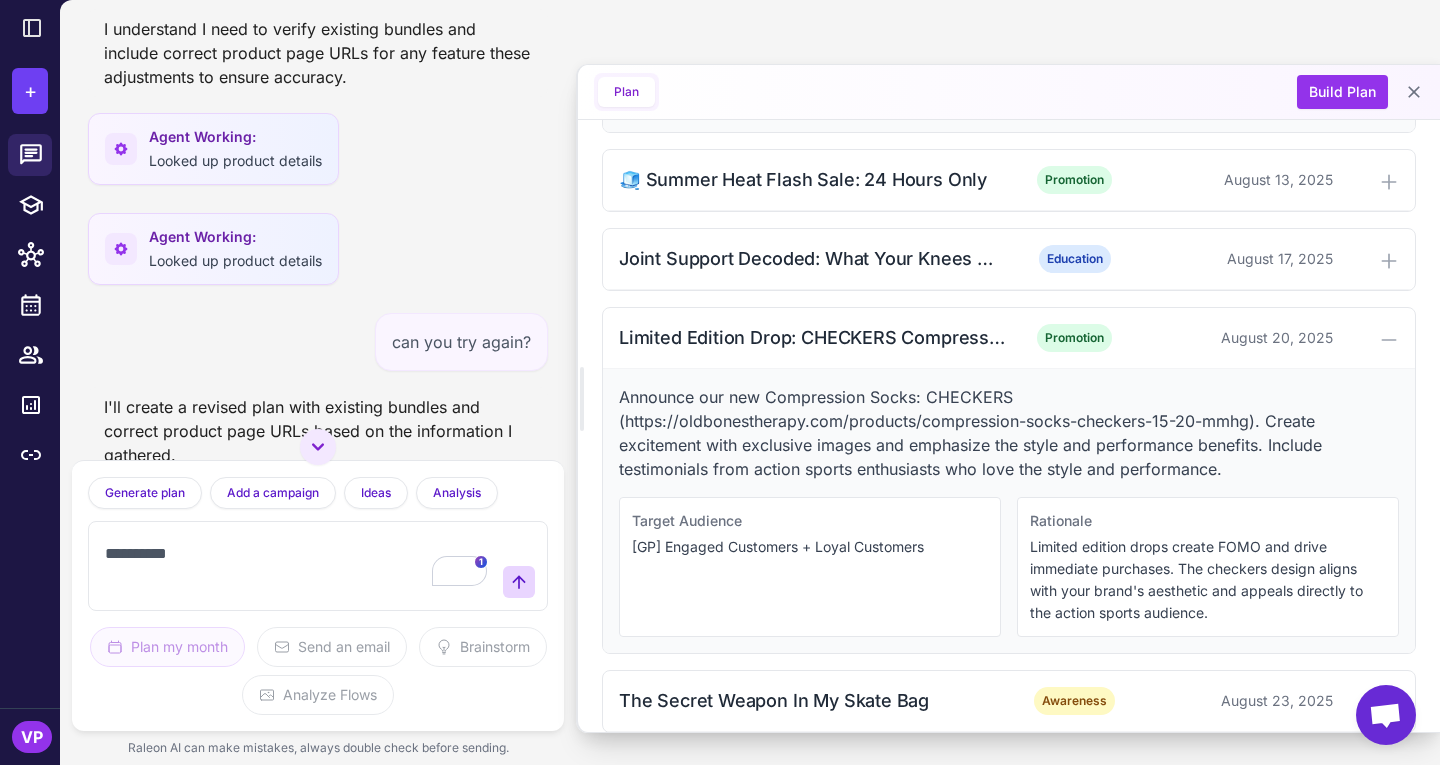 click on "*********" at bounding box center [298, 566] 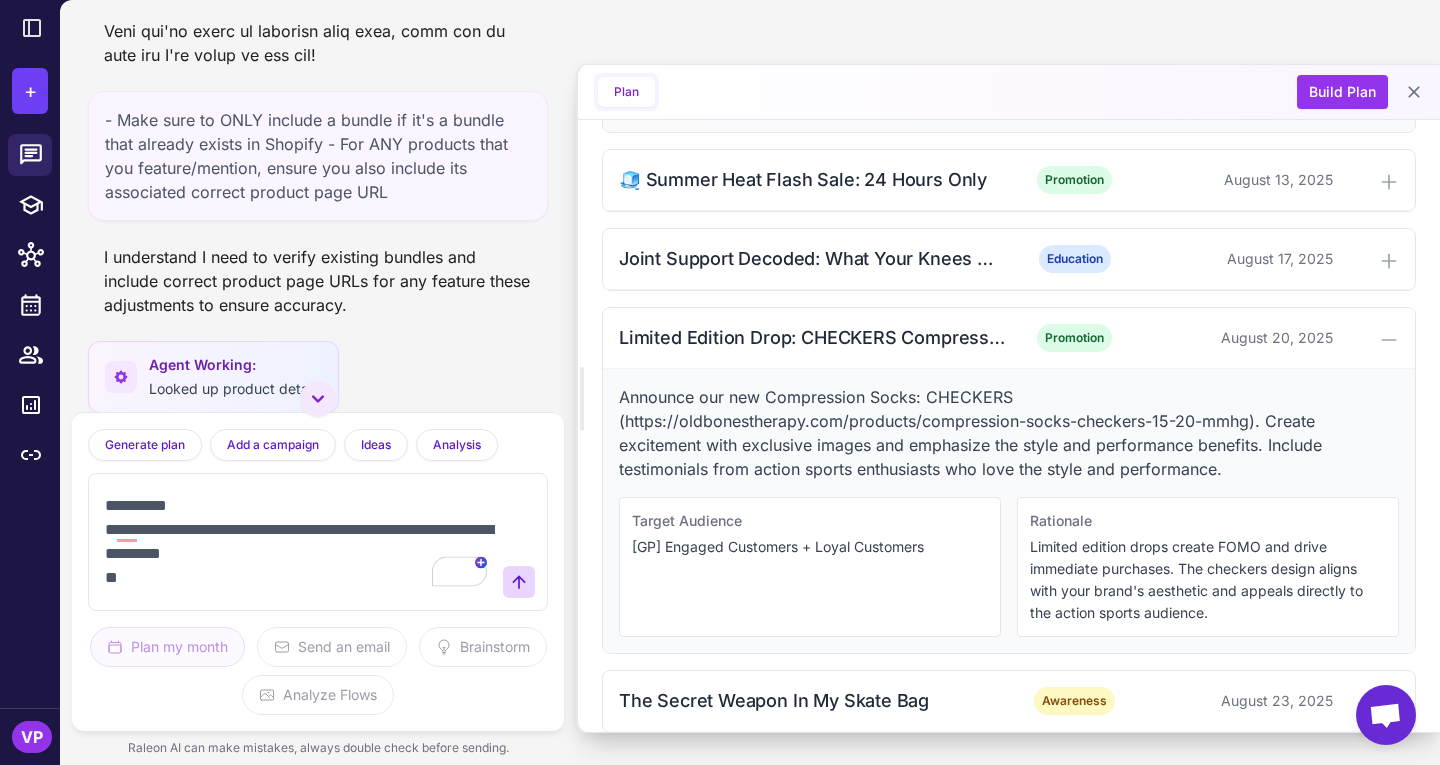 scroll, scrollTop: 2796, scrollLeft: 0, axis: vertical 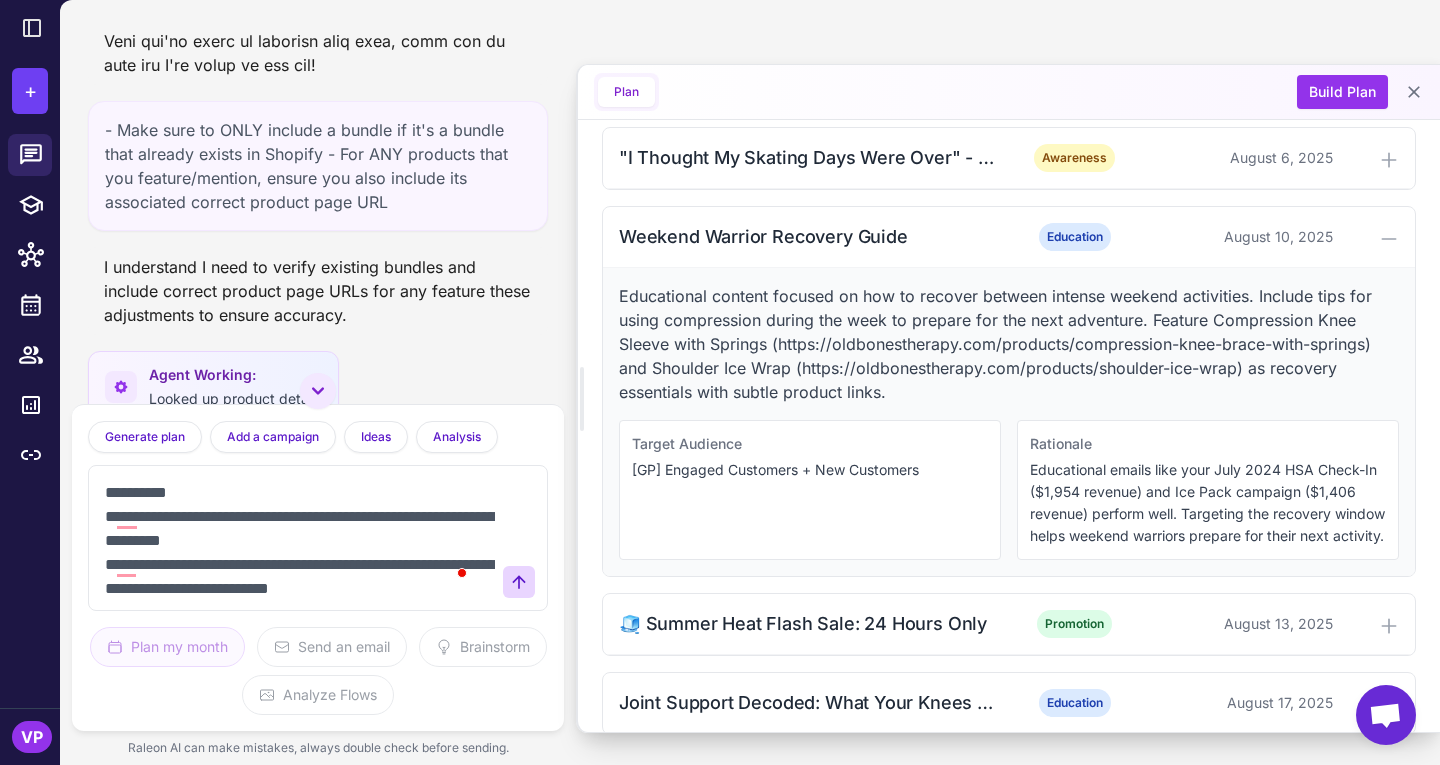 click on "**********" at bounding box center (298, 538) 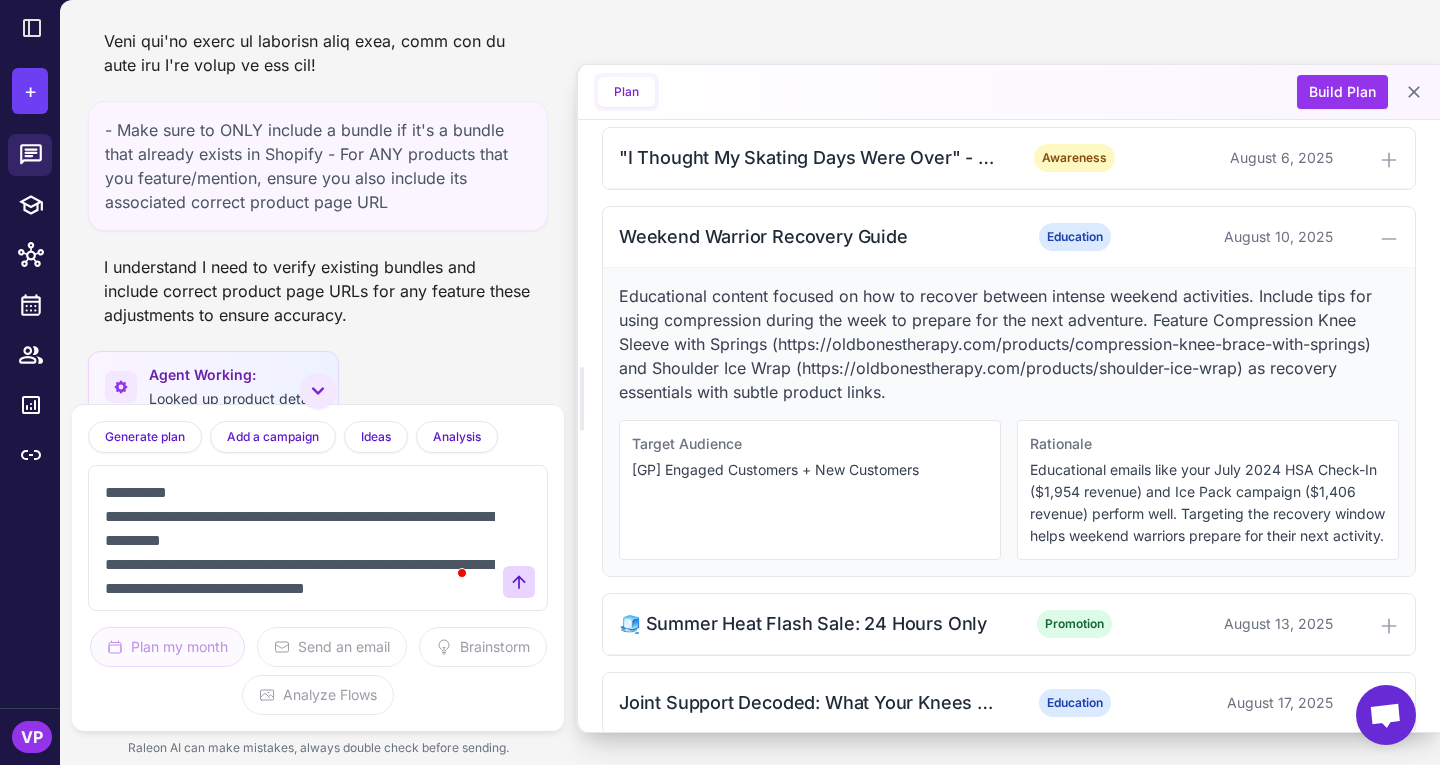 scroll, scrollTop: 29, scrollLeft: 0, axis: vertical 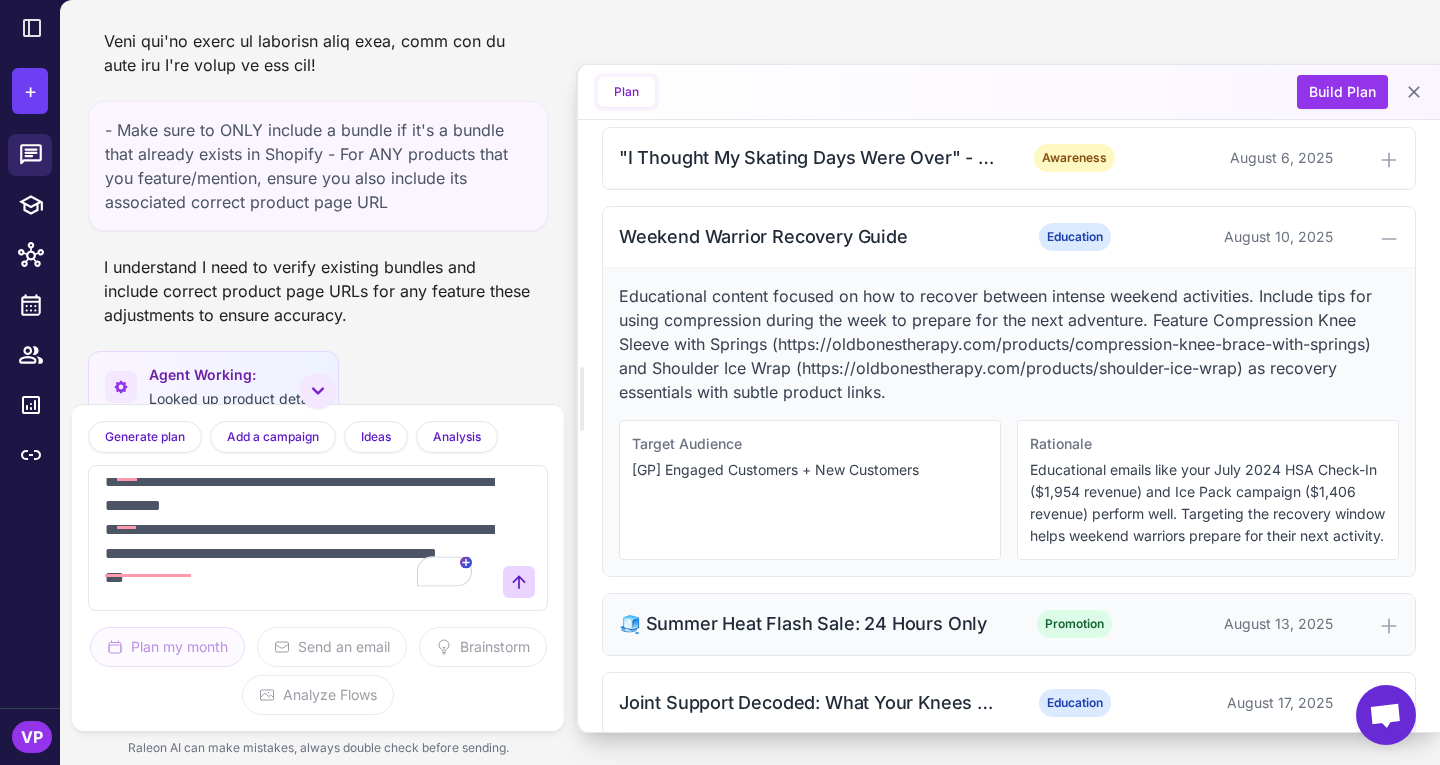 click on "🧊 Summer Heat Flash Sale: 24 Hours Only Promotion [DATE]" at bounding box center [1009, 624] 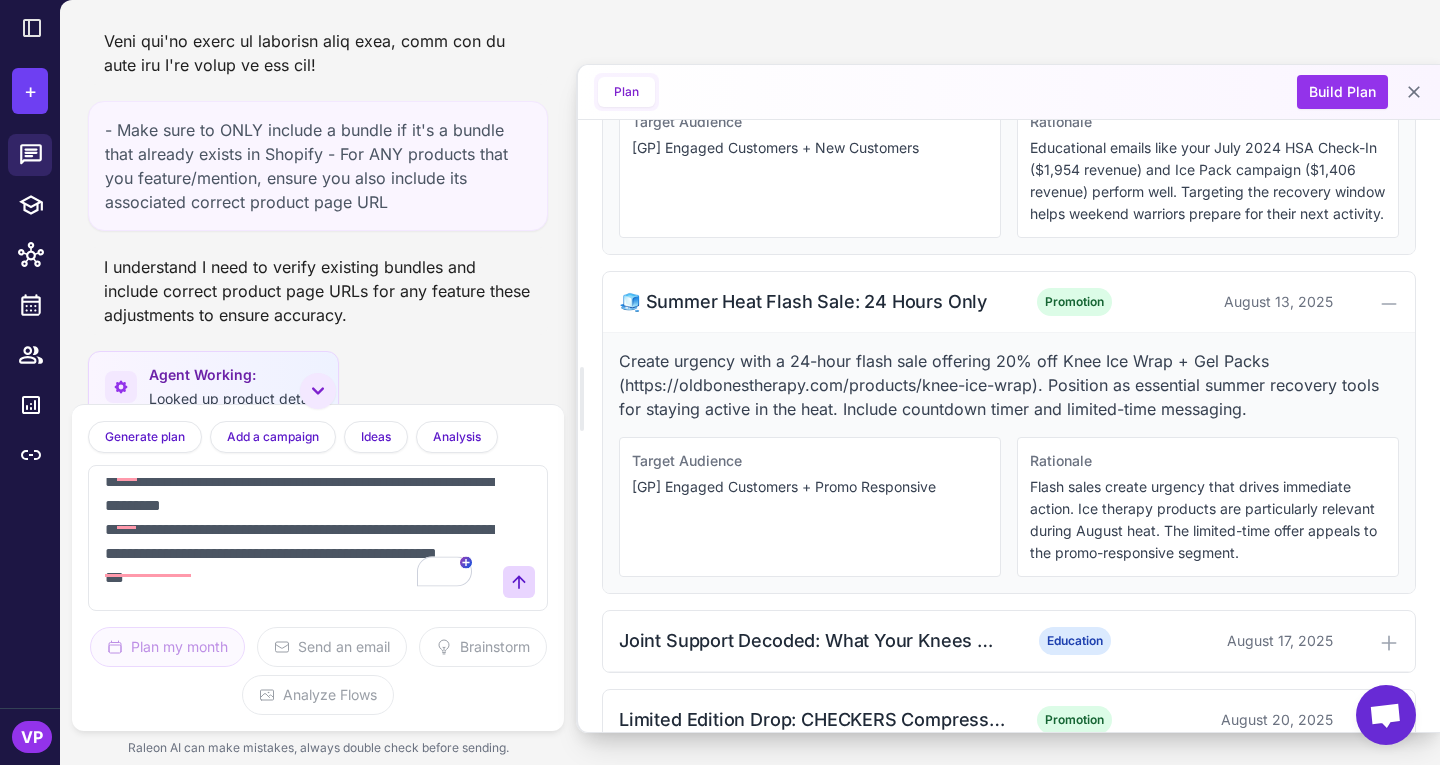 scroll, scrollTop: 1354, scrollLeft: 0, axis: vertical 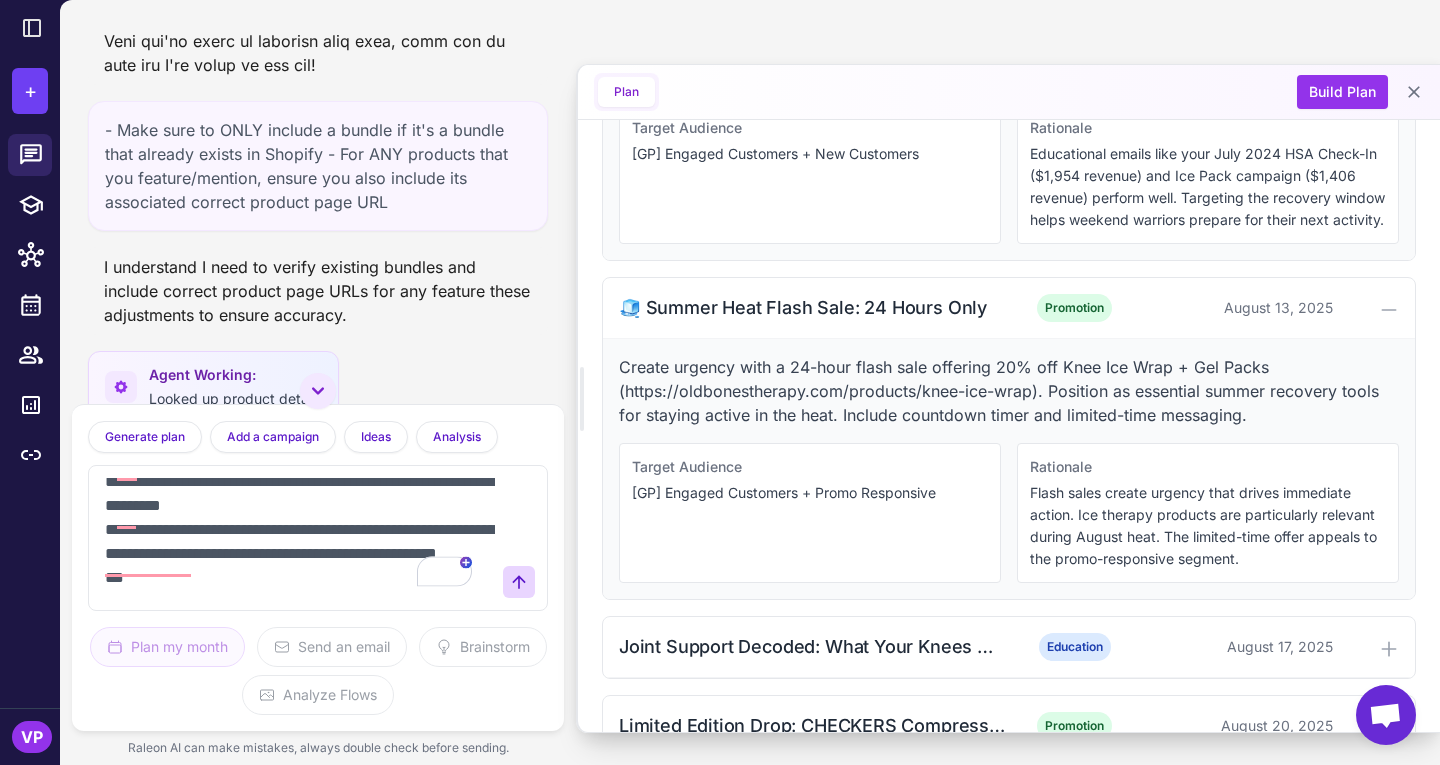 click on "**********" at bounding box center [298, 538] 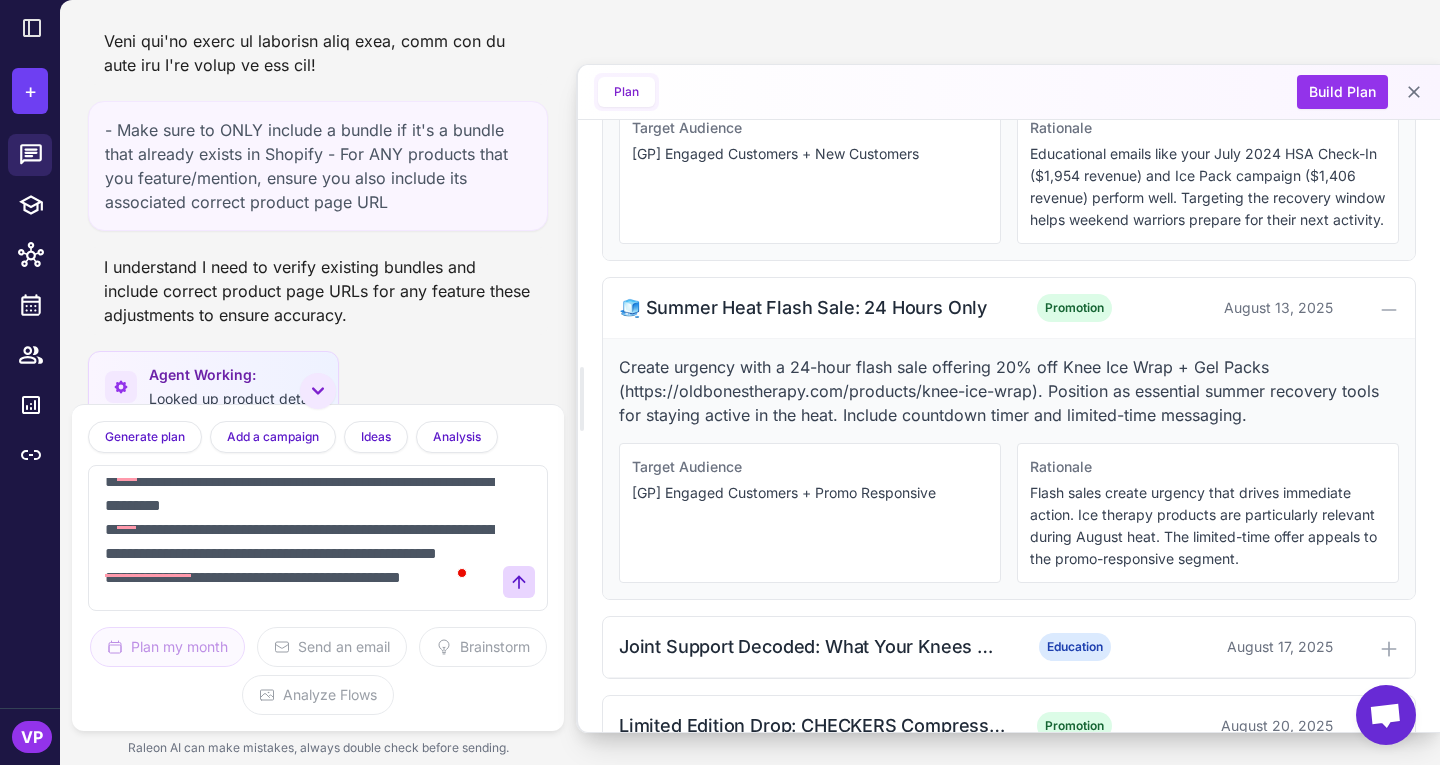 scroll, scrollTop: 77, scrollLeft: 0, axis: vertical 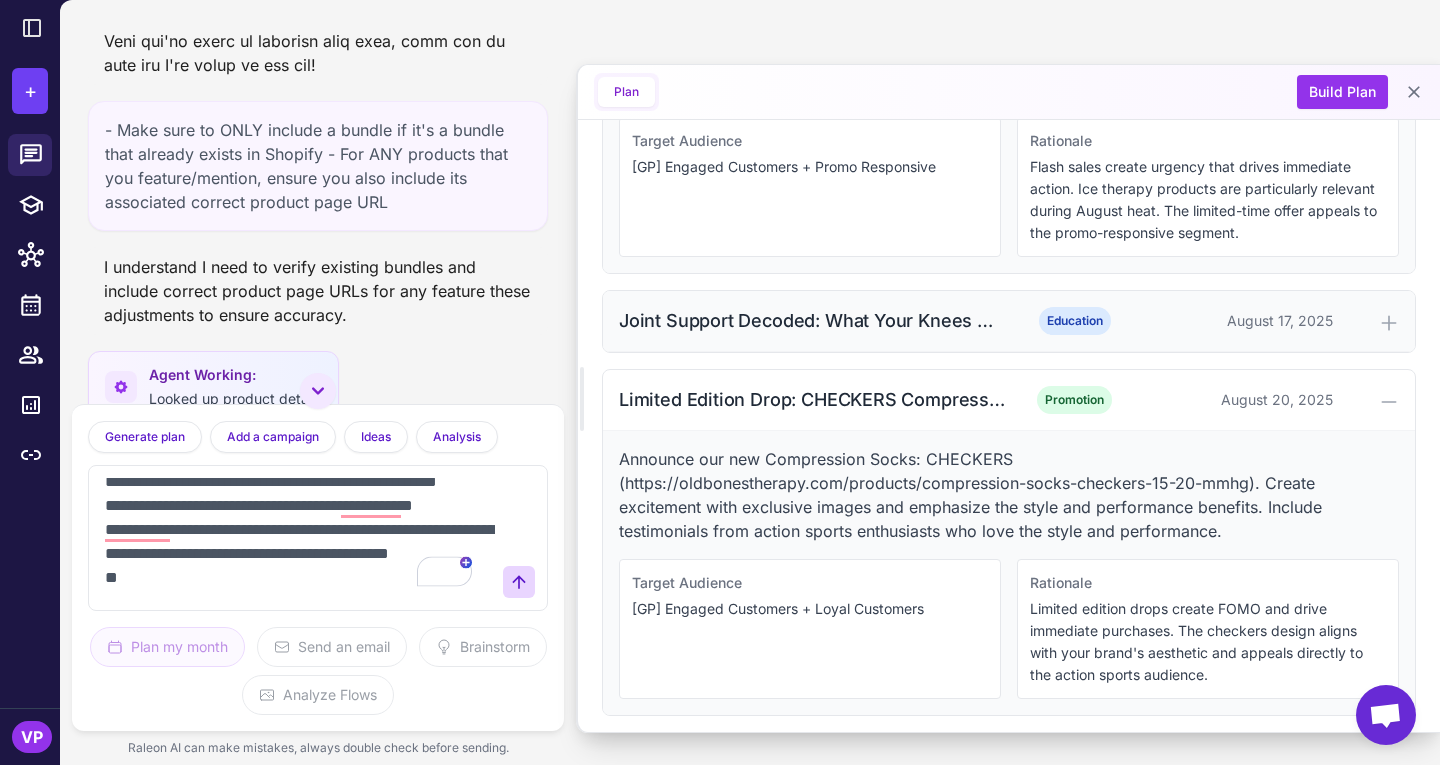click on "Joint Support Decoded: What Your Knees Are Trying To Tell You" at bounding box center (812, 320) 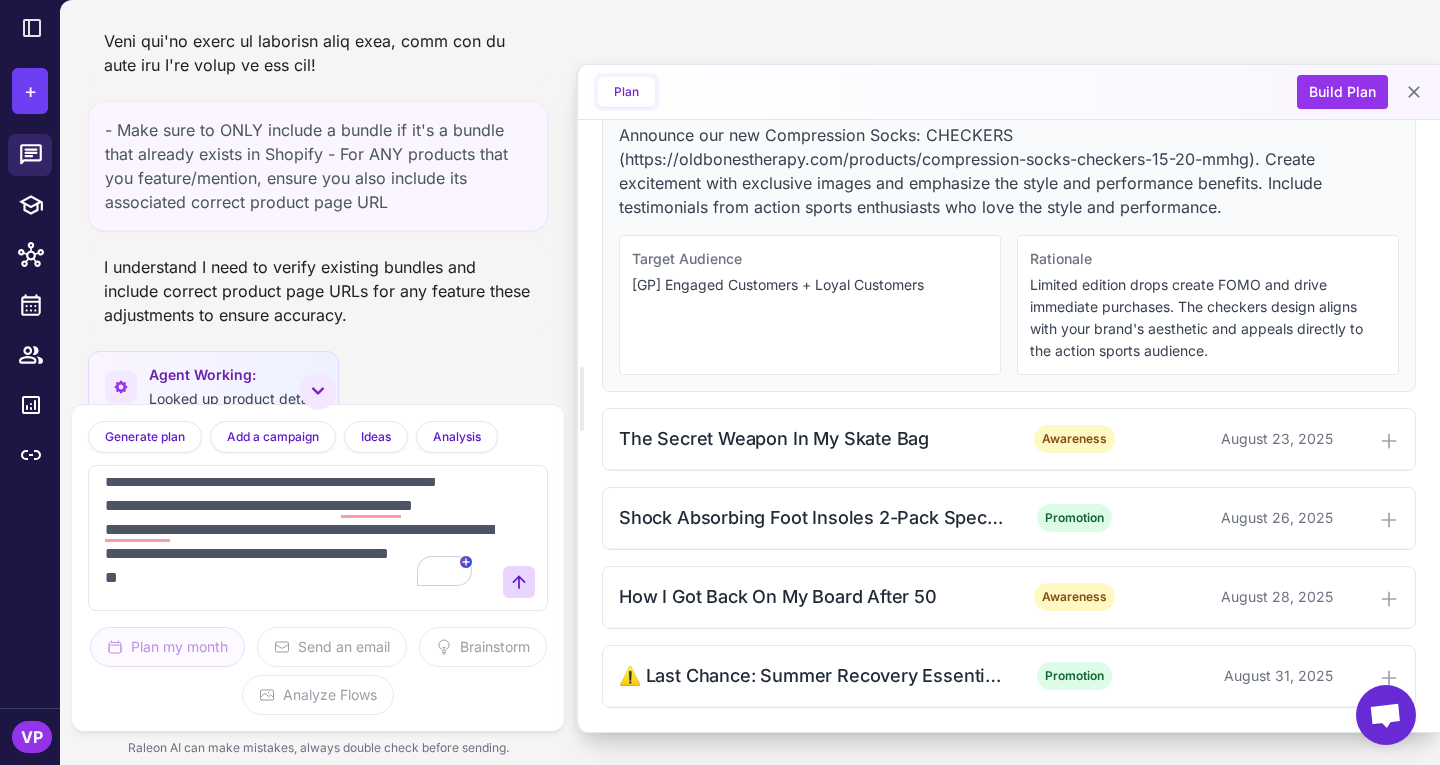 scroll, scrollTop: 2310, scrollLeft: 0, axis: vertical 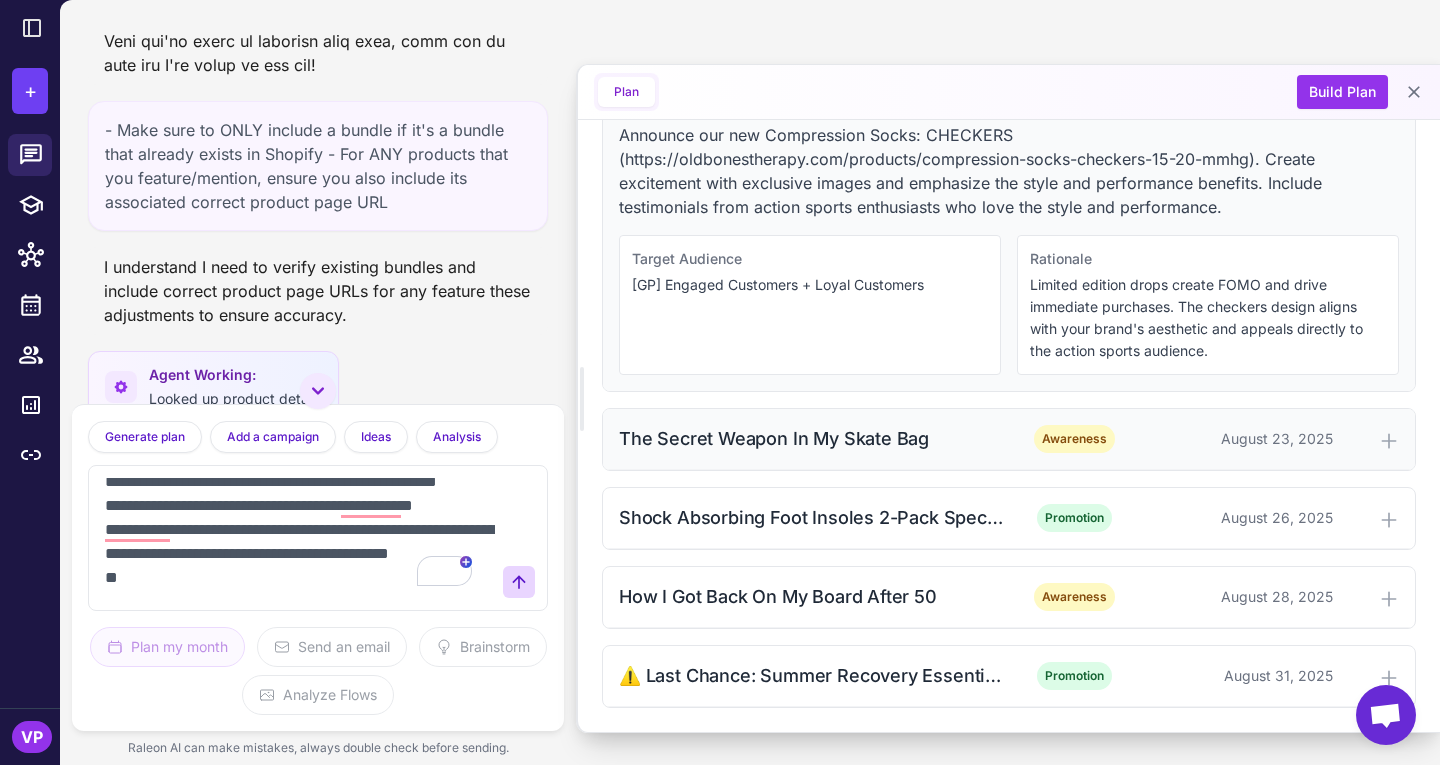 click on "The Secret Weapon In My Skate Bag" at bounding box center [812, 438] 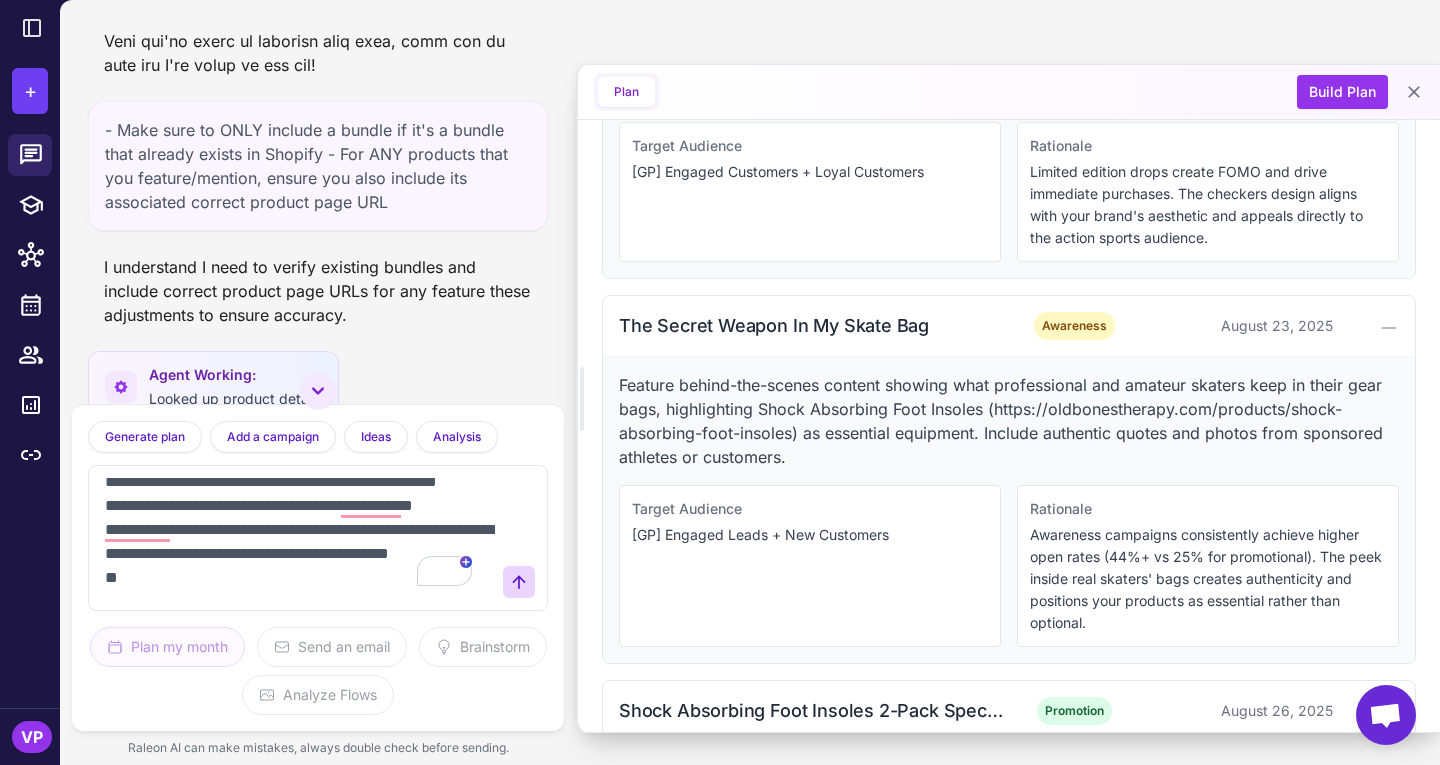 scroll, scrollTop: 2402, scrollLeft: 0, axis: vertical 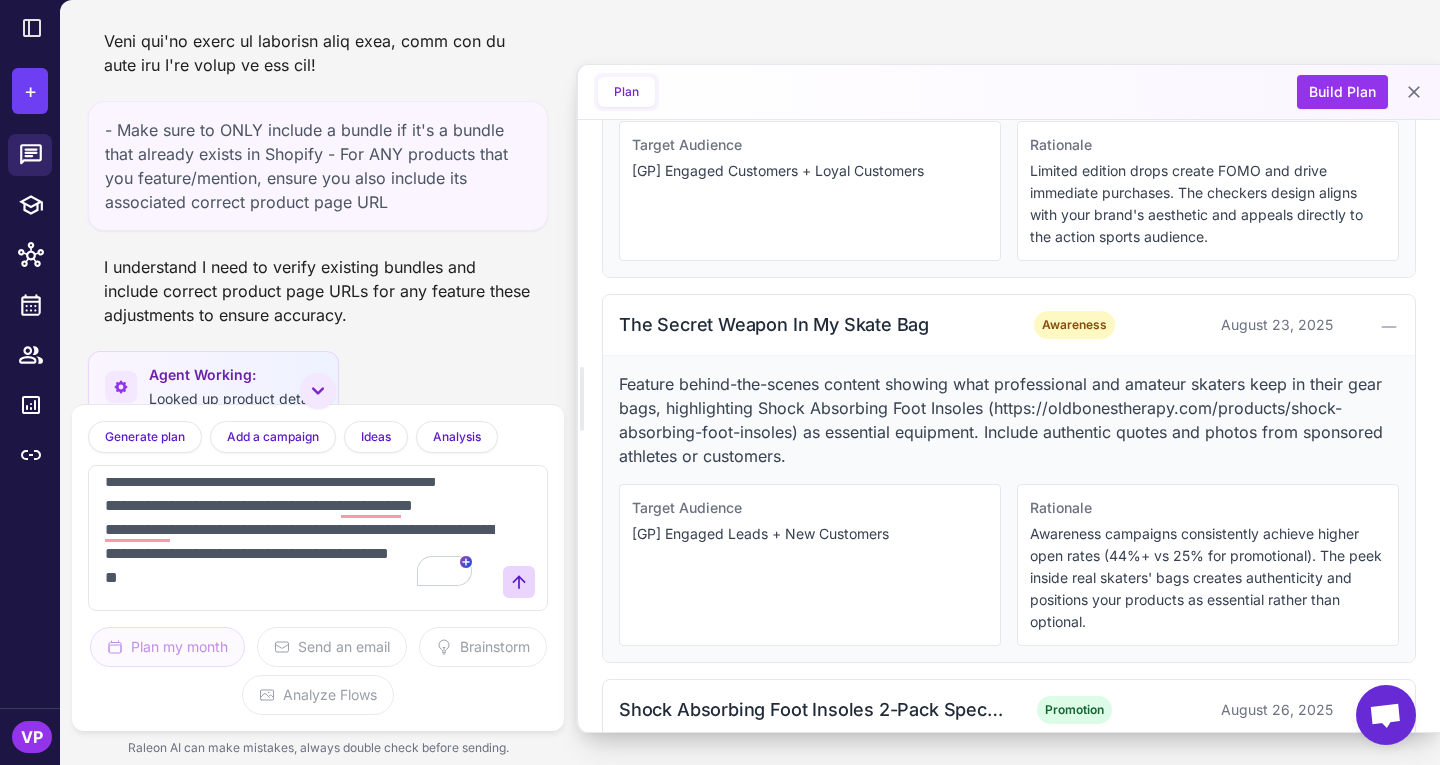 click on "**********" at bounding box center [298, 538] 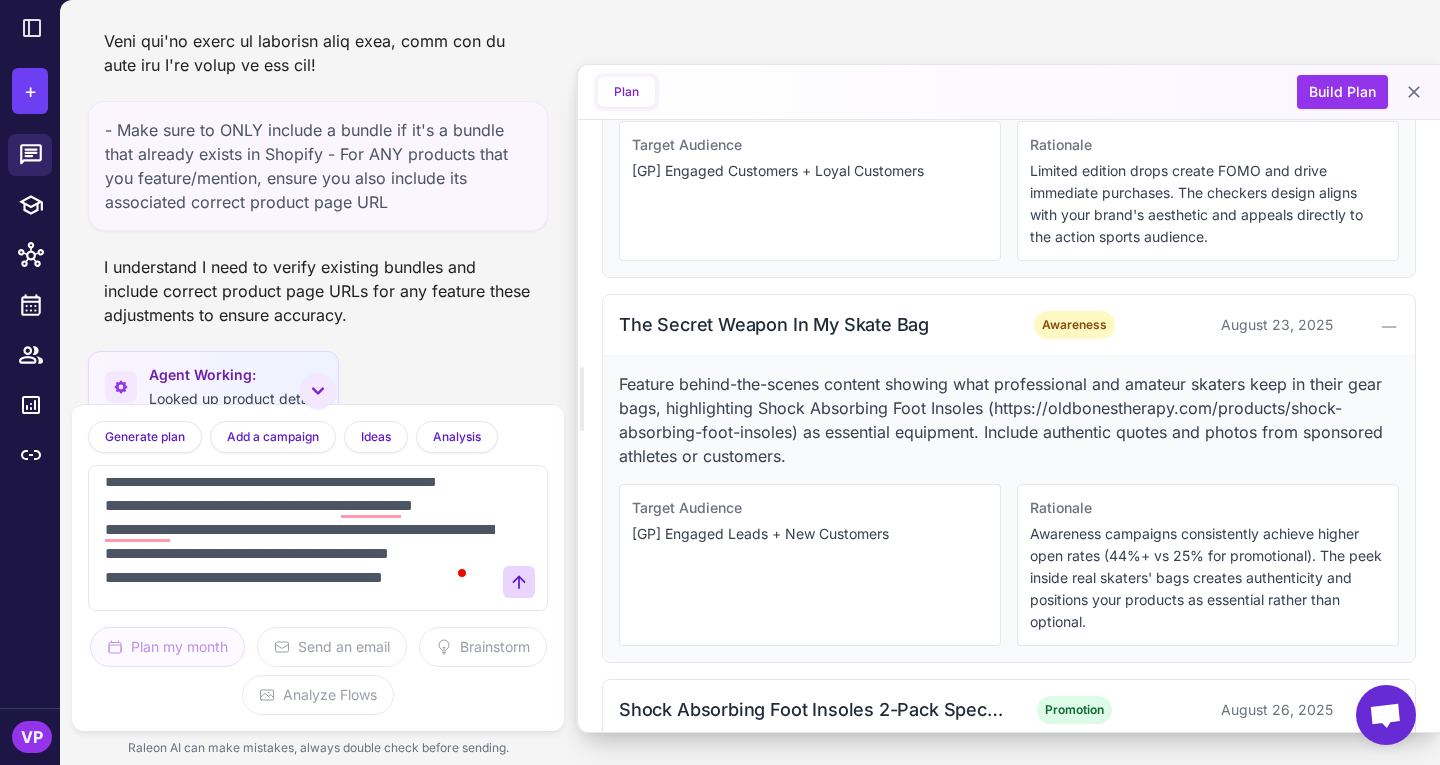 scroll, scrollTop: 197, scrollLeft: 0, axis: vertical 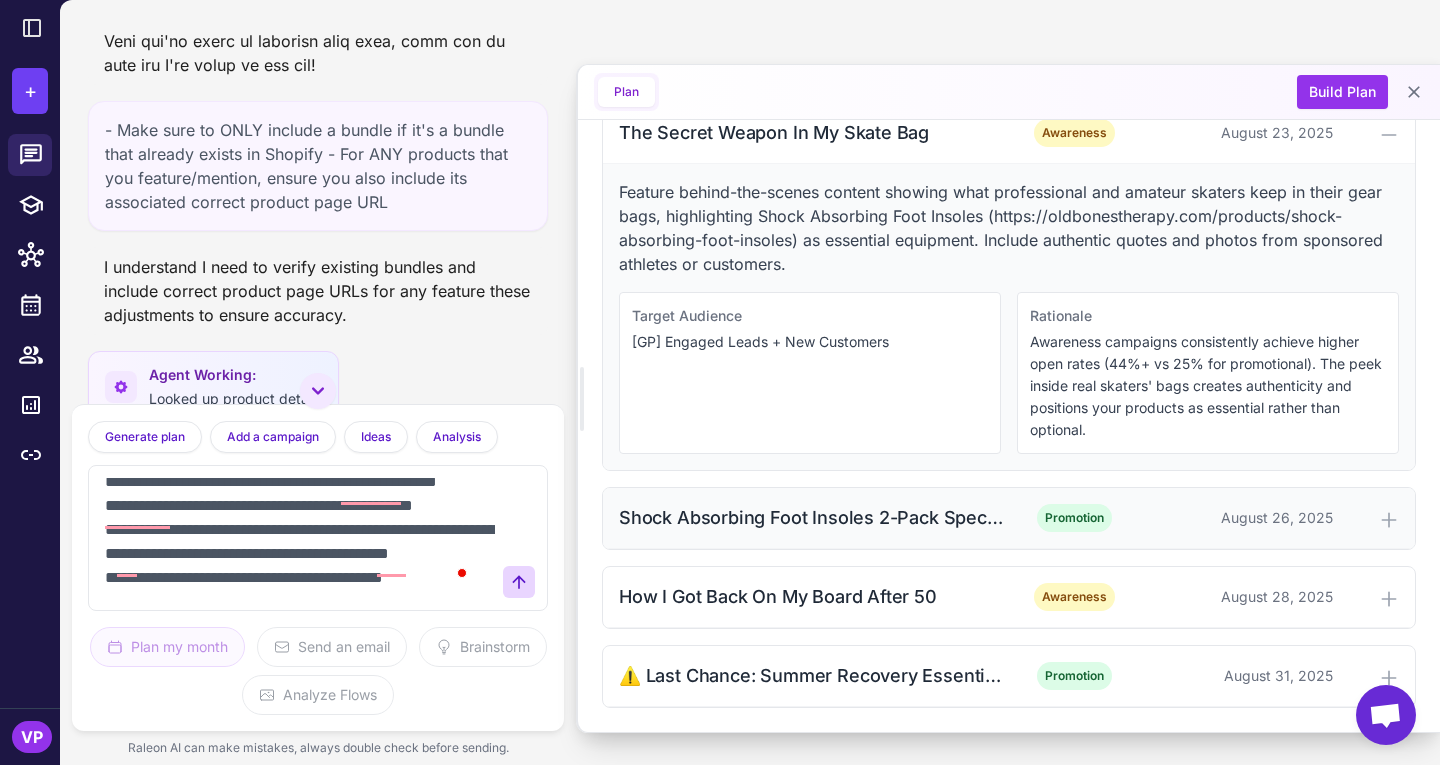 click on "Shock Absorbing Foot Insoles 2-Pack Special" at bounding box center [812, 517] 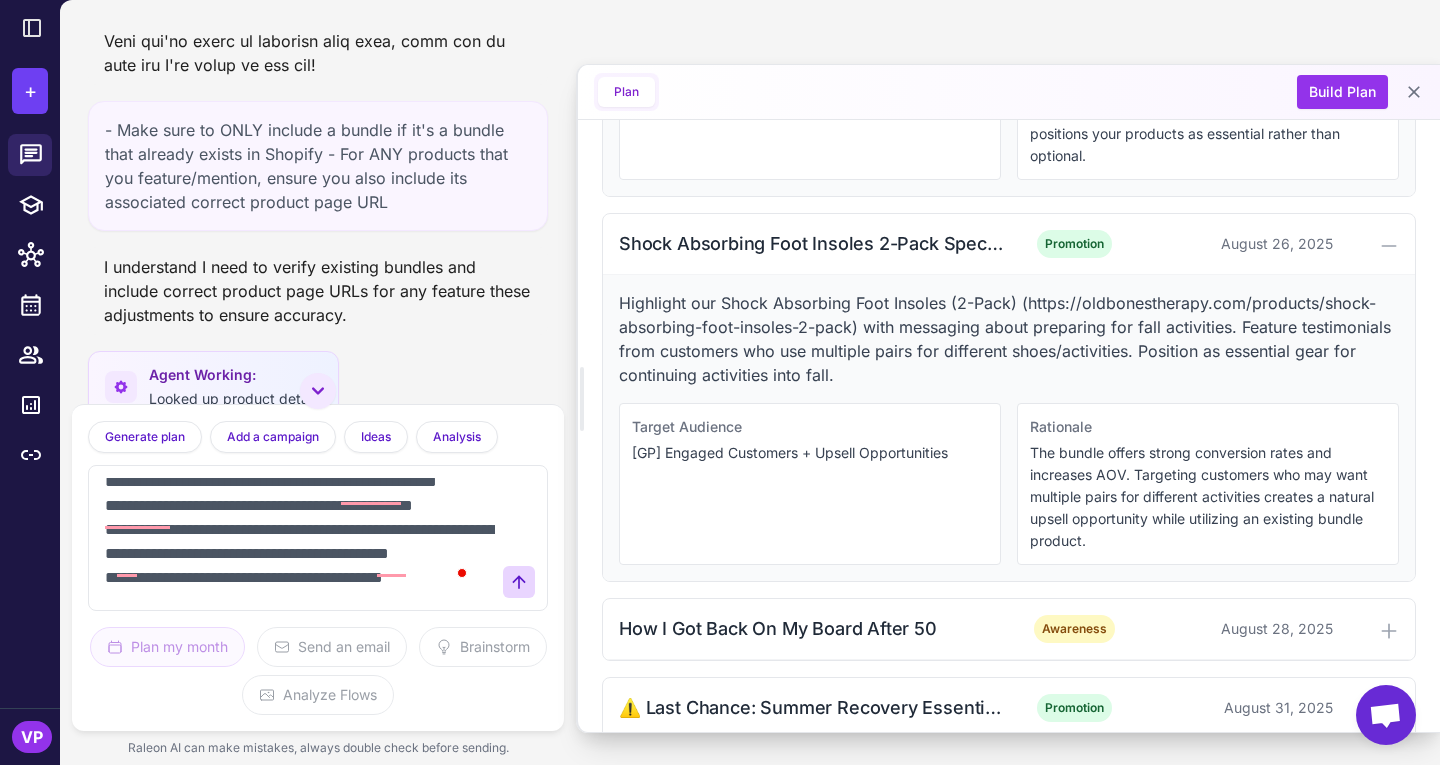 scroll, scrollTop: 2868, scrollLeft: 0, axis: vertical 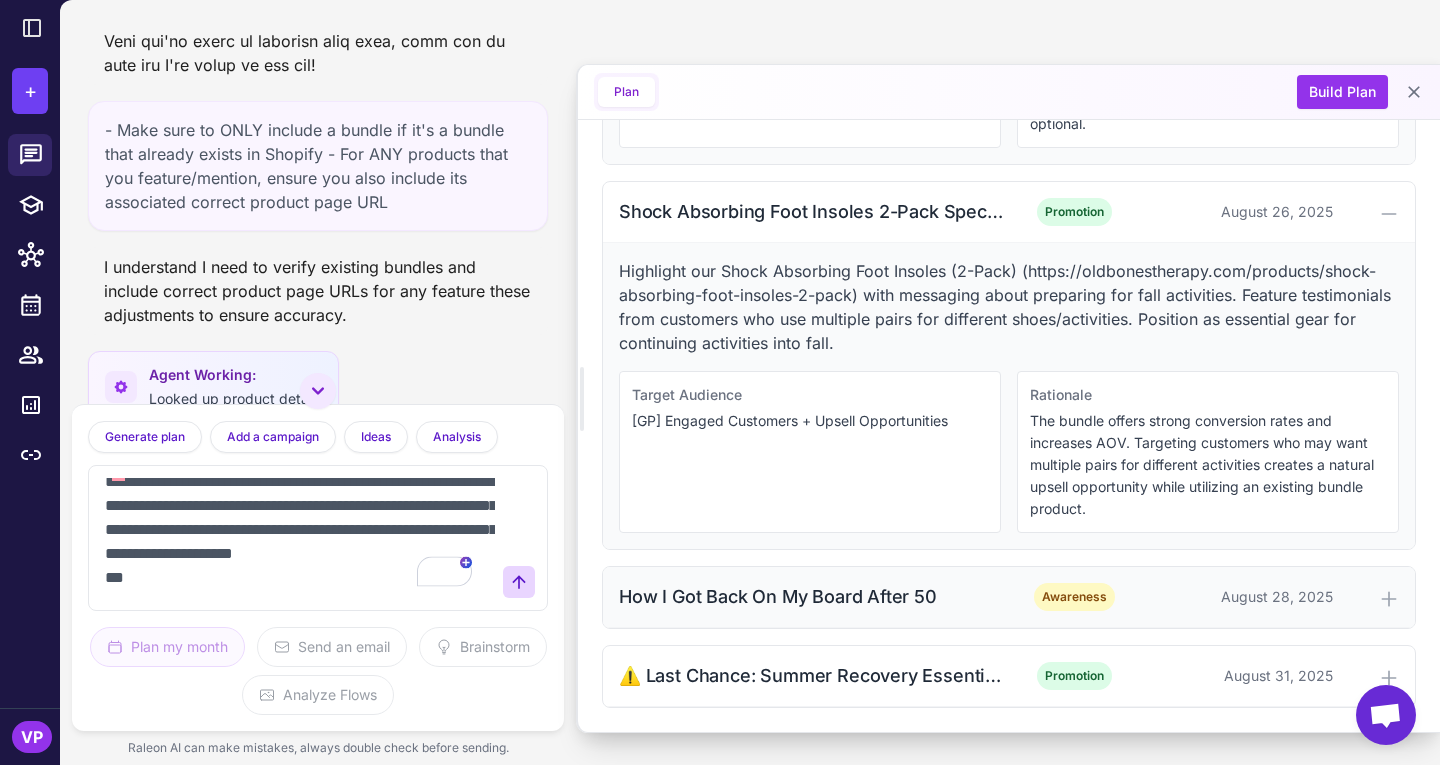type on "**********" 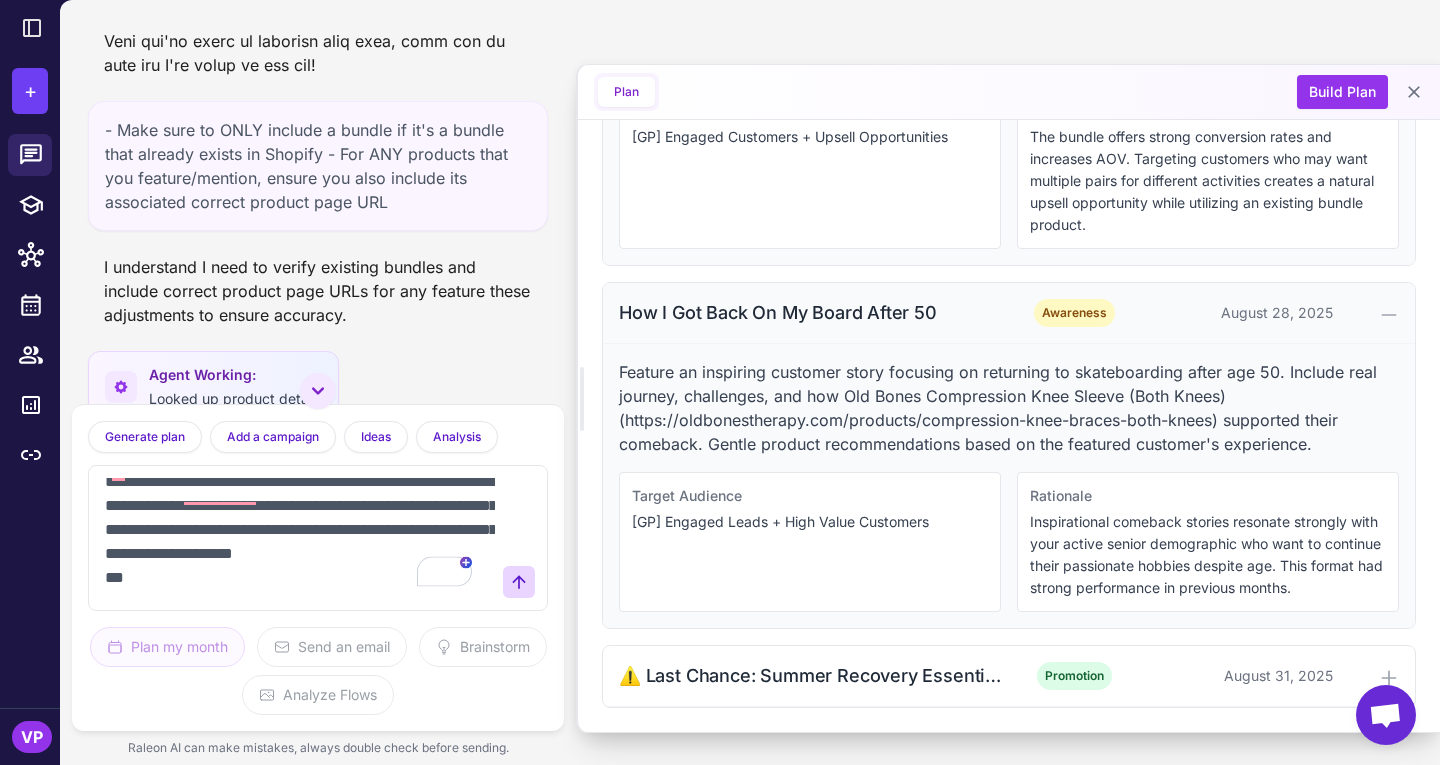 scroll, scrollTop: 3204, scrollLeft: 0, axis: vertical 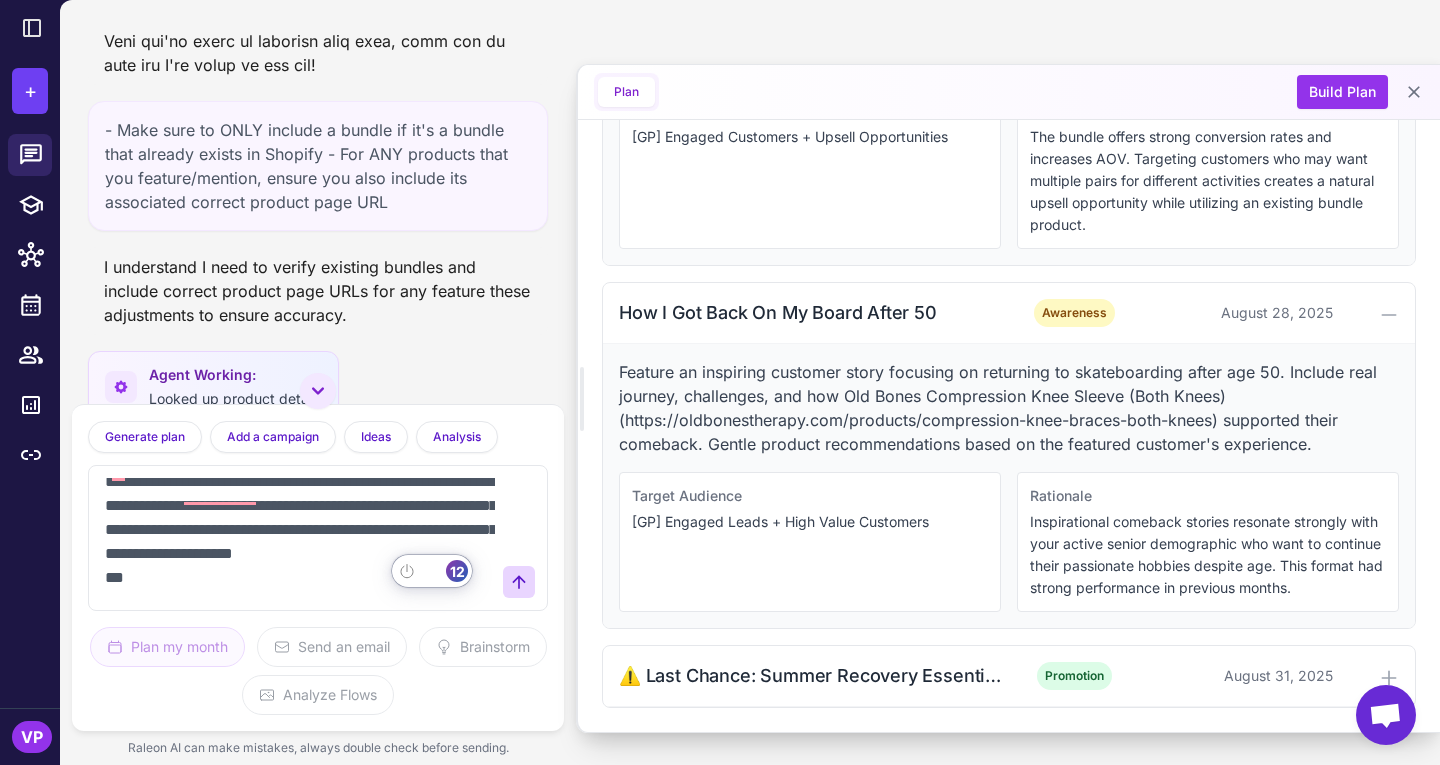 click 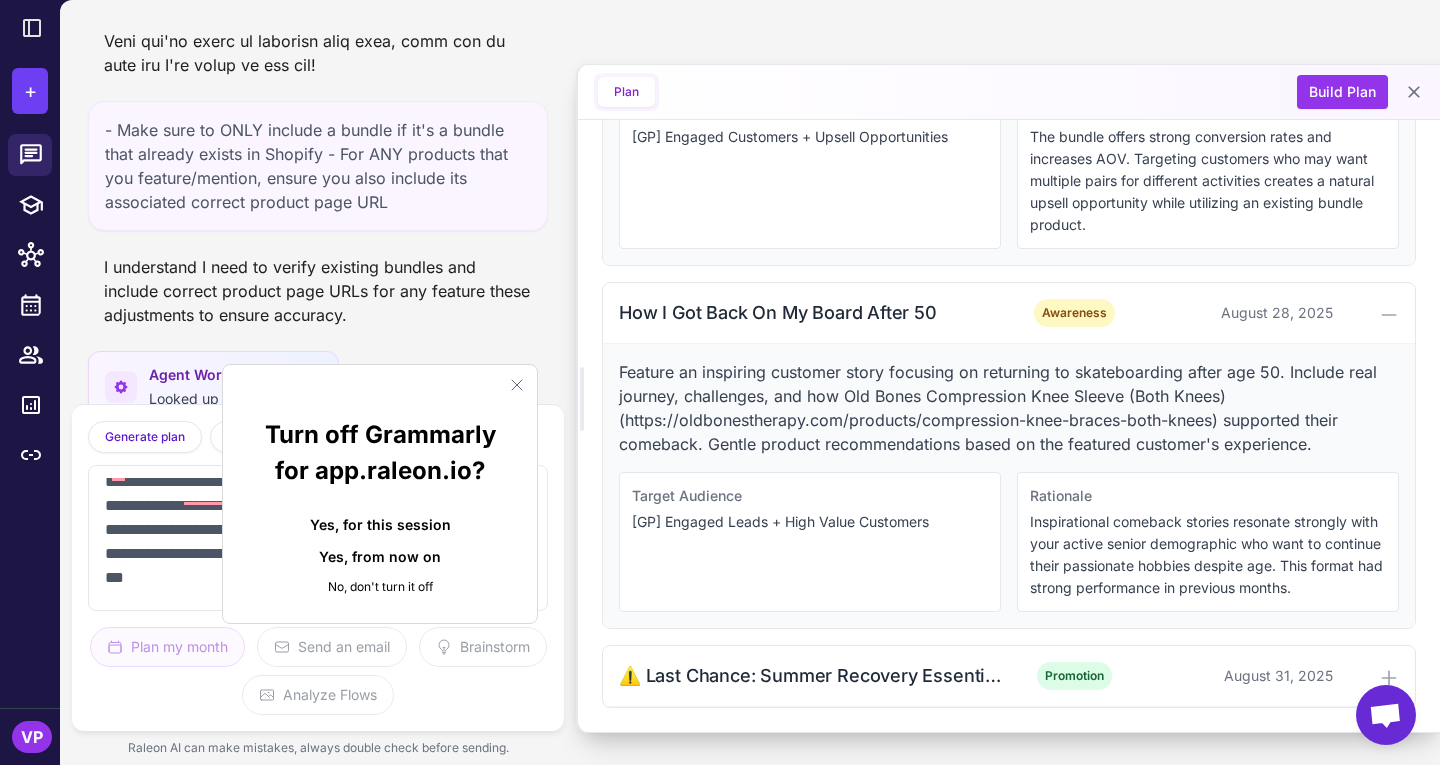 click on "**********" at bounding box center (298, 538) 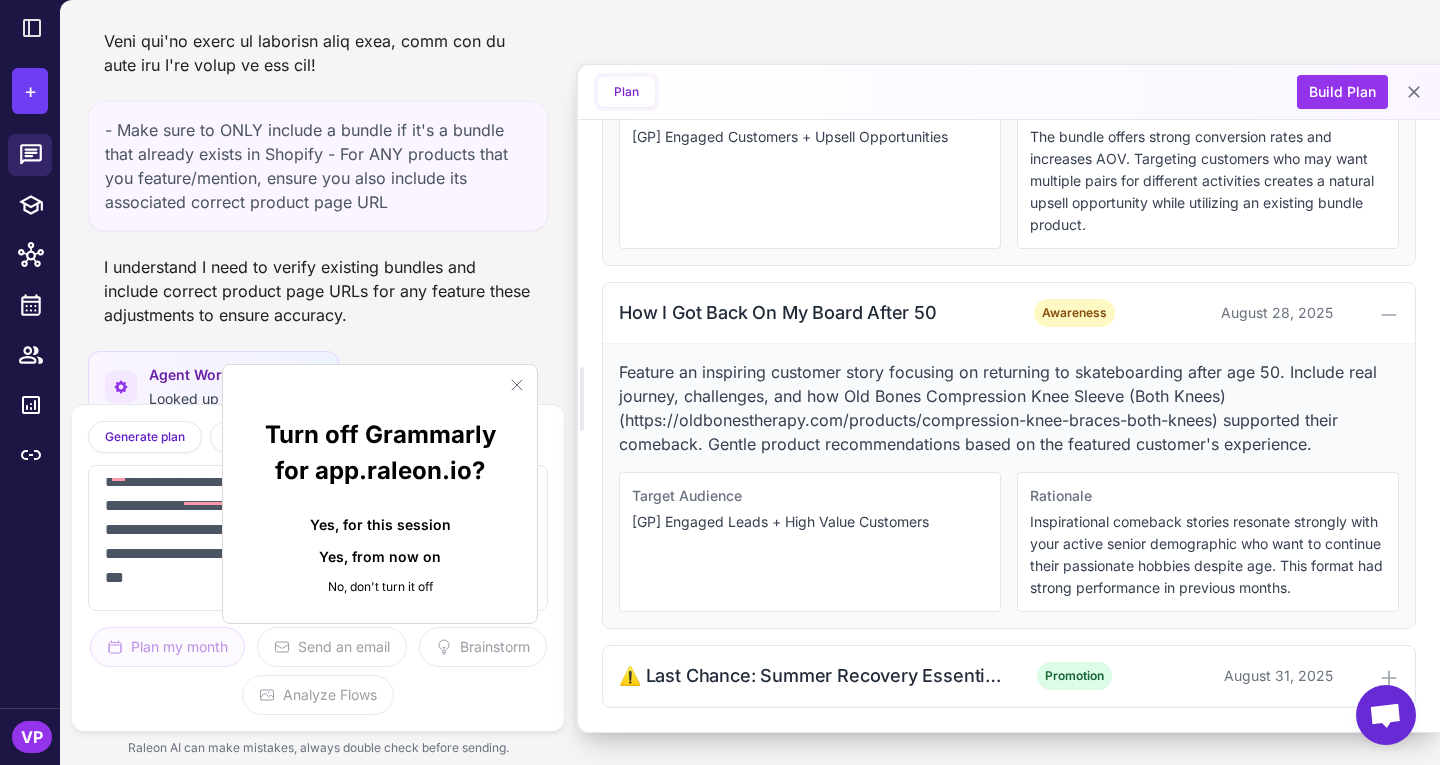 click on "**********" at bounding box center (298, 538) 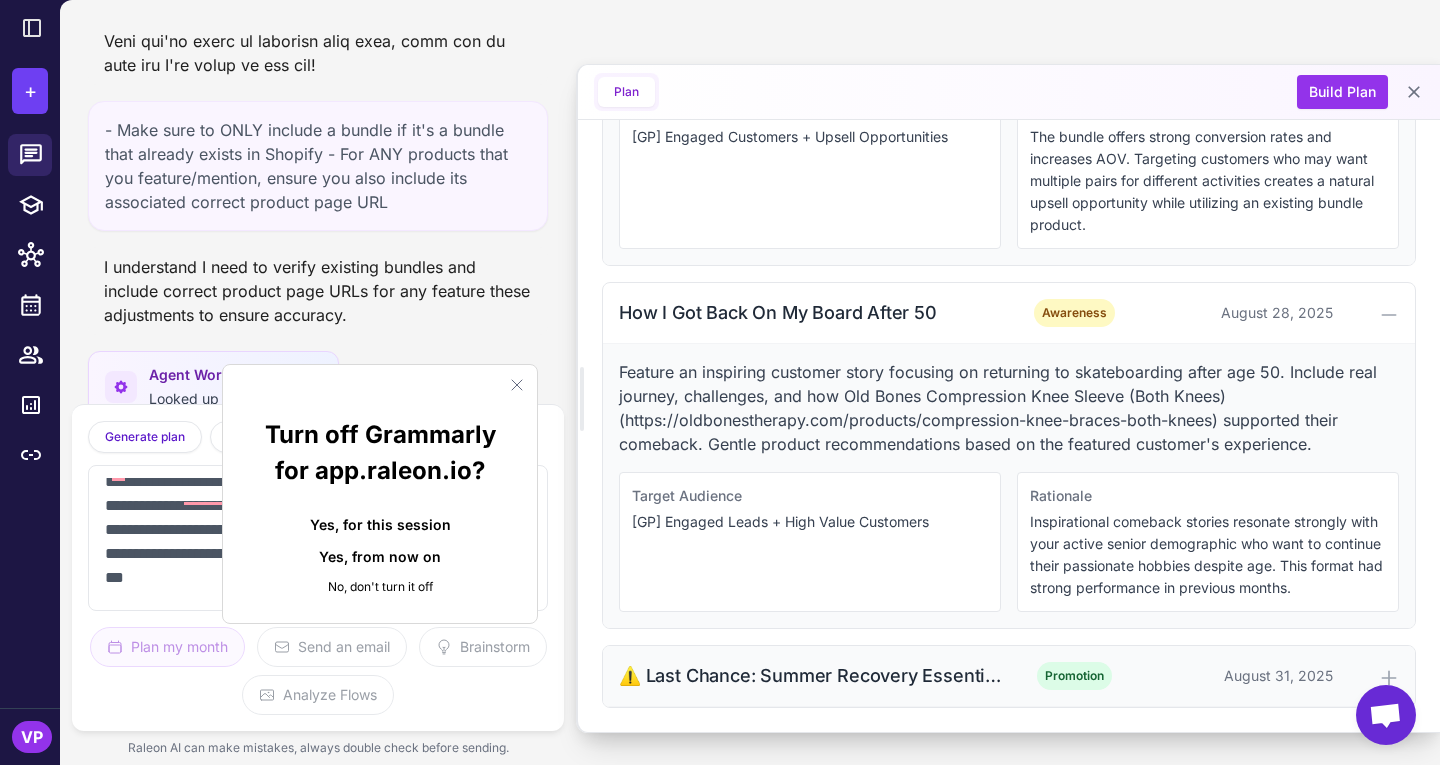 click on "⚠️ Last Chance: Summer Recovery Essentials Sale" at bounding box center [812, 675] 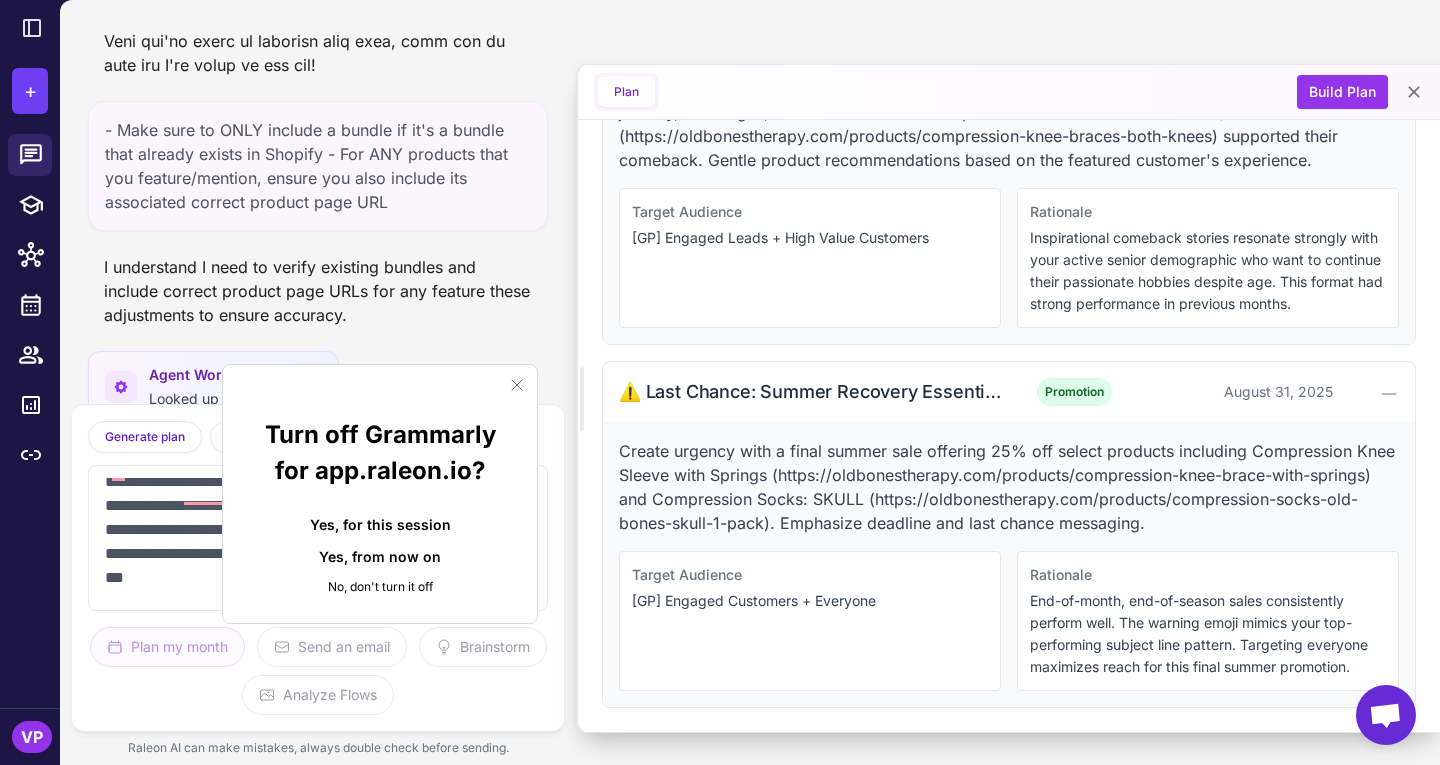 scroll, scrollTop: 3490, scrollLeft: 0, axis: vertical 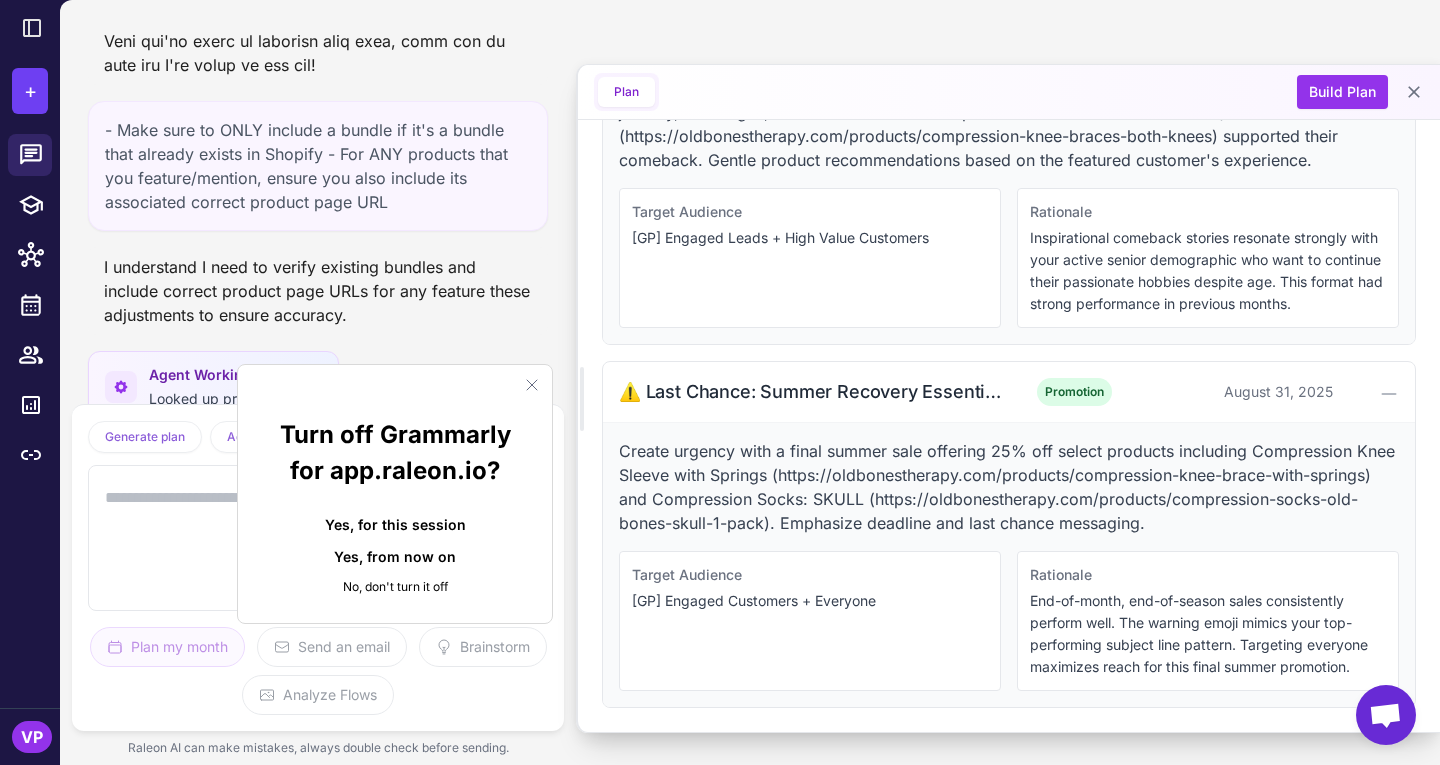 click 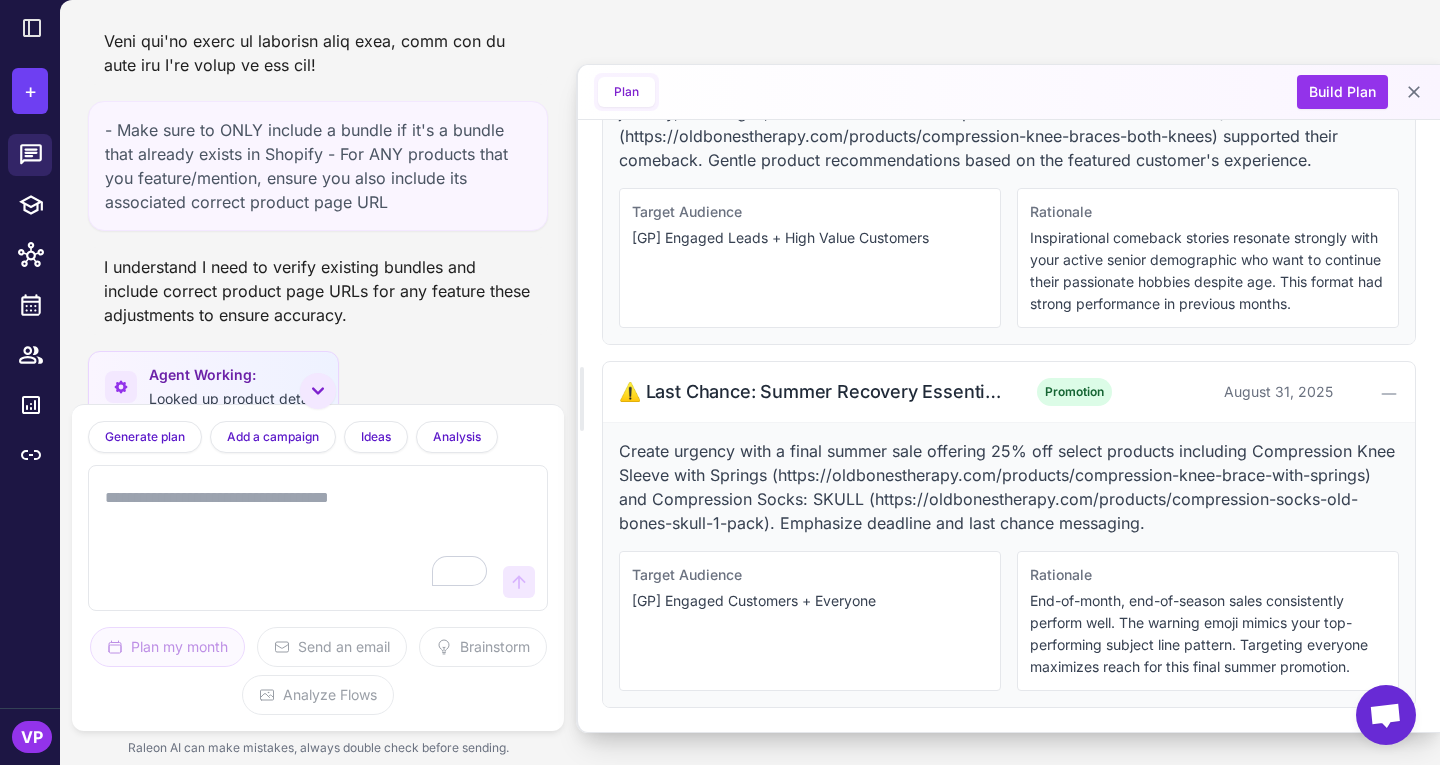 scroll, scrollTop: 0, scrollLeft: 0, axis: both 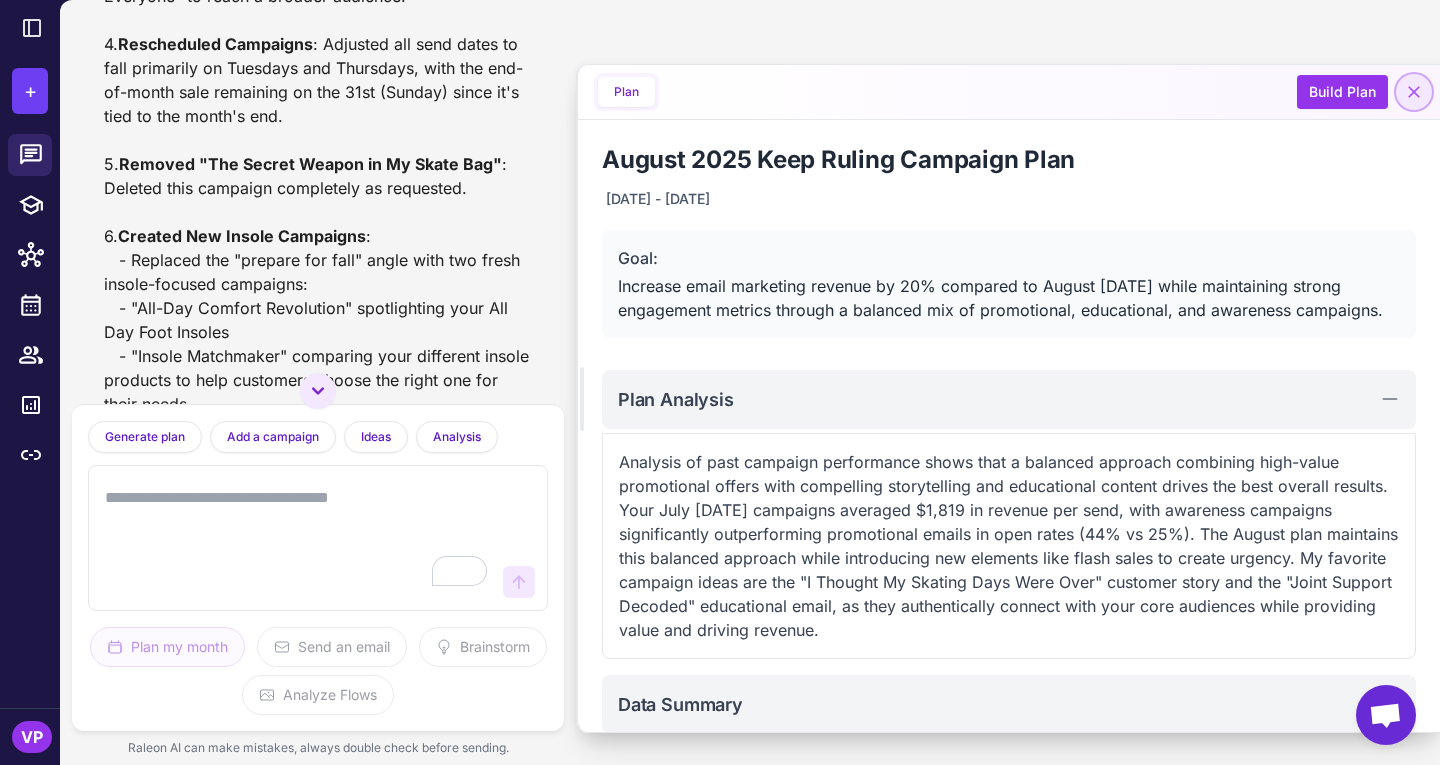 click 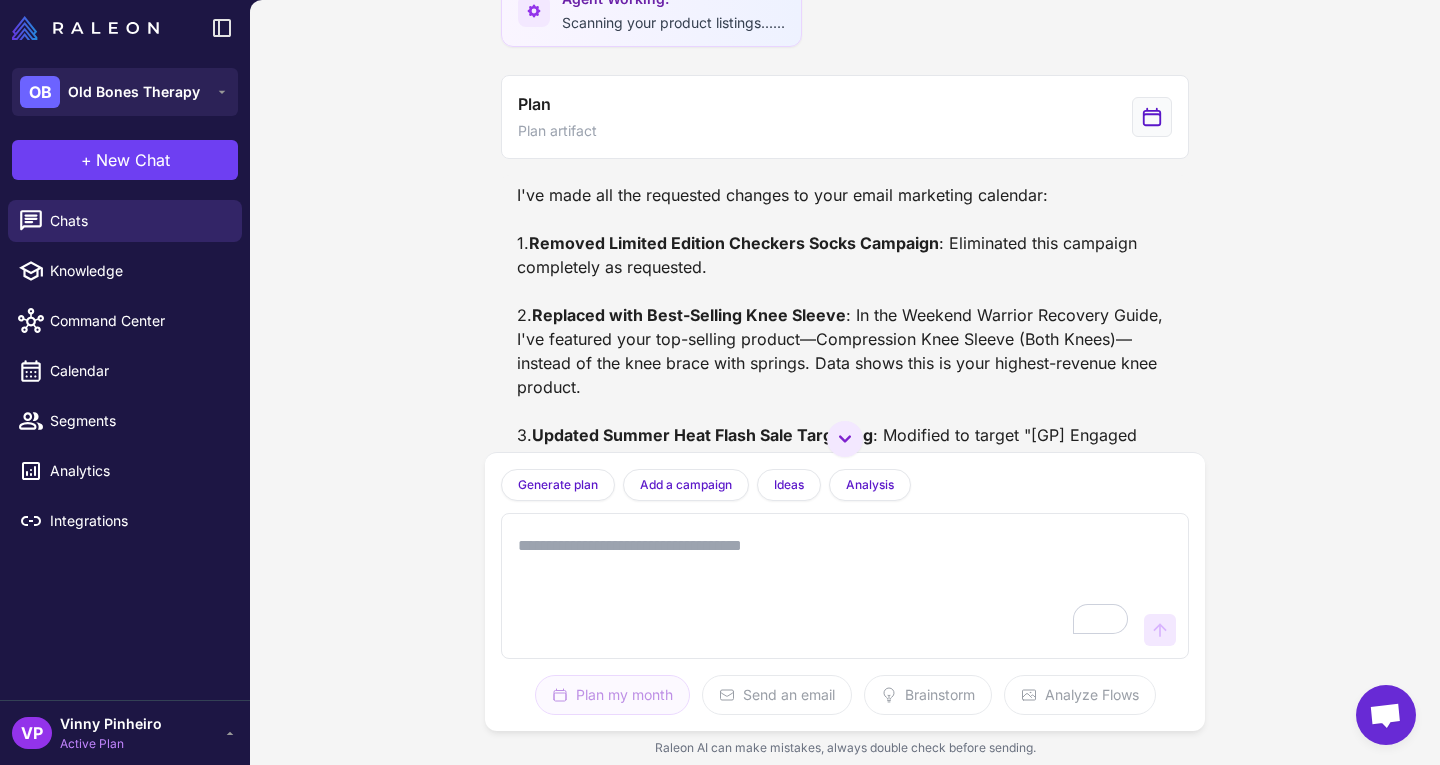 scroll, scrollTop: 4632, scrollLeft: 0, axis: vertical 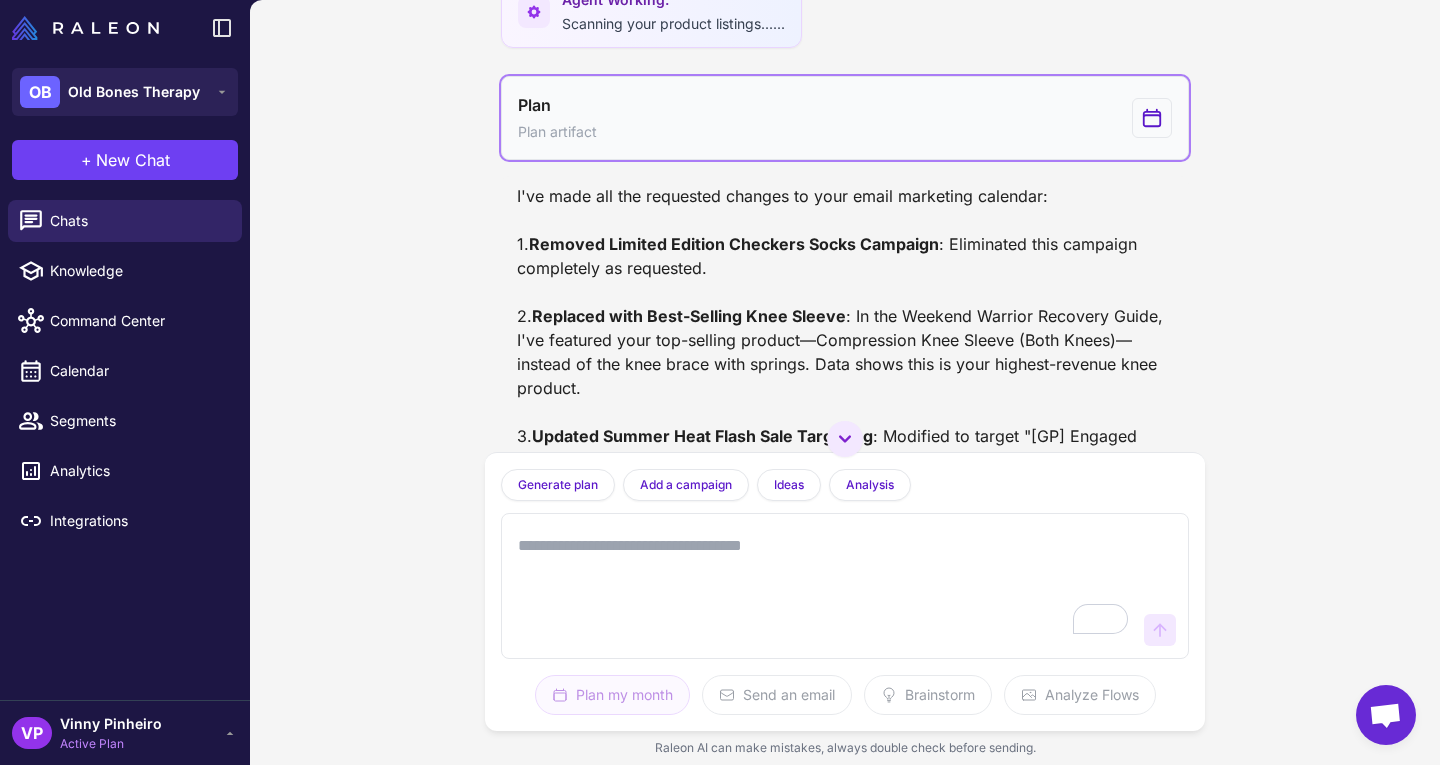 click on "Plan Plan artifact" at bounding box center [845, 118] 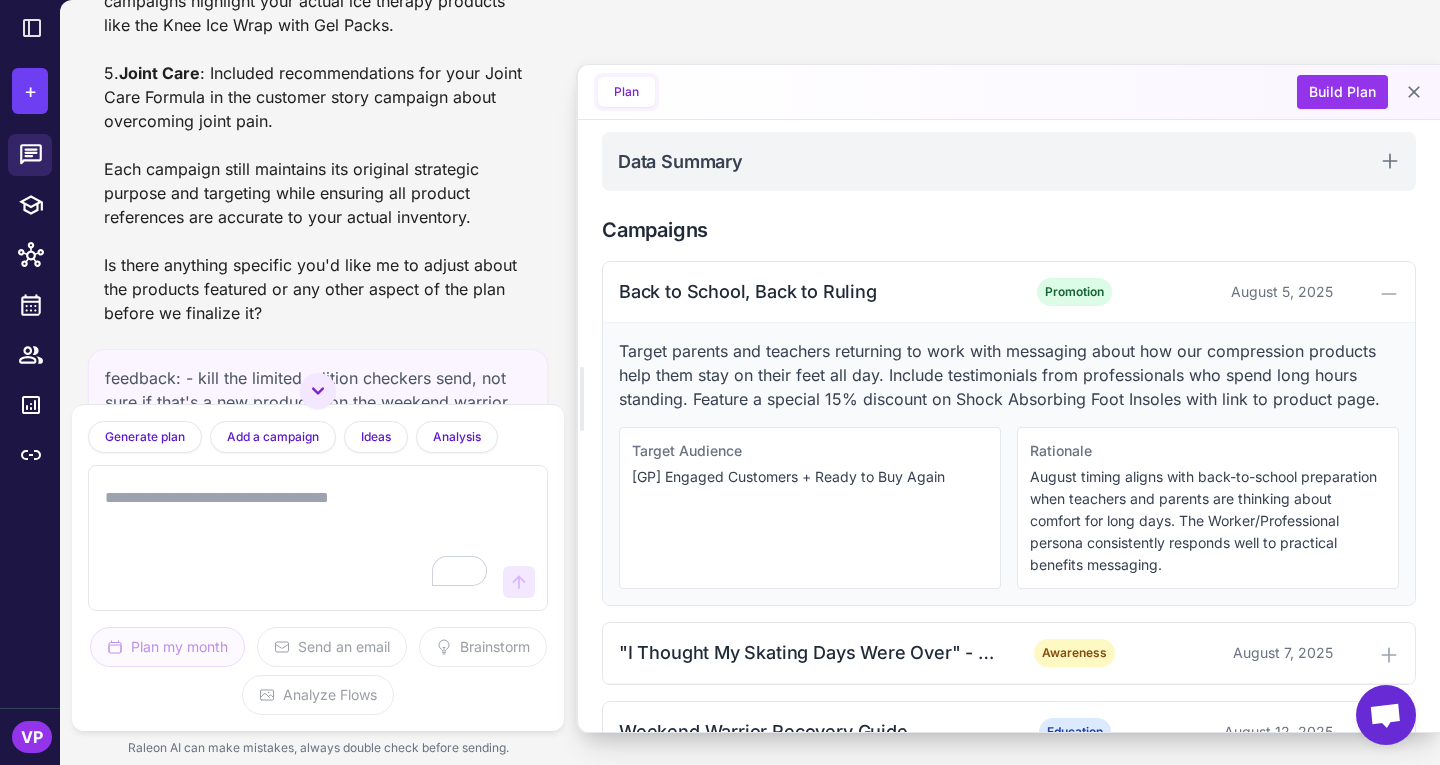 scroll, scrollTop: 552, scrollLeft: 0, axis: vertical 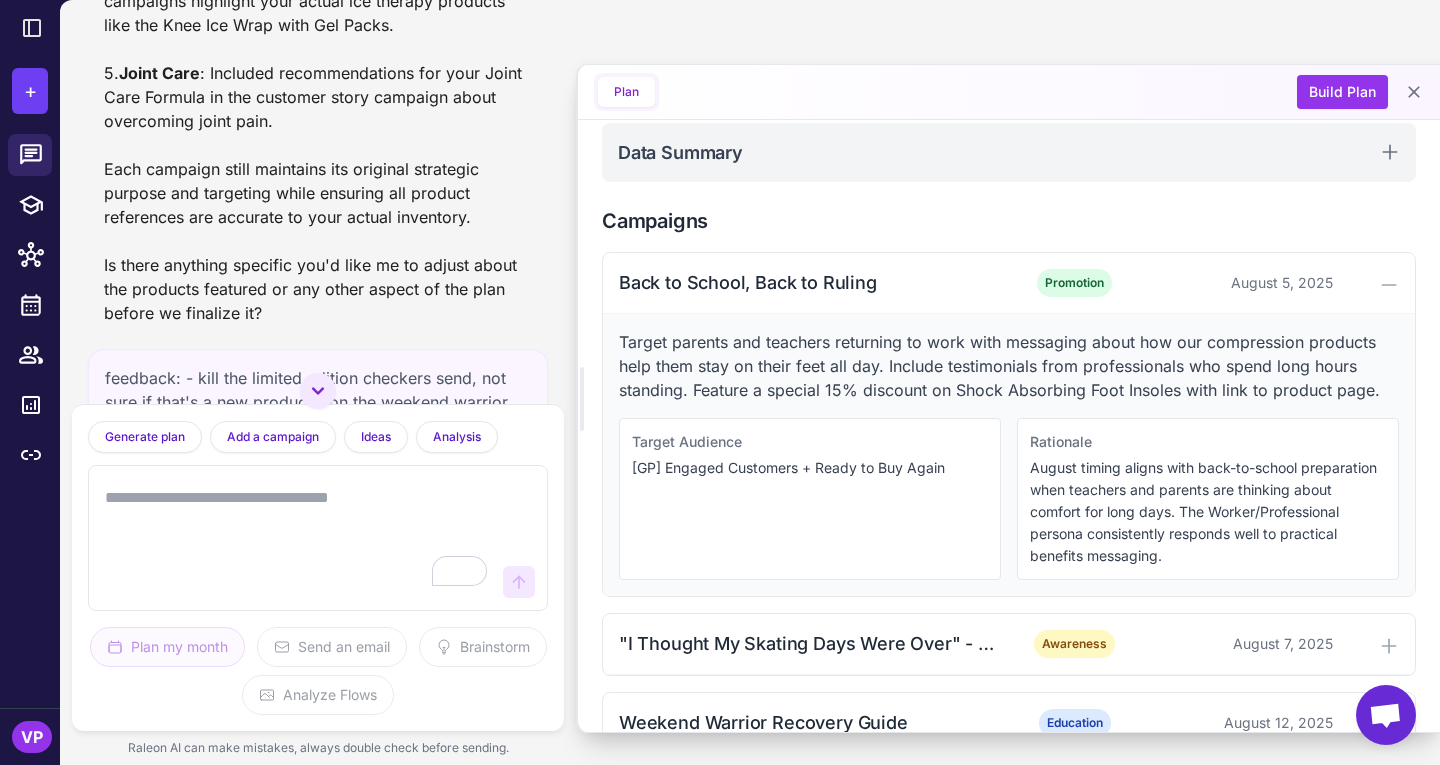 click at bounding box center (298, 538) 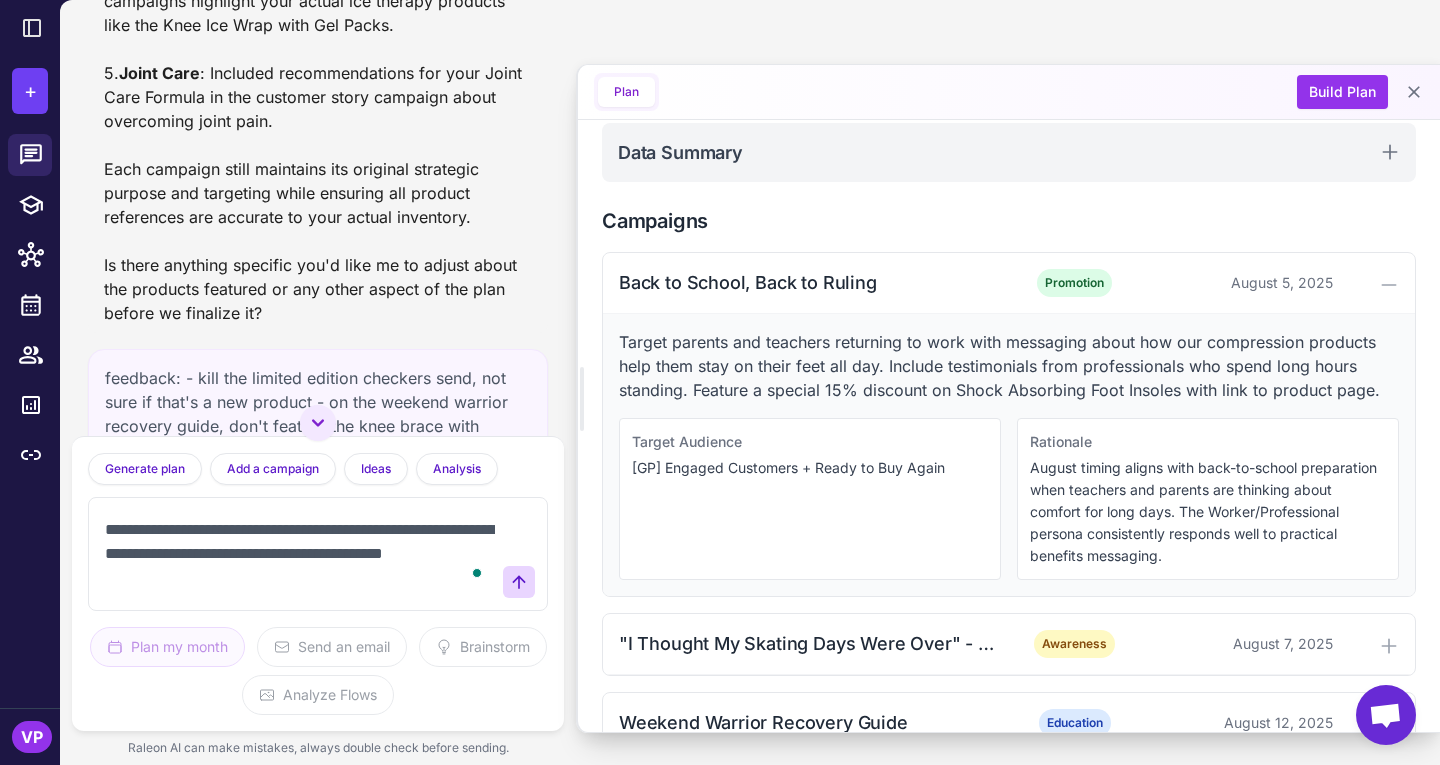 type on "**********" 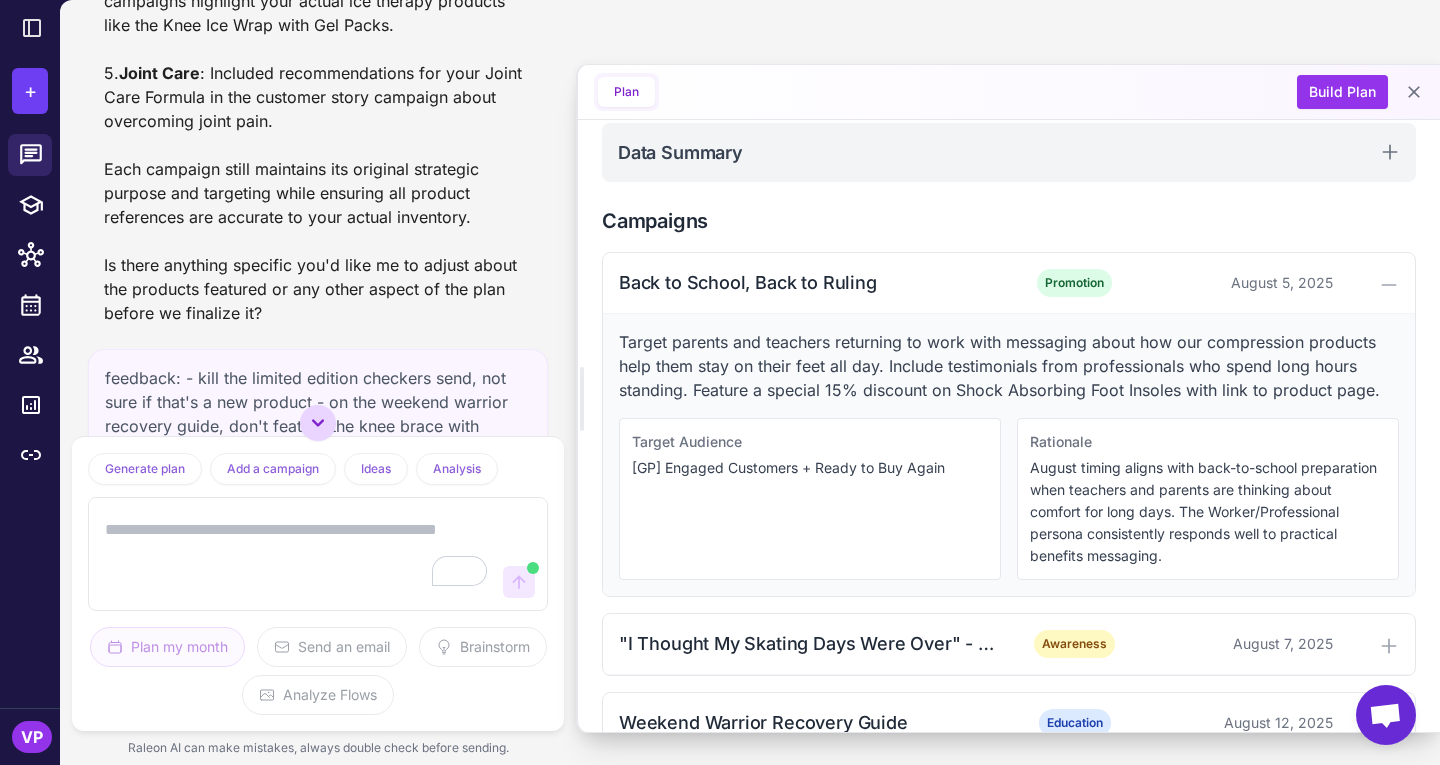 click at bounding box center (318, 423) 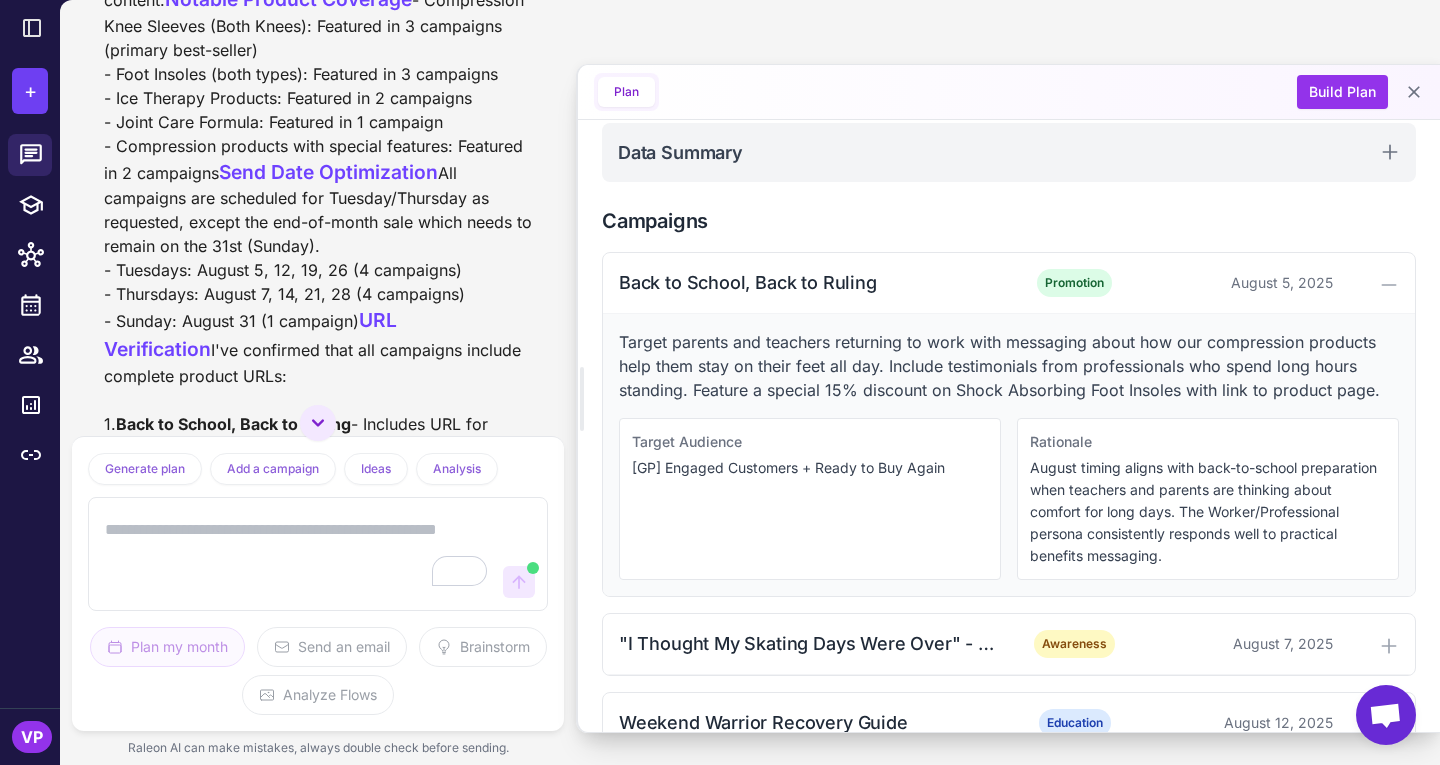 scroll, scrollTop: 7477, scrollLeft: 0, axis: vertical 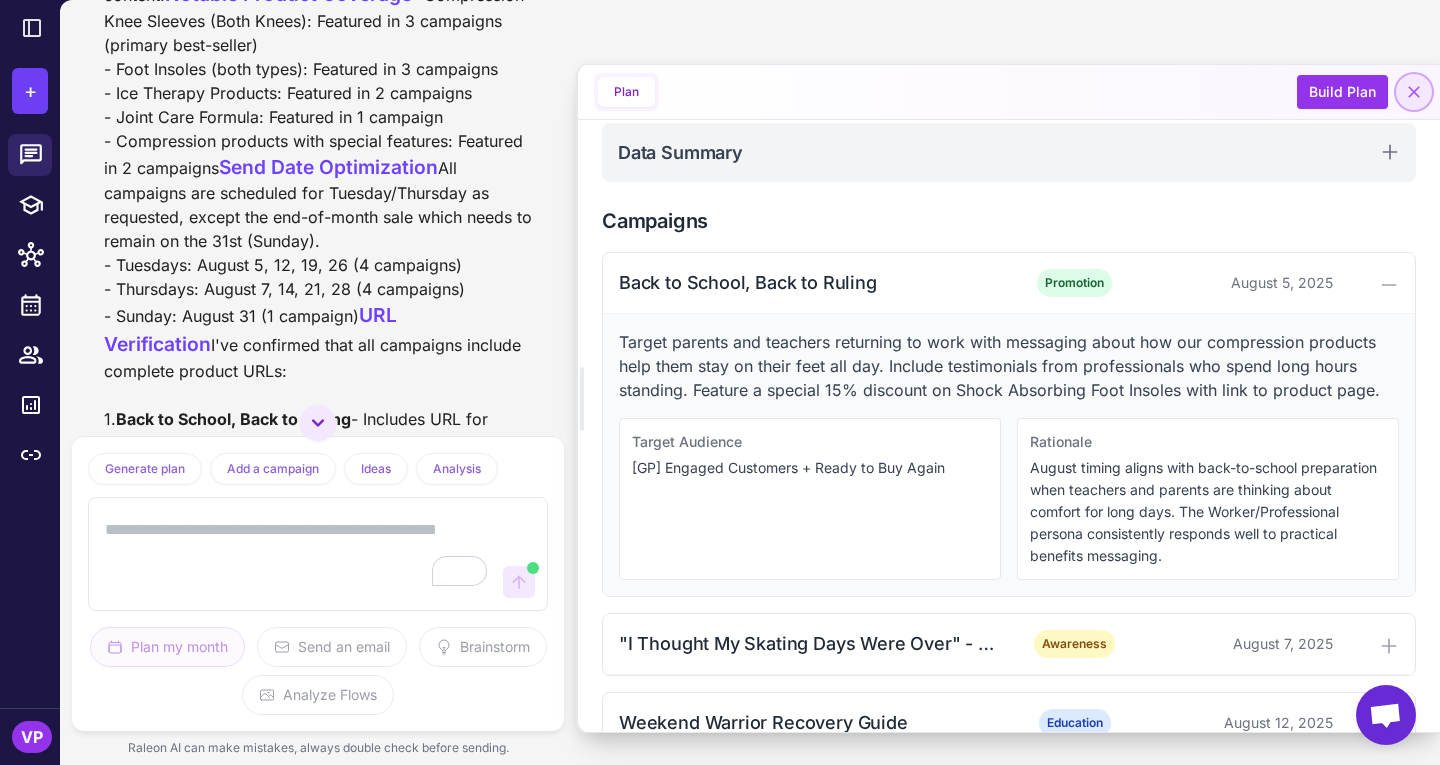 click at bounding box center [1414, 92] 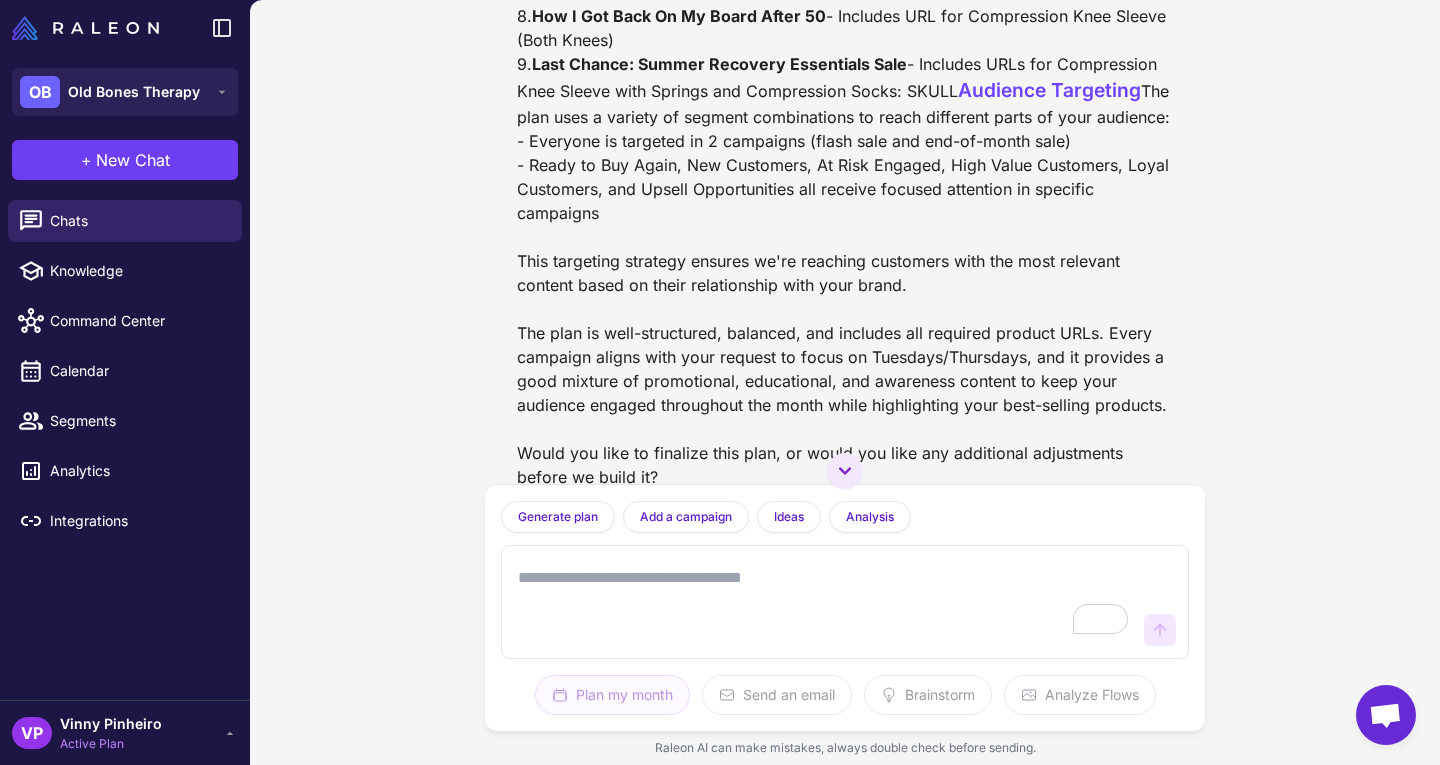 scroll, scrollTop: 6482, scrollLeft: 0, axis: vertical 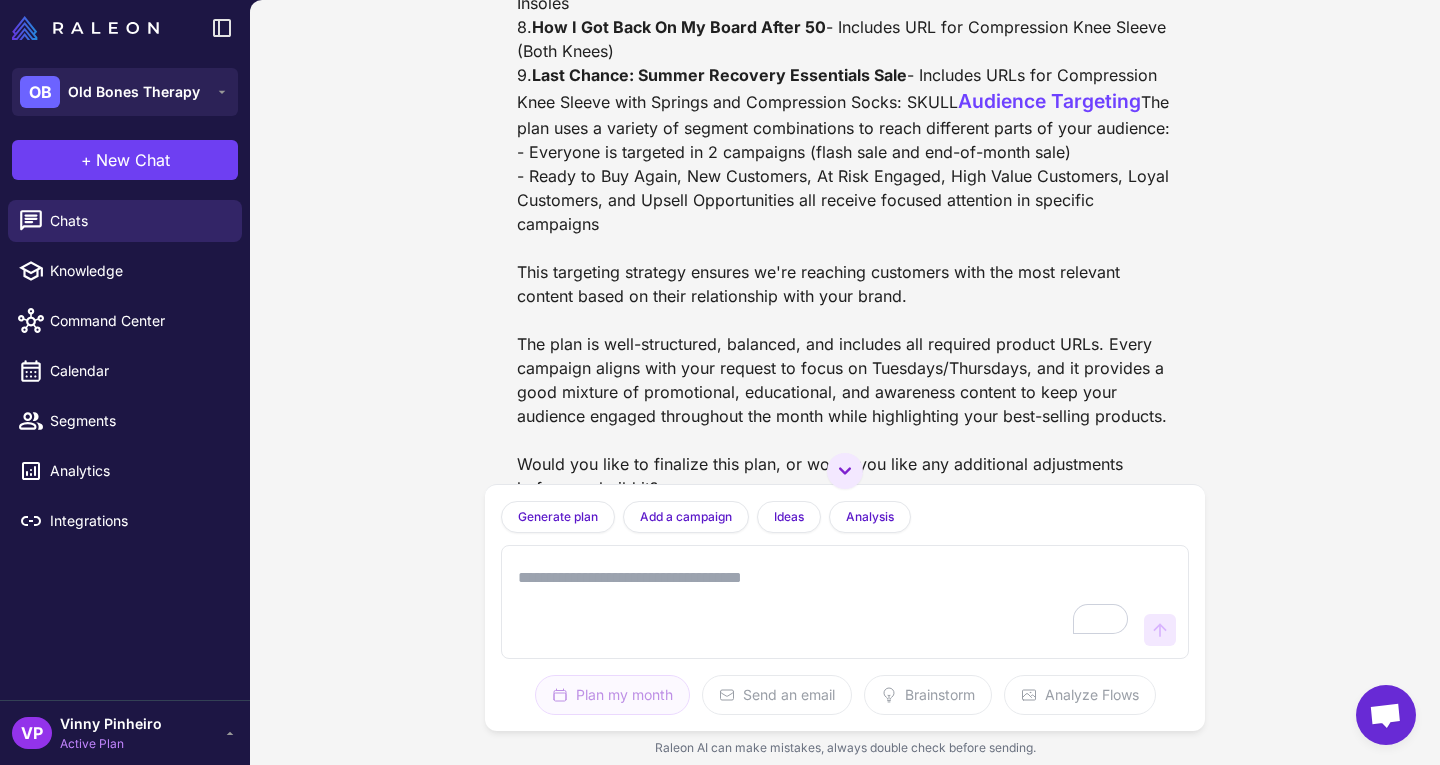 click at bounding box center (825, 602) 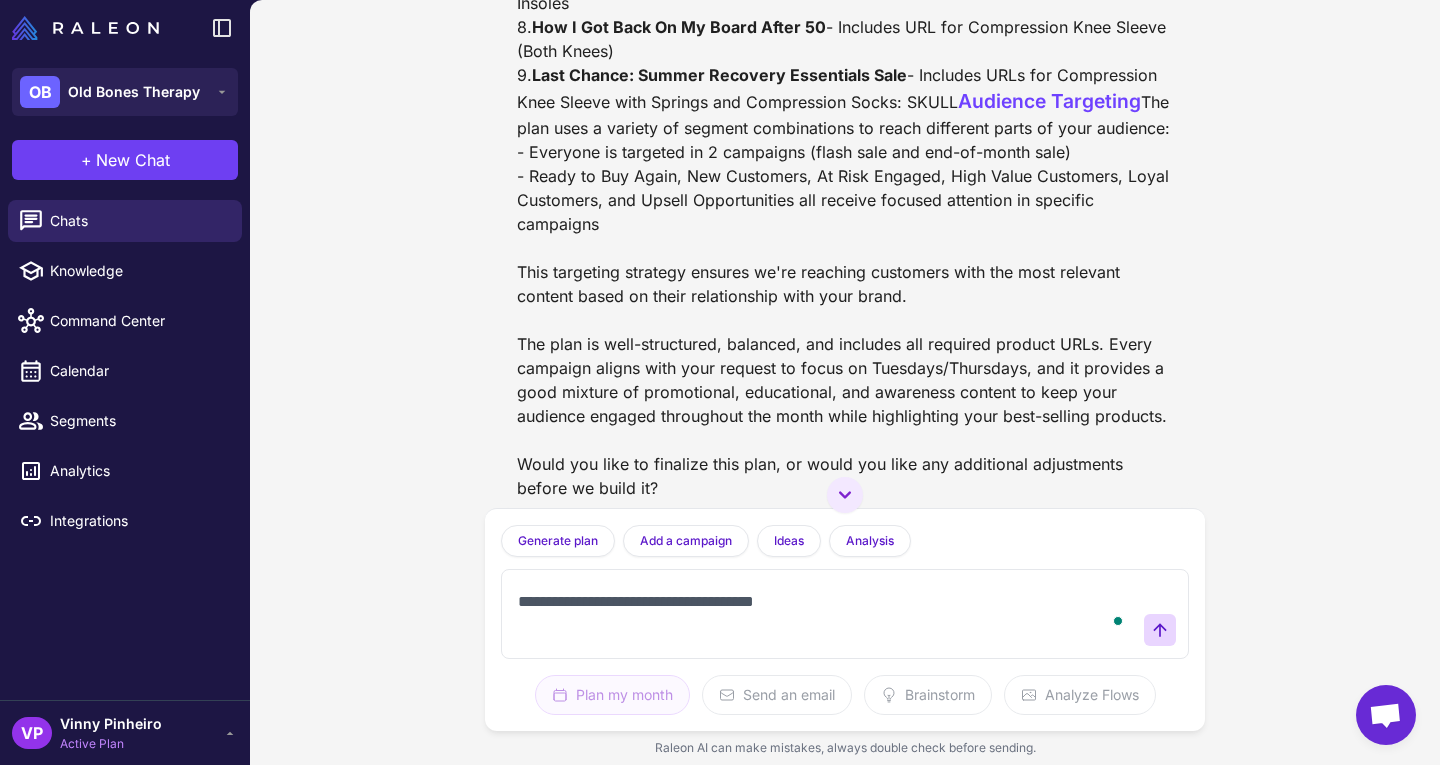 type on "**********" 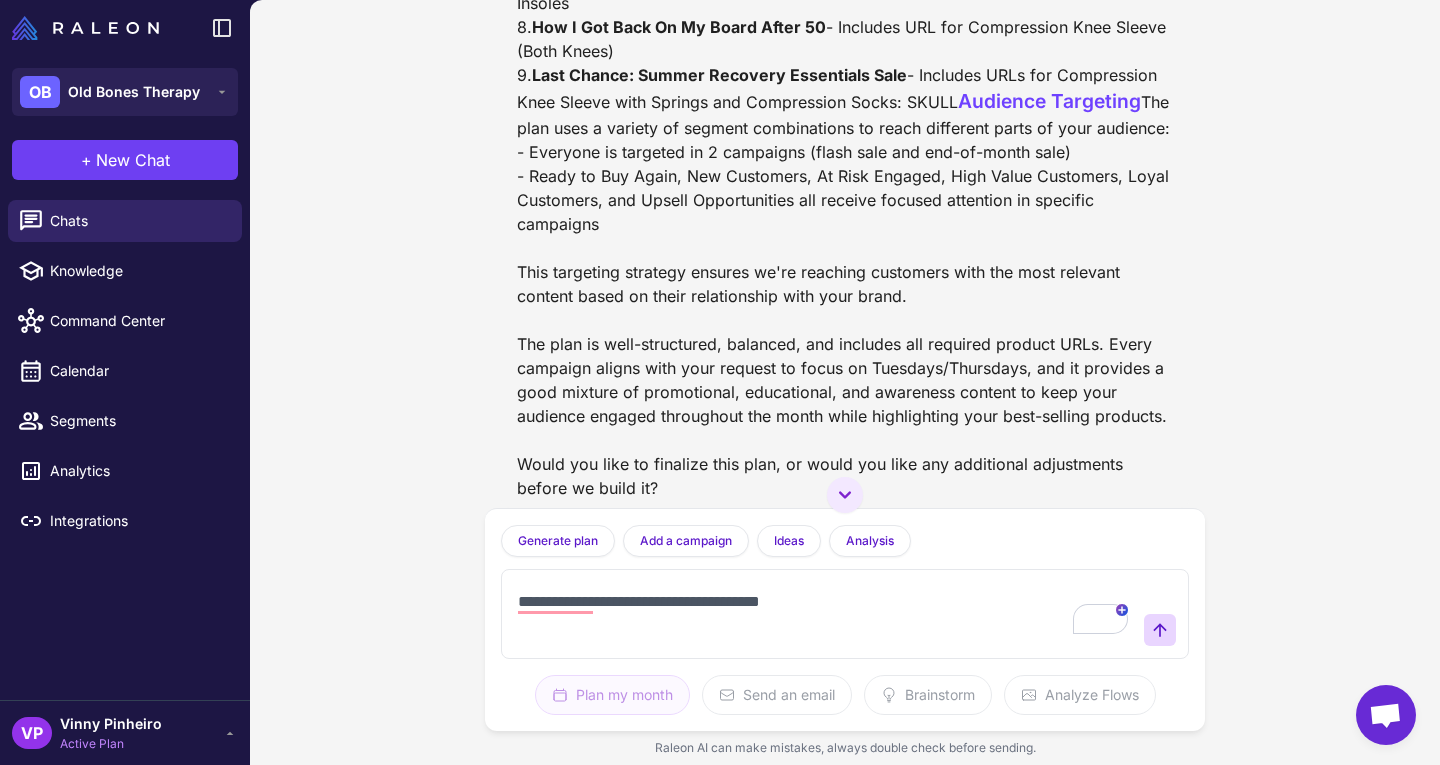 click on "**********" at bounding box center (825, 614) 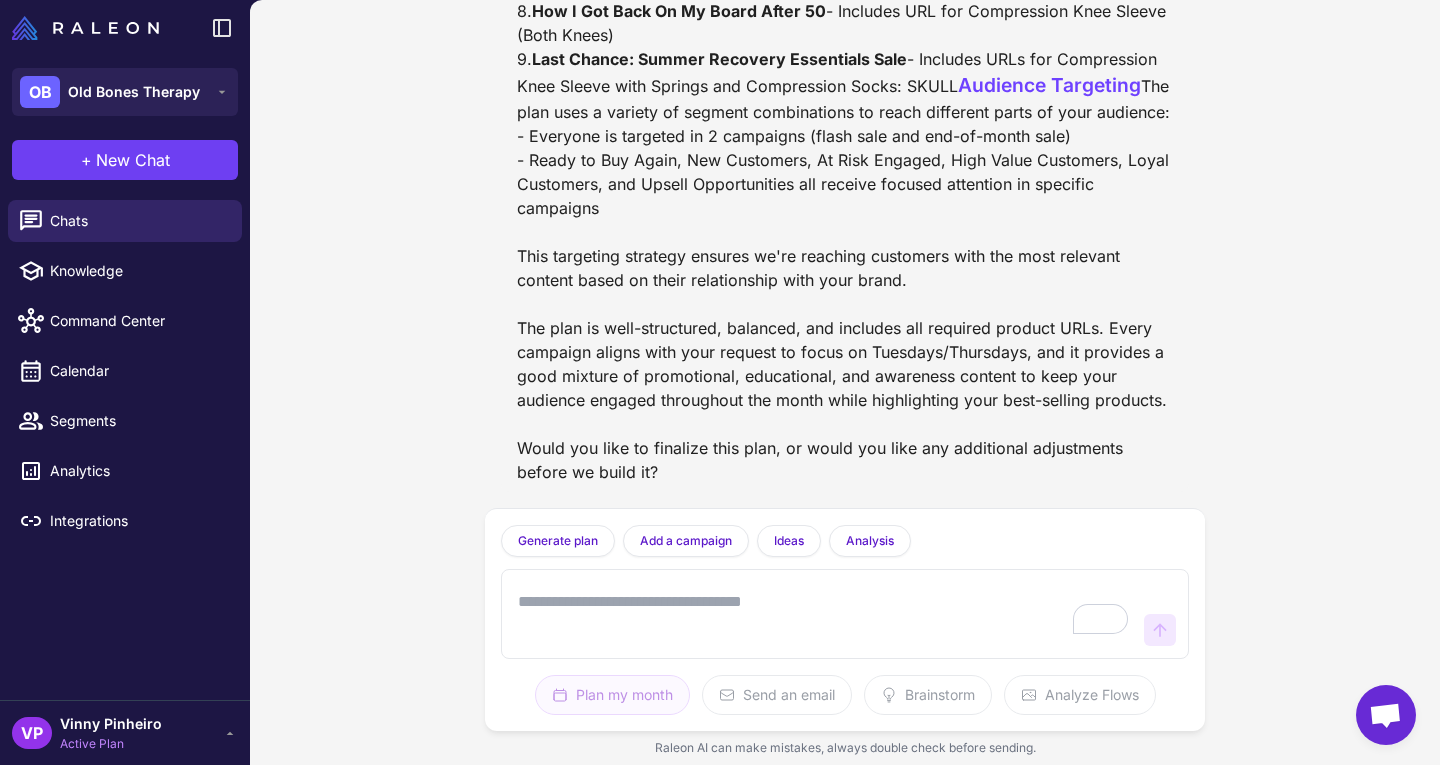 scroll, scrollTop: 6896, scrollLeft: 0, axis: vertical 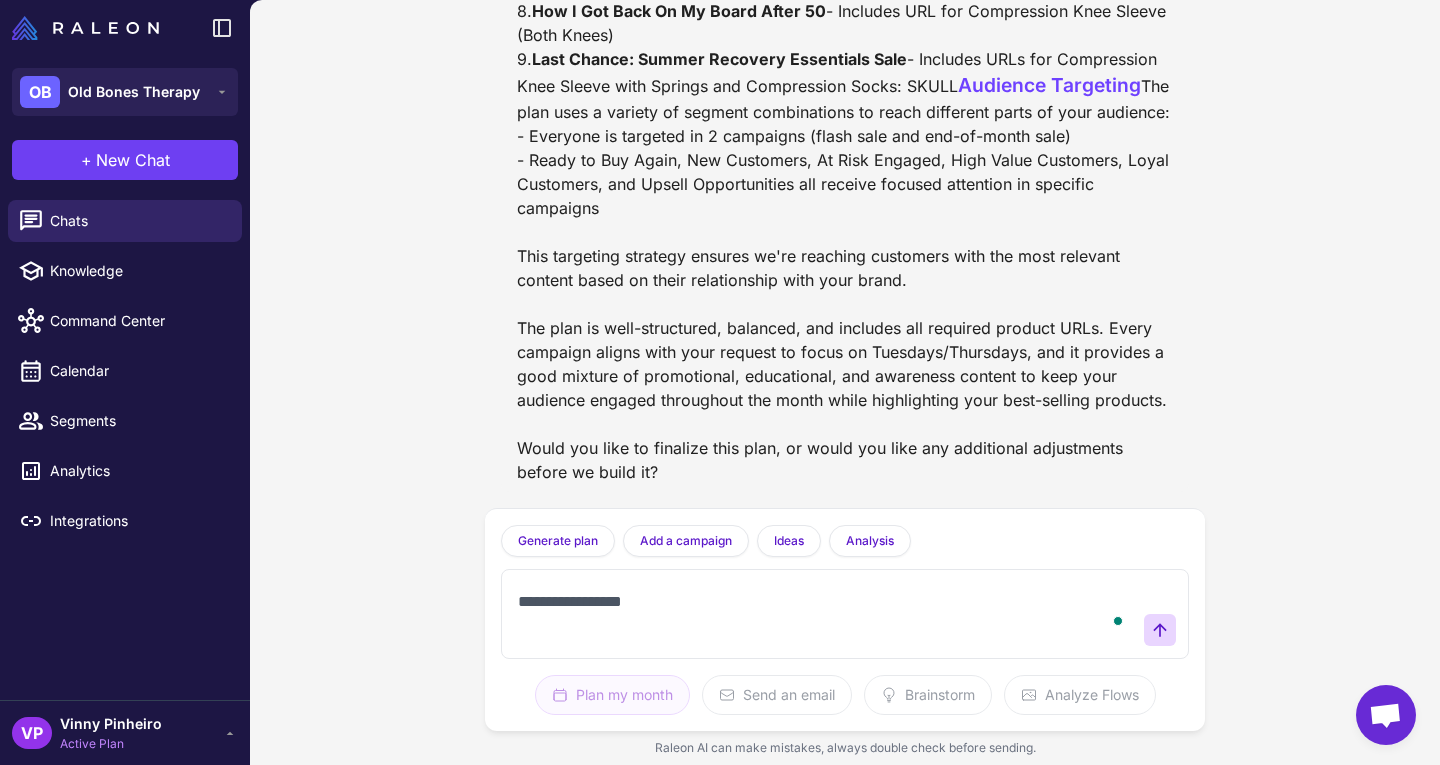 type on "**********" 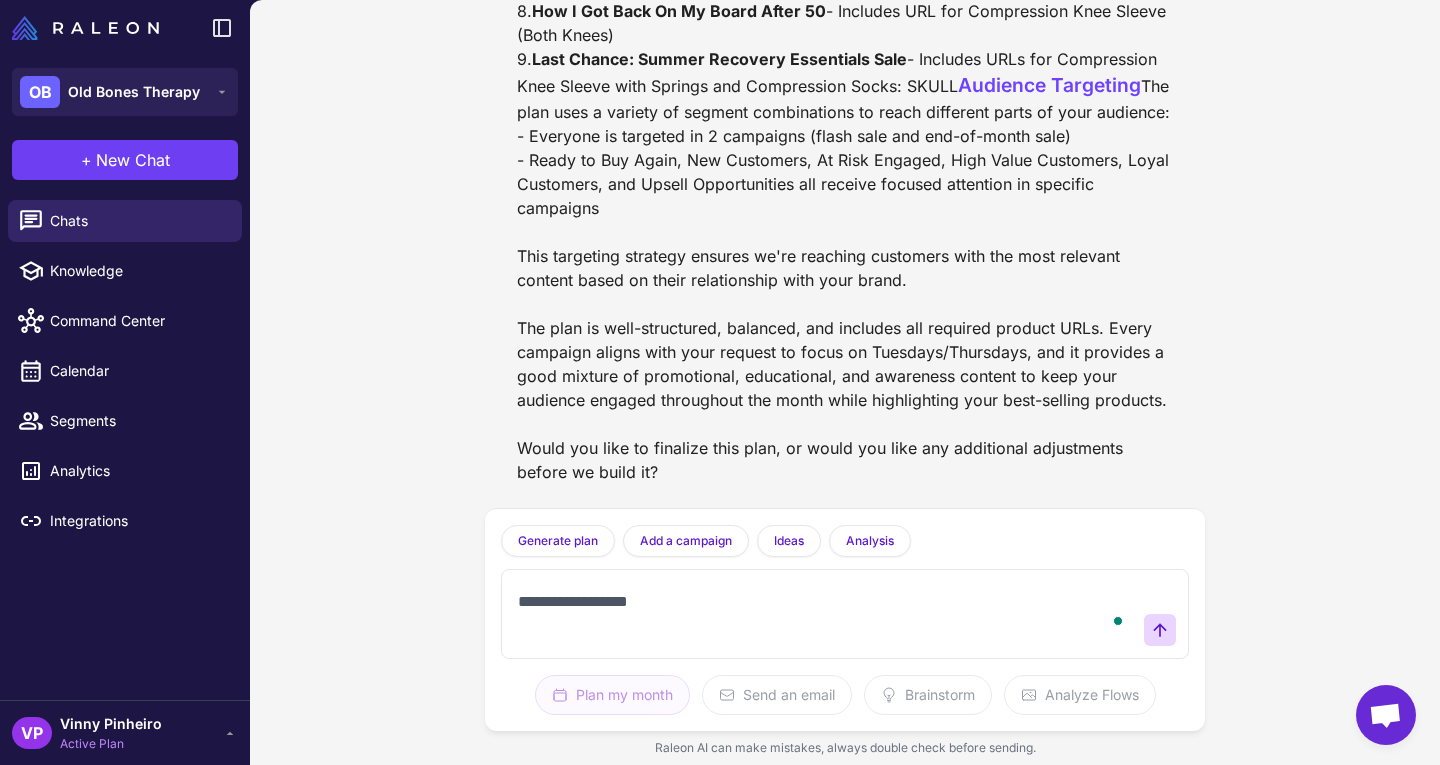 type 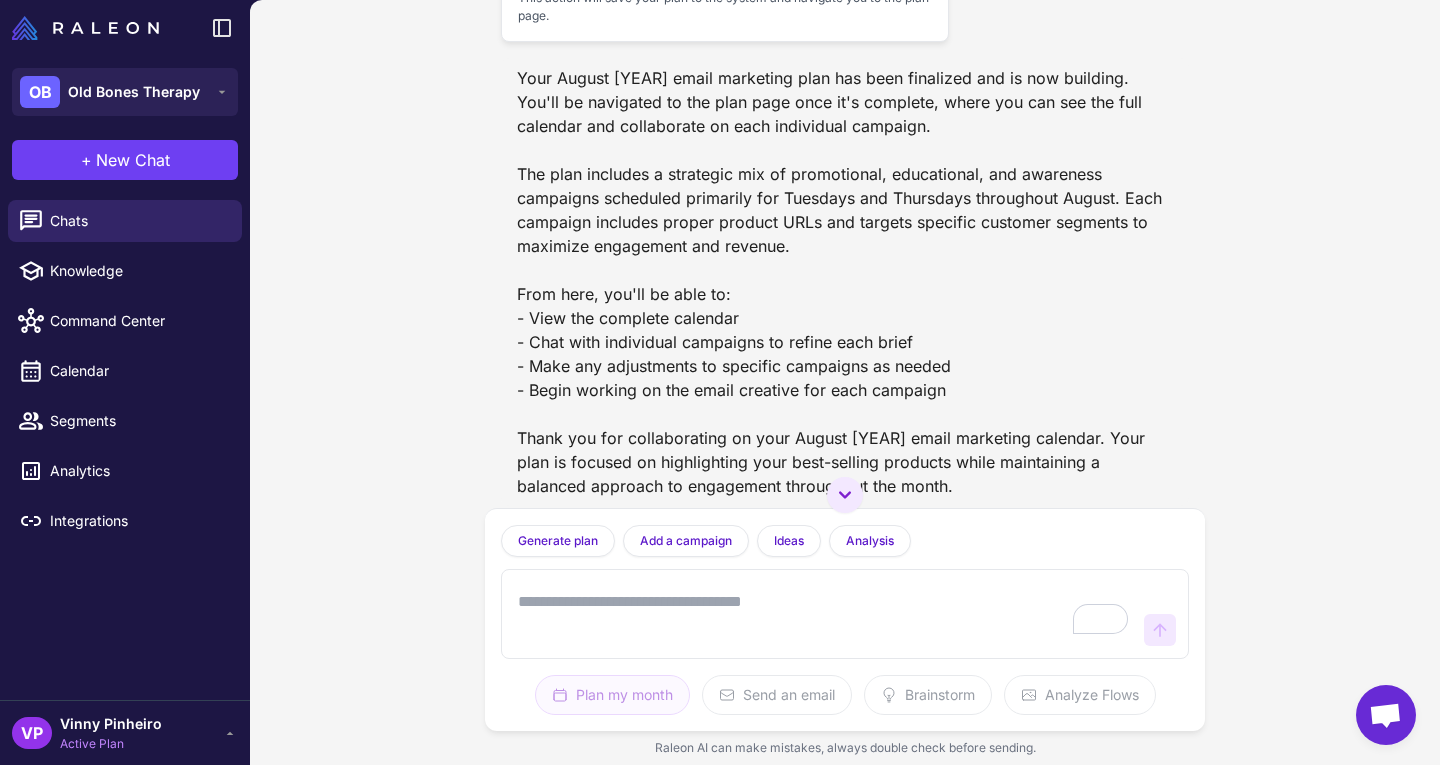scroll, scrollTop: 7213, scrollLeft: 0, axis: vertical 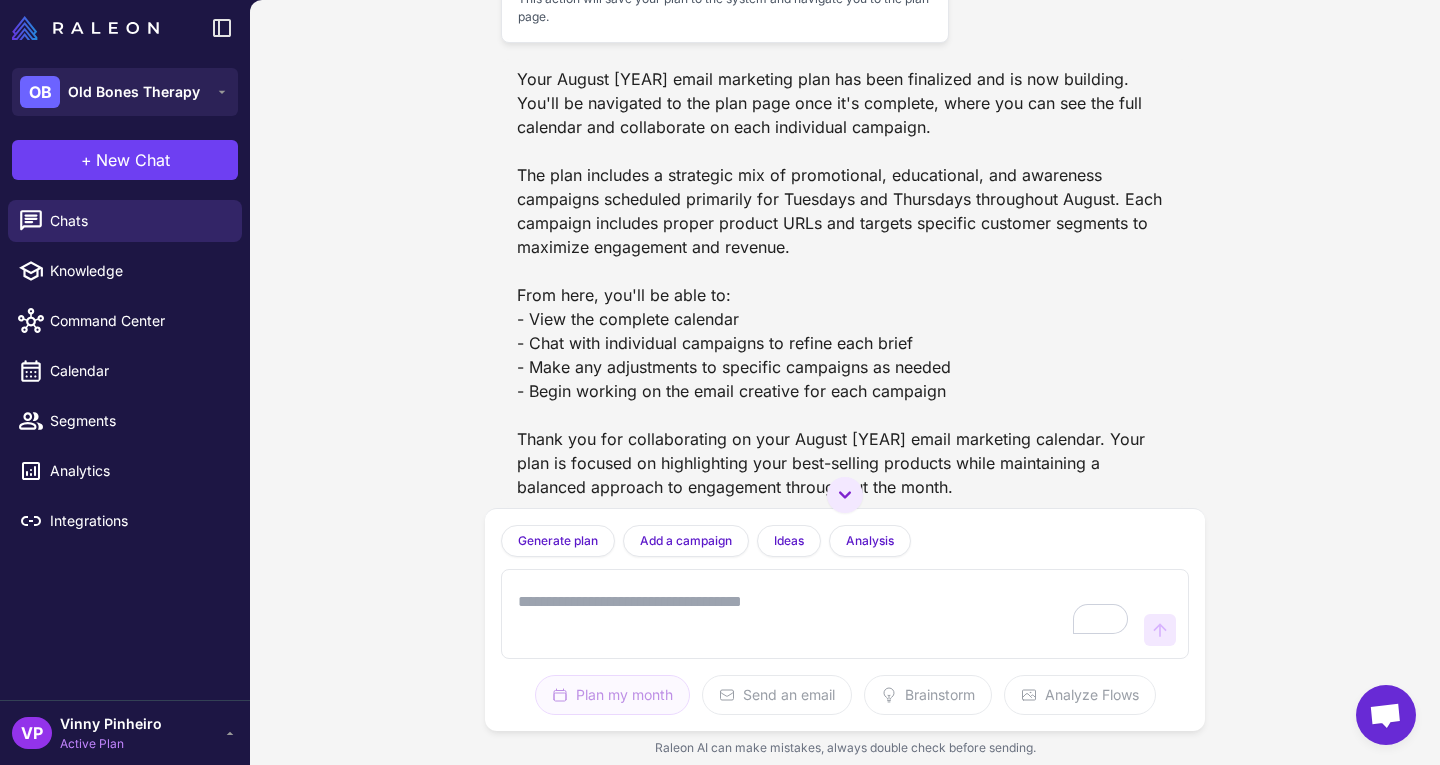 click on "Build Plan Action Plan will be built and saved" at bounding box center [725, -39] 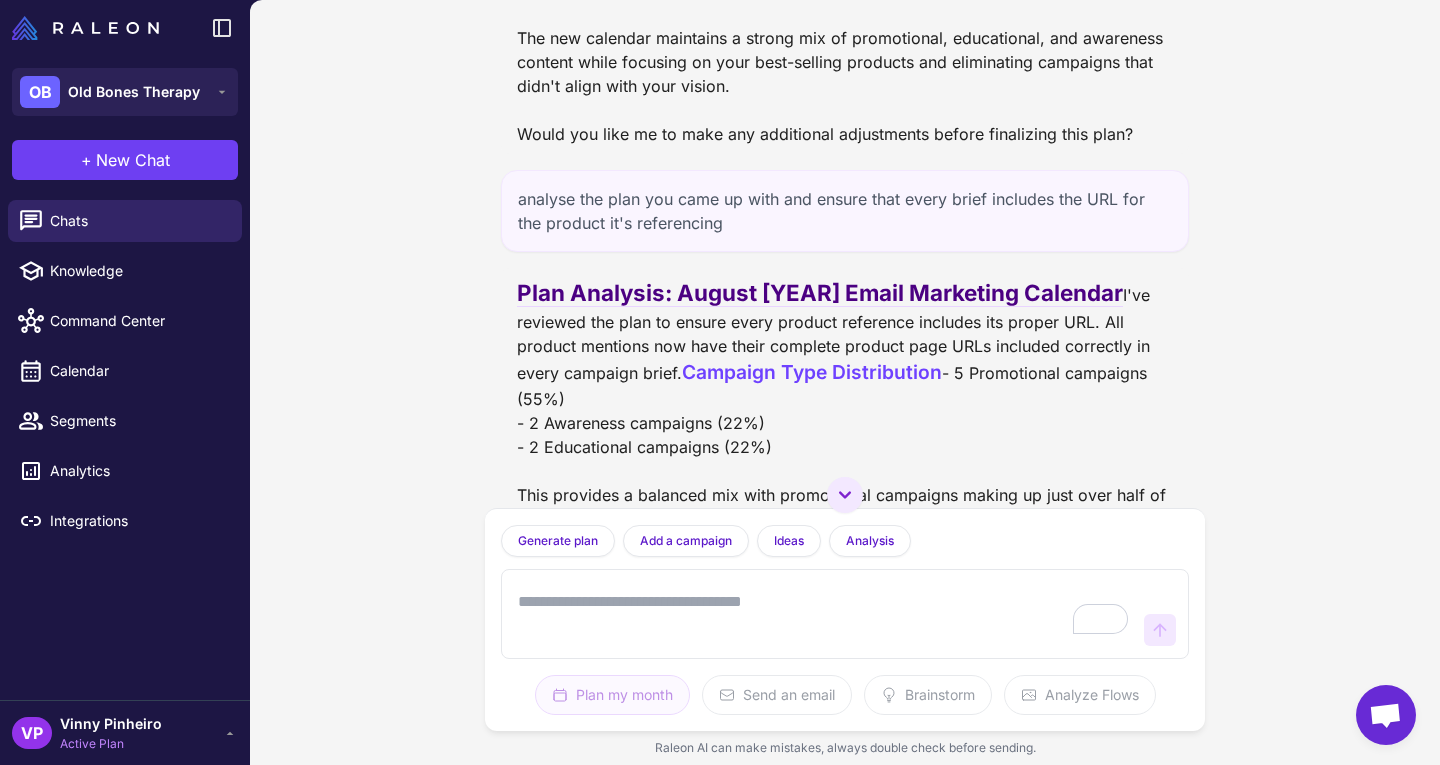 scroll, scrollTop: 5413, scrollLeft: 0, axis: vertical 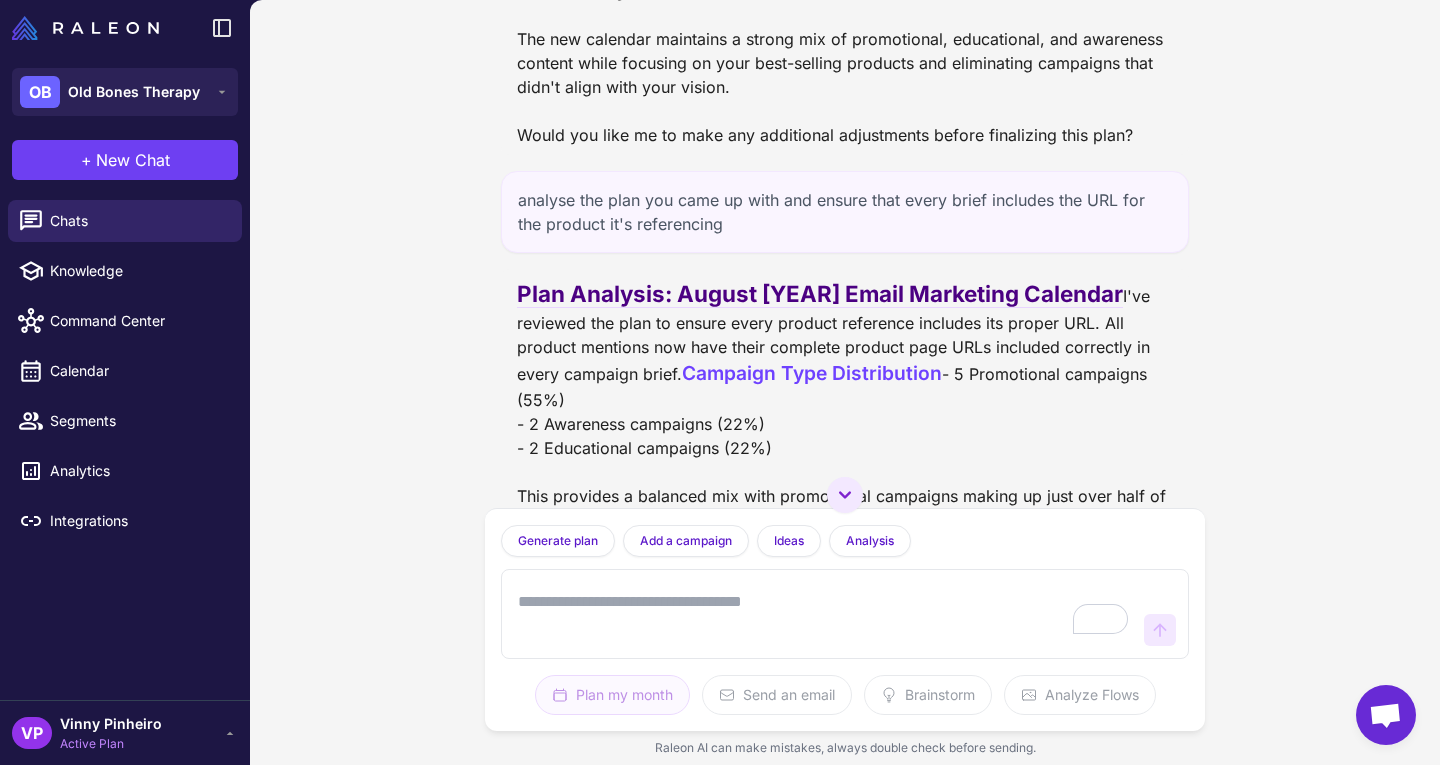 click on "Plan Analysis: August [YEAR] Email Marketing Calendar" at bounding box center [820, 294] 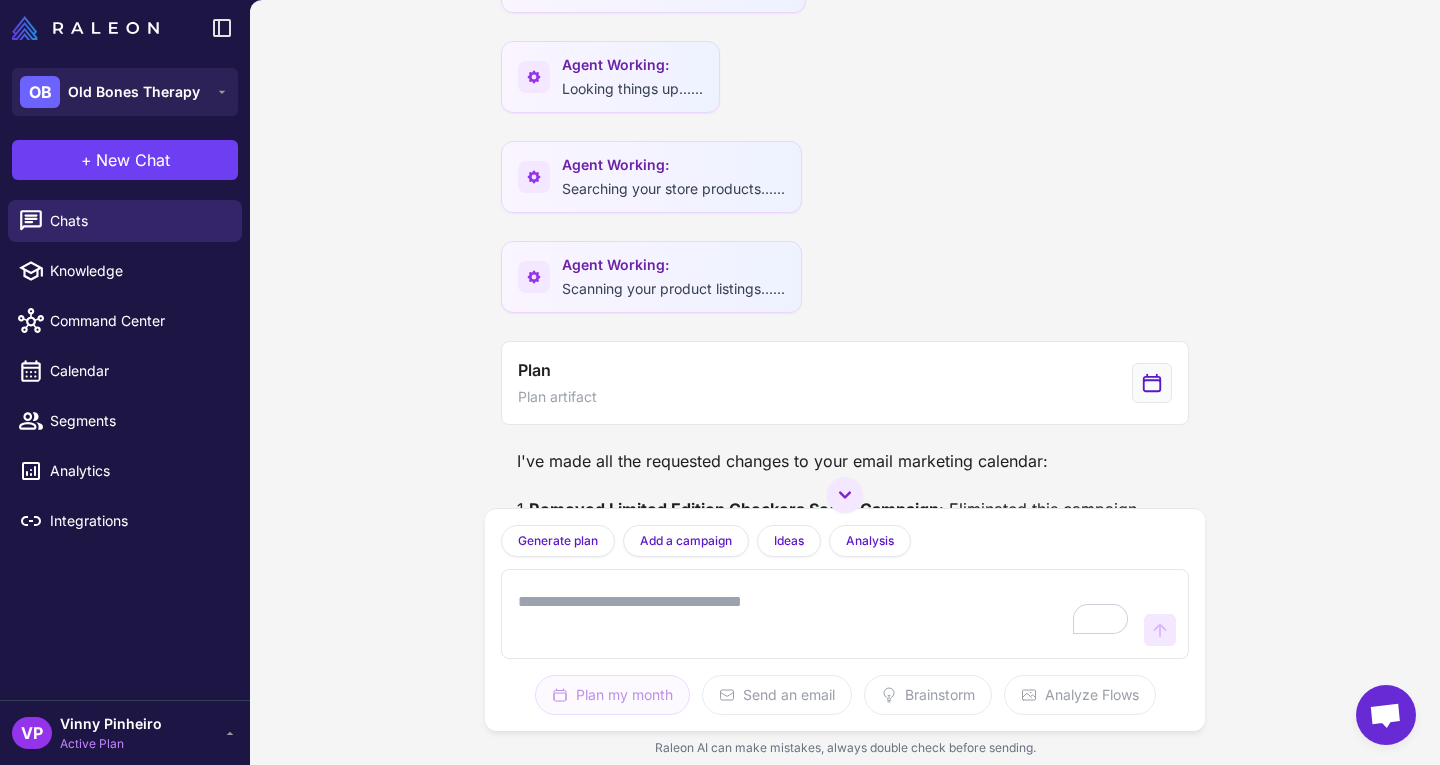scroll, scrollTop: 4366, scrollLeft: 0, axis: vertical 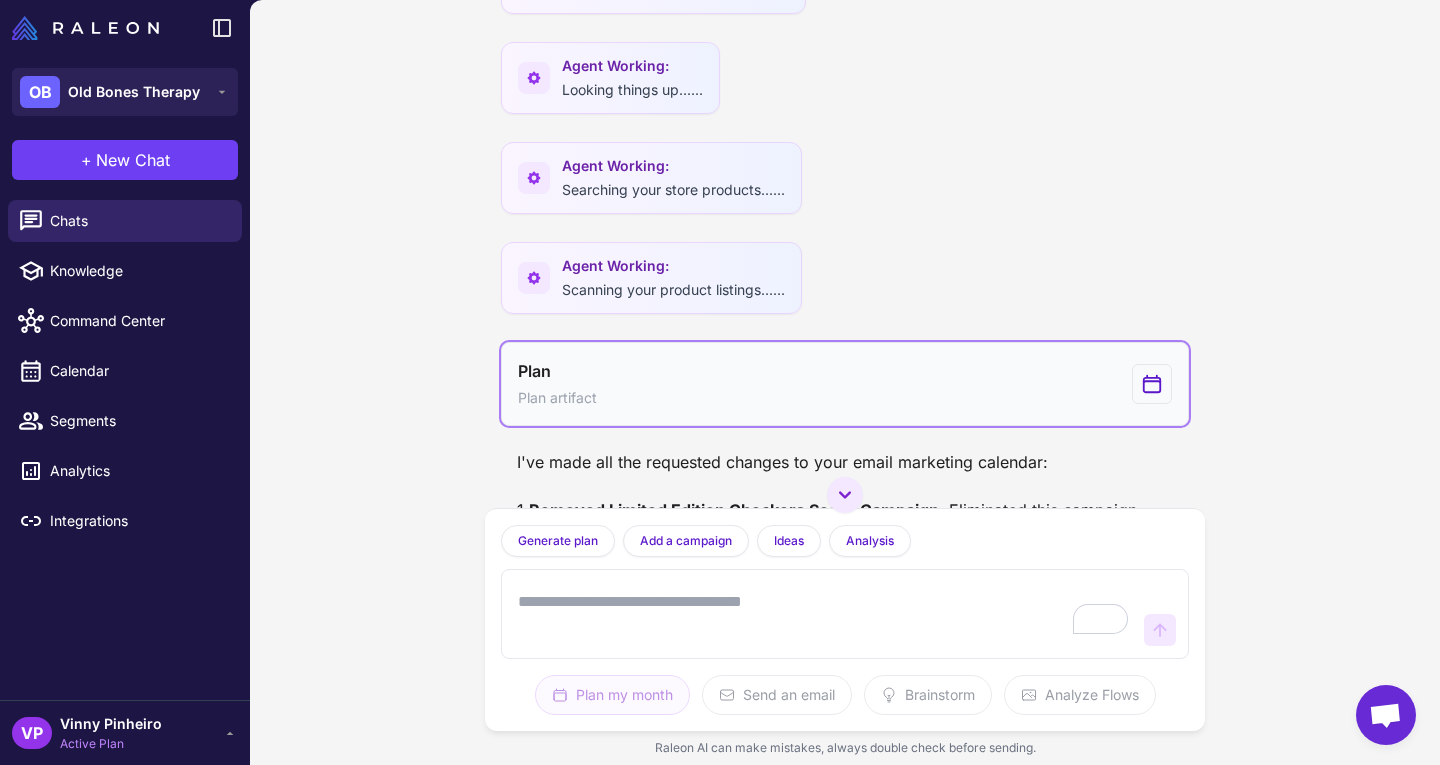 click on "Plan Plan artifact" at bounding box center (845, 384) 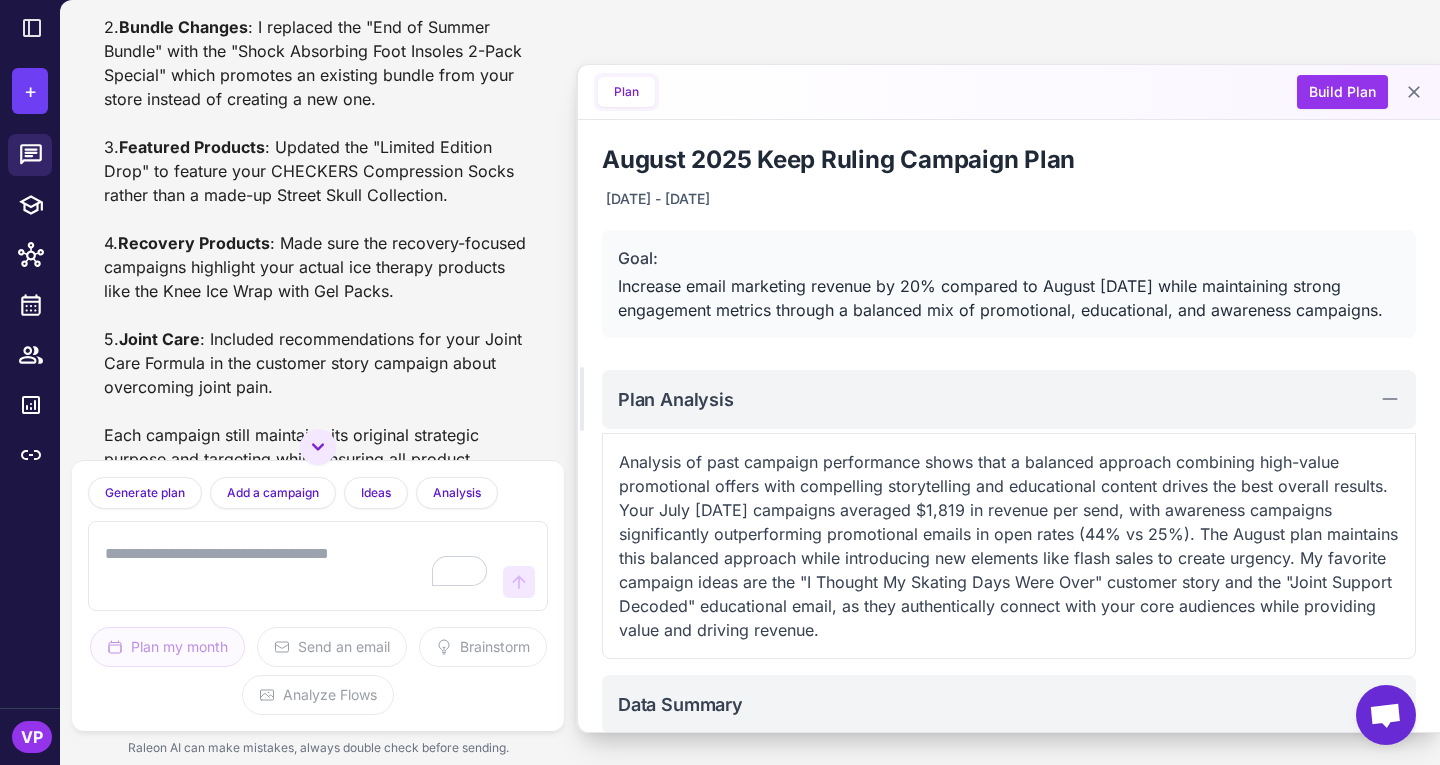 click on "Plan   Build Plan" at bounding box center (1009, 92) 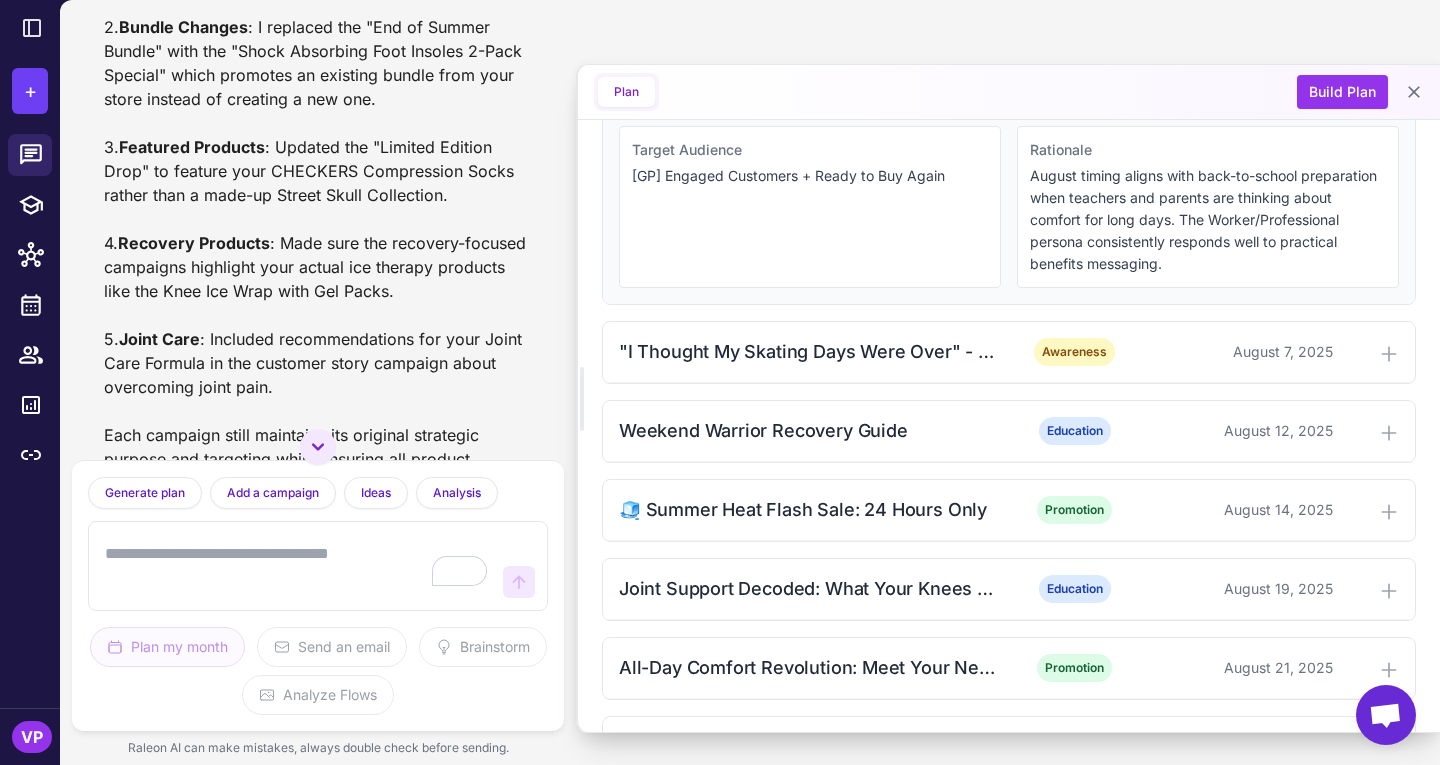 scroll, scrollTop: 845, scrollLeft: 0, axis: vertical 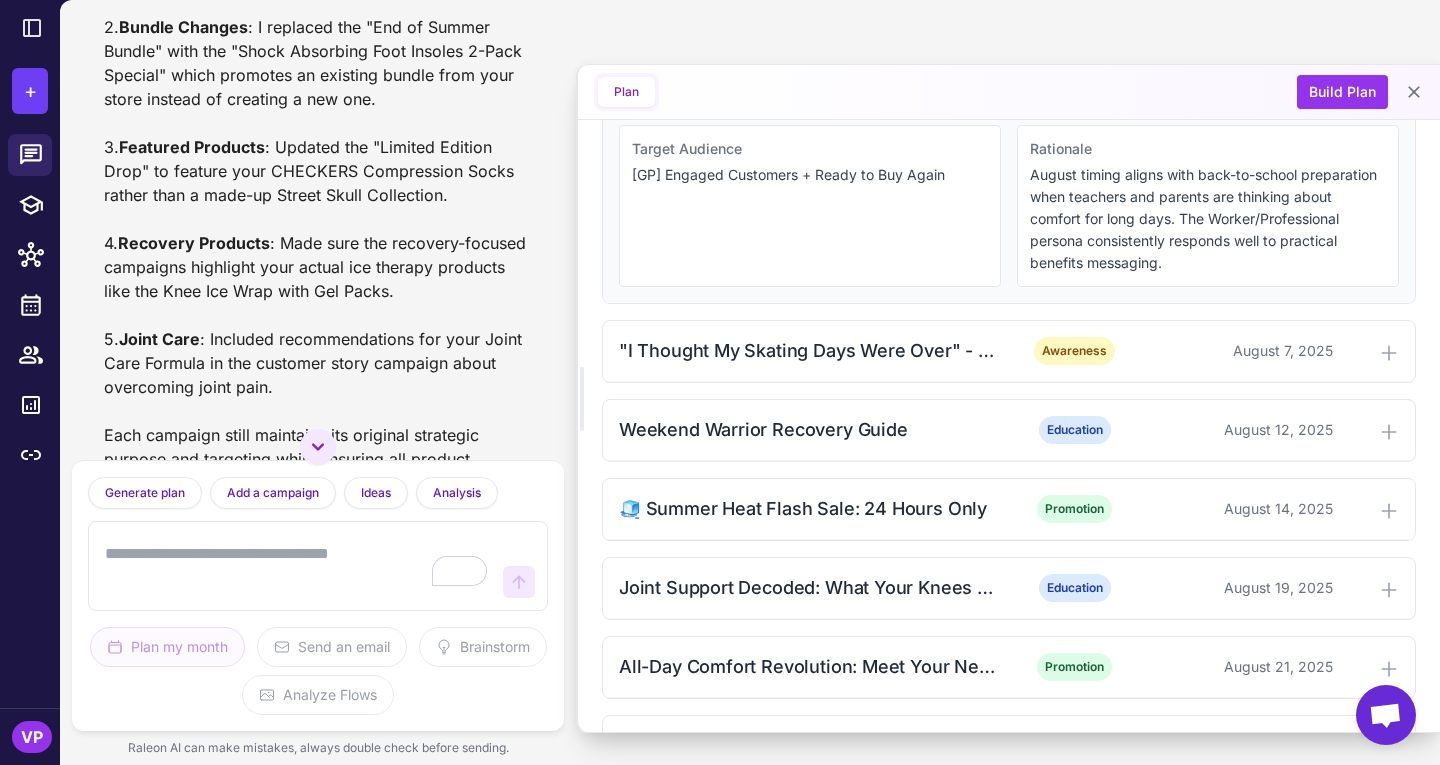 click on "🧊 Summer Heat Flash Sale: 24 Hours Only" at bounding box center (812, 508) 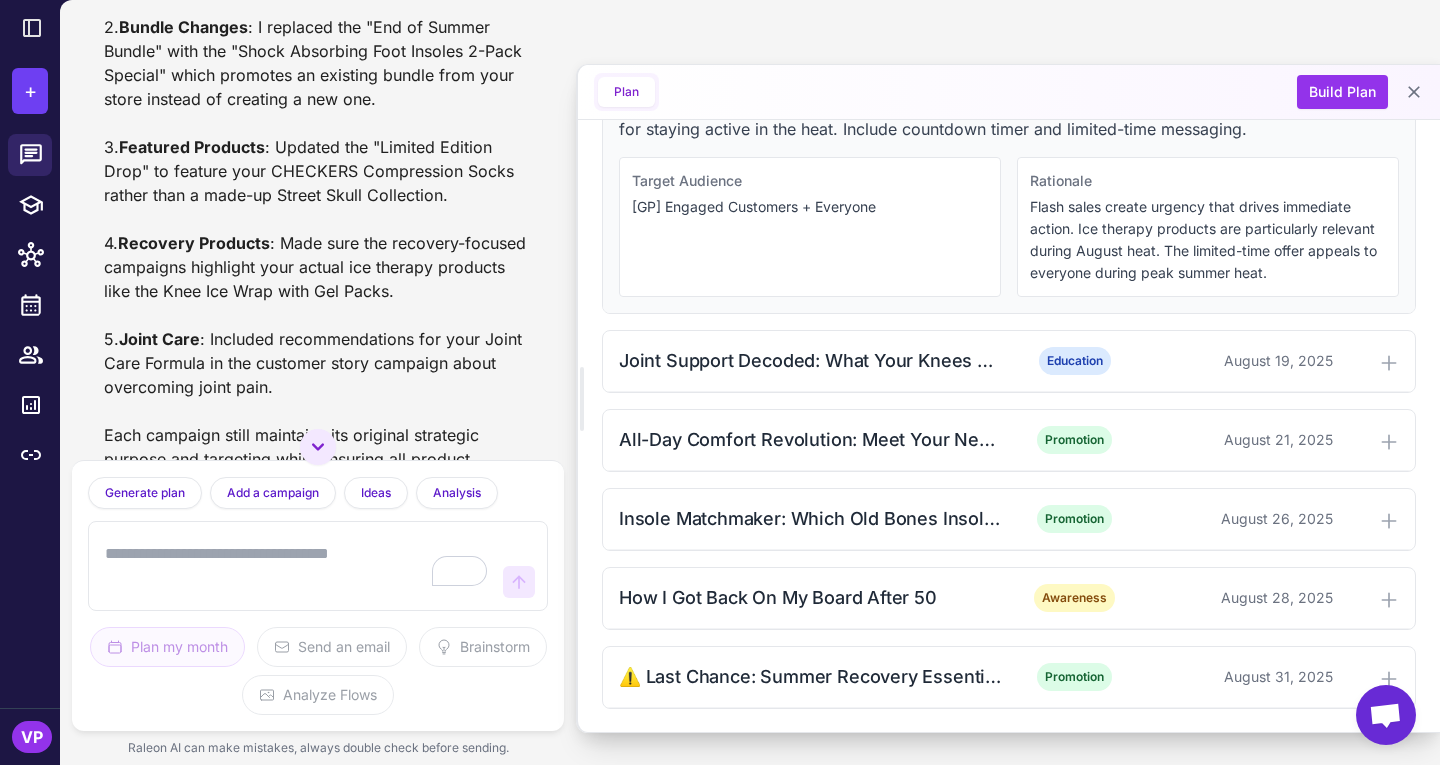 scroll, scrollTop: 1333, scrollLeft: 0, axis: vertical 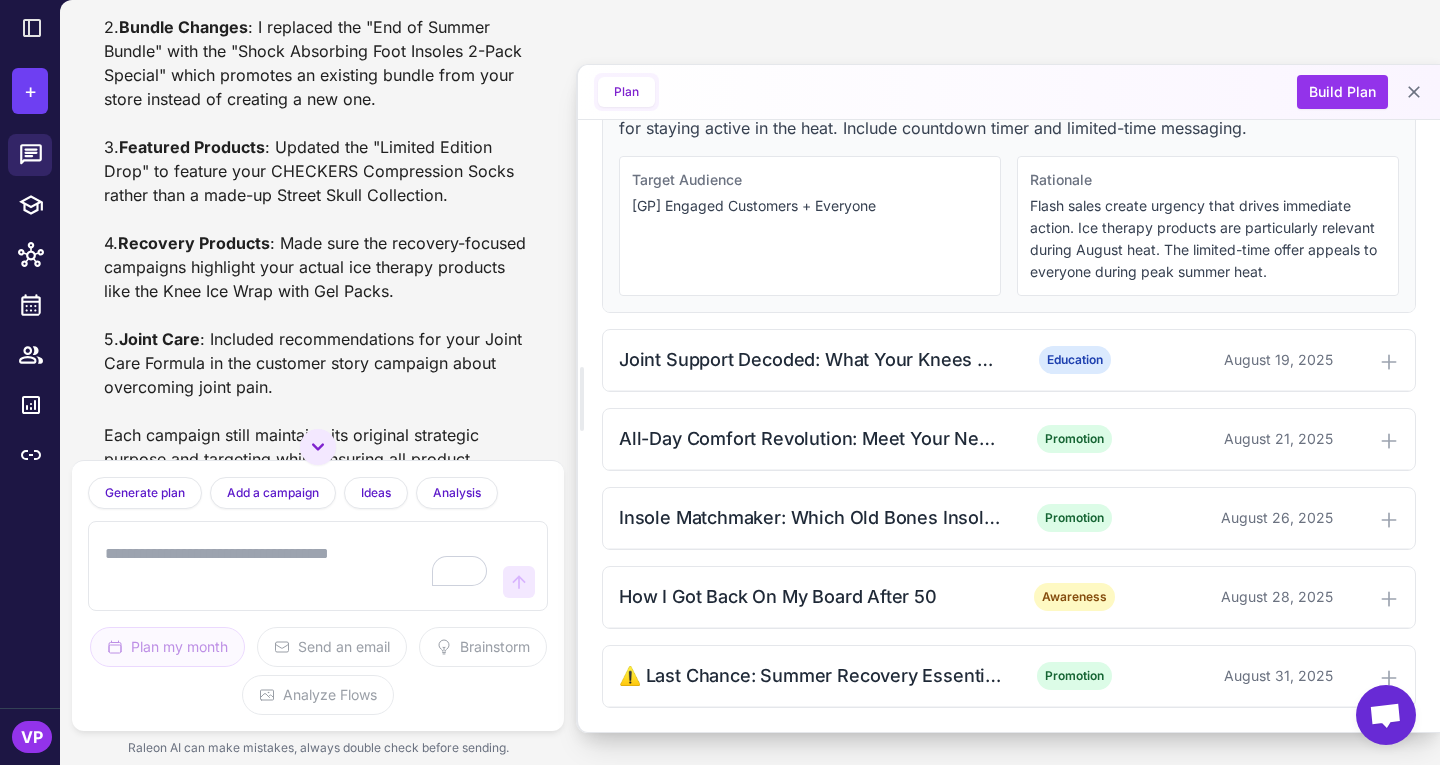 click on "[GP] Engaged Customers + Everyone" at bounding box center (810, 206) 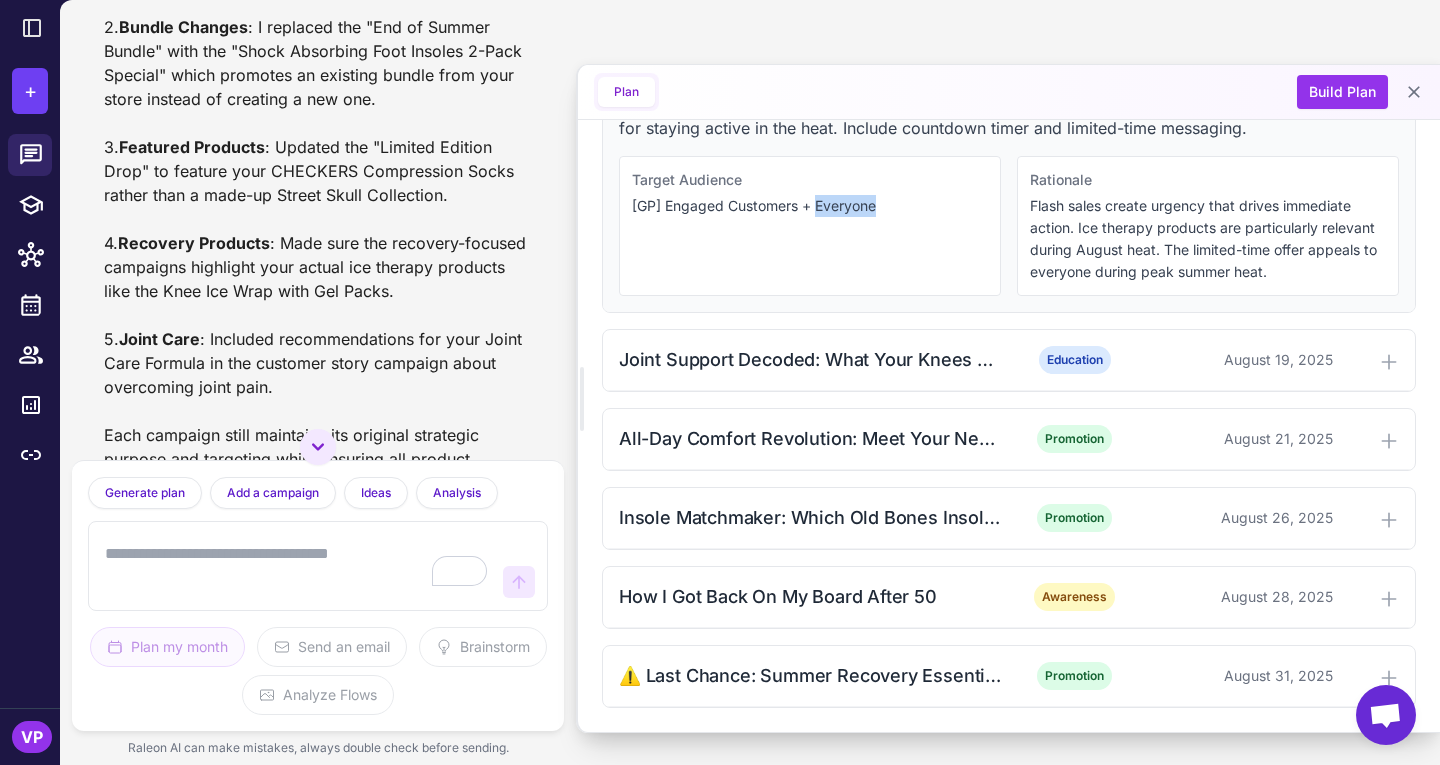 click on "[GP] Engaged Customers + Everyone" at bounding box center [810, 206] 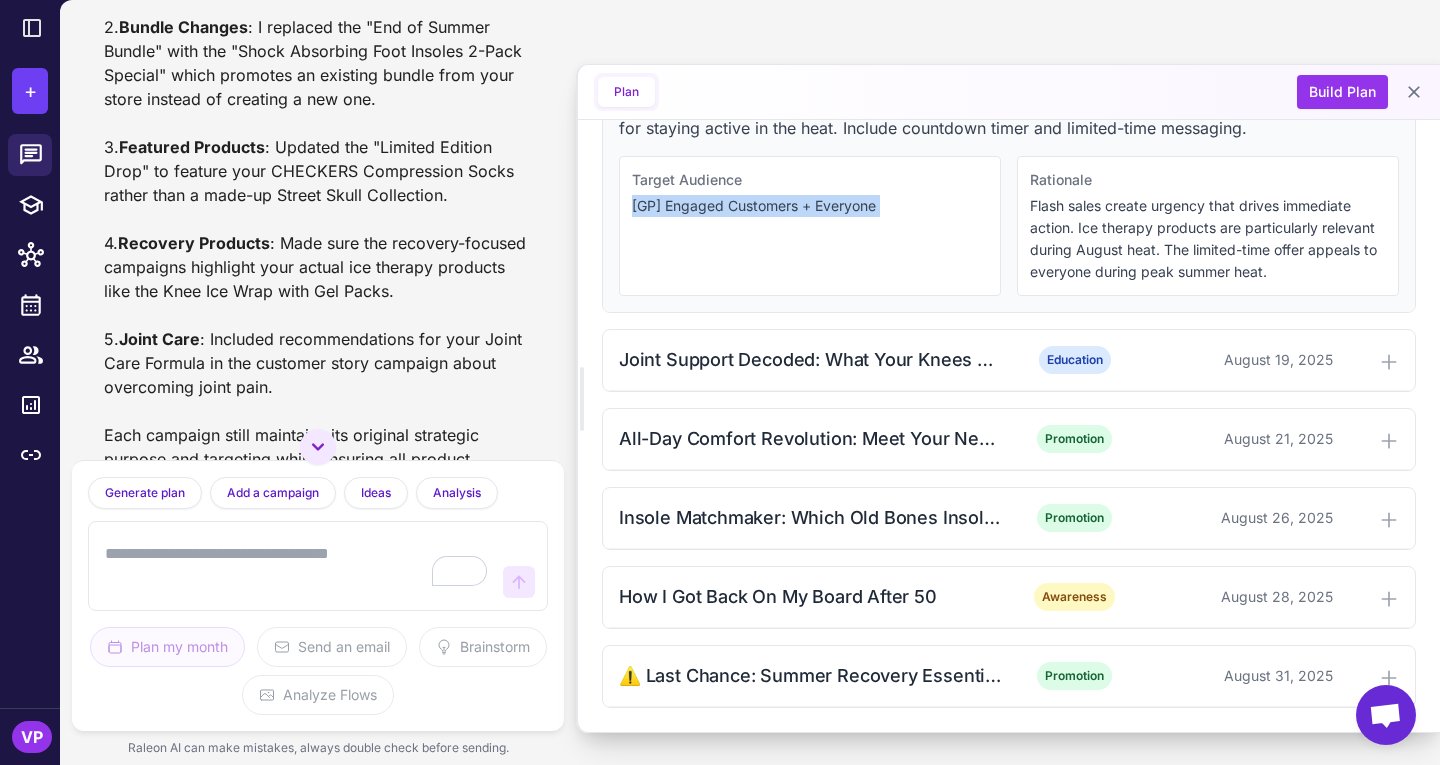 click on "[GP] Engaged Customers + Everyone" at bounding box center (810, 206) 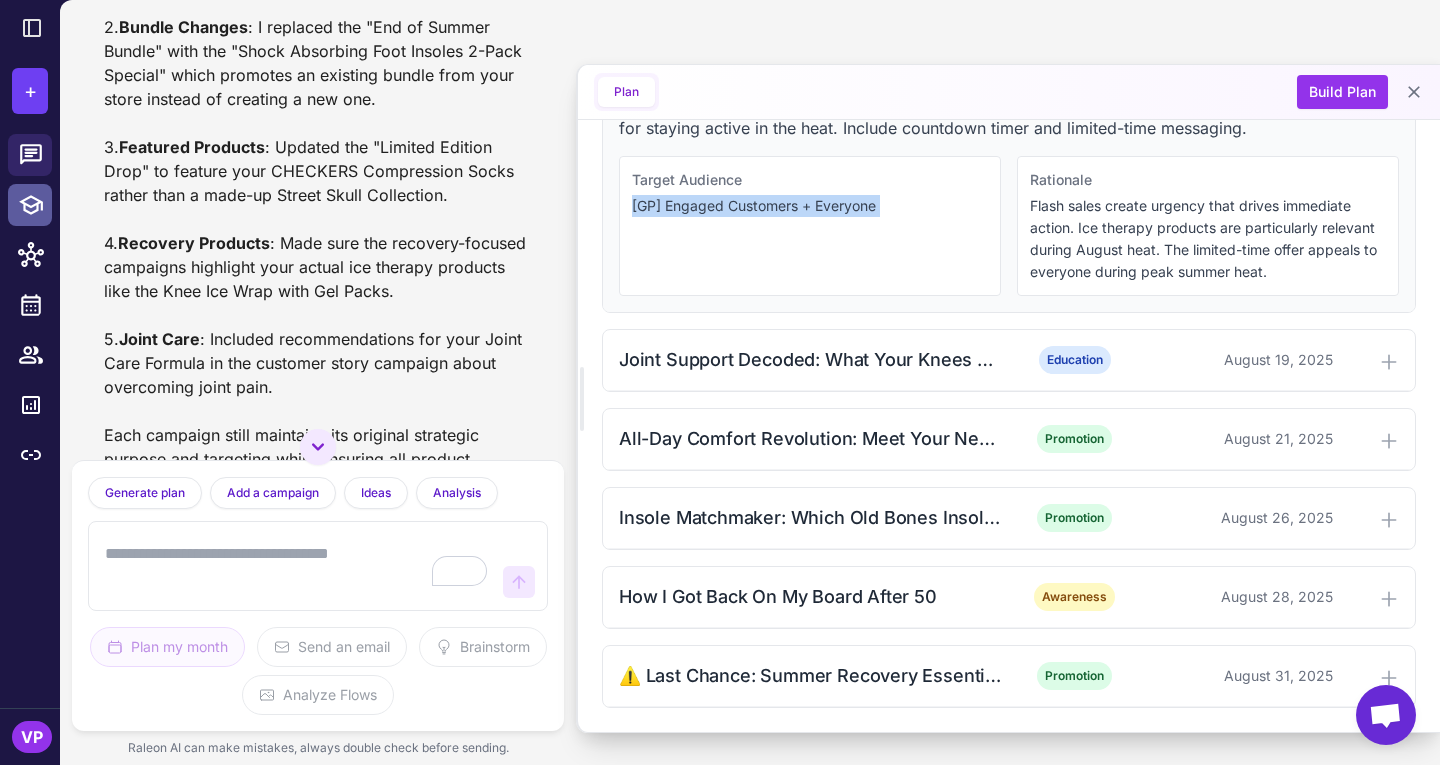 click at bounding box center [30, 205] 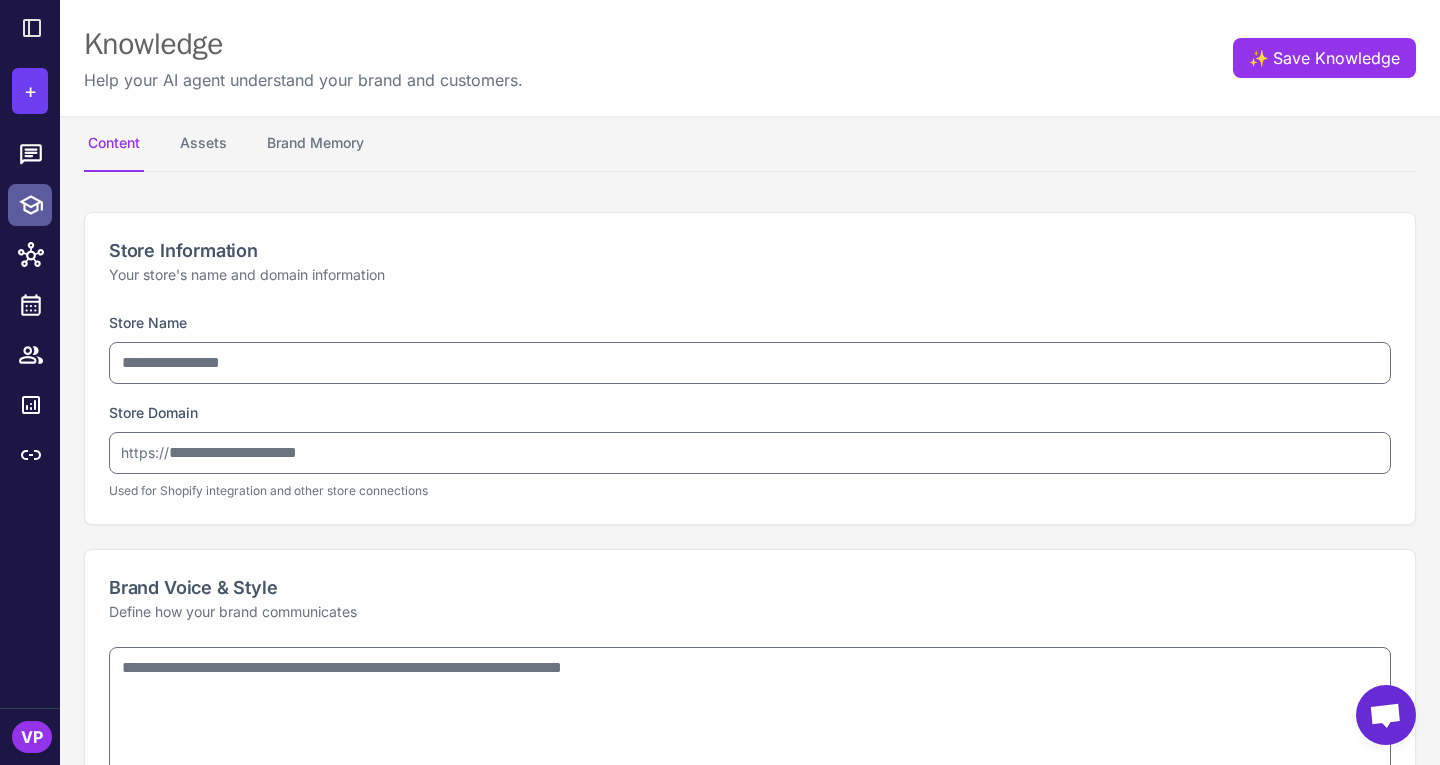 type on "**********" 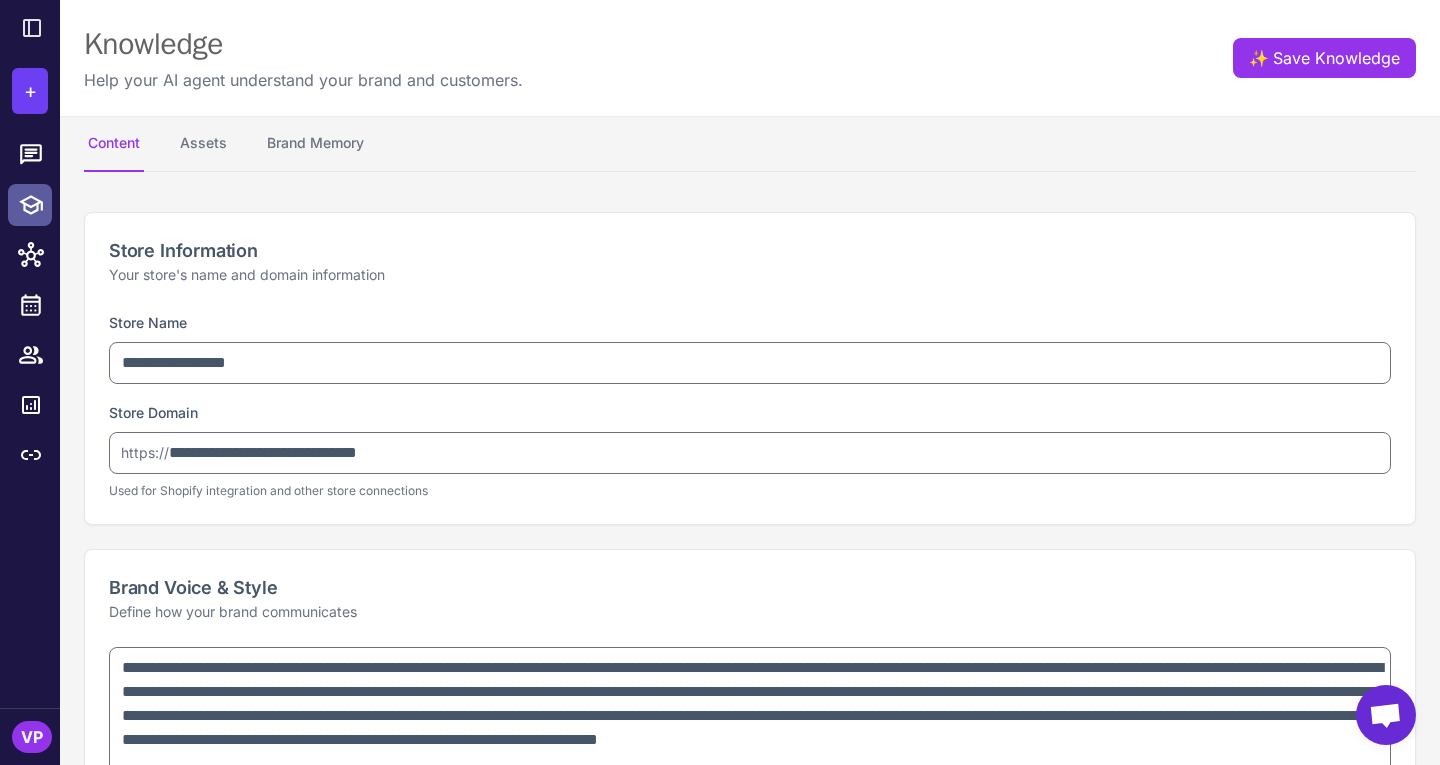 type on "**********" 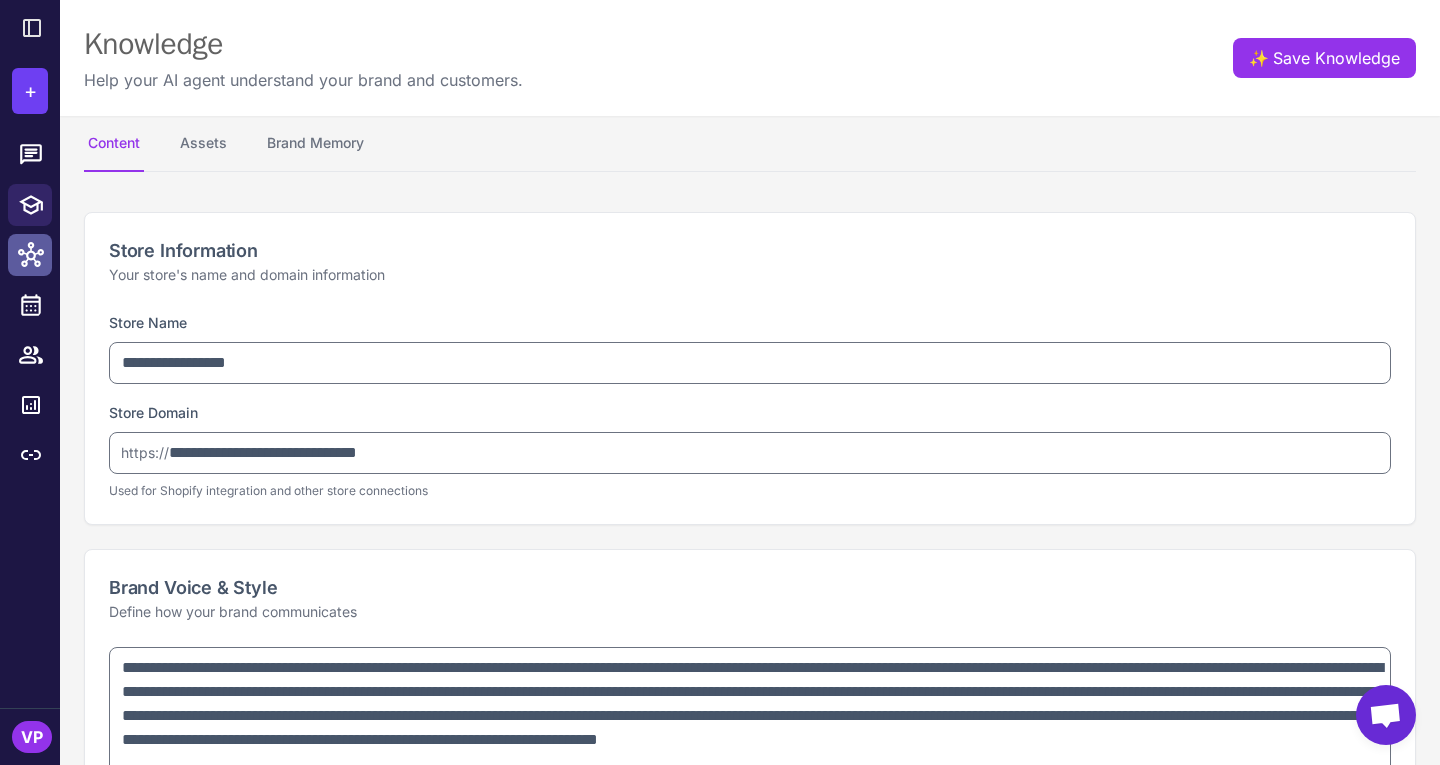 click at bounding box center (30, 255) 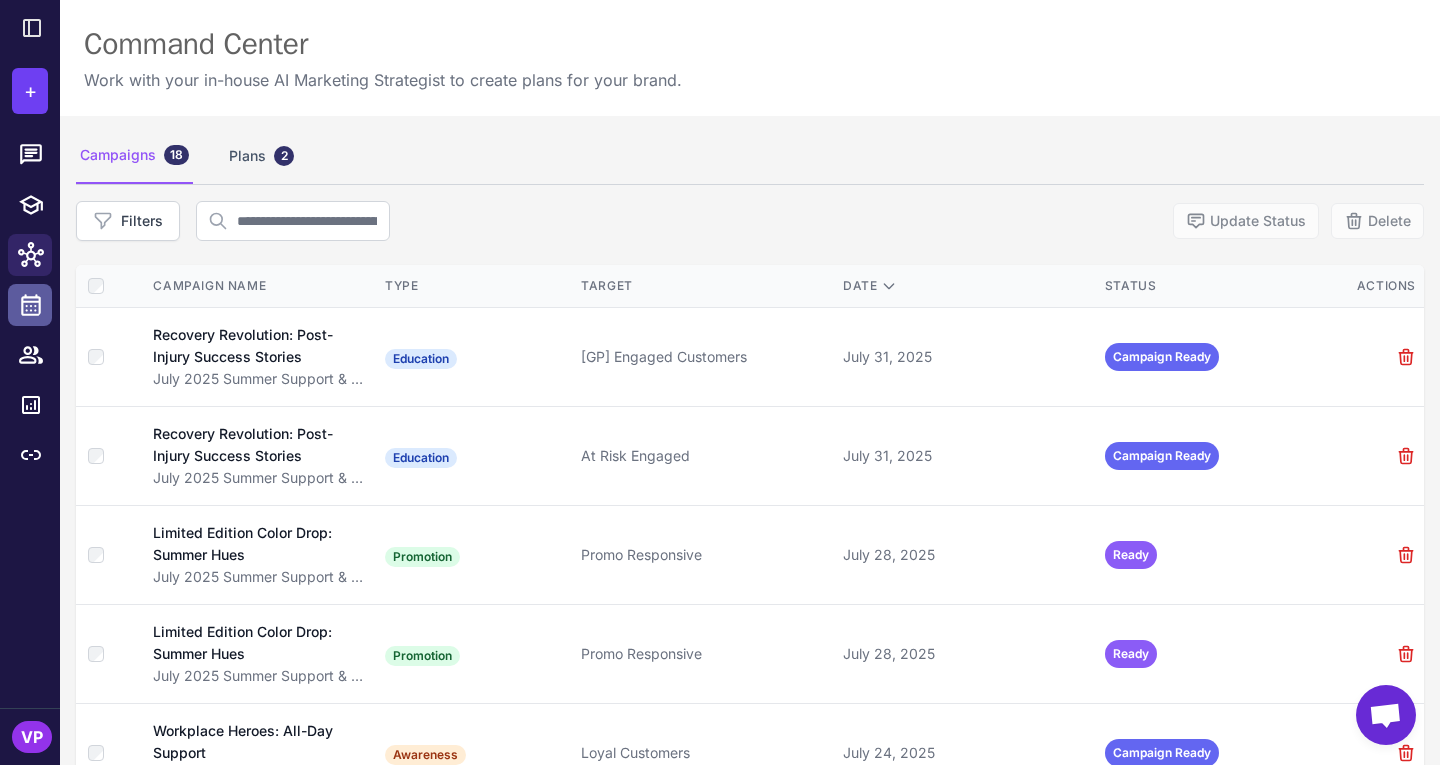 click 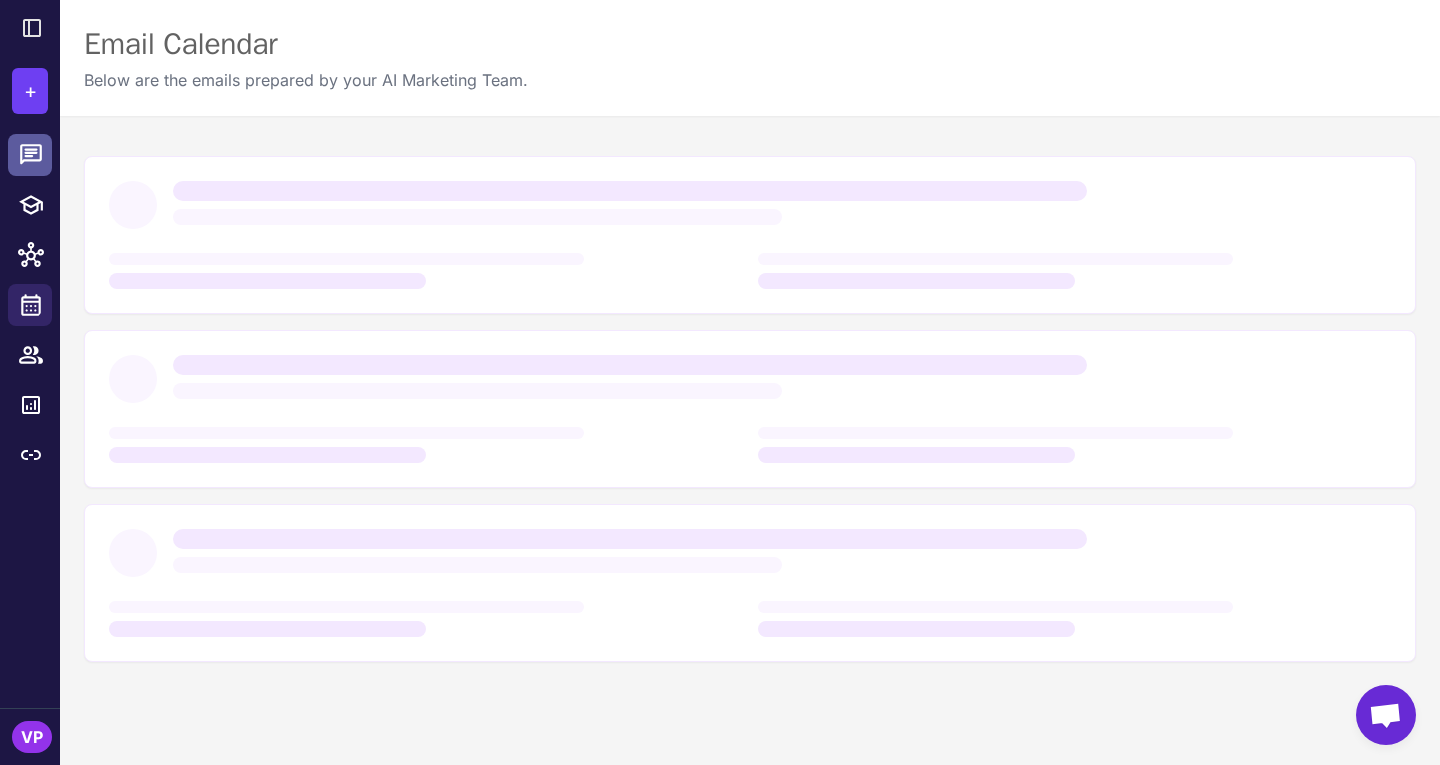 click 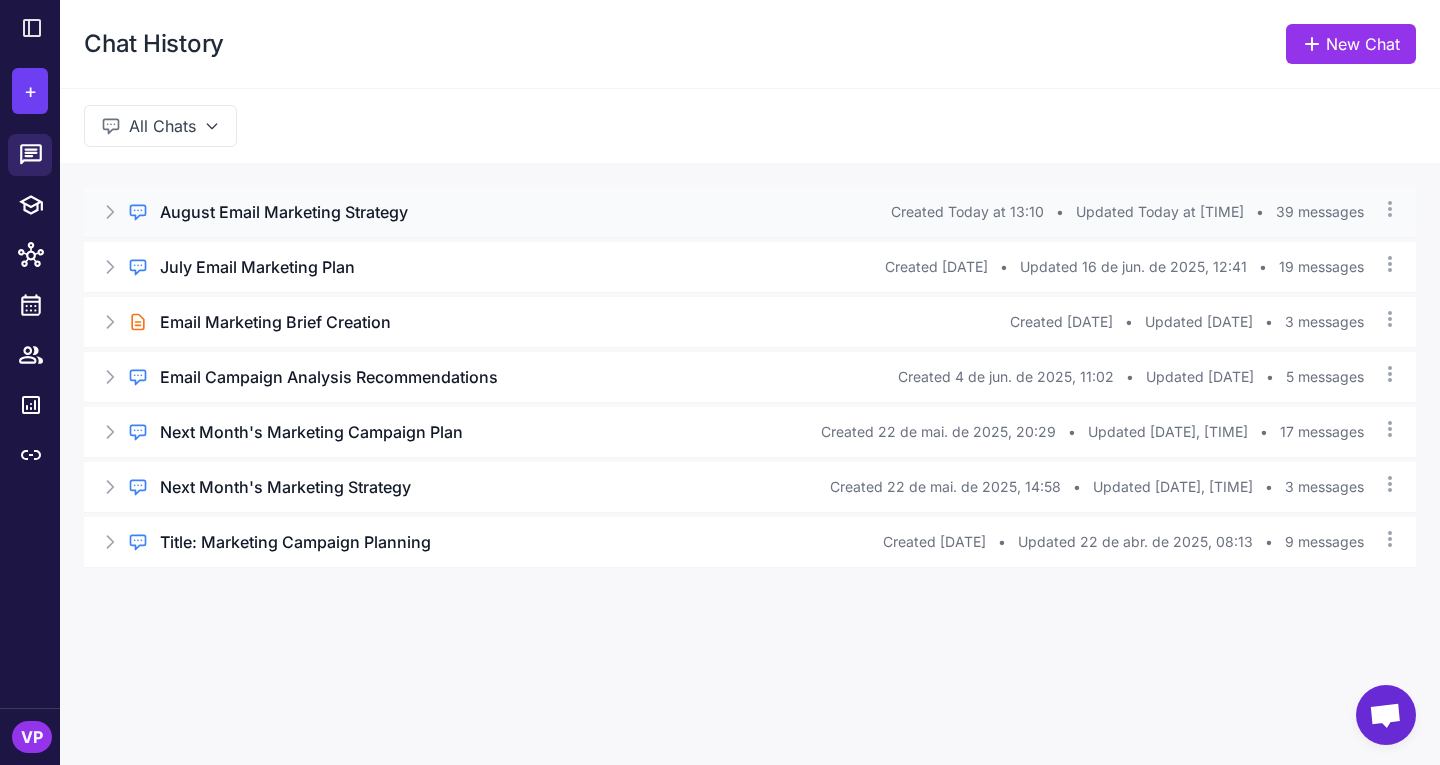 click on "August Email Marketing Strategy" at bounding box center [284, 212] 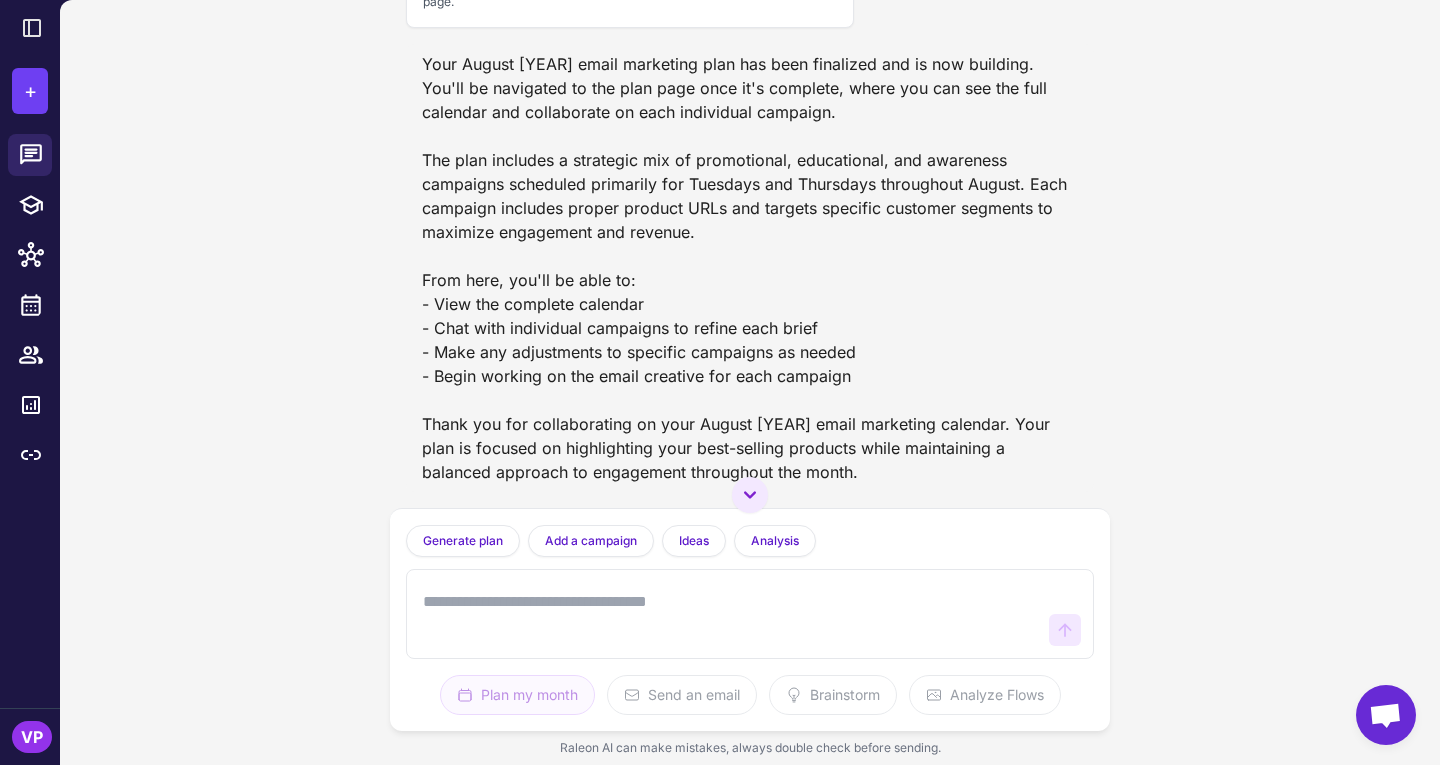 scroll, scrollTop: 7452, scrollLeft: 0, axis: vertical 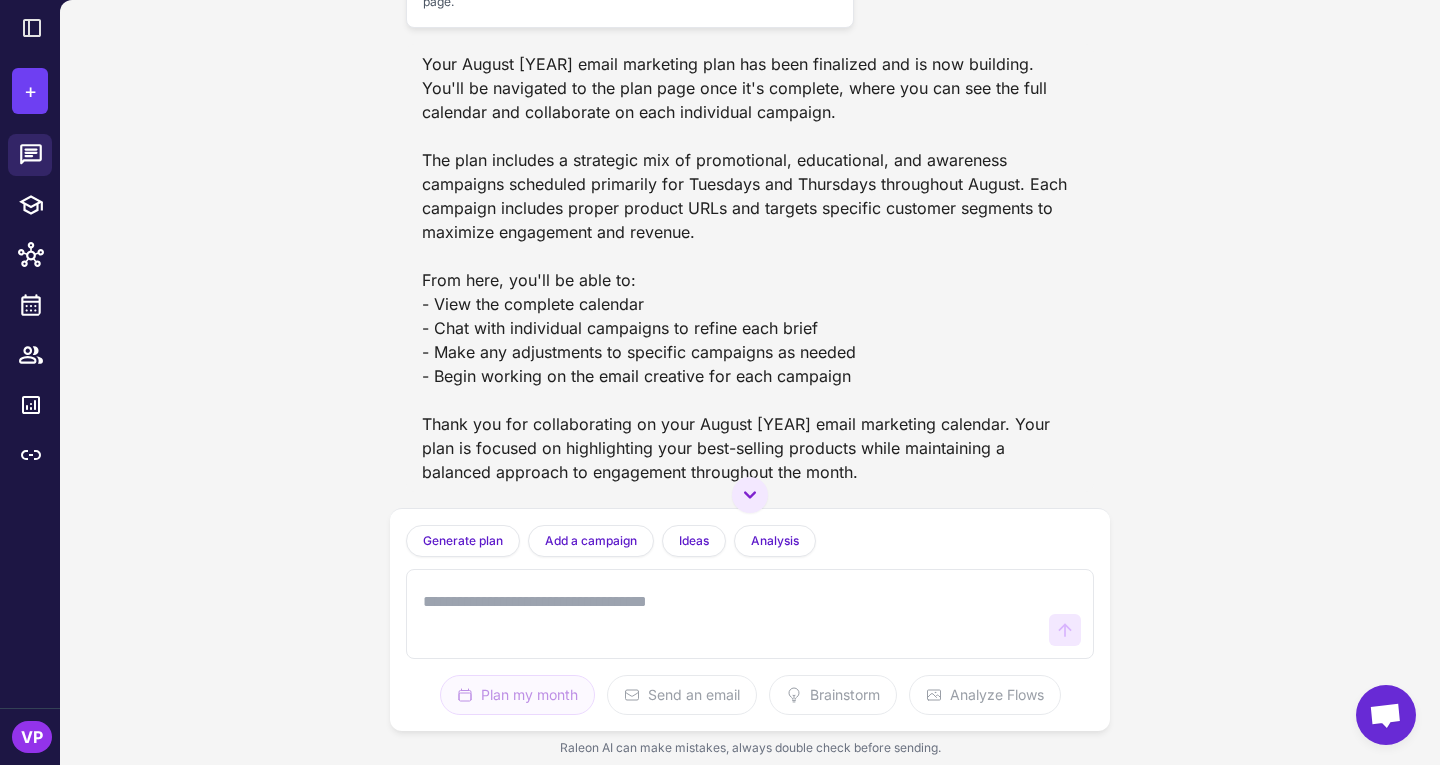 click on "This action will save your plan to the system and navigate you to the plan page." at bounding box center (630, -7) 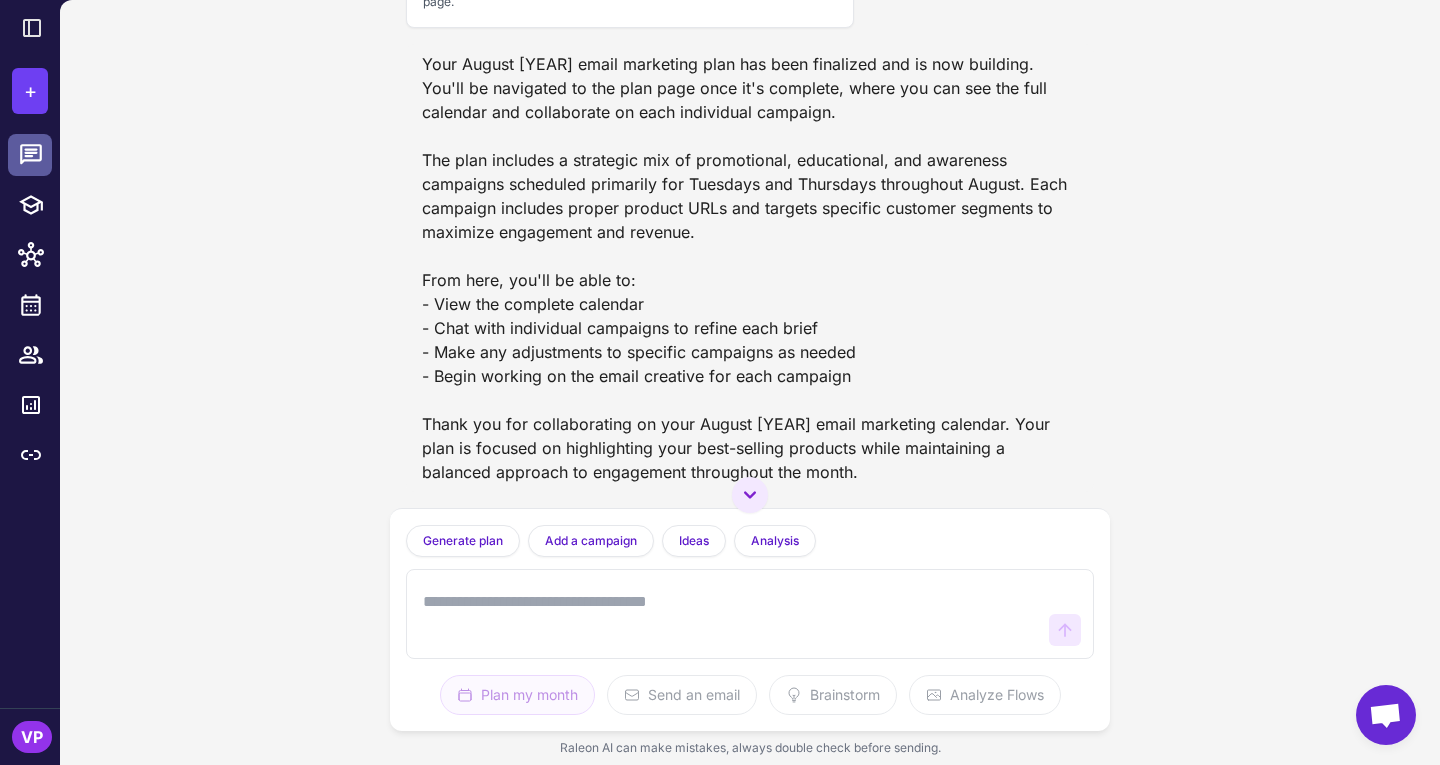 click 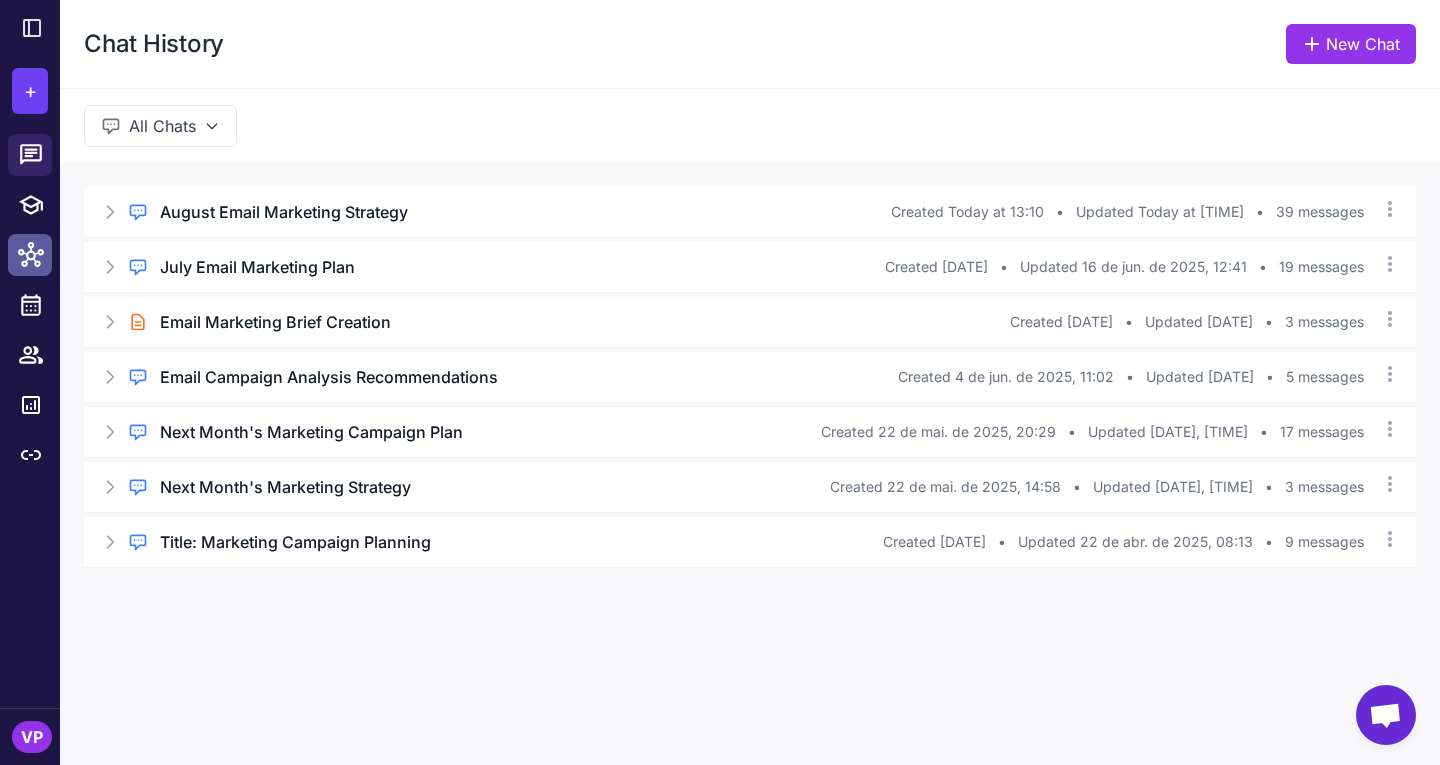 click 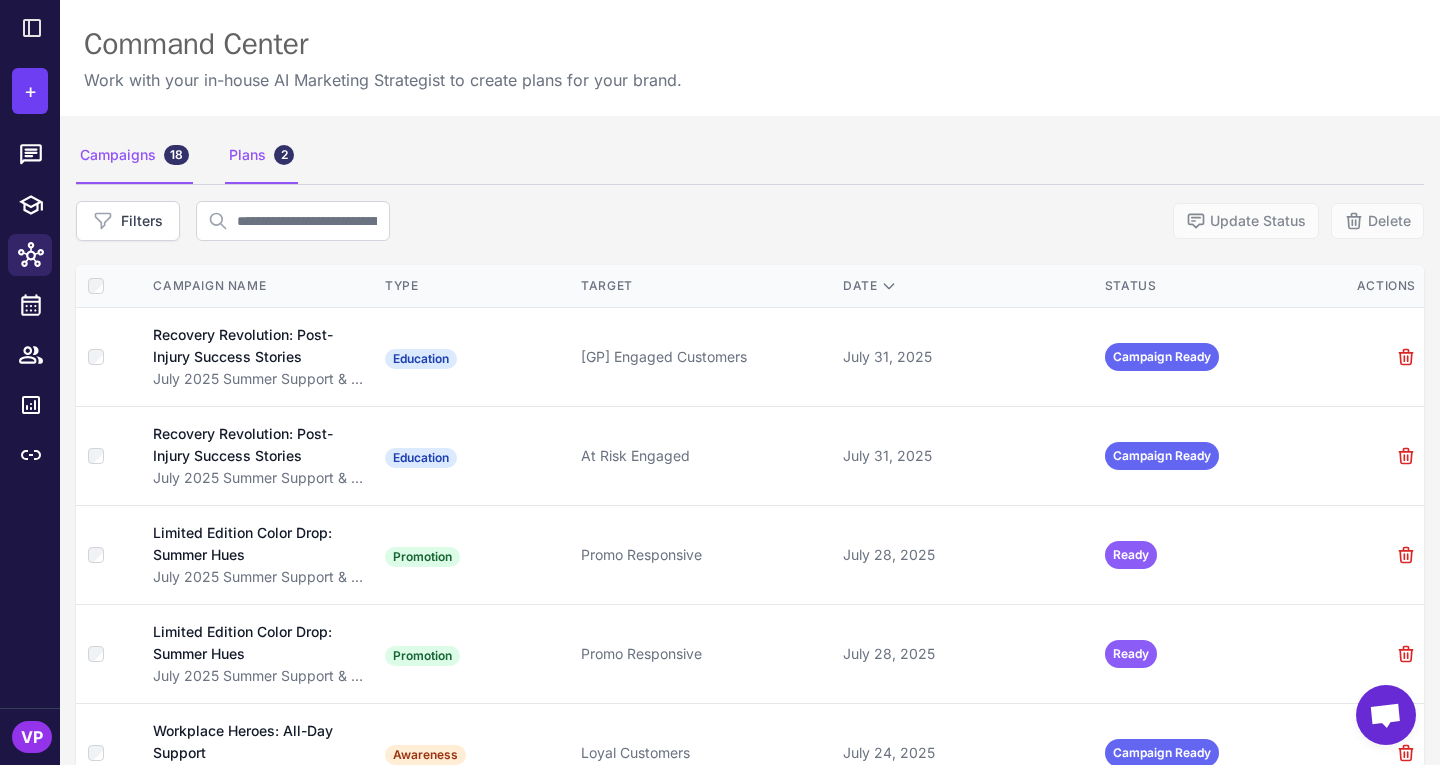 click on "Plans  2" at bounding box center [261, 156] 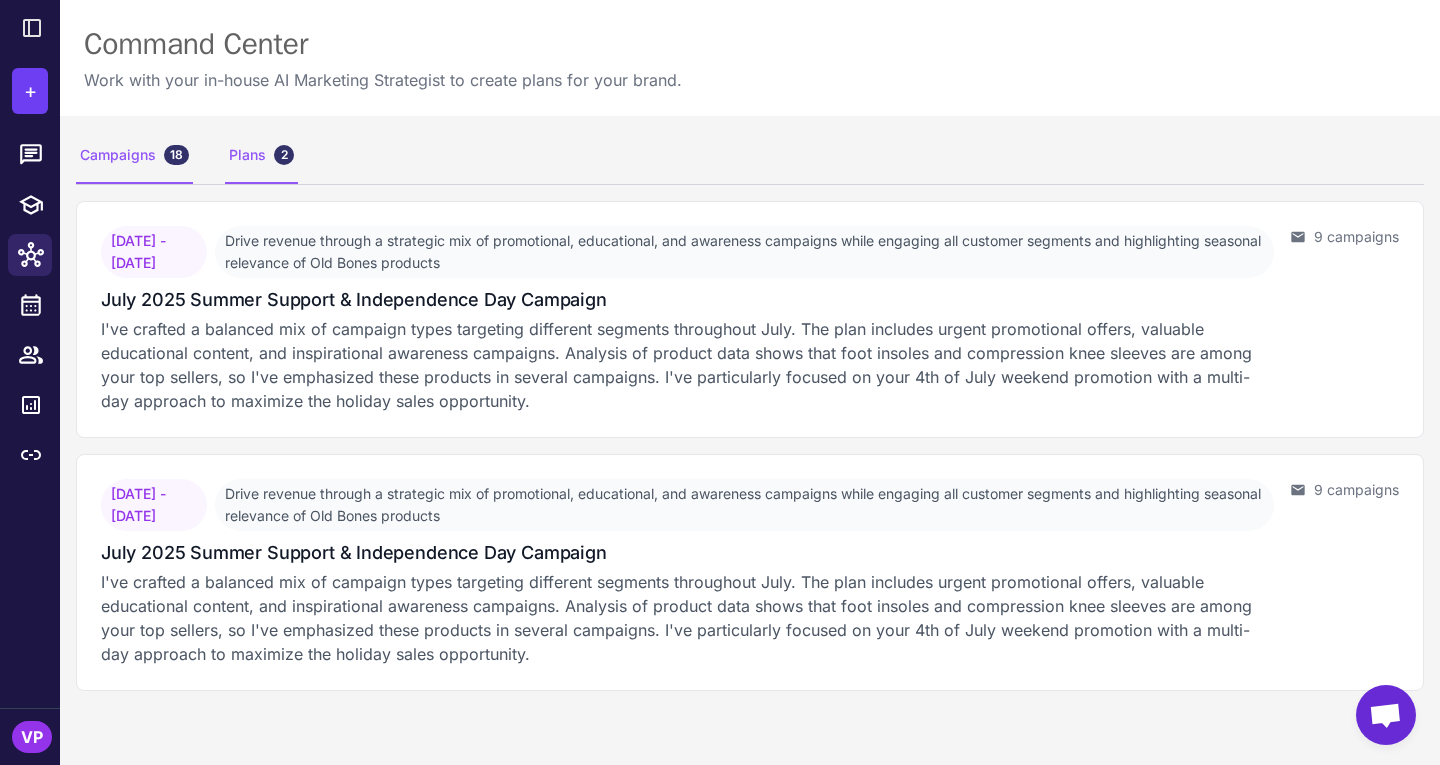 click on "Campaigns  18" at bounding box center [134, 156] 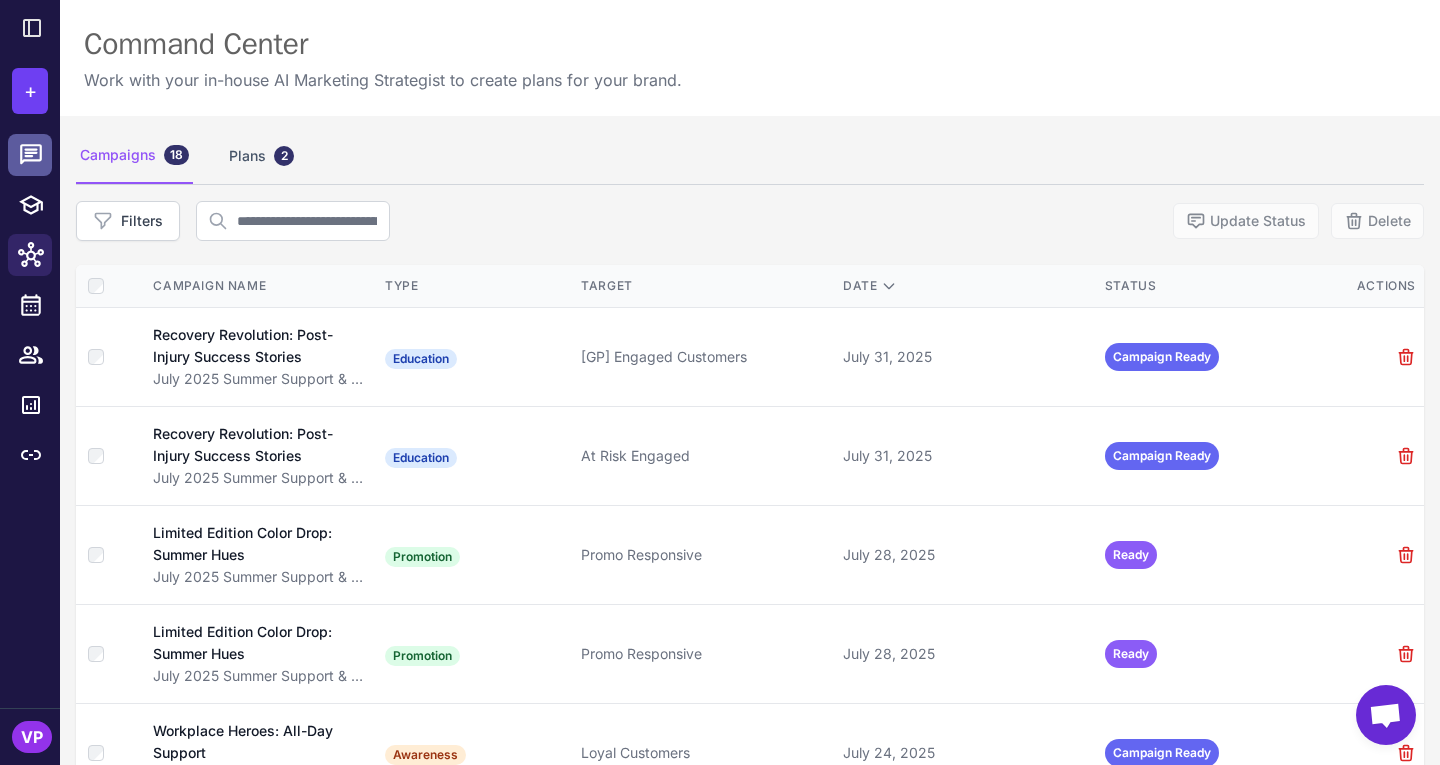 click at bounding box center (30, 155) 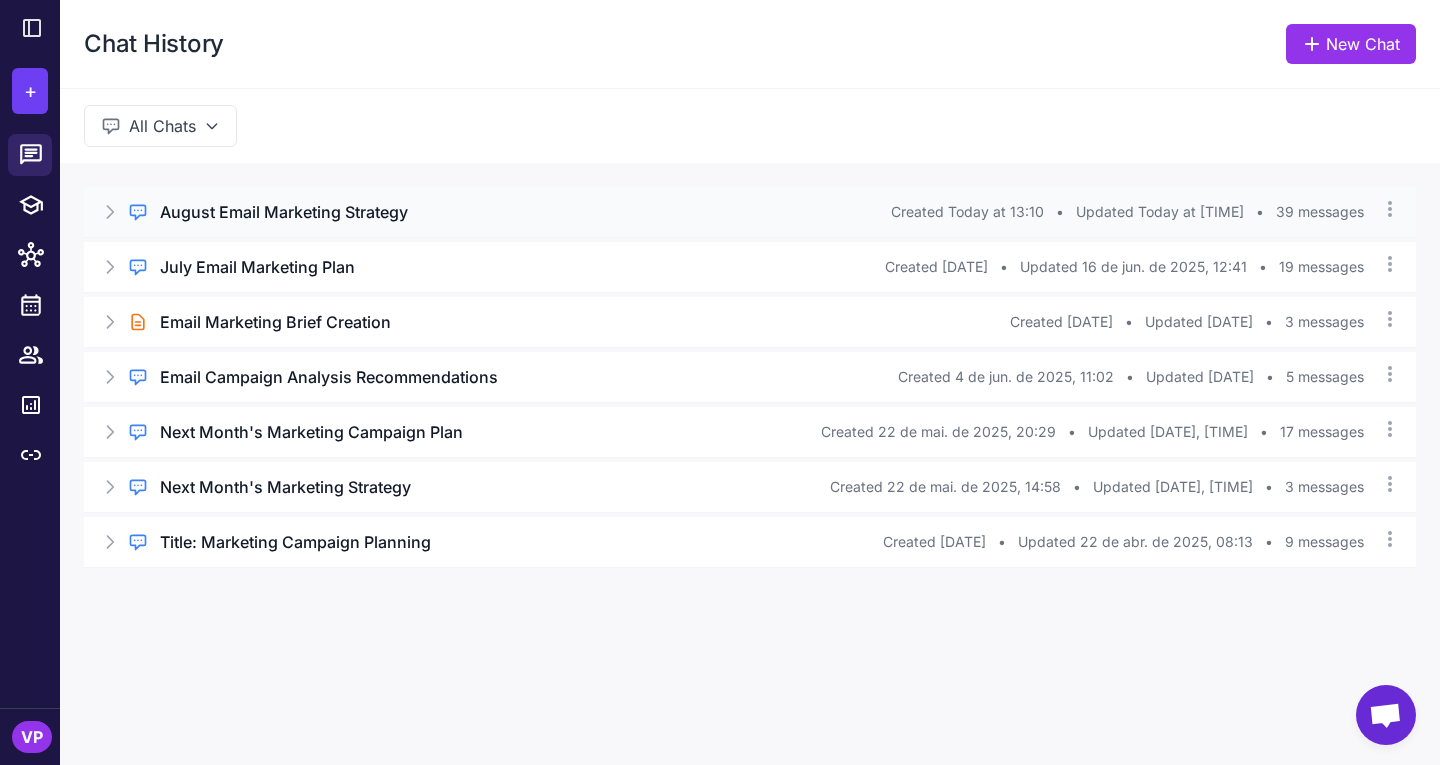 click on "August Email Marketing Strategy" at bounding box center (284, 212) 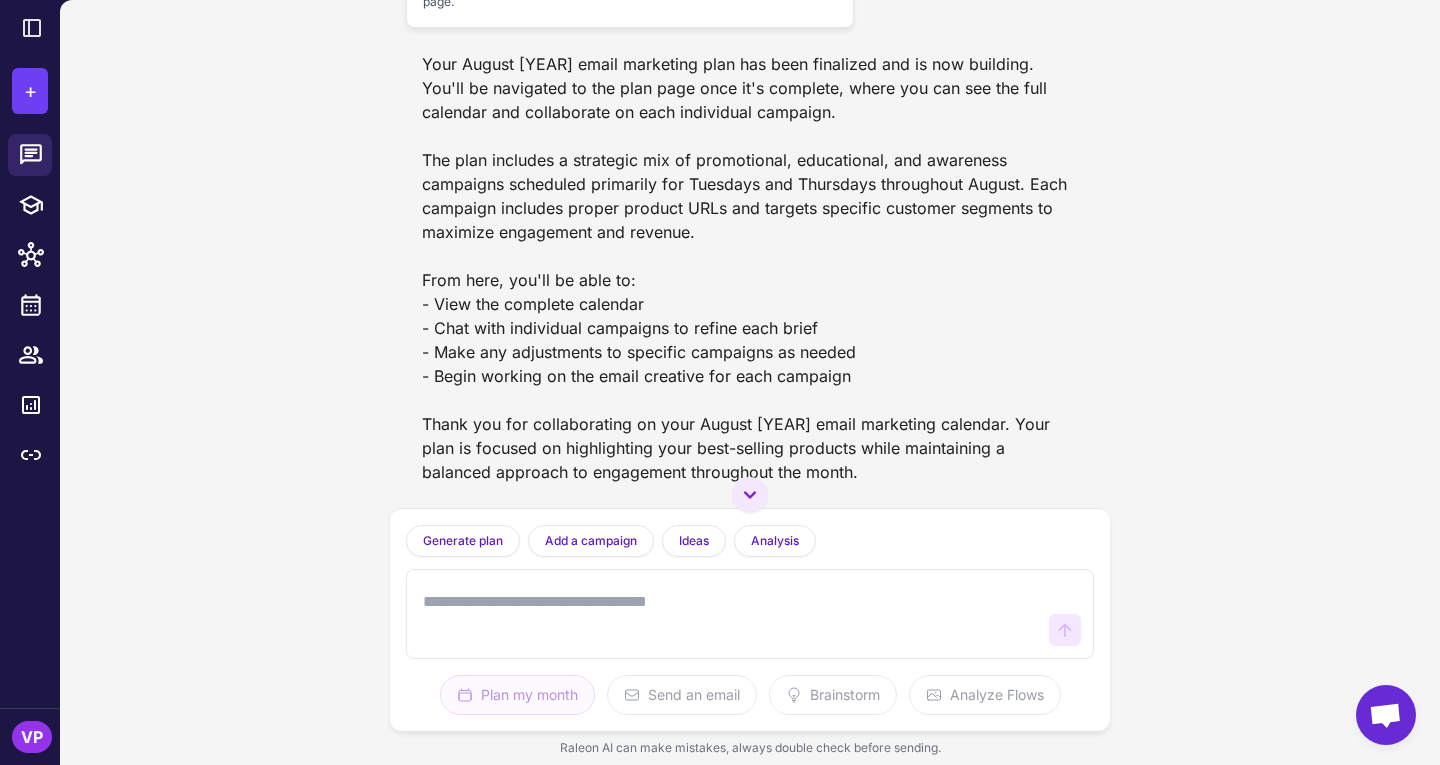 click on "Build Plan Action Plan will be built and saved This action will save your plan to the system and navigate you to the plan page." at bounding box center [630, -32] 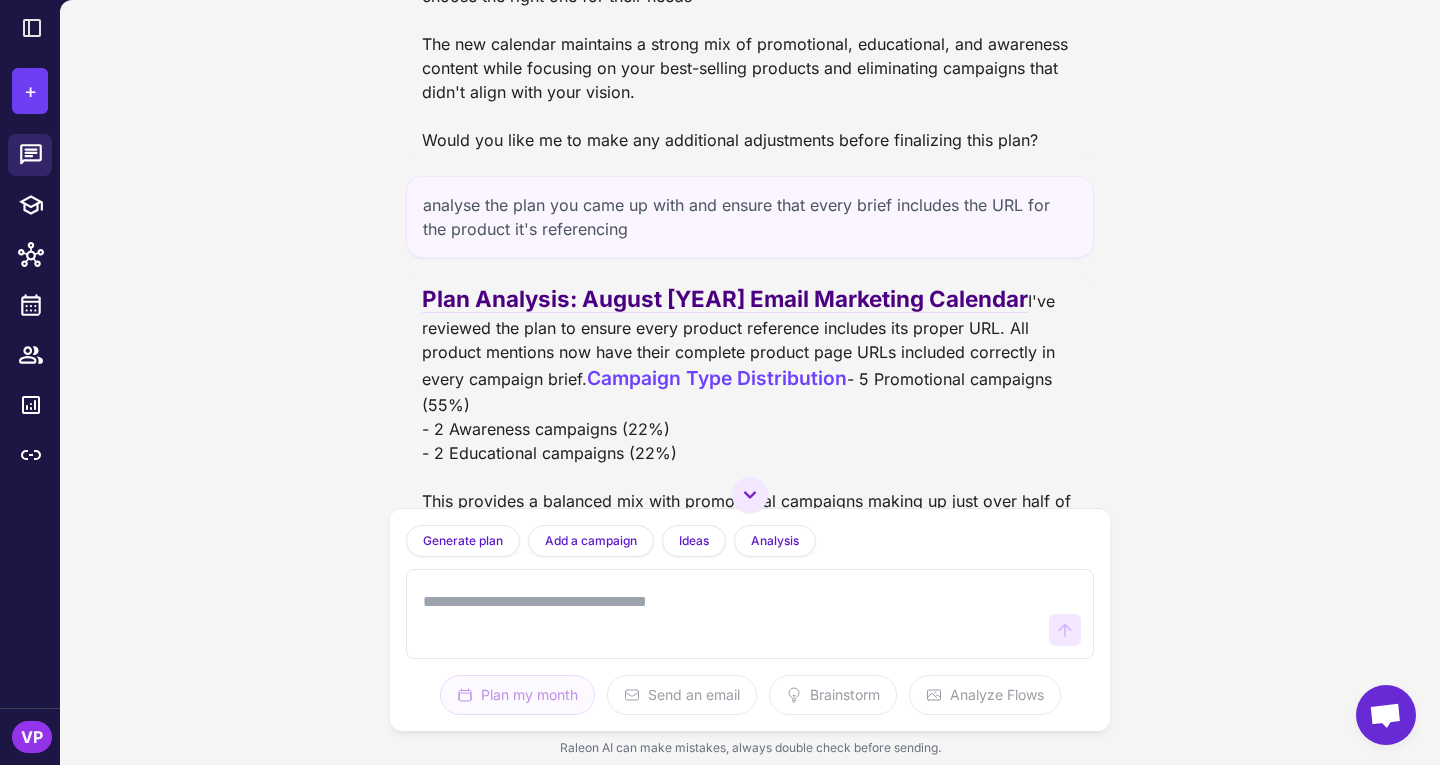 scroll, scrollTop: 5406, scrollLeft: 0, axis: vertical 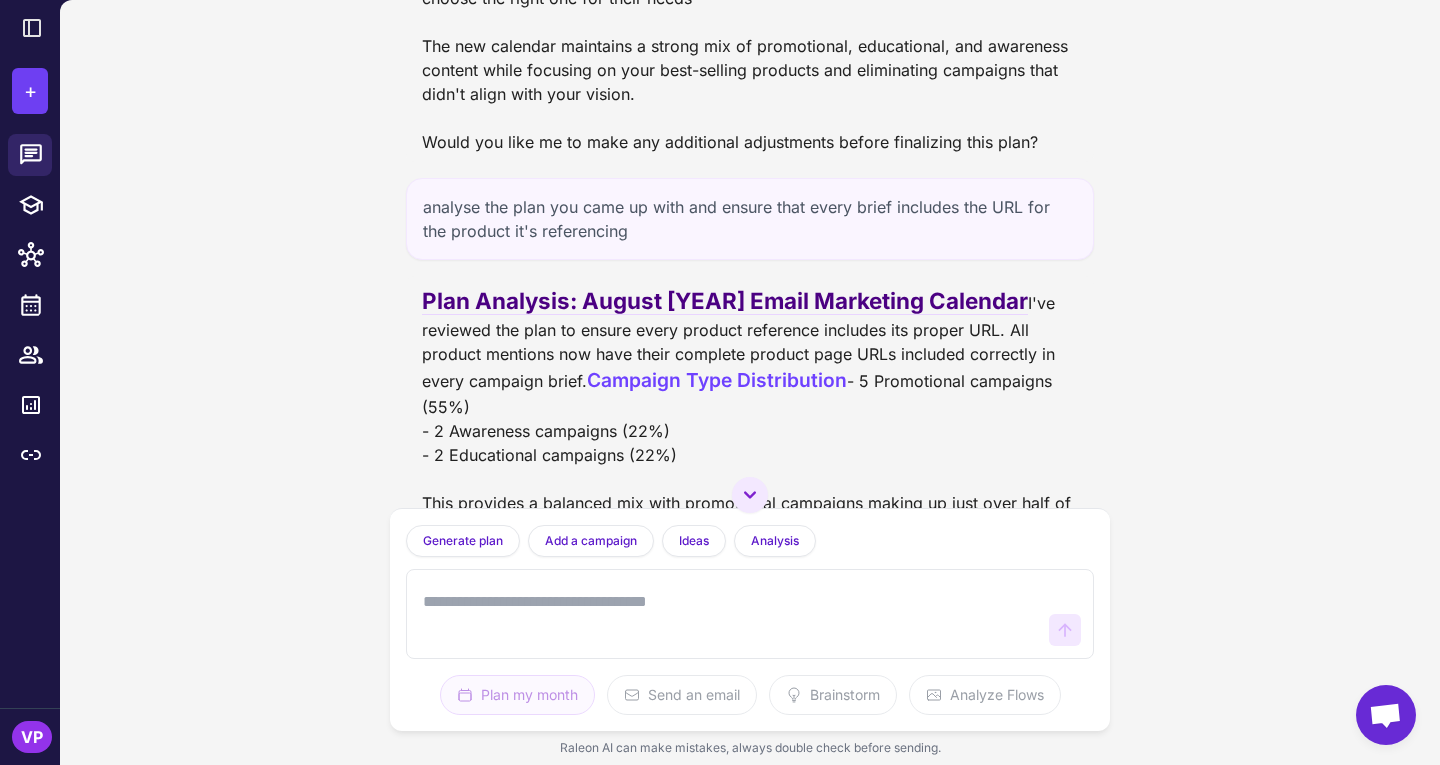 click on "analyse the plan you came up with and ensure that every brief includes the URL for the product it's referencing" at bounding box center (750, 219) 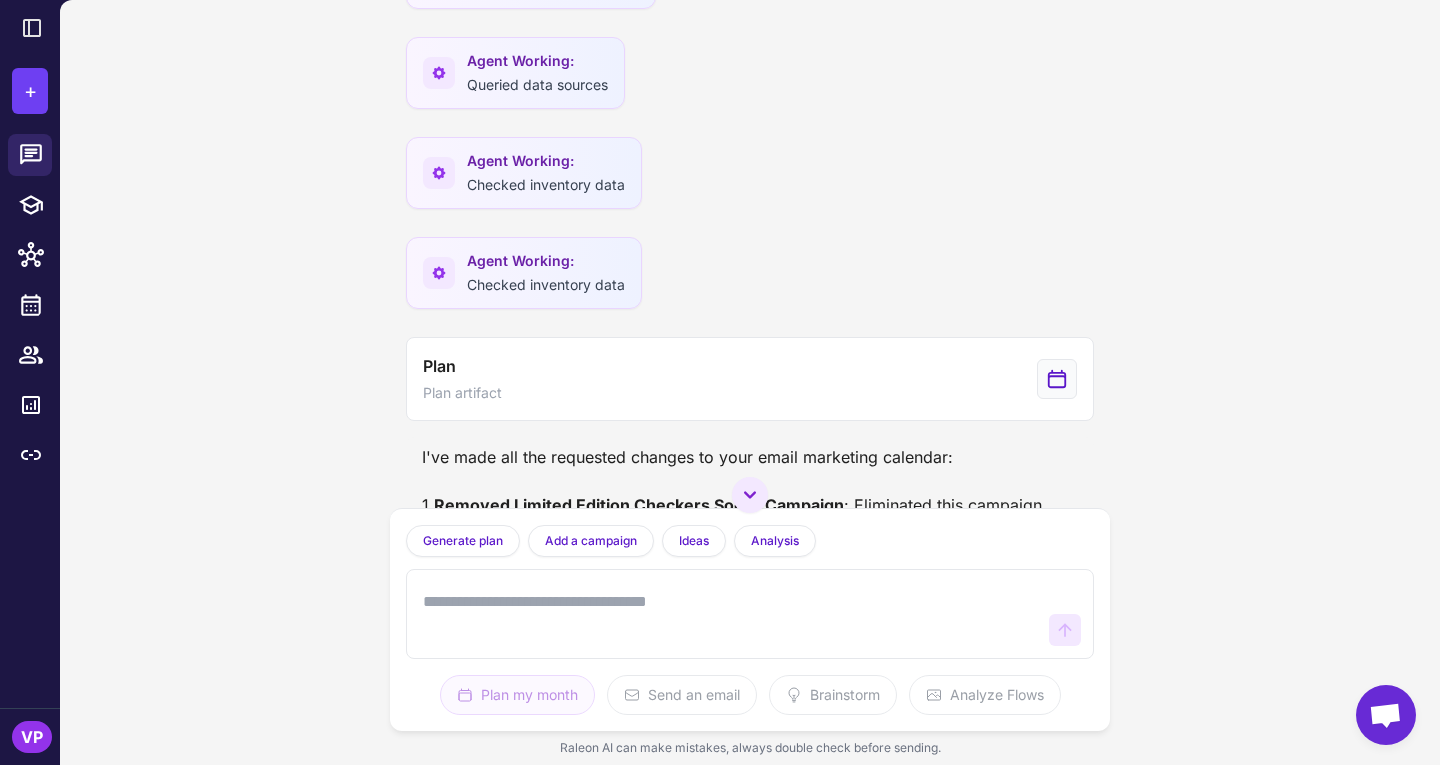scroll, scrollTop: 4365, scrollLeft: 0, axis: vertical 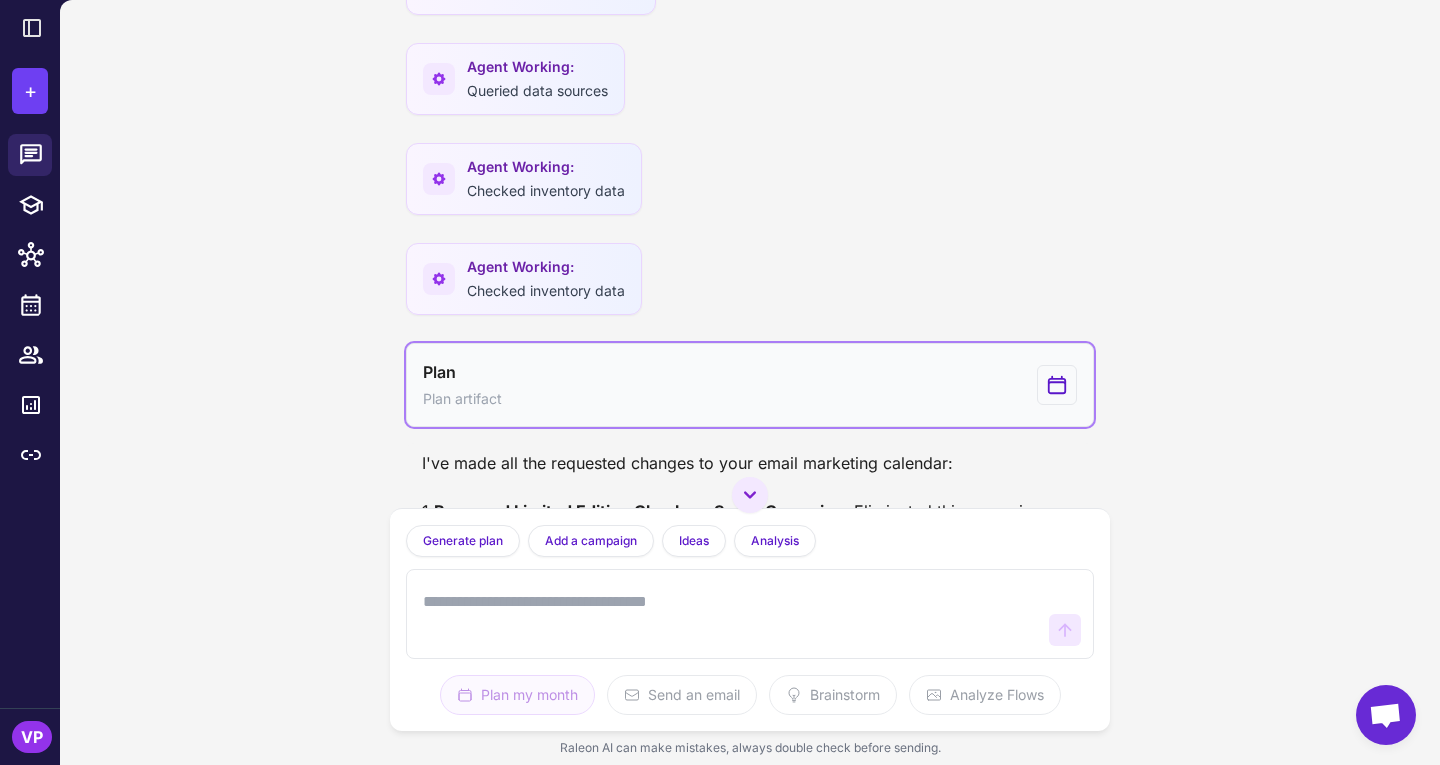 click on "Plan Plan artifact" at bounding box center (750, 385) 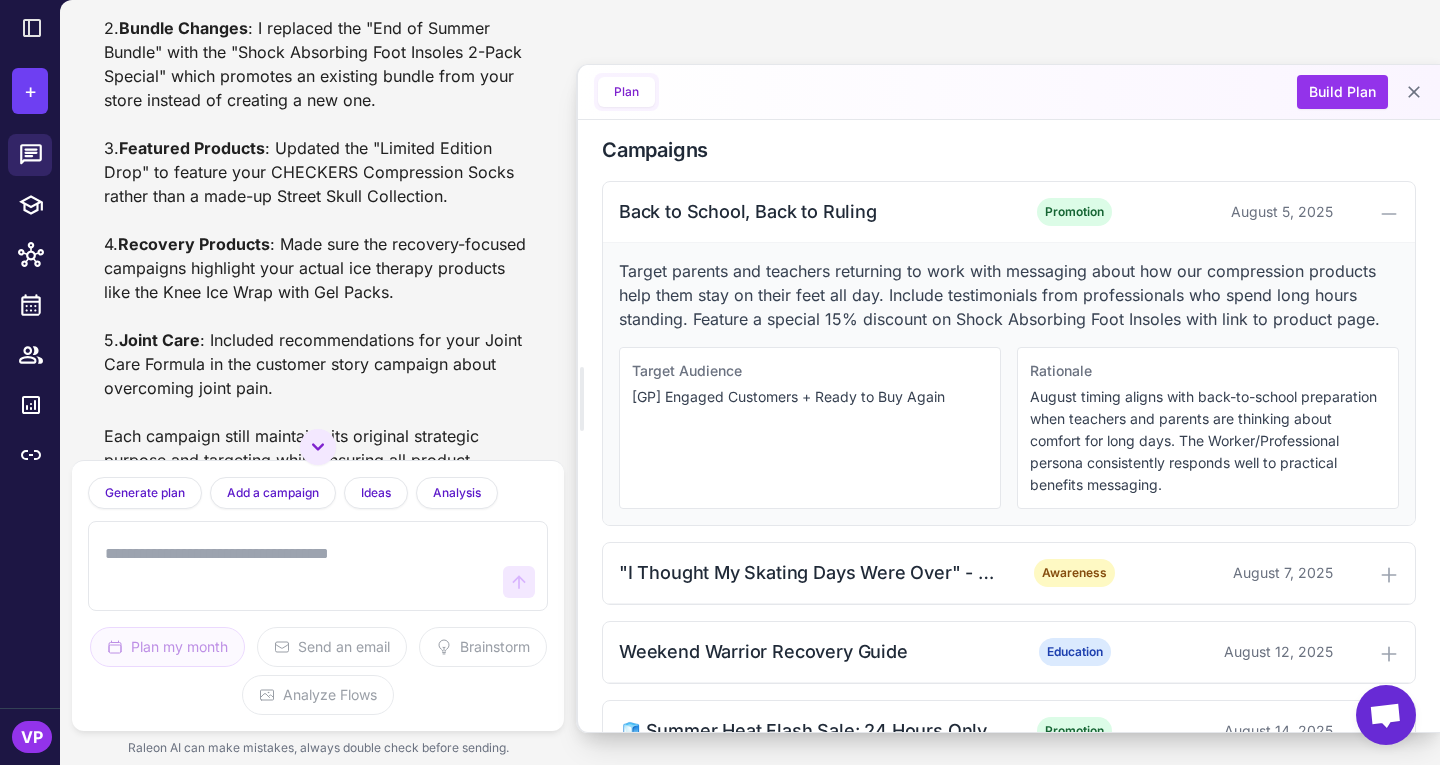 scroll, scrollTop: 620, scrollLeft: 0, axis: vertical 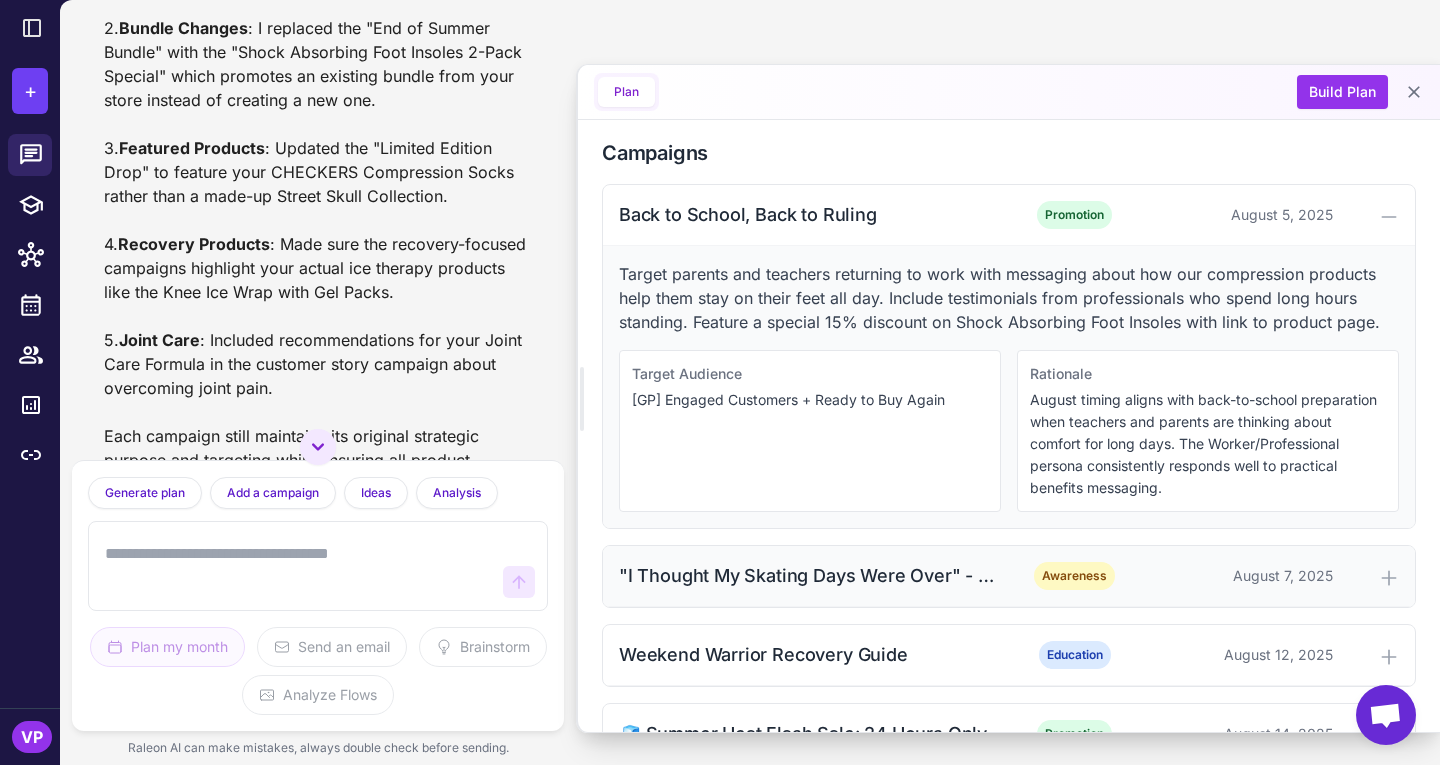 click on ""I Thought My Skating Days Were Over" - Customer Story" at bounding box center (812, 575) 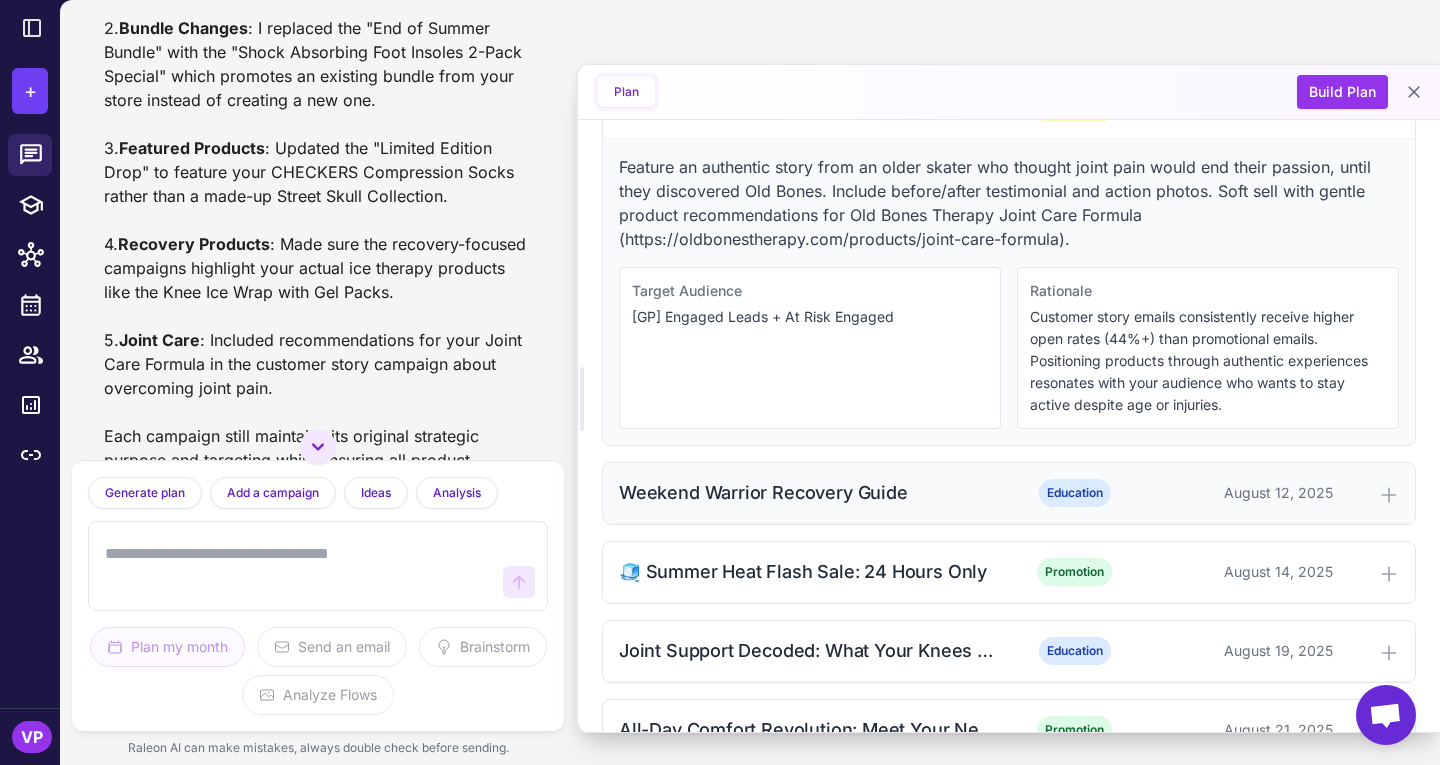scroll, scrollTop: 1089, scrollLeft: 0, axis: vertical 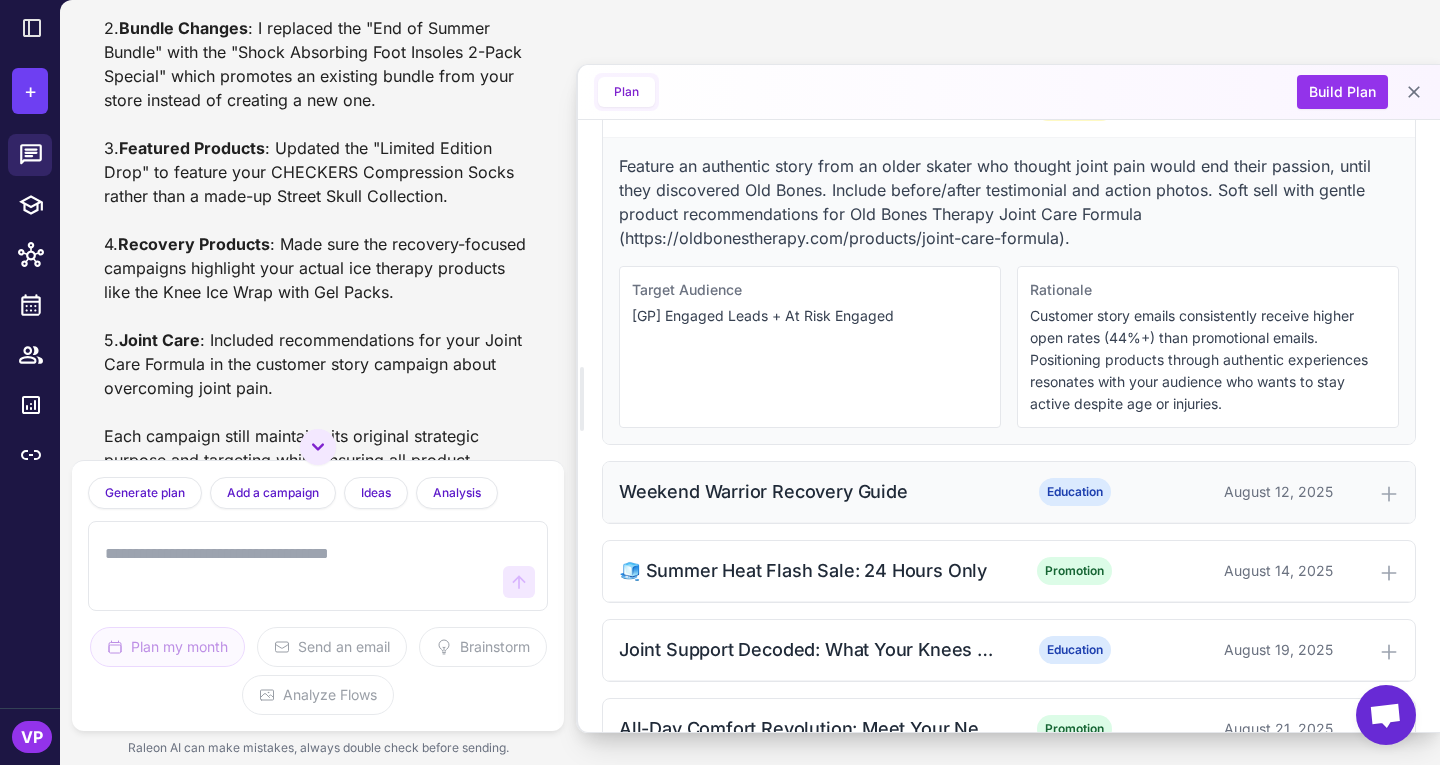 click on "Weekend Warrior Recovery Guide" at bounding box center [812, 491] 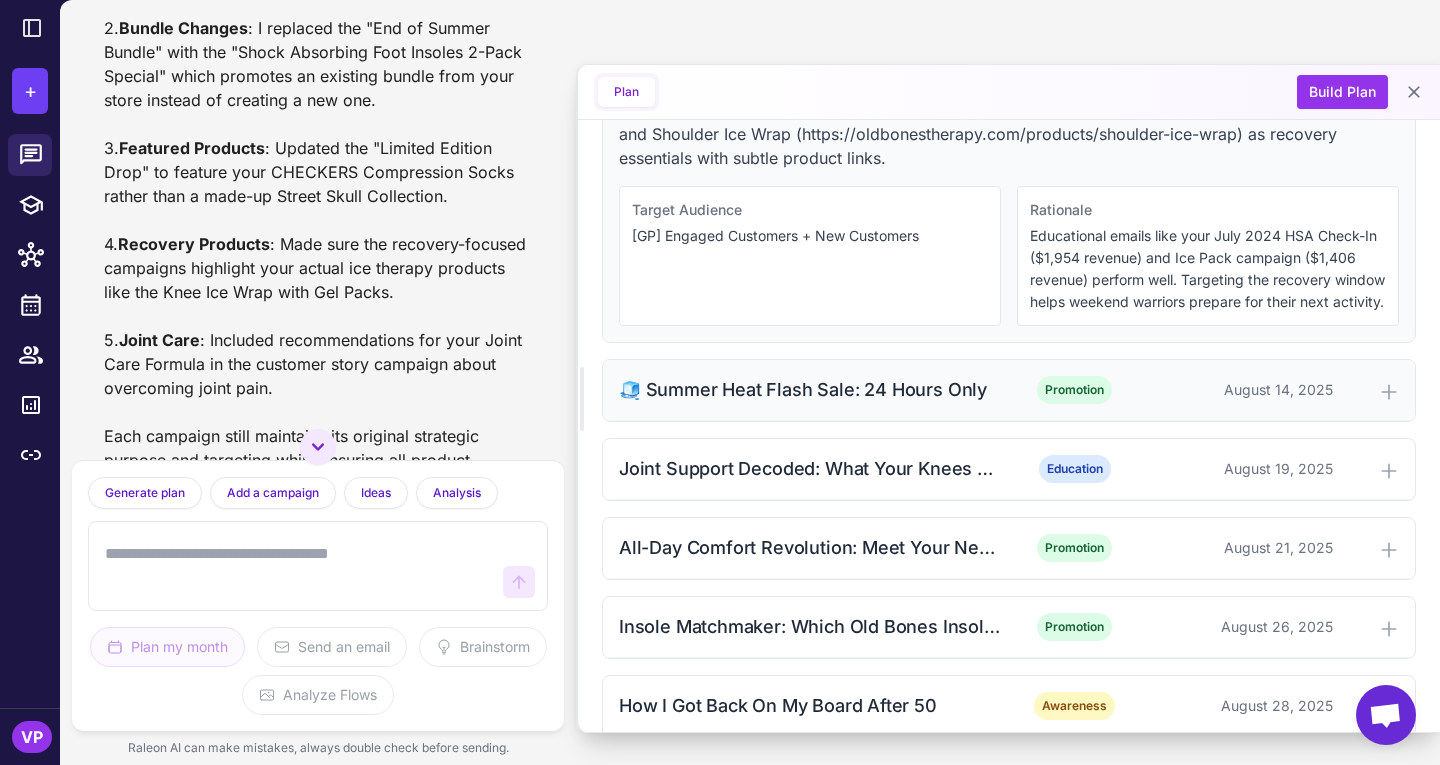 scroll, scrollTop: 1579, scrollLeft: 0, axis: vertical 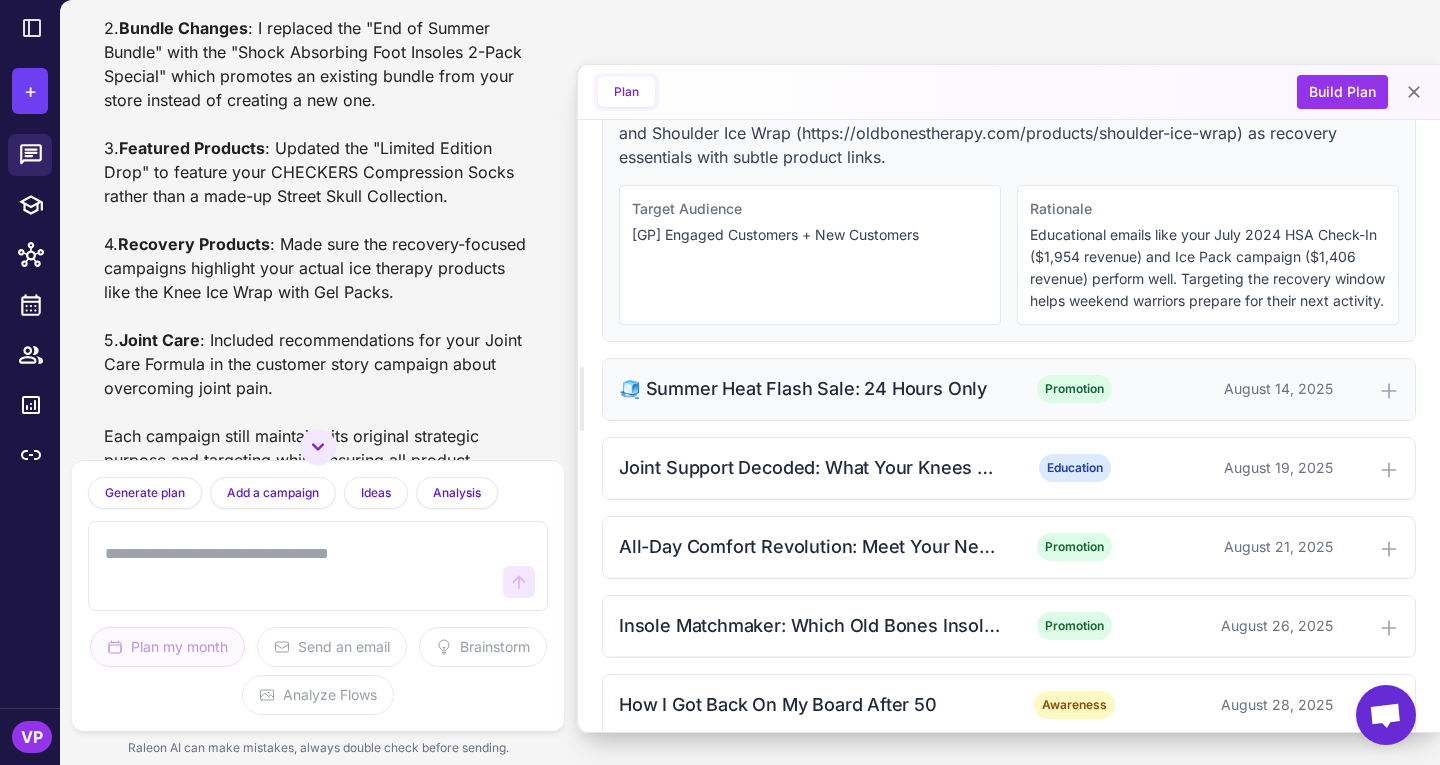 click on "🧊 Summer Heat Flash Sale: 24 Hours Only Promotion August 14, 2025" at bounding box center (1009, 389) 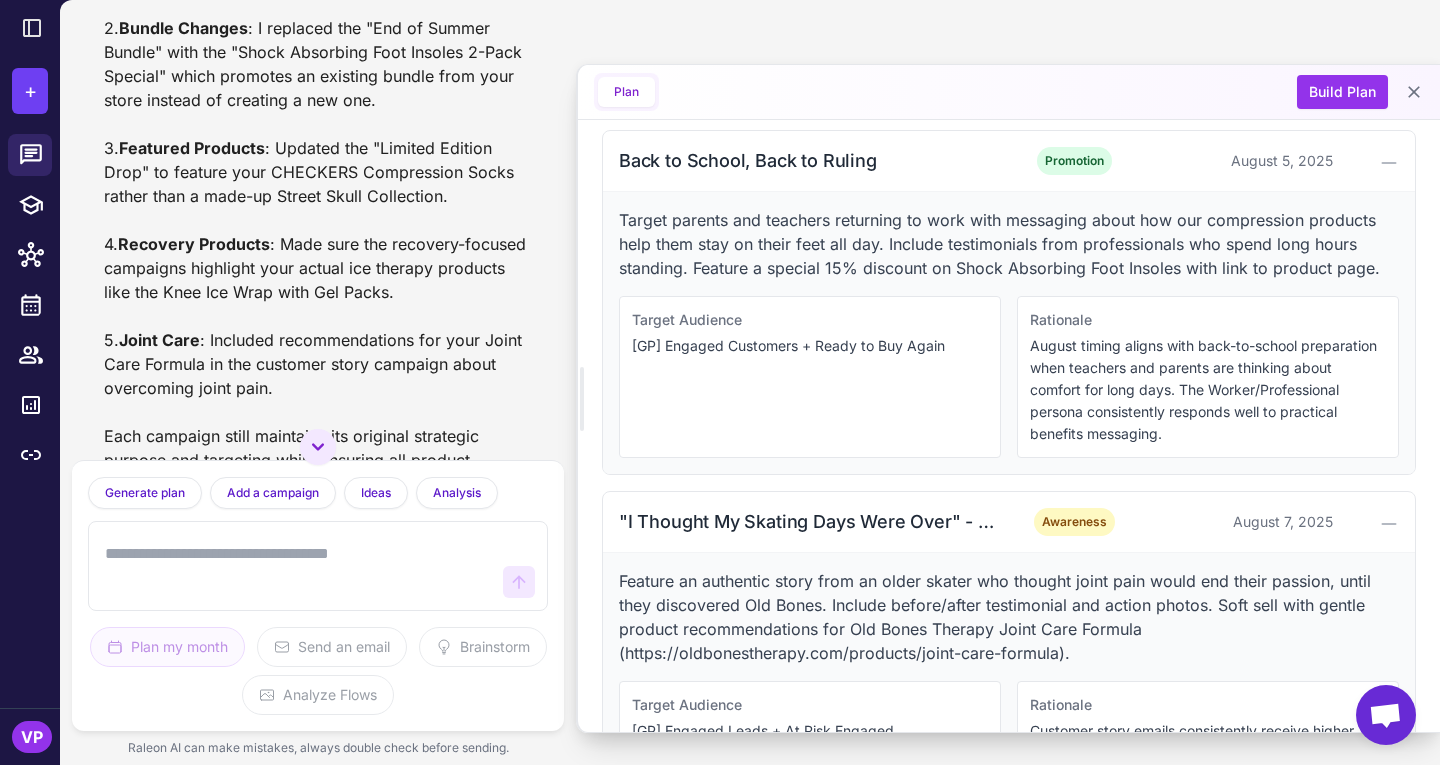 scroll, scrollTop: 622, scrollLeft: 0, axis: vertical 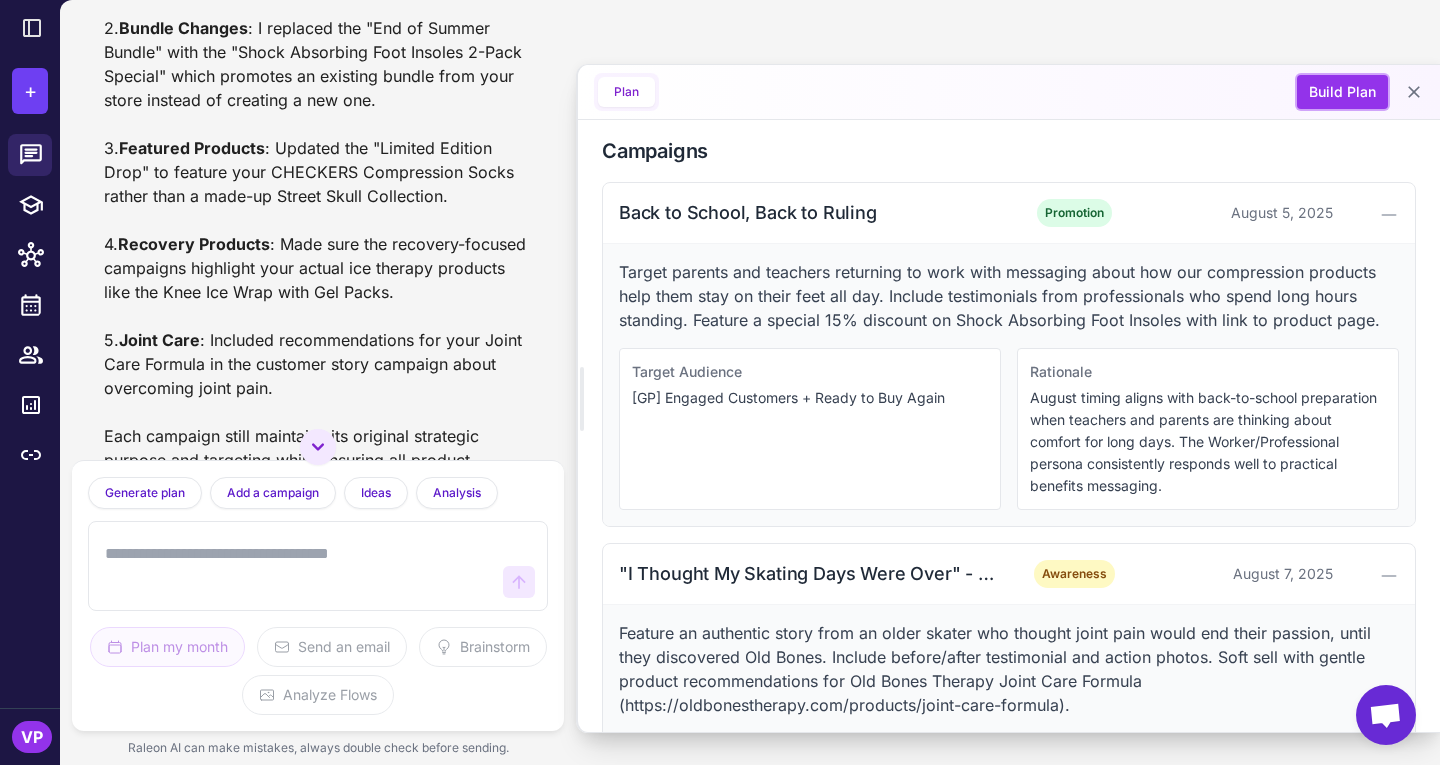 drag, startPoint x: 1381, startPoint y: 81, endPoint x: 1185, endPoint y: 93, distance: 196.367 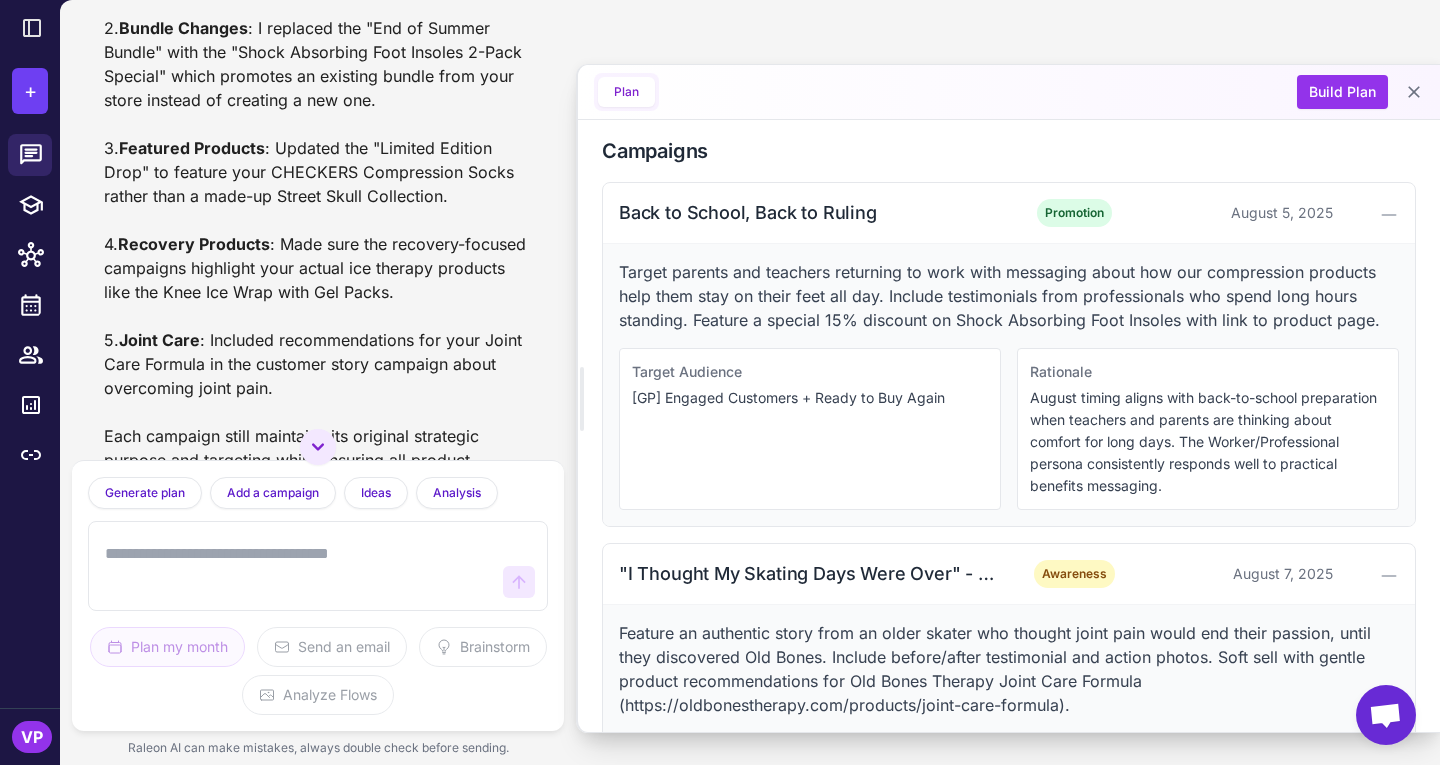 click on "Plan   Build Plan" at bounding box center (1009, 92) 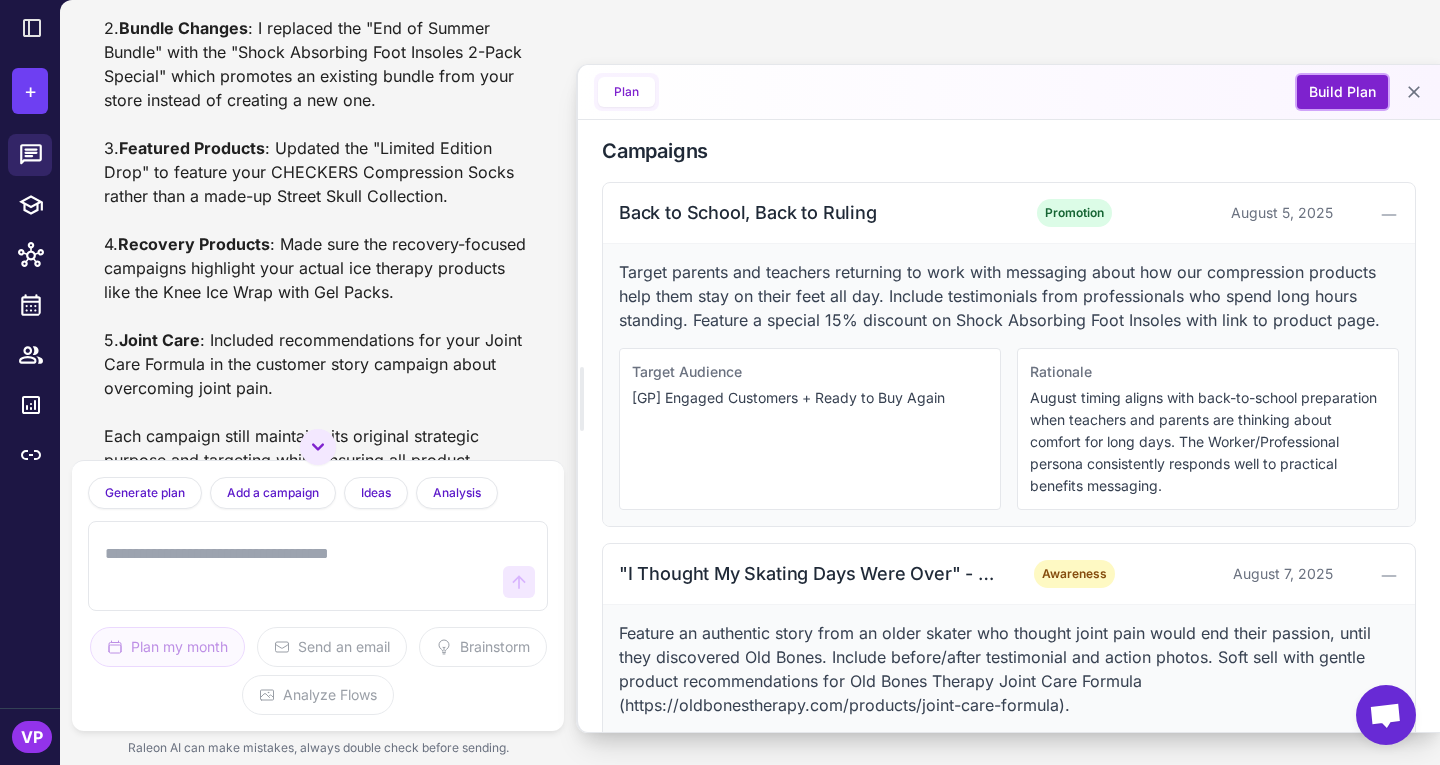click on "Build Plan" at bounding box center (1342, 92) 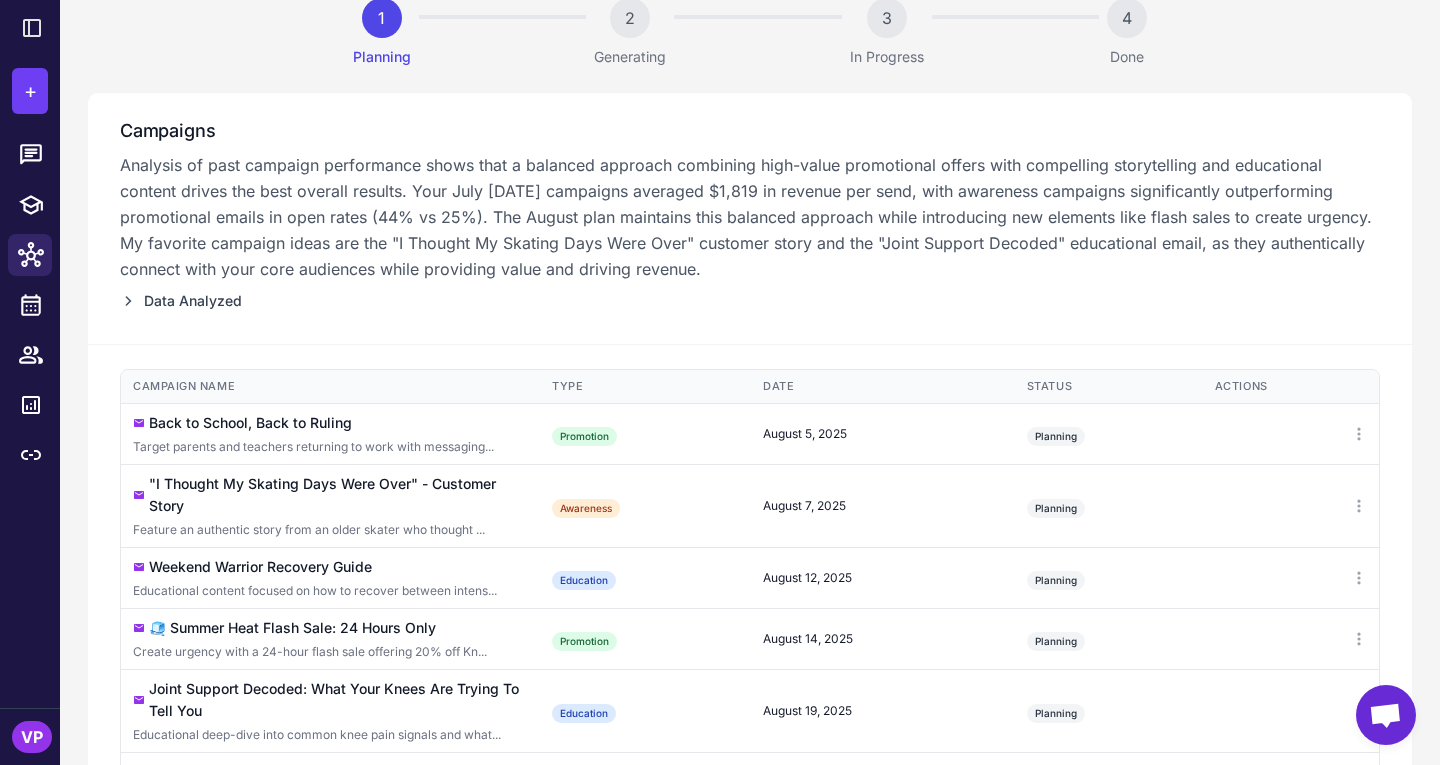 scroll, scrollTop: 173, scrollLeft: 0, axis: vertical 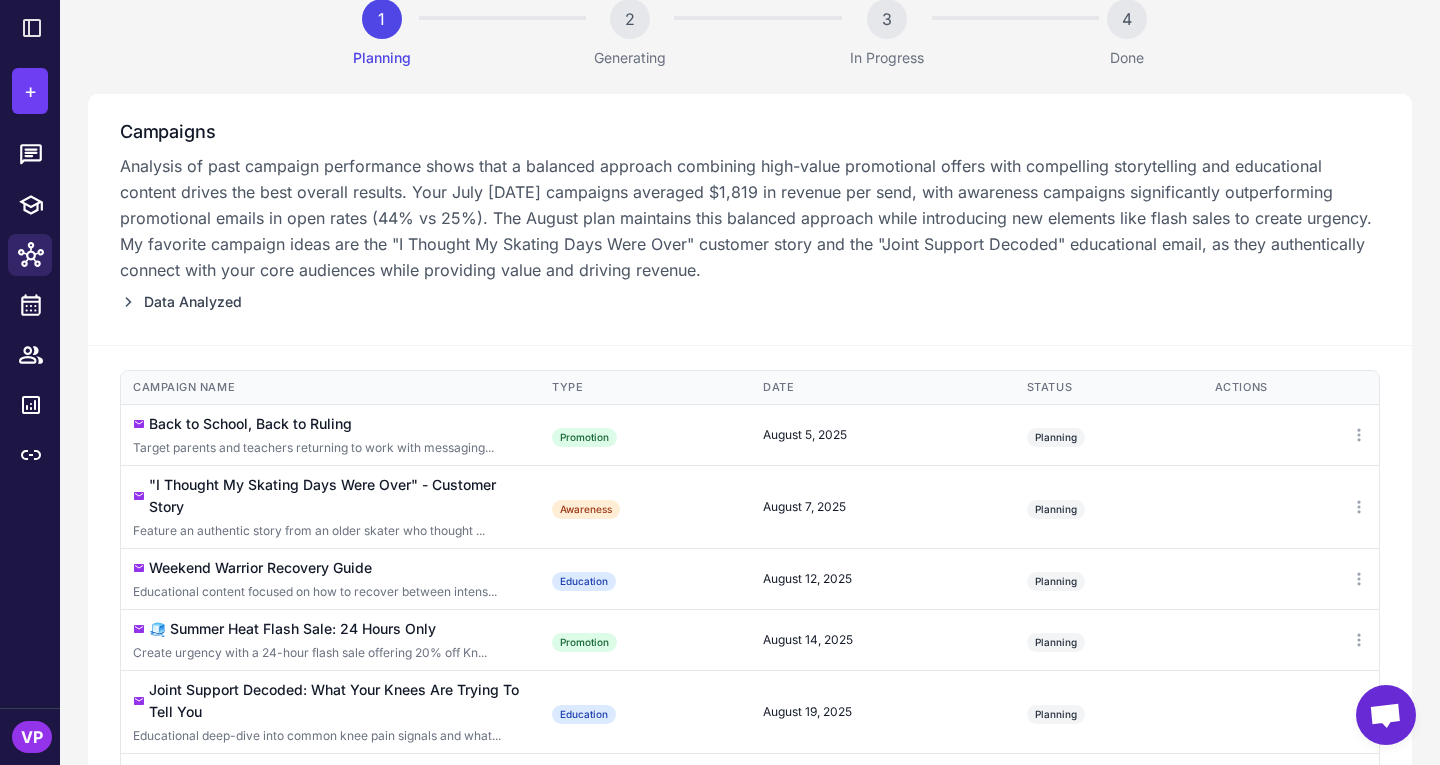 click on "Data Analyzed" at bounding box center [193, 302] 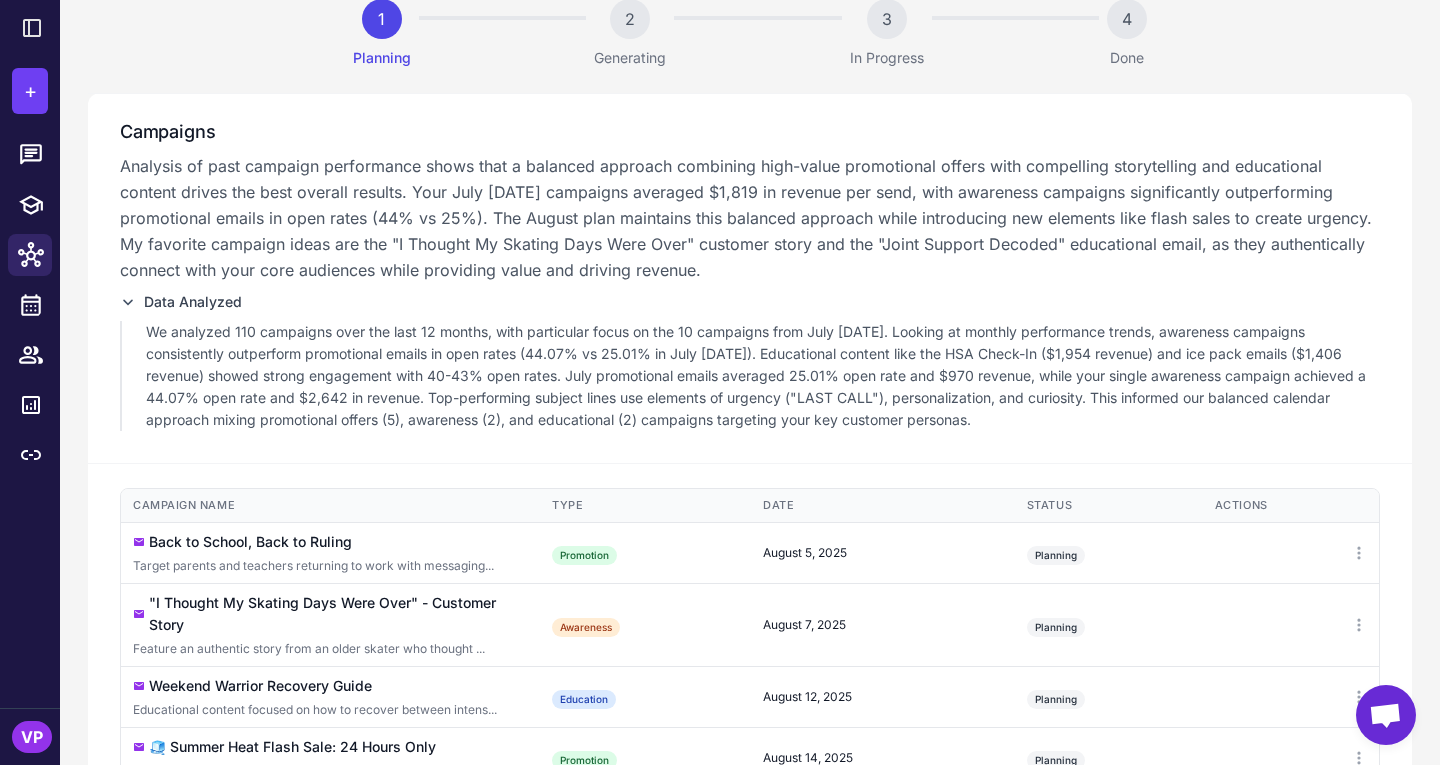 click on "Data Analyzed" at bounding box center (193, 302) 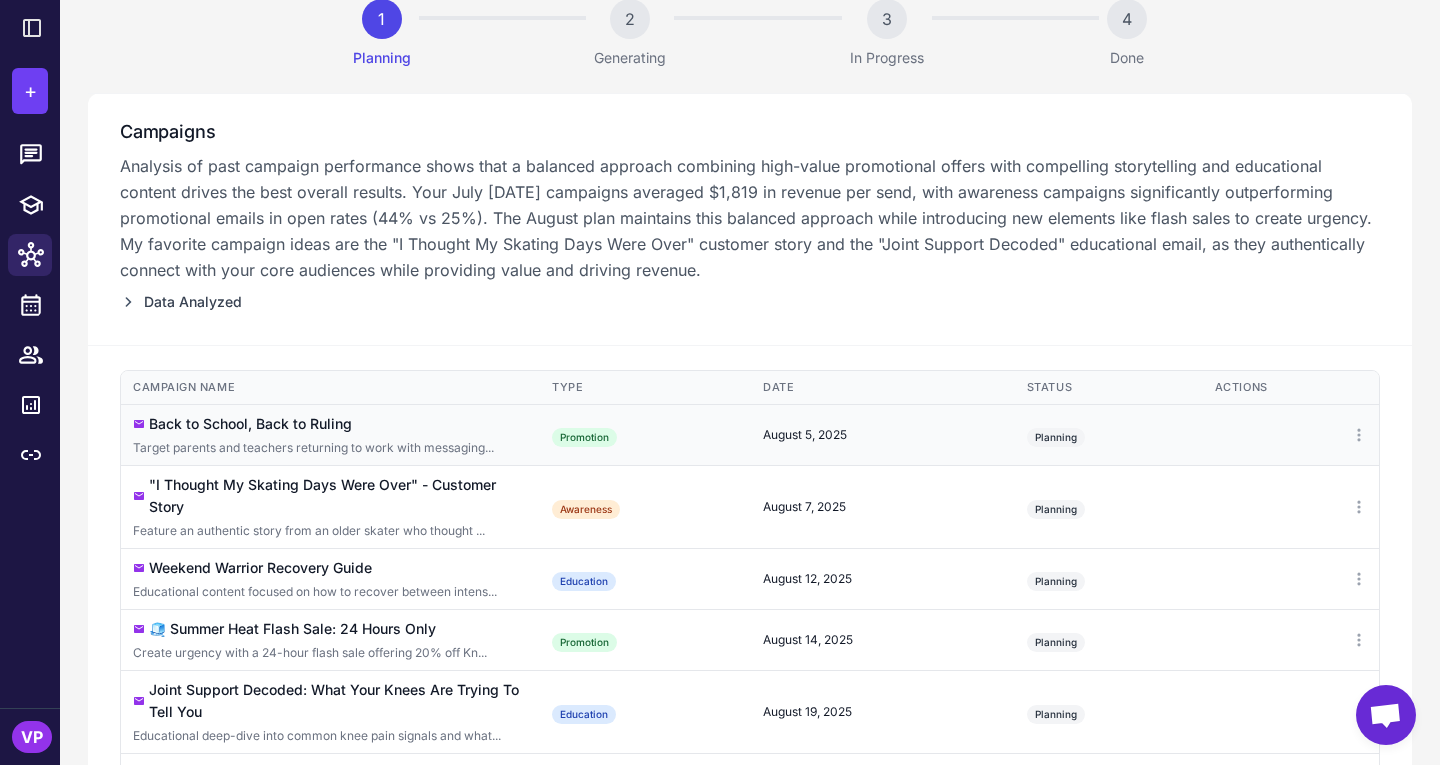 click on "Back to School, Back to Ruling" at bounding box center [250, 424] 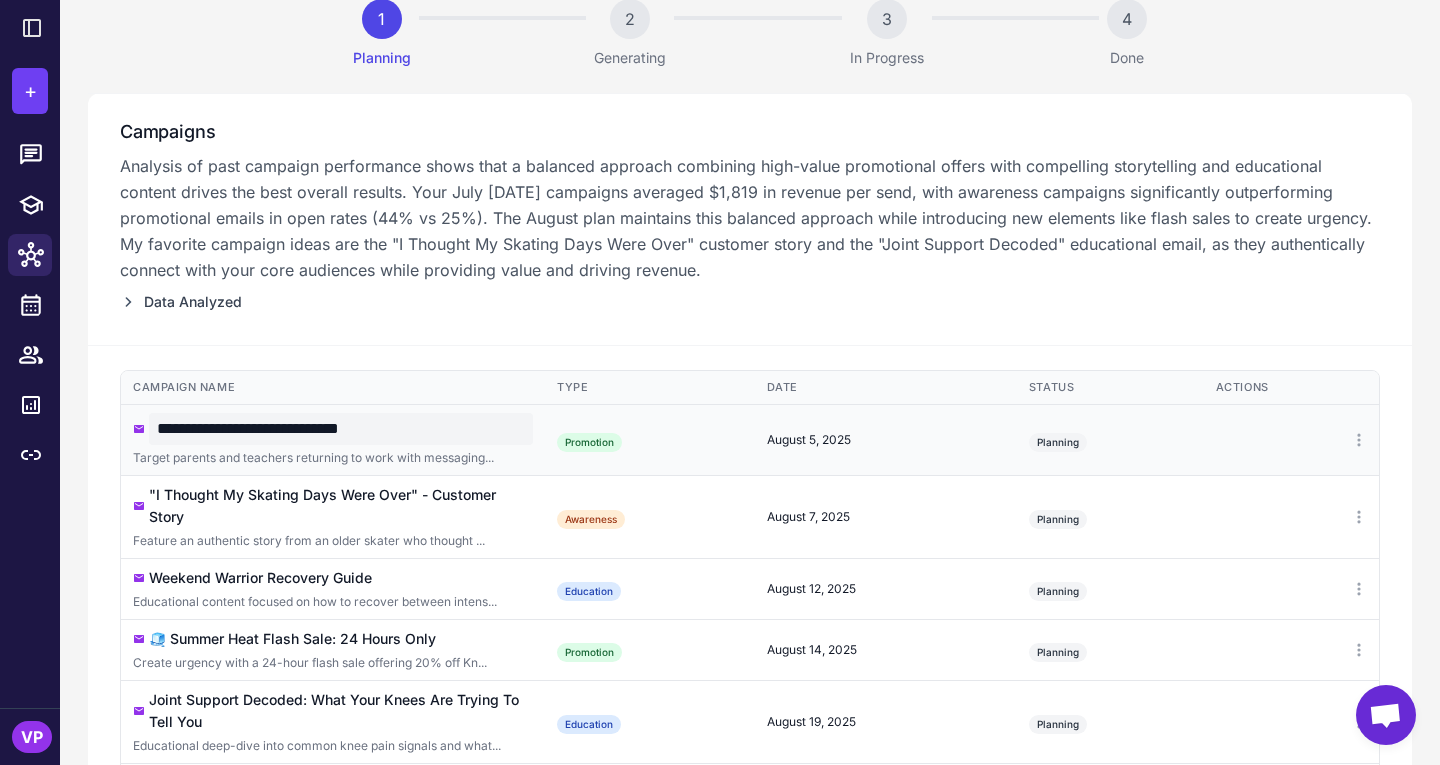 click on "Target parents and teachers returning to work with messaging..." at bounding box center [333, 458] 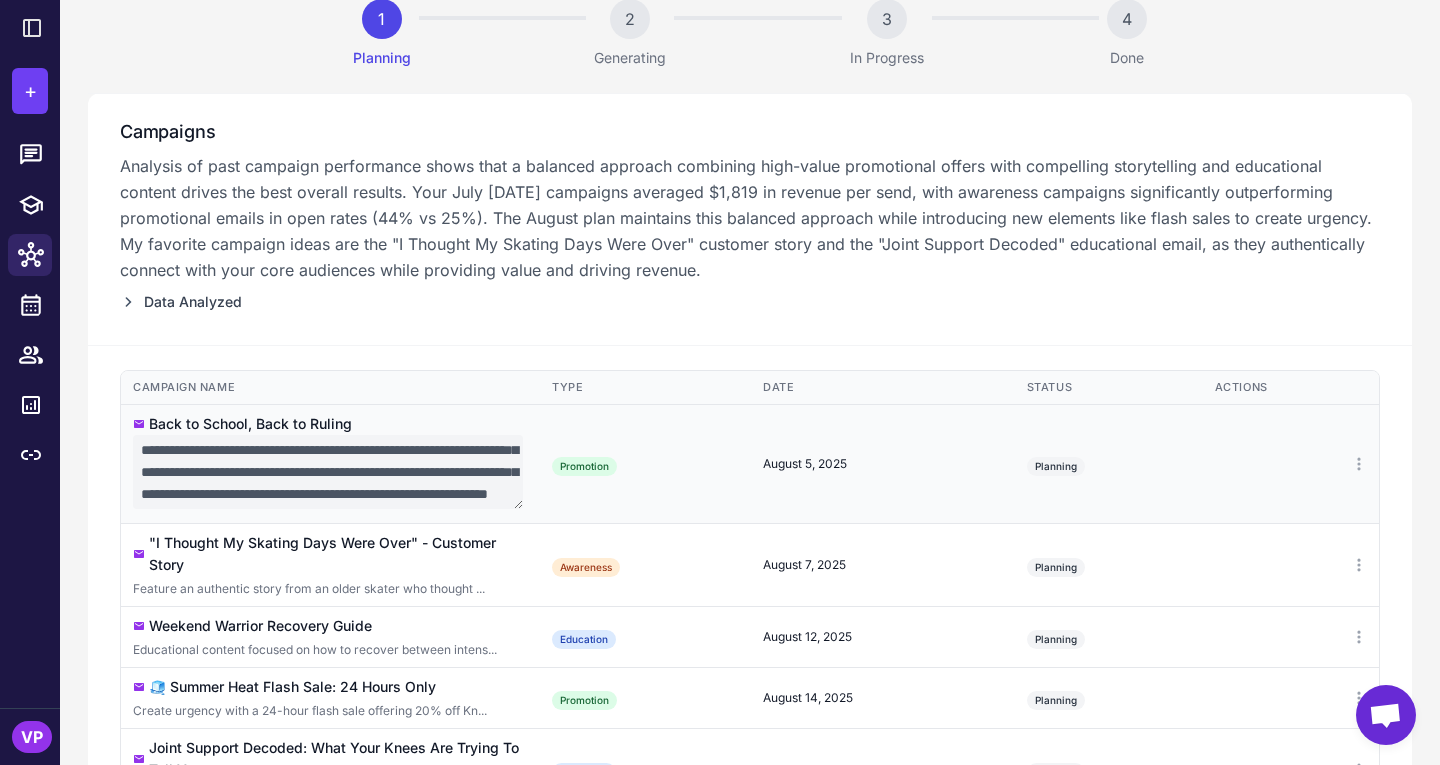 scroll, scrollTop: 47, scrollLeft: 0, axis: vertical 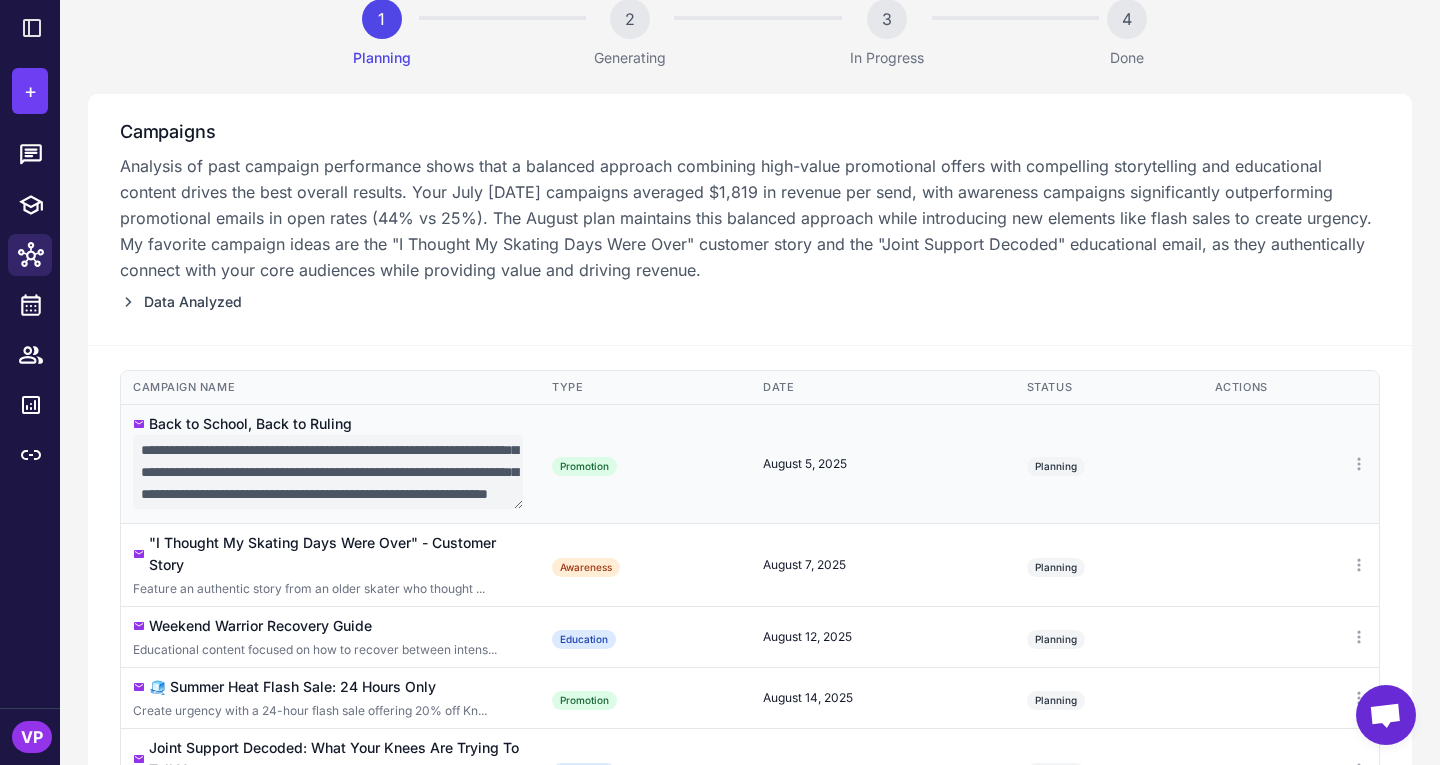 click on "**********" at bounding box center [328, 472] 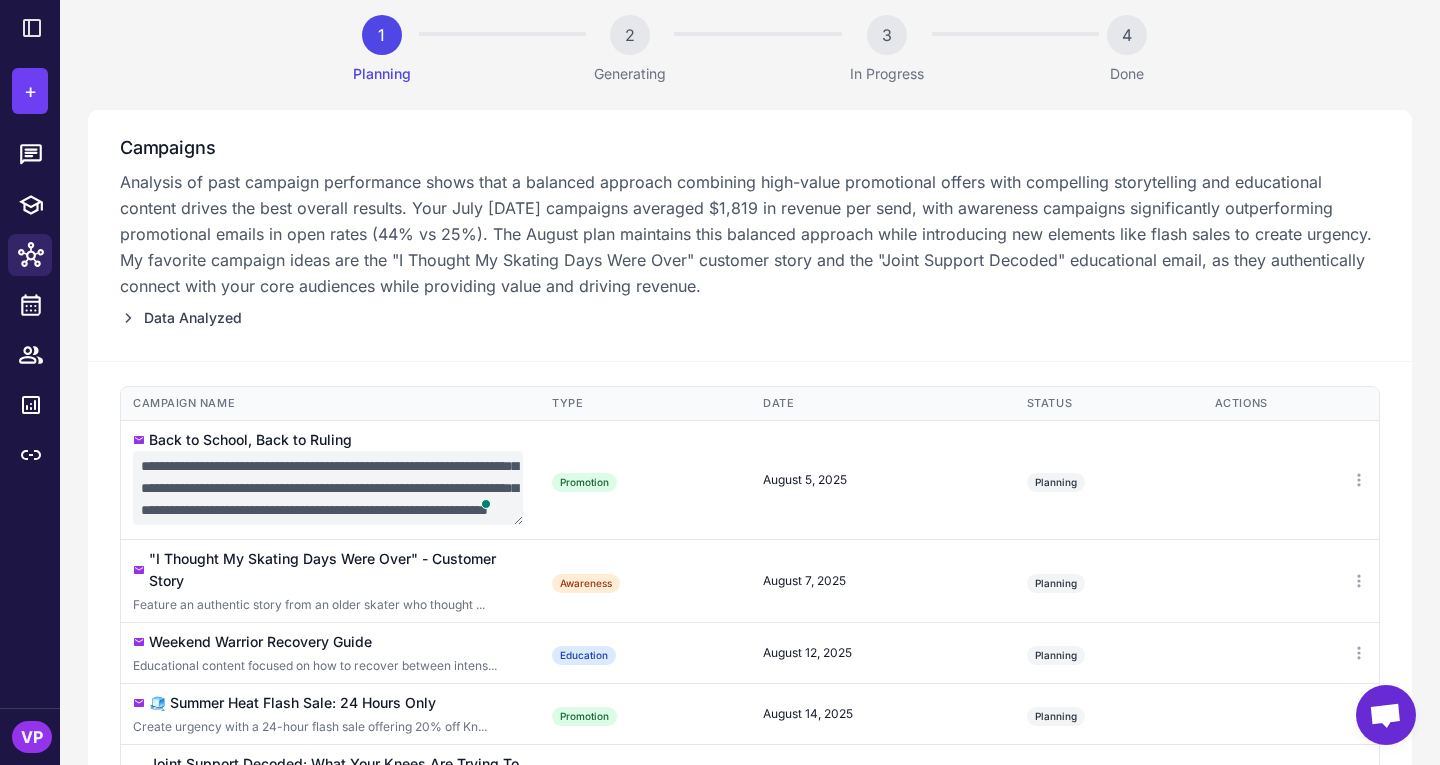 scroll, scrollTop: 47, scrollLeft: 0, axis: vertical 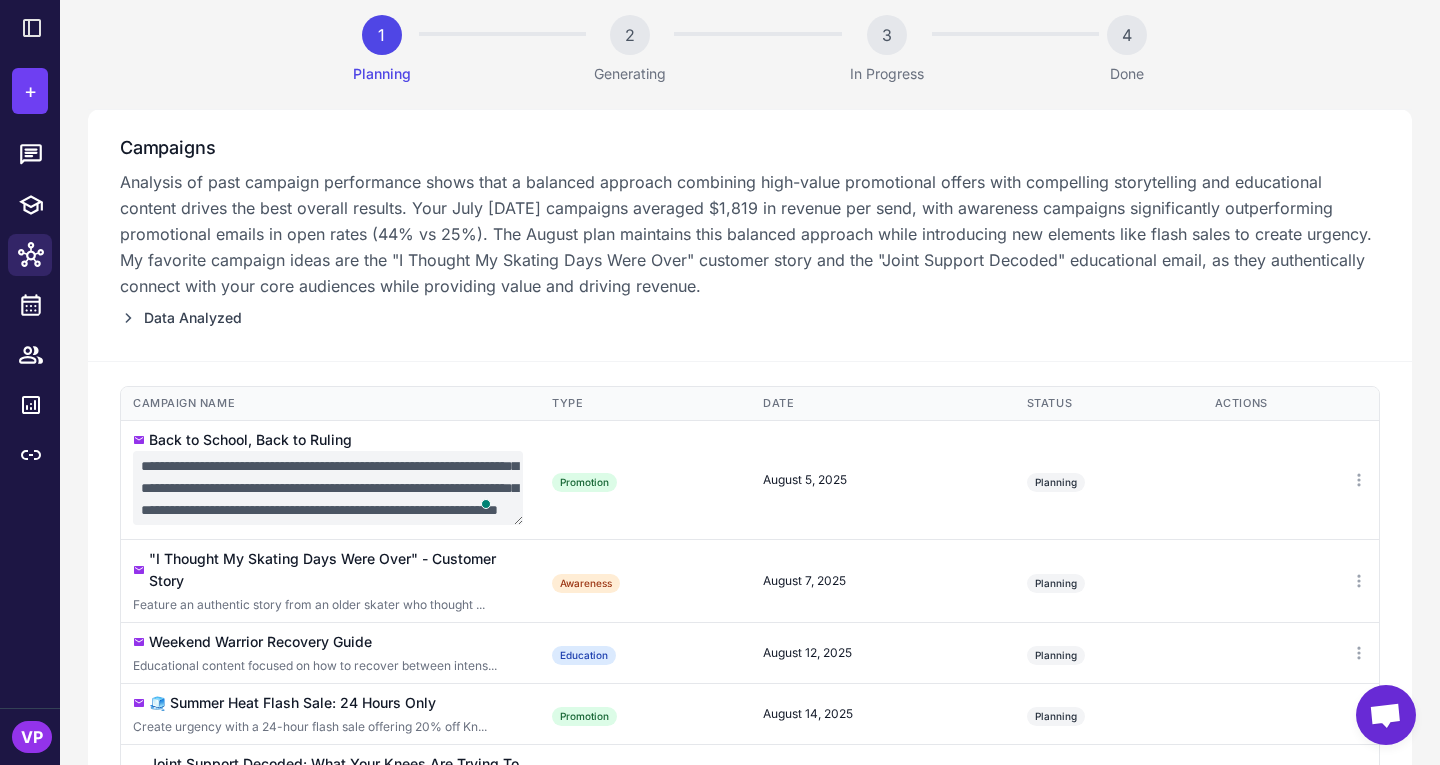 click on "**********" at bounding box center [328, 488] 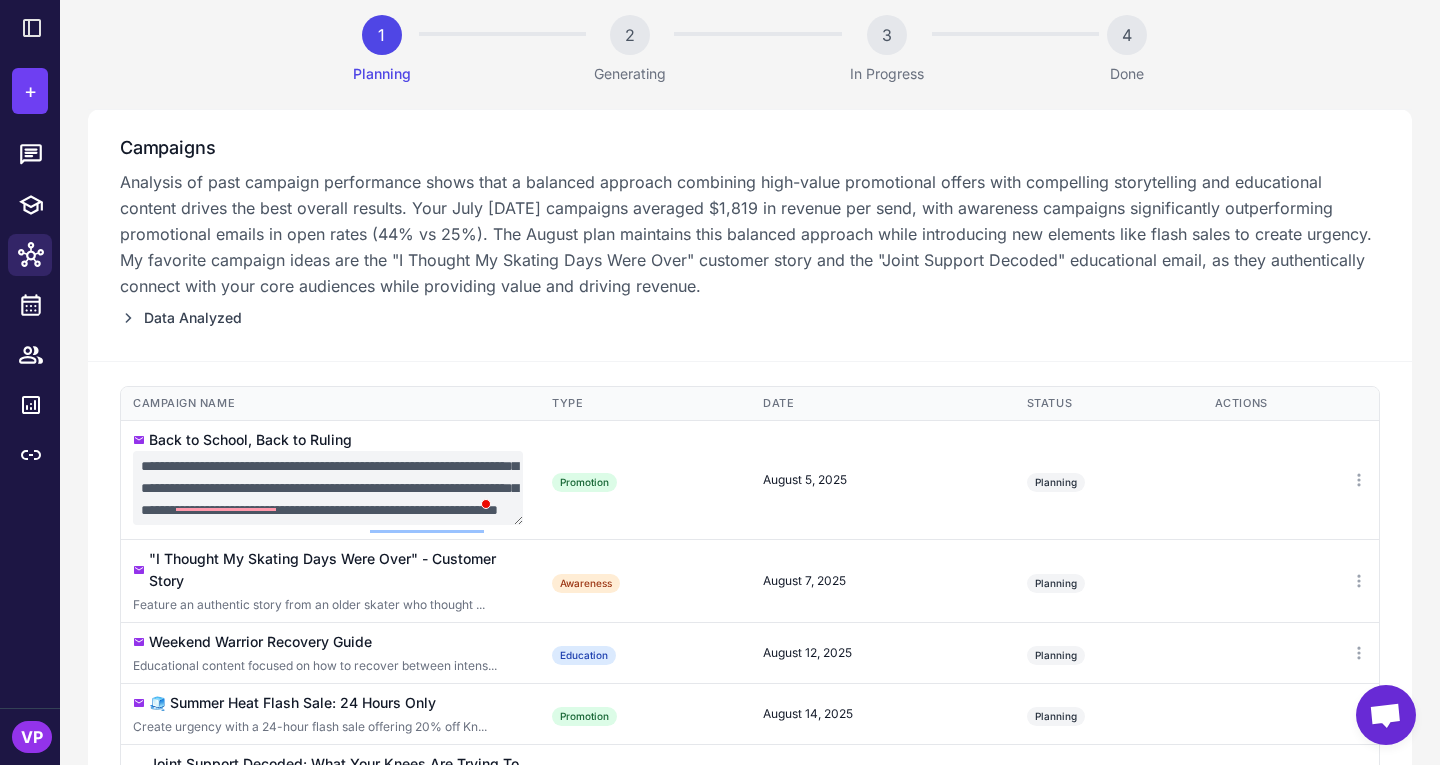 type on "**********" 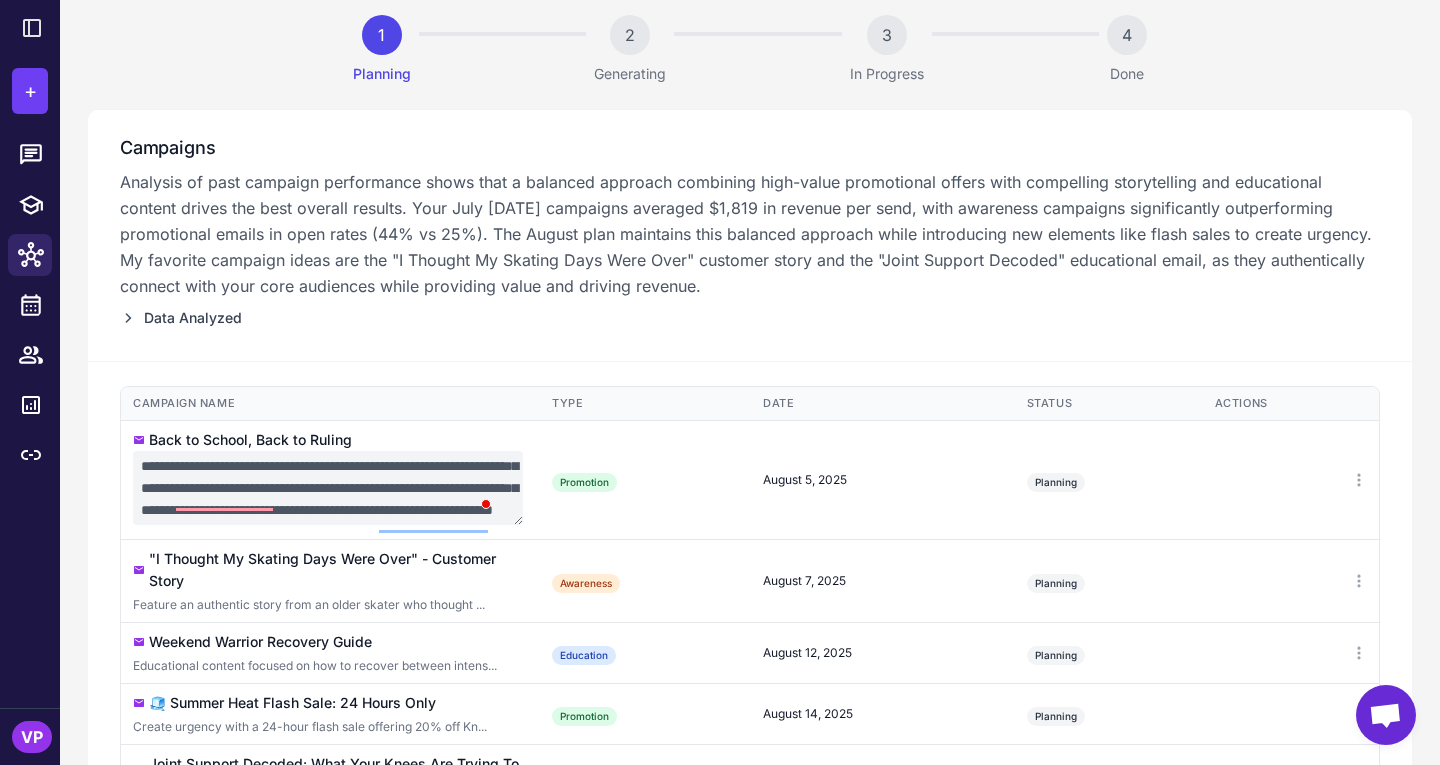 scroll, scrollTop: 47, scrollLeft: 0, axis: vertical 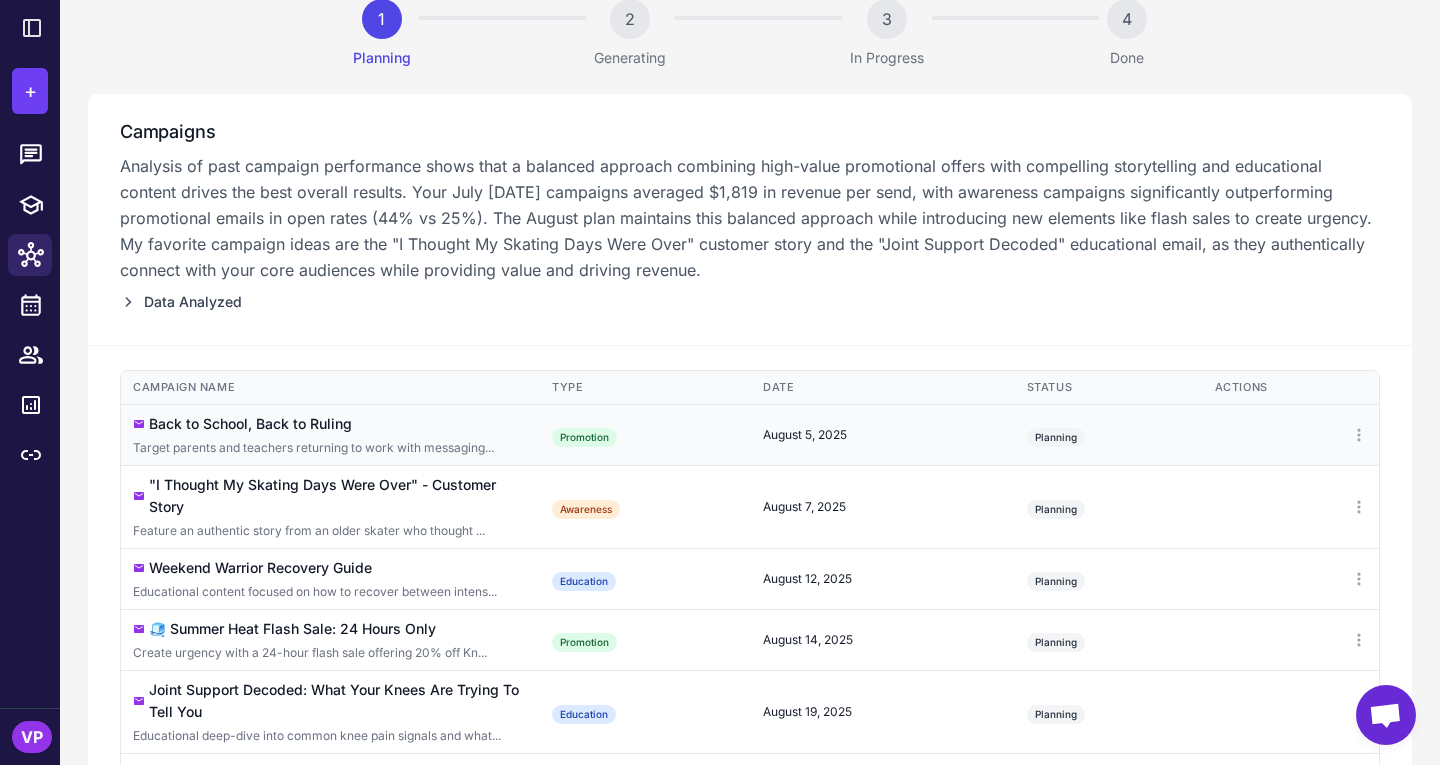 click on "Back to School, Back to Ruling" at bounding box center (250, 424) 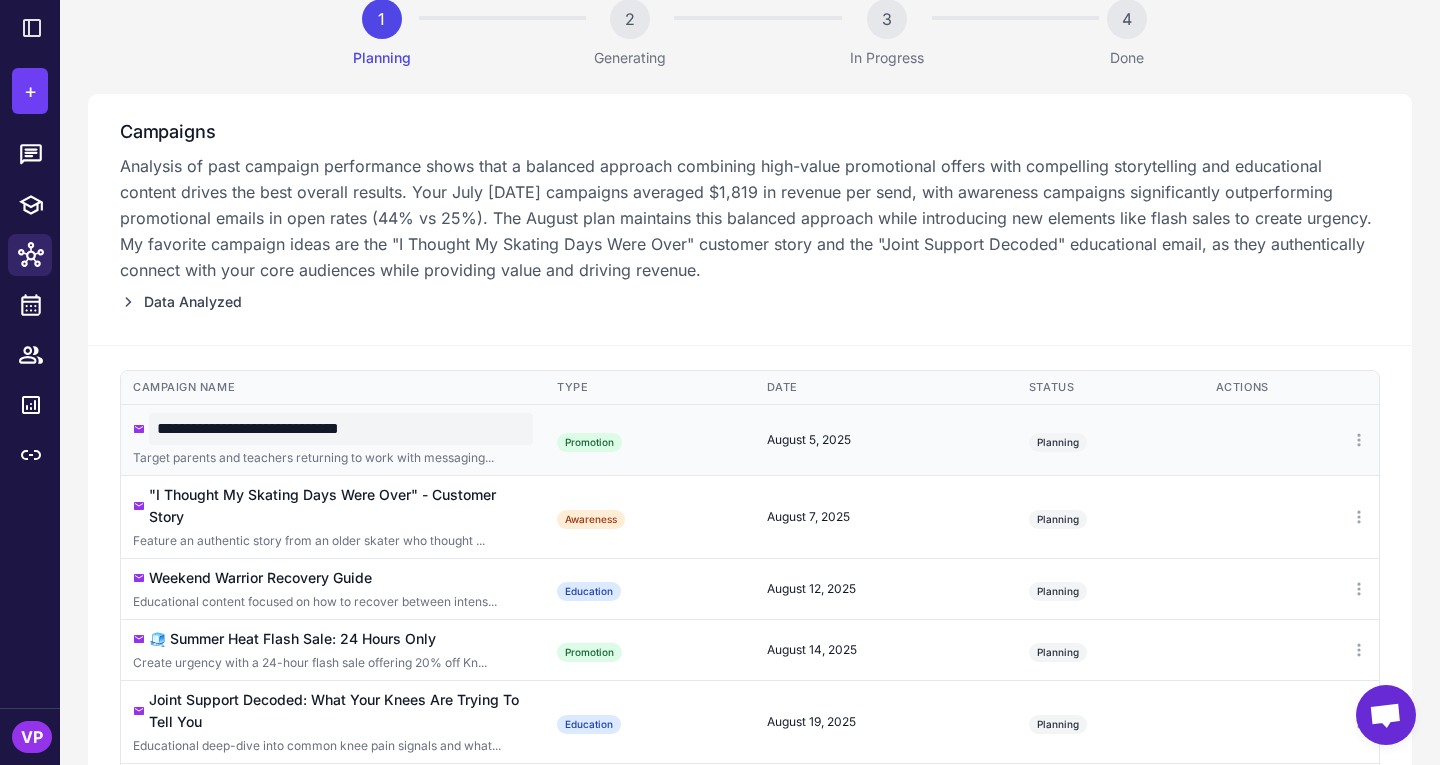 click on "Target parents and teachers returning to work with messaging..." at bounding box center [333, 458] 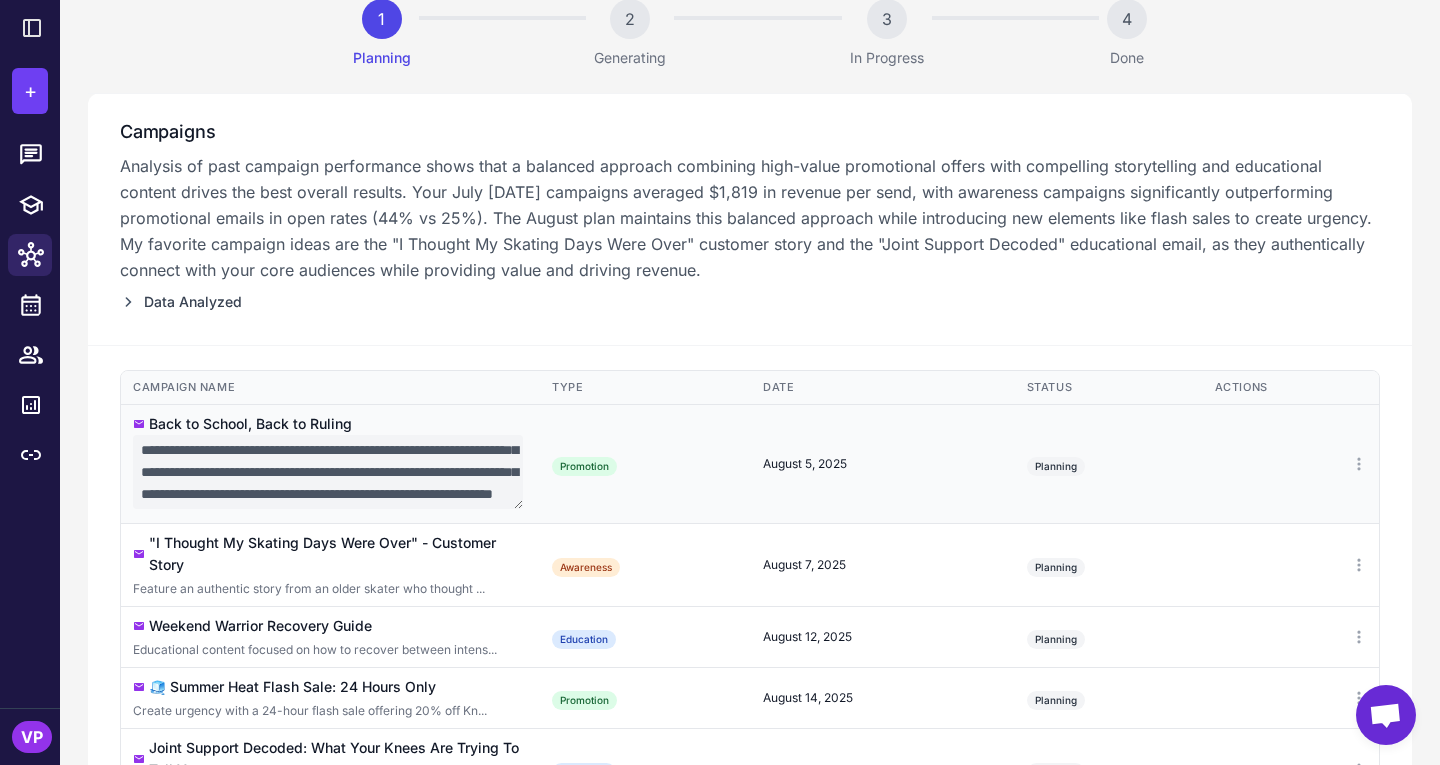 scroll, scrollTop: 61, scrollLeft: 0, axis: vertical 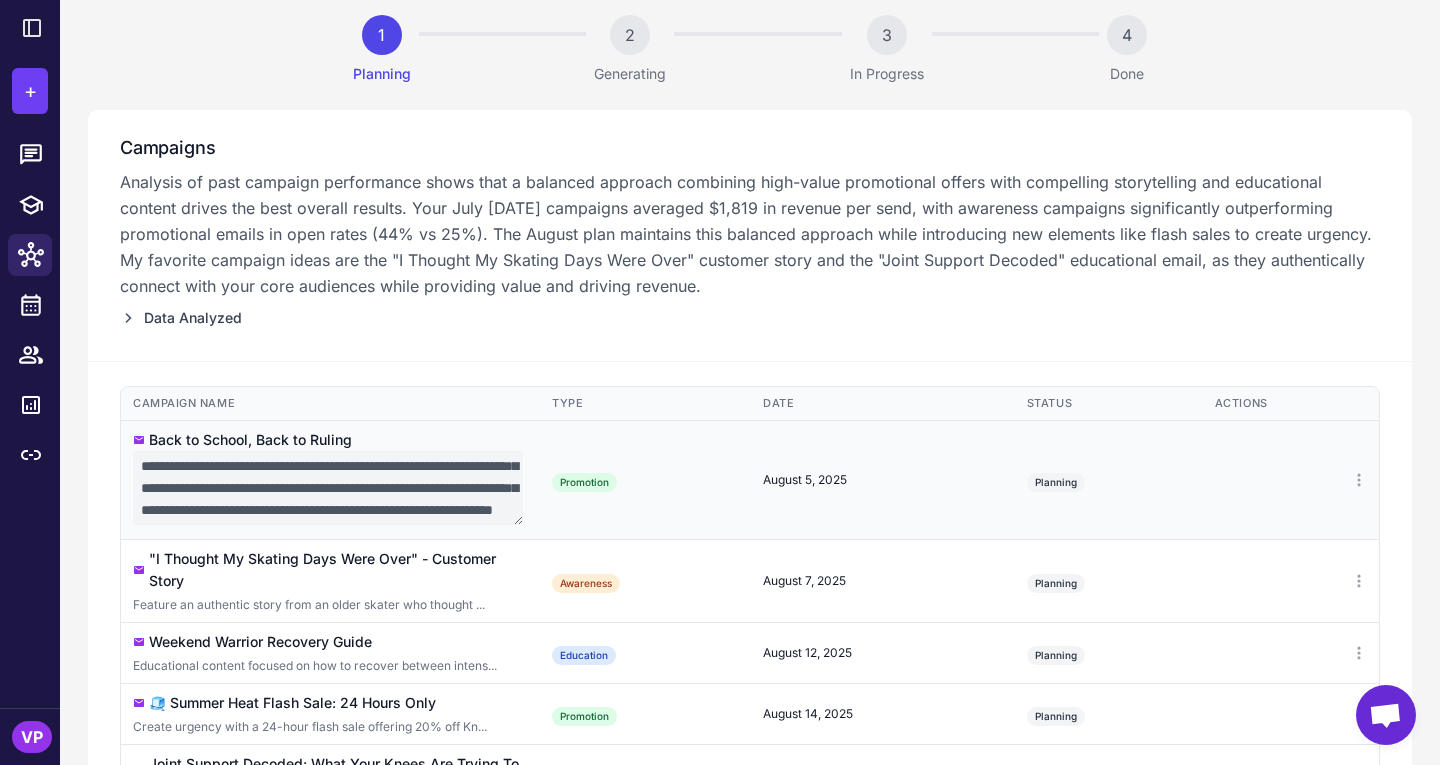 click on "**********" at bounding box center [328, 488] 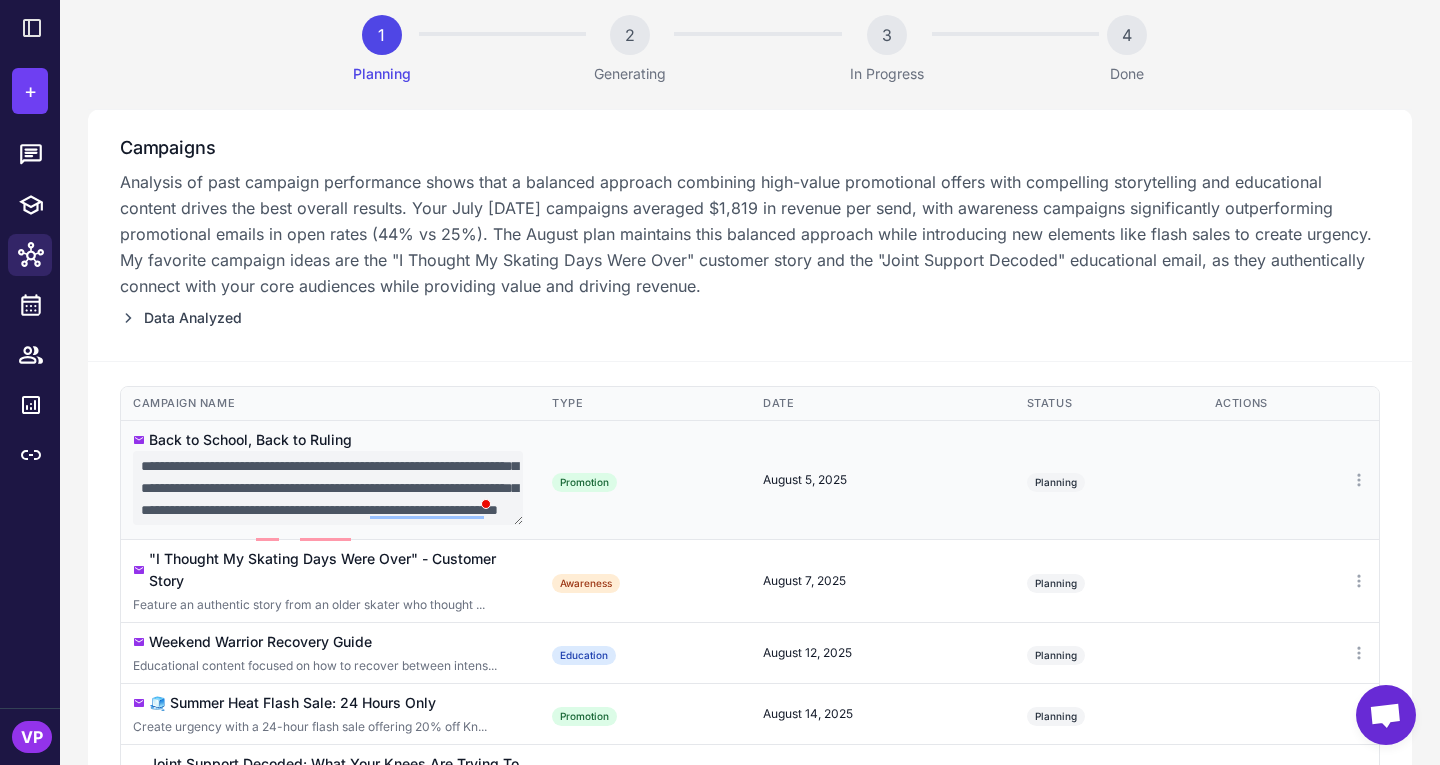 scroll, scrollTop: 61, scrollLeft: 0, axis: vertical 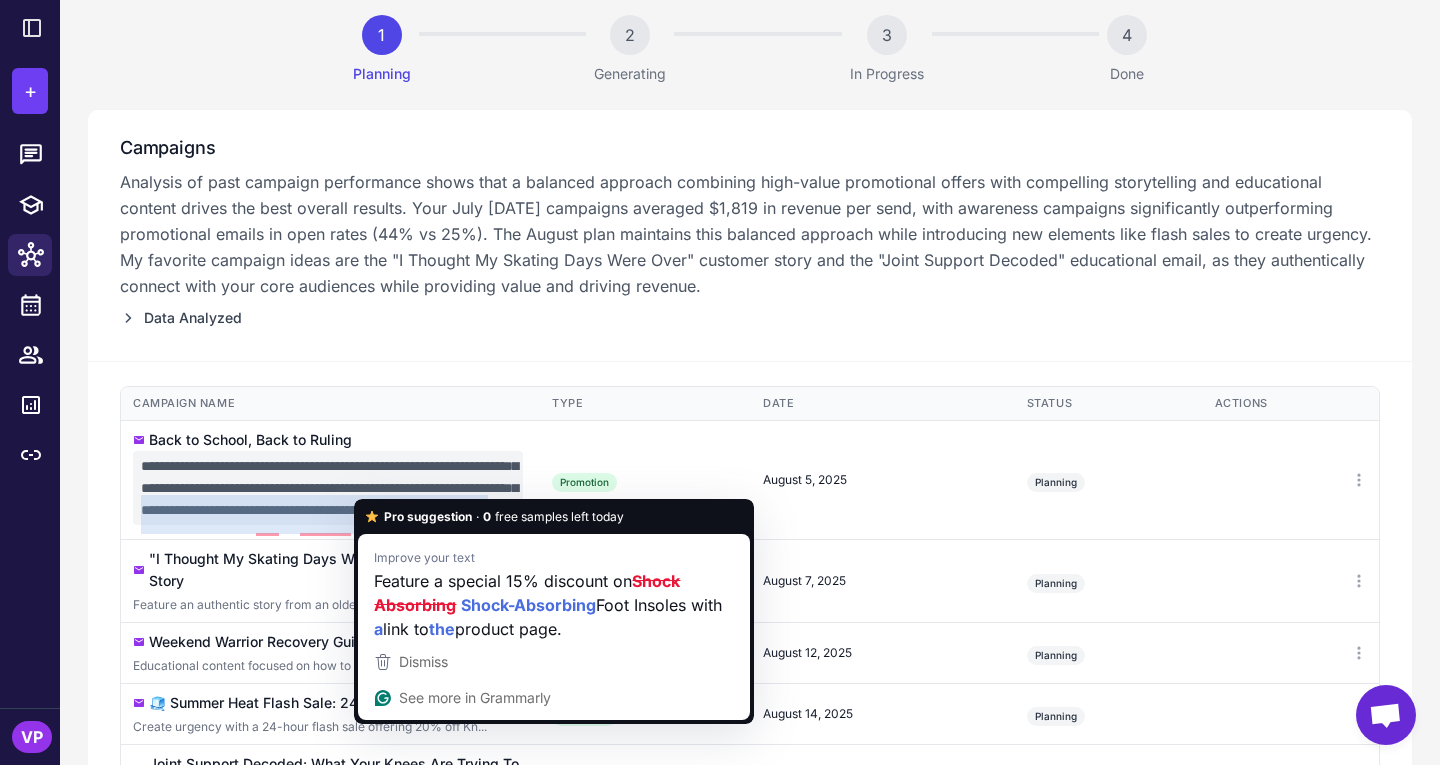 drag, startPoint x: 370, startPoint y: 487, endPoint x: 458, endPoint y: 512, distance: 91.48224 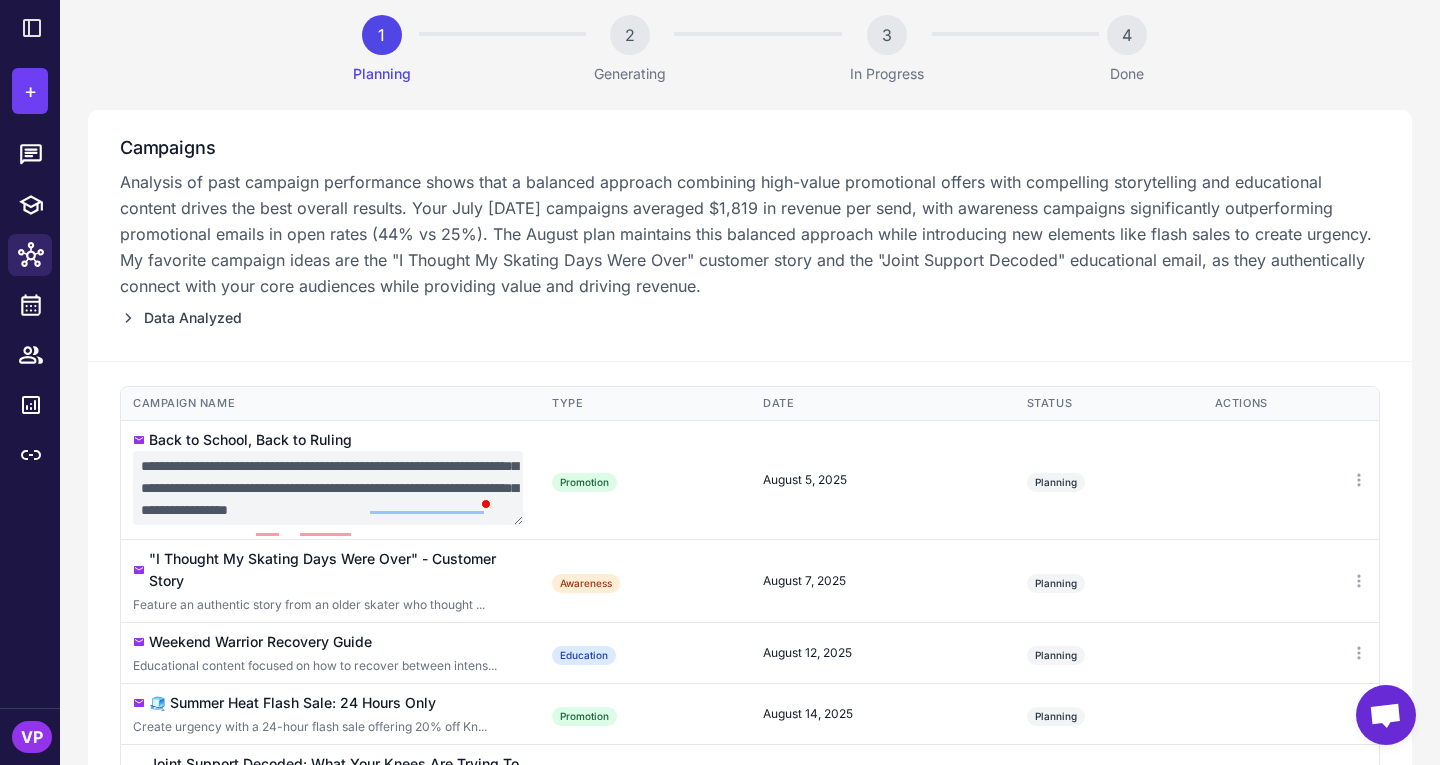 scroll, scrollTop: 44, scrollLeft: 0, axis: vertical 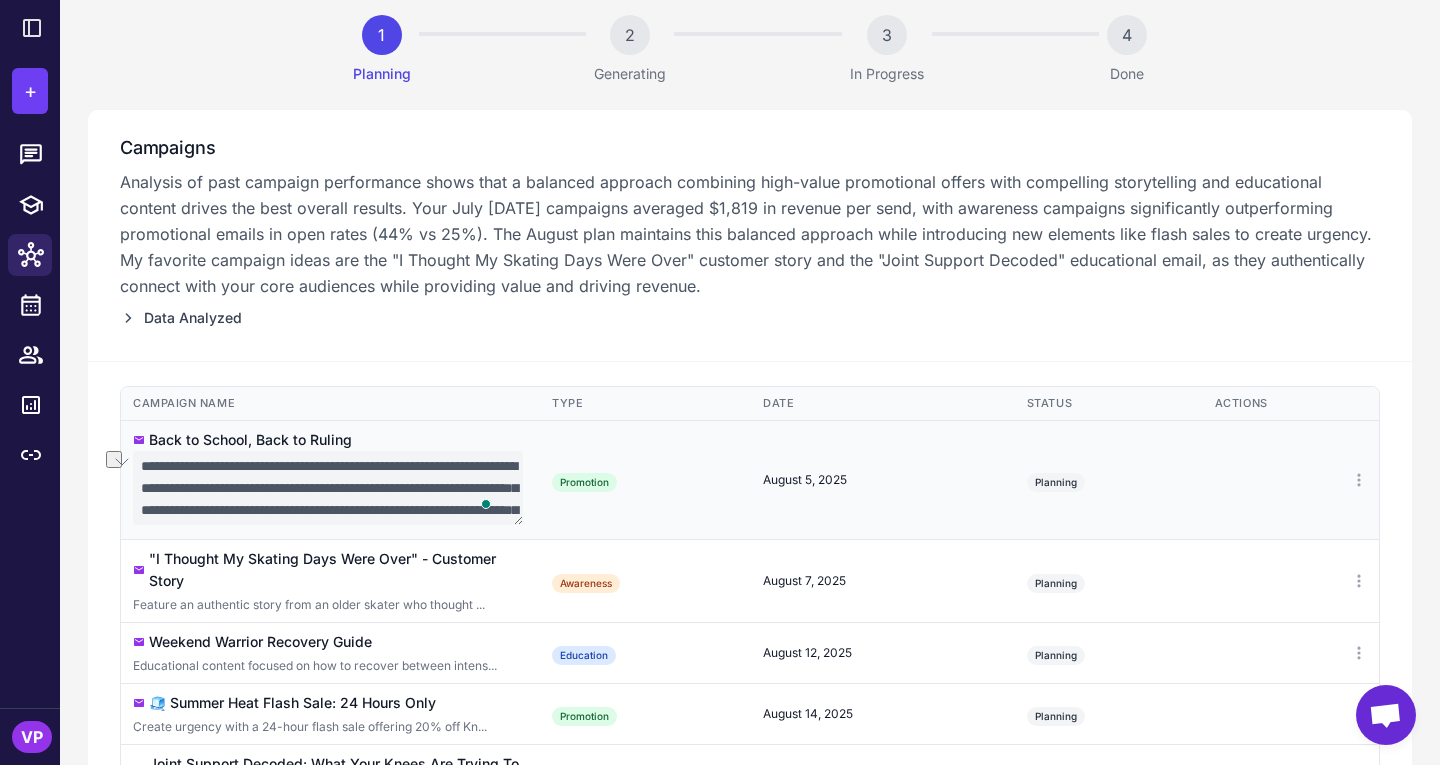 drag, startPoint x: 186, startPoint y: 468, endPoint x: 394, endPoint y: 469, distance: 208.00241 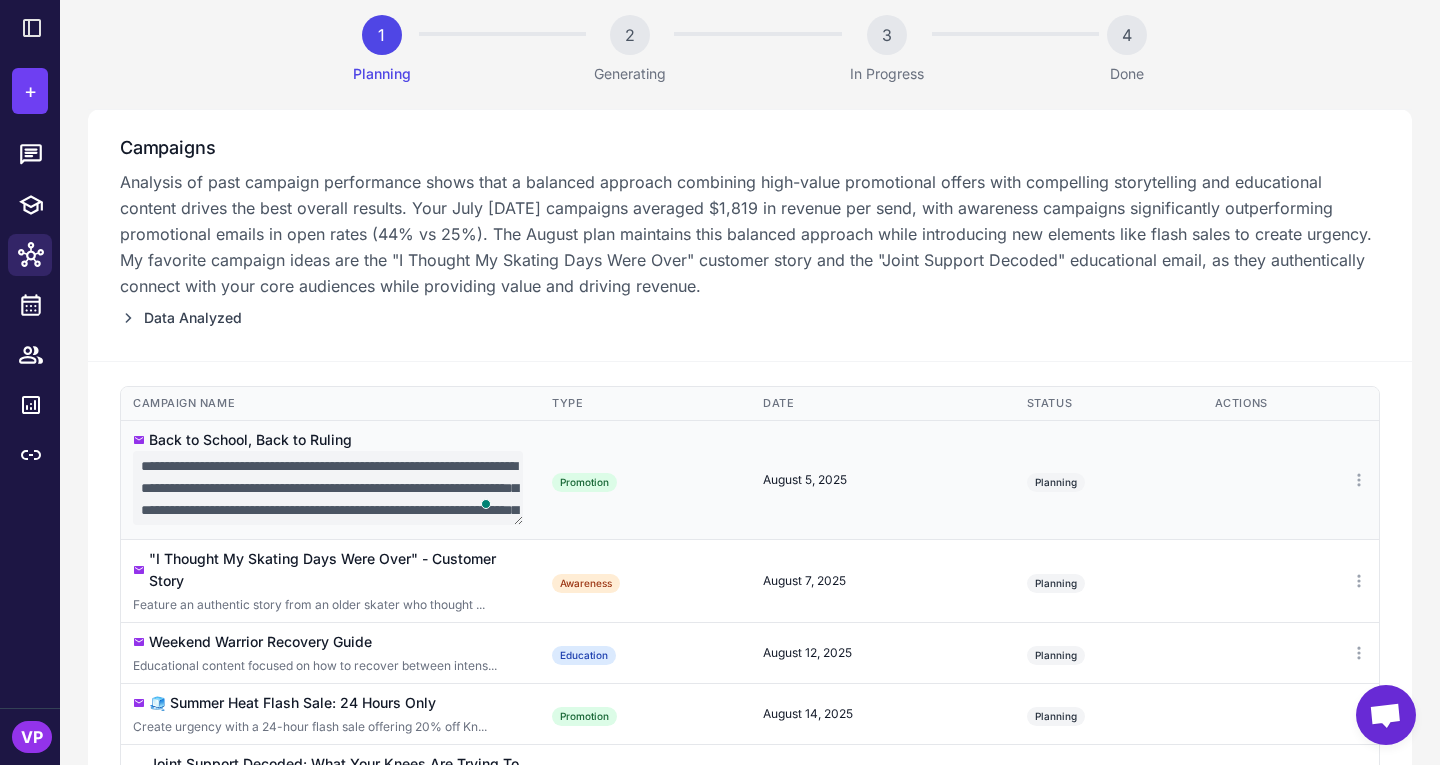 type on "**********" 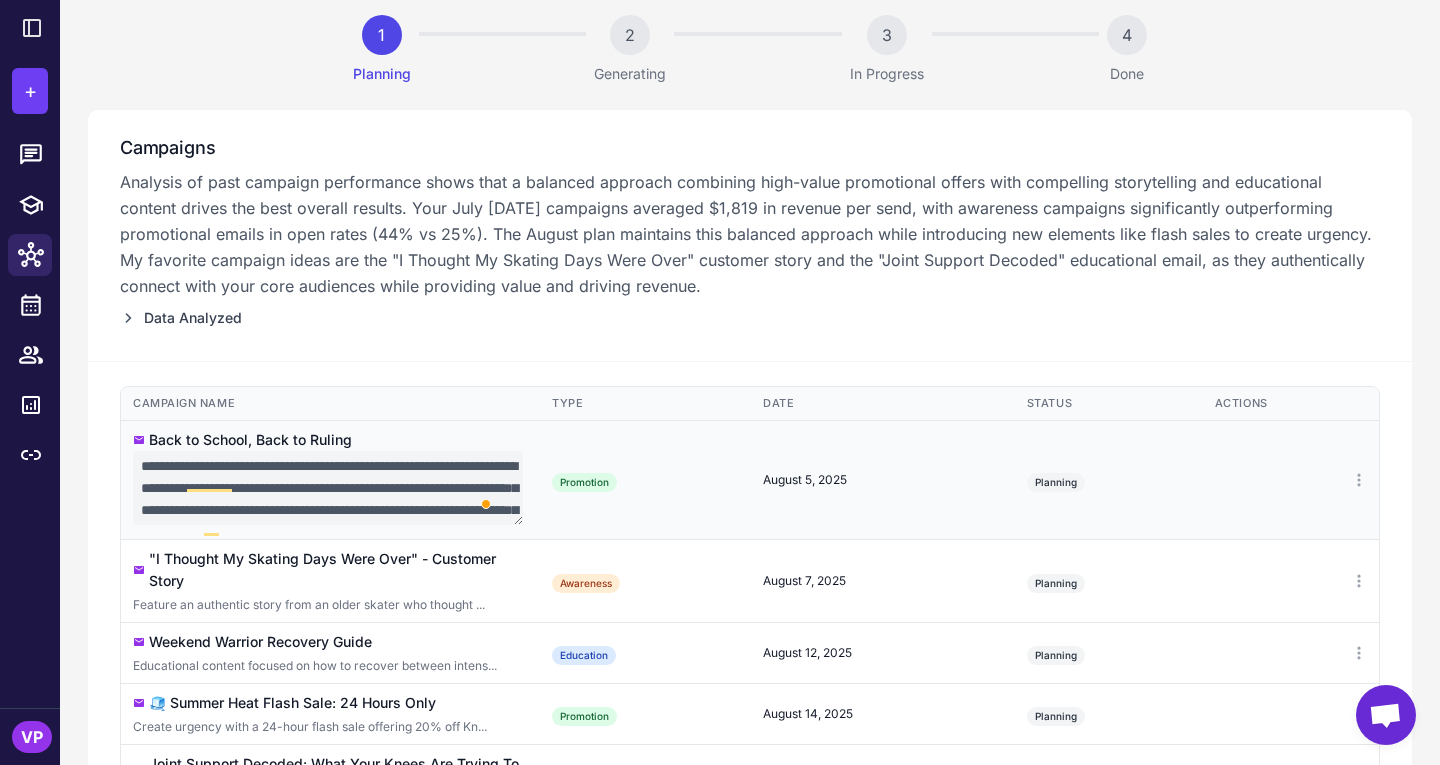 scroll, scrollTop: 38, scrollLeft: 0, axis: vertical 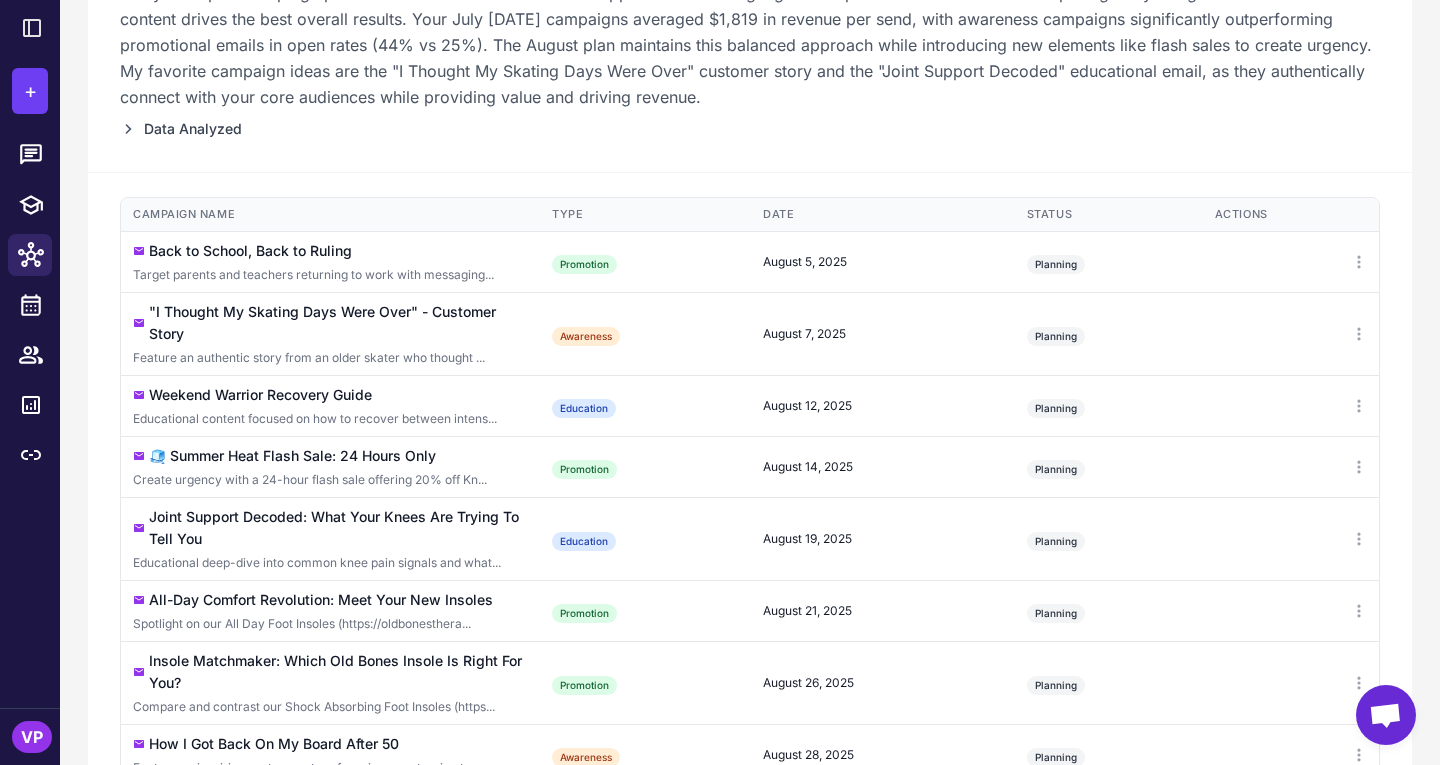 click on "Campaigns Analysis of past campaign performance shows that a balanced approach combining high-value promotional offers with compelling storytelling and educational content drives the best overall results. Your July 2024 campaigns averaged $1,819 in revenue per send, with awareness campaigns significantly outperforming promotional emails in open rates (44% vs 25%). The August plan maintains this balanced approach while introducing new elements like flash sales to create urgency. My favorite campaign ideas are the "I Thought My Skating Days Were Over" customer story and the "Joint Support Decoded" educational email, as they authentically connect with your core audiences while providing value and driving revenue. Data Analyzed Campaign Name Type Target Segment Date Status Actions Back to School, Back to Ruling Target parents and teachers returning to work with messaging... Promotion [GP] Engaged Customers + Ready to Buy Again August 5, 2025  Planning  "I Thought My Skating Days Were Over" - Customer Story" at bounding box center (750, 482) 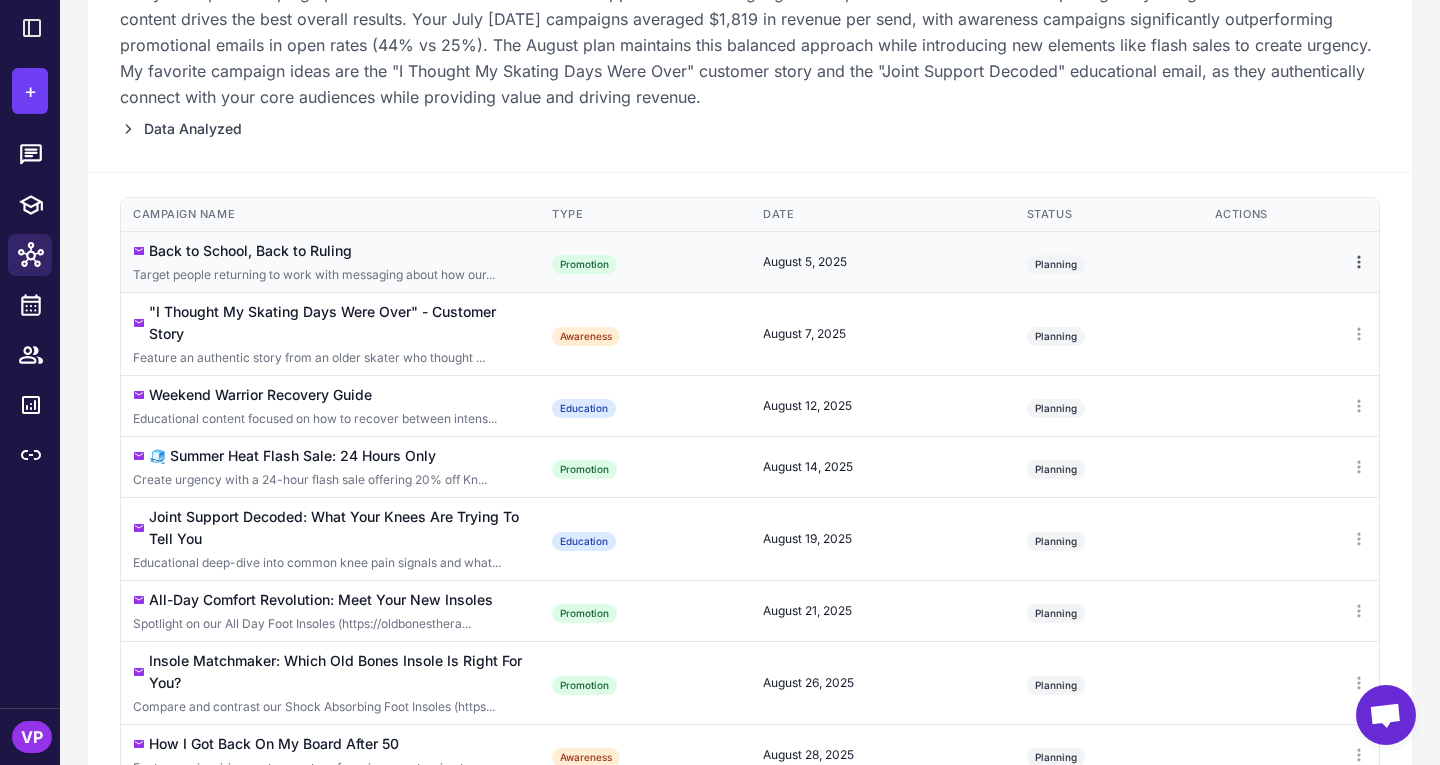 click 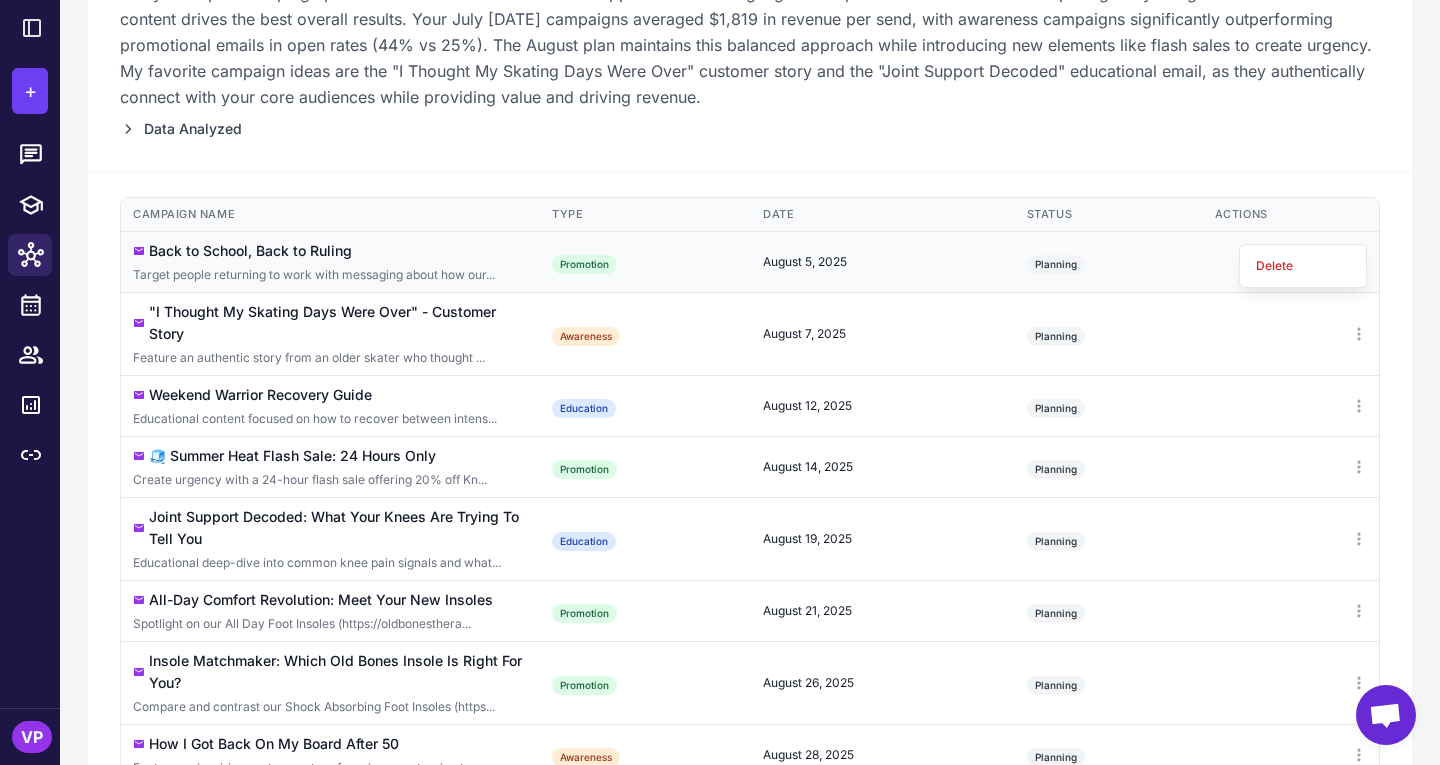 click on "August 5, 2025" at bounding box center [883, 261] 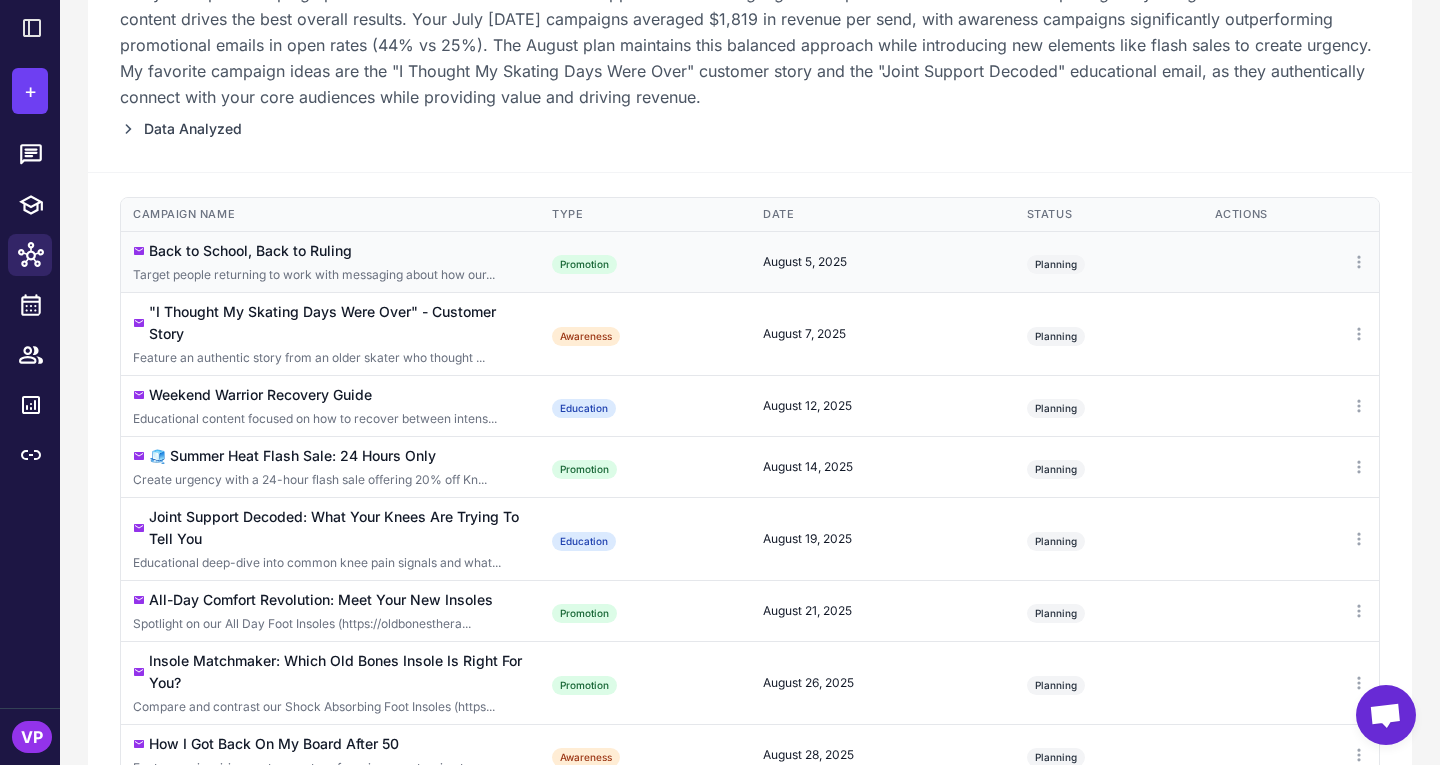 click on "Promotion" at bounding box center (645, 261) 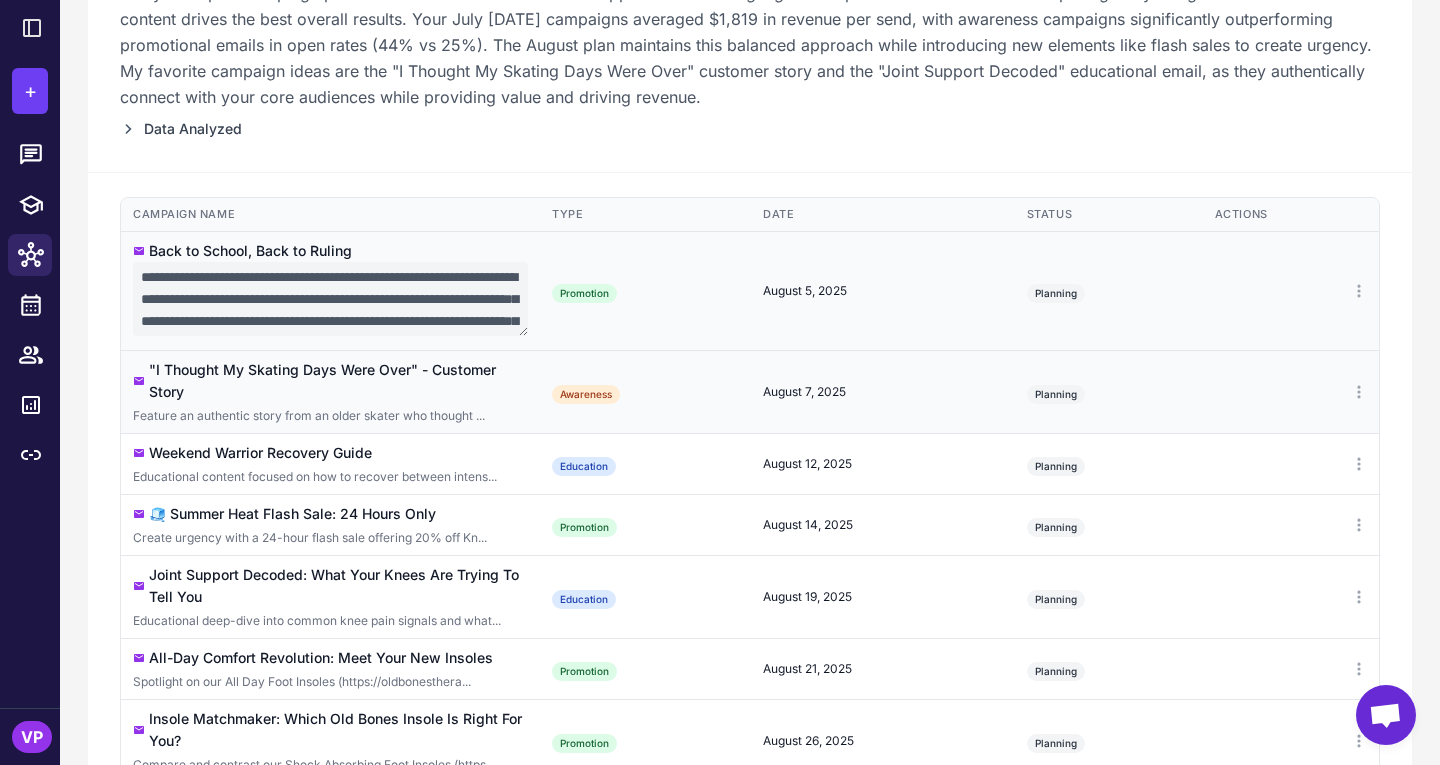 click on ""I Thought My Skating Days Were Over" - Customer Story" at bounding box center (338, 381) 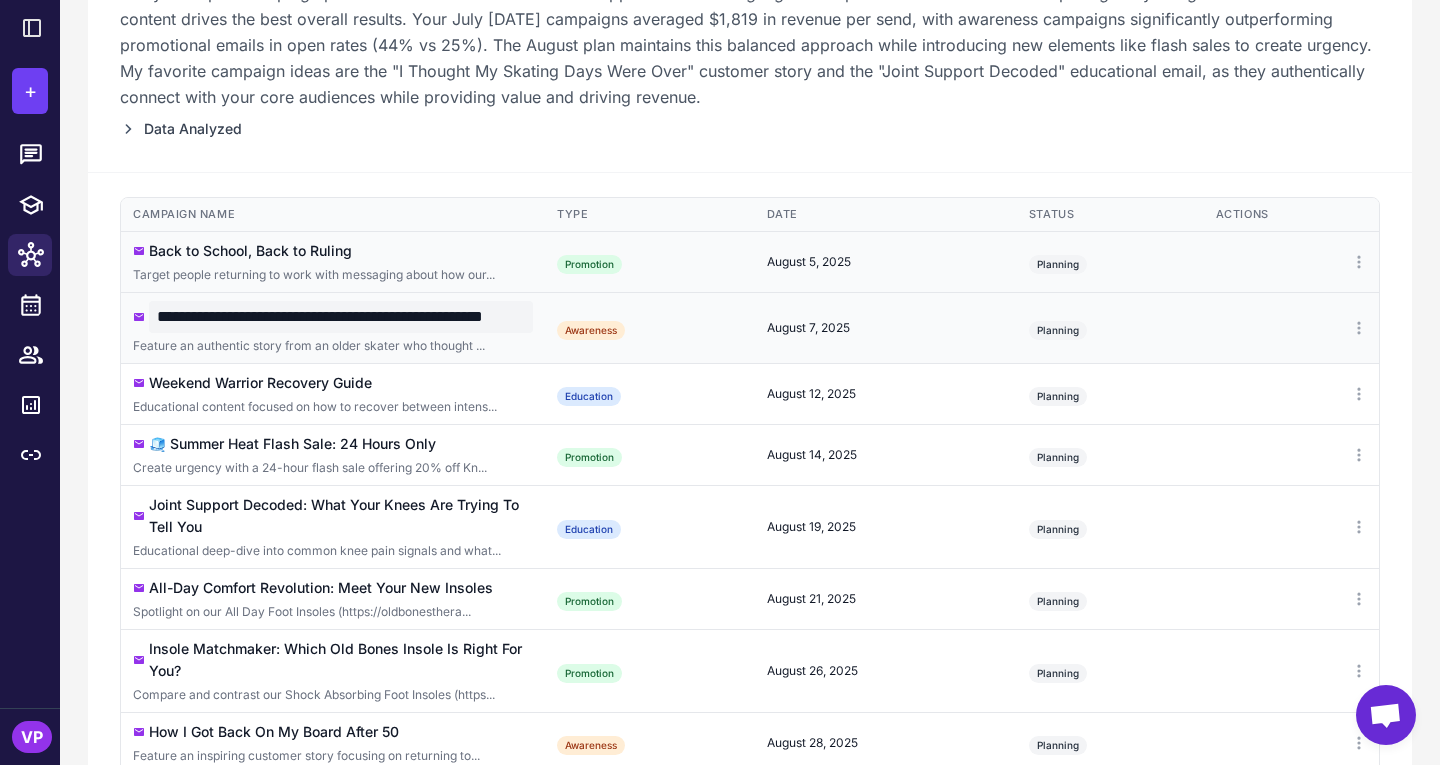 click on "Campaigns Analysis of past campaign performance shows that a balanced approach combining high-value promotional offers with compelling storytelling and educational content drives the best overall results. Your July 2024 campaigns averaged $1,819 in revenue per send, with awareness campaigns significantly outperforming promotional emails in open rates (44% vs 25%). The August plan maintains this balanced approach while introducing new elements like flash sales to create urgency. My favorite campaign ideas are the "I Thought My Skating Days Were Over" customer story and the "Joint Support Decoded" educational email, as they authentically connect with your core audiences while providing value and driving revenue. Data Analyzed" at bounding box center [750, 46] 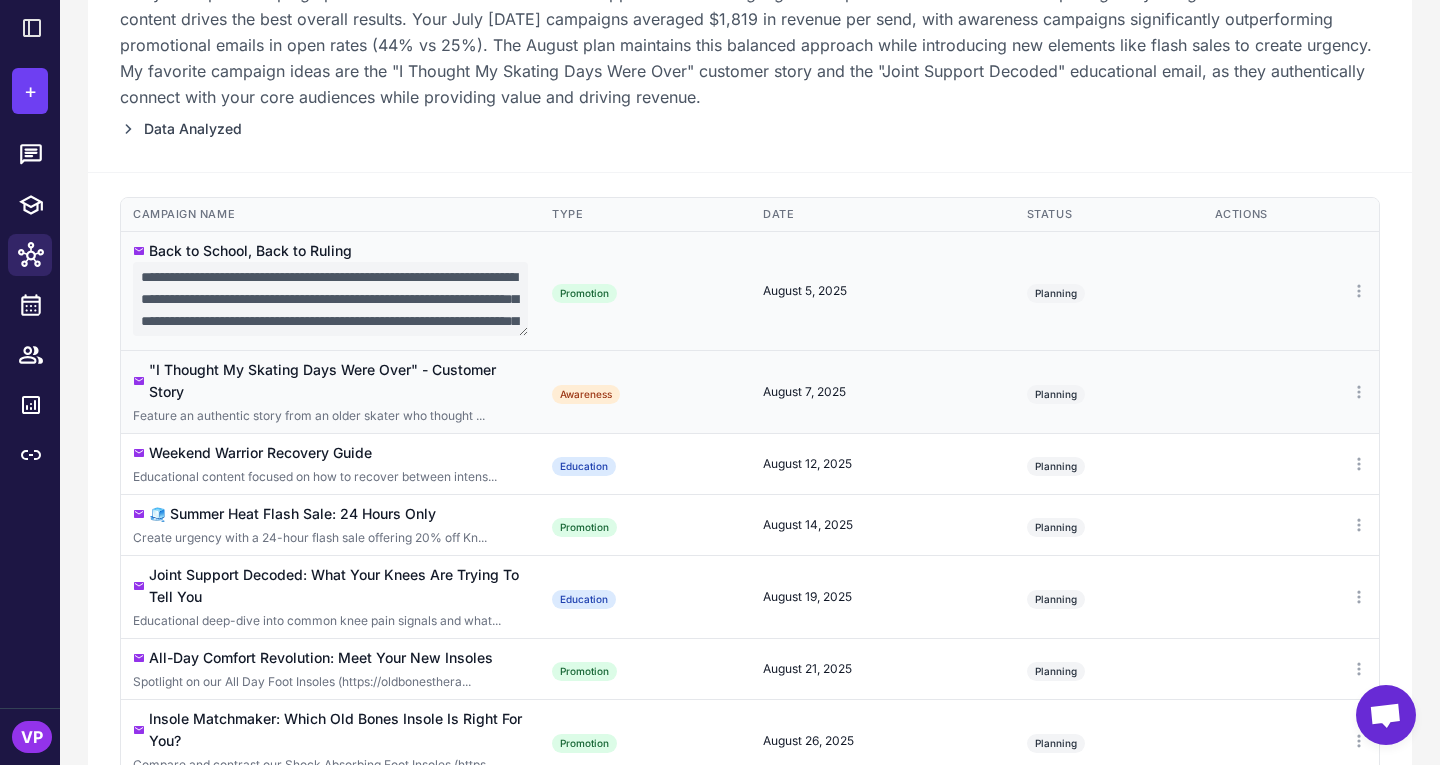click on ""I Thought My Skating Days Were Over" - Customer Story Feature an authentic story from an older skater who thought ..." at bounding box center [330, 391] 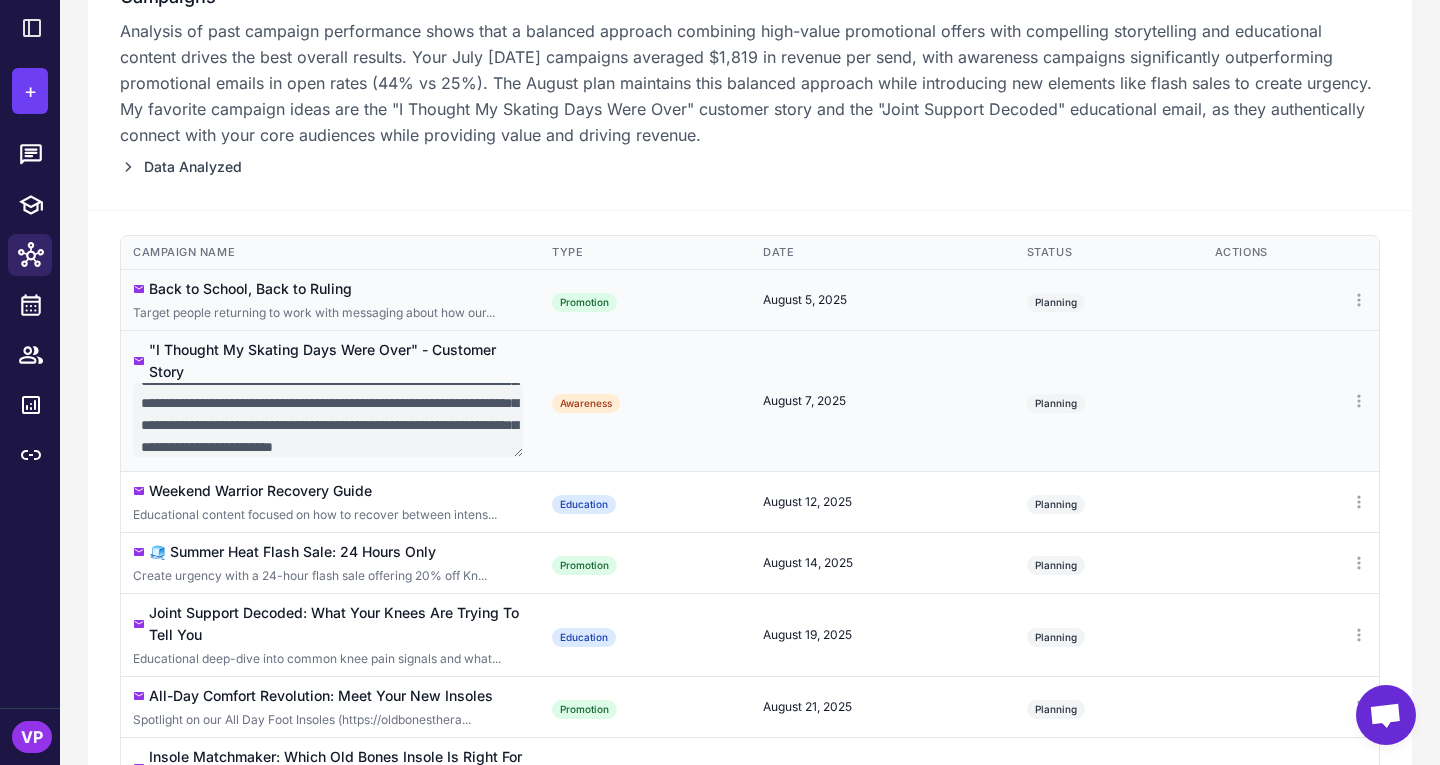 click on "**********" at bounding box center (328, 420) 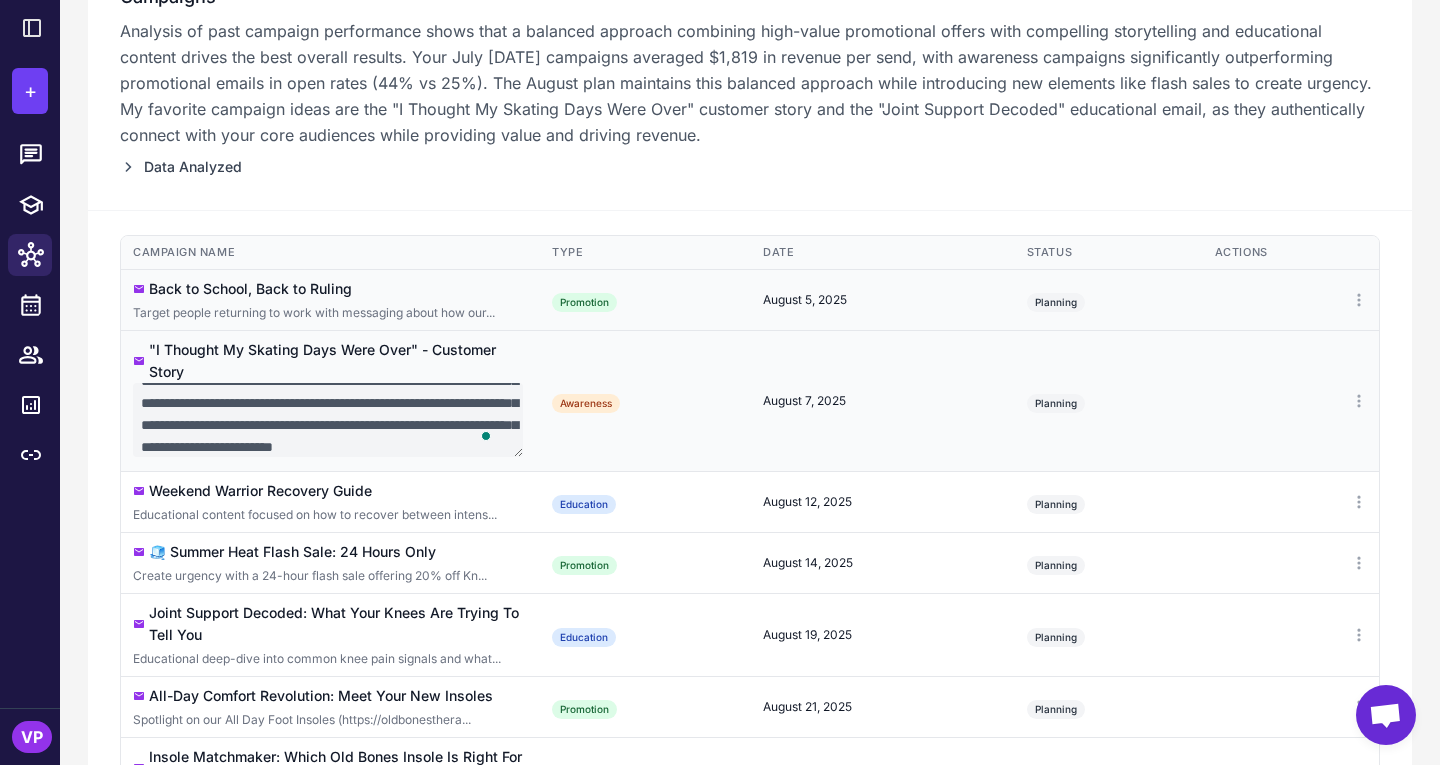 click on "**********" at bounding box center (328, 420) 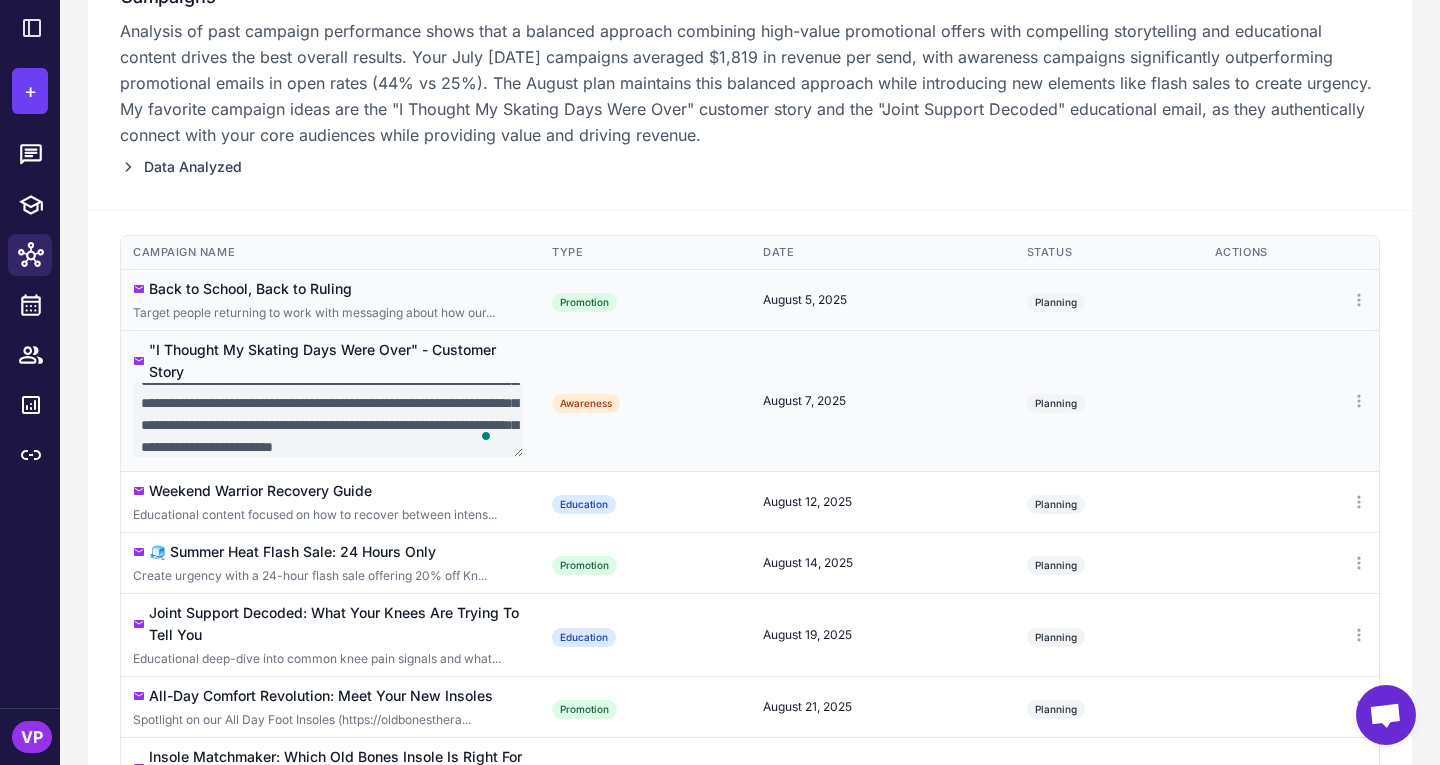 drag, startPoint x: 264, startPoint y: 427, endPoint x: 389, endPoint y: 403, distance: 127.28315 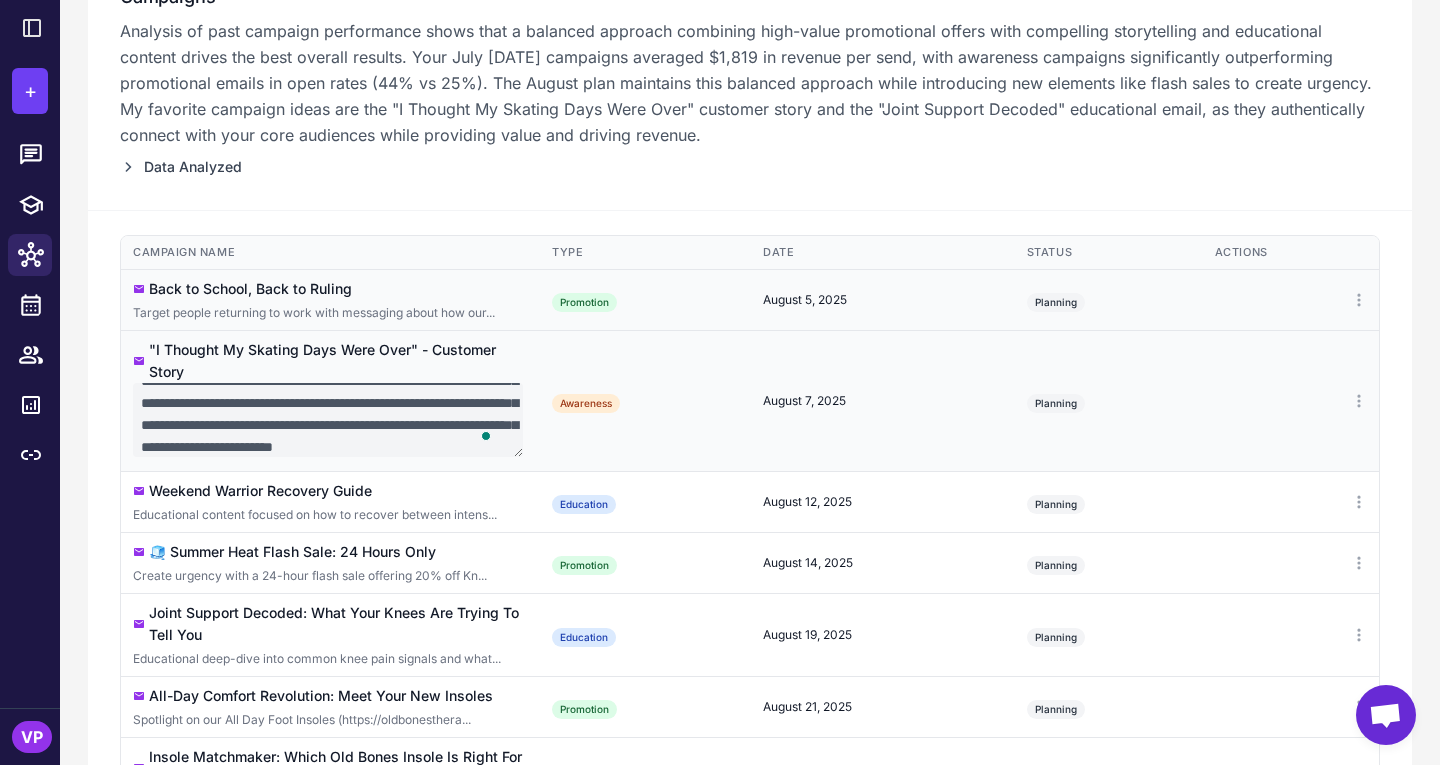 drag, startPoint x: 427, startPoint y: 401, endPoint x: 348, endPoint y: 403, distance: 79.025314 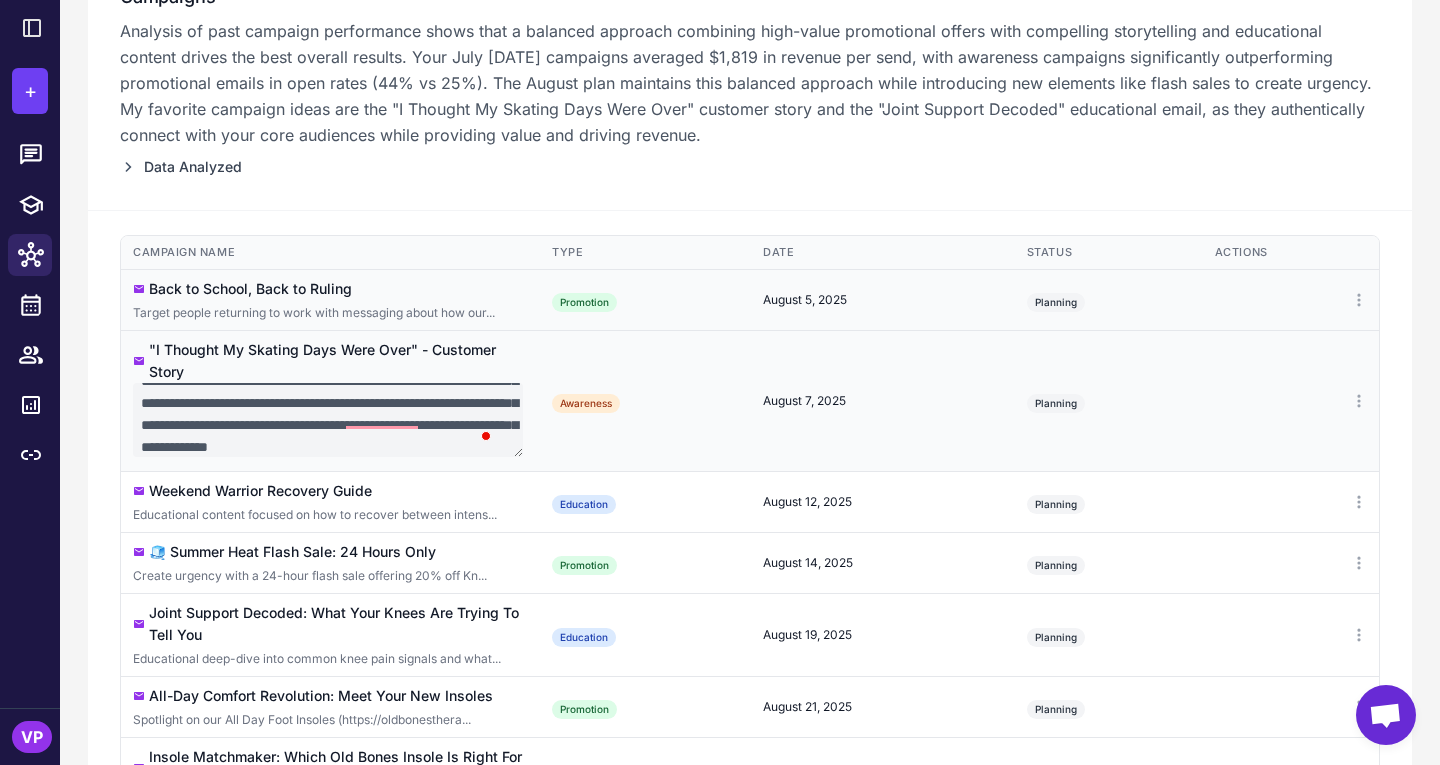 drag, startPoint x: 421, startPoint y: 401, endPoint x: 195, endPoint y: 415, distance: 226.43321 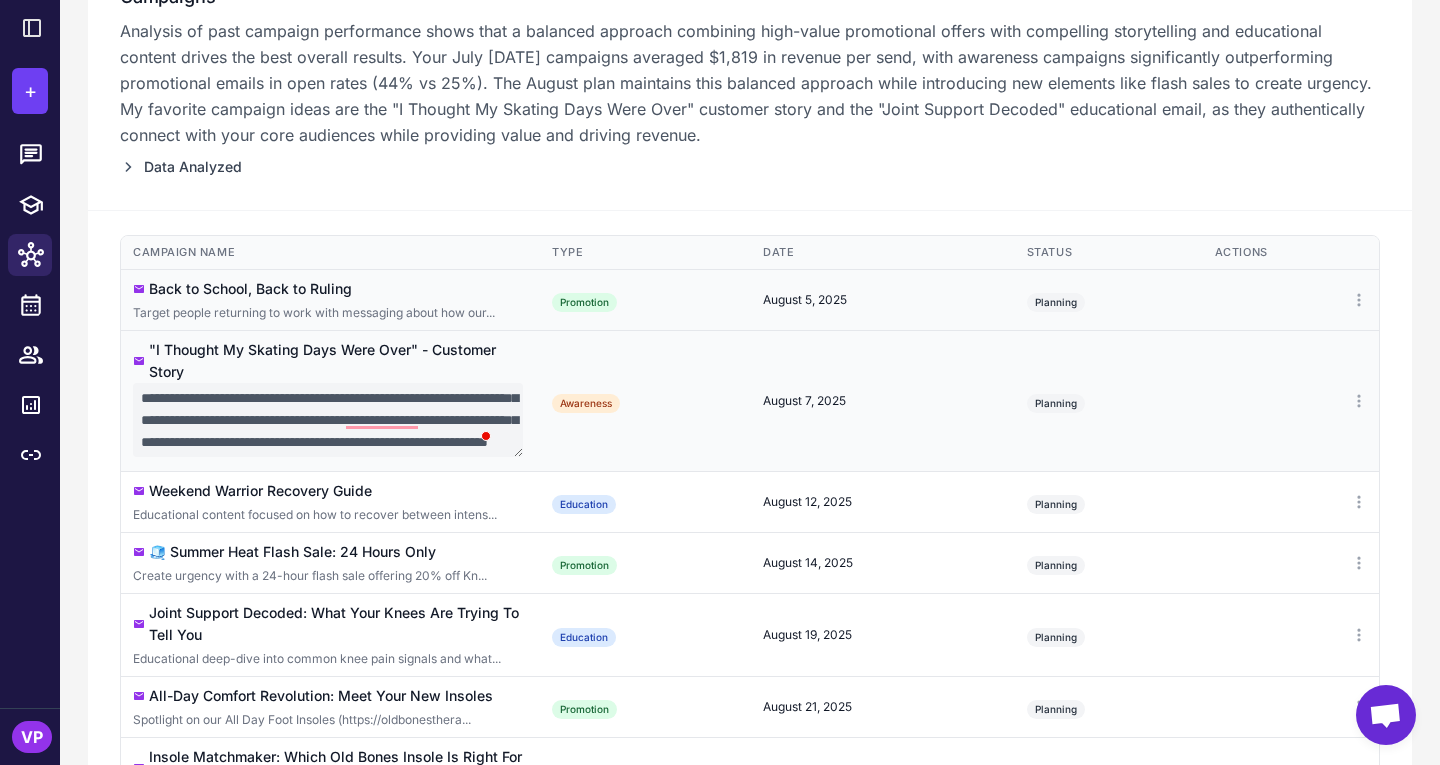 type on "**********" 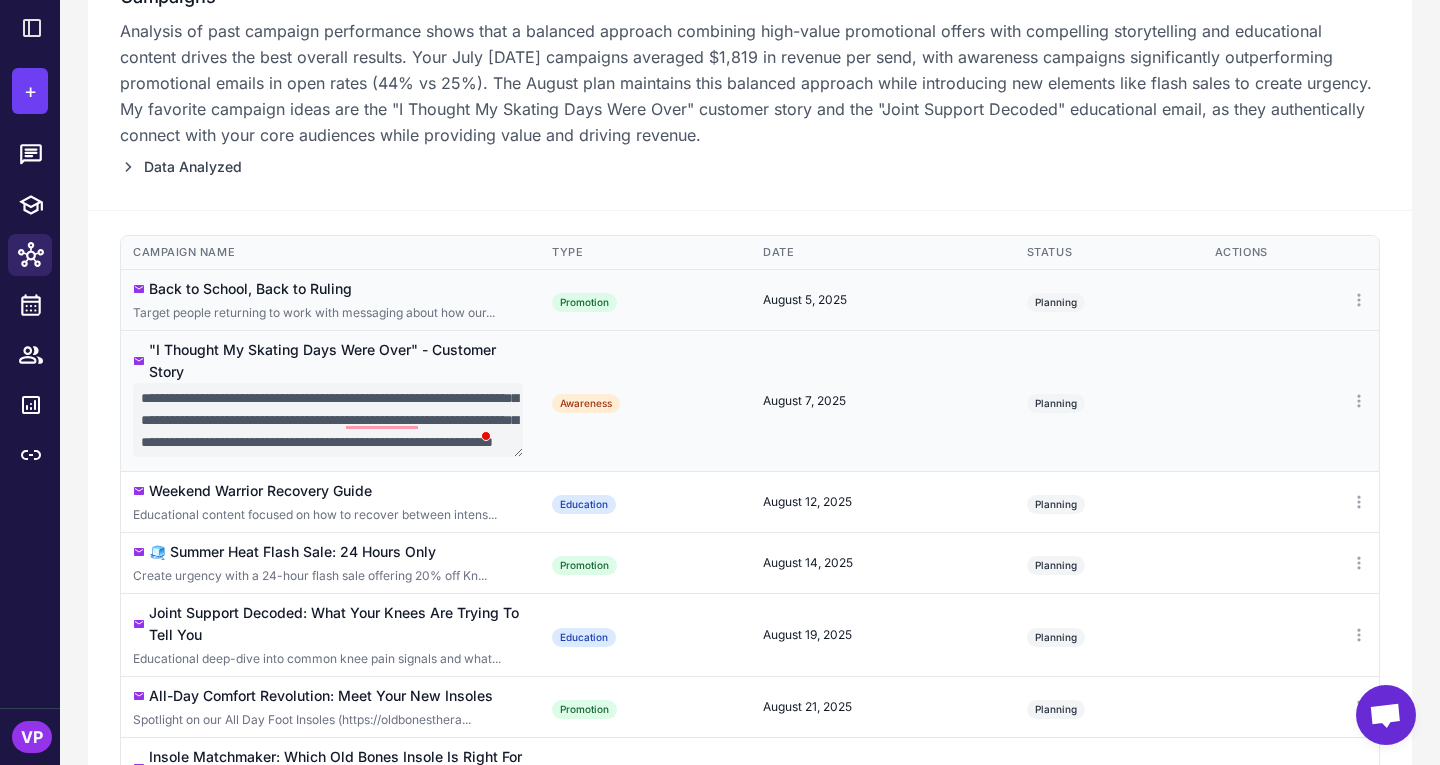 click on "**********" at bounding box center [328, 420] 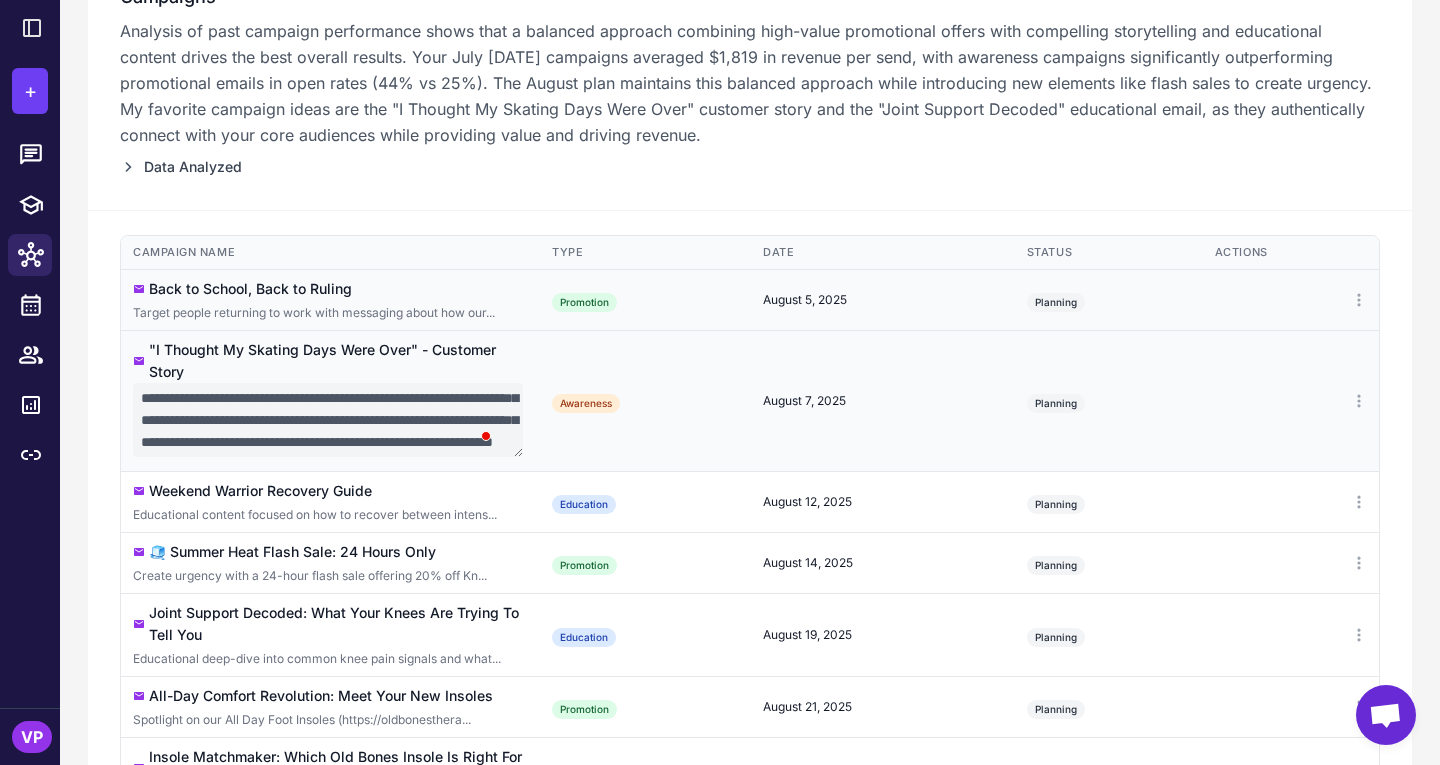 scroll, scrollTop: 84, scrollLeft: 0, axis: vertical 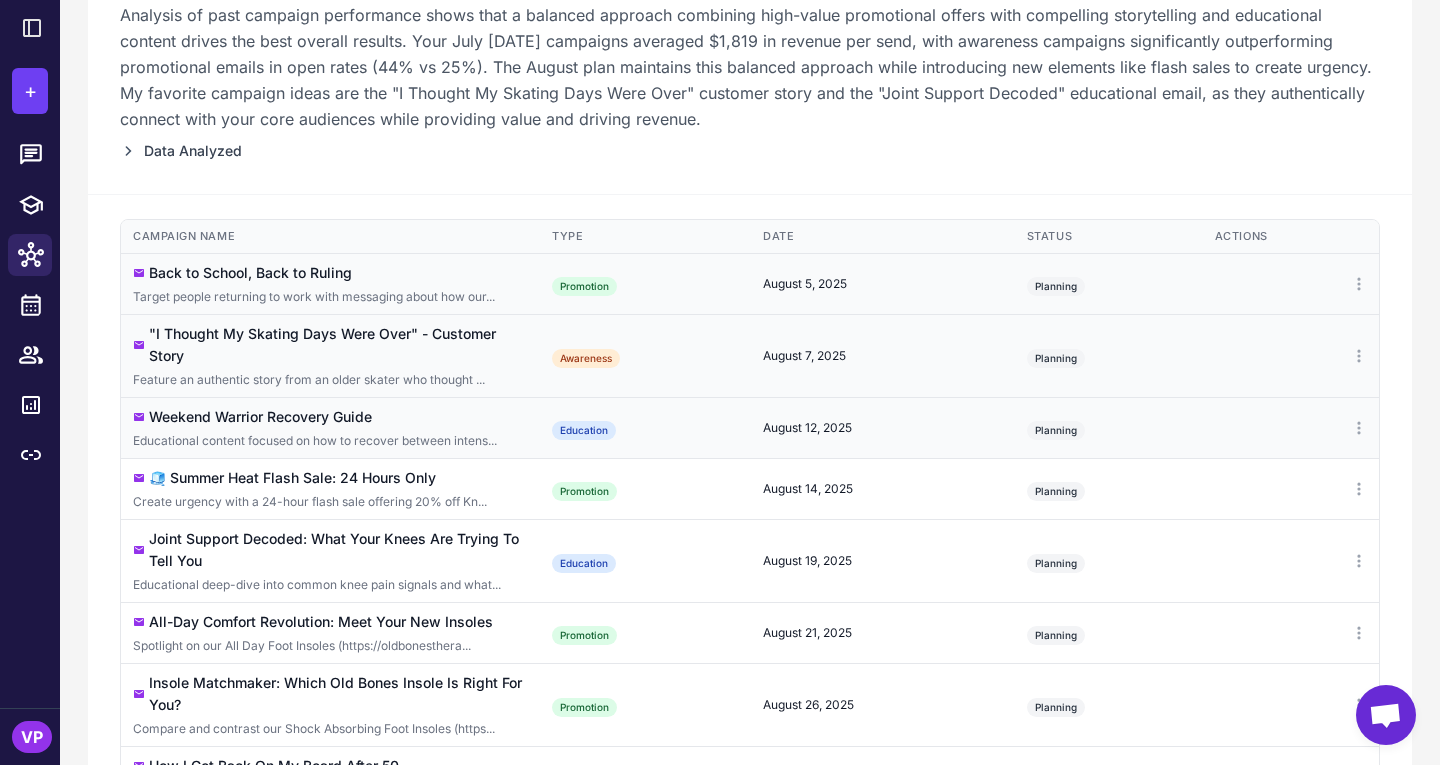 click on "Weekend Warrior Recovery Guide" at bounding box center (330, 417) 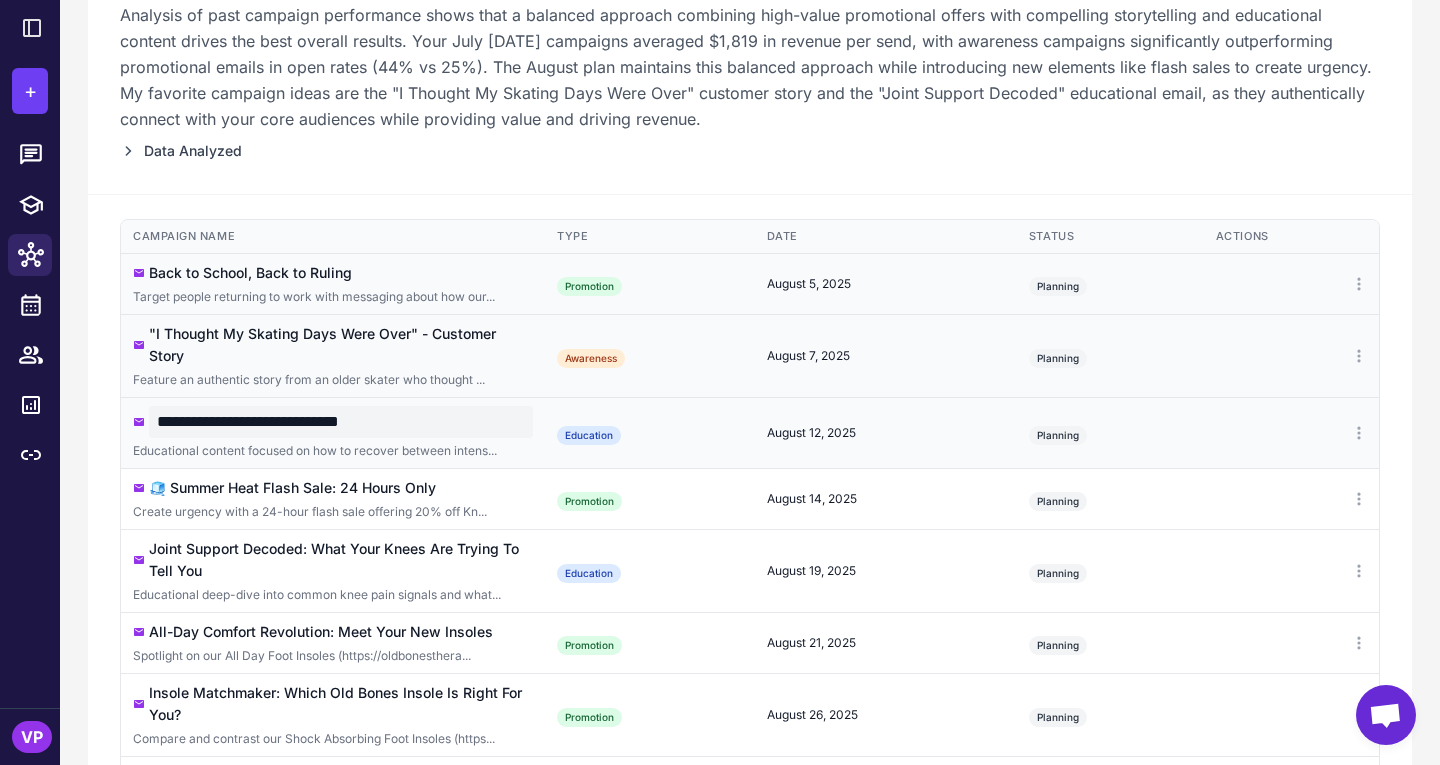 click on "Educational content focused on how to recover between intens..." at bounding box center (333, 451) 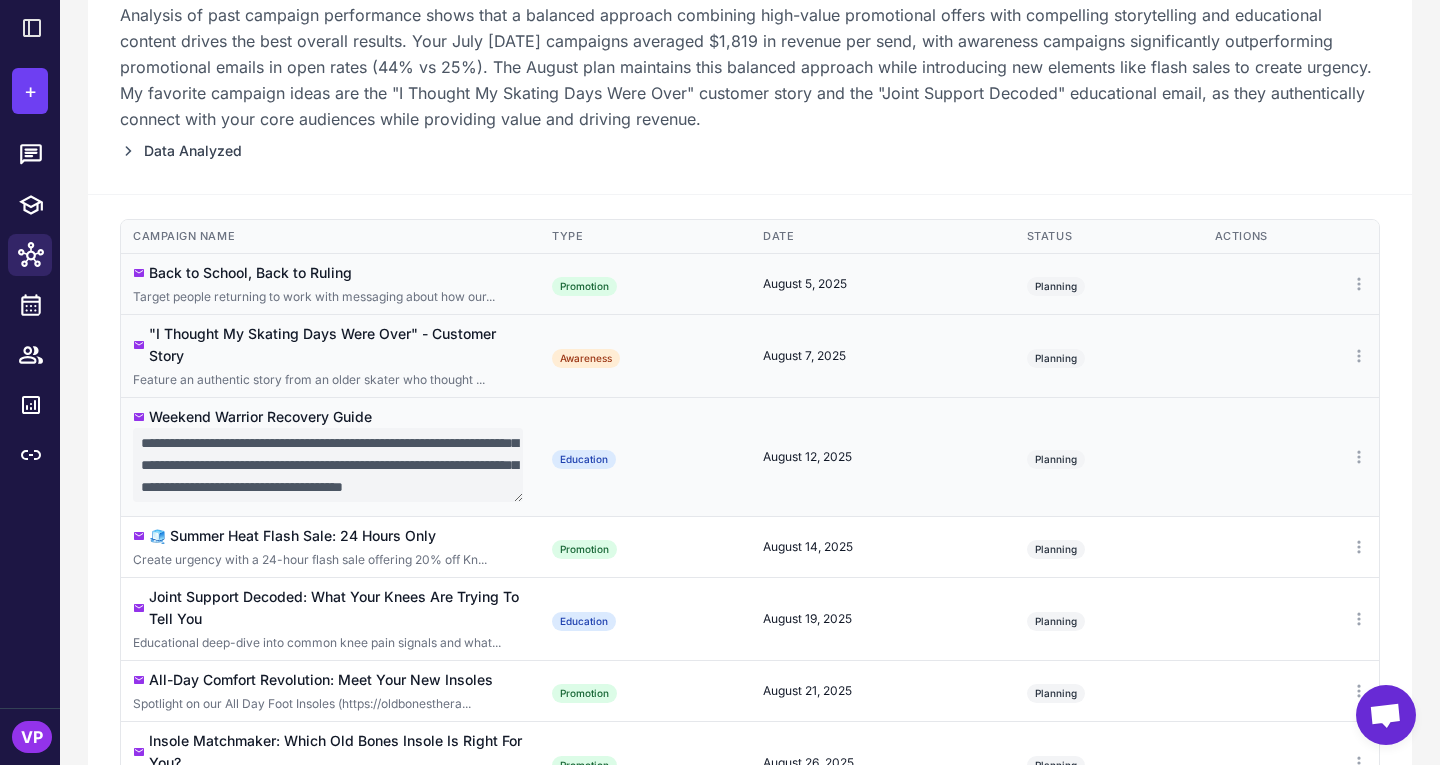 scroll, scrollTop: 109, scrollLeft: 0, axis: vertical 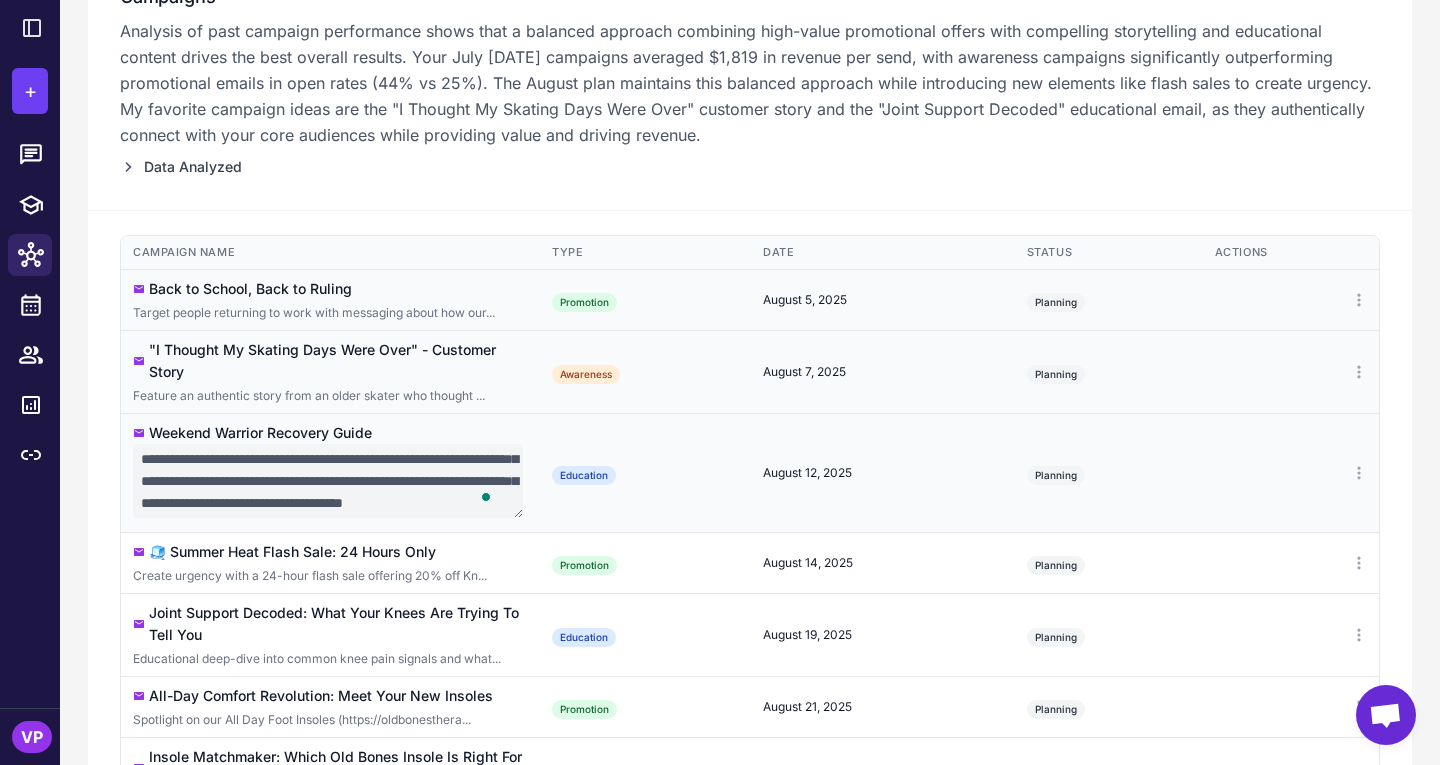 drag, startPoint x: 343, startPoint y: 464, endPoint x: 412, endPoint y: 478, distance: 70.40597 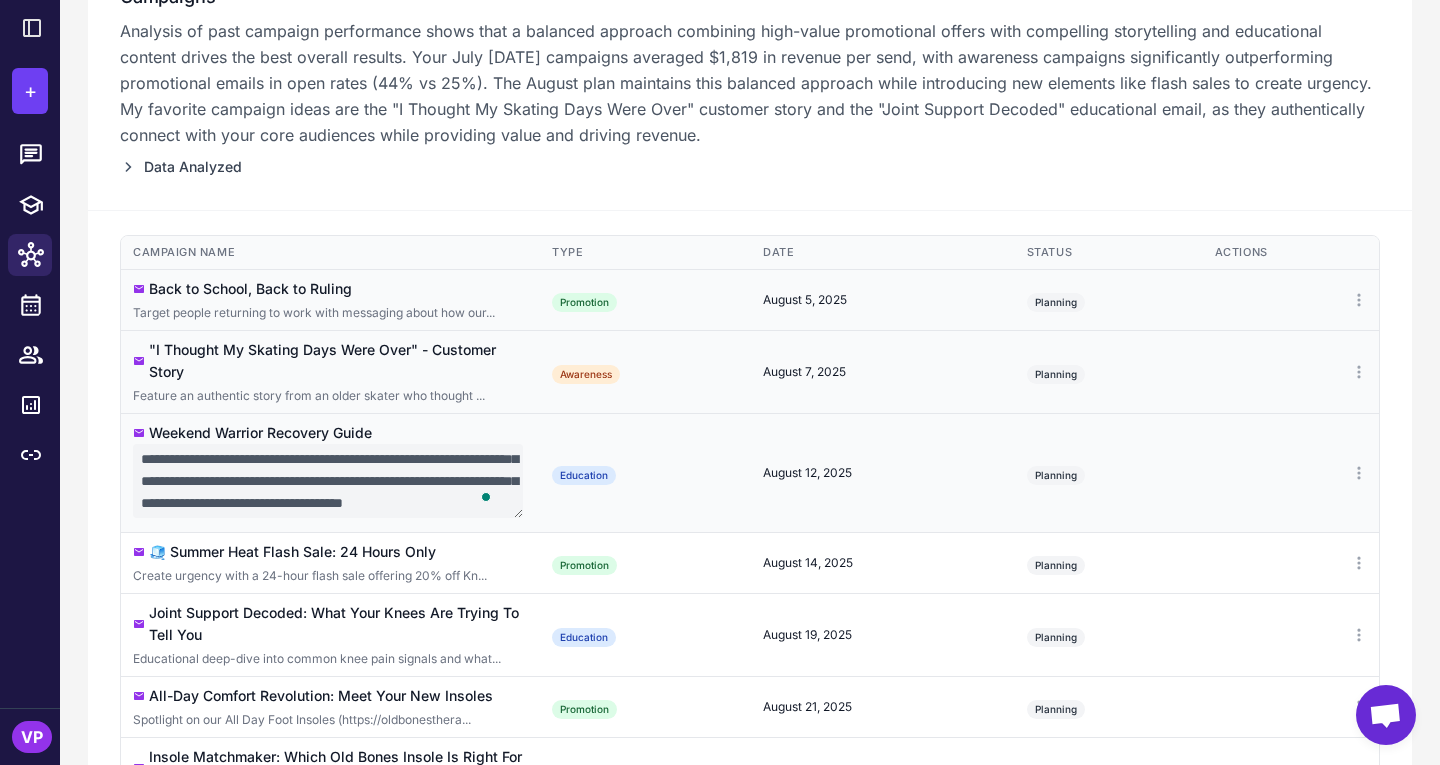 scroll, scrollTop: 109, scrollLeft: 0, axis: vertical 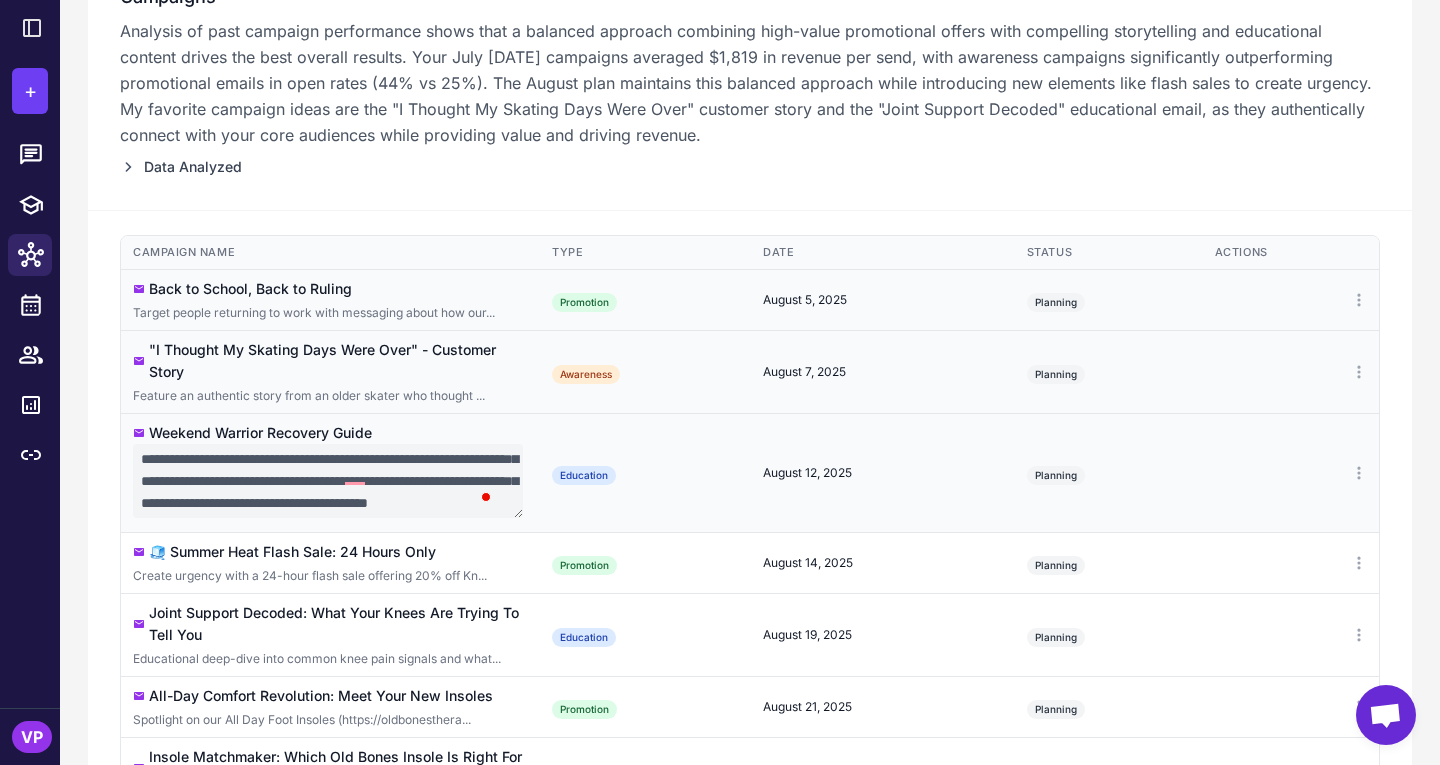 drag, startPoint x: 148, startPoint y: 503, endPoint x: 176, endPoint y: 506, distance: 28.160255 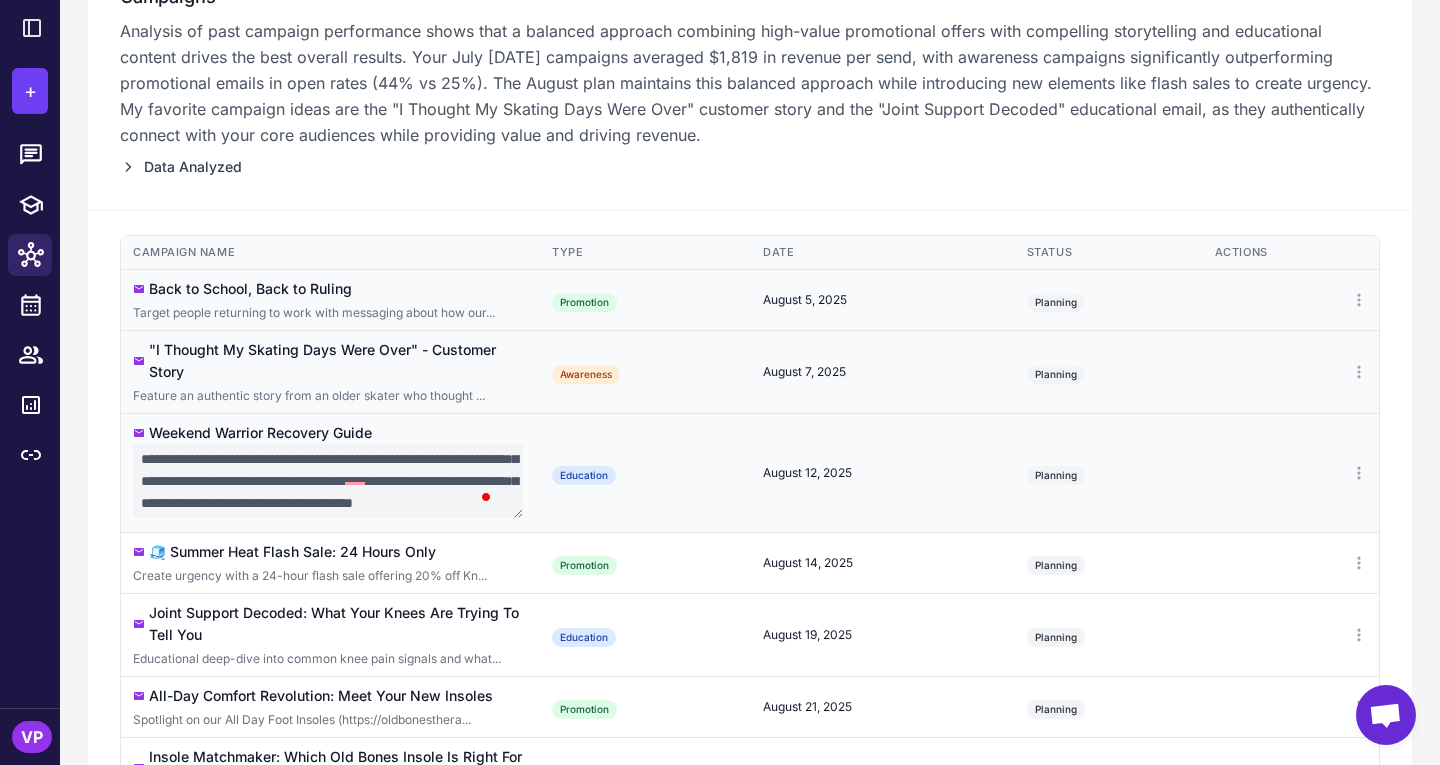 paste on "**********" 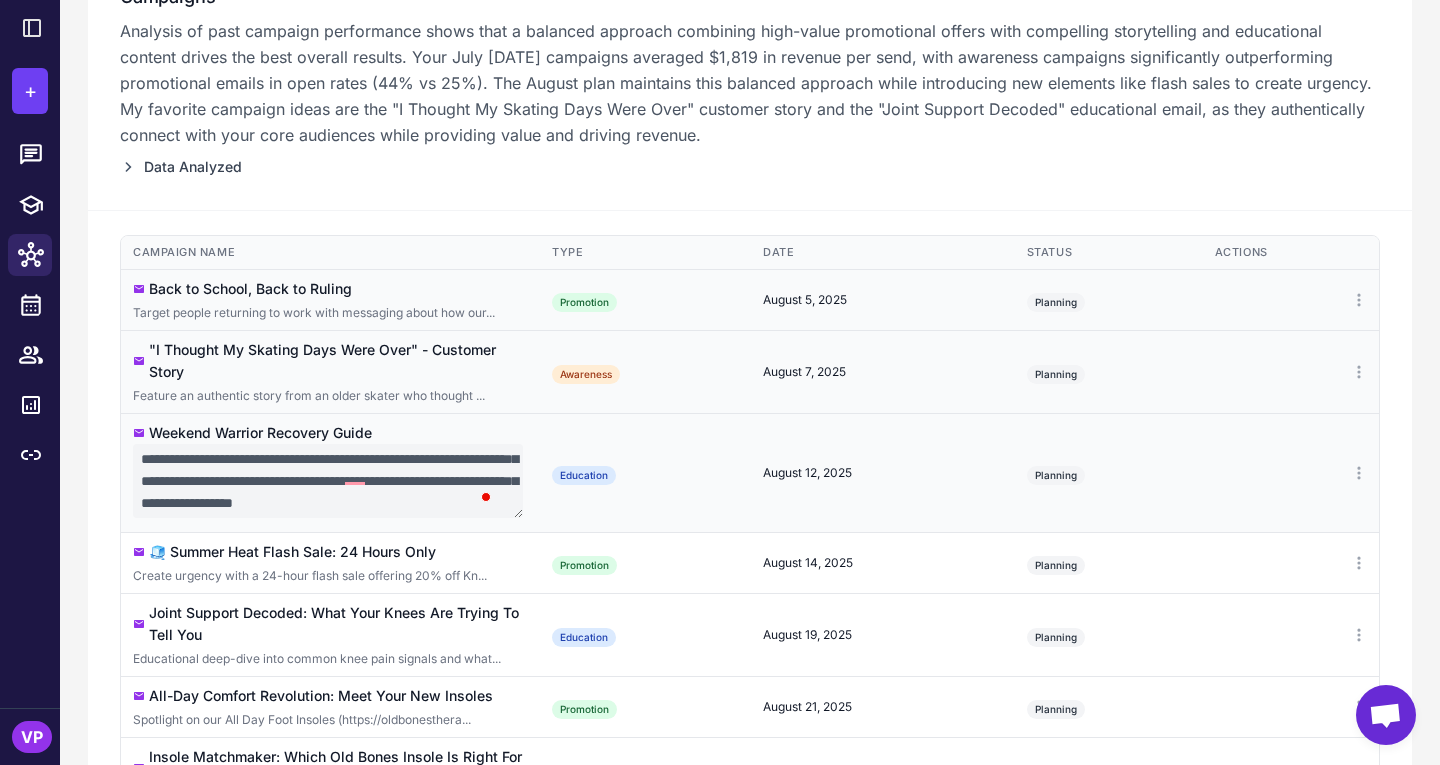 scroll, scrollTop: 147, scrollLeft: 0, axis: vertical 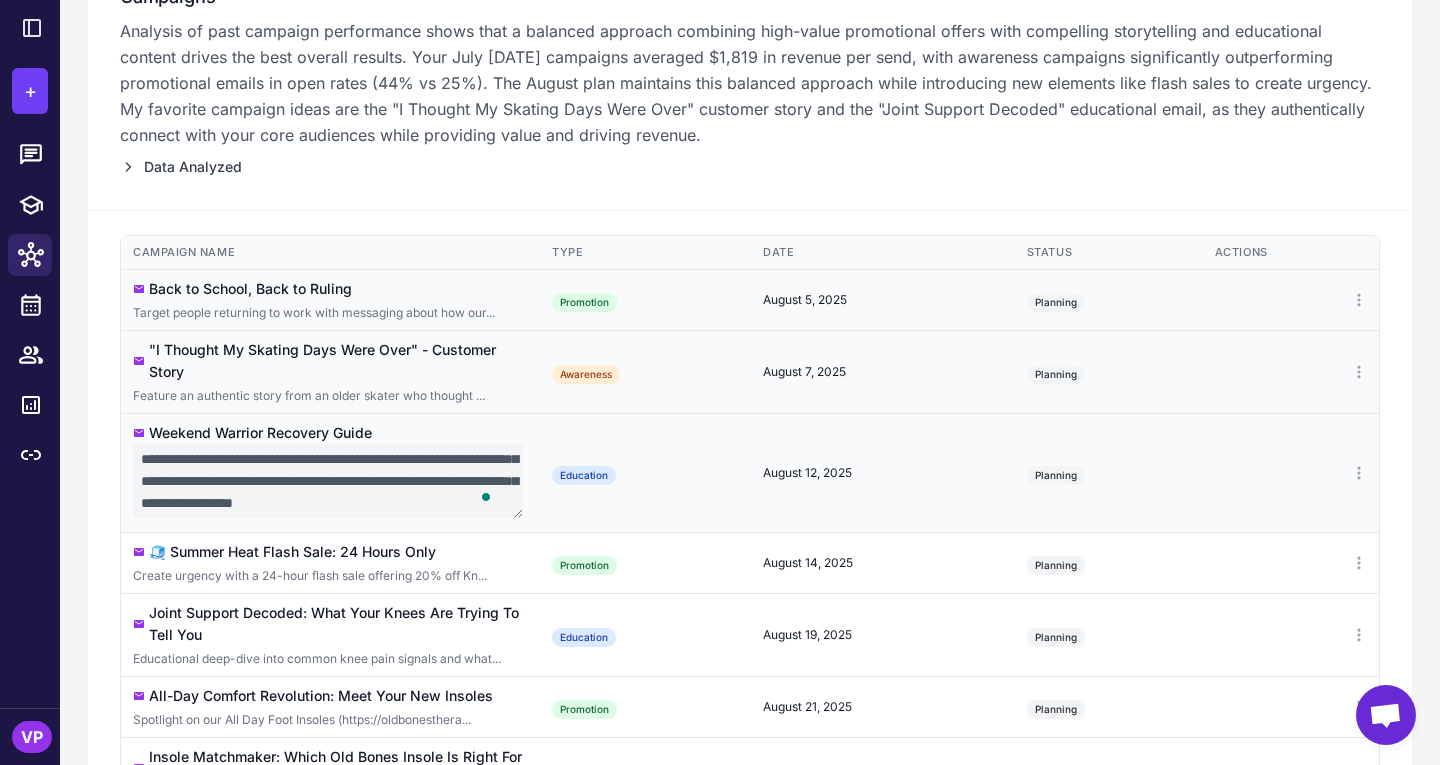 click on "**********" at bounding box center (328, 481) 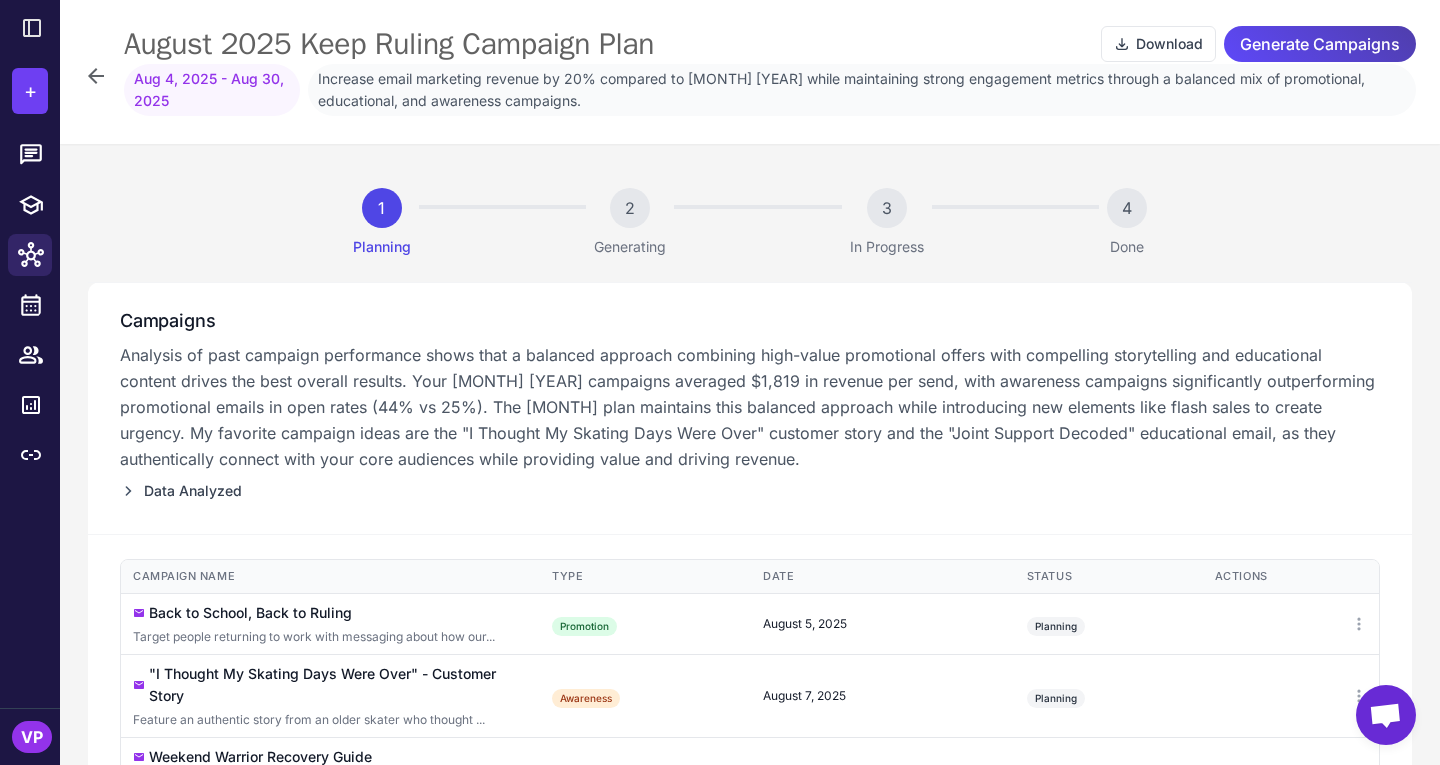 scroll, scrollTop: 0, scrollLeft: 0, axis: both 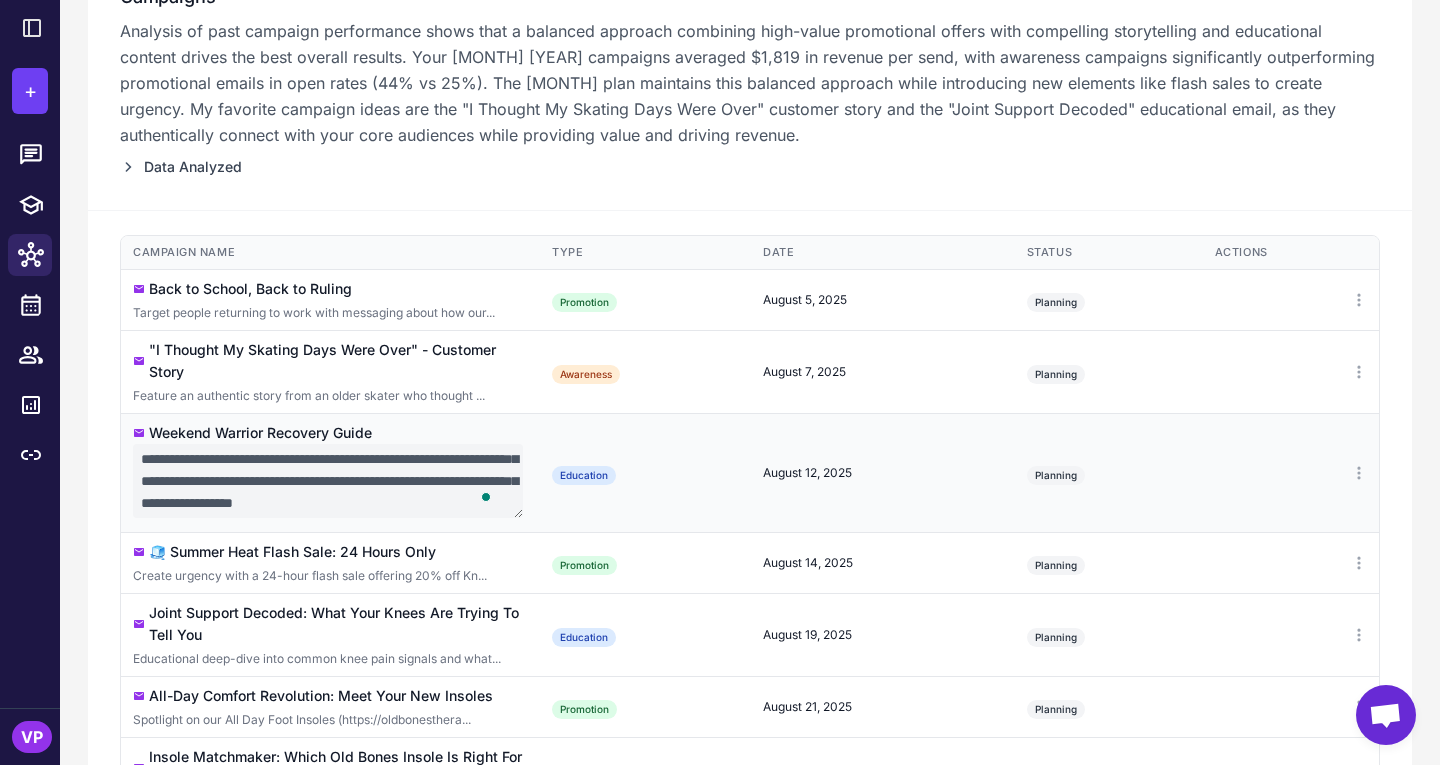 drag, startPoint x: 352, startPoint y: 480, endPoint x: 359, endPoint y: 498, distance: 19.313208 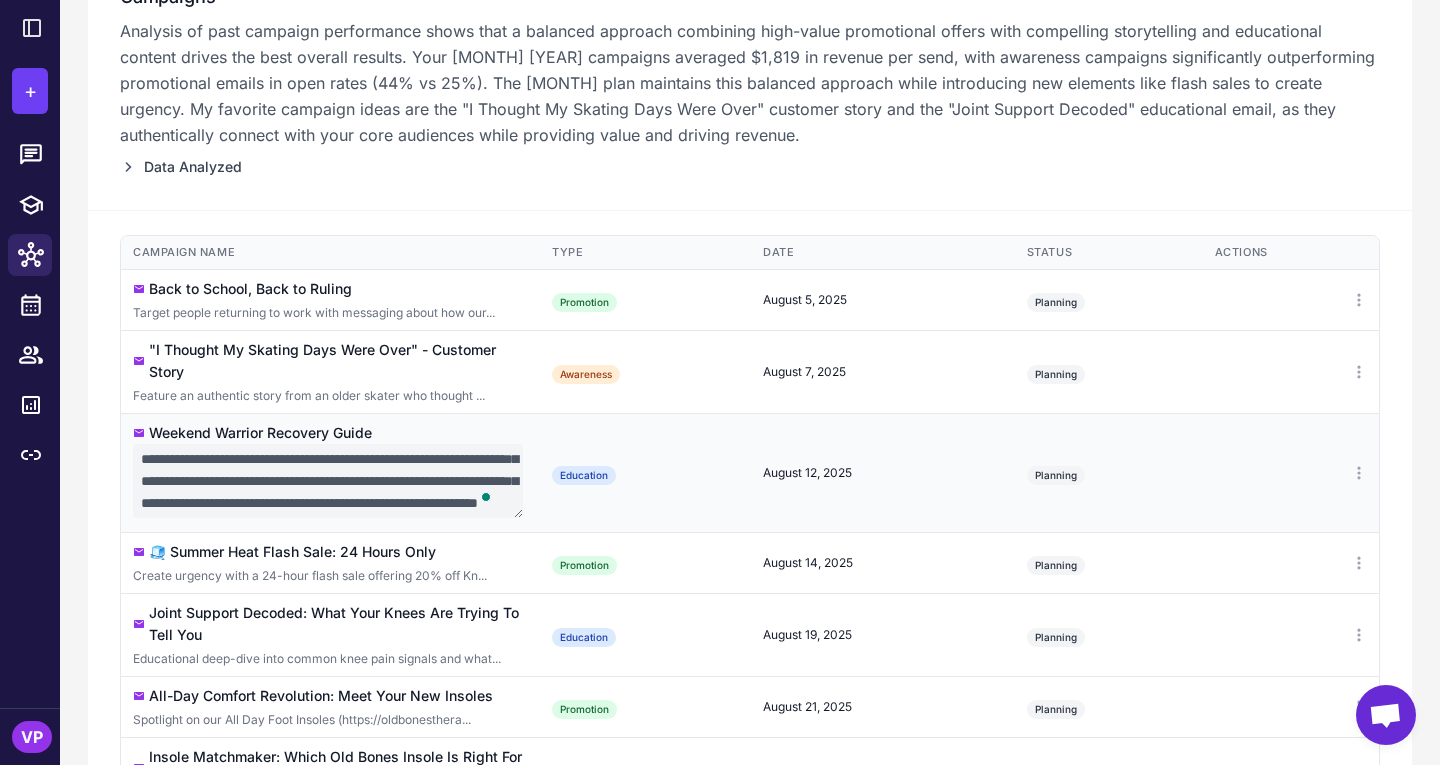 scroll, scrollTop: 154, scrollLeft: 0, axis: vertical 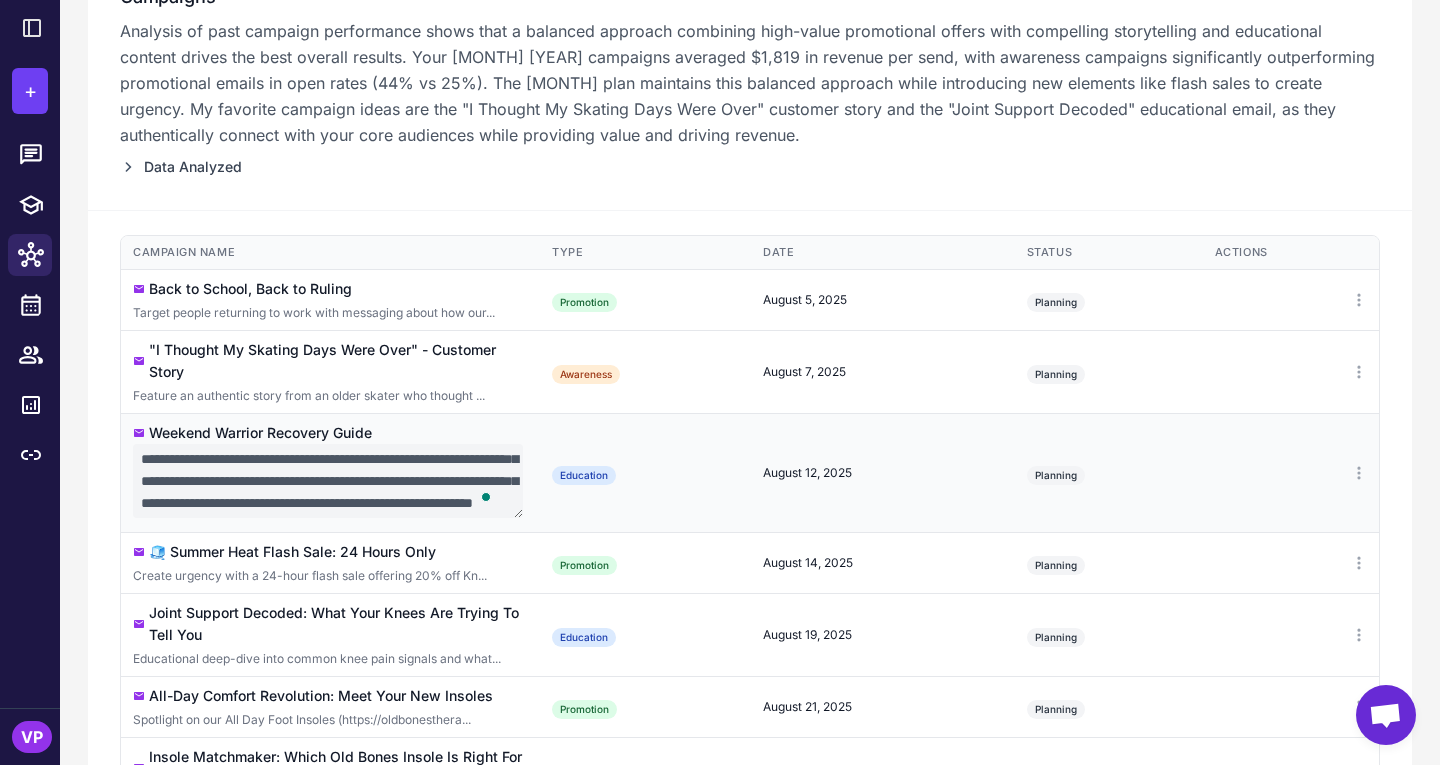 type on "**********" 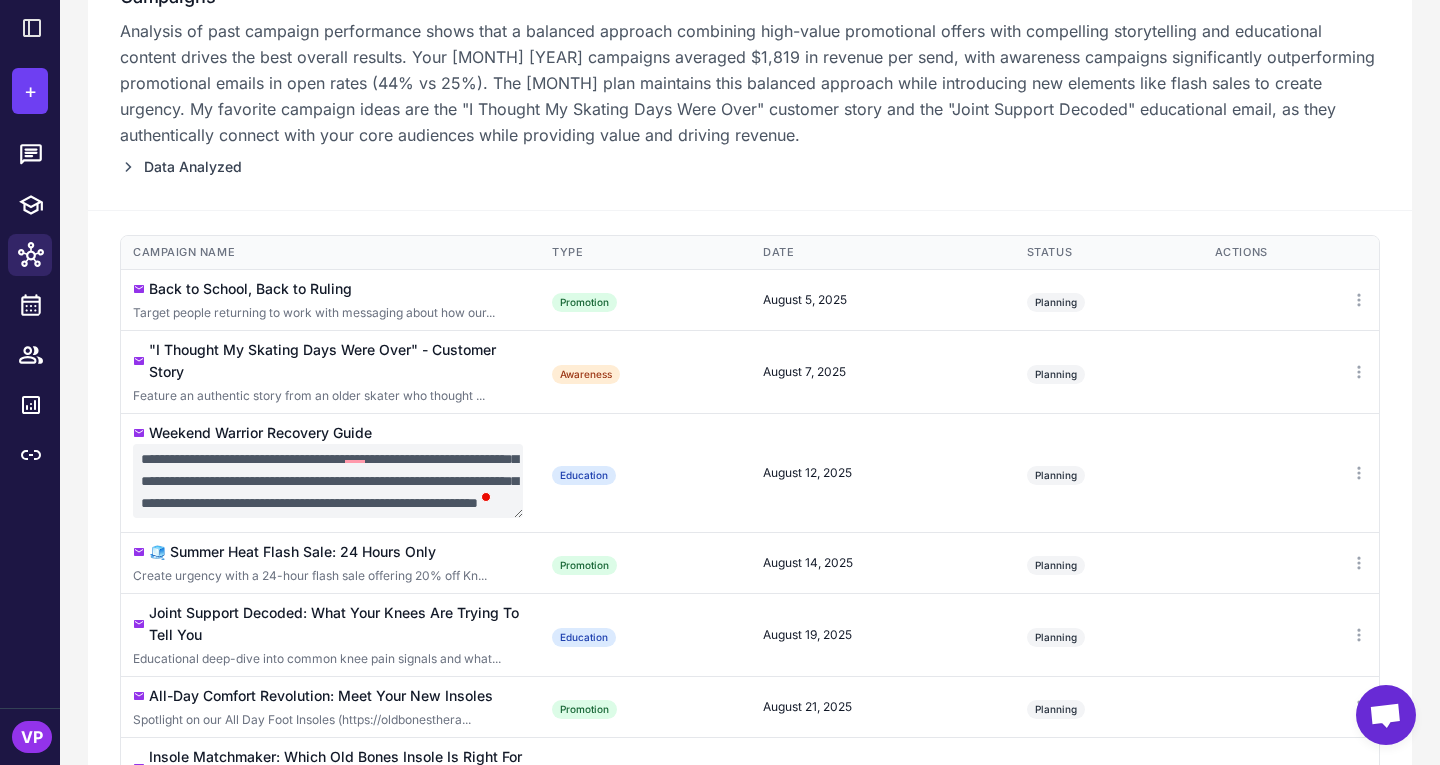 click on "Campaigns Analysis of past campaign performance shows that a balanced approach combining high-value promotional offers with compelling storytelling and educational content drives the best overall results. Your [MONTH] [YEAR] campaigns averaged $1,819 in revenue per send, with awareness campaigns significantly outperforming promotional emails in open rates (44% vs 25%). The [MONTH] plan maintains this balanced approach while introducing new elements like flash sales to create urgency. My favorite campaign ideas are the "I Thought My Skating Days Were Over" customer story and the "Joint Support Decoded" educational email, as they authentically connect with your core audiences while providing value and driving revenue. Data Analyzed Campaign Name Type Target Segment Date Status Actions Back to School, Back to Ruling Target people returning to work with messaging about how our... Promotion [GP] Engaged Customers + Ready to Buy Again [MONTH] 5, [YEAR]  Planning  "I Thought My Skating Days Were Over" - Customer Story" at bounding box center [750, 549] 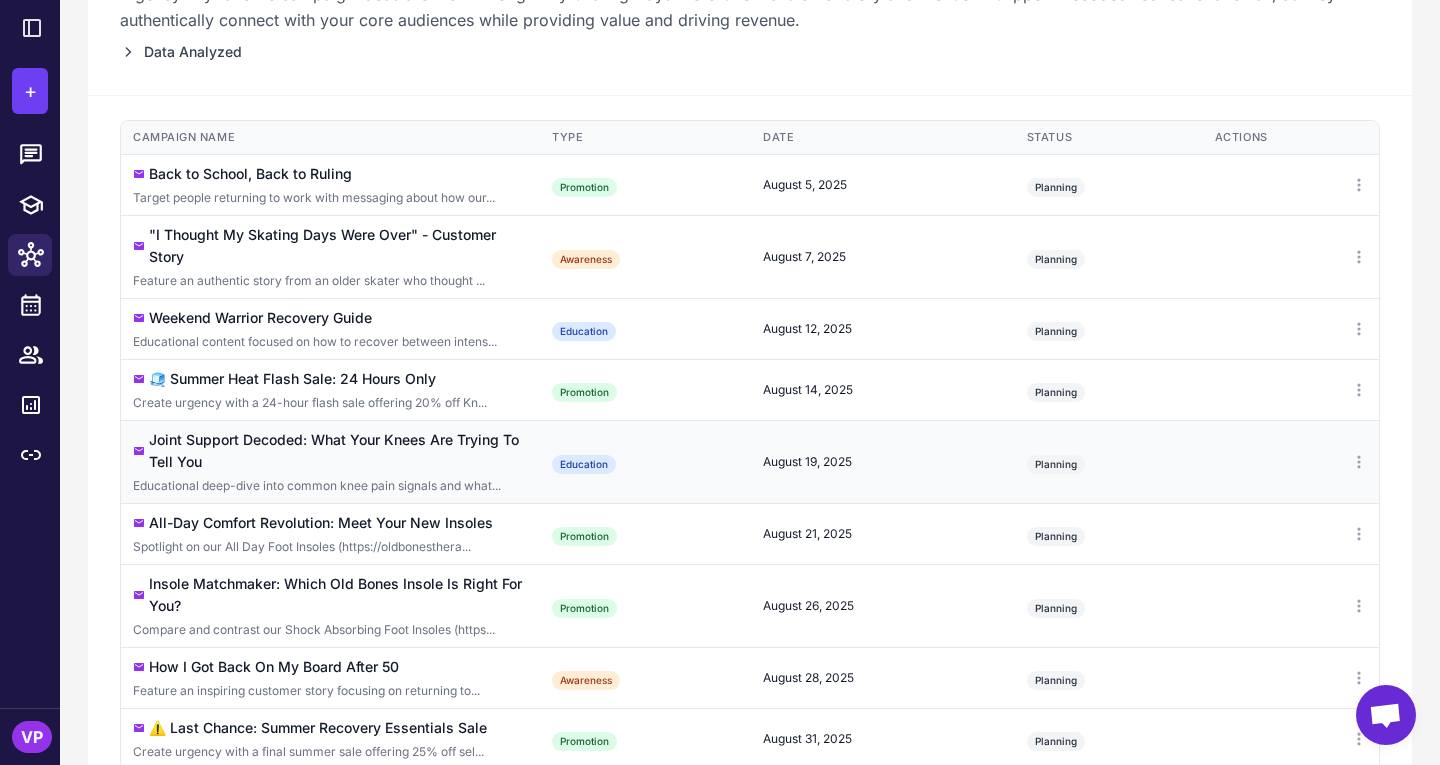 scroll, scrollTop: 424, scrollLeft: 0, axis: vertical 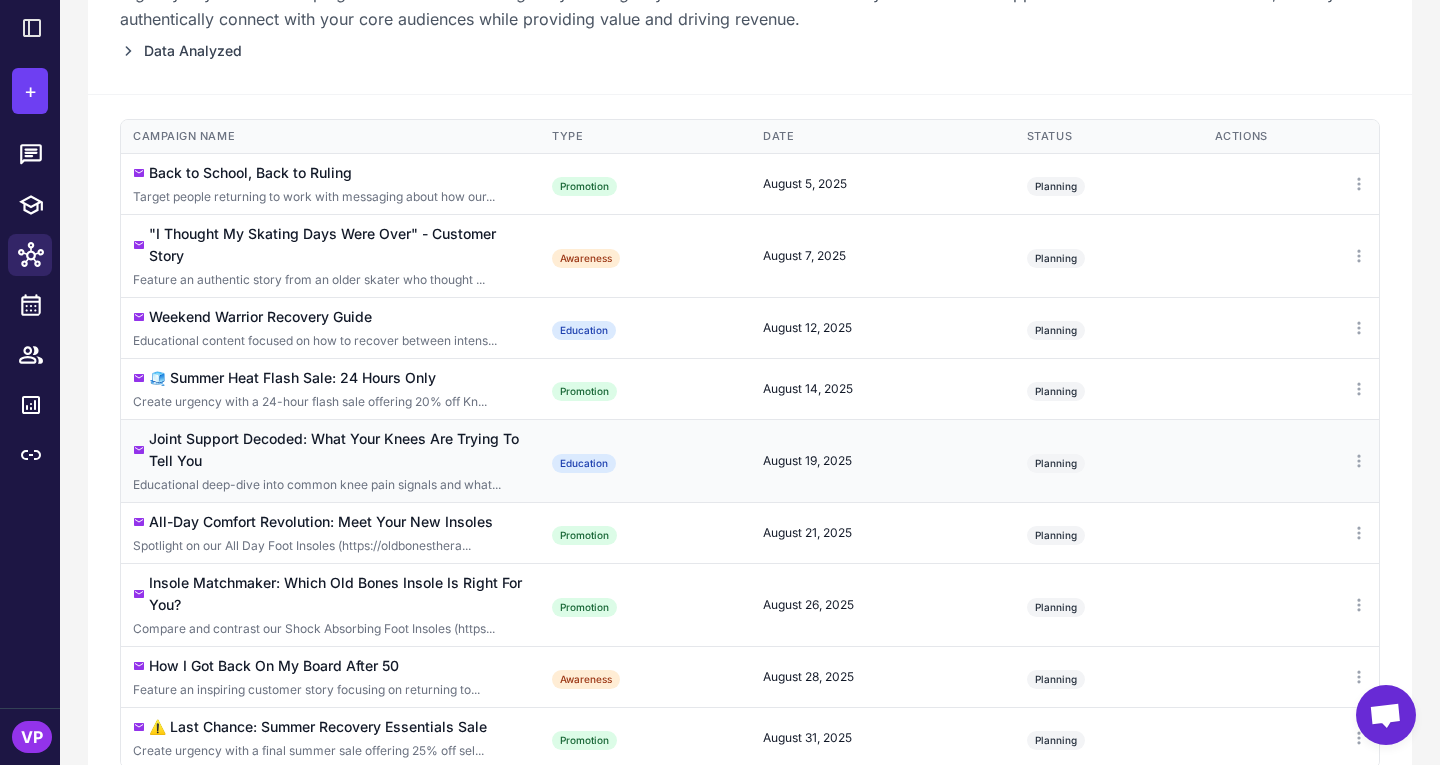 click on "Joint Support Decoded: What Your Knees Are Trying To Tell You" at bounding box center [338, 450] 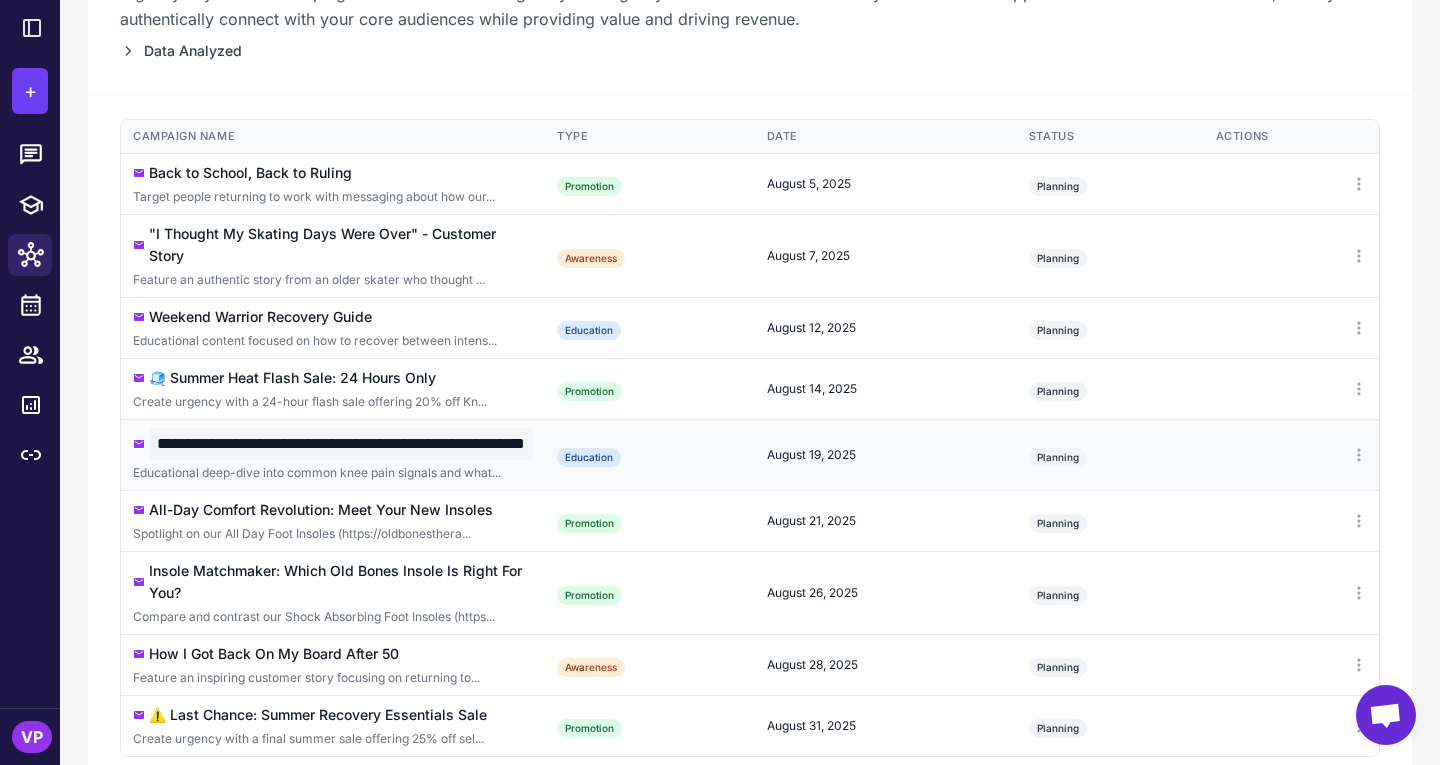 click on "Educational deep-dive into common knee pain signals and what..." at bounding box center (333, 473) 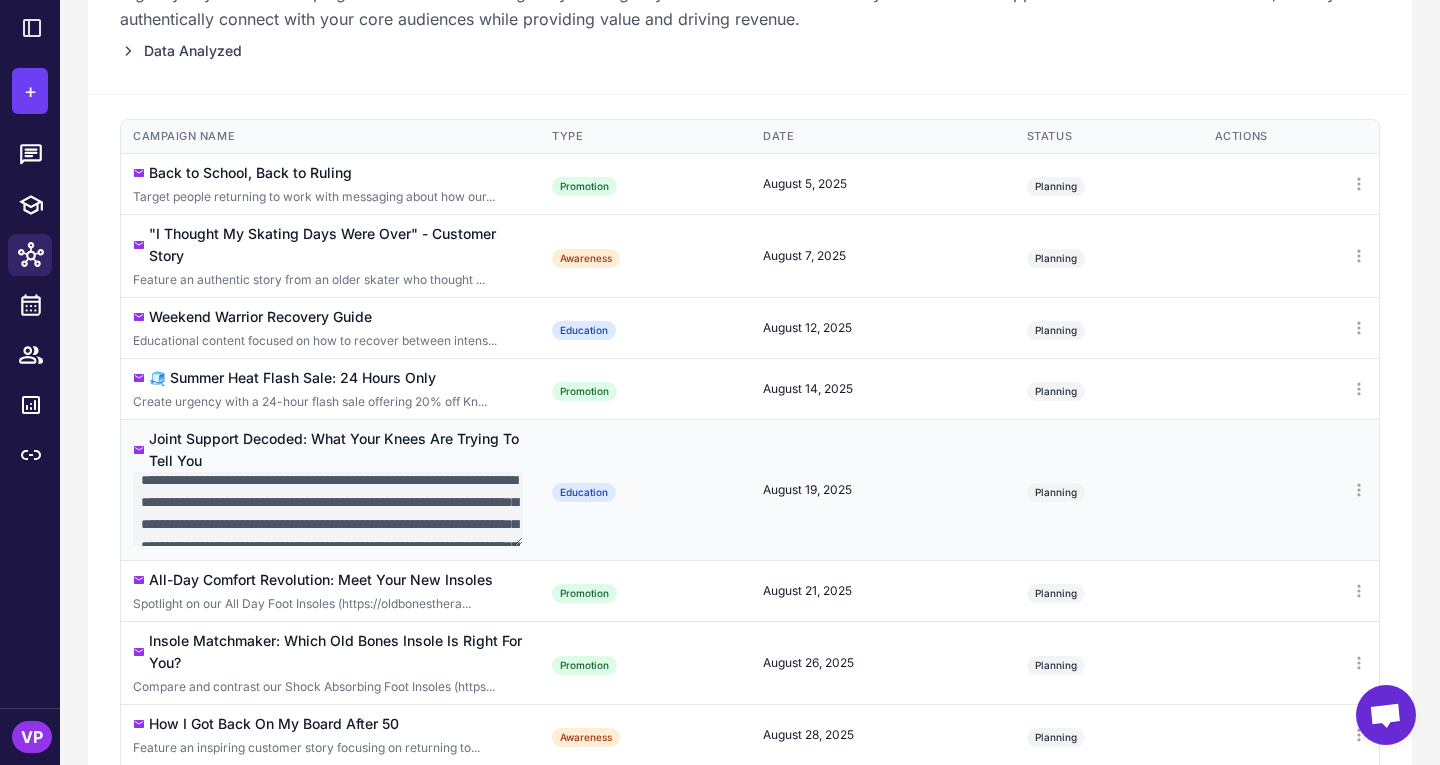 scroll, scrollTop: 0, scrollLeft: 0, axis: both 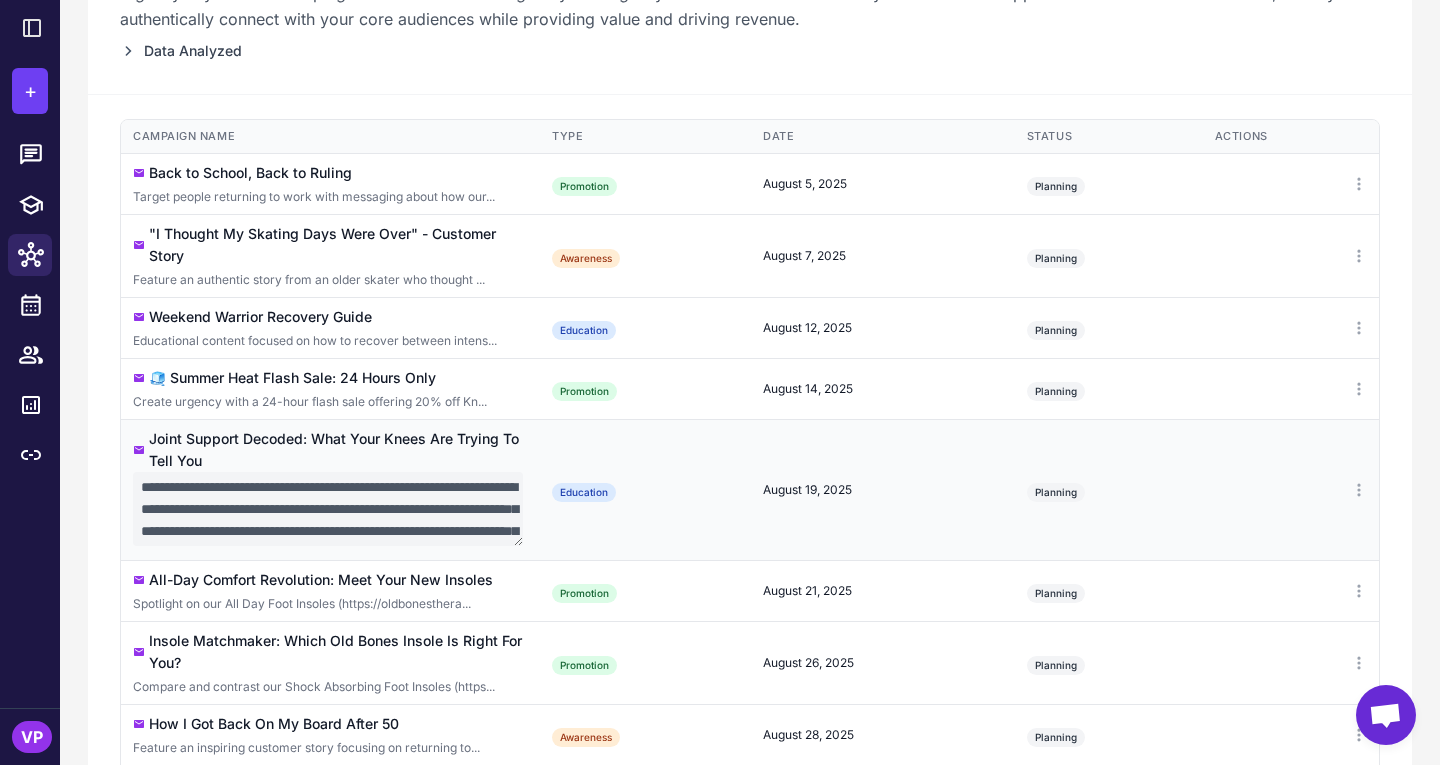 click at bounding box center [1291, 489] 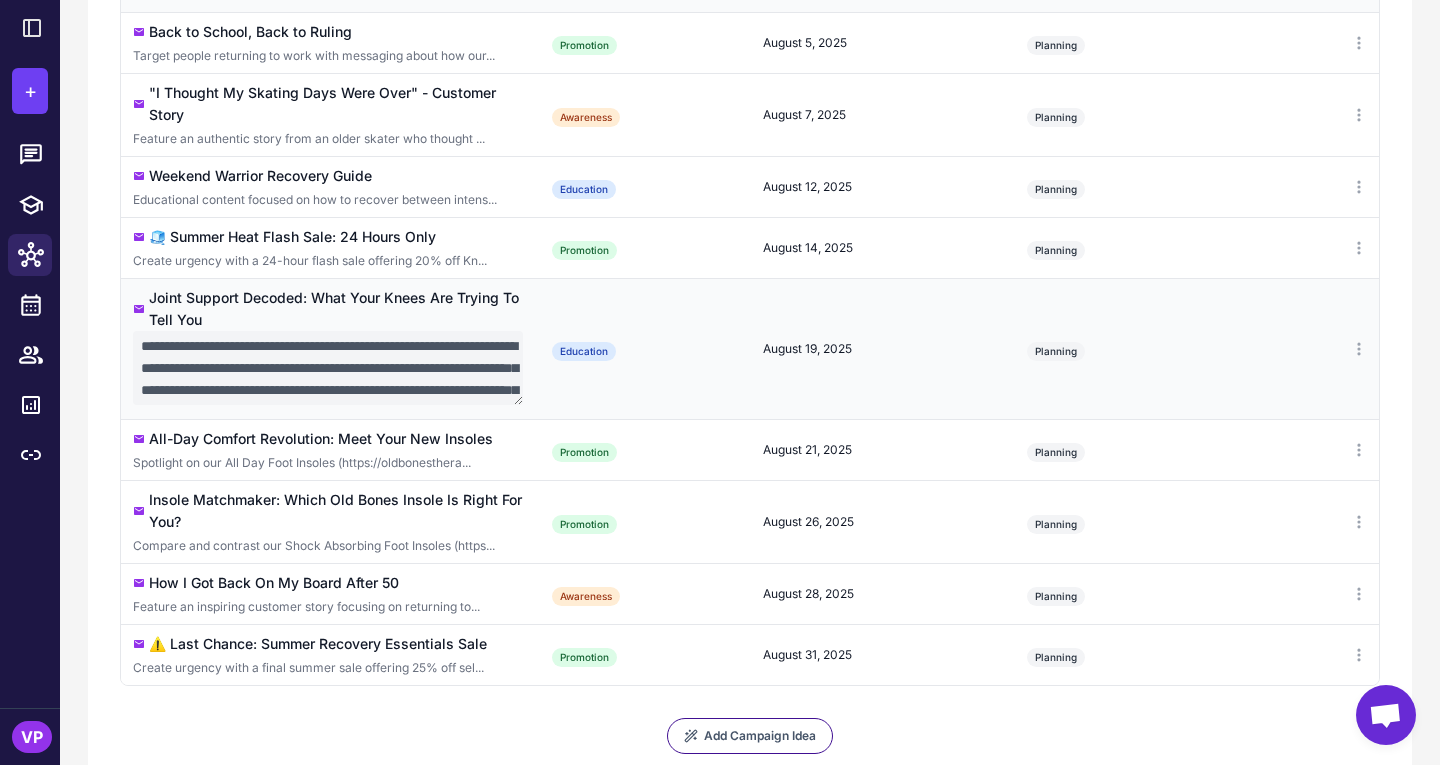 scroll, scrollTop: 494, scrollLeft: 0, axis: vertical 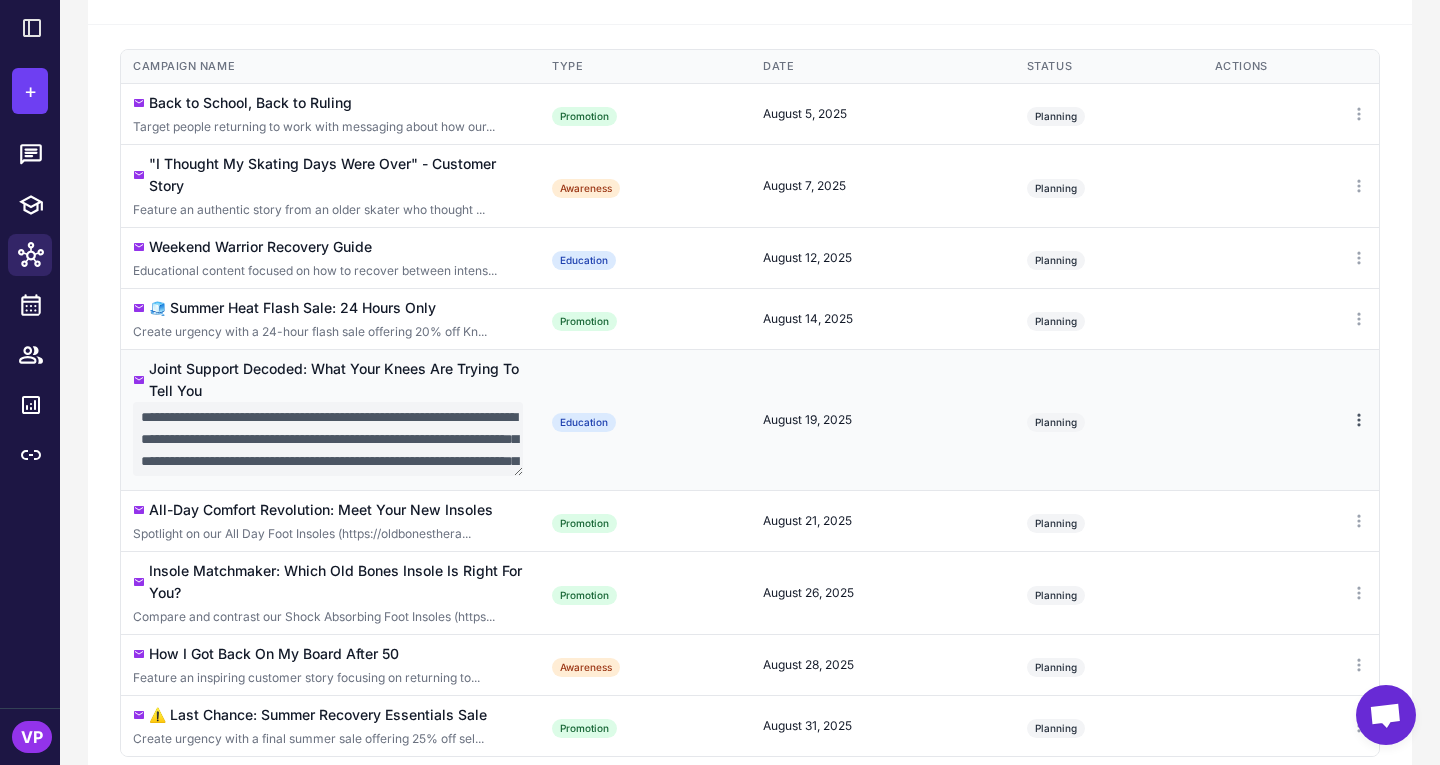 click 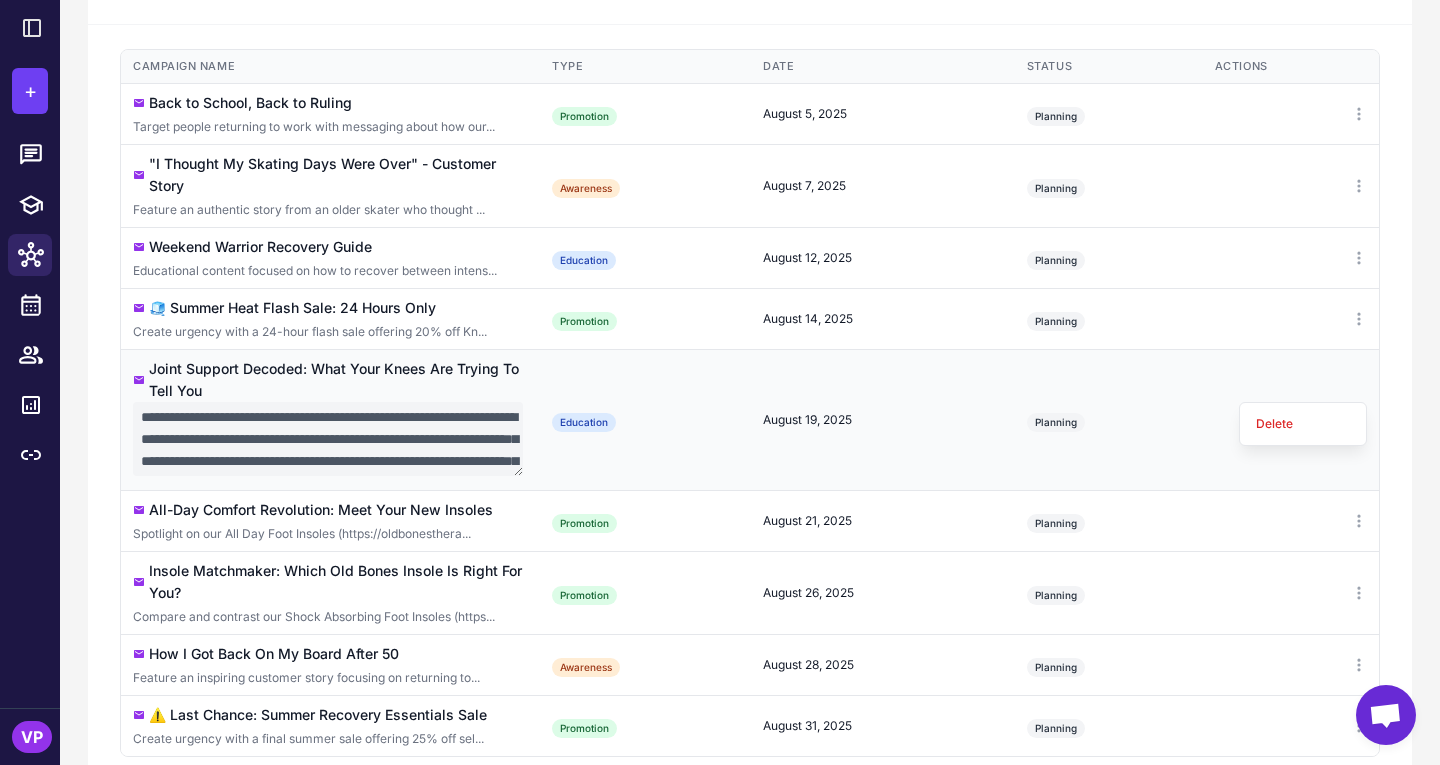click on "Planning" at bounding box center [1109, 419] 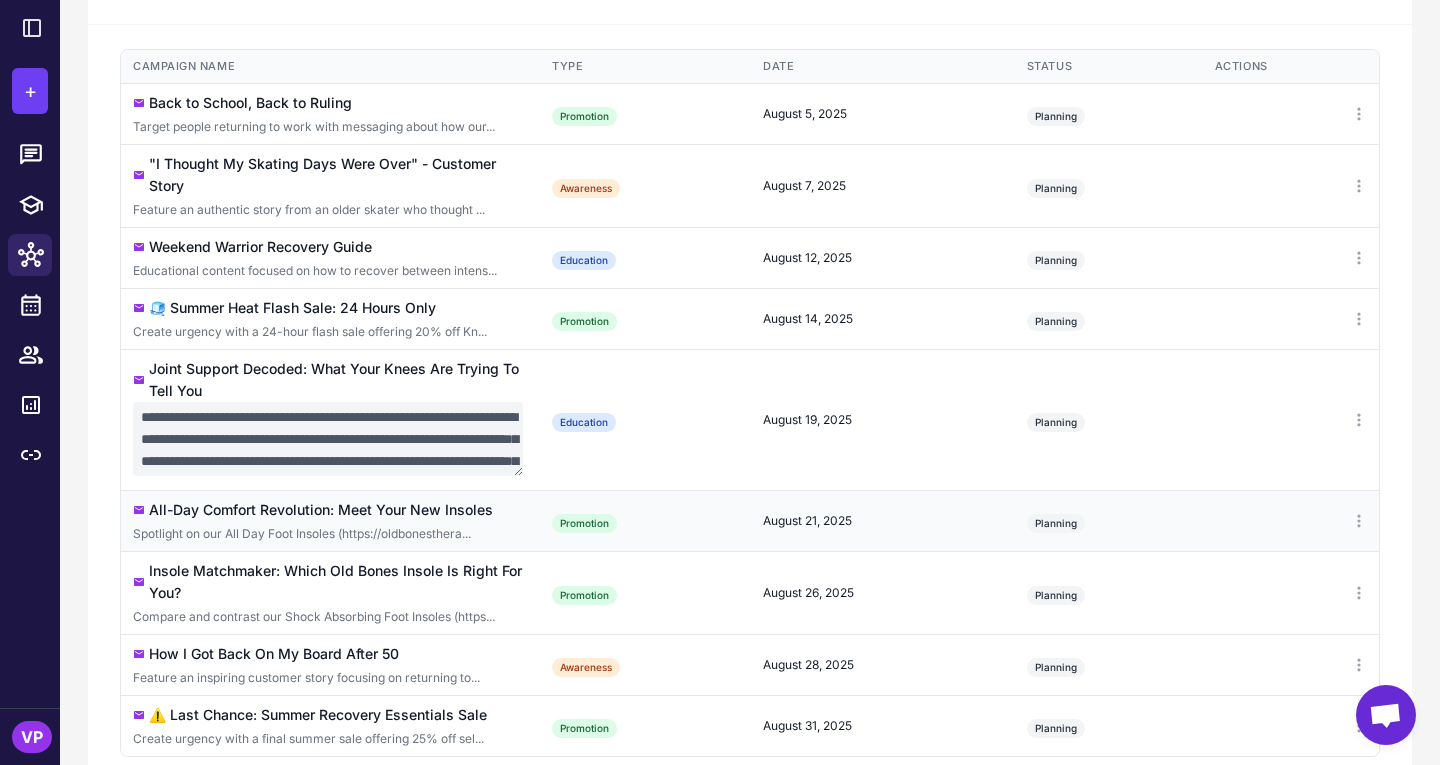 click on "All-Day Comfort Revolution: Meet Your New Insoles" at bounding box center [321, 510] 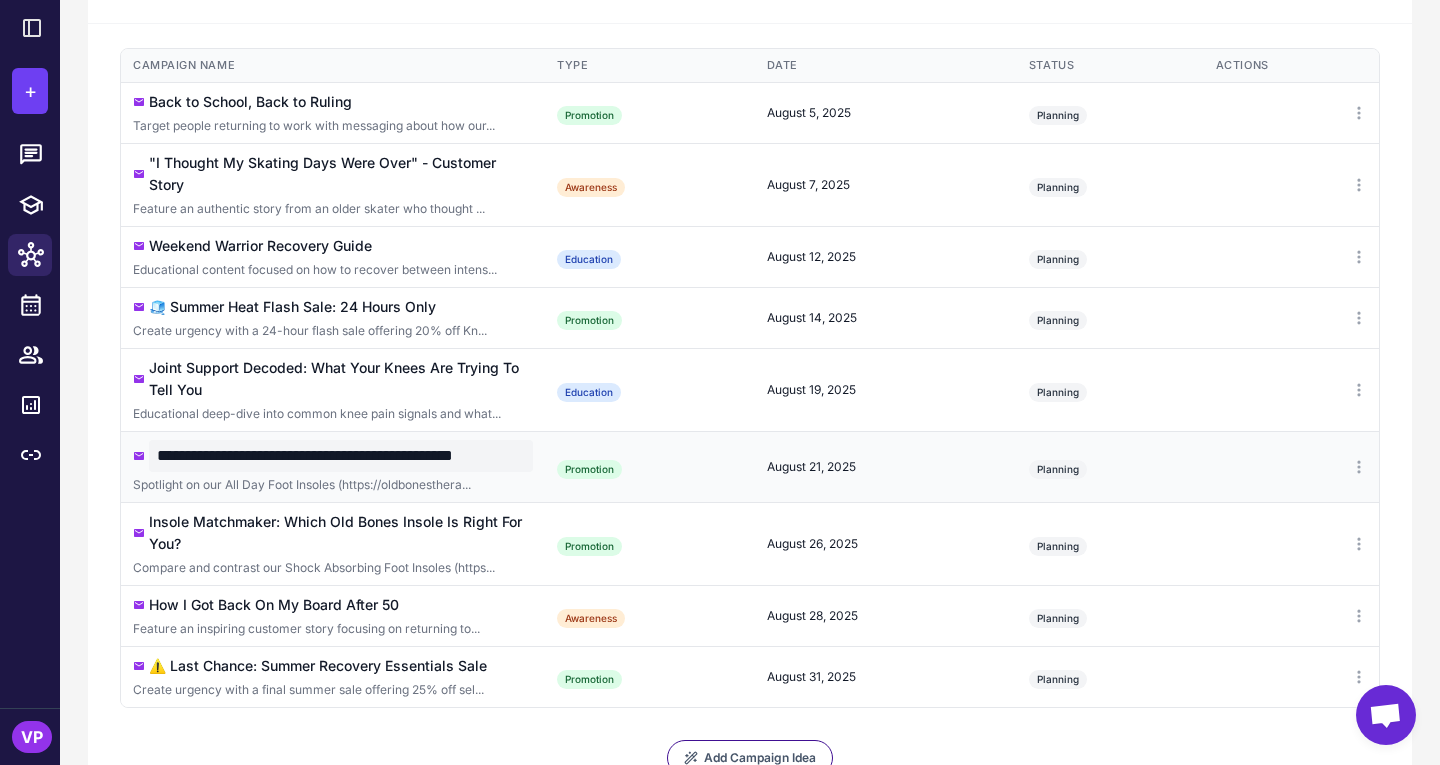scroll, scrollTop: 496, scrollLeft: 0, axis: vertical 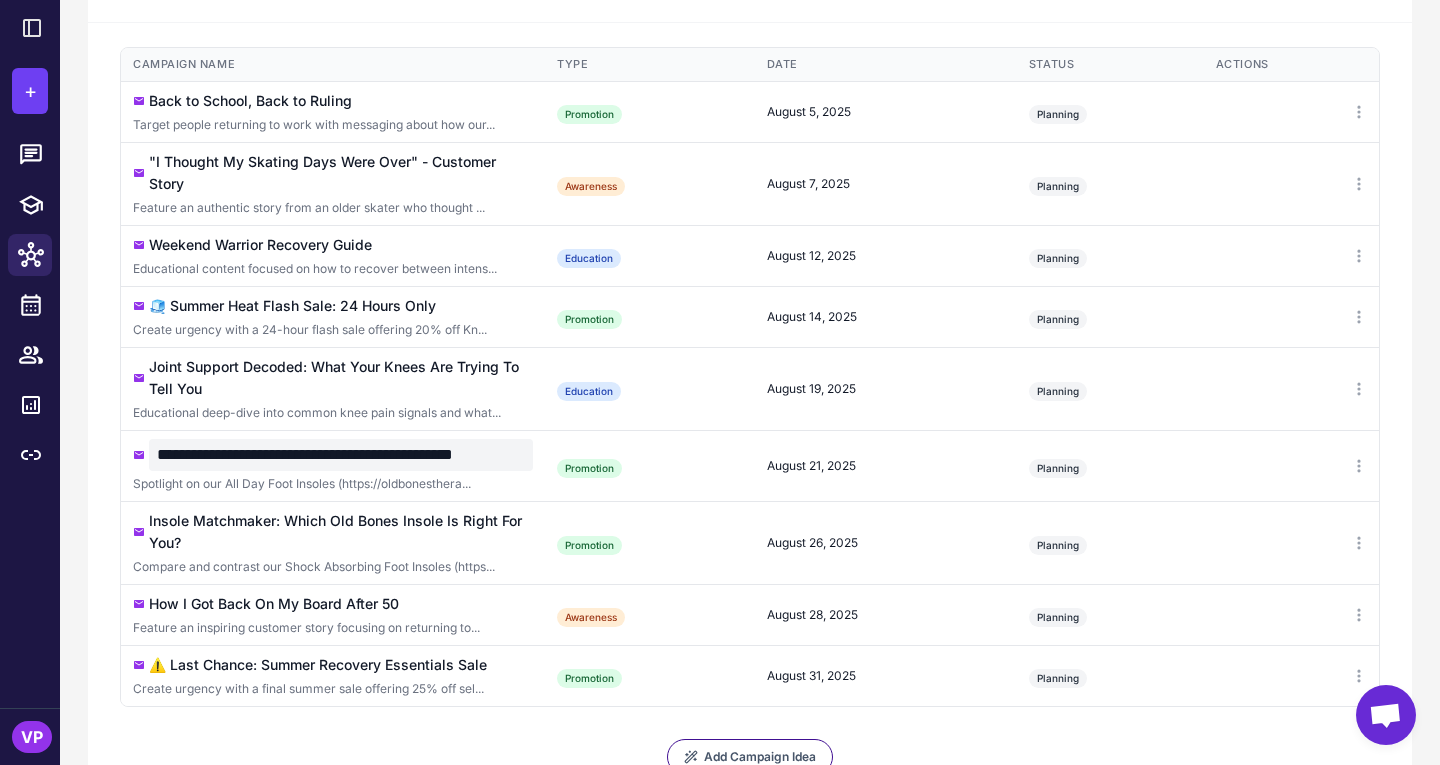 click on "Spotlight on our All Day Foot Insoles (https://oldbonesthera..." at bounding box center [333, 484] 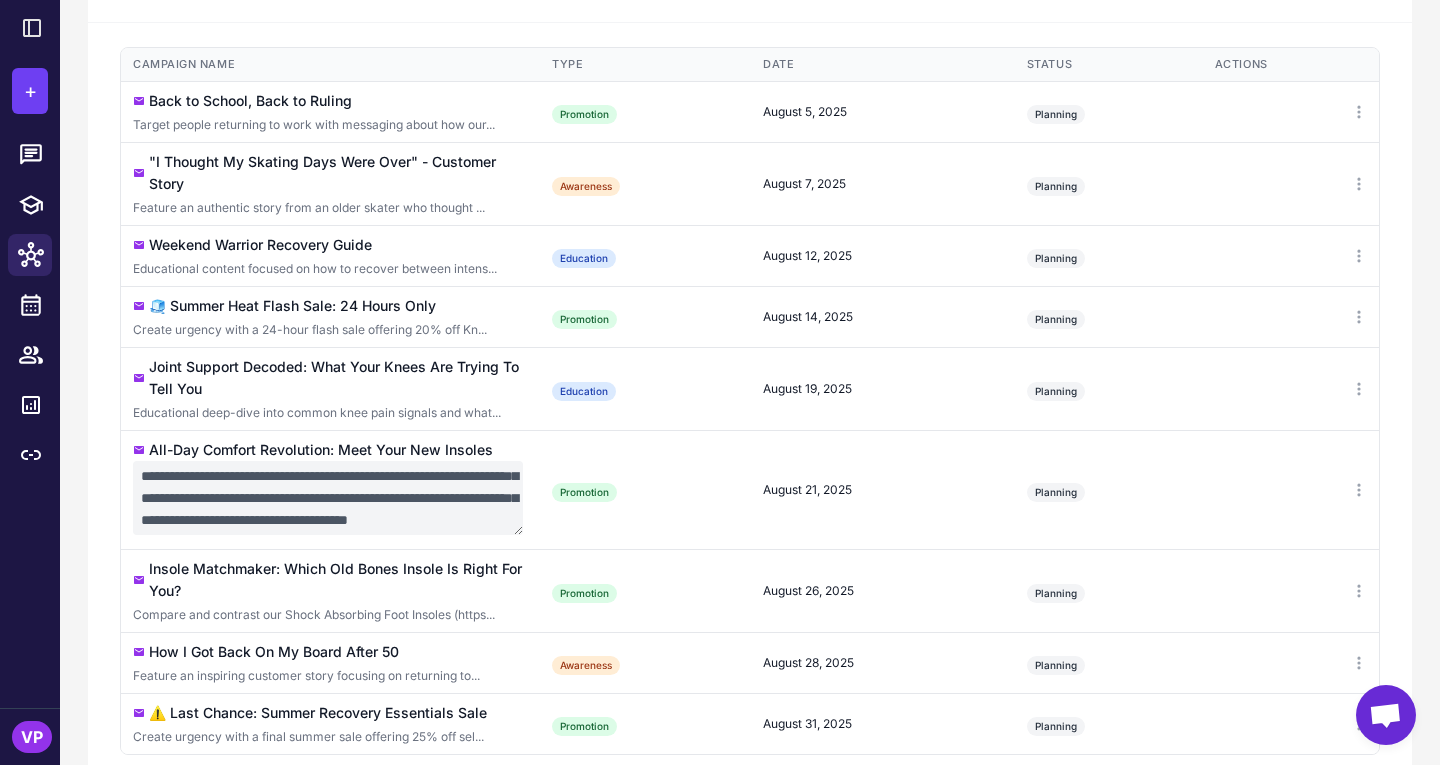 scroll, scrollTop: 87, scrollLeft: 0, axis: vertical 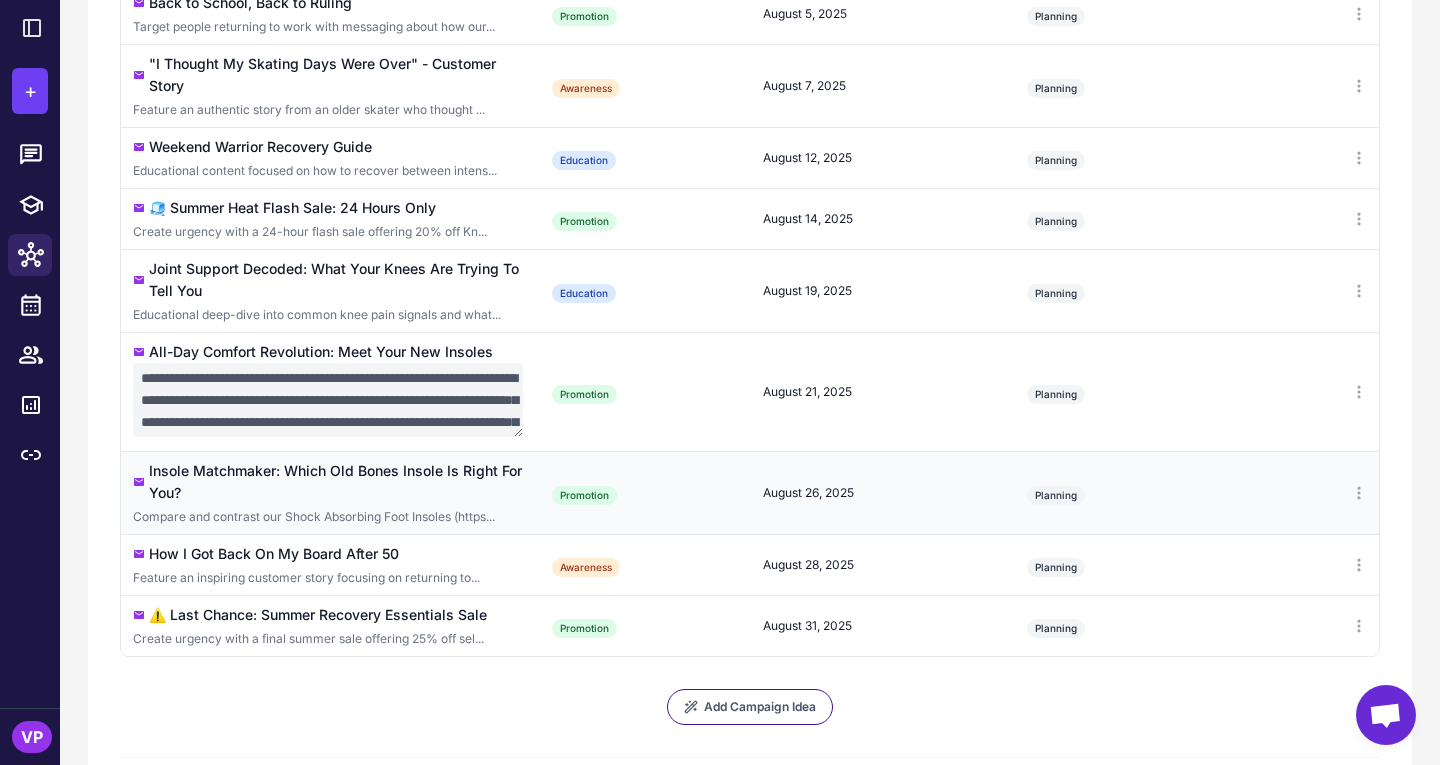 click on "Insole Matchmaker: Which Old Bones Insole Is Right For You?" at bounding box center [338, 482] 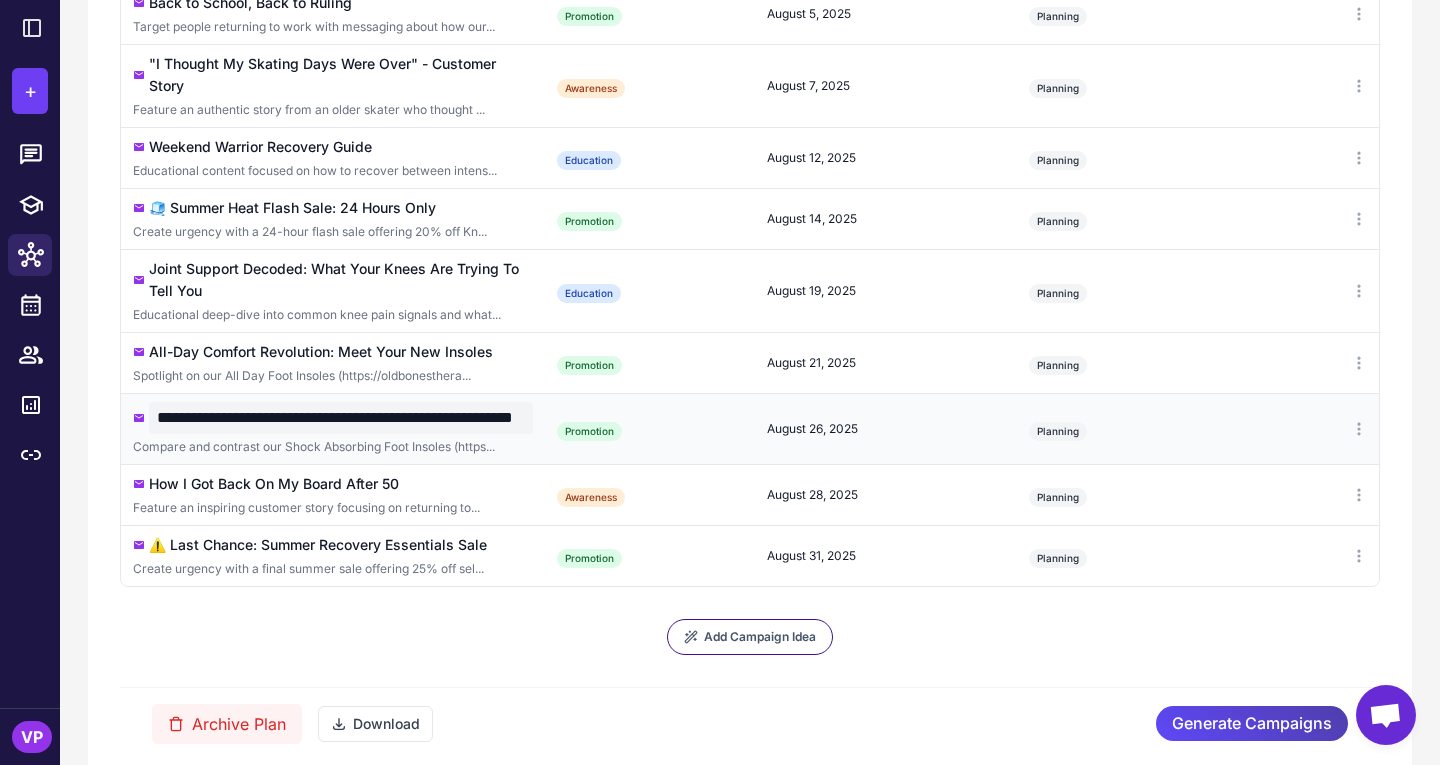 click on "Compare and contrast our Shock Absorbing Foot Insoles (https..." at bounding box center [333, 447] 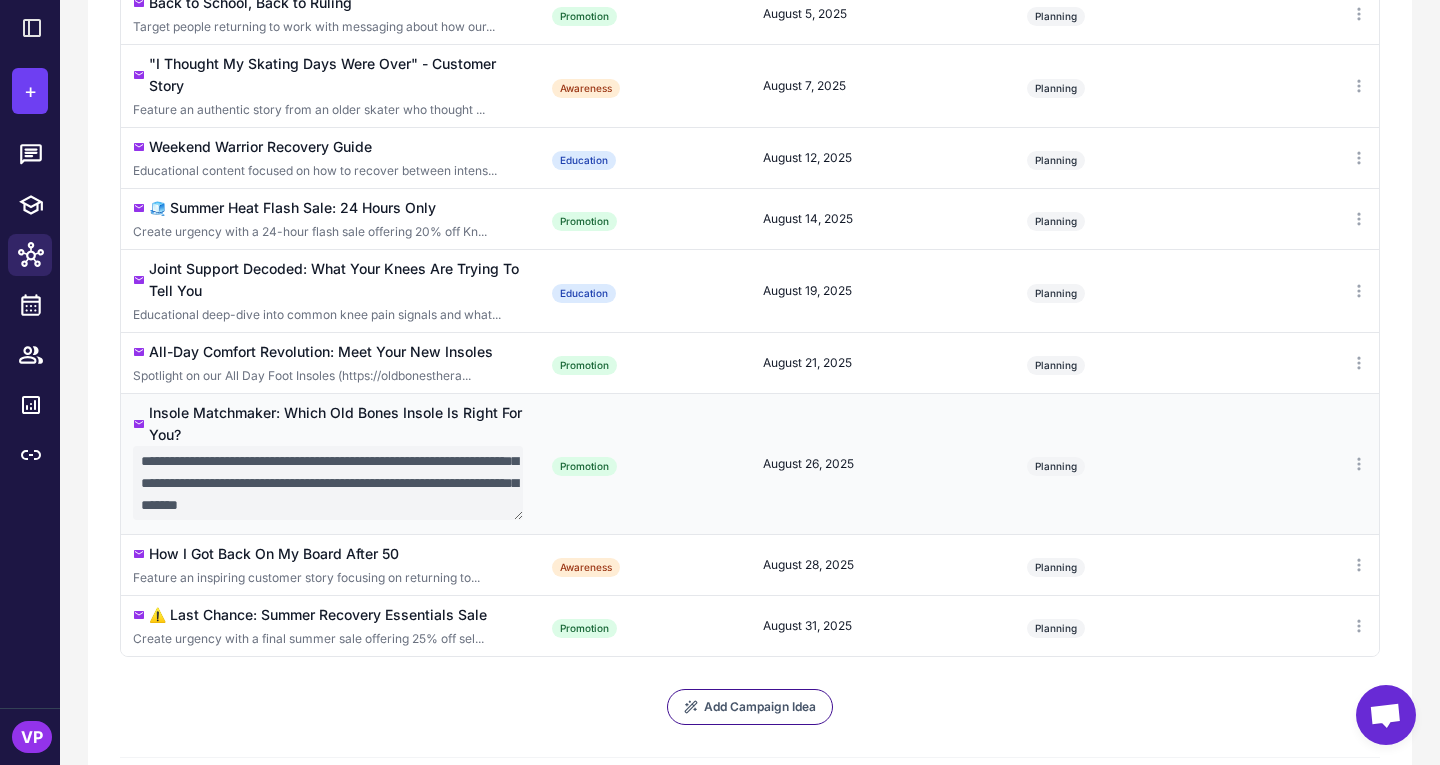 scroll, scrollTop: 132, scrollLeft: 0, axis: vertical 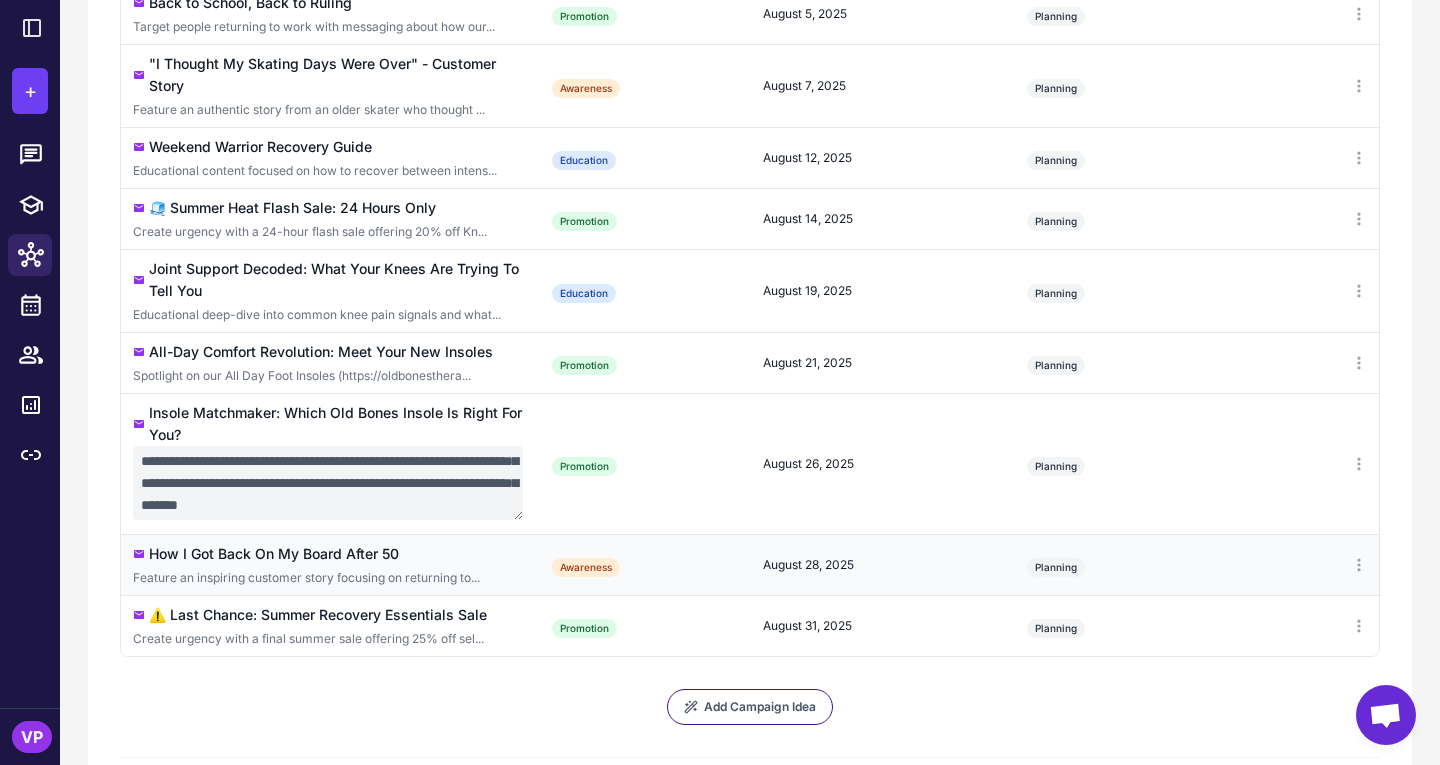 click on "How I Got Back On My Board After 50" at bounding box center [274, 554] 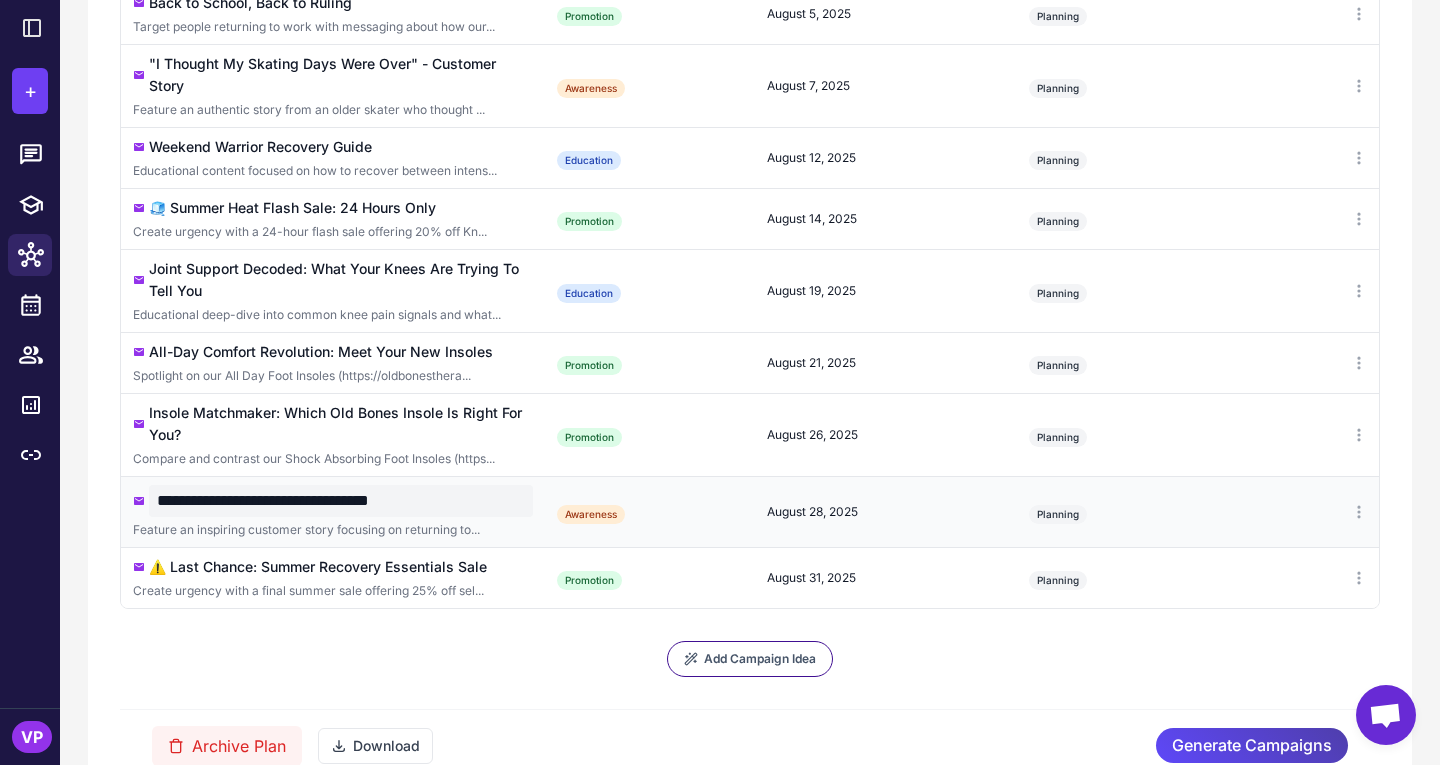 click on "Feature an inspiring customer story focusing on returning to..." at bounding box center (333, 530) 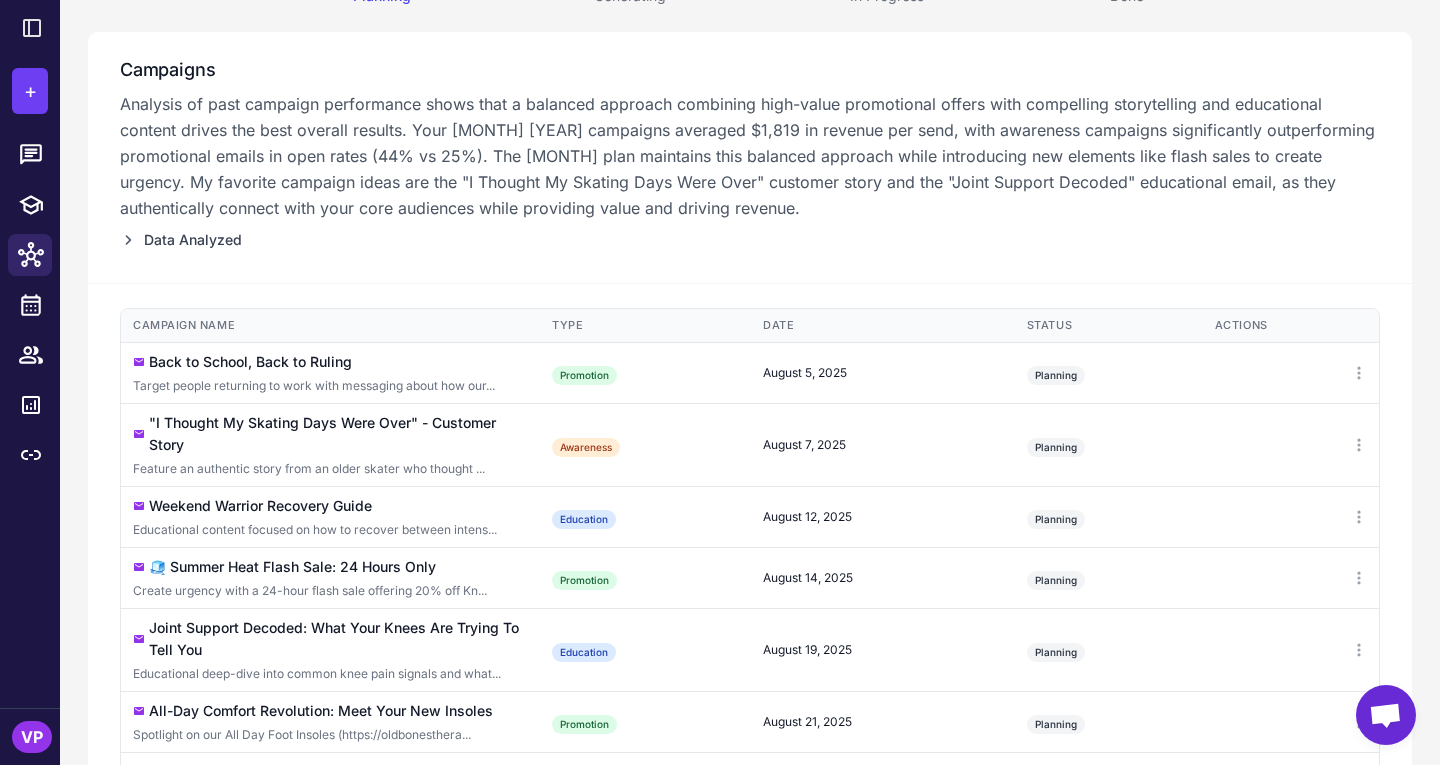 scroll, scrollTop: 0, scrollLeft: 0, axis: both 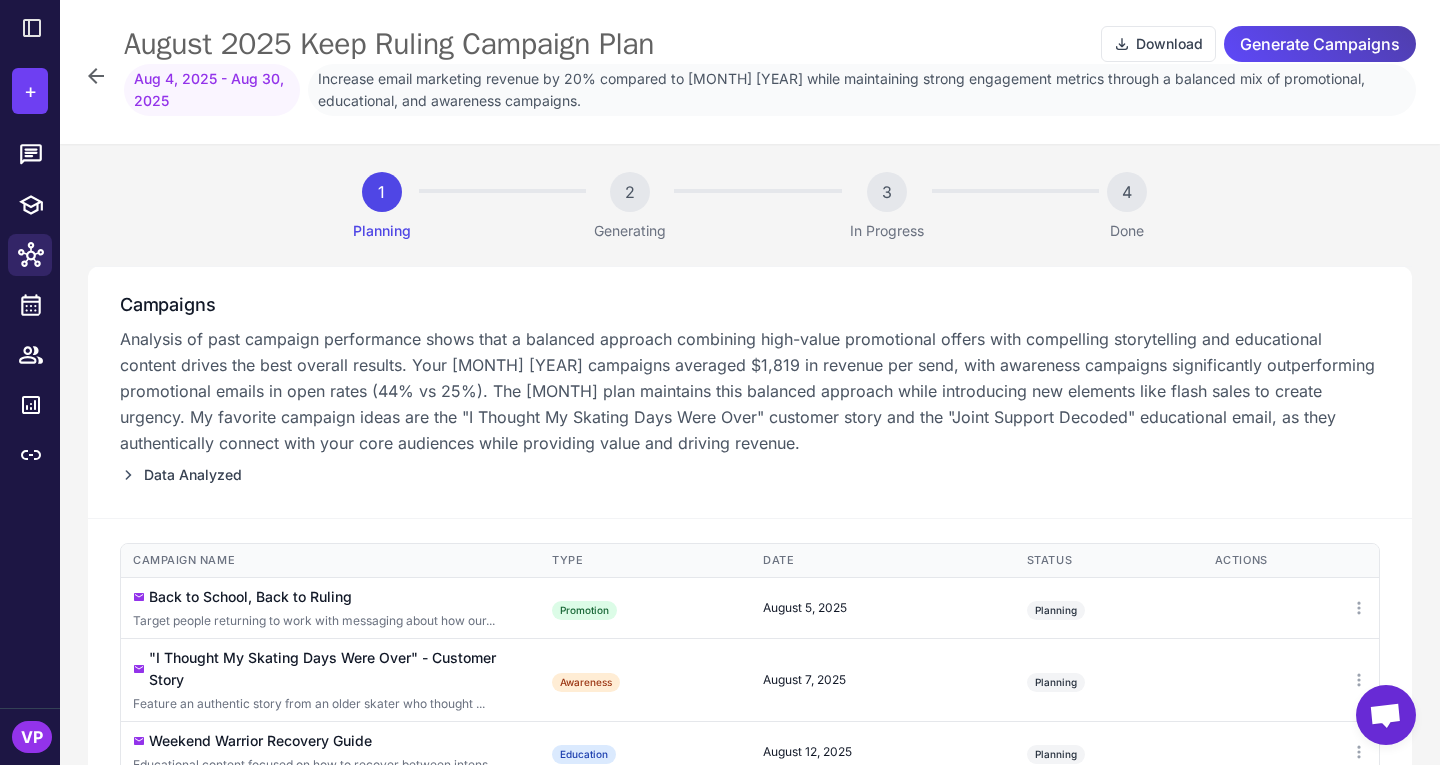 click on "Campaigns" at bounding box center (750, 304) 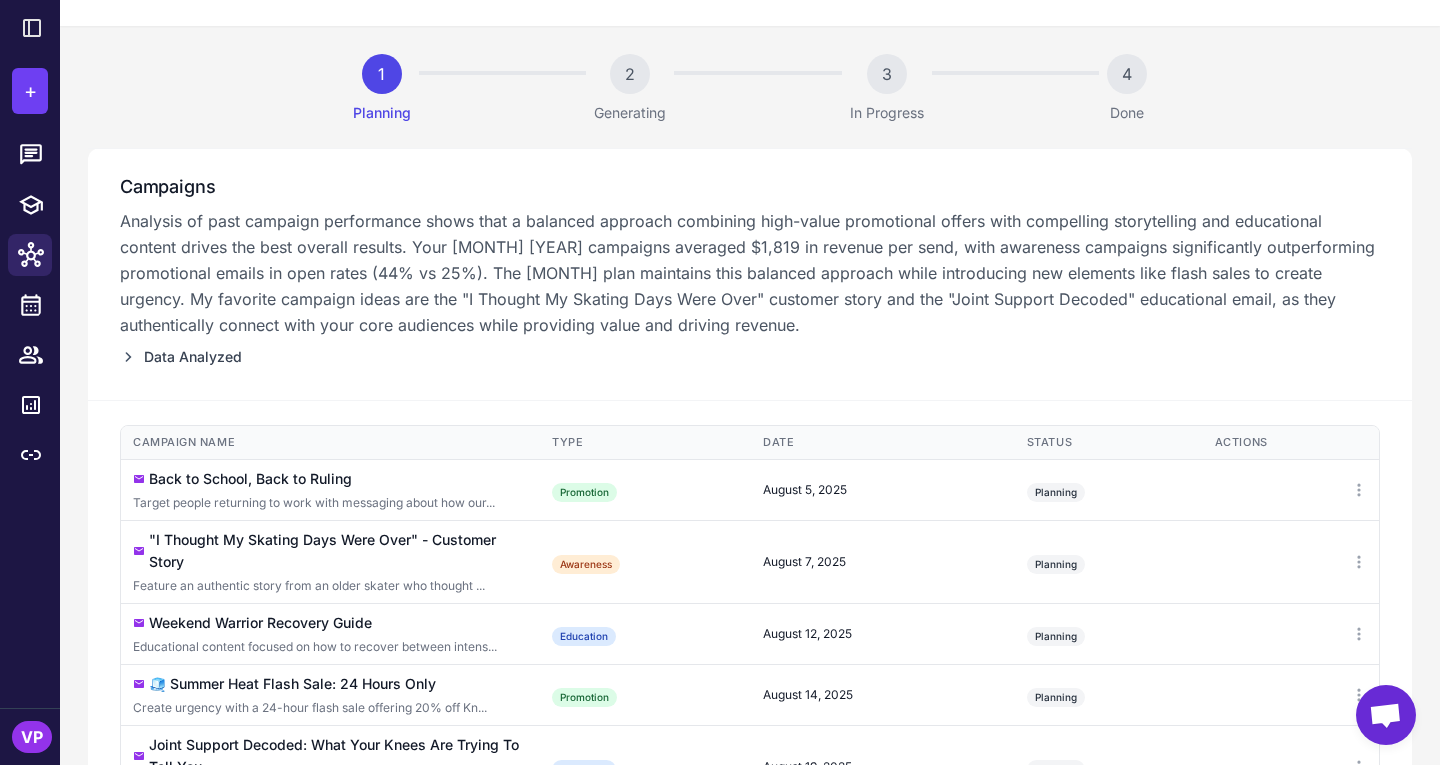 scroll, scrollTop: 119, scrollLeft: 0, axis: vertical 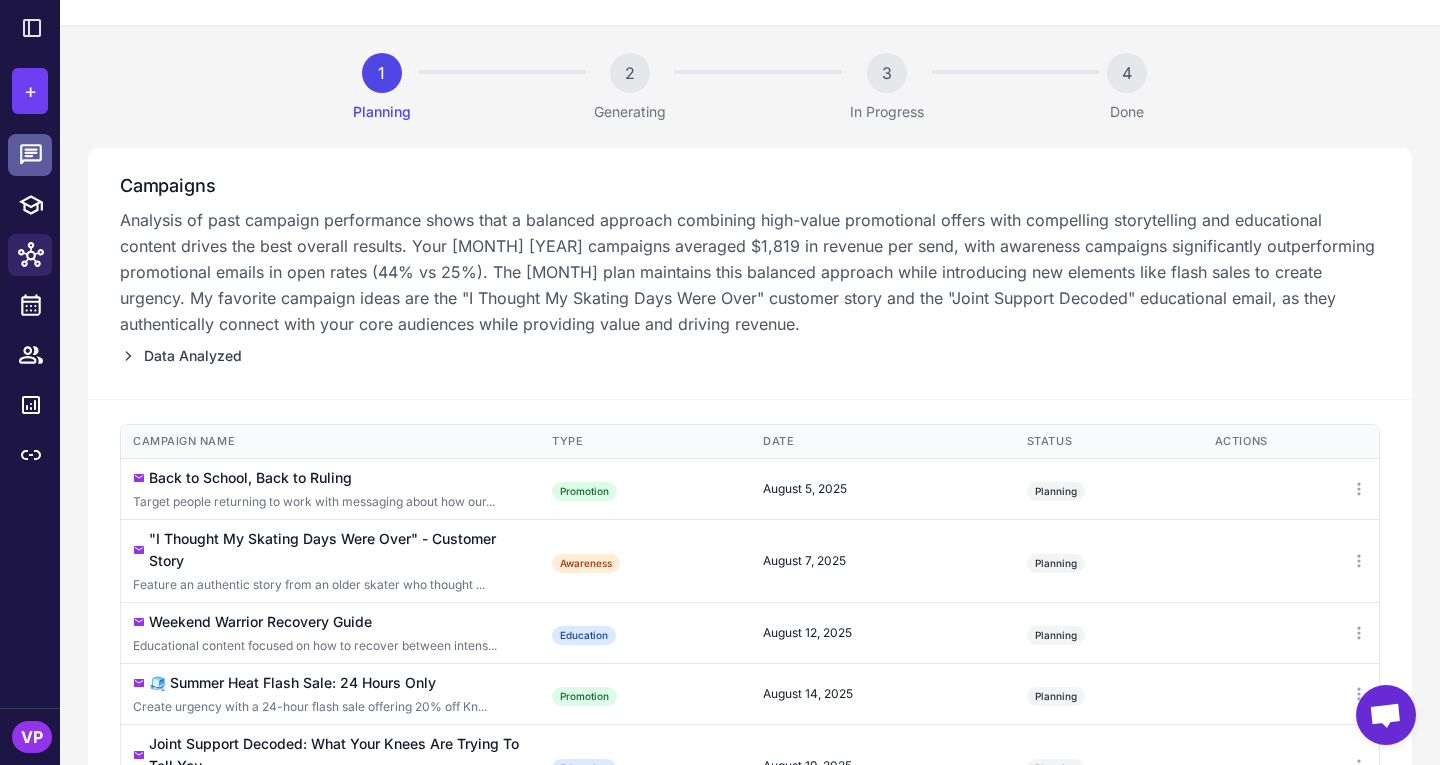 click 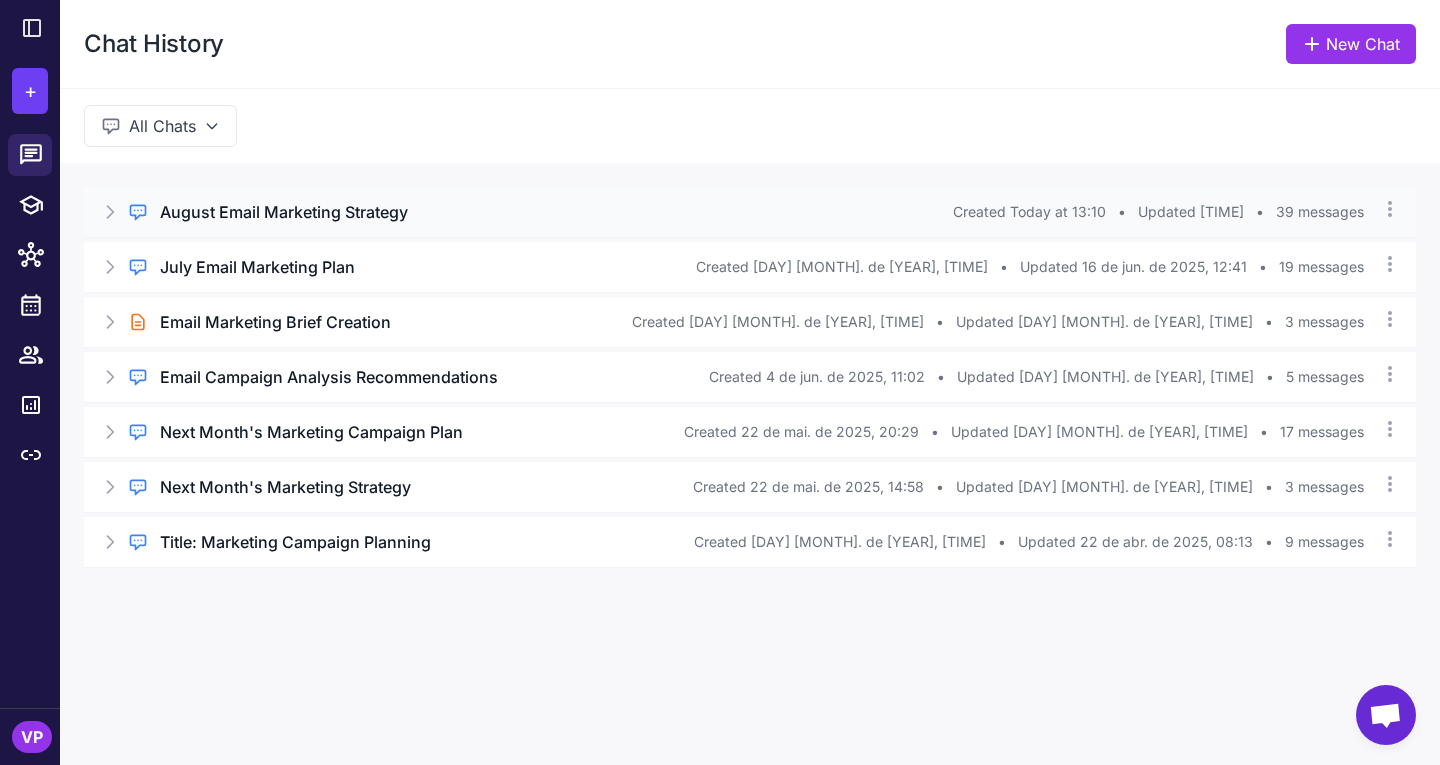 click on "August Email Marketing Strategy" at bounding box center (284, 212) 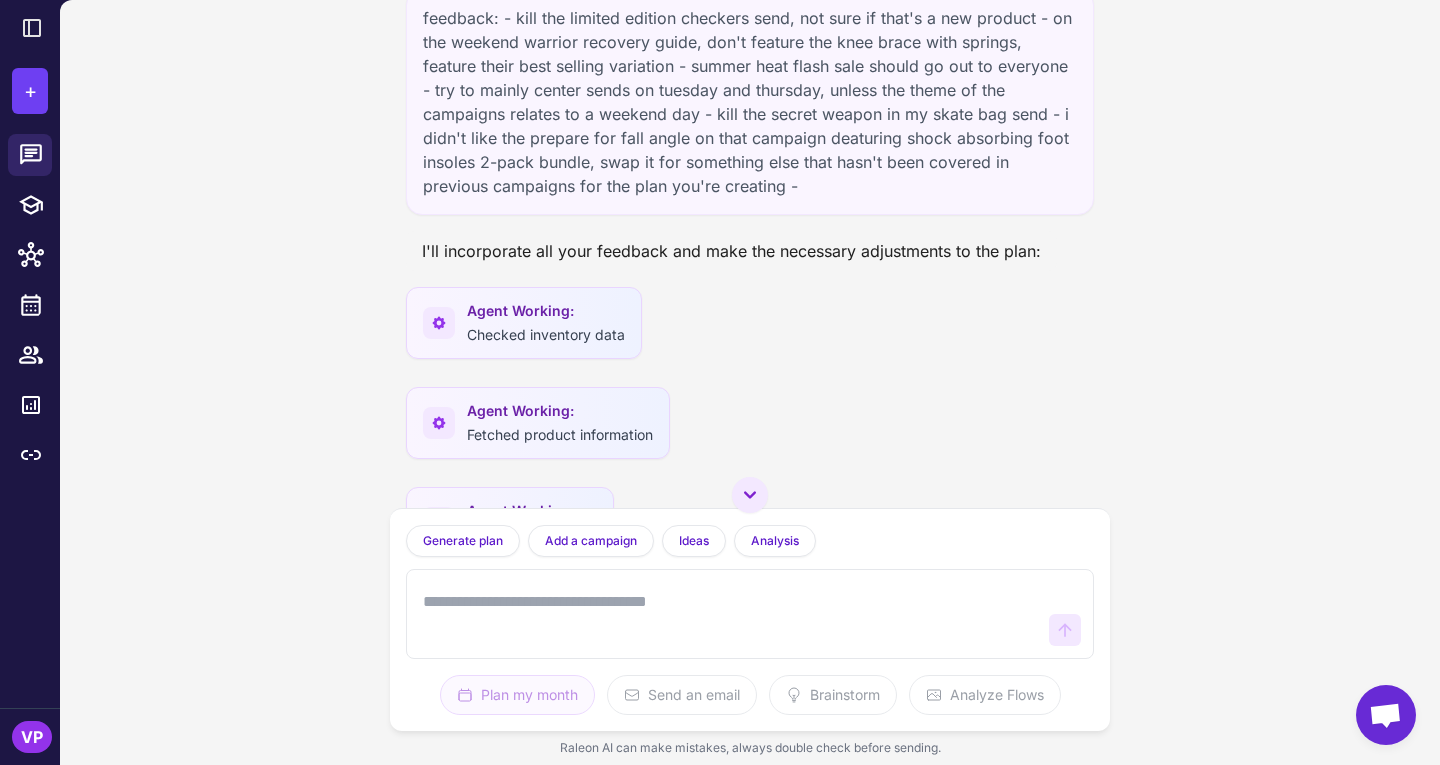 scroll, scrollTop: 3920, scrollLeft: 0, axis: vertical 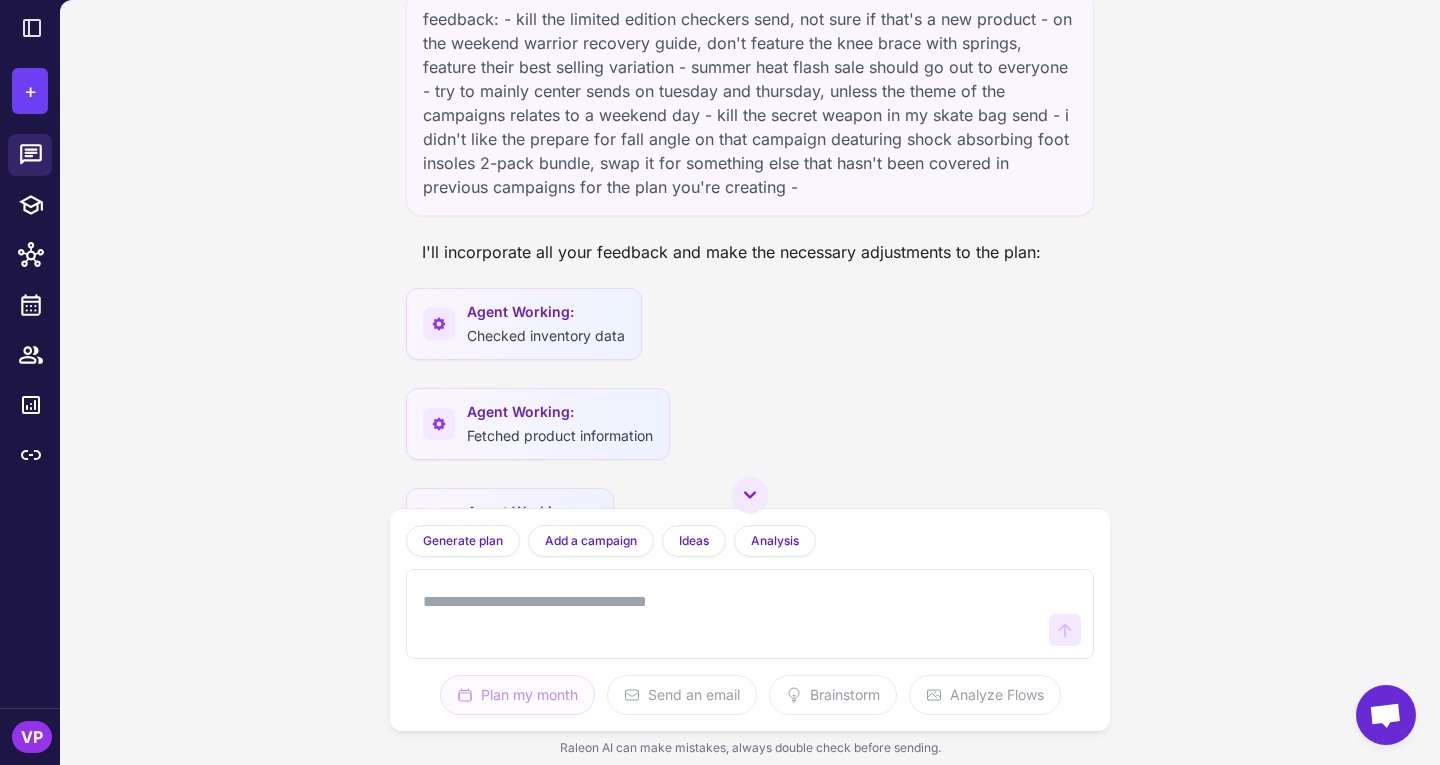 click on "feedback:
- kill the limited edition checkers send, not sure if that's a new product
- on the weekend warrior recovery guide, don't feature the knee brace with springs, feature their best selling variation
-  summer heat flash sale should go out to everyone
- try to mainly center sends on tuesday and thursday, unless the theme of the campaigns relates to a weekend day
- kill the secret weapon in my skate bag send
- i didn't like the prepare for fall angle on that campaign deaturing shock absorbing foot insoles 2-pack bundle, swap it for something else that hasn't been covered in previous campaigns for the plan you're creating
-" at bounding box center (750, 103) 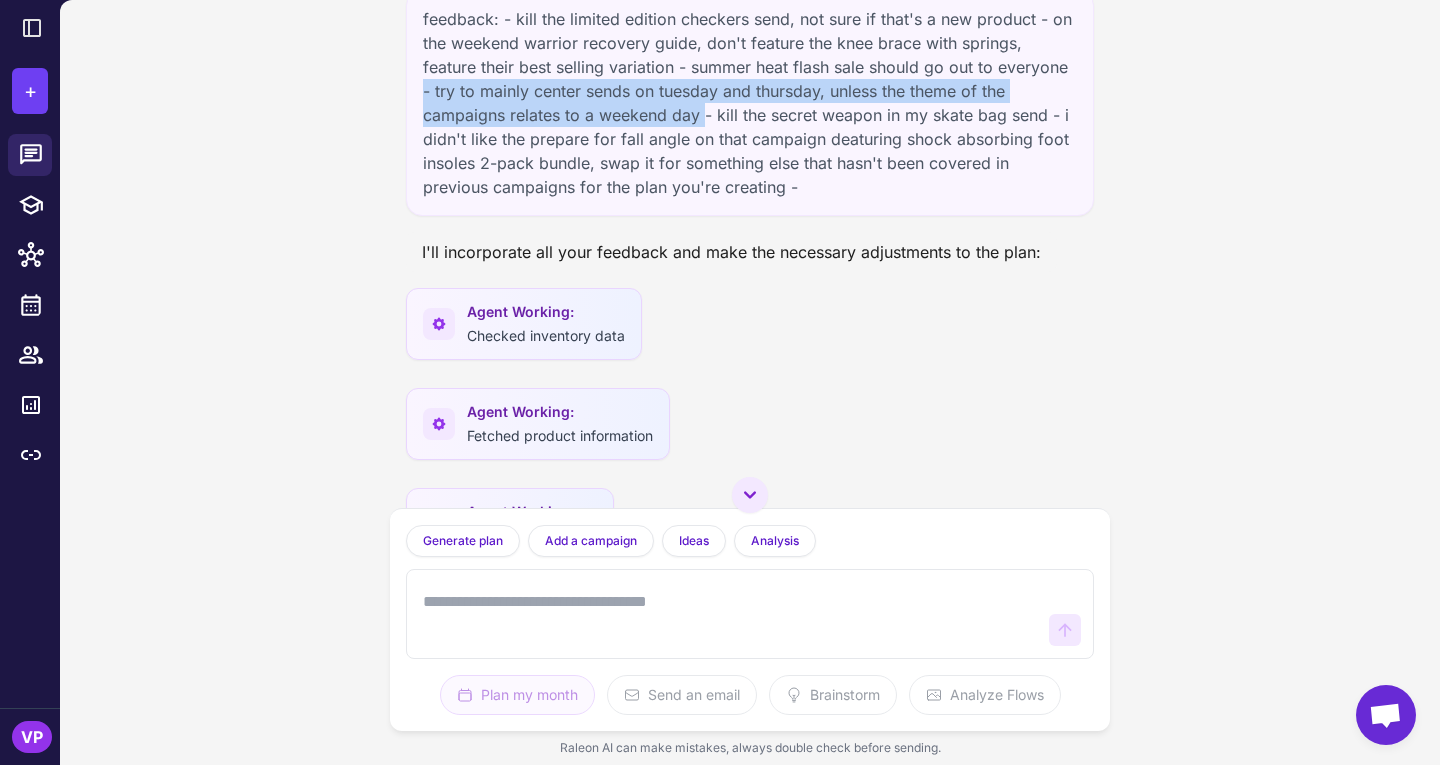 drag, startPoint x: 499, startPoint y: 187, endPoint x: 732, endPoint y: 219, distance: 235.18716 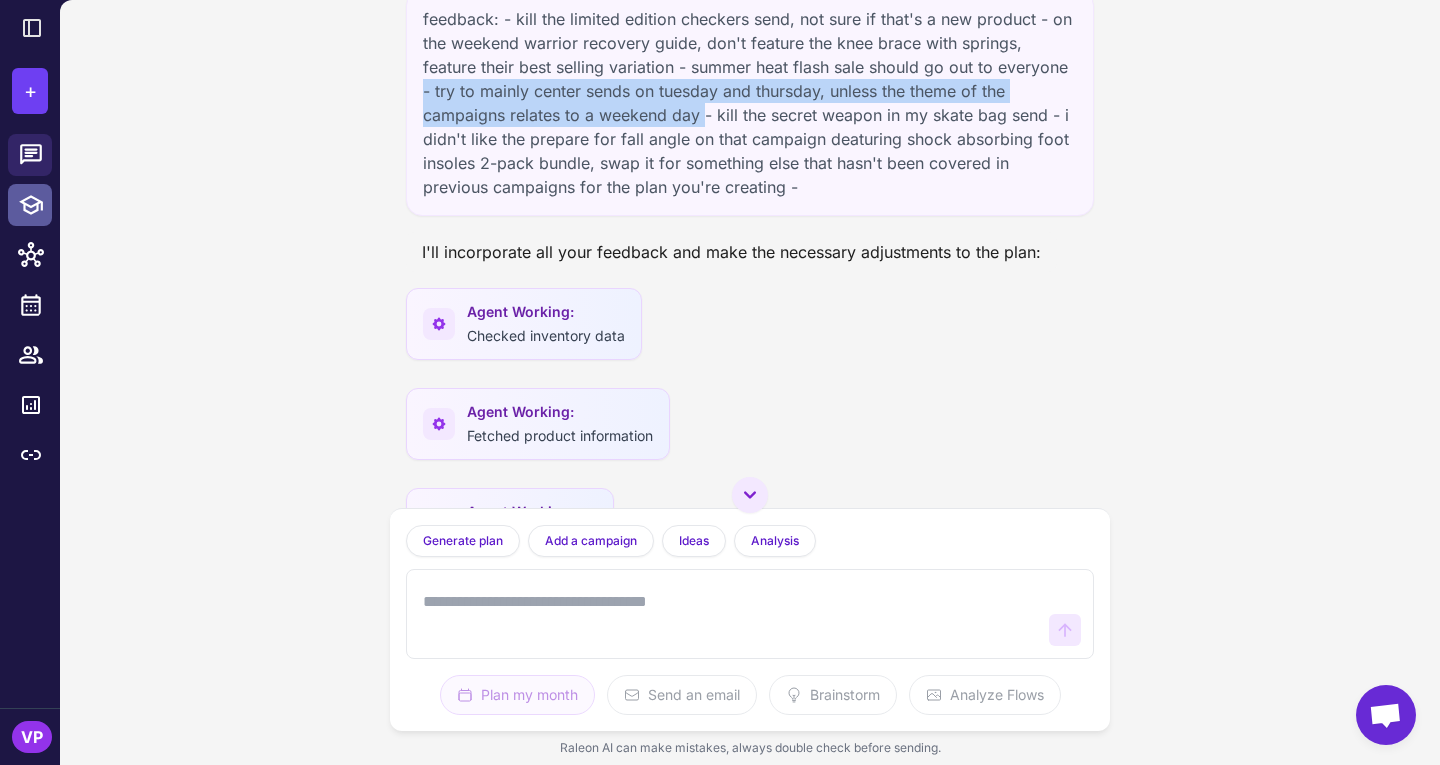 click 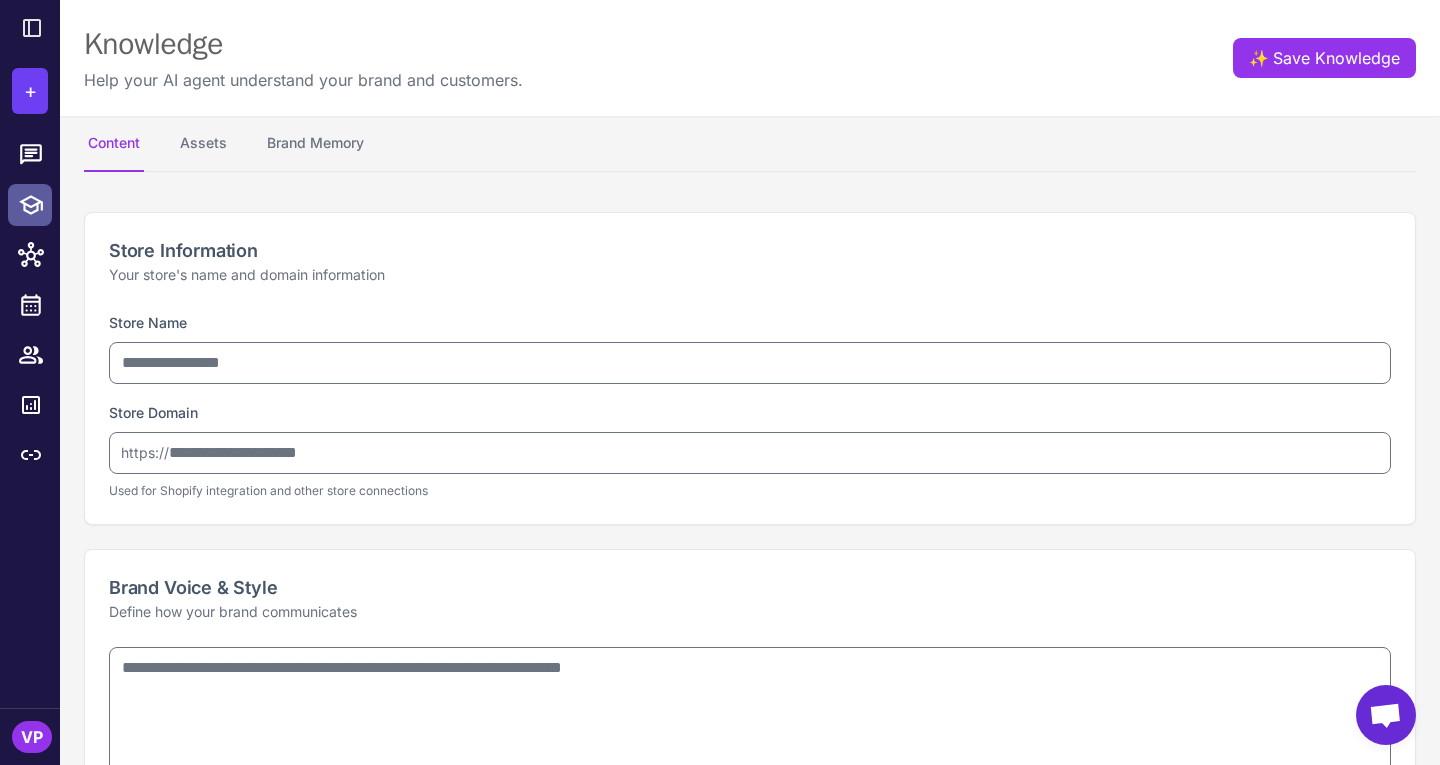 type on "**********" 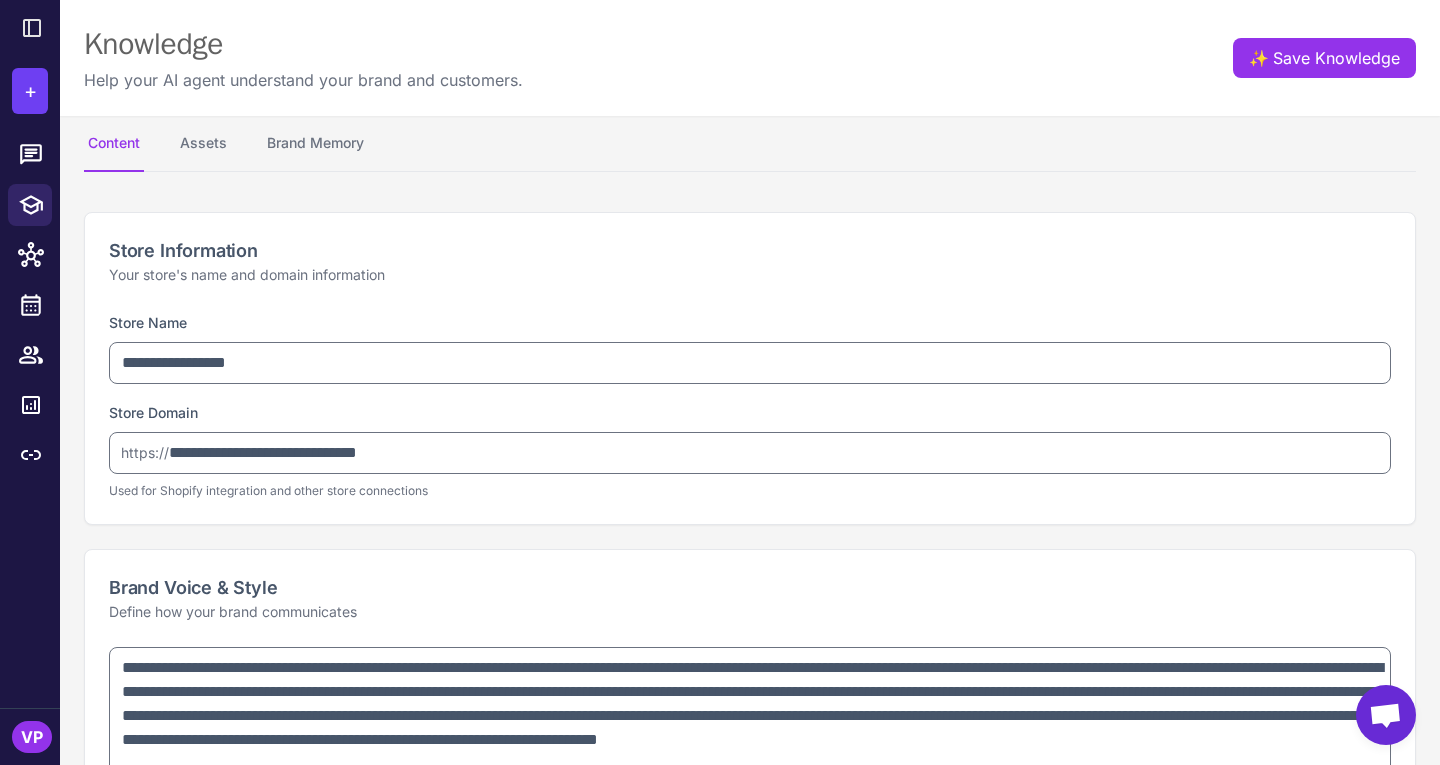 type on "**********" 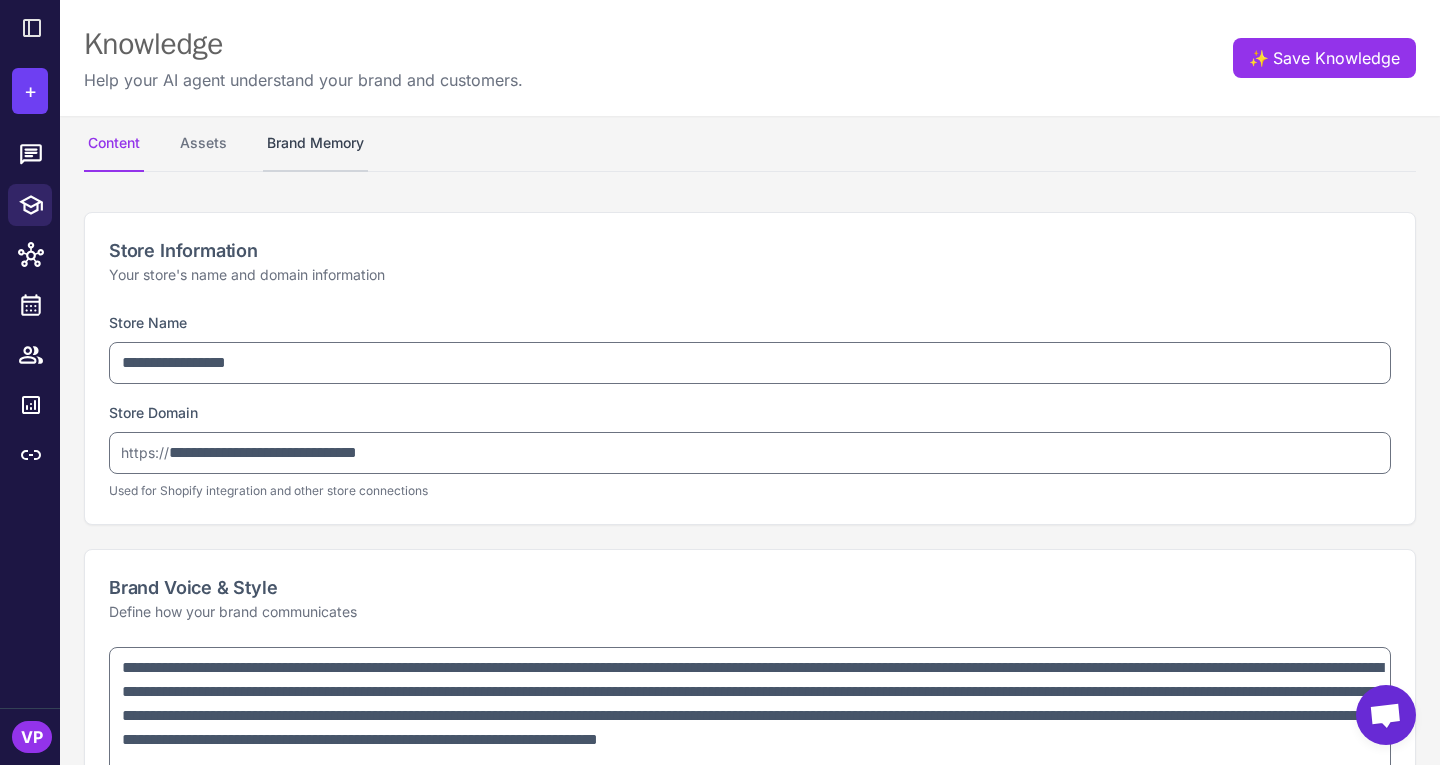 type on "**********" 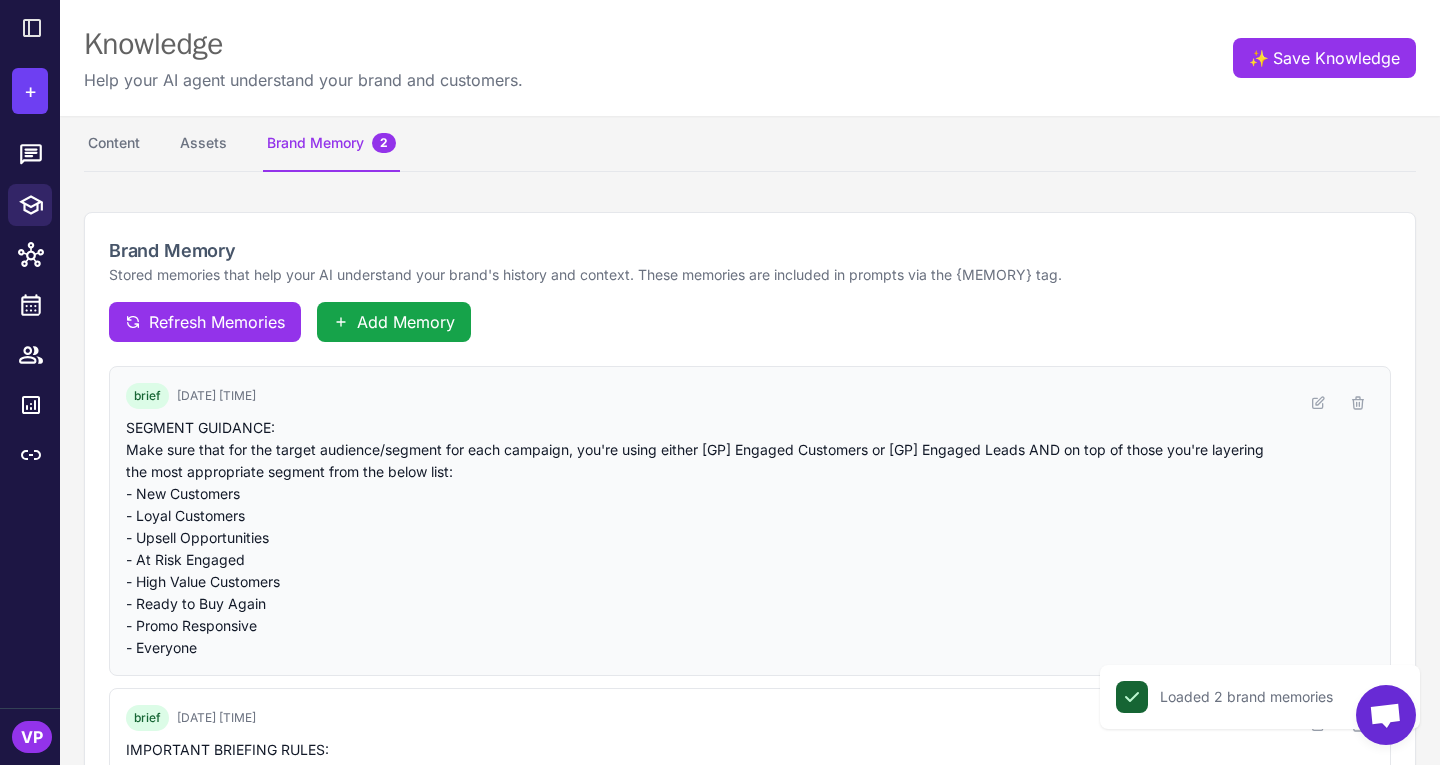 scroll, scrollTop: 106, scrollLeft: 0, axis: vertical 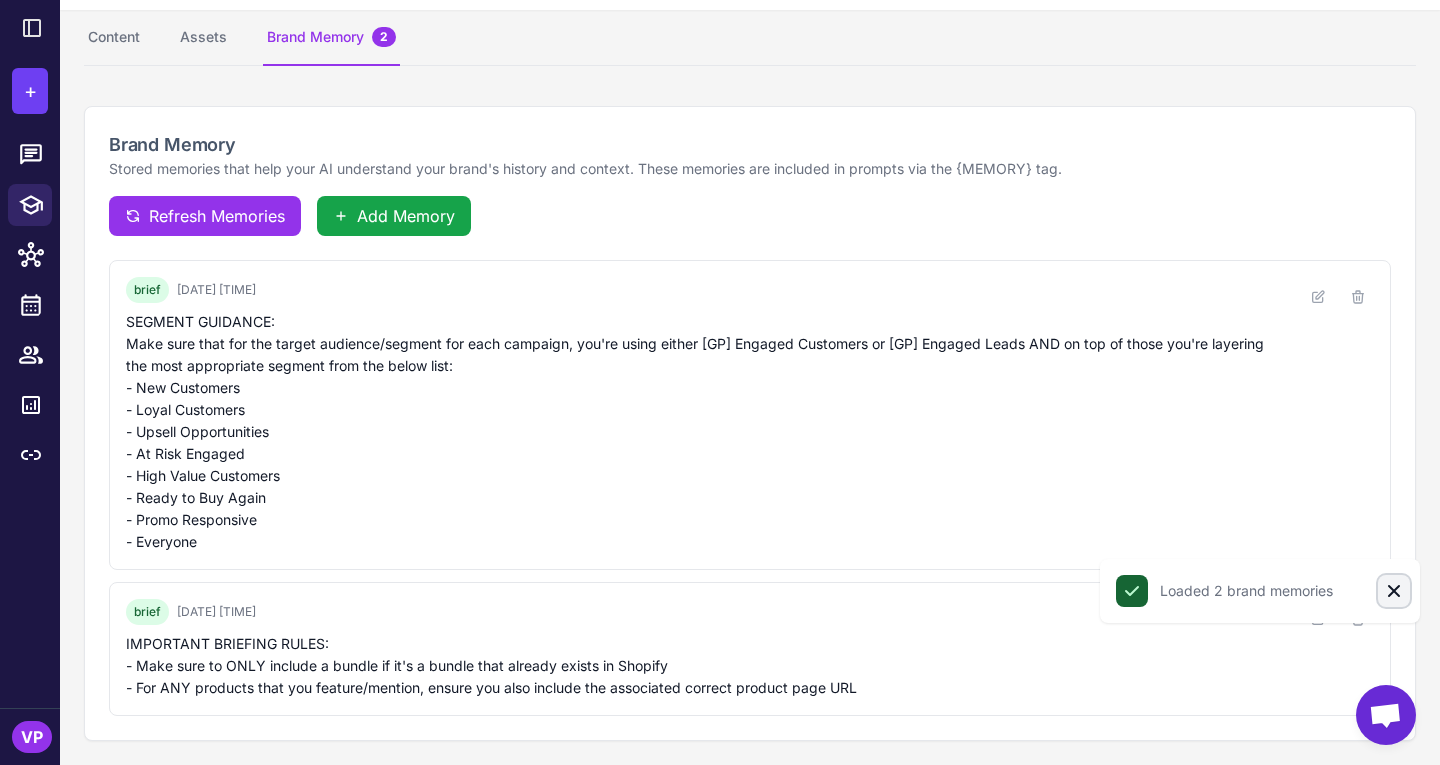 click on "Close" at bounding box center [1394, 591] 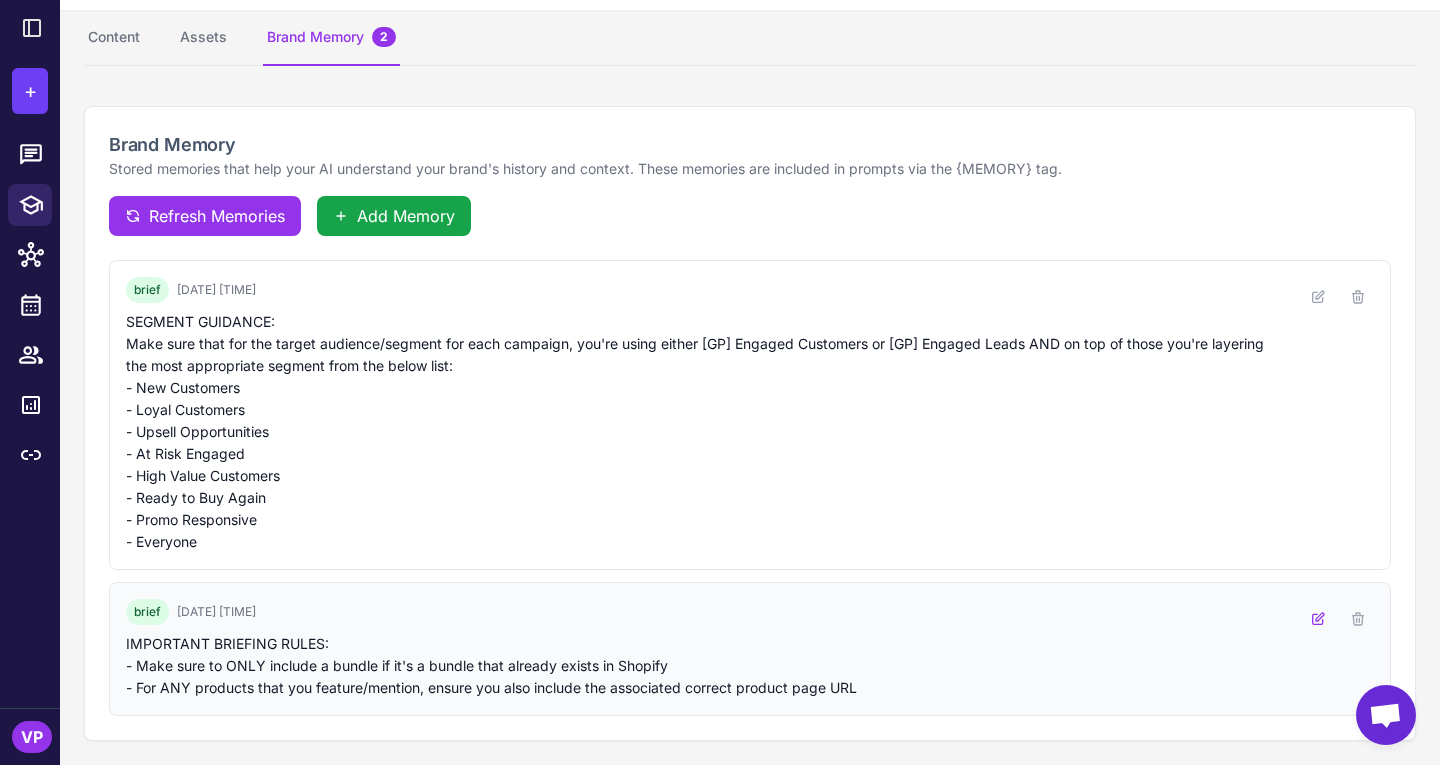click at bounding box center (1318, 619) 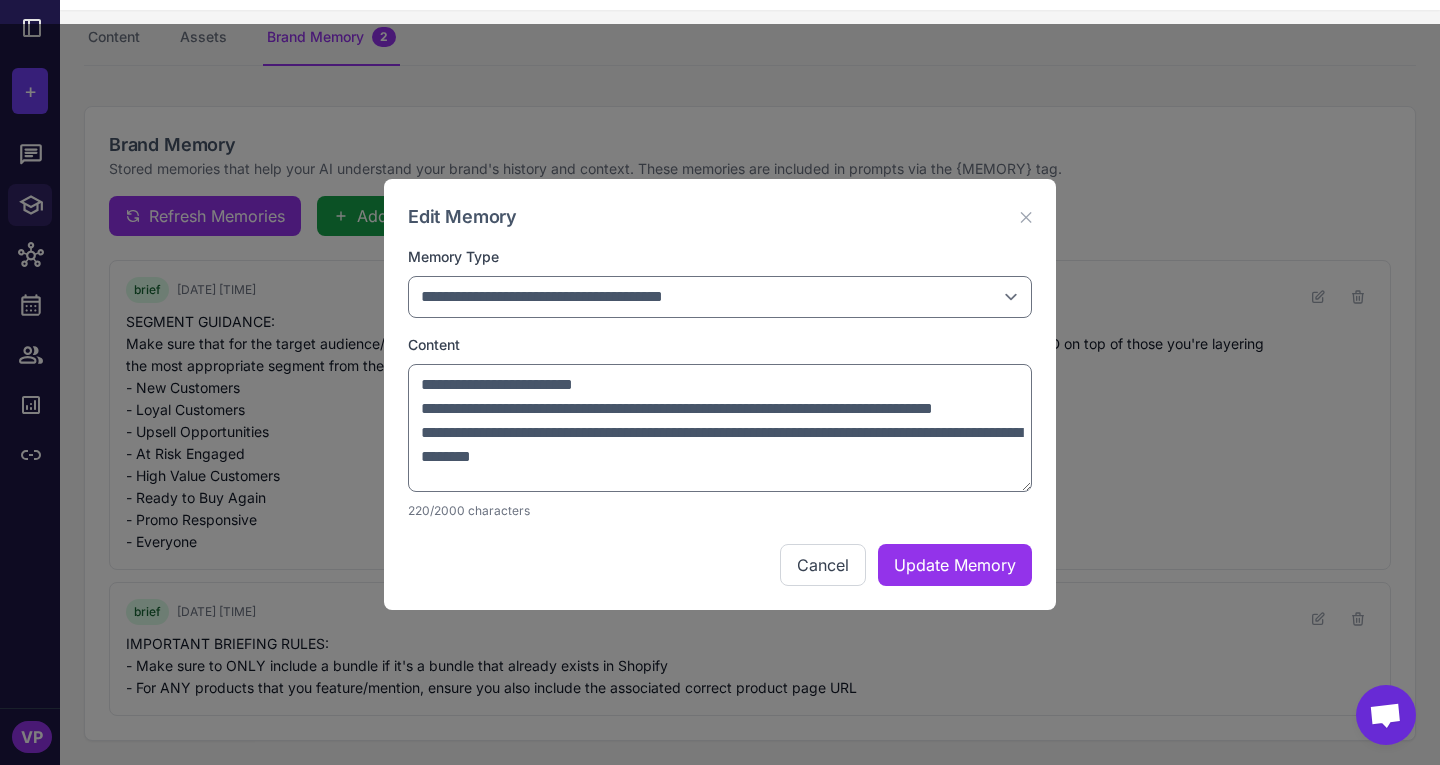 type 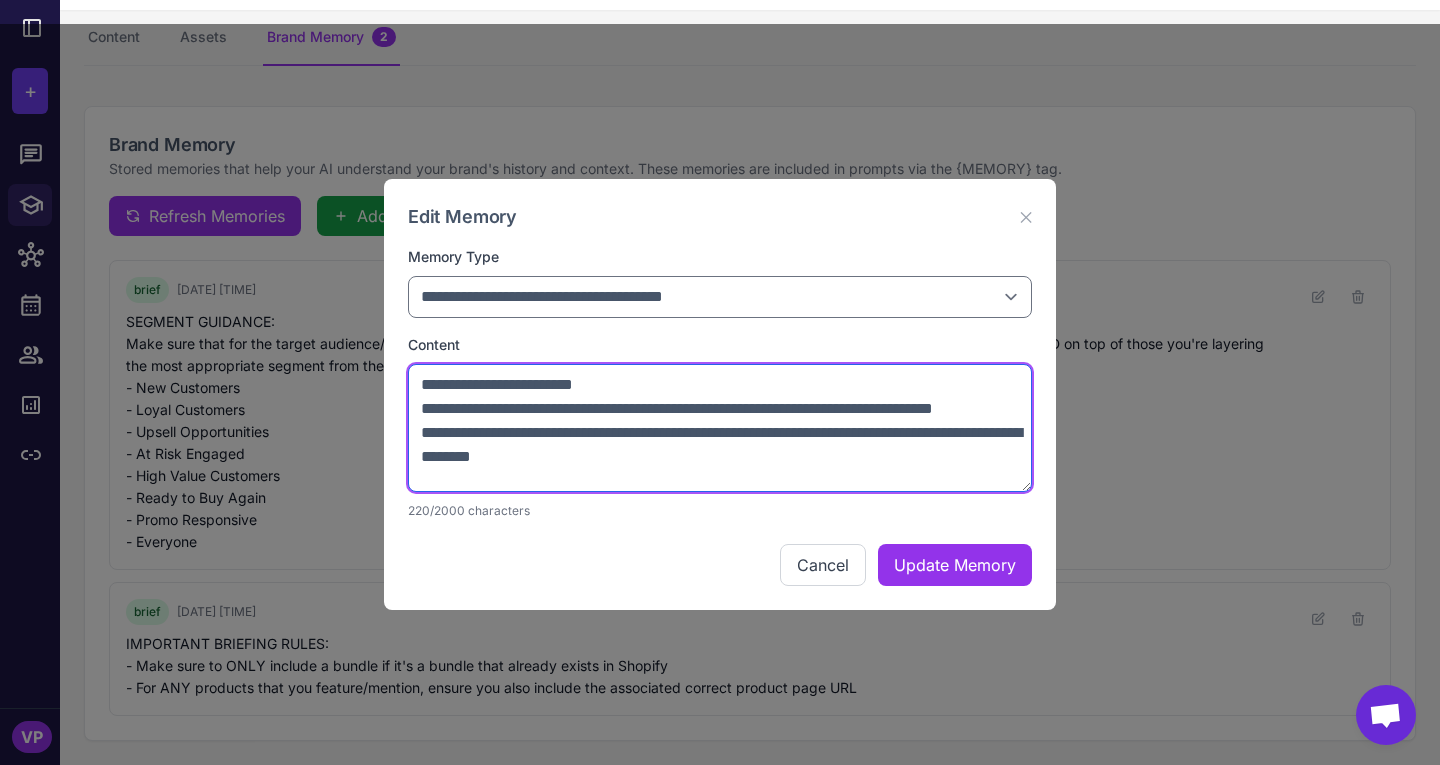click on "**********" at bounding box center (720, 428) 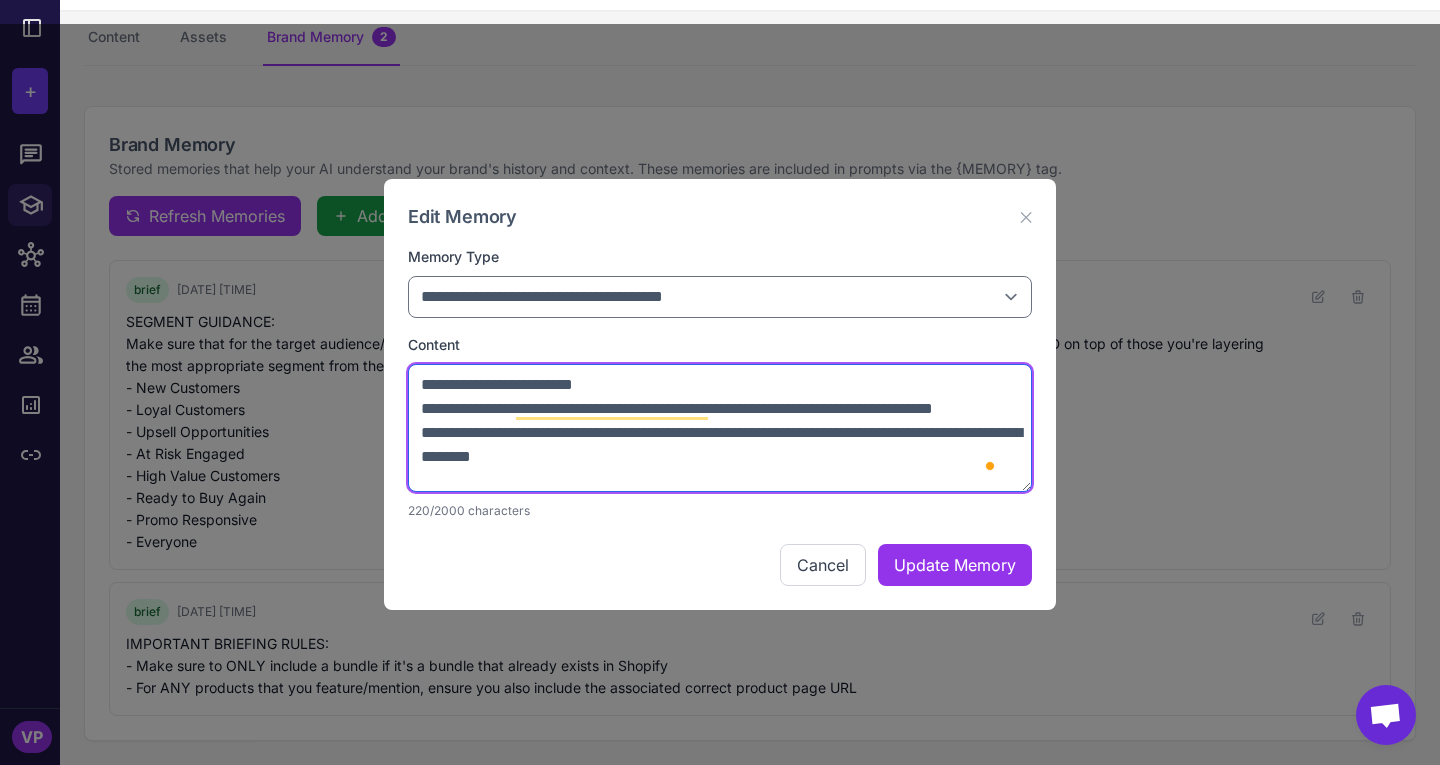 click on "**********" at bounding box center (720, 428) 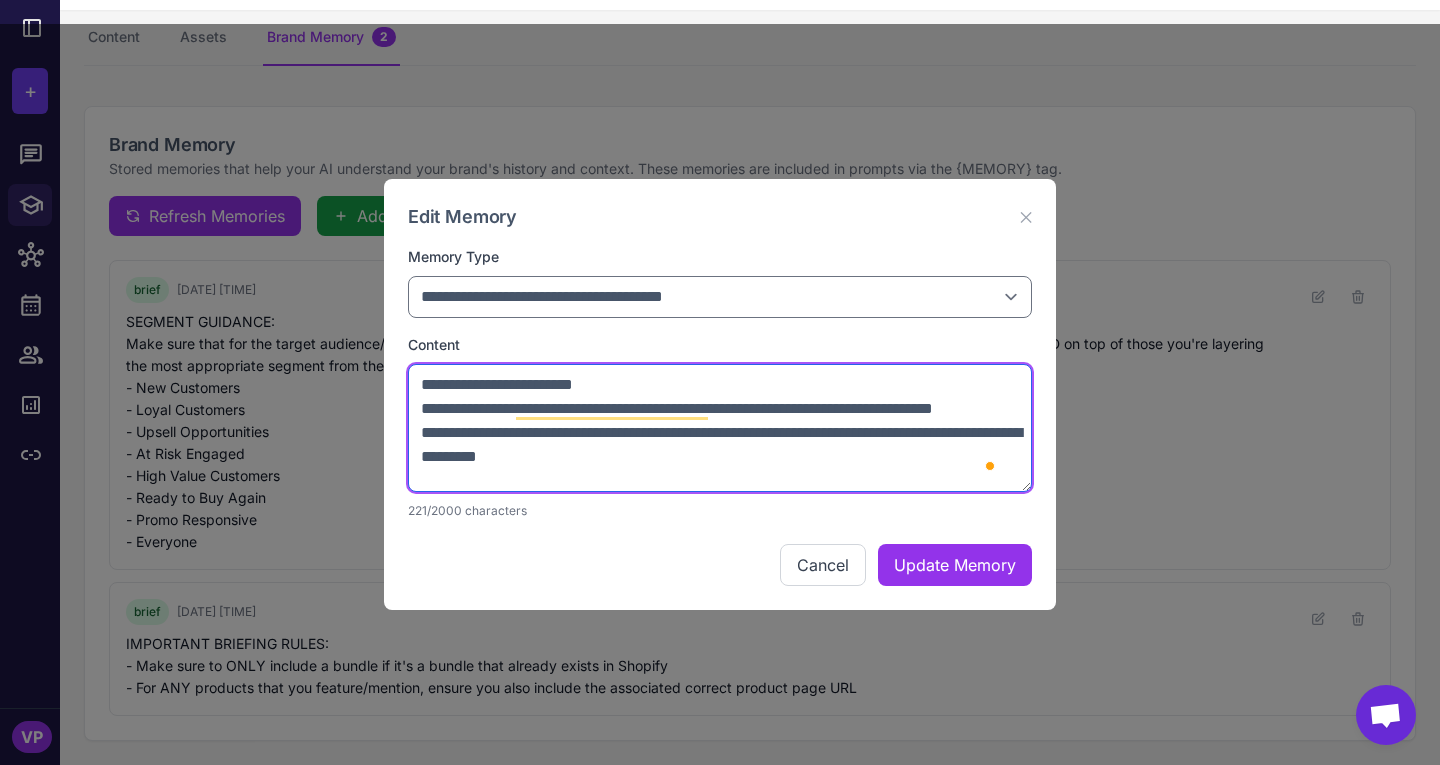 scroll, scrollTop: 24, scrollLeft: 0, axis: vertical 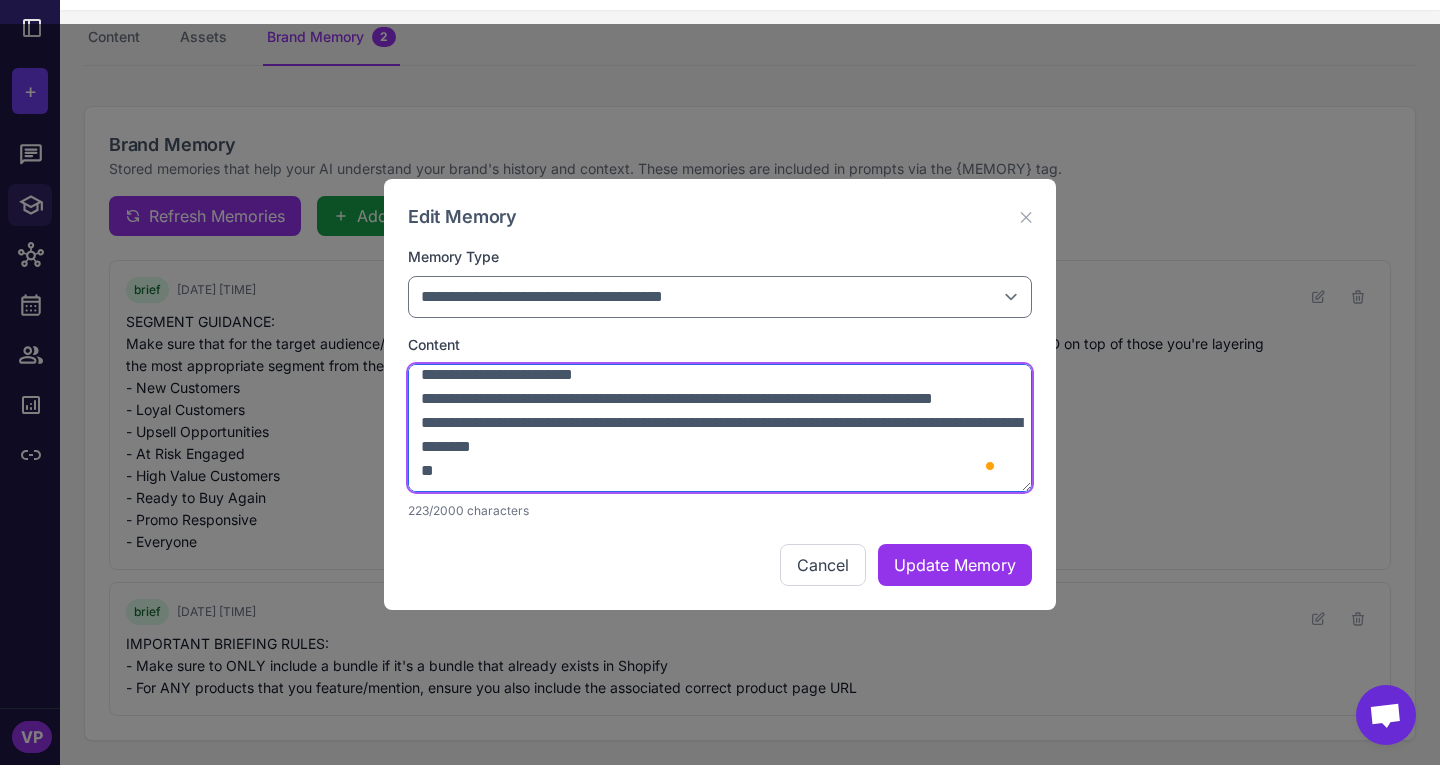 paste on "**********" 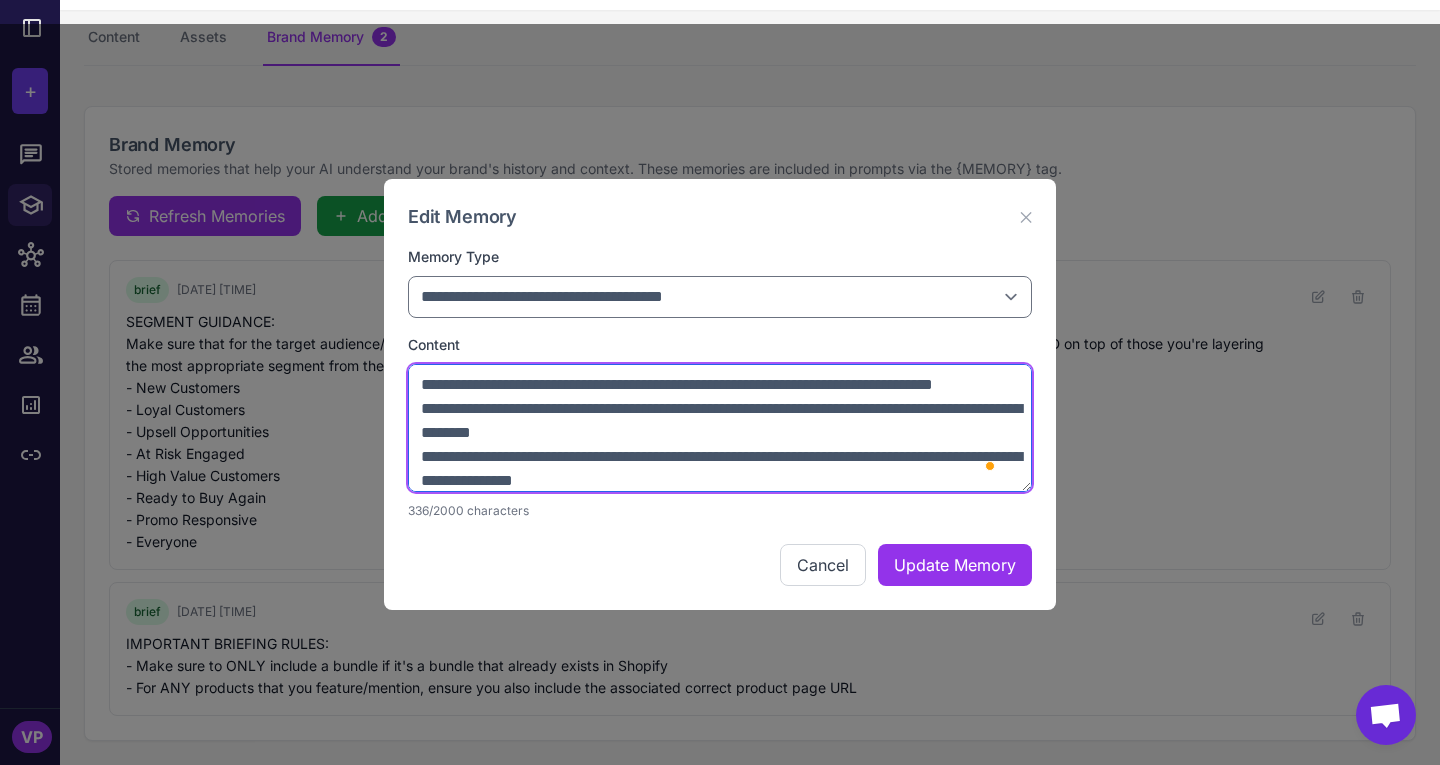 scroll, scrollTop: 48, scrollLeft: 0, axis: vertical 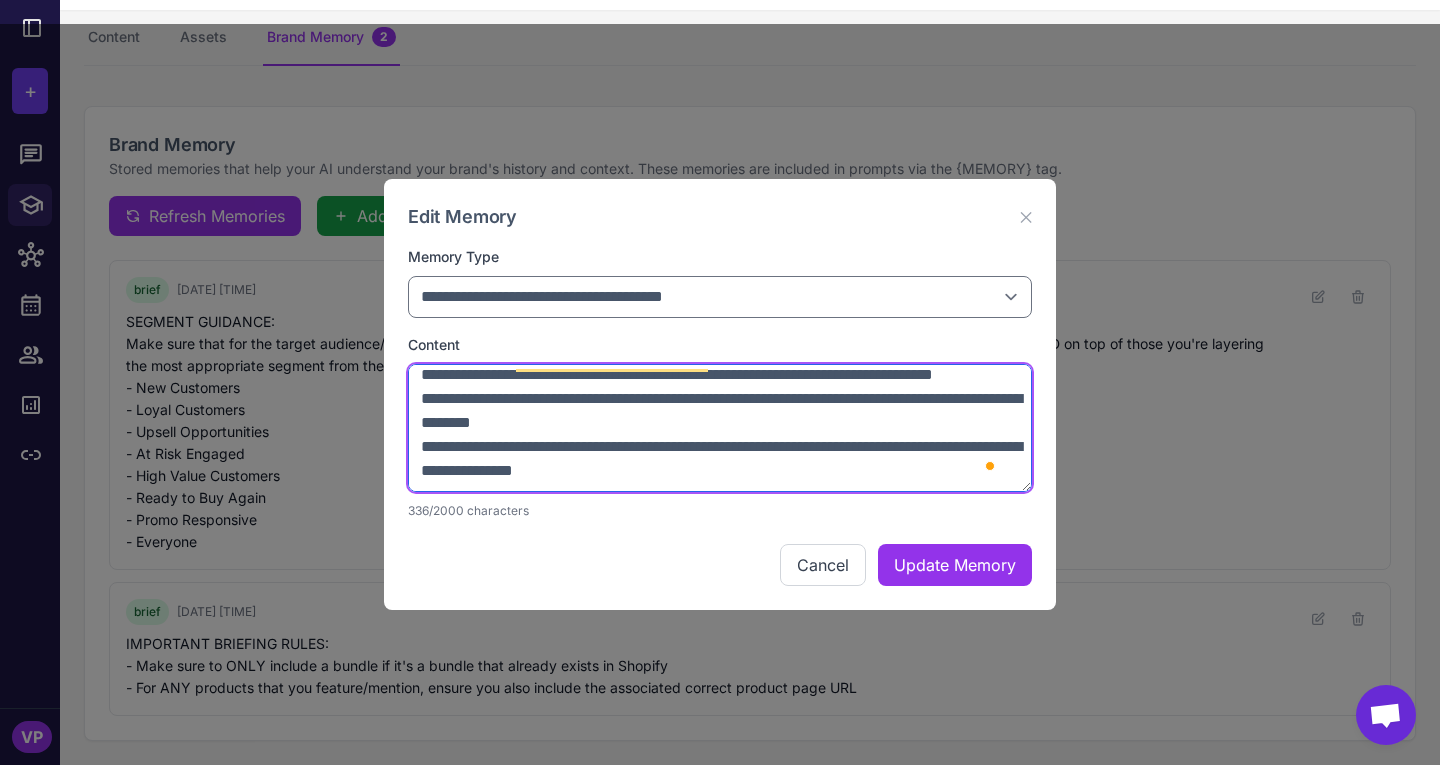 click on "**********" at bounding box center (720, 428) 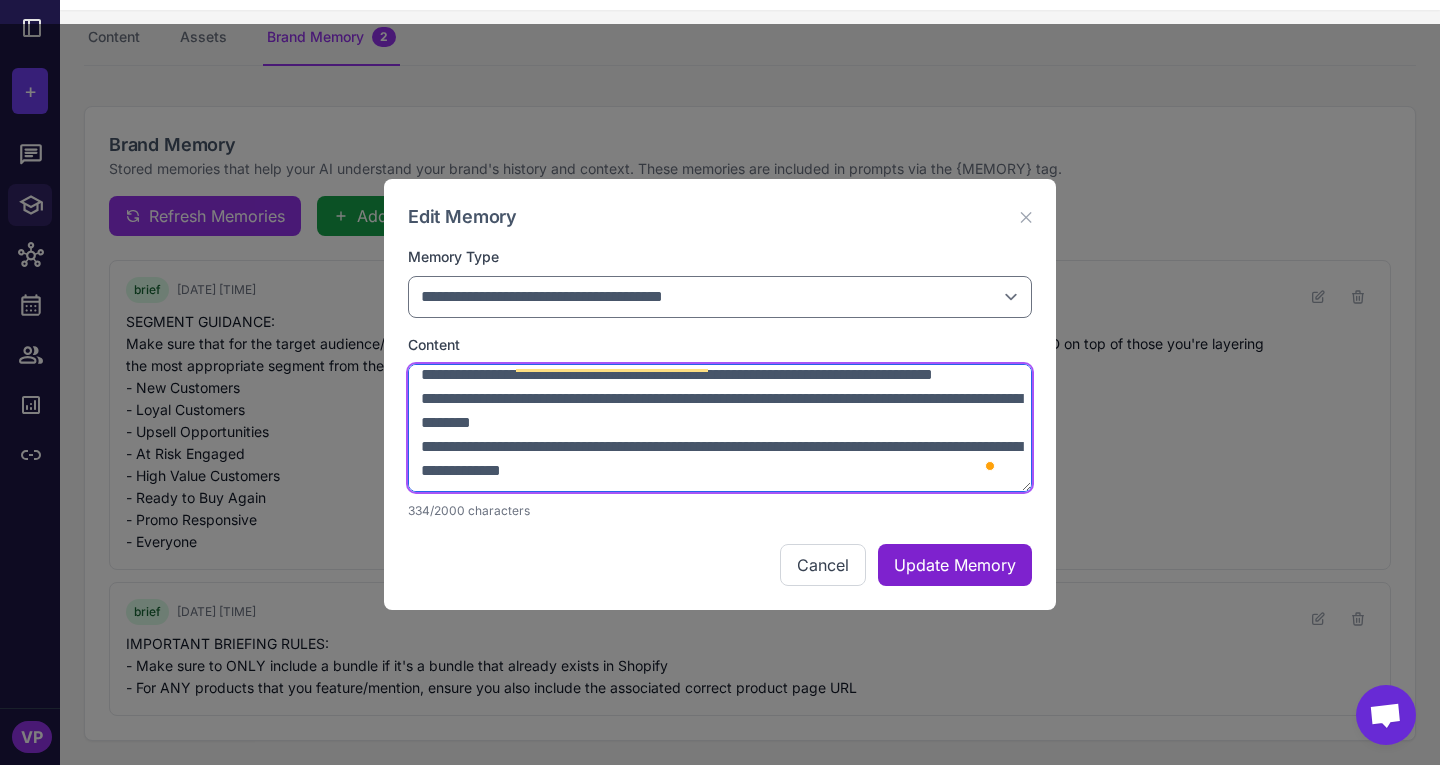 type on "**********" 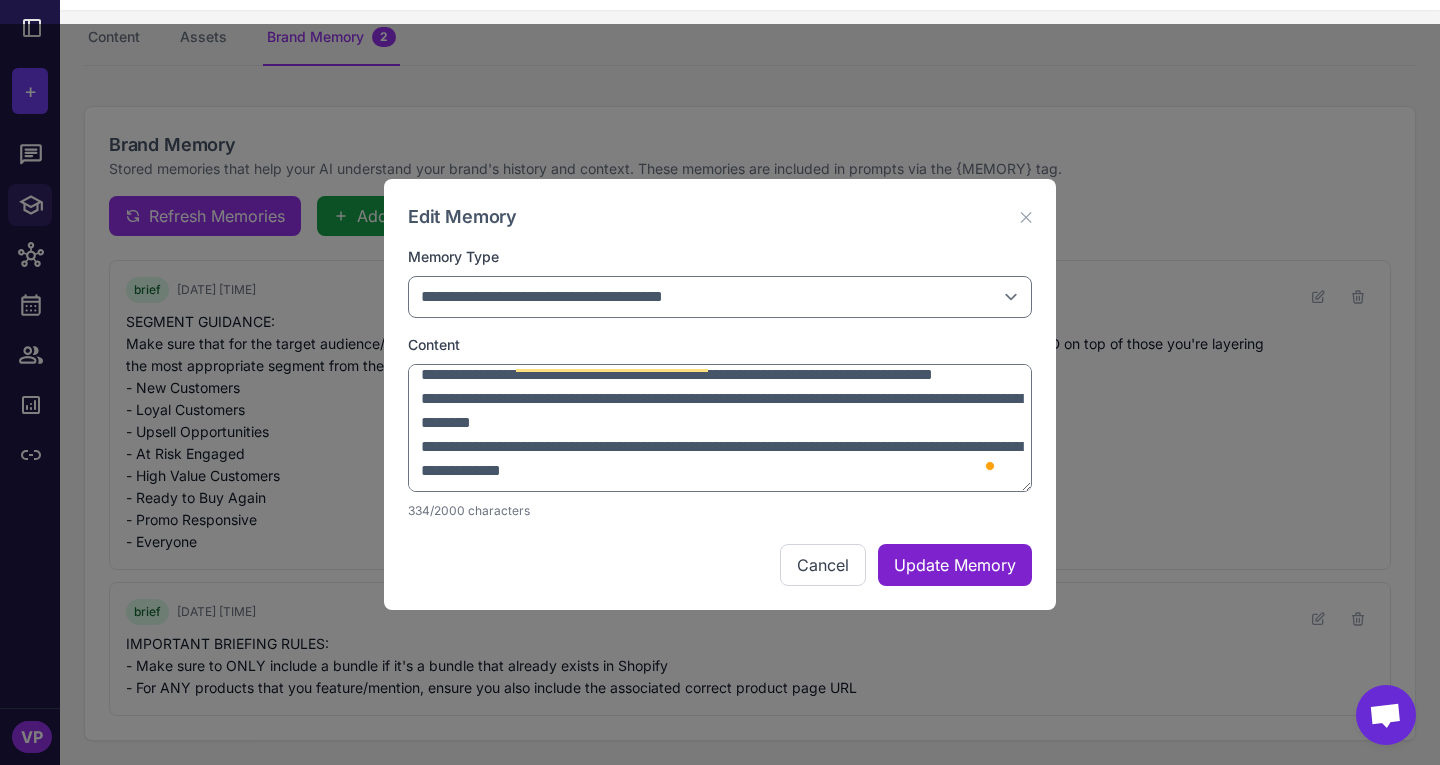 click on "Update Memory" at bounding box center (955, 565) 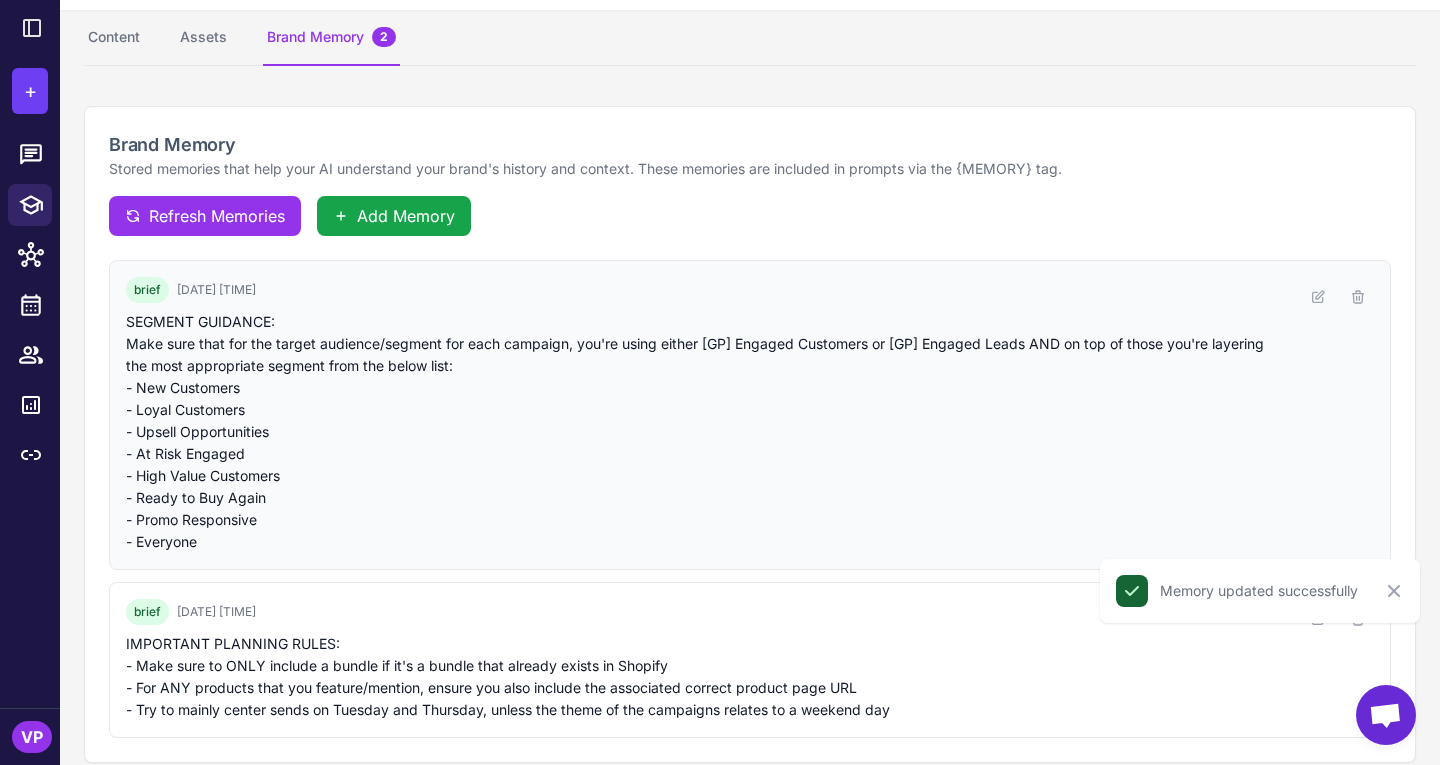 scroll, scrollTop: 128, scrollLeft: 0, axis: vertical 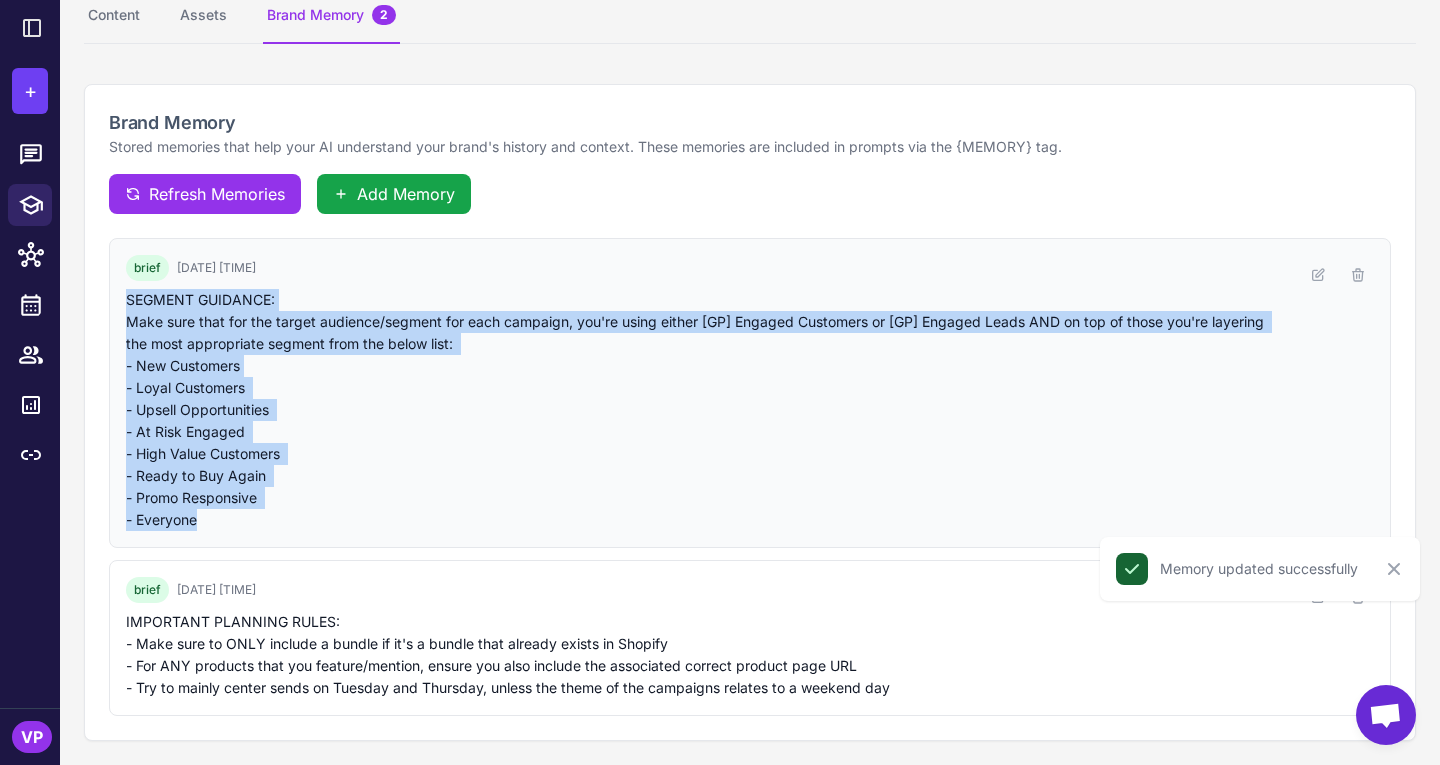drag, startPoint x: 224, startPoint y: 518, endPoint x: 126, endPoint y: 300, distance: 239.01465 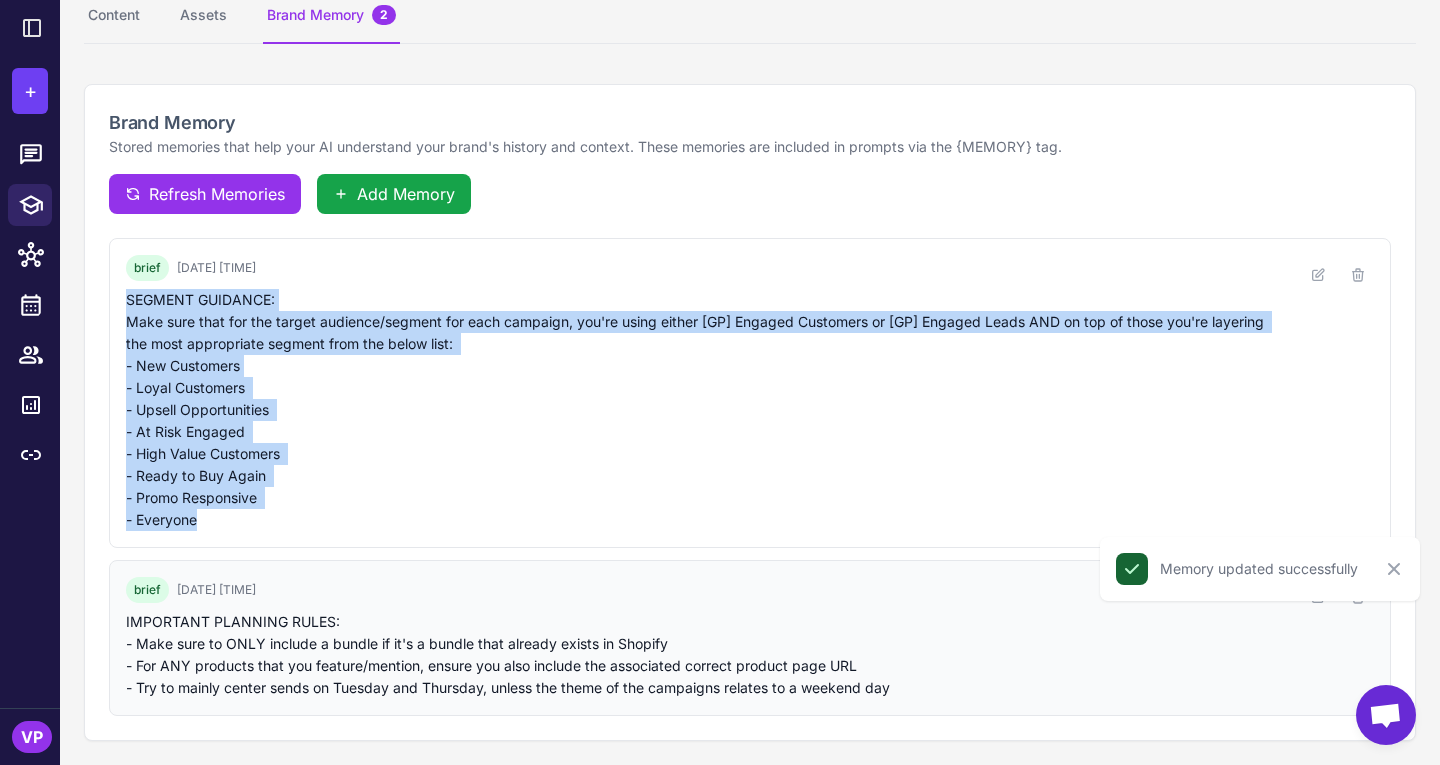 copy on "SEGMENT GUIDANCE:
Make sure that for the target audience/segment for each campaign, you're using either [GP] Engaged Customers or [GP] Engaged Leads AND on top of those you're layering the most appropriate segment from the below list:
- New Customers
- Loyal Customers
- Upsell Opportunities
- At Risk Engaged
- High Value Customers
- Ready to Buy Again
- Promo Responsive
- Everyone" 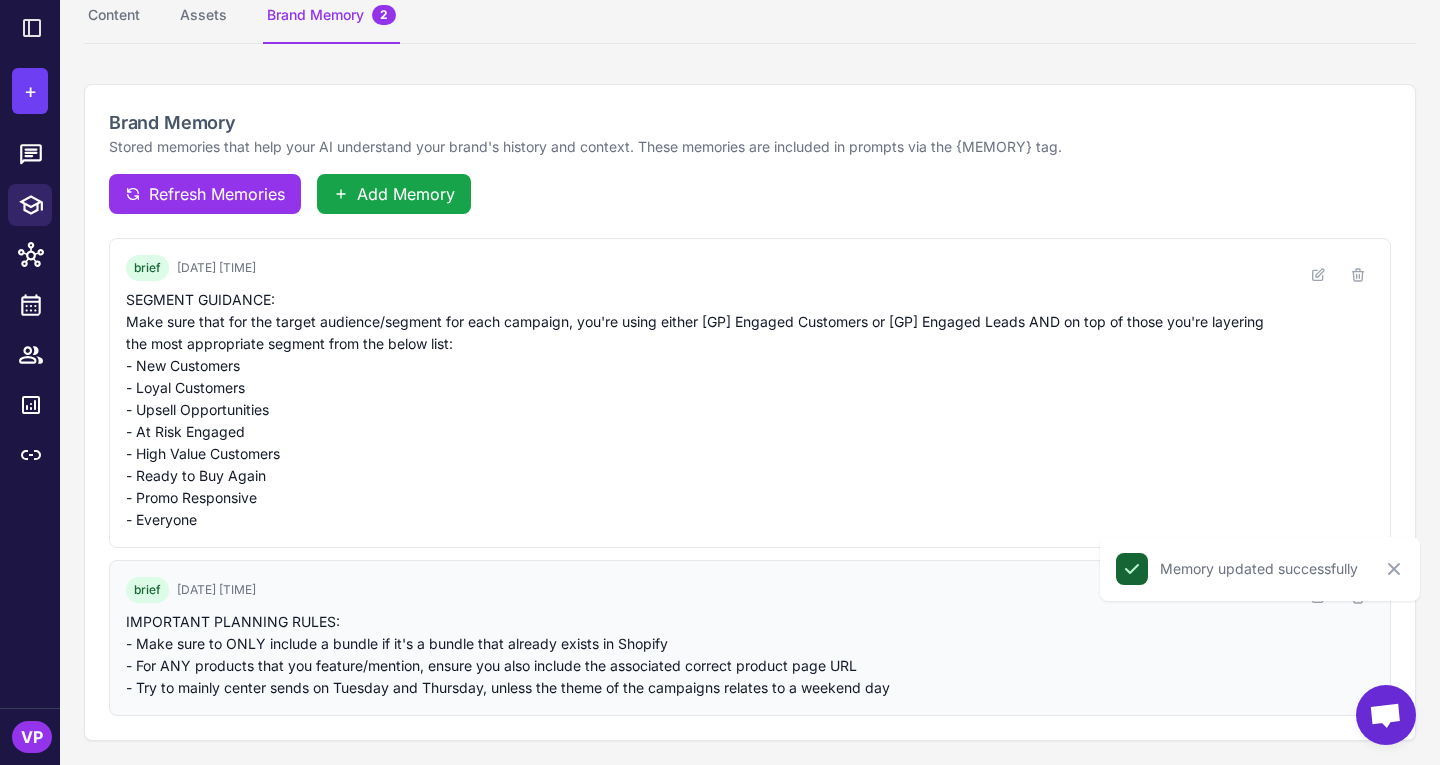 click on "brief 15/07/2025 14:02 IMPORTANT PLANNING RULES:
- Make sure to ONLY include a bundle if it's a bundle that already exists in Shopify
- For ANY products that you feature/mention, ensure you also include the associated correct product page URL
- Try to mainly center sends on Tuesday and Thursday, unless the theme of the campaigns relates to a weekend day" at bounding box center [706, 638] 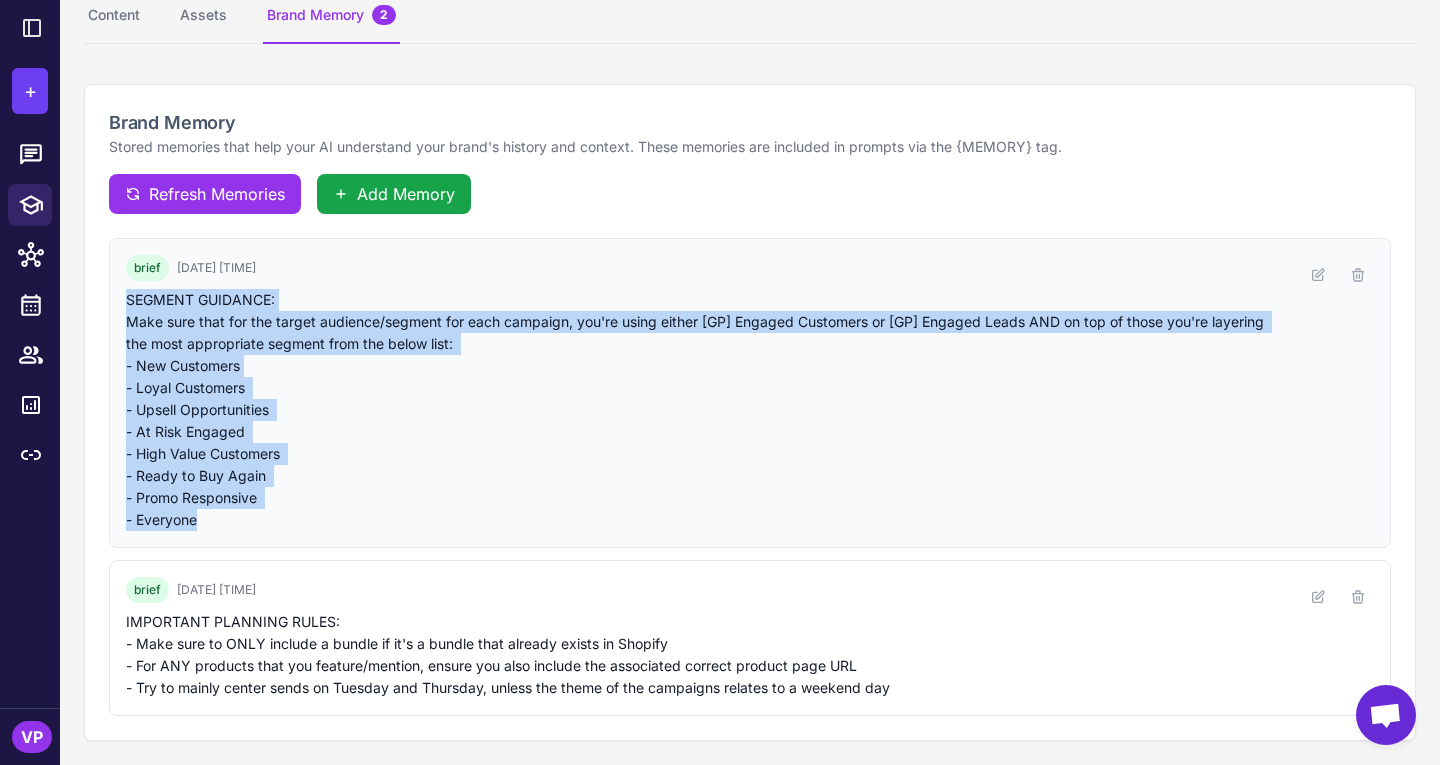 drag, startPoint x: 203, startPoint y: 521, endPoint x: 124, endPoint y: 295, distance: 239.40968 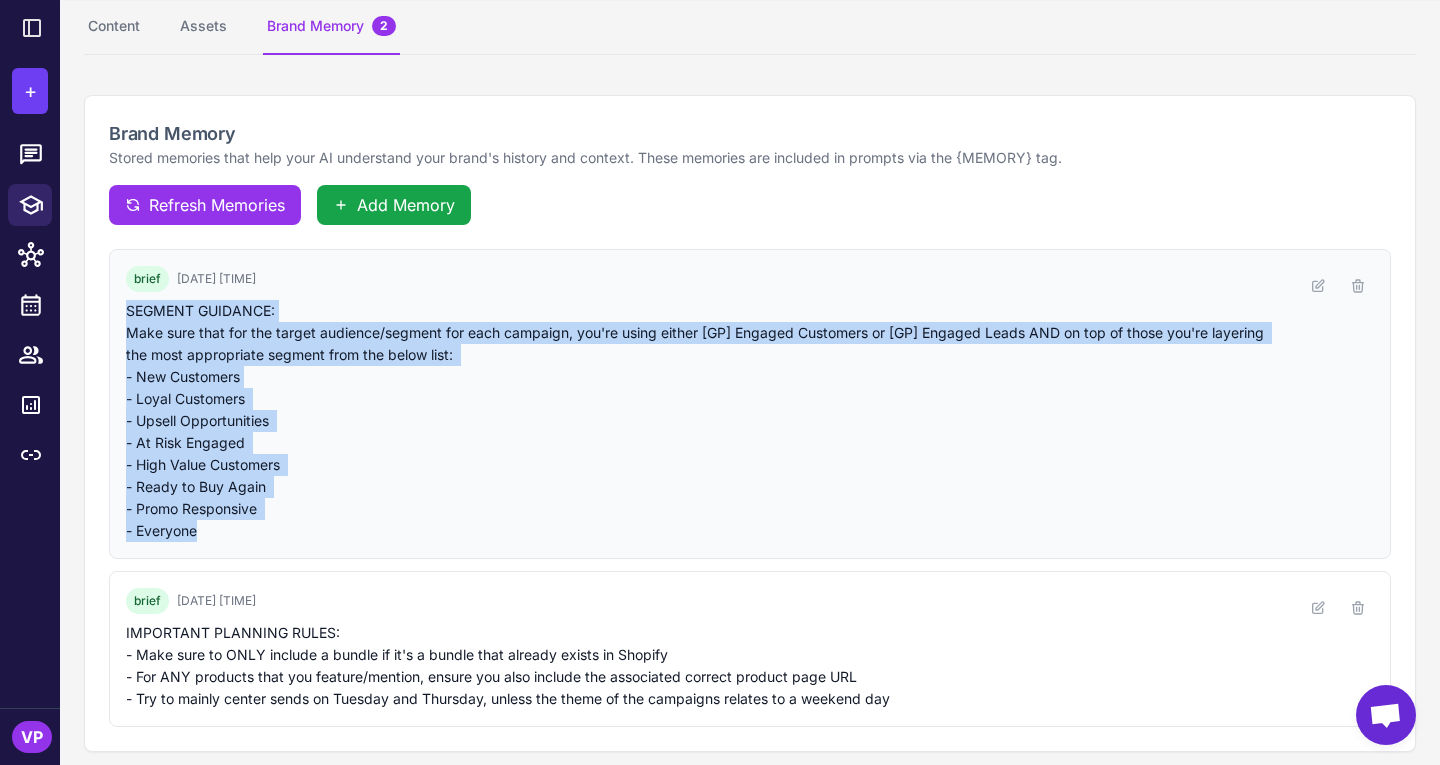 scroll, scrollTop: 128, scrollLeft: 0, axis: vertical 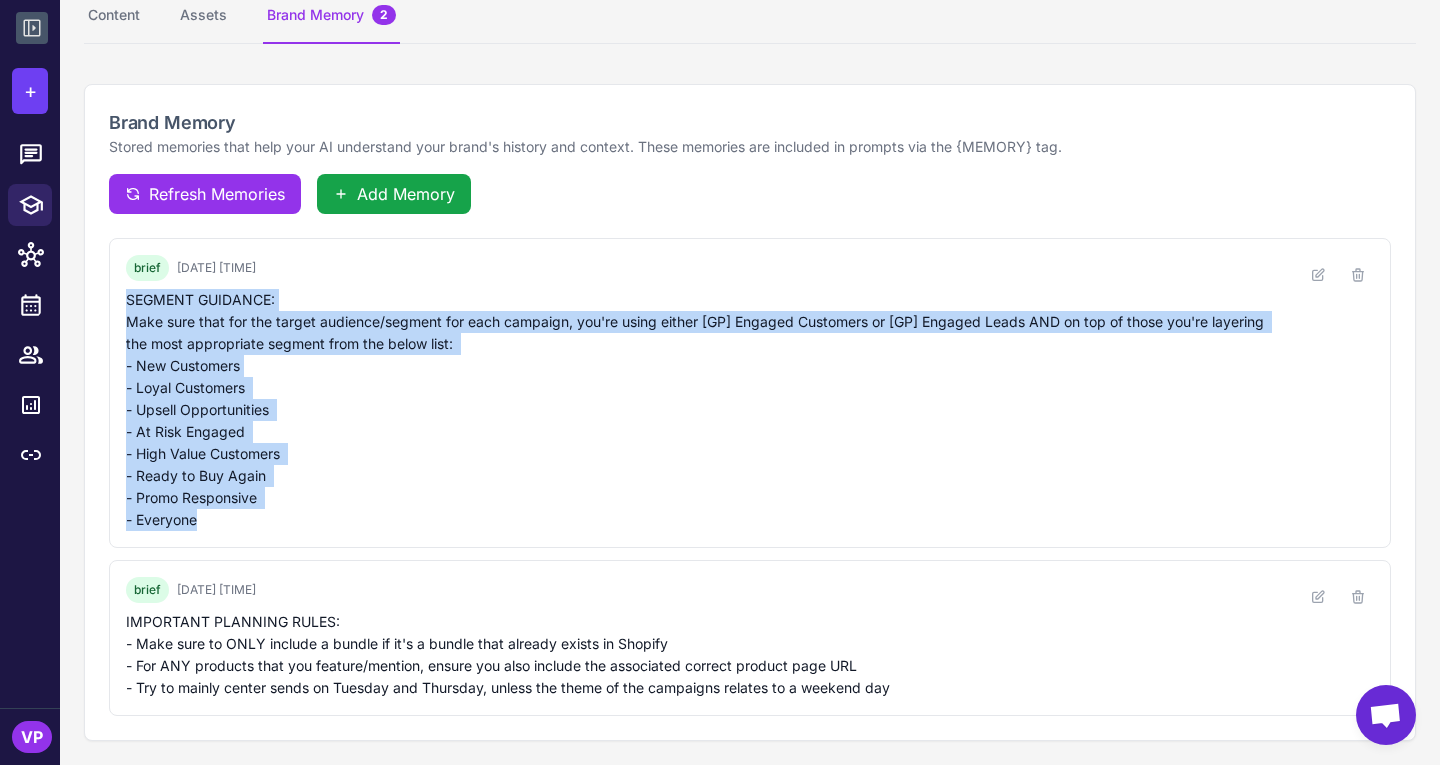 click at bounding box center [32, 28] 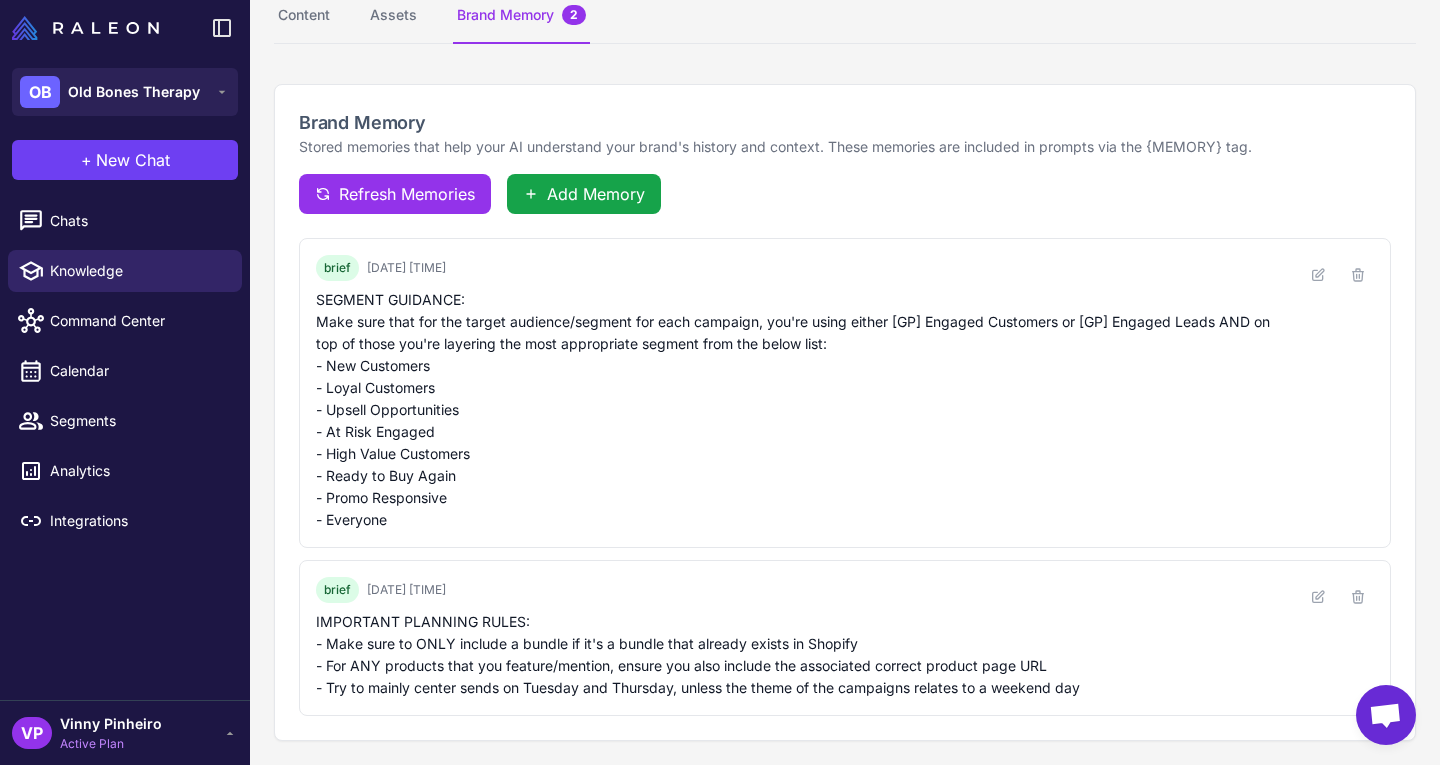 click on "OB Old Bones Therapy" at bounding box center [125, 92] 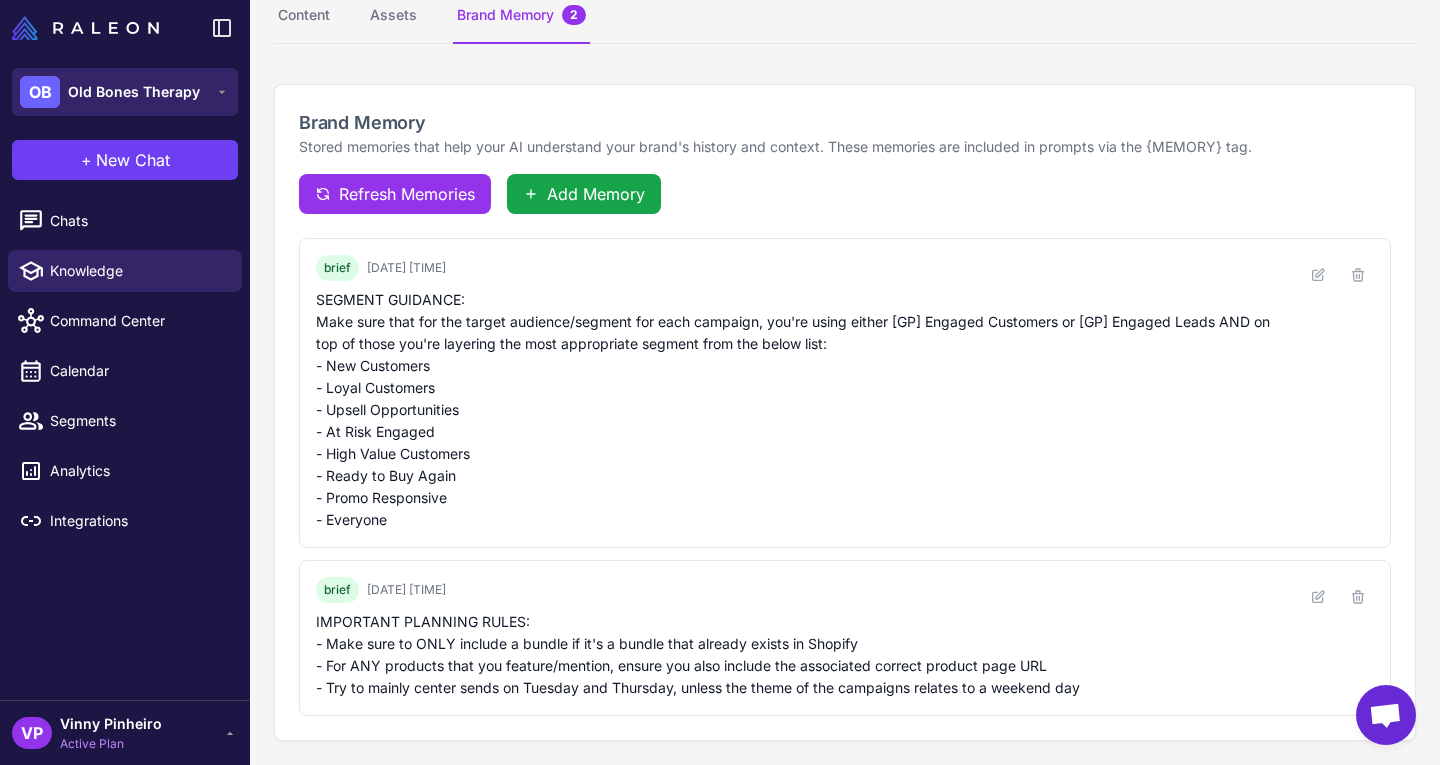 click on "OB Old Bones Therapy" at bounding box center (125, 92) 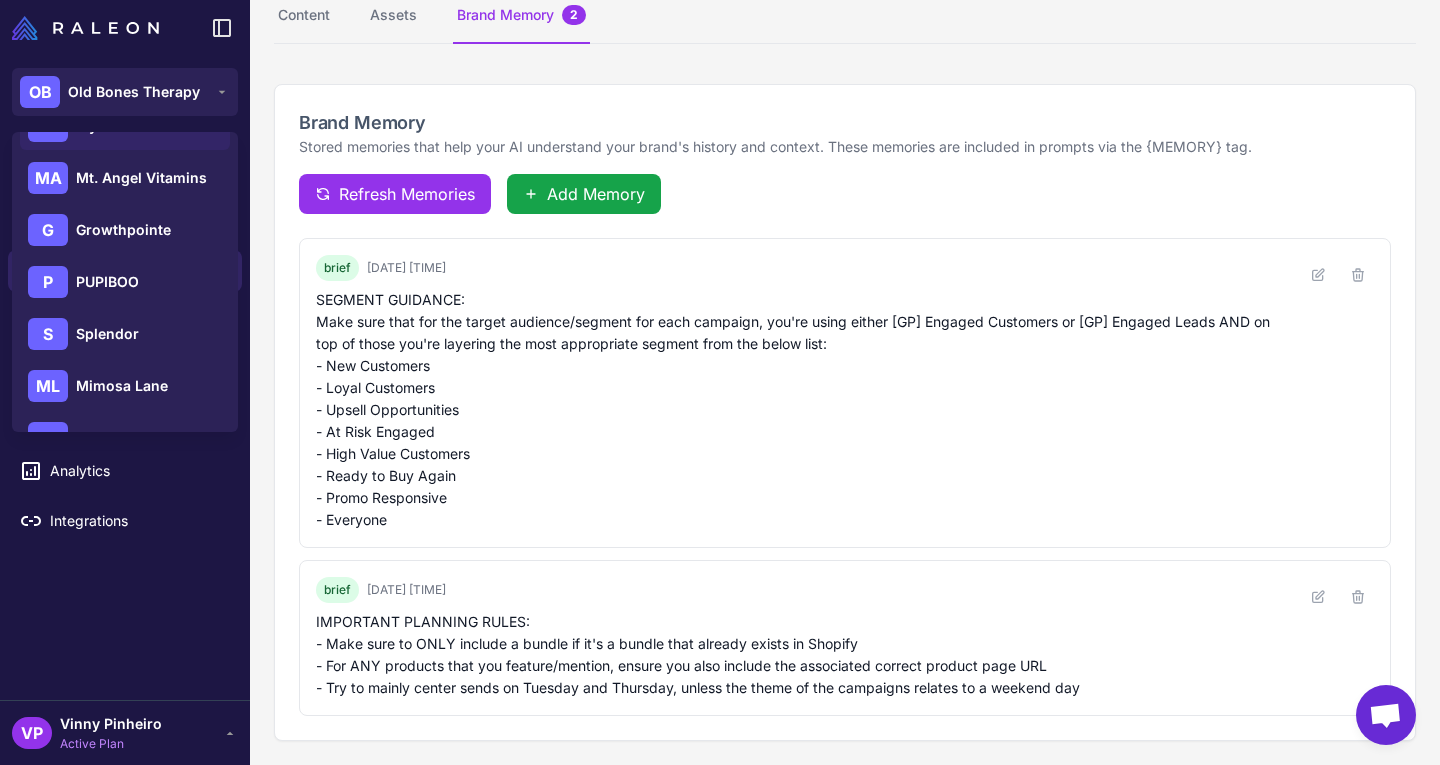 scroll, scrollTop: 256, scrollLeft: 0, axis: vertical 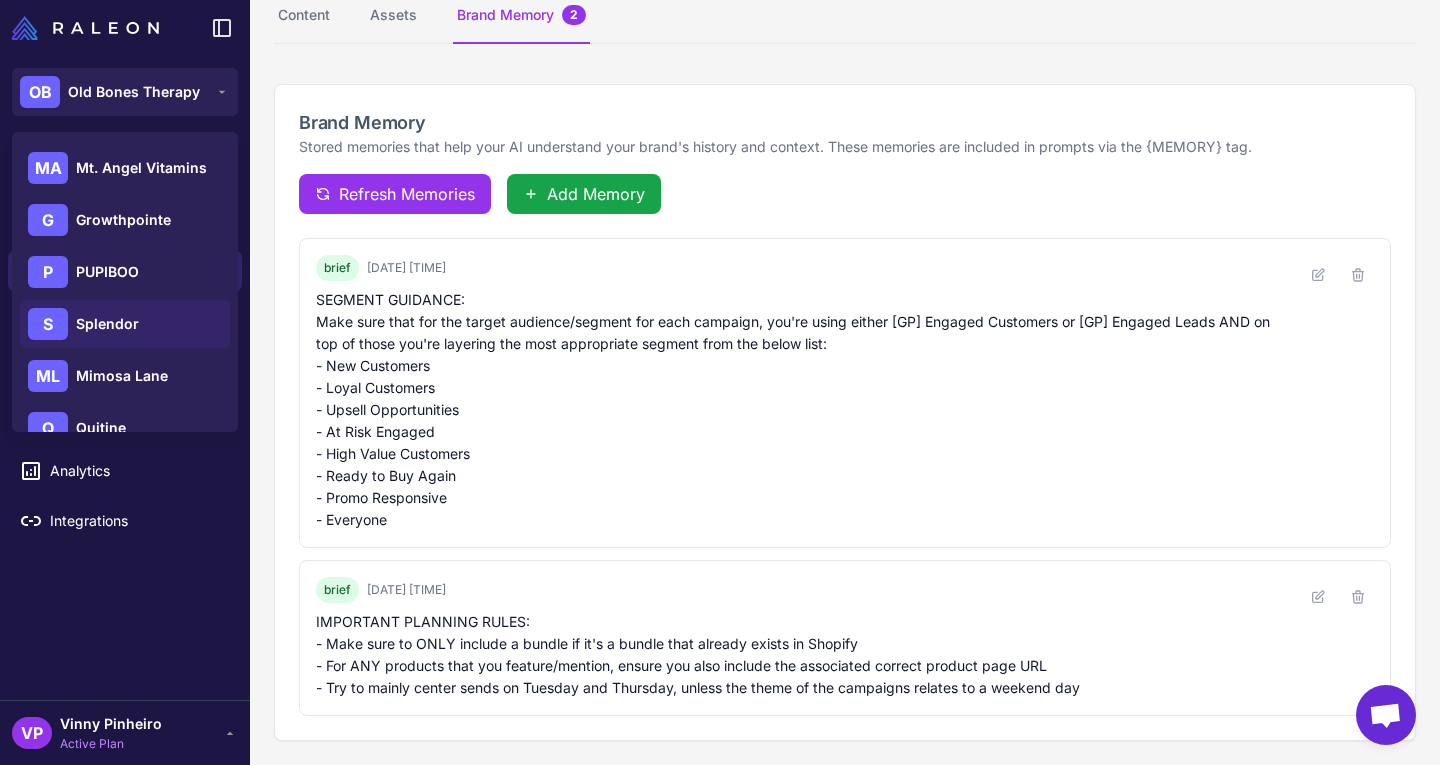 click on "S Splendor" 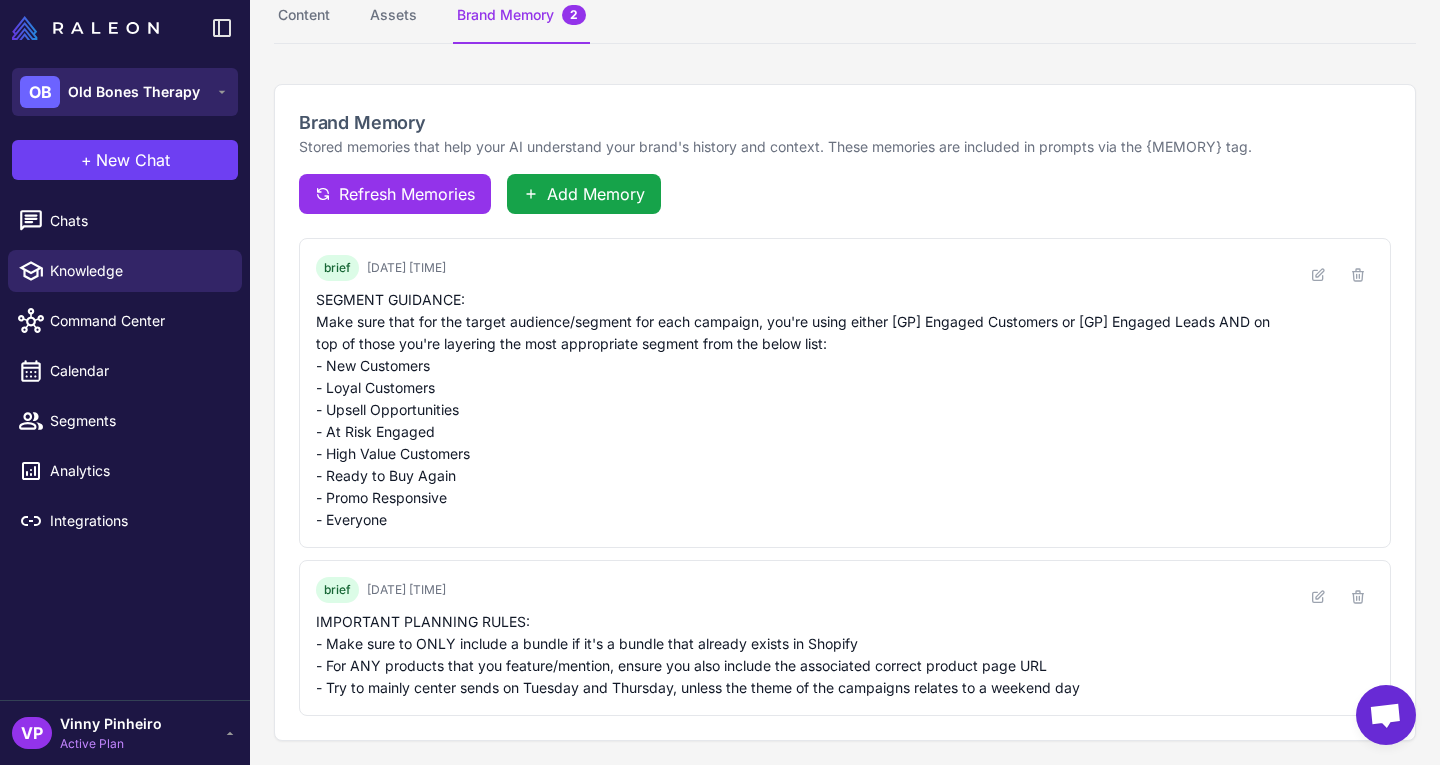 click on "Old Bones Therapy" at bounding box center (134, 92) 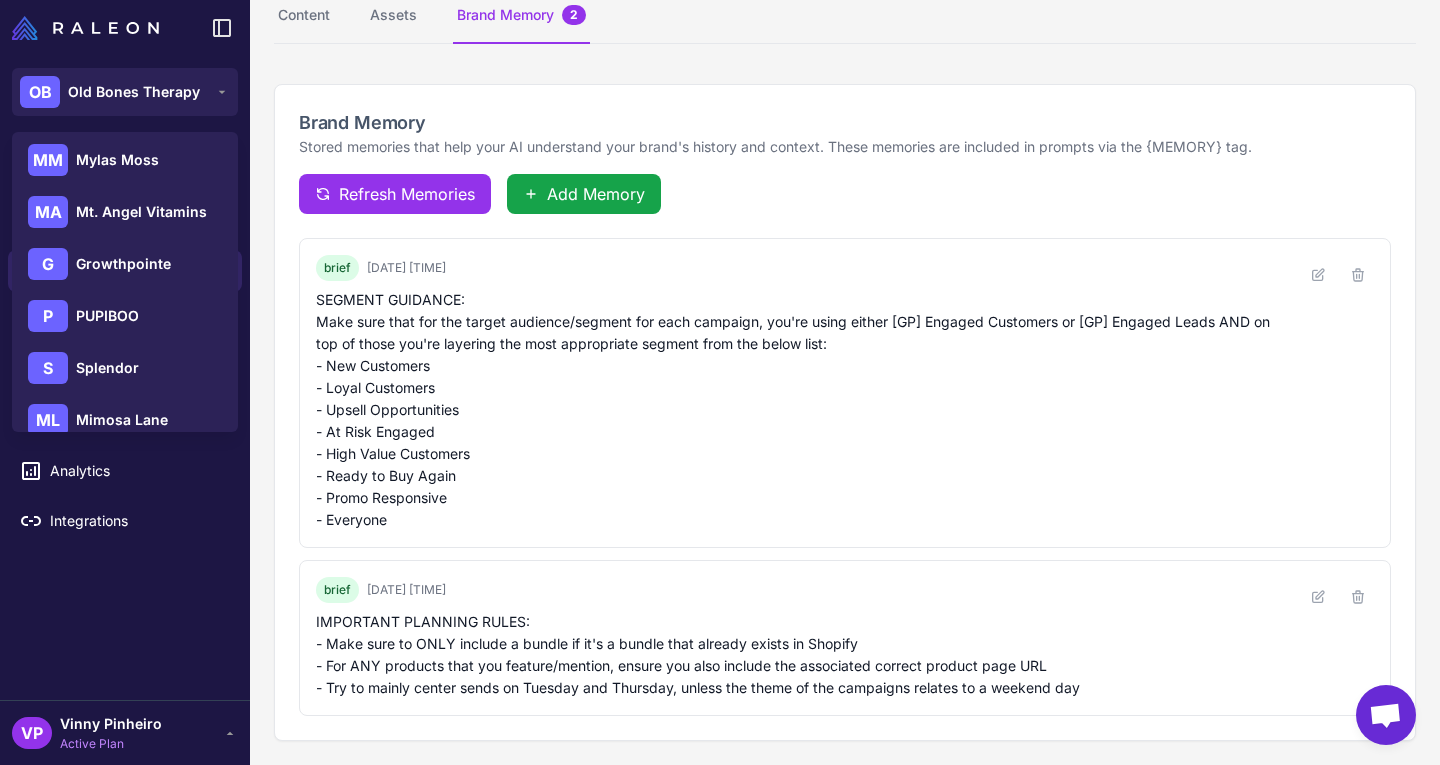 scroll, scrollTop: 216, scrollLeft: 0, axis: vertical 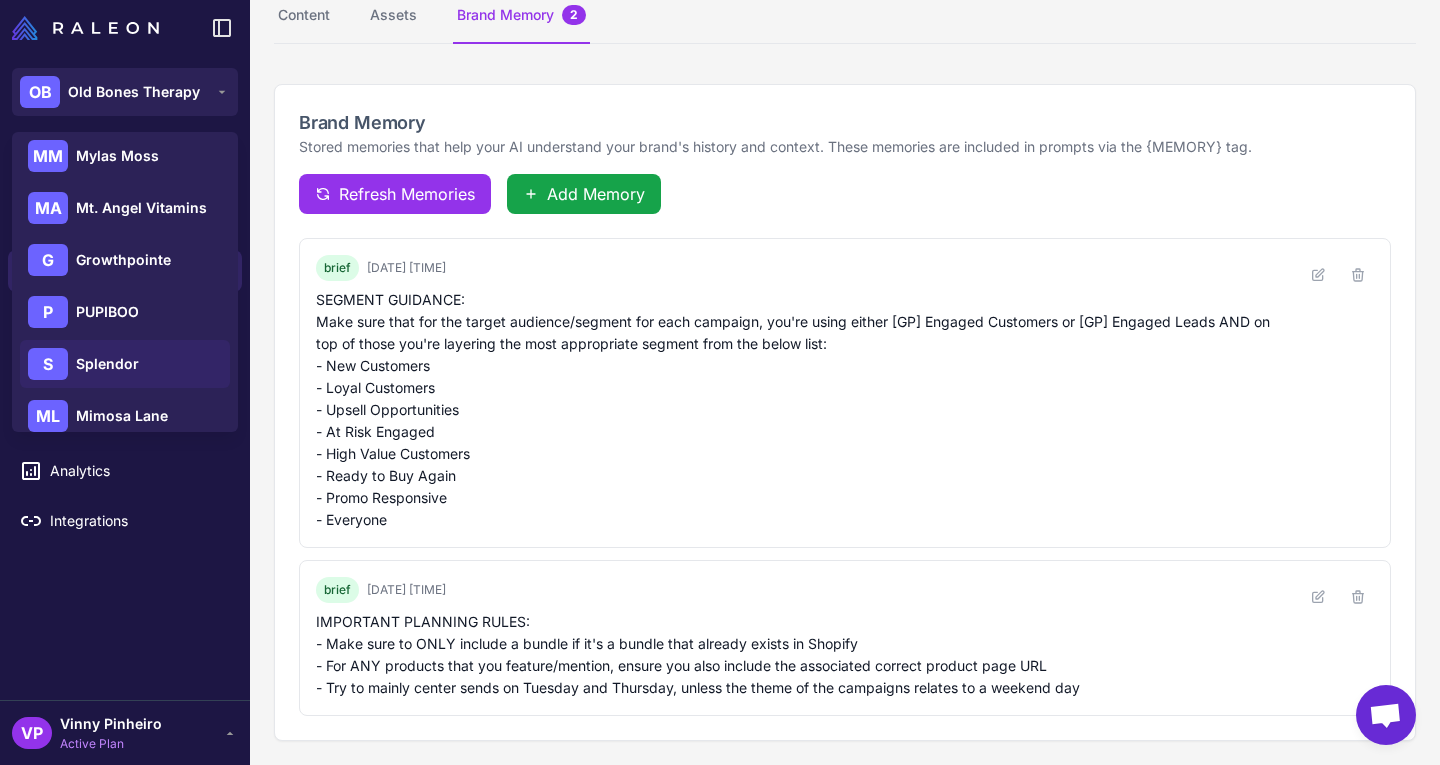 click on "Splendor" at bounding box center [107, 364] 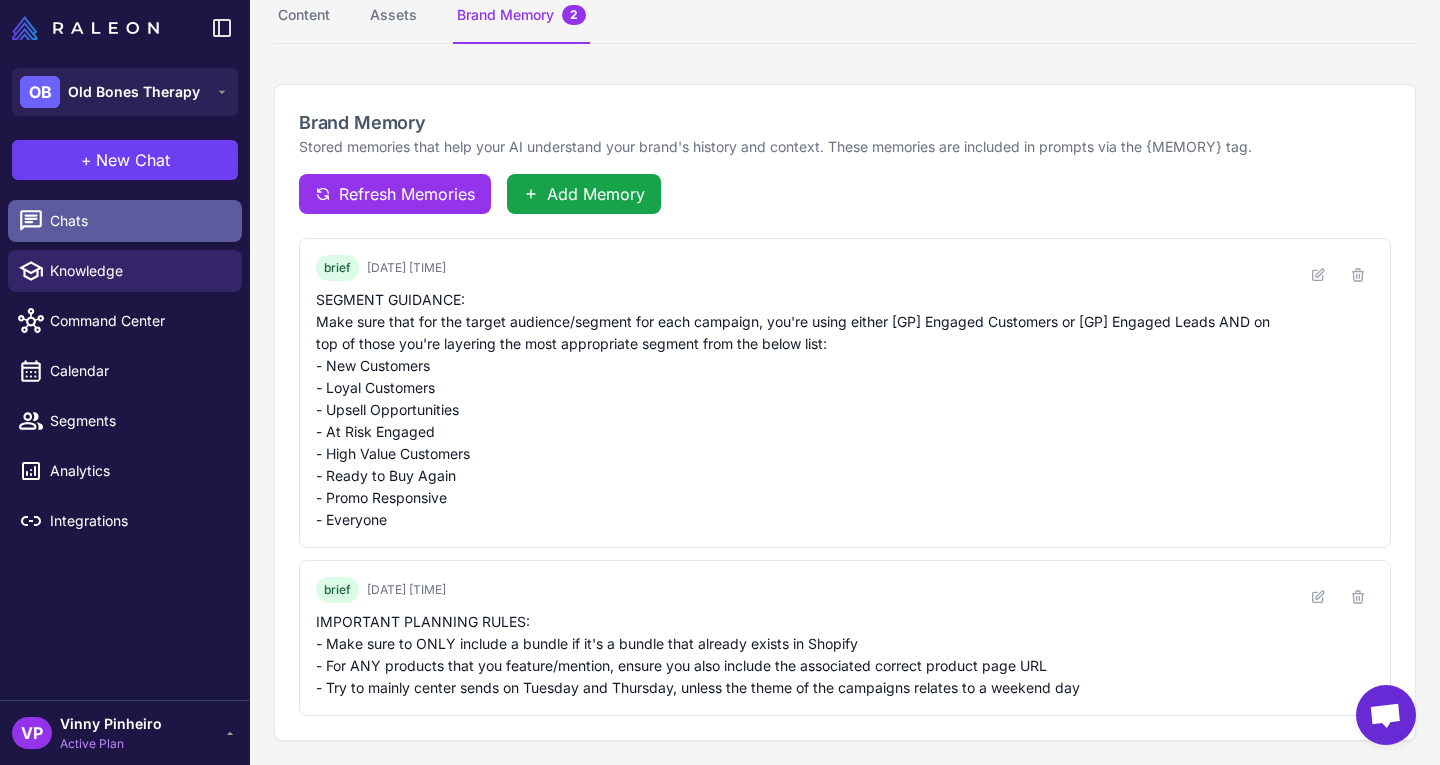 click on "Chats" at bounding box center (138, 221) 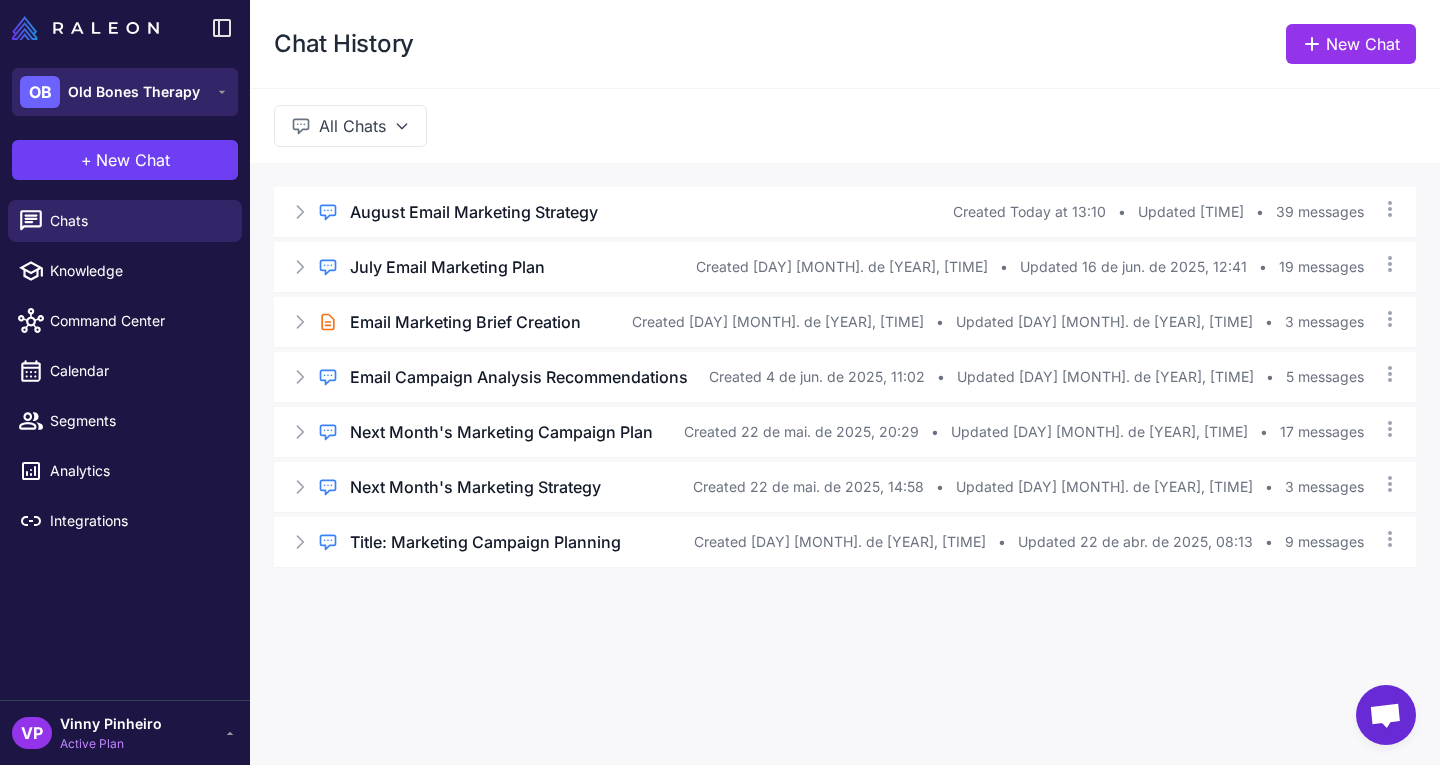 click on "OB Old Bones Therapy" at bounding box center (110, 92) 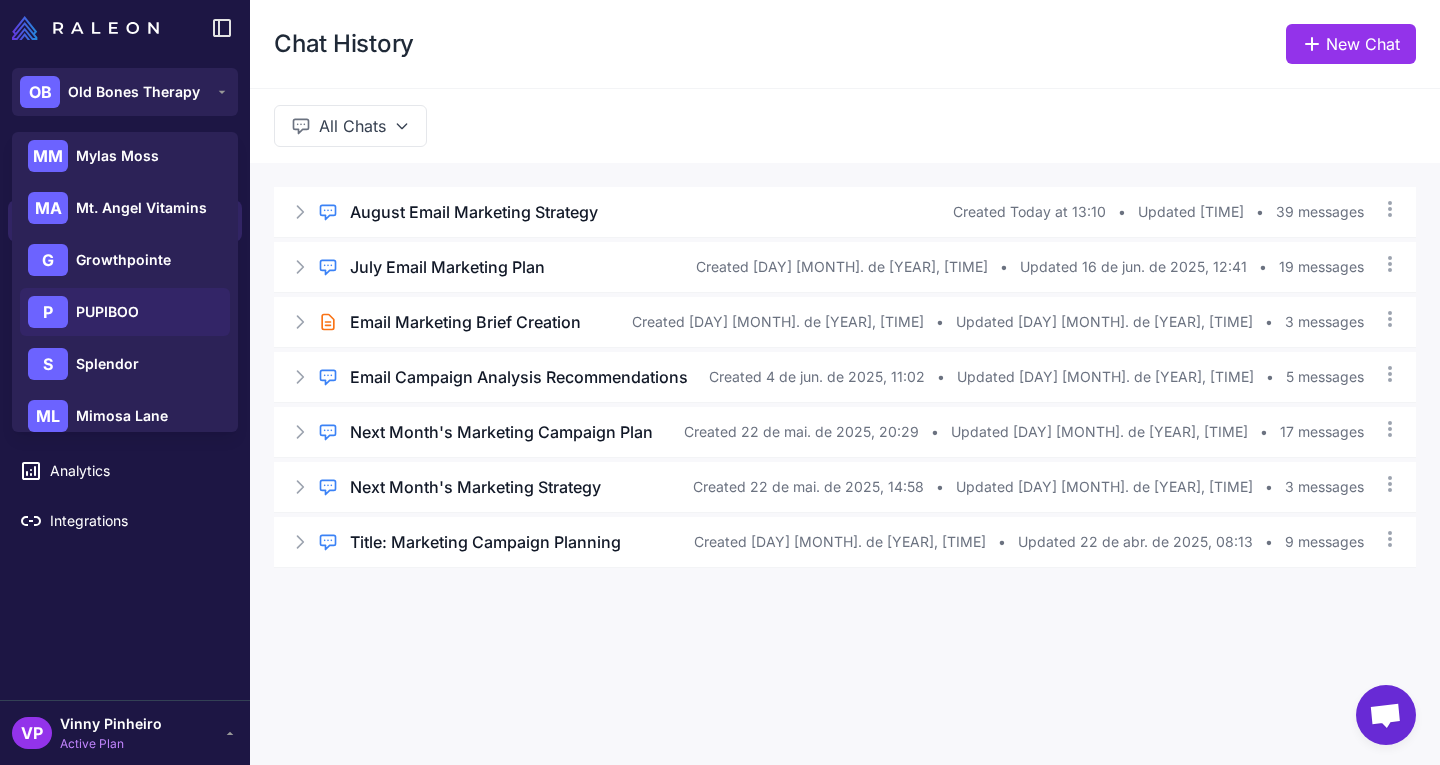 scroll, scrollTop: 217, scrollLeft: 0, axis: vertical 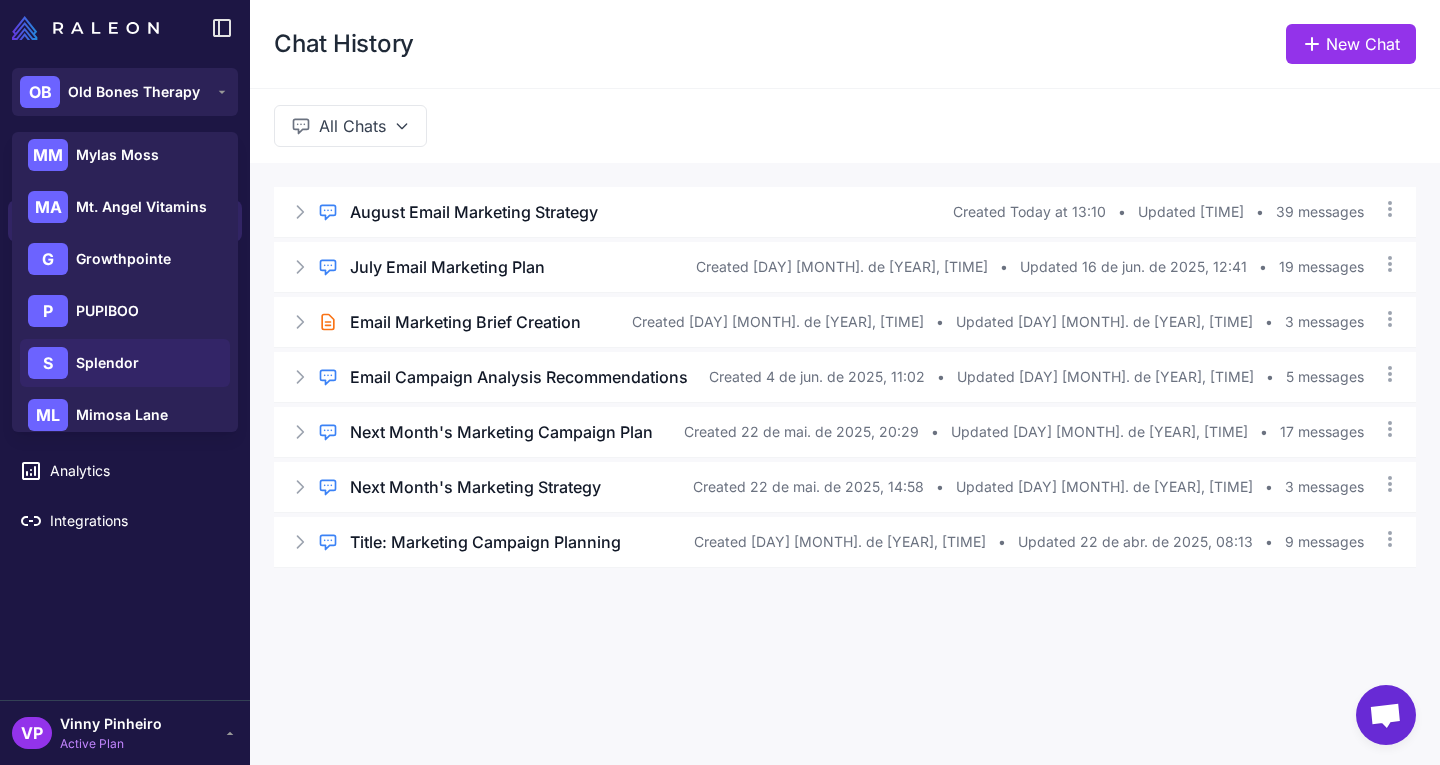 click on "S" at bounding box center (48, 363) 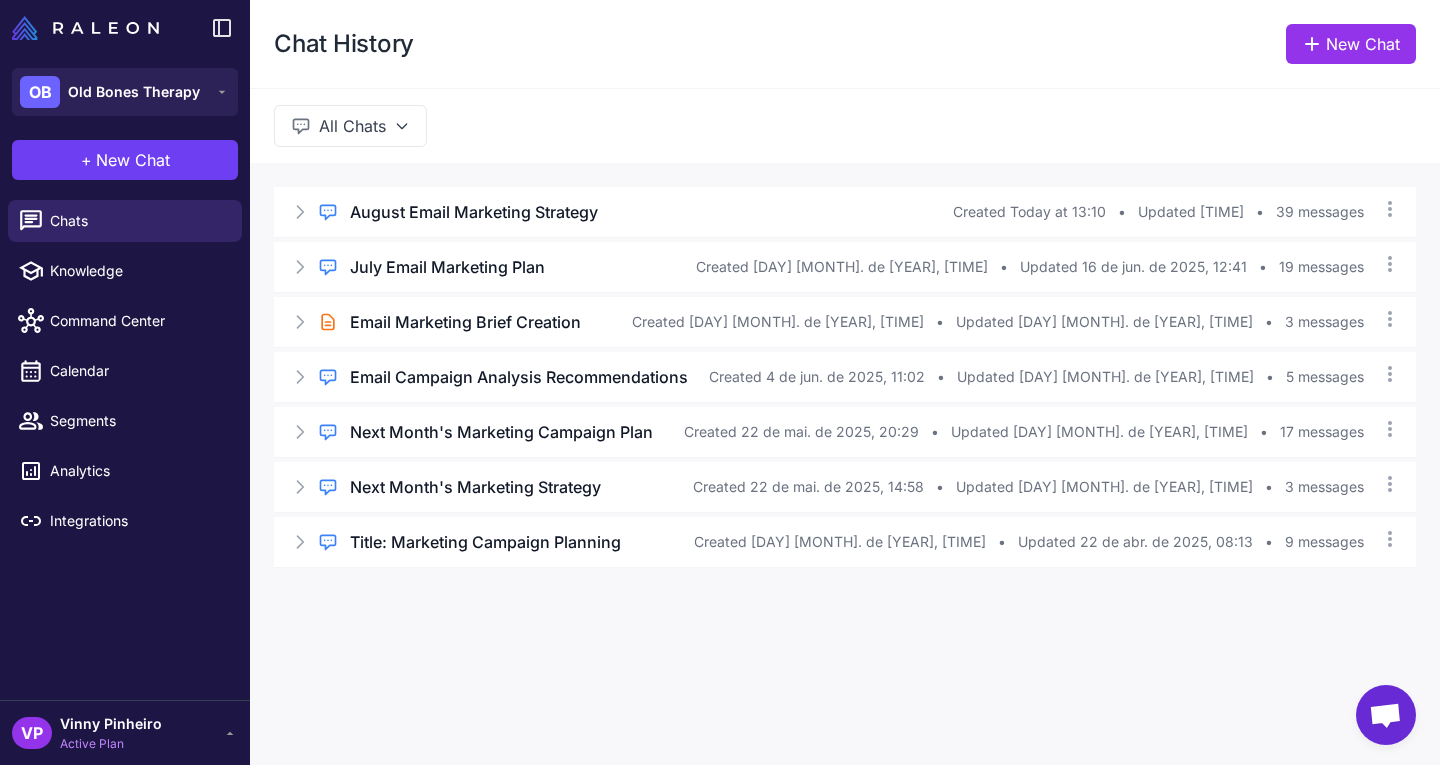 click on "Calendar" at bounding box center [138, 371] 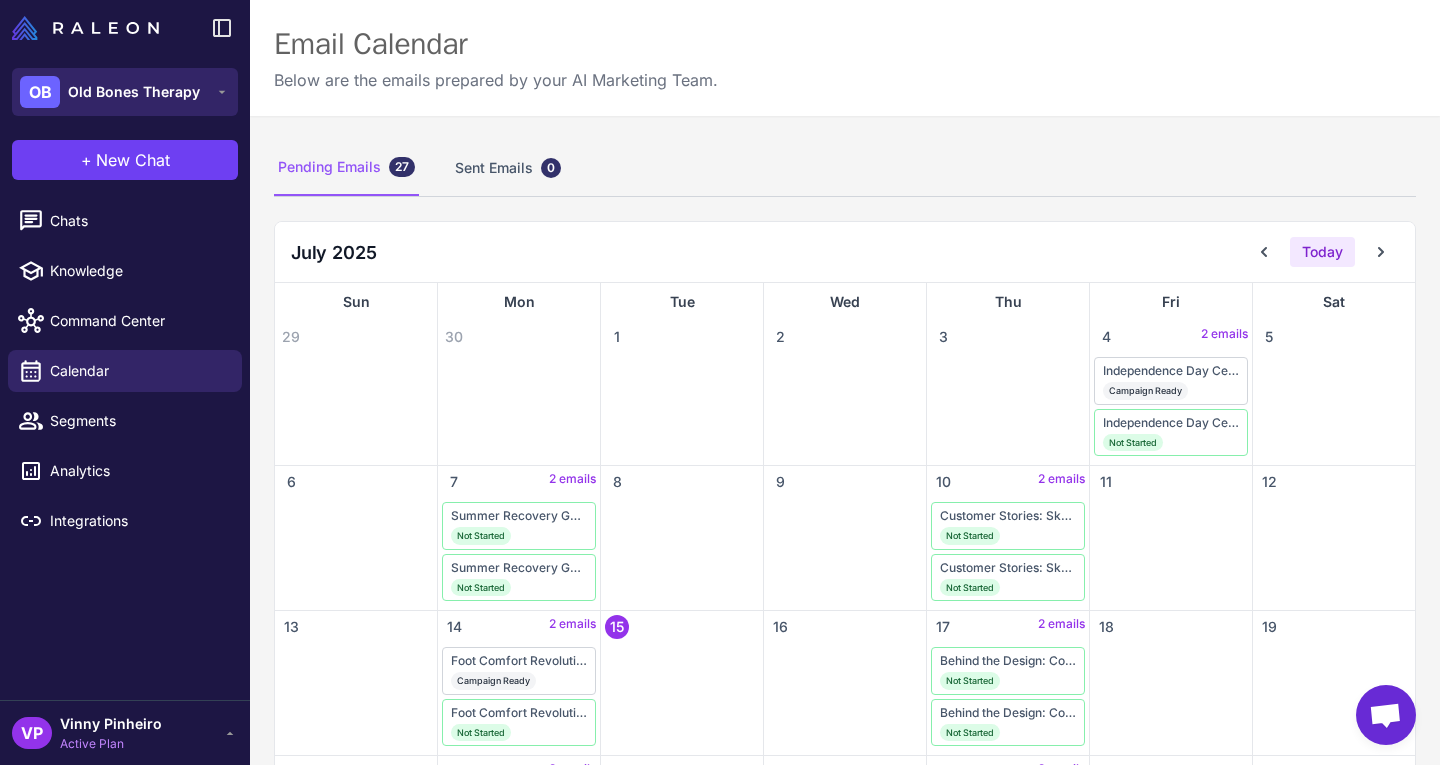 click on "OB Old Bones Therapy" at bounding box center (110, 92) 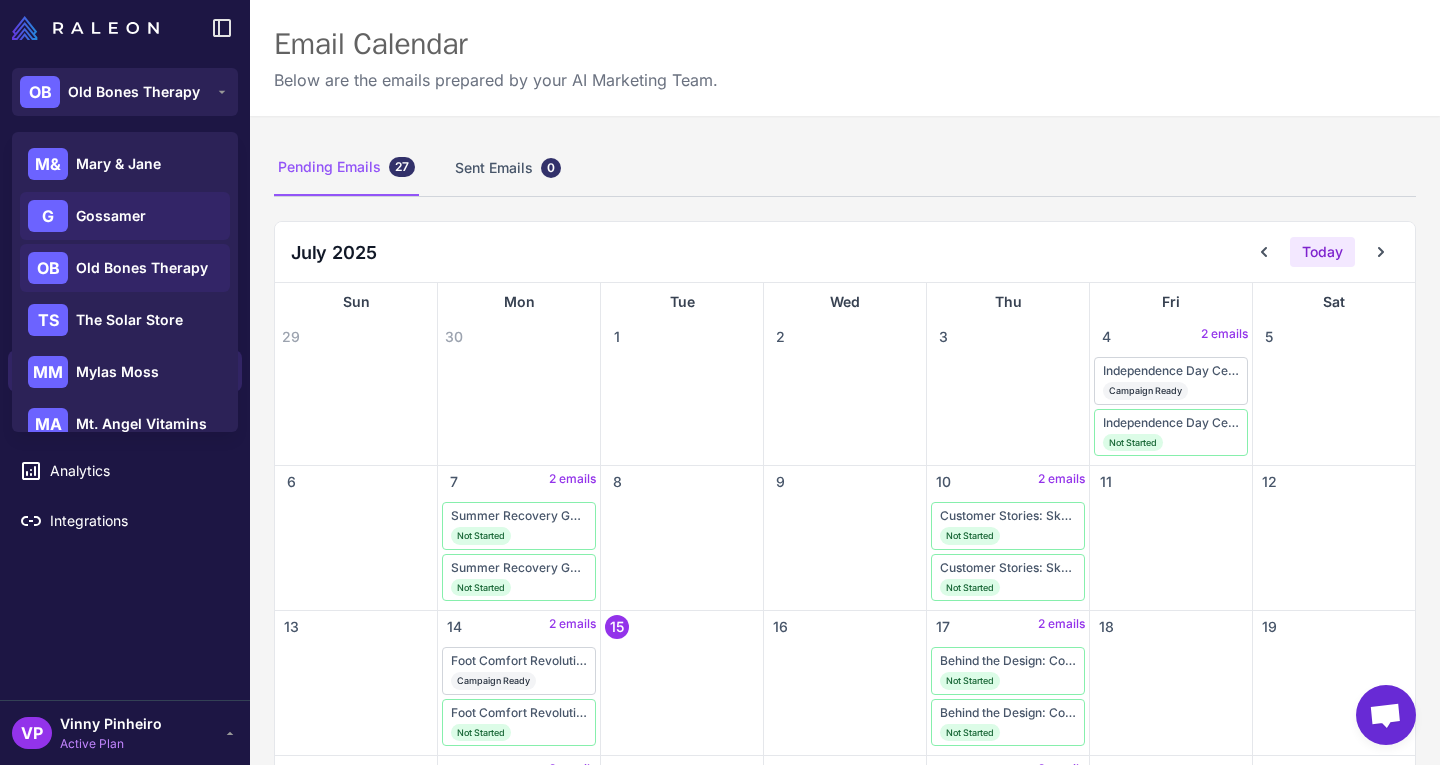 click on "G Gossamer" 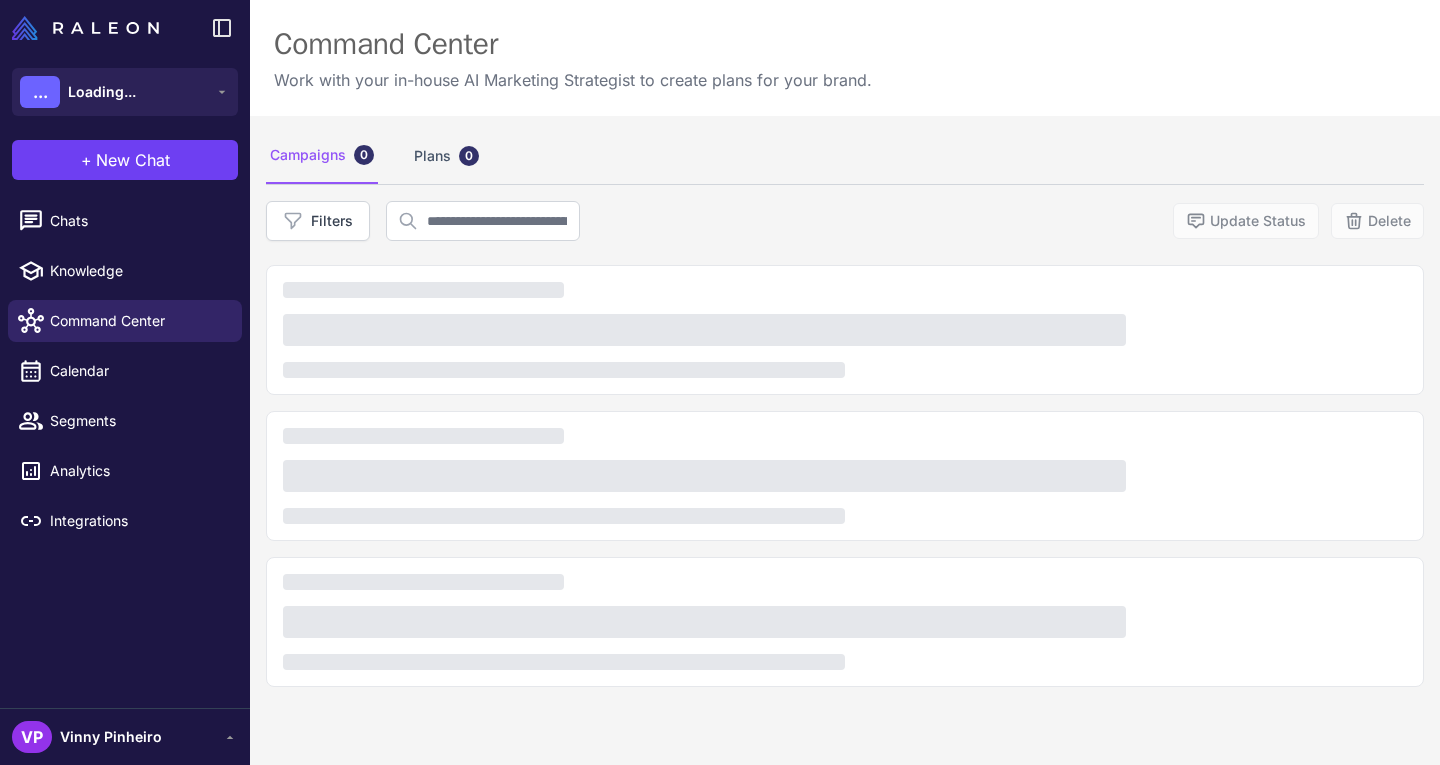 scroll, scrollTop: 0, scrollLeft: 0, axis: both 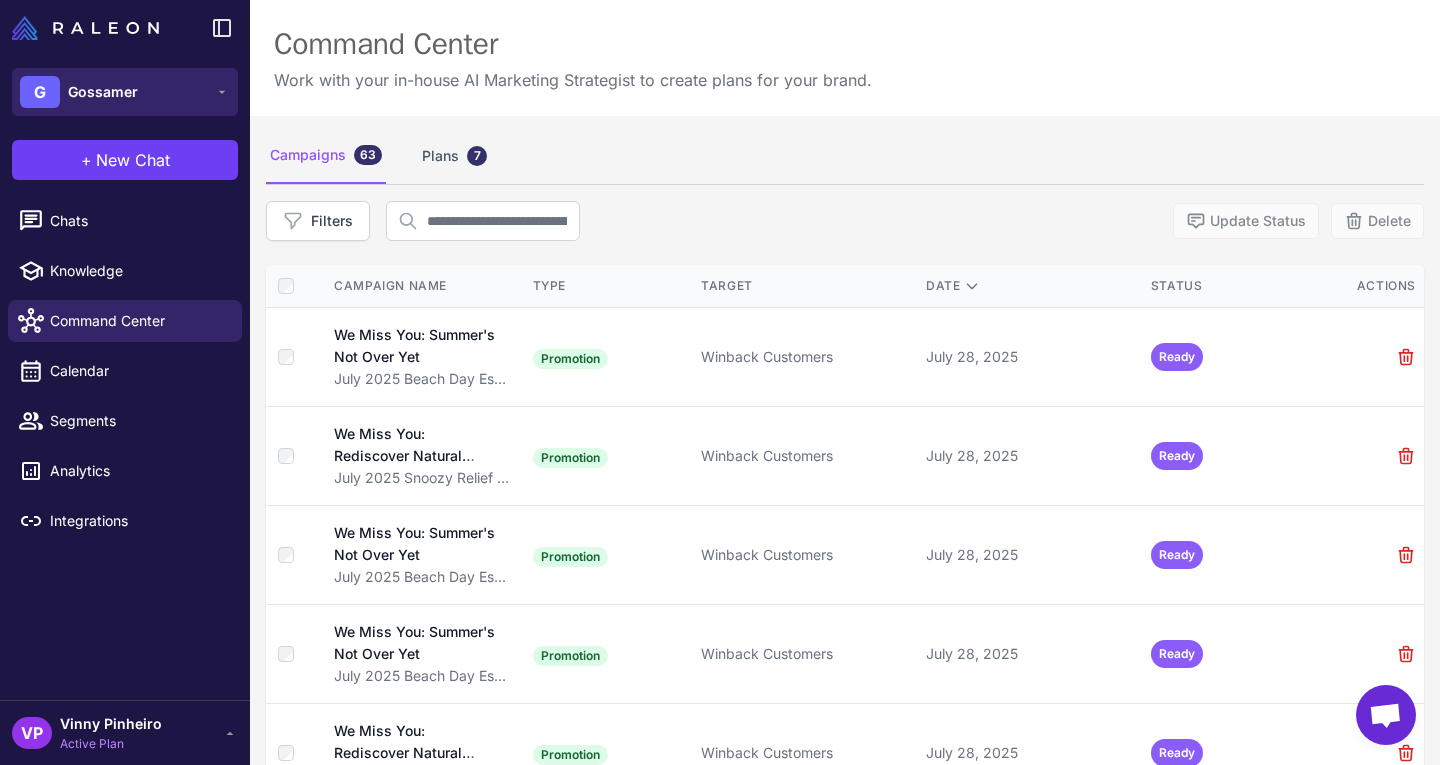 click on "G Gossamer" at bounding box center (125, 92) 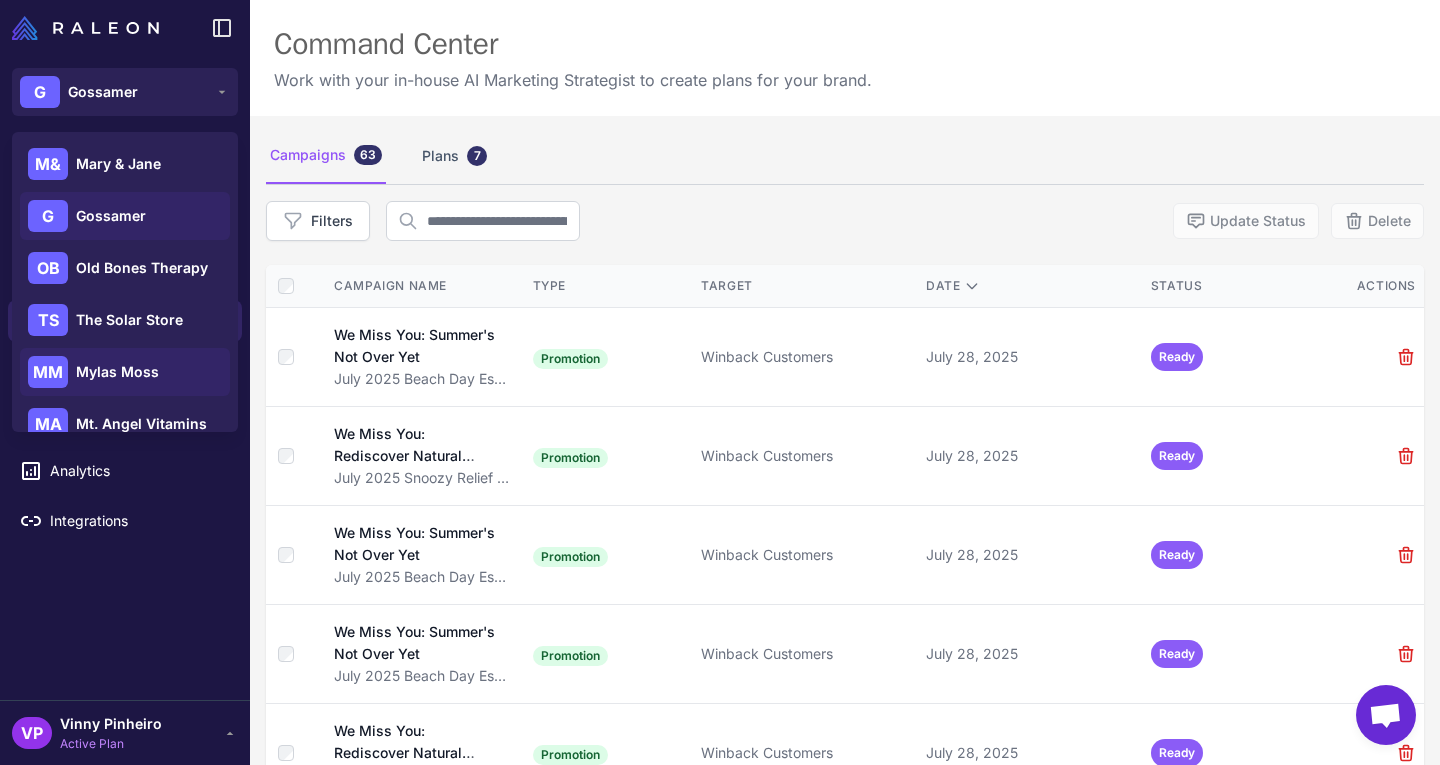 scroll, scrollTop: 273, scrollLeft: 0, axis: vertical 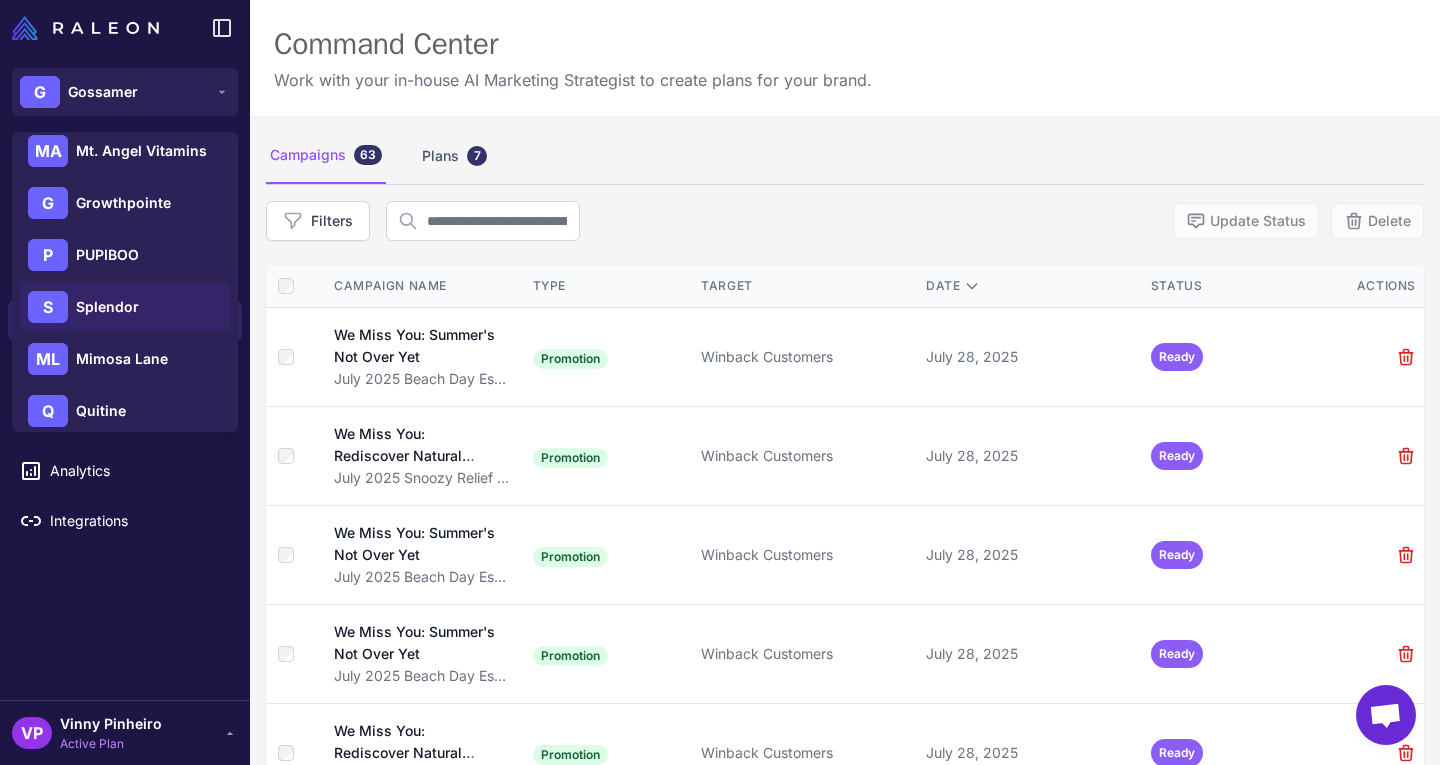 click on "Splendor" at bounding box center [107, 307] 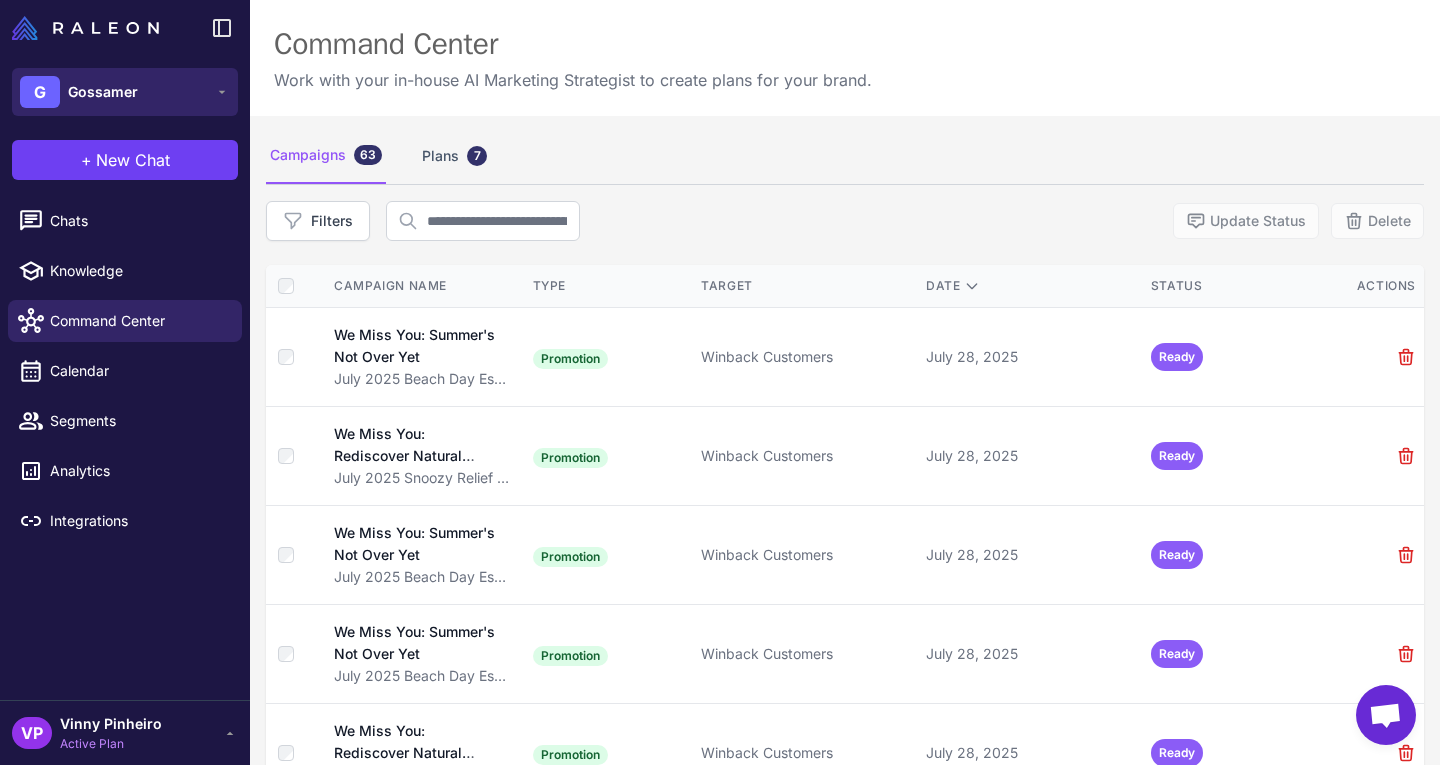 click on "G Gossamer" at bounding box center (125, 92) 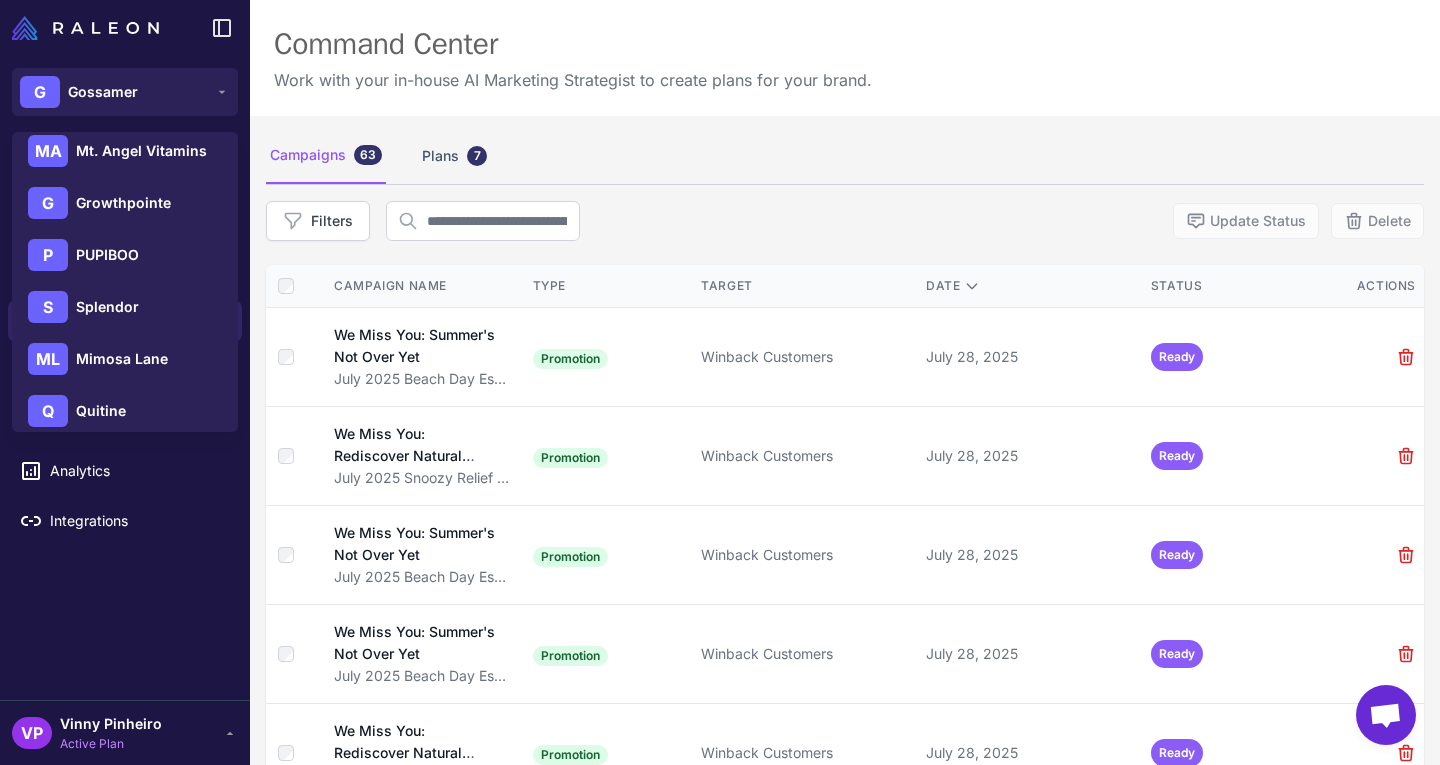 scroll, scrollTop: 280, scrollLeft: 0, axis: vertical 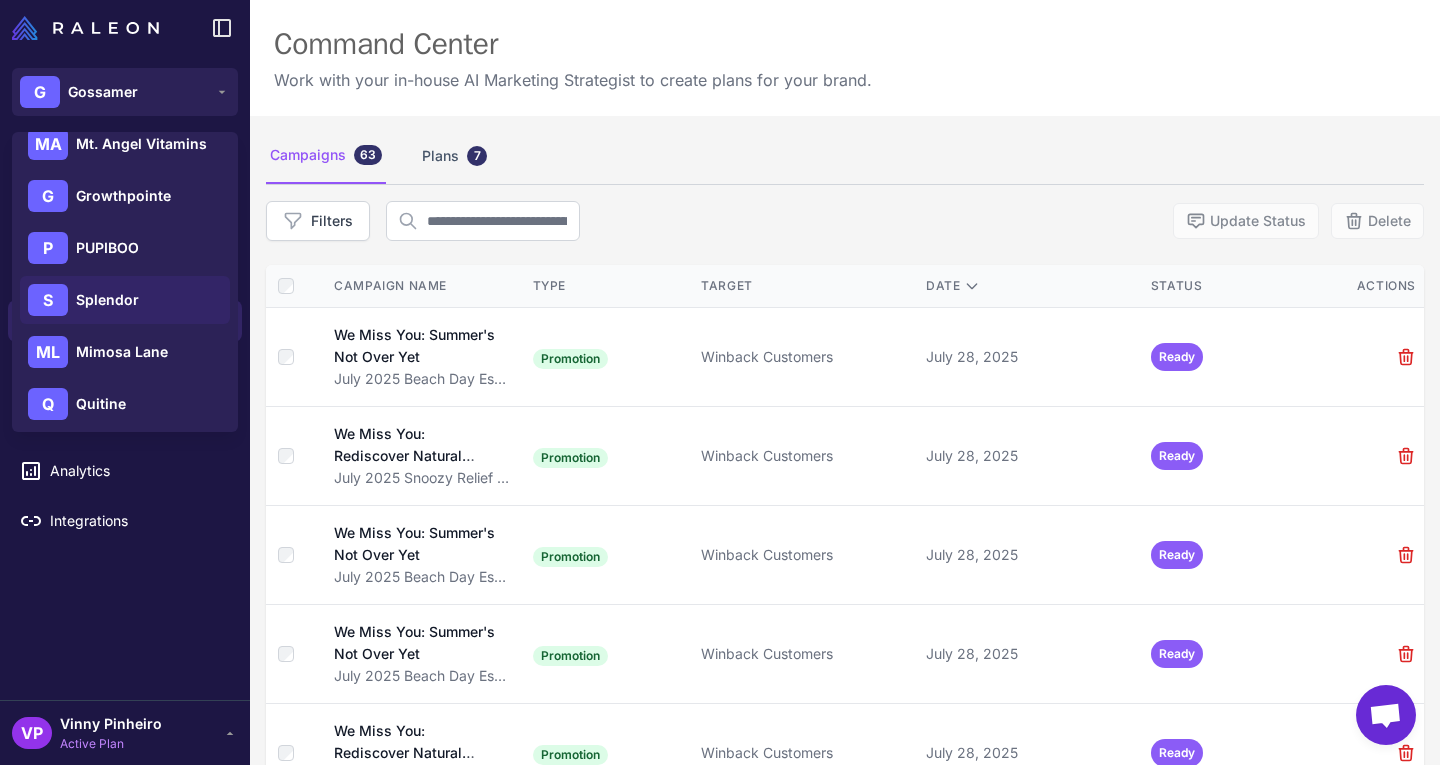 click on "Splendor" at bounding box center [107, 300] 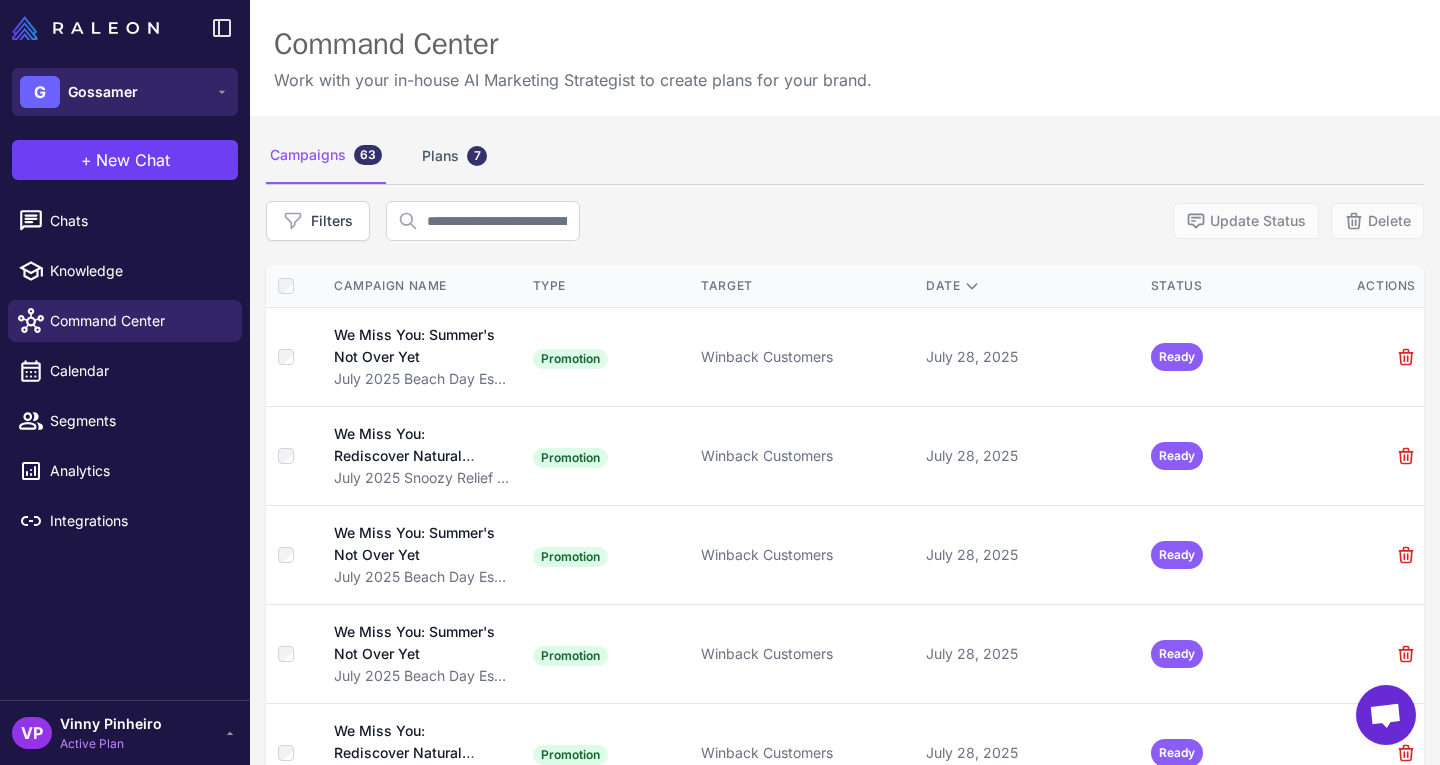 click on "G Gossamer" at bounding box center [125, 92] 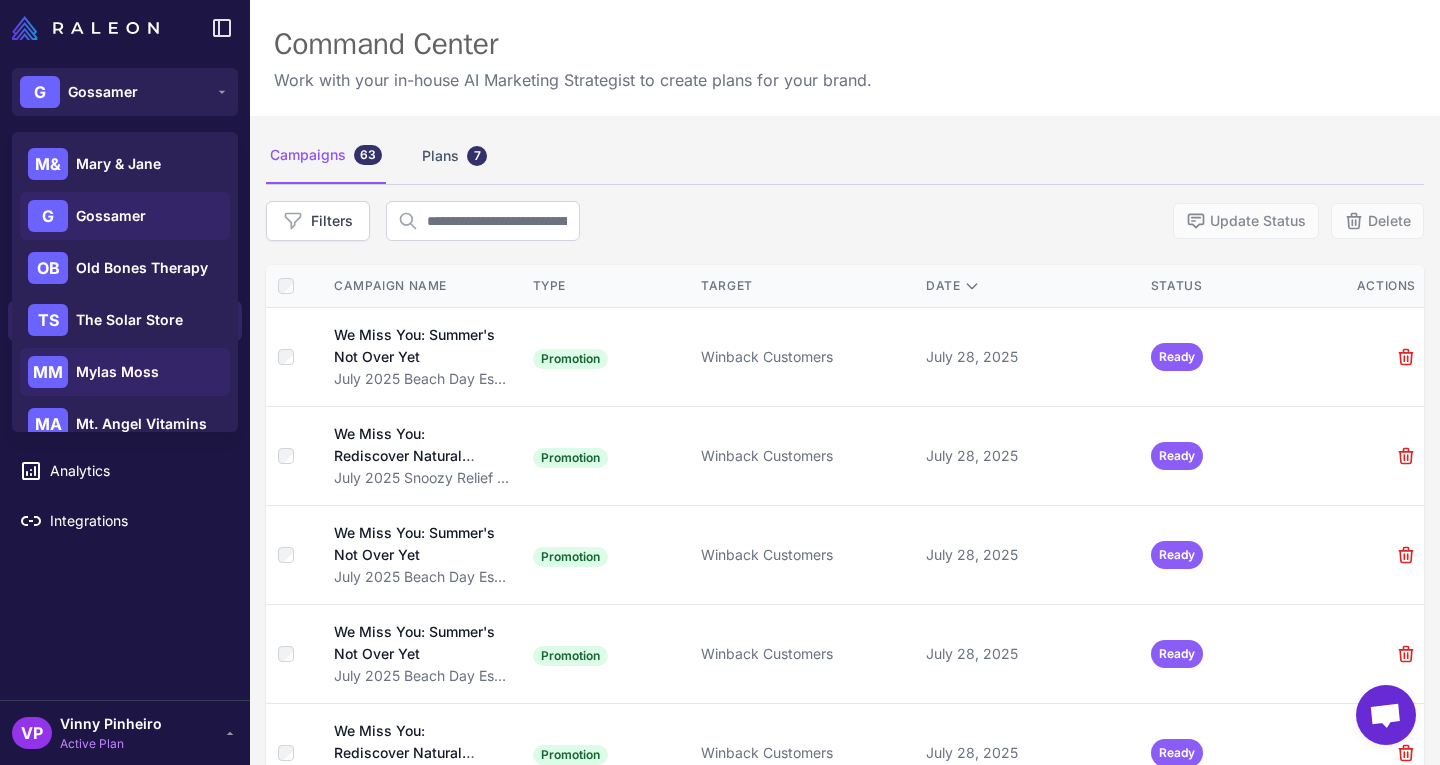 click on "MM Mylas Moss" 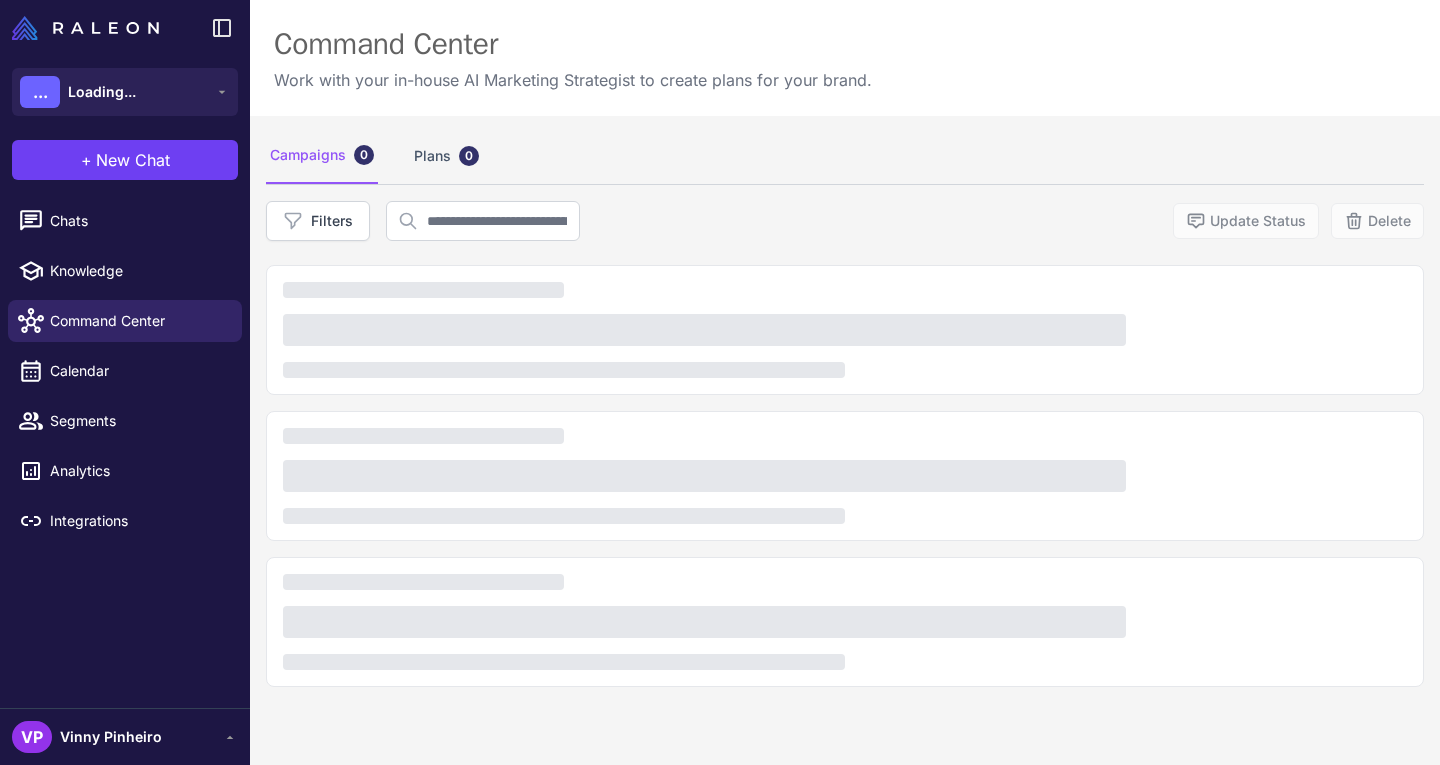 scroll, scrollTop: 0, scrollLeft: 0, axis: both 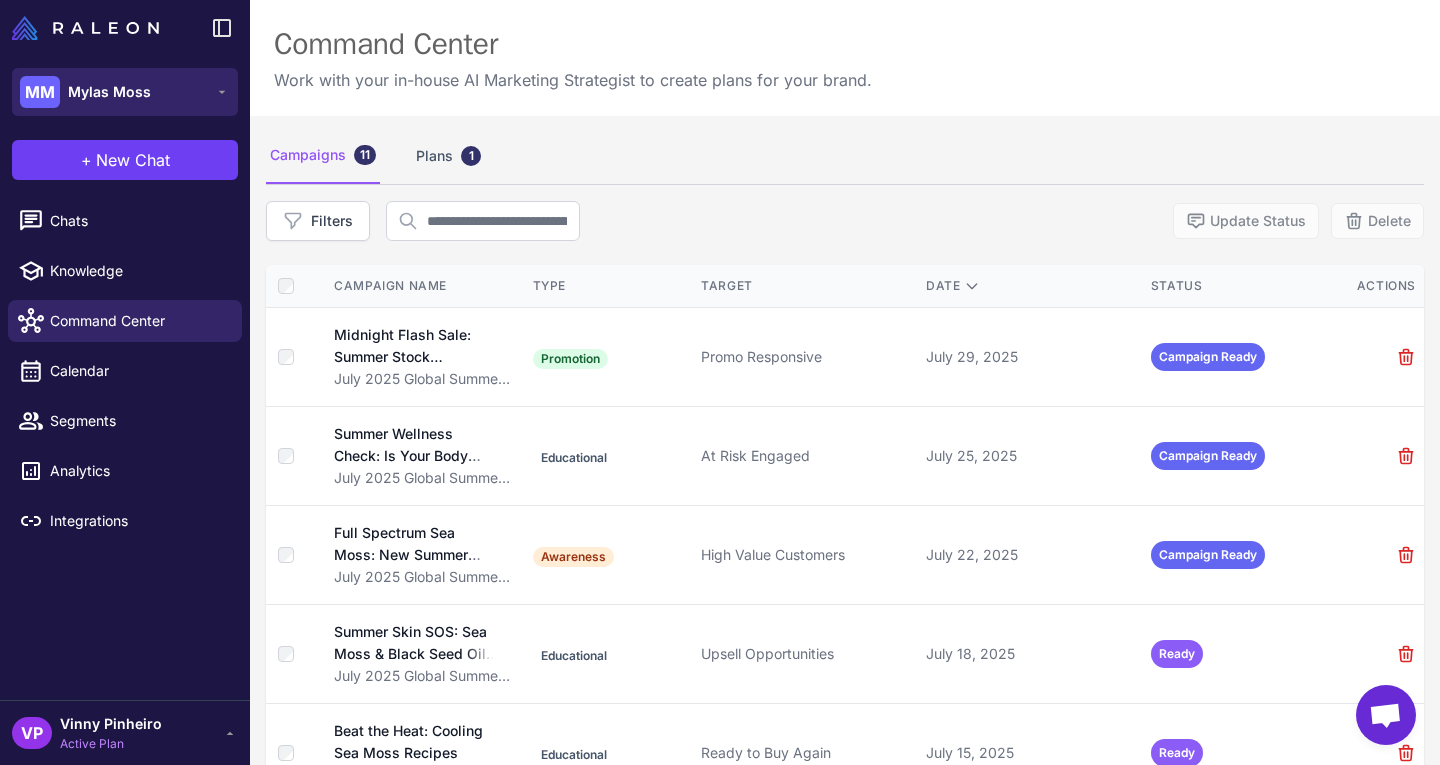 click on "Mylas Moss" at bounding box center (109, 92) 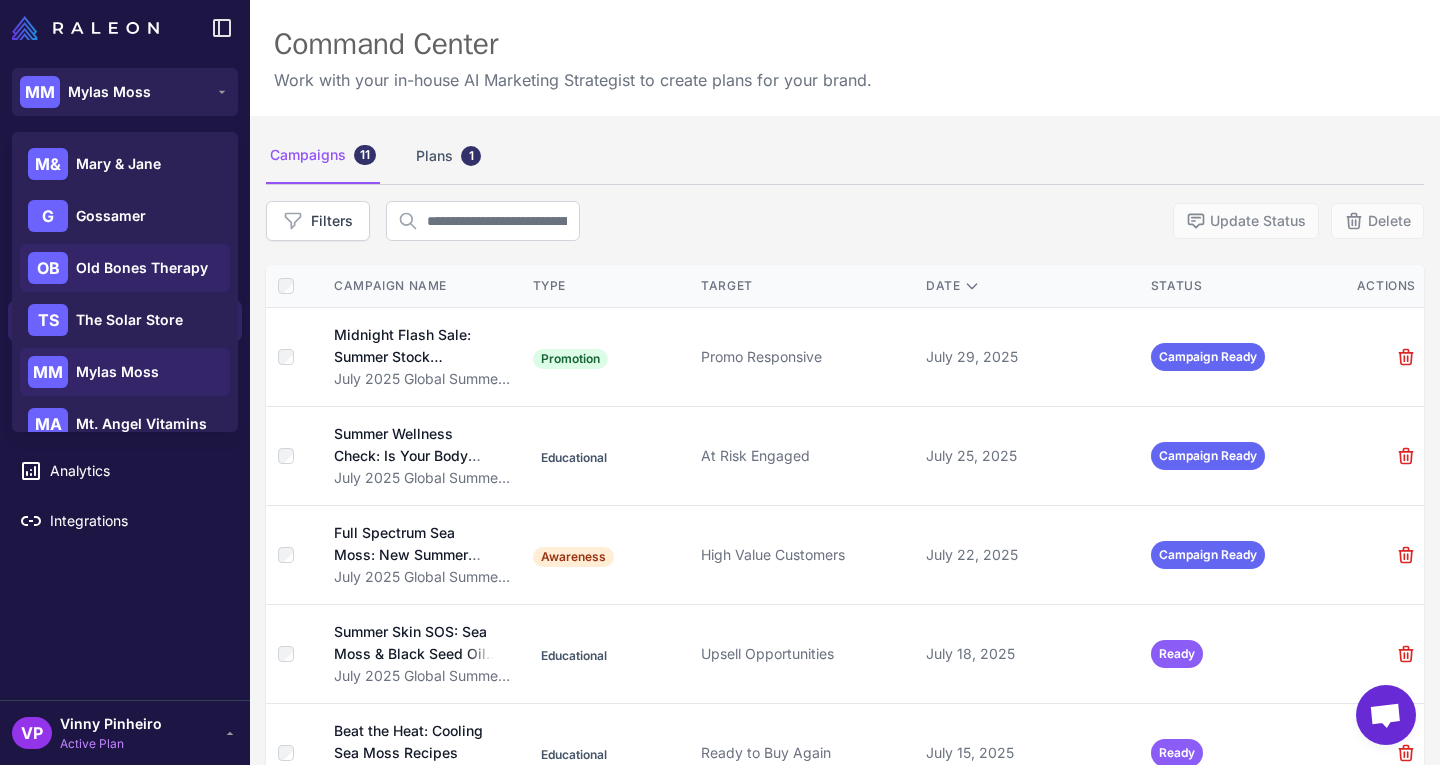 click on "Old Bones Therapy" at bounding box center [142, 268] 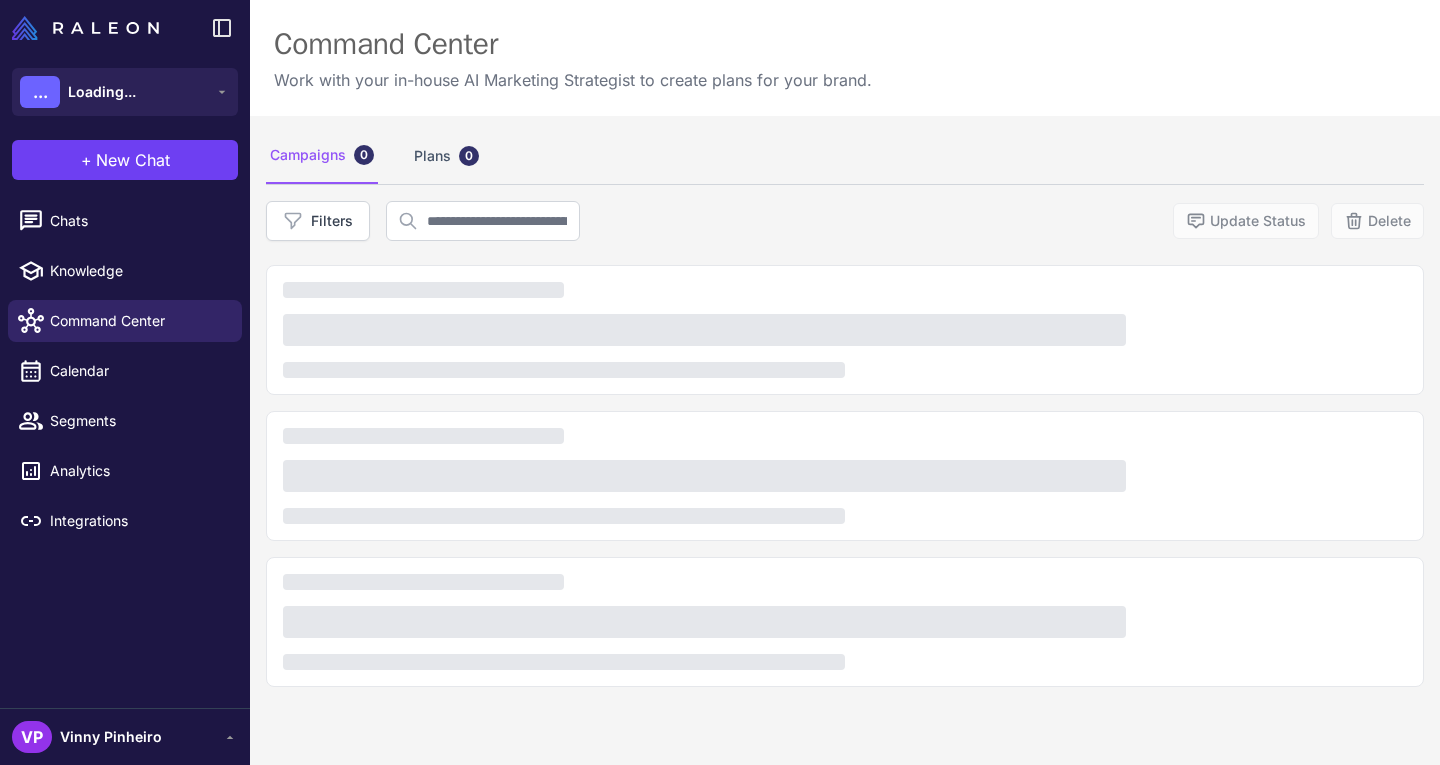 scroll, scrollTop: 0, scrollLeft: 0, axis: both 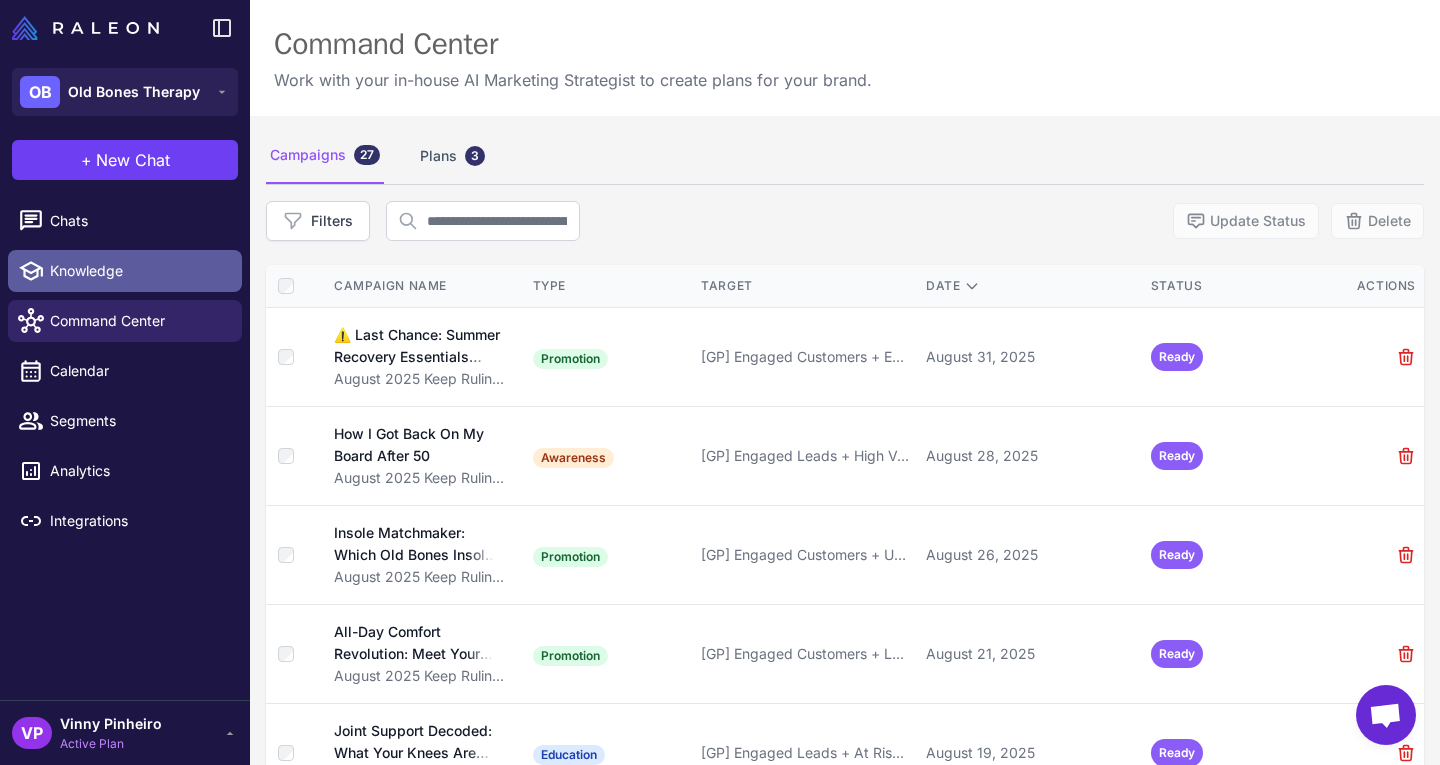 click on "Knowledge" at bounding box center [125, 271] 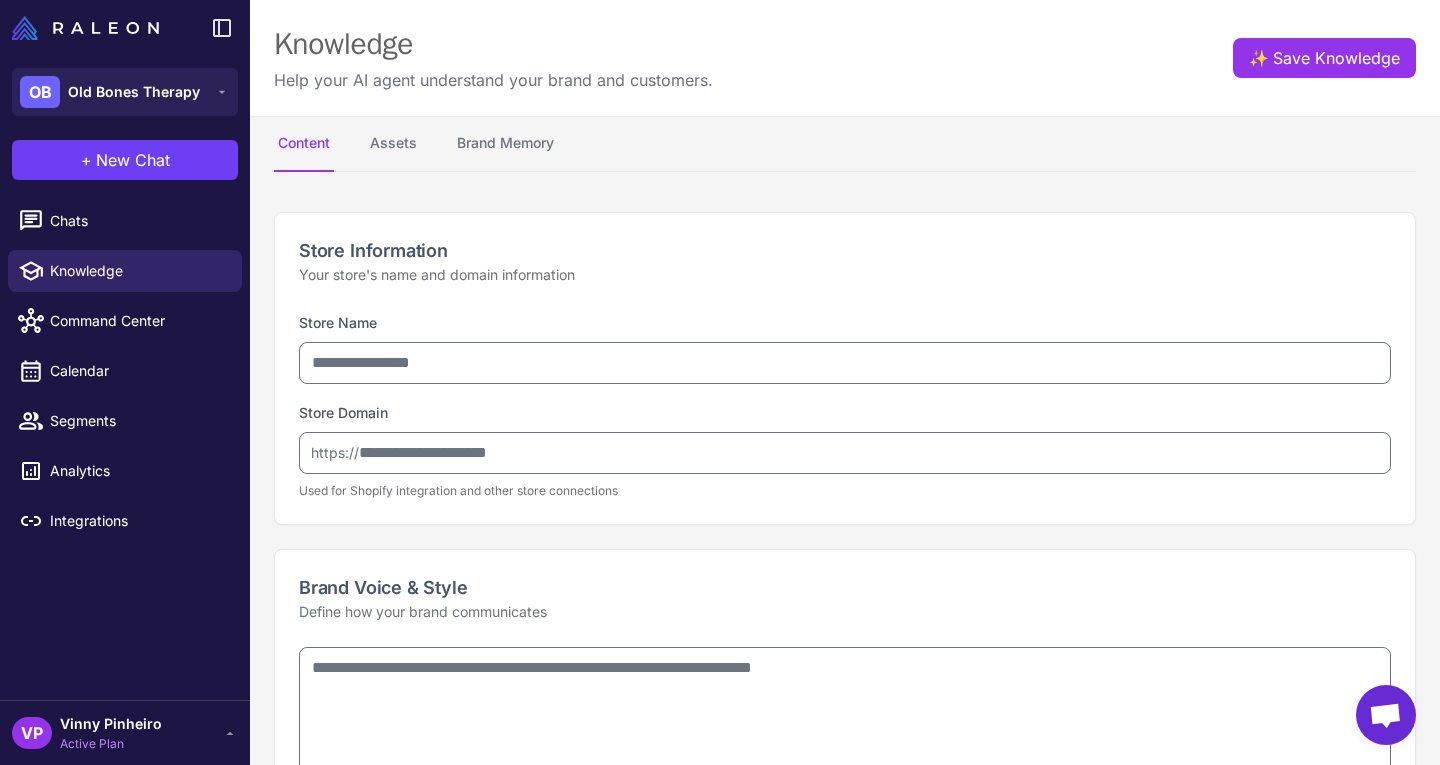 type on "**********" 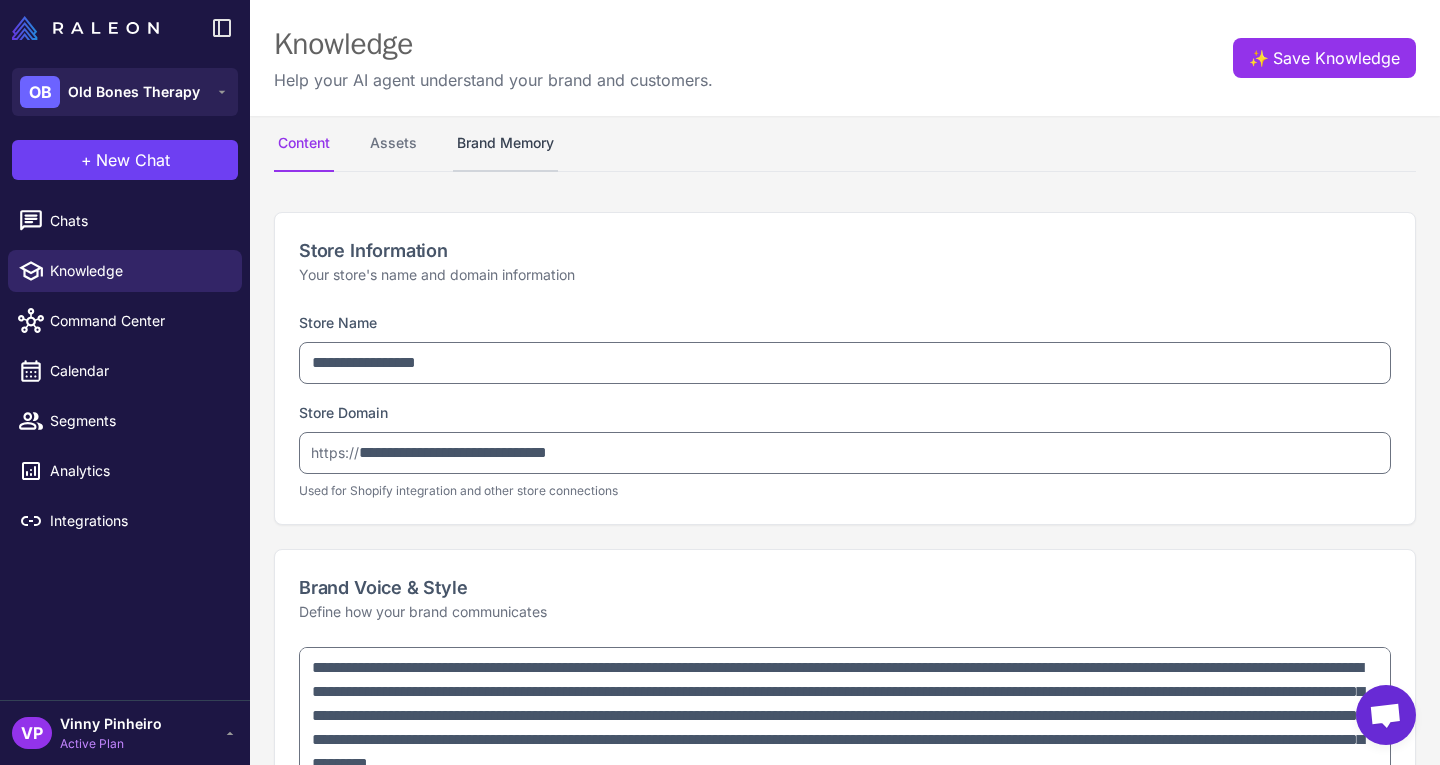 type on "**********" 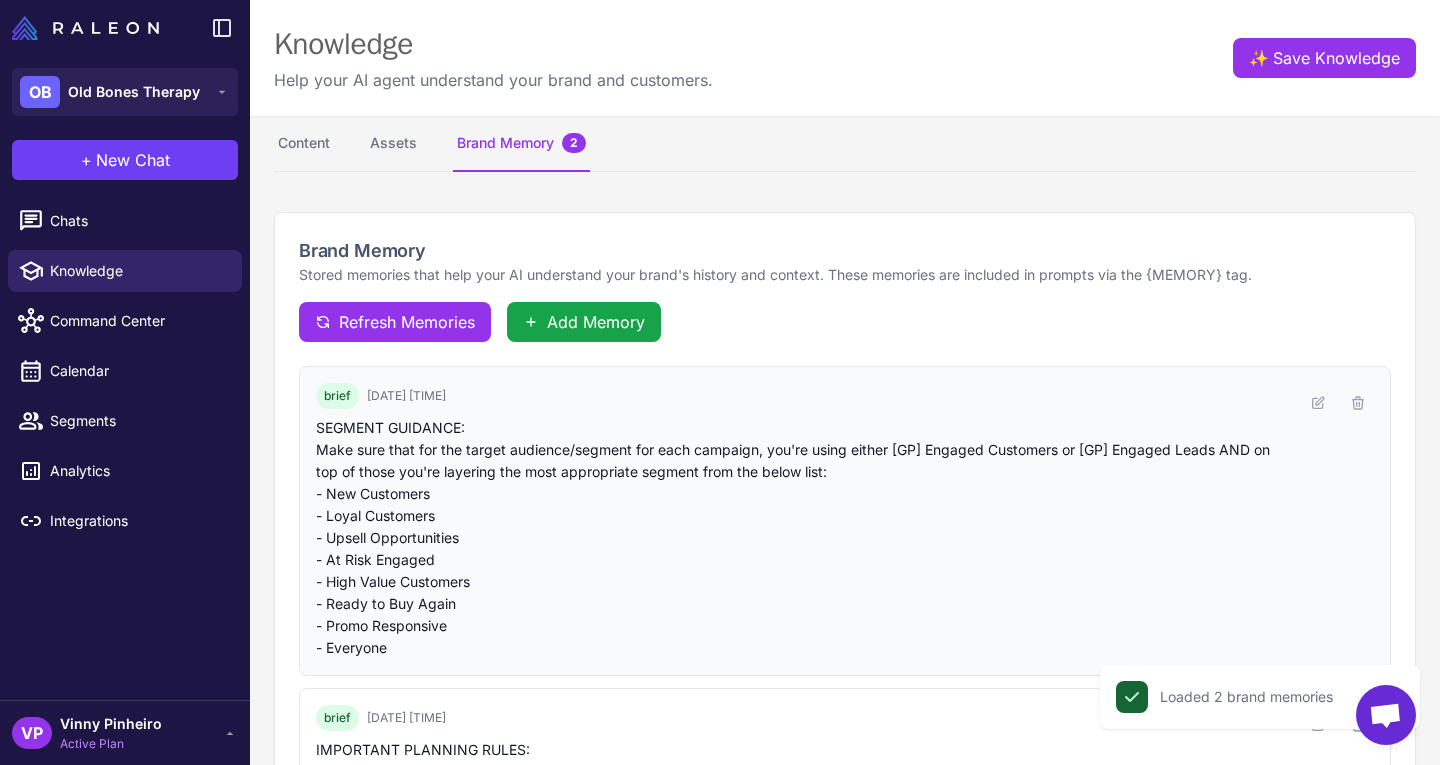 scroll, scrollTop: 128, scrollLeft: 0, axis: vertical 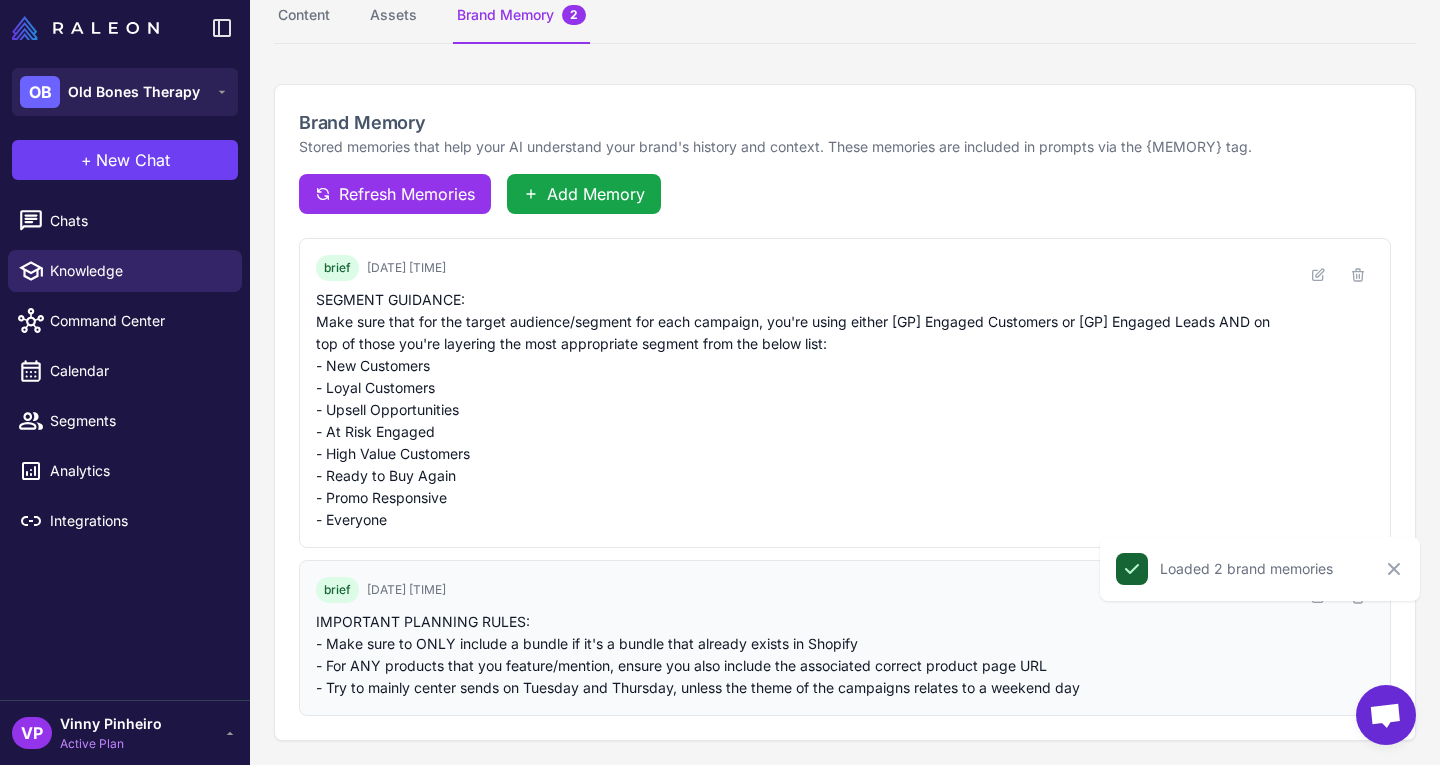 click on "IMPORTANT PLANNING RULES:
- Make sure to ONLY include a bundle if it's a bundle that already exists in Shopify
- For ANY products that you feature/mention, ensure you also include the associated correct product page URL
- Try to mainly center sends on Tuesday and Thursday, unless the theme of the campaigns relates to a weekend day" at bounding box center [801, 655] 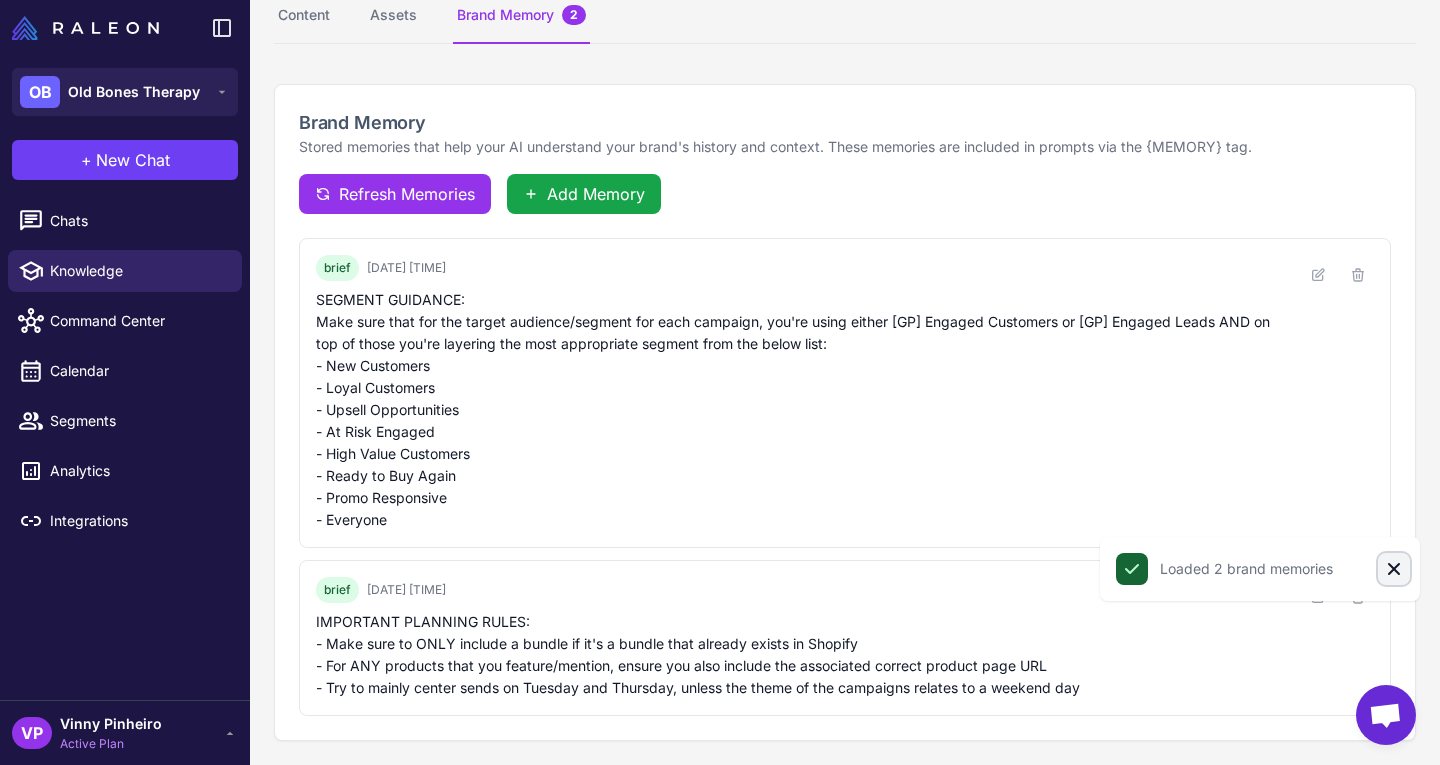 click on "Close" at bounding box center (1394, 569) 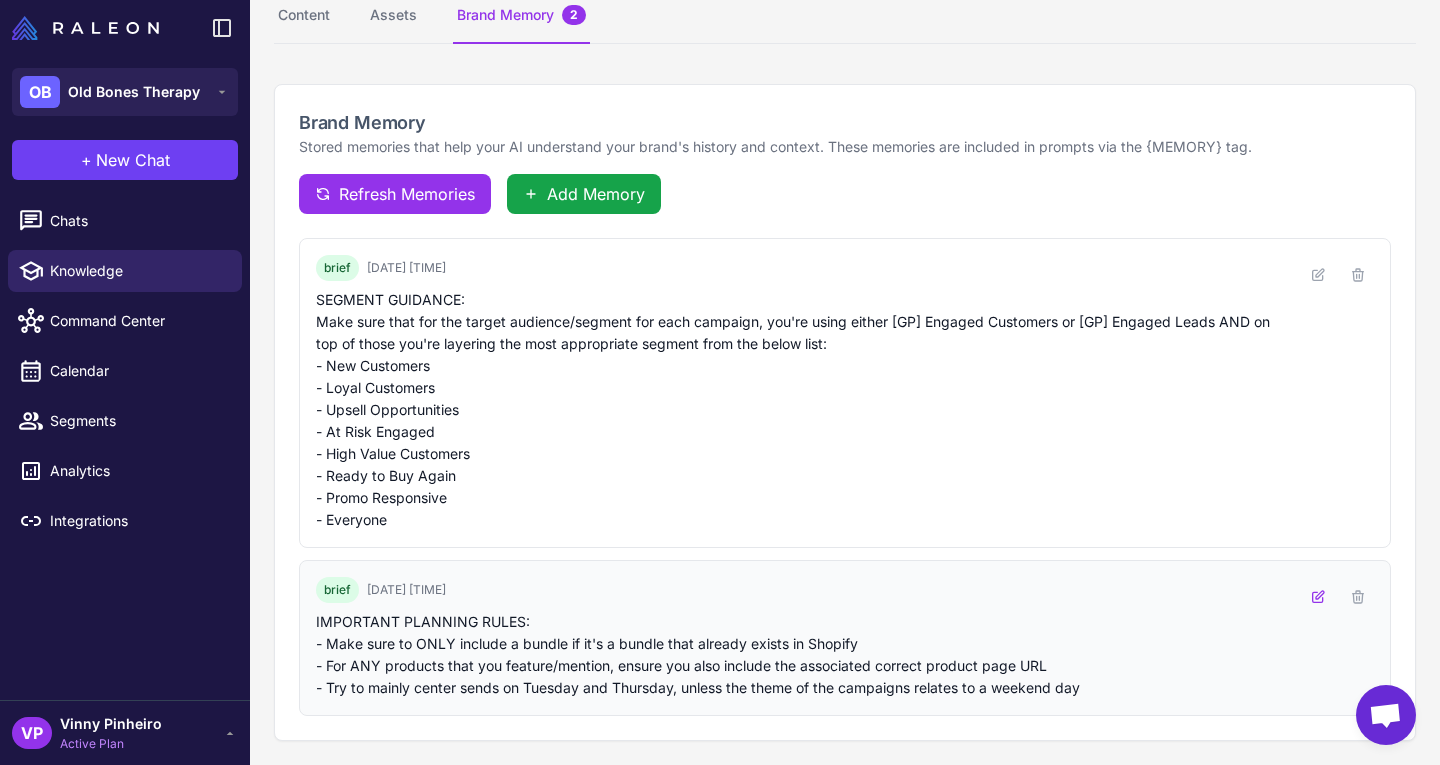 click 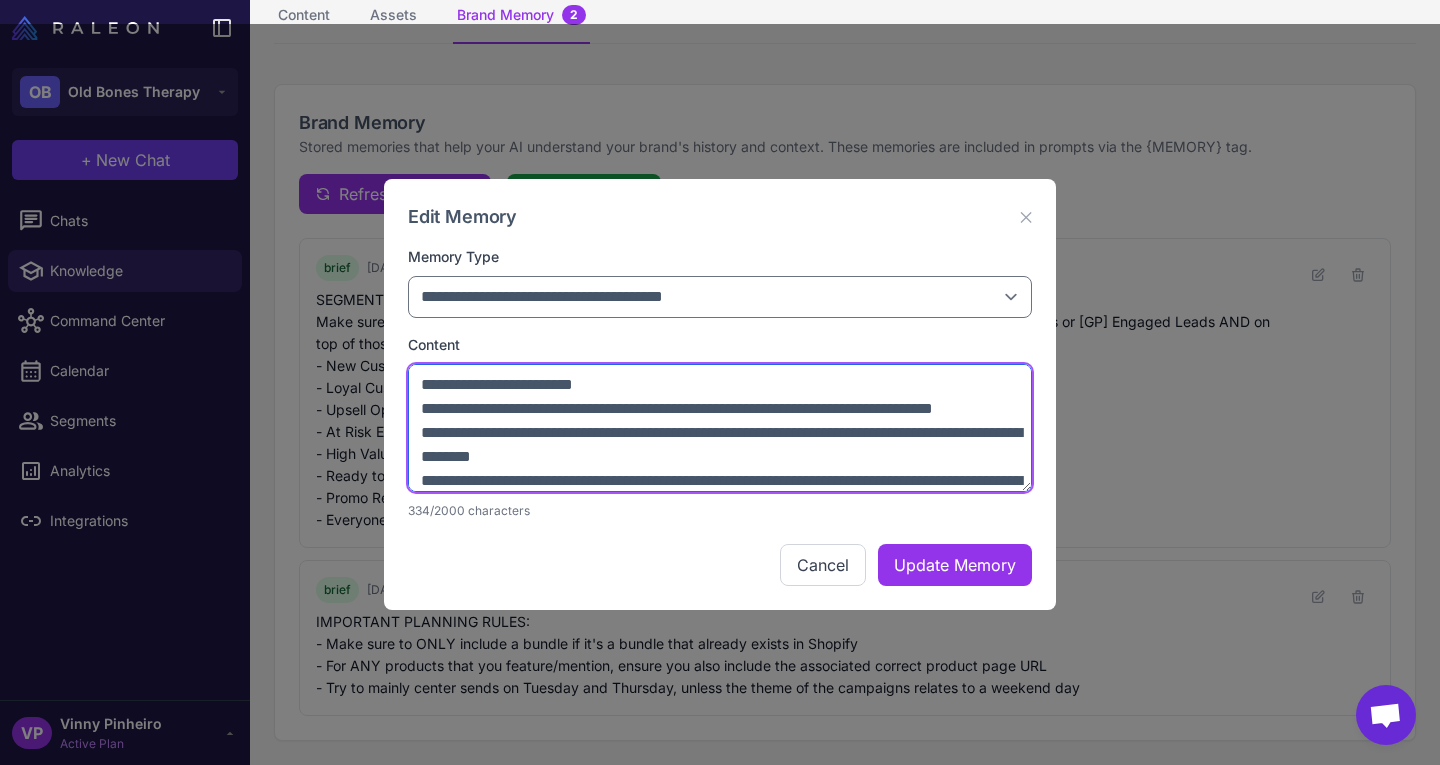 click on "**********" at bounding box center (720, 428) 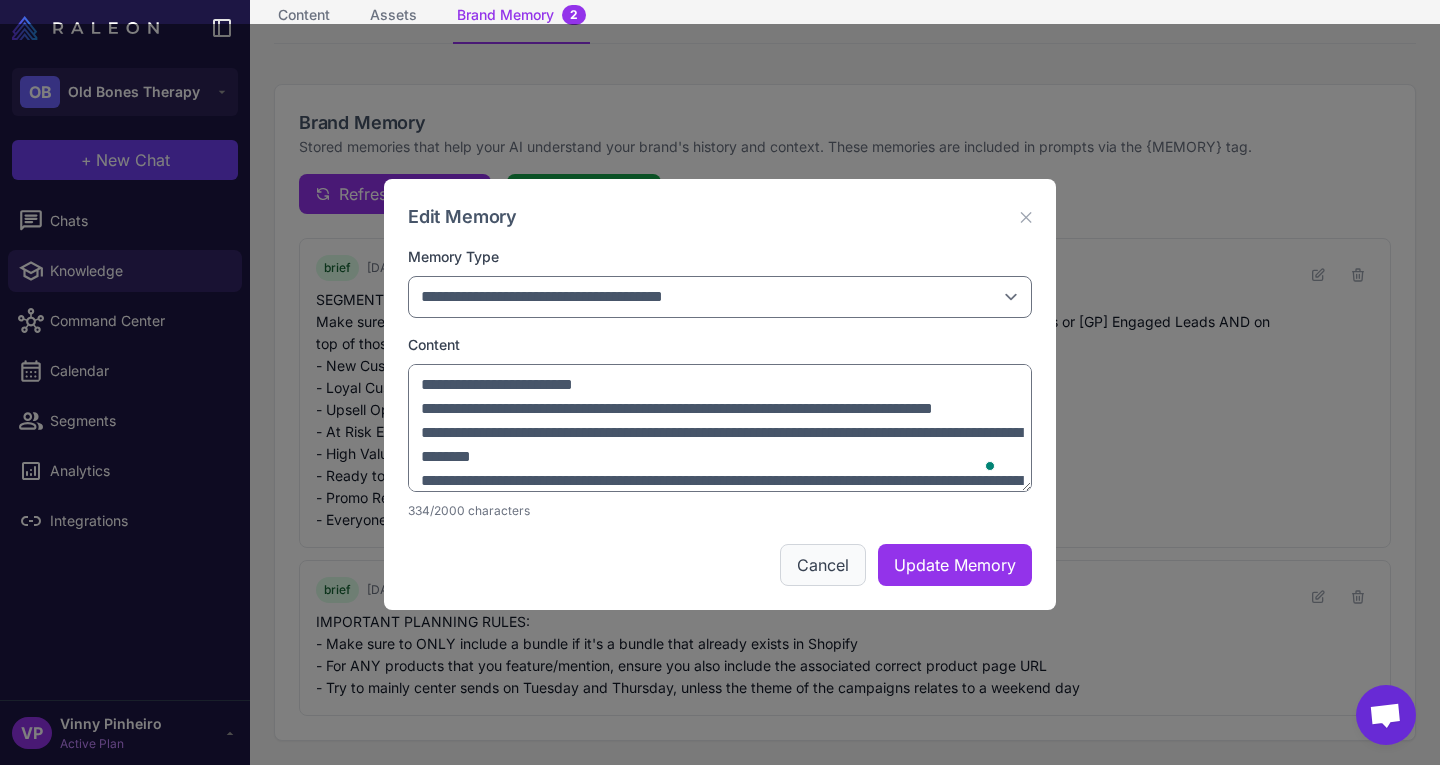 click on "Cancel" at bounding box center (823, 565) 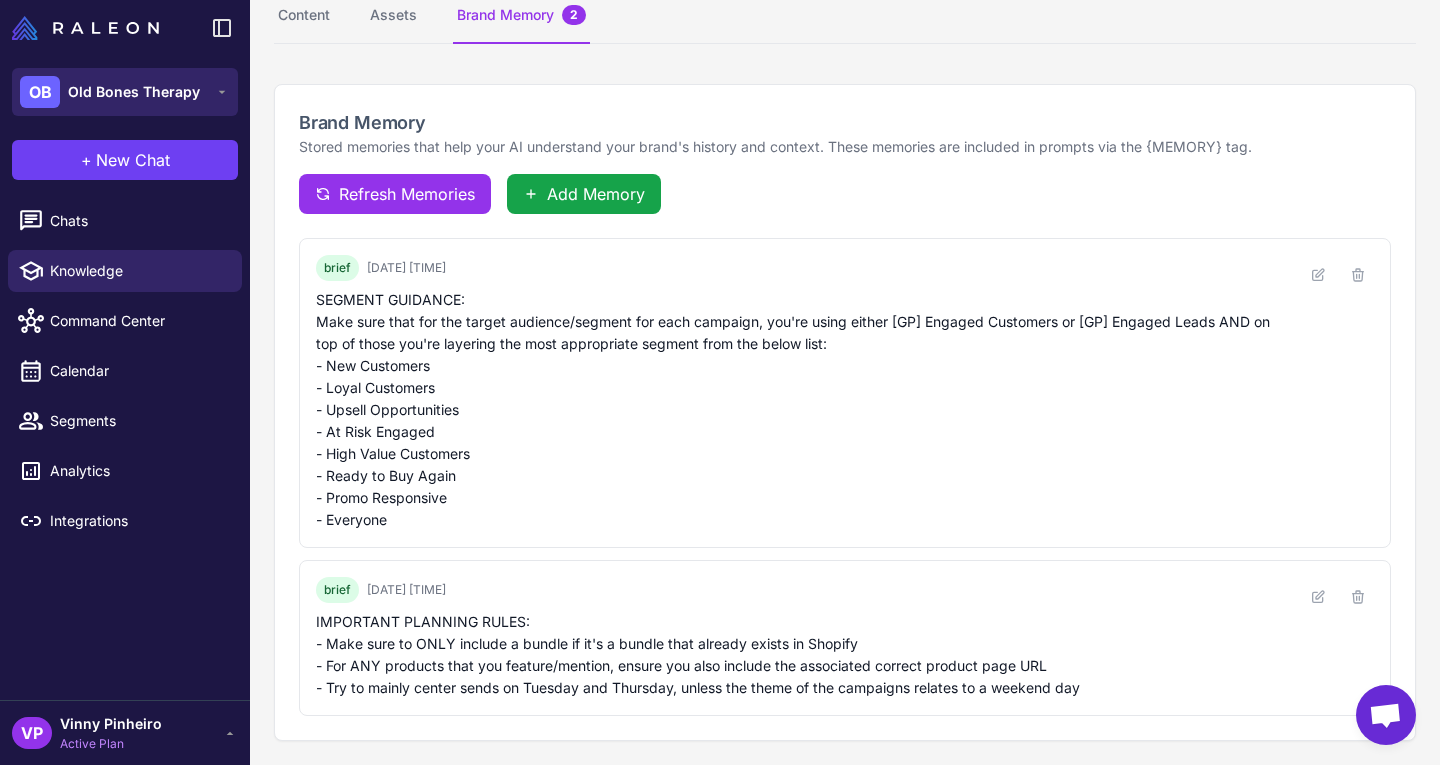 click on "Old Bones Therapy" at bounding box center (134, 92) 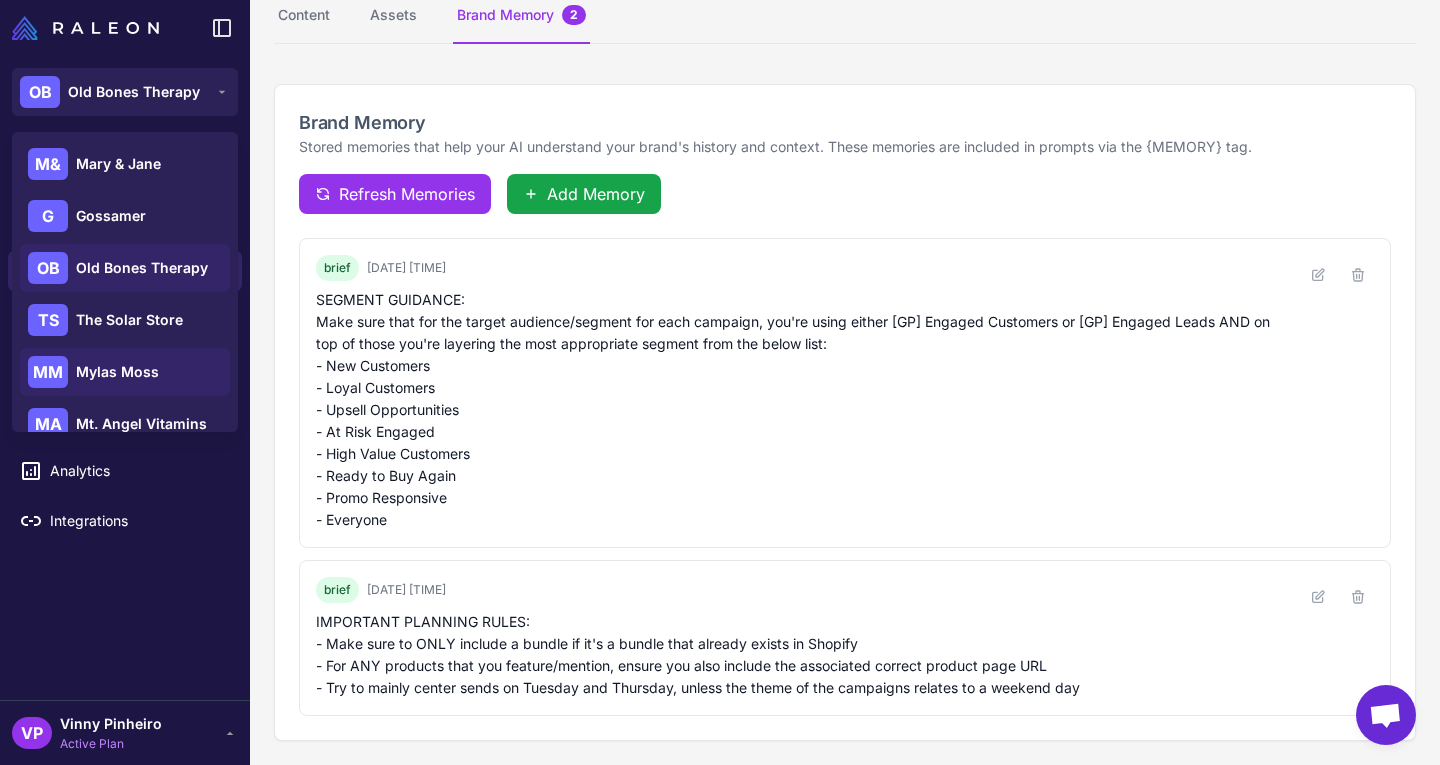 click on "MM Mylas Moss" 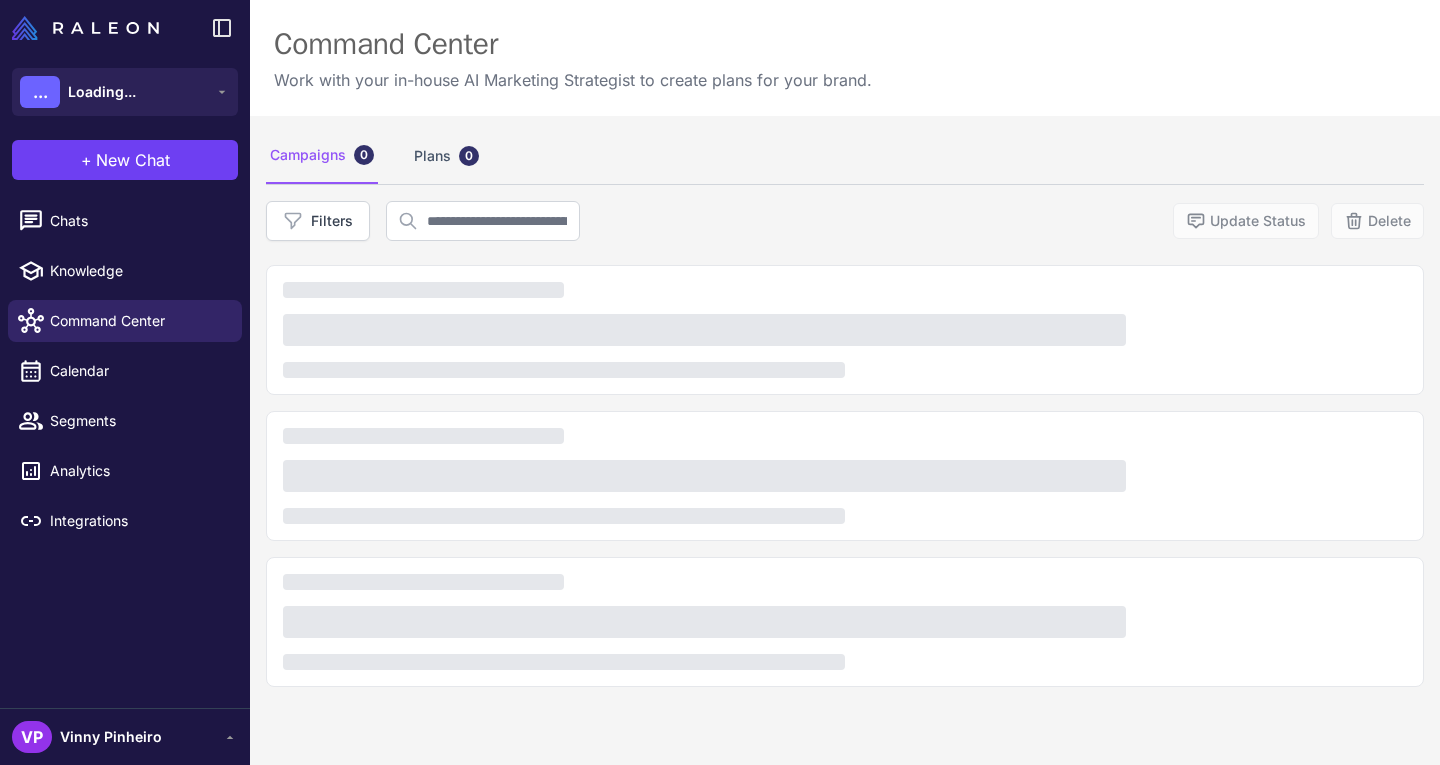 scroll, scrollTop: 0, scrollLeft: 0, axis: both 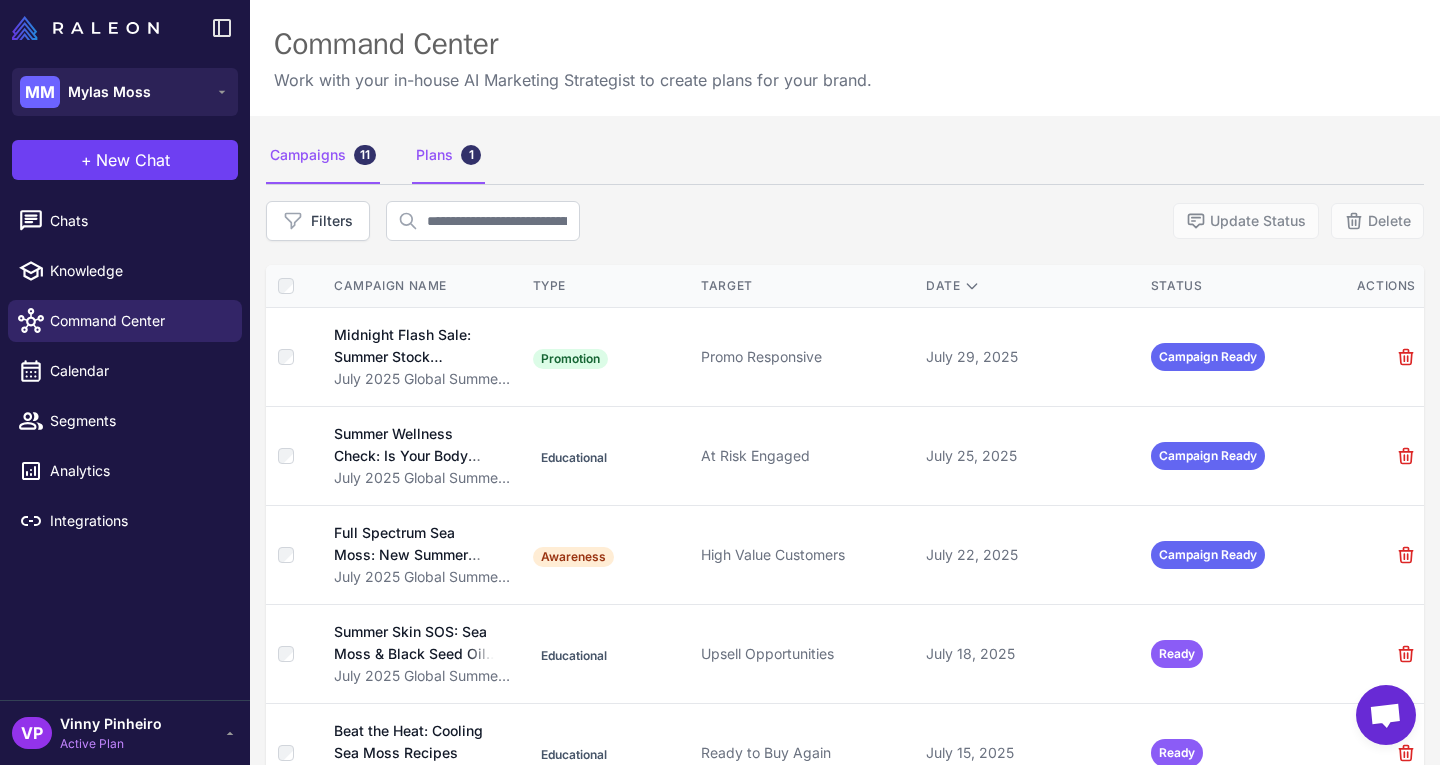 click on "Plans  1" at bounding box center [448, 156] 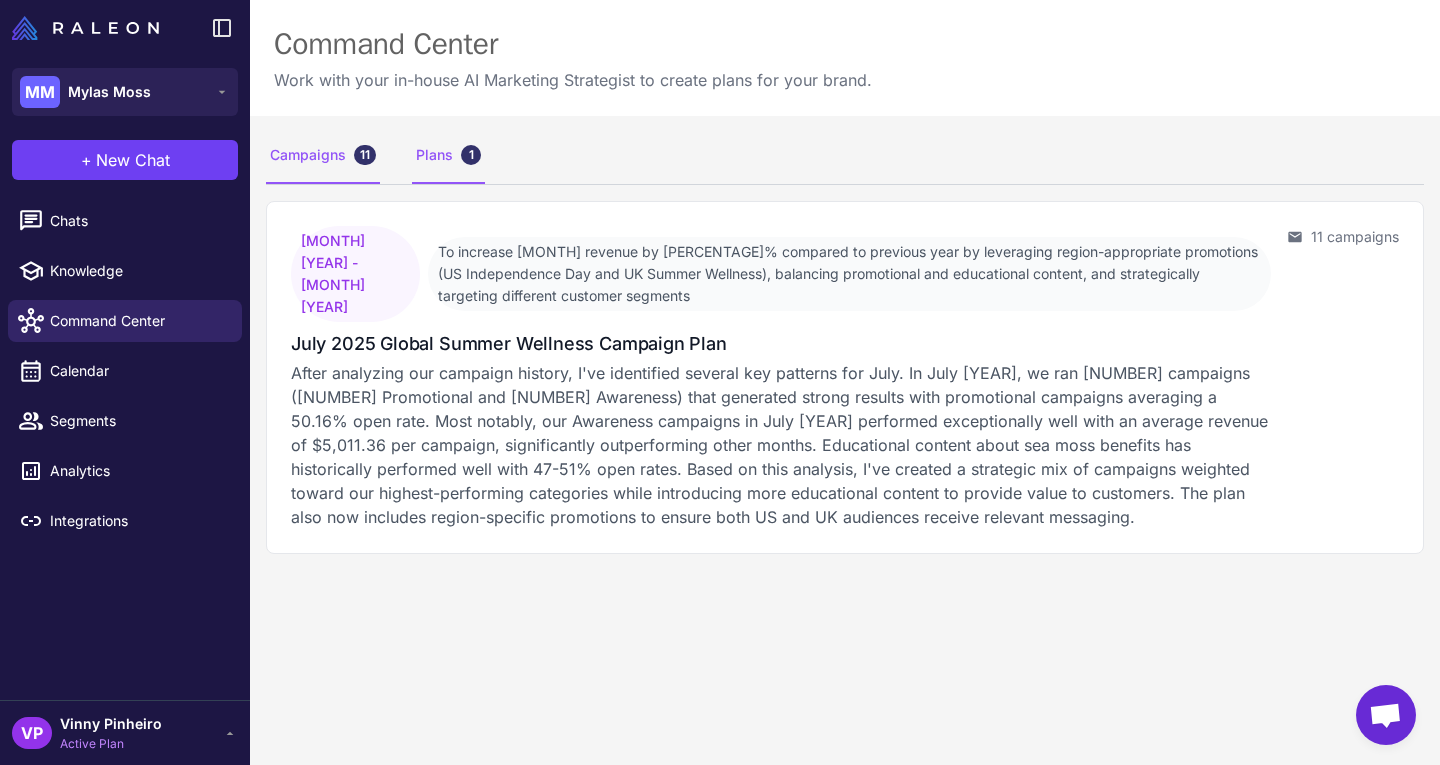 click on "Campaigns  11" at bounding box center (323, 156) 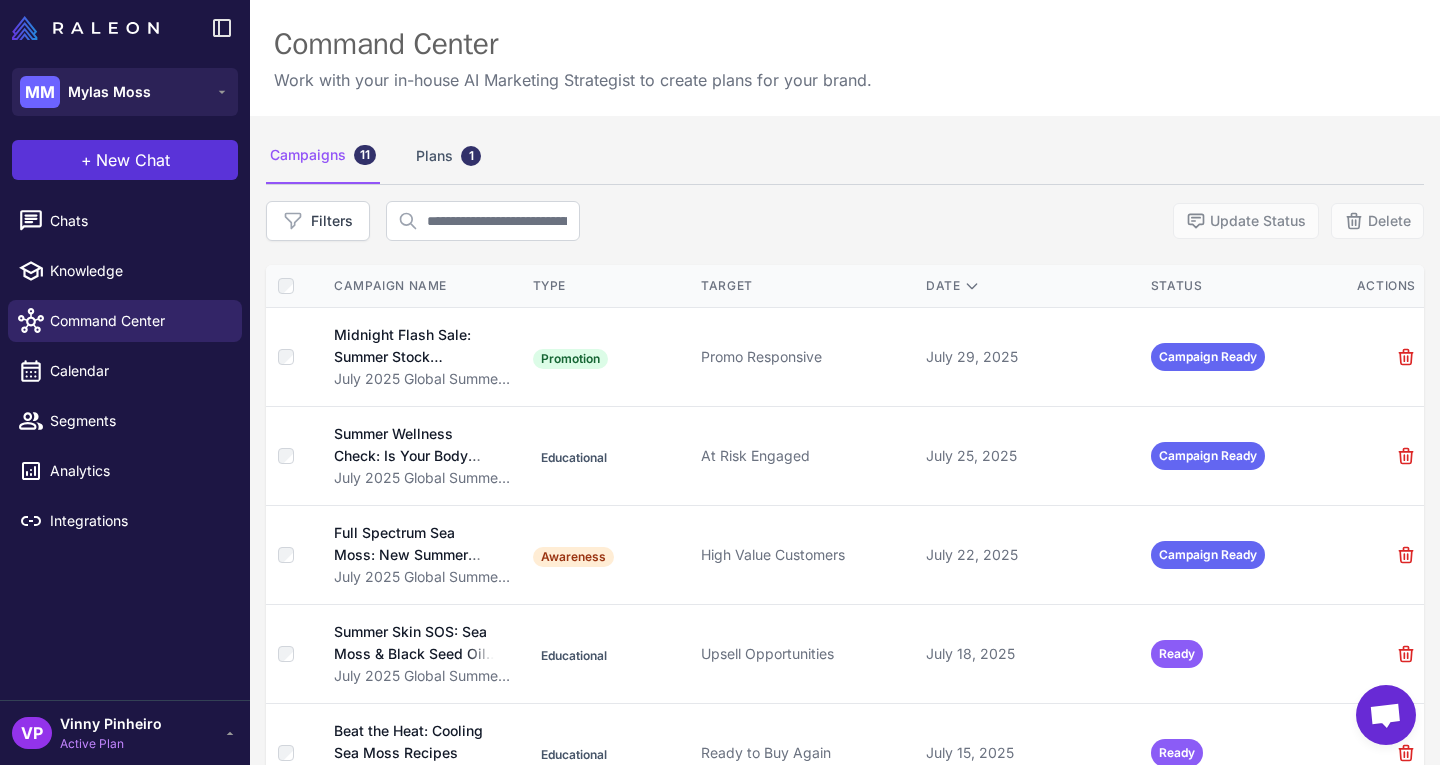click on "+ New Chat" at bounding box center [125, 160] 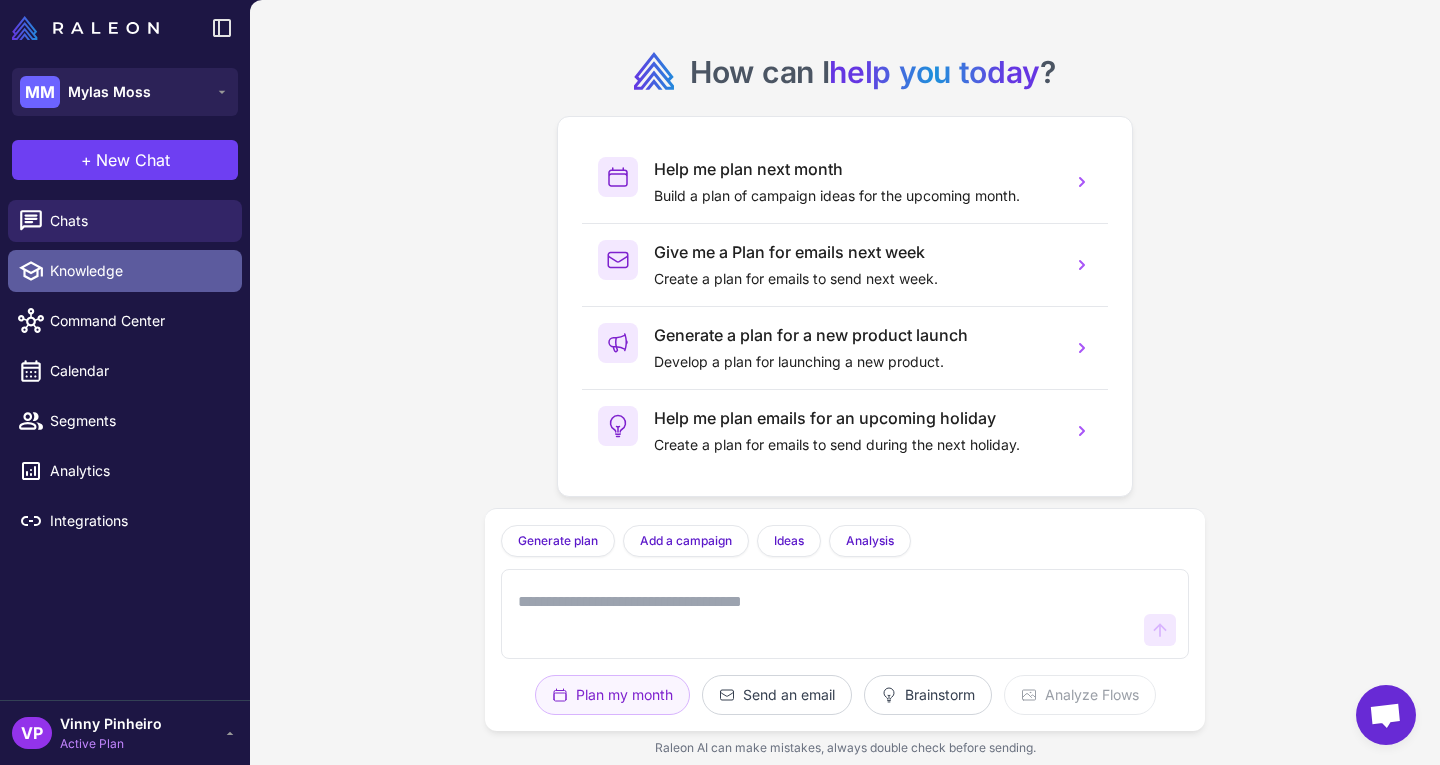 click on "Knowledge" at bounding box center [125, 271] 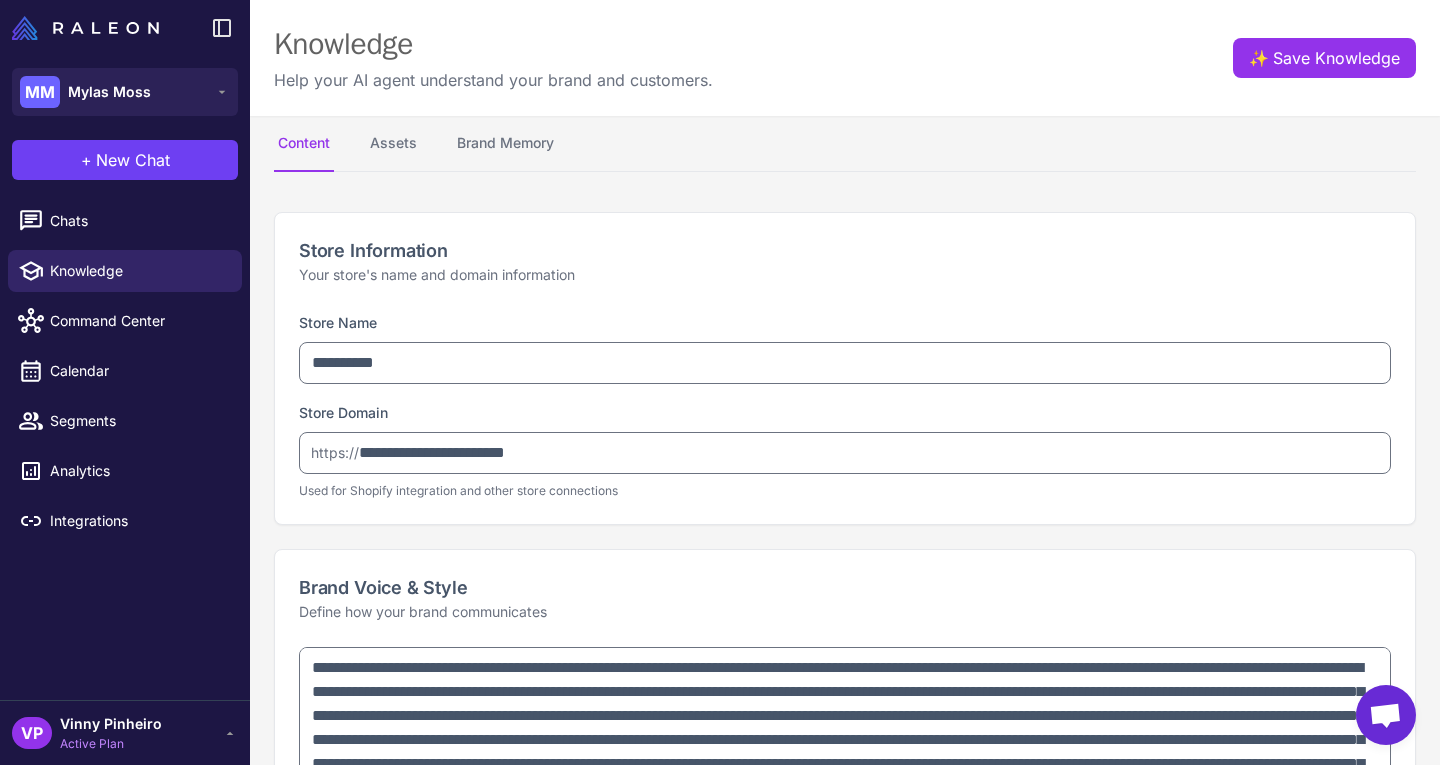 type on "**********" 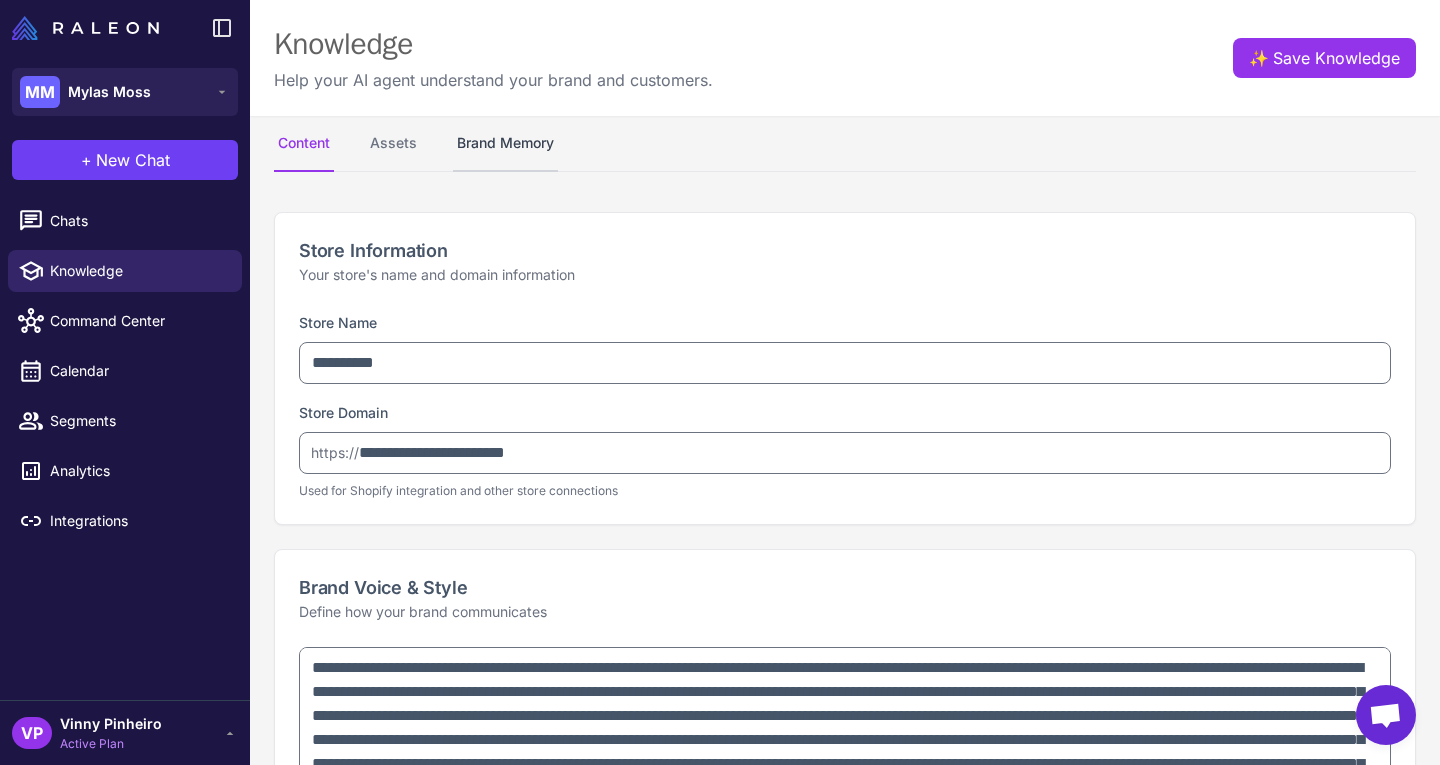 click on "Brand Memory" at bounding box center [505, 144] 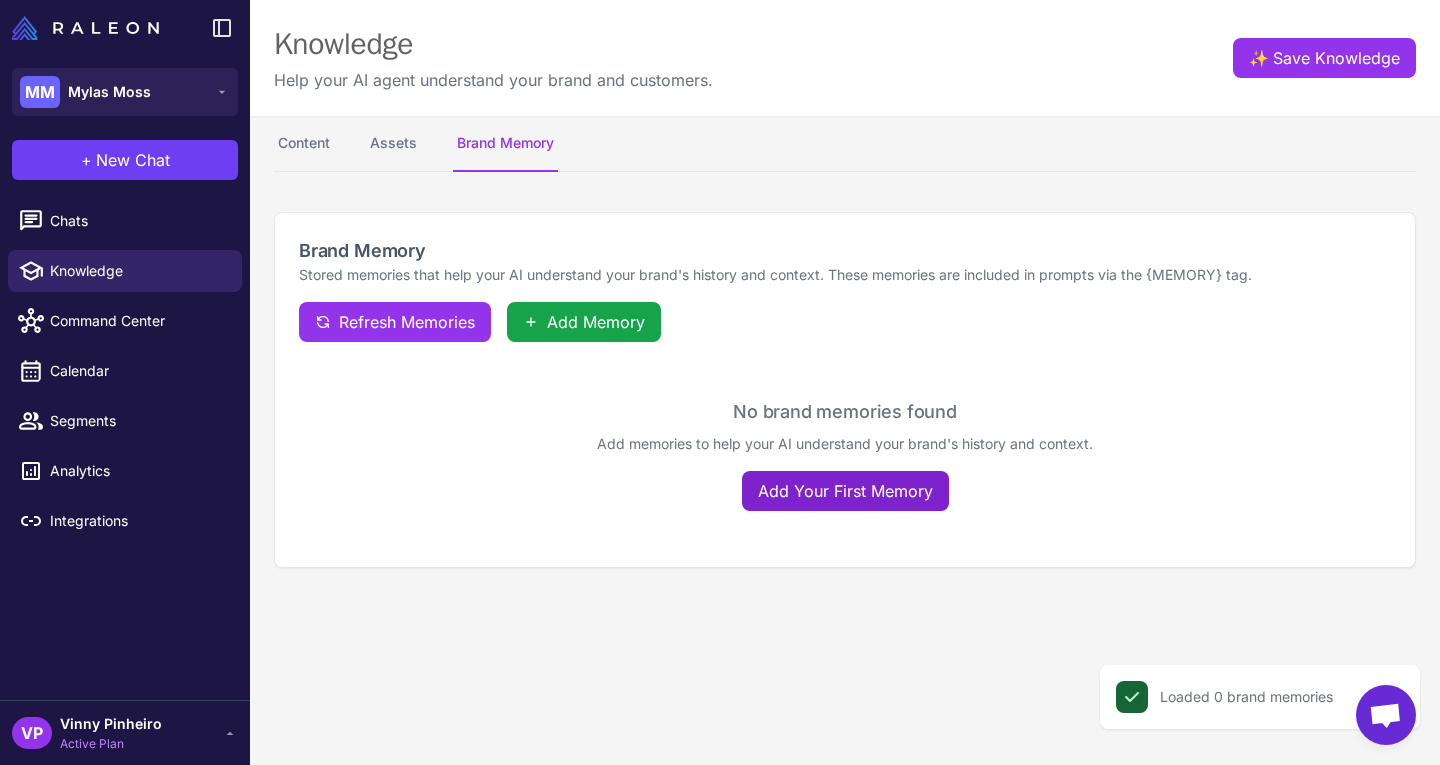 click on "Add Your First Memory" at bounding box center (845, 491) 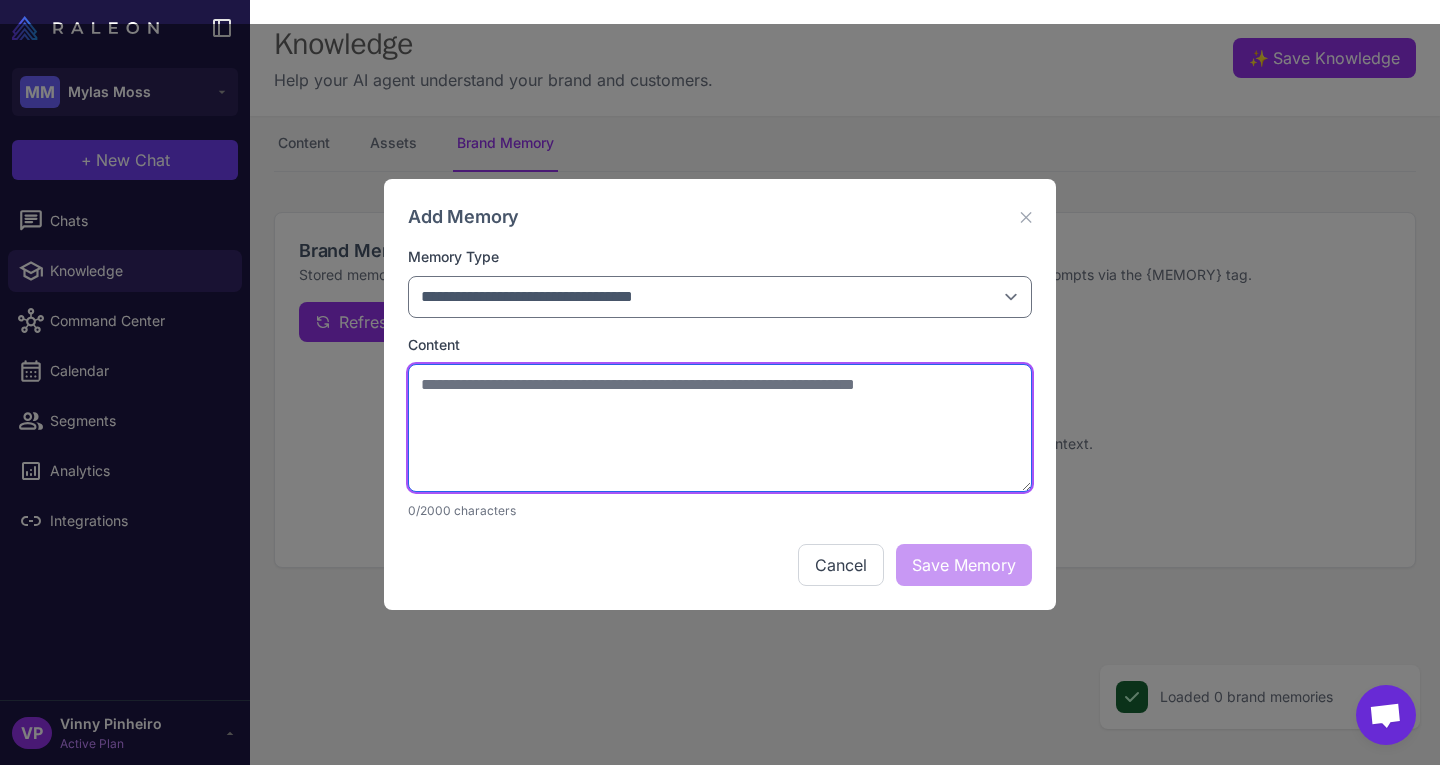 click at bounding box center [720, 428] 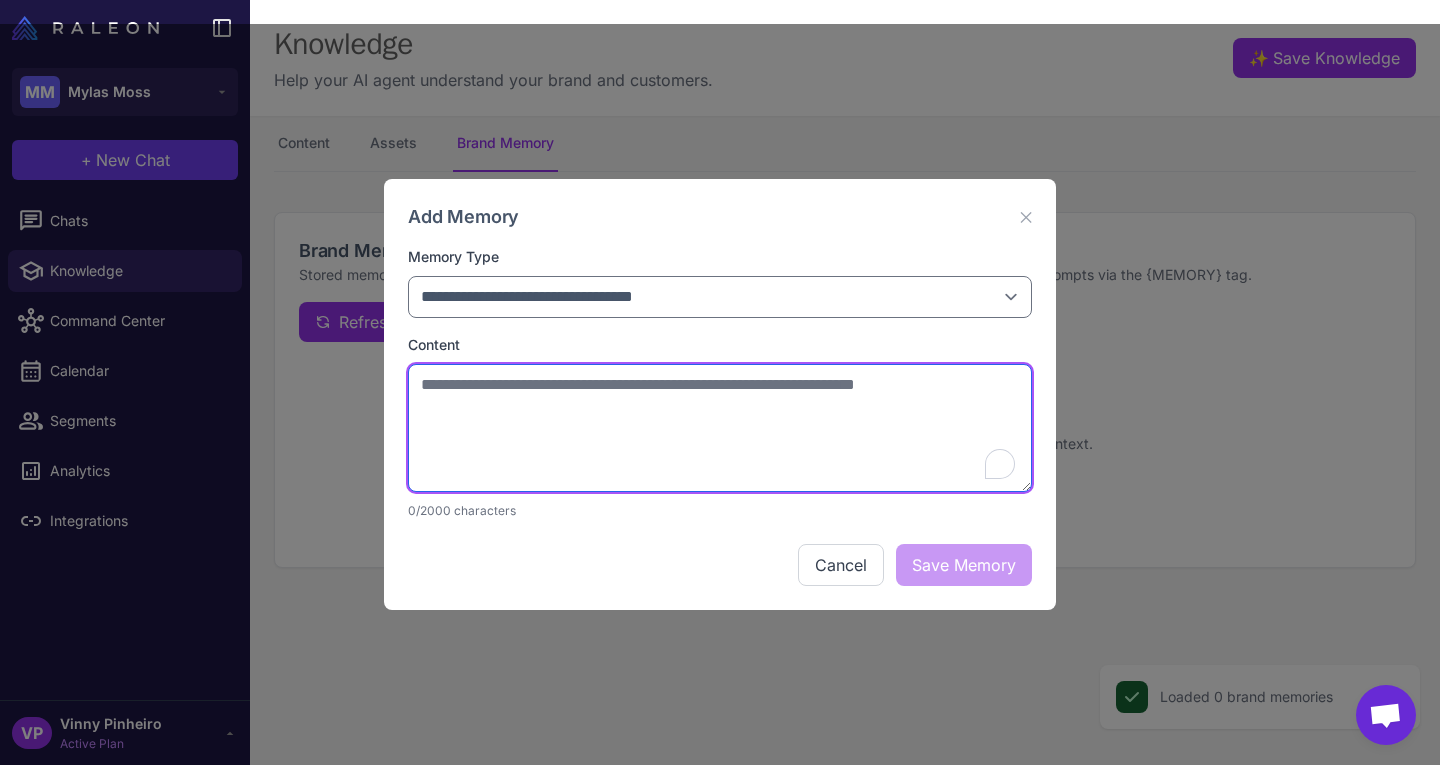 paste on "**********" 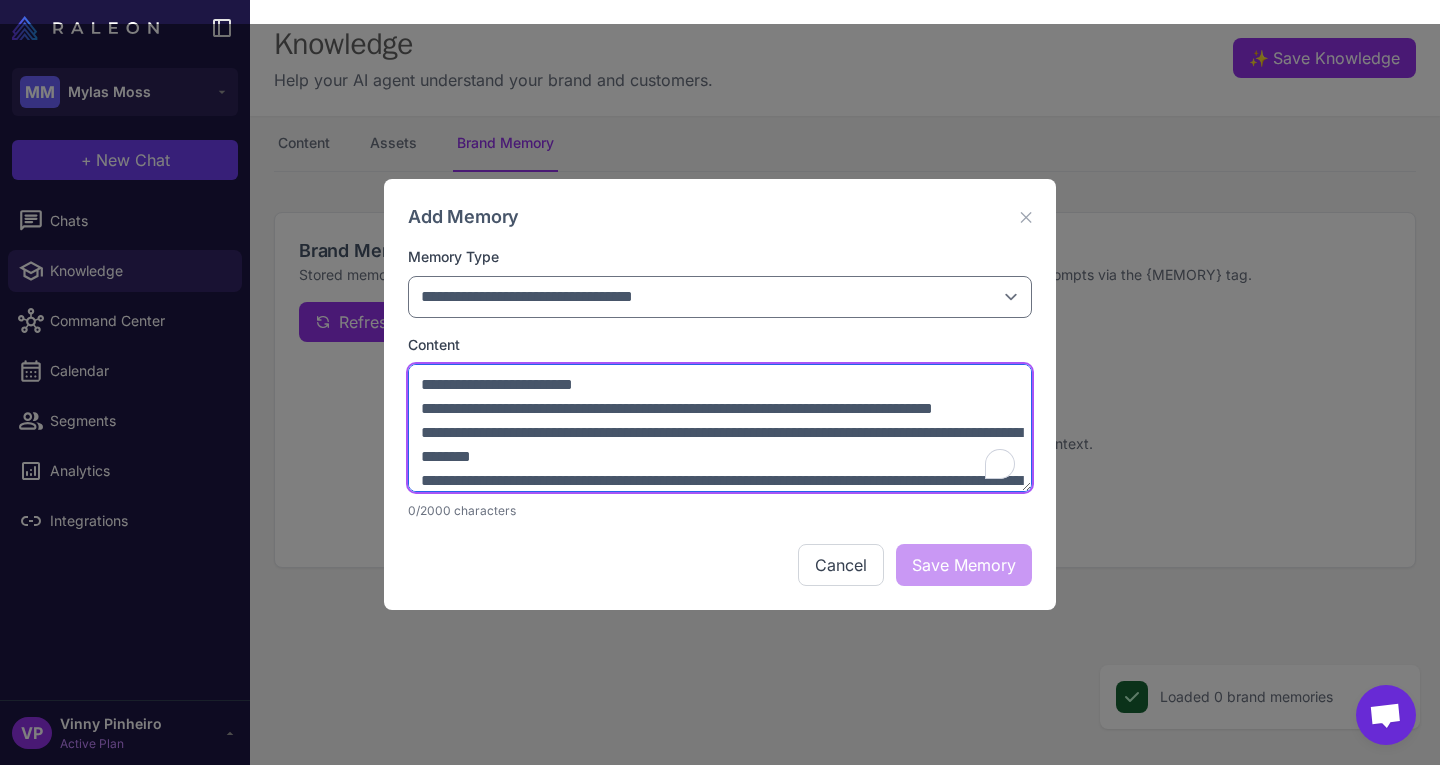 scroll, scrollTop: 48, scrollLeft: 0, axis: vertical 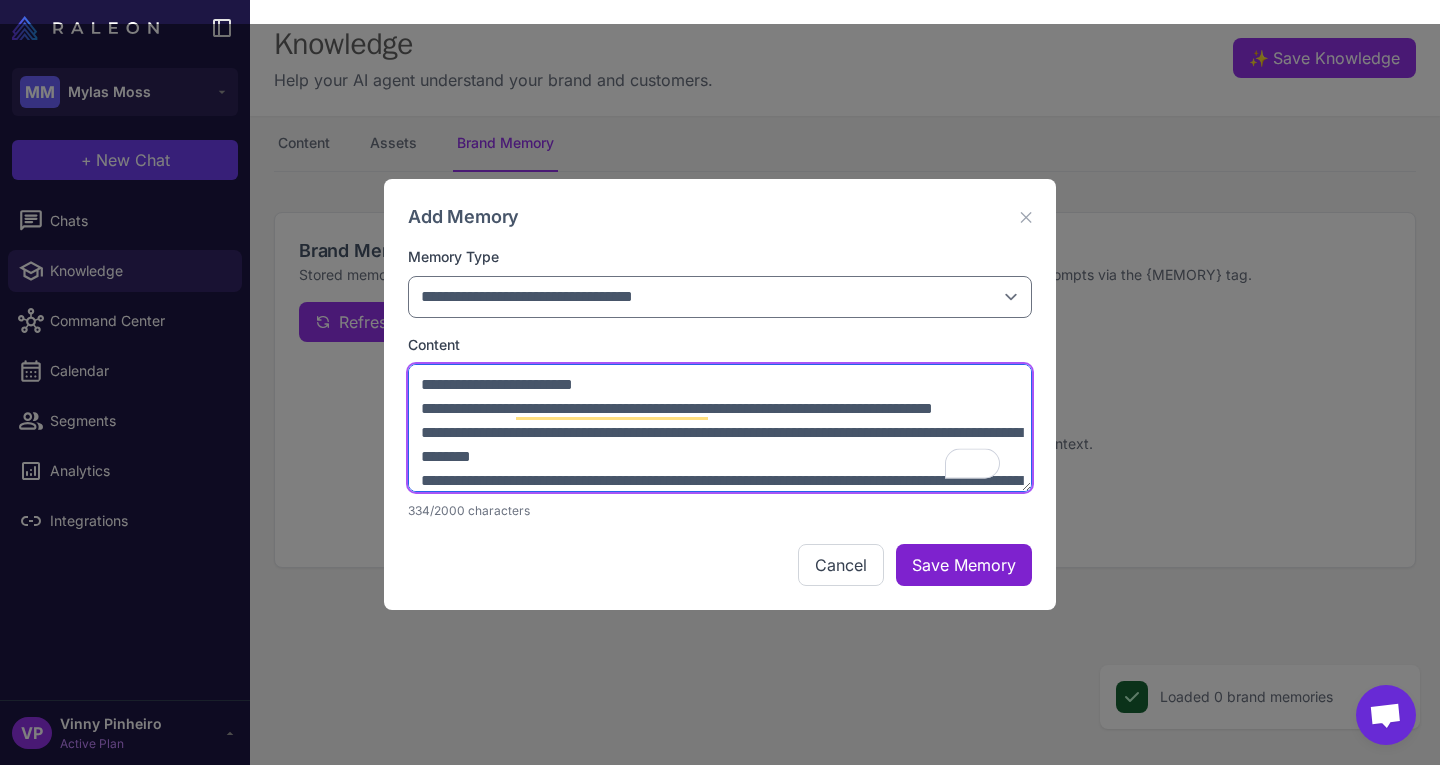 type on "**********" 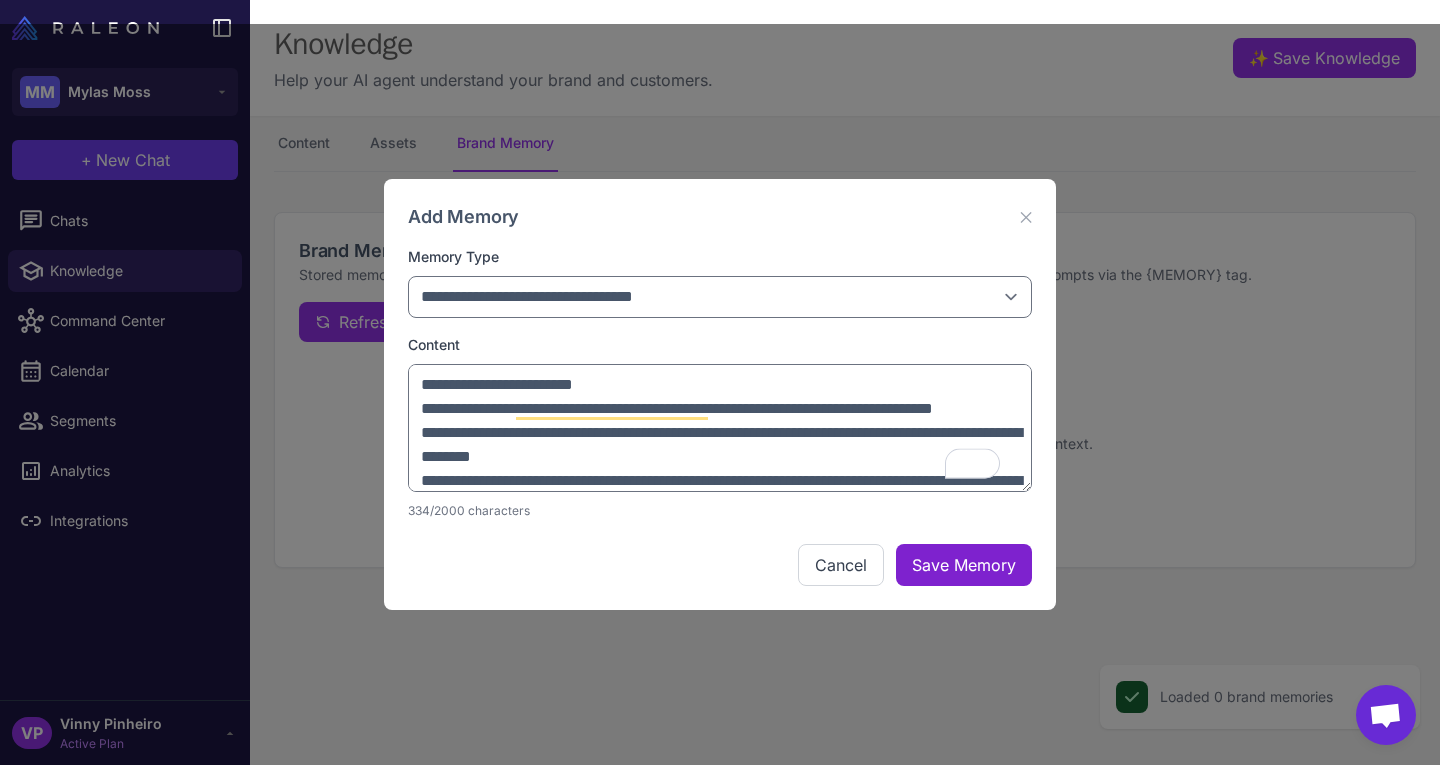 click on "Save Memory" at bounding box center [964, 565] 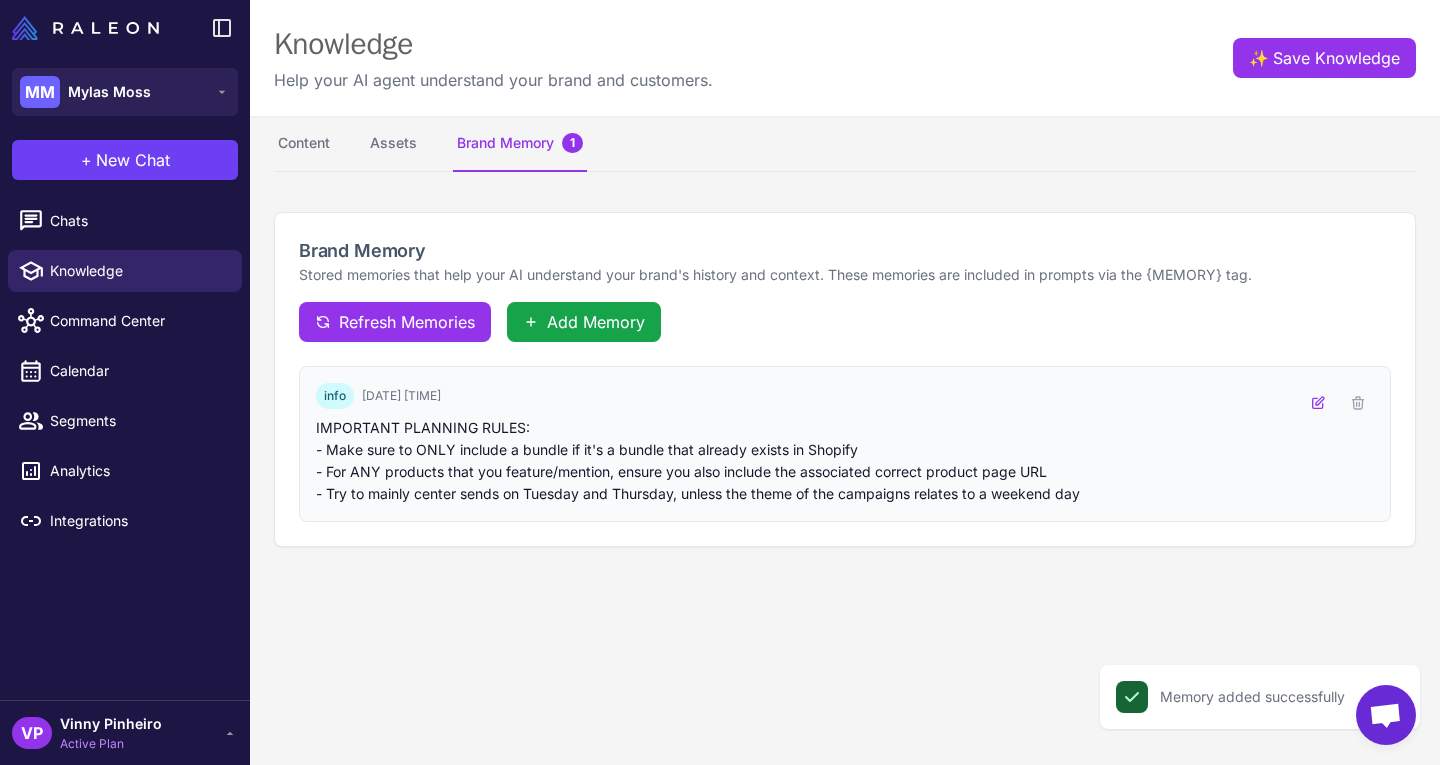 click at bounding box center [1318, 403] 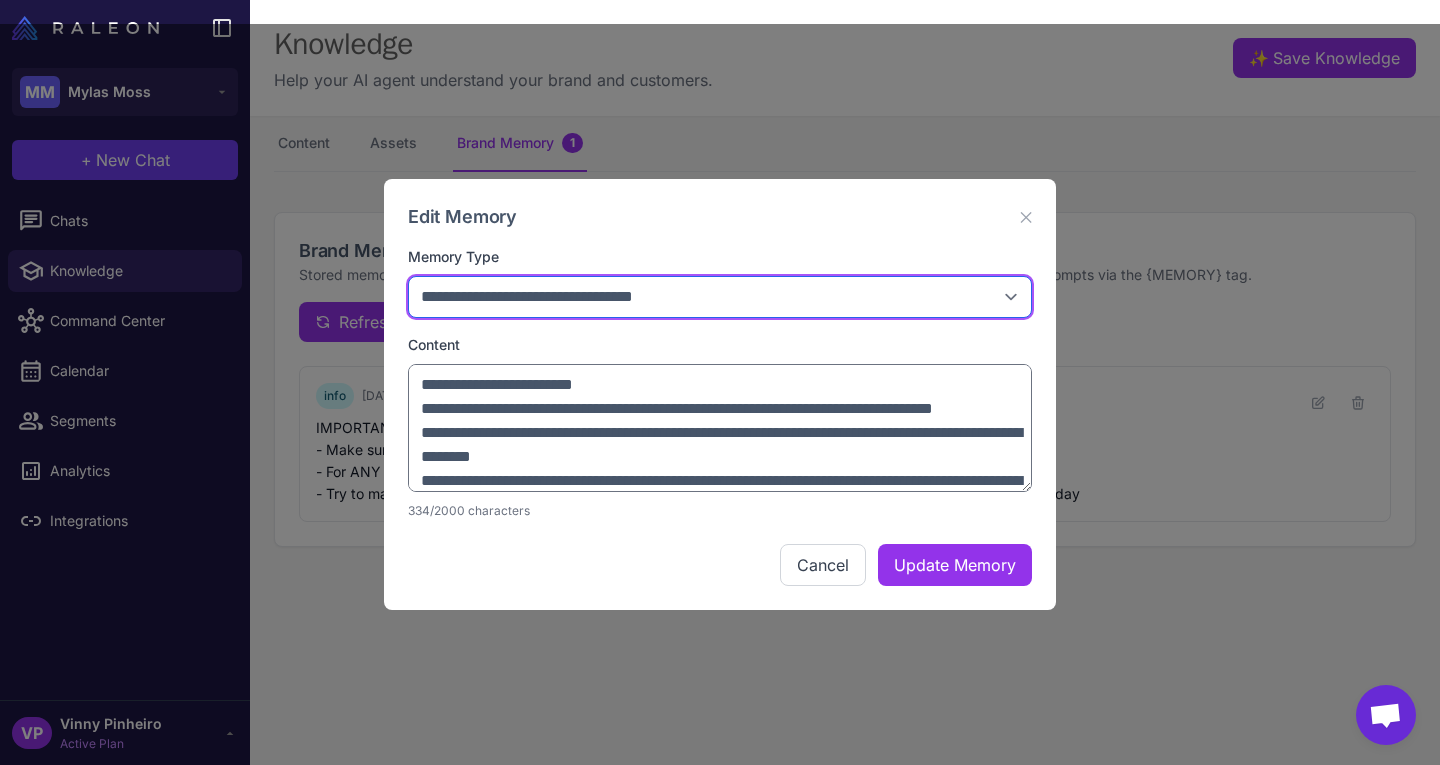 click on "**********" at bounding box center [720, 297] 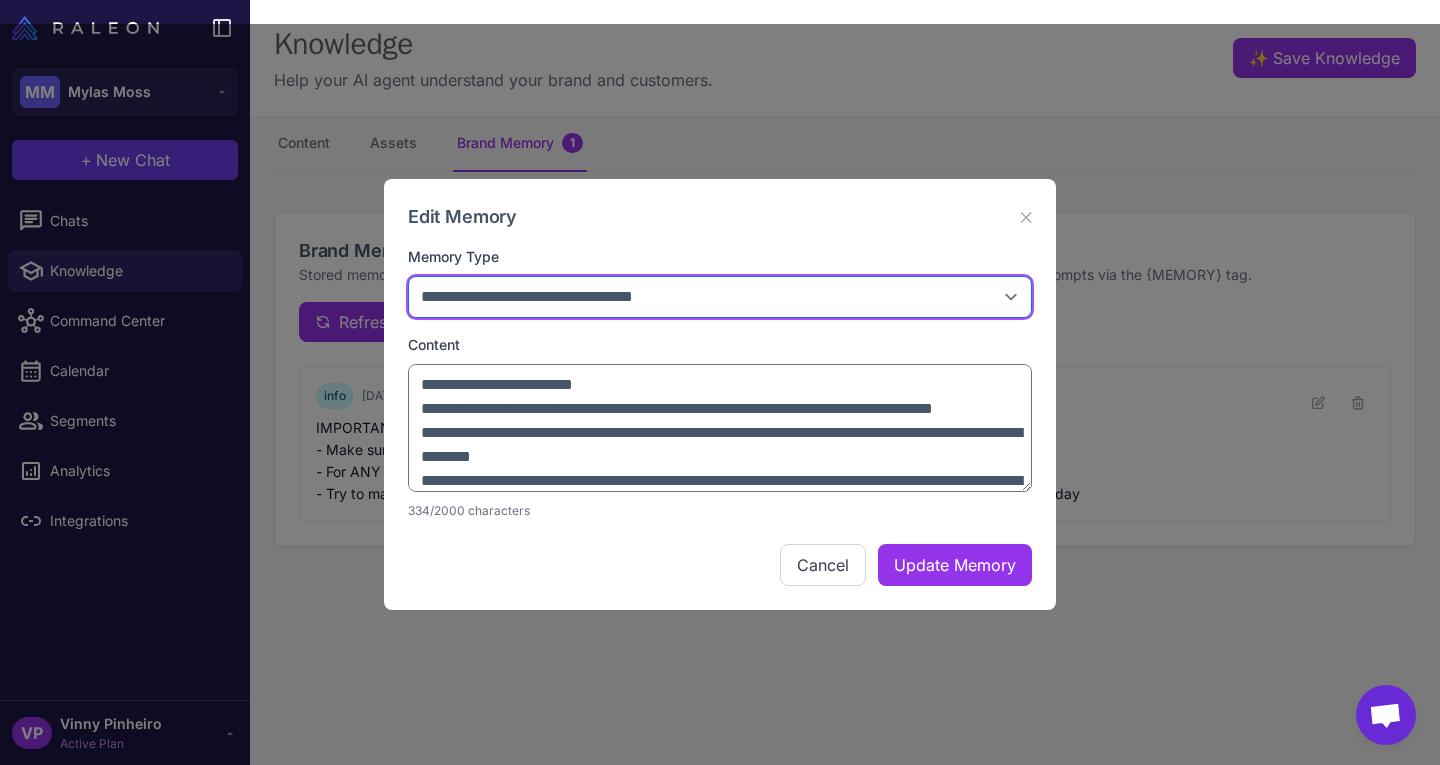 select on "*****" 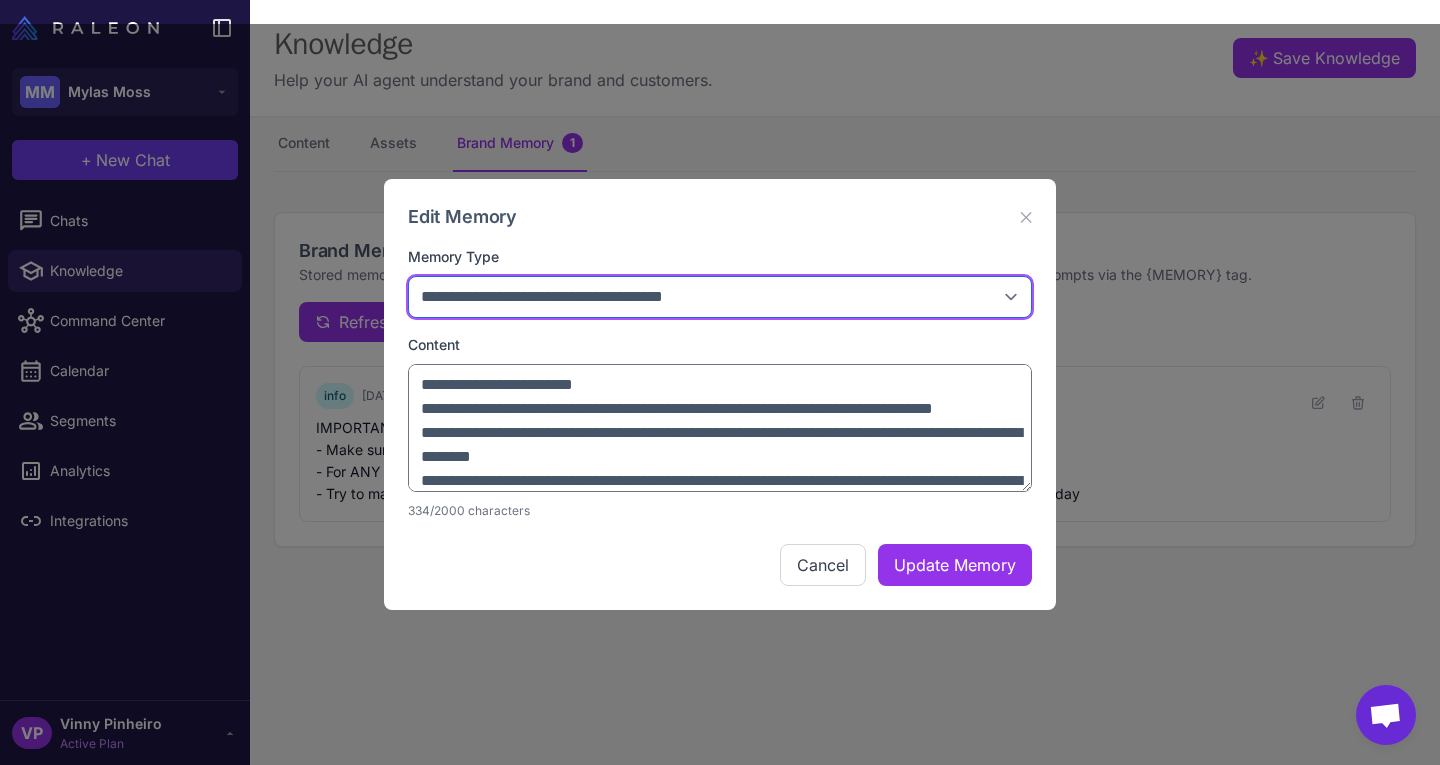 click on "**********" at bounding box center [720, 297] 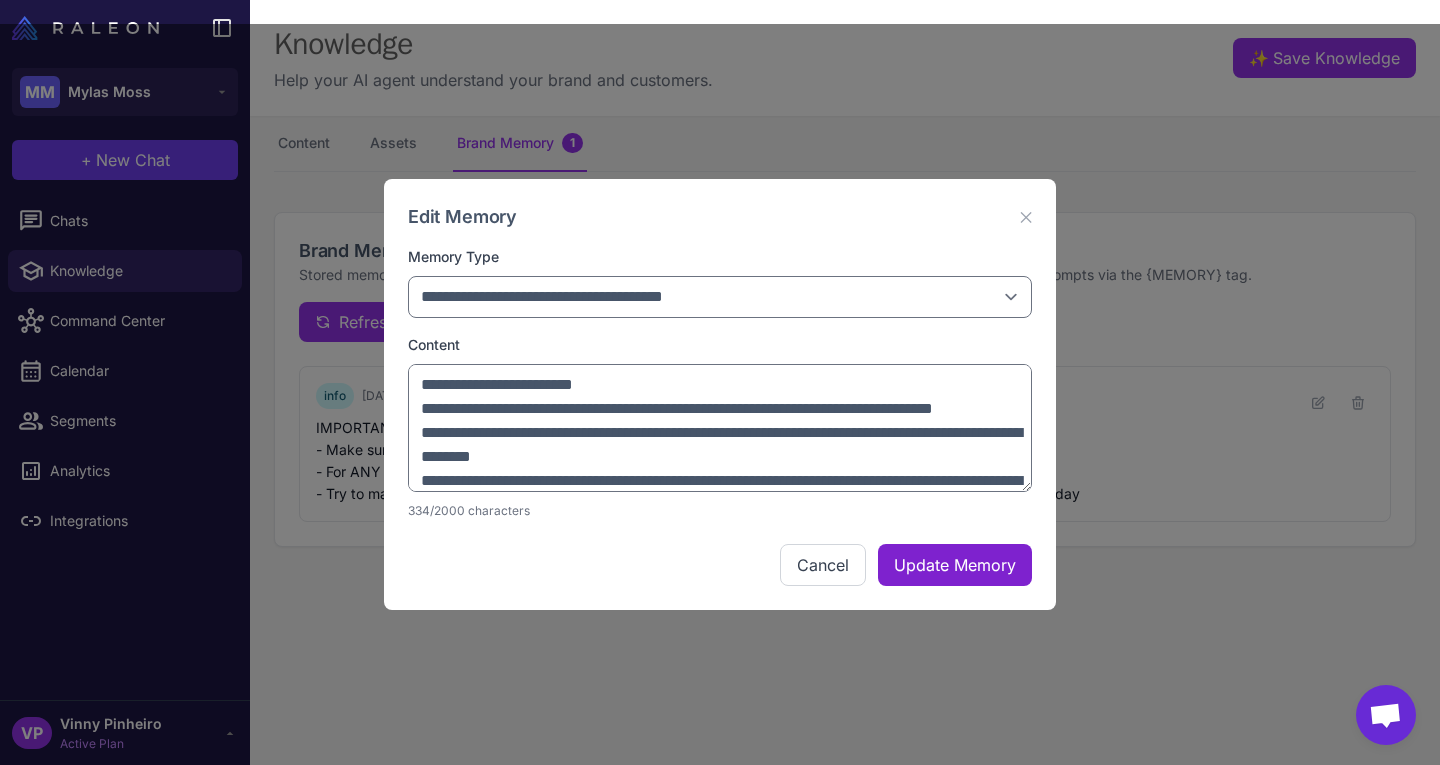 click on "Update Memory" at bounding box center (955, 565) 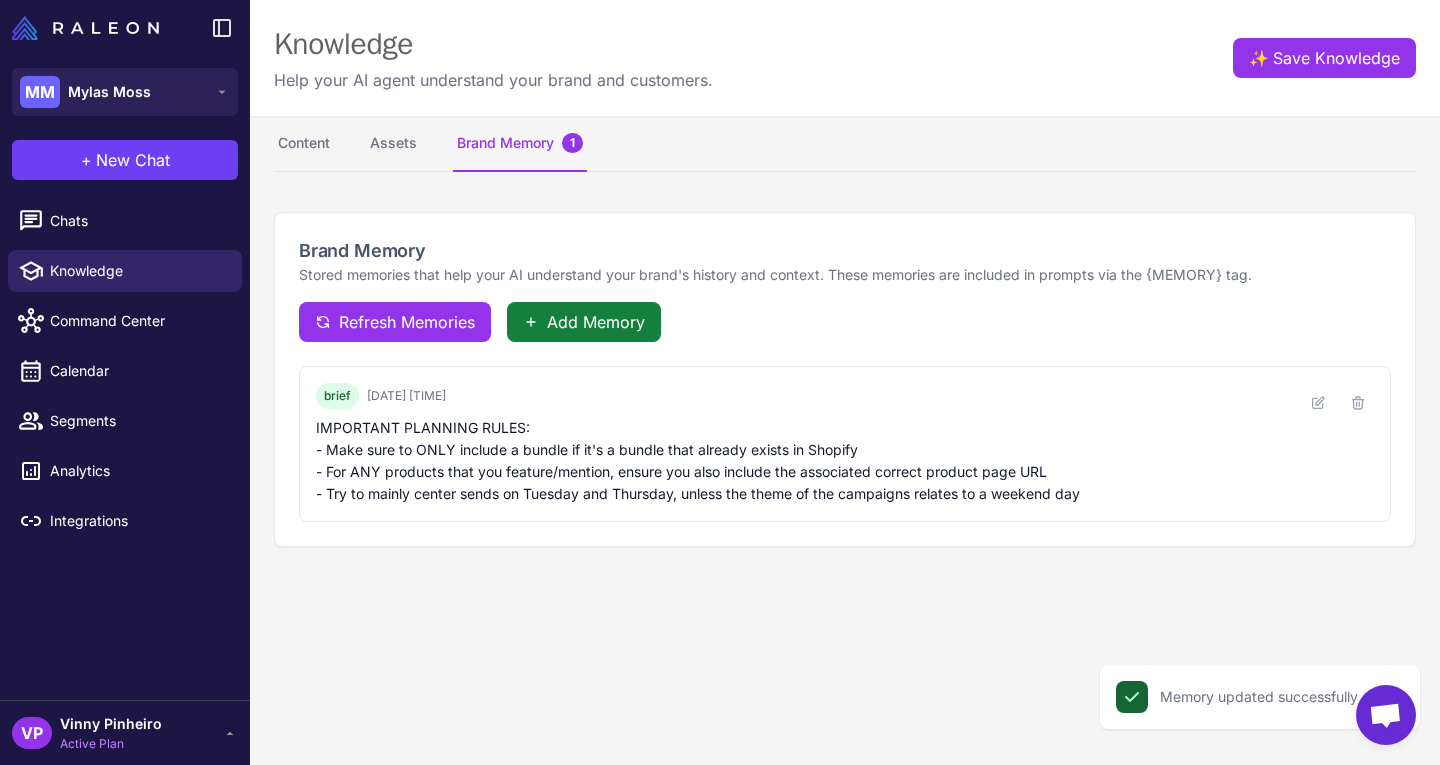 click on "Add Memory" at bounding box center [596, 322] 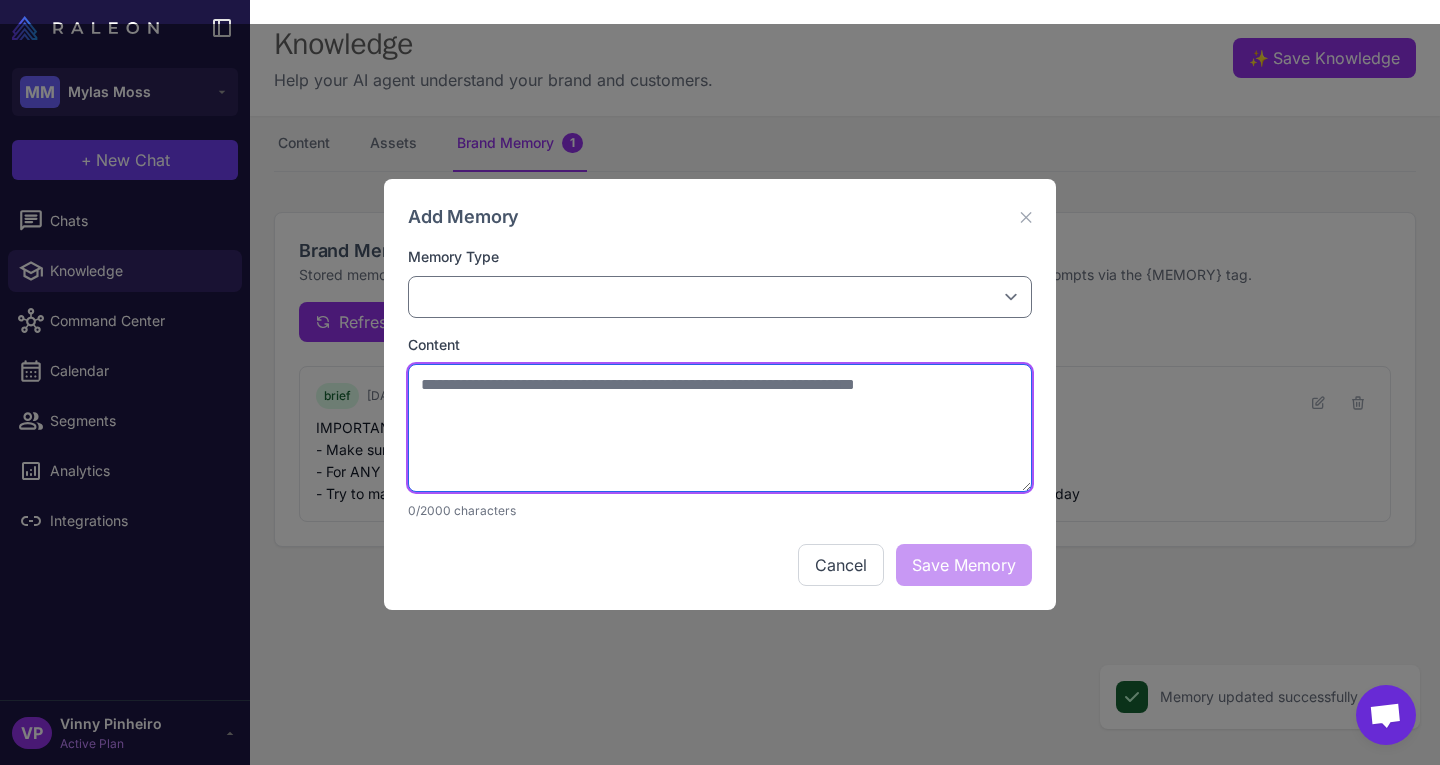 click at bounding box center (720, 428) 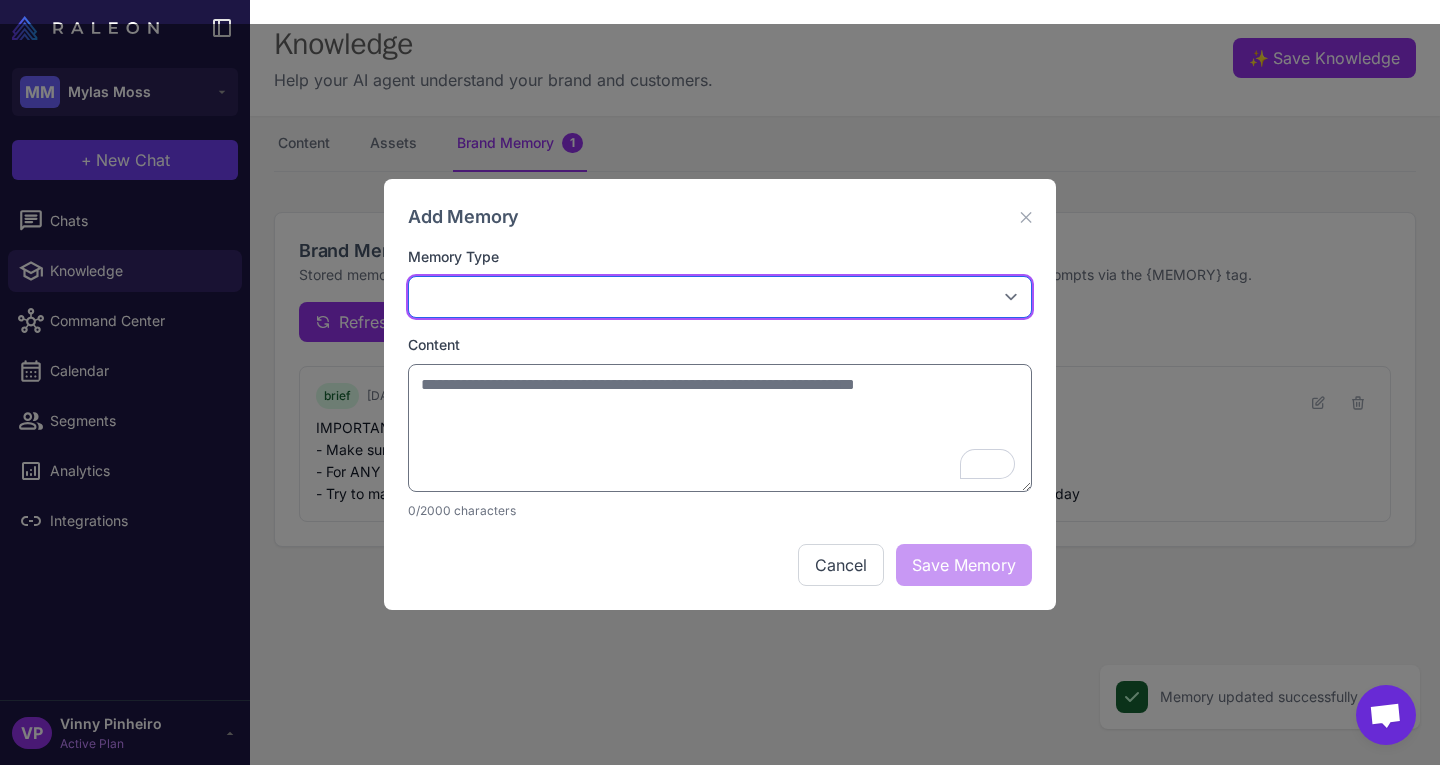 click on "**********" at bounding box center (720, 297) 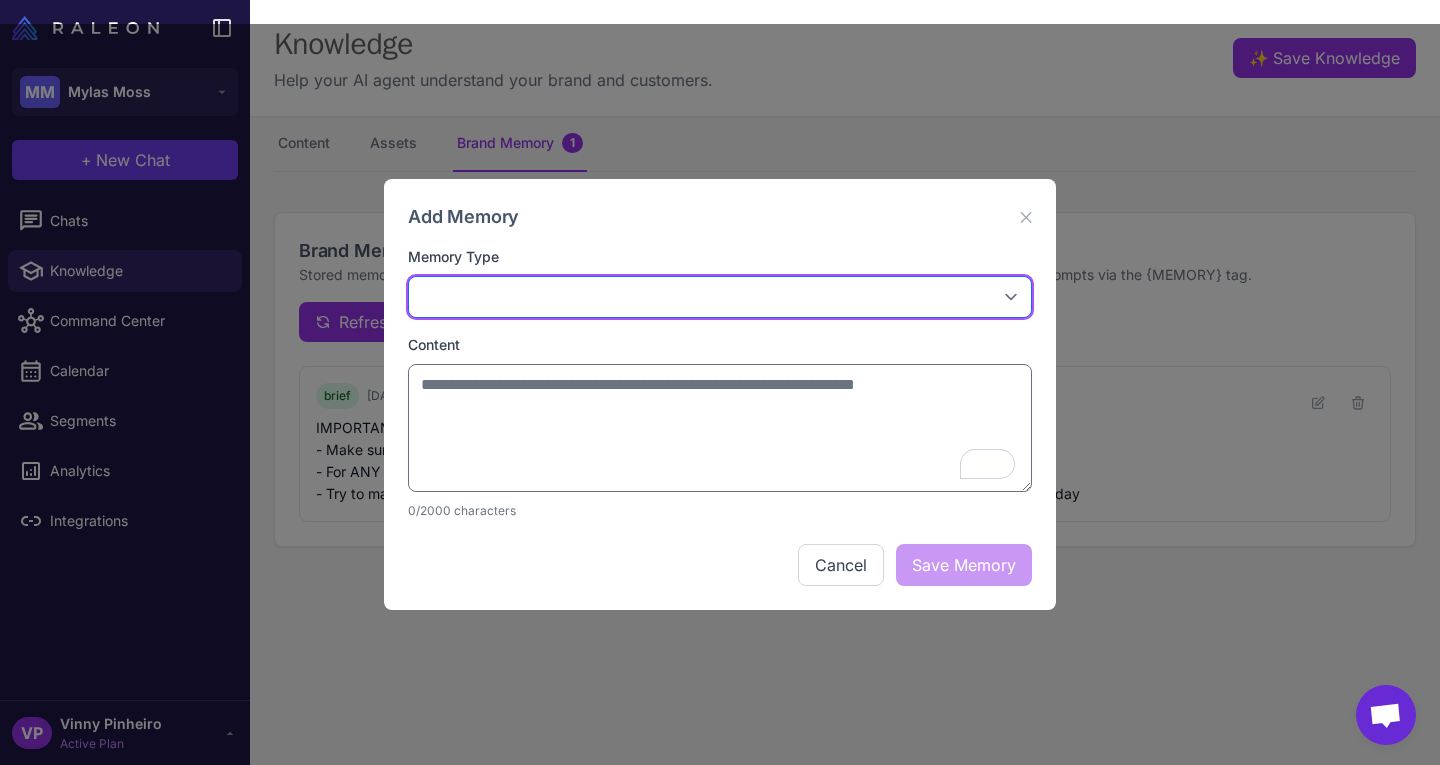 select on "*****" 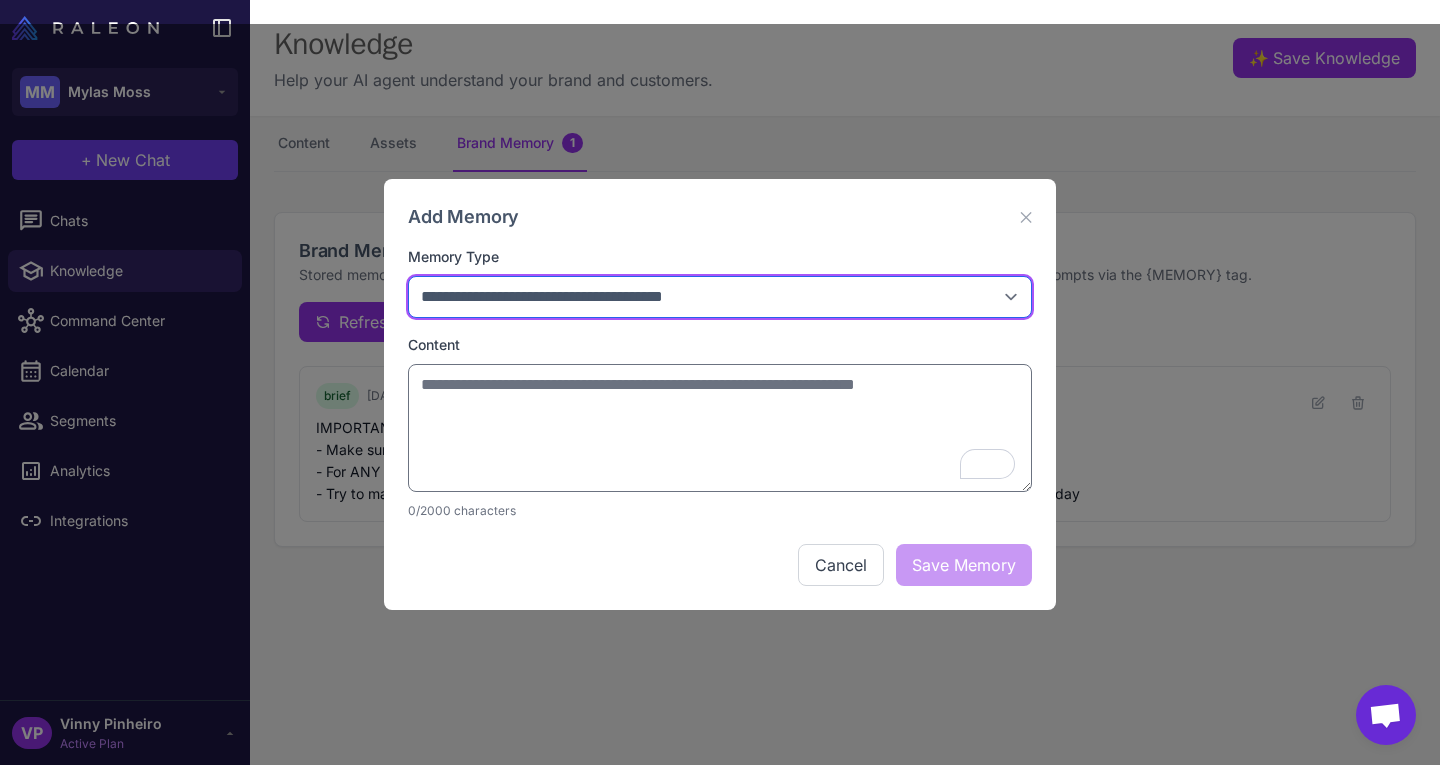 click on "**********" at bounding box center (720, 297) 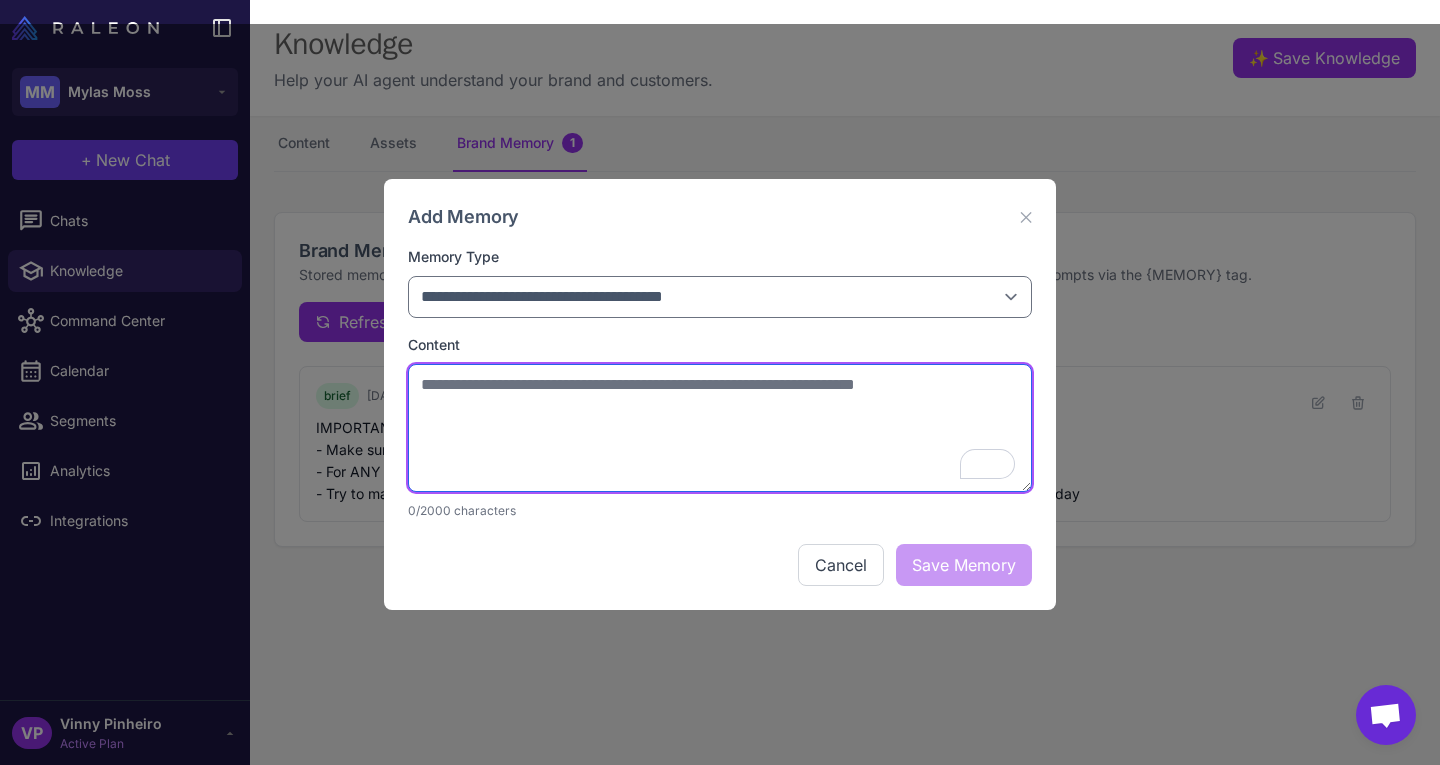 click at bounding box center [720, 428] 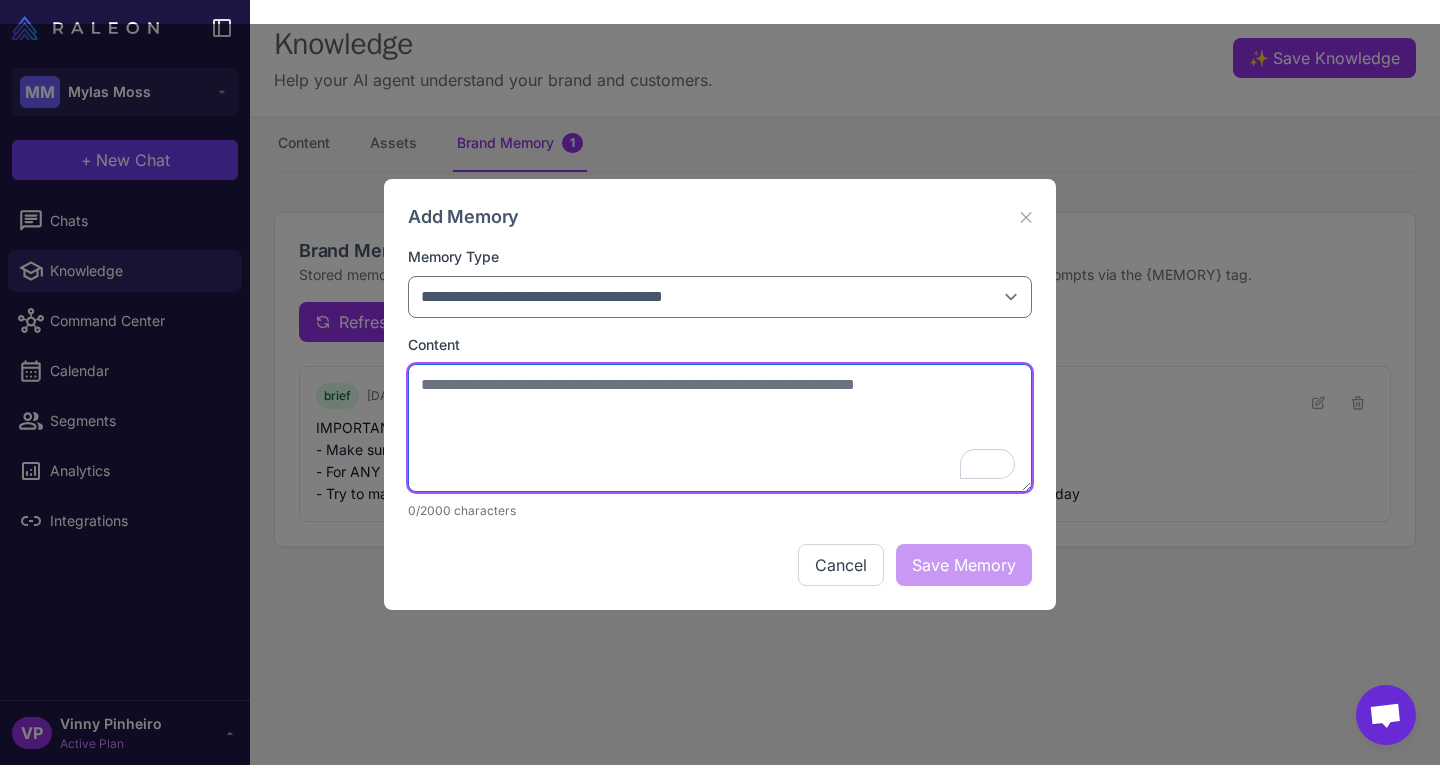 click at bounding box center [720, 428] 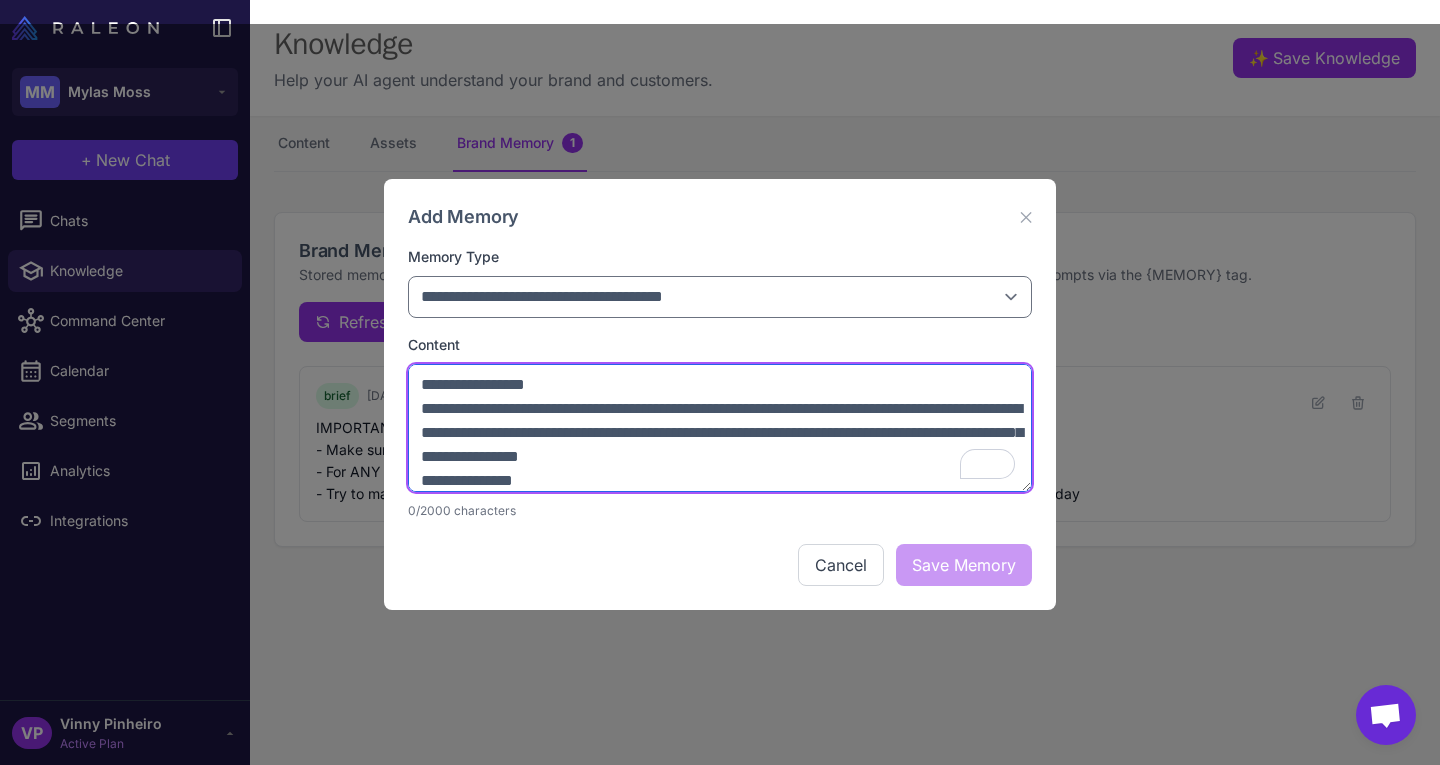 scroll, scrollTop: 168, scrollLeft: 0, axis: vertical 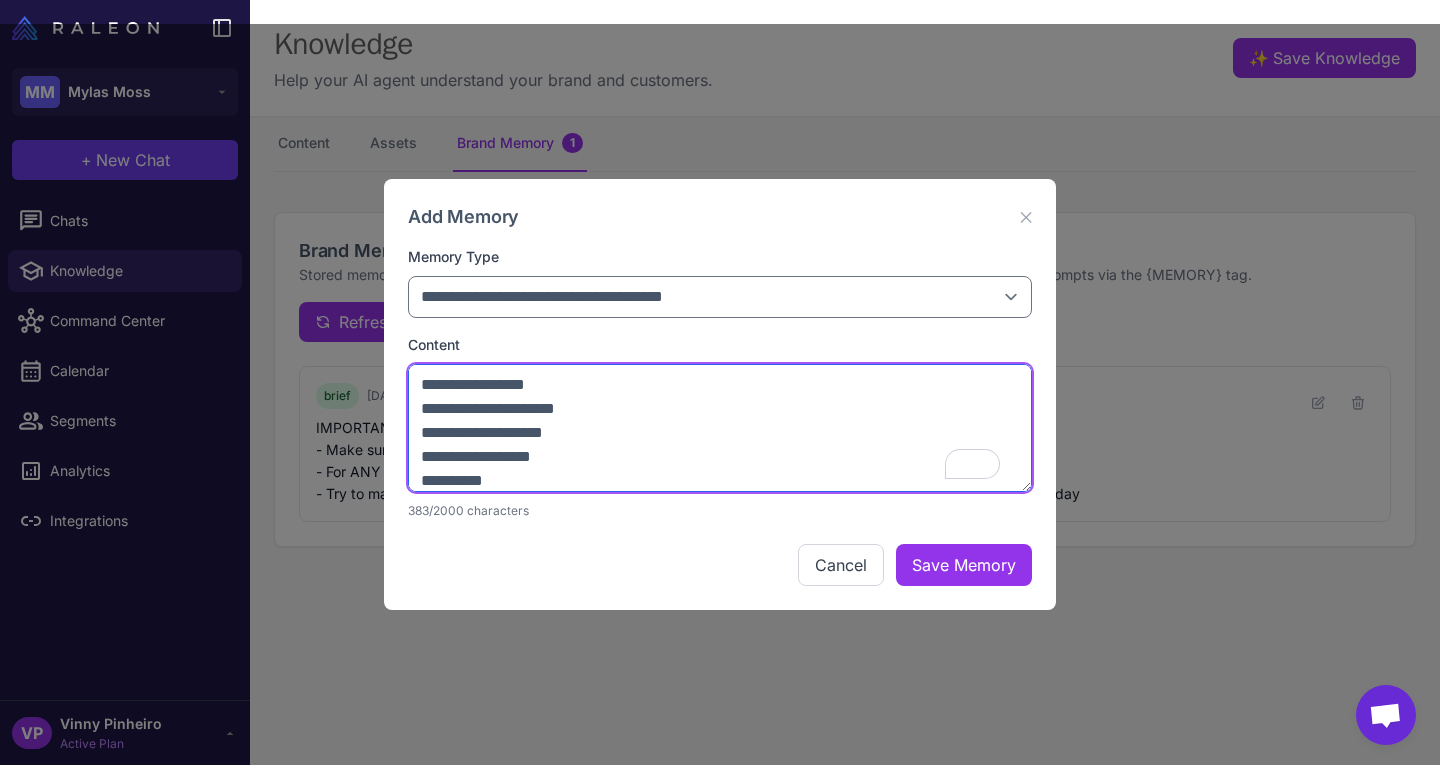 type on "**********" 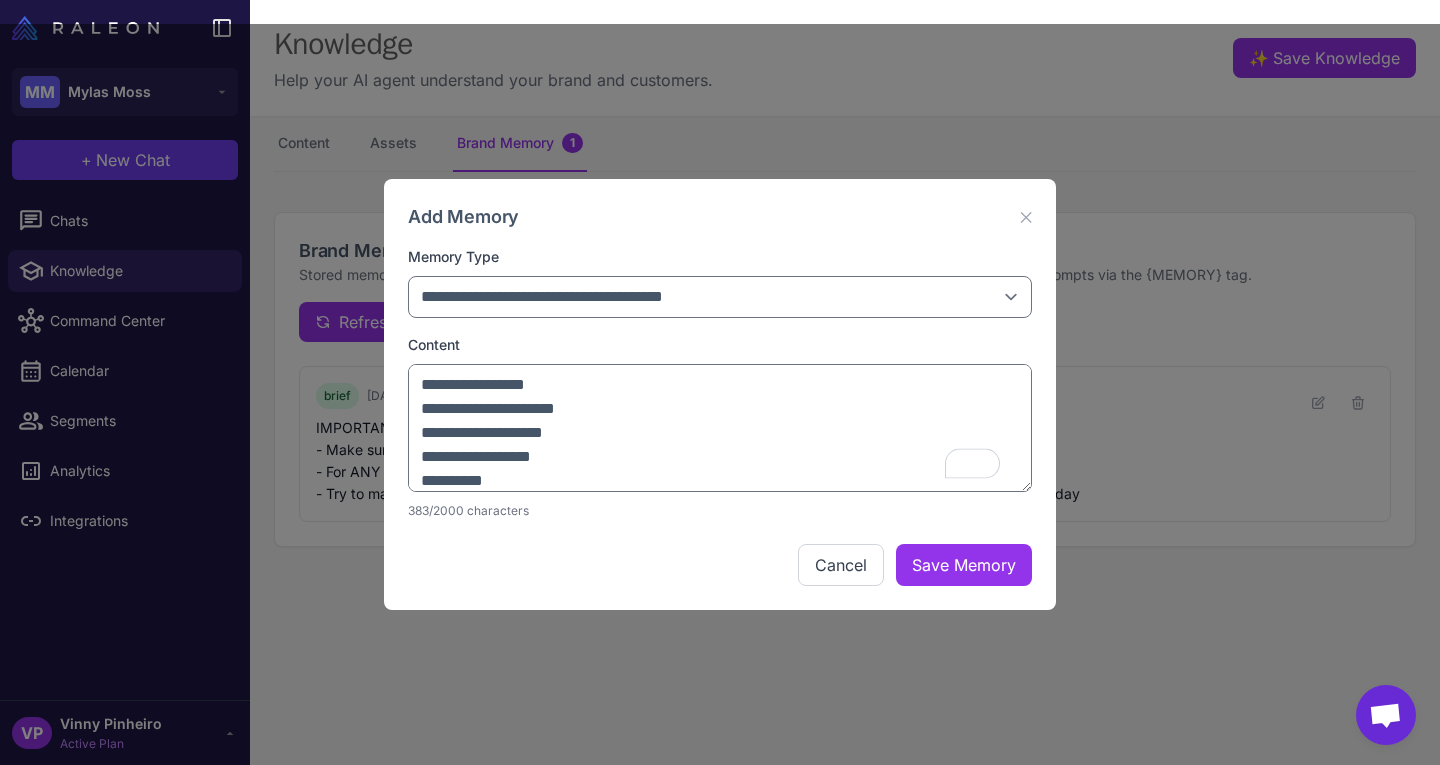 click on "**********" at bounding box center [720, 394] 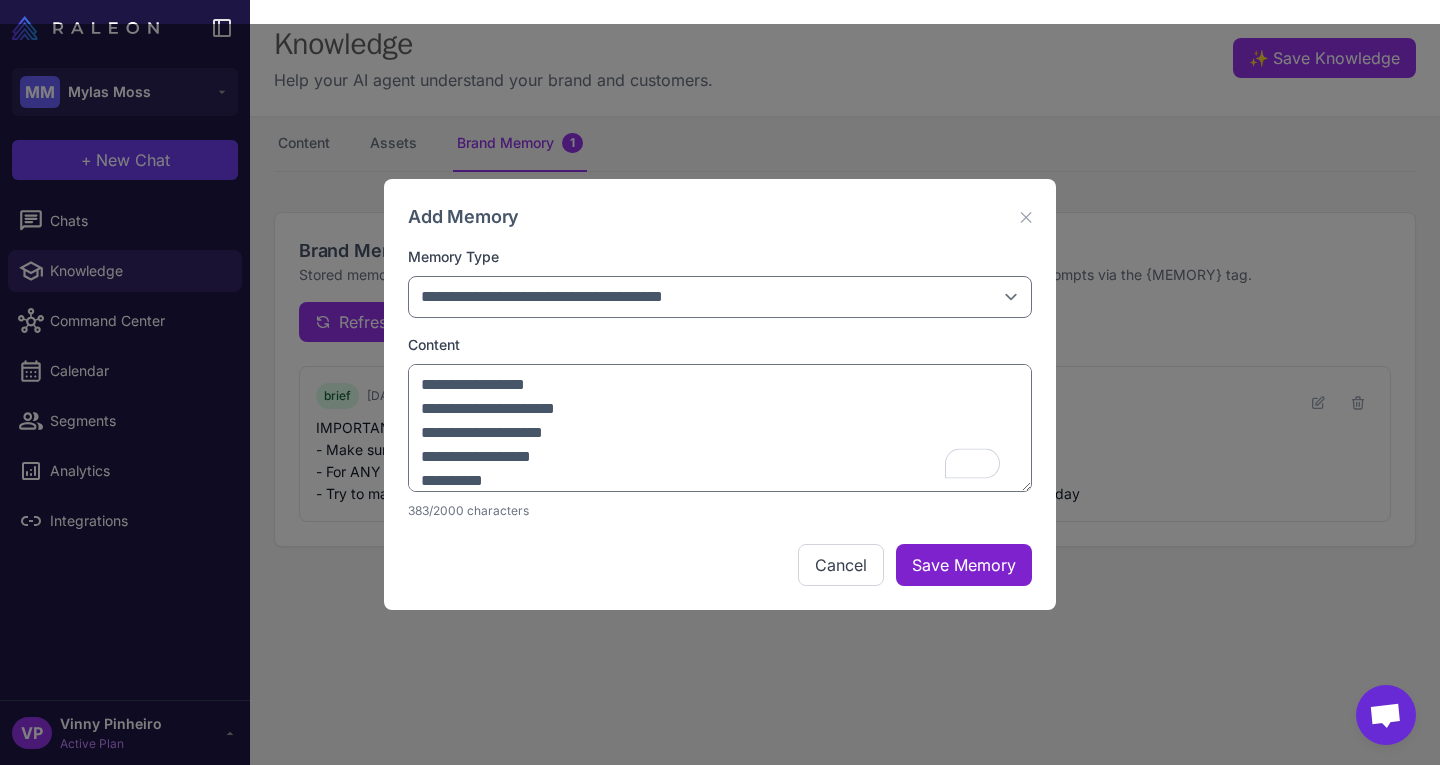 click on "Save Memory" at bounding box center (964, 565) 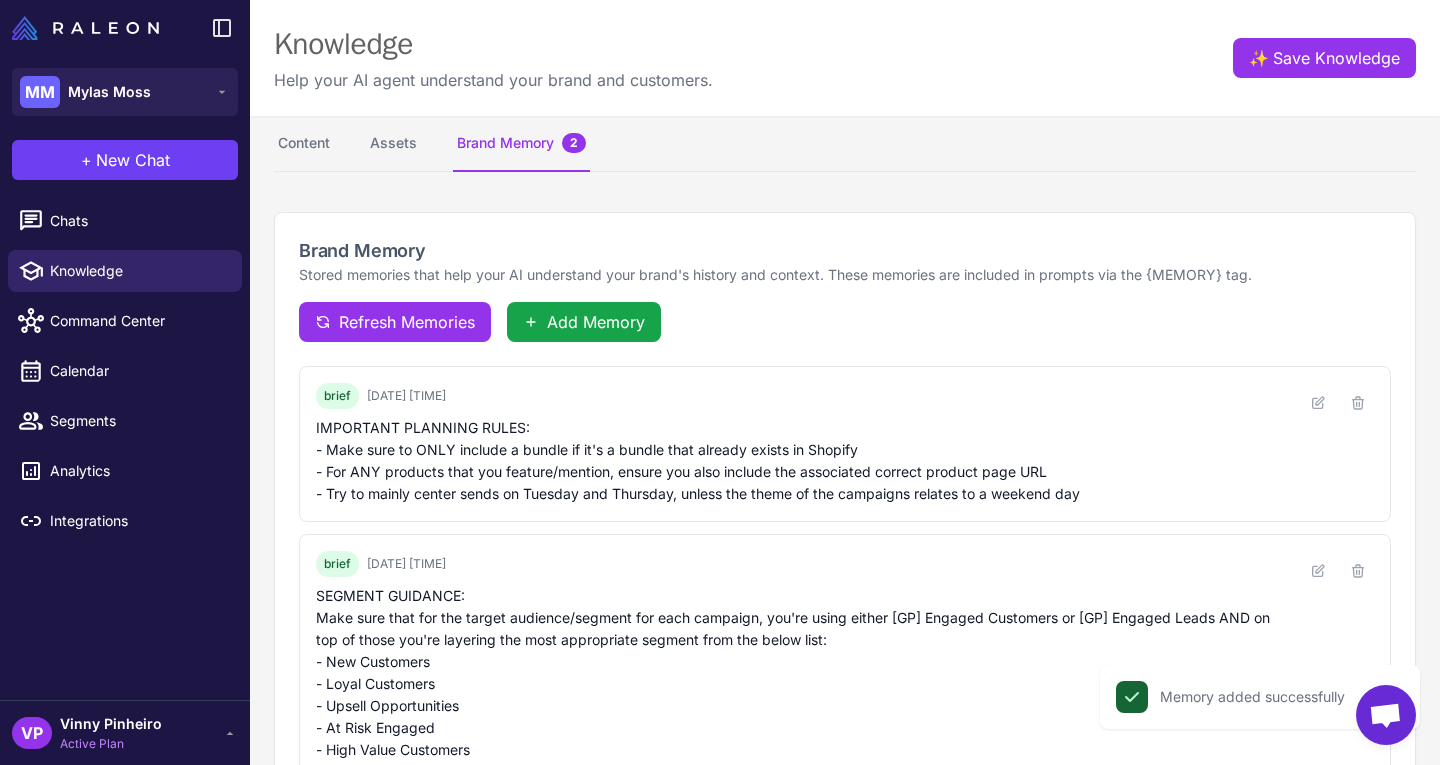 click on "Content   Assets   Brand Memory  2" at bounding box center [845, 144] 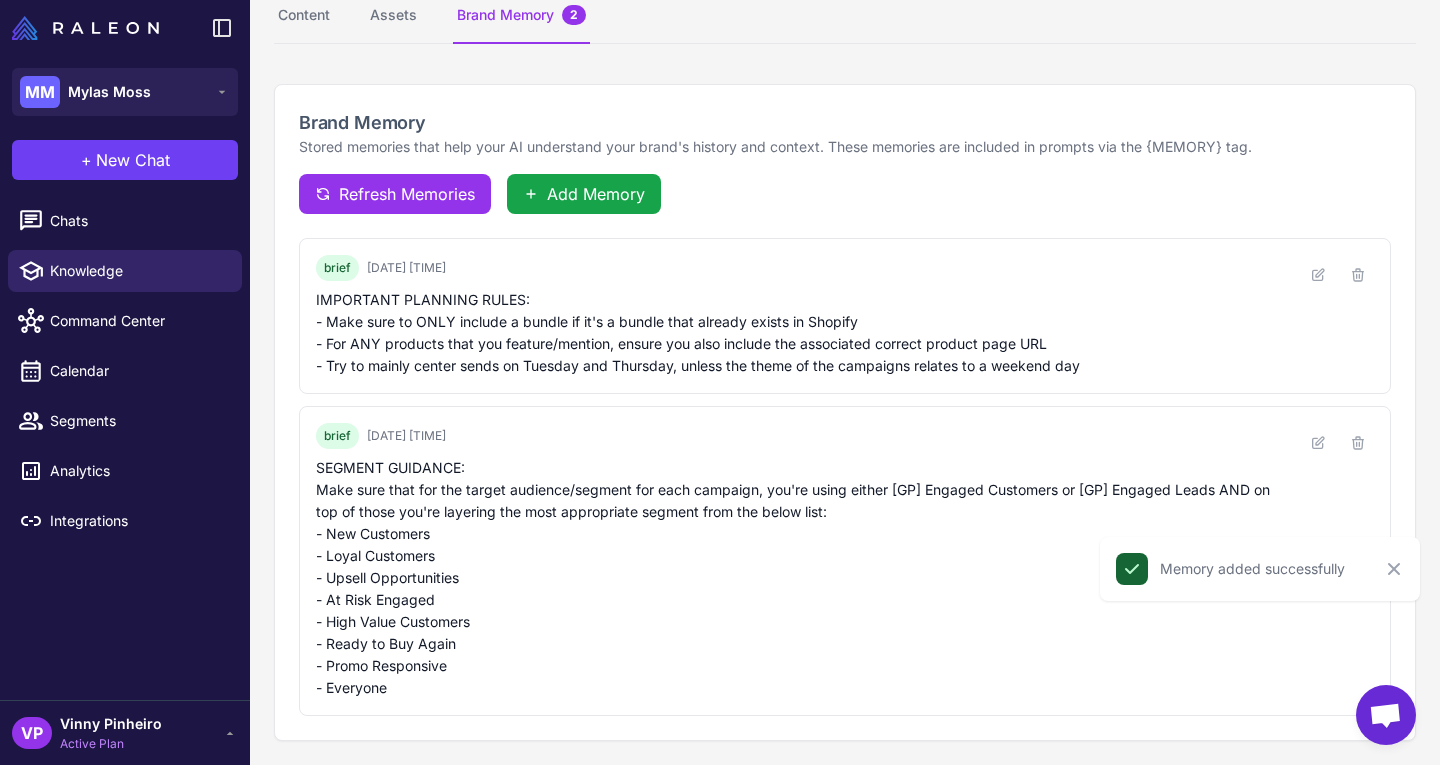 scroll, scrollTop: 0, scrollLeft: 0, axis: both 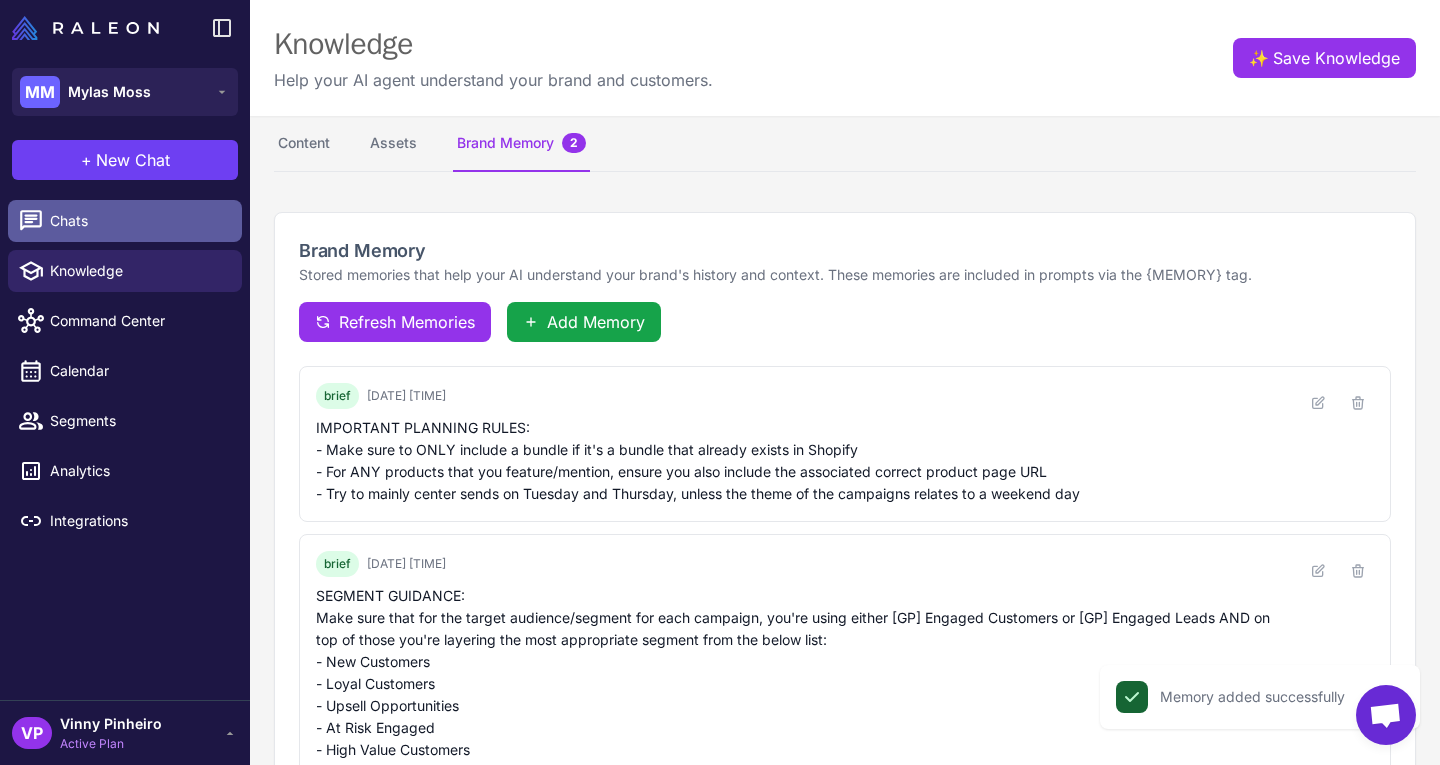 click on "Chats" at bounding box center [138, 221] 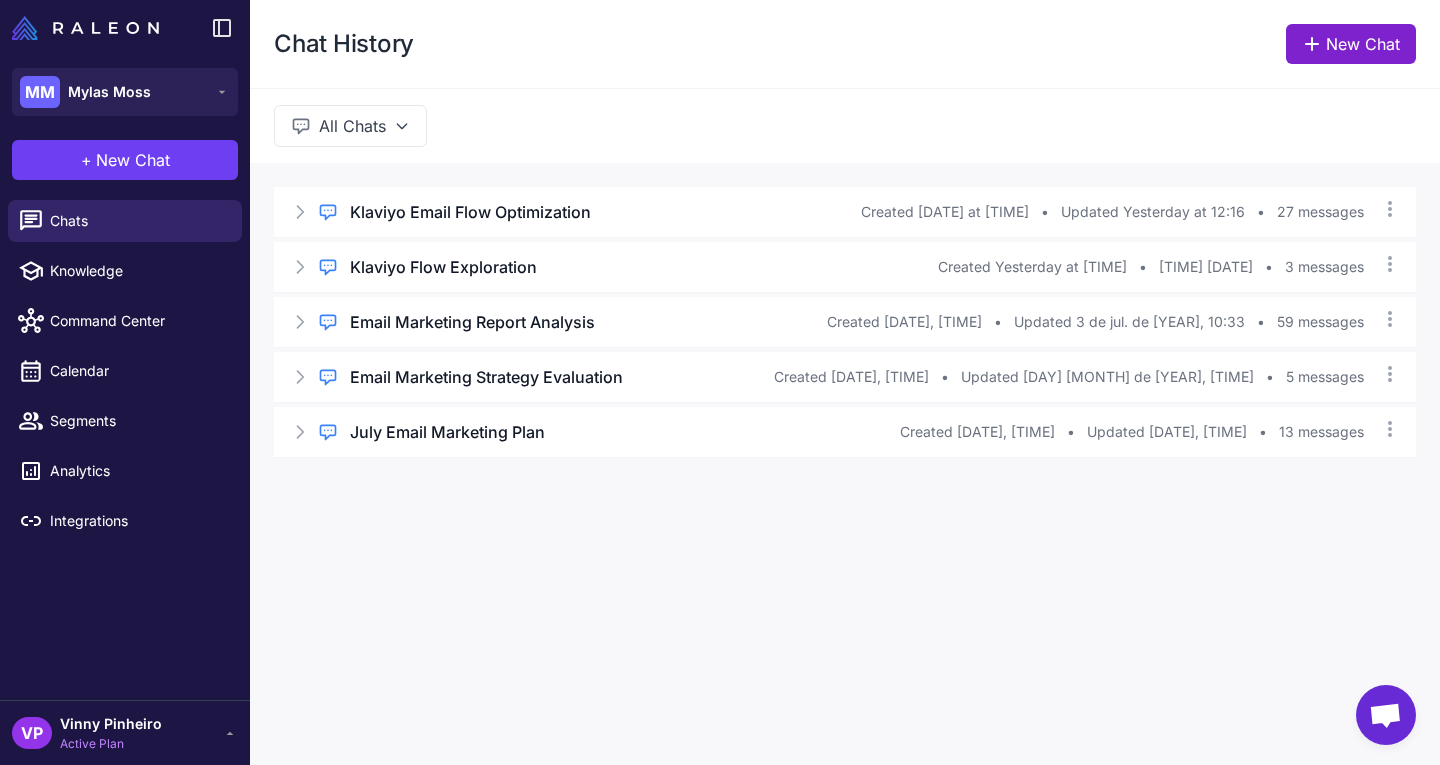 click on "New Chat" at bounding box center [1351, 44] 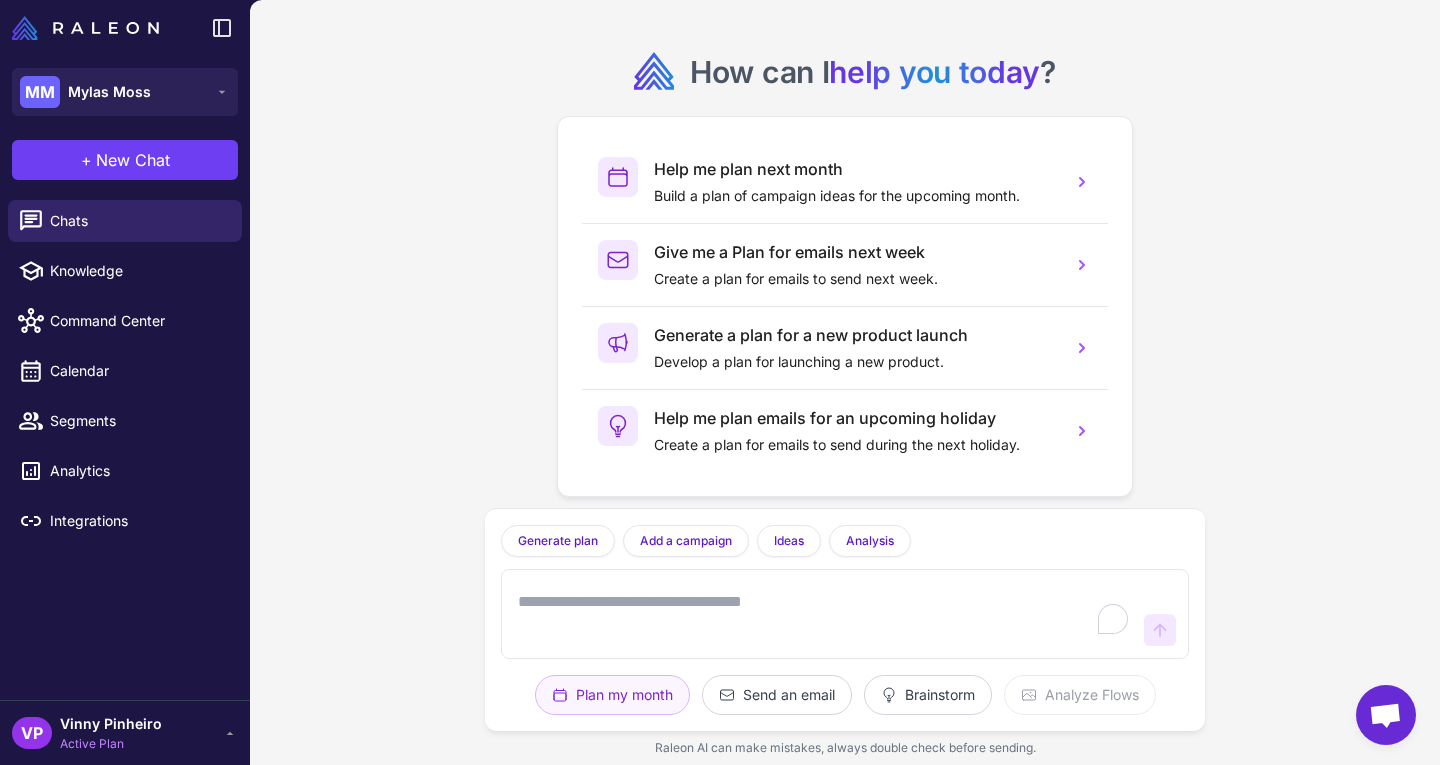 click at bounding box center (825, 614) 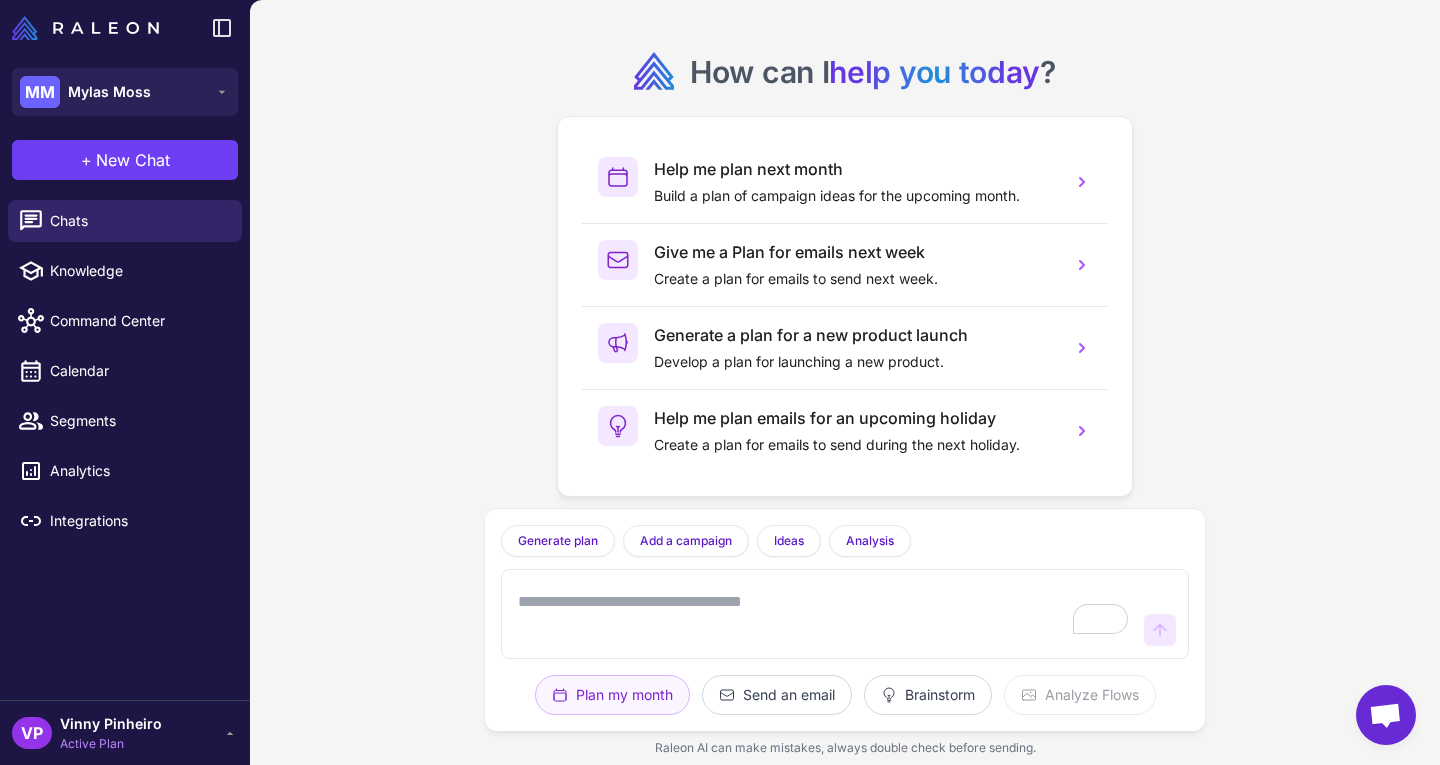 click at bounding box center [825, 614] 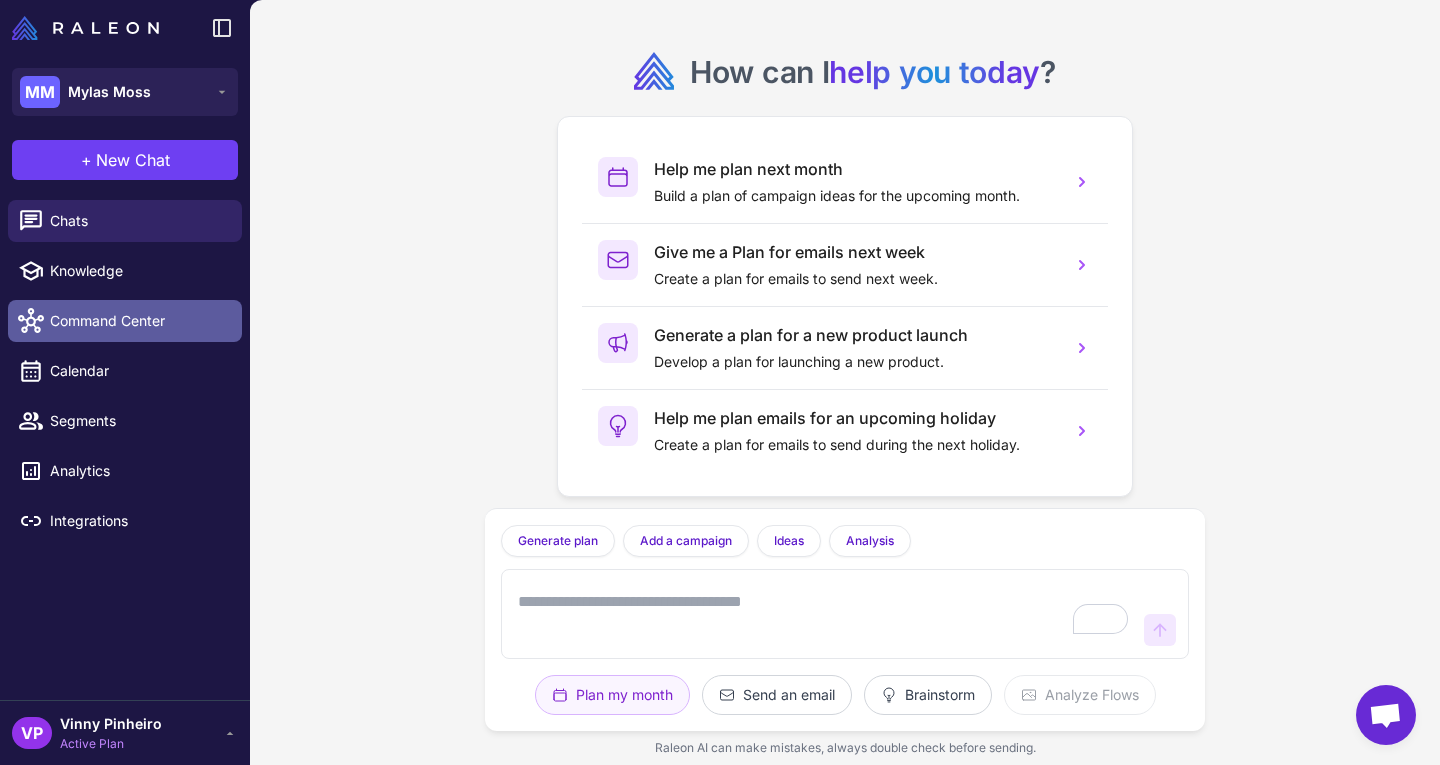 click on "Command Center" at bounding box center [138, 321] 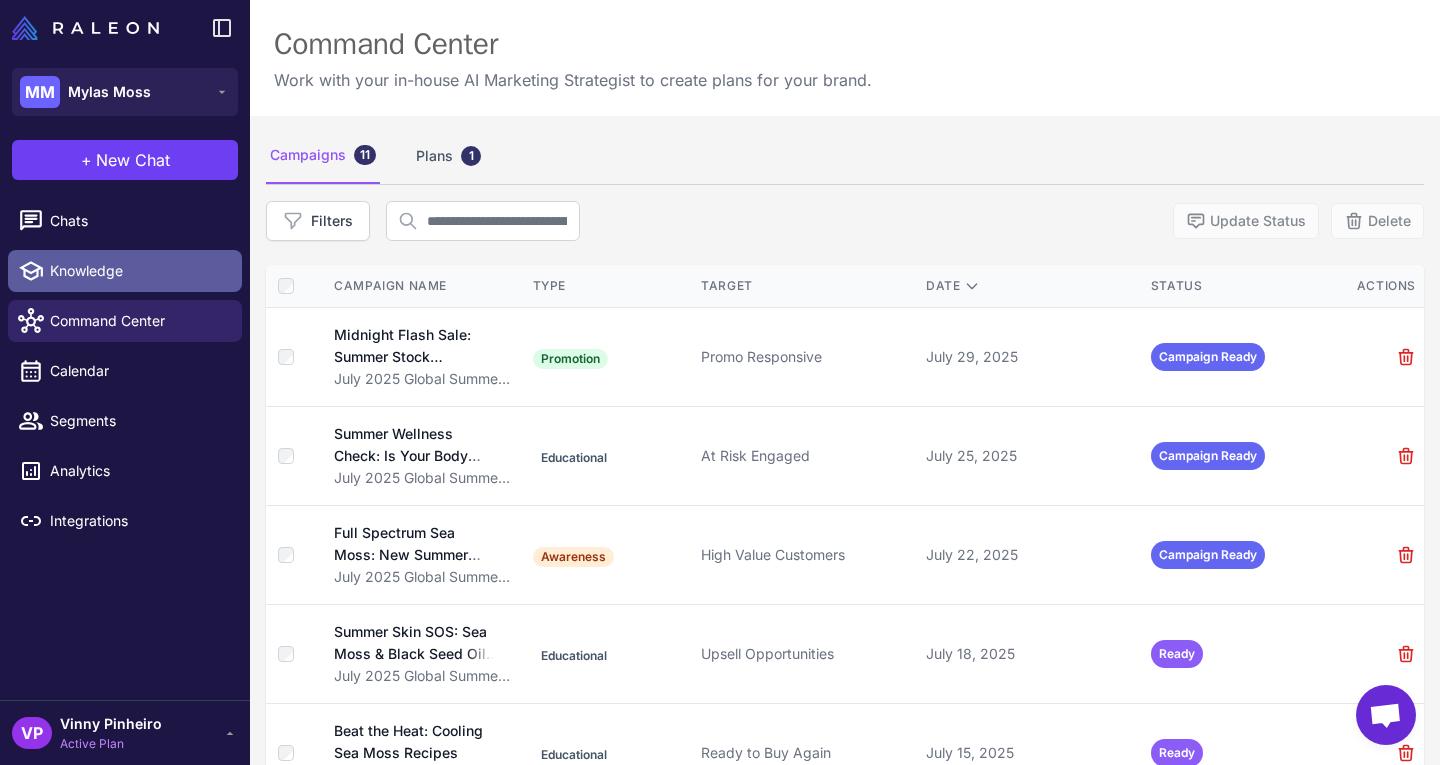 click on "Knowledge" at bounding box center [138, 271] 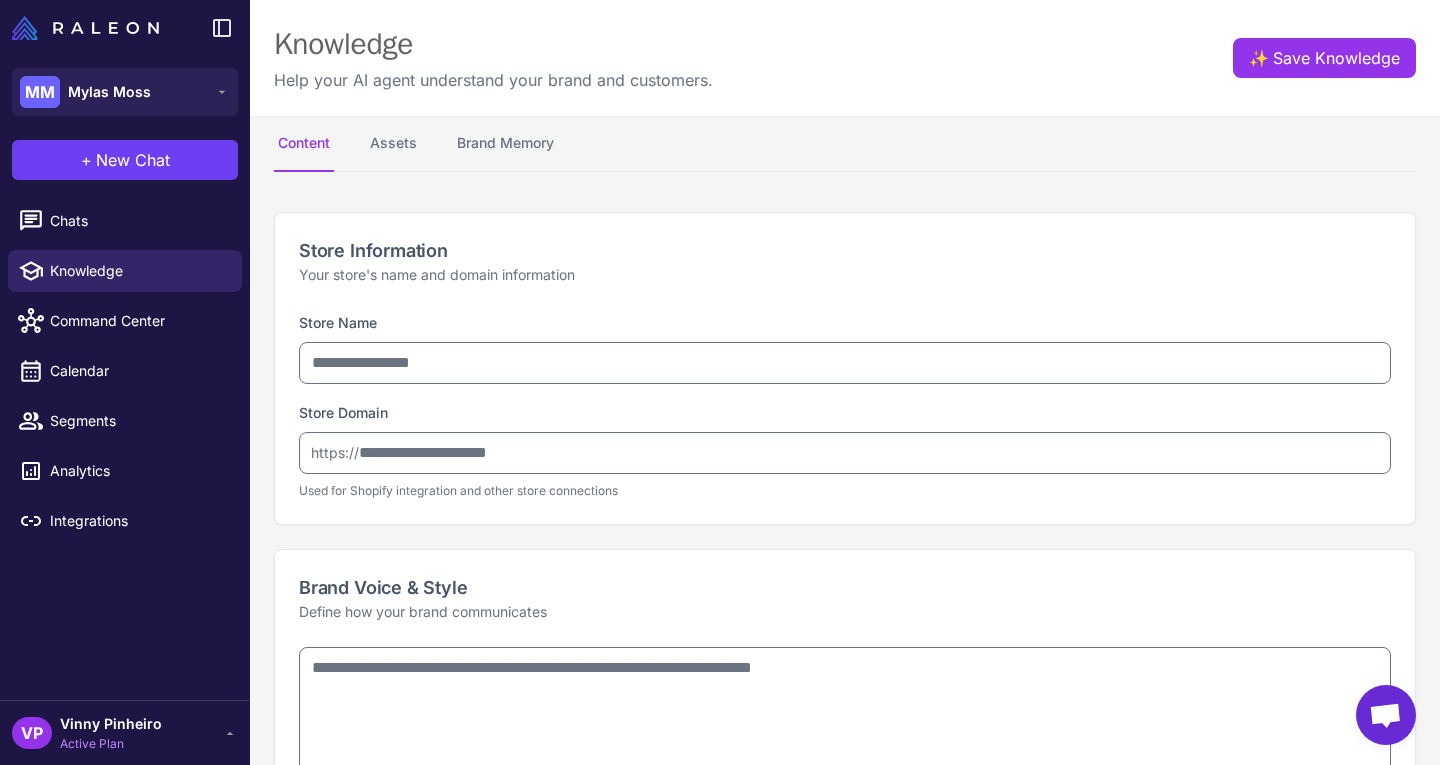 type on "**********" 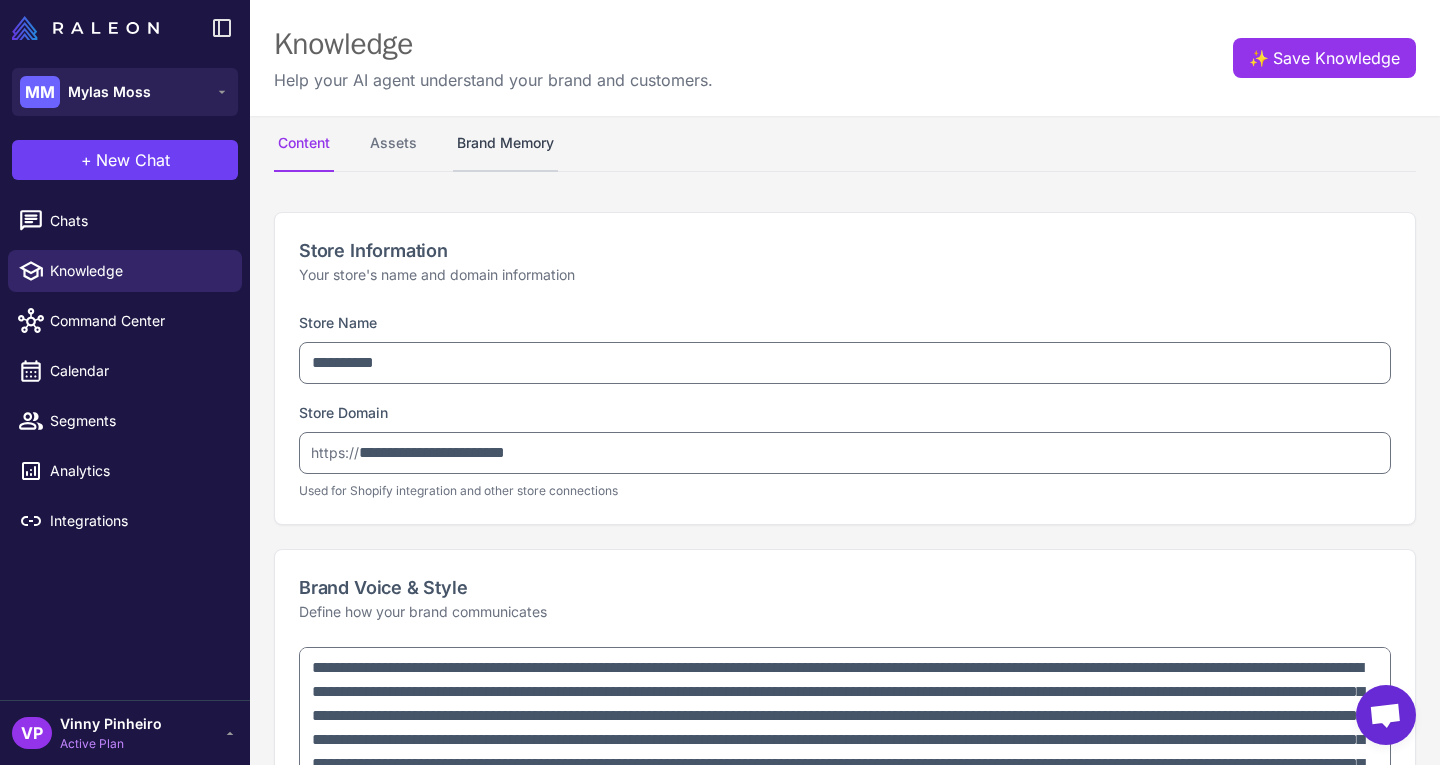 click on "Brand Memory" at bounding box center [505, 144] 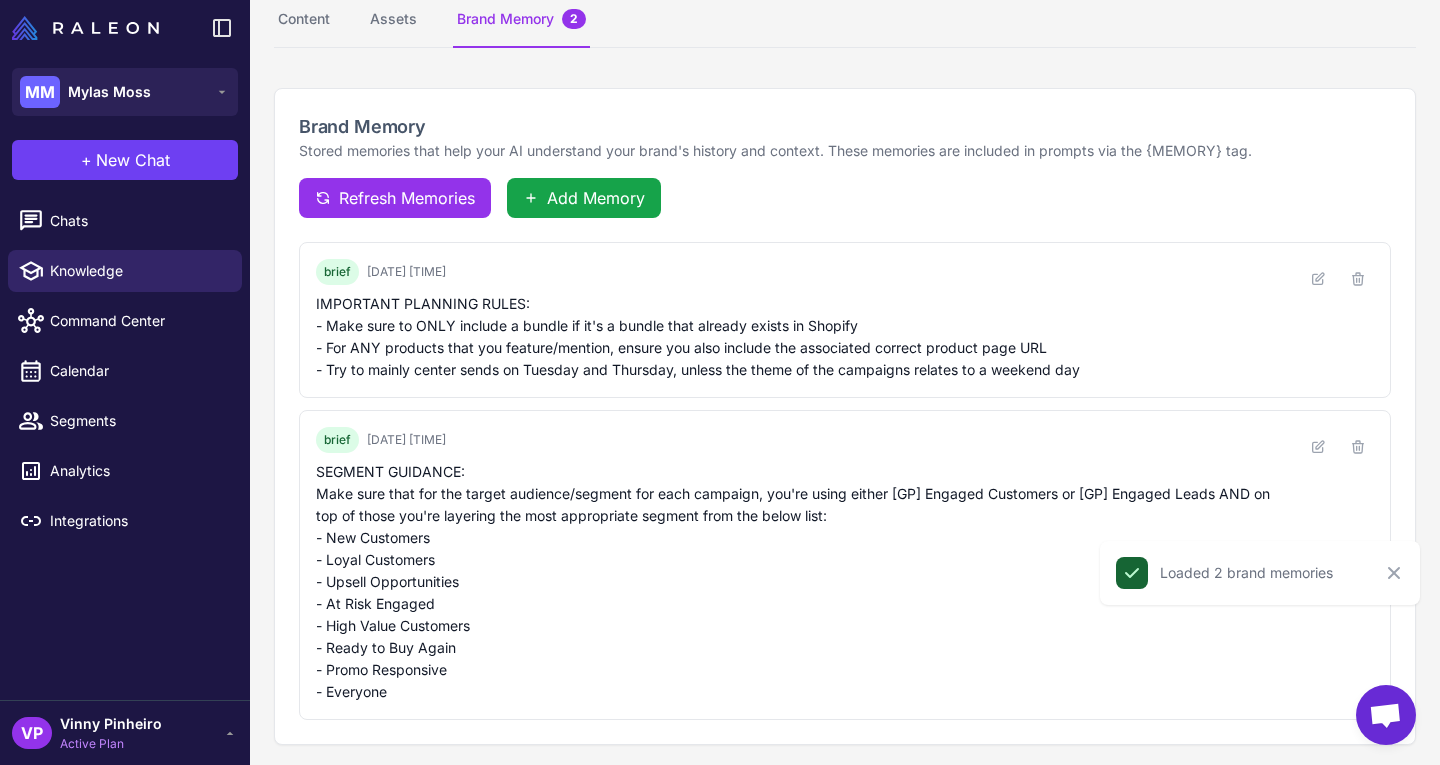scroll, scrollTop: 124, scrollLeft: 0, axis: vertical 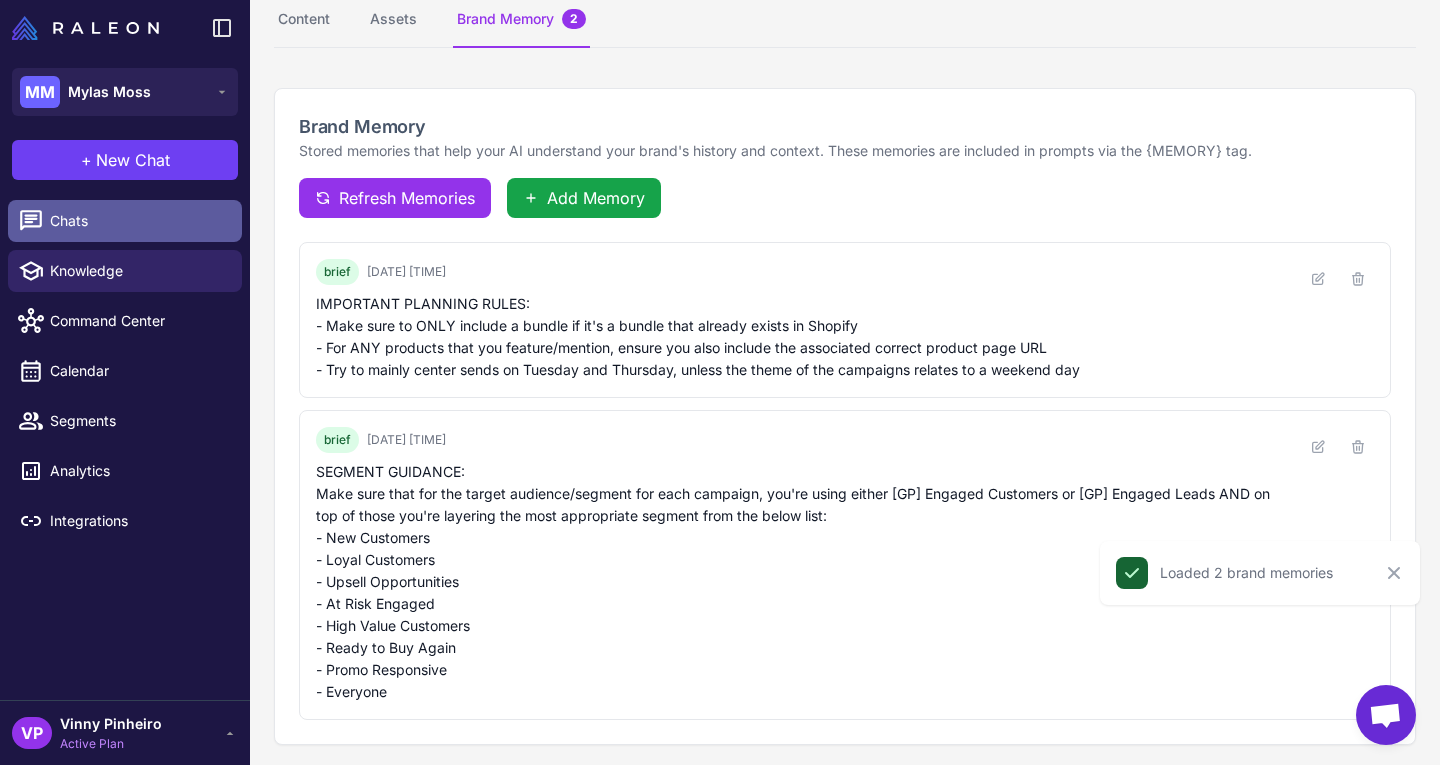 click on "Chats" at bounding box center (125, 221) 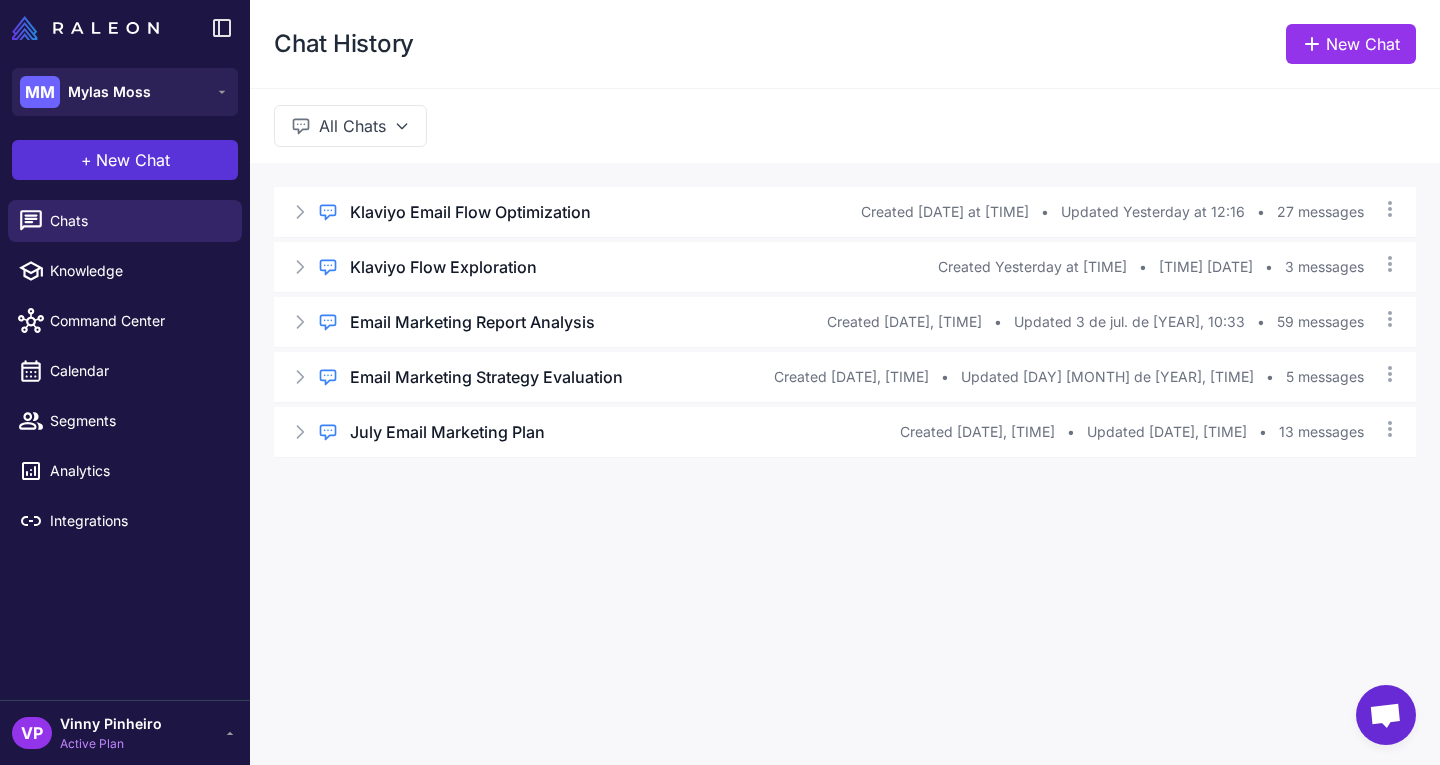 click on "+ New Chat" at bounding box center [125, 160] 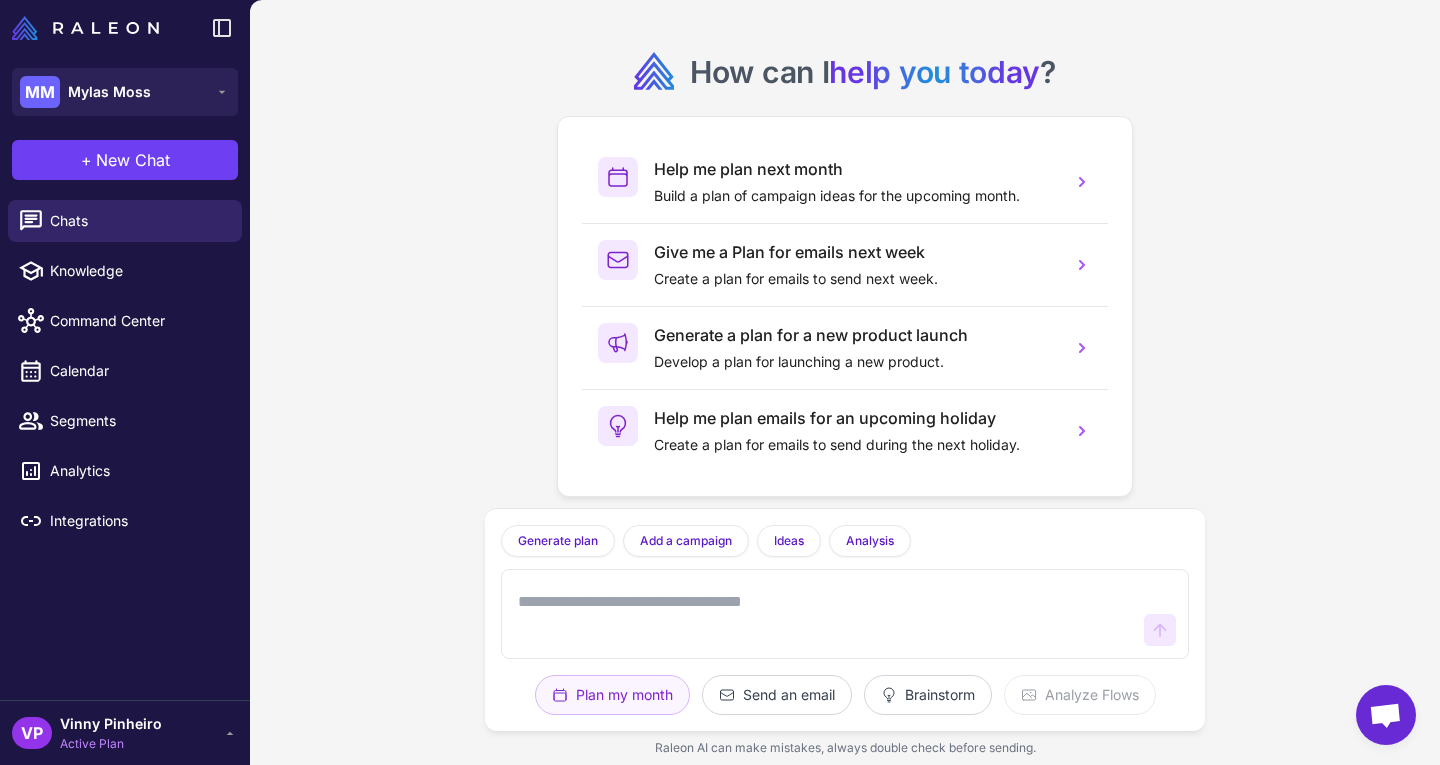 click at bounding box center (825, 614) 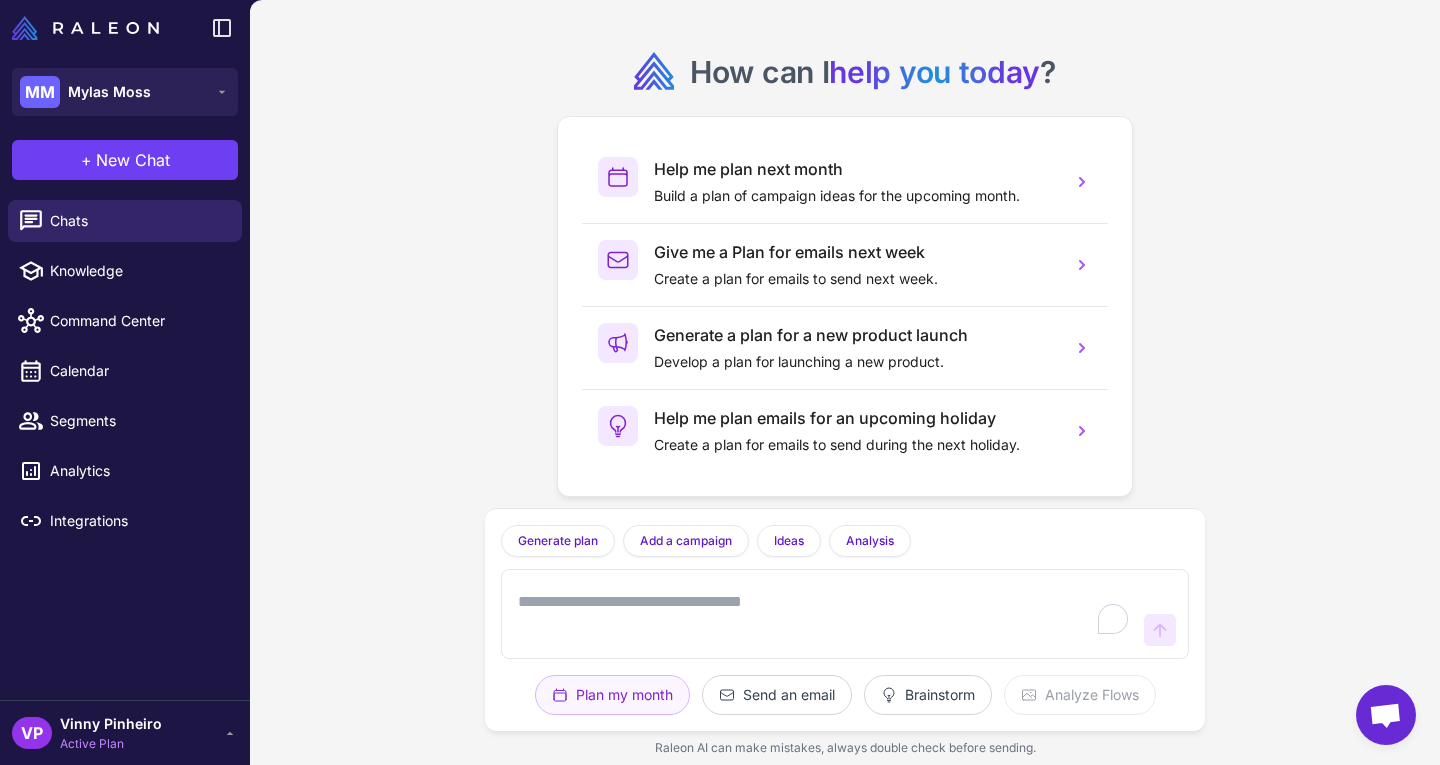 paste on "**********" 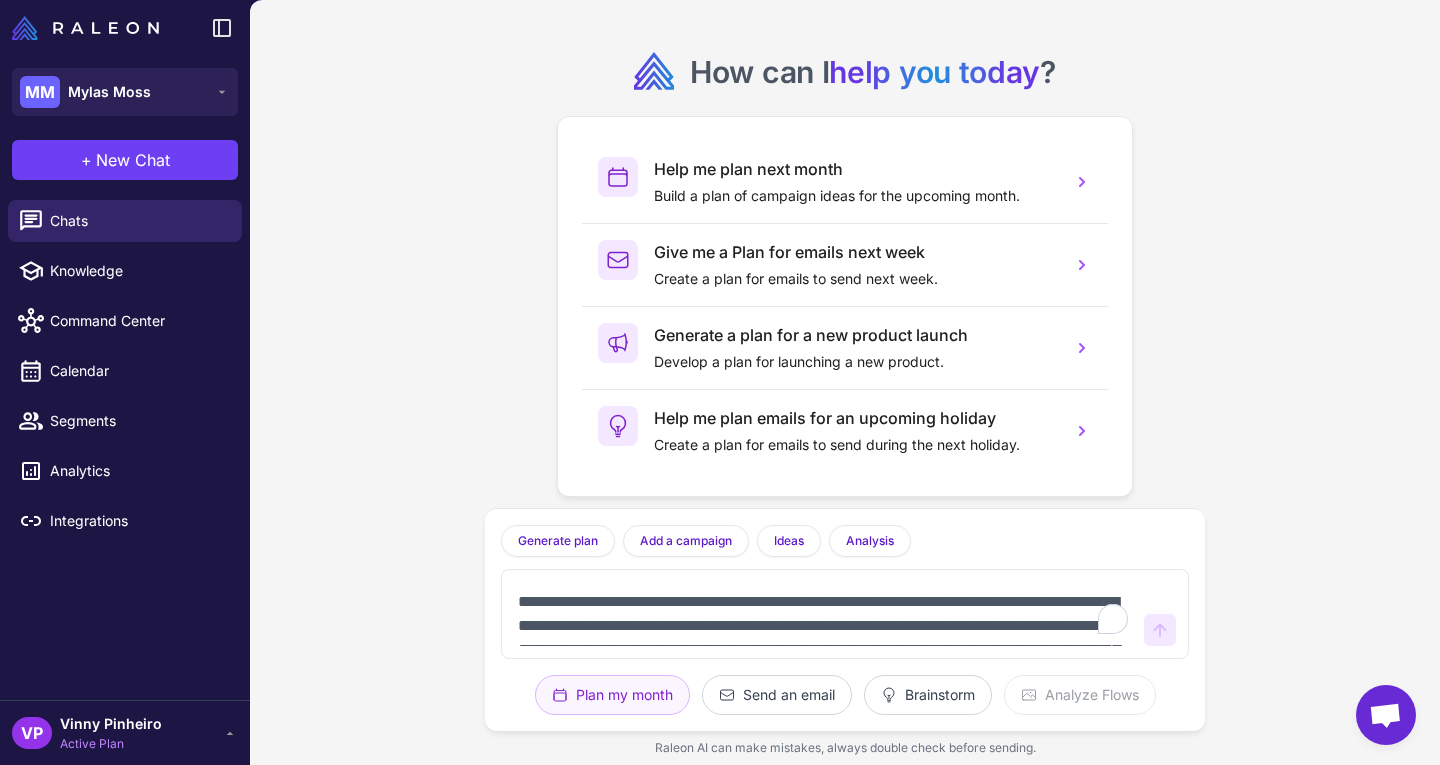scroll, scrollTop: 29, scrollLeft: 0, axis: vertical 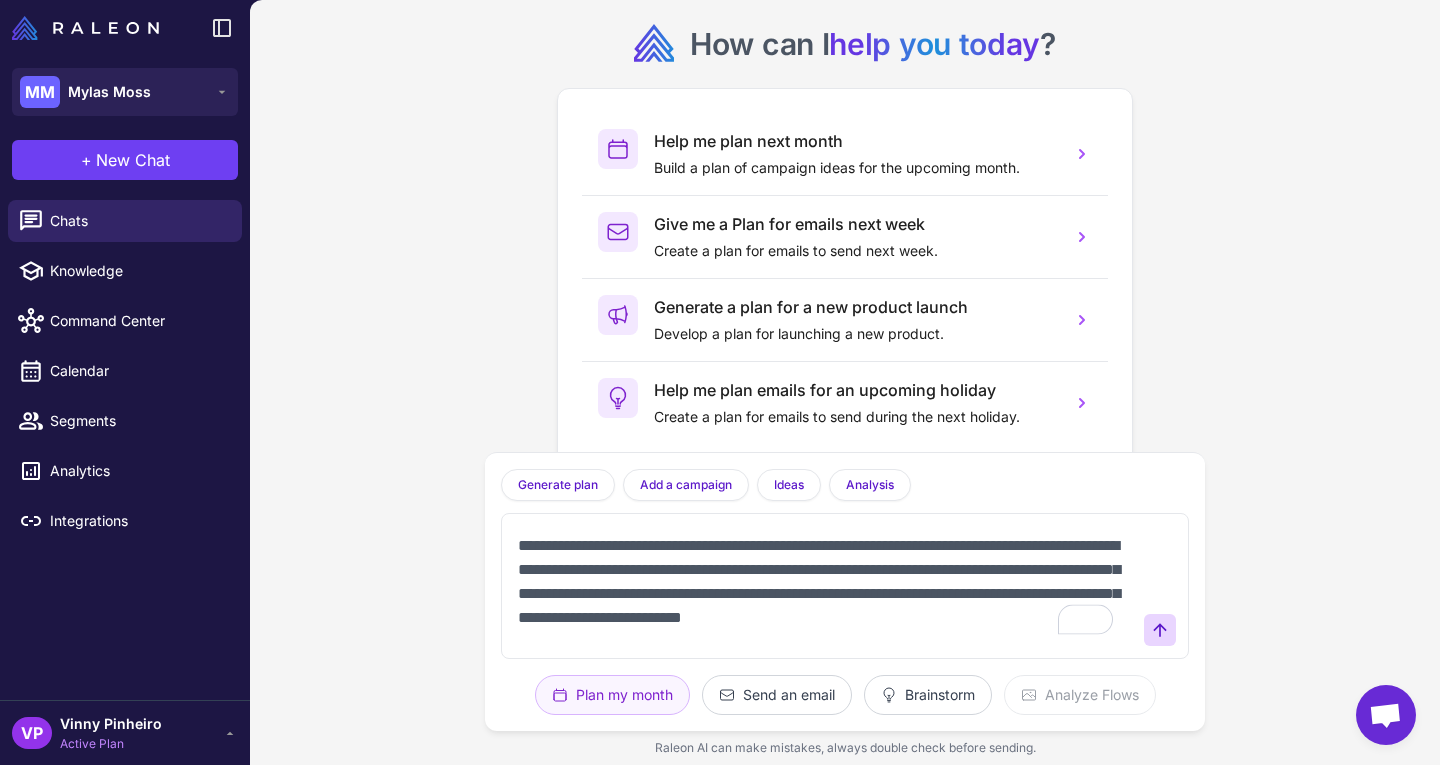 paste 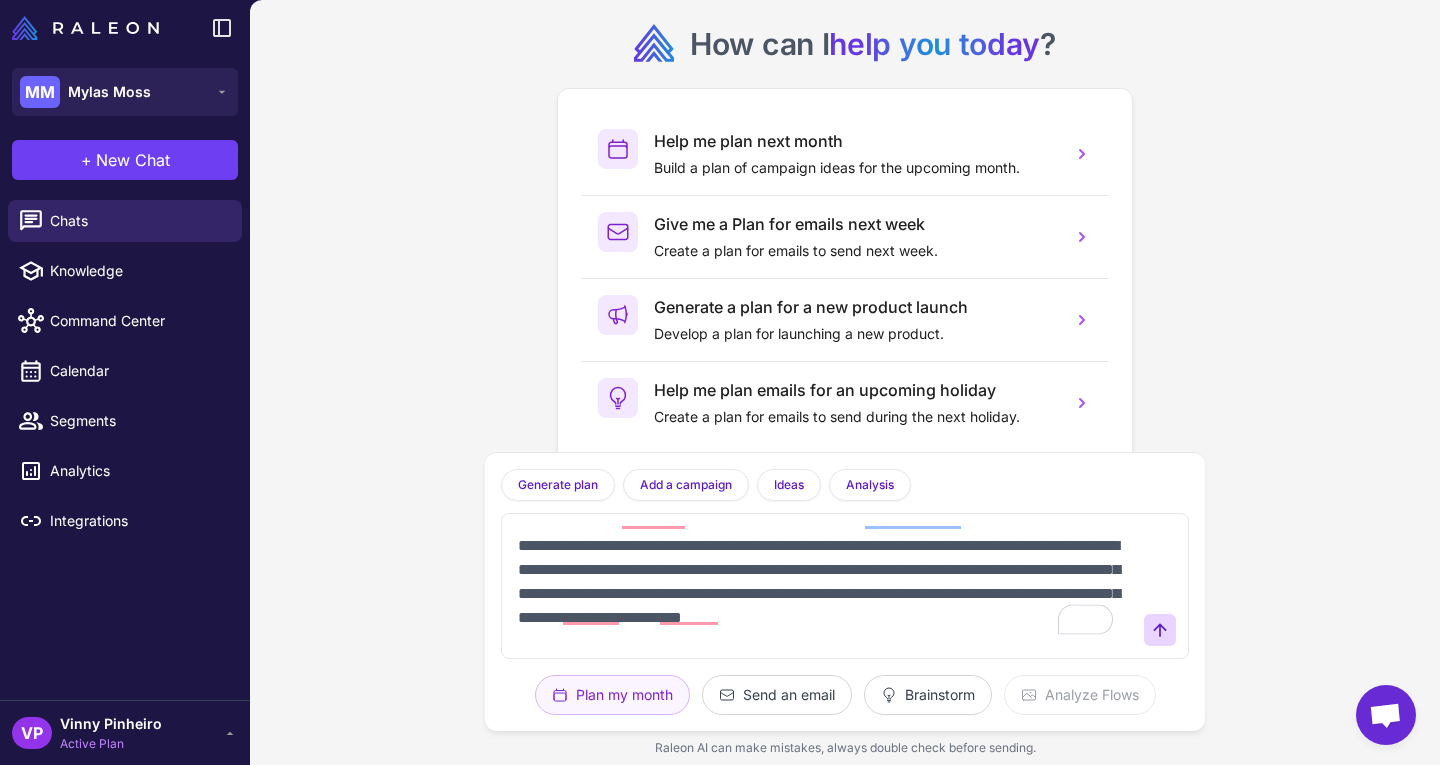 scroll, scrollTop: 0, scrollLeft: 0, axis: both 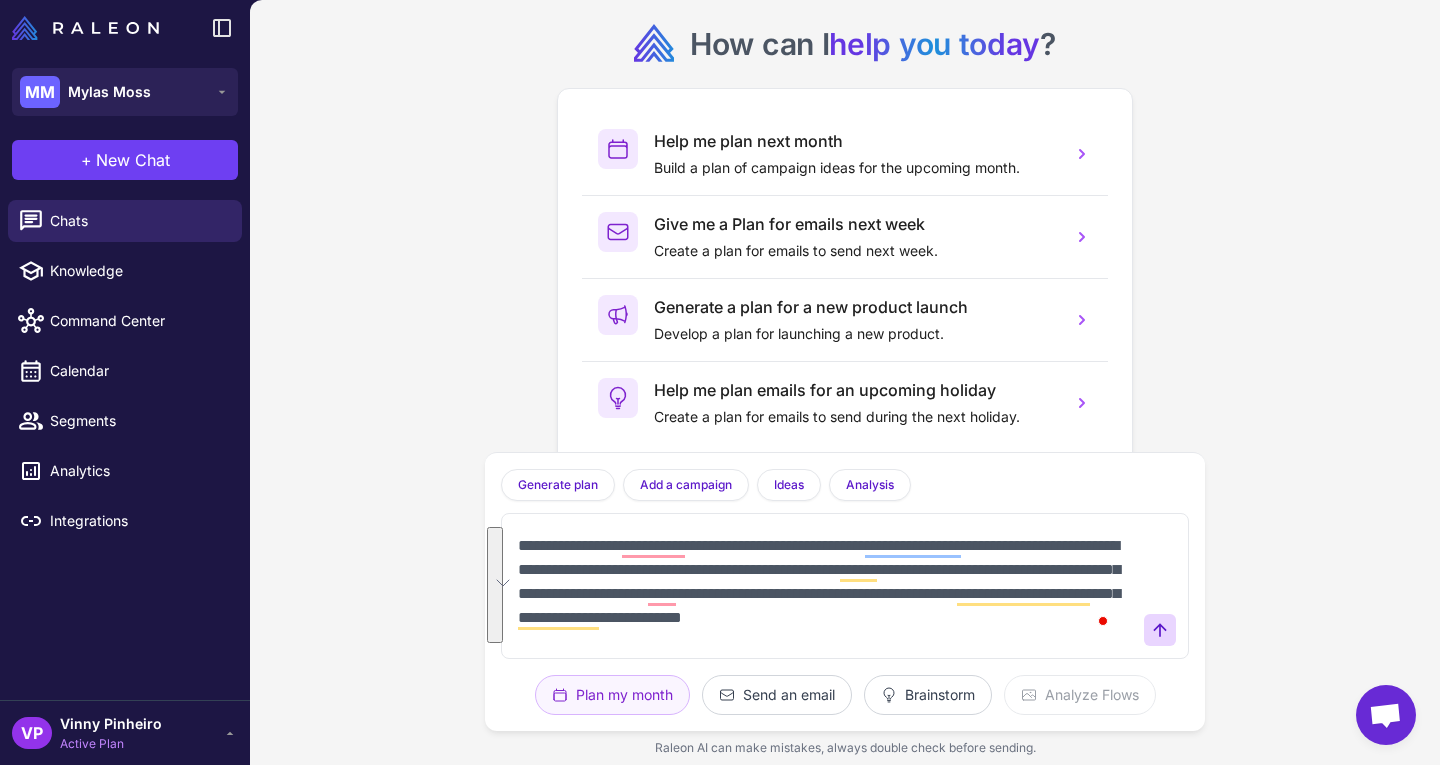 click on "**********" at bounding box center (825, 586) 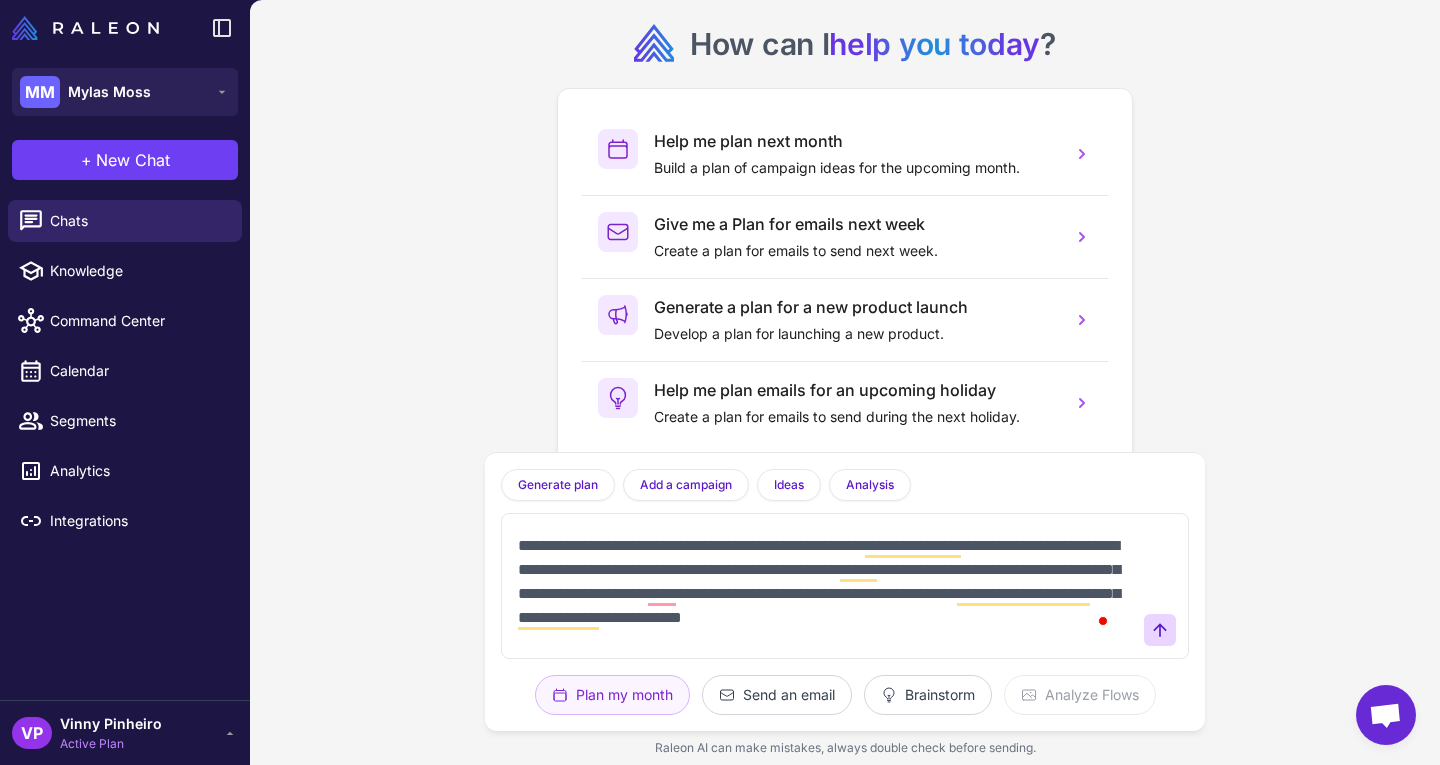 scroll, scrollTop: 27, scrollLeft: 0, axis: vertical 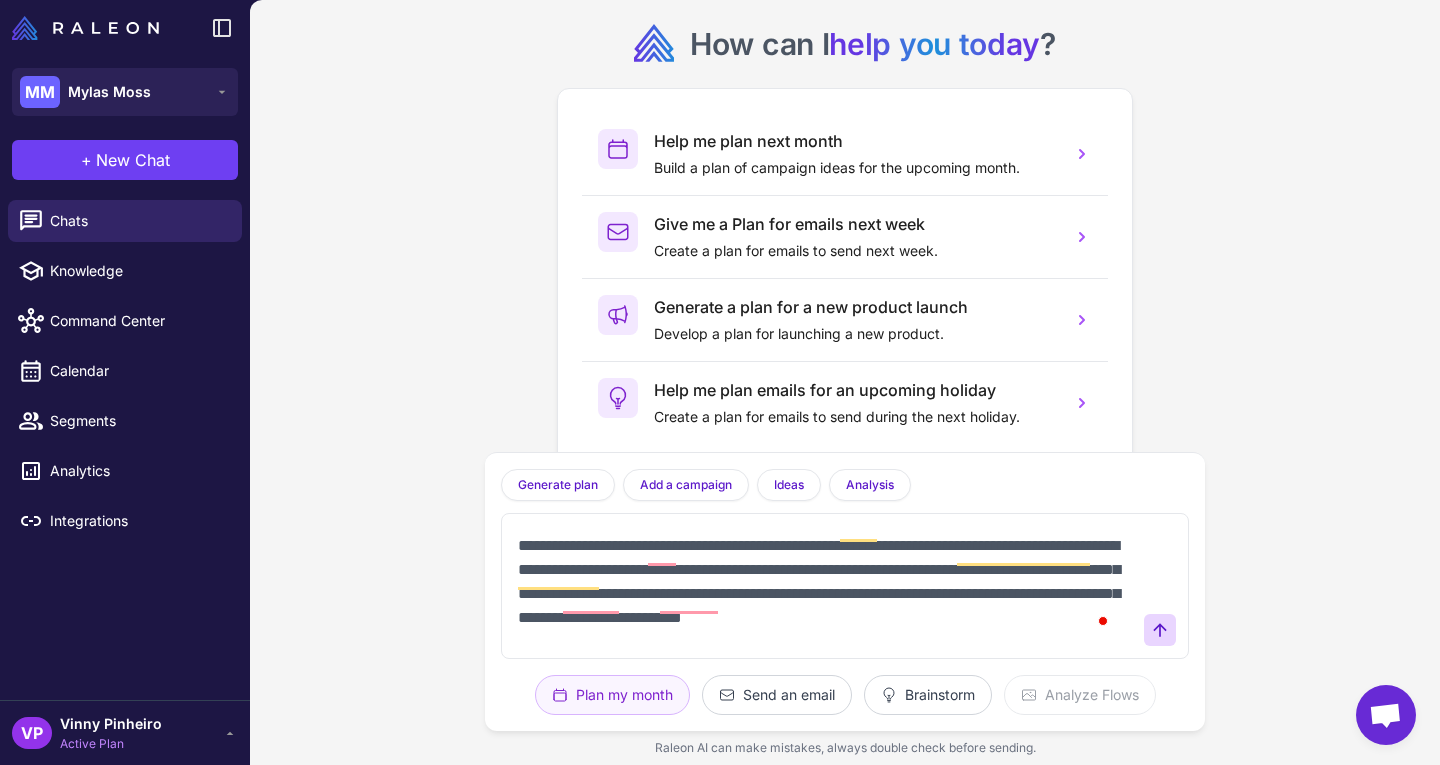 click on "**********" at bounding box center [825, 586] 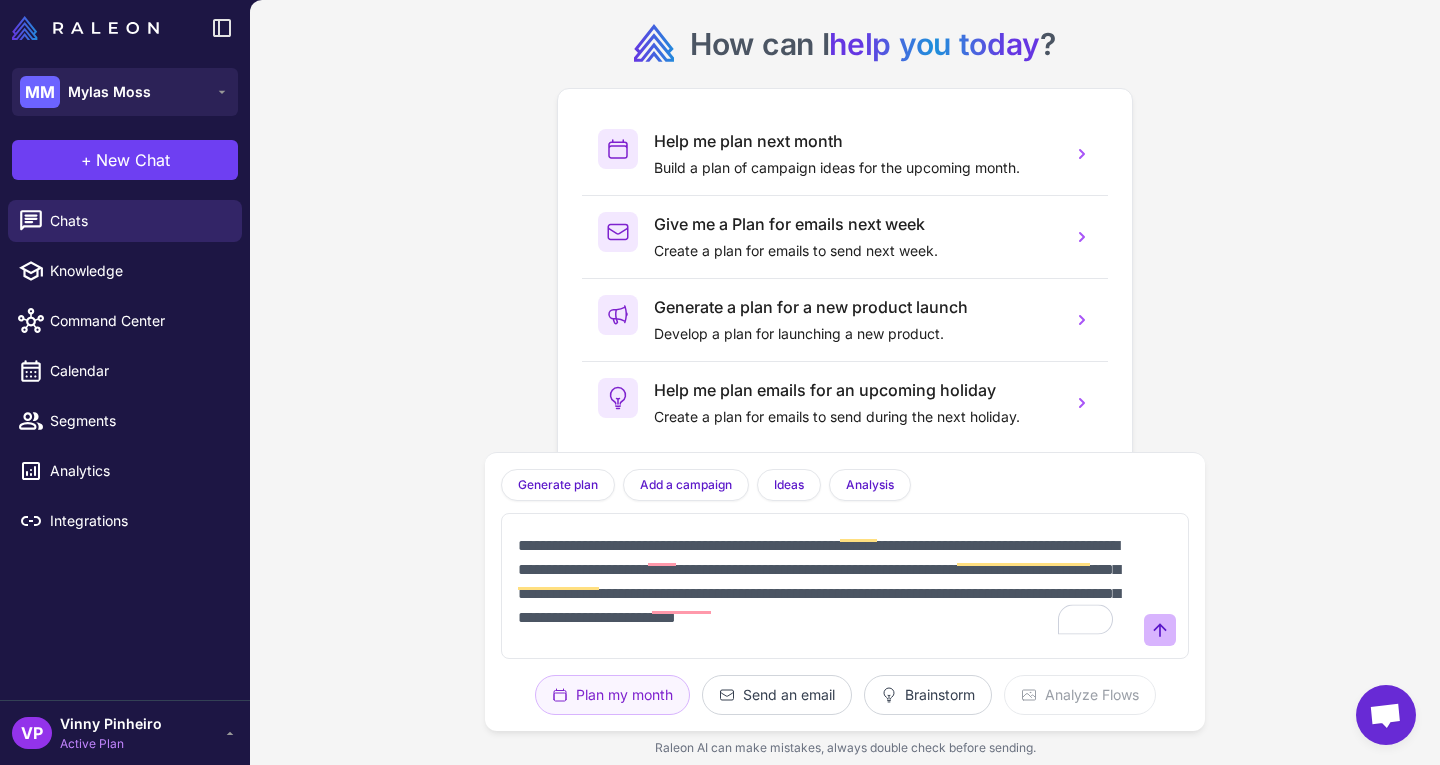 type on "**********" 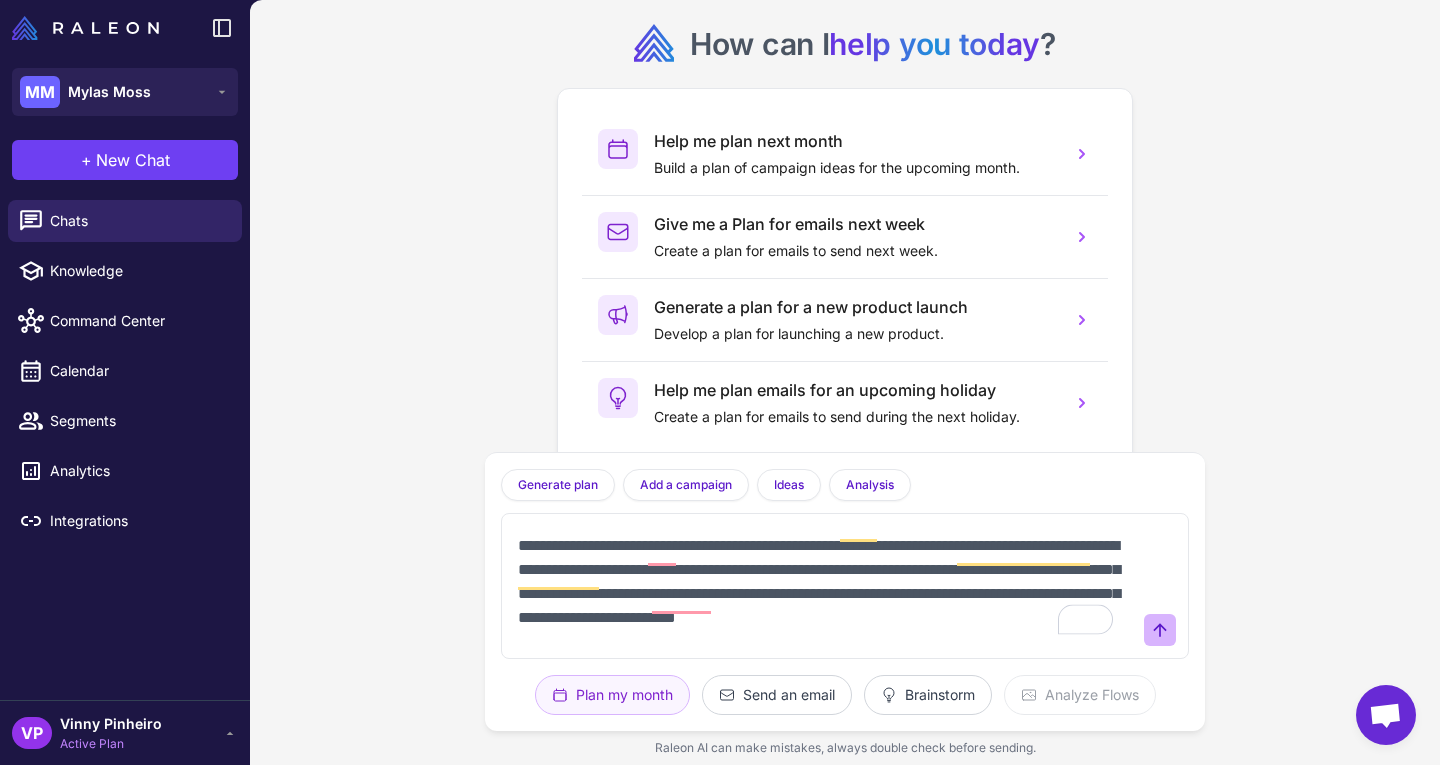 click 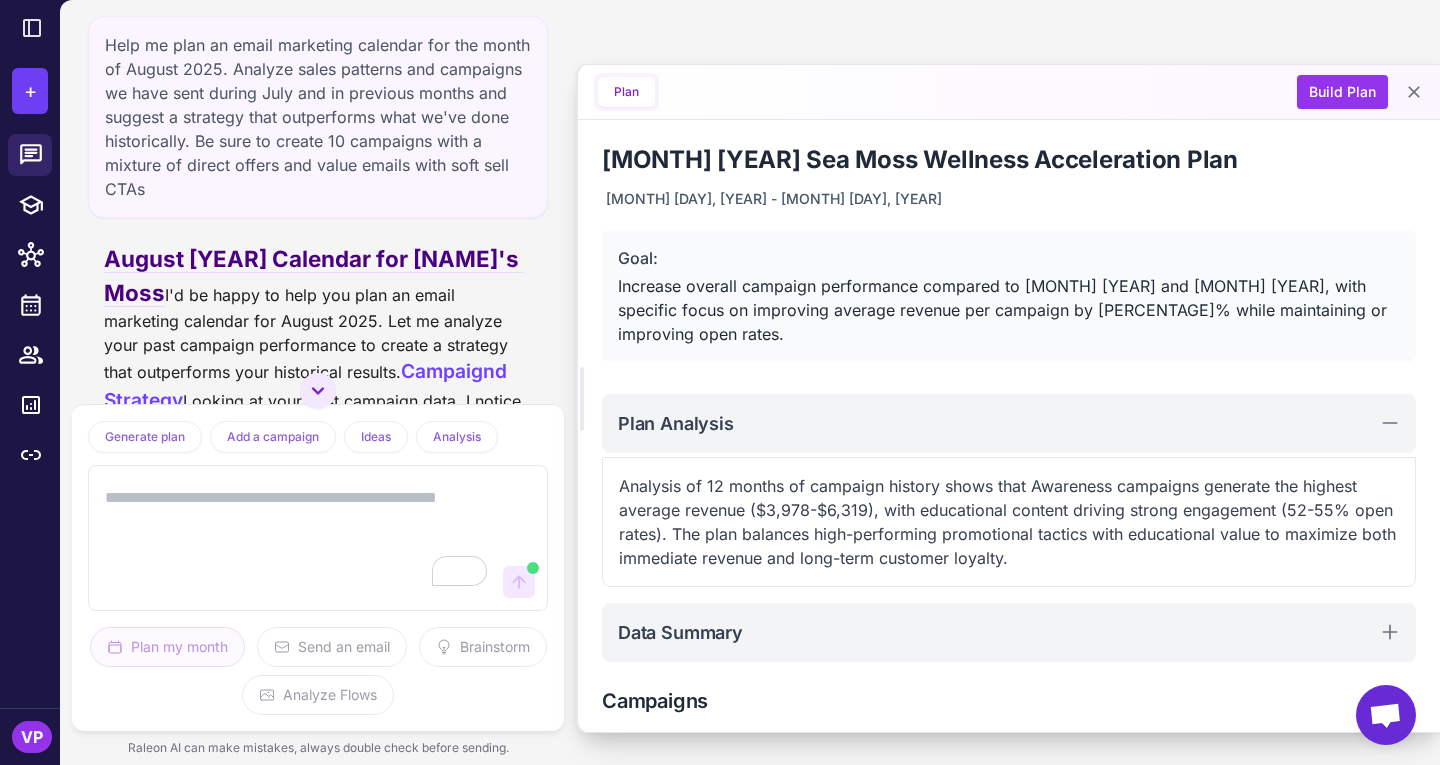 click on "Goal: Increase overall campaign performance compared to August [YEAR] and July [YEAR], with specific focus on improving average revenue per campaign by 15% while maintaining or improving open rates." at bounding box center [1009, 296] 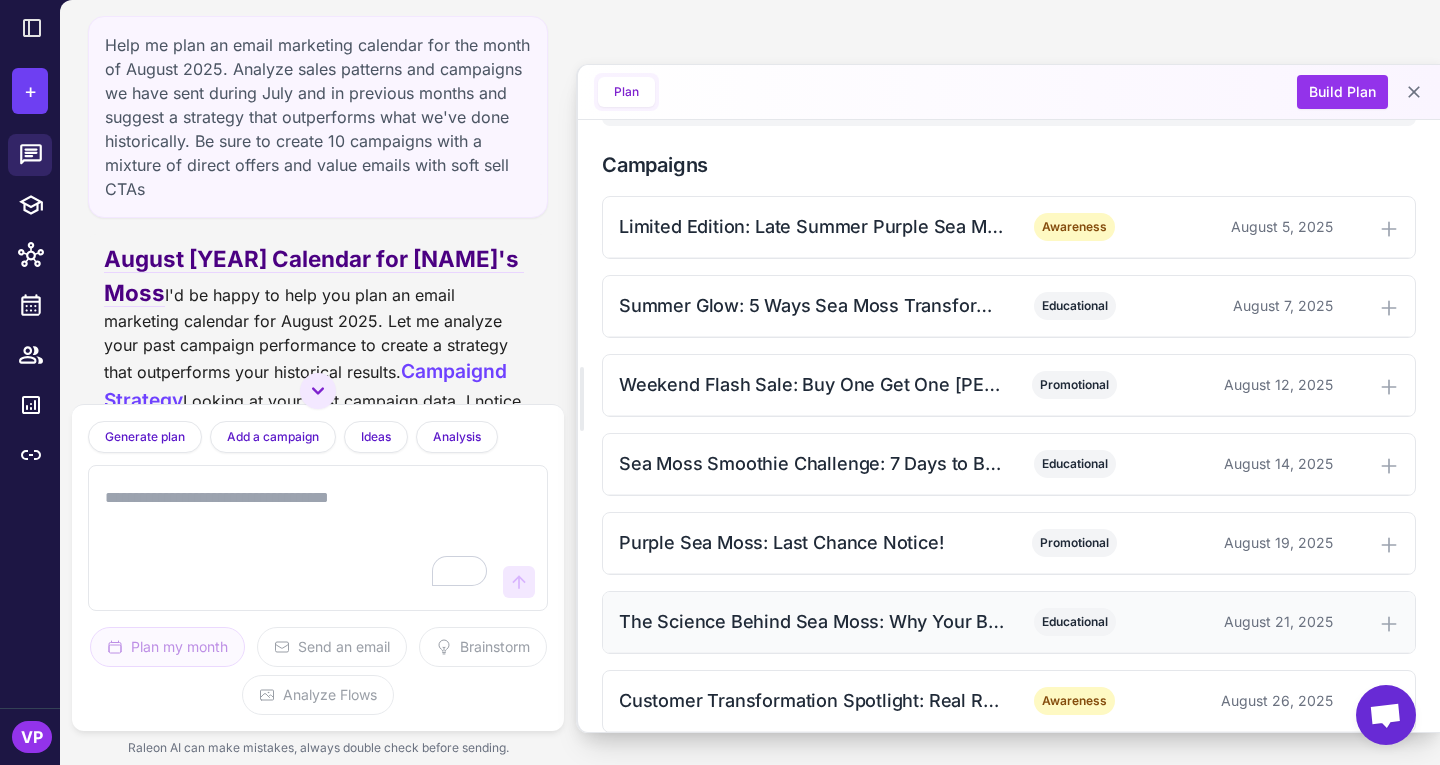 scroll, scrollTop: 527, scrollLeft: 0, axis: vertical 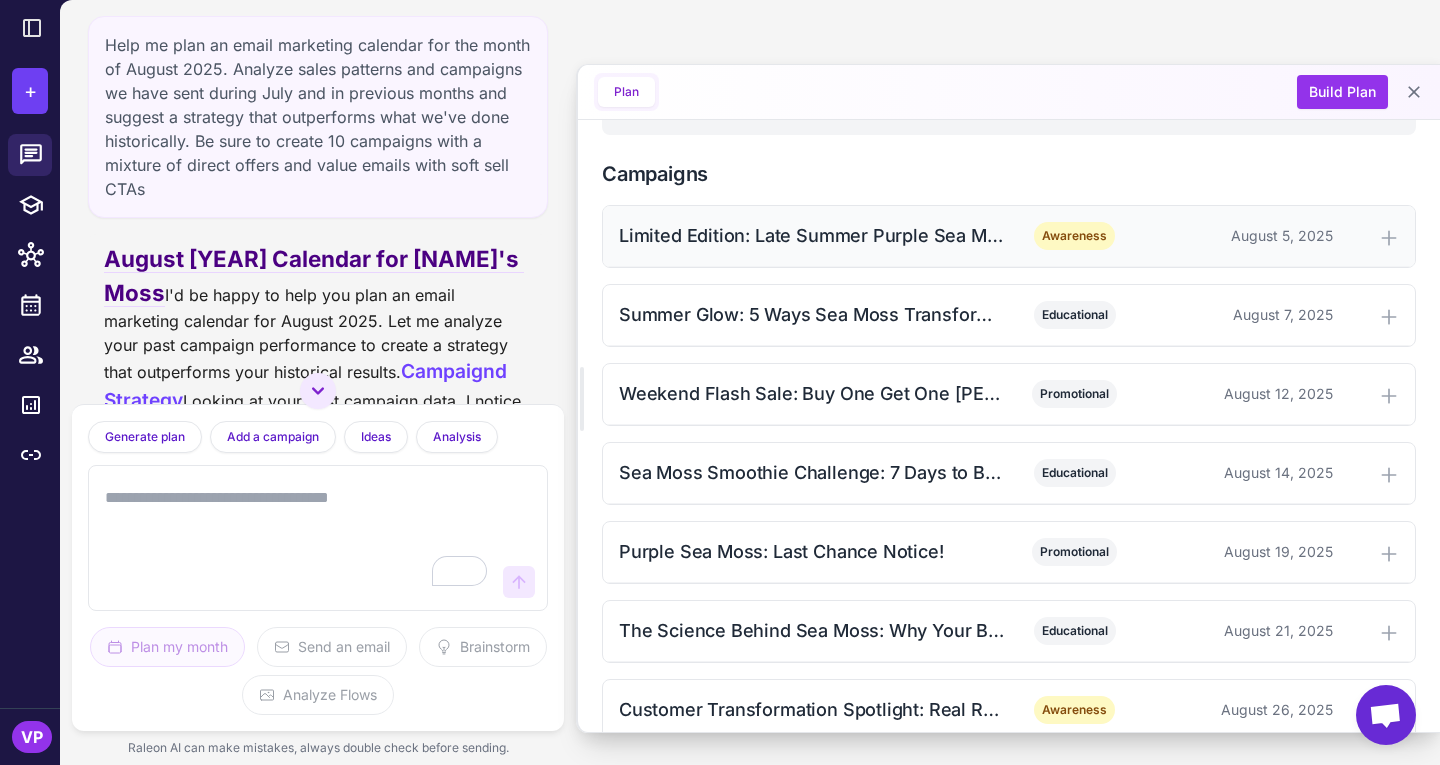click on "Limited Edition: Late Summer Purple Sea Moss Release Awareness [DATE]" at bounding box center (1009, 236) 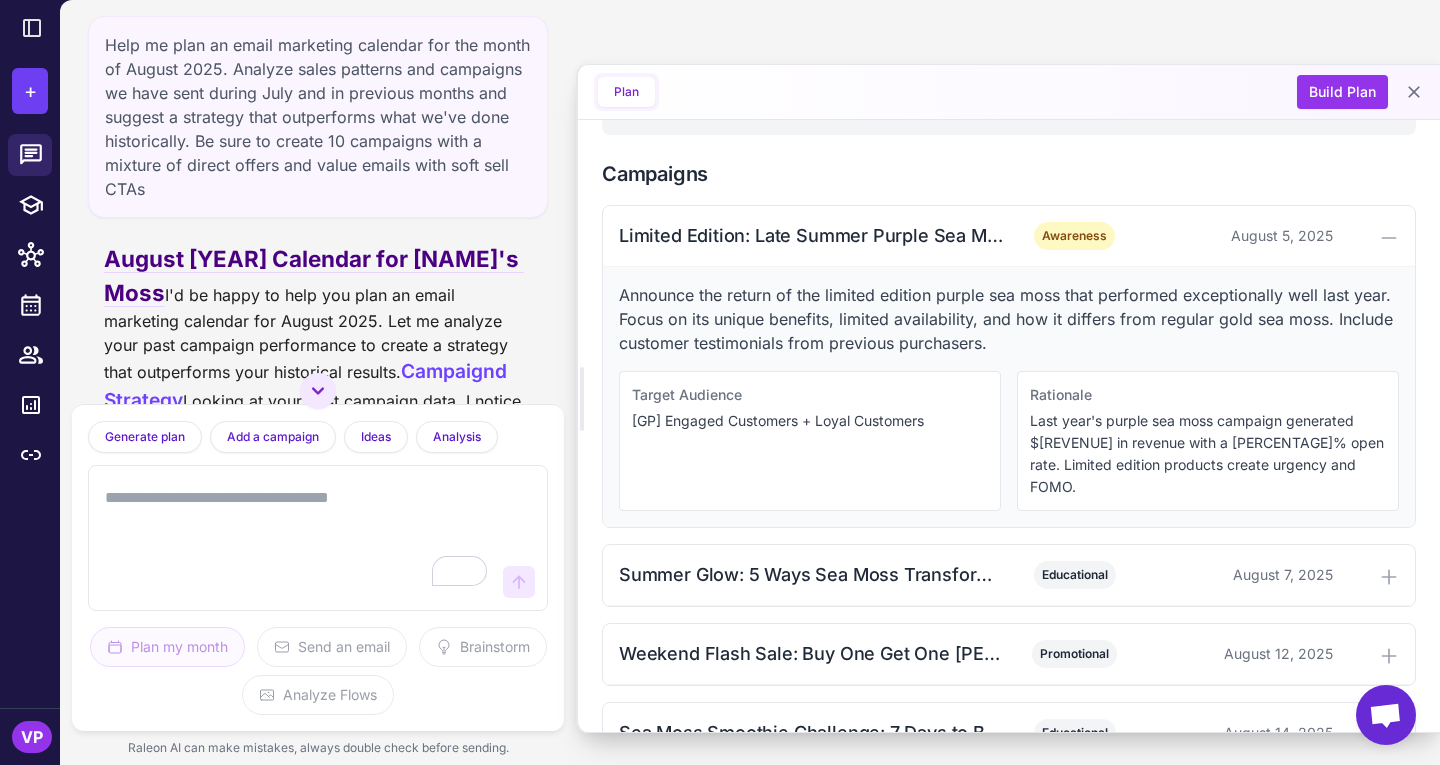 click at bounding box center (298, 538) 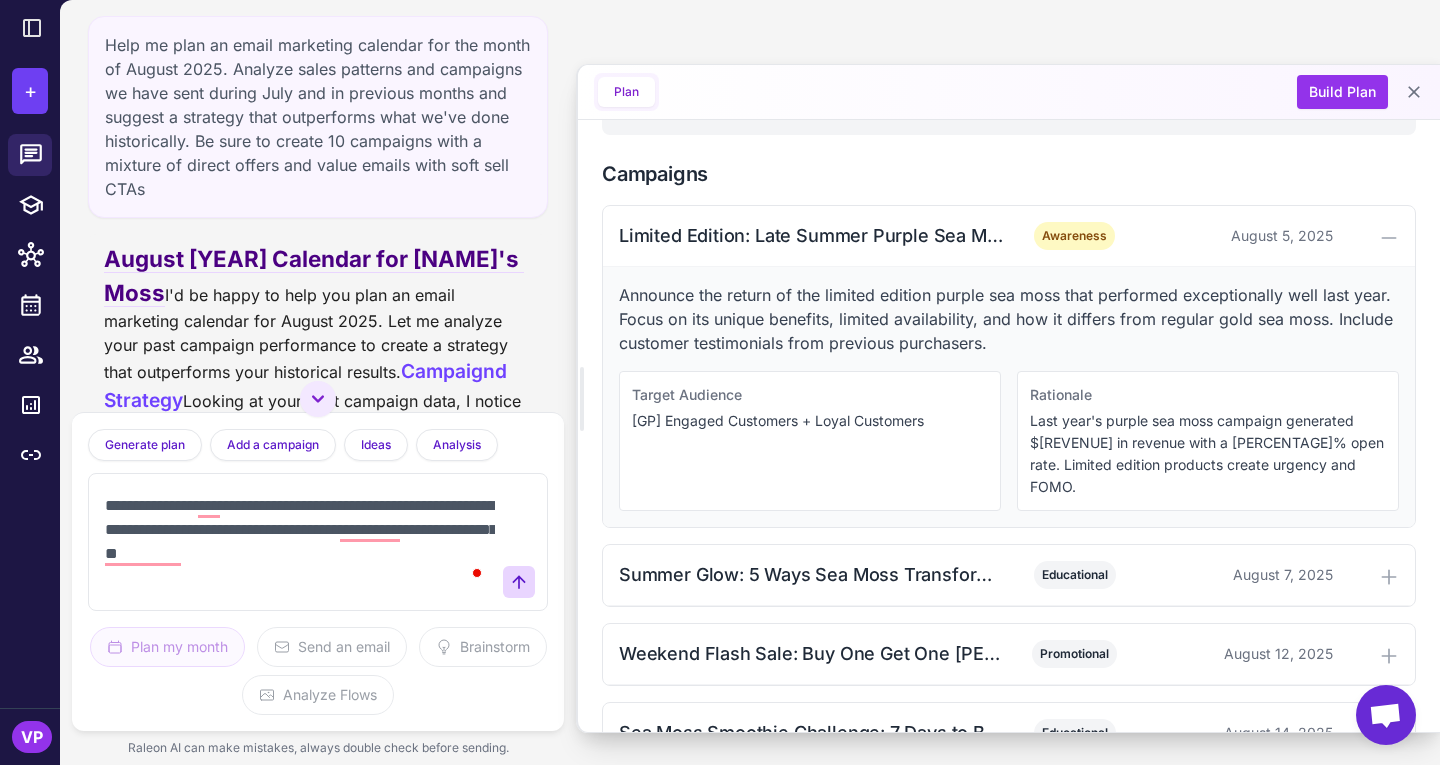 click on "**********" at bounding box center (298, 542) 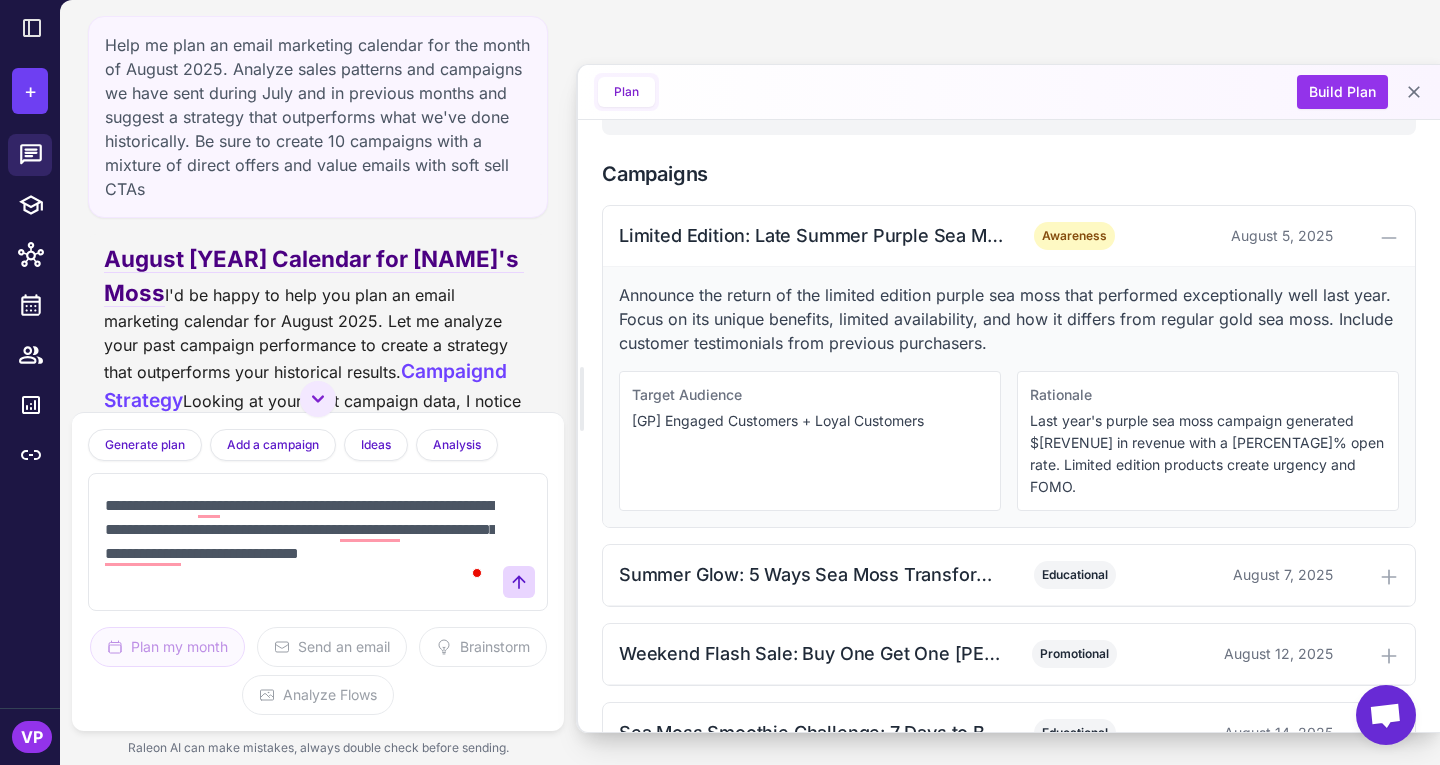 scroll, scrollTop: 5, scrollLeft: 0, axis: vertical 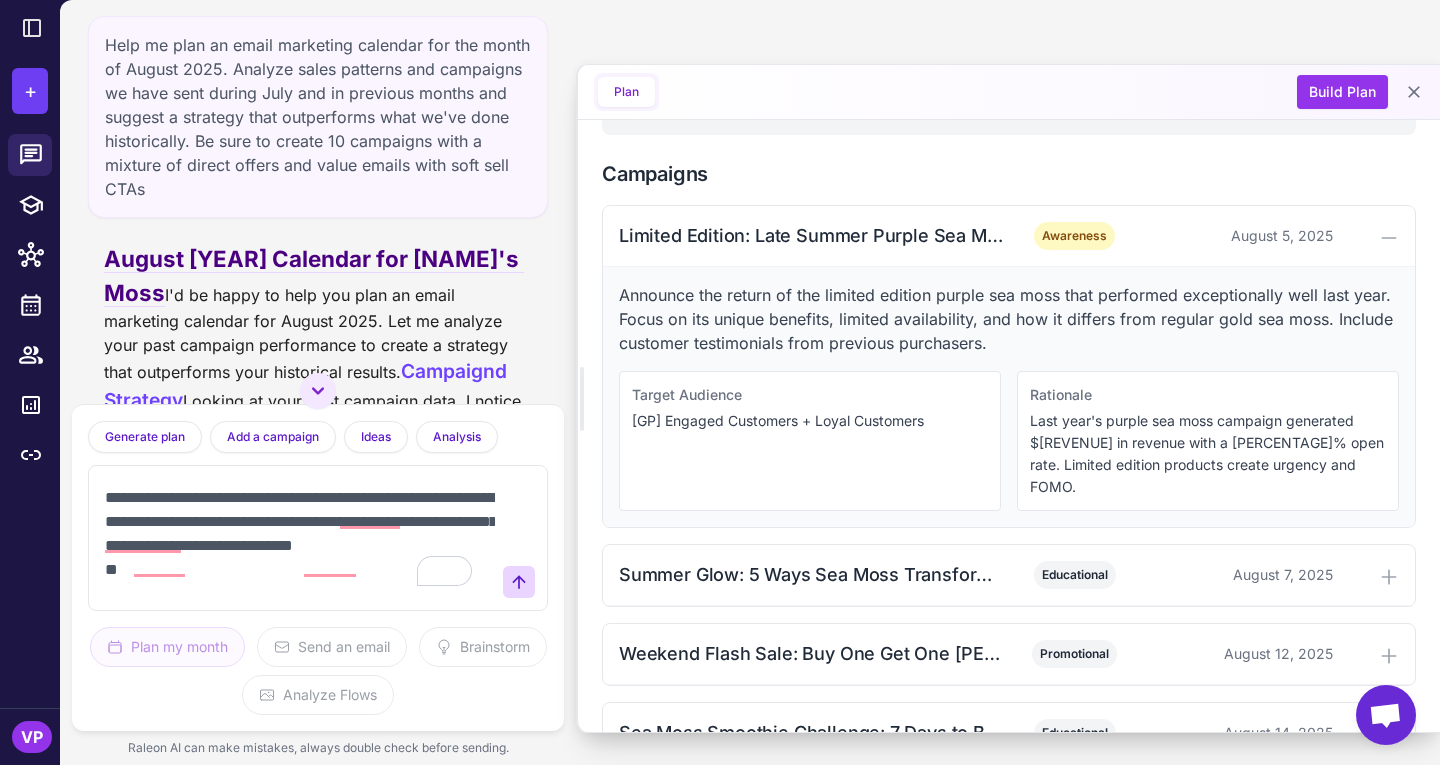 click on "**********" at bounding box center [298, 538] 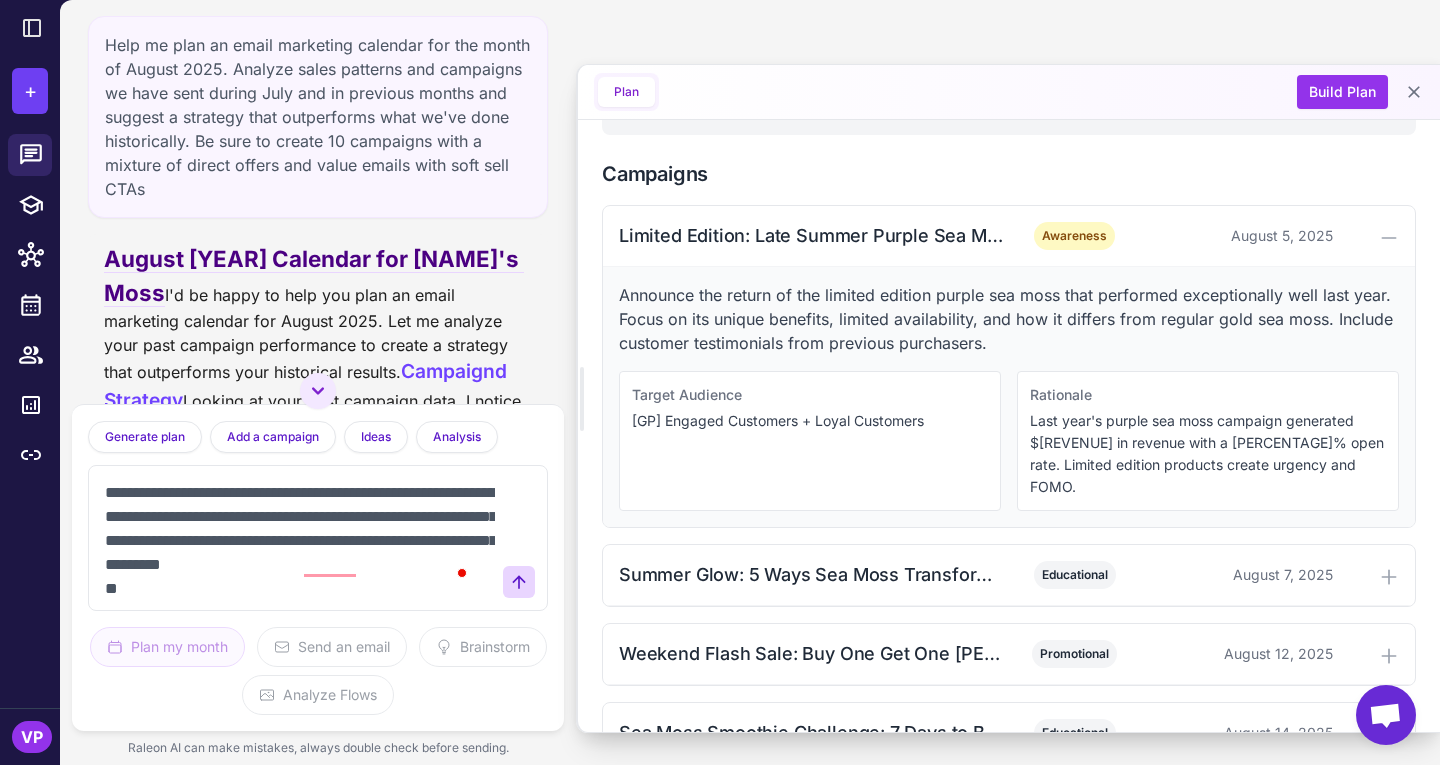 scroll, scrollTop: 40, scrollLeft: 0, axis: vertical 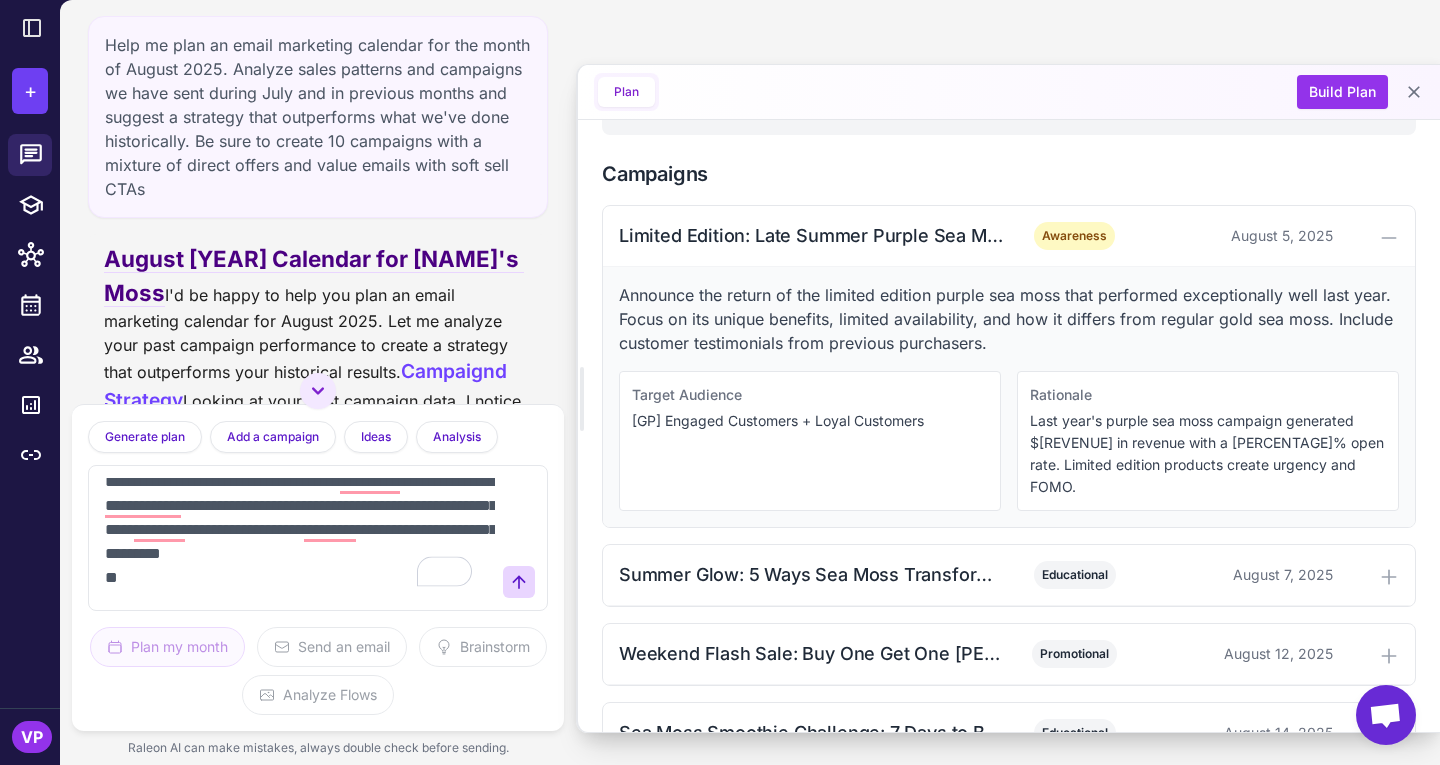 click on "**********" at bounding box center (298, 538) 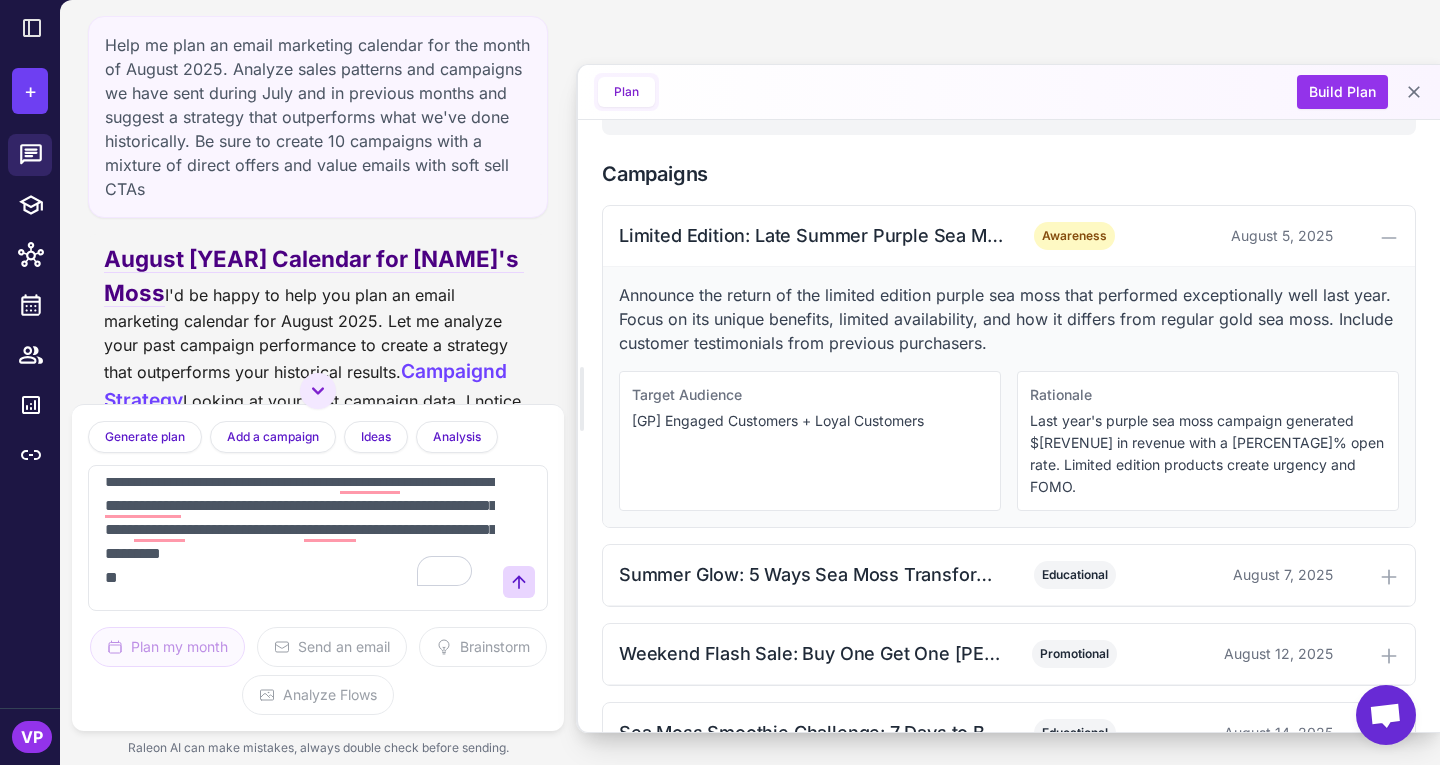 scroll, scrollTop: 0, scrollLeft: 0, axis: both 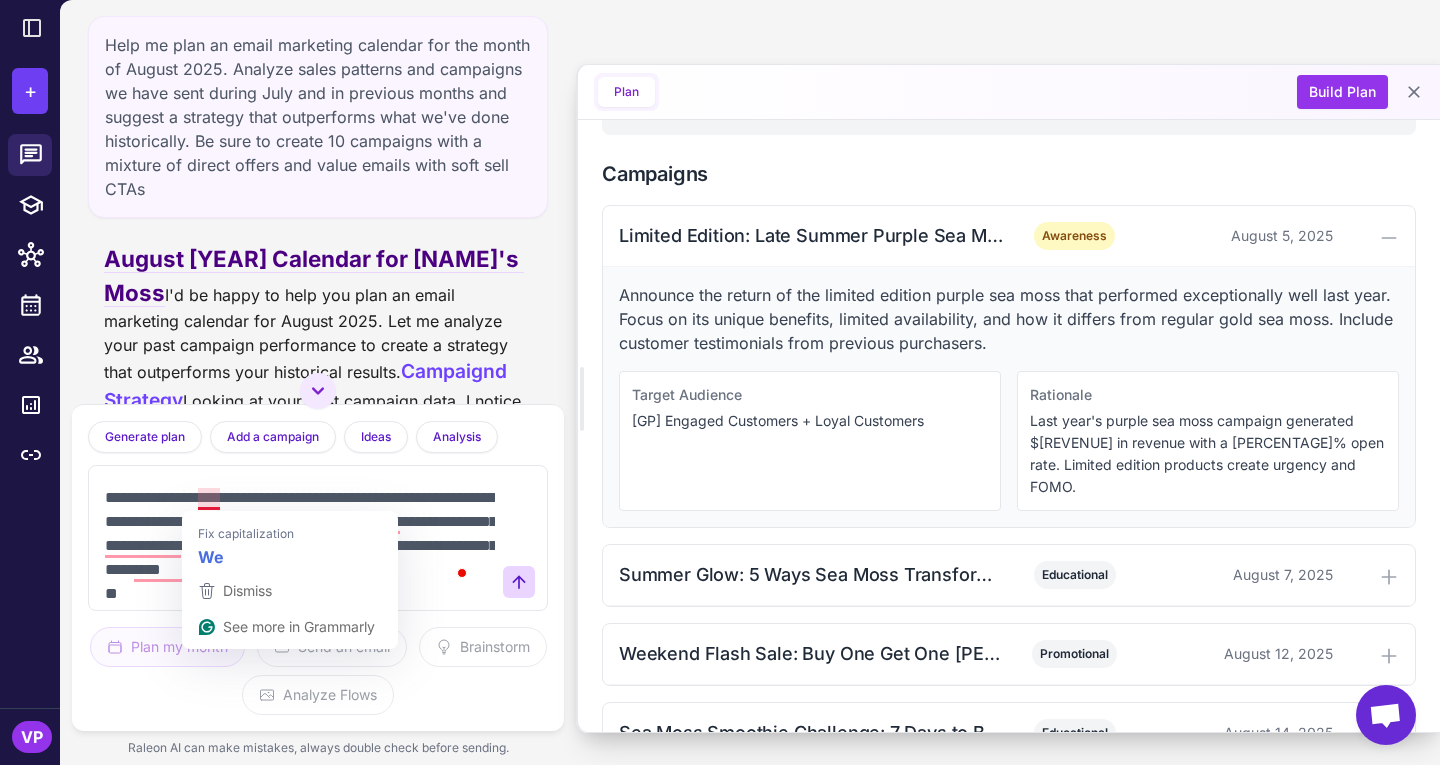 click on "**********" at bounding box center (298, 538) 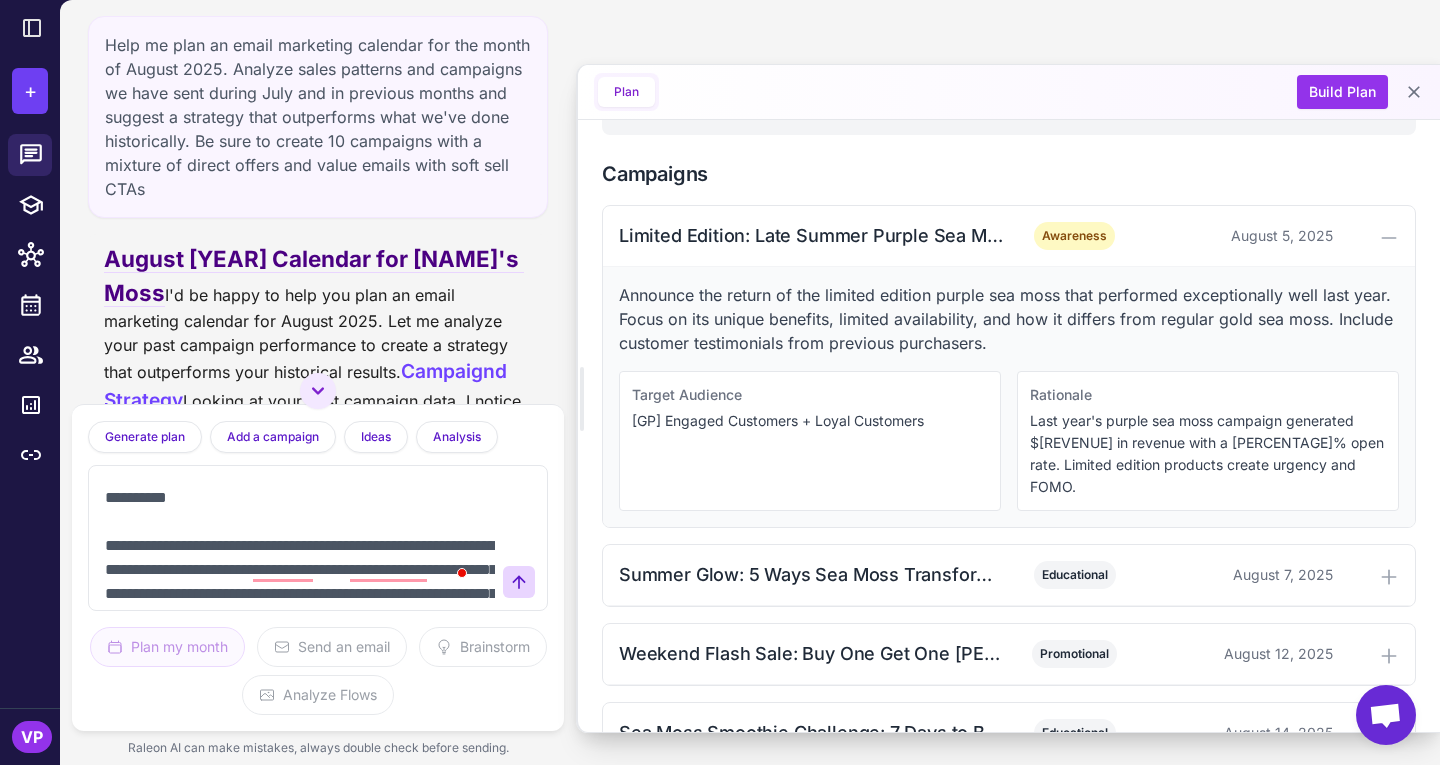 click on "**********" at bounding box center (298, 538) 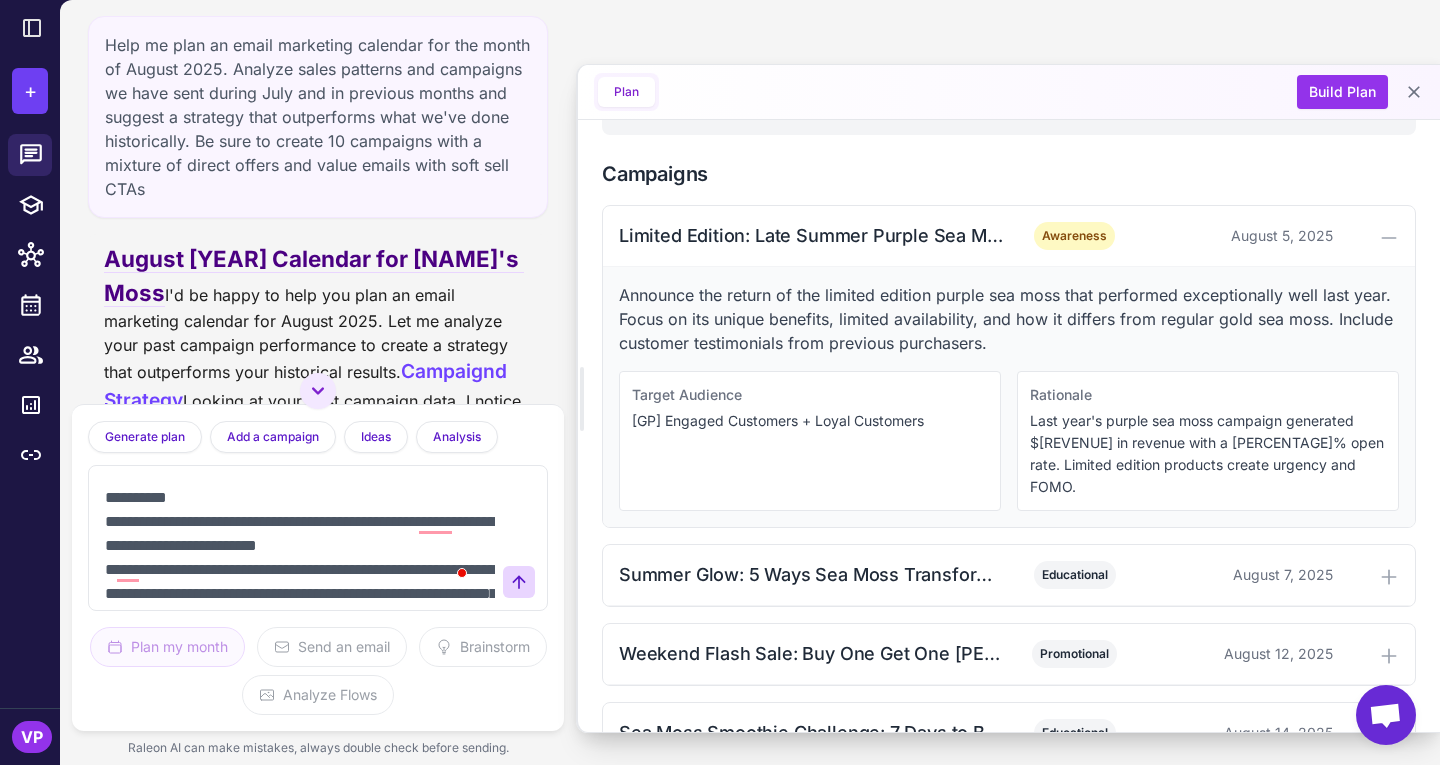 scroll, scrollTop: 112, scrollLeft: 0, axis: vertical 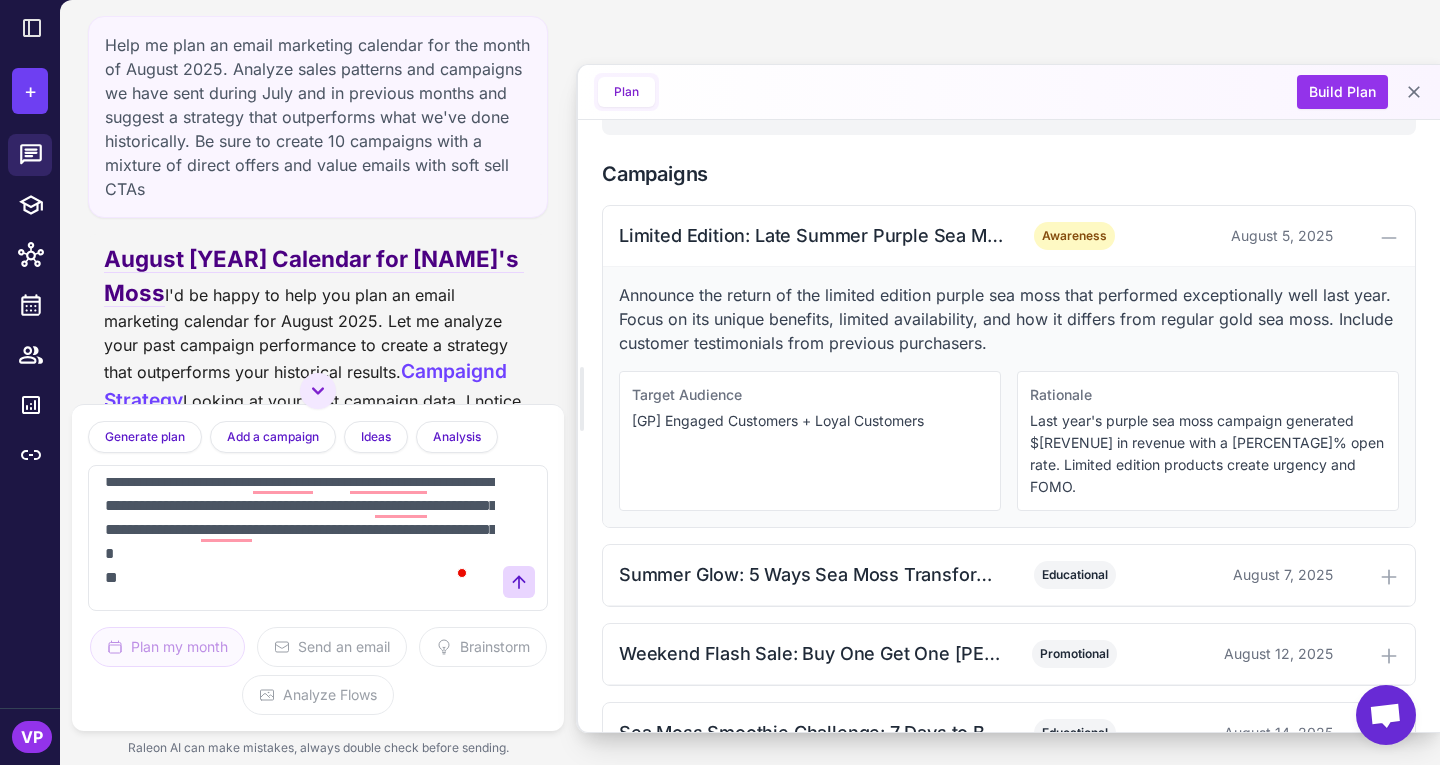 click on "**********" at bounding box center [298, 538] 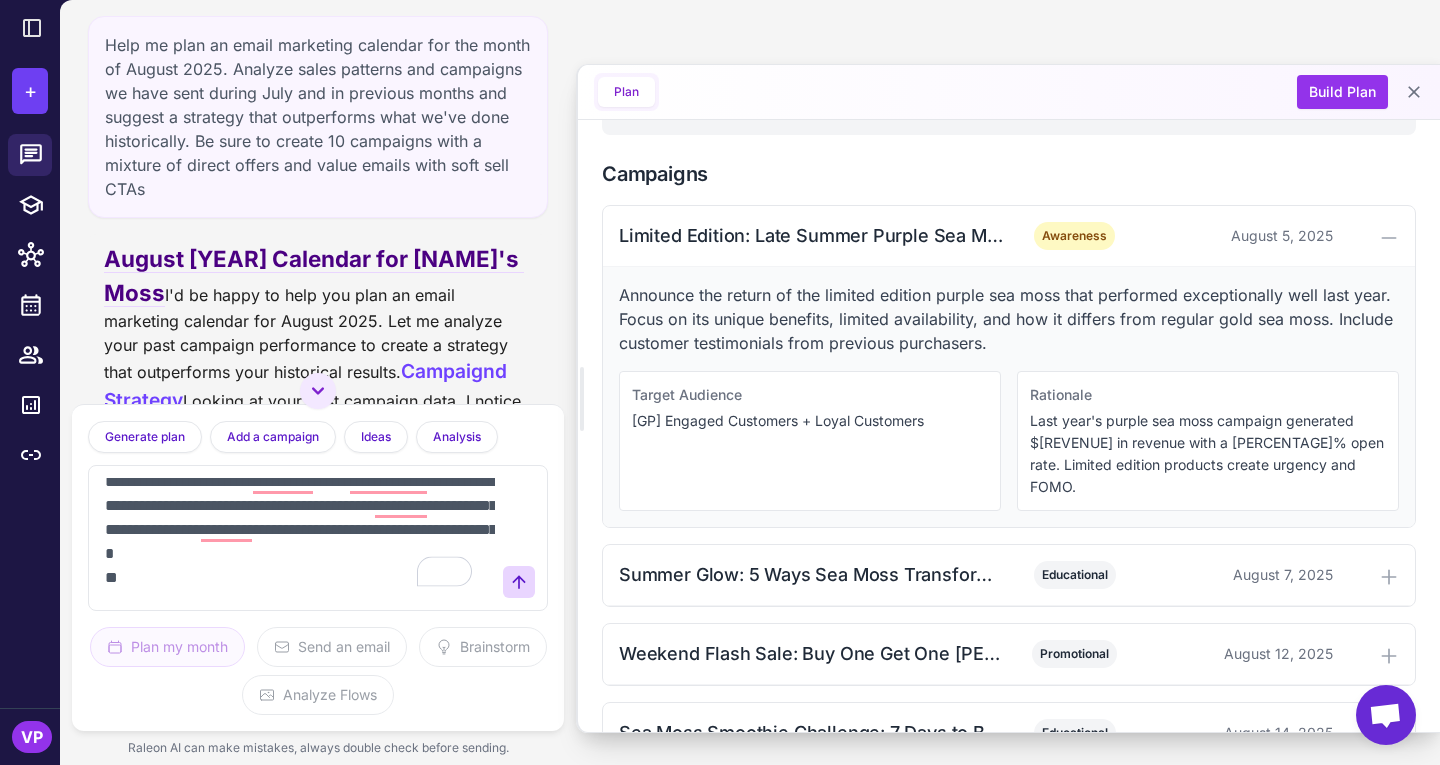 scroll, scrollTop: 0, scrollLeft: 0, axis: both 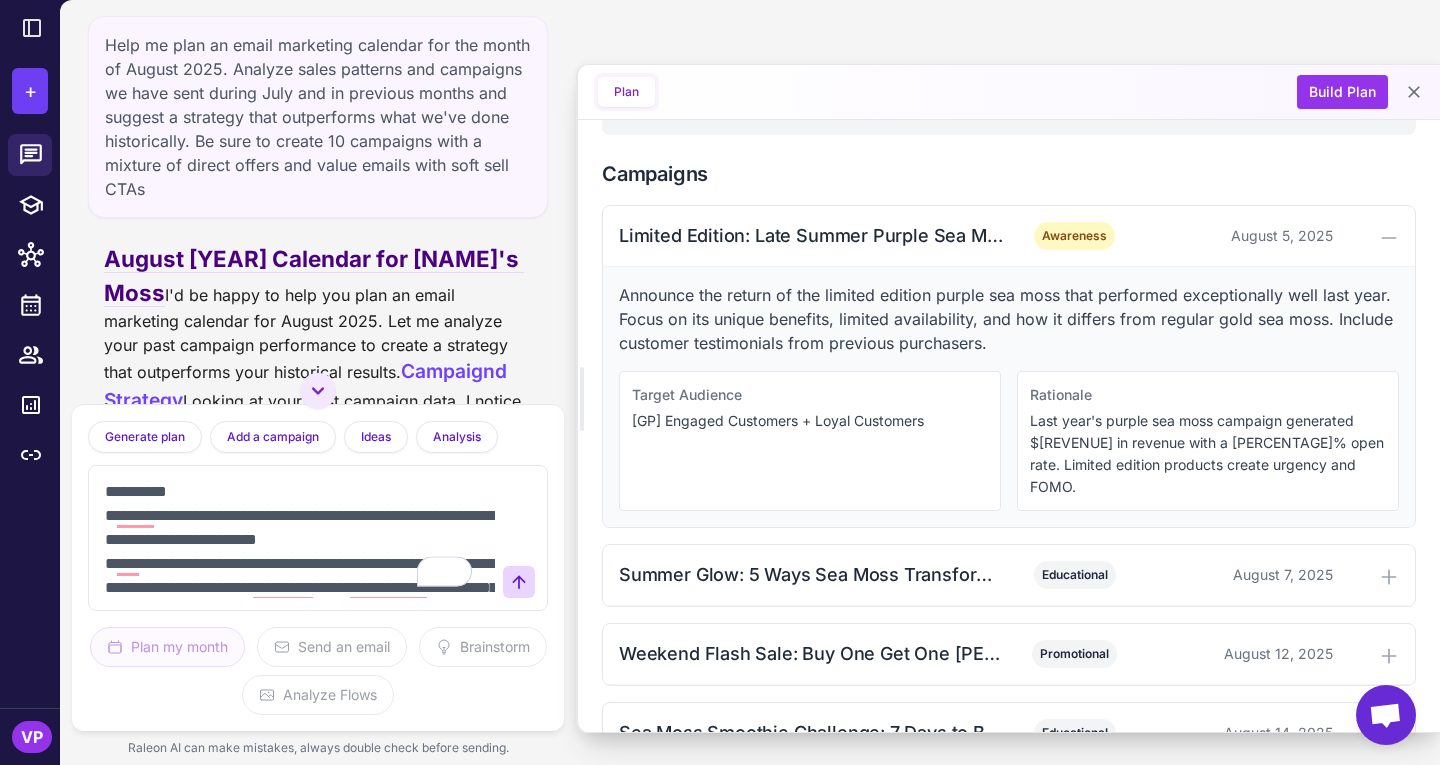 click on "**********" at bounding box center (298, 538) 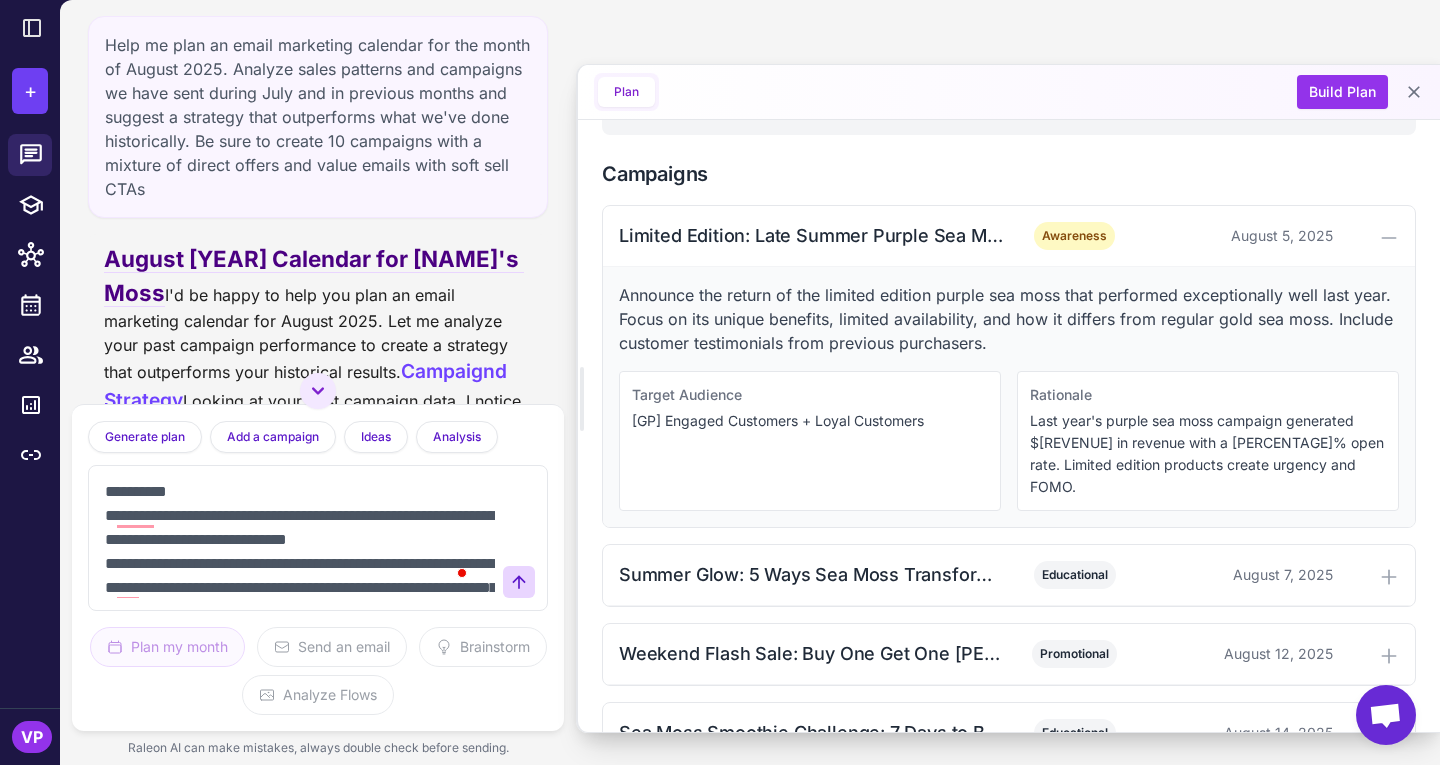 scroll, scrollTop: 136, scrollLeft: 0, axis: vertical 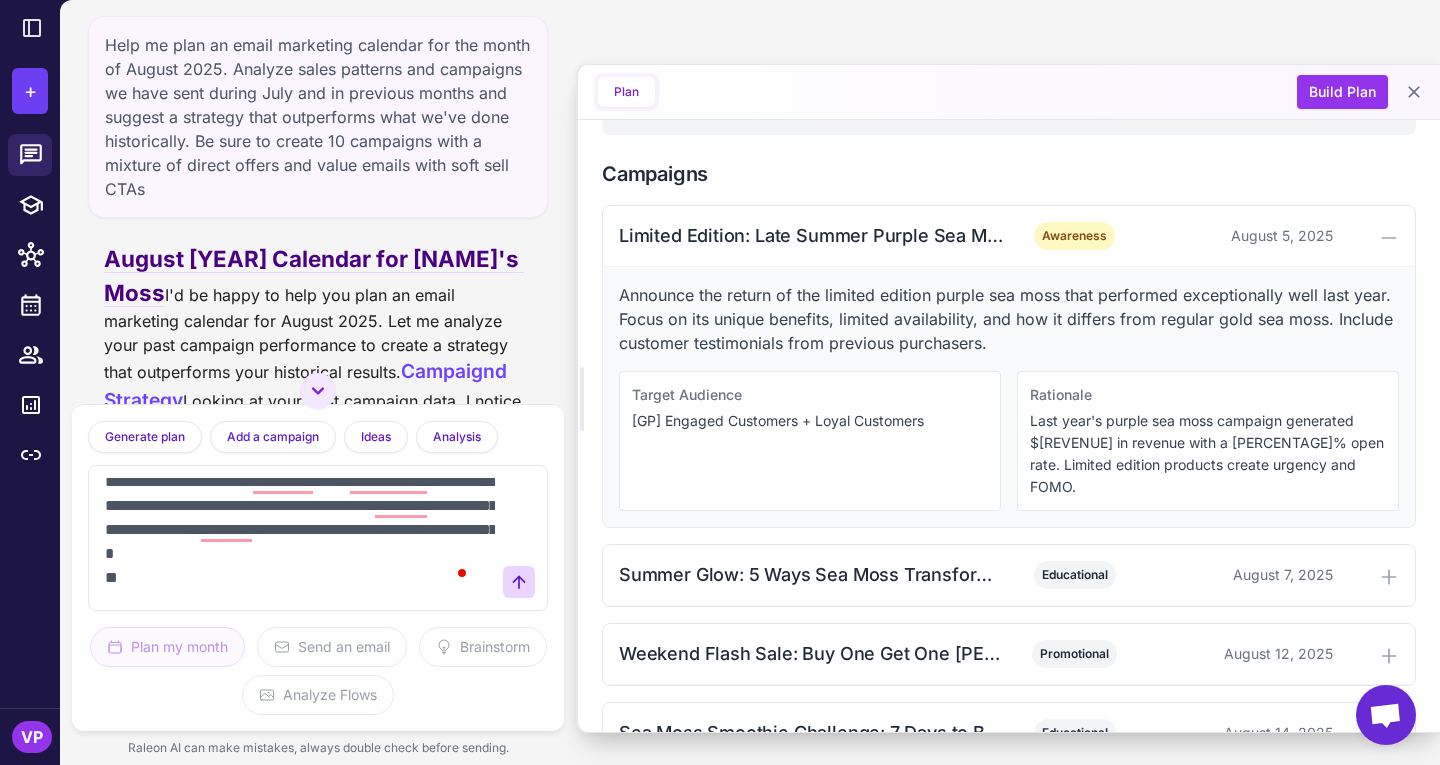 click on "**********" at bounding box center (298, 538) 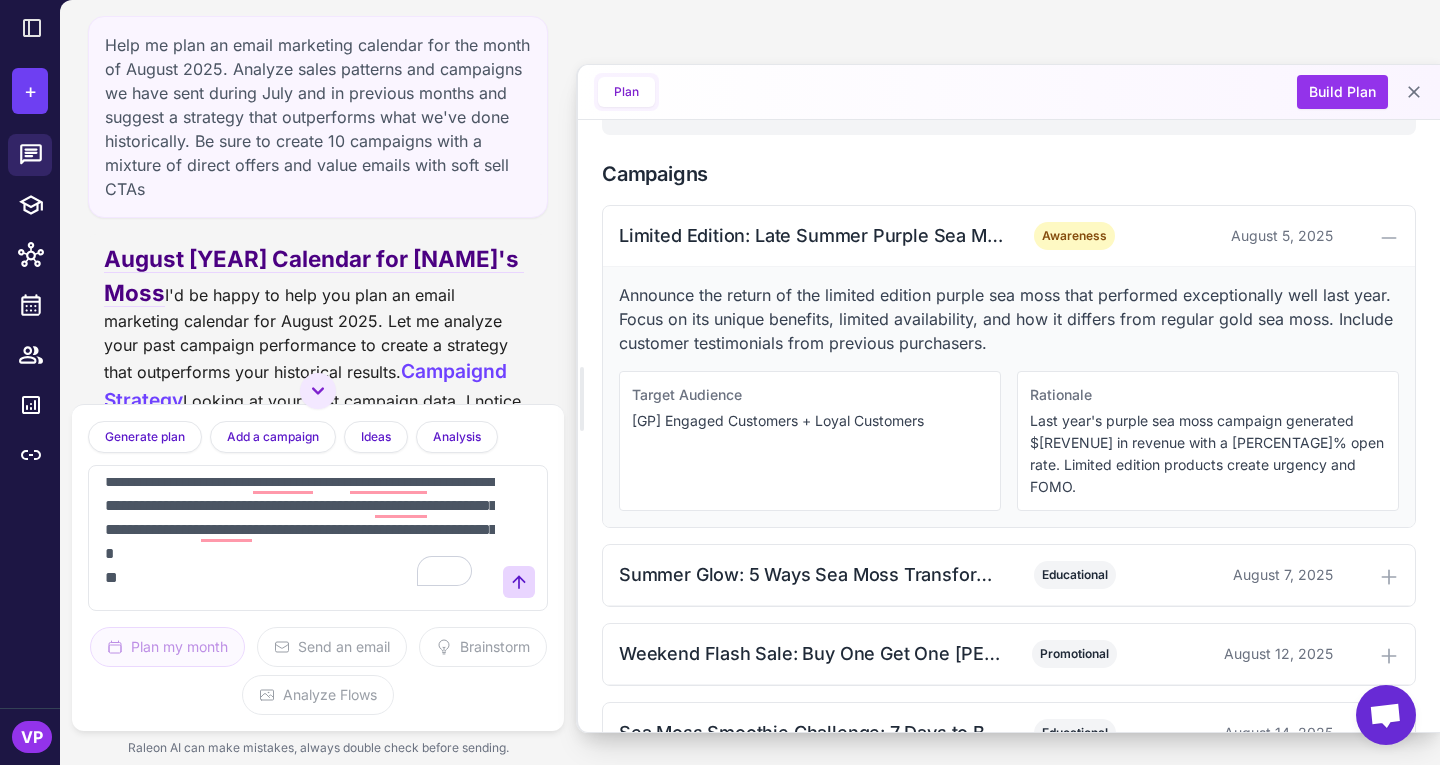 scroll, scrollTop: 0, scrollLeft: 0, axis: both 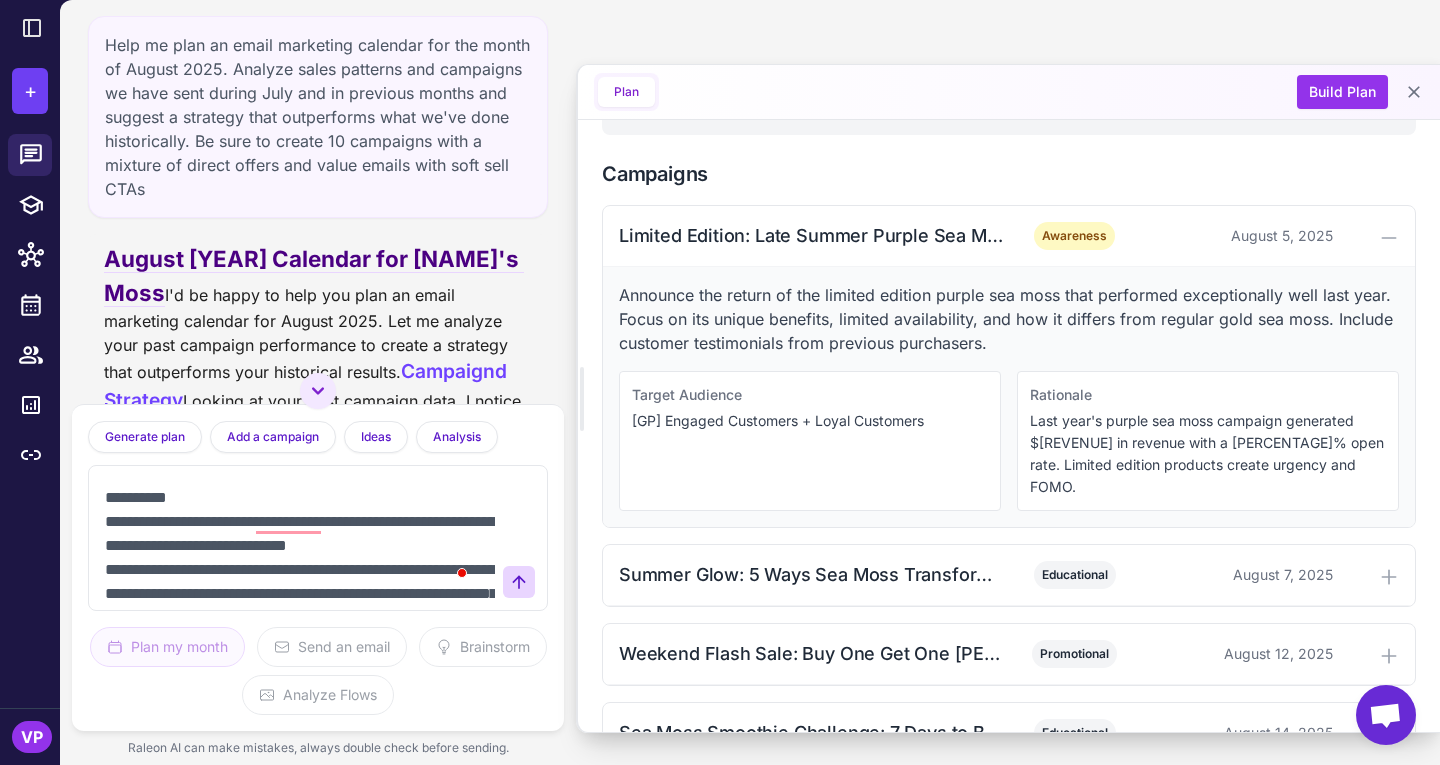 click on "**********" at bounding box center [298, 538] 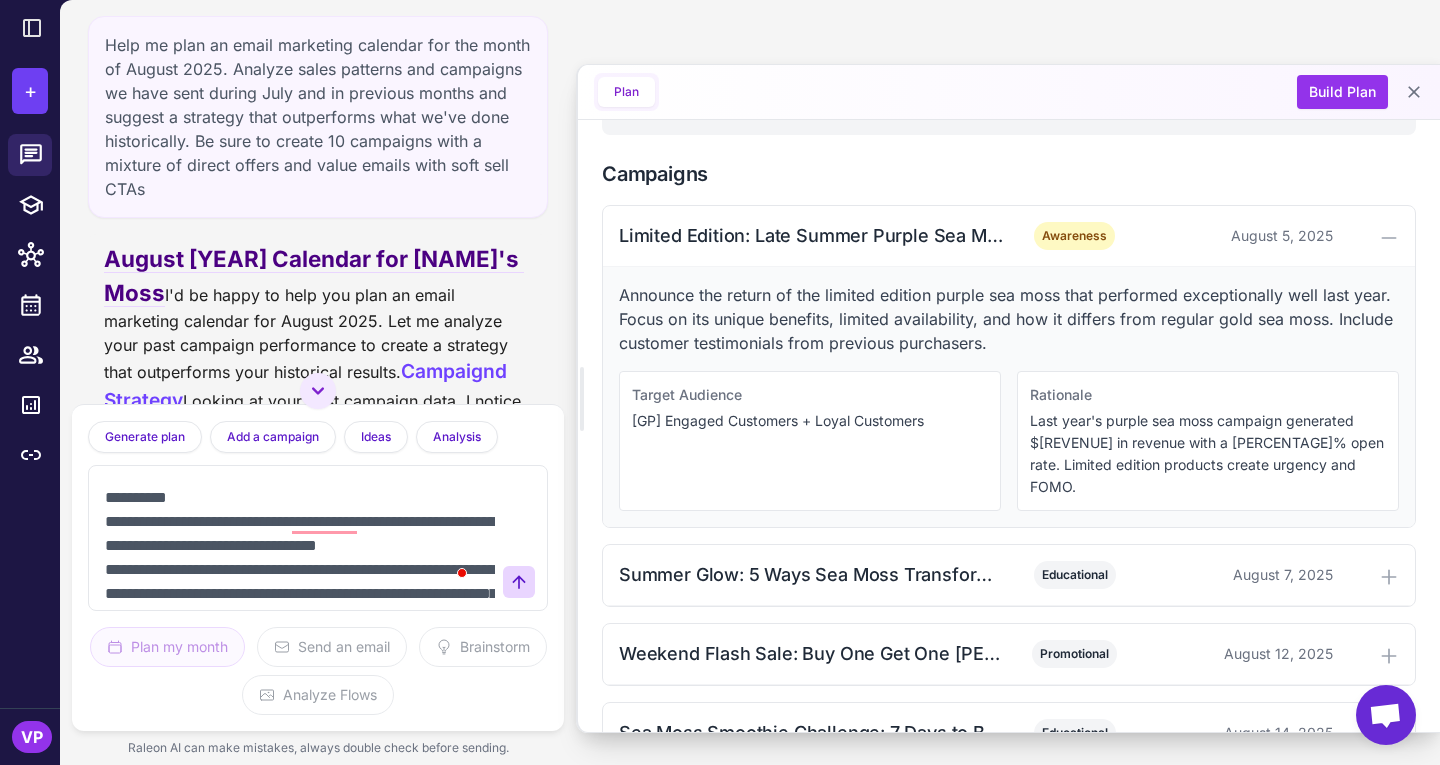 scroll, scrollTop: 136, scrollLeft: 0, axis: vertical 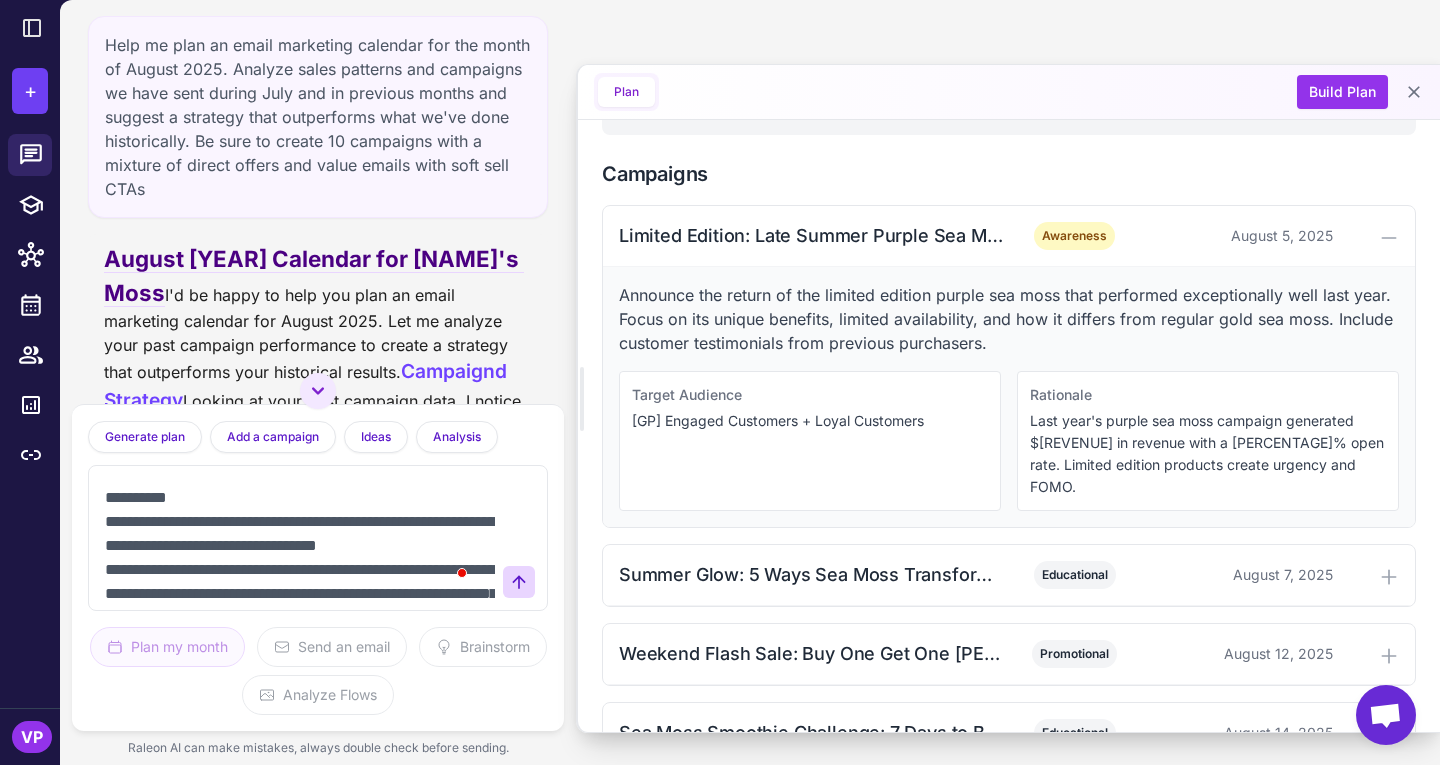 click on "**********" at bounding box center (298, 538) 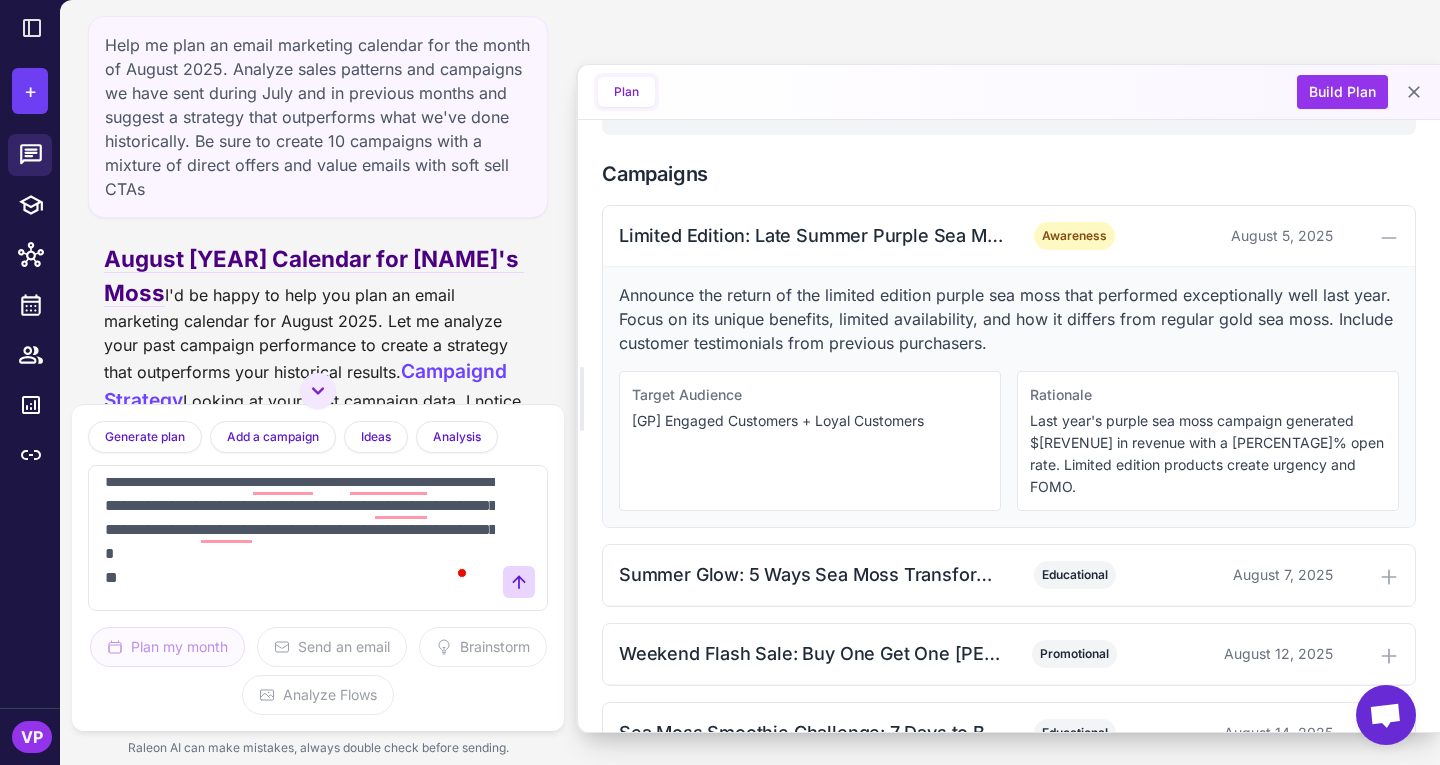 click on "**********" at bounding box center [298, 538] 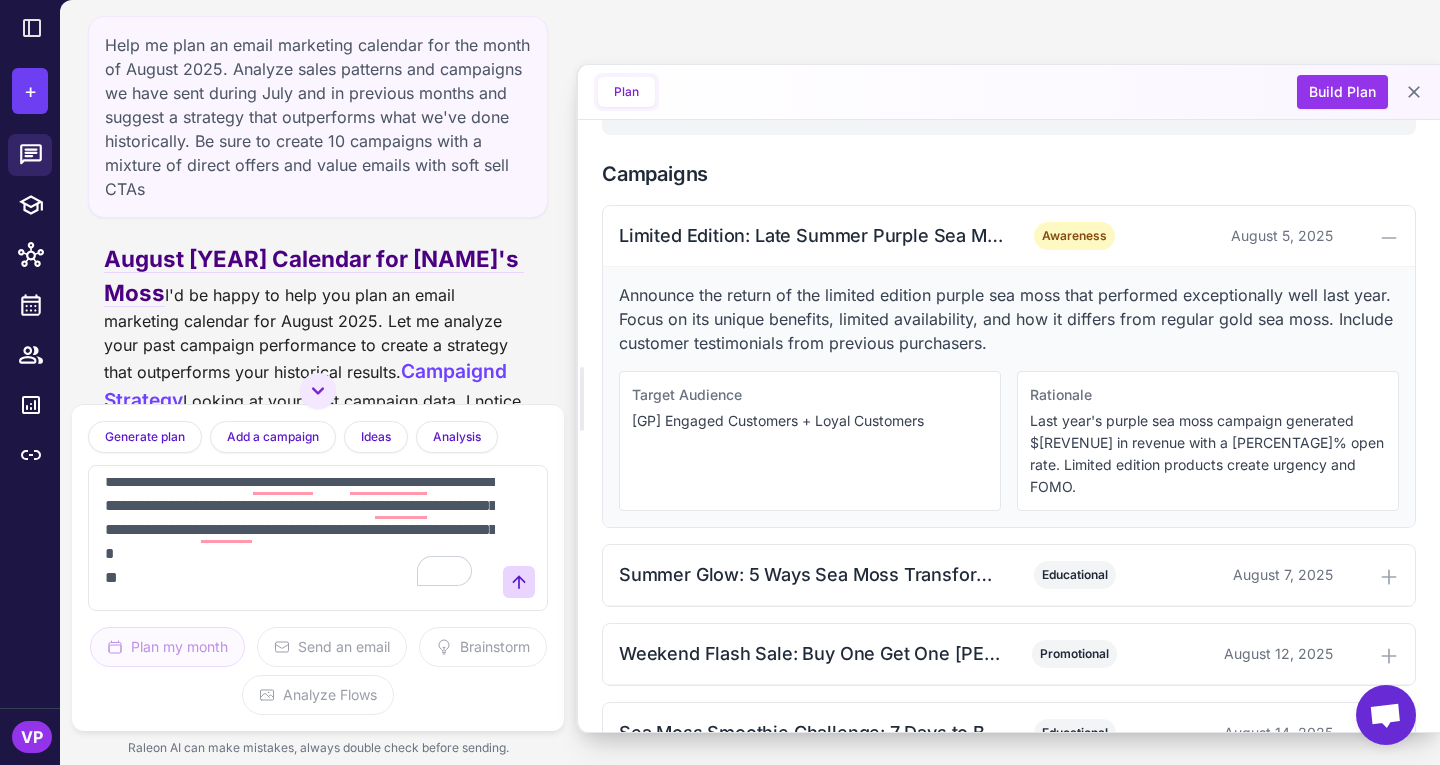 click on "**********" at bounding box center (298, 538) 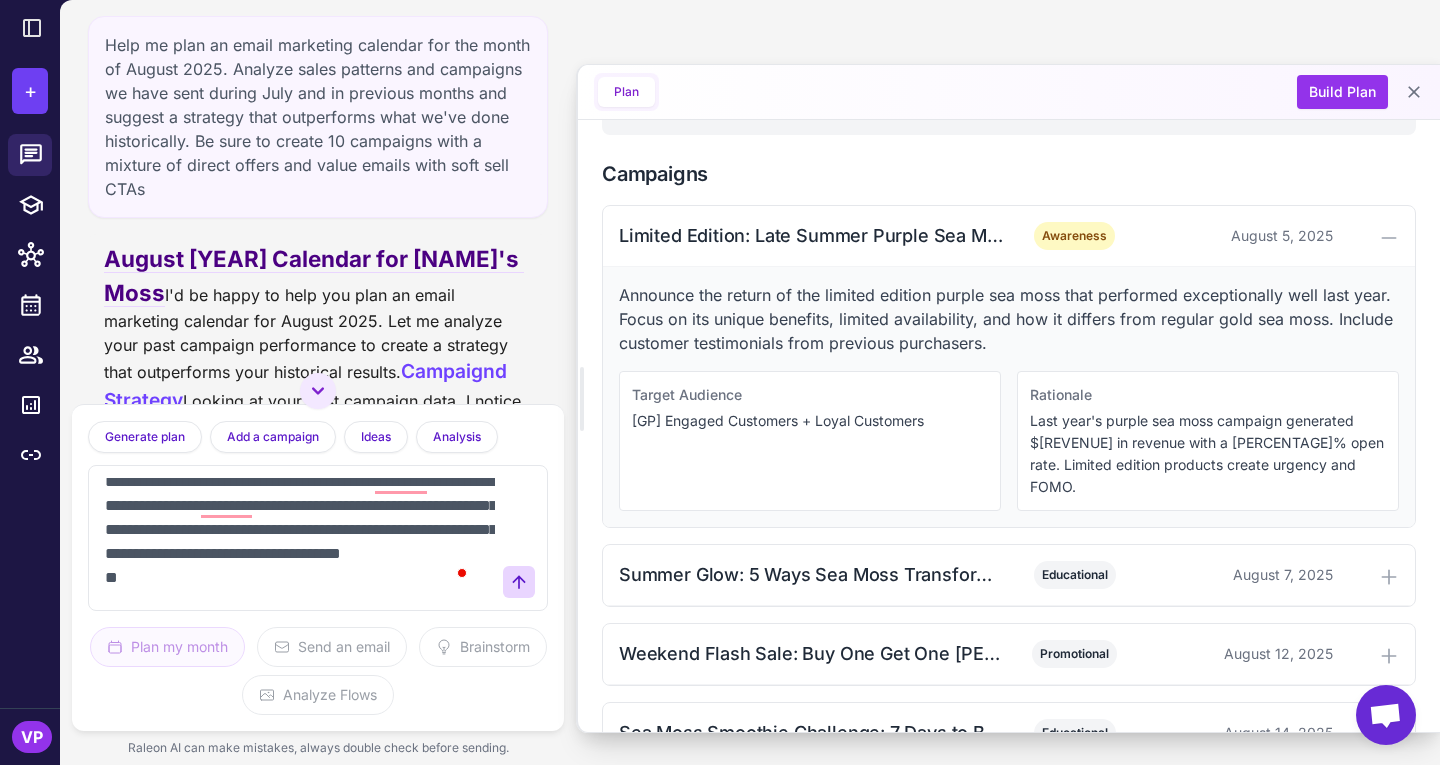 click on "**********" at bounding box center (298, 538) 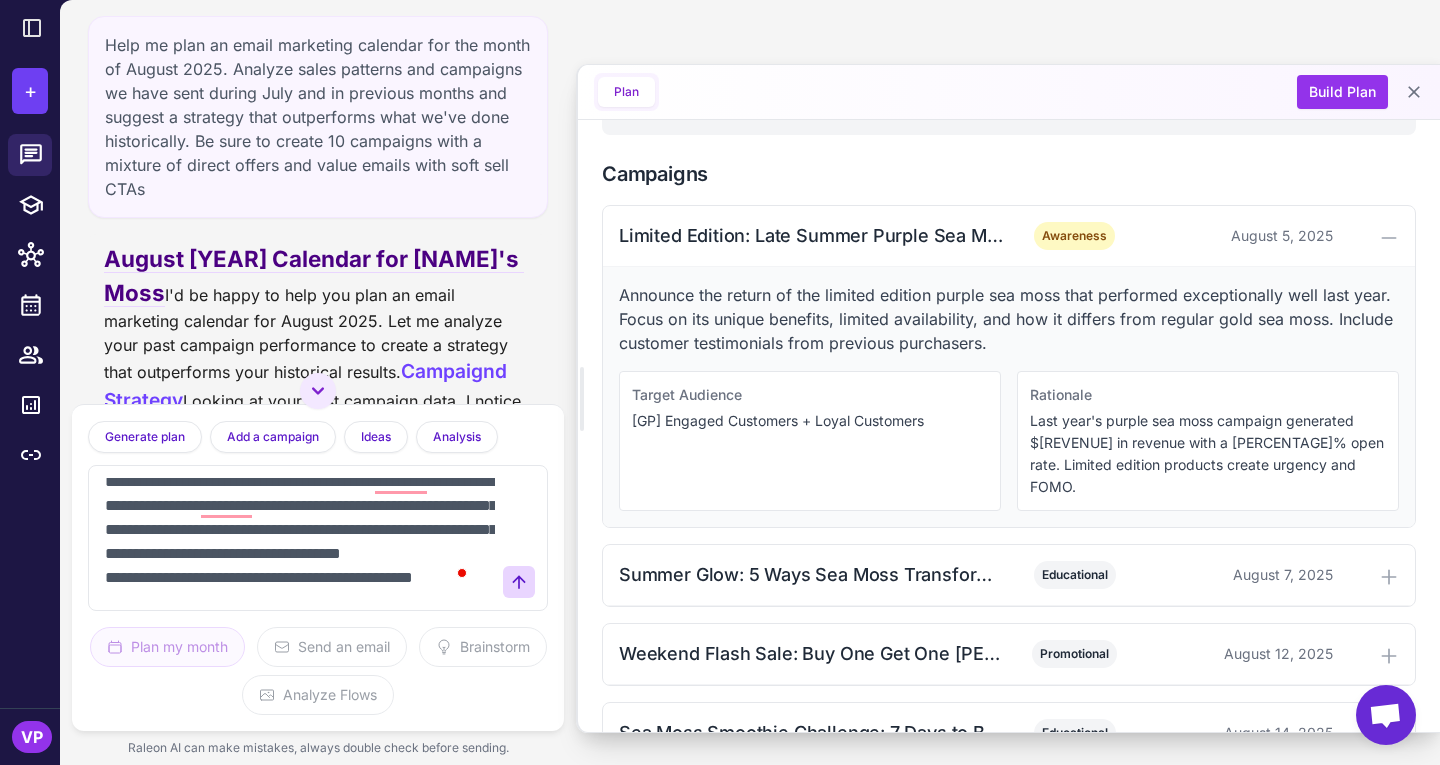 scroll, scrollTop: 173, scrollLeft: 0, axis: vertical 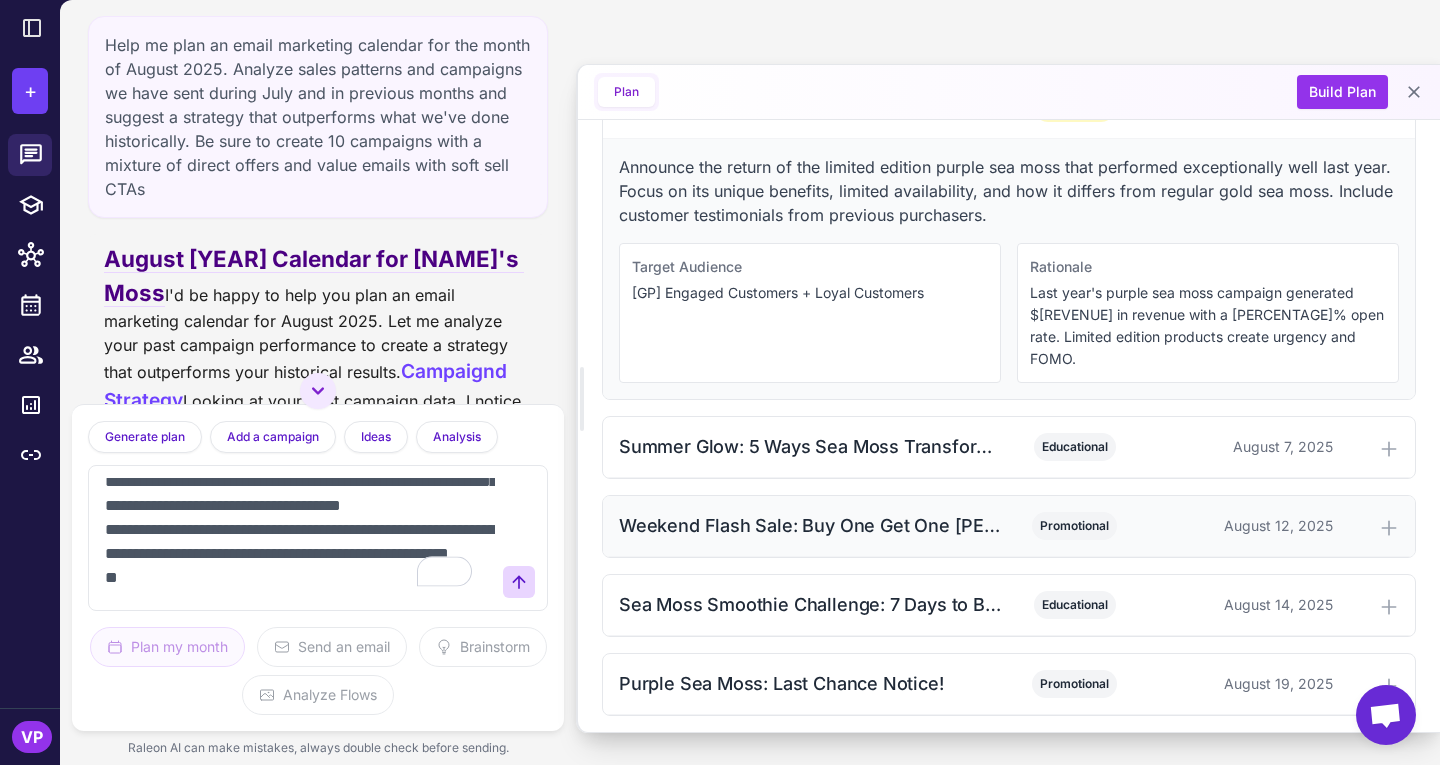 click on "Weekend Flash Sale: Buy One Get One [PERCENT]% Off" at bounding box center (812, 525) 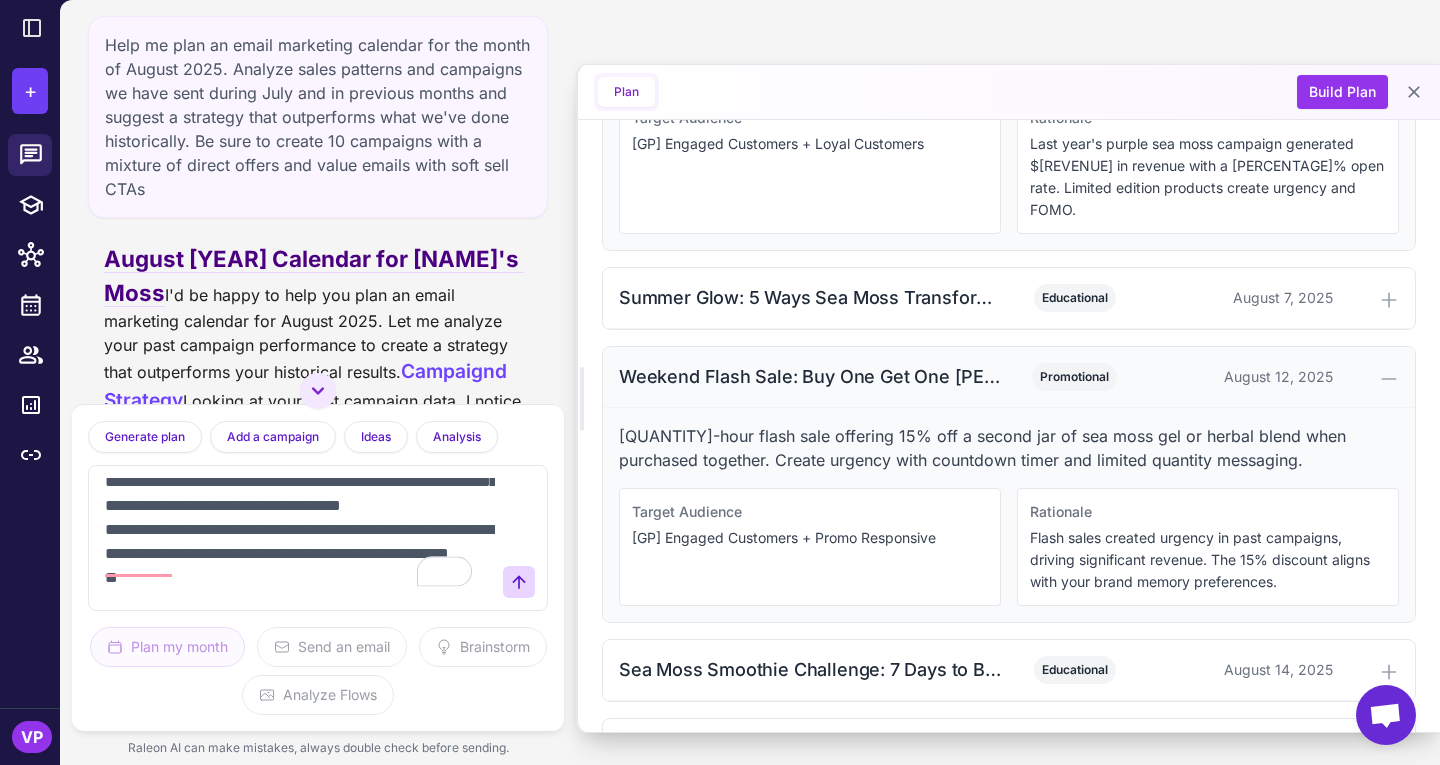 scroll, scrollTop: 811, scrollLeft: 0, axis: vertical 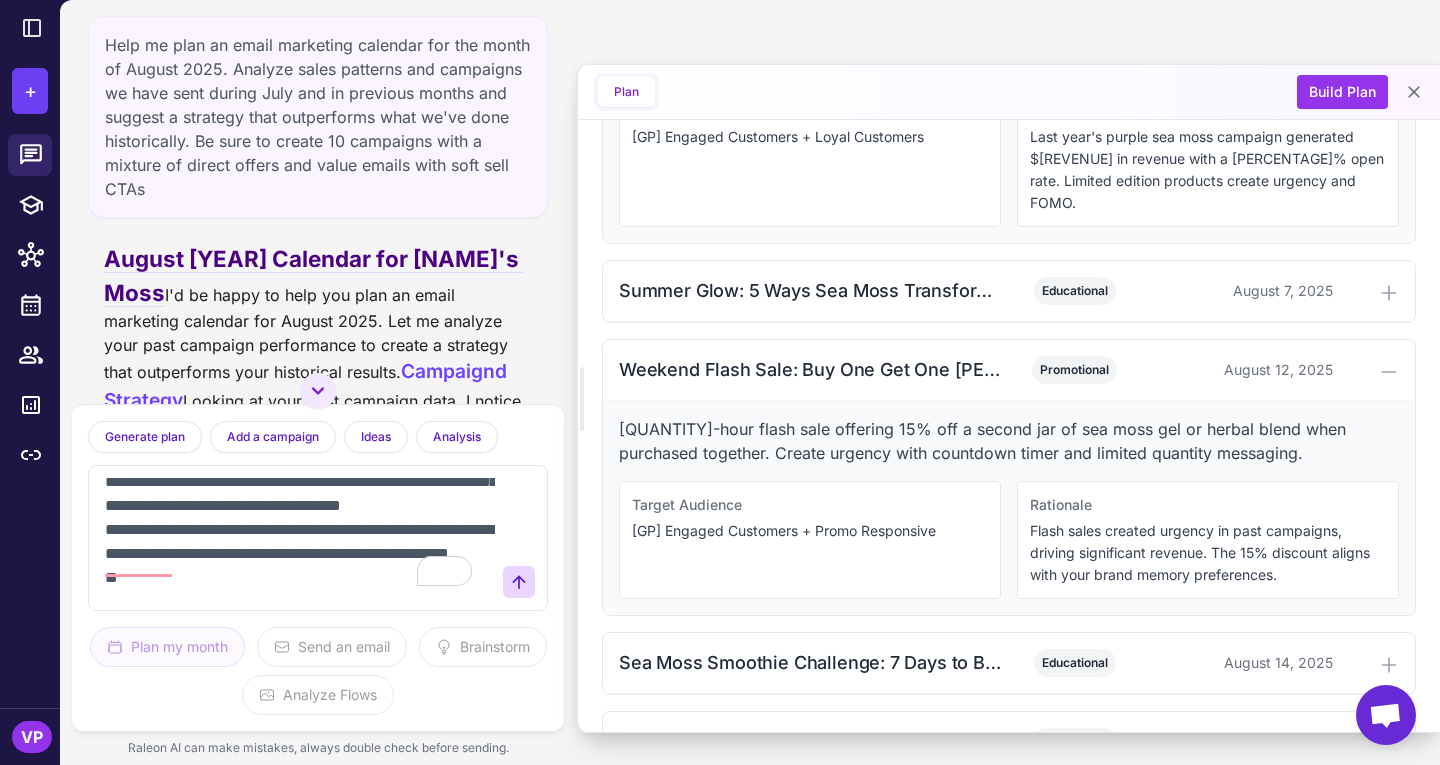 click on "**********" at bounding box center (298, 538) 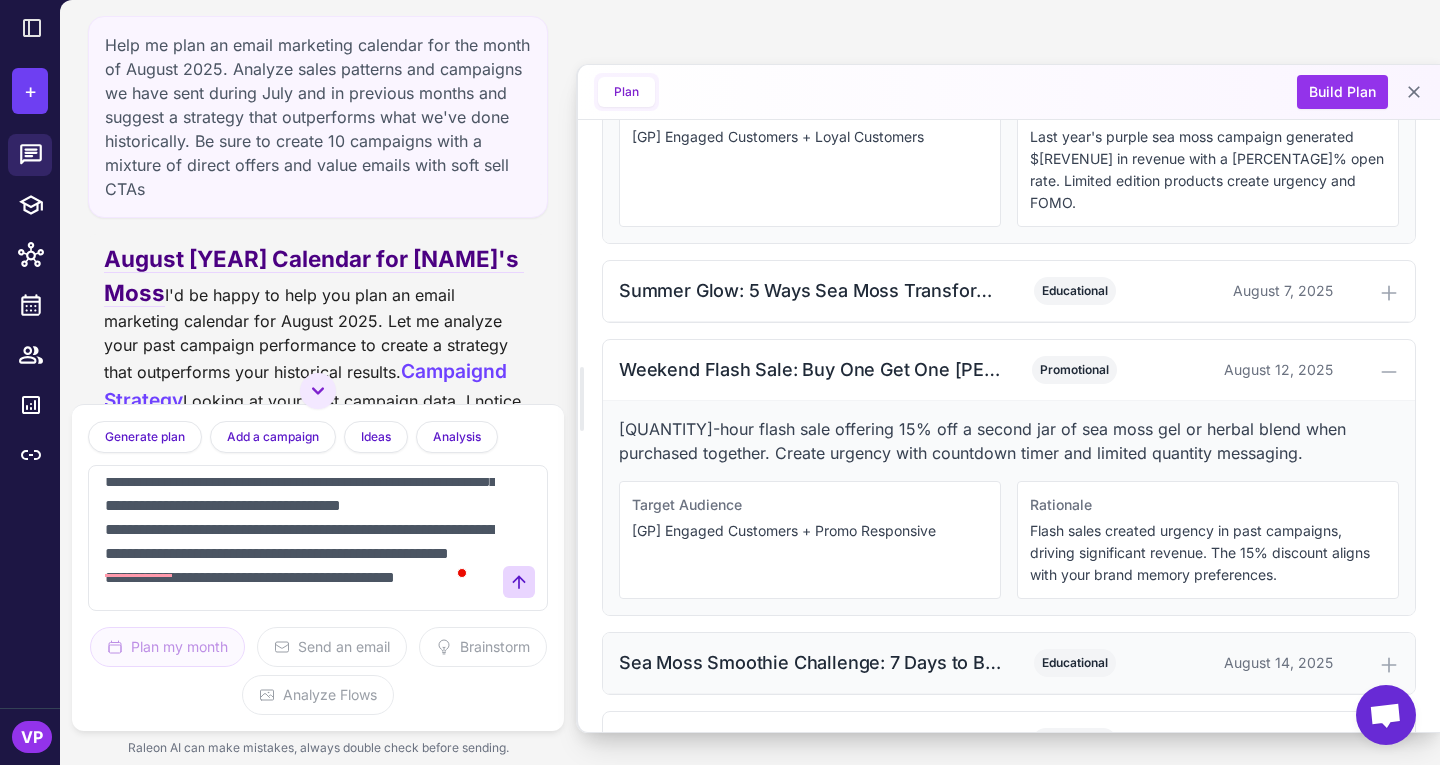 click on "Sea Moss Smoothie Challenge: 7 Days to Better Energy" at bounding box center [812, 662] 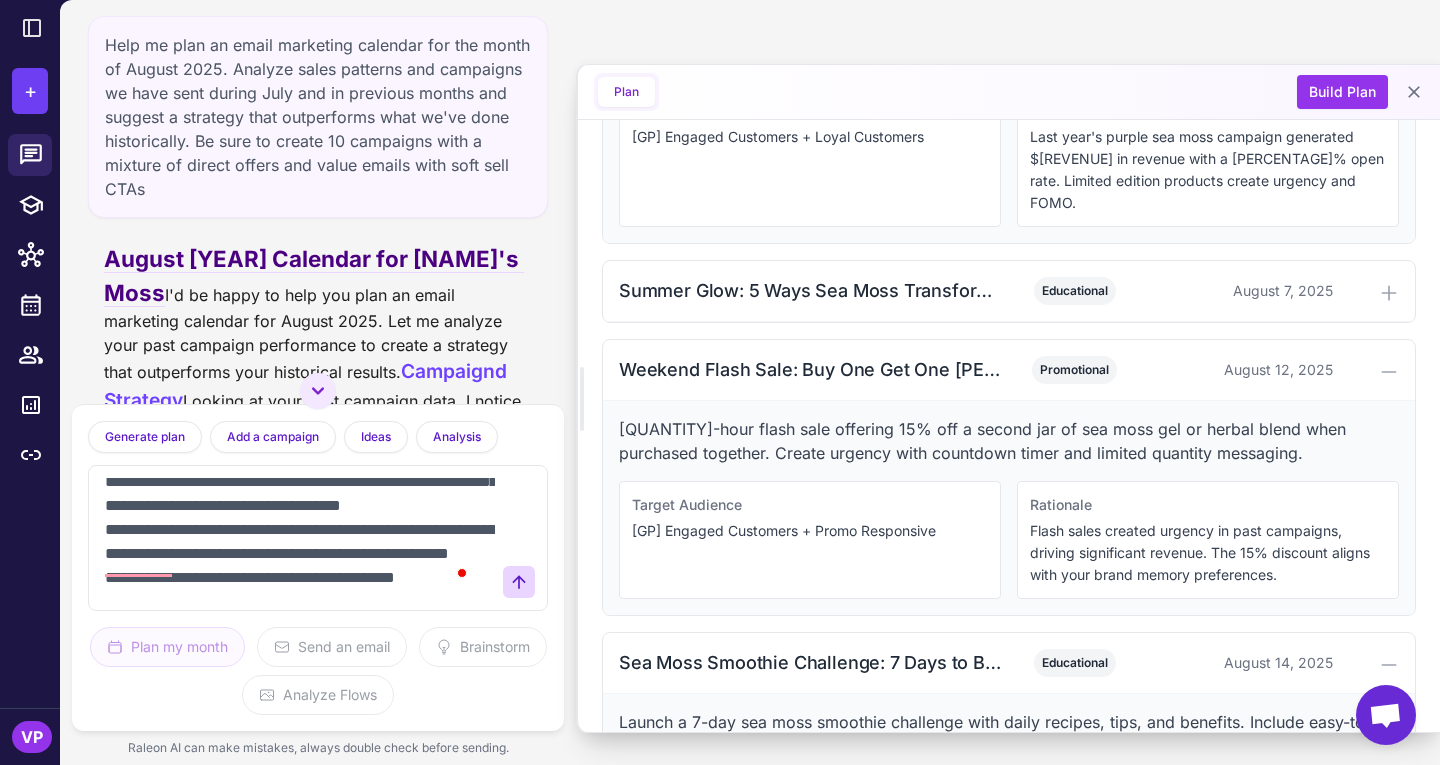 click on "**********" at bounding box center [298, 538] 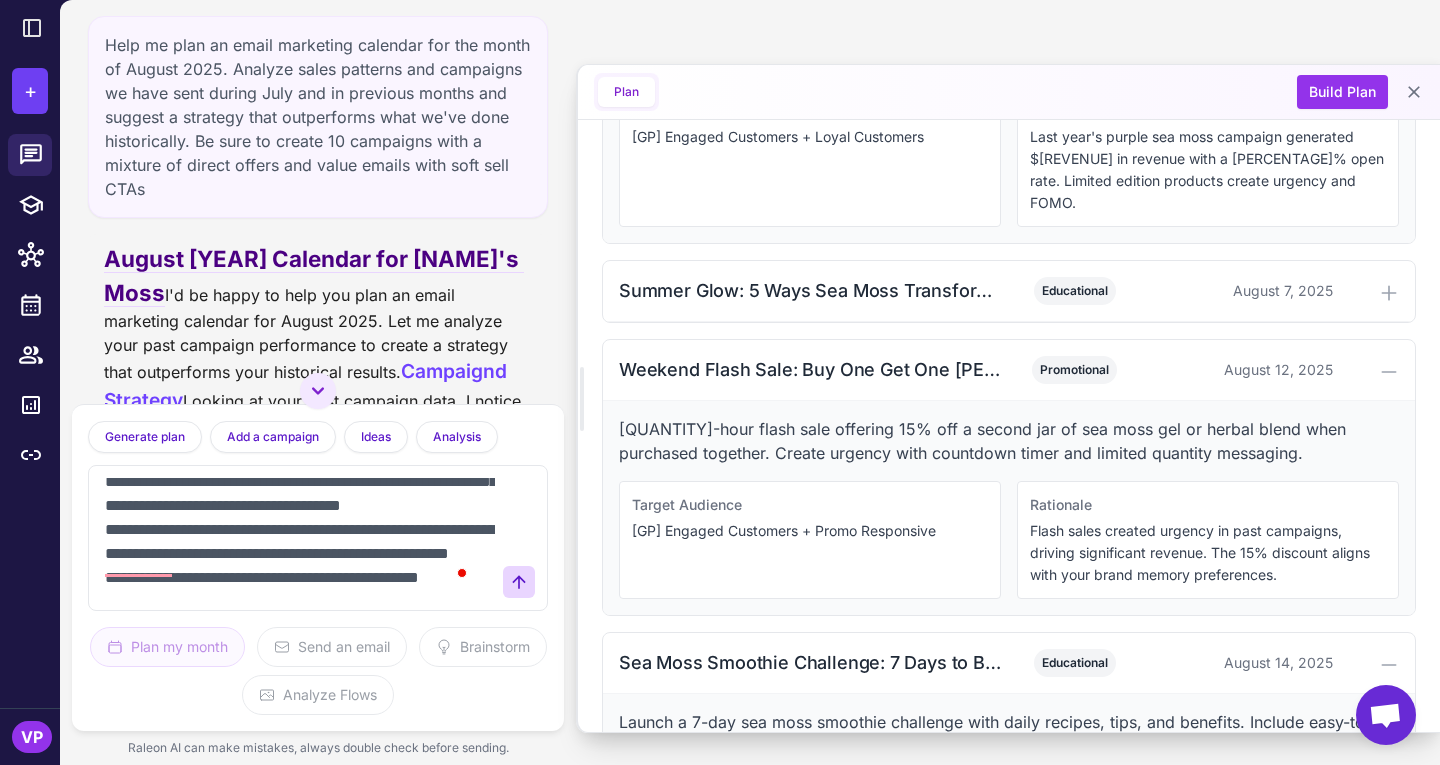 scroll, scrollTop: 245, scrollLeft: 0, axis: vertical 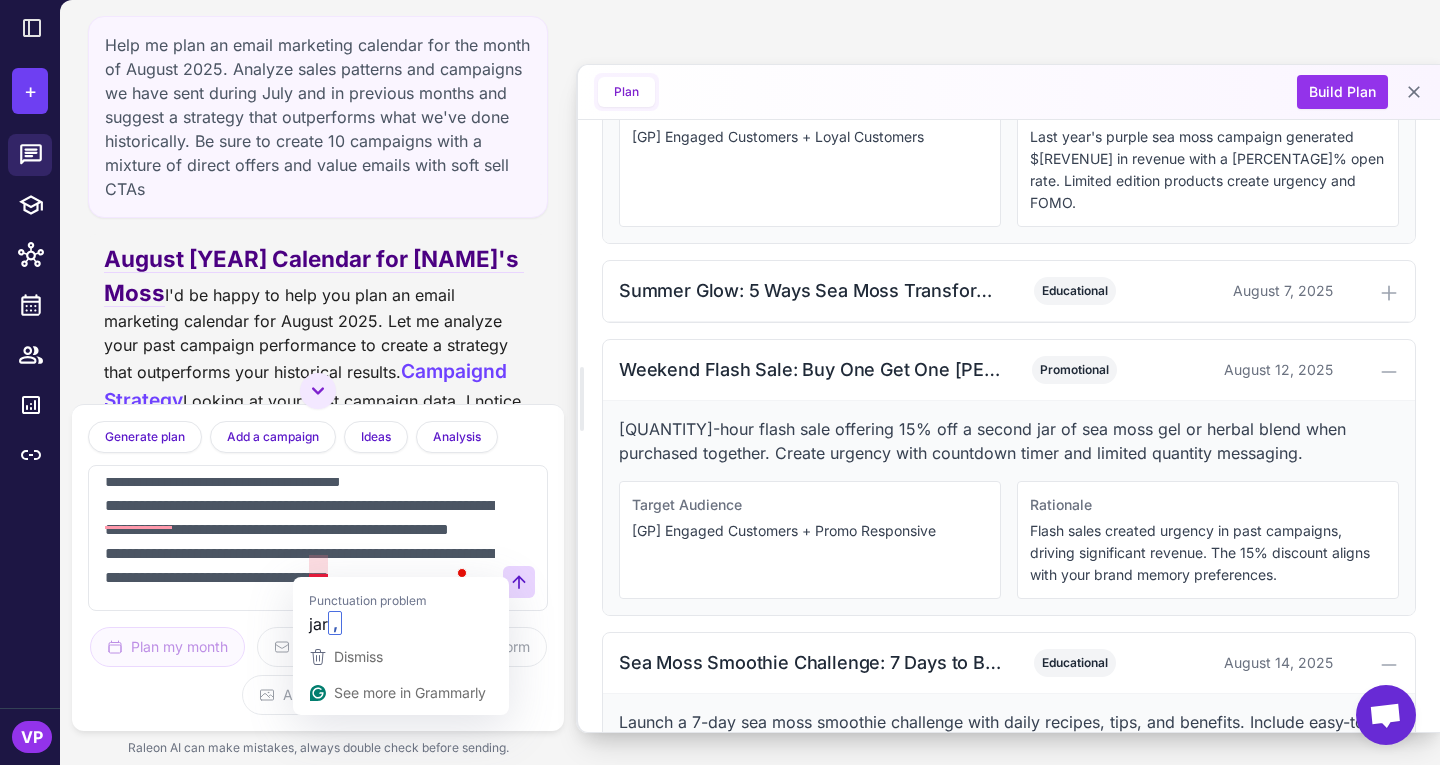 click on "**********" at bounding box center [298, 538] 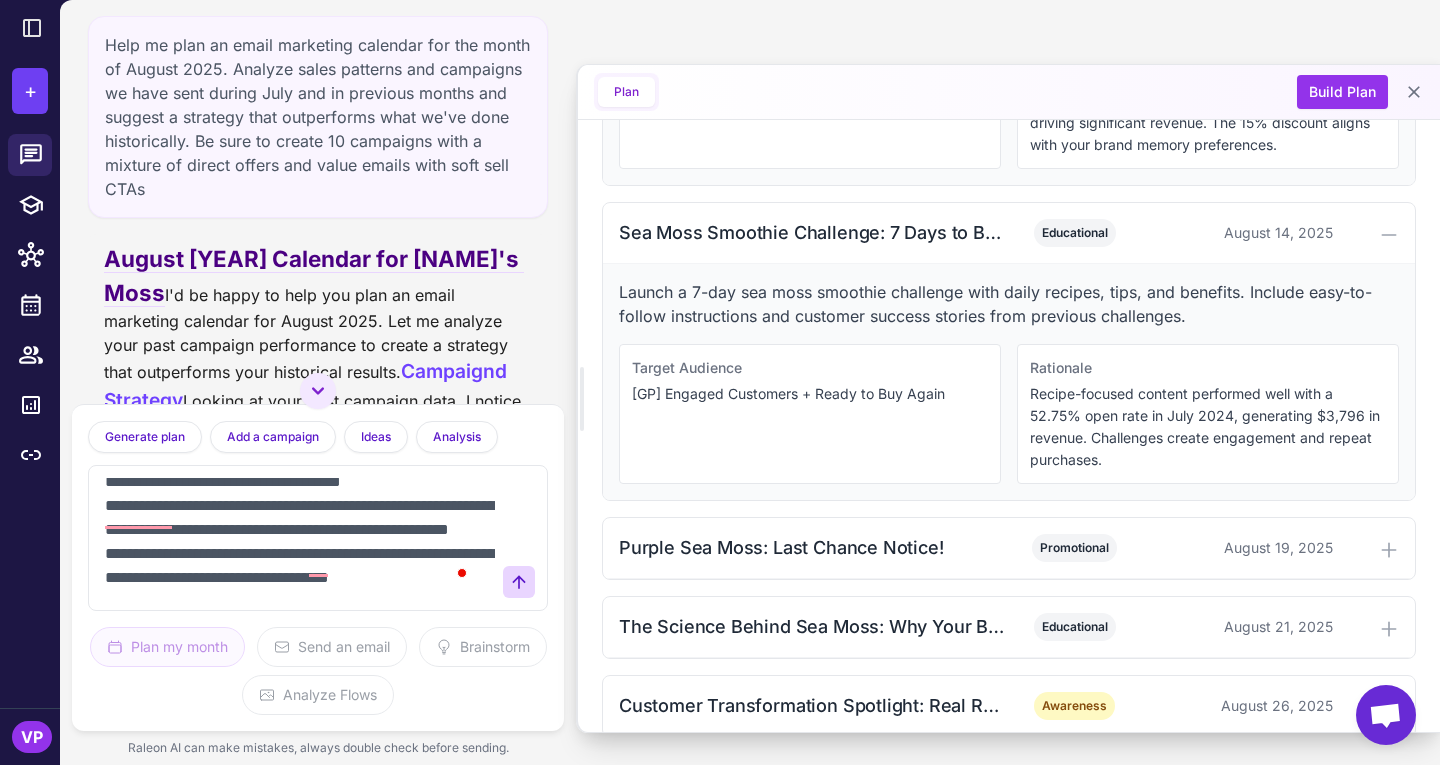 scroll, scrollTop: 1242, scrollLeft: 0, axis: vertical 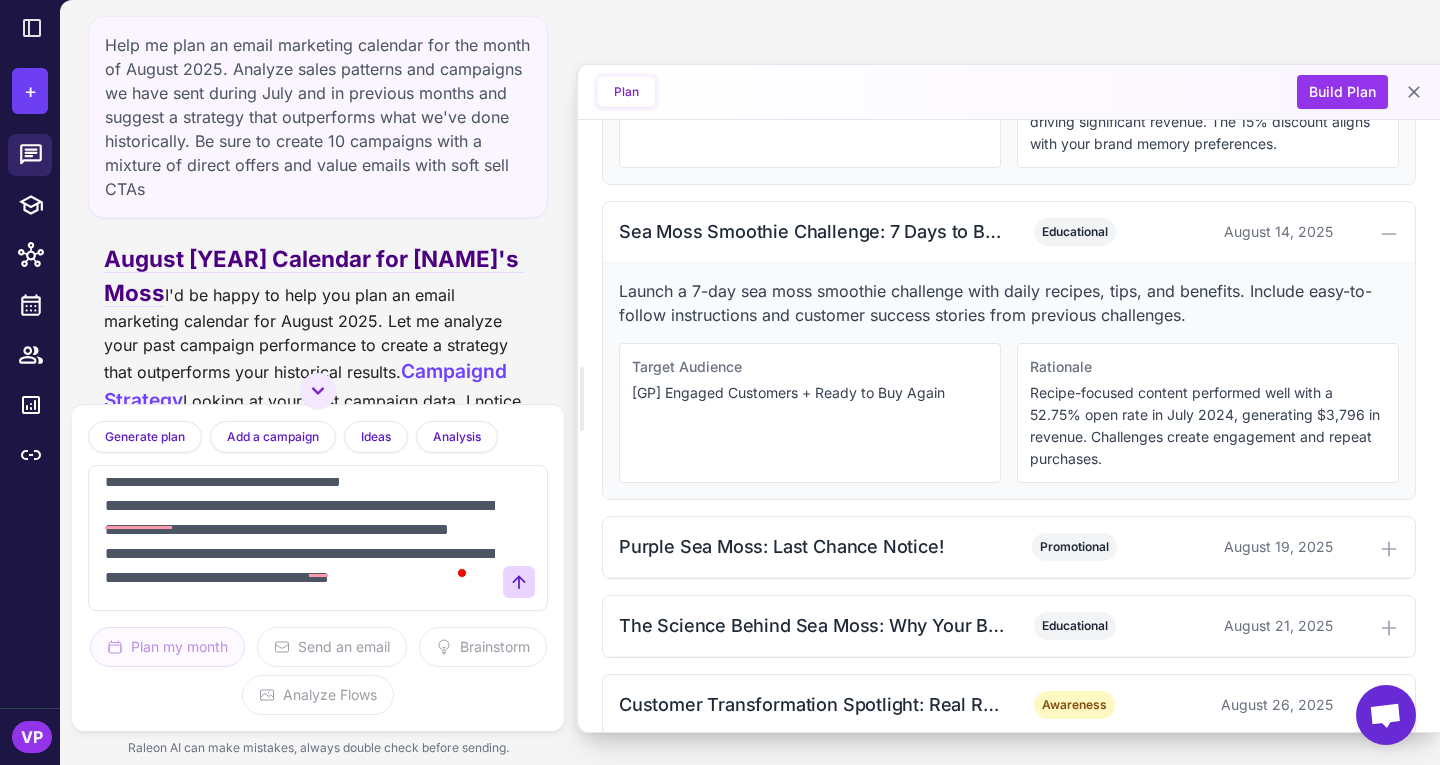 click on "**********" at bounding box center (318, 538) 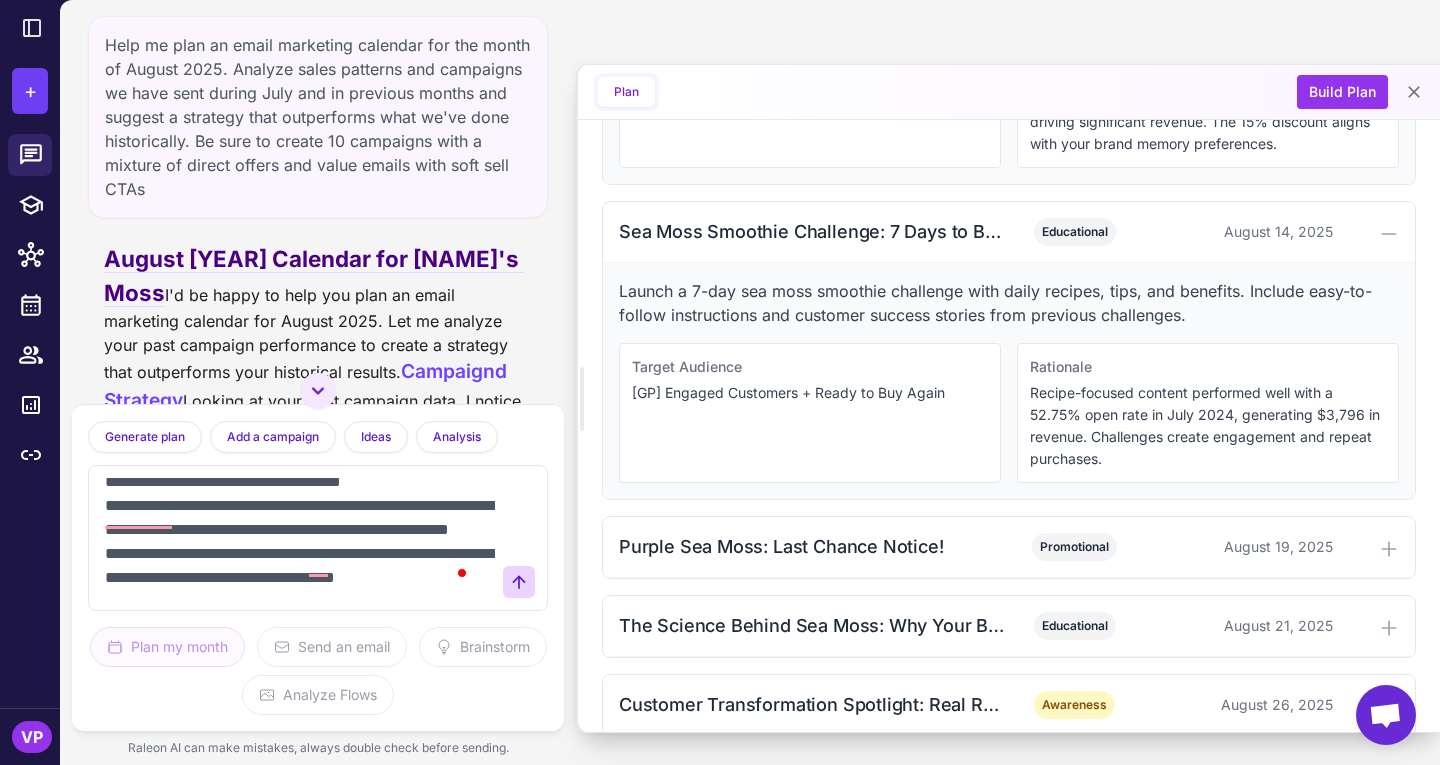 scroll, scrollTop: 293, scrollLeft: 0, axis: vertical 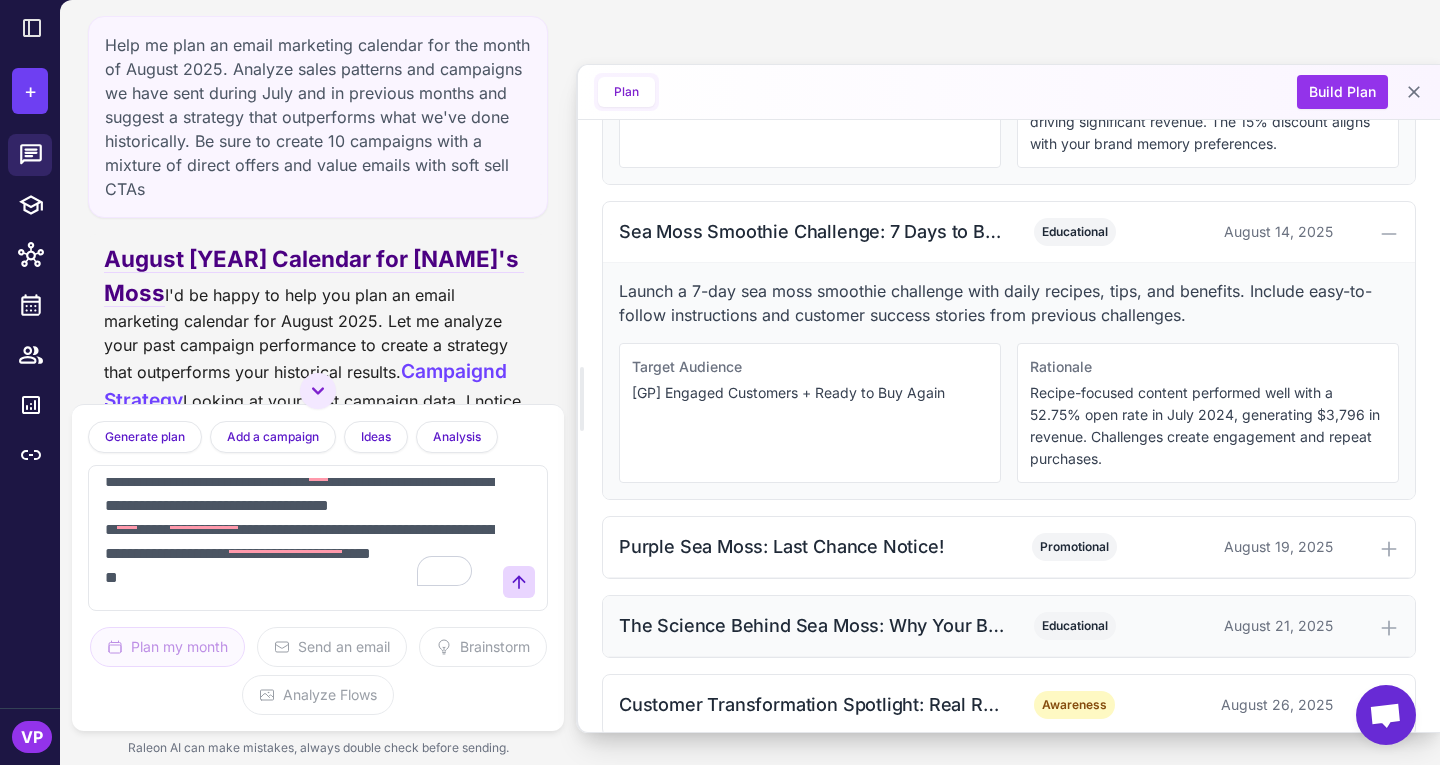 click on "The Science Behind Sea Moss: Why Your Body Needs It" at bounding box center [812, 625] 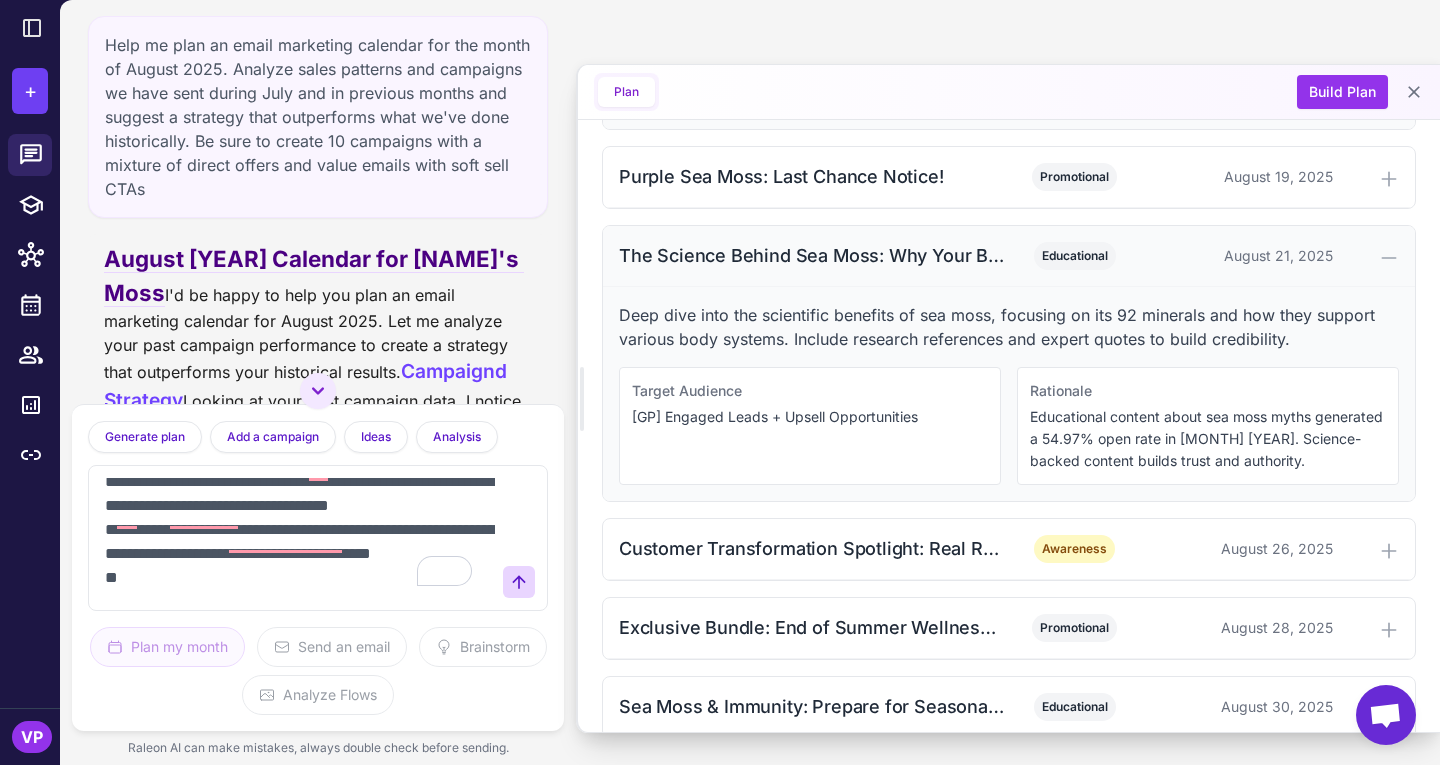 scroll, scrollTop: 1618, scrollLeft: 0, axis: vertical 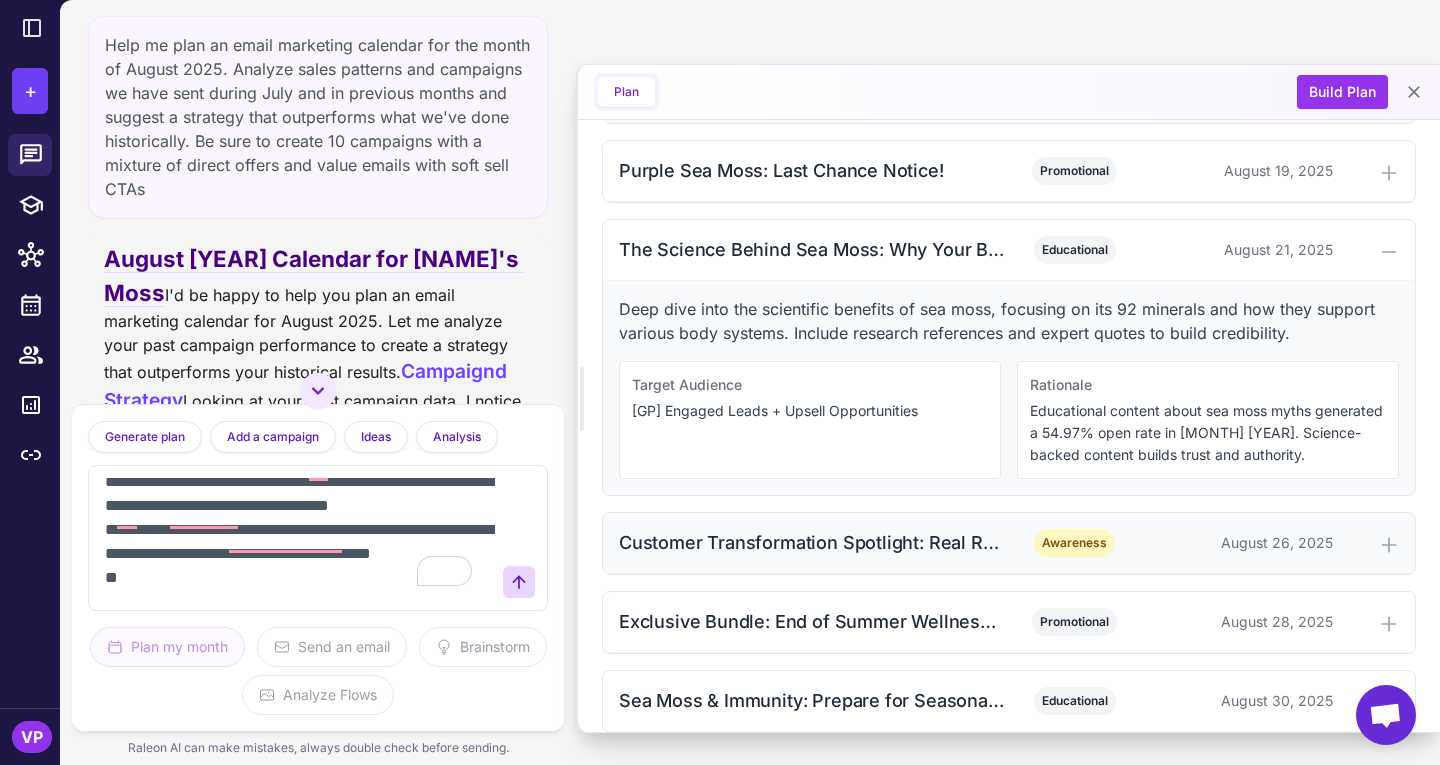click on "Customer Transformation Spotlight: Real Results" at bounding box center (812, 542) 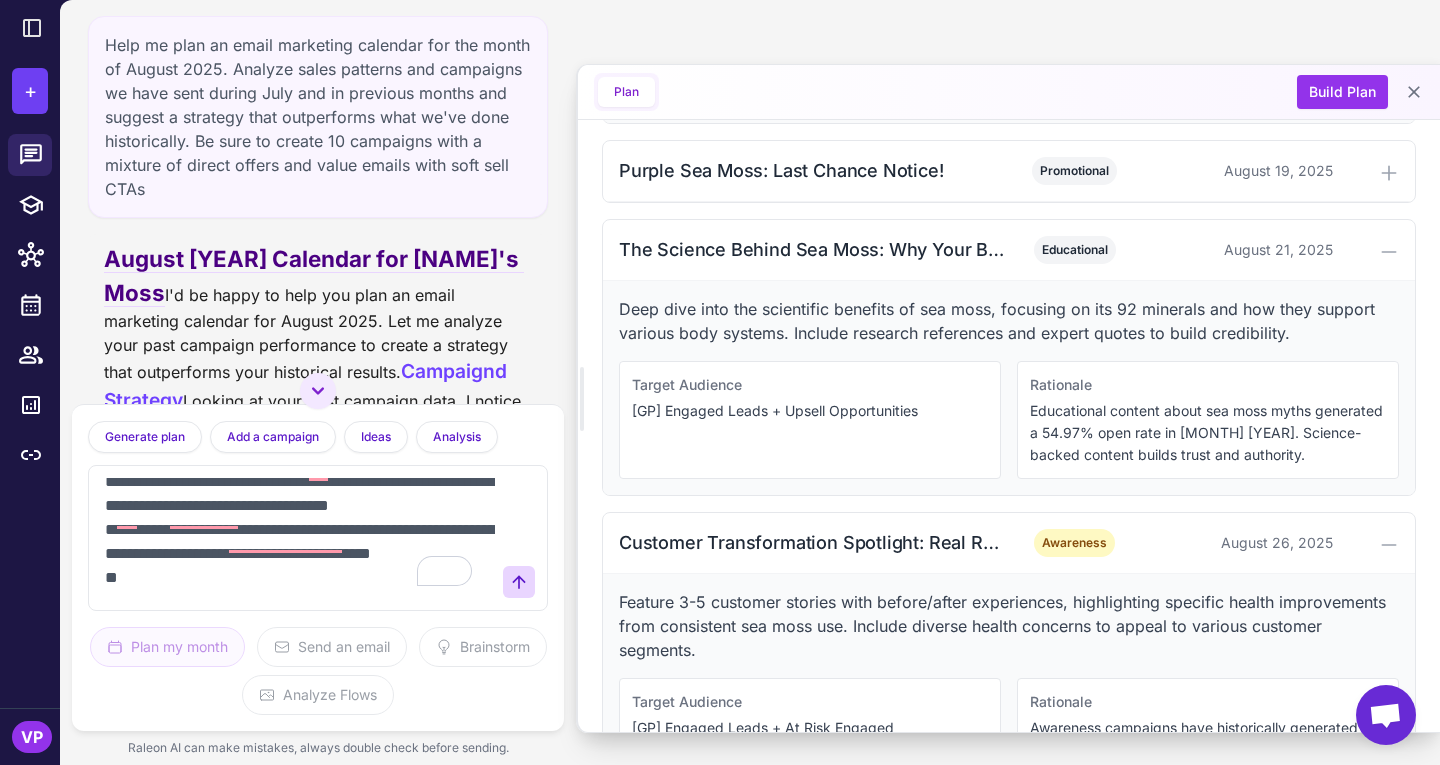 click on "**********" at bounding box center (298, 538) 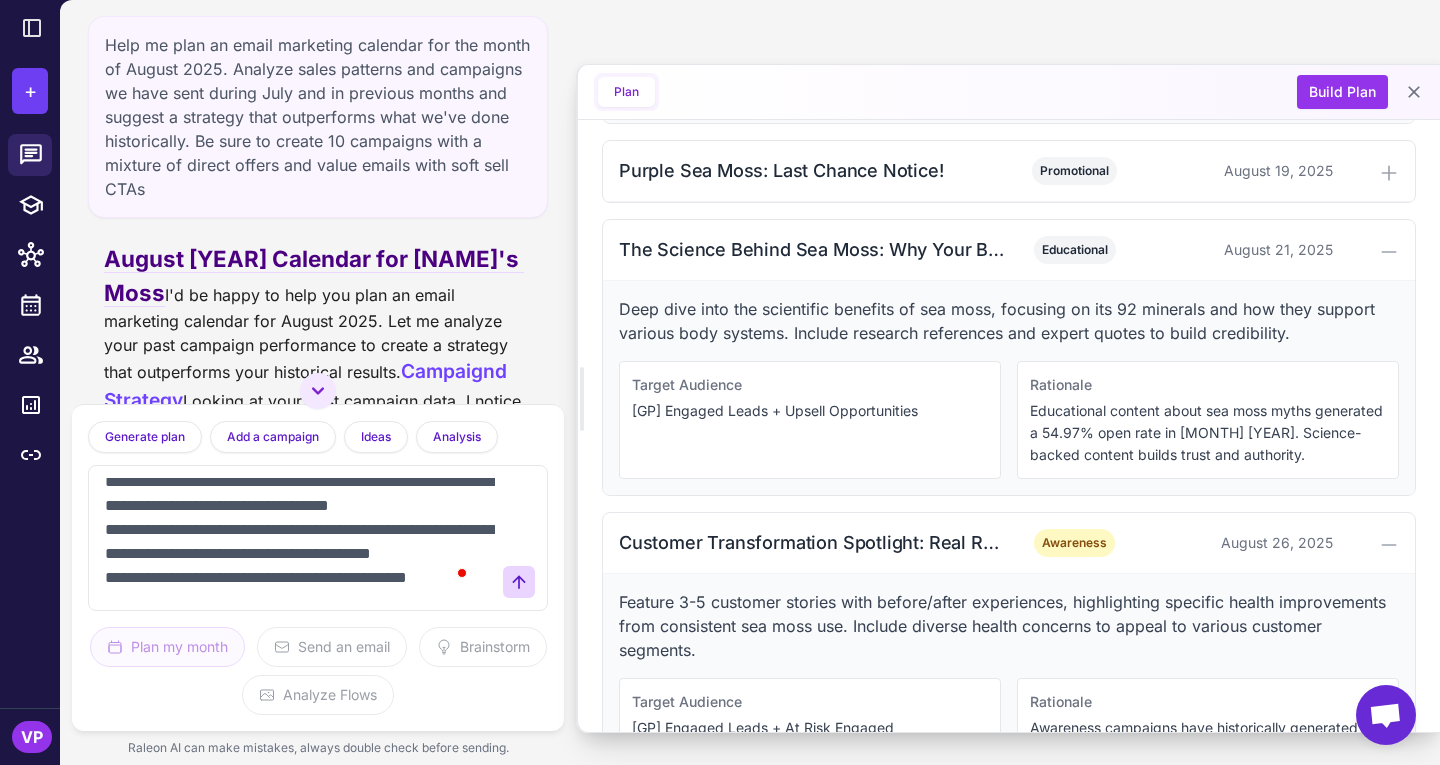 scroll, scrollTop: 389, scrollLeft: 0, axis: vertical 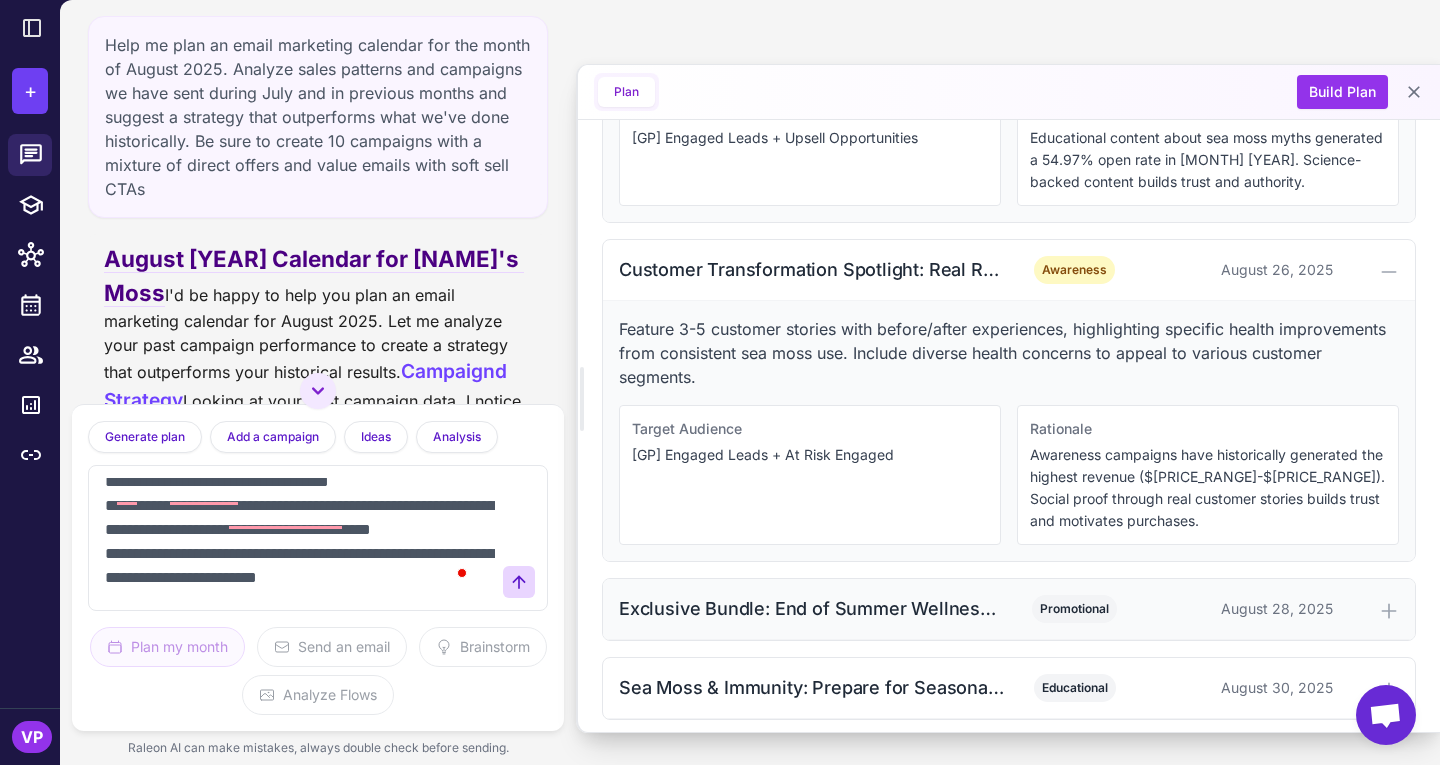 click on "Exclusive Bundle: End of Summer Wellness Reset" at bounding box center (812, 608) 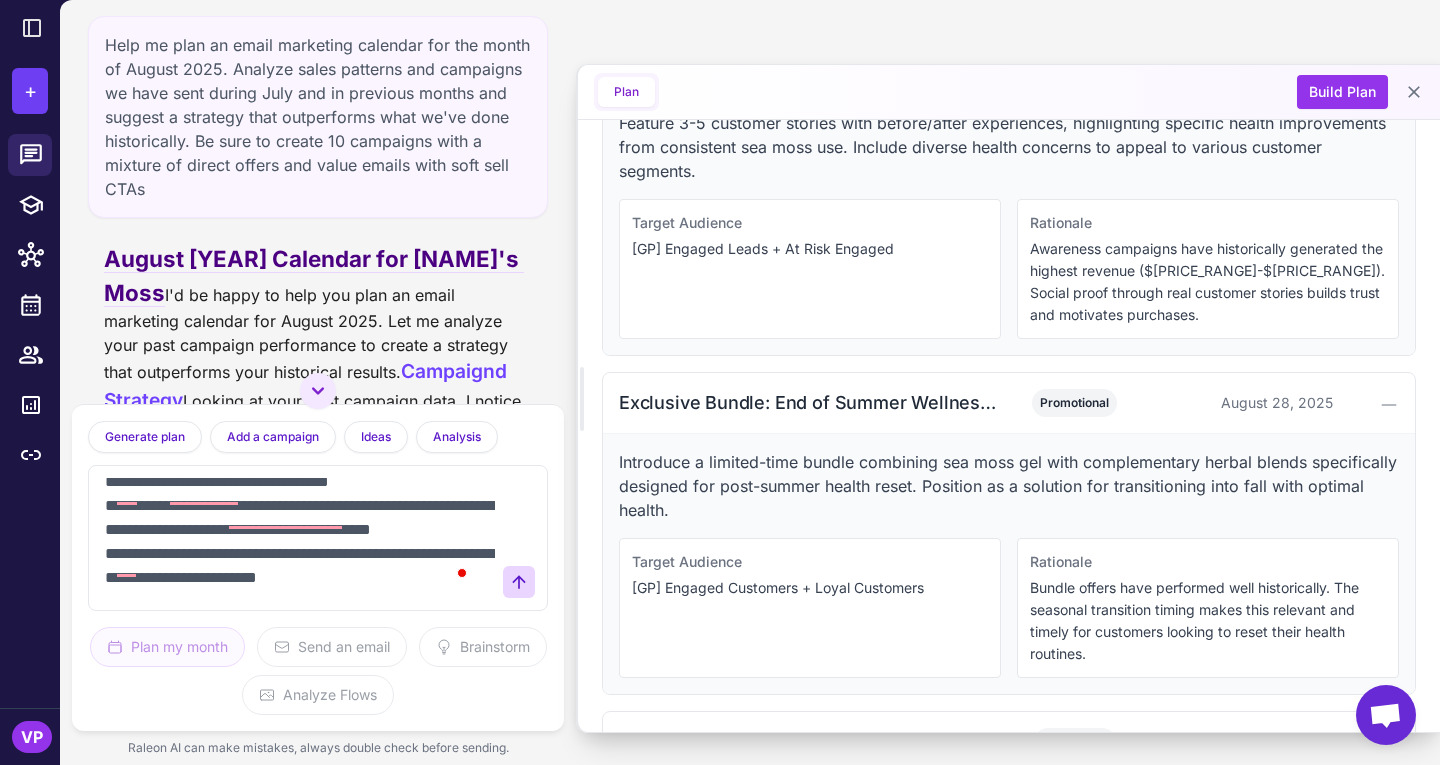 scroll, scrollTop: 2098, scrollLeft: 0, axis: vertical 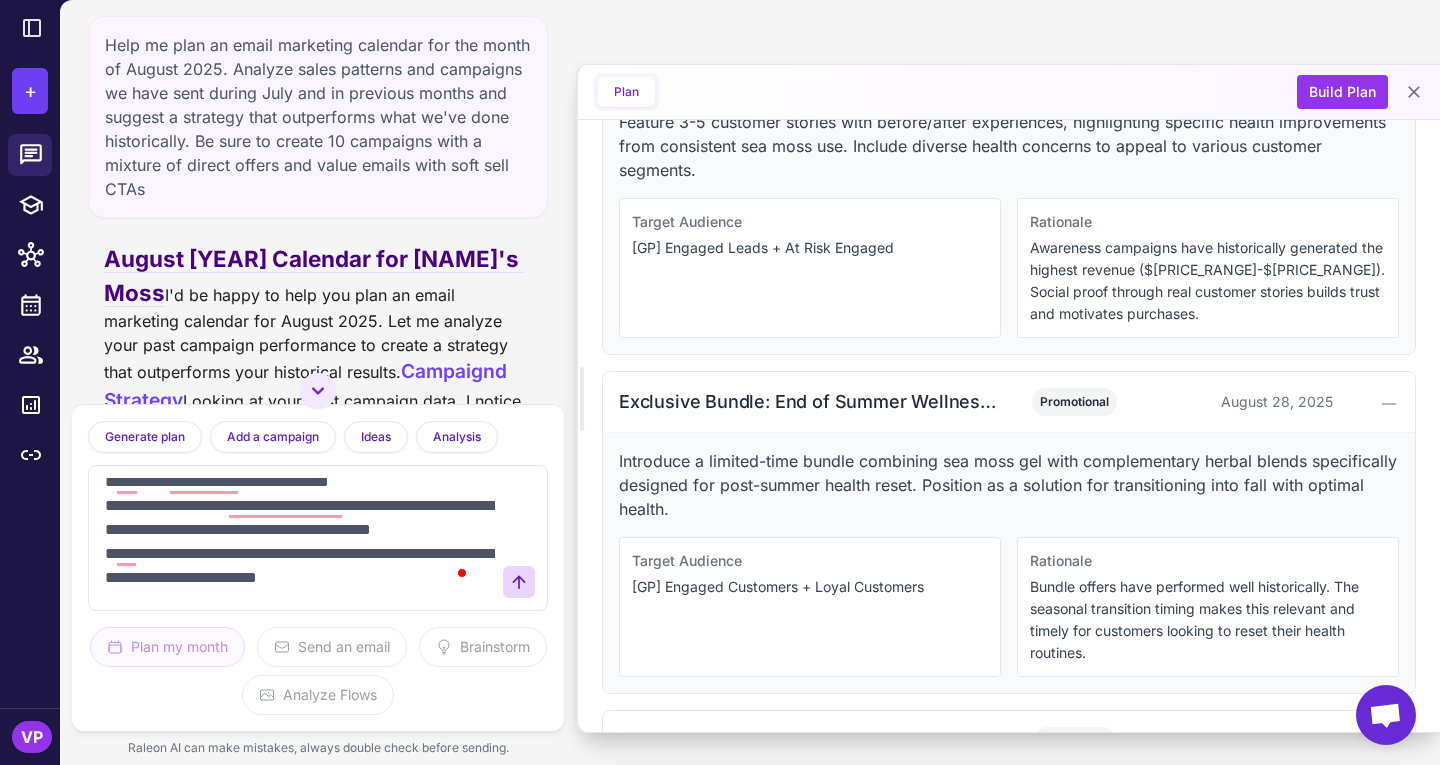 click on "**********" at bounding box center (298, 538) 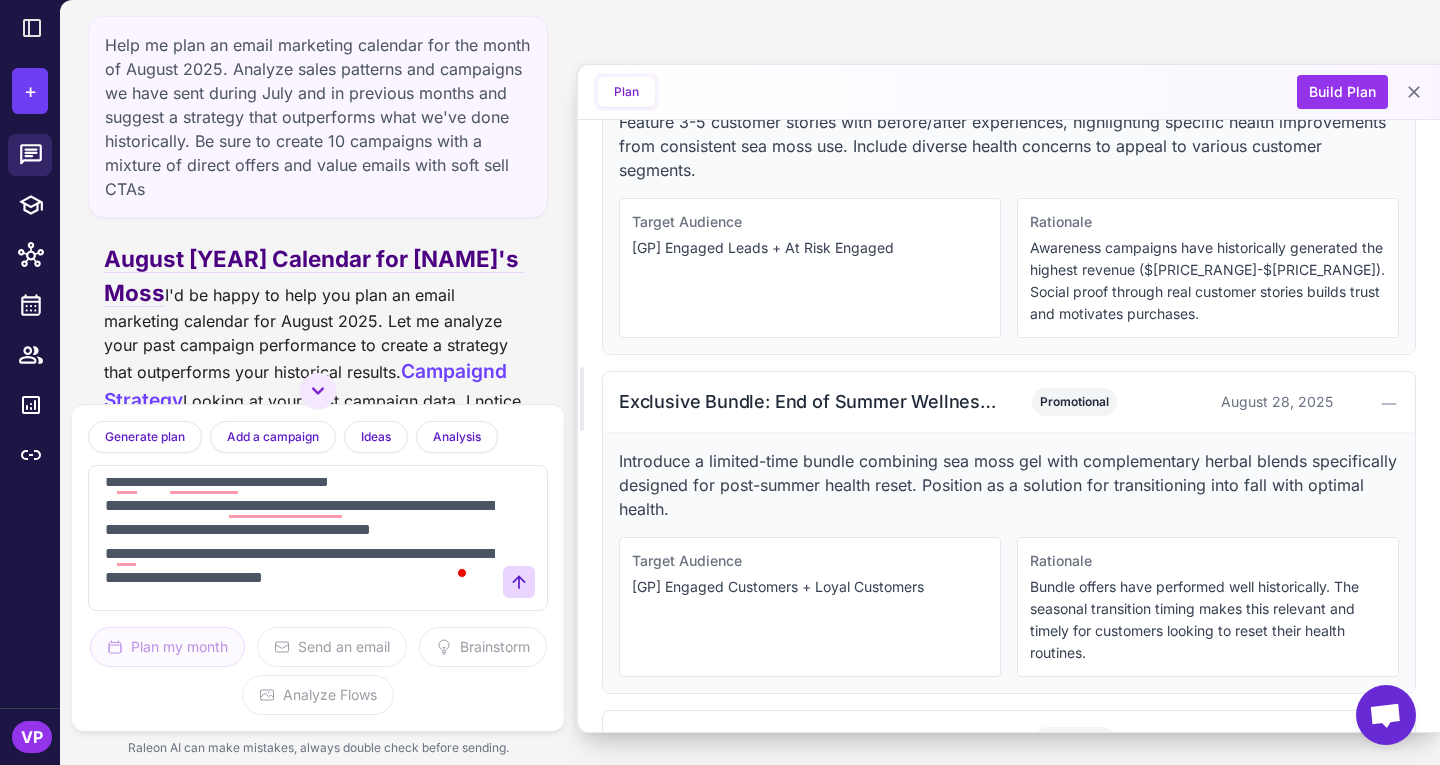 scroll, scrollTop: 413, scrollLeft: 0, axis: vertical 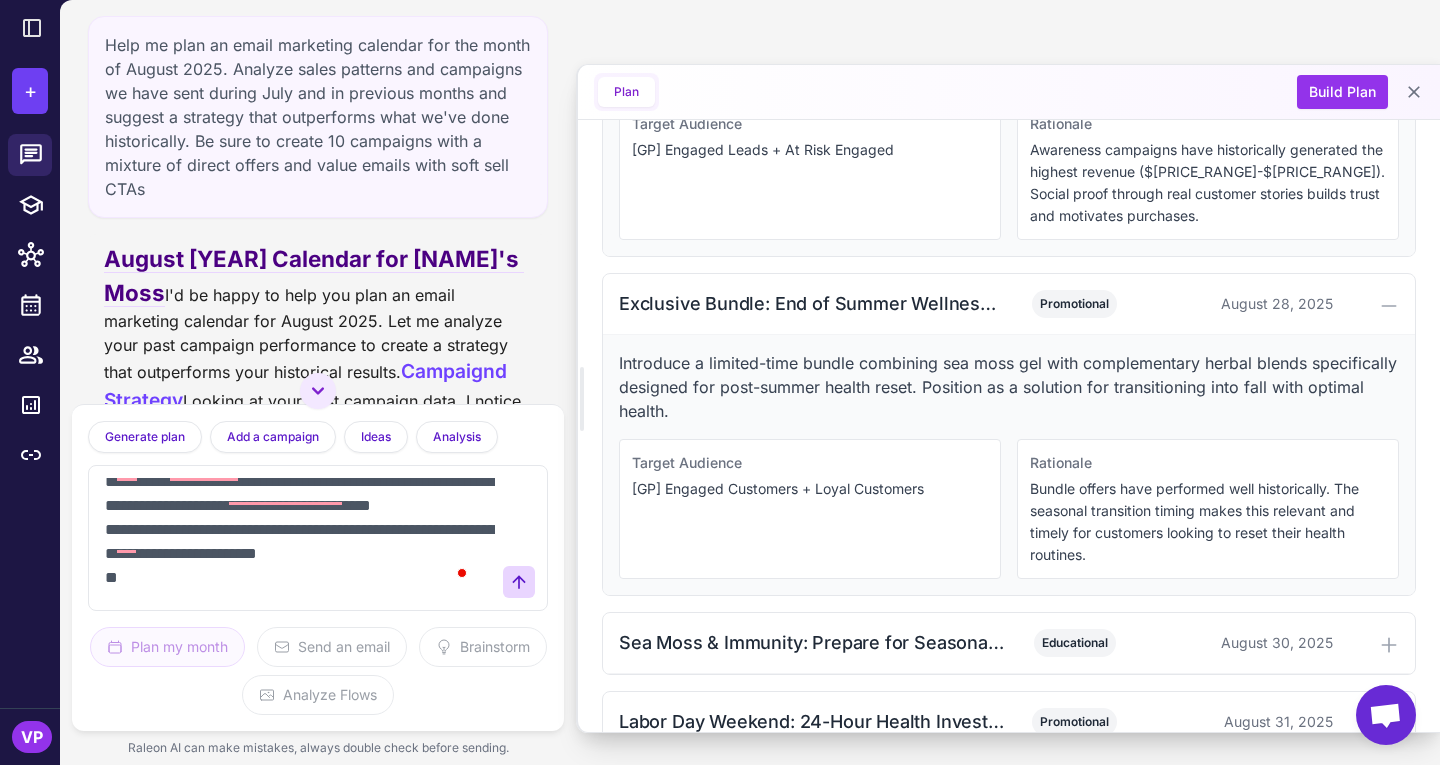 click on "**********" at bounding box center [298, 538] 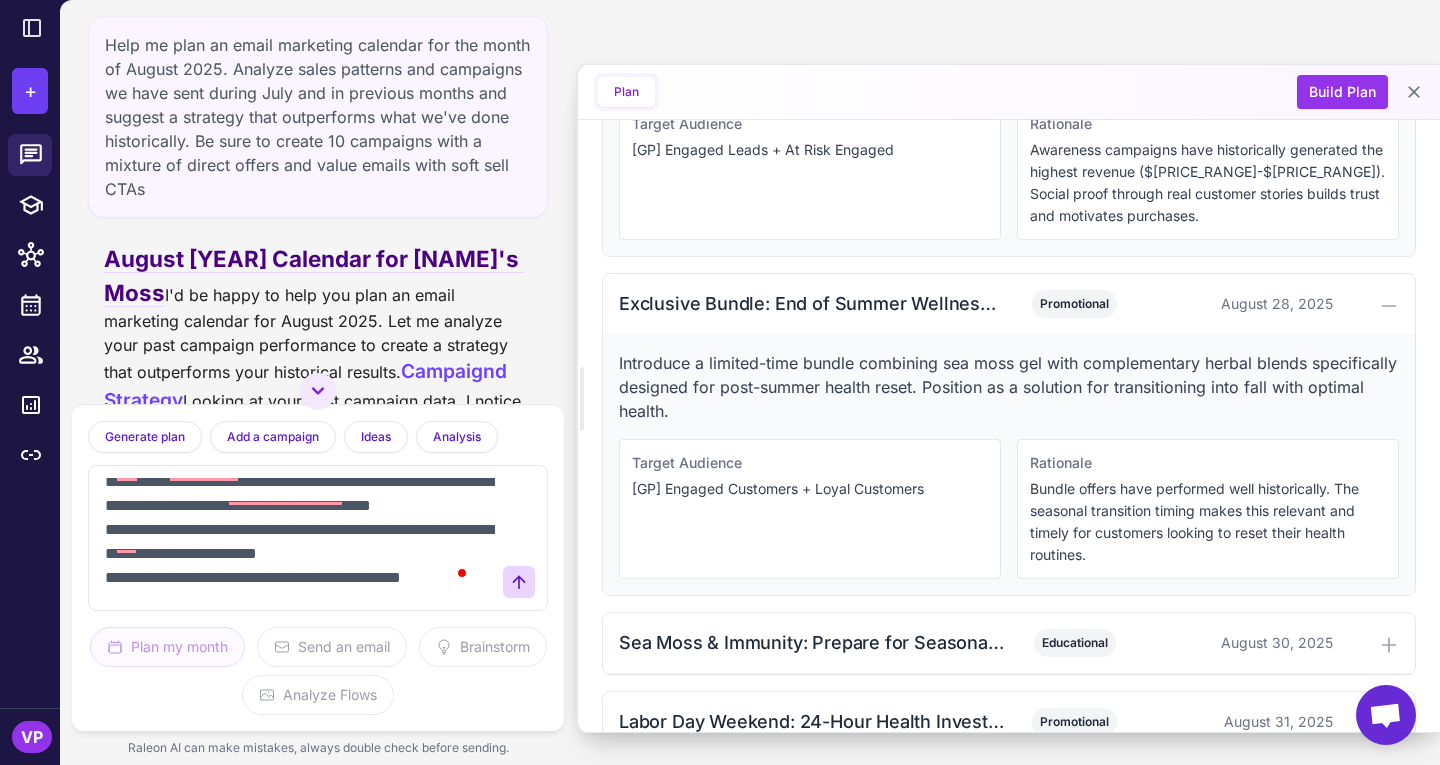 scroll, scrollTop: 437, scrollLeft: 0, axis: vertical 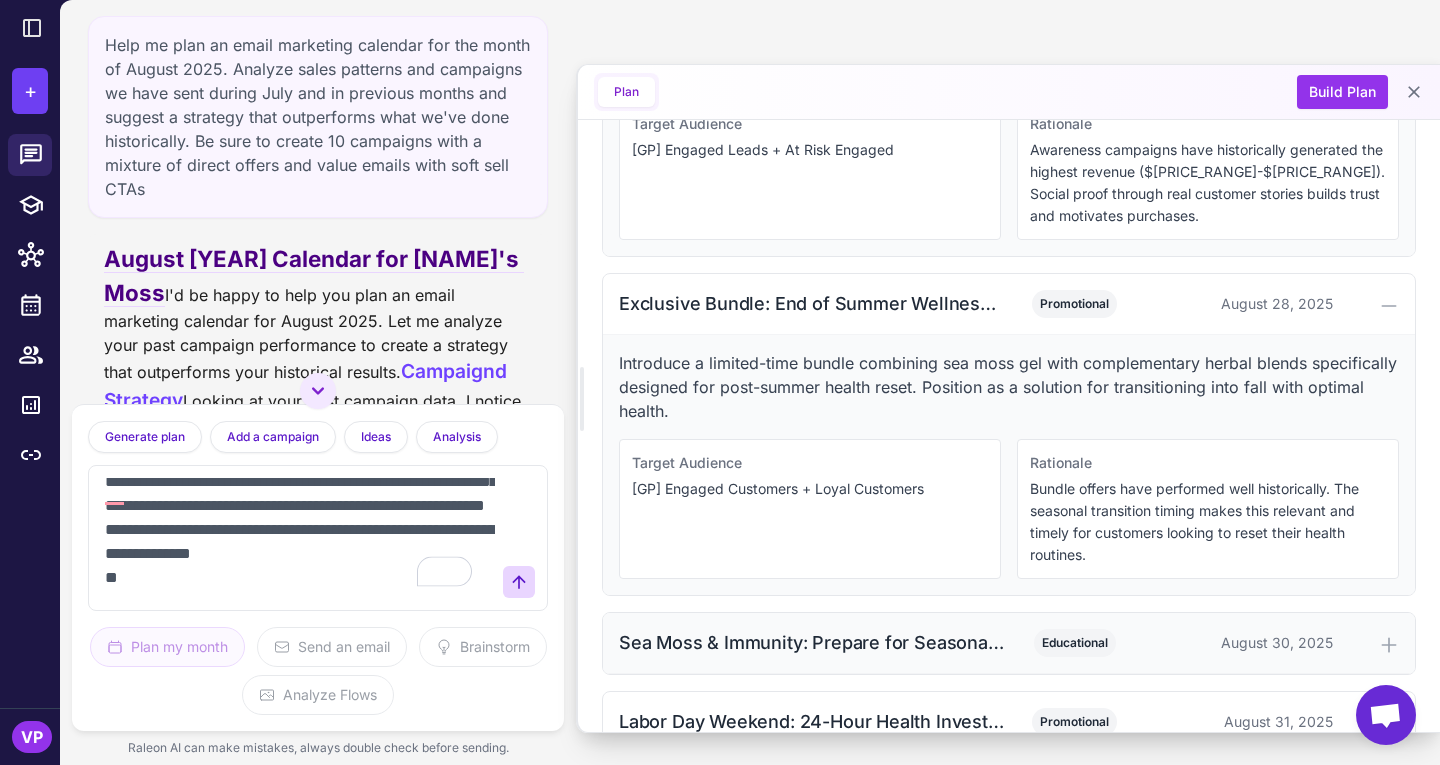 click on "Sea Moss & Immunity: Prepare for Seasonal Changes Educational August 30, [YEAR]" at bounding box center [1009, 643] 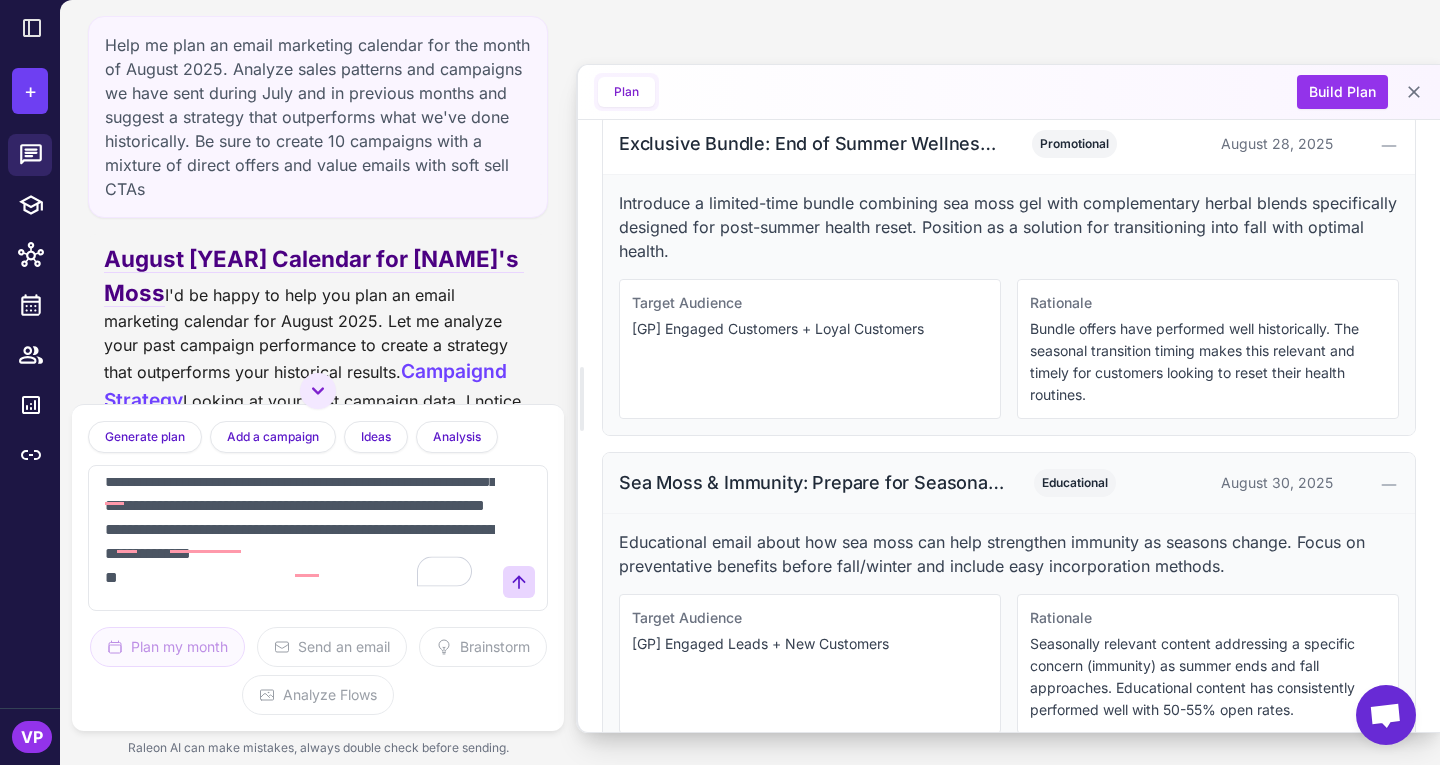 scroll, scrollTop: 2432, scrollLeft: 0, axis: vertical 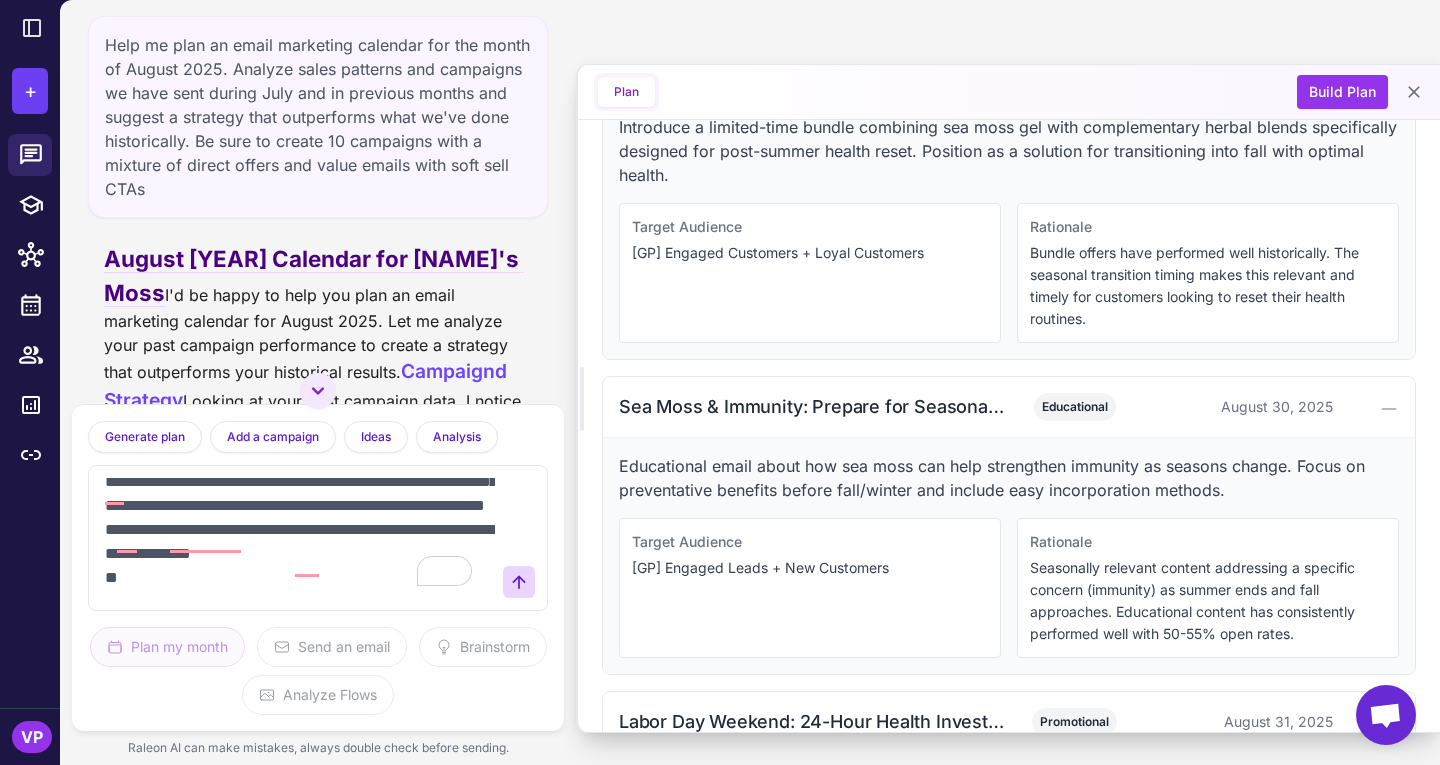 click at bounding box center [298, 538] 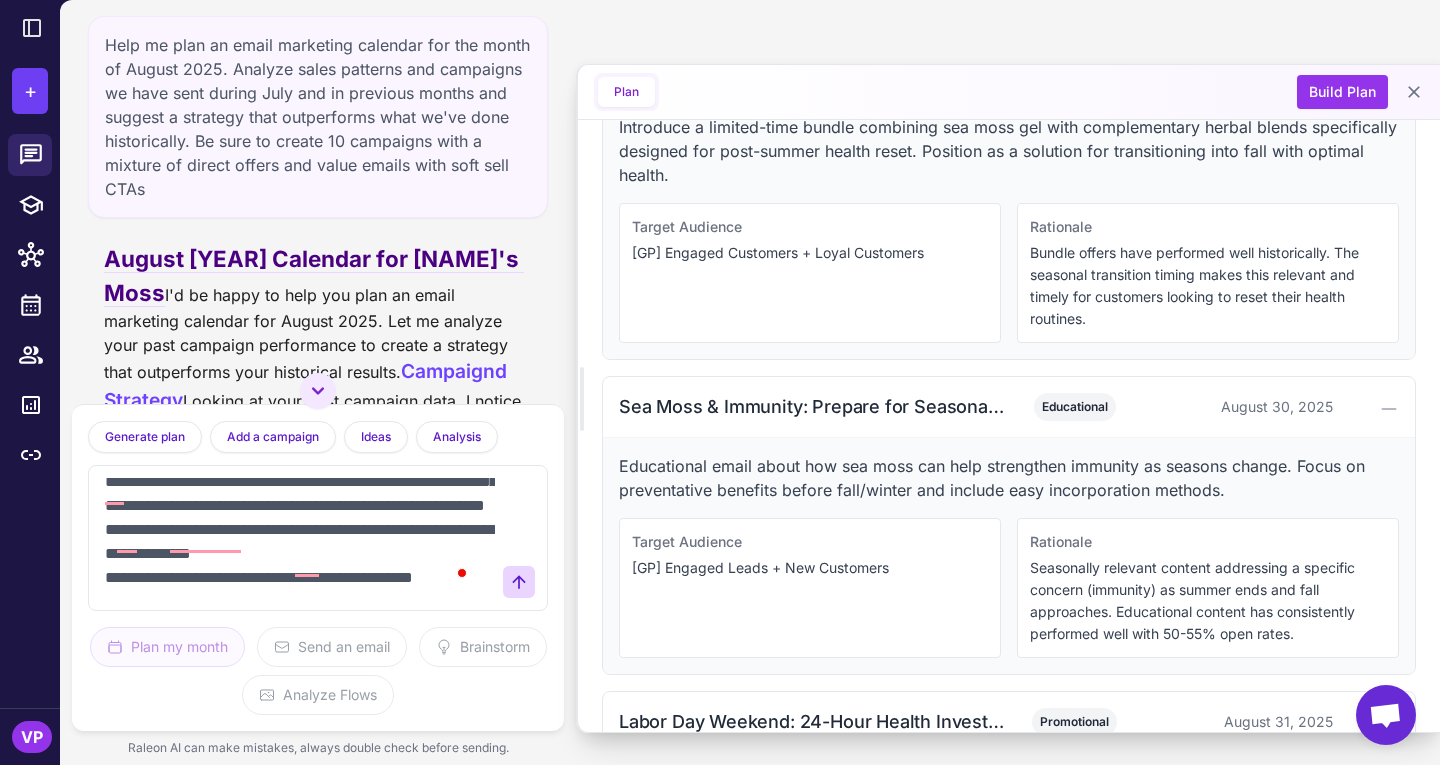 scroll, scrollTop: 581, scrollLeft: 0, axis: vertical 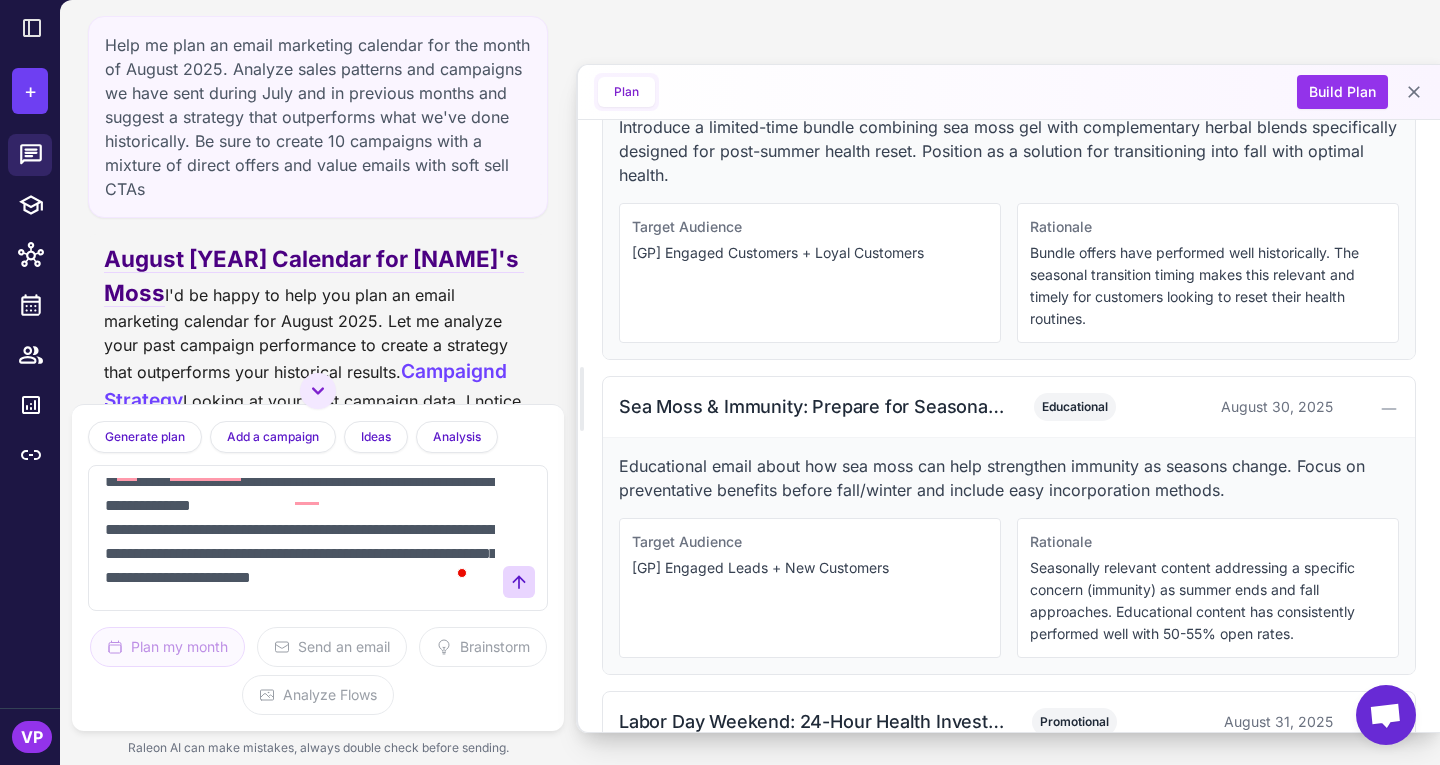 type on "**********" 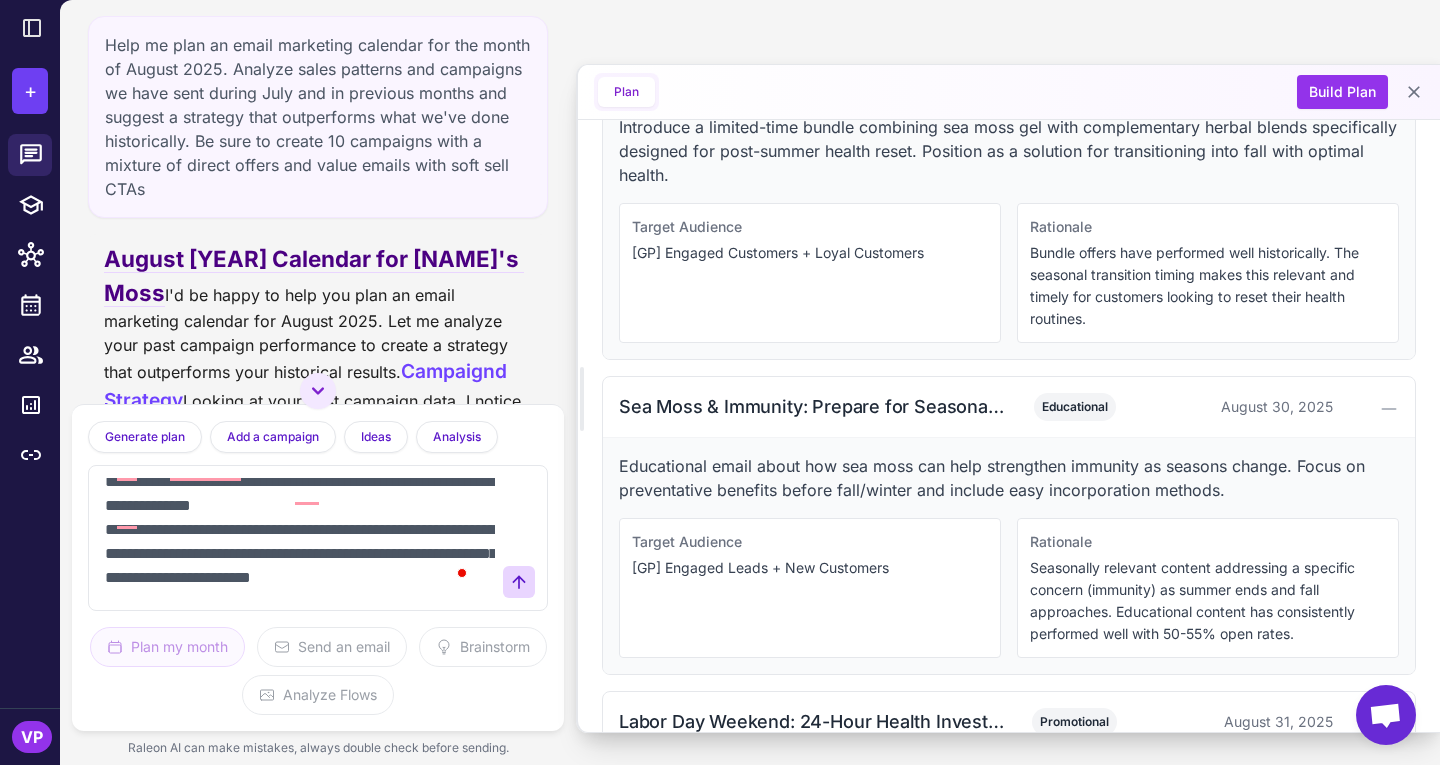 click at bounding box center [298, 538] 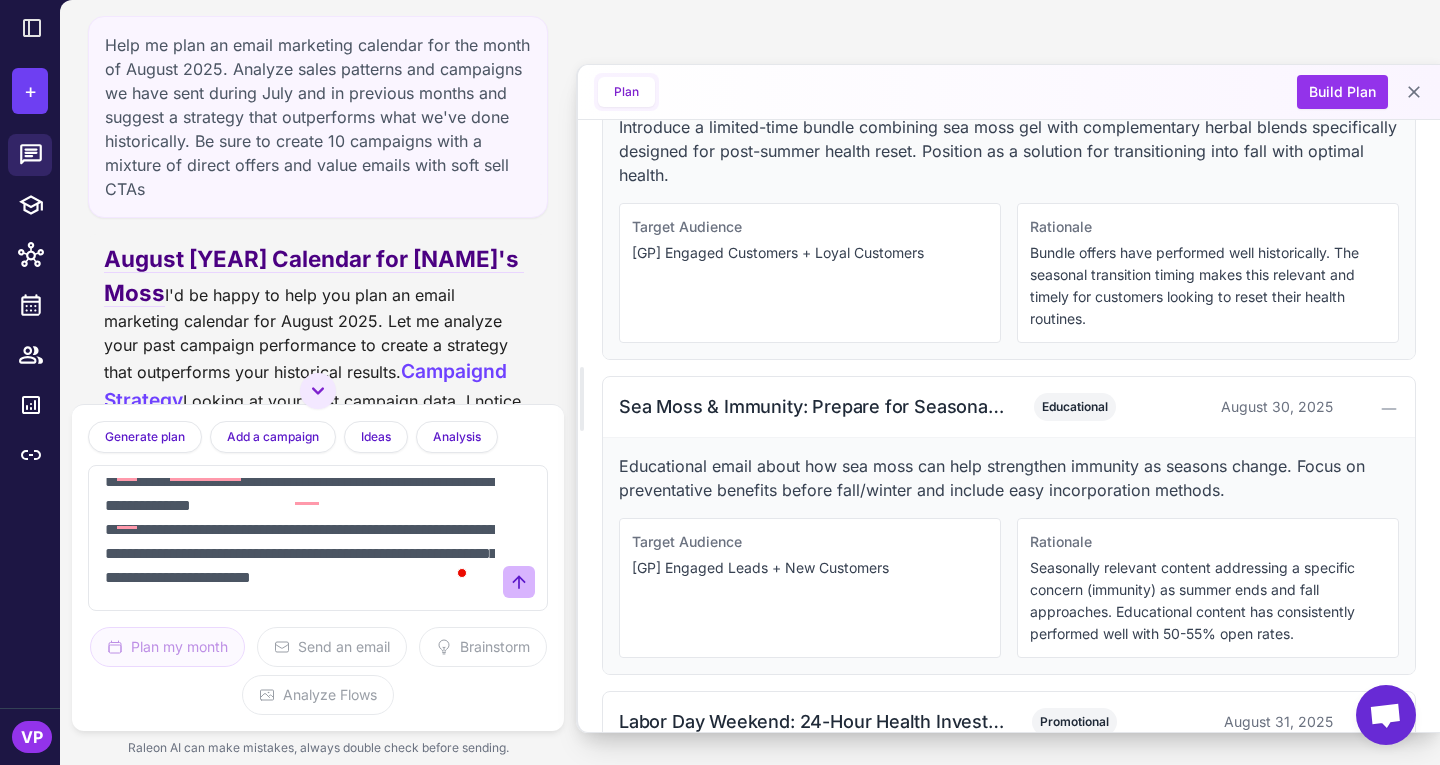 click at bounding box center (519, 582) 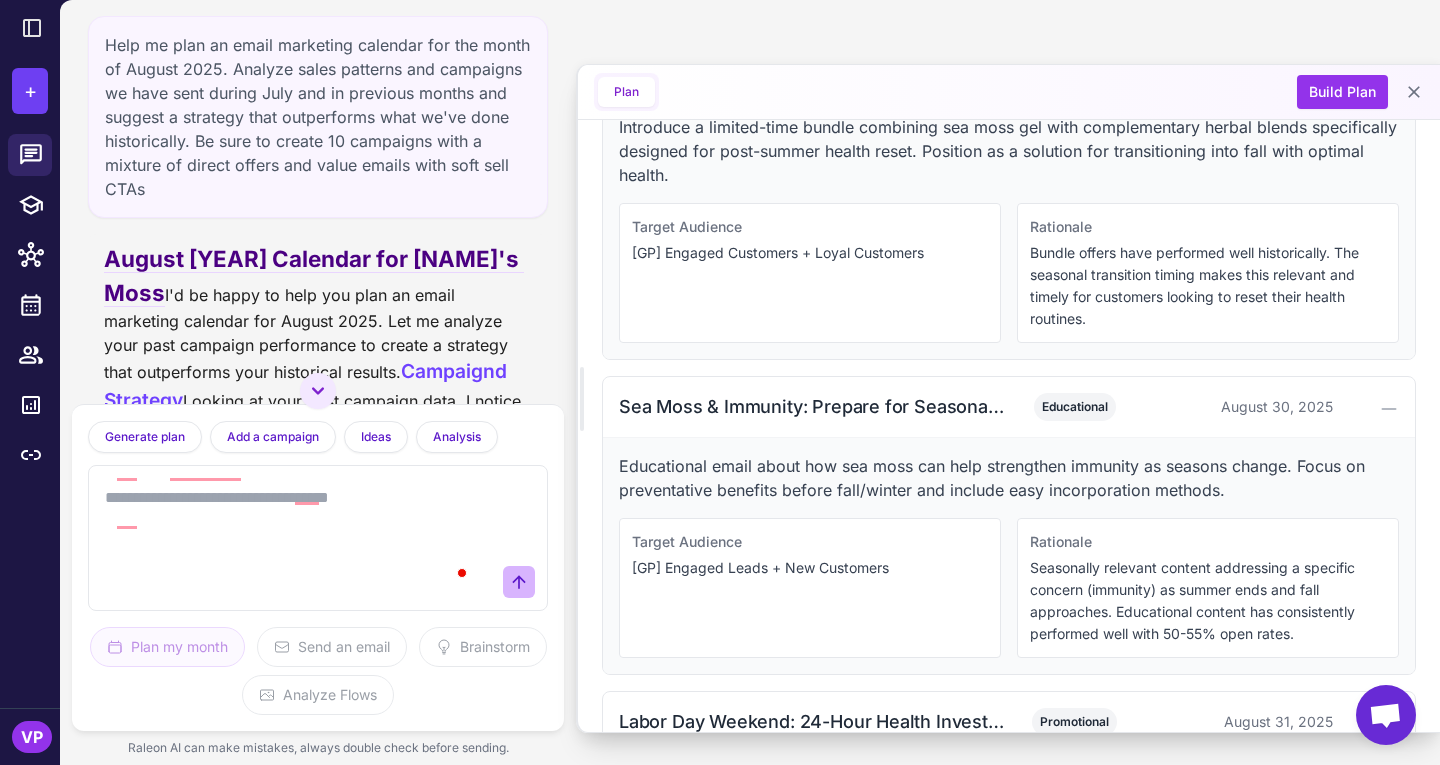 scroll, scrollTop: 0, scrollLeft: 0, axis: both 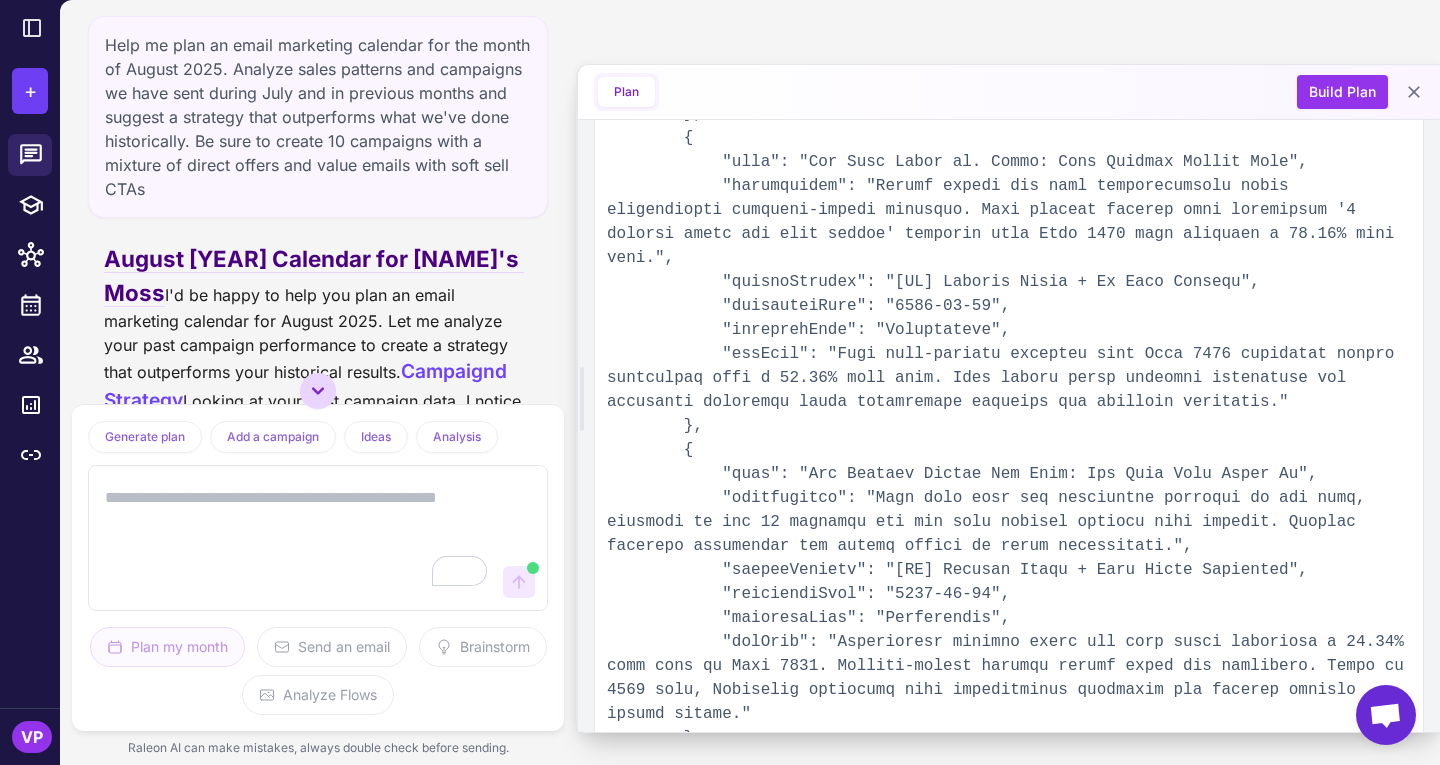 click 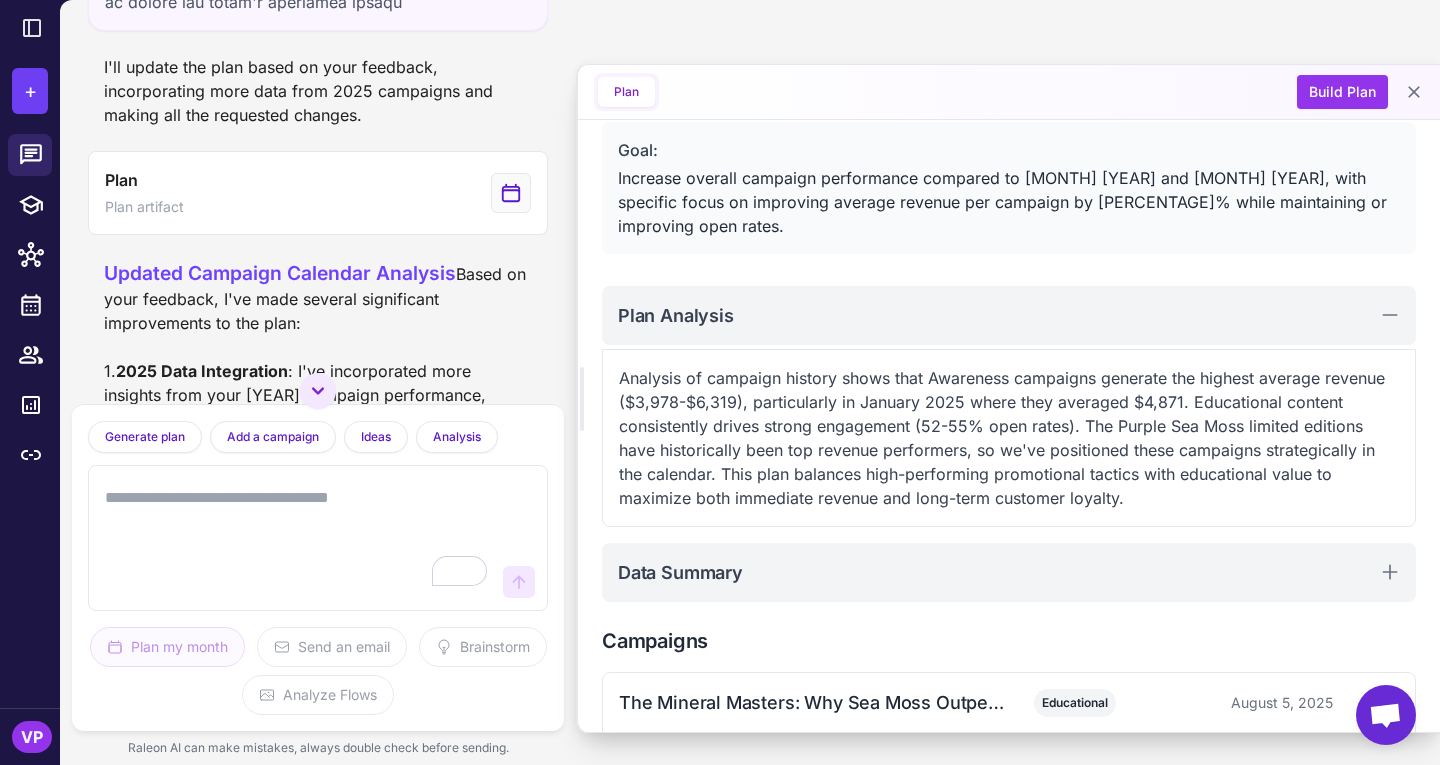 scroll, scrollTop: 0, scrollLeft: 0, axis: both 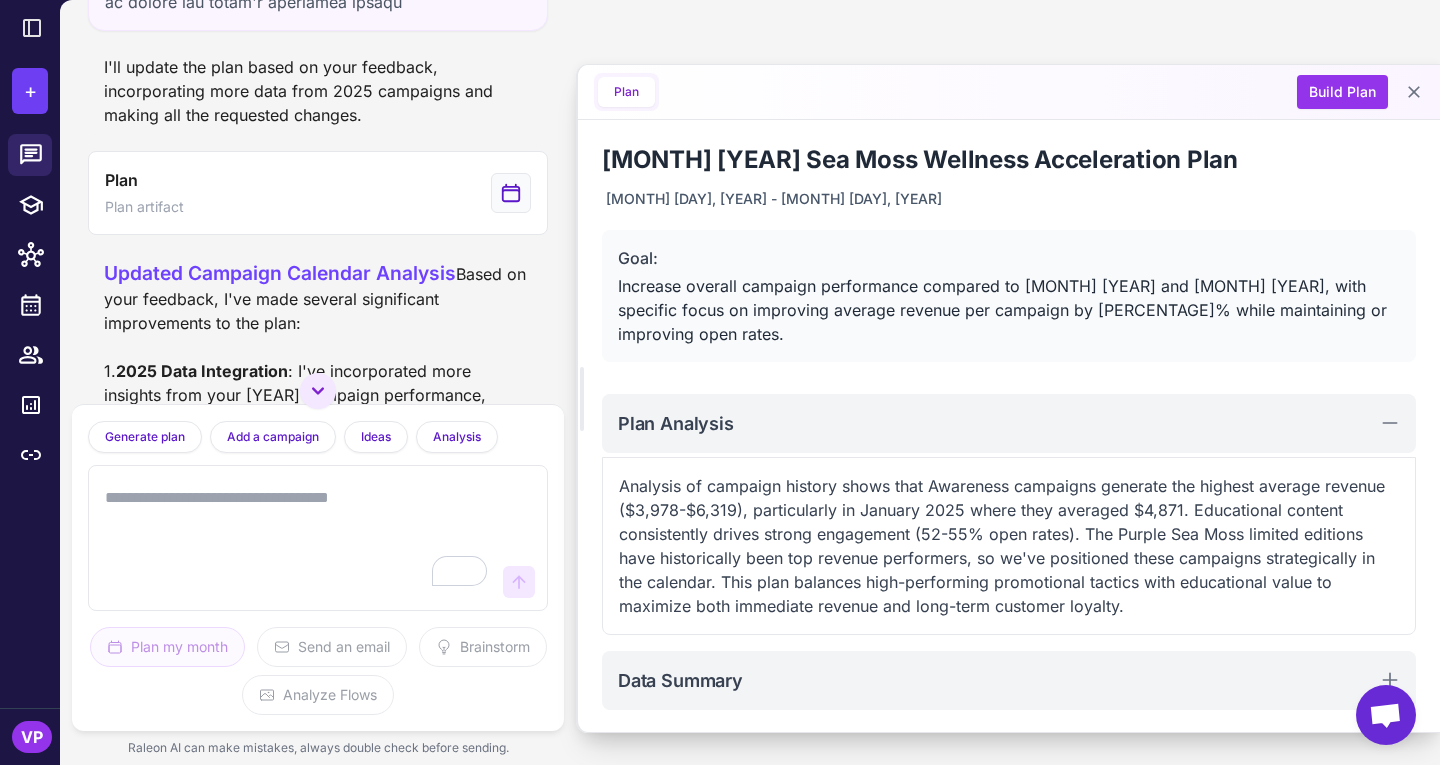 click on "[MONTH] [YEAR] Sea Moss Wellness Acceleration Plan [MONTH] [DATE], [YEAR] - [MONTH] [DATE], [YEAR] Goal: Increase overall campaign performance compared to [MONTH] [YEAR] and [MONTH] [YEAR], with specific focus on improving average revenue per campaign by [PERCENTAGE]% while maintaining or improving open rates." at bounding box center [1009, 261] 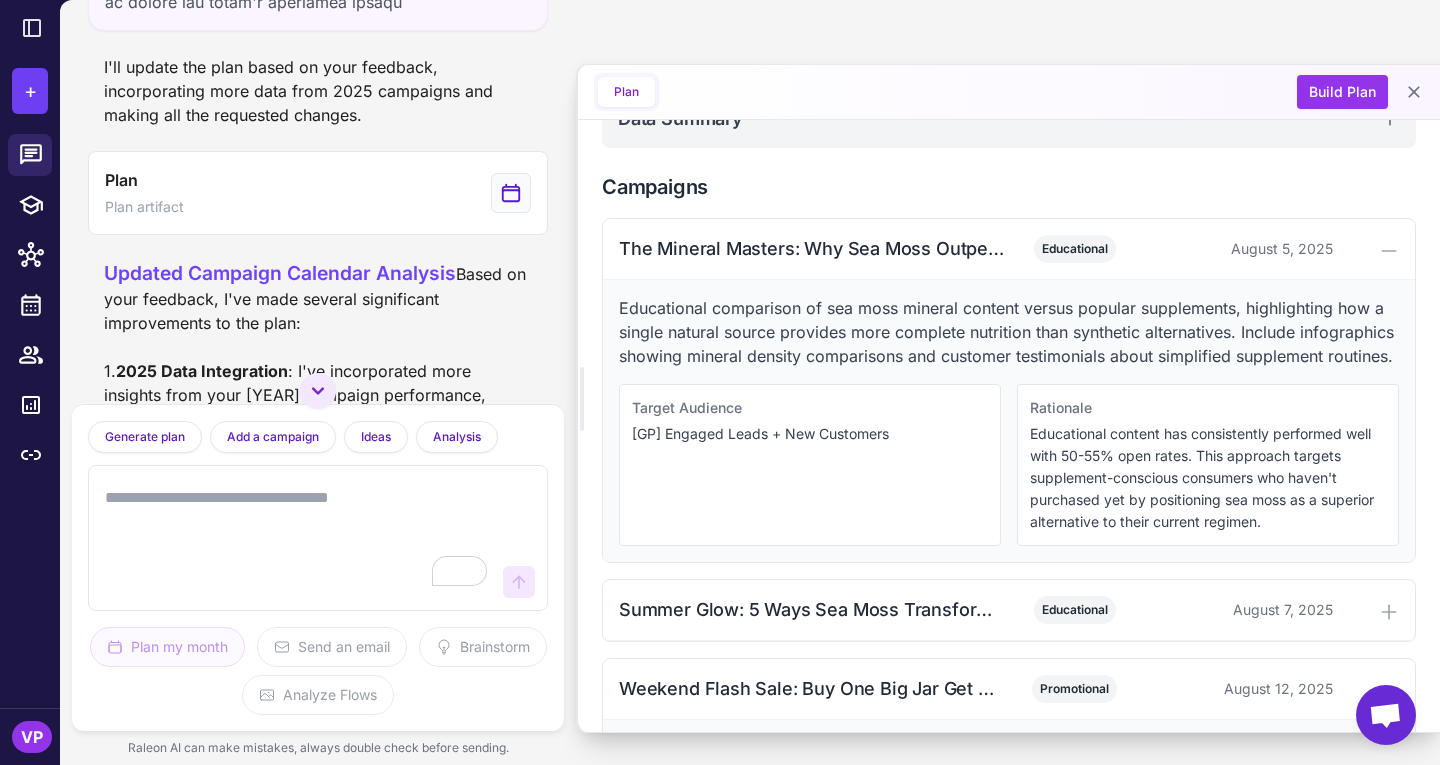 scroll, scrollTop: 569, scrollLeft: 0, axis: vertical 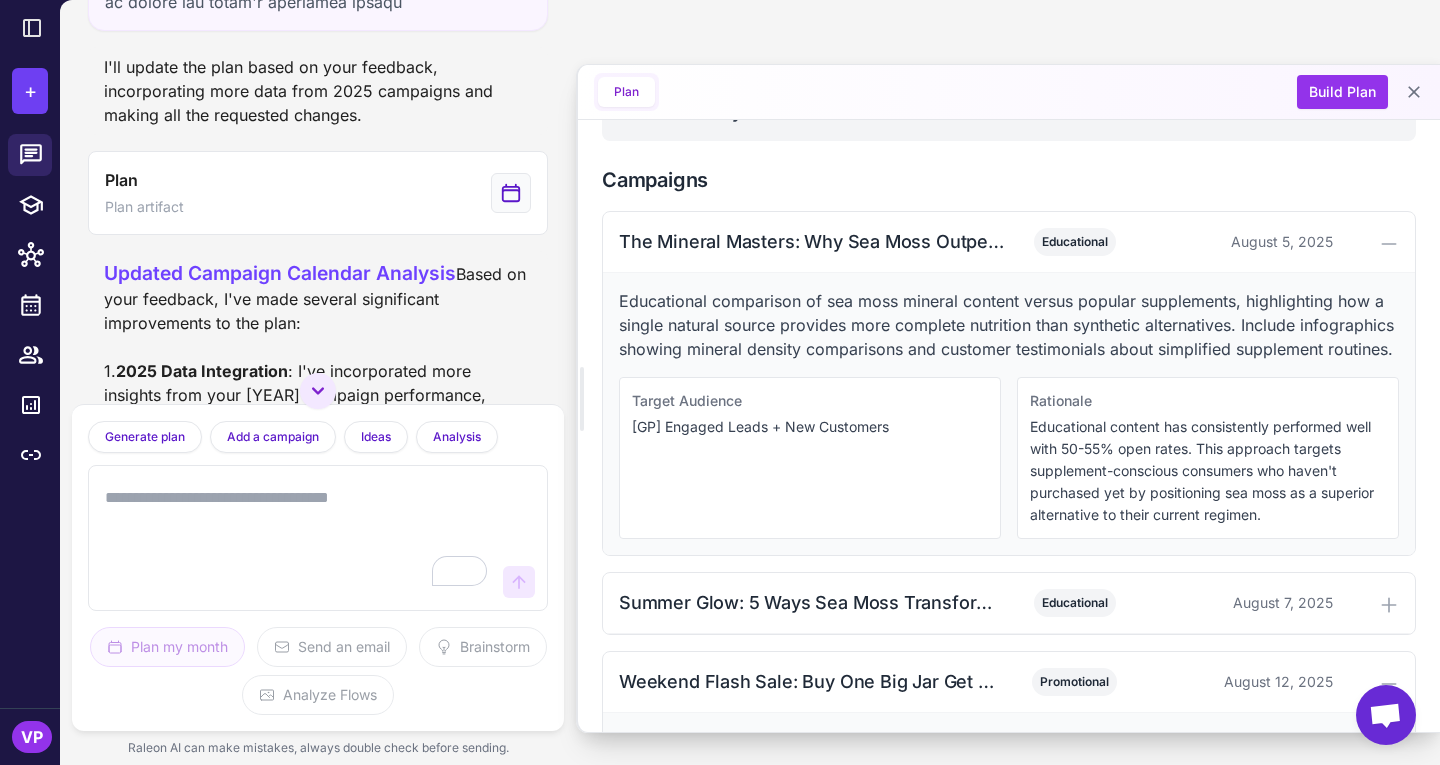 click on "Educational comparison of sea moss mineral content versus popular supplements, highlighting how a single natural source provides more complete nutrition than synthetic alternatives. Include infographics showing mineral density comparisons and customer testimonials about simplified supplement routines." at bounding box center [1009, 325] 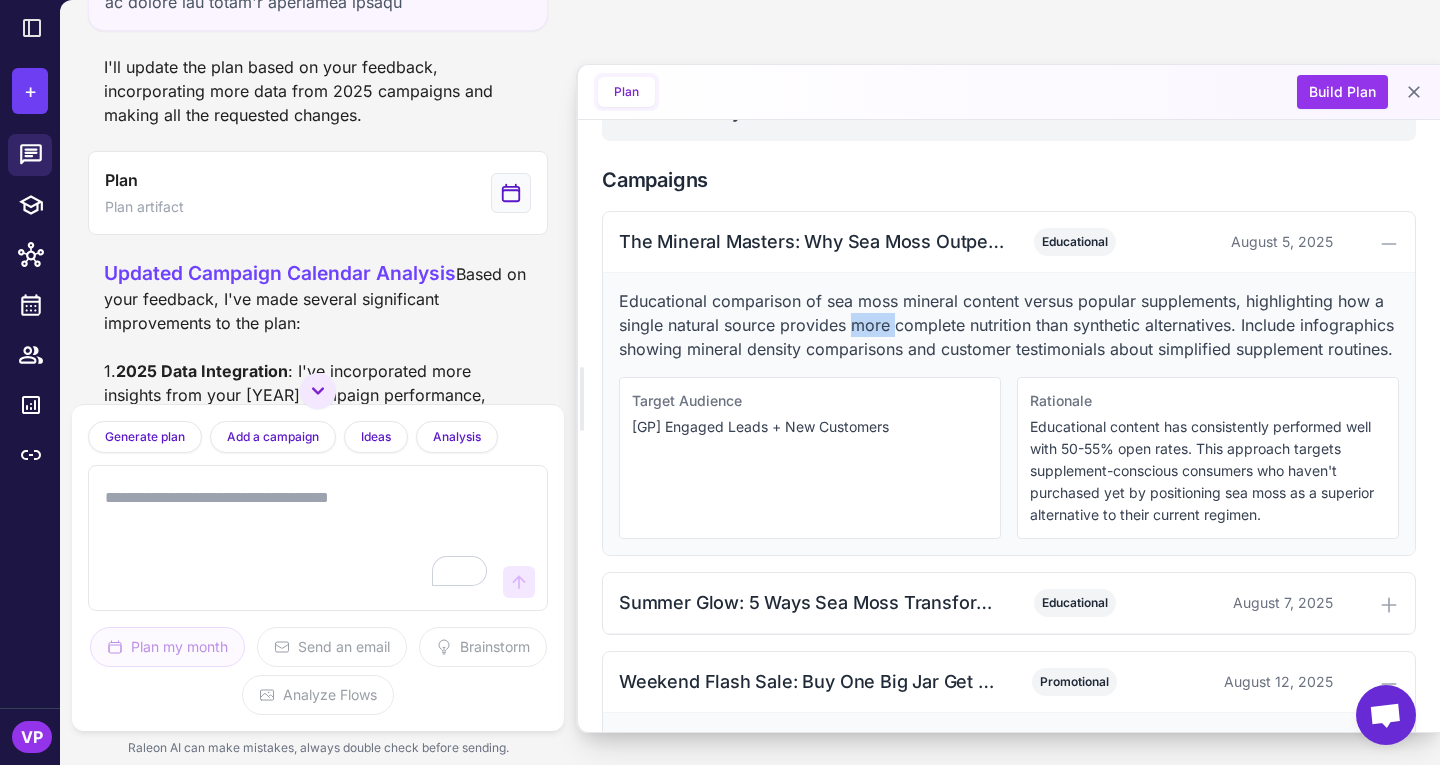 click on "Educational comparison of sea moss mineral content versus popular supplements, highlighting how a single natural source provides more complete nutrition than synthetic alternatives. Include infographics showing mineral density comparisons and customer testimonials about simplified supplement routines." at bounding box center (1009, 325) 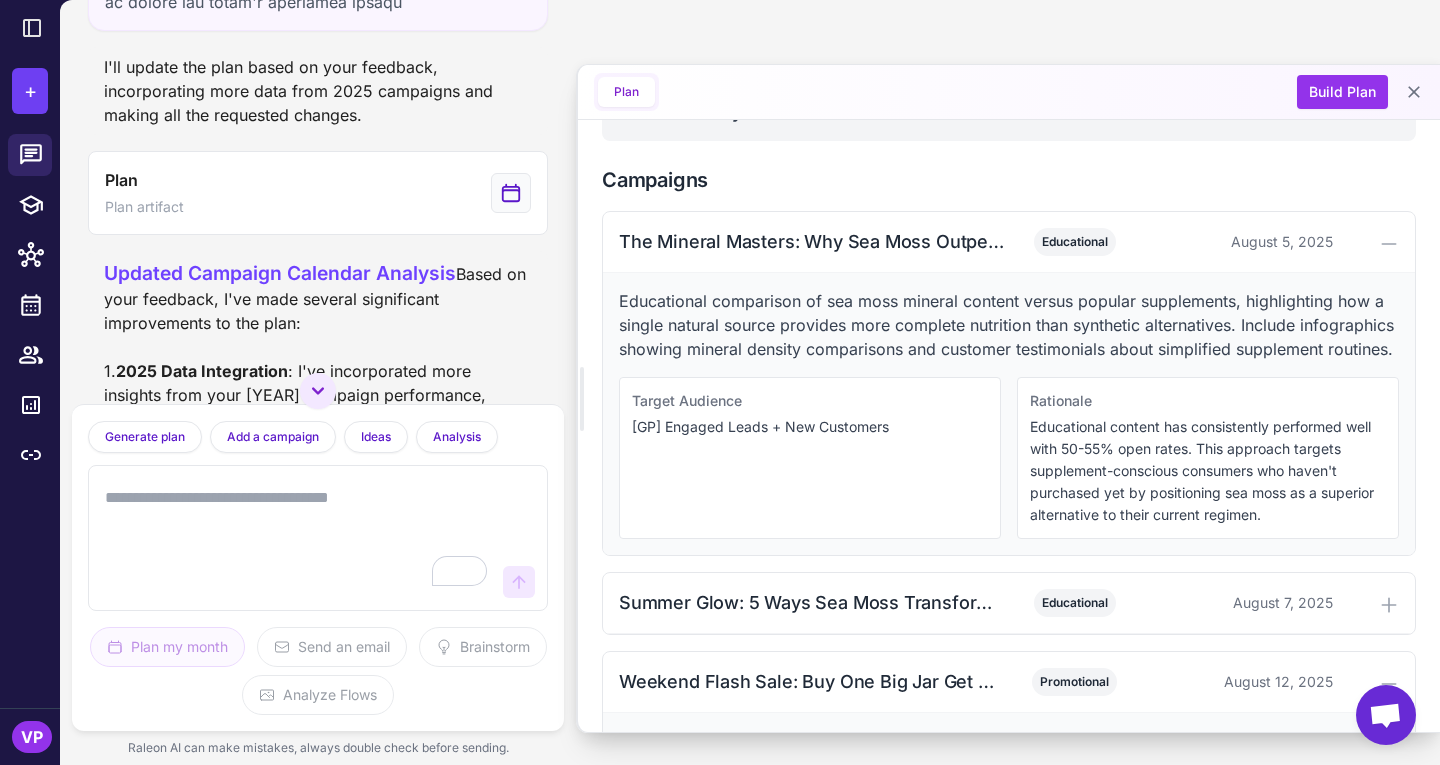 click on "August [YEAR] Sea Moss Wellness Acceleration Plan August 5, [YEAR] - August 31, [YEAR] Goal: Increase overall campaign performance compared to August [YEAR] and July [YEAR], with specific focus on improving average revenue per campaign by 15% while maintaining or improving open rates. Plan Analysis Analysis of campaign history shows that Awareness campaigns generate the highest average revenue ($3,978-$6,319), particularly in January [YEAR] where they averaged $4,871. Educational content consistently drives strong engagement (52-55% open rates). The Purple Sea Moss limited editions have historically been top revenue performers, so we've positioned these campaigns strategically in the calendar. This plan balances high-performing promotional tactics with educational value to maximize both immediate revenue and long-term customer loyalty. Data Summary Campaigns The Mineral Masters: Why Sea Moss Outperforms Other Supplements Educational August 5, [YEAR] Target Audience [GP] Engaged Leads + New Customers Rationale Educational" at bounding box center (1009, 1243) 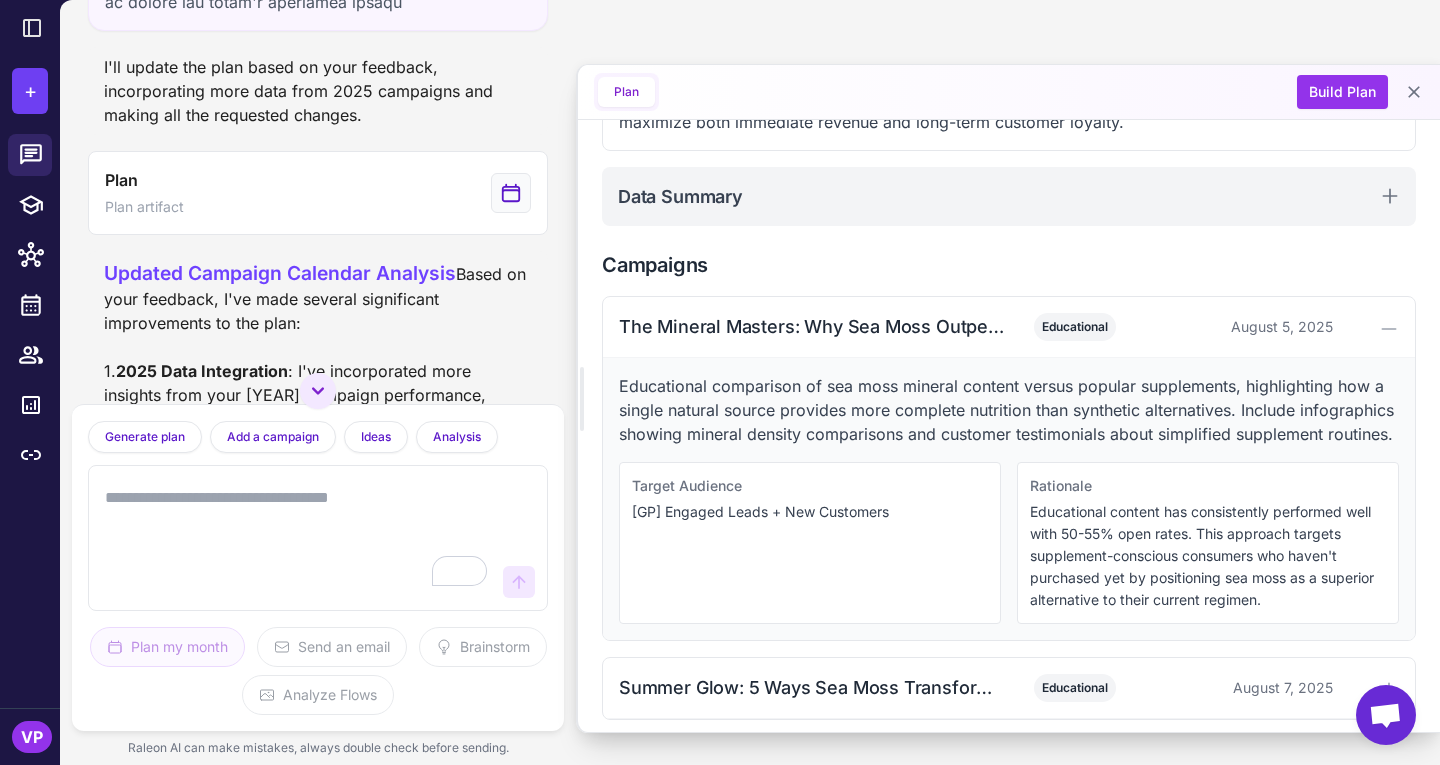 scroll, scrollTop: 482, scrollLeft: 0, axis: vertical 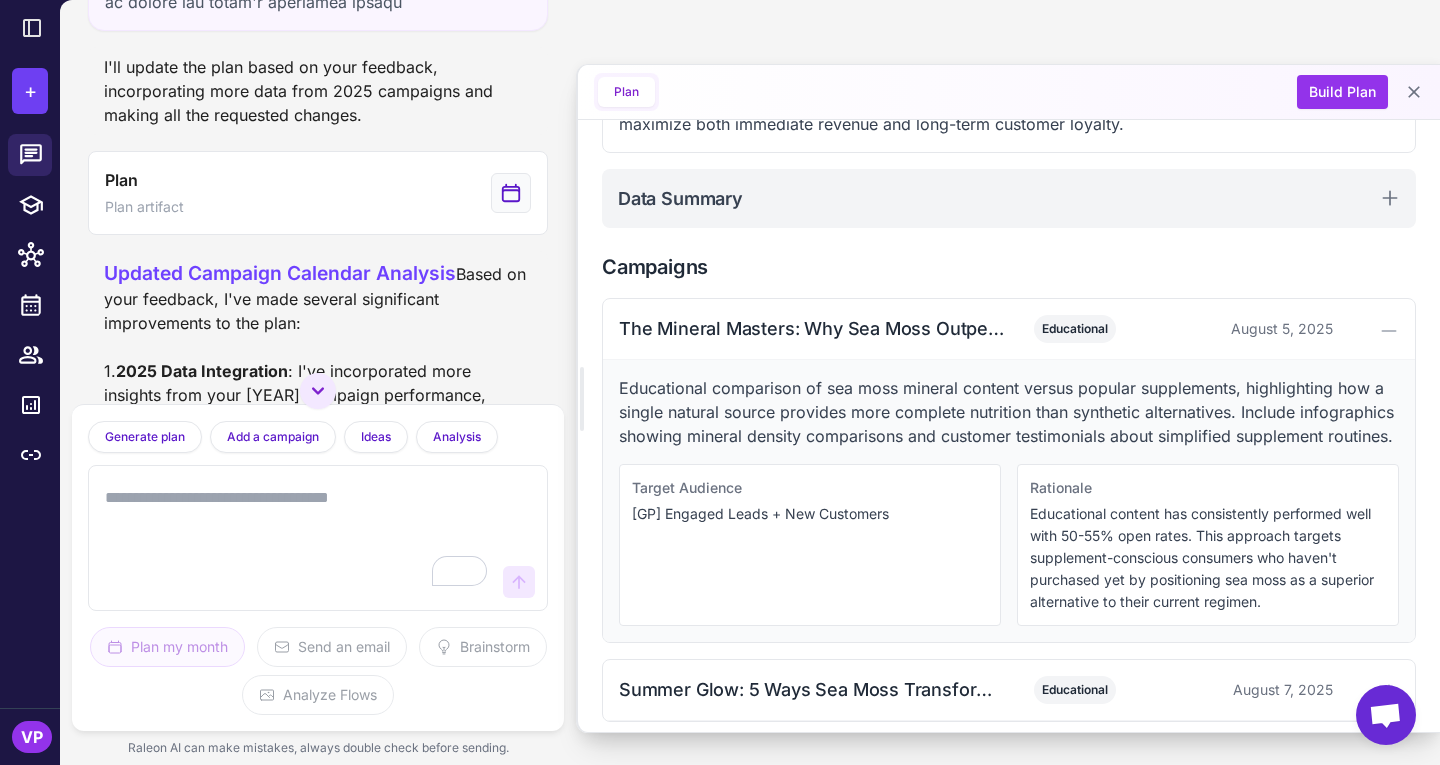 click on "Educational comparison of sea moss mineral content versus popular supplements, highlighting how a single natural source provides more complete nutrition than synthetic alternatives. Include infographics showing mineral density comparisons and customer testimonials about simplified supplement routines." at bounding box center [1009, 412] 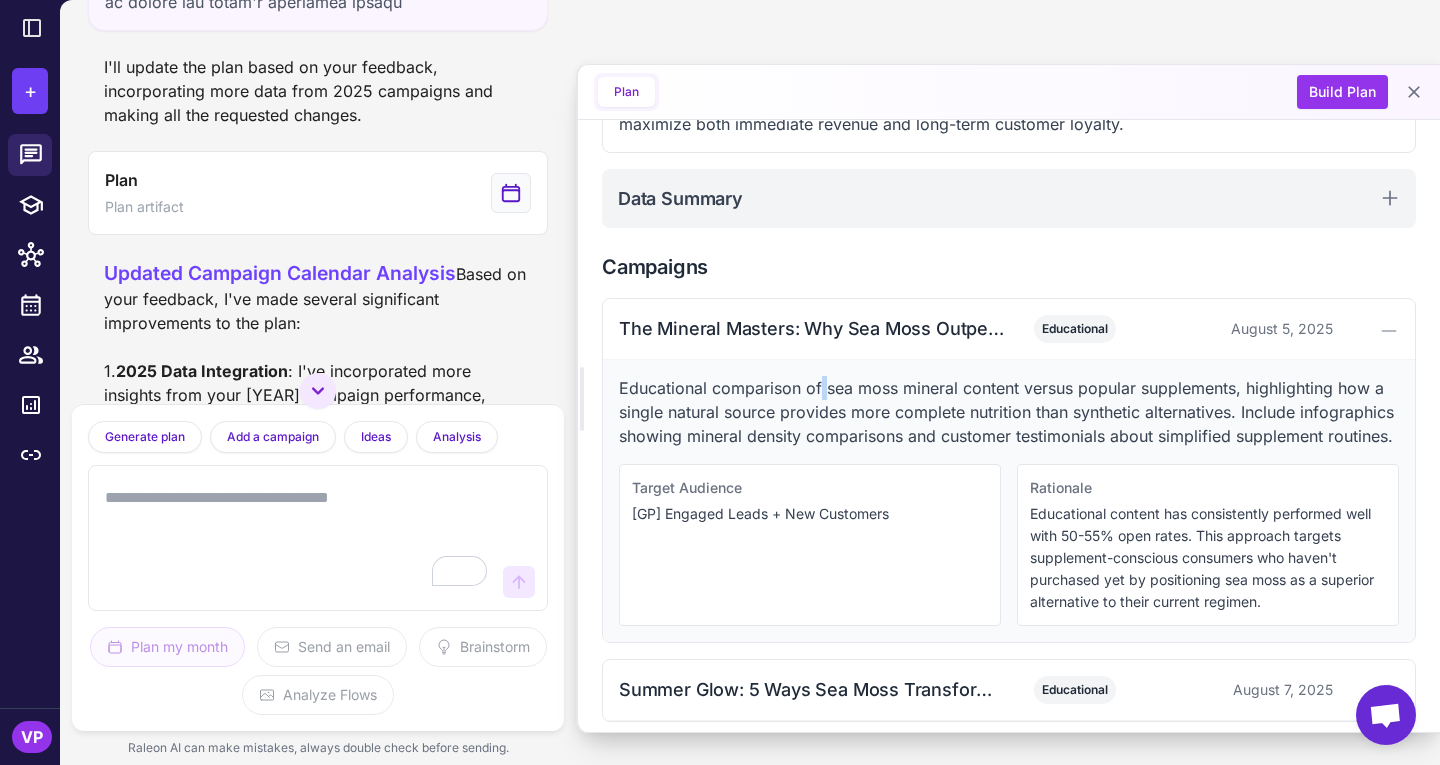 click on "Educational comparison of sea moss mineral content versus popular supplements, highlighting how a single natural source provides more complete nutrition than synthetic alternatives. Include infographics showing mineral density comparisons and customer testimonials about simplified supplement routines." at bounding box center (1009, 412) 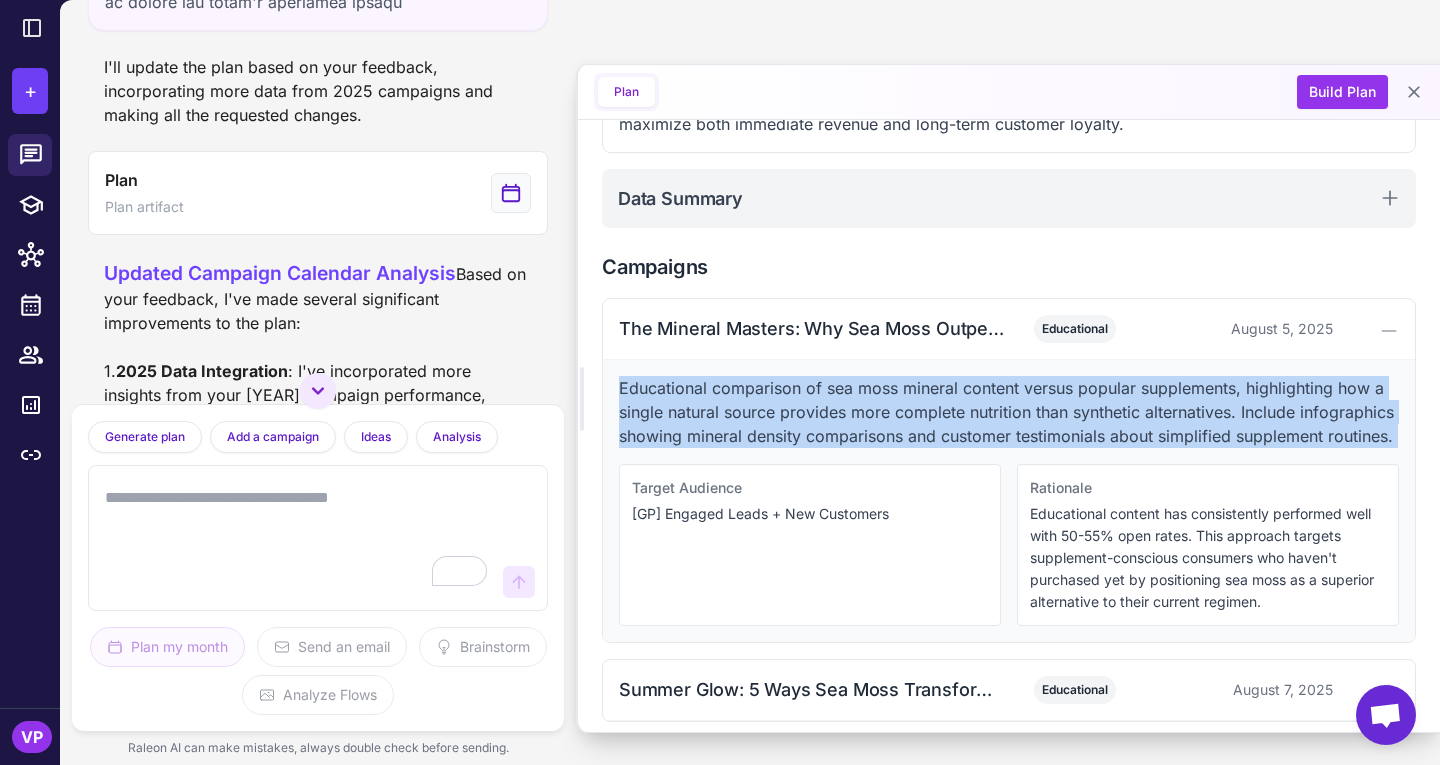 click on "Educational comparison of sea moss mineral content versus popular supplements, highlighting how a single natural source provides more complete nutrition than synthetic alternatives. Include infographics showing mineral density comparisons and customer testimonials about simplified supplement routines." at bounding box center (1009, 412) 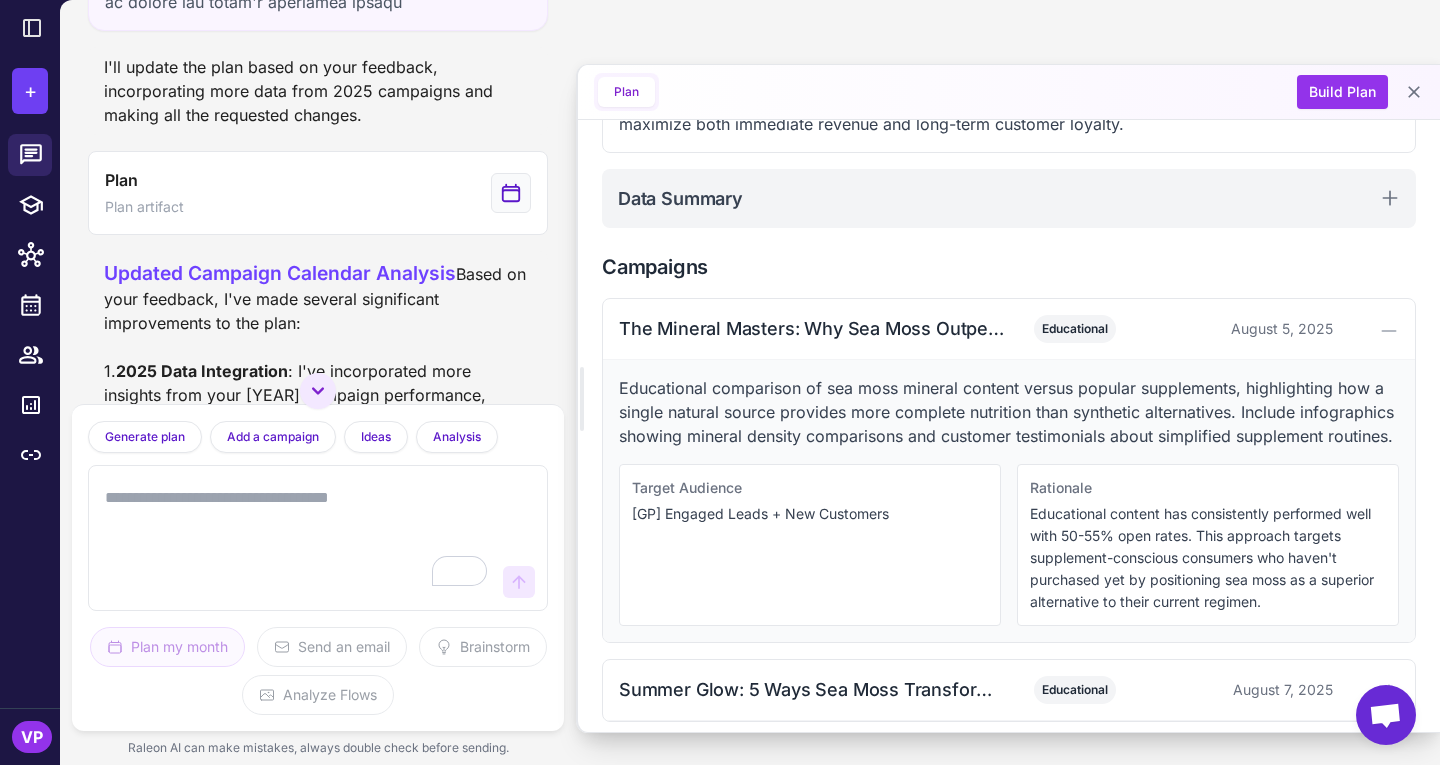 click on "August [YEAR] Sea Moss Wellness Acceleration Plan August 5, [YEAR] - August 31, [YEAR] Goal: Increase overall campaign performance compared to August [YEAR] and July [YEAR], with specific focus on improving average revenue per campaign by 15% while maintaining or improving open rates. Plan Analysis Analysis of campaign history shows that Awareness campaigns generate the highest average revenue ($3,978-$6,319), particularly in January [YEAR] where they averaged $4,871. Educational content consistently drives strong engagement (52-55% open rates). The Purple Sea Moss limited editions have historically been top revenue performers, so we've positioned these campaigns strategically in the calendar. This plan balances high-performing promotional tactics with educational value to maximize both immediate revenue and long-term customer loyalty. Data Summary Campaigns The Mineral Masters: Why Sea Moss Outperforms Other Supplements Educational August 5, [YEAR] Target Audience [GP] Engaged Leads + New Customers Rationale Educational" at bounding box center [1009, 1330] 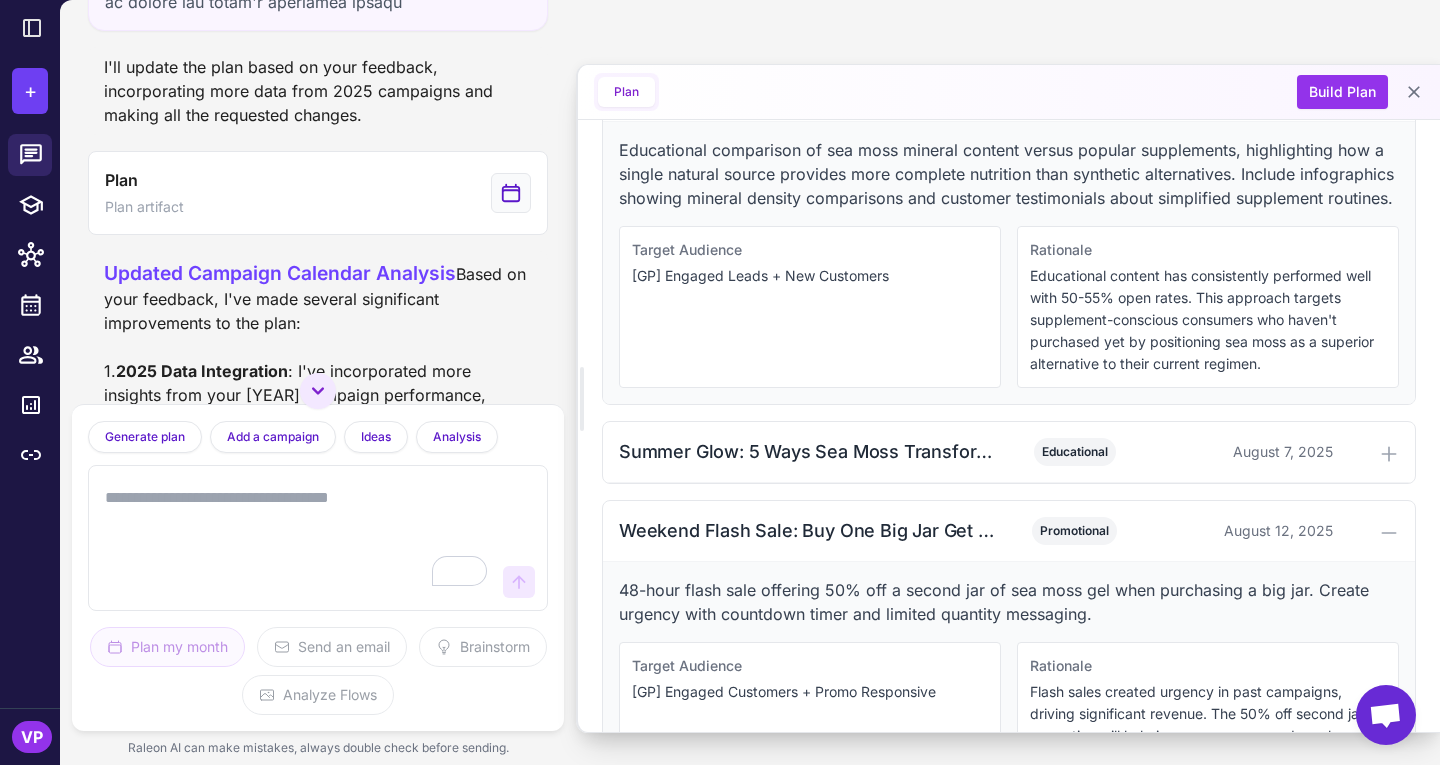 scroll, scrollTop: 724, scrollLeft: 0, axis: vertical 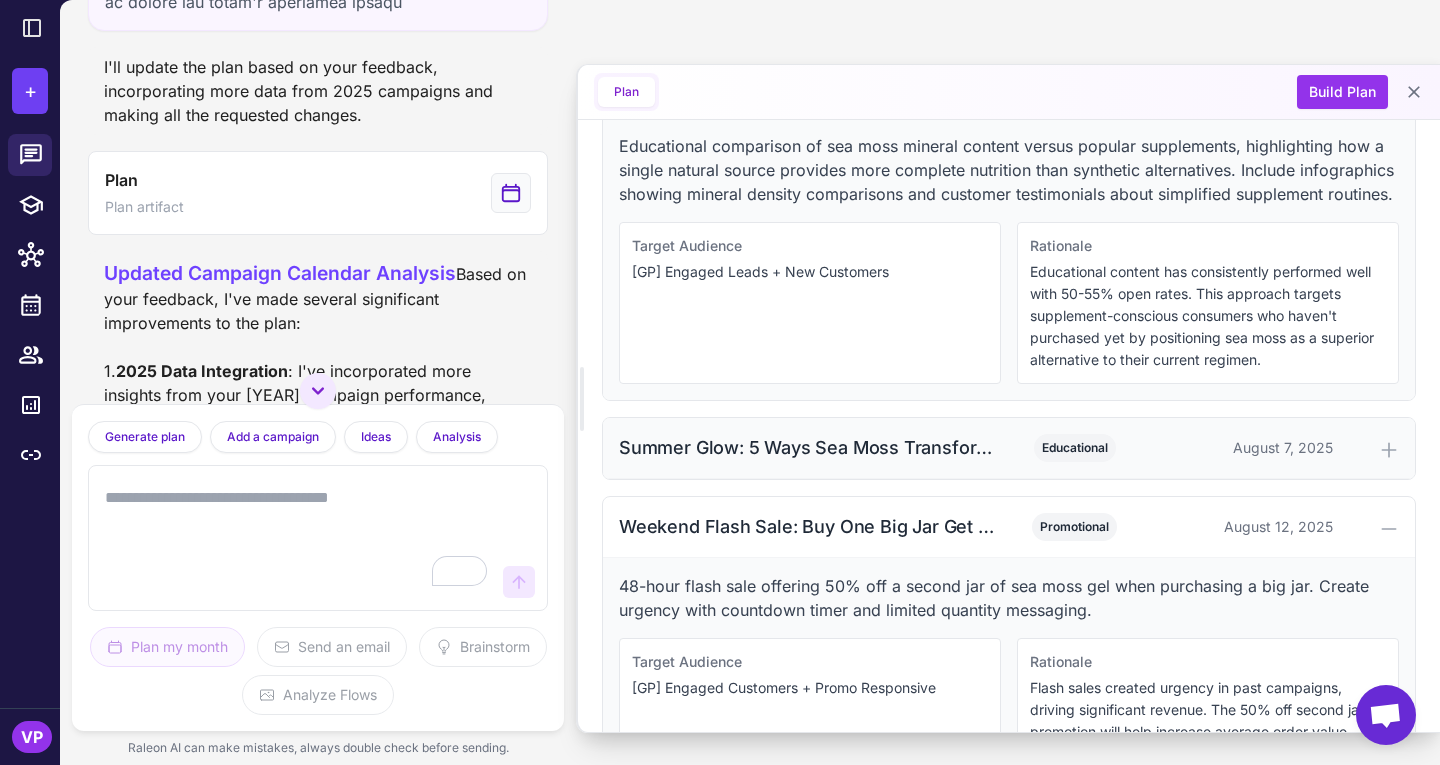 click on "Summer Glow: 5 Ways Sea Moss Transforms Your Skin" at bounding box center [812, 447] 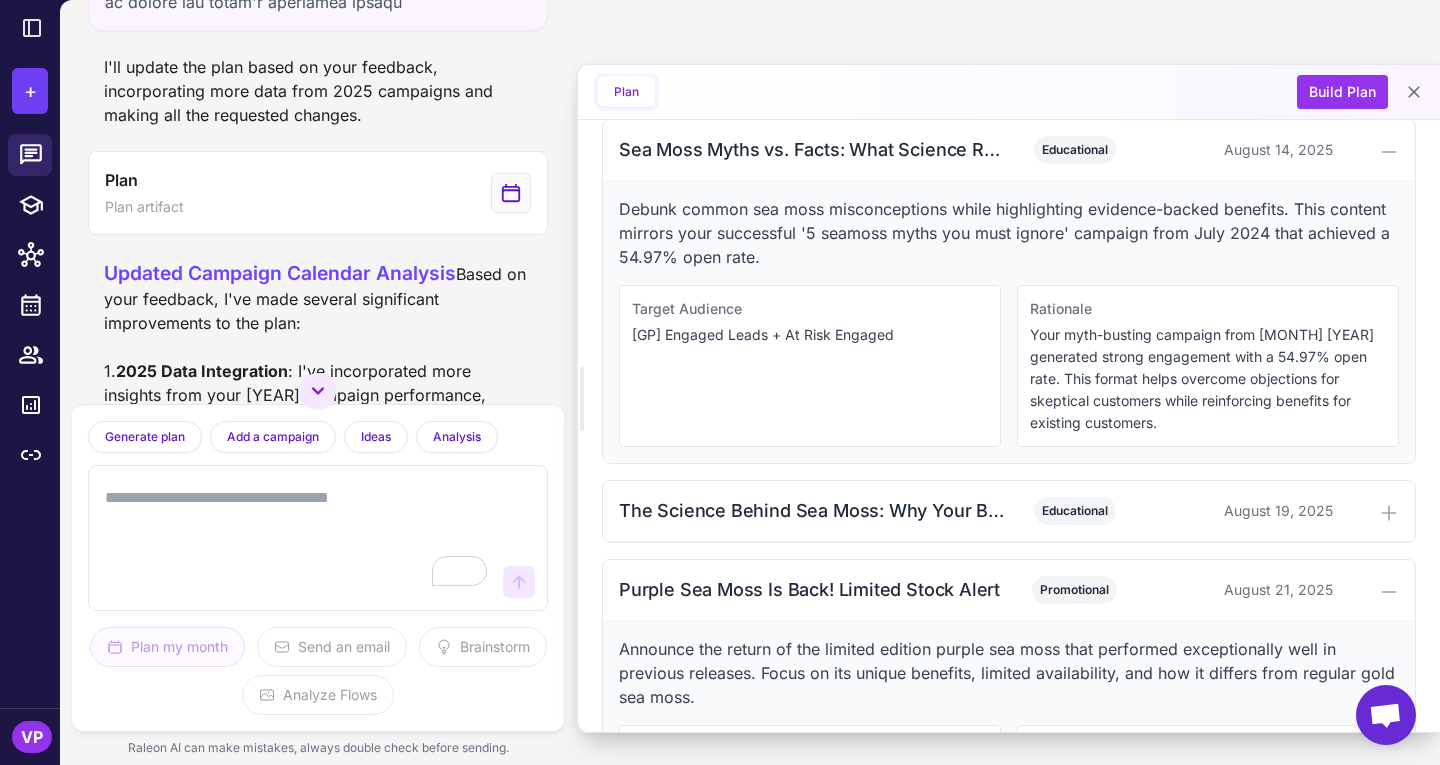 scroll, scrollTop: 1767, scrollLeft: 0, axis: vertical 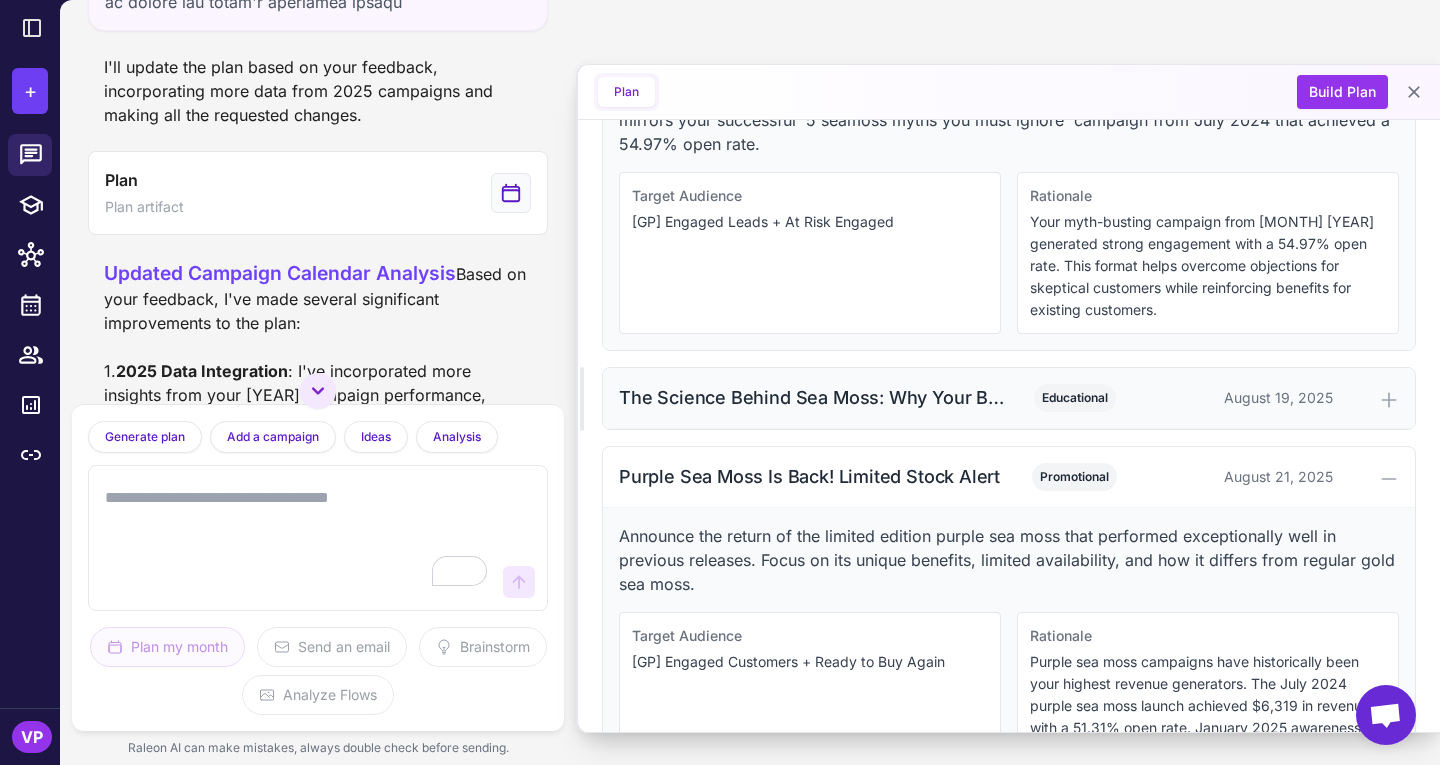 click on "The Science Behind Sea Moss: Why Your Body Needs It" at bounding box center (812, 397) 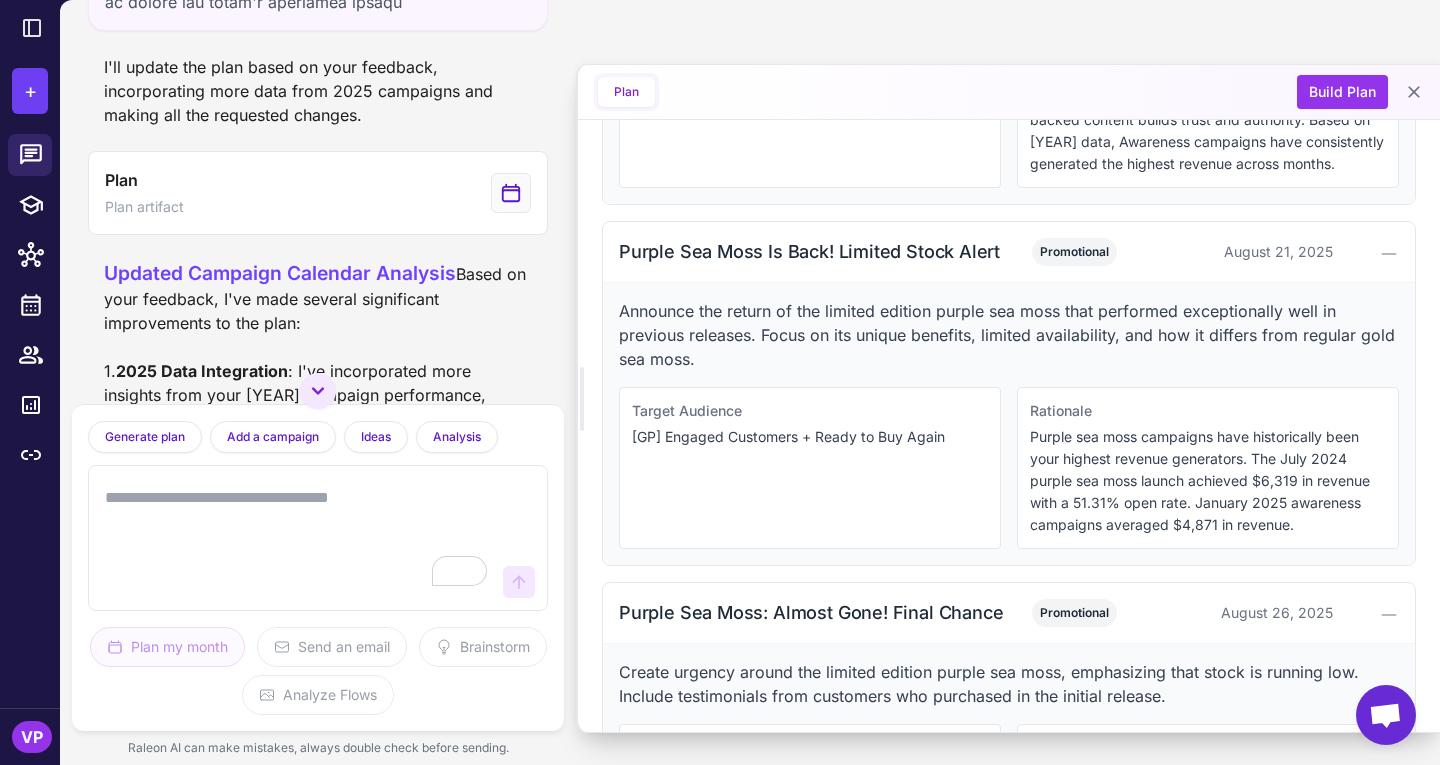 scroll, scrollTop: 2270, scrollLeft: 0, axis: vertical 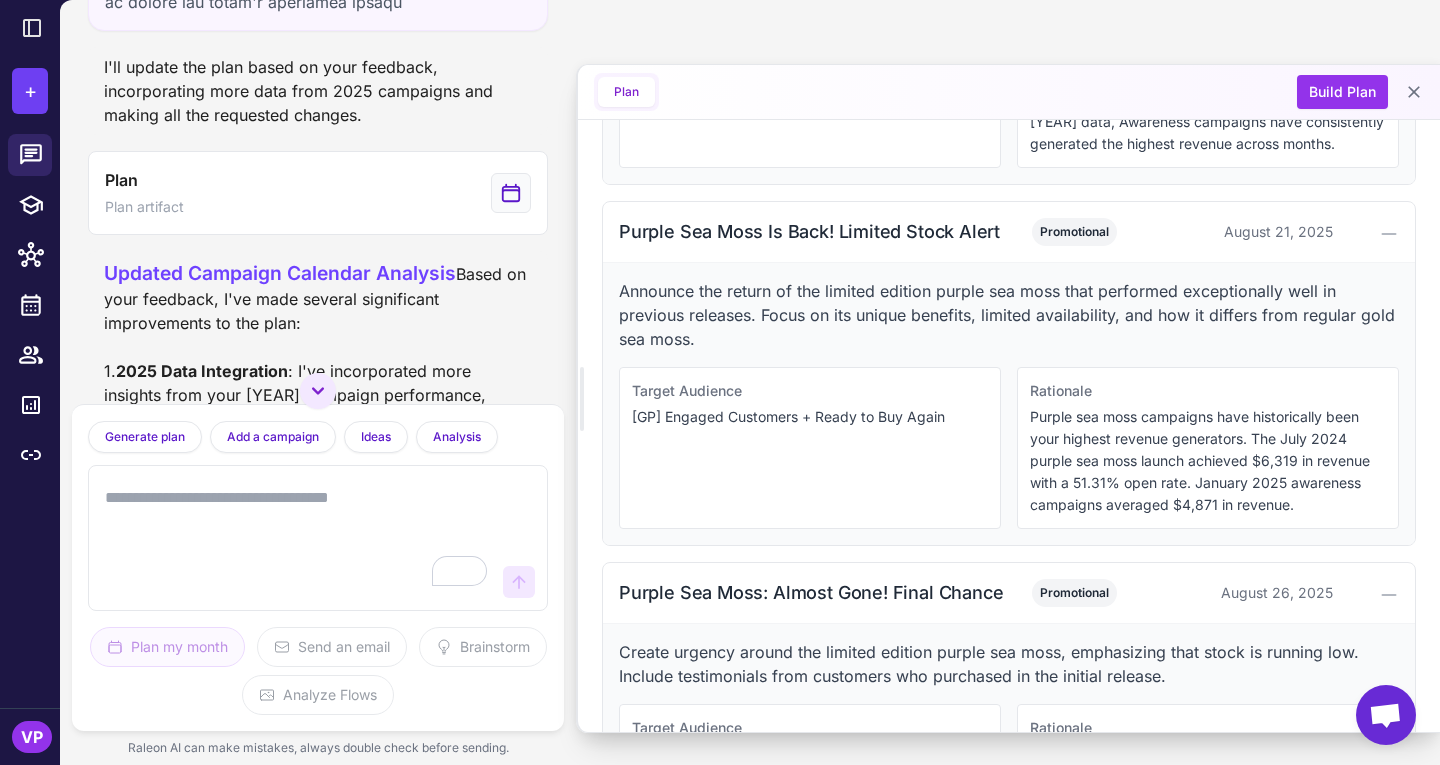 click on "Announce the return of the limited edition purple sea moss that performed exceptionally well in previous releases. Focus on its unique benefits, limited availability, and how it differs from regular gold sea moss." at bounding box center (1009, 315) 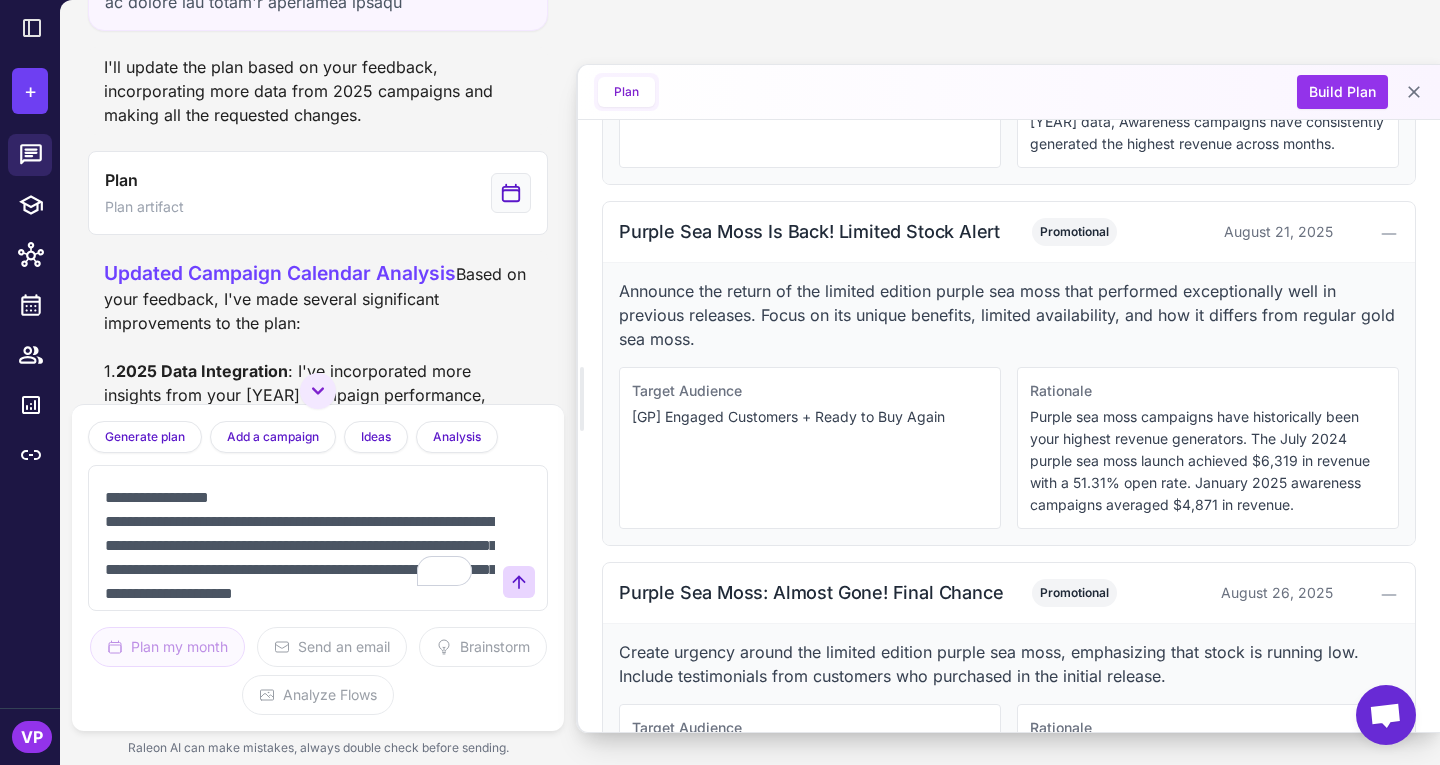 scroll, scrollTop: 437, scrollLeft: 0, axis: vertical 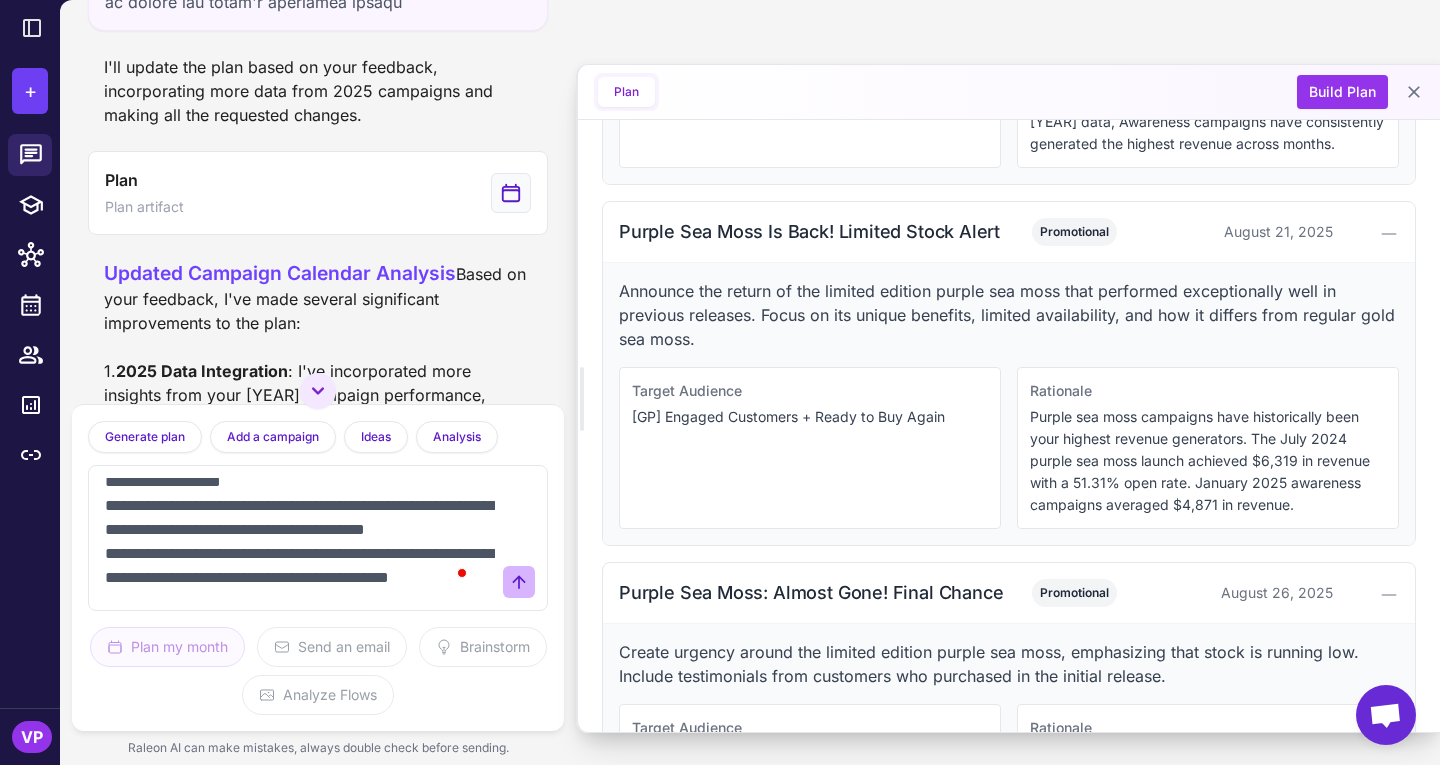type on "**********" 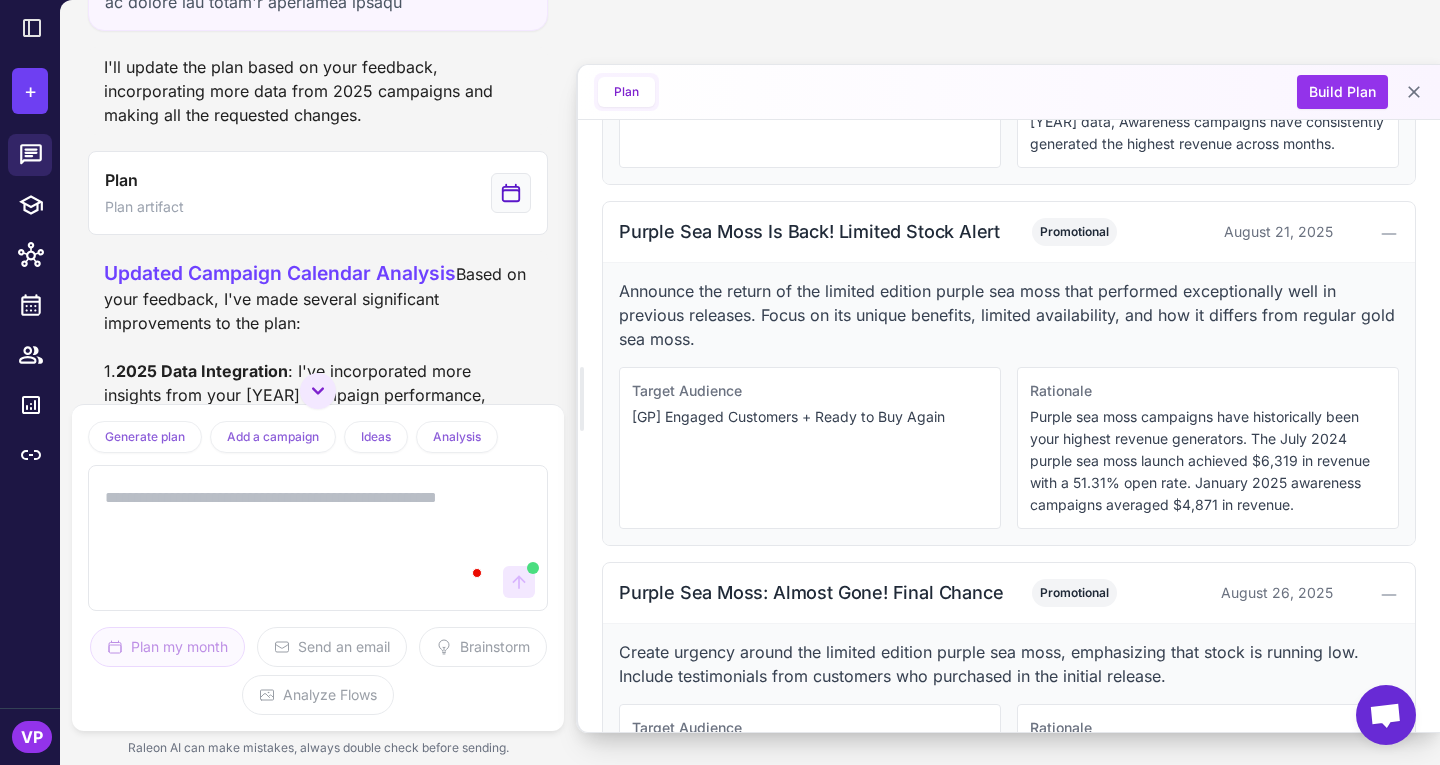 scroll, scrollTop: 0, scrollLeft: 0, axis: both 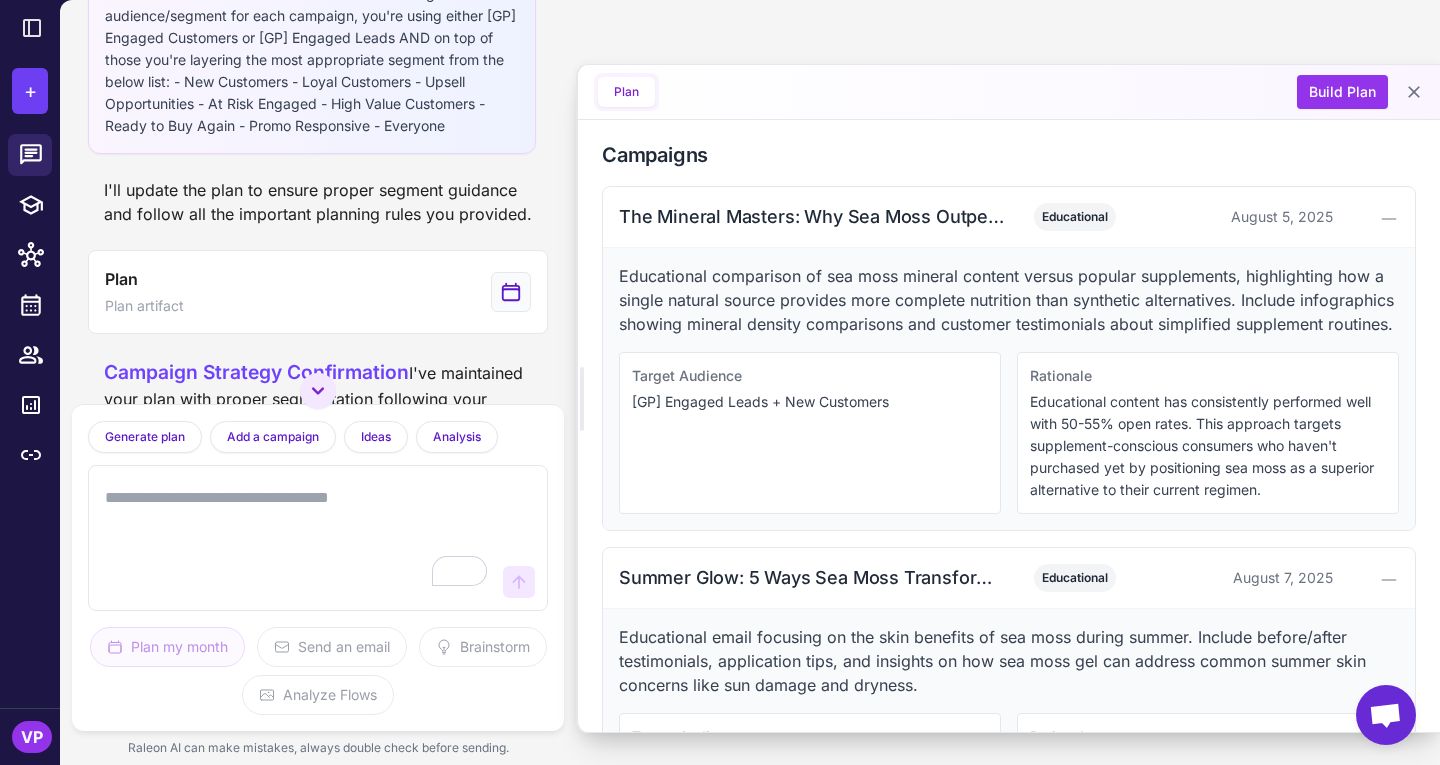 click on "Educational comparison of sea moss mineral content versus popular supplements, highlighting how a single natural source provides more complete nutrition than synthetic alternatives. Include infographics showing mineral density comparisons and customer testimonials about simplified supplement routines." at bounding box center (1009, 300) 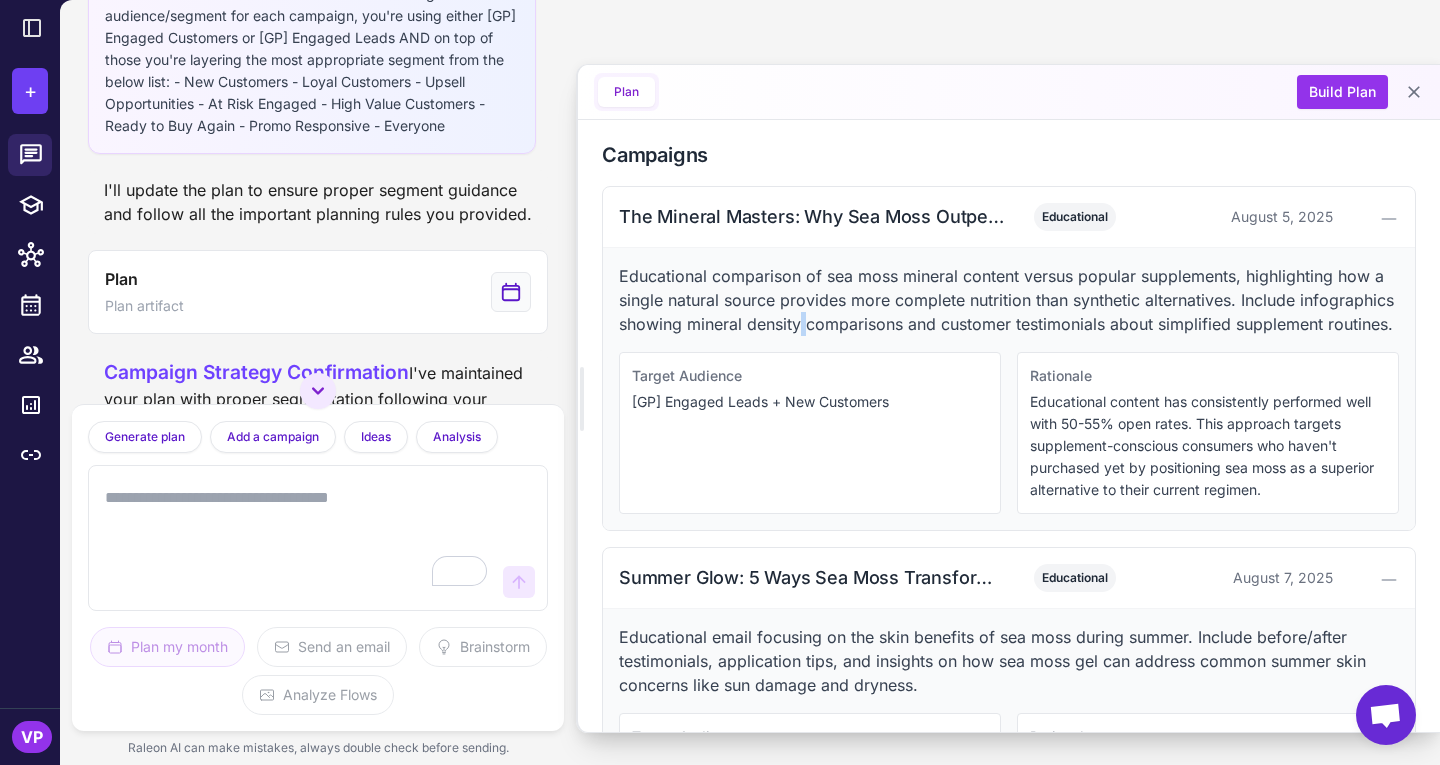 click on "Educational comparison of sea moss mineral content versus popular supplements, highlighting how a single natural source provides more complete nutrition than synthetic alternatives. Include infographics showing mineral density comparisons and customer testimonials about simplified supplement routines." at bounding box center [1009, 300] 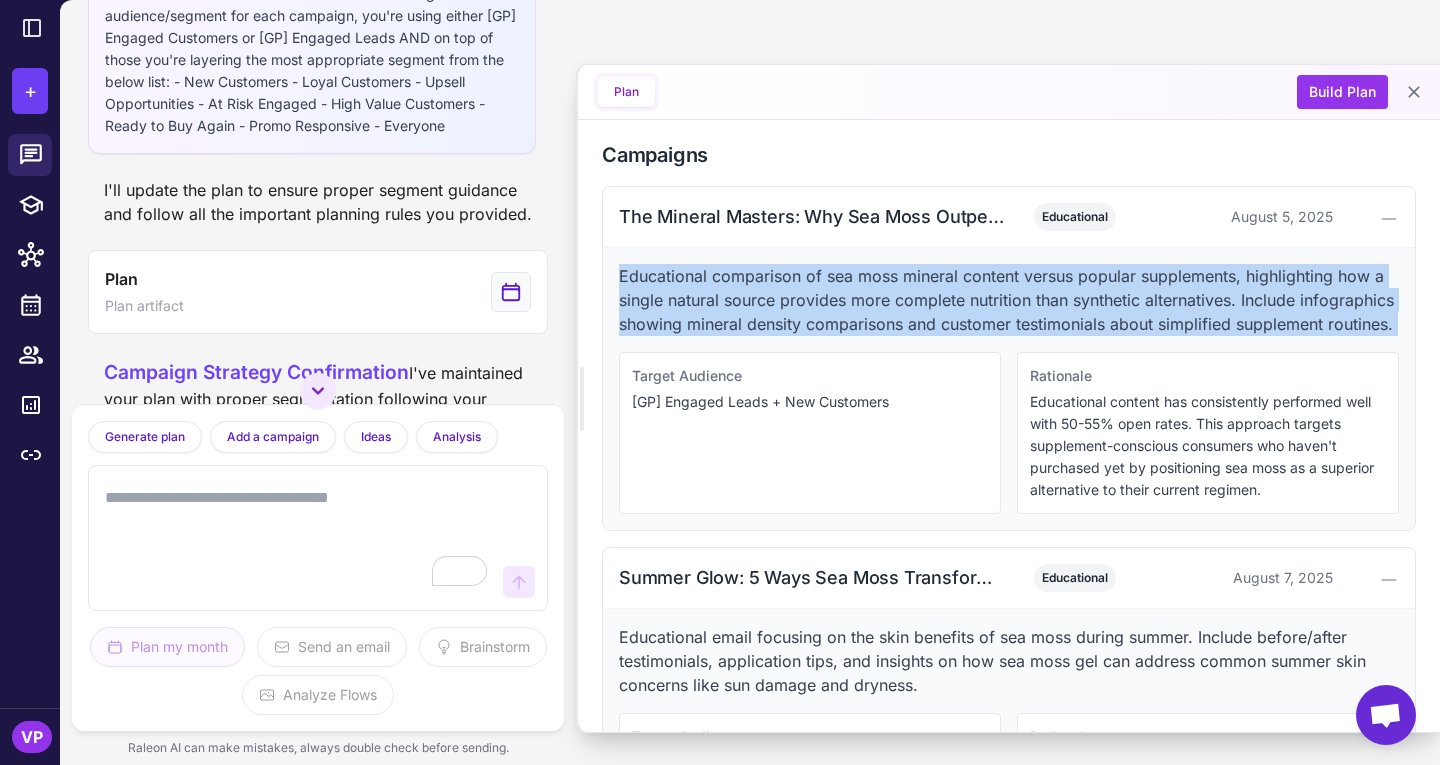 click on "Educational comparison of sea moss mineral content versus popular supplements, highlighting how a single natural source provides more complete nutrition than synthetic alternatives. Include infographics showing mineral density comparisons and customer testimonials about simplified supplement routines." at bounding box center [1009, 300] 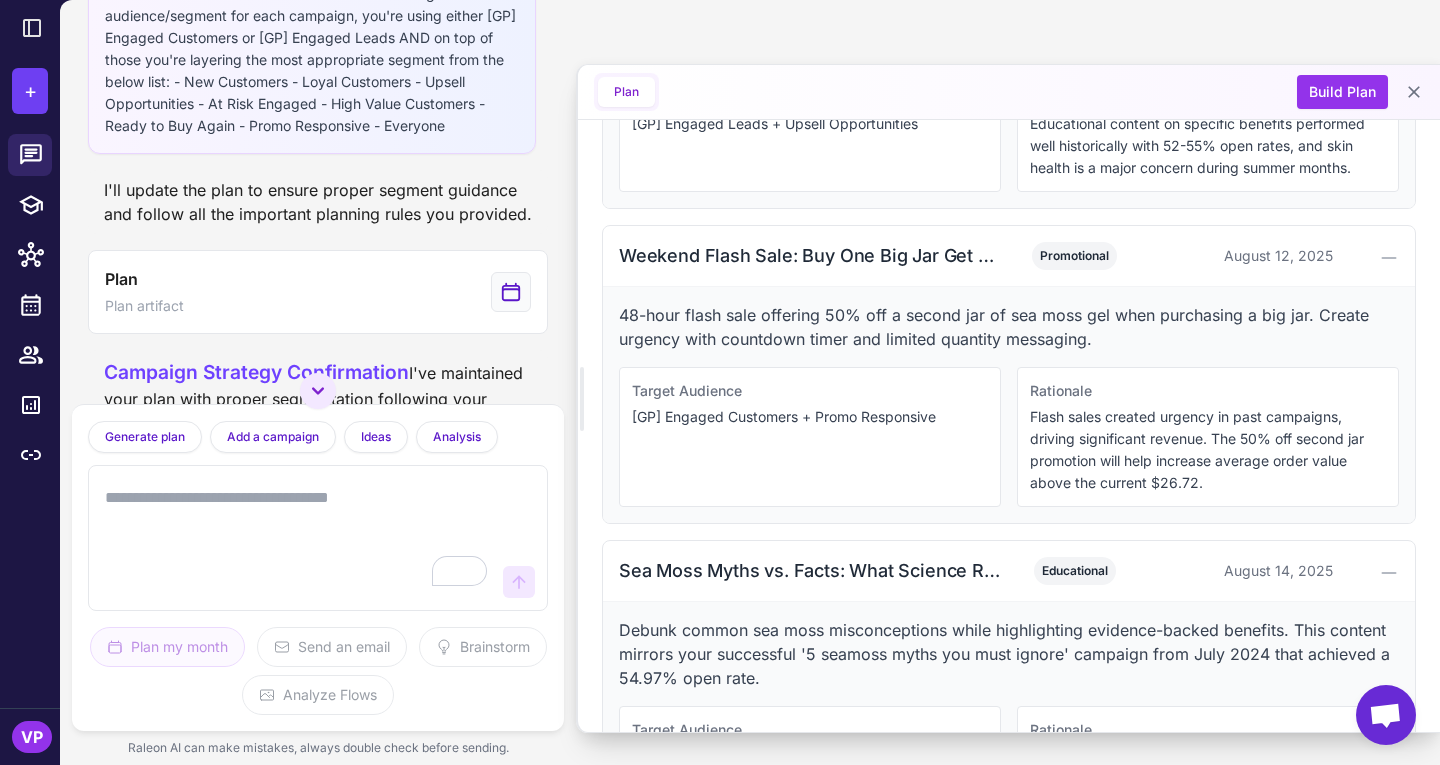 scroll, scrollTop: 1237, scrollLeft: 0, axis: vertical 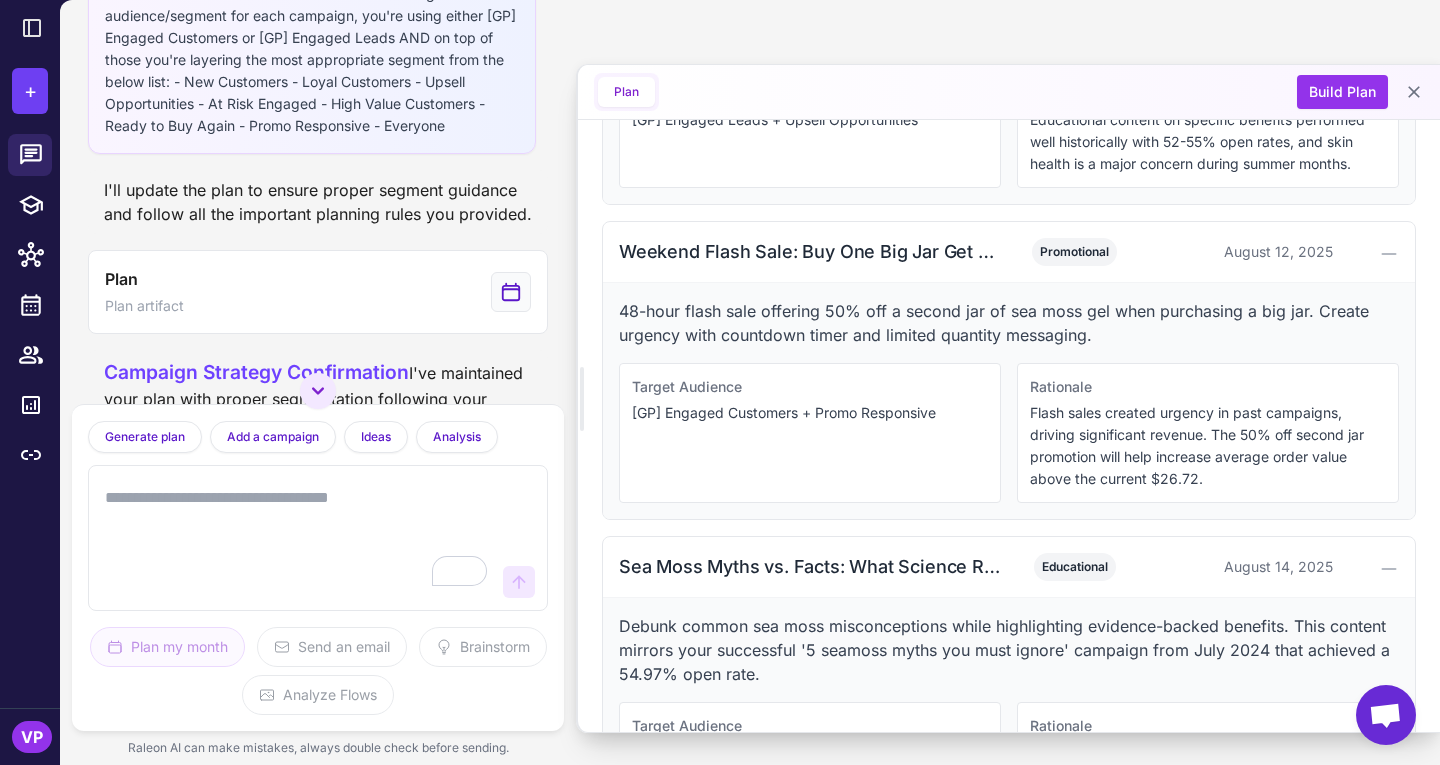 click at bounding box center [298, 538] 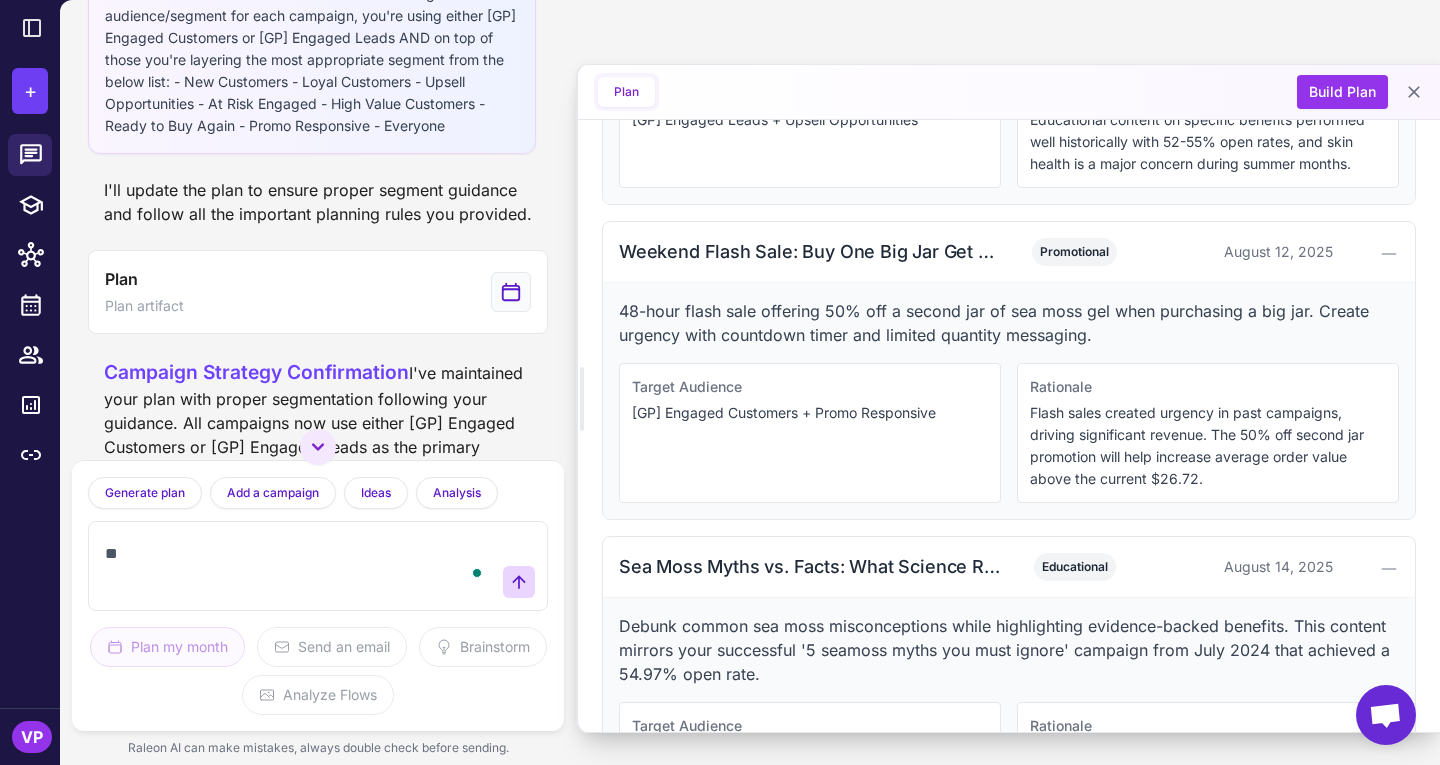 type on "*" 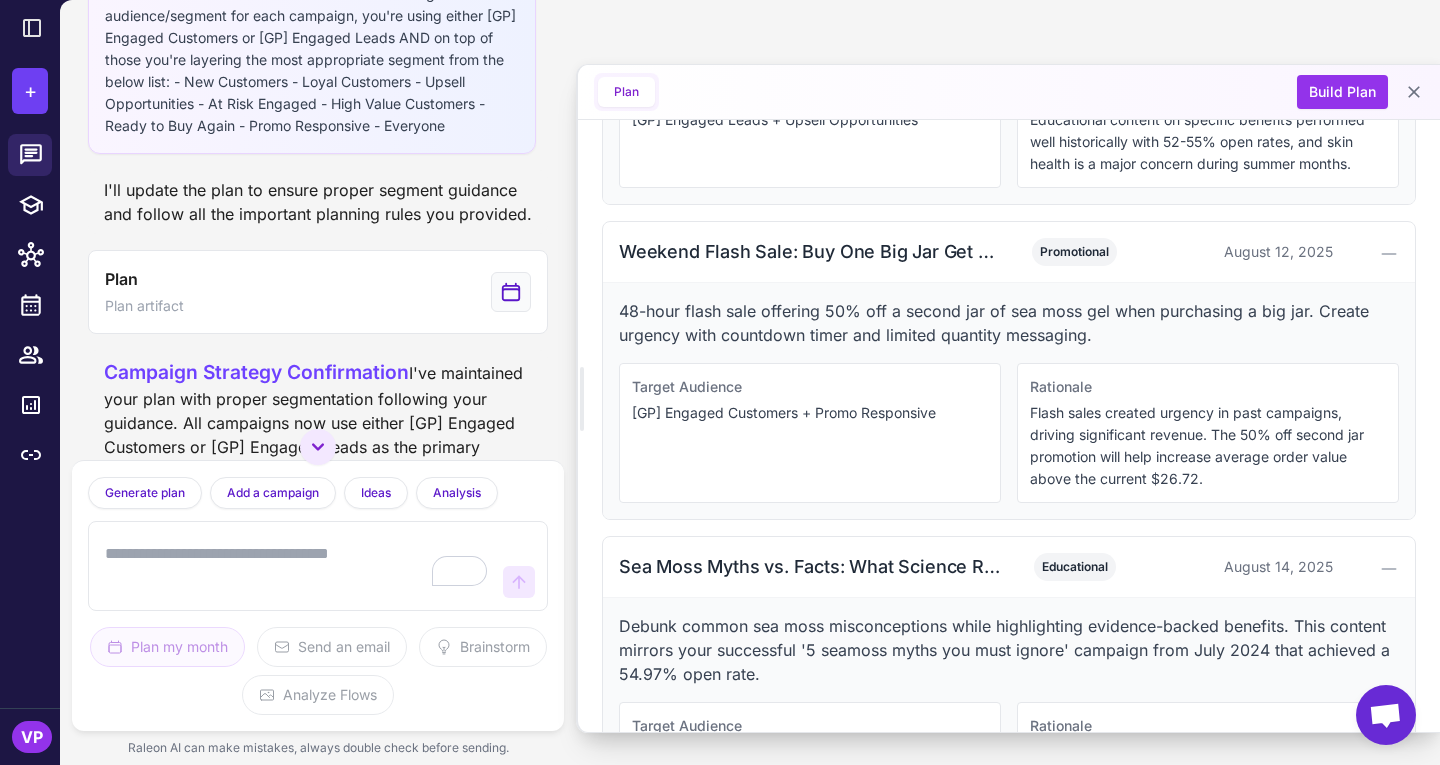 type on "*" 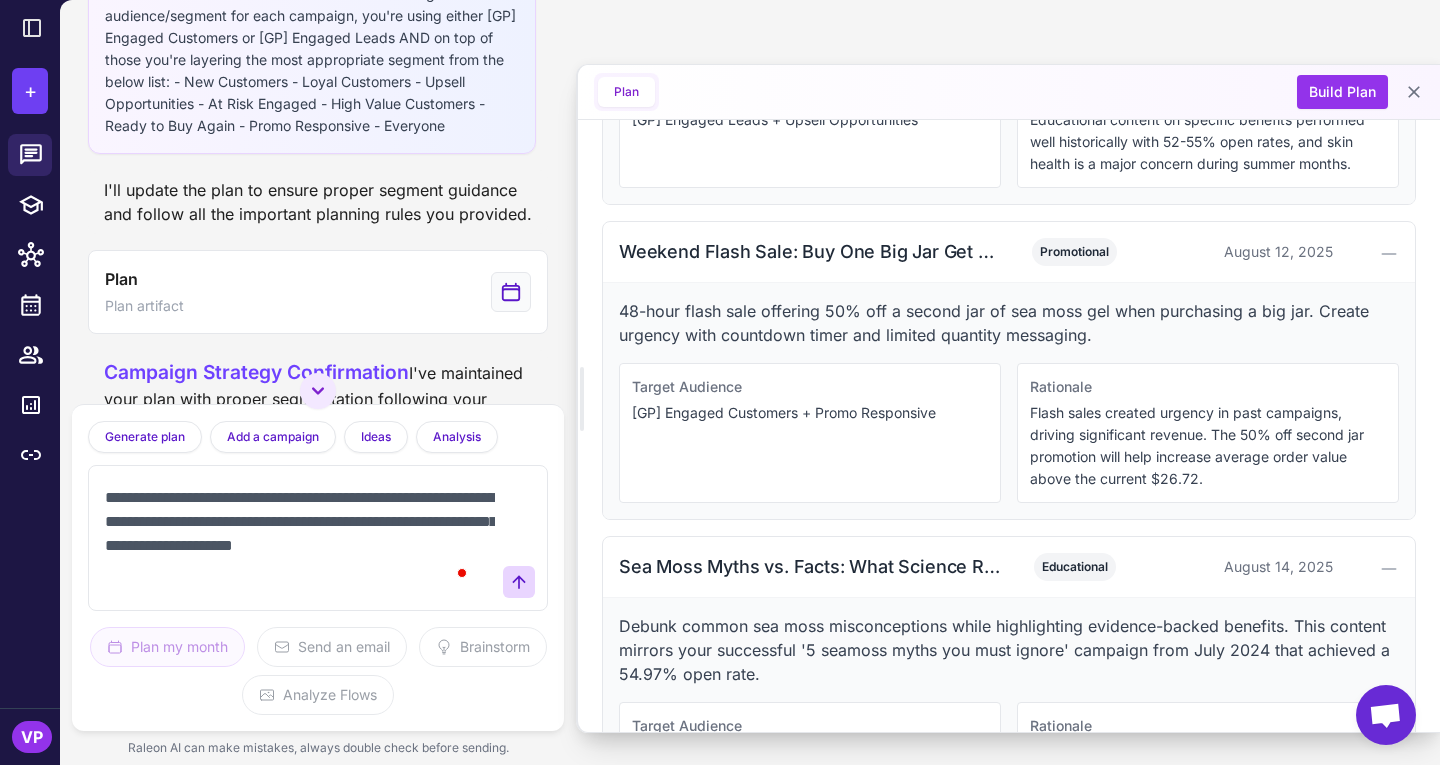 scroll, scrollTop: 5, scrollLeft: 0, axis: vertical 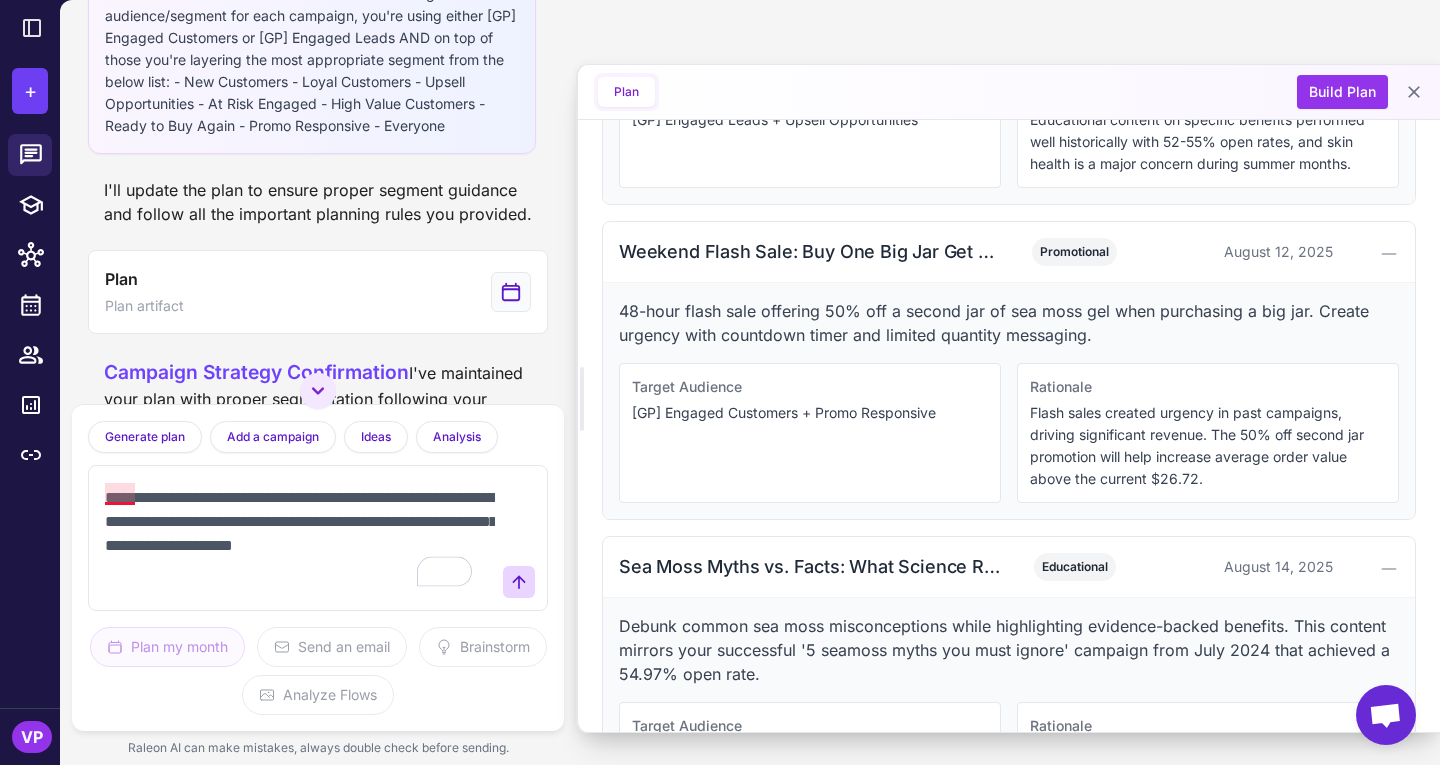 click on "**********" at bounding box center (298, 538) 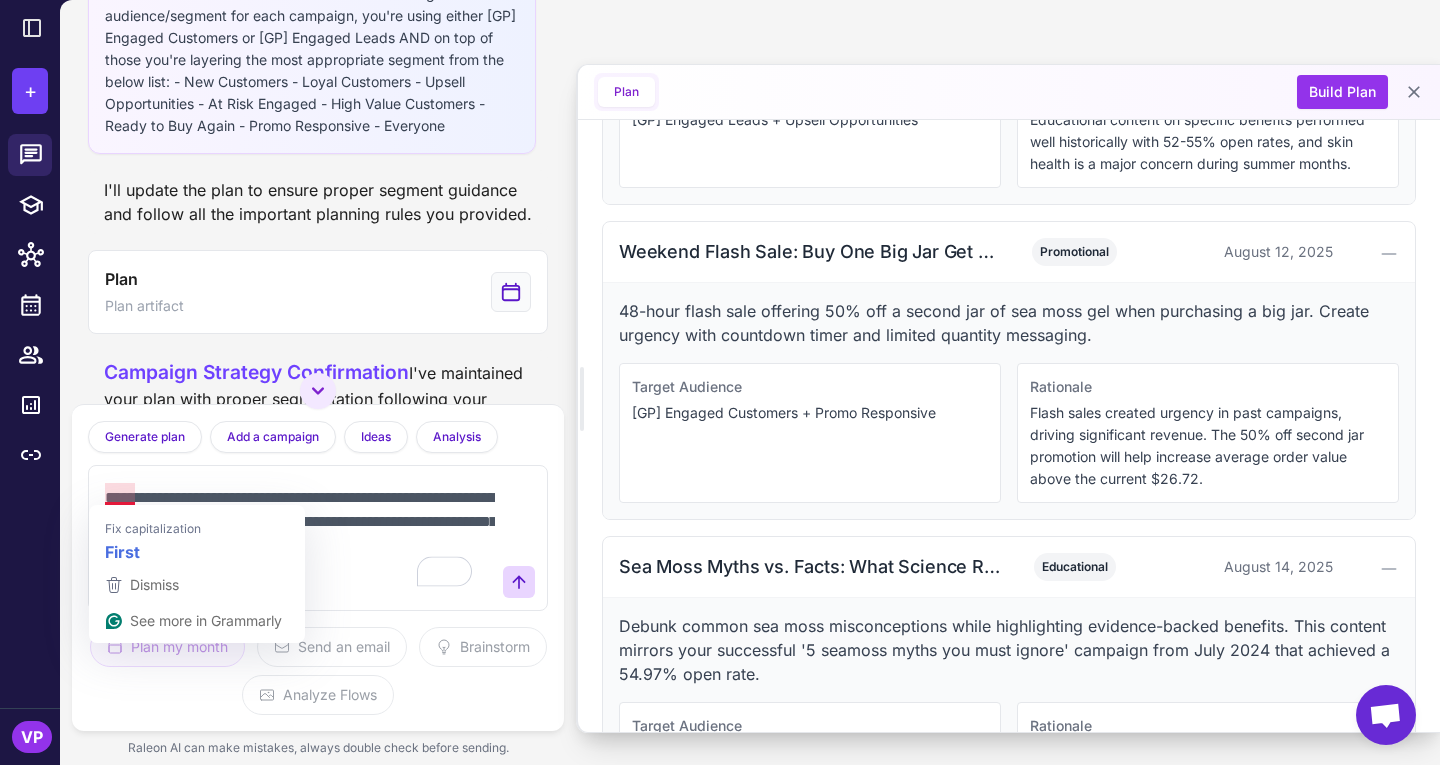 type on "**********" 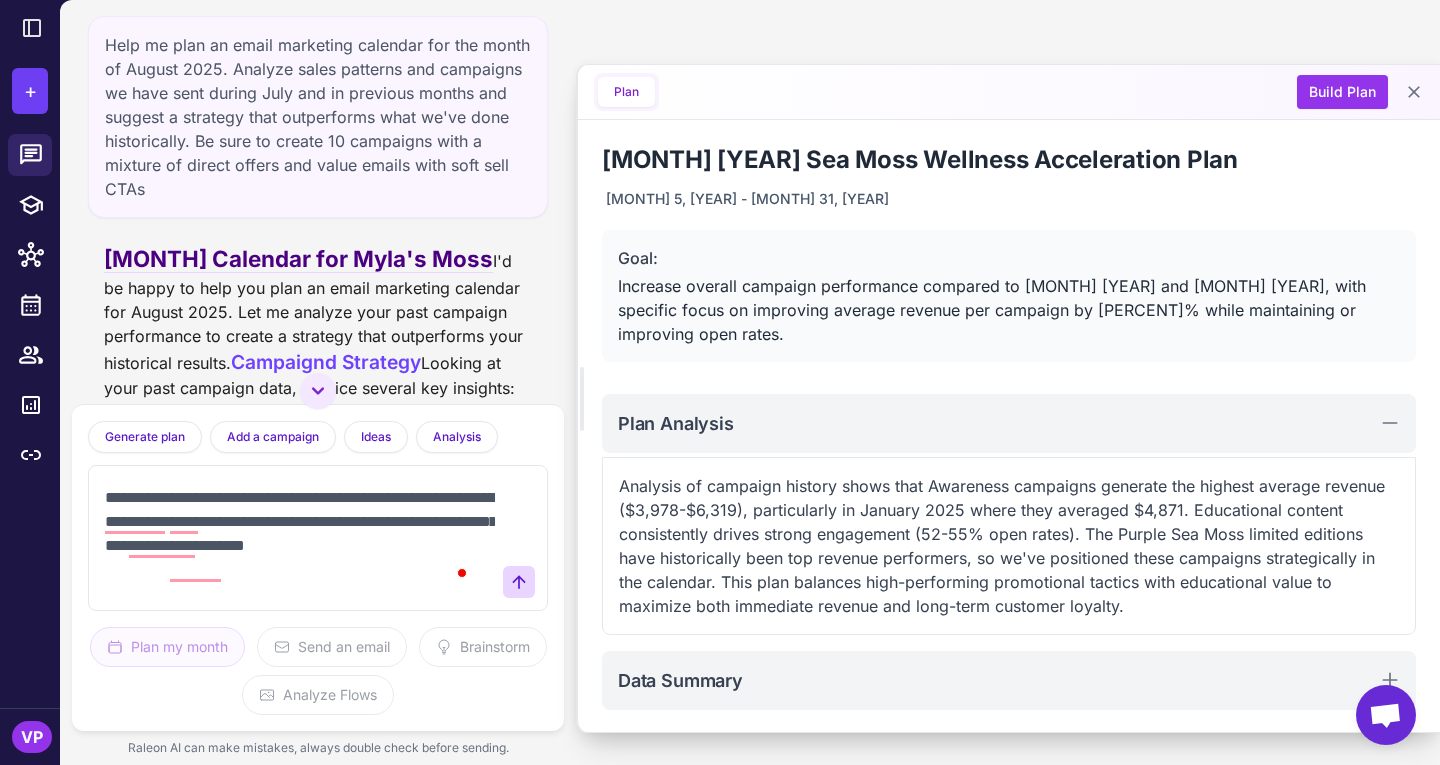 scroll, scrollTop: 0, scrollLeft: 0, axis: both 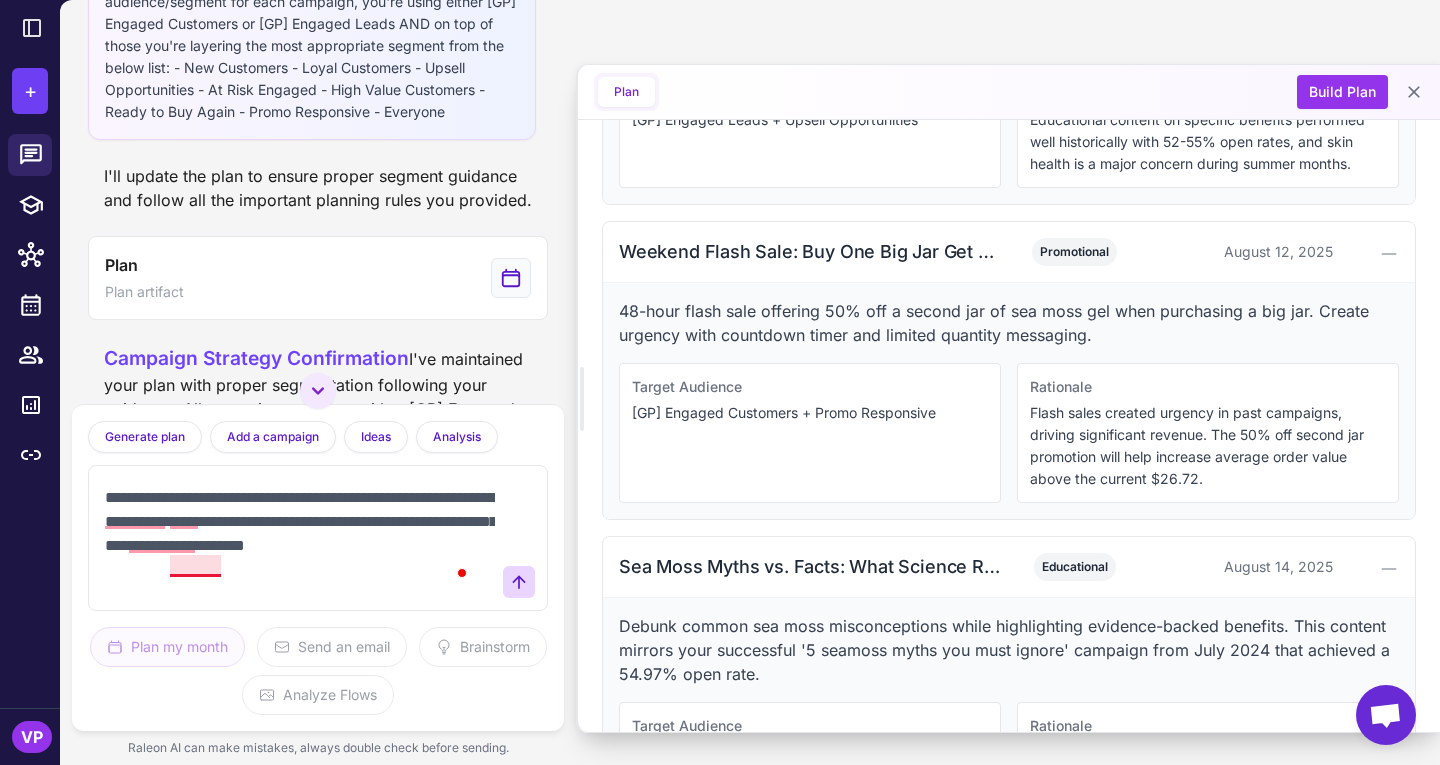 click on "**********" at bounding box center (298, 538) 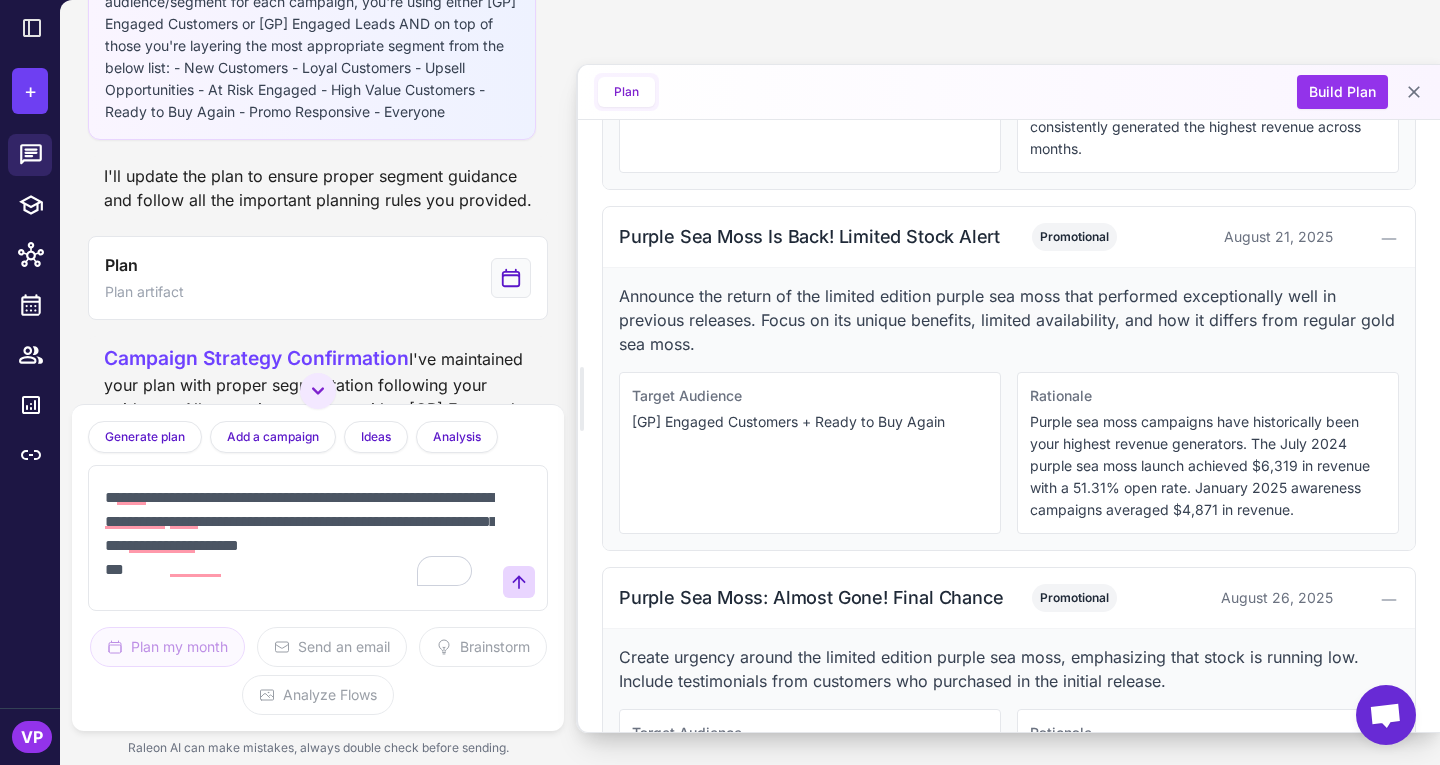 scroll, scrollTop: 2290, scrollLeft: 0, axis: vertical 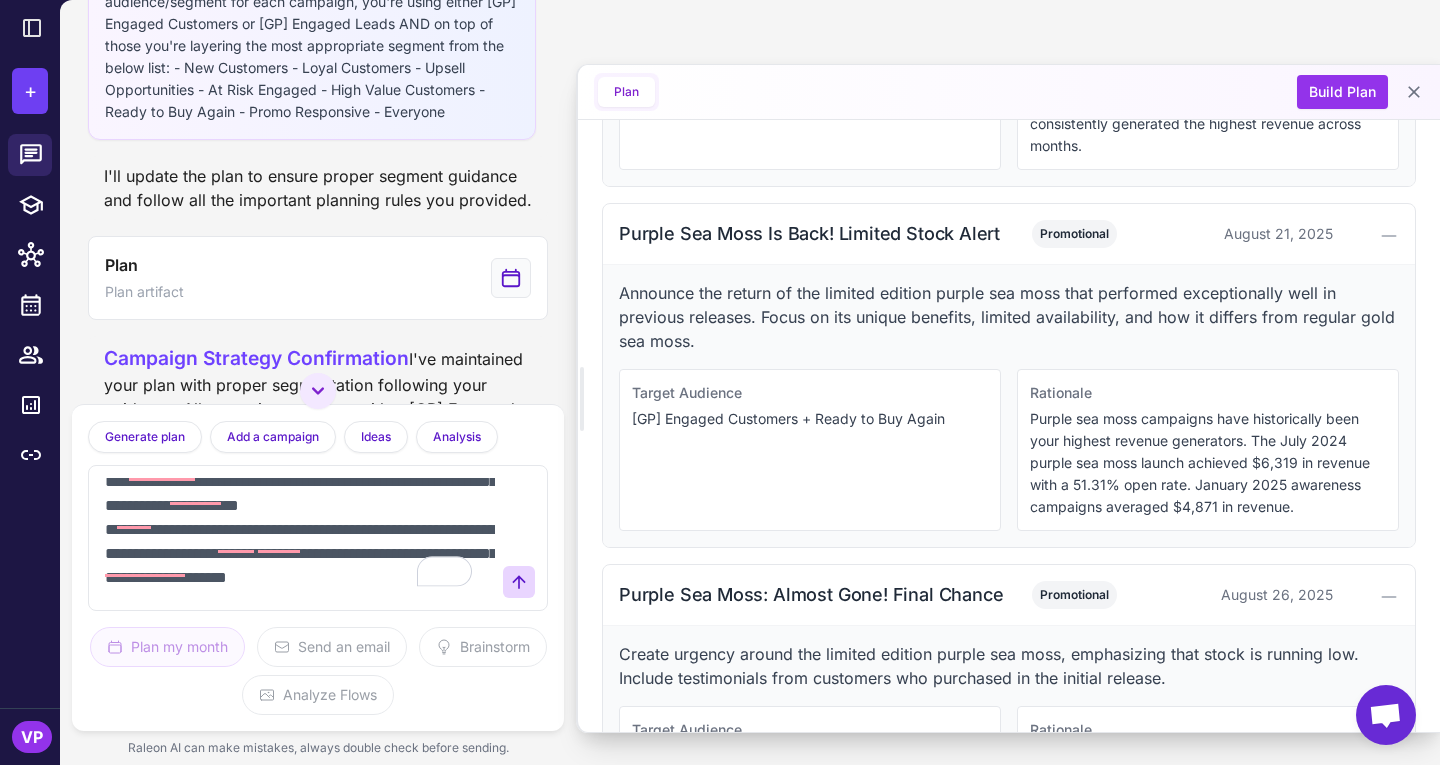 drag, startPoint x: 296, startPoint y: 559, endPoint x: 247, endPoint y: 560, distance: 49.010204 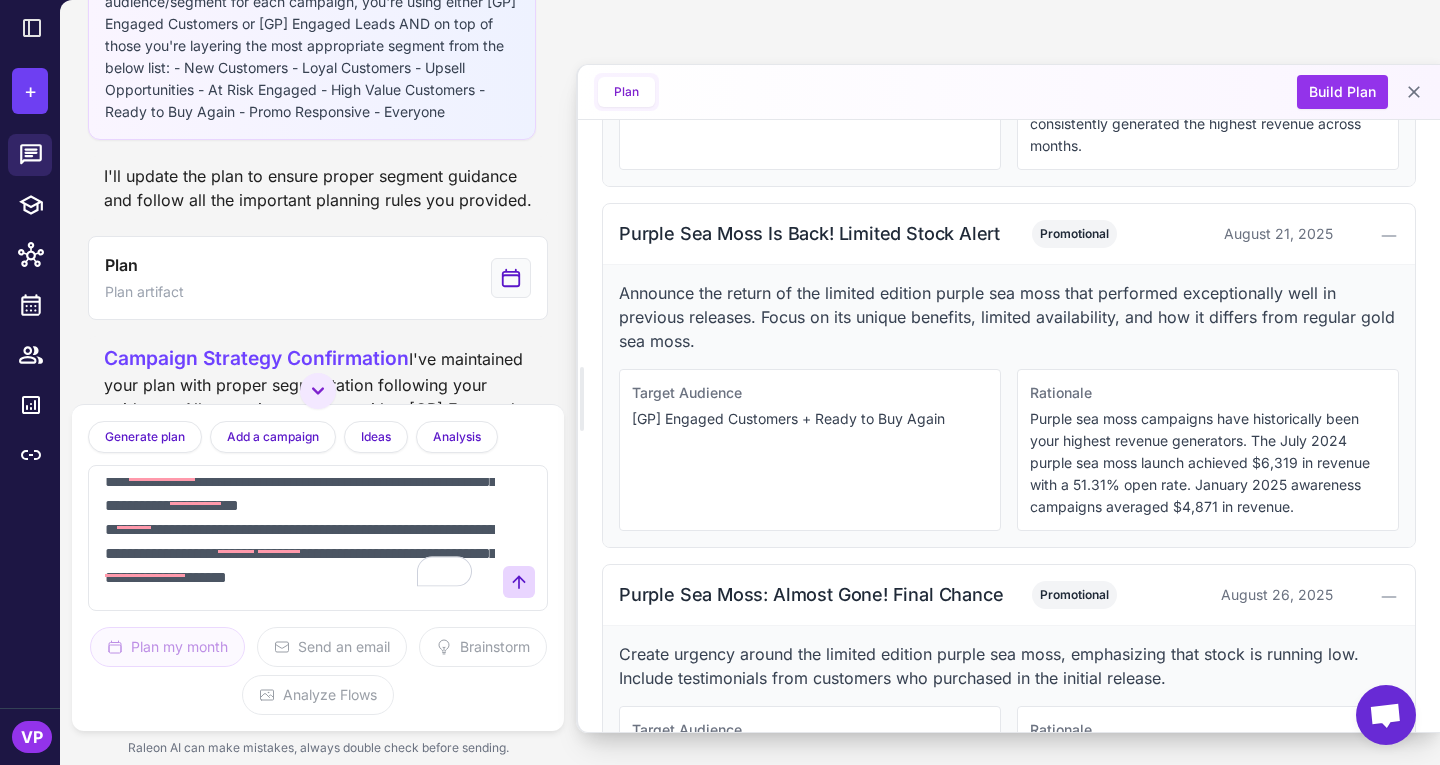 click on "**********" at bounding box center [298, 538] 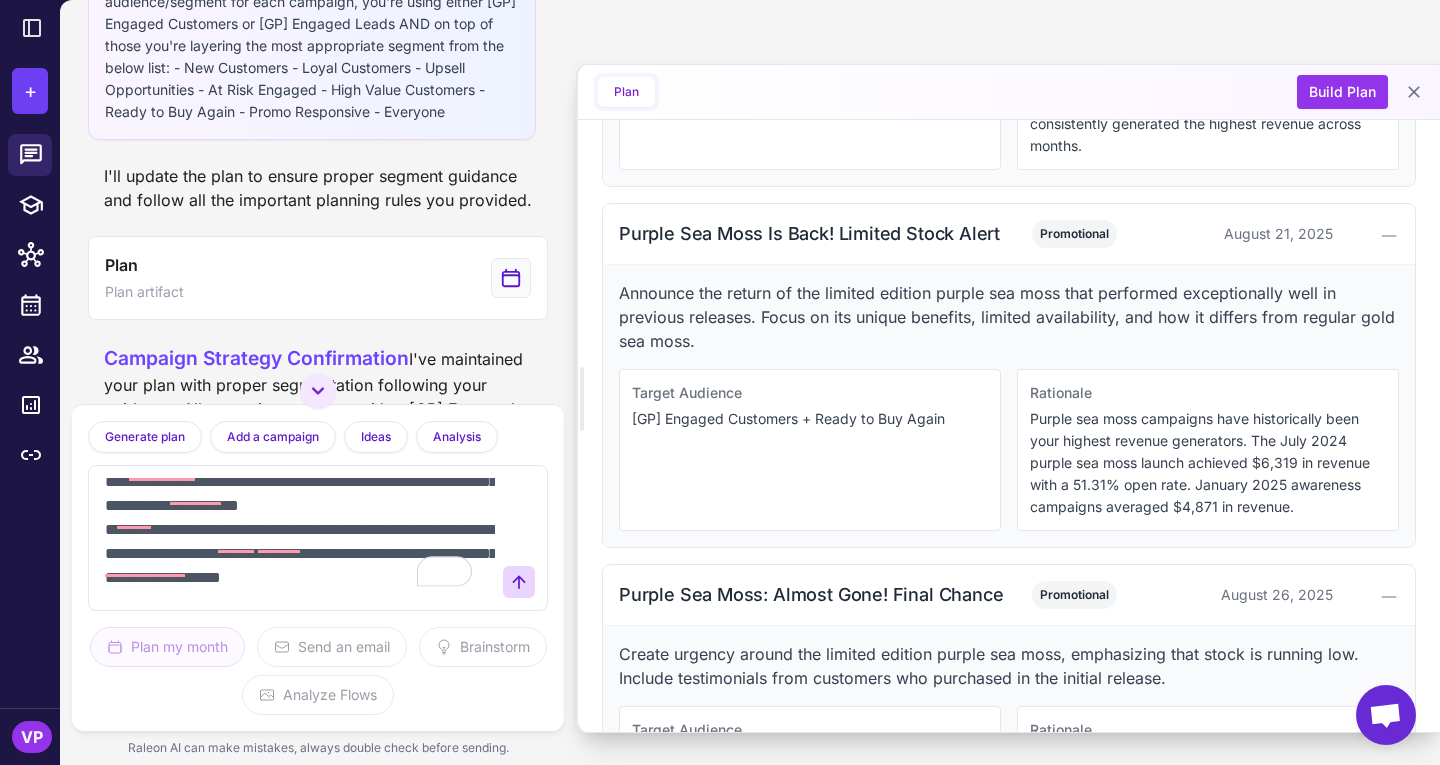 click on "**********" at bounding box center (298, 538) 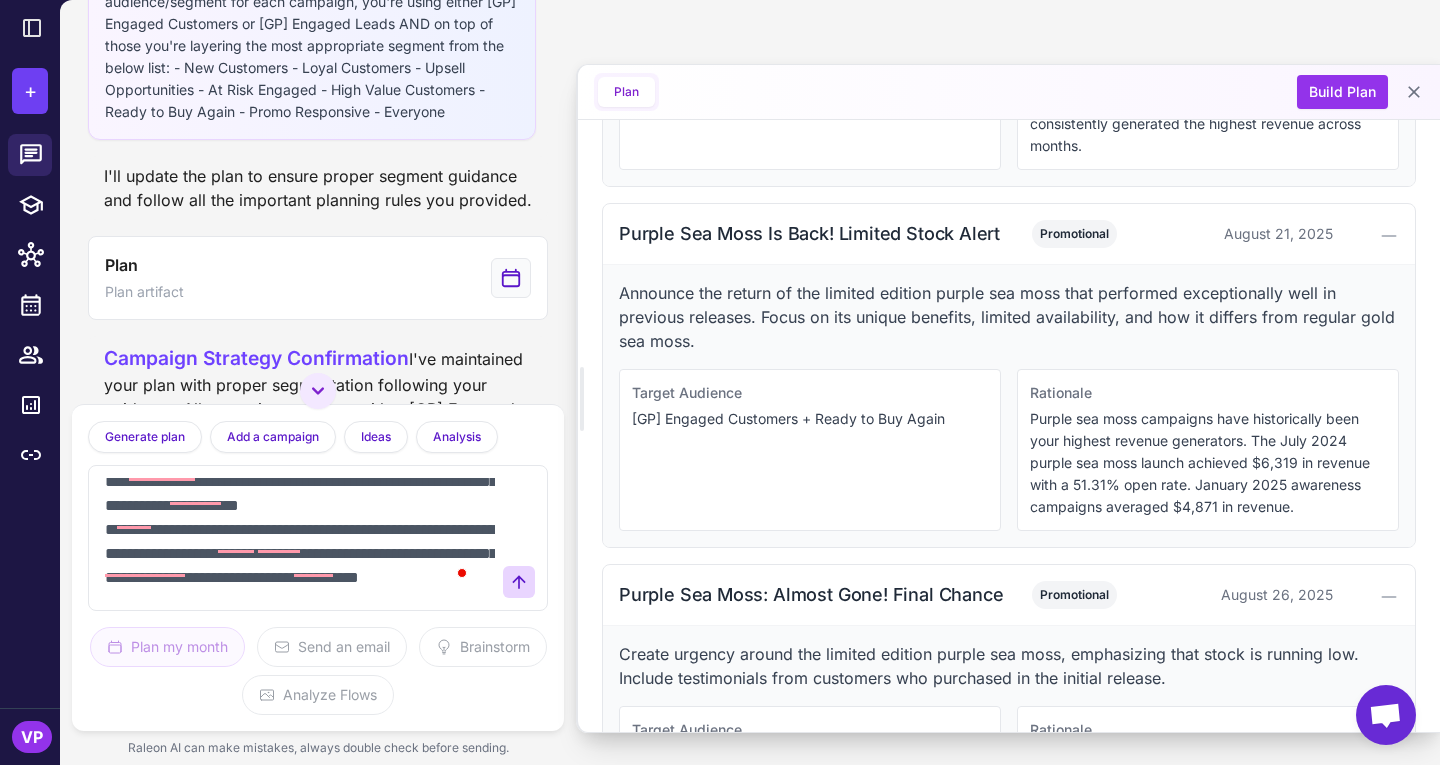scroll, scrollTop: 101, scrollLeft: 0, axis: vertical 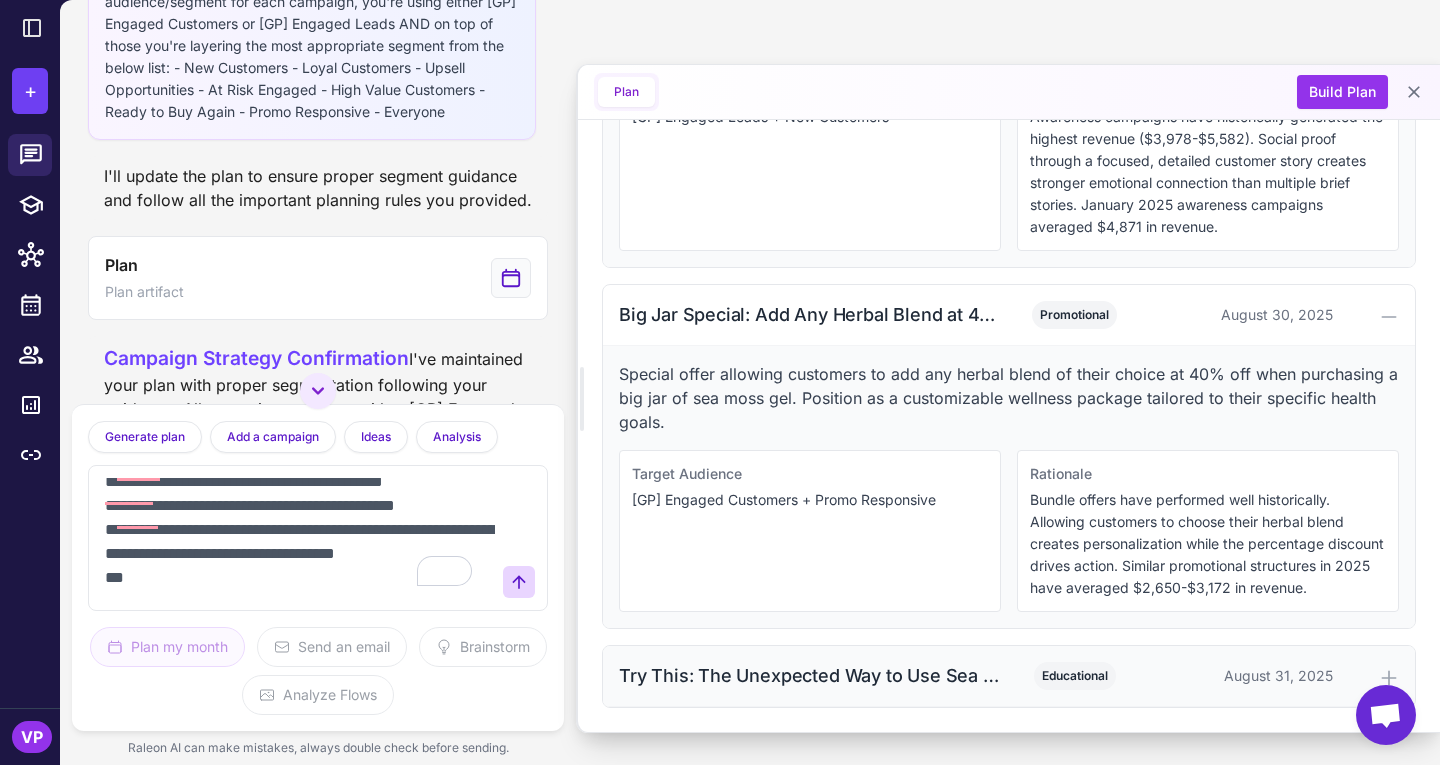 type on "**********" 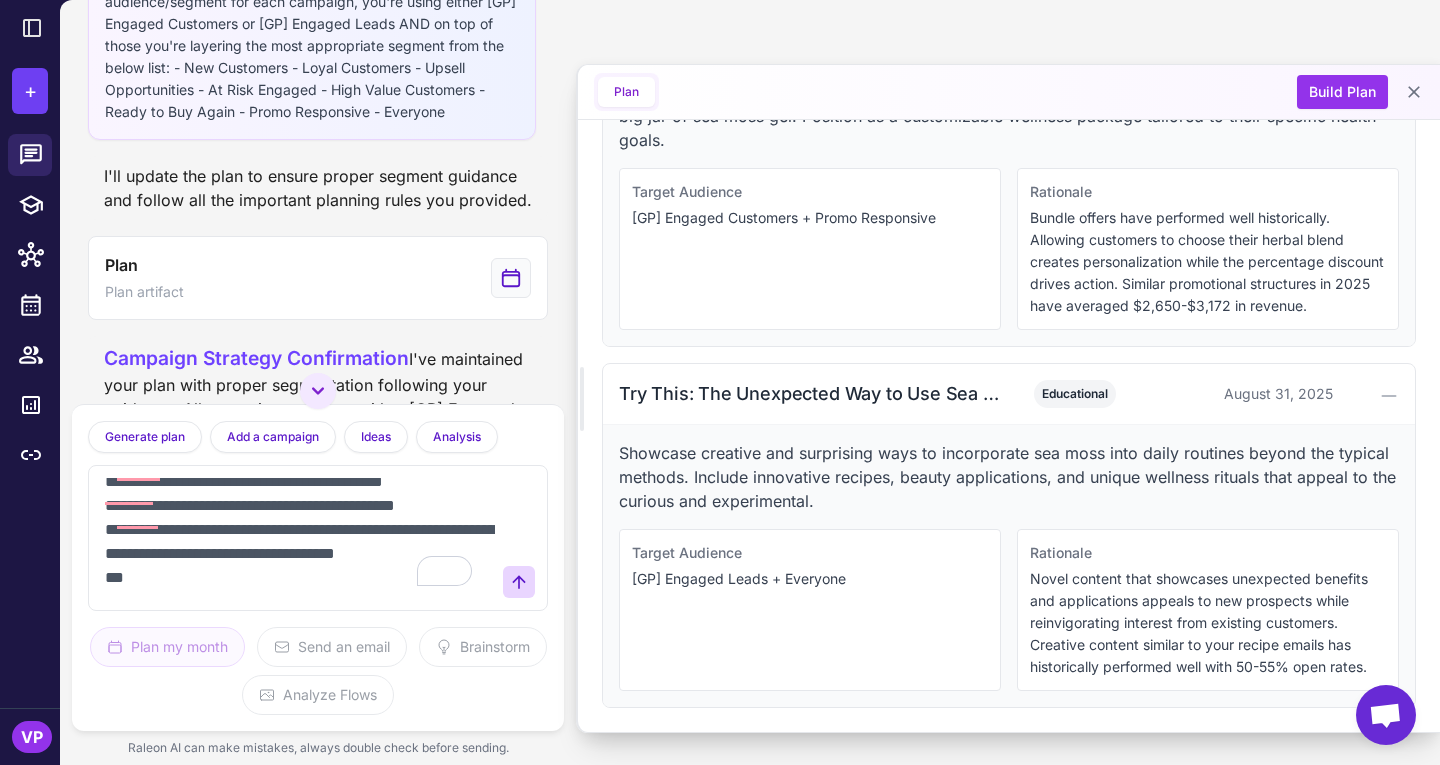 click on "**********" at bounding box center (298, 538) 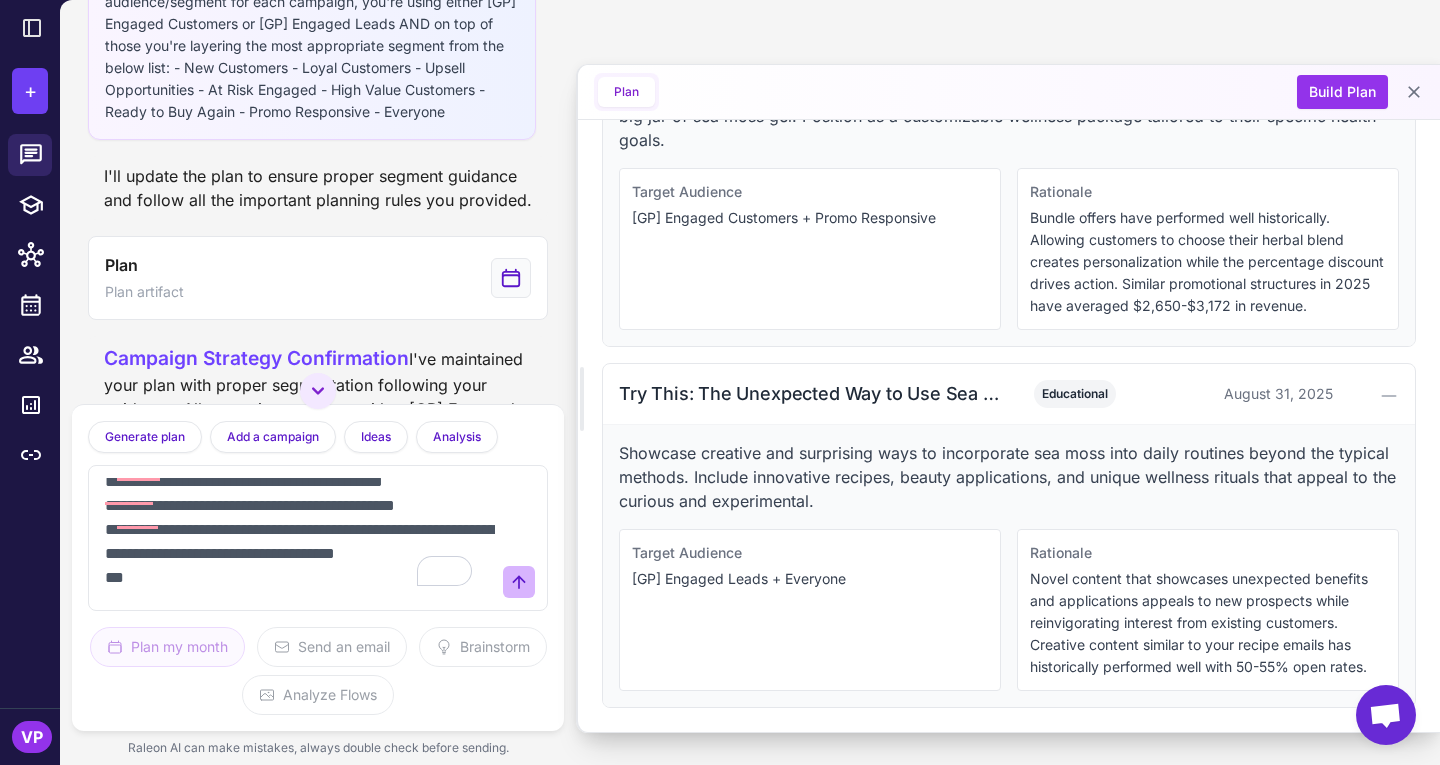 click 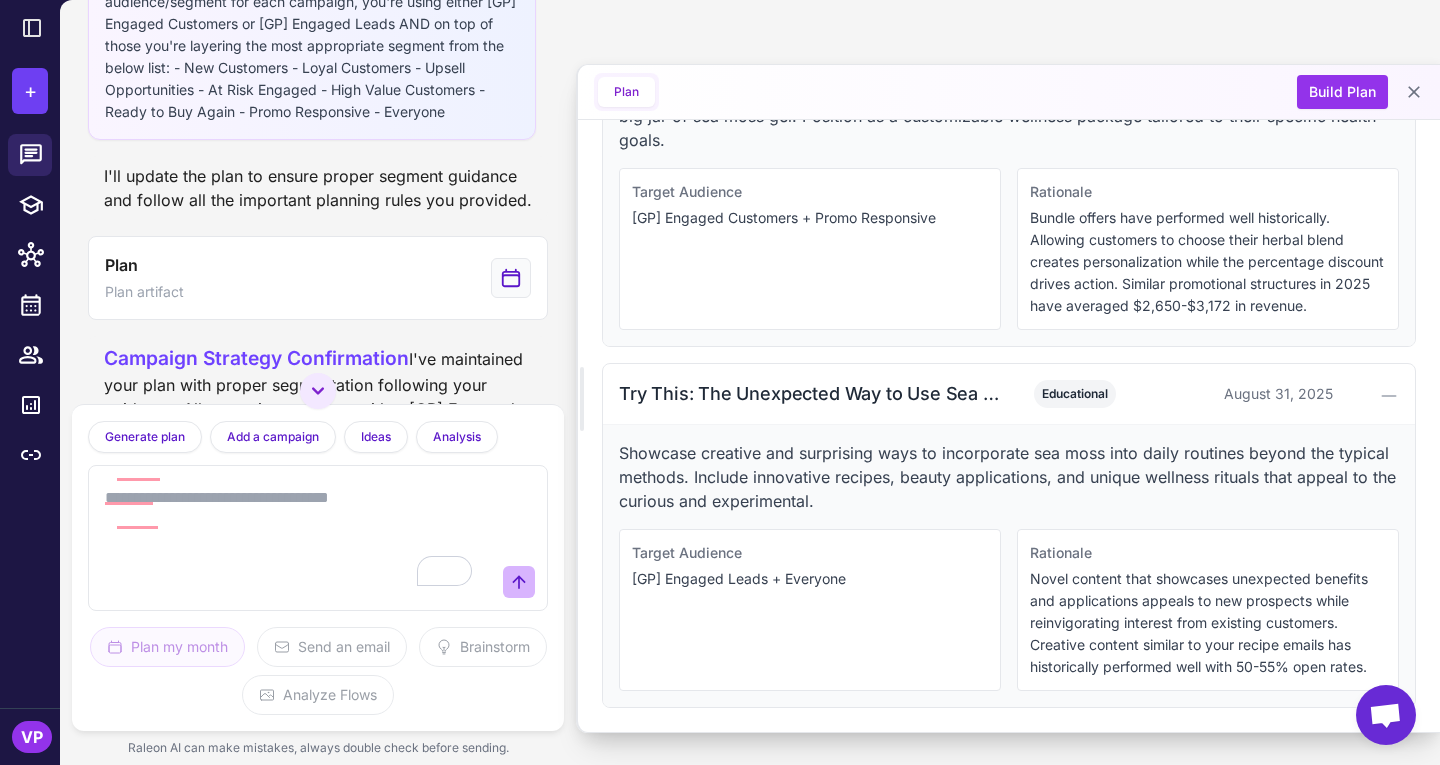 scroll, scrollTop: 0, scrollLeft: 0, axis: both 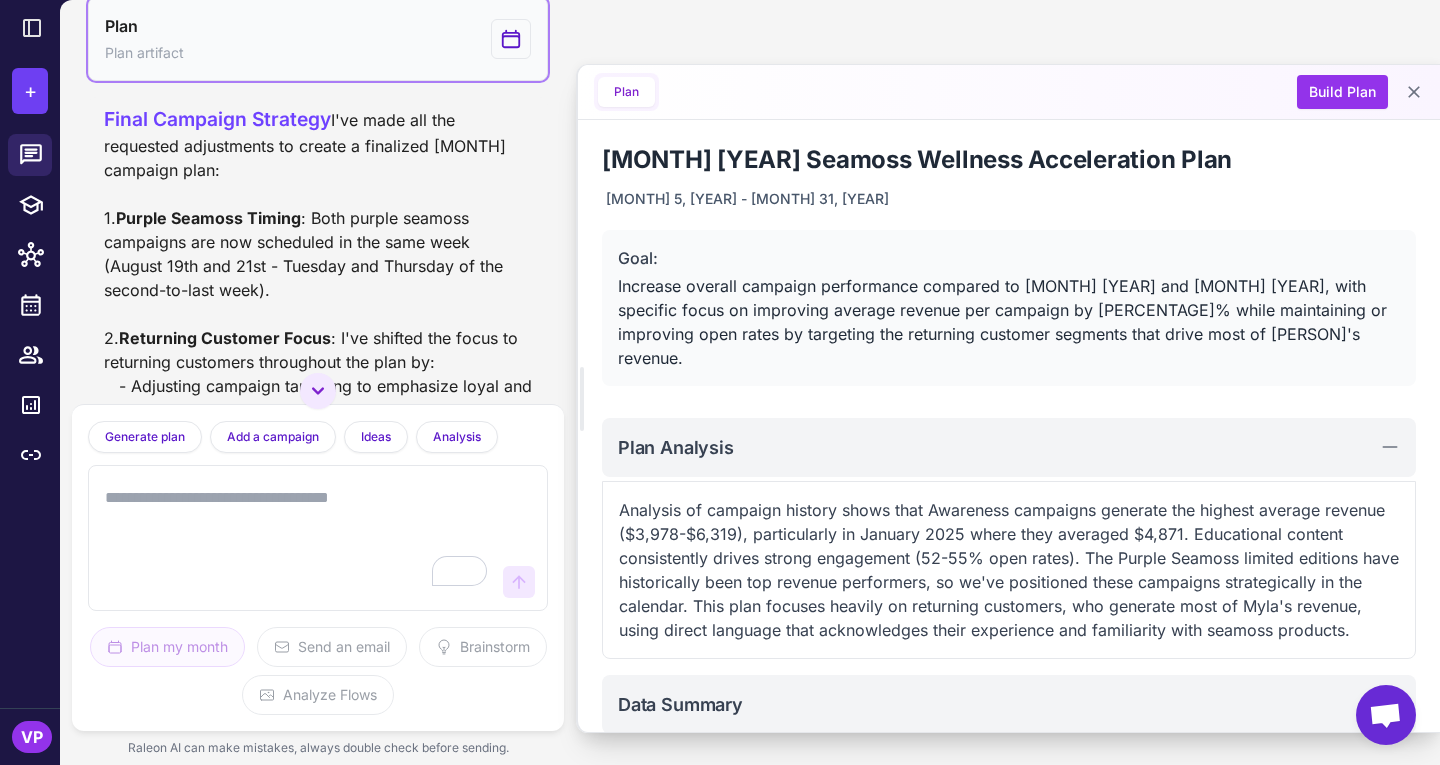click on "Plan Plan artifact" at bounding box center [318, 39] 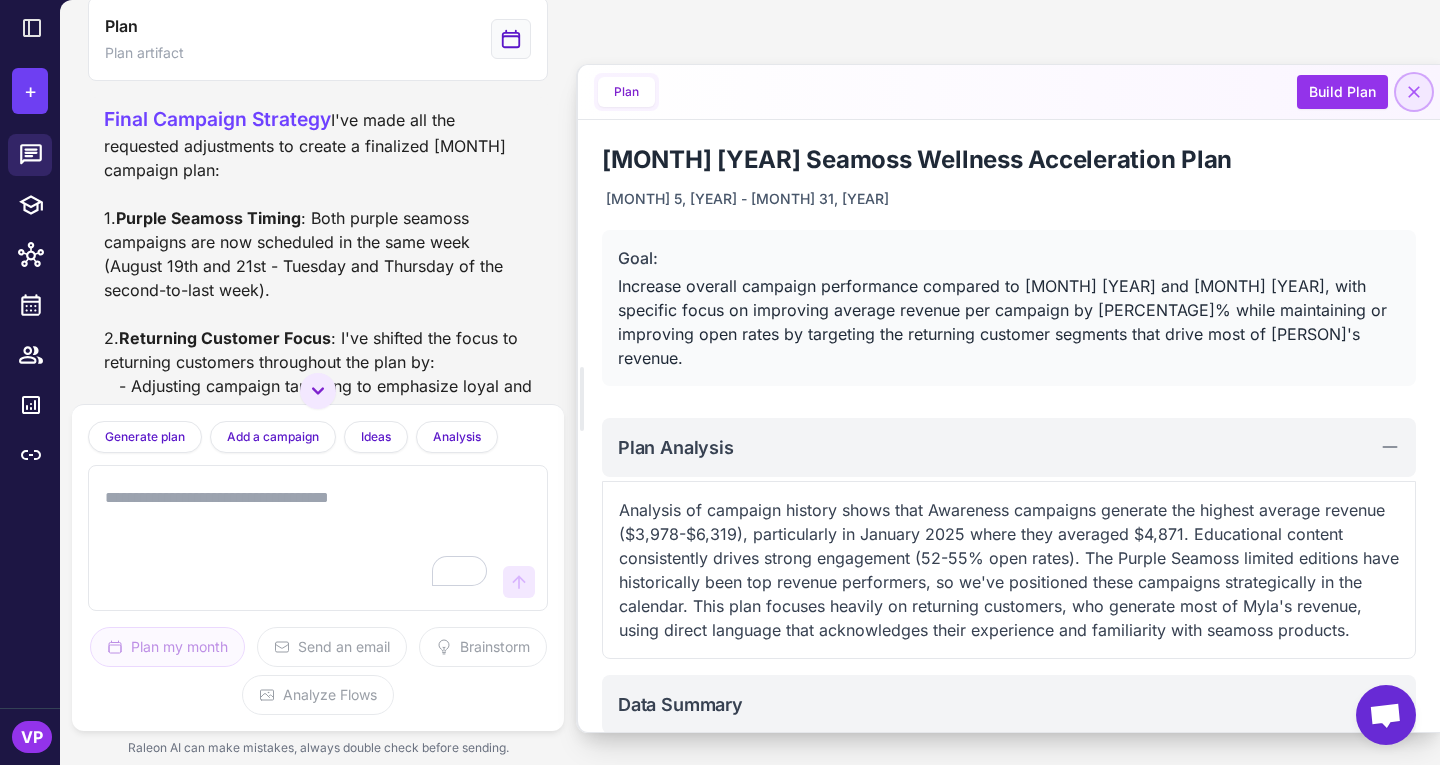 click 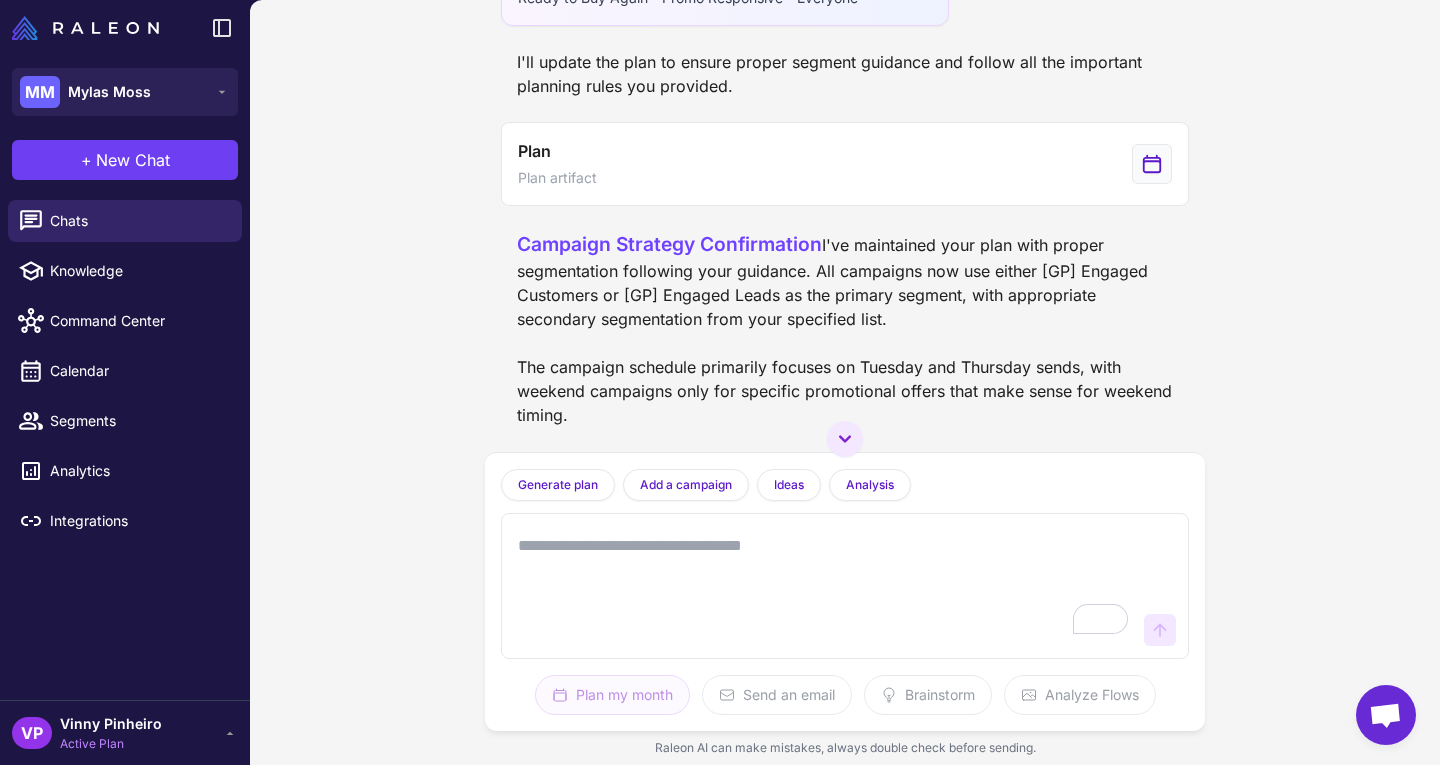 scroll, scrollTop: 3729, scrollLeft: 0, axis: vertical 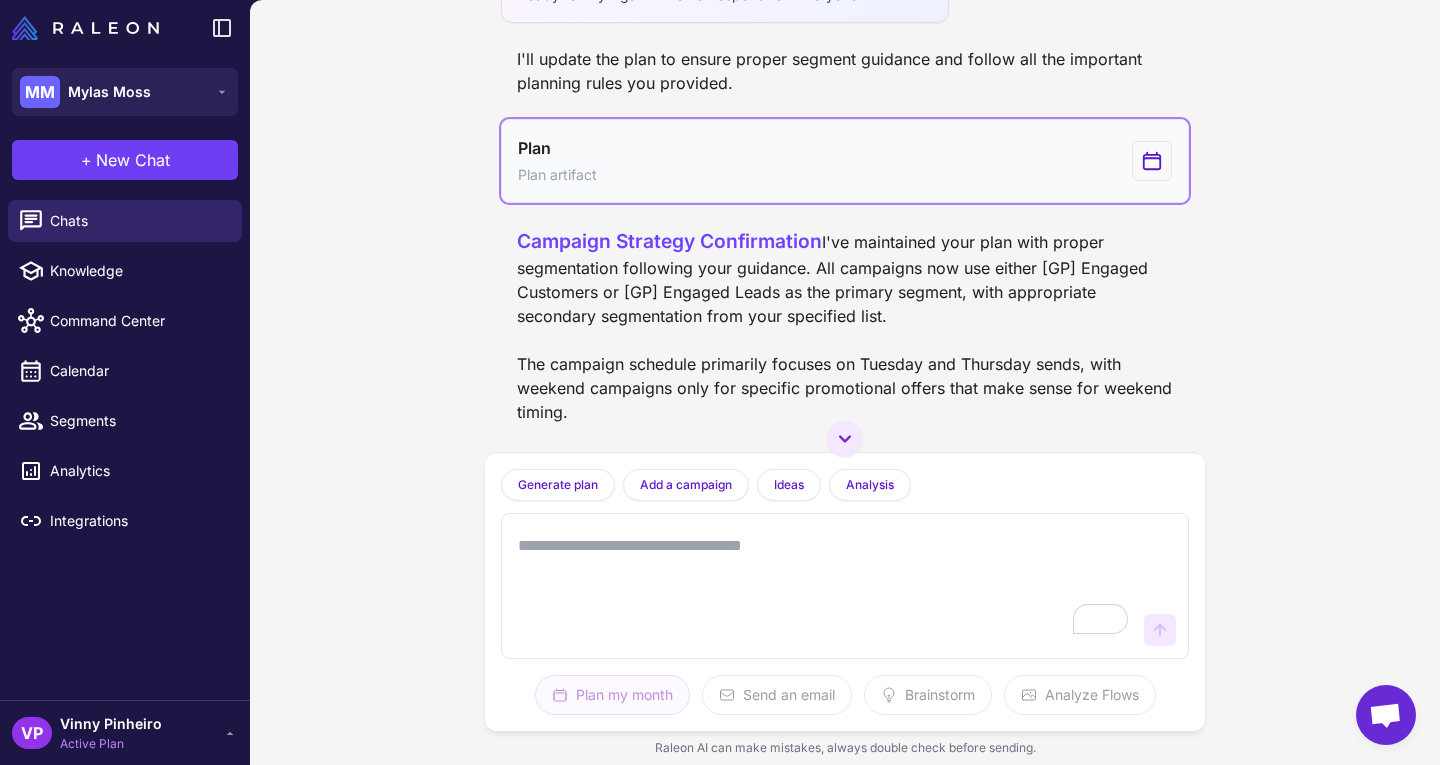 click on "Plan Plan artifact" at bounding box center (845, 161) 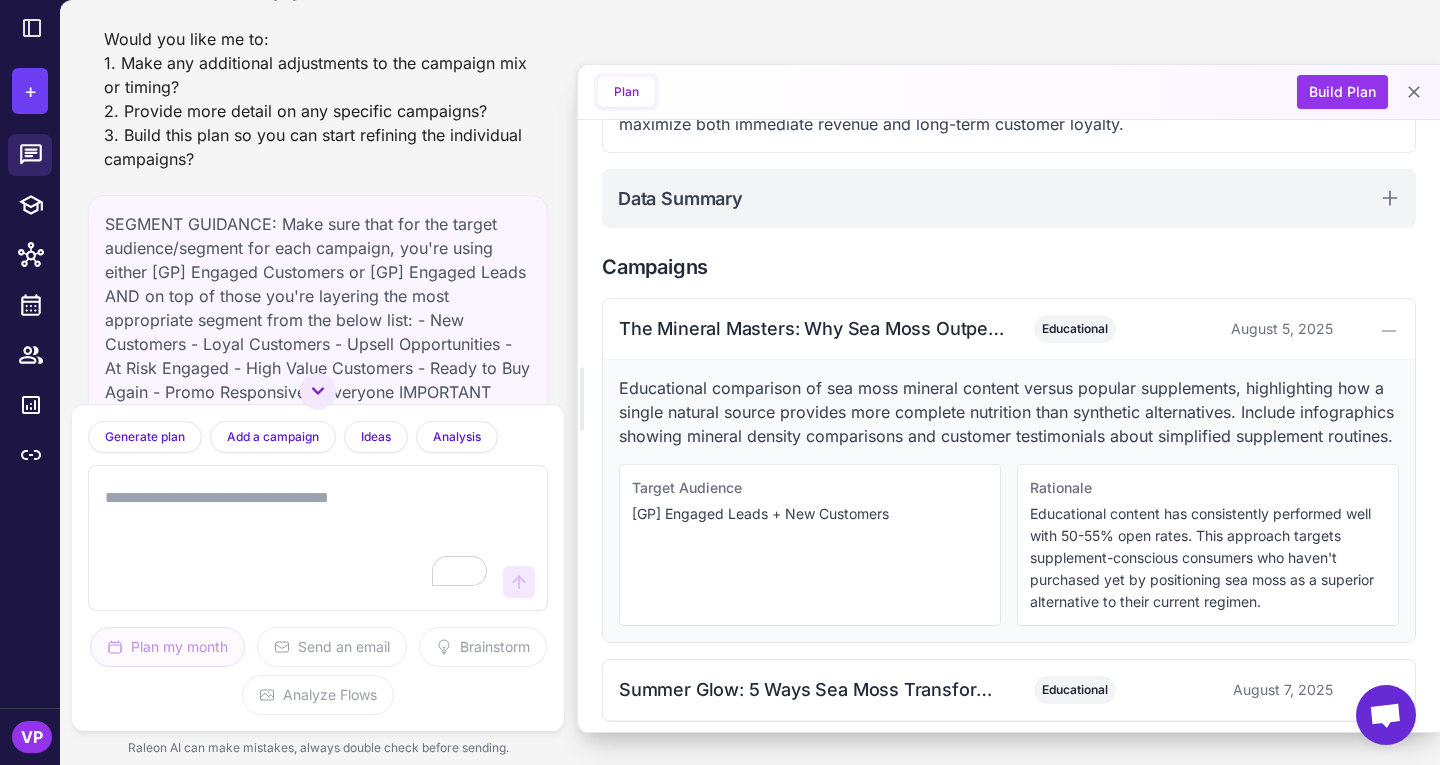 scroll, scrollTop: 482, scrollLeft: 0, axis: vertical 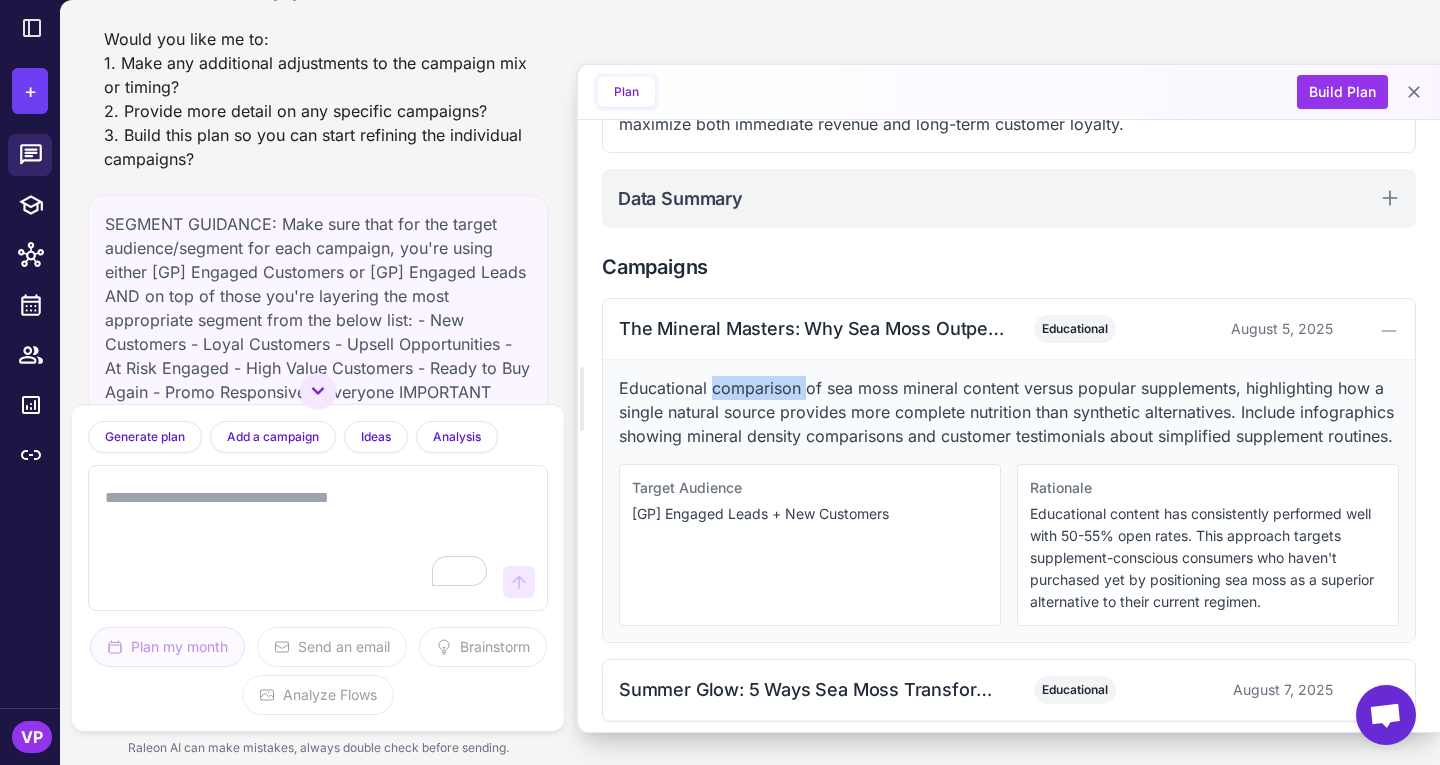 click on "Educational comparison of sea moss mineral content versus popular supplements, highlighting how a single natural source provides more complete nutrition than synthetic alternatives. Include infographics showing mineral density comparisons and customer testimonials about simplified supplement routines." at bounding box center [1009, 412] 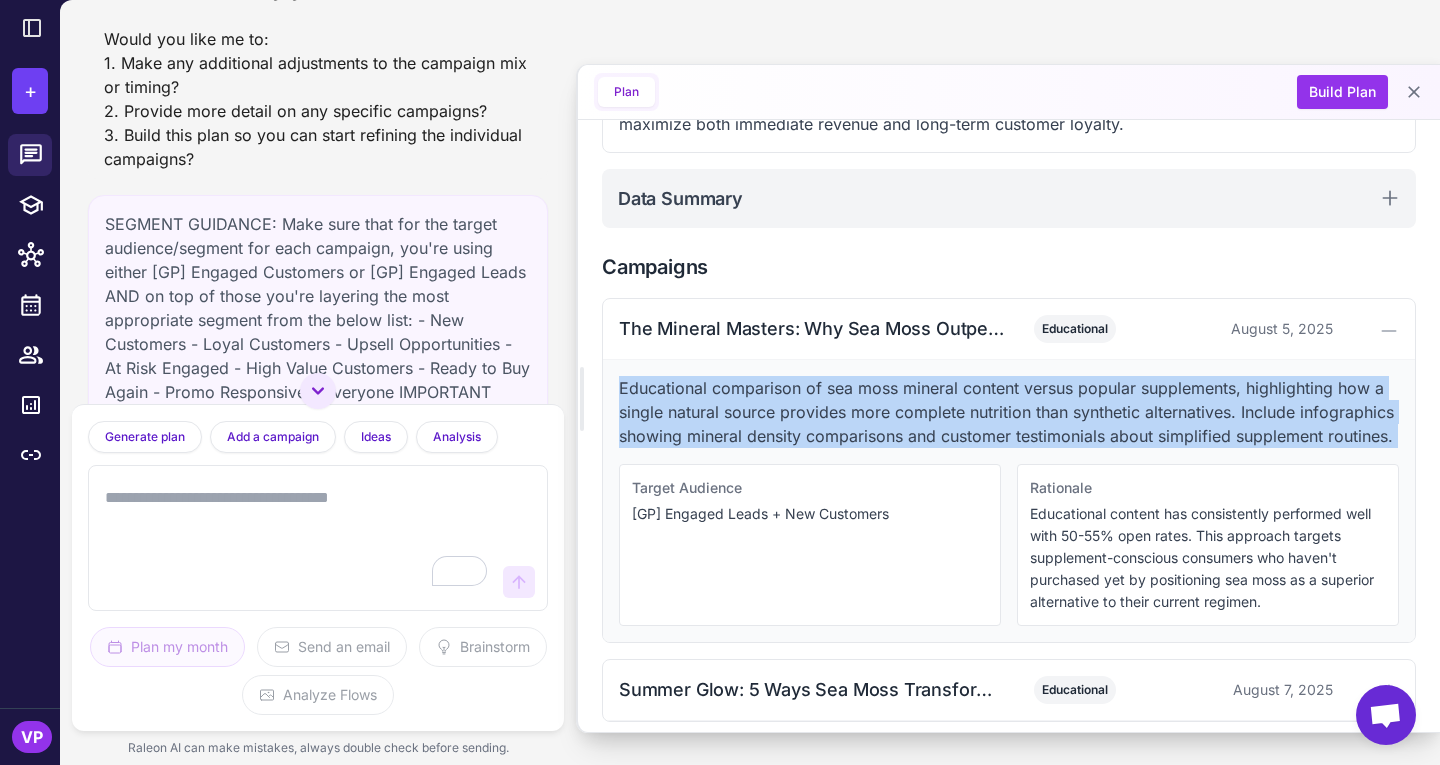 click on "Educational comparison of sea moss mineral content versus popular supplements, highlighting how a single natural source provides more complete nutrition than synthetic alternatives. Include infographics showing mineral density comparisons and customer testimonials about simplified supplement routines." at bounding box center (1009, 412) 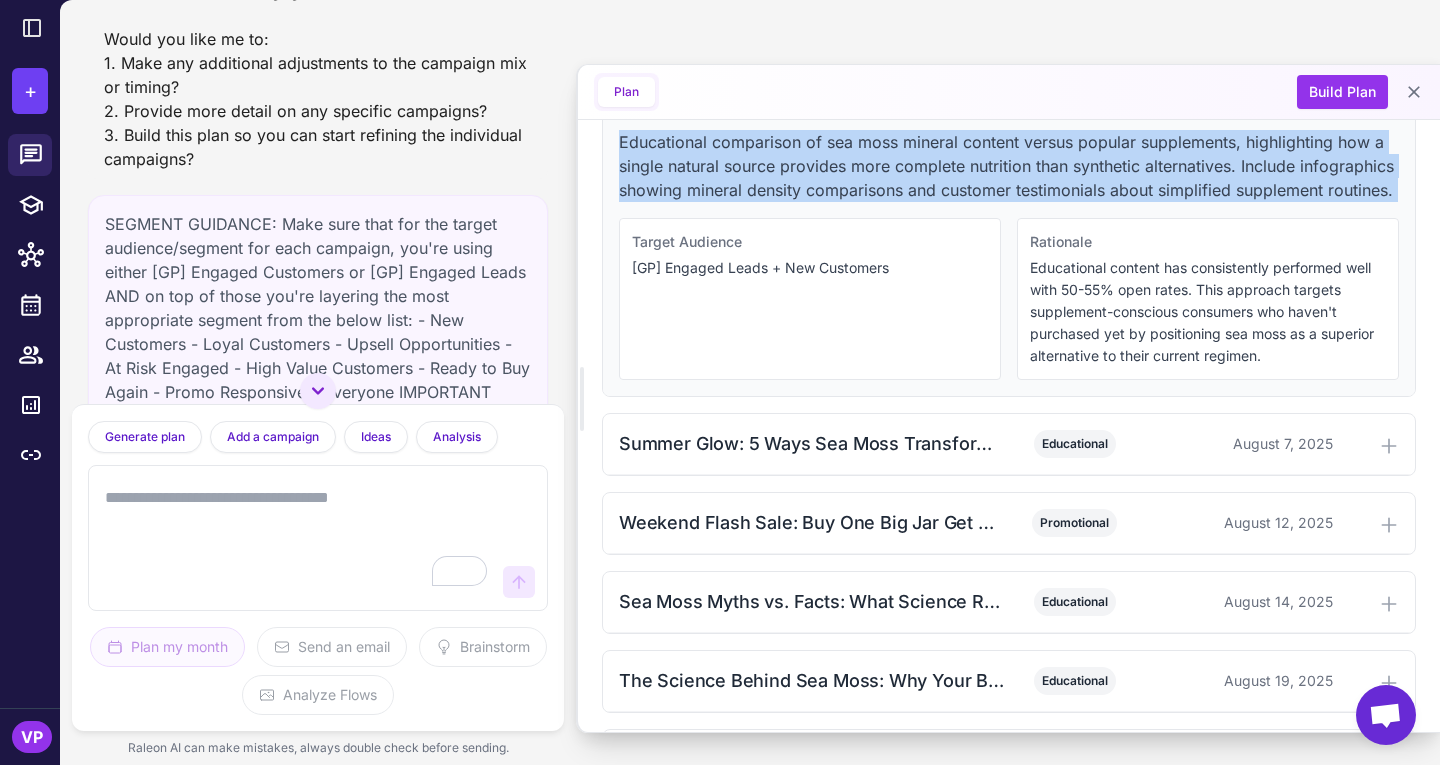 scroll, scrollTop: 731, scrollLeft: 0, axis: vertical 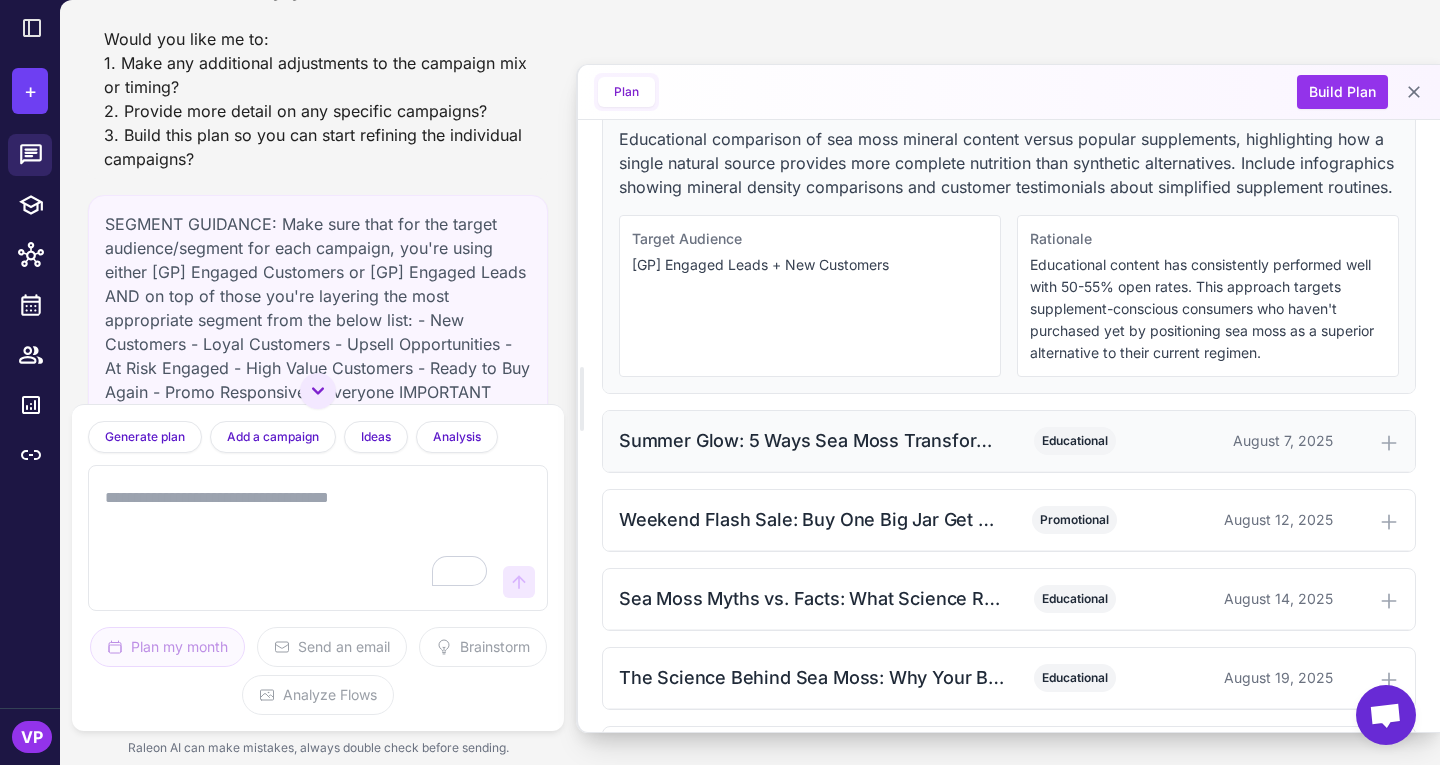 click on "Summer Glow: 5 Ways Sea Moss Transforms Your Skin Educational August 7, 2025" at bounding box center [1009, 441] 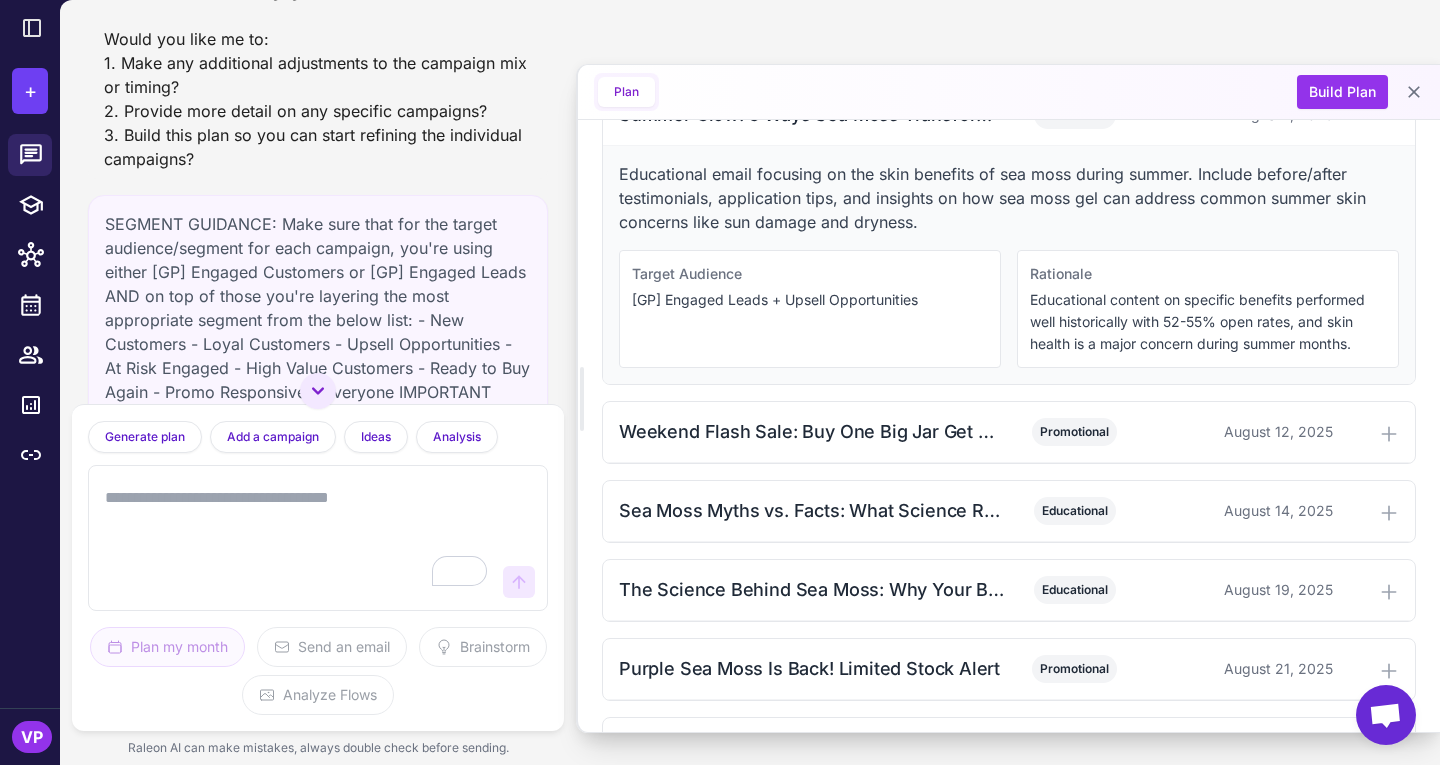 scroll, scrollTop: 1062, scrollLeft: 0, axis: vertical 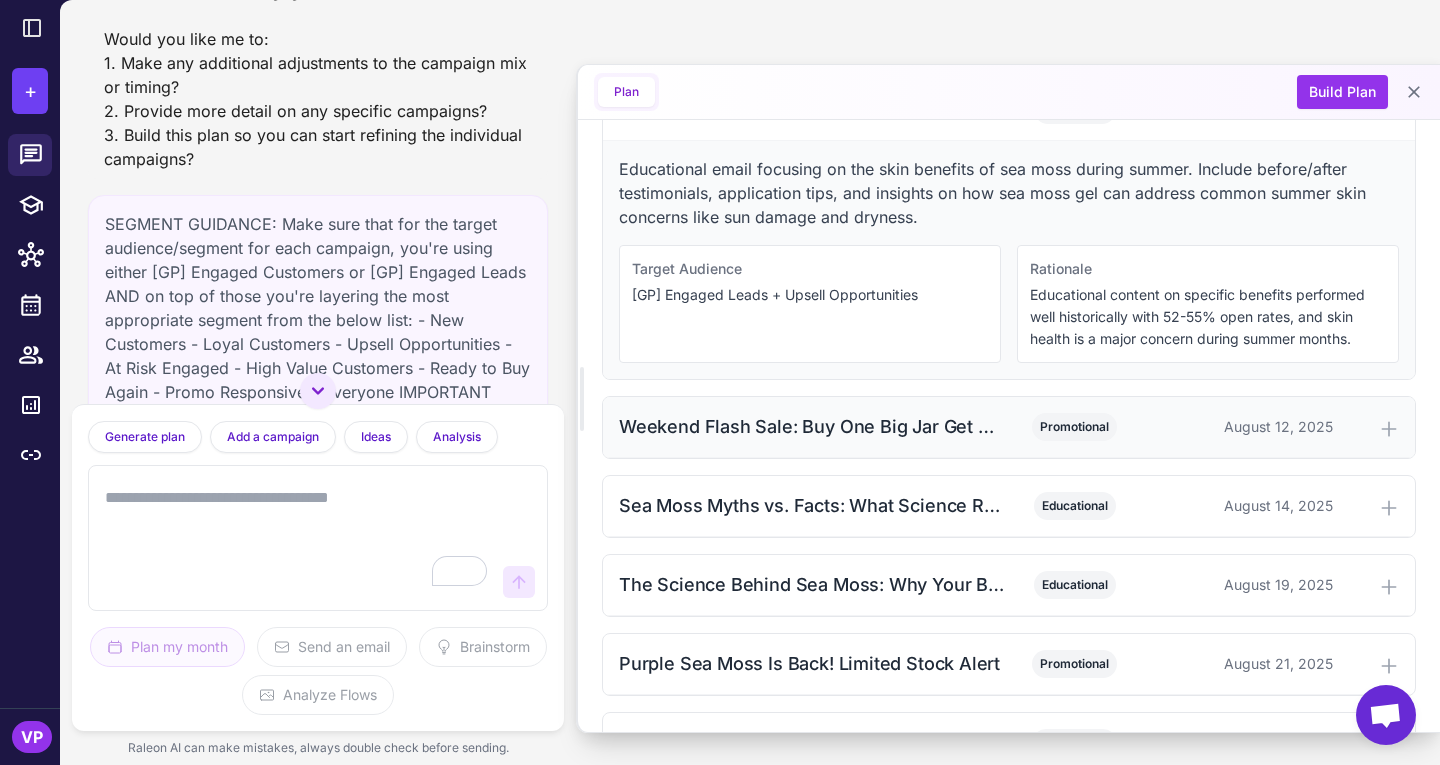 click on "Weekend Flash Sale: Buy One Big Jar Get Another 50% Off" at bounding box center (812, 426) 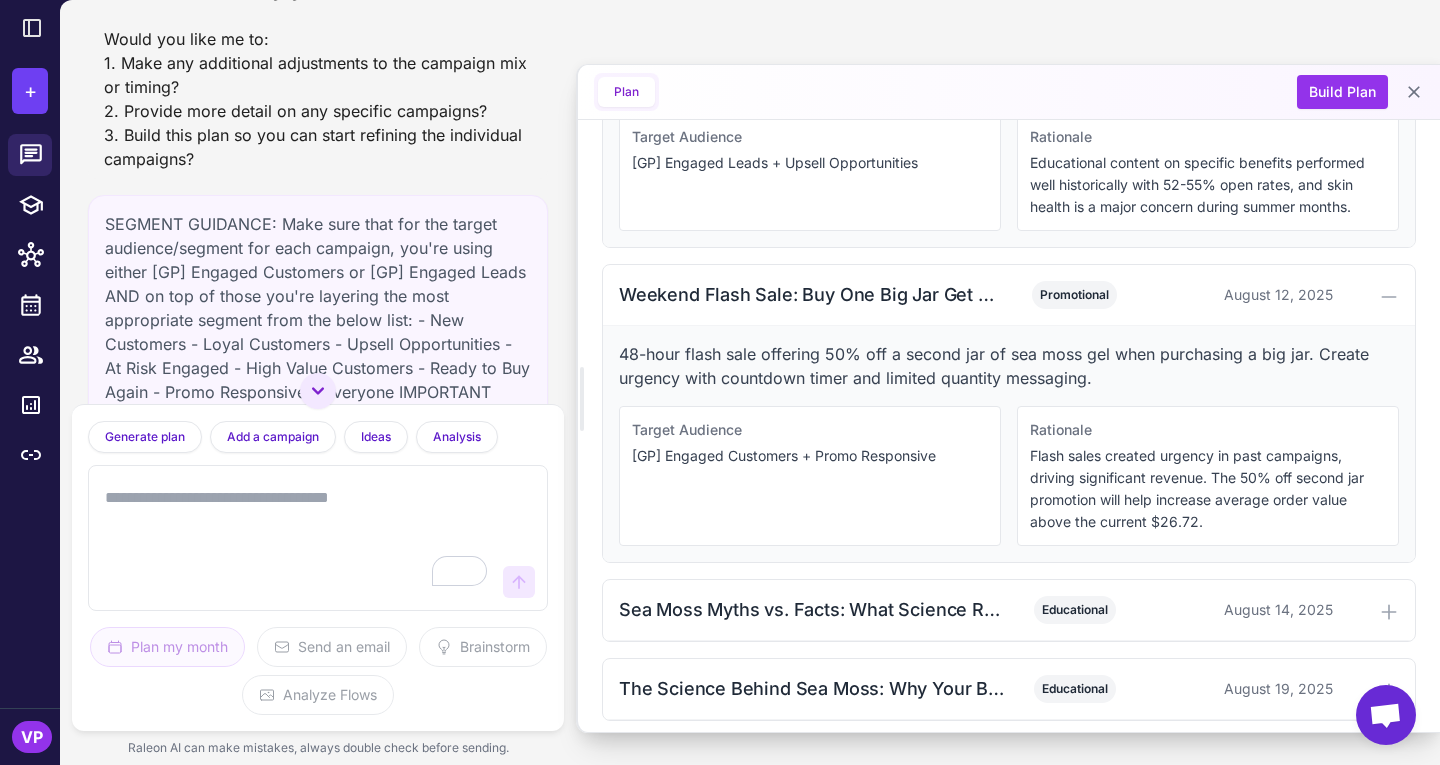 scroll, scrollTop: 1209, scrollLeft: 0, axis: vertical 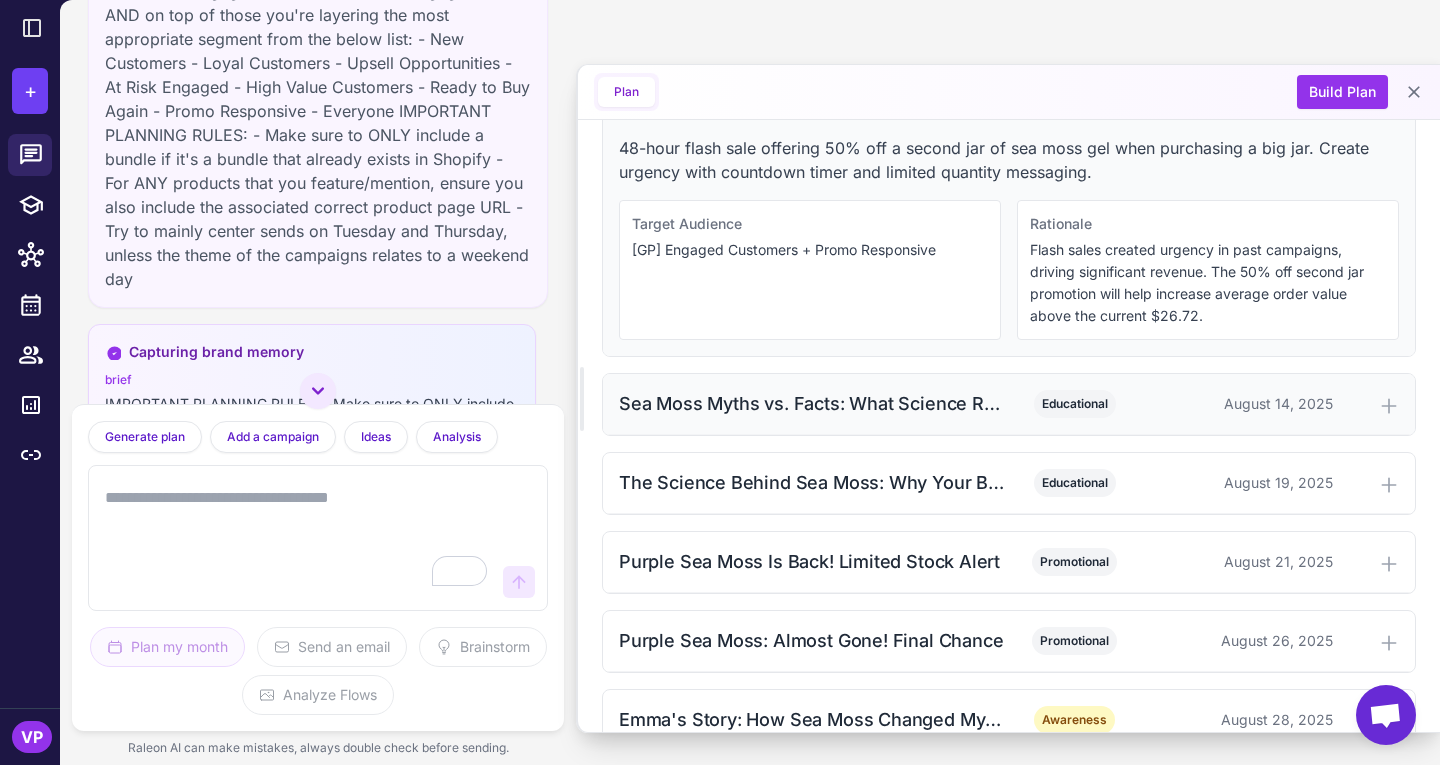 click on "Sea Moss Myths vs. Facts: What Science Really Says" at bounding box center [812, 403] 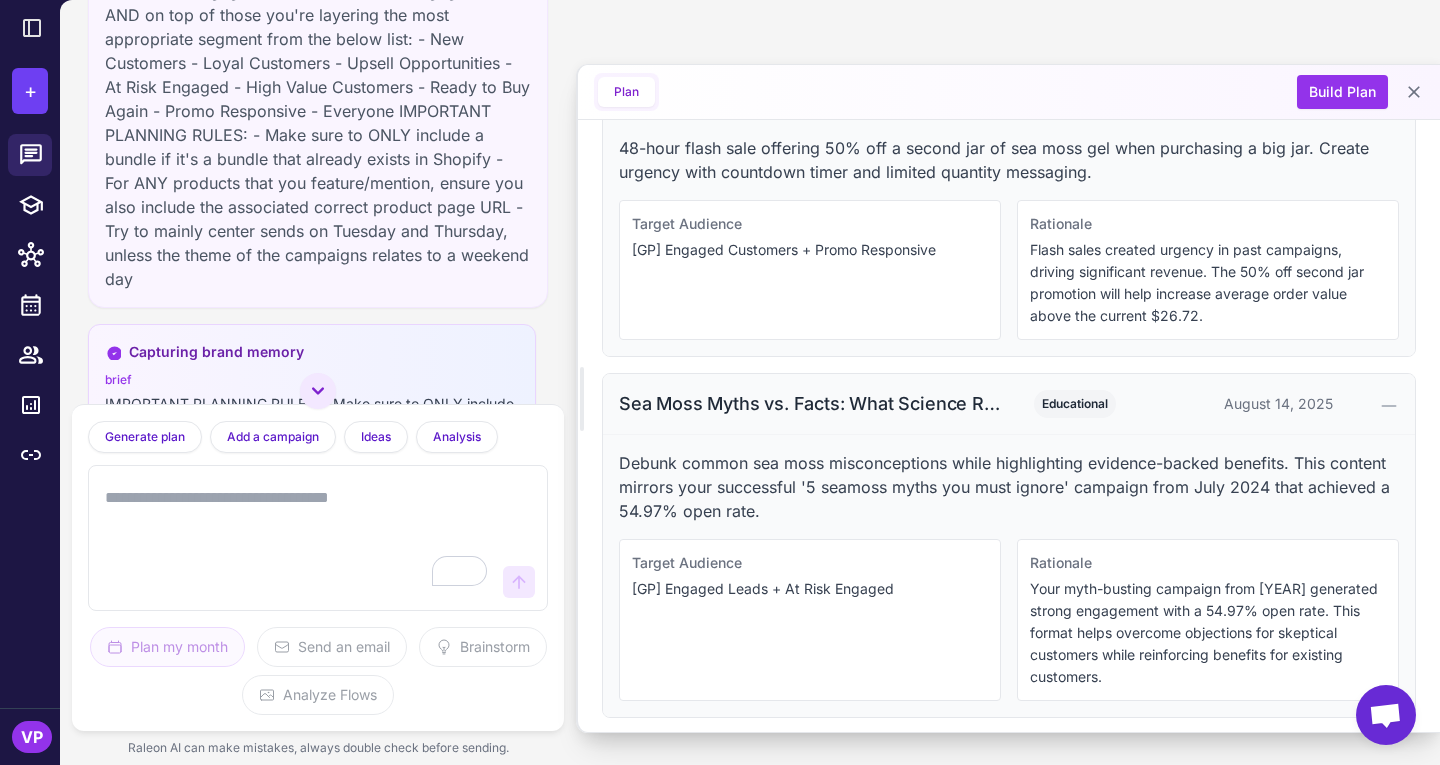 click on "Sea Moss Myths vs. Facts: What Science Really Says" at bounding box center (812, 403) 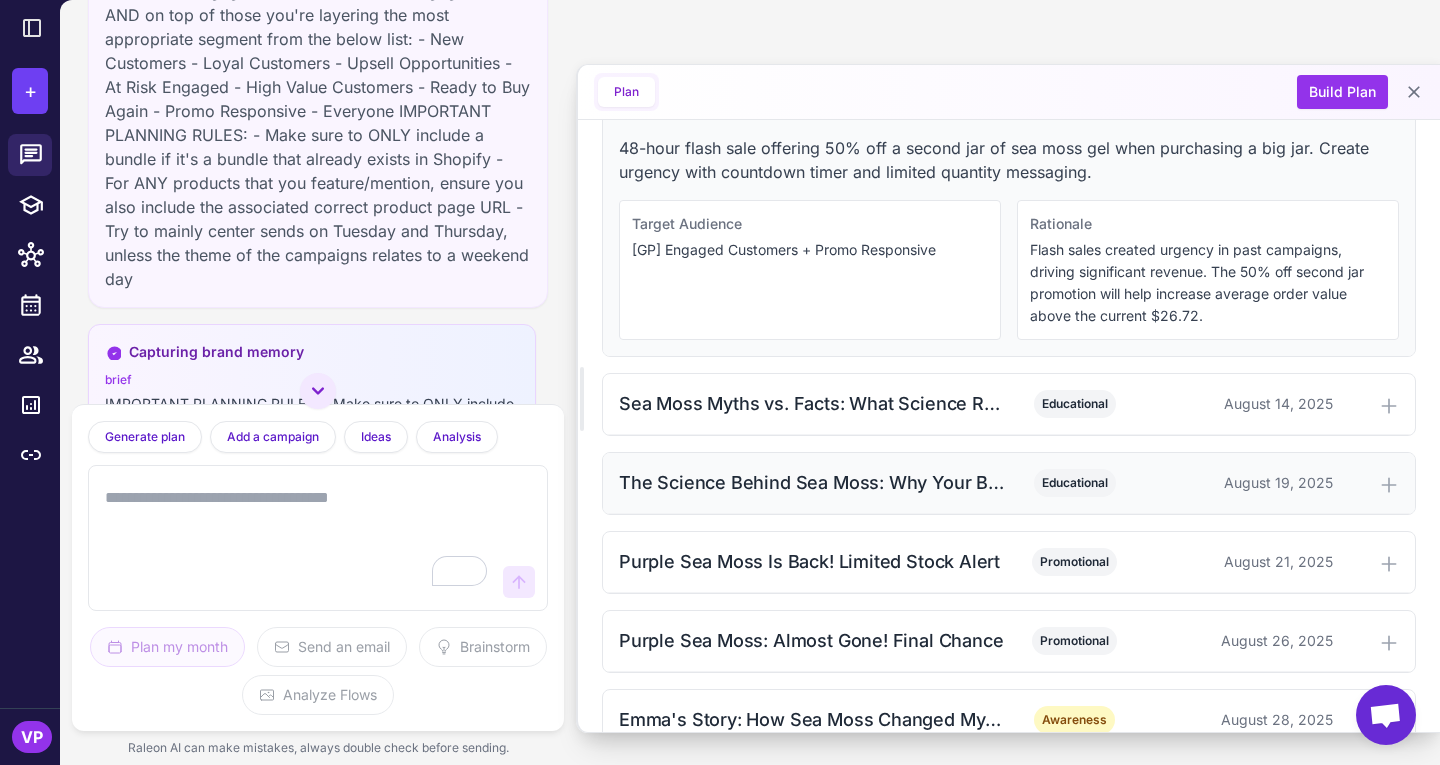 click on "The Science Behind Sea Moss: Why Your Body Needs It" at bounding box center [812, 482] 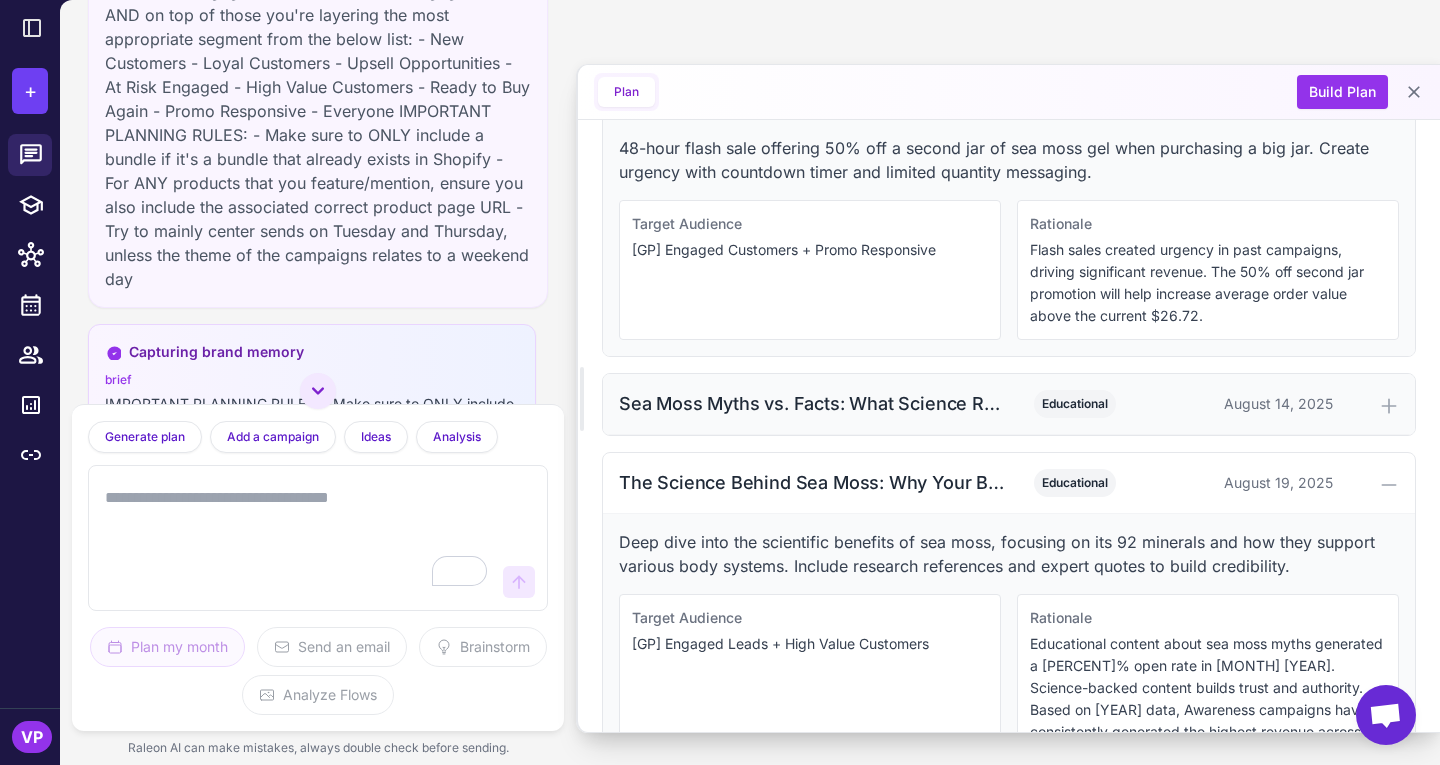 click on "Sea Moss Myths vs. Facts: What Science Really Says" at bounding box center [812, 403] 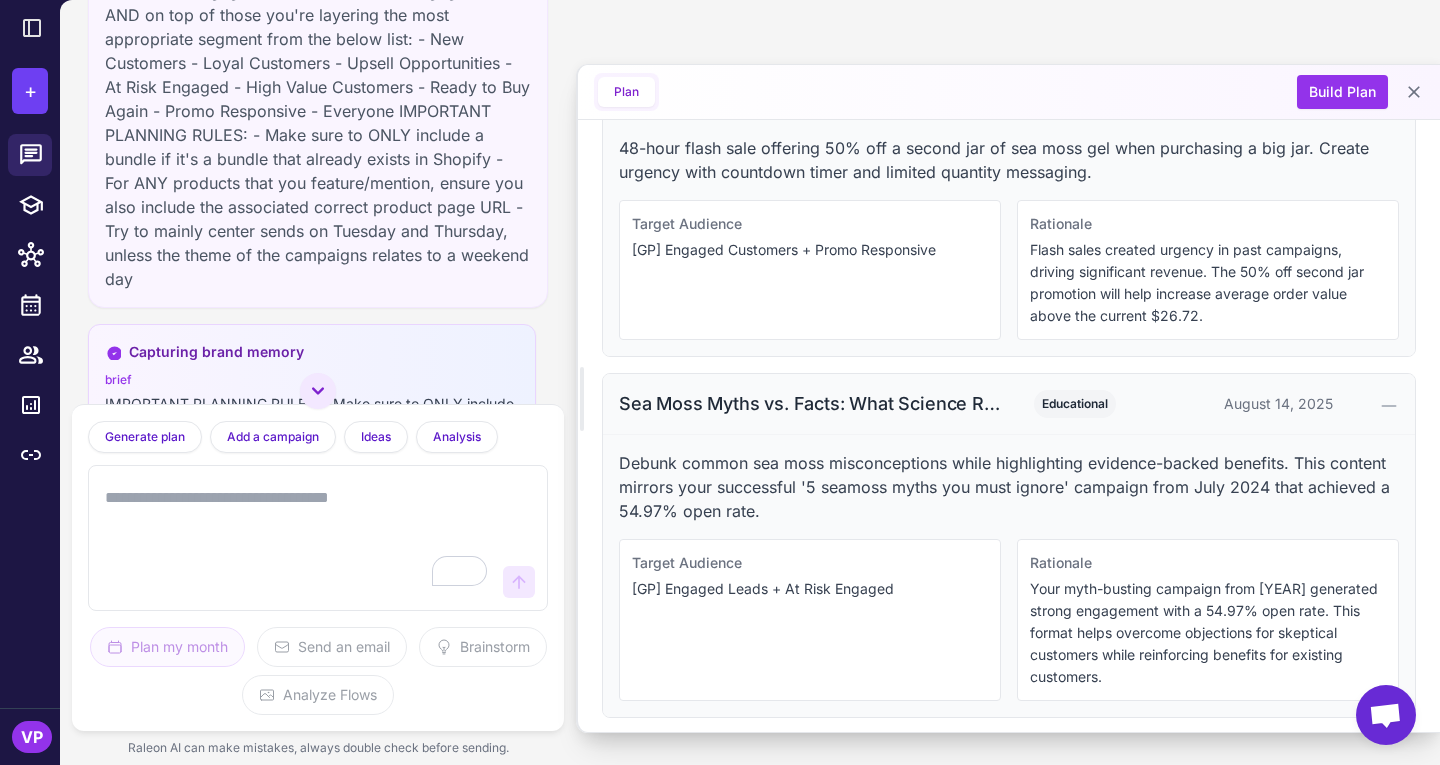 click on "Sea Moss Myths vs. Facts: What Science Really Says" at bounding box center [812, 403] 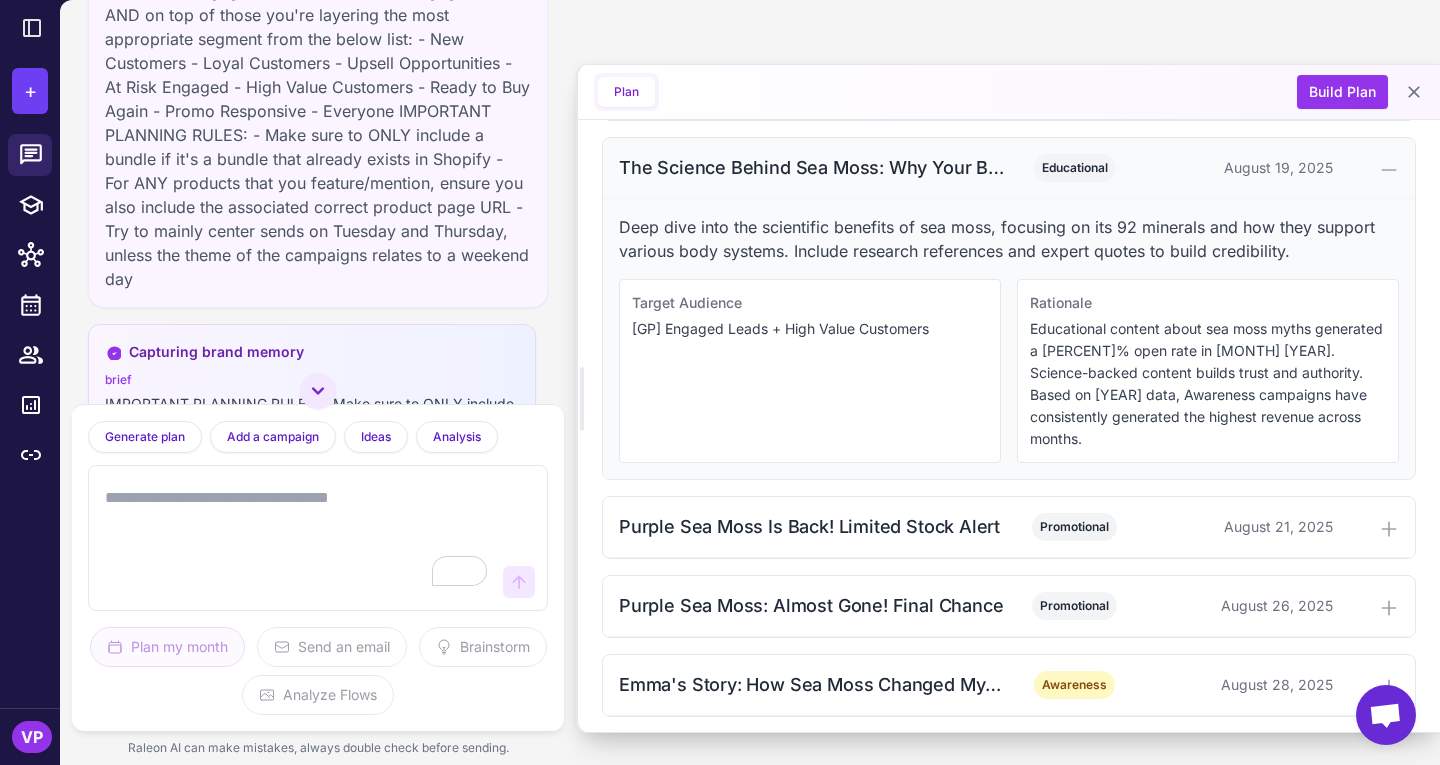 scroll, scrollTop: 1716, scrollLeft: 0, axis: vertical 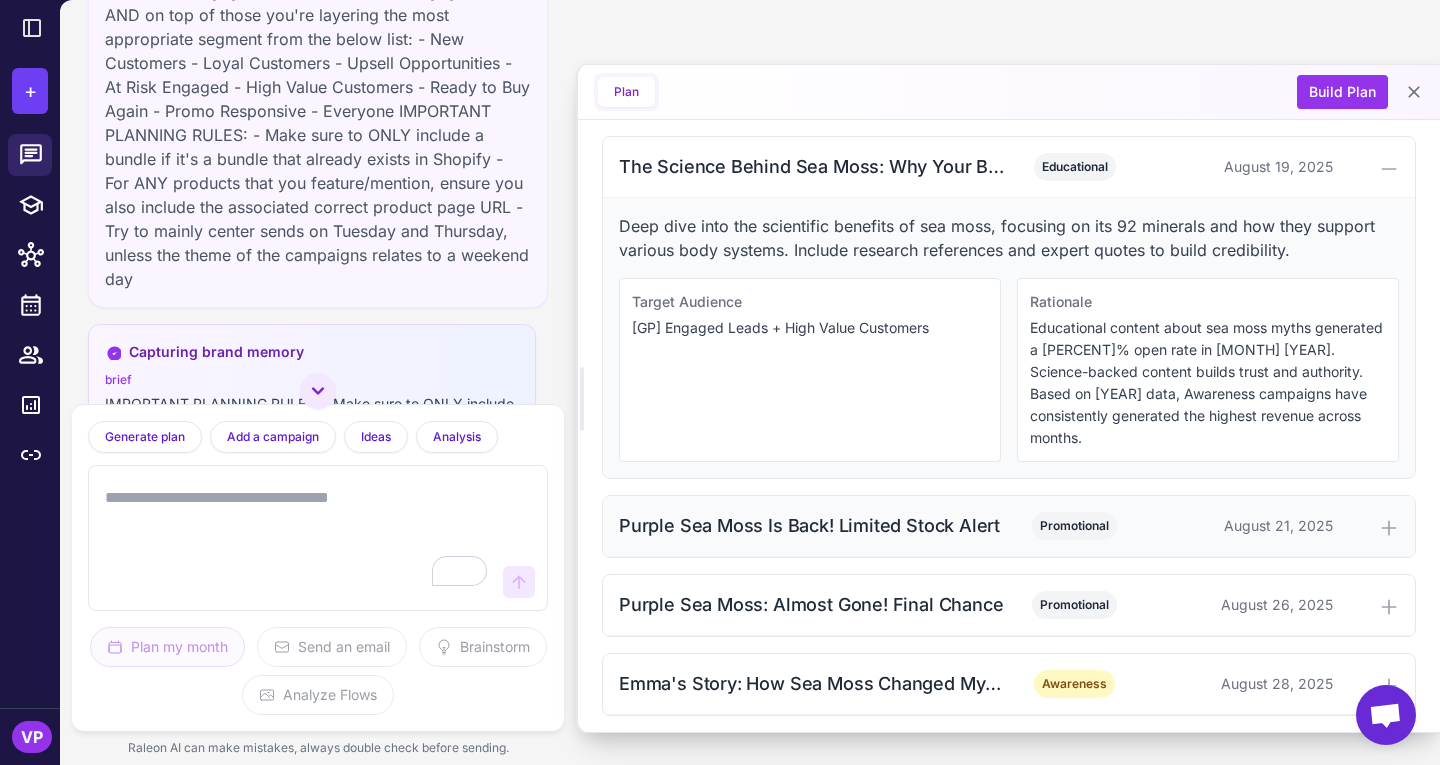 click on "Purple Sea Moss Is Back! Limited Stock Alert" at bounding box center (812, 525) 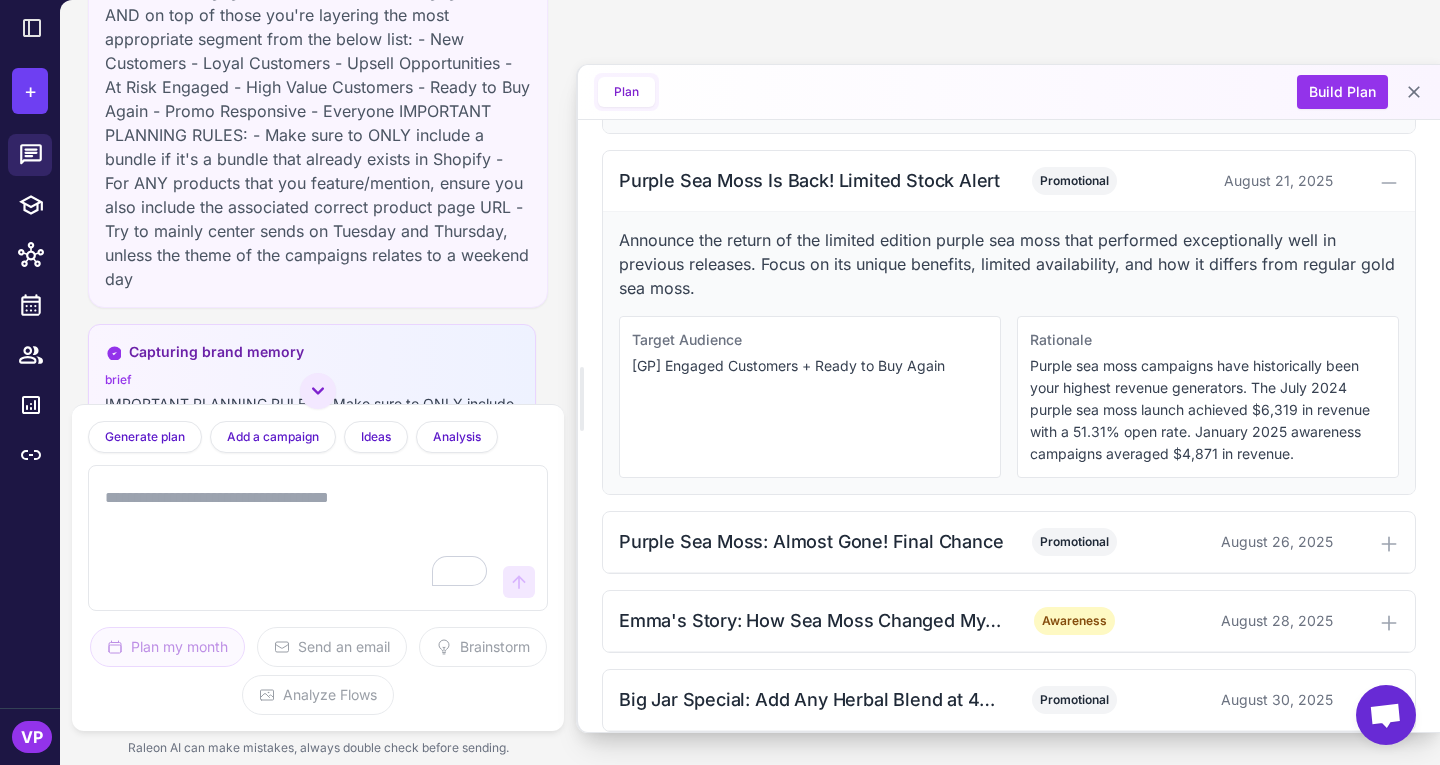 scroll, scrollTop: 2058, scrollLeft: 0, axis: vertical 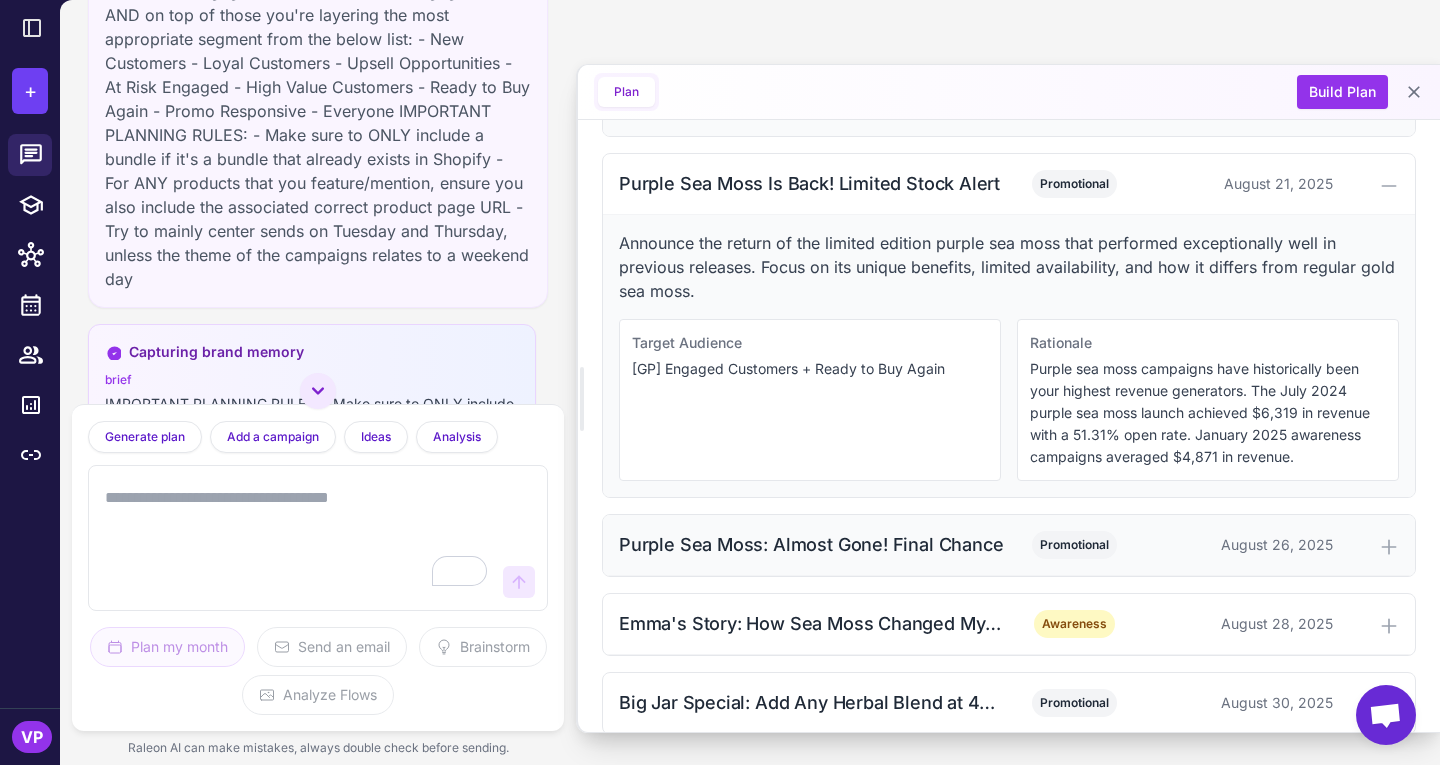 click on "August 26, 2025" at bounding box center [1238, 545] 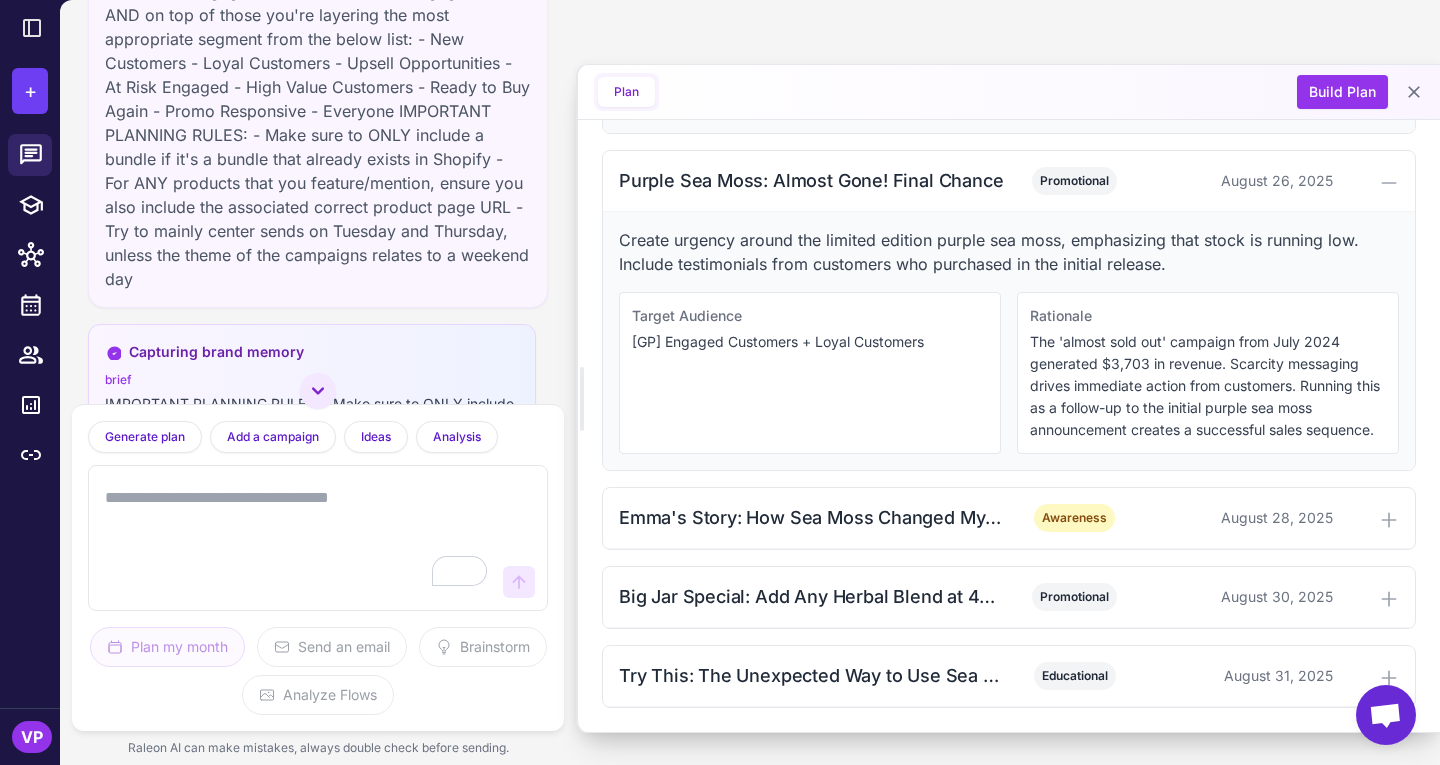 scroll, scrollTop: 2421, scrollLeft: 0, axis: vertical 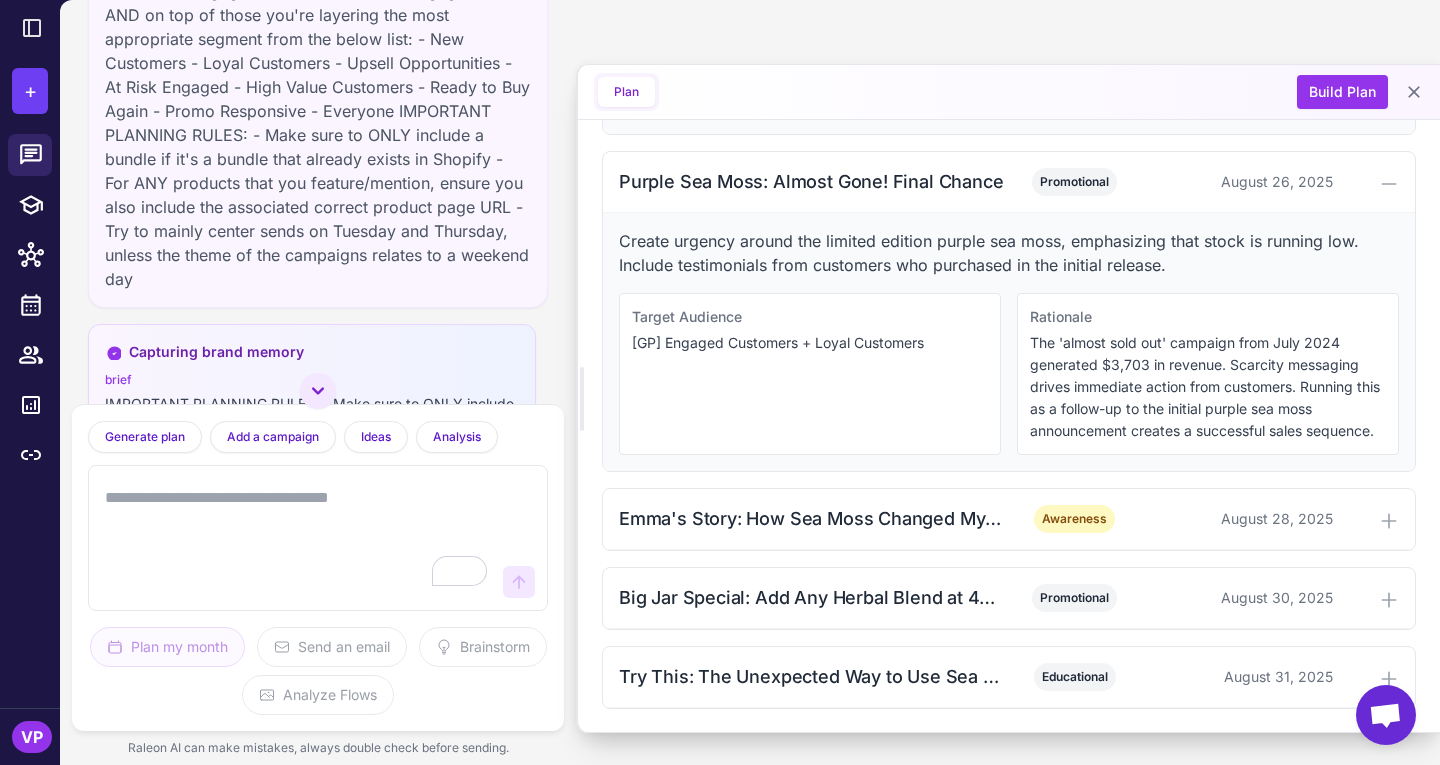 click at bounding box center (298, 538) 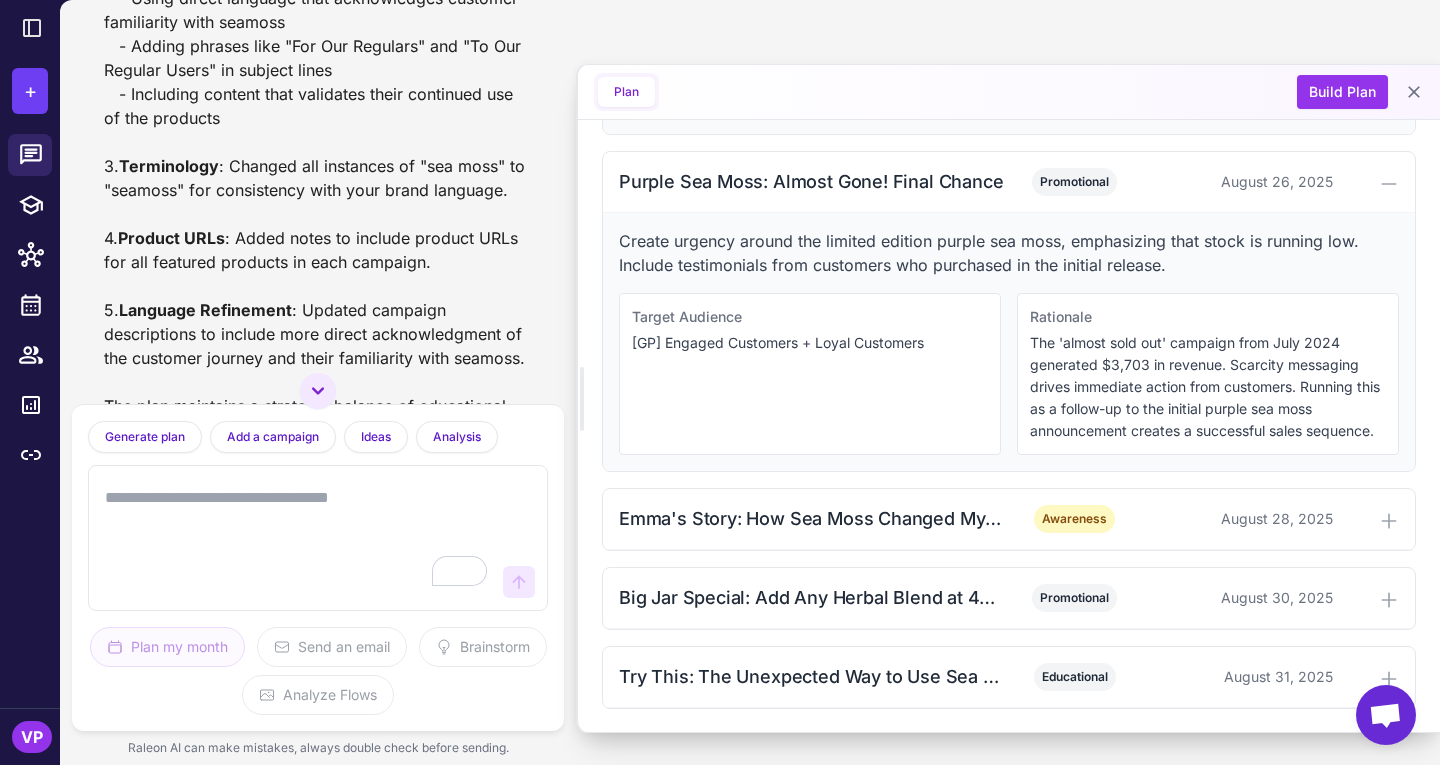 scroll, scrollTop: 7003, scrollLeft: 0, axis: vertical 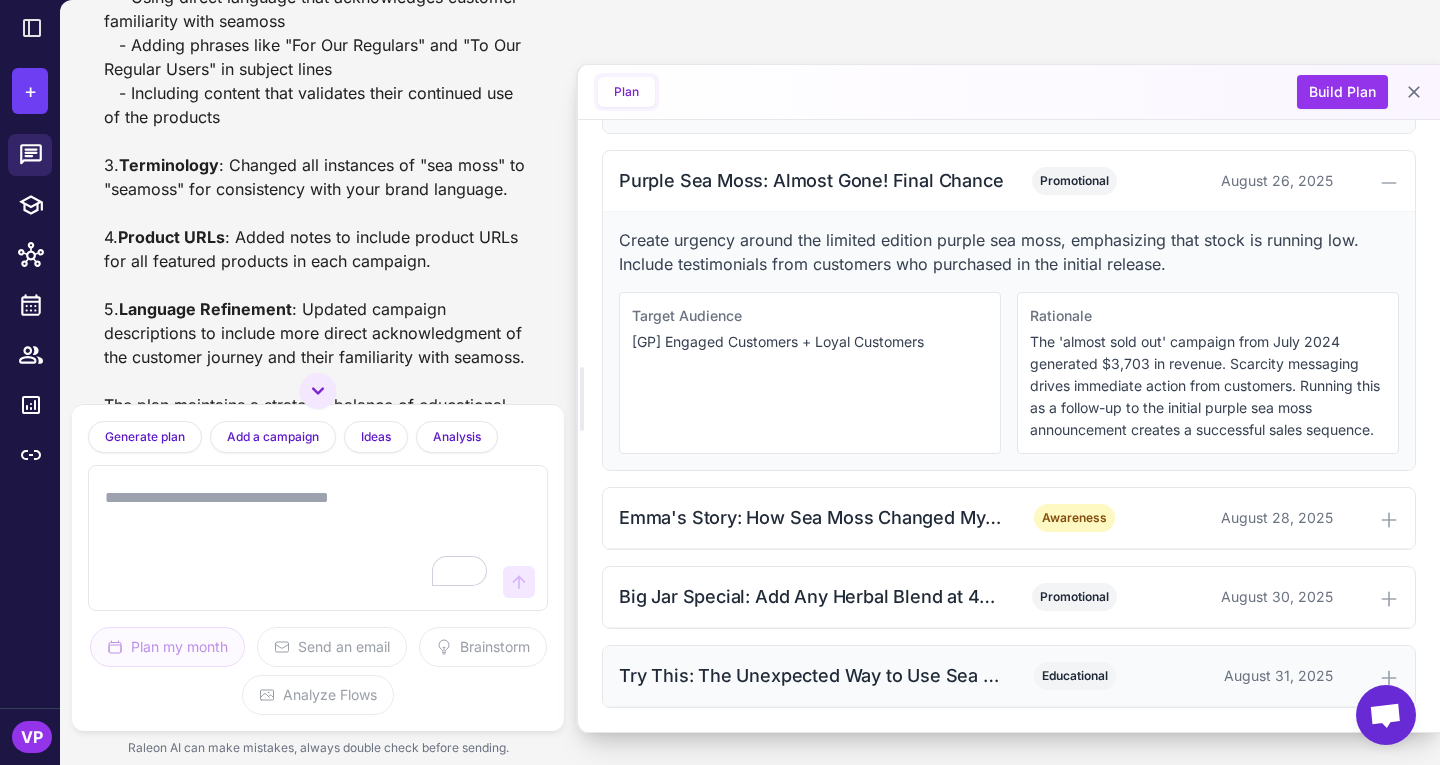 click on "Try This: The Unexpected Way to Use Sea Moss" at bounding box center (812, 675) 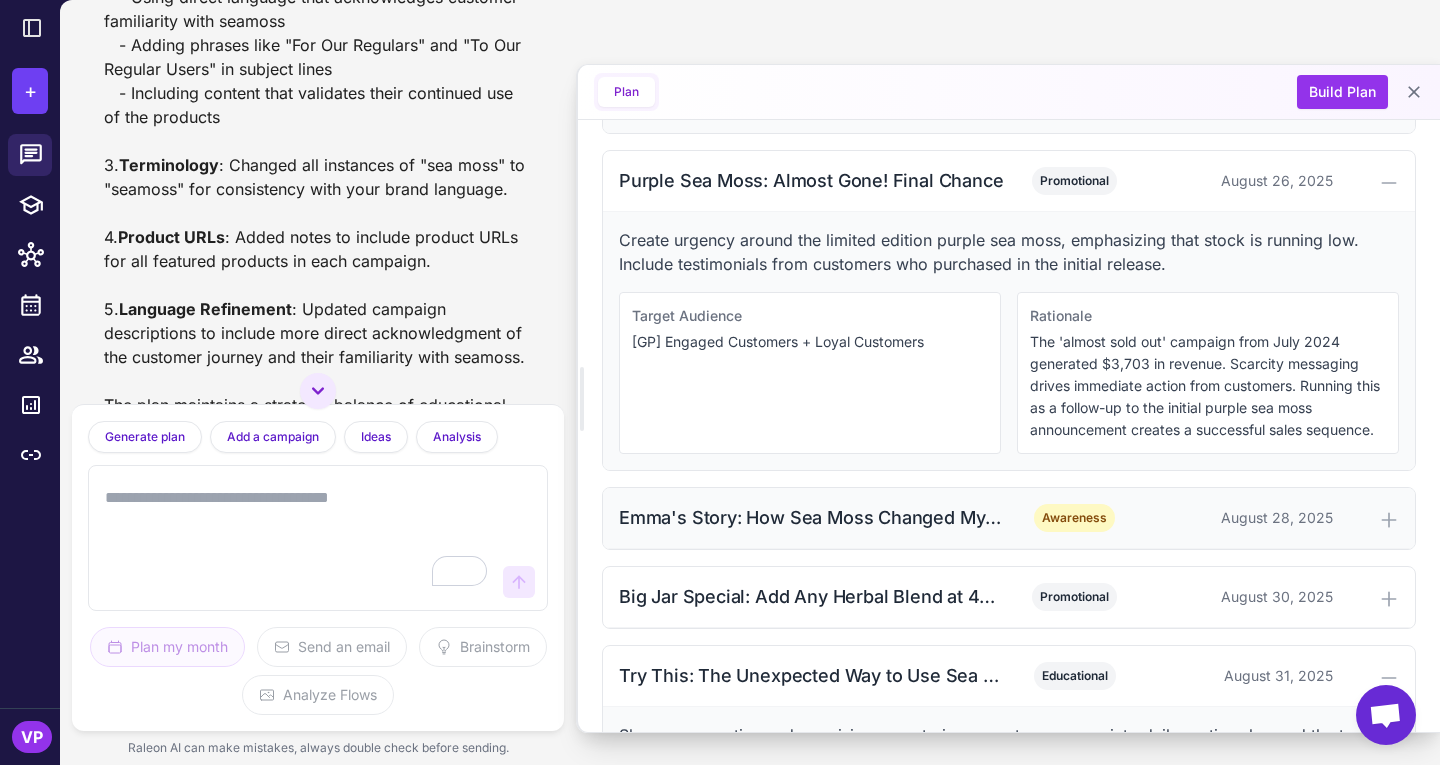 scroll, scrollTop: 2704, scrollLeft: 0, axis: vertical 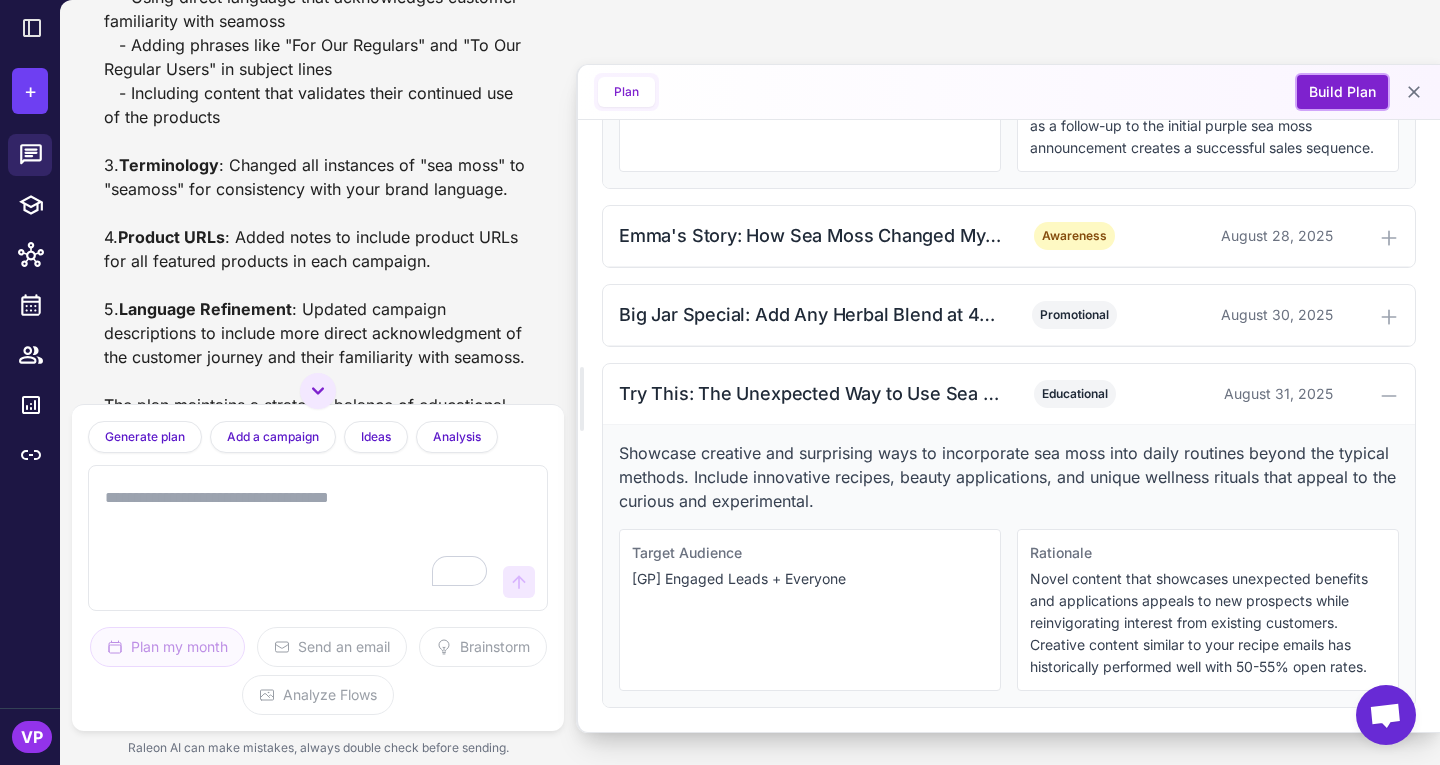 click on "Build Plan" at bounding box center (1342, 92) 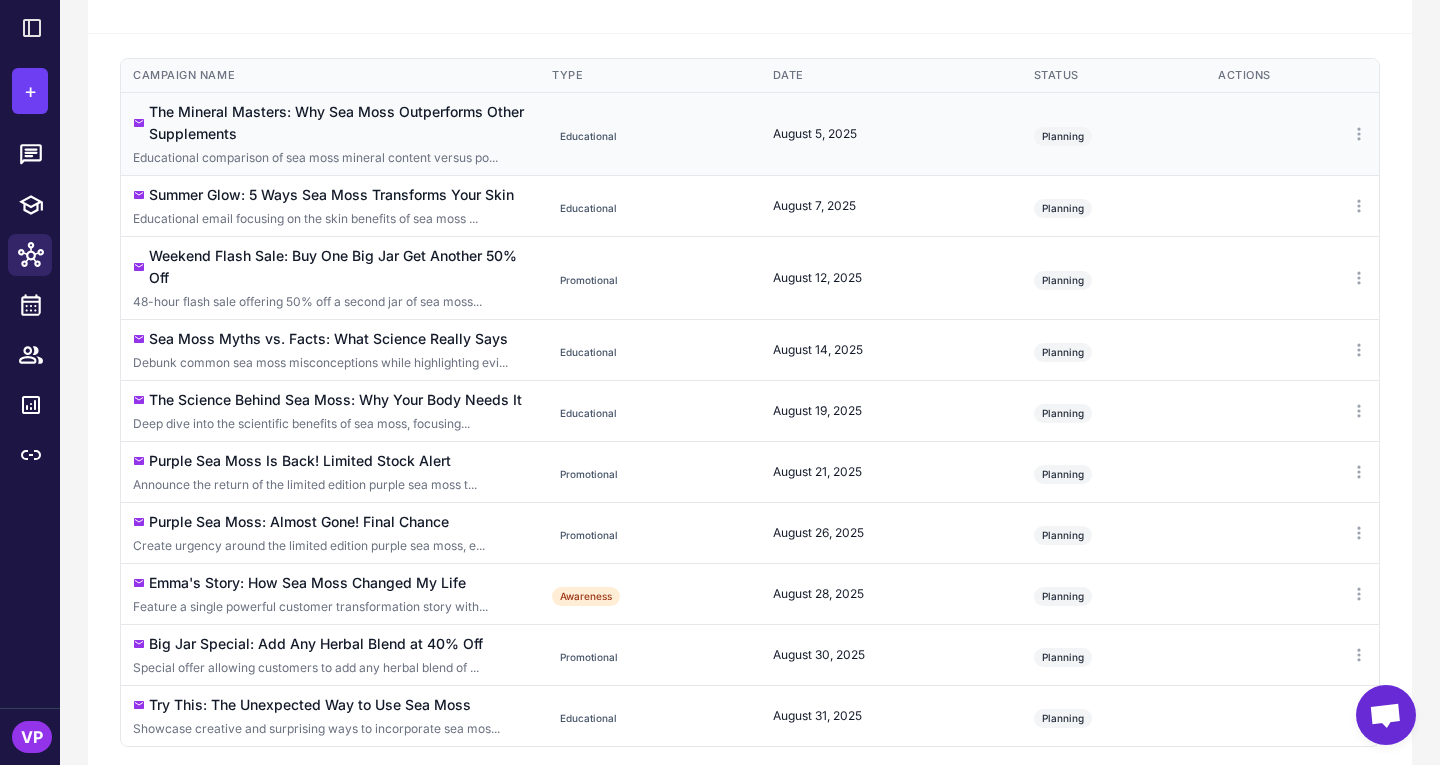scroll, scrollTop: 460, scrollLeft: 0, axis: vertical 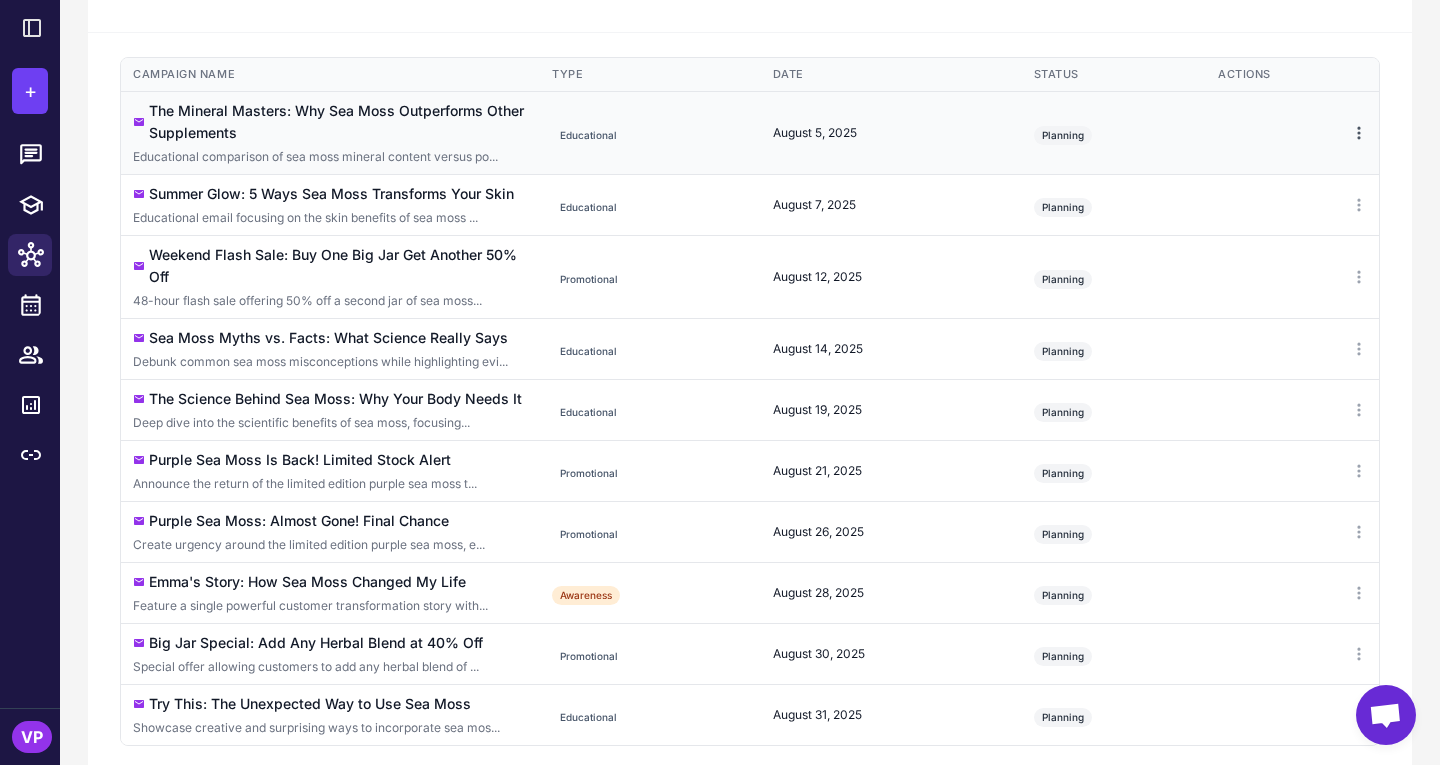 click 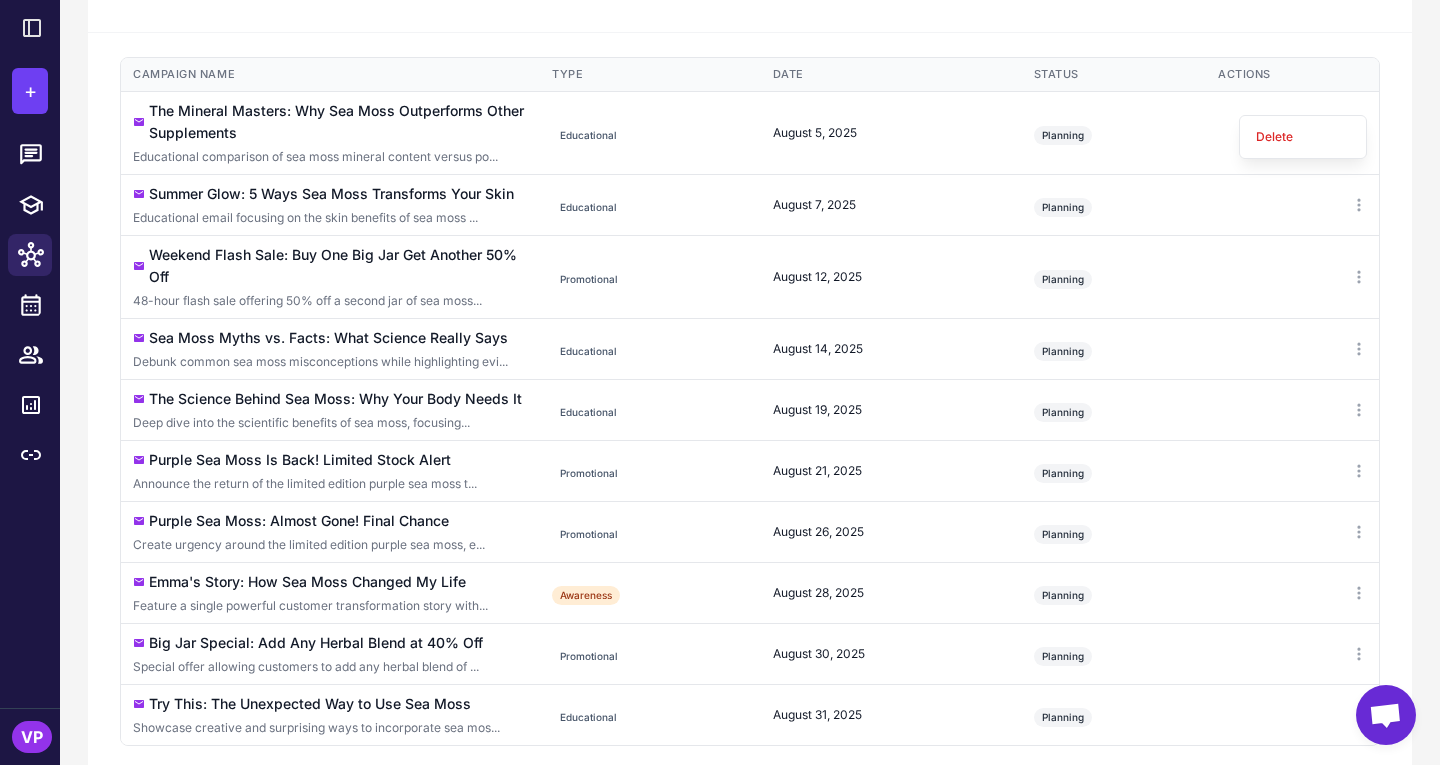 click on "Campaigns Analysis of campaign history shows that Awareness campaigns generate the highest average revenue ($3,978-$6,319), particularly in January 2025 where they averaged $4,871. Educational content consistently drives strong engagement (52-55% open rates). The Purple Sea Moss limited editions have historically been top revenue performers, so we've positioned these campaigns strategically in the calendar. This plan balances high-performing promotional tactics with educational value to maximize both immediate revenue and long-term customer loyalty. Data Analyzed" at bounding box center [750, -81] 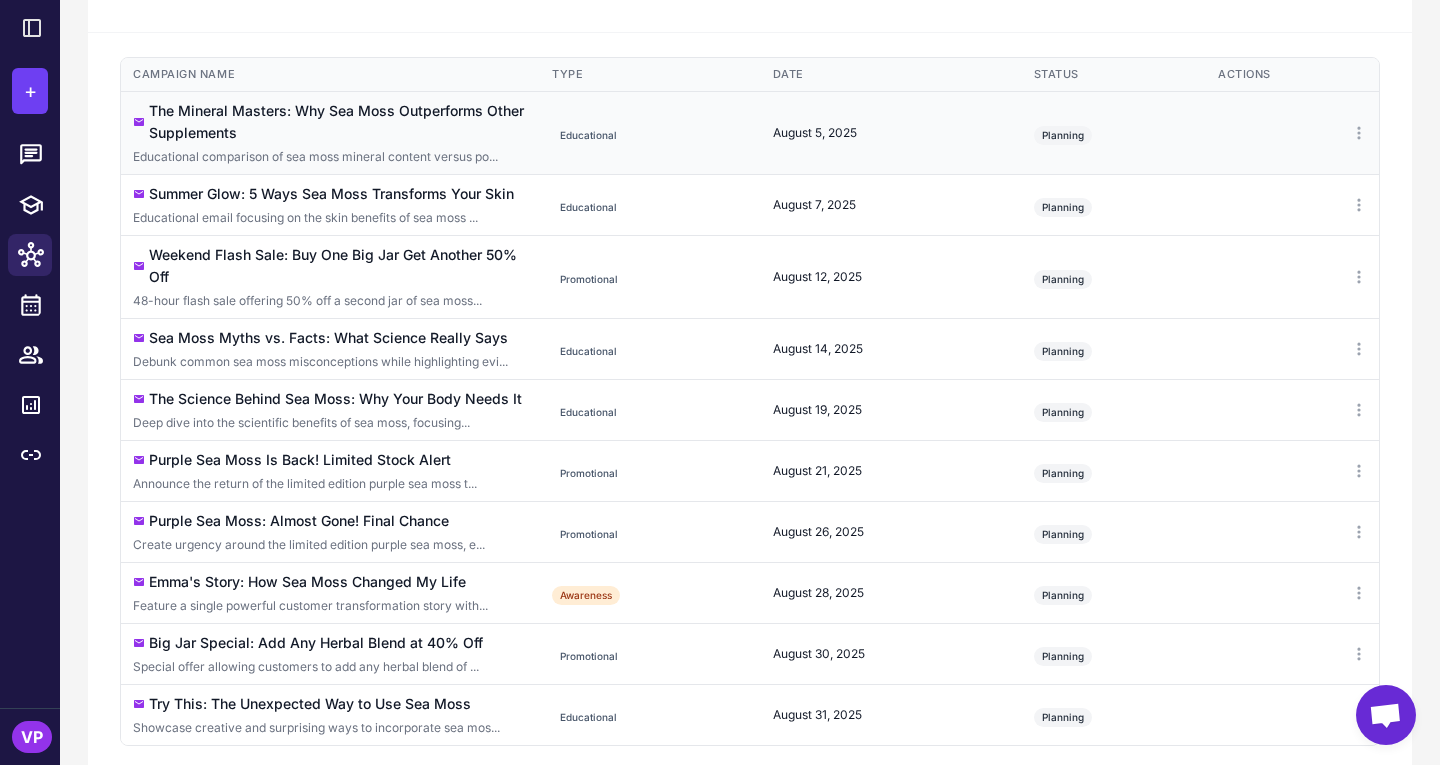 click on "Educational comparison of sea moss mineral content versus po..." at bounding box center [330, 157] 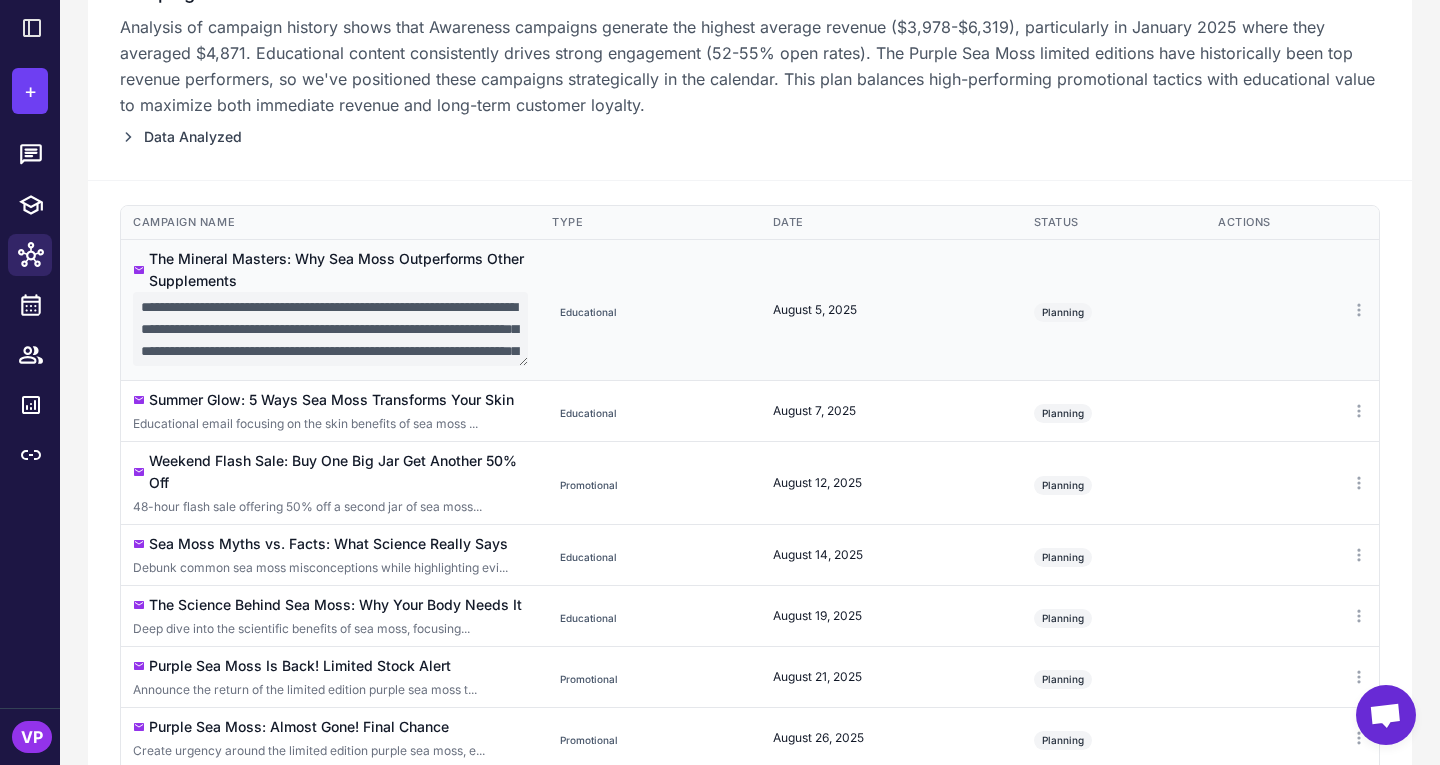 scroll, scrollTop: 303, scrollLeft: 0, axis: vertical 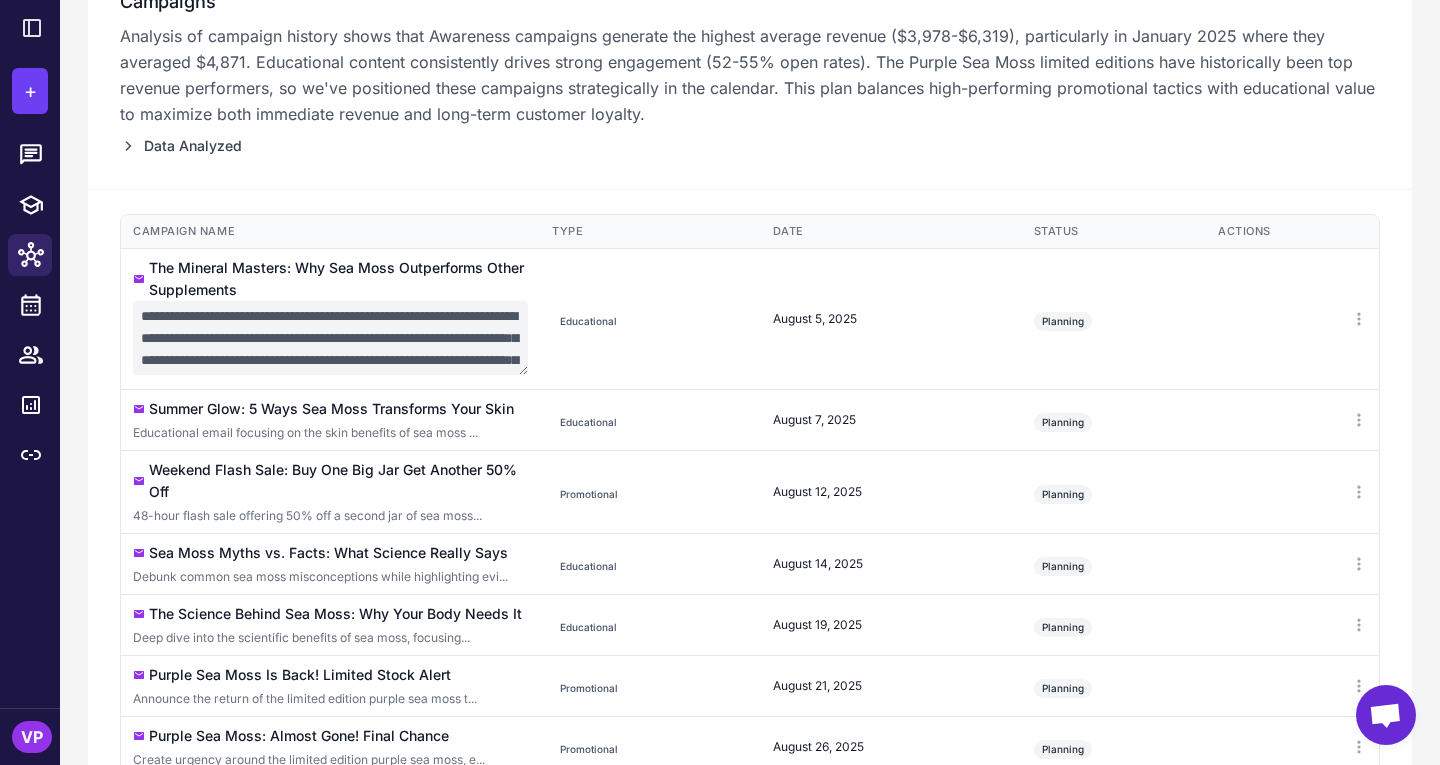 click on "Campaigns Analysis of campaign history shows that Awareness campaigns generate the highest average revenue ($3,978-$6,319), particularly in January 2025 where they averaged $4,871. Educational content consistently drives strong engagement (52-55% open rates). The Purple Sea Moss limited editions have historically been top revenue performers, so we've positioned these campaigns strategically in the calendar. This plan balances high-performing promotional tactics with educational value to maximize both immediate revenue and long-term customer loyalty. Data Analyzed" at bounding box center (750, 76) 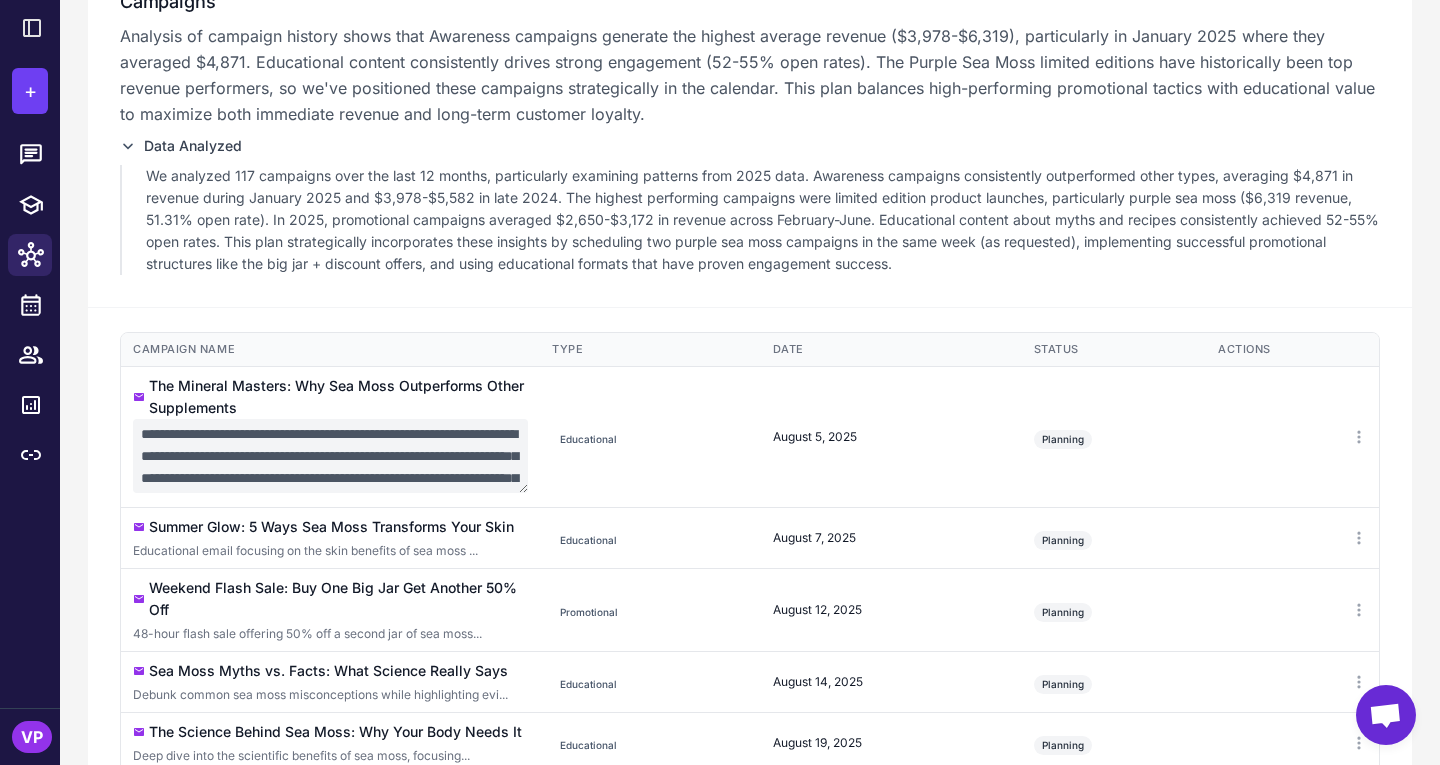 click on "Data Analyzed" at bounding box center (193, 146) 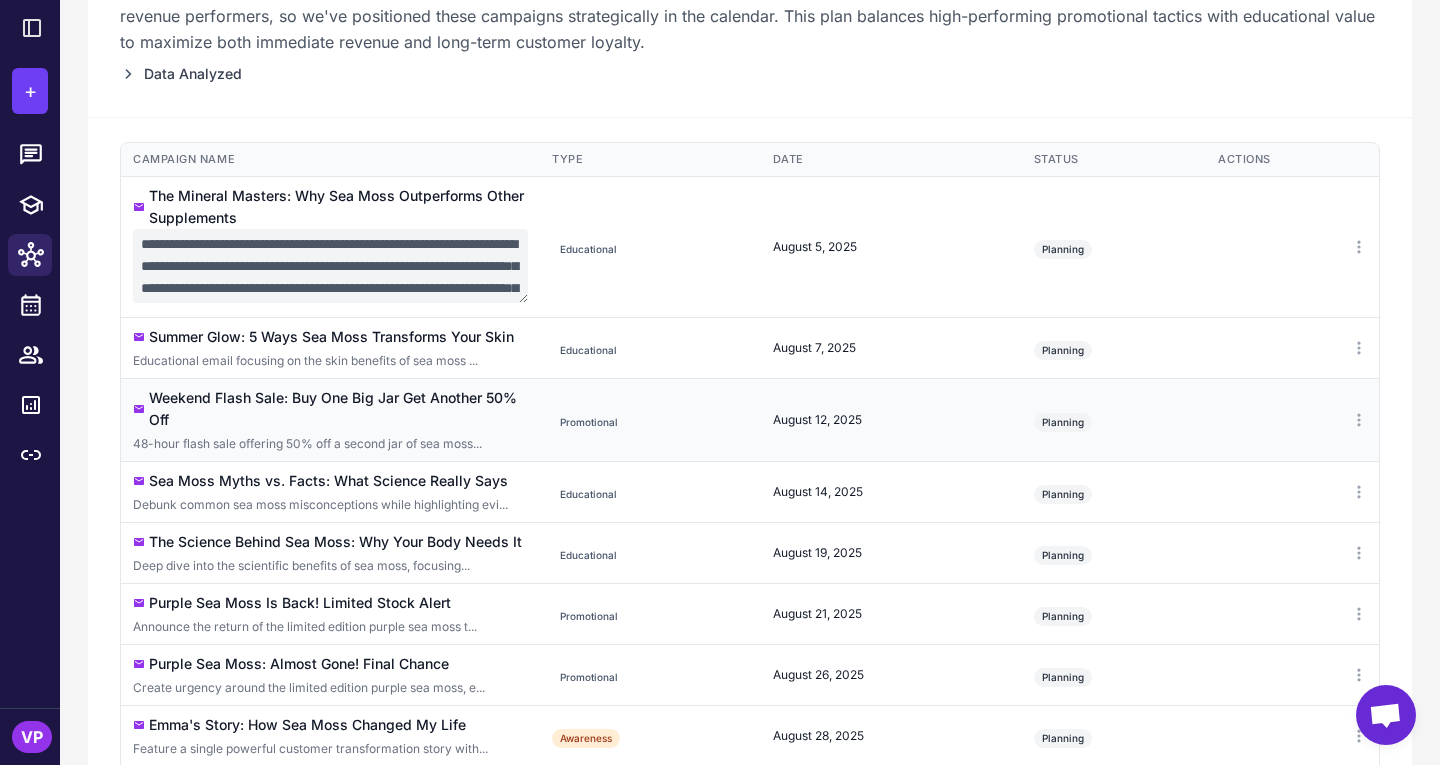 scroll, scrollTop: 369, scrollLeft: 0, axis: vertical 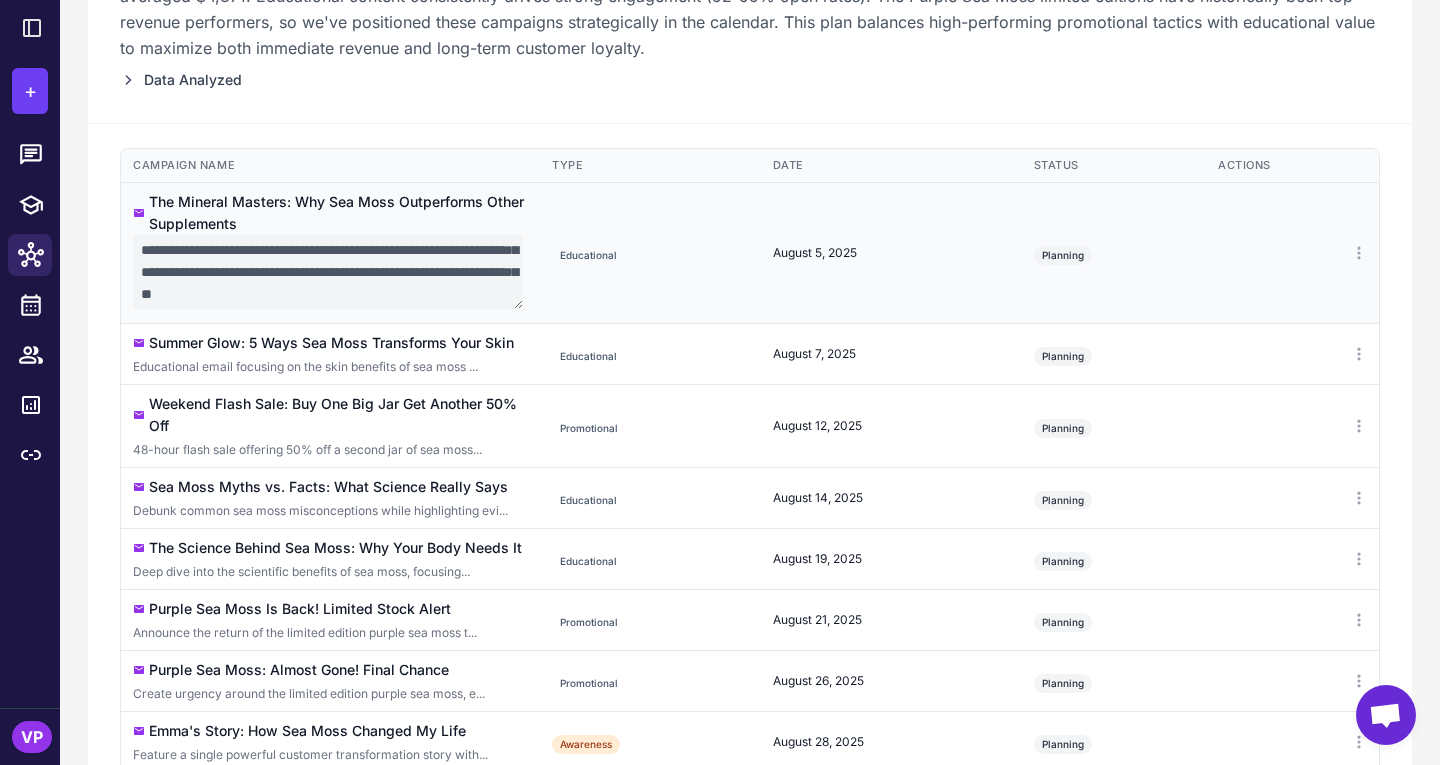 click on "**********" at bounding box center [328, 272] 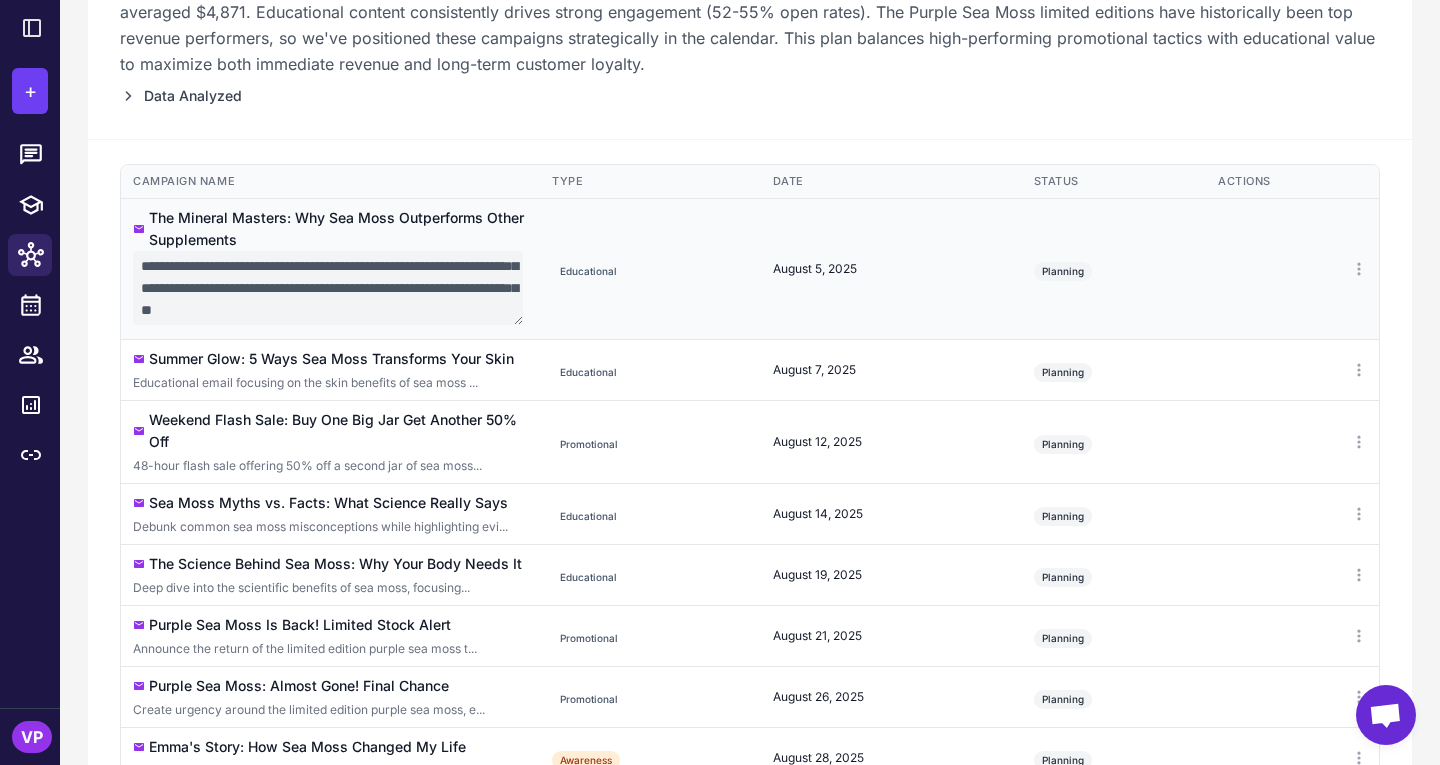 click on "**********" at bounding box center (328, 288) 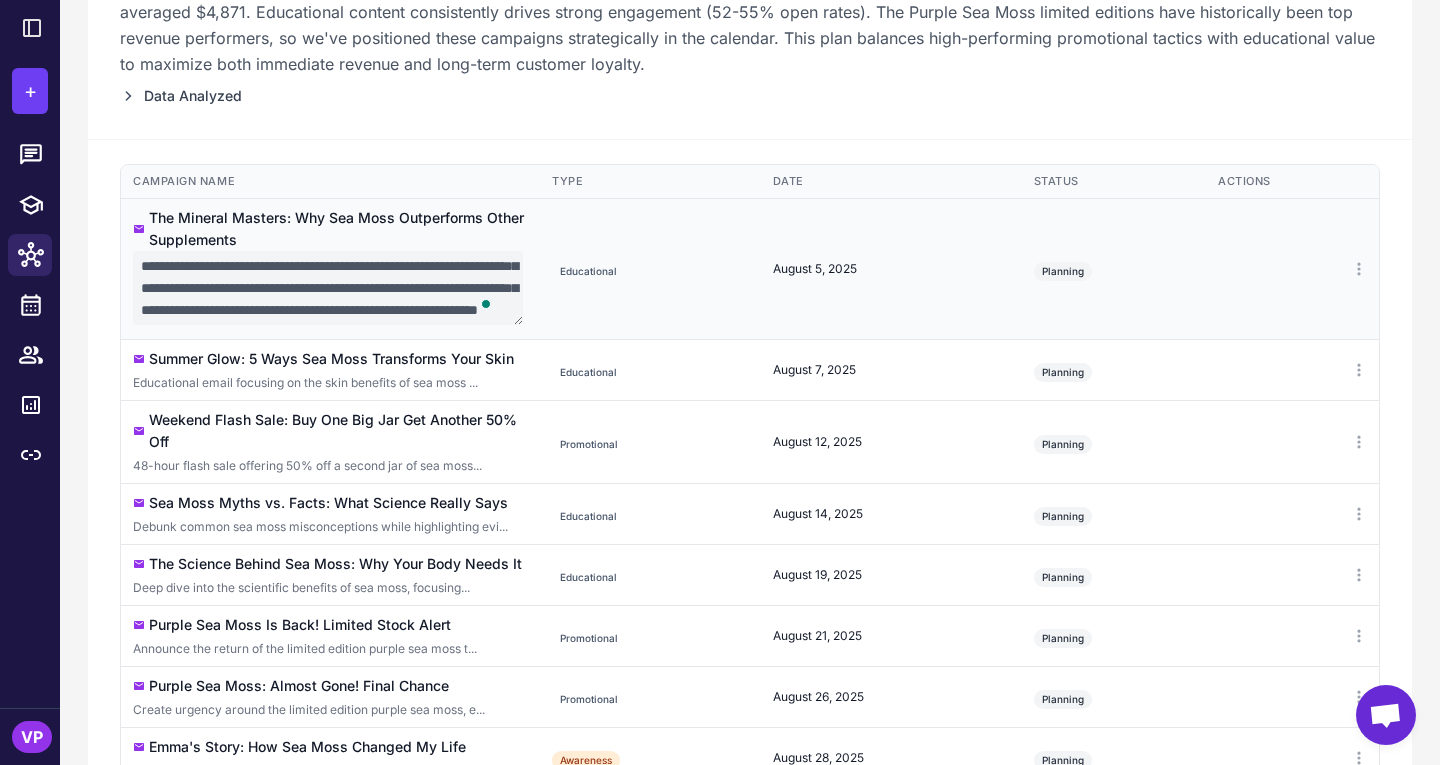 scroll, scrollTop: 46, scrollLeft: 0, axis: vertical 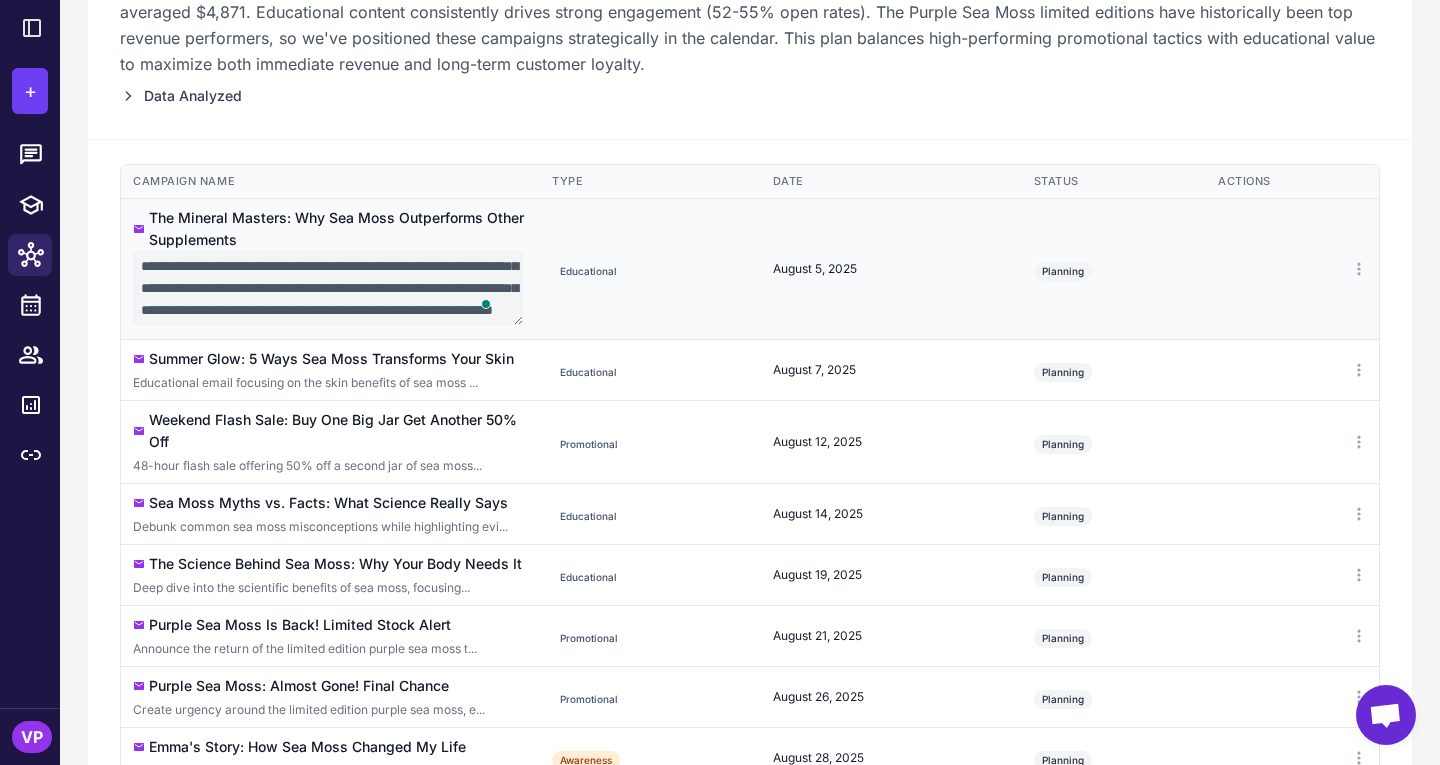 click on "**********" at bounding box center [328, 288] 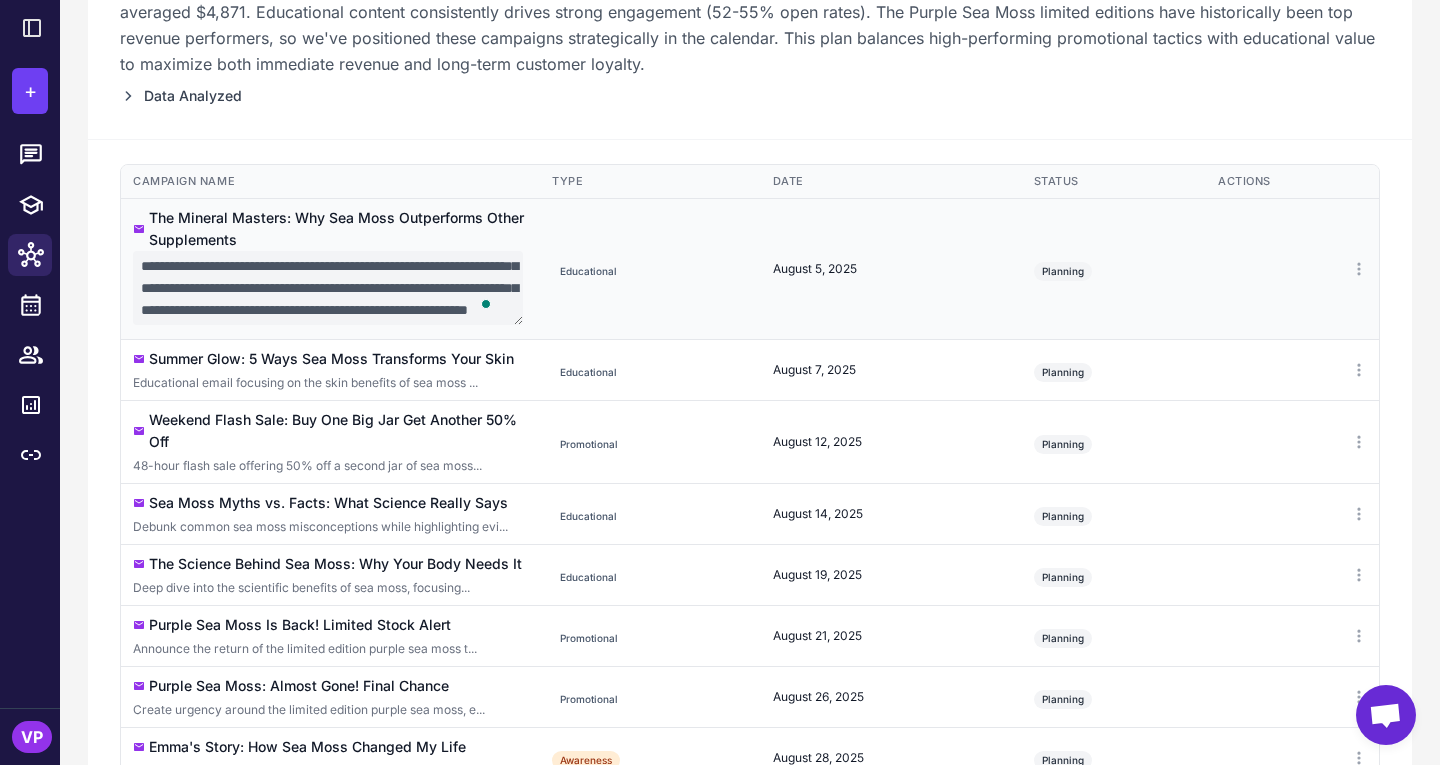 scroll, scrollTop: 63, scrollLeft: 0, axis: vertical 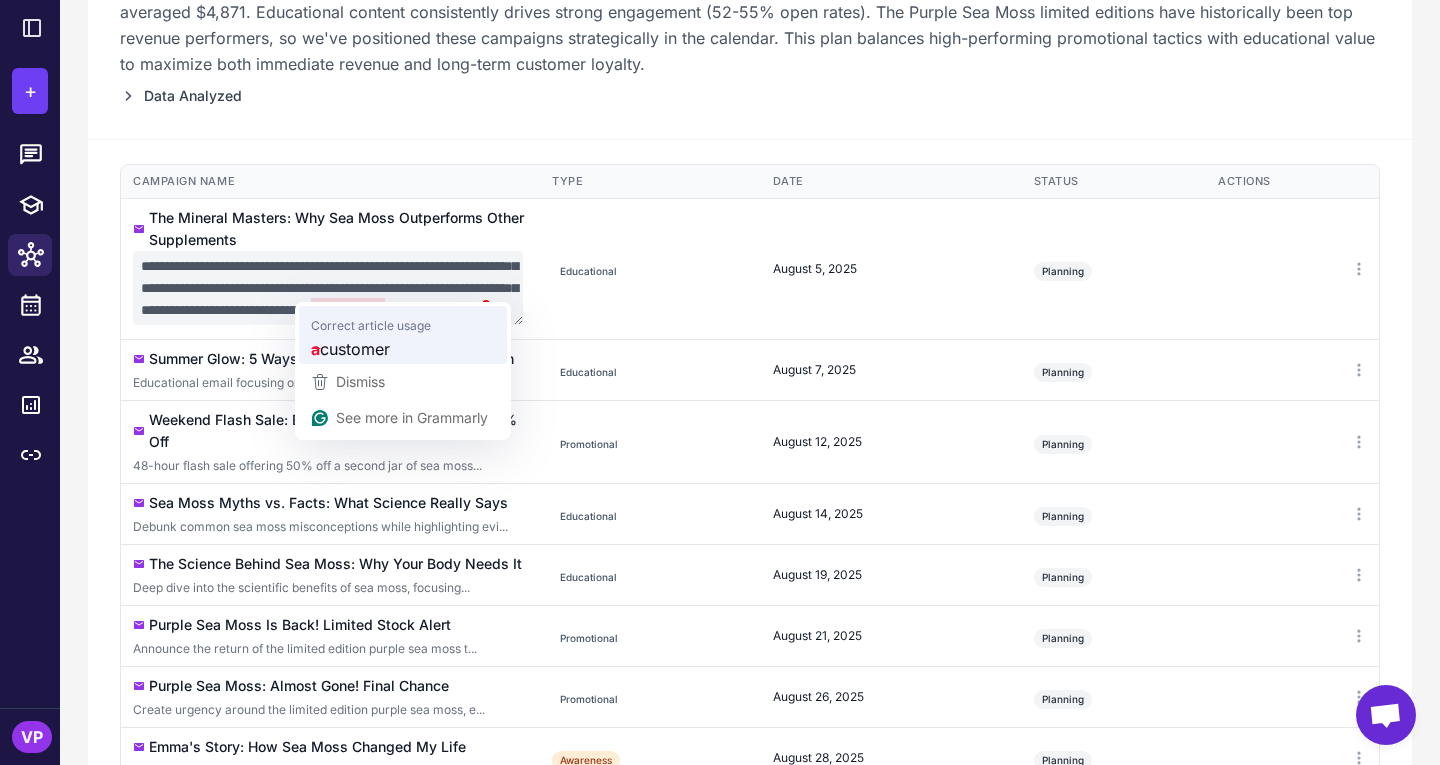 drag, startPoint x: 313, startPoint y: 292, endPoint x: 425, endPoint y: 311, distance: 113.600174 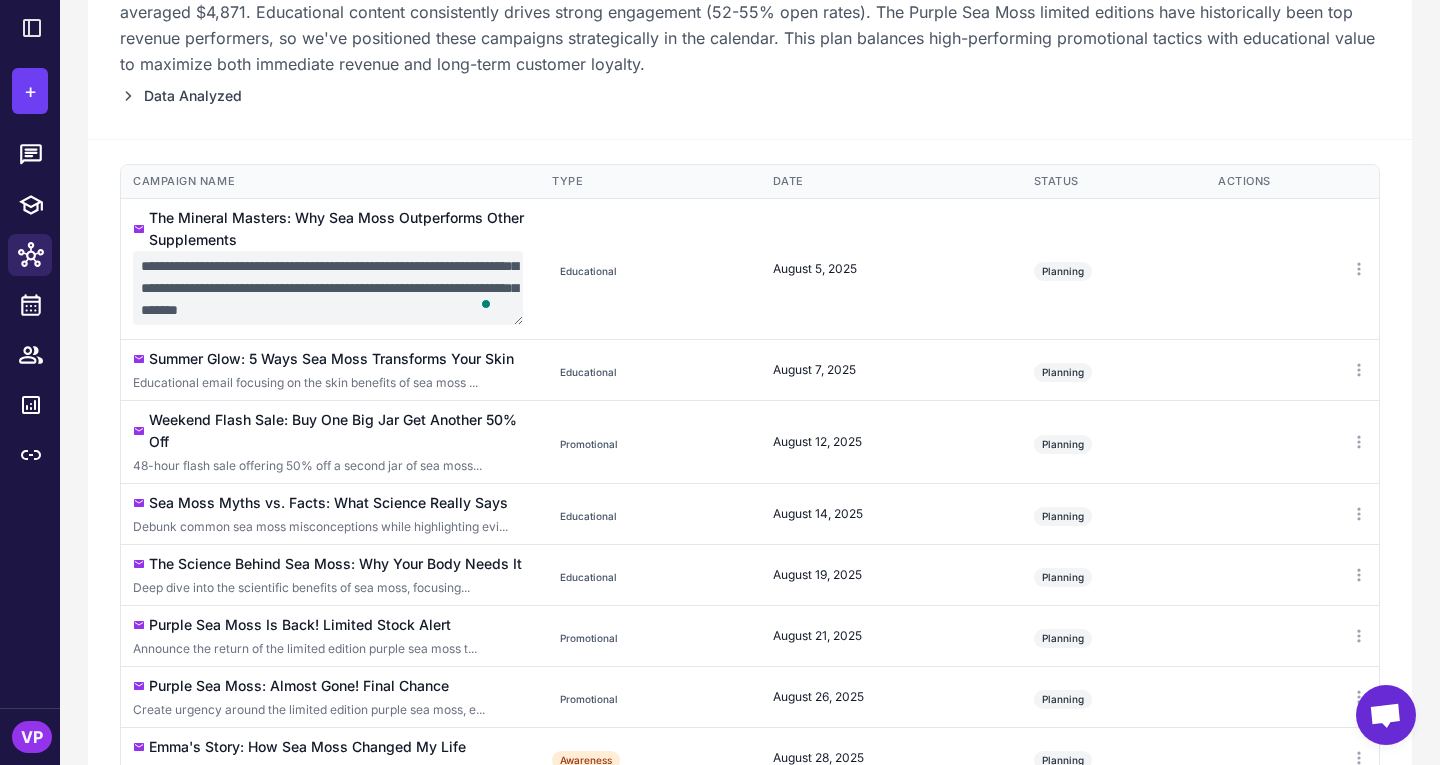 scroll, scrollTop: 44, scrollLeft: 0, axis: vertical 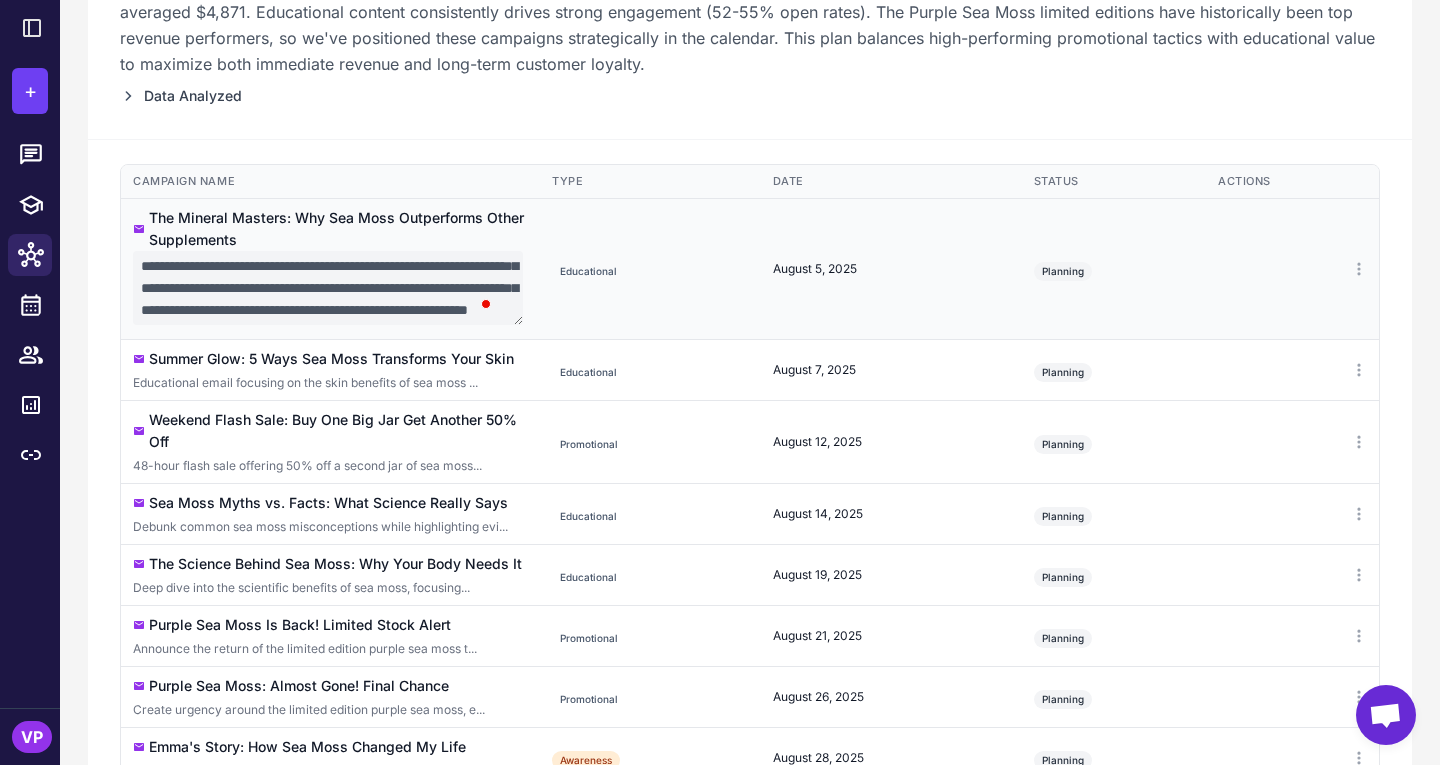 type on "**********" 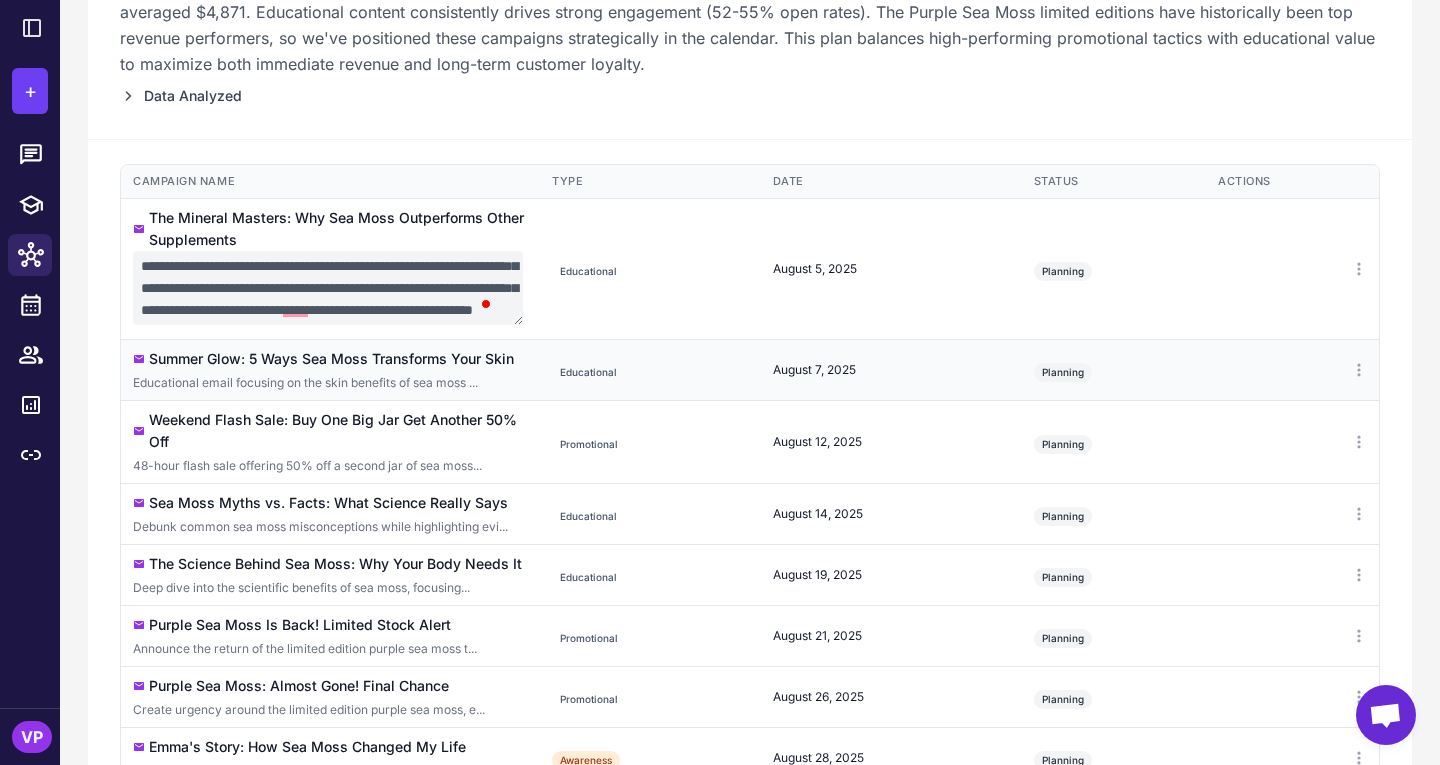 click on "**********" at bounding box center [750, 554] 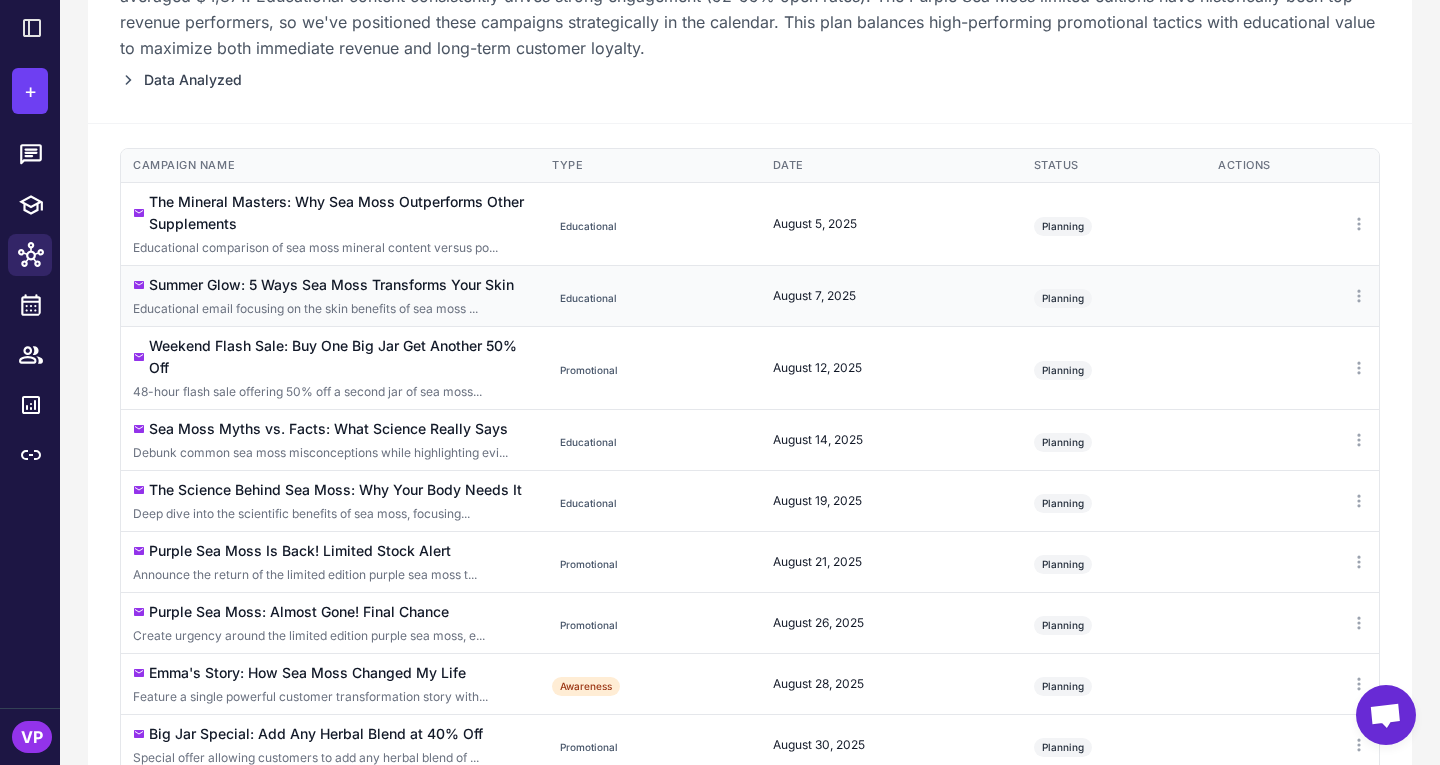 click on "Summer Glow: 5 Ways Sea Moss Transforms Your Skin Educational email focusing on the skin benefits of sea moss ..." at bounding box center (330, 295) 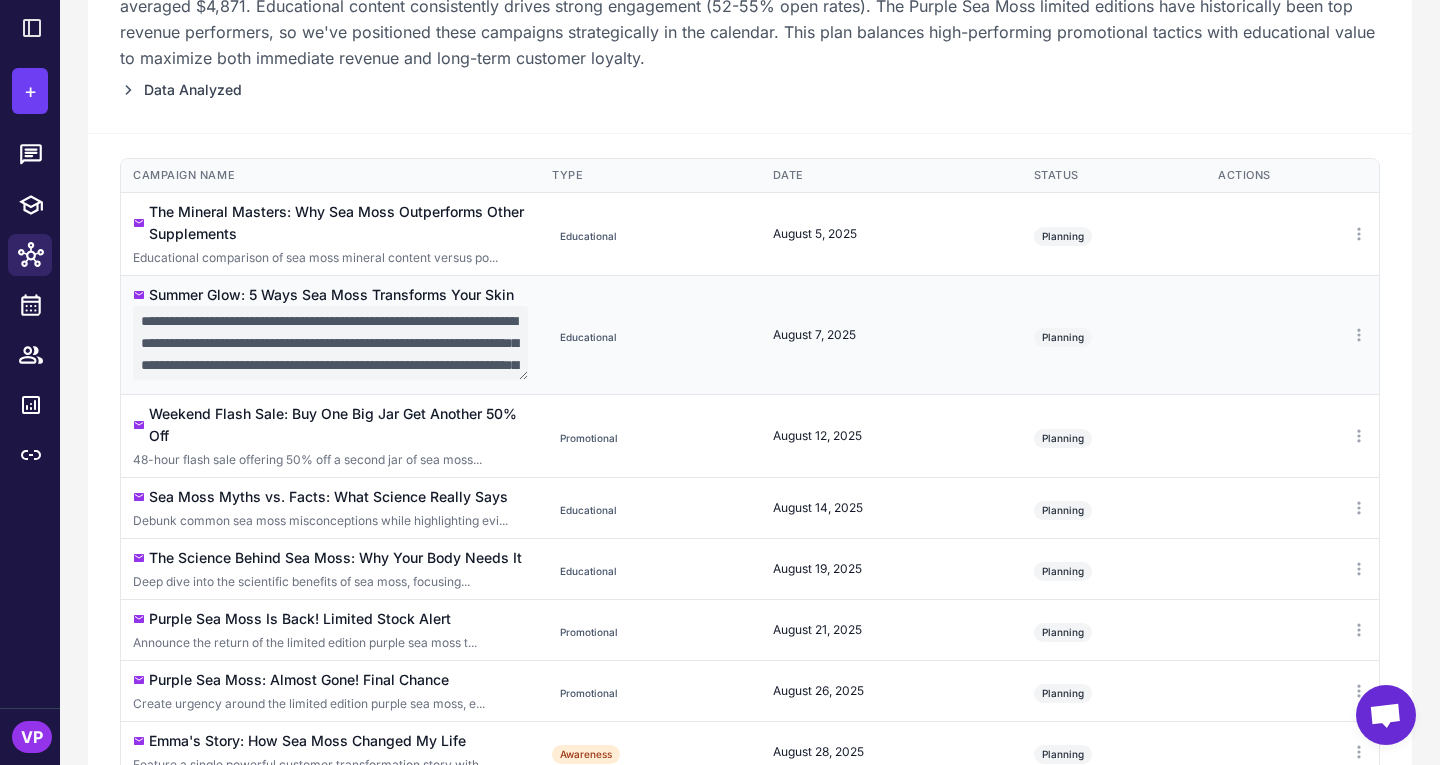 scroll, scrollTop: 357, scrollLeft: 0, axis: vertical 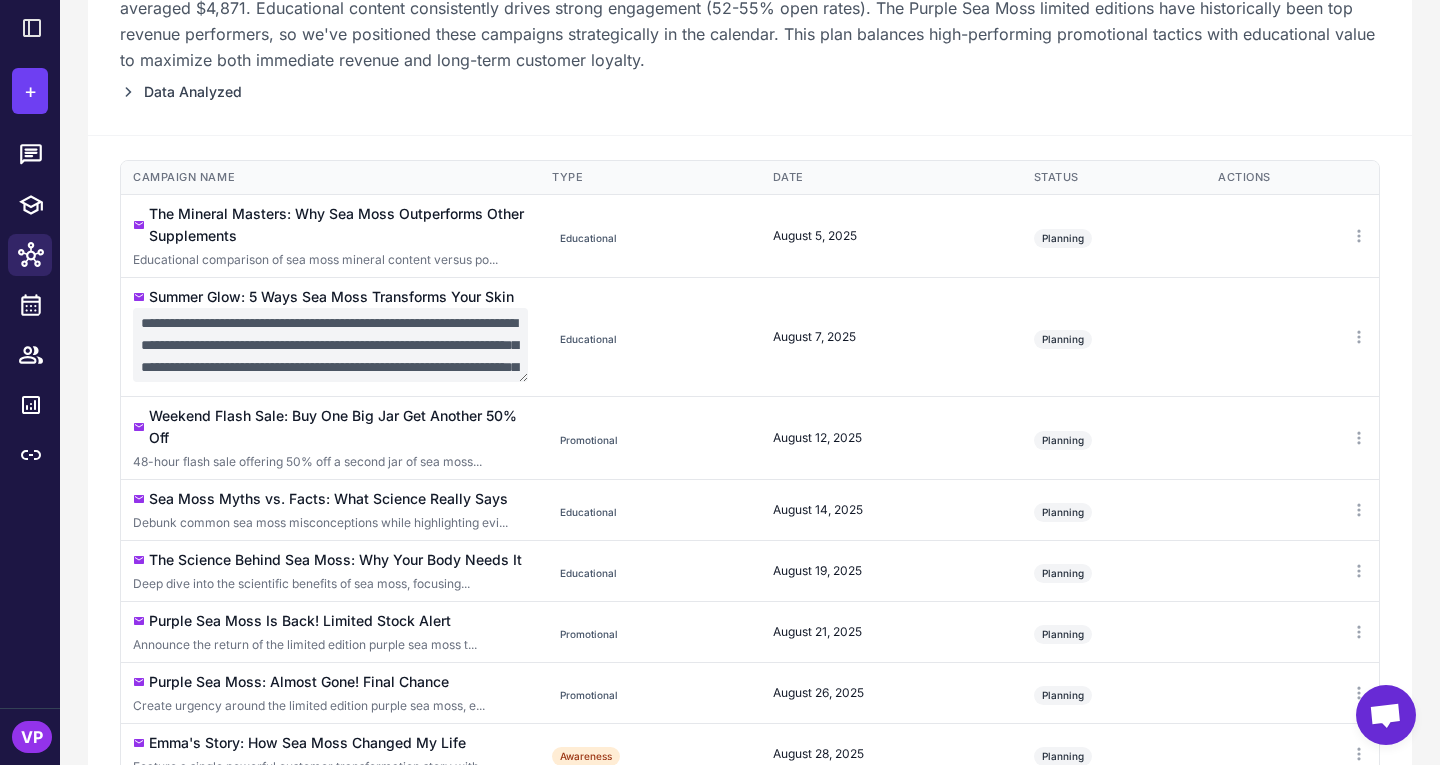 click on "**********" at bounding box center (750, 620) 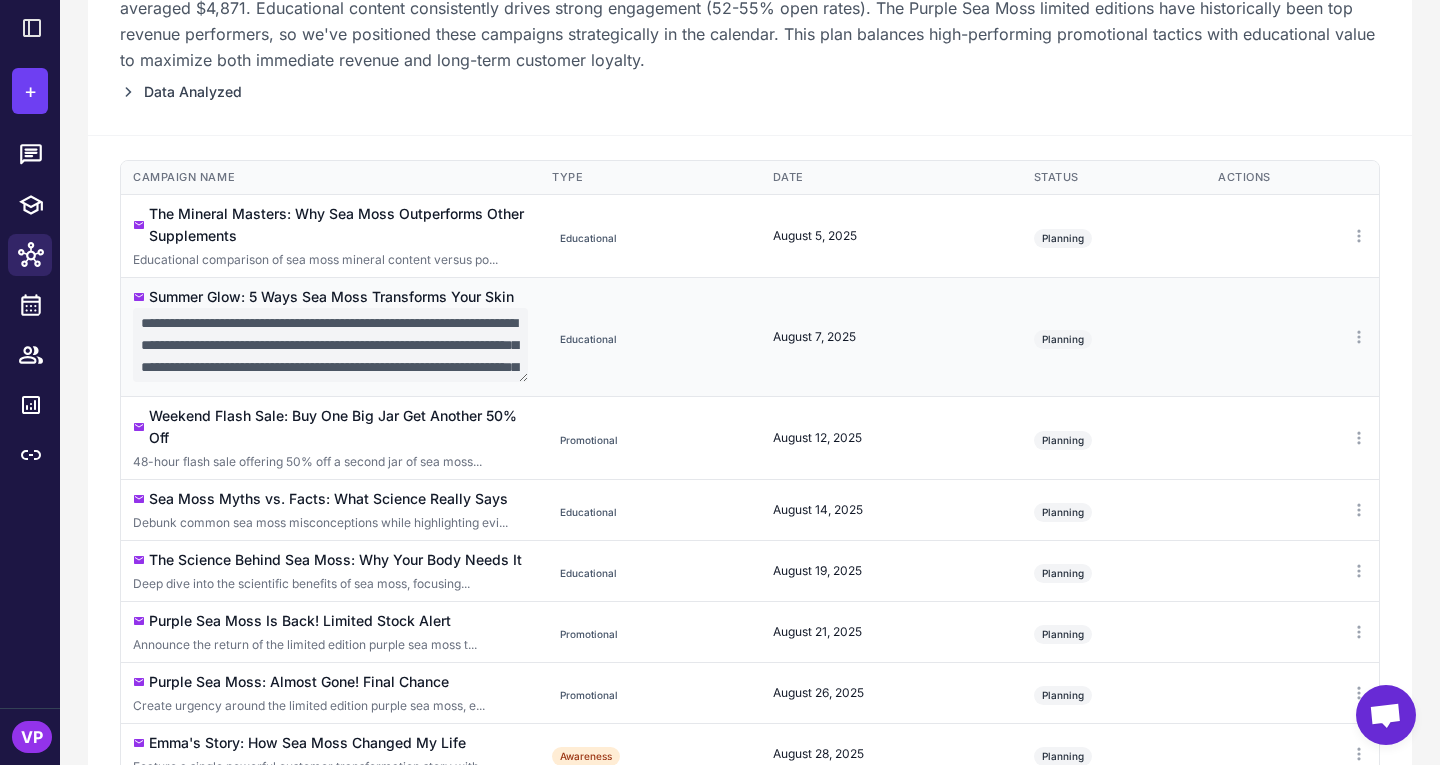 click on "Educational" at bounding box center (650, 336) 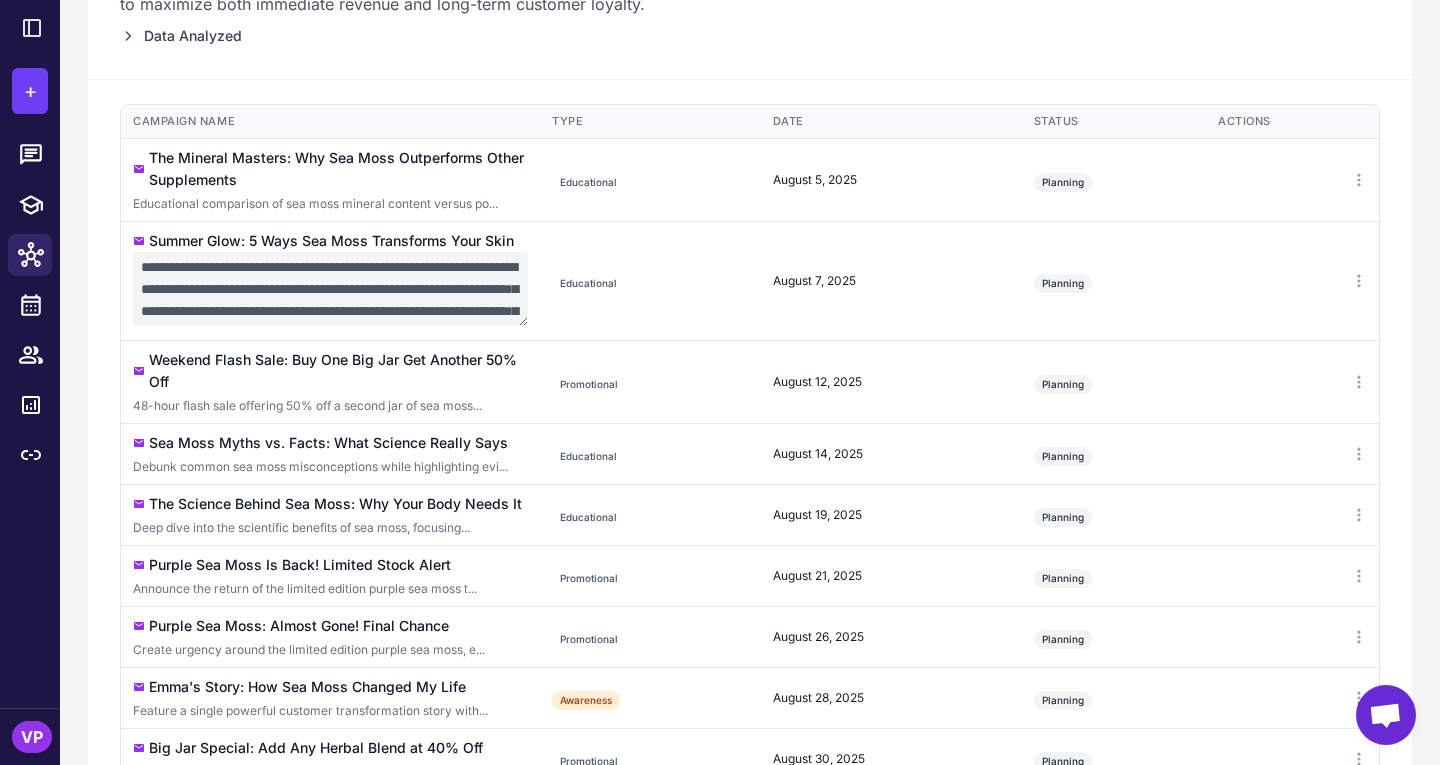 scroll, scrollTop: 412, scrollLeft: 0, axis: vertical 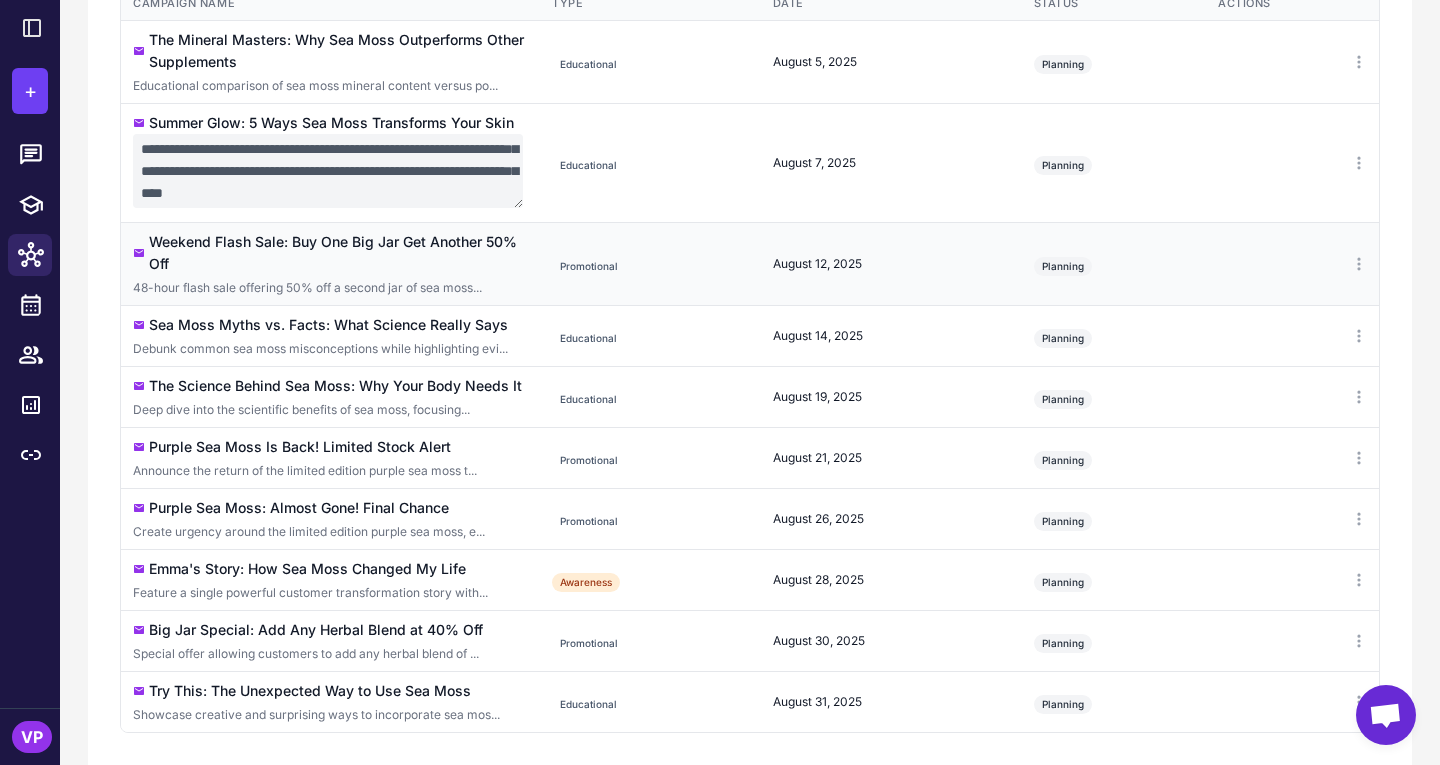 click on "Weekend Flash Sale: Buy One Big Jar Get Another 50% Off" at bounding box center [338, 253] 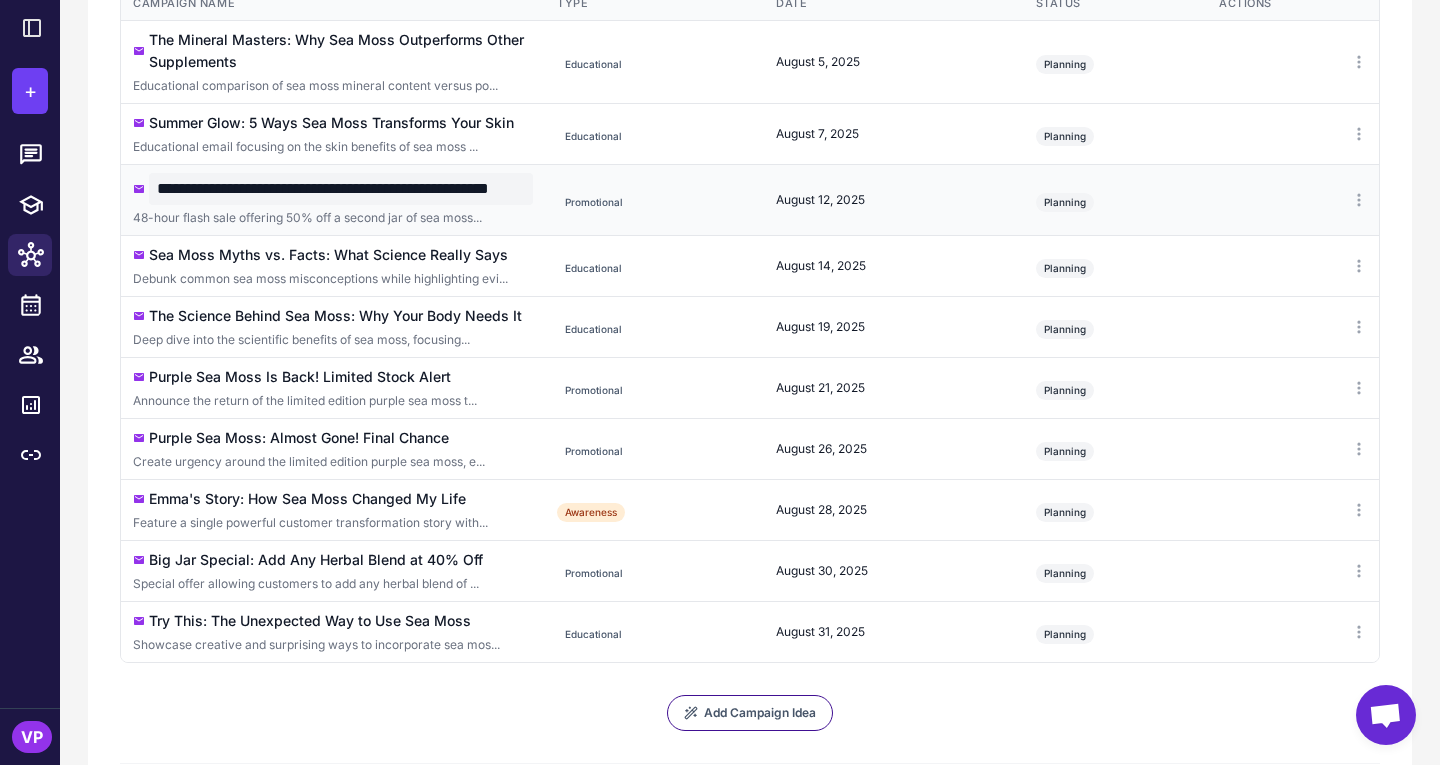 click on "**********" at bounding box center (341, 189) 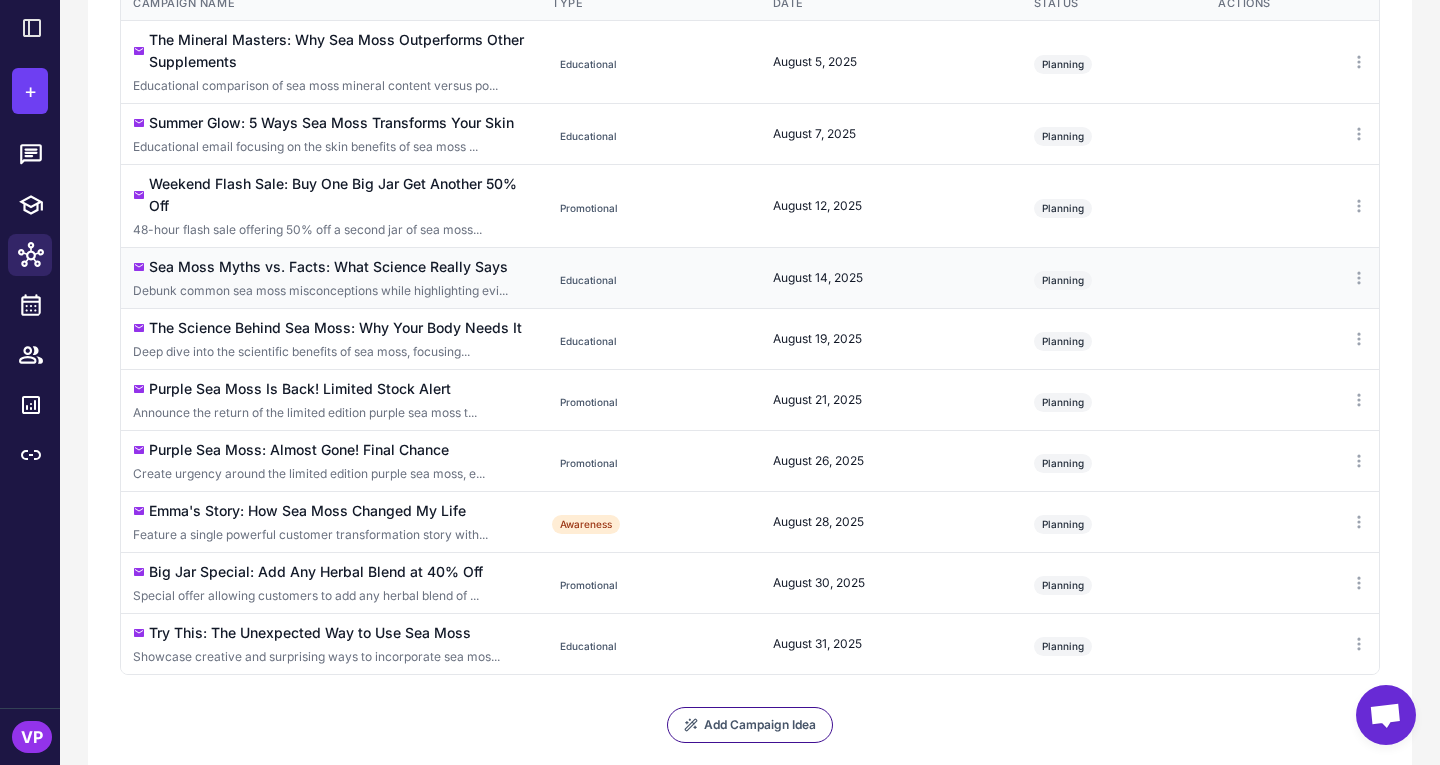 click on "Sea Moss Myths vs. Facts: What Science Really Says" at bounding box center (328, 267) 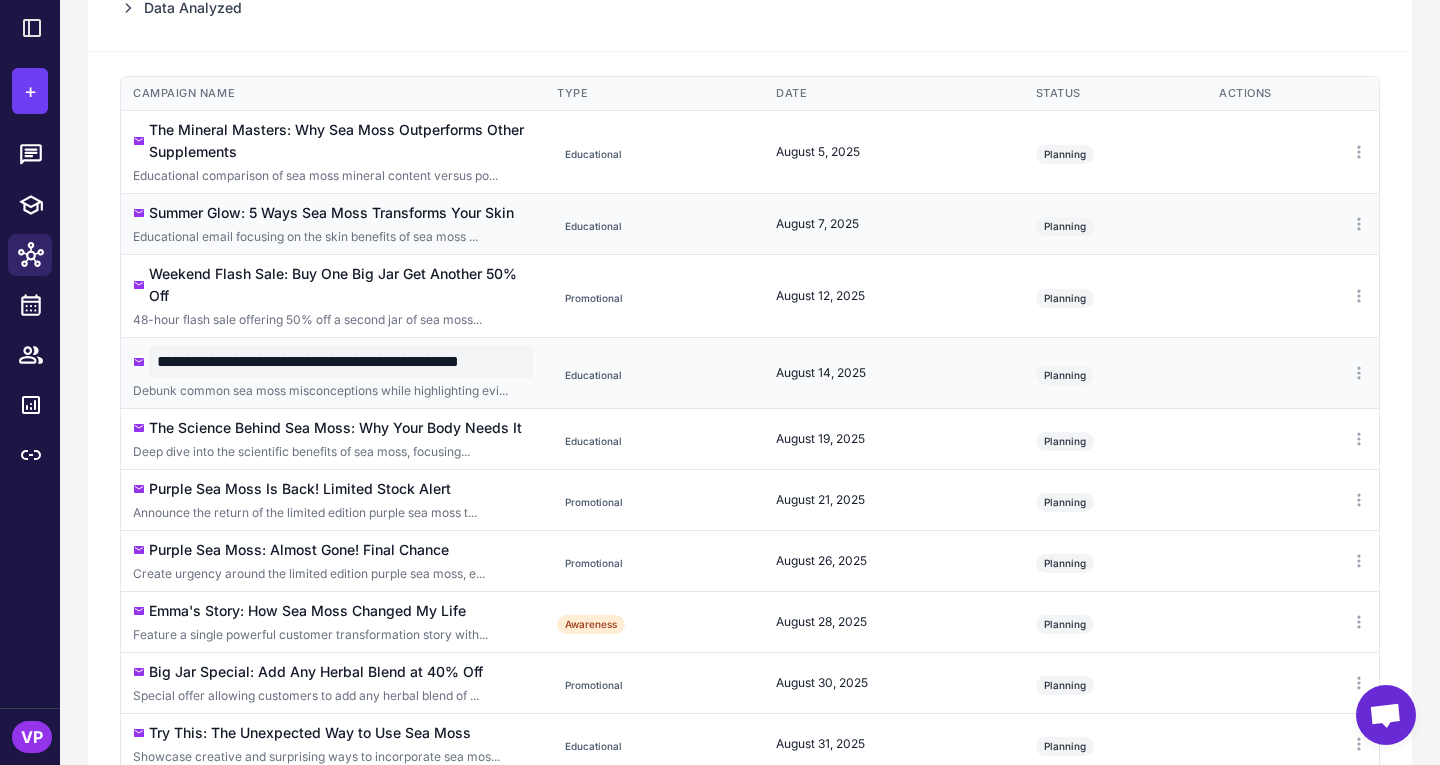 scroll, scrollTop: 442, scrollLeft: 0, axis: vertical 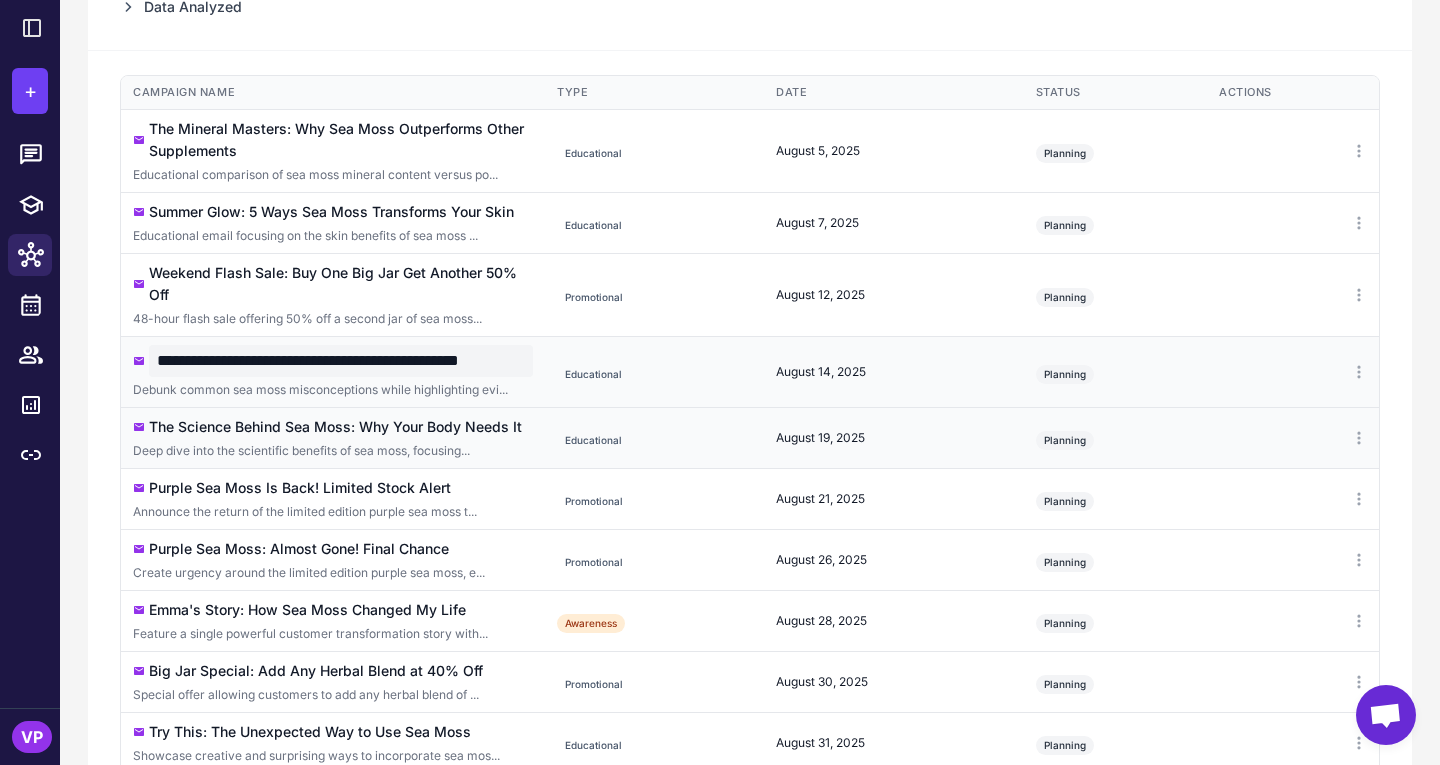 click on "The Science Behind Sea Moss: Why Your Body Needs It" at bounding box center (335, 427) 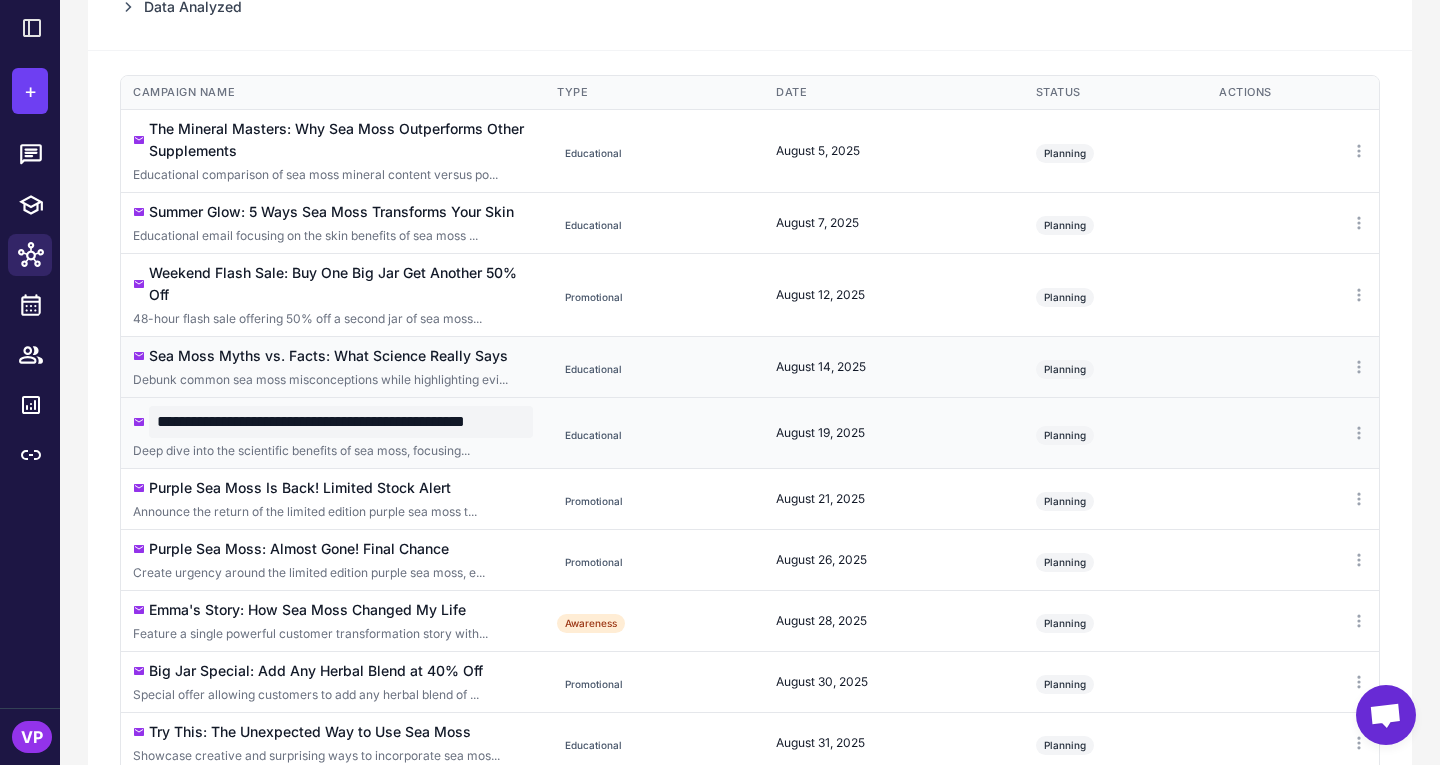 scroll, scrollTop: 0, scrollLeft: 58, axis: horizontal 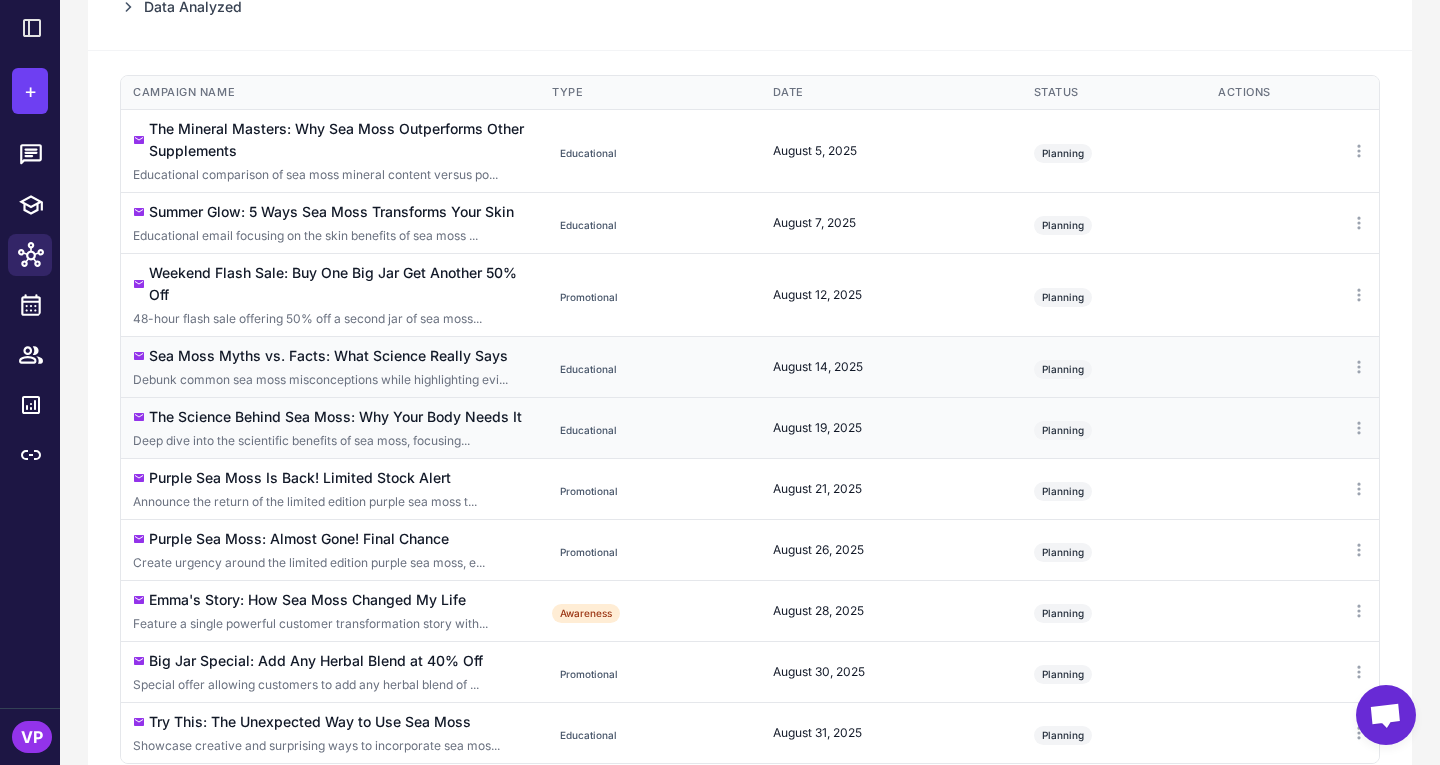 click on "The Science Behind Sea Moss: Why Your Body Needs It Deep dive into the scientific benefits of sea moss, focusing..." at bounding box center [330, 427] 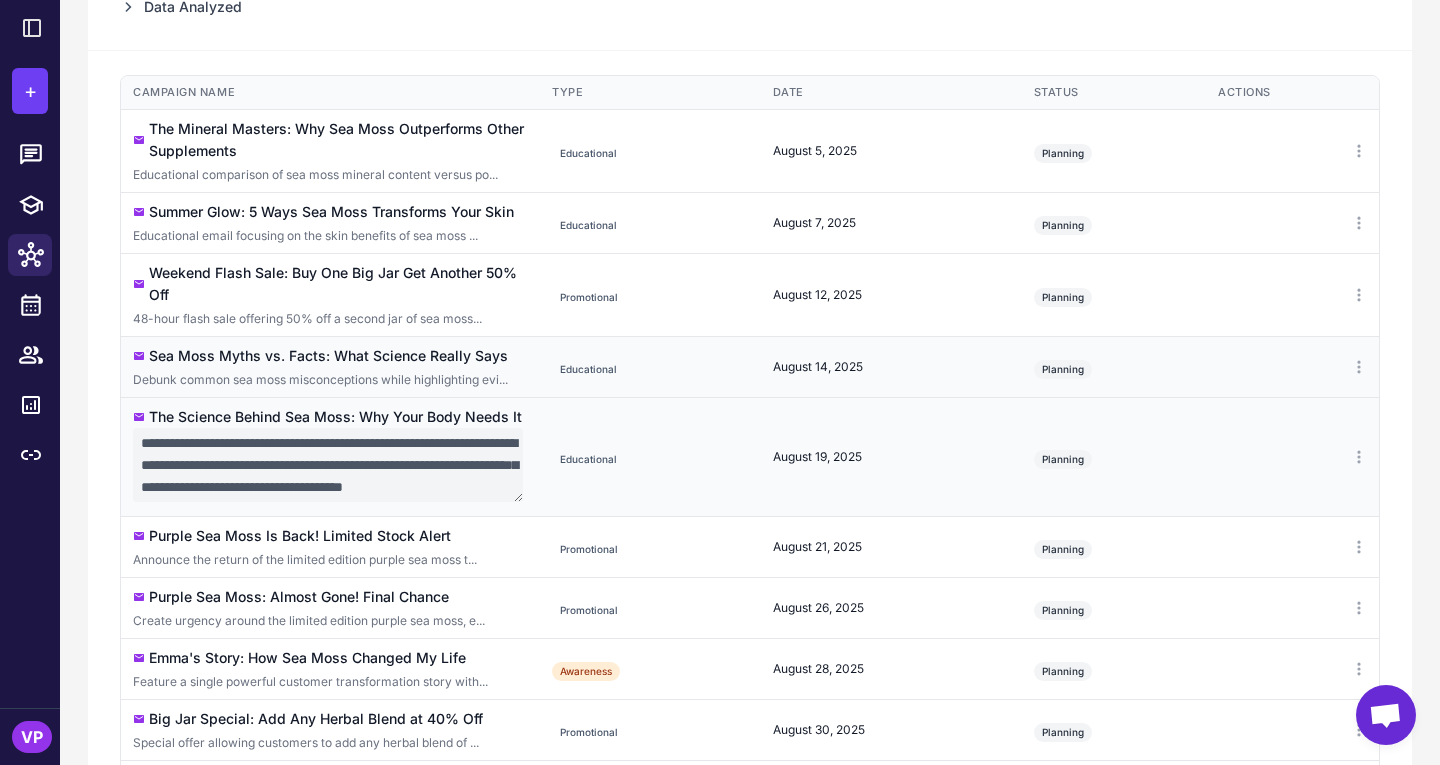 scroll, scrollTop: 22, scrollLeft: 0, axis: vertical 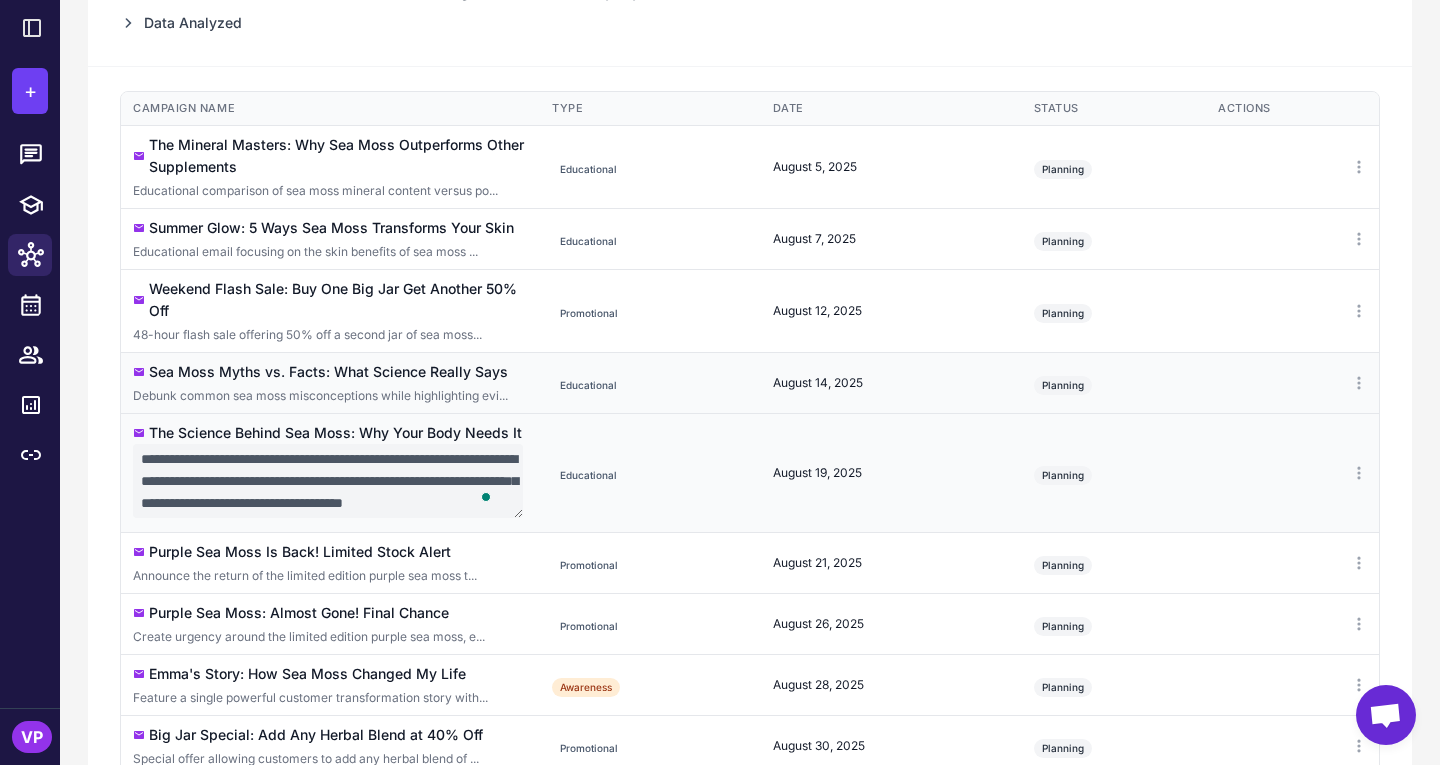 drag, startPoint x: 290, startPoint y: 467, endPoint x: 401, endPoint y: 486, distance: 112.61439 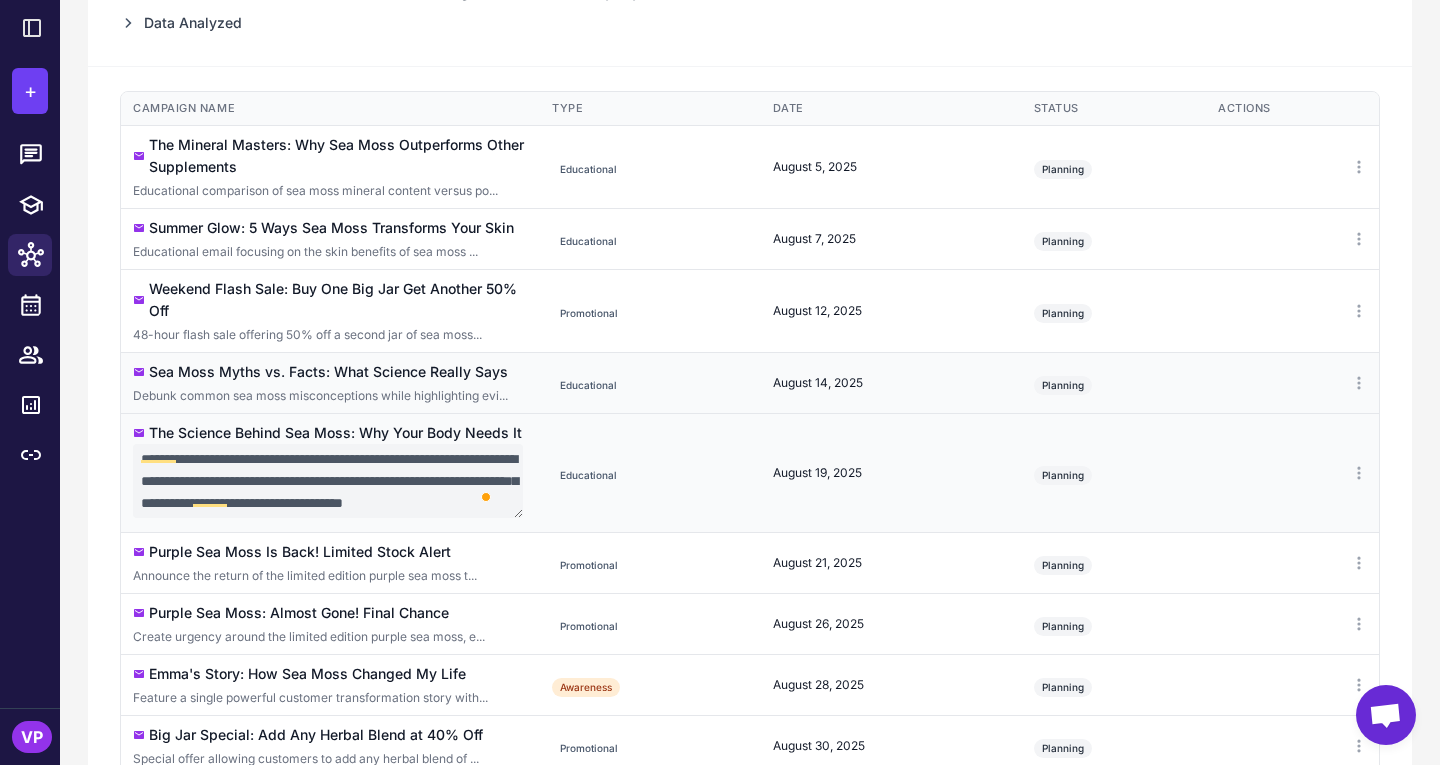 scroll, scrollTop: 22, scrollLeft: 0, axis: vertical 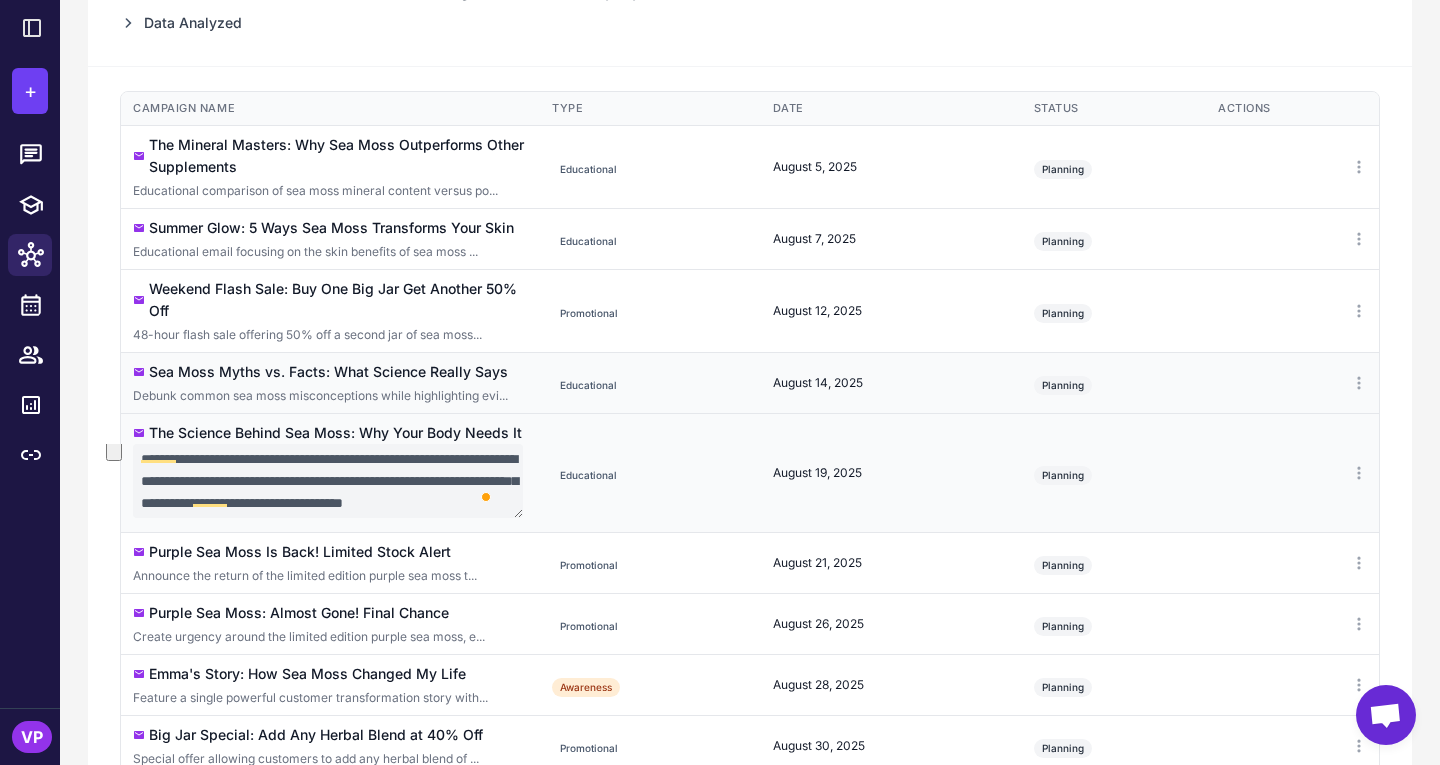 drag, startPoint x: 293, startPoint y: 479, endPoint x: 400, endPoint y: 502, distance: 109.444046 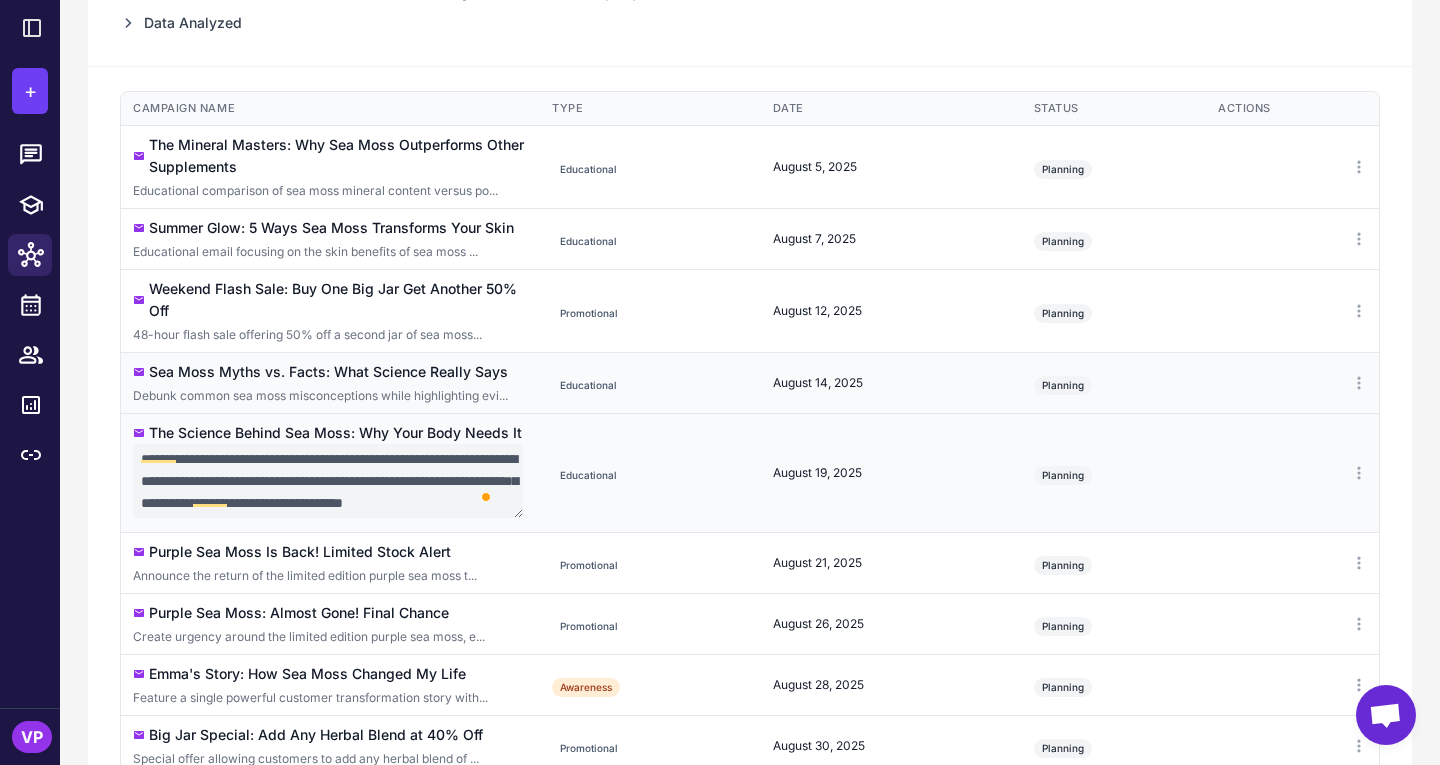 click on "**********" at bounding box center (328, 481) 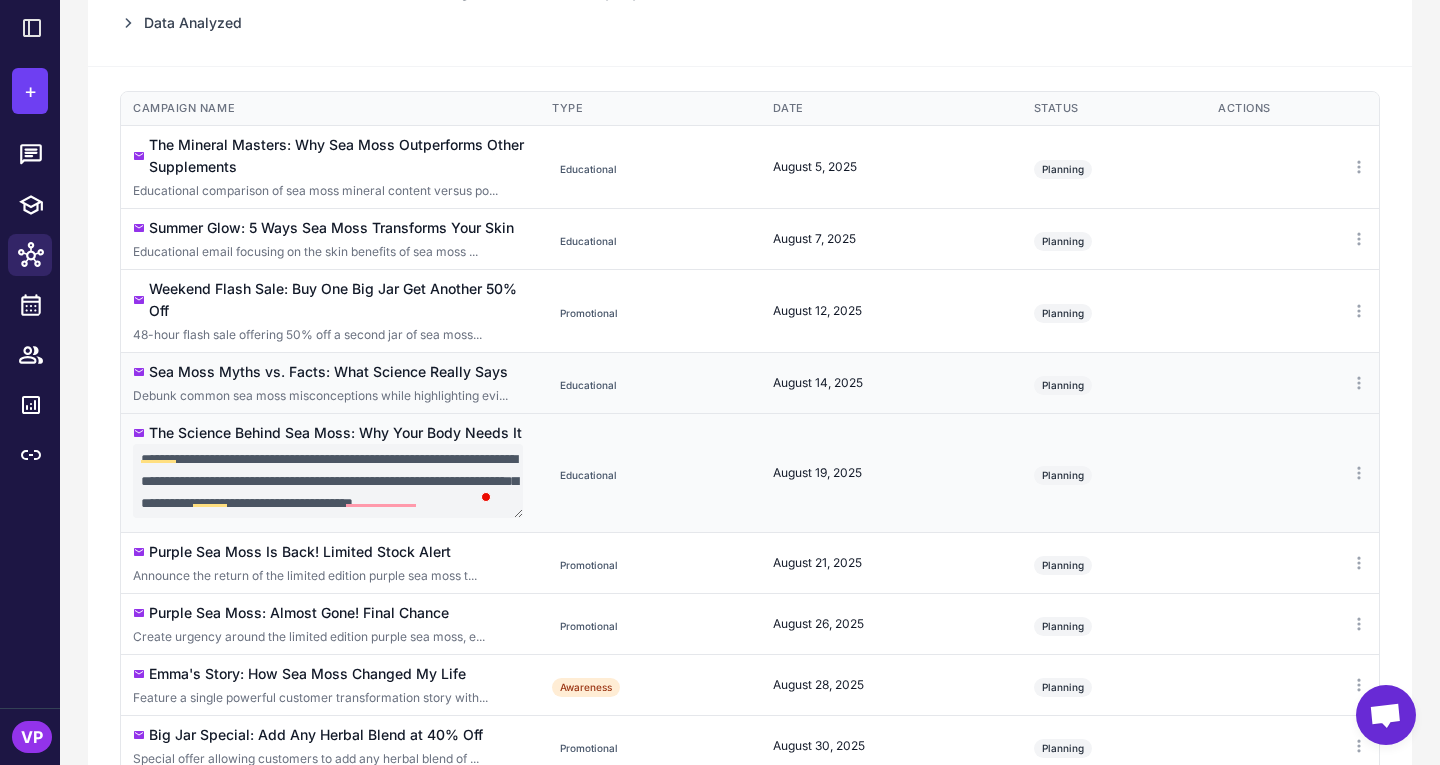 click on "**********" at bounding box center (328, 481) 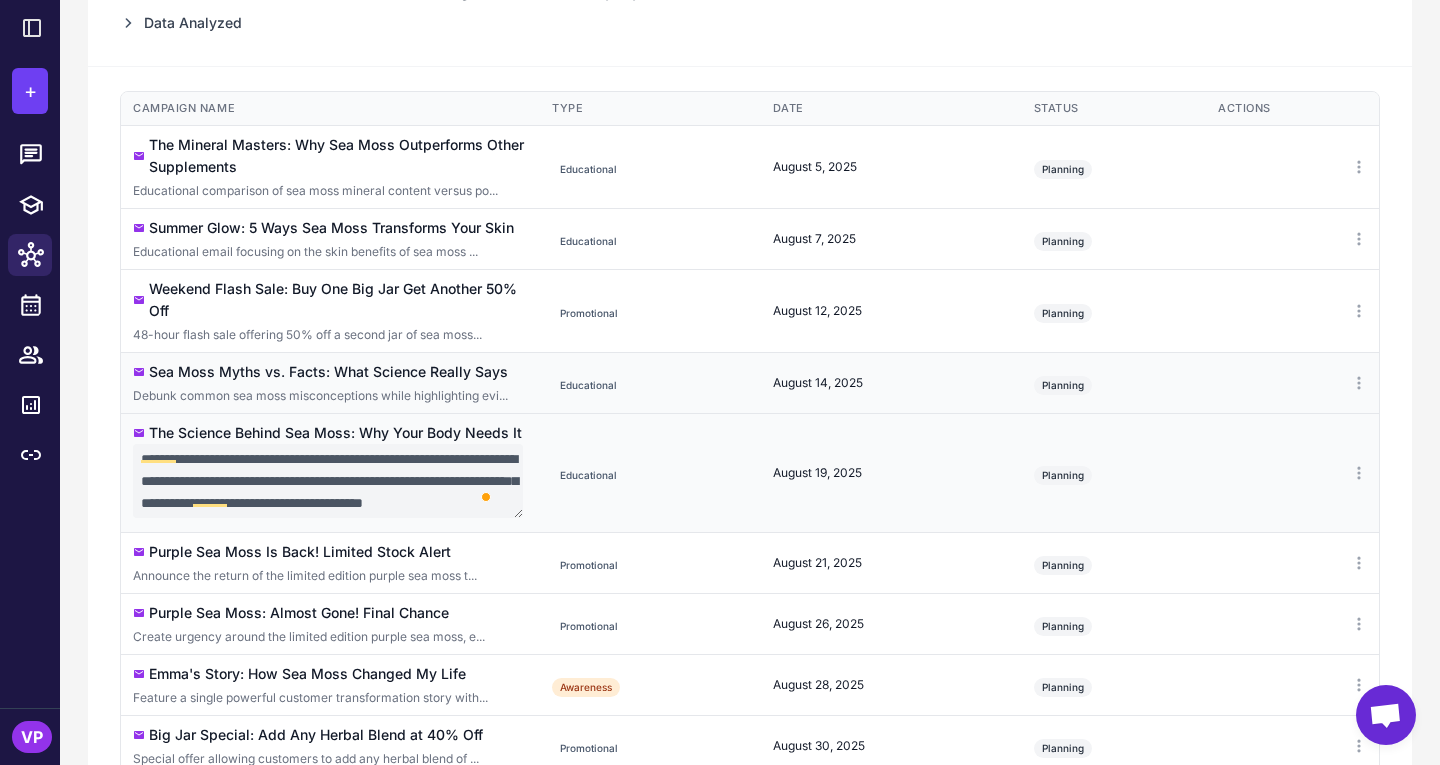 click on "**********" at bounding box center (328, 481) 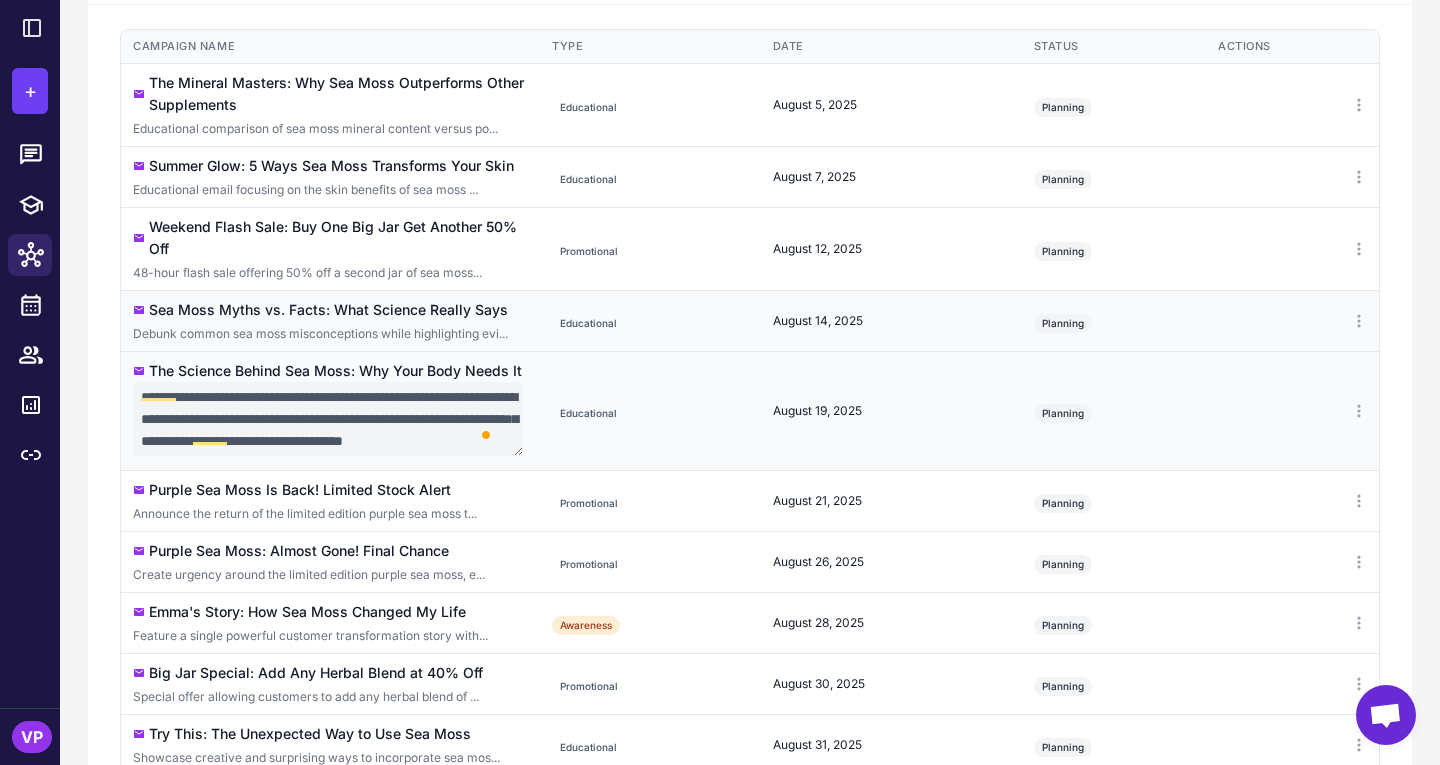 scroll, scrollTop: 505, scrollLeft: 0, axis: vertical 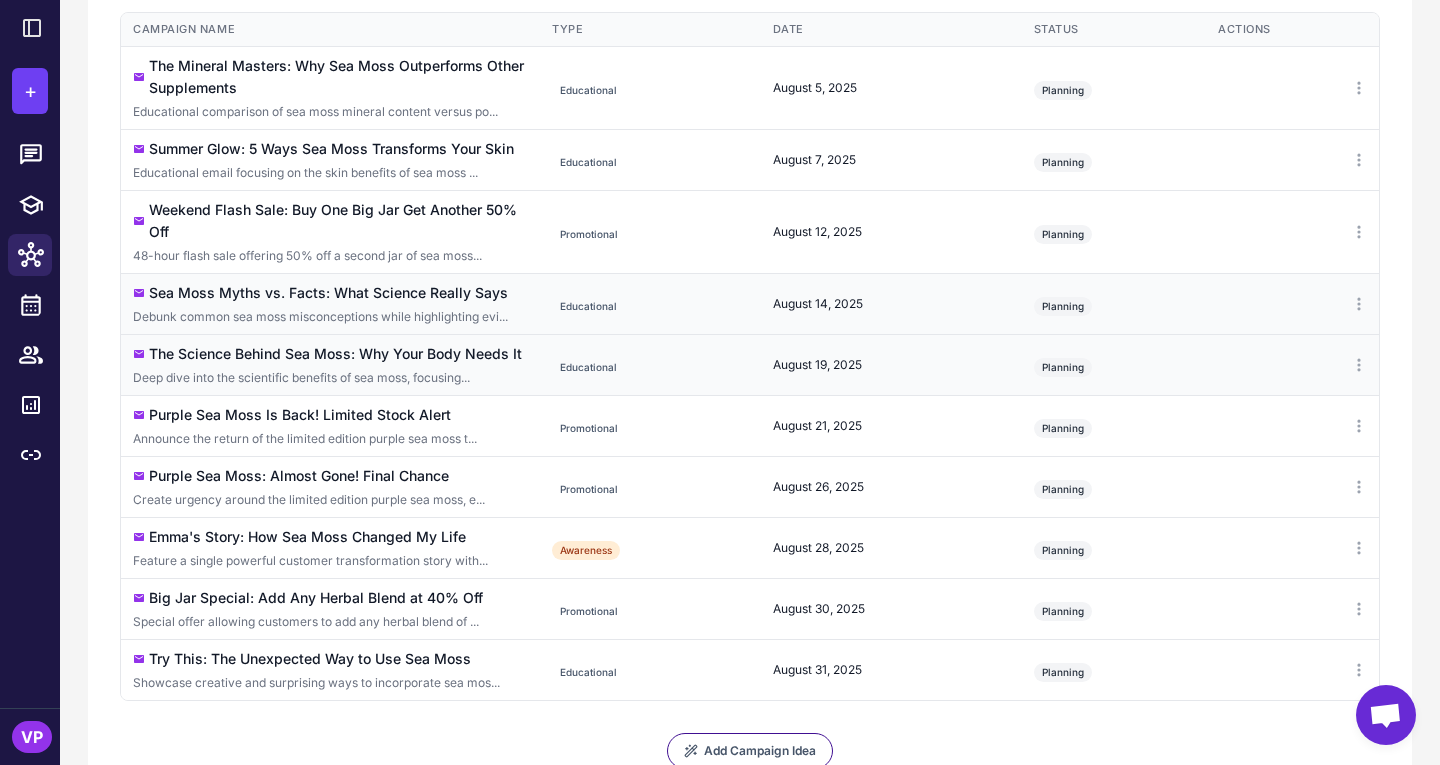 click on "Debunk common sea moss misconceptions while highlighting evi..." at bounding box center (330, 317) 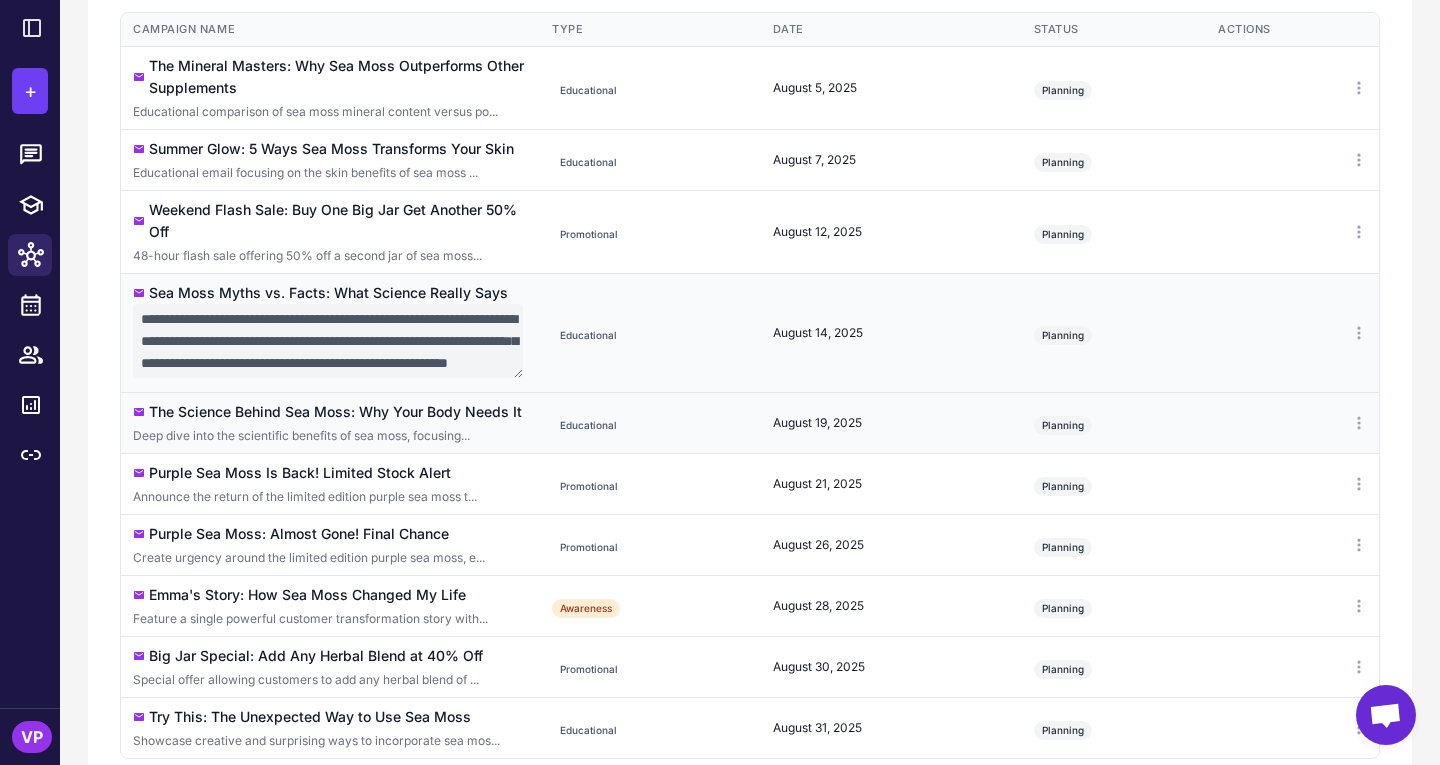 scroll, scrollTop: 24, scrollLeft: 0, axis: vertical 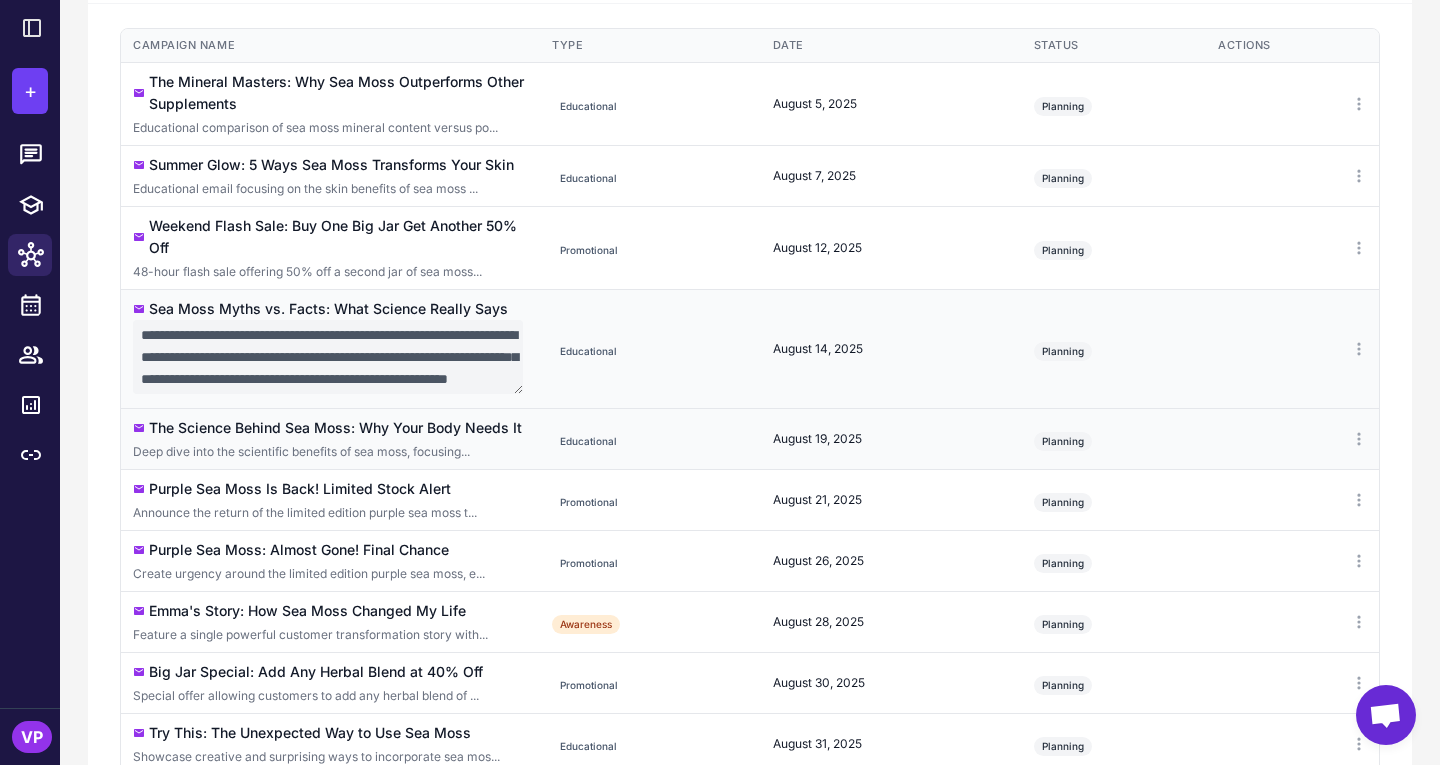 click on "**********" at bounding box center (330, 348) 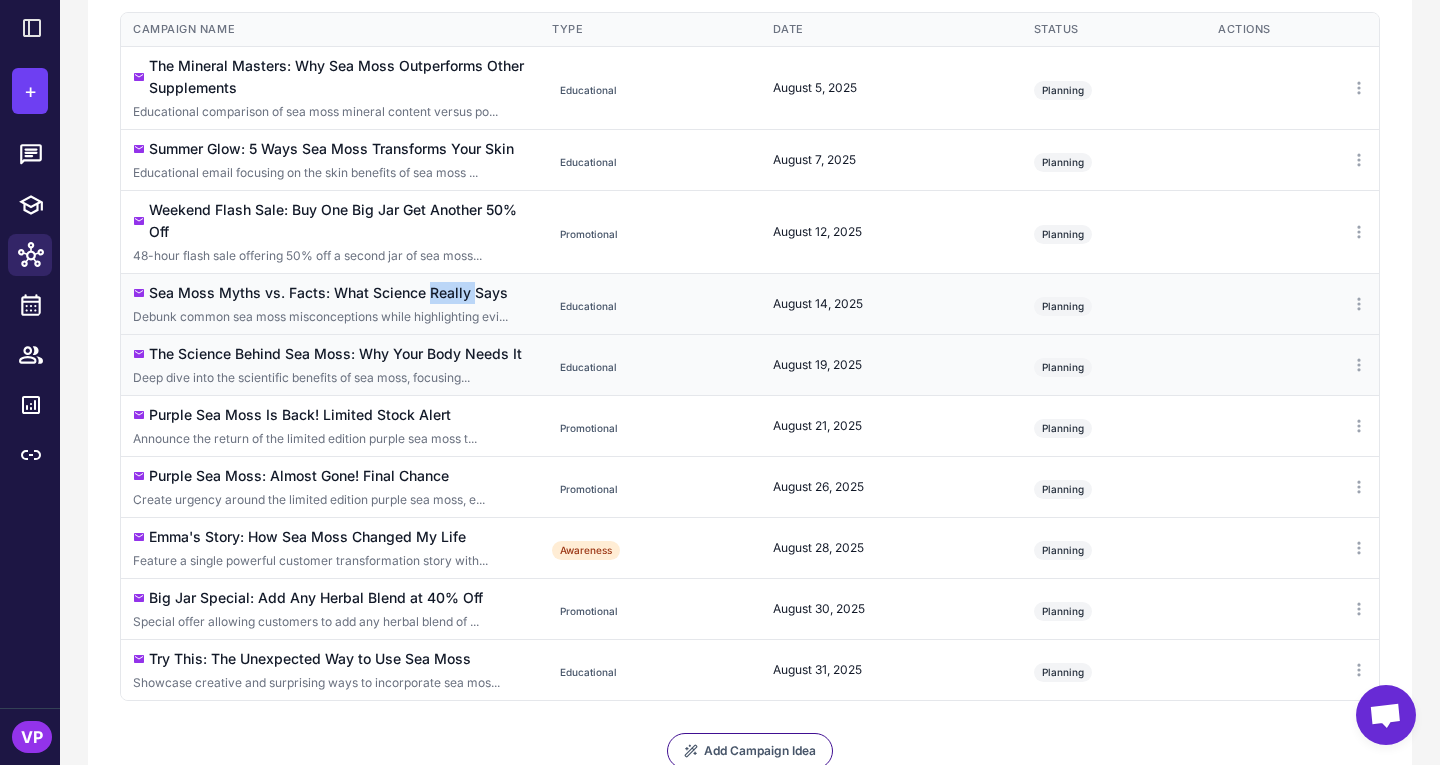 click on "Sea Moss Myths vs. Facts: What Science Really Says Debunk common sea moss misconceptions while highlighting evi..." at bounding box center [330, 303] 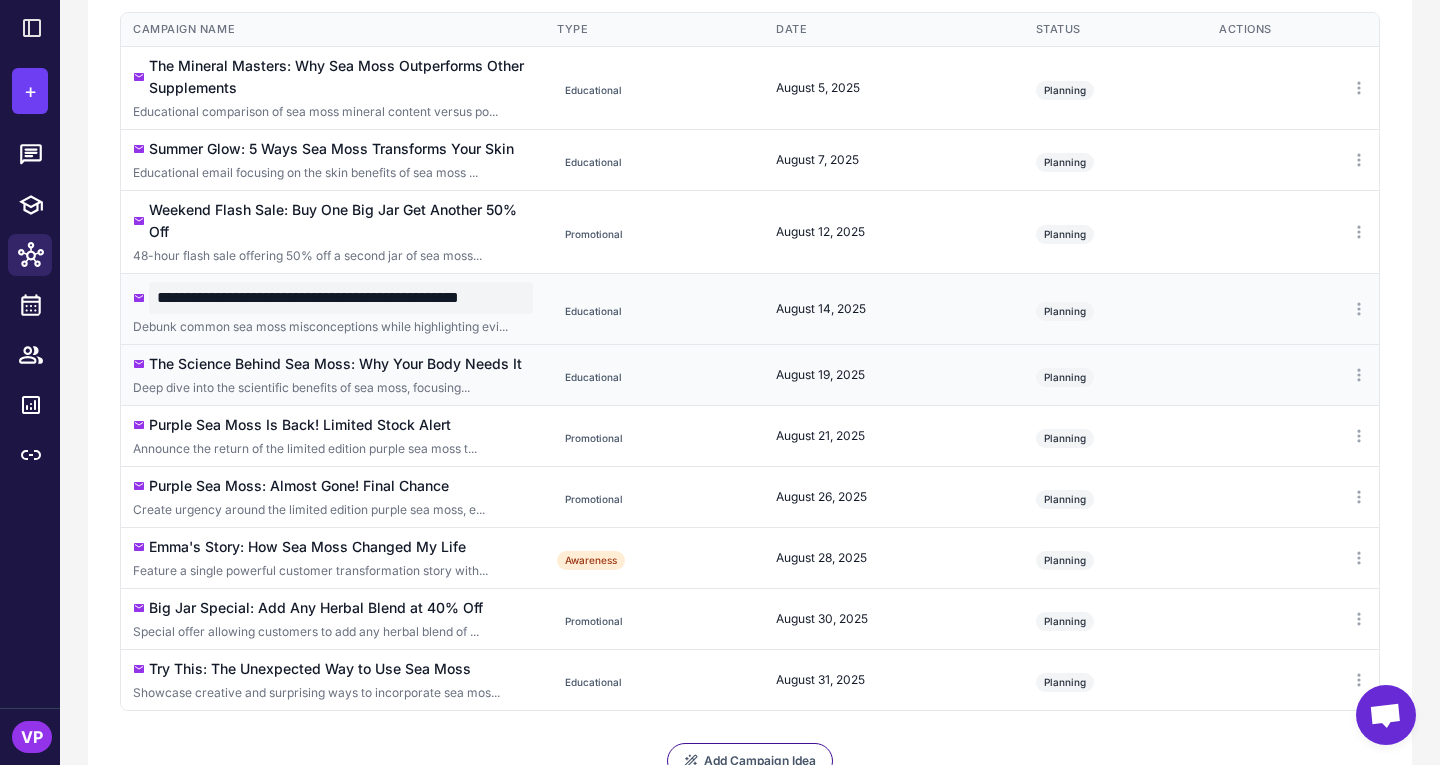 click on "Debunk common sea moss misconceptions while highlighting evi..." at bounding box center (333, 327) 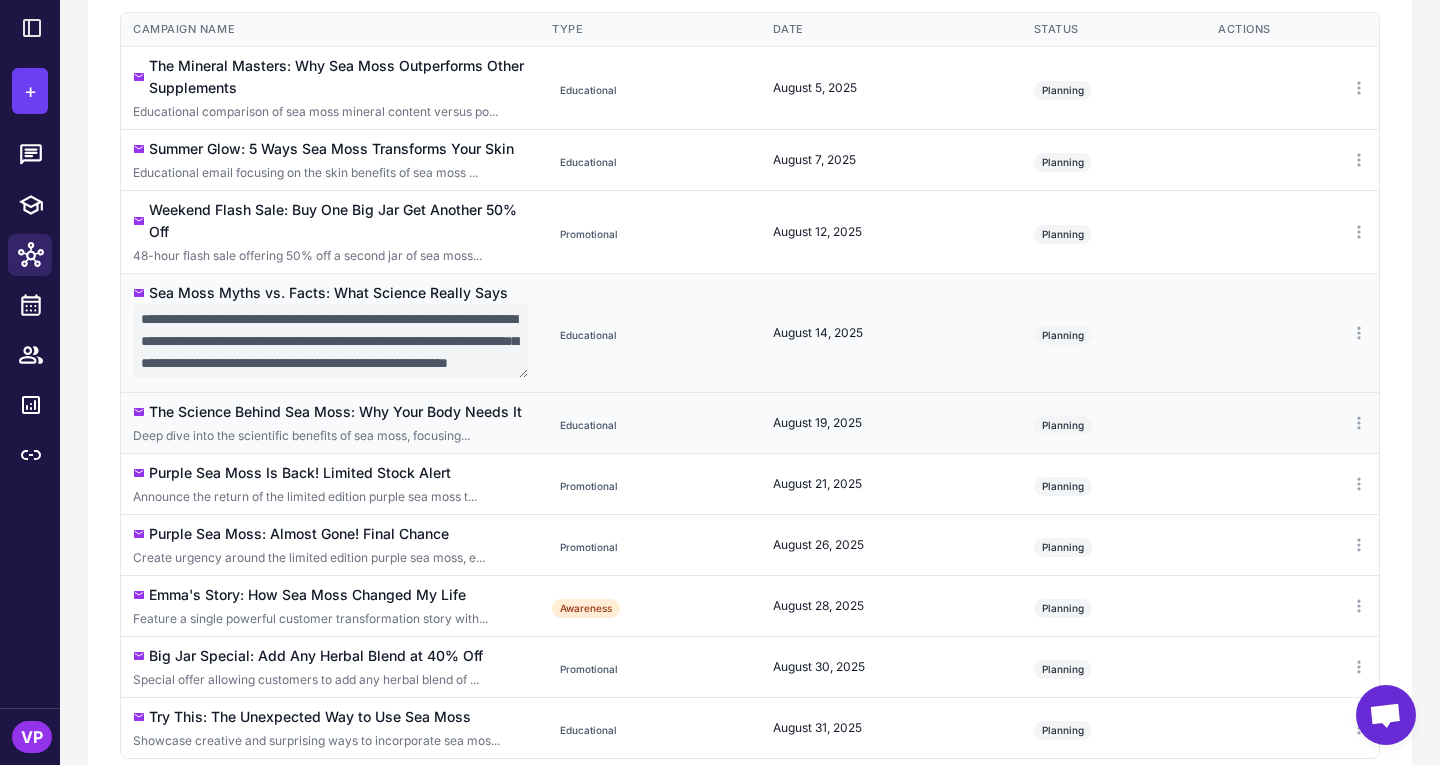 click on "**********" at bounding box center [330, 341] 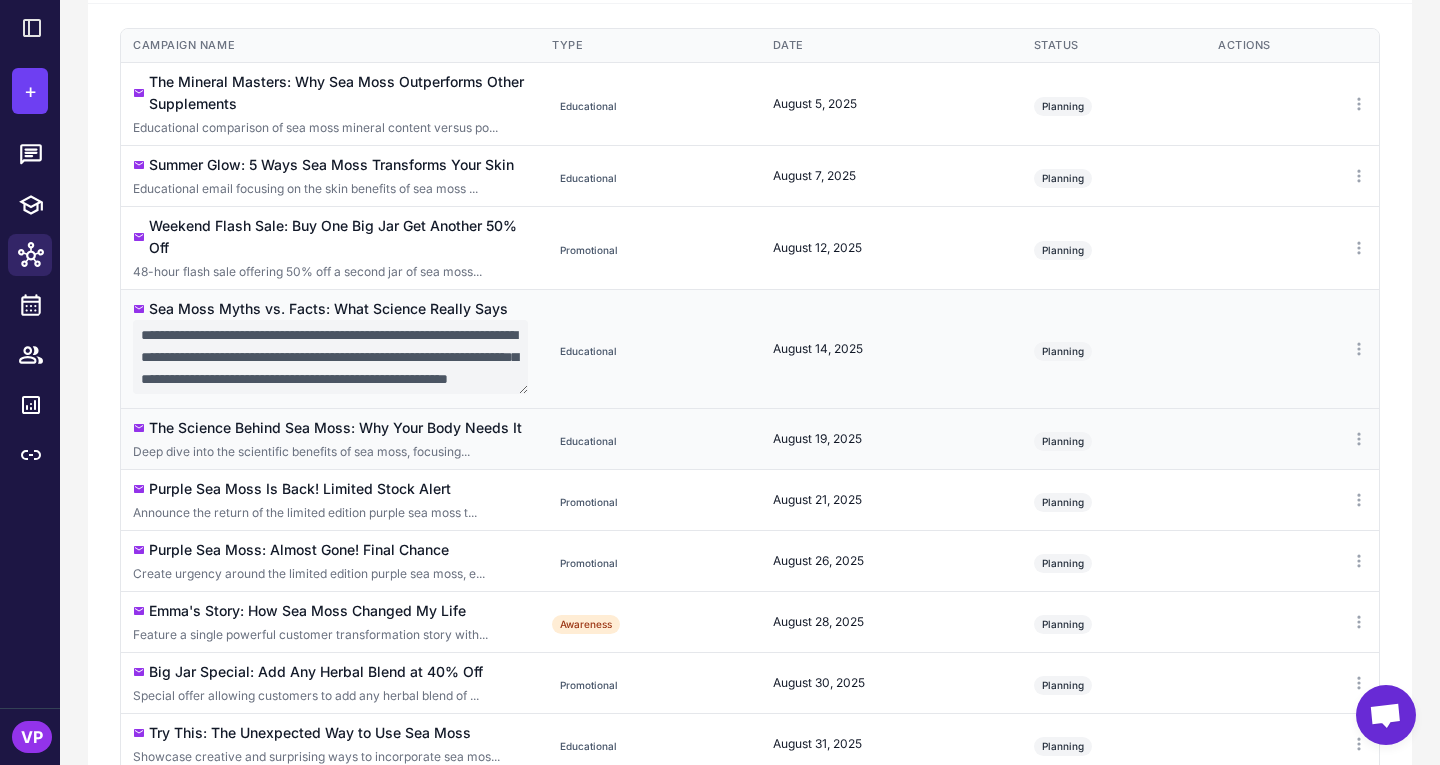 click on "**********" at bounding box center (330, 357) 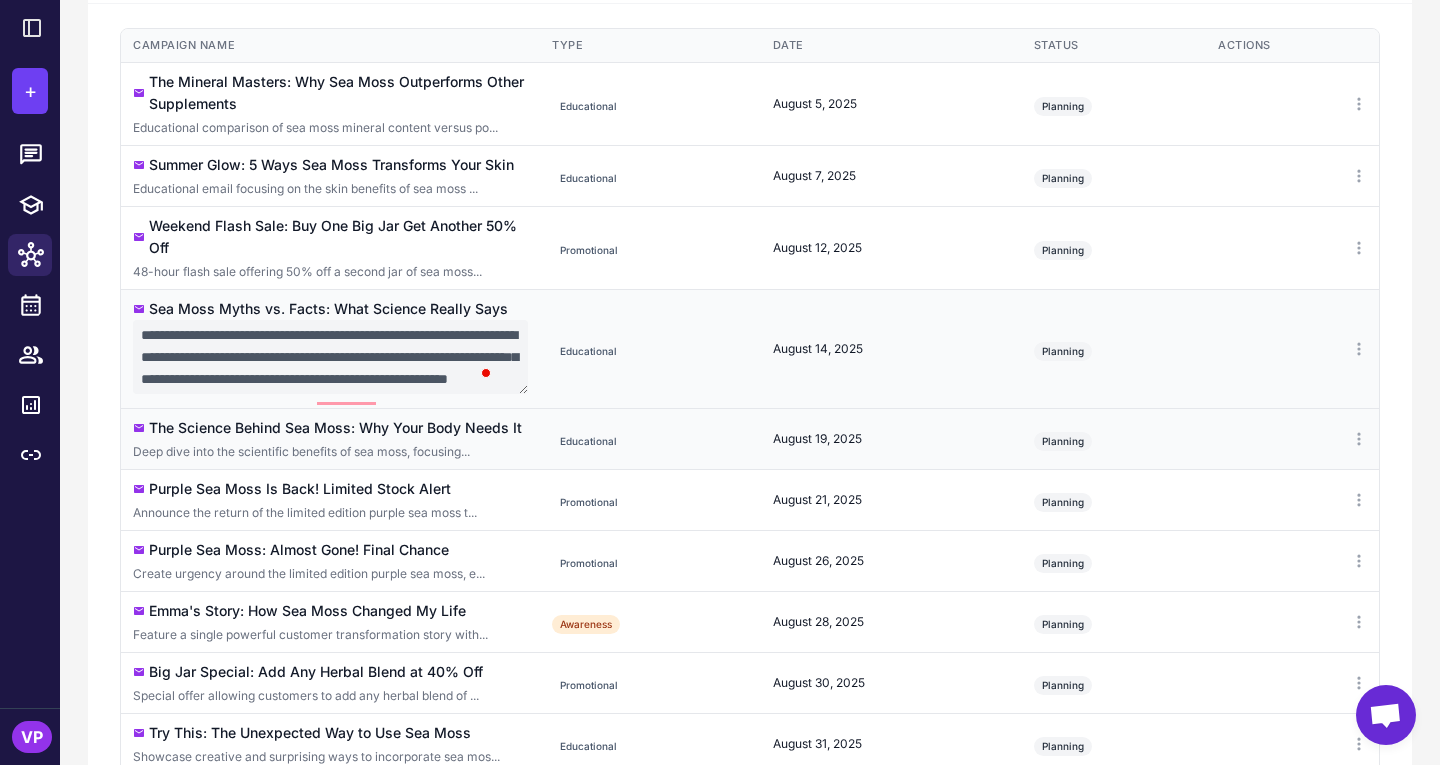 click on "**********" at bounding box center (330, 357) 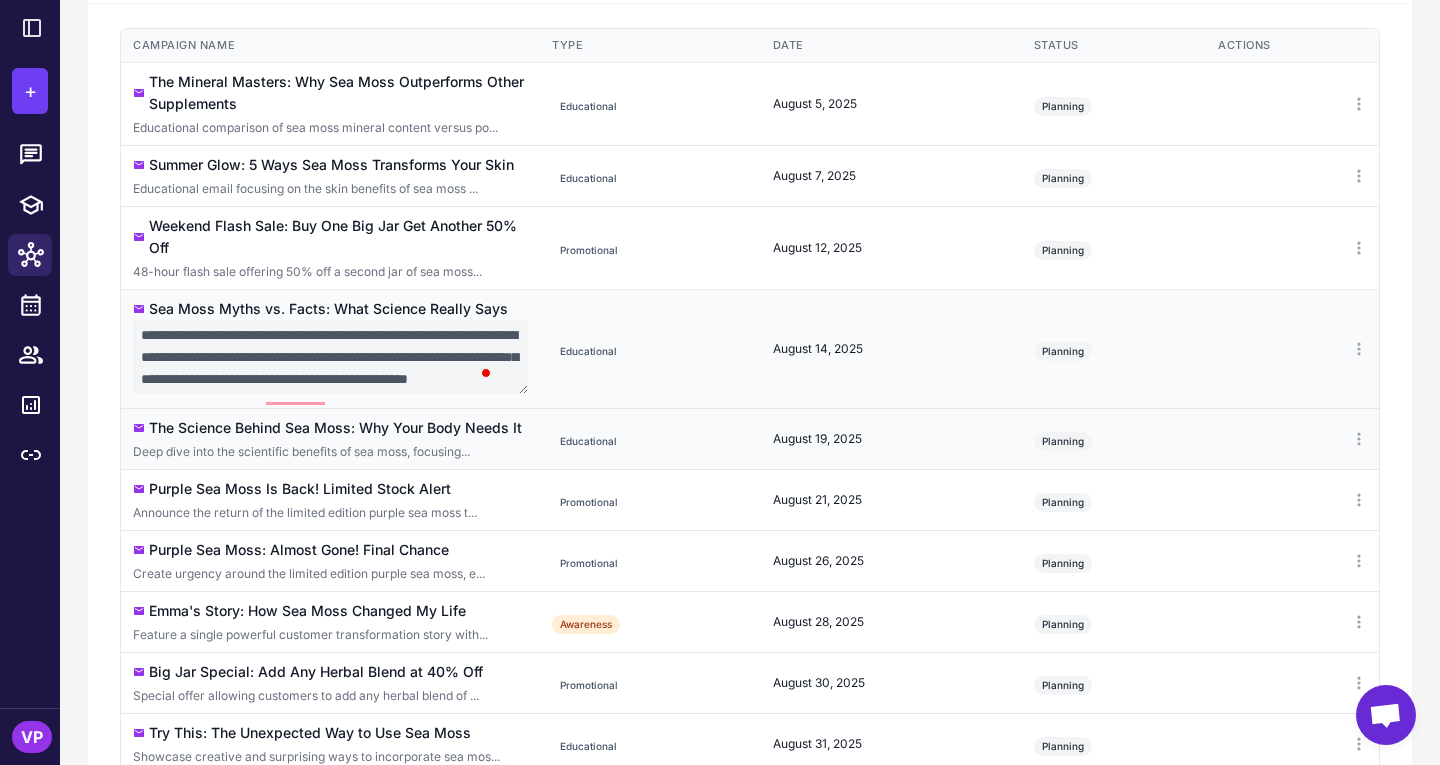 click on "**********" at bounding box center [330, 357] 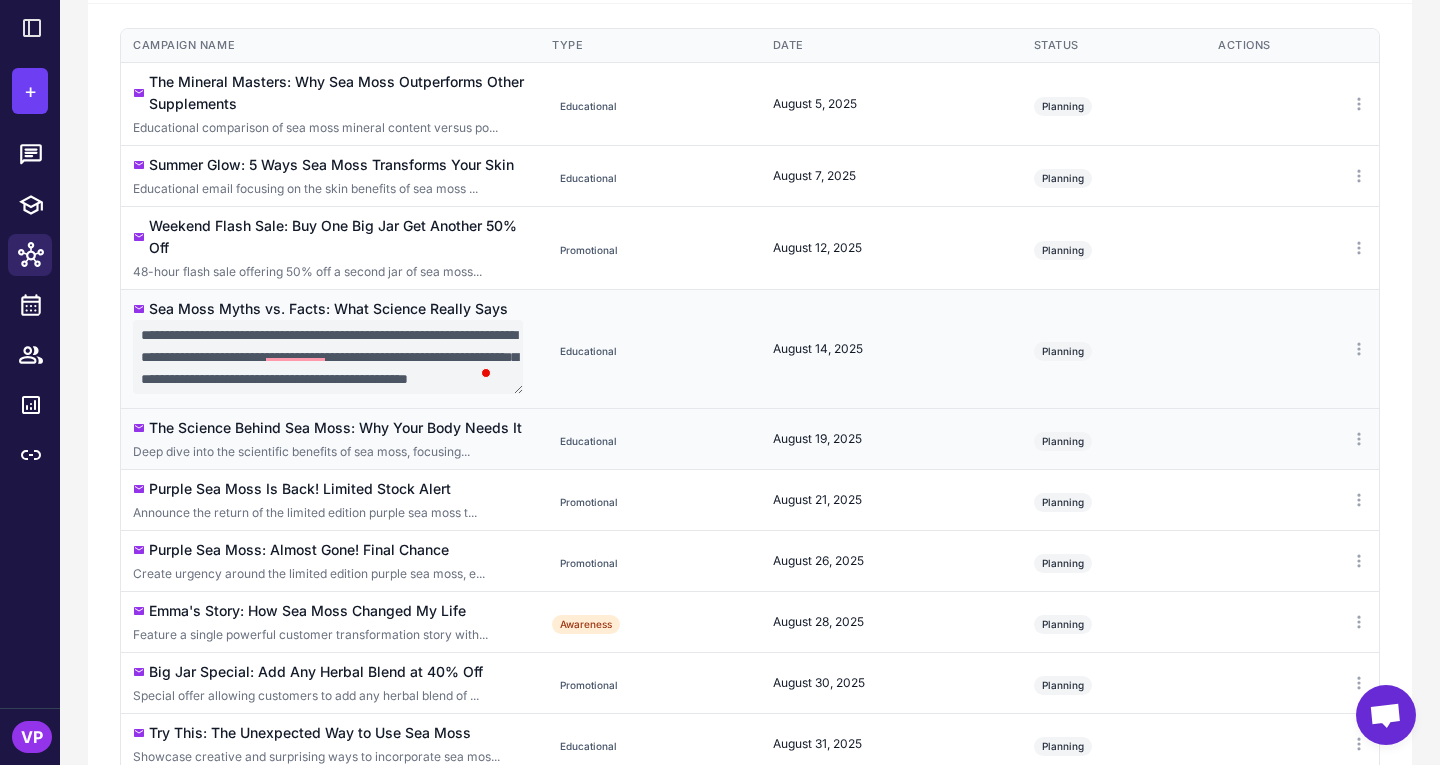 scroll, scrollTop: 43, scrollLeft: 0, axis: vertical 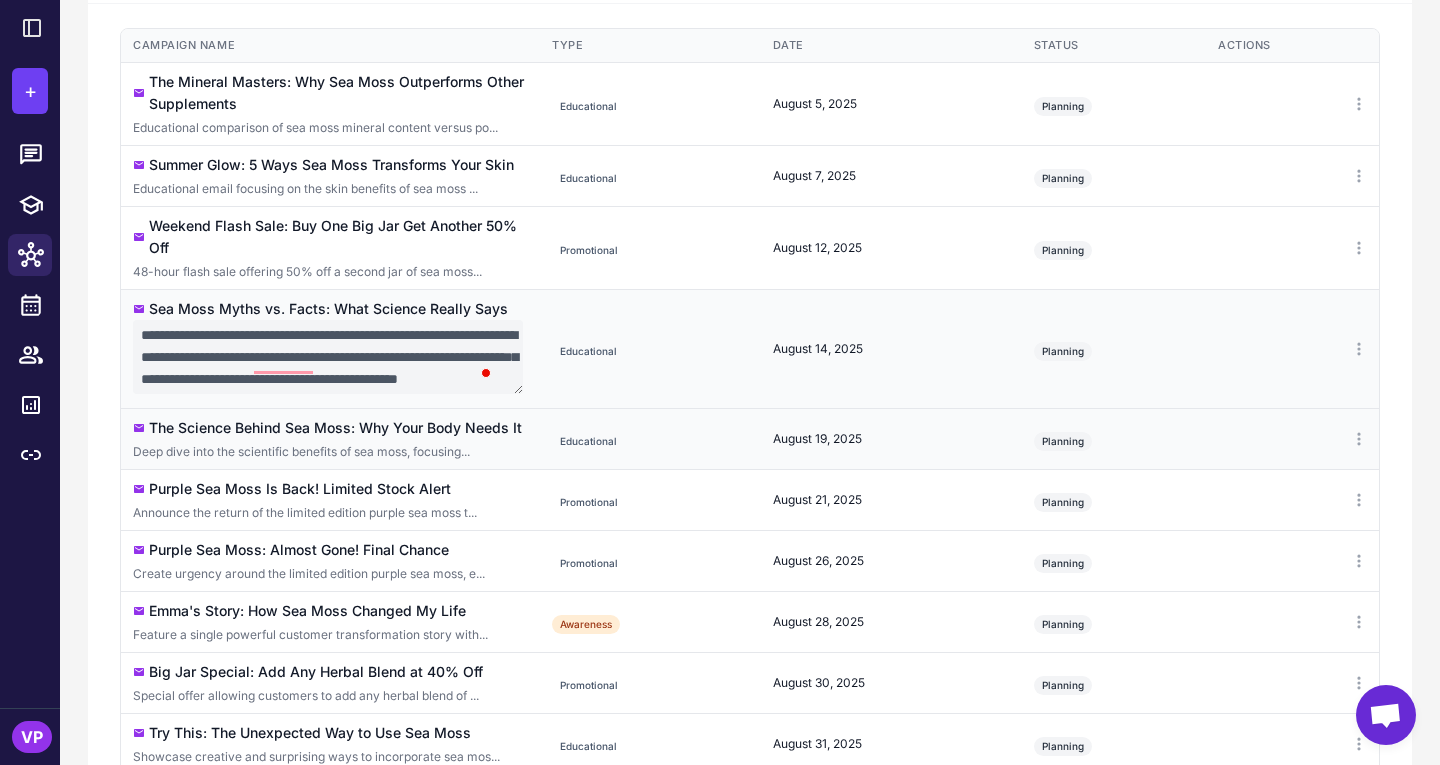 type on "**********" 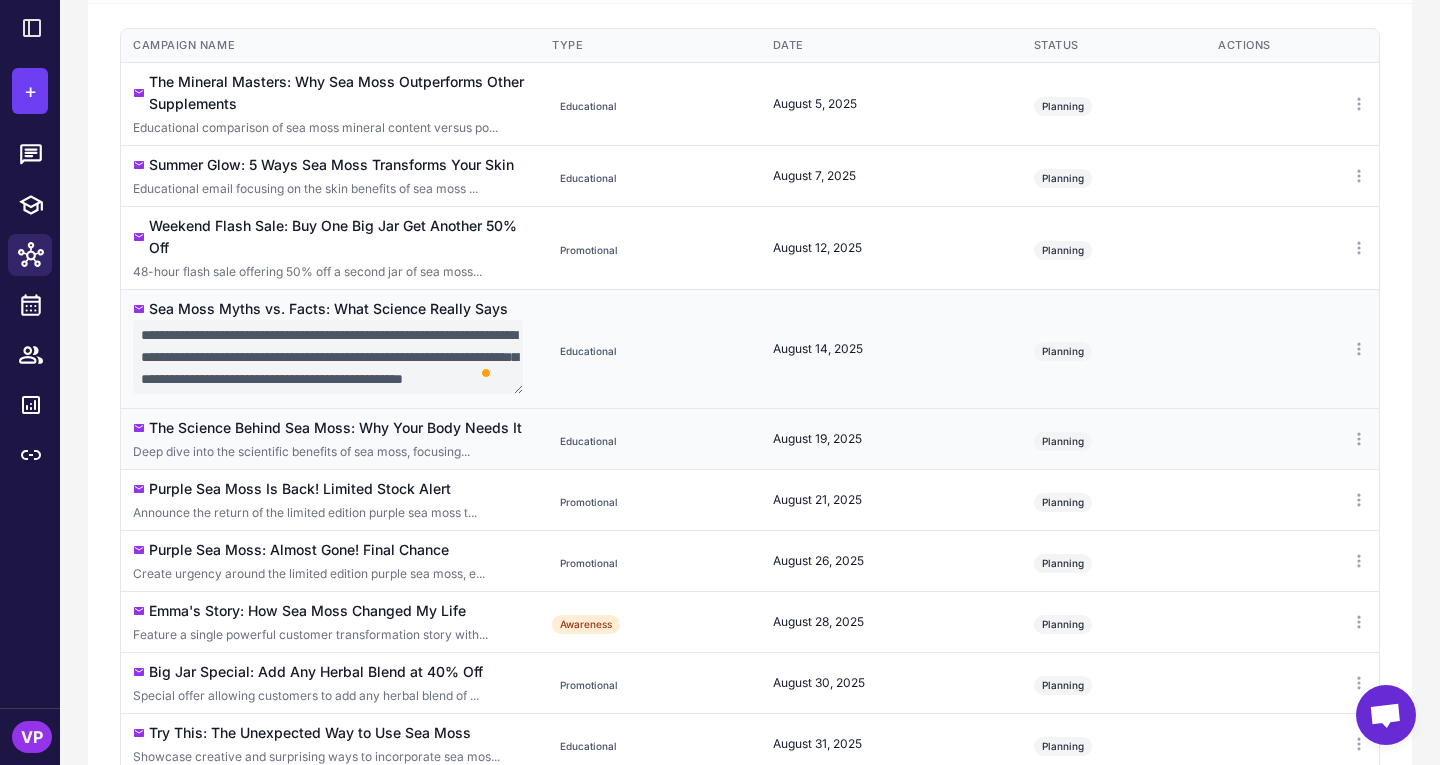 scroll, scrollTop: 44, scrollLeft: 0, axis: vertical 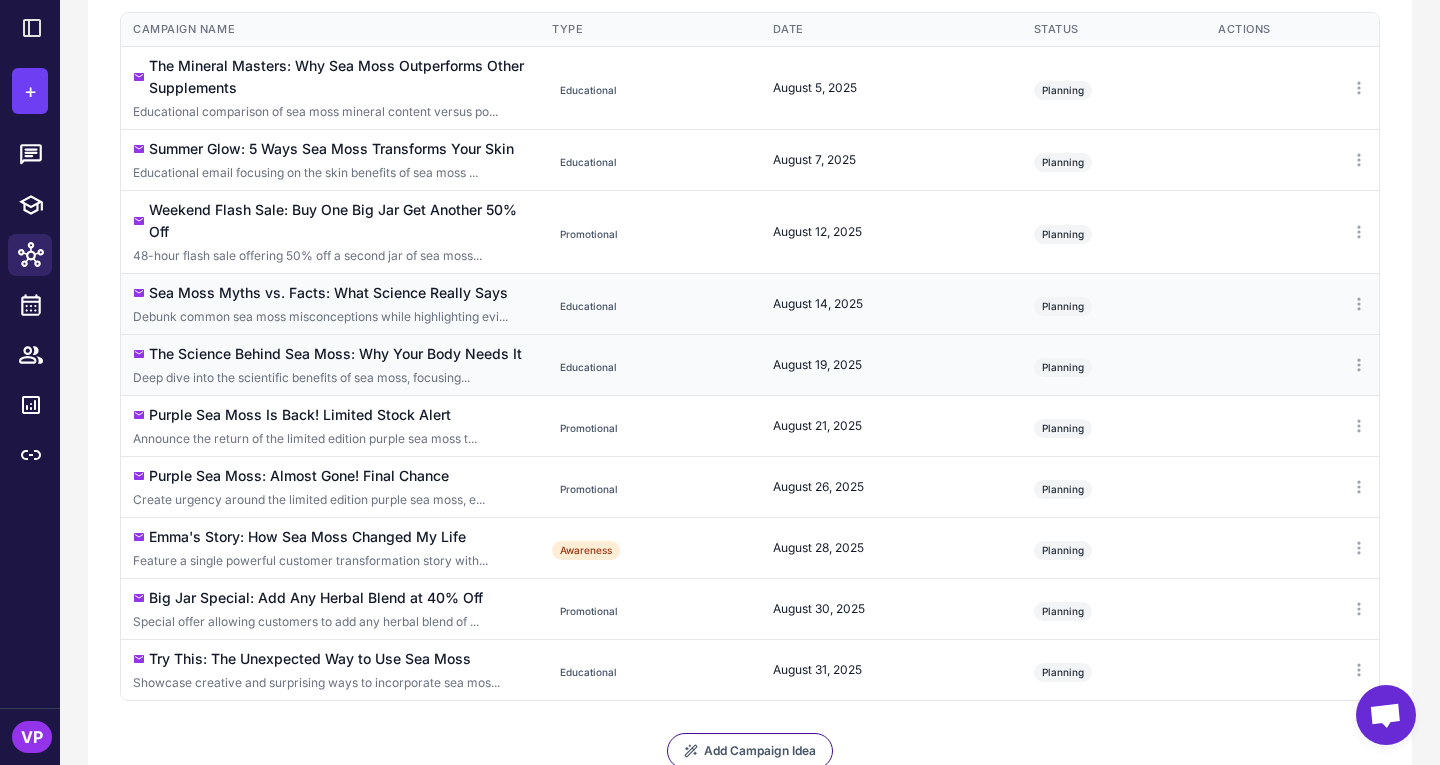 click on "The Mineral Masters: Why Sea Moss Outperforms Other Supplements Educational comparison of sea moss mineral content versus po... Educational [GP] Engaged Leads + New Customers August 5, 2025  Planning  Summer Glow: 5 Ways Sea Moss Transforms Your Skin Educational email focusing on the skin benefits of sea moss ... Educational [GP] Engaged Leads + Upsell Opportunities August 7, 2025  Planning  Weekend Flash Sale: Buy One Big Jar Get Another 50% Off 48-hour flash sale offering 50% off a second jar of sea moss... Promotional [GP] Engaged Customers + Promo Responsive August 12, 2025  Planning  Sea Moss Myths vs. Facts: What Science Really Says Debunk common sea moss misconceptions while highlighting evi... Educational [GP] Engaged Leads + At Risk Engaged August 14, 2025  Planning  The Science Behind Sea Moss: Why Your Body Needs It Deep dive into the scientific benefits of sea moss, focusing... Educational [GP] Engaged Leads + High Value Customers August 19, 2025  Planning  Promotional August 21, 2025  Planning" at bounding box center (750, 373) 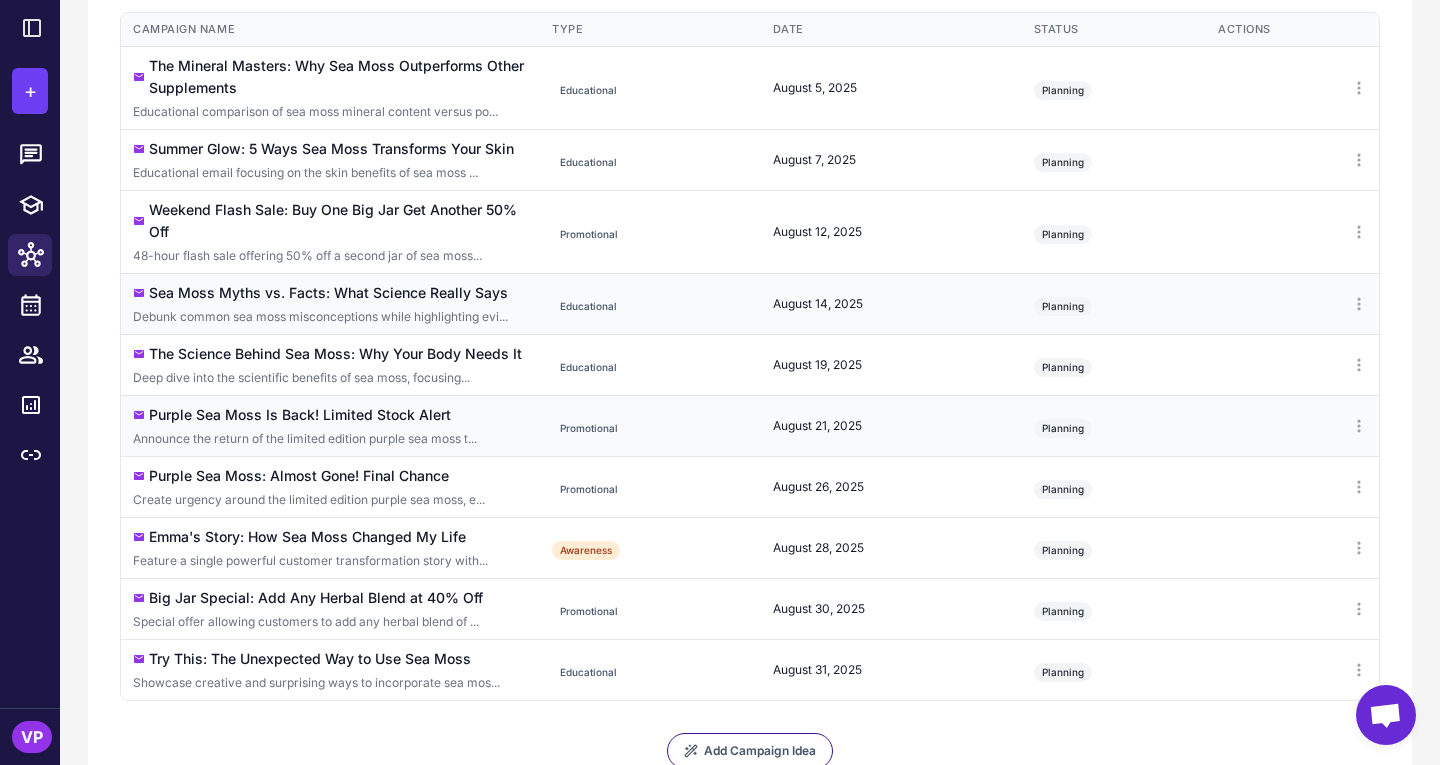 click on "August 21, 2025" at bounding box center [891, 426] 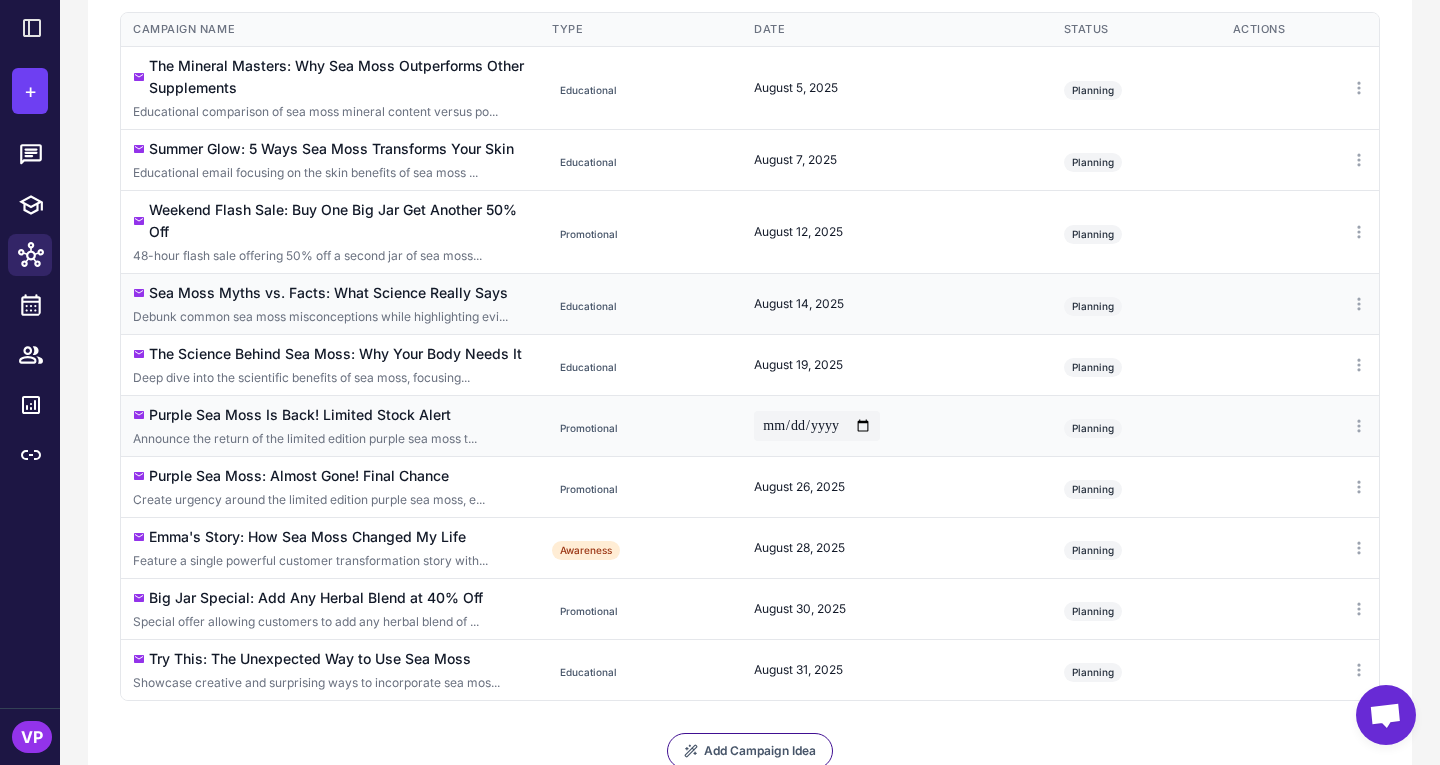click on "**********" at bounding box center [817, 426] 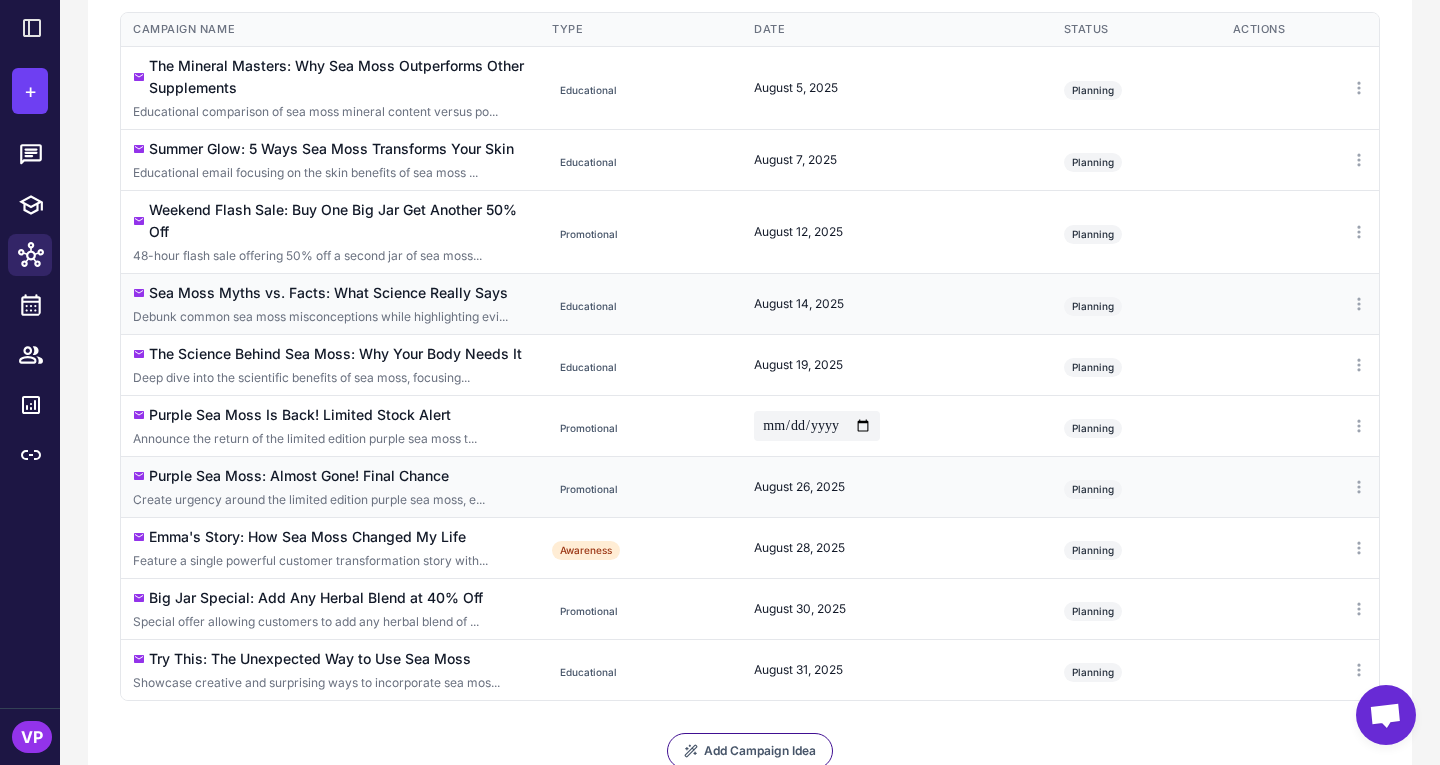click on "August 26, 2025" at bounding box center (896, 487) 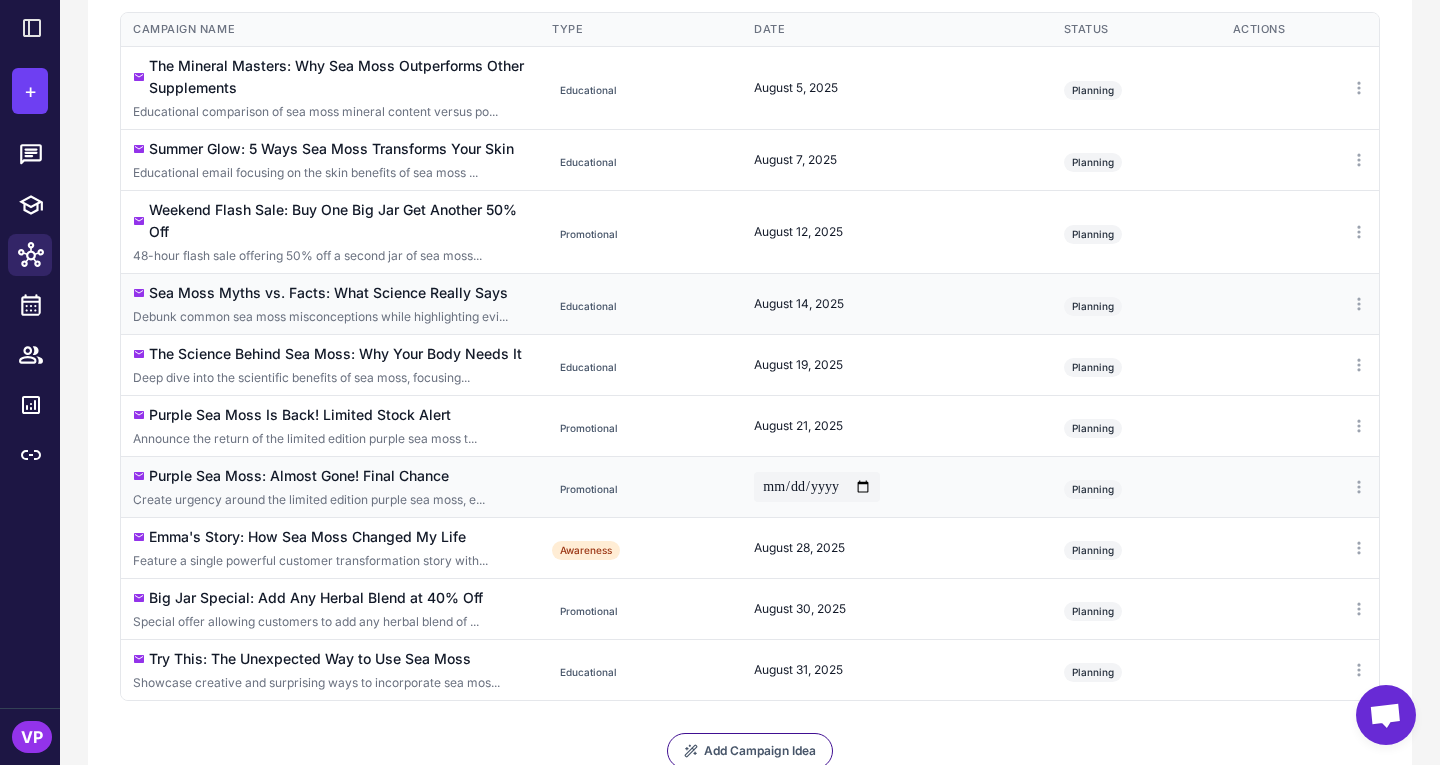 click on "**********" at bounding box center (817, 487) 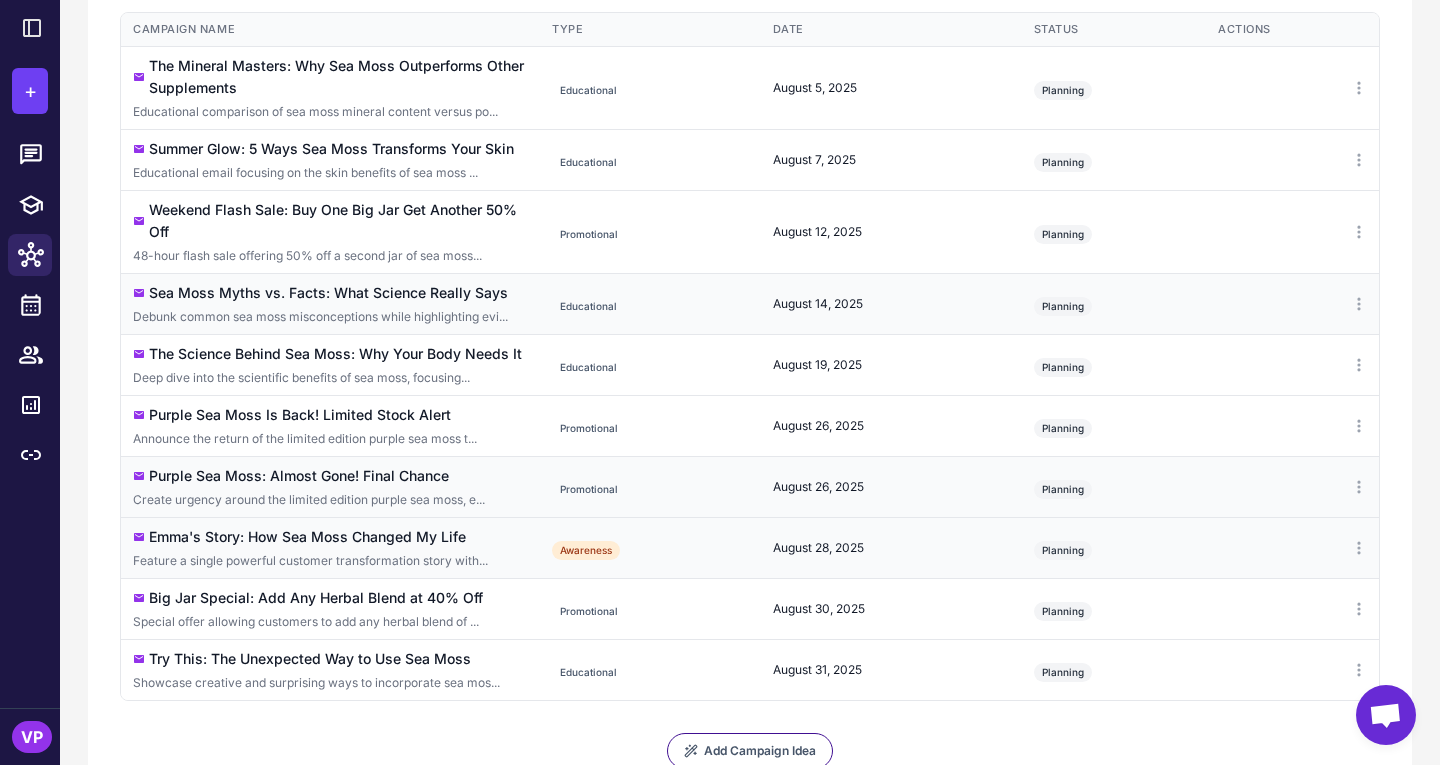 click on "August 28, 2025" at bounding box center (891, 548) 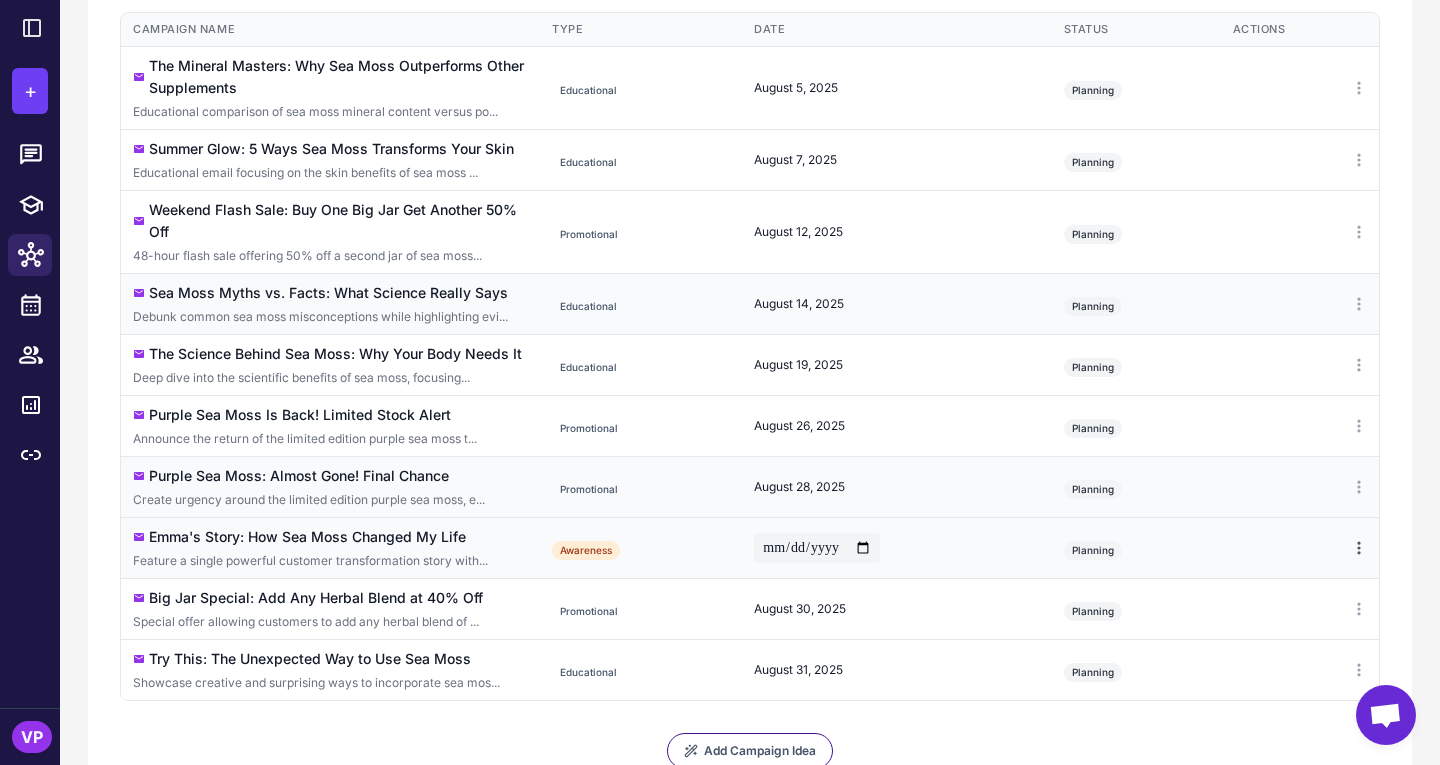 click 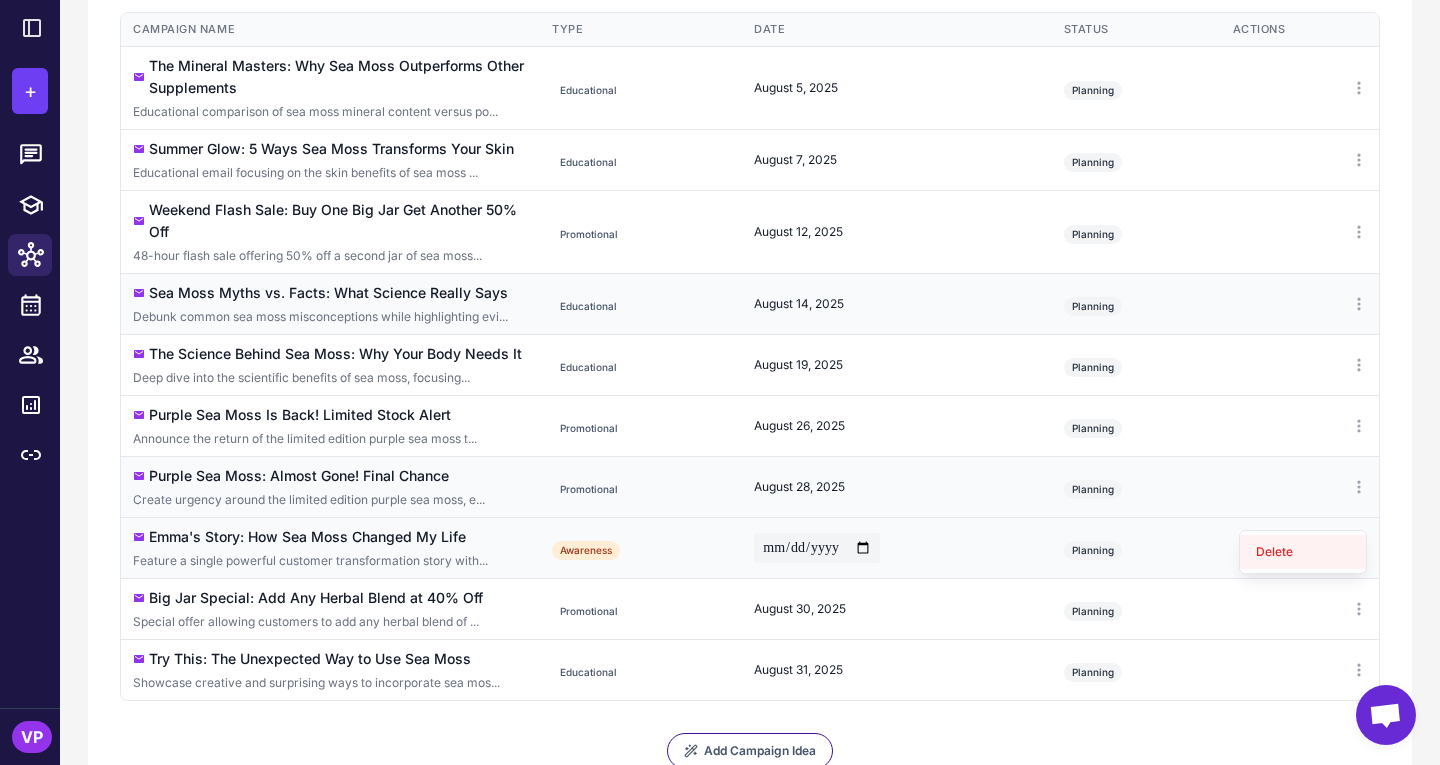click on "Delete" at bounding box center [1303, 552] 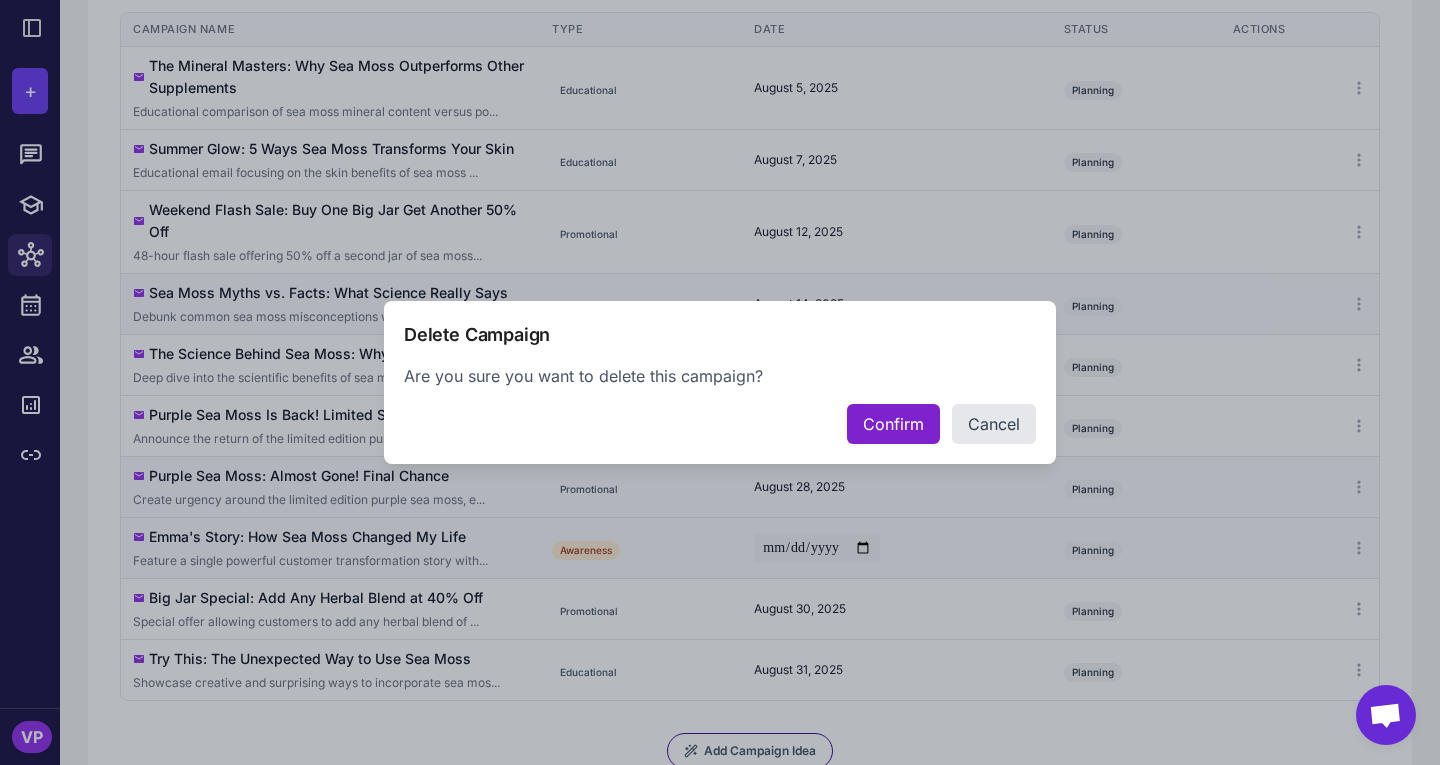 click on "Confirm" at bounding box center (893, 424) 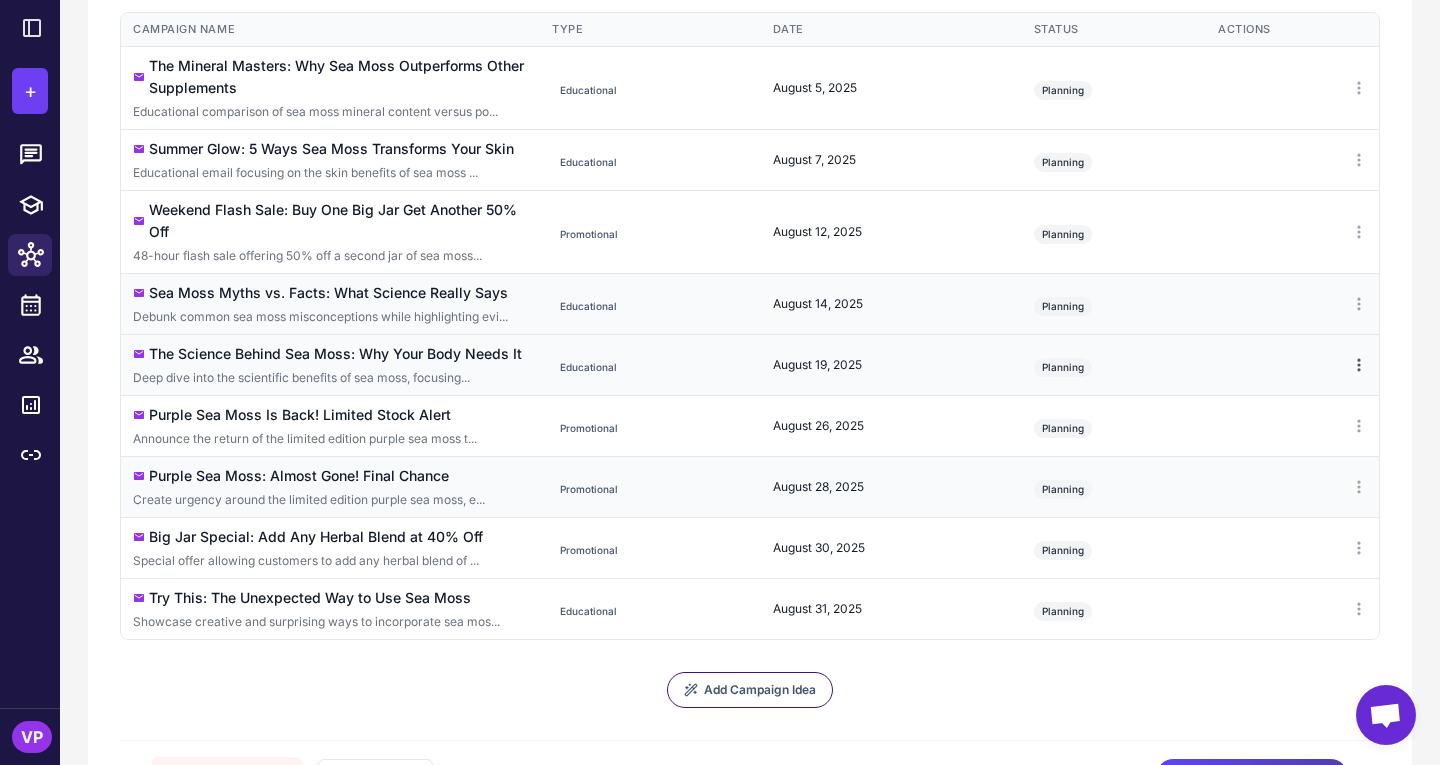 click 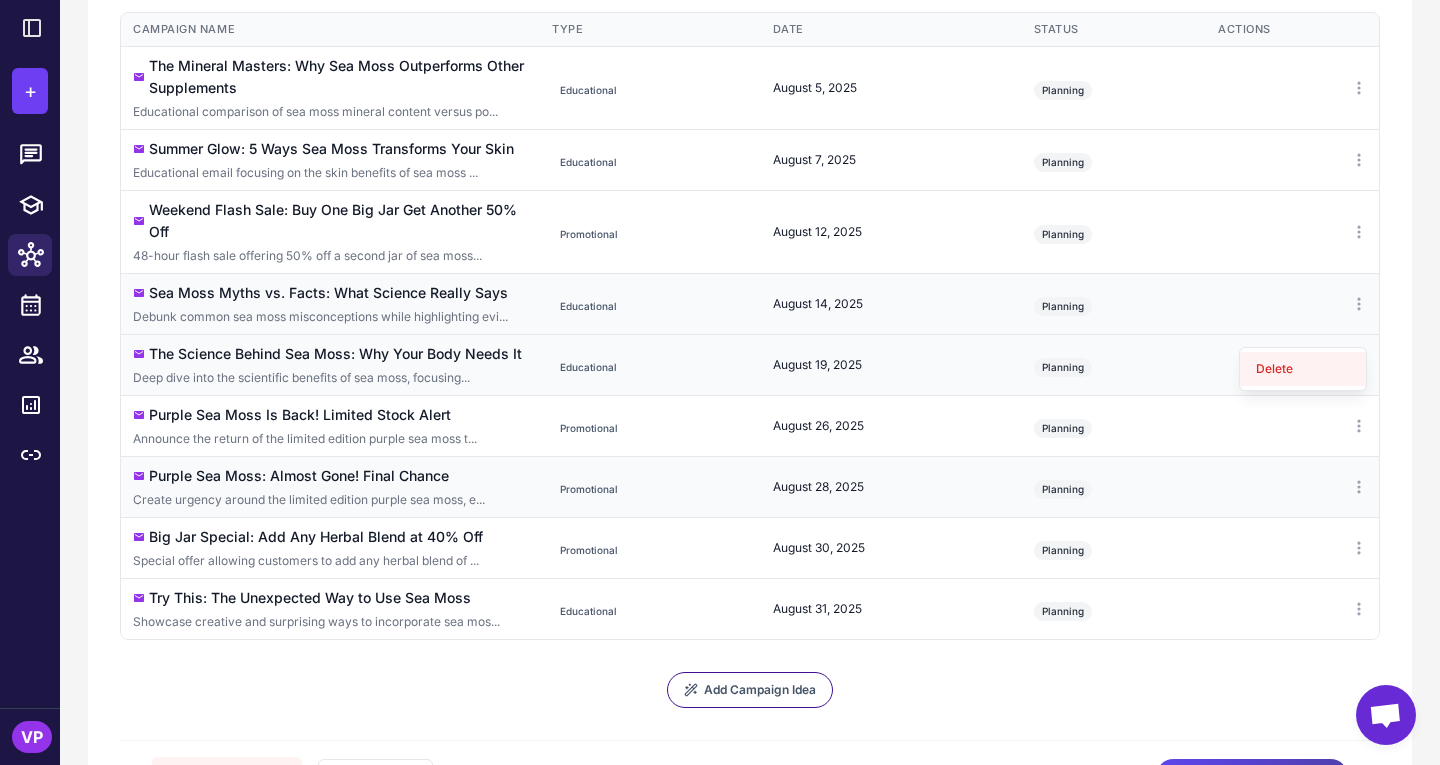 click on "Delete" at bounding box center [1303, 369] 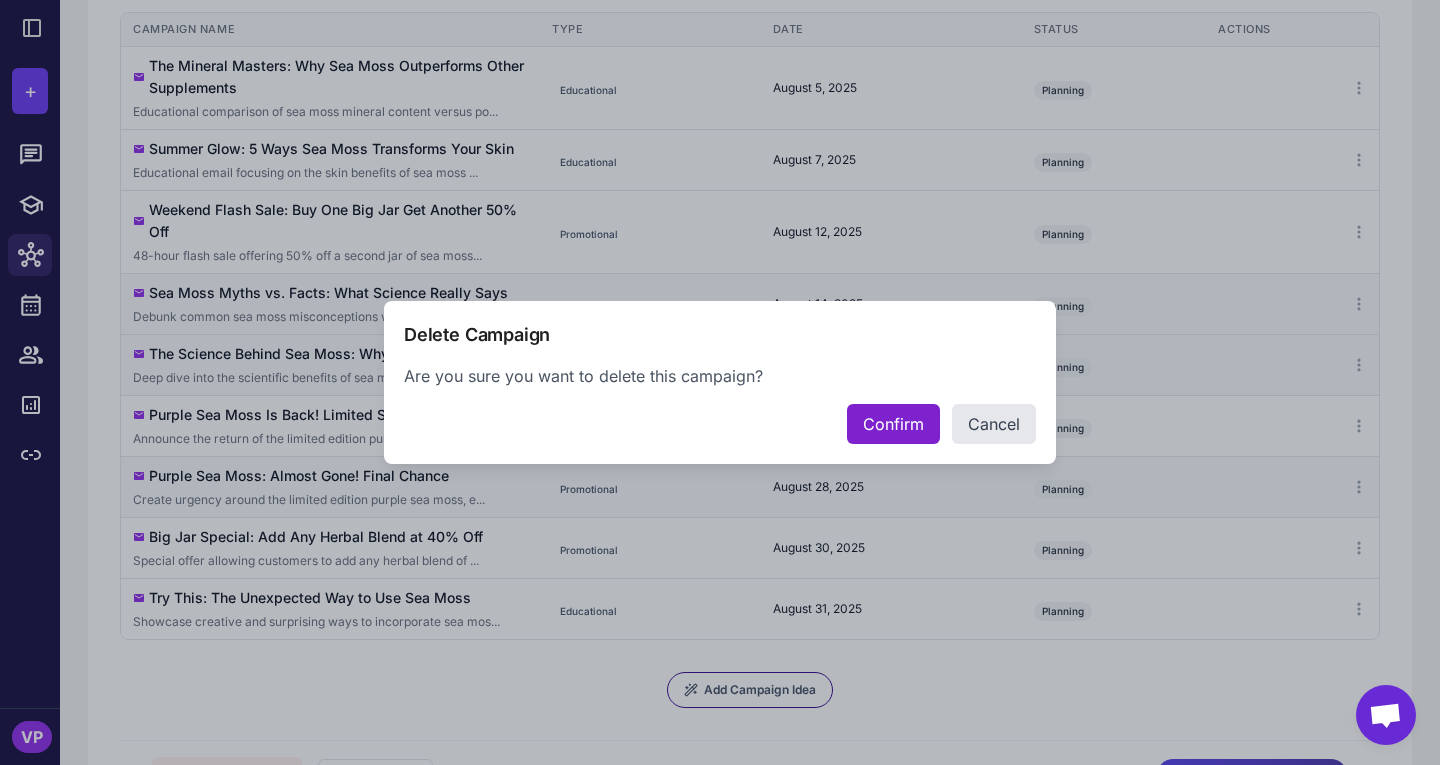 click on "Confirm" at bounding box center (893, 424) 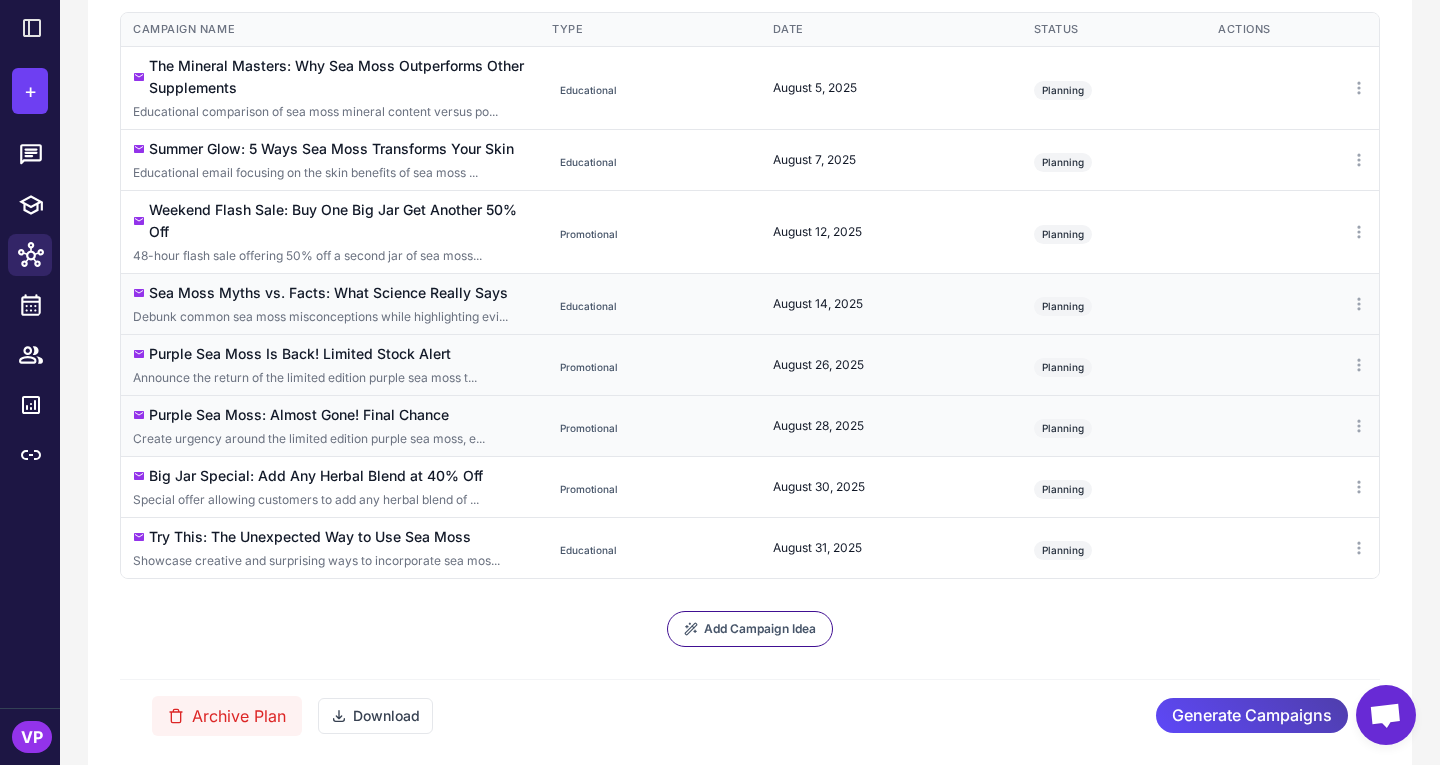 click on "August 26, 2025" at bounding box center (891, 365) 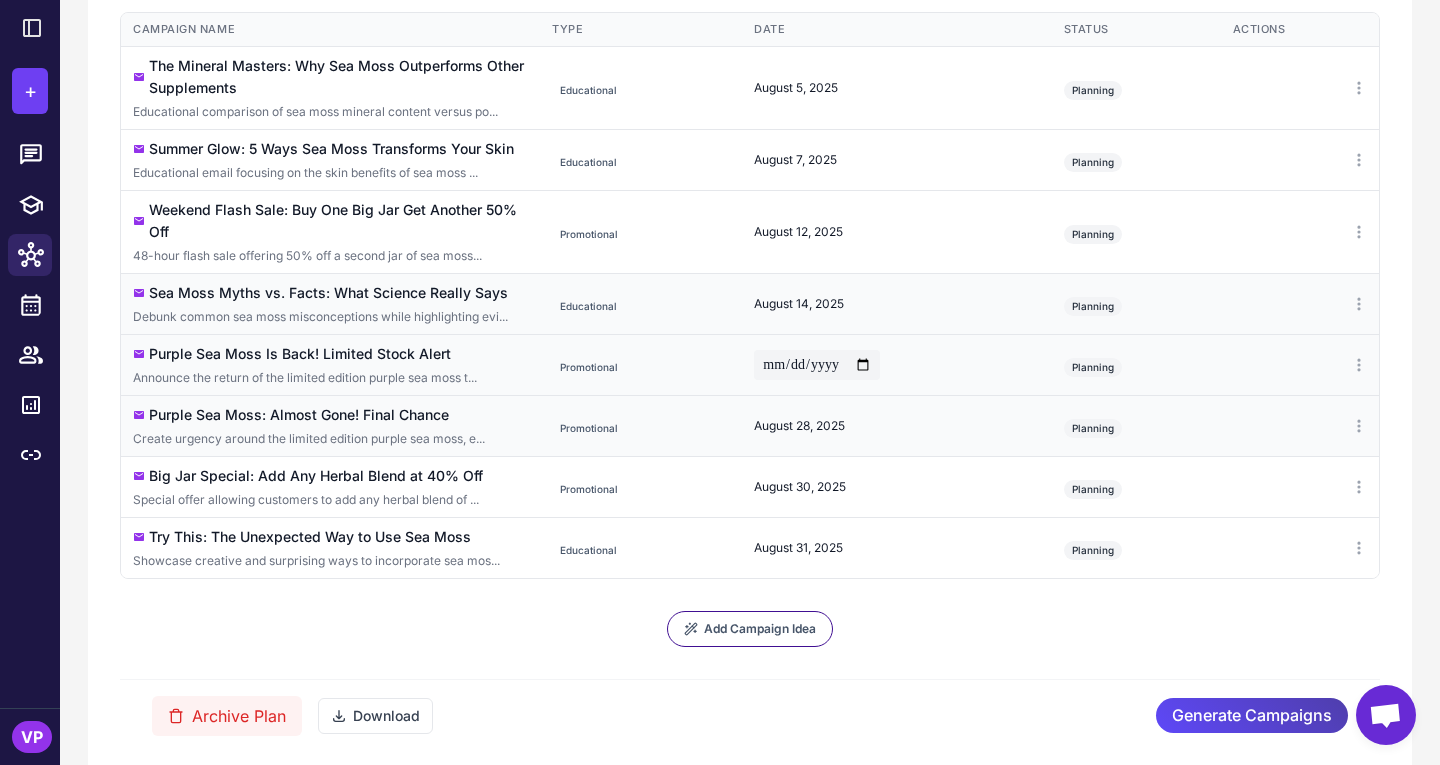 click on "**********" at bounding box center (817, 365) 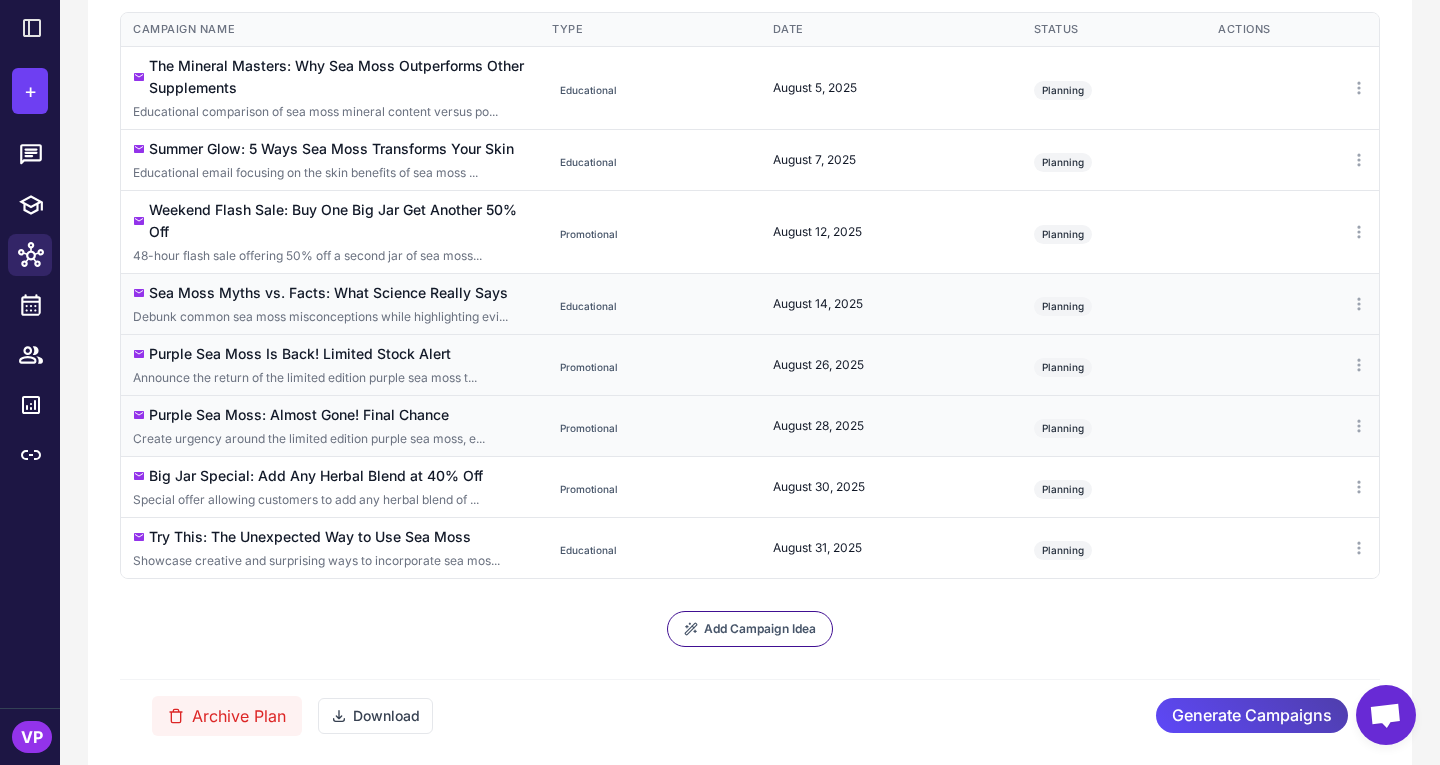 click on "August 28, 2025" at bounding box center [891, 426] 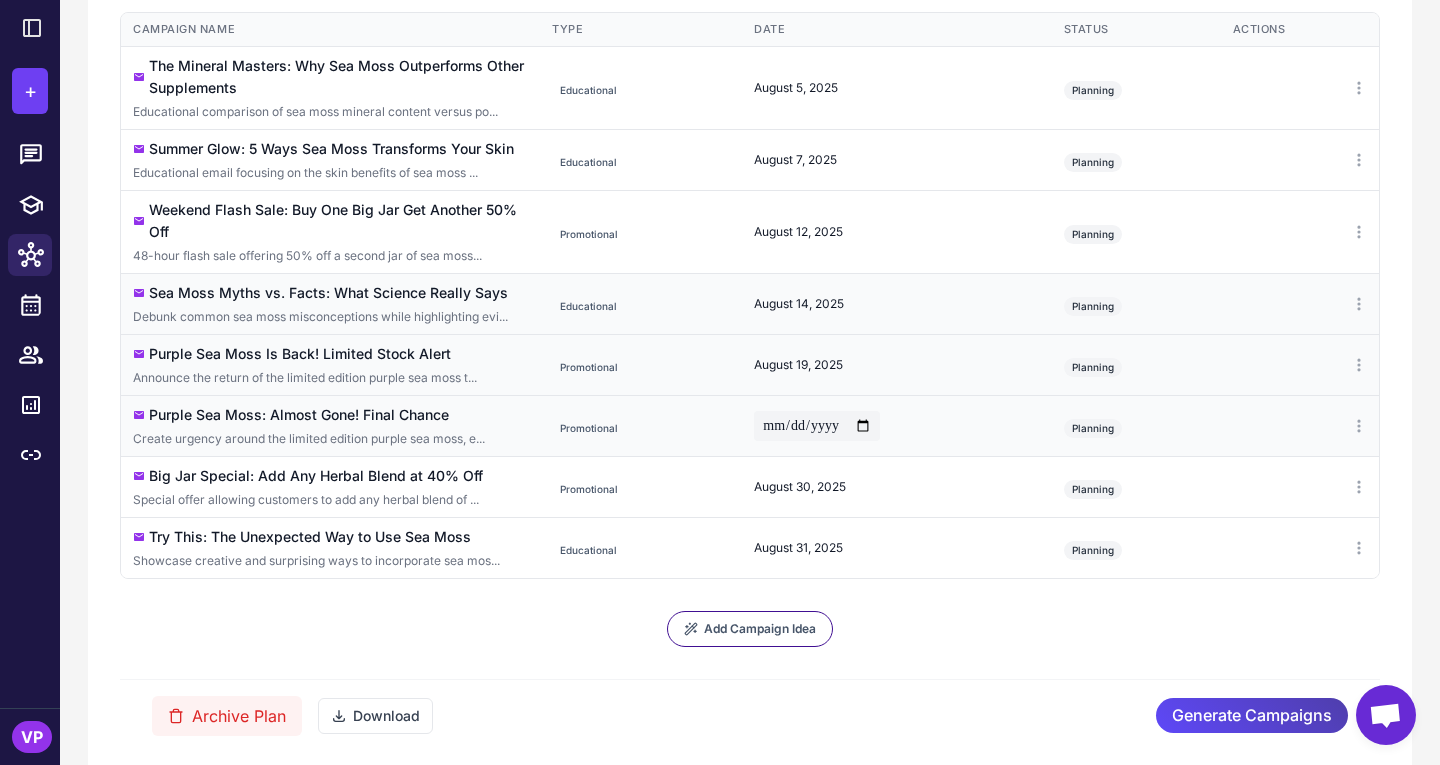 click on "**********" at bounding box center [817, 426] 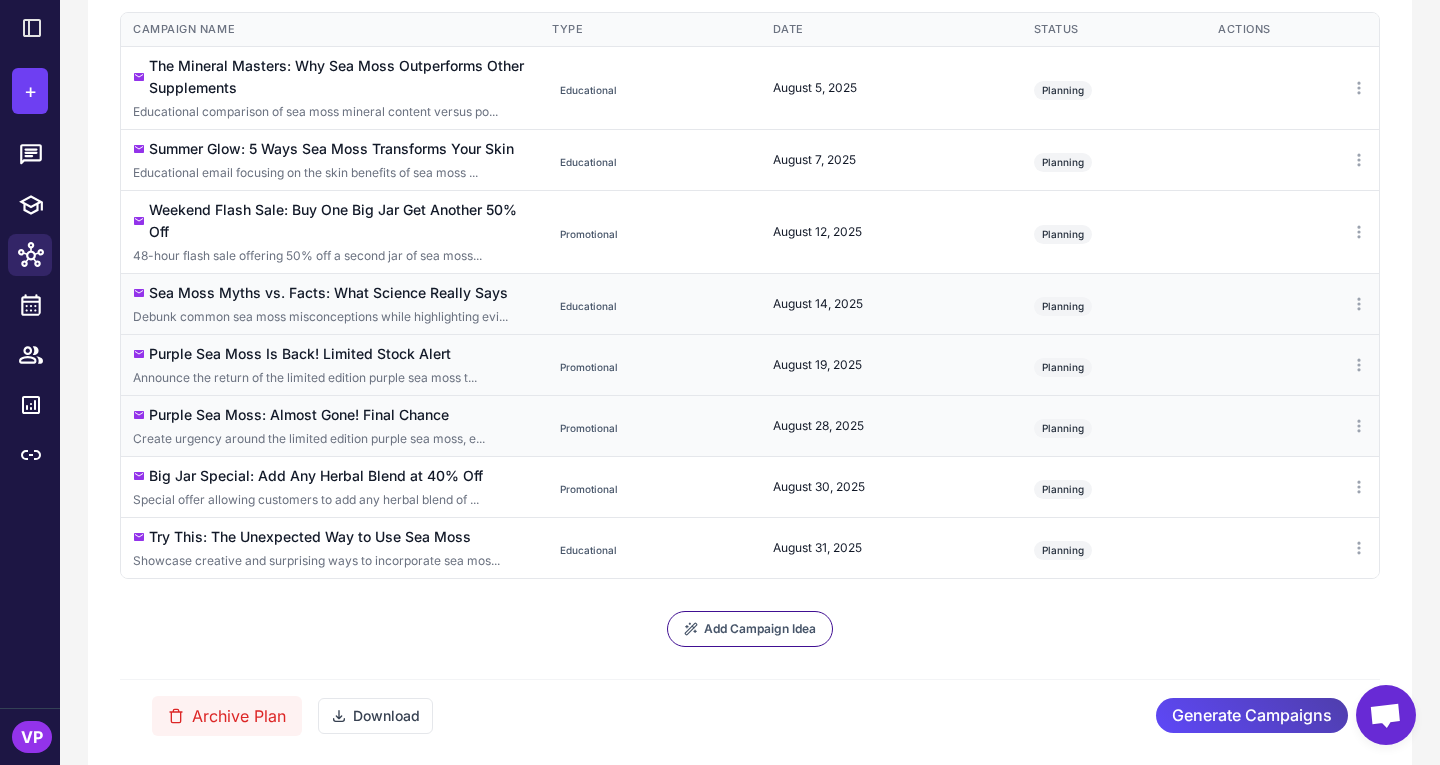 click on "Campaign Name Type Target Segment Date Status Actions The Mineral Masters: Why Sea Moss Outperforms Other Supplements Educational comparison of sea moss mineral content versus po... Educational [GP] Engaged Leads + New Customers August 5, 2025  Planning  Summer Glow: 5 Ways Sea Moss Transforms Your Skin Educational email focusing on the skin benefits of sea moss ... Educational [GP] Engaged Leads + Upsell Opportunities August 7, 2025  Planning  Weekend Flash Sale: Buy One Big Jar Get Another 50% Off 48-hour flash sale offering 50% off a second jar of sea moss... Promotional [GP] Engaged Customers + Promo Responsive August 12, 2025  Planning  Sea Moss Myths vs. Facts: What Science Really Says Debunk common sea moss misconceptions while highlighting evi... Educational [GP] Engaged Leads + At Risk Engaged August 14, 2025  Planning  Purple Sea Moss Is Back! Limited Stock Alert Announce the return of the limited edition purple sea moss t... Promotional [GP] Engaged Customers + Ready to Buy Again August 19, 2025" at bounding box center (750, 382) 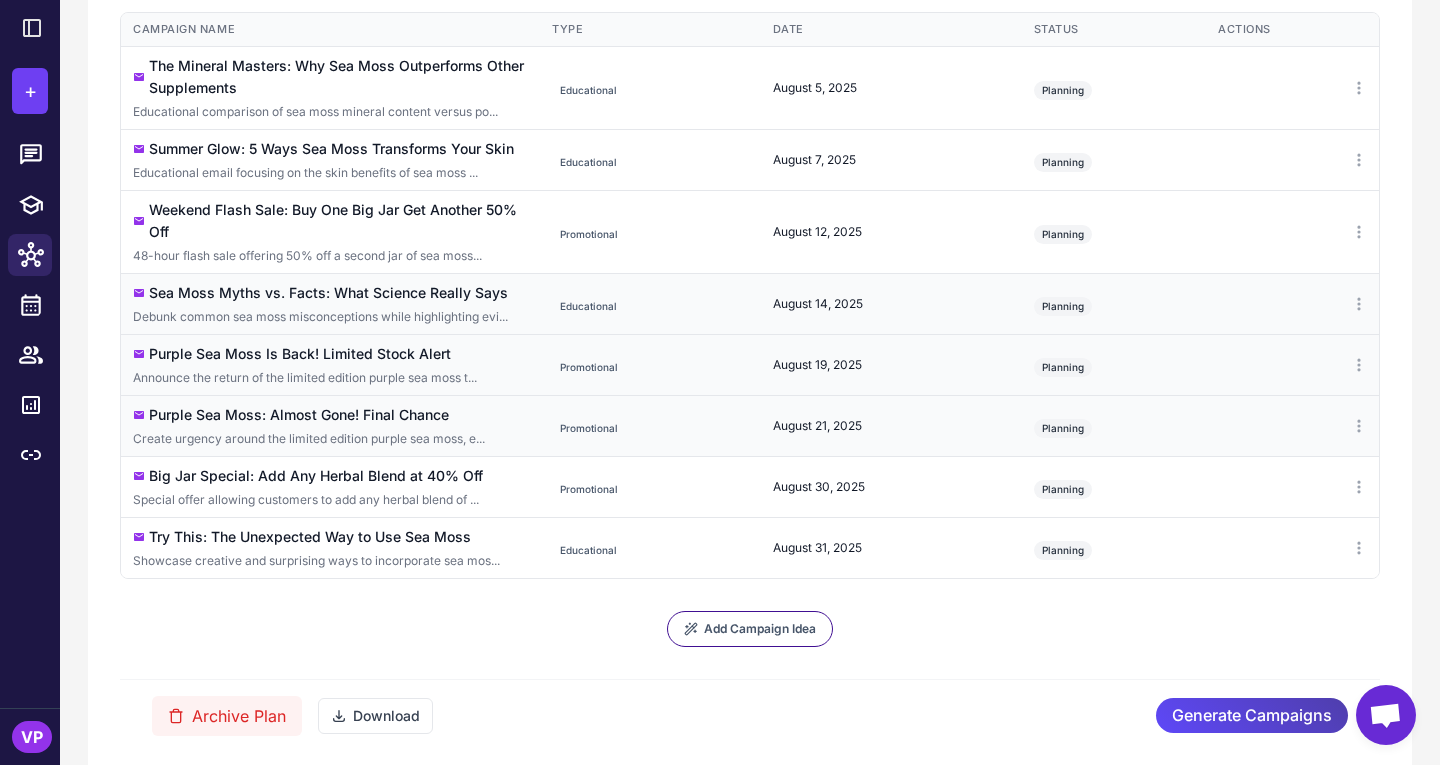click on "Campaign Name Type Target Segment Date Status Actions The Mineral Masters: Why Sea Moss Outperforms Other Supplements Educational comparison of sea moss mineral content versus po... Educational [GP] Engaged Leads + New Customers August 5, 2025  Planning  Summer Glow: 5 Ways Sea Moss Transforms Your Skin Educational email focusing on the skin benefits of sea moss ... Educational [GP] Engaged Leads + Upsell Opportunities August 7, 2025  Planning  Weekend Flash Sale: Buy One Big Jar Get Another 50% Off 48-hour flash sale offering 50% off a second jar of sea moss... Promotional [GP] Engaged Customers + Promo Responsive August 12, 2025  Planning  Sea Moss Myths vs. Facts: What Science Really Says Debunk common sea moss misconceptions while highlighting evi... Educational [GP] Engaged Leads + At Risk Engaged August 14, 2025  Planning  Purple Sea Moss Is Back! Limited Stock Alert Announce the return of the limited edition purple sea moss t... Promotional [GP] Engaged Customers + Ready to Buy Again August 19, 2025" at bounding box center [750, 382] 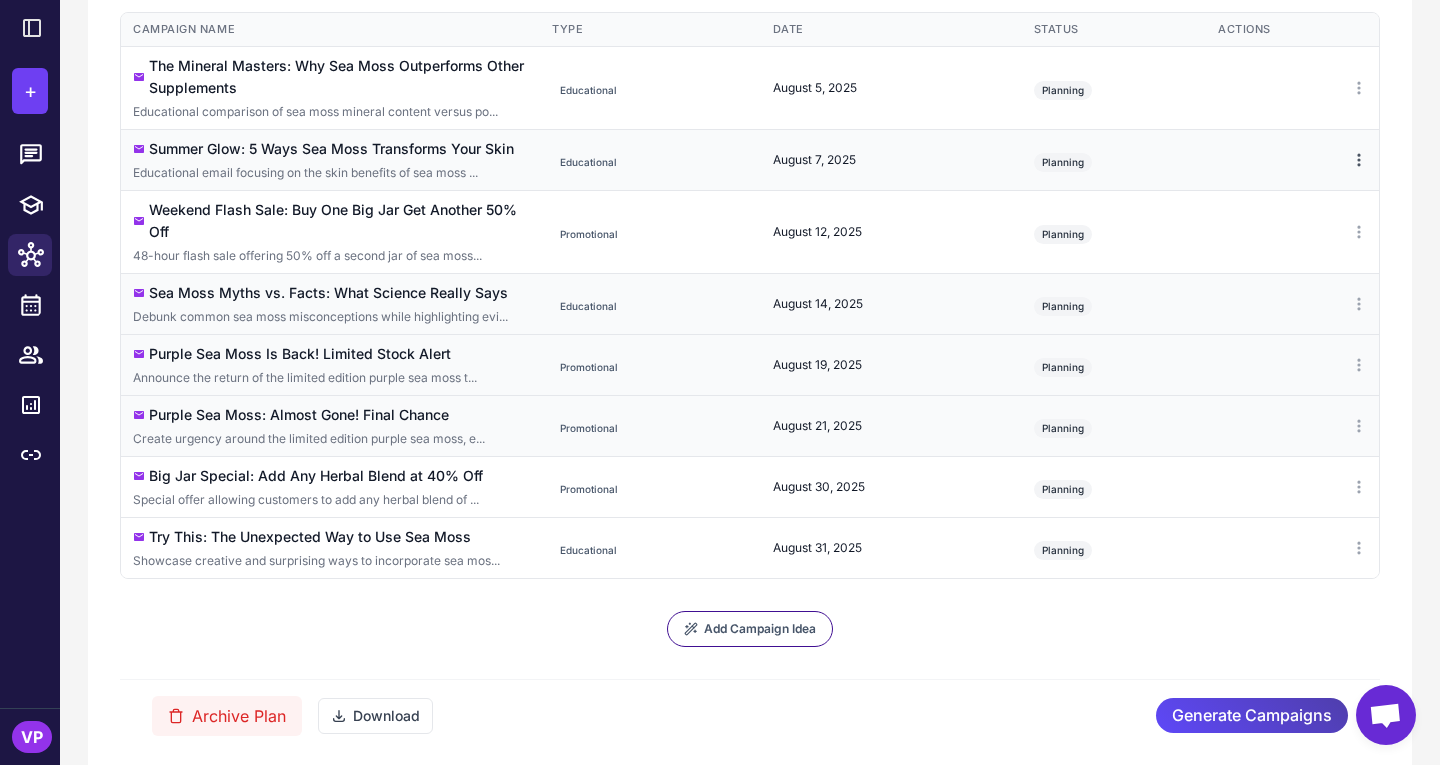 click 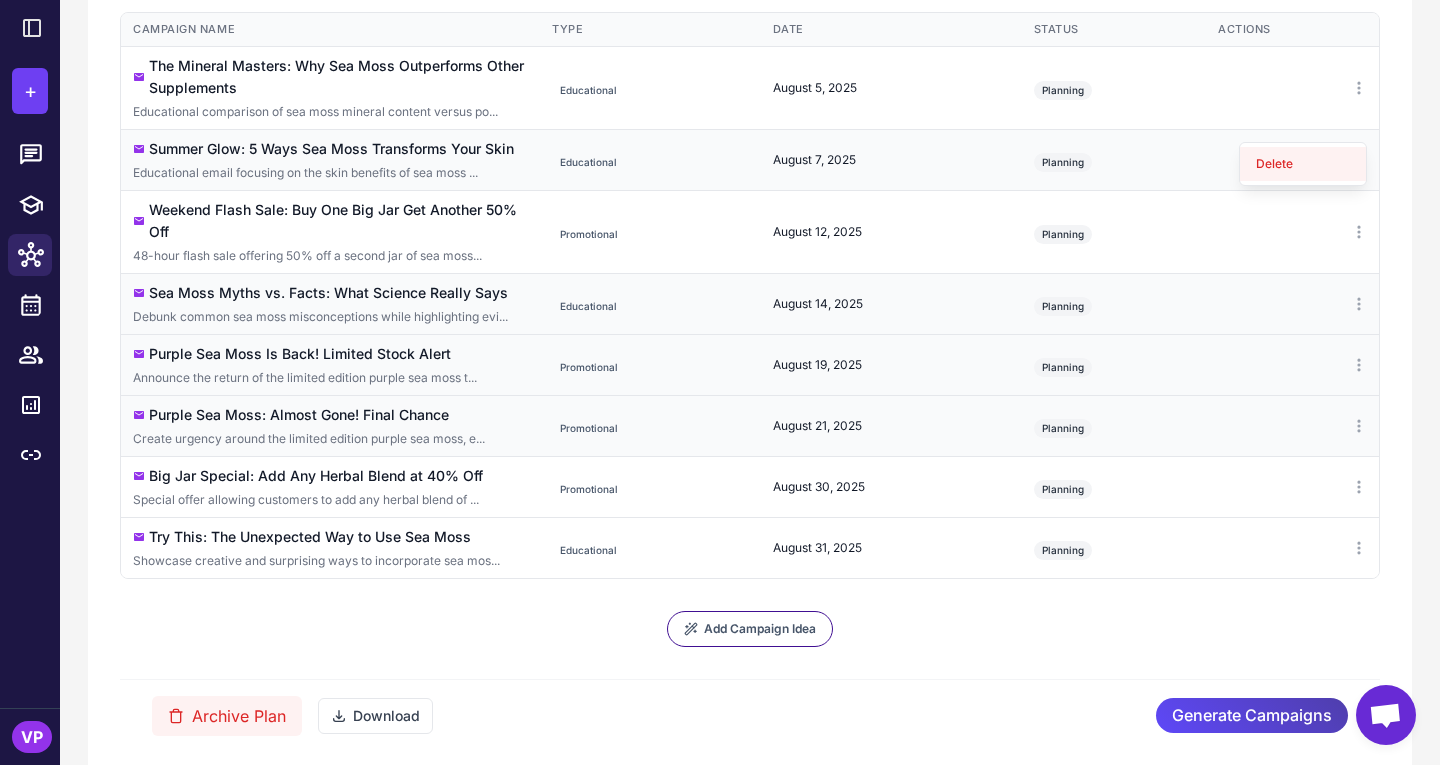 click on "Delete" at bounding box center [1303, 164] 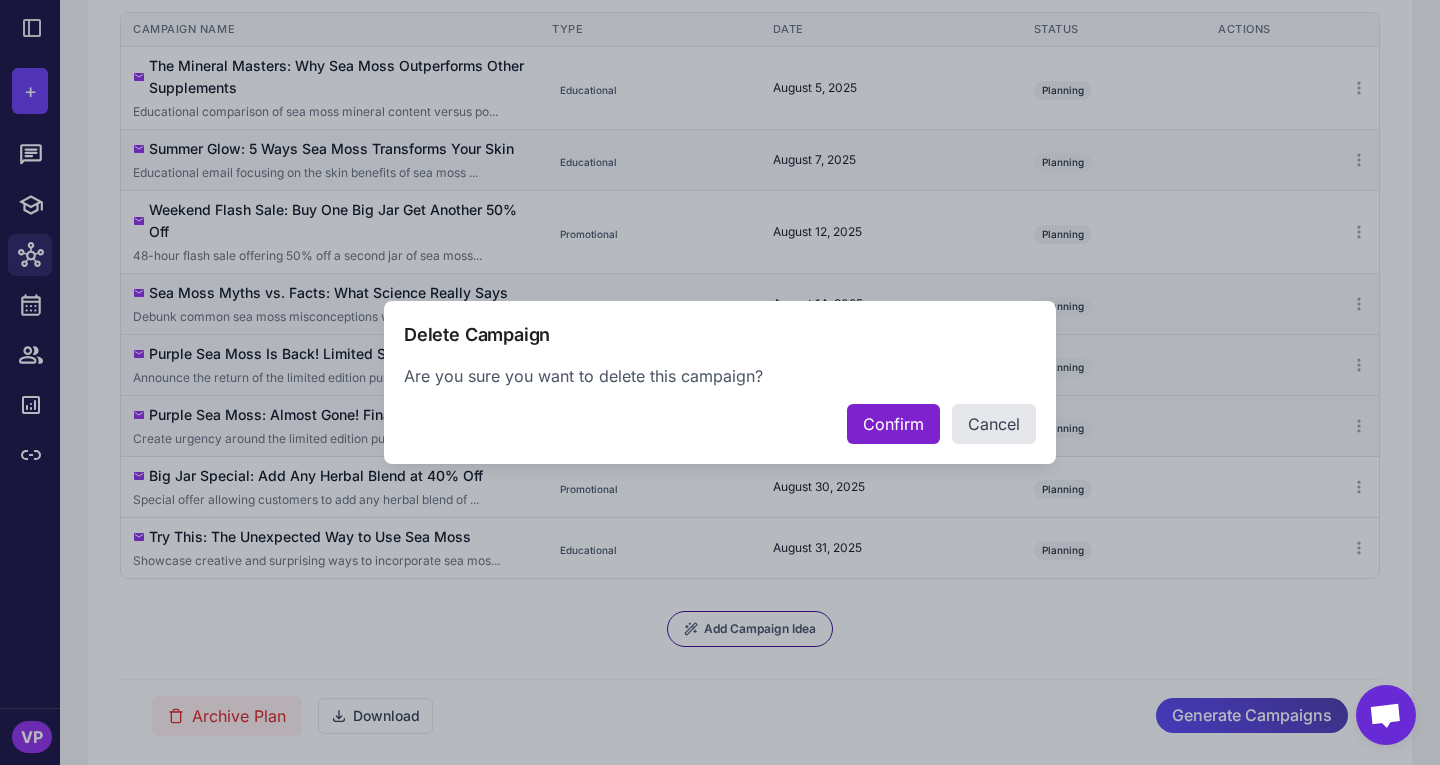 click on "Confirm" at bounding box center (893, 424) 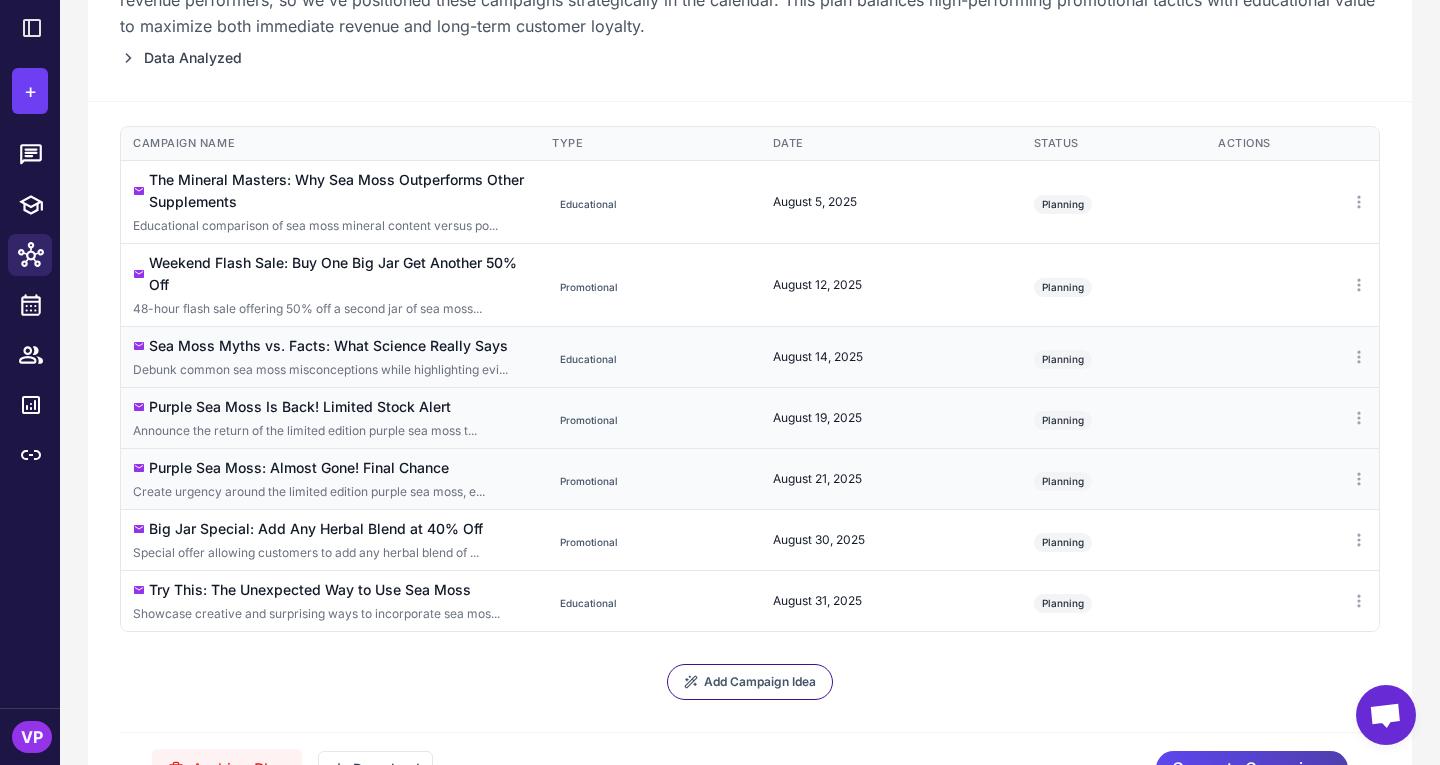 scroll, scrollTop: 390, scrollLeft: 0, axis: vertical 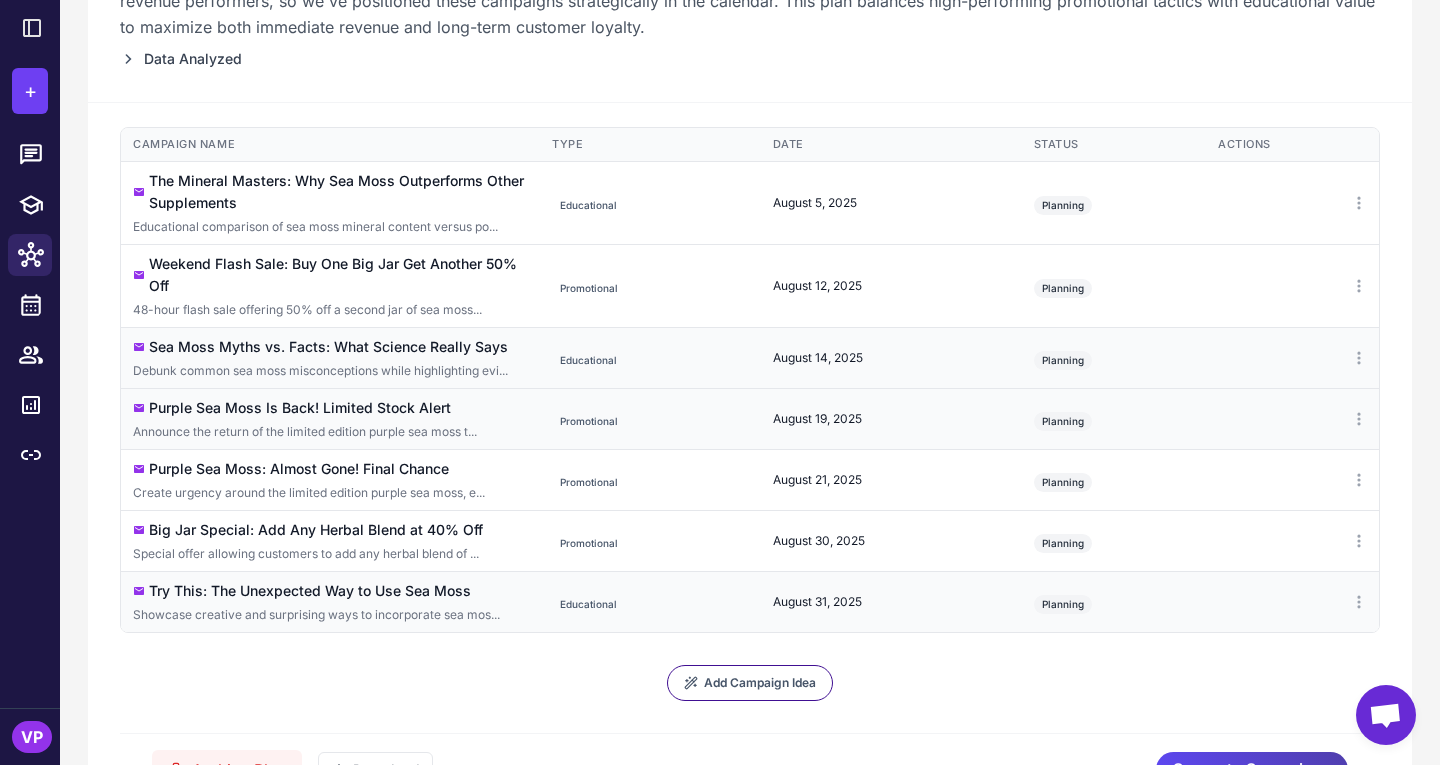 click on "Try This: The Unexpected Way to Use Sea Moss" at bounding box center (310, 591) 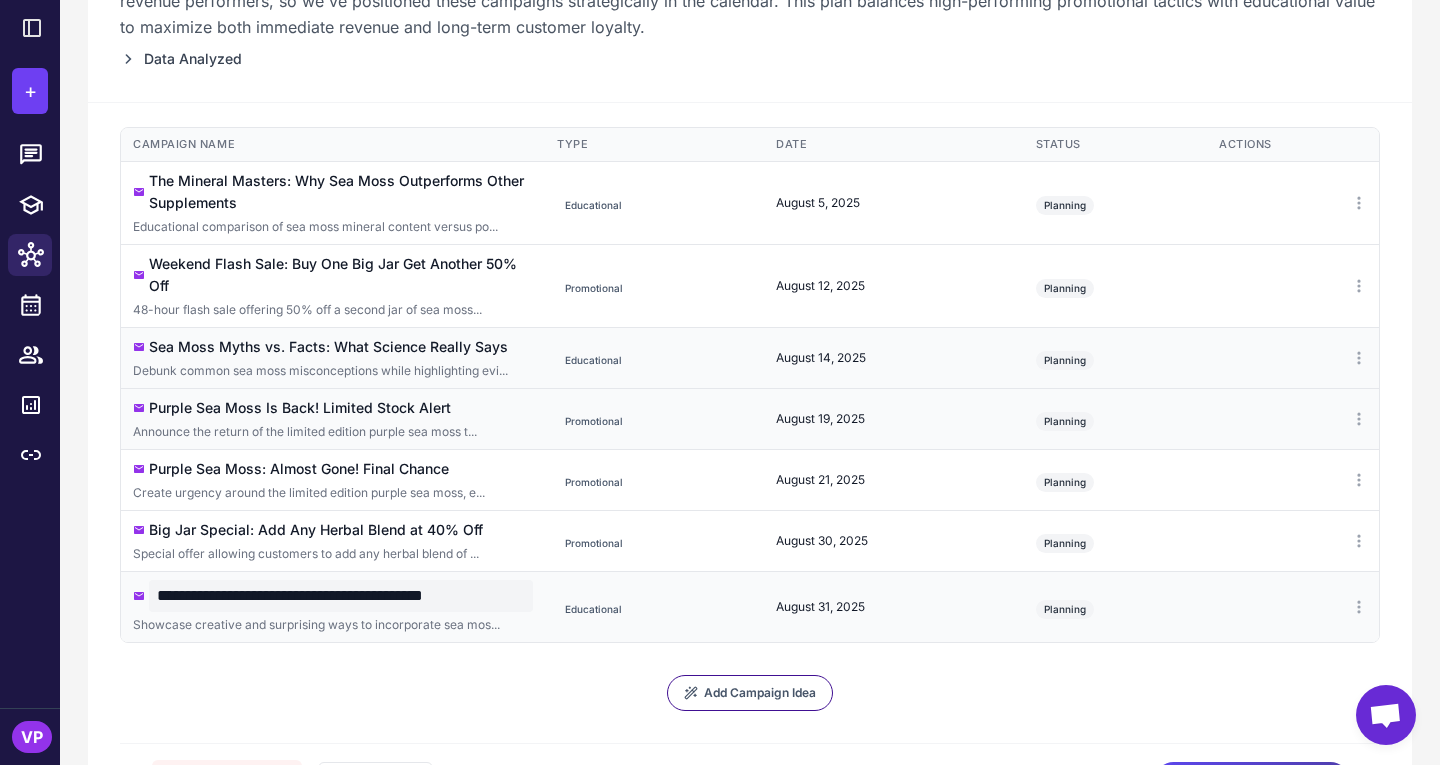 click on "**********" at bounding box center (341, 596) 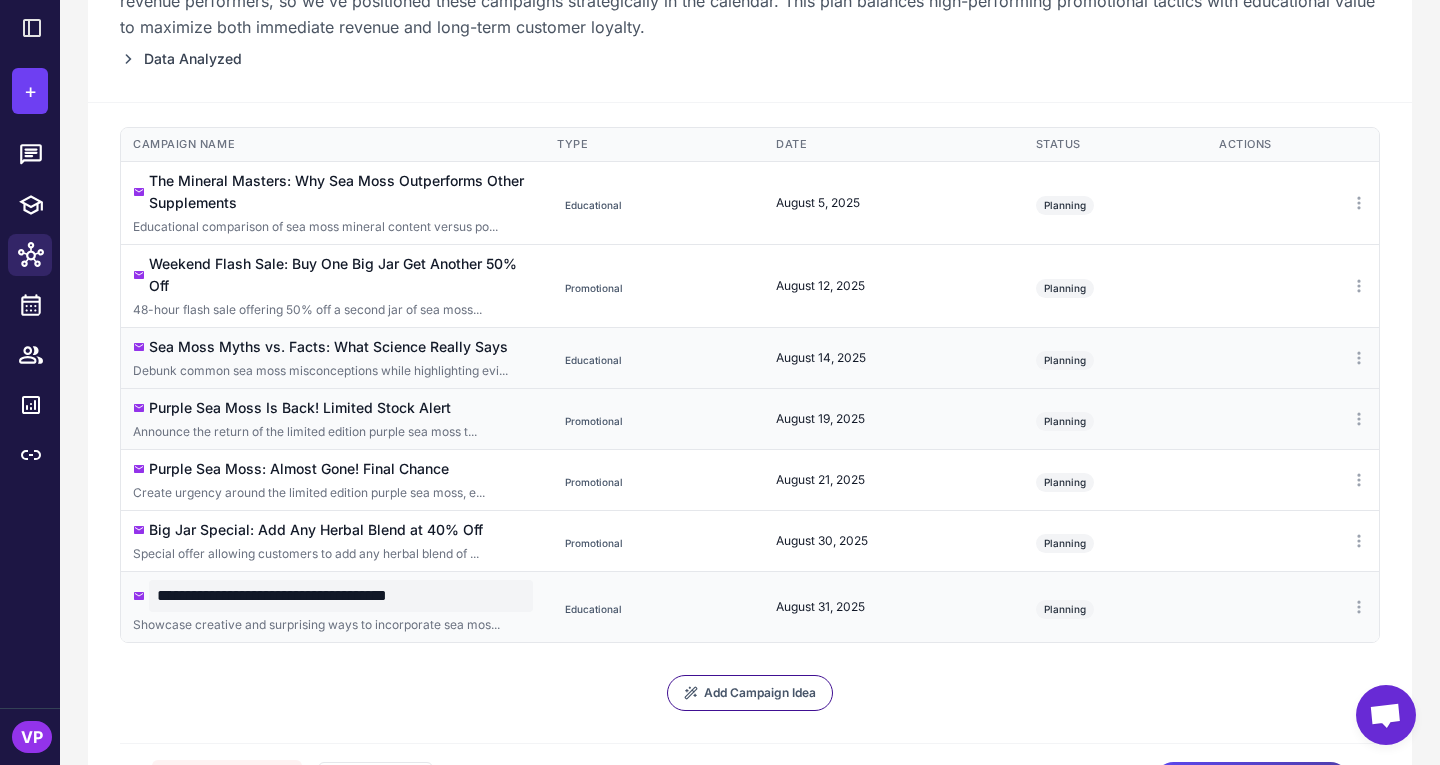 type on "**********" 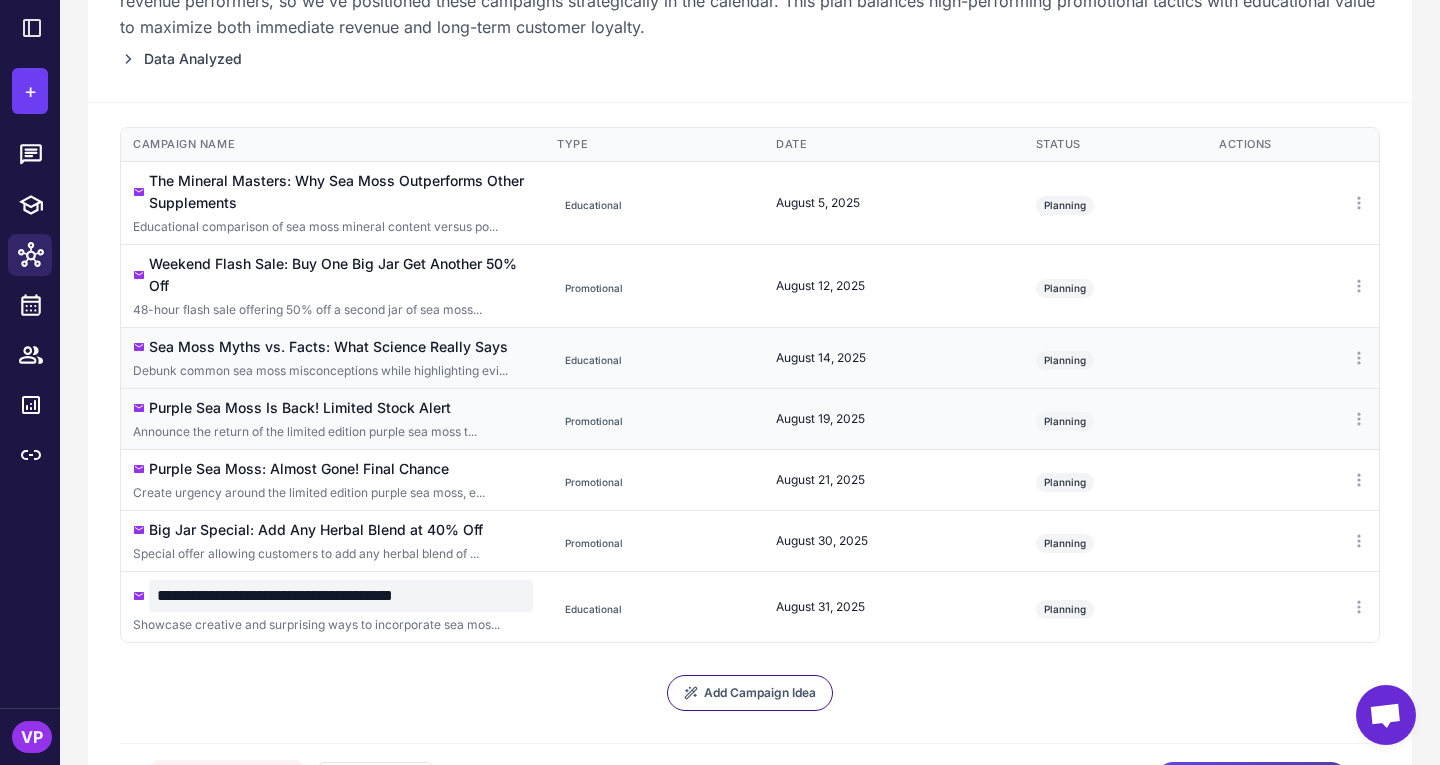click on "Campaign Name Type Target Segment Date Status Actions The Mineral Masters: Why Sea Moss Outperforms Other Supplements Educational comparison of sea moss mineral content versus po... Educational [GP] Engaged Leads + New Customers August 5, 2025  Planning  Weekend Flash Sale: Buy One Big Jar Get Another 50% Off 48-hour flash sale offering 50% off a second jar of sea moss... Promotional [GP] Engaged Customers + Promo Responsive August 12, 2025  Planning  Sea Moss Myths vs. Facts: What Science Really Says Debunk common sea moss misconceptions while highlighting evi... Educational [GP] Engaged Leads + At Risk Engaged August 14, 2025  Planning  Purple Sea Moss Is Back! Limited Stock Alert Announce the return of the limited edition purple sea moss t... Promotional [GP] Engaged Customers + Ready to Buy Again August 19, 2025  Planning  Purple Sea Moss: Almost Gone! Final Chance Create urgency around the limited edition purple sea moss, e... Promotional [GP] Engaged Customers + Loyal Customers August 21, 2025" at bounding box center (750, 471) 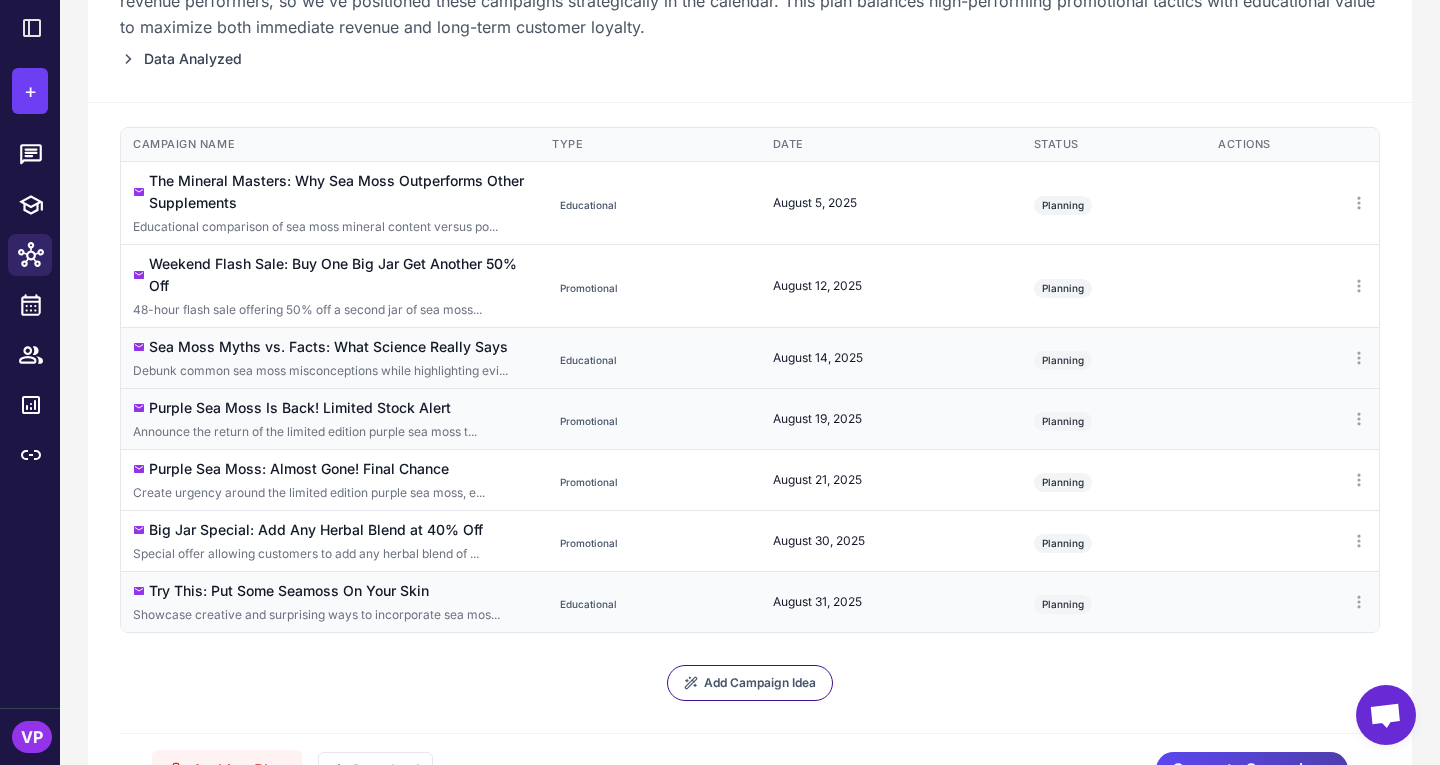 click on "Showcase creative and surprising ways to incorporate sea mos..." at bounding box center (330, 615) 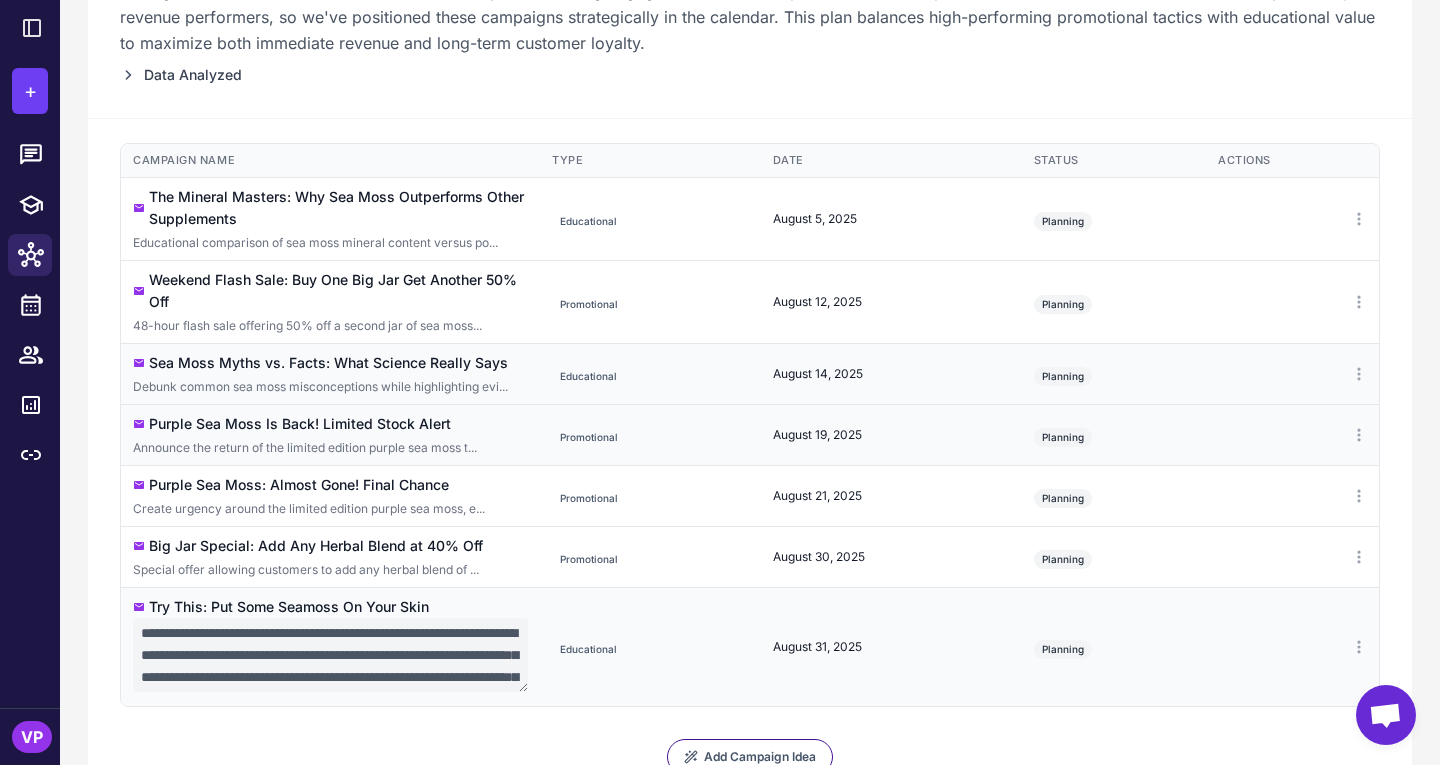 click on "**********" at bounding box center (330, 646) 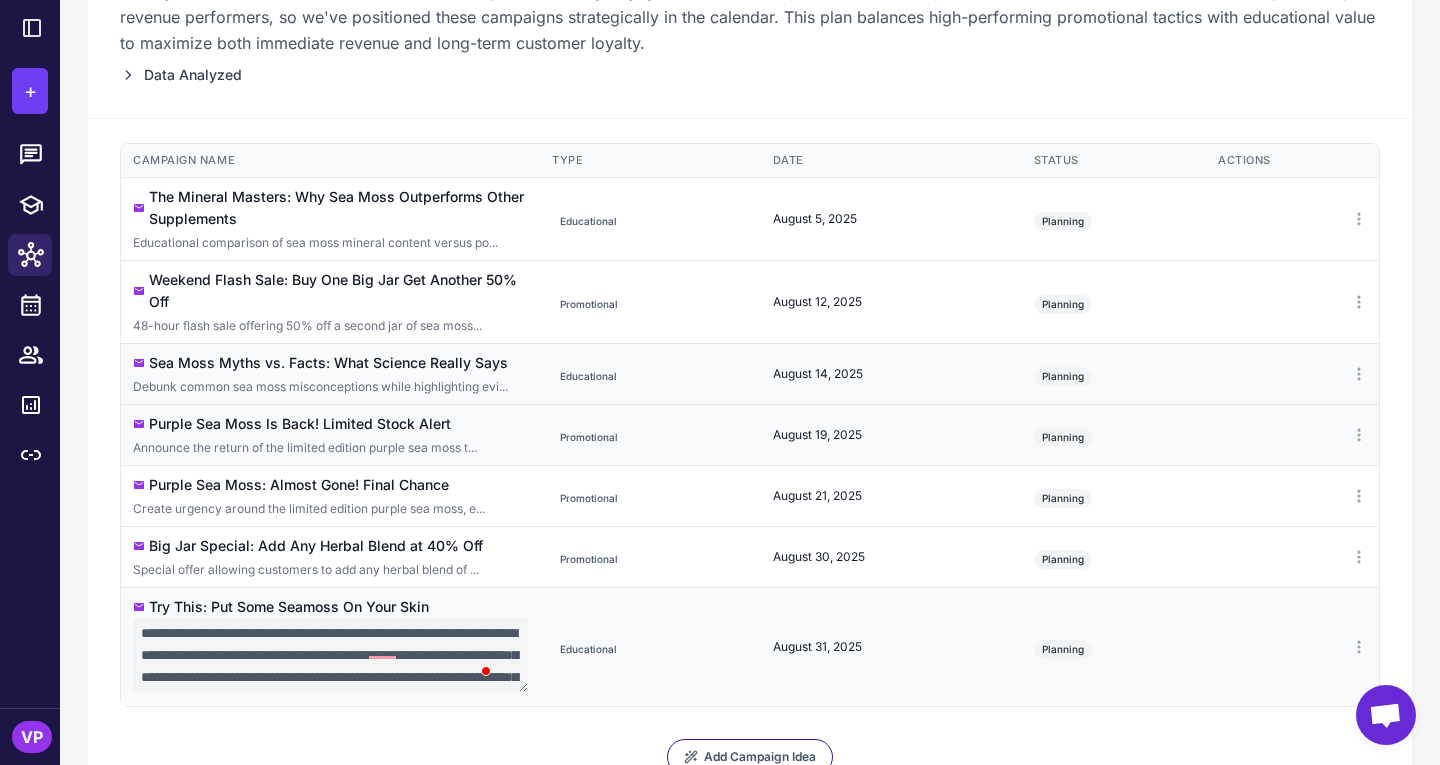 click on "**********" at bounding box center [330, 655] 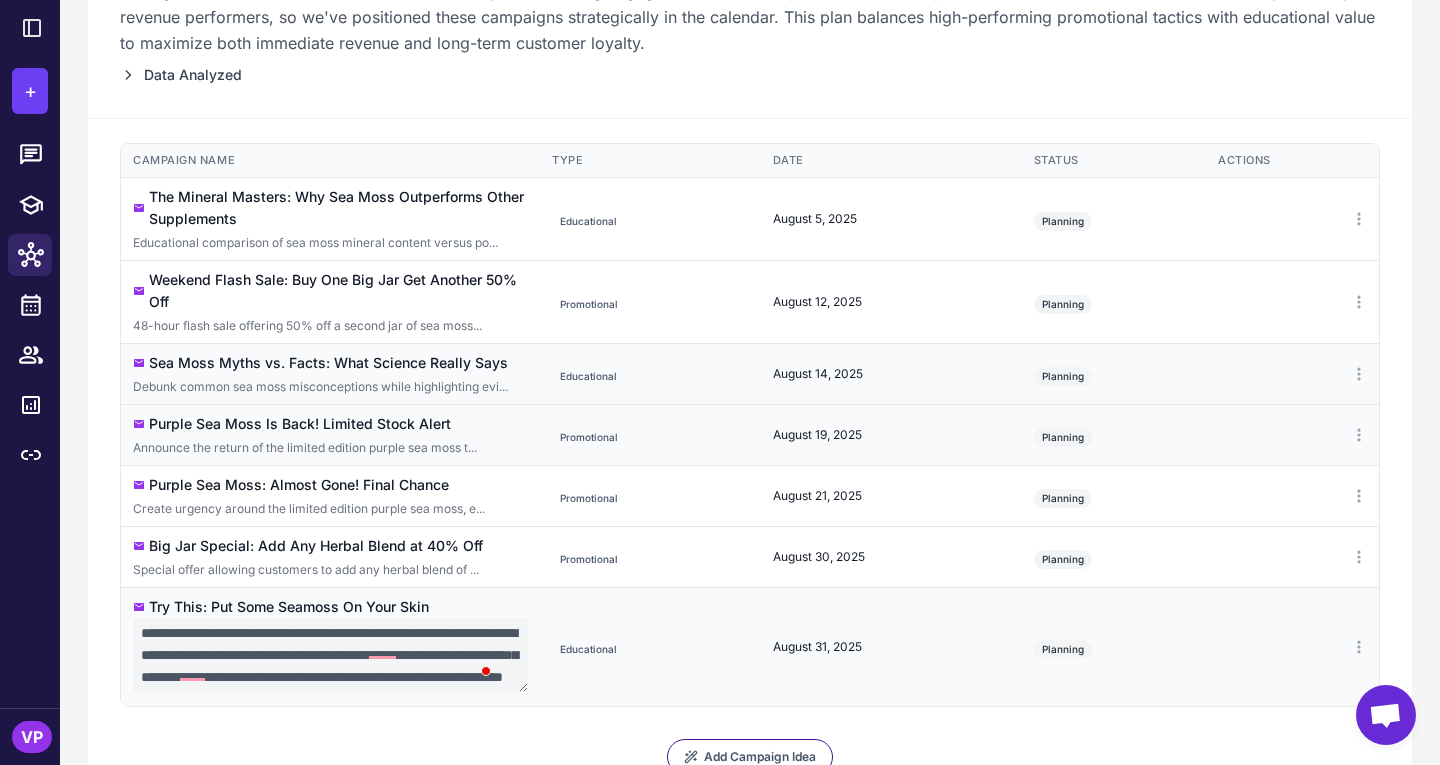 click on "**********" at bounding box center (330, 655) 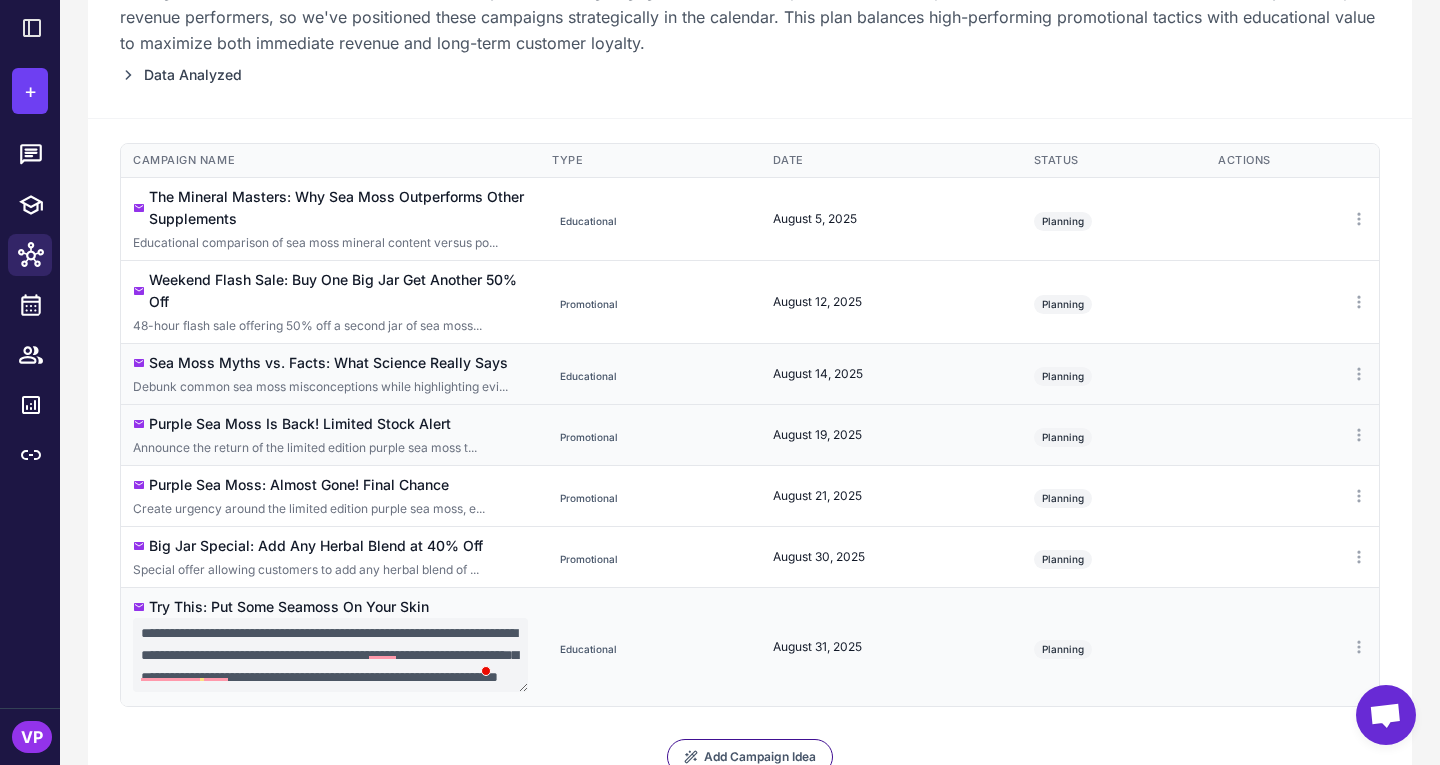 scroll, scrollTop: 37, scrollLeft: 0, axis: vertical 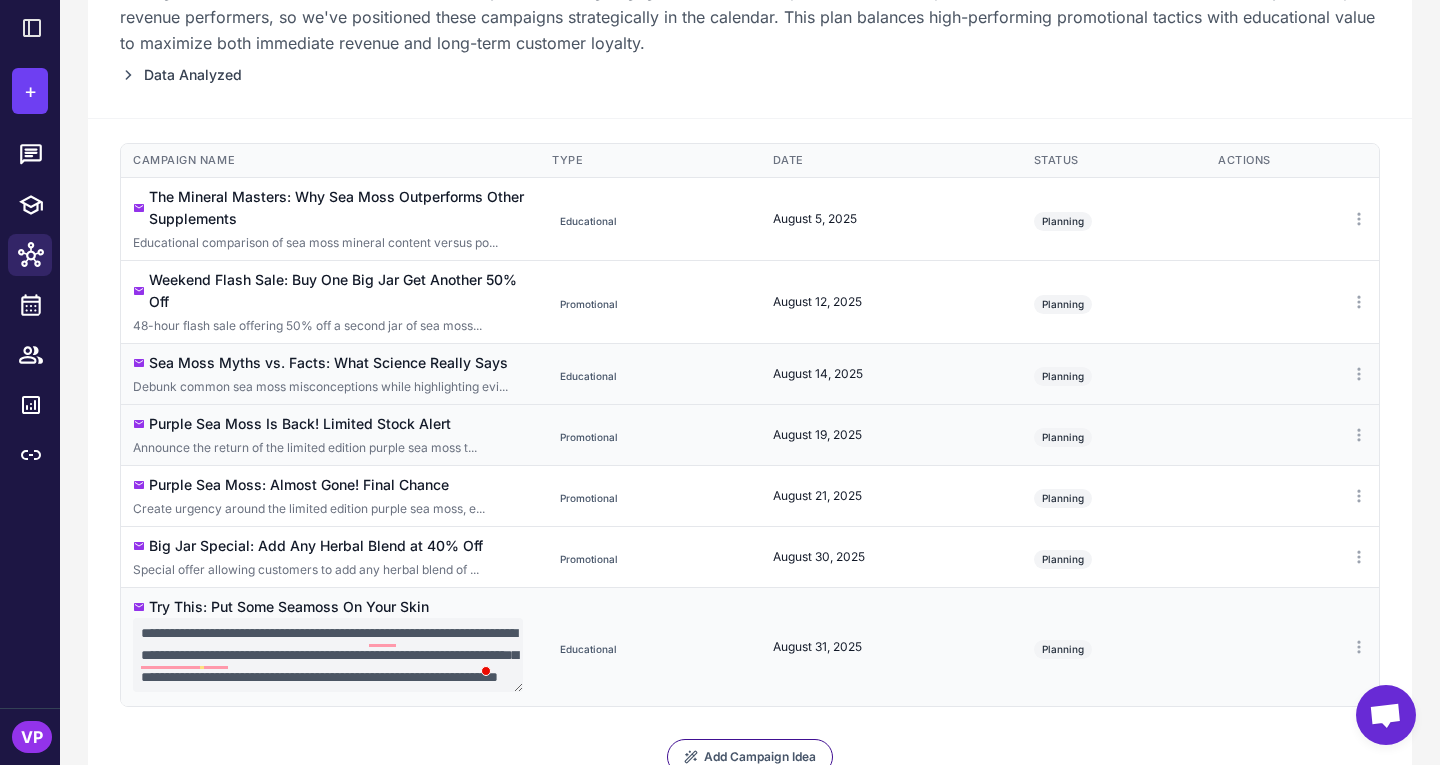 drag, startPoint x: 322, startPoint y: 645, endPoint x: 201, endPoint y: 651, distance: 121.14867 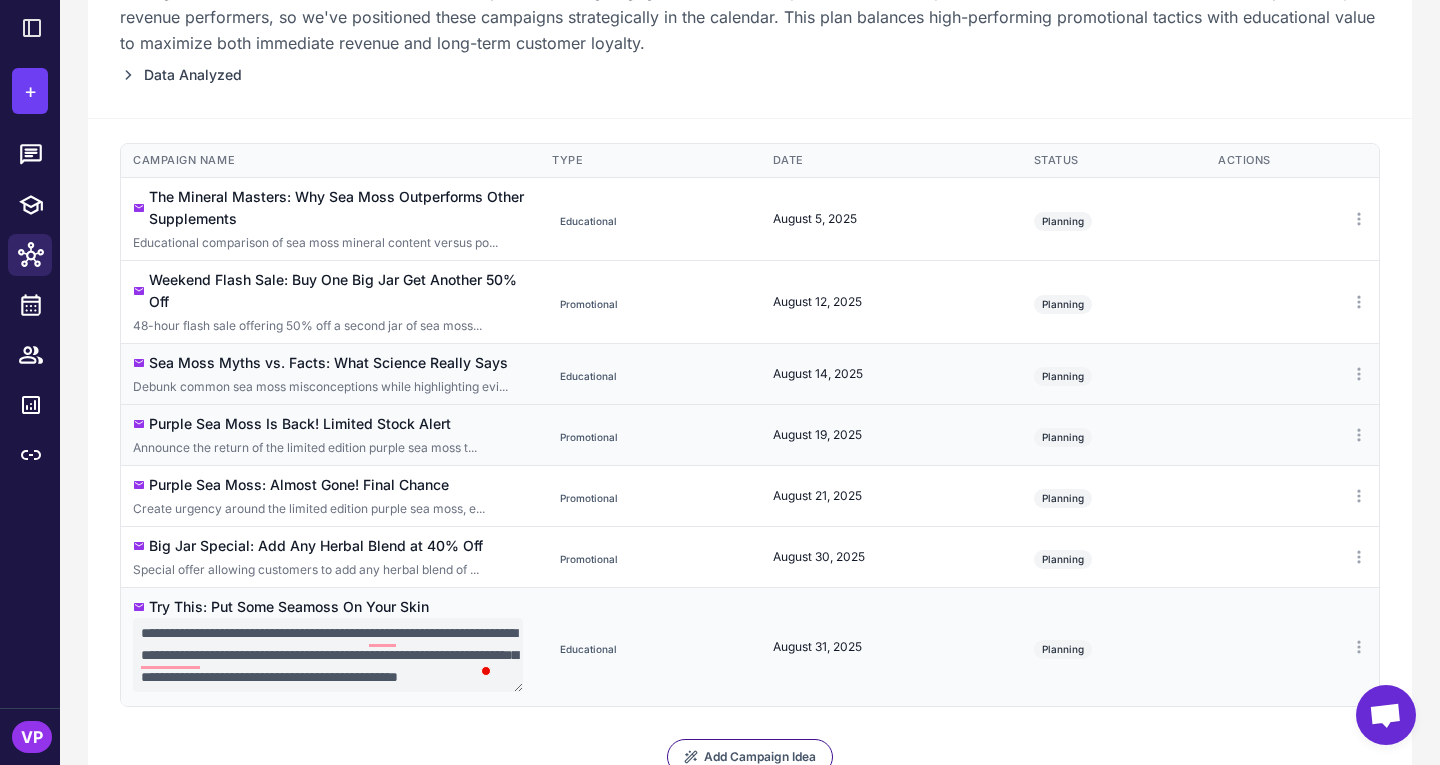 click on "**********" at bounding box center (328, 655) 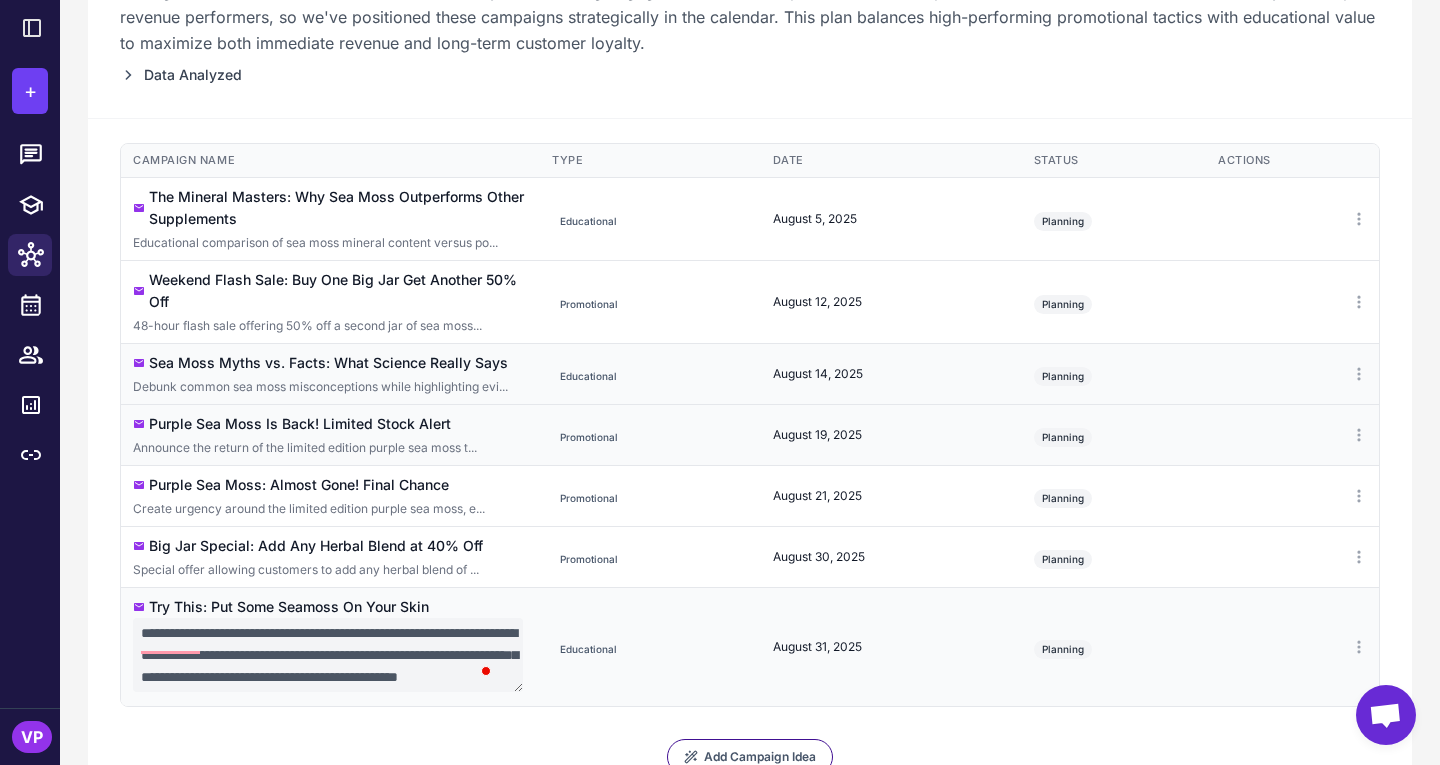 scroll, scrollTop: 30, scrollLeft: 0, axis: vertical 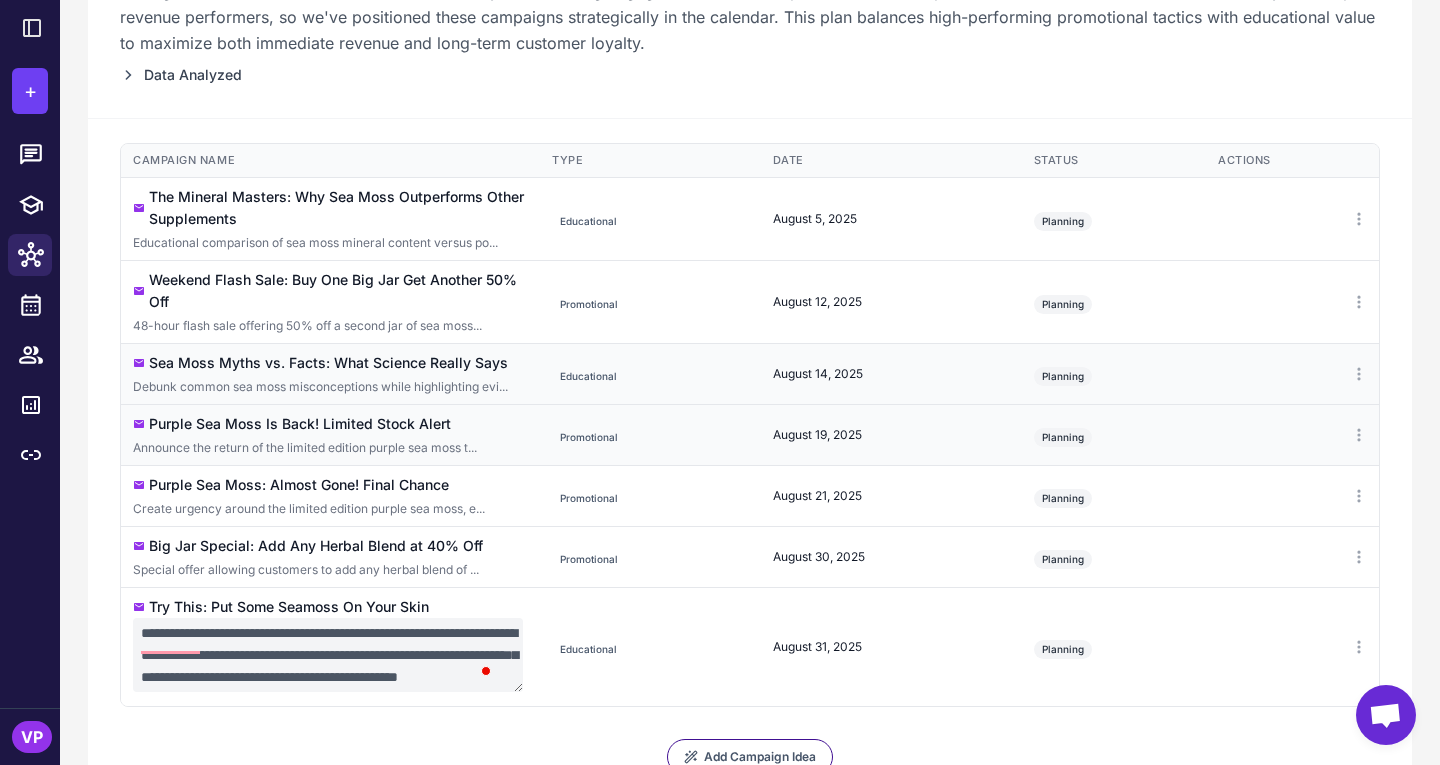 drag, startPoint x: 395, startPoint y: 632, endPoint x: 486, endPoint y: 656, distance: 94.11163 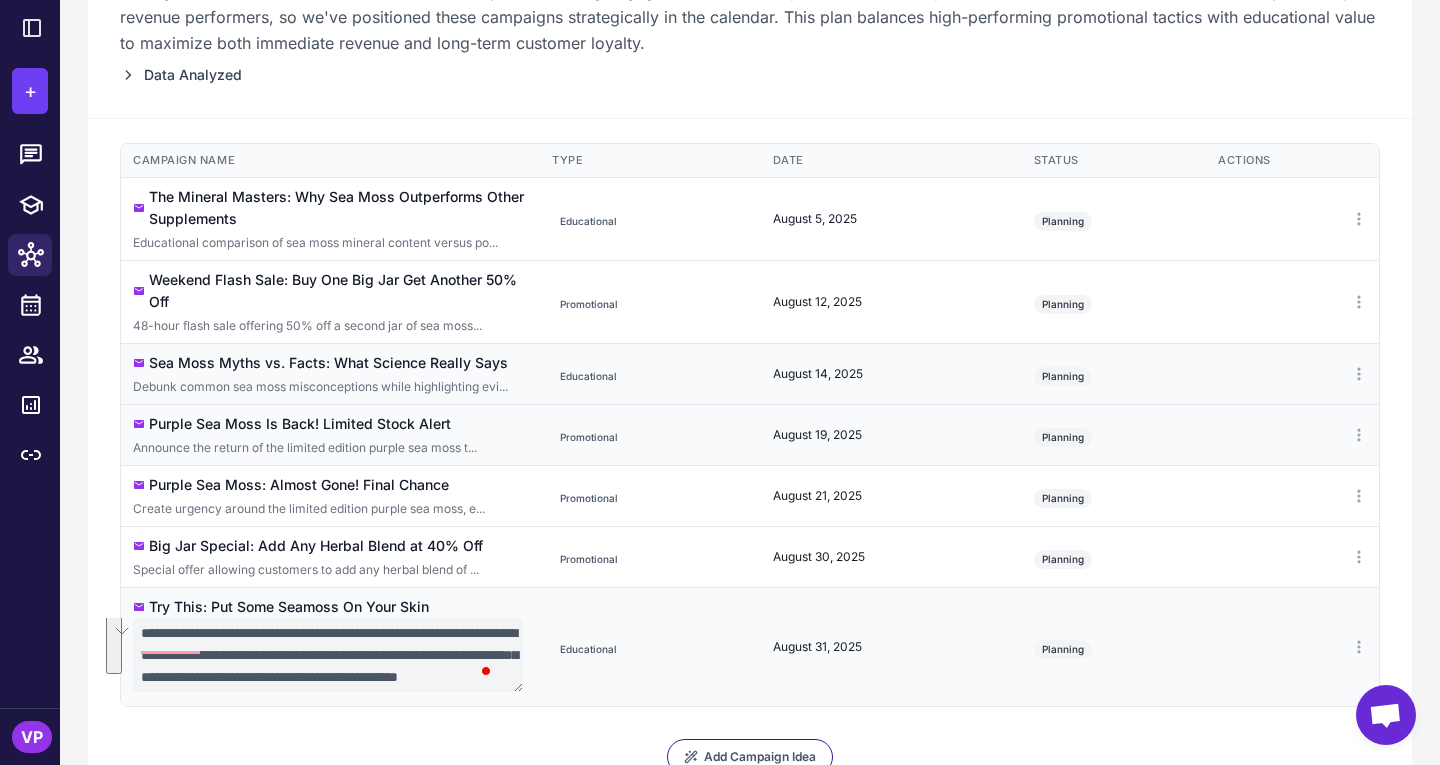 click on "**********" at bounding box center [328, 655] 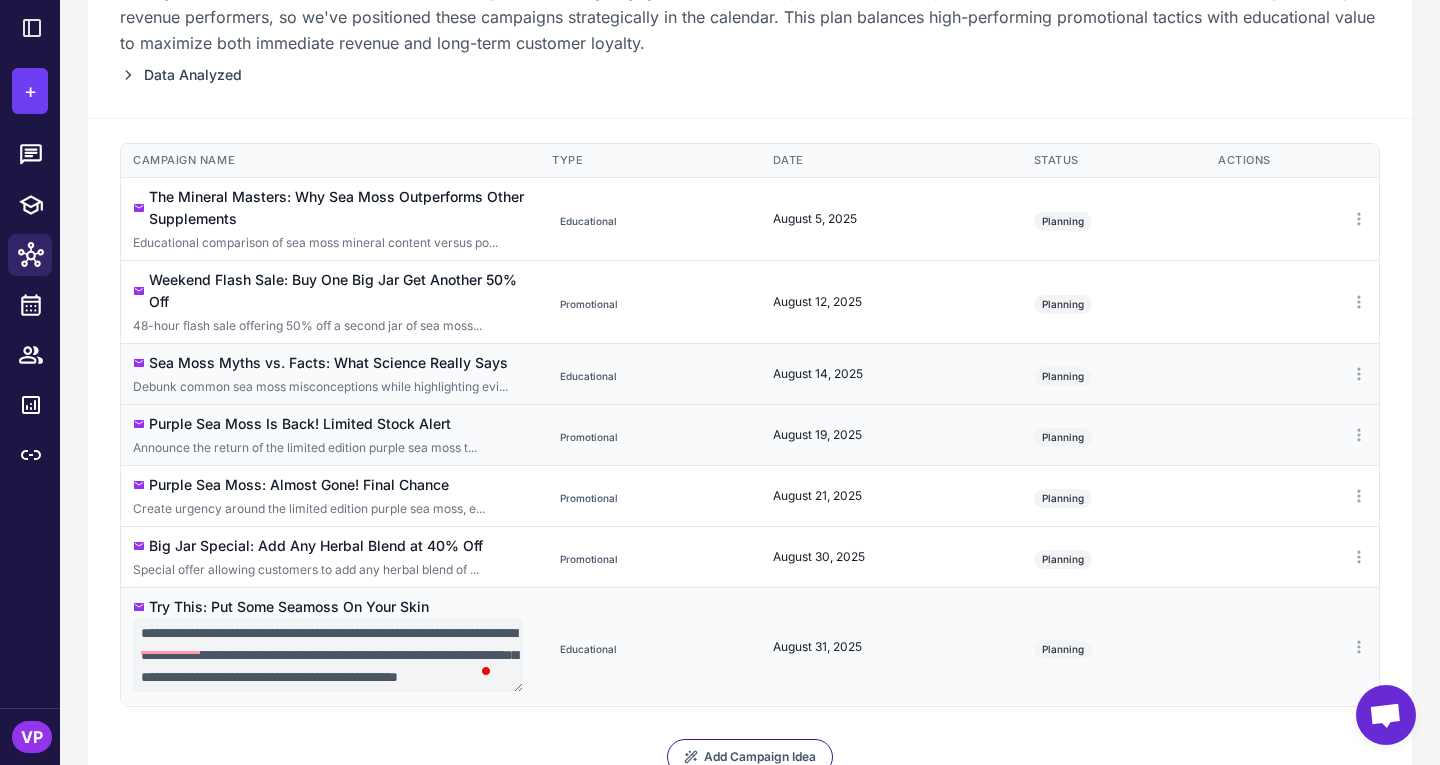drag, startPoint x: 398, startPoint y: 626, endPoint x: 491, endPoint y: 645, distance: 94.92102 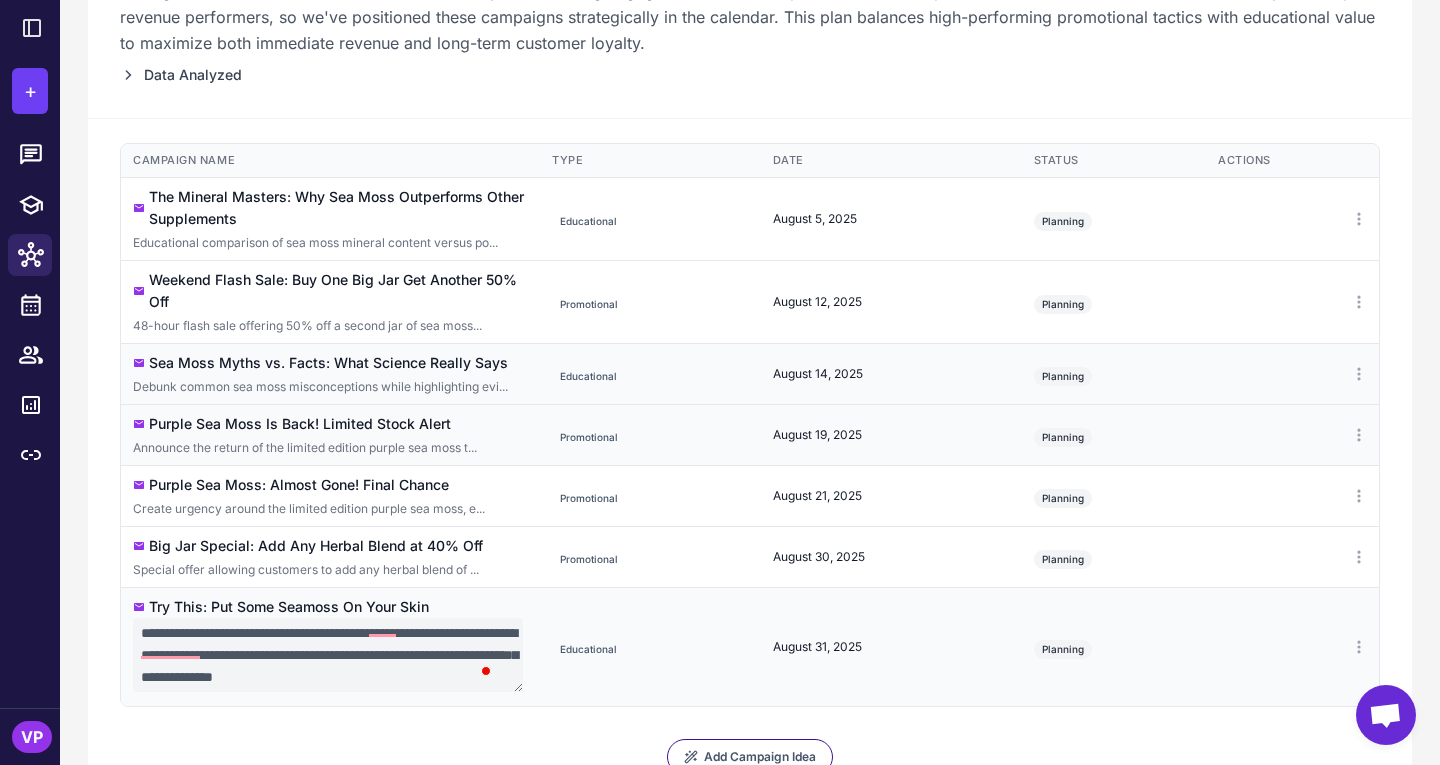 drag, startPoint x: 327, startPoint y: 656, endPoint x: 214, endPoint y: 657, distance: 113.004425 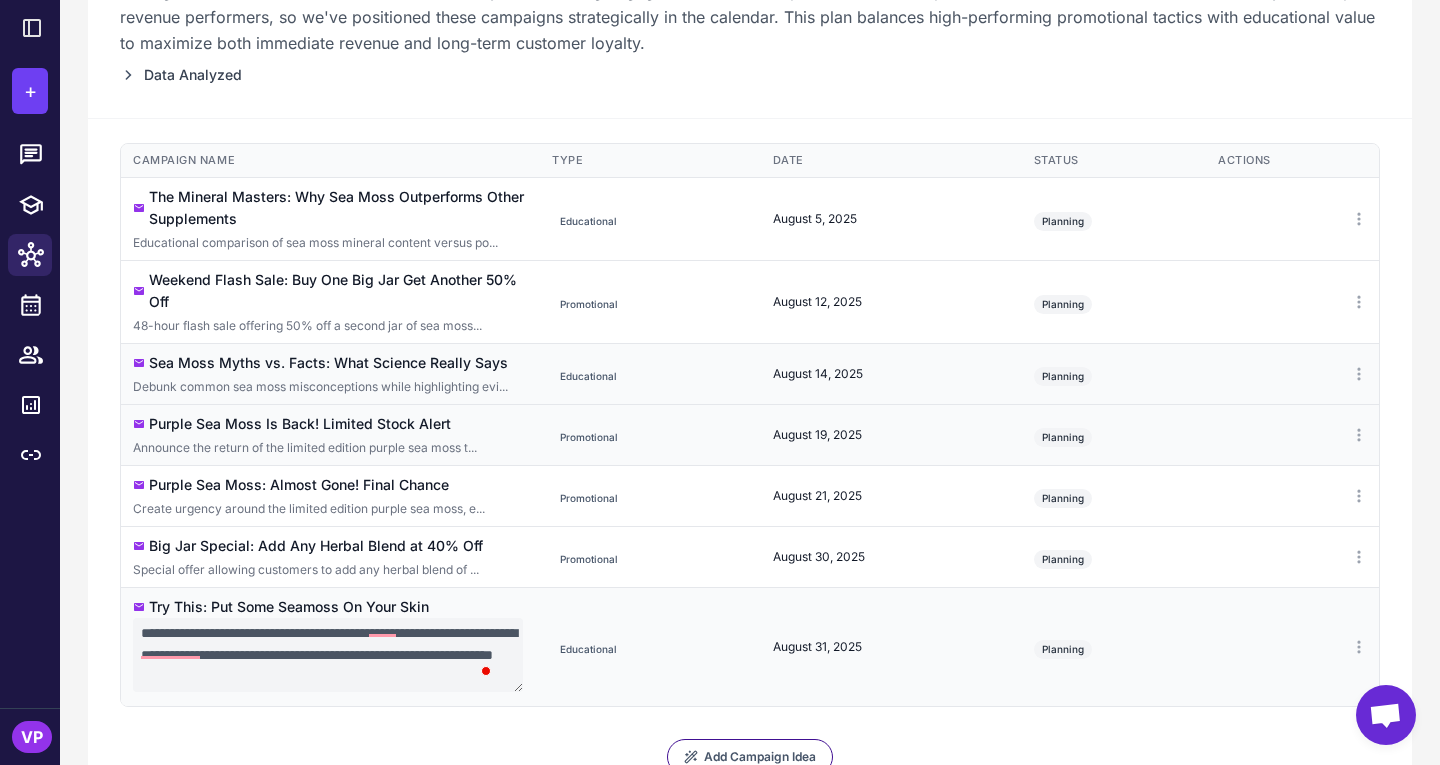 type on "**********" 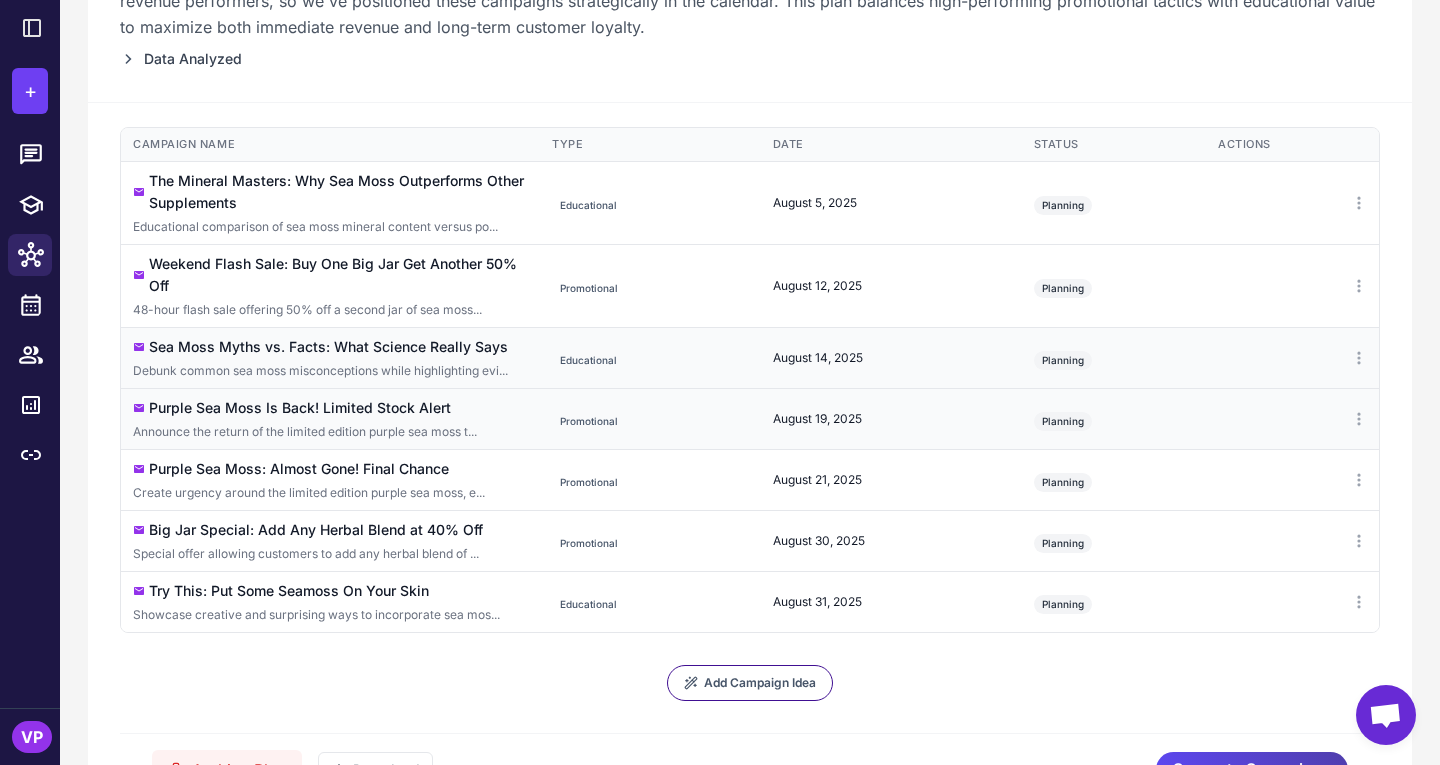 click on "Campaign Name Type Target Segment Date Status Actions The Mineral Masters: Why Sea Moss Outperforms Other Supplements Educational comparison of sea moss mineral content versus po... Educational [GP] Engaged Leads + New Customers August 5, 2025  Planning  Weekend Flash Sale: Buy One Big Jar Get Another 50% Off 48-hour flash sale offering 50% off a second jar of sea moss... Promotional [GP] Engaged Customers + Promo Responsive August 12, 2025  Planning  Sea Moss Myths vs. Facts: What Science Really Says Debunk common sea moss misconceptions while highlighting evi... Educational [GP] Engaged Leads + At Risk Engaged August 14, 2025  Planning  Purple Sea Moss Is Back! Limited Stock Alert Announce the return of the limited edition purple sea moss t... Promotional [GP] Engaged Customers + Ready to Buy Again August 19, 2025  Planning  Purple Sea Moss: Almost Gone! Final Chance Create urgency around the limited edition purple sea moss, e... Promotional [GP] Engaged Customers + Loyal Customers August 21, 2025" at bounding box center [750, 466] 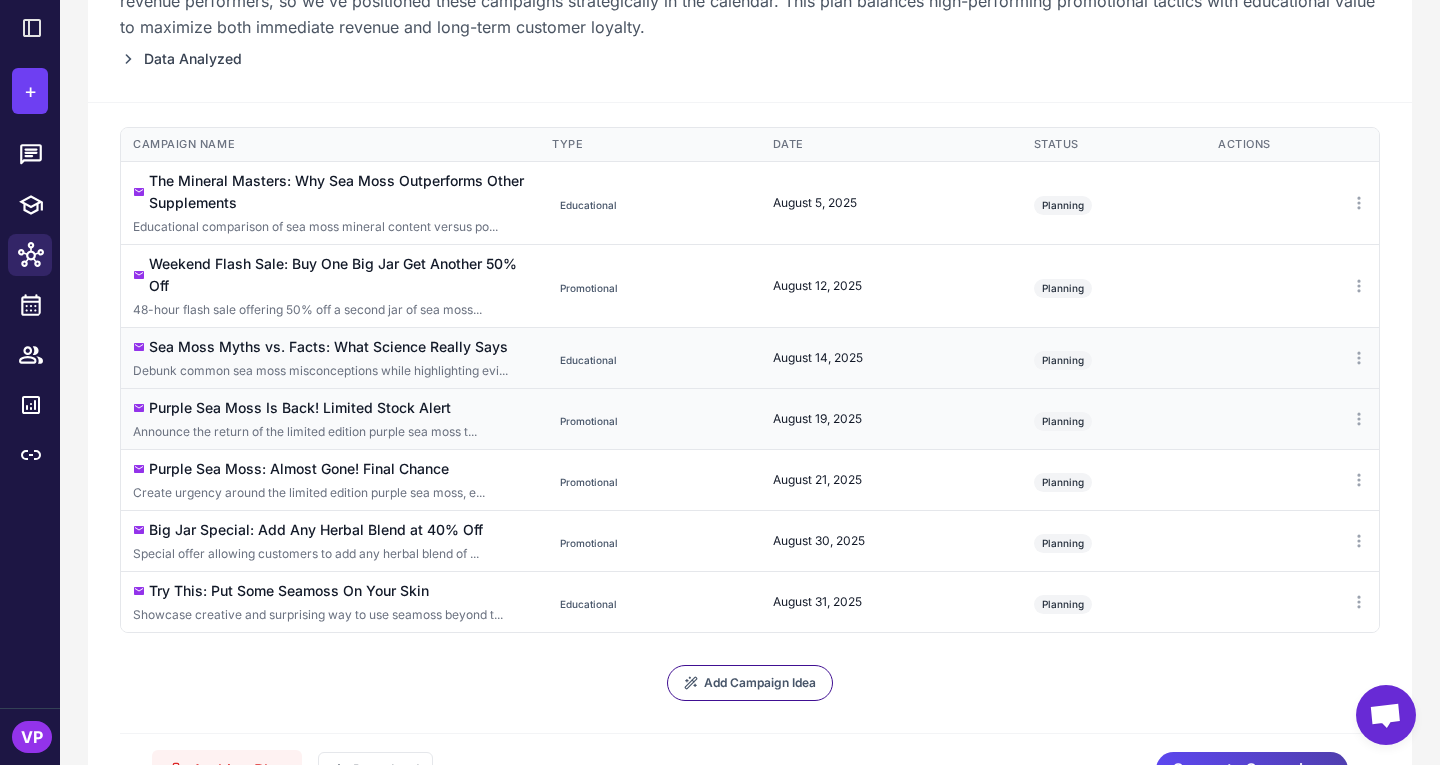 click on "Data Analyzed" at bounding box center (750, 59) 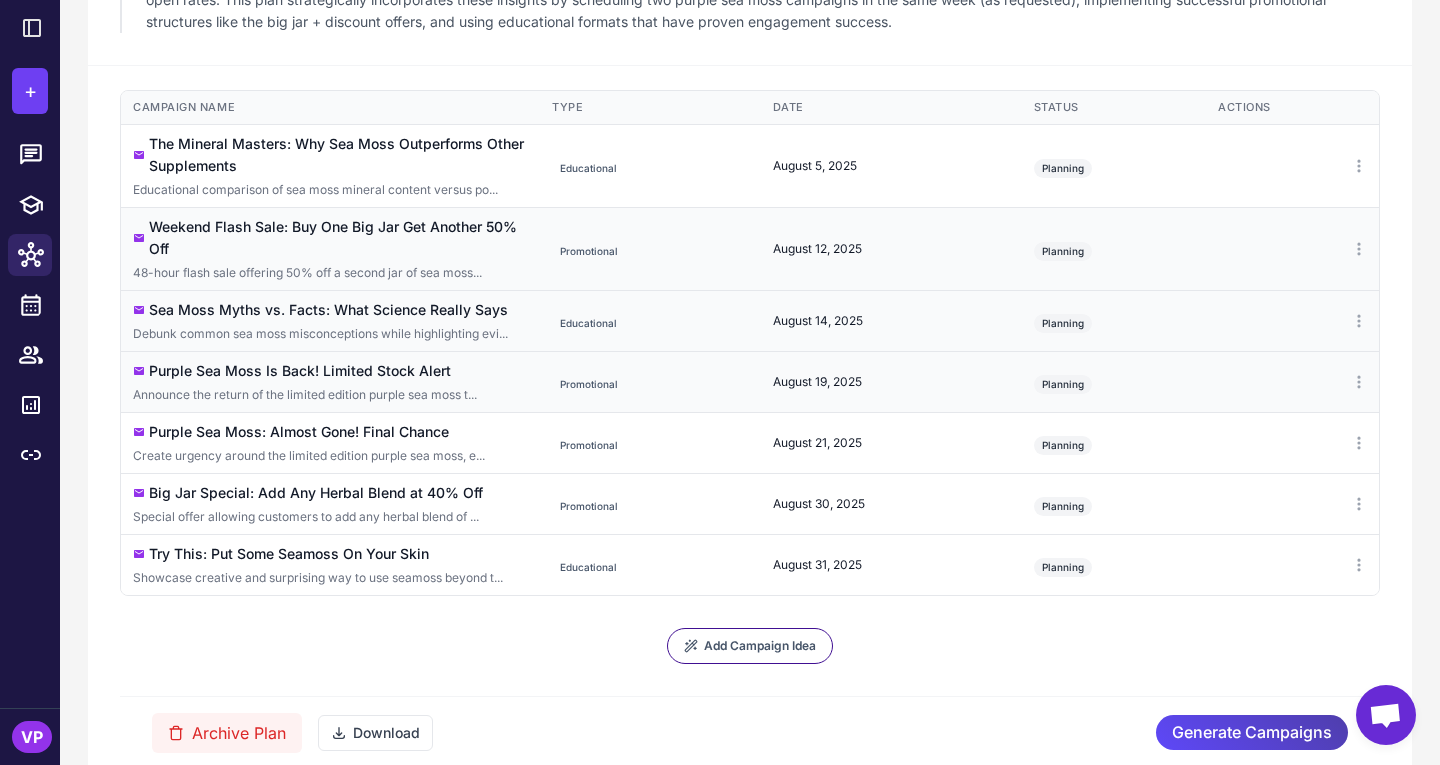 scroll, scrollTop: 551, scrollLeft: 0, axis: vertical 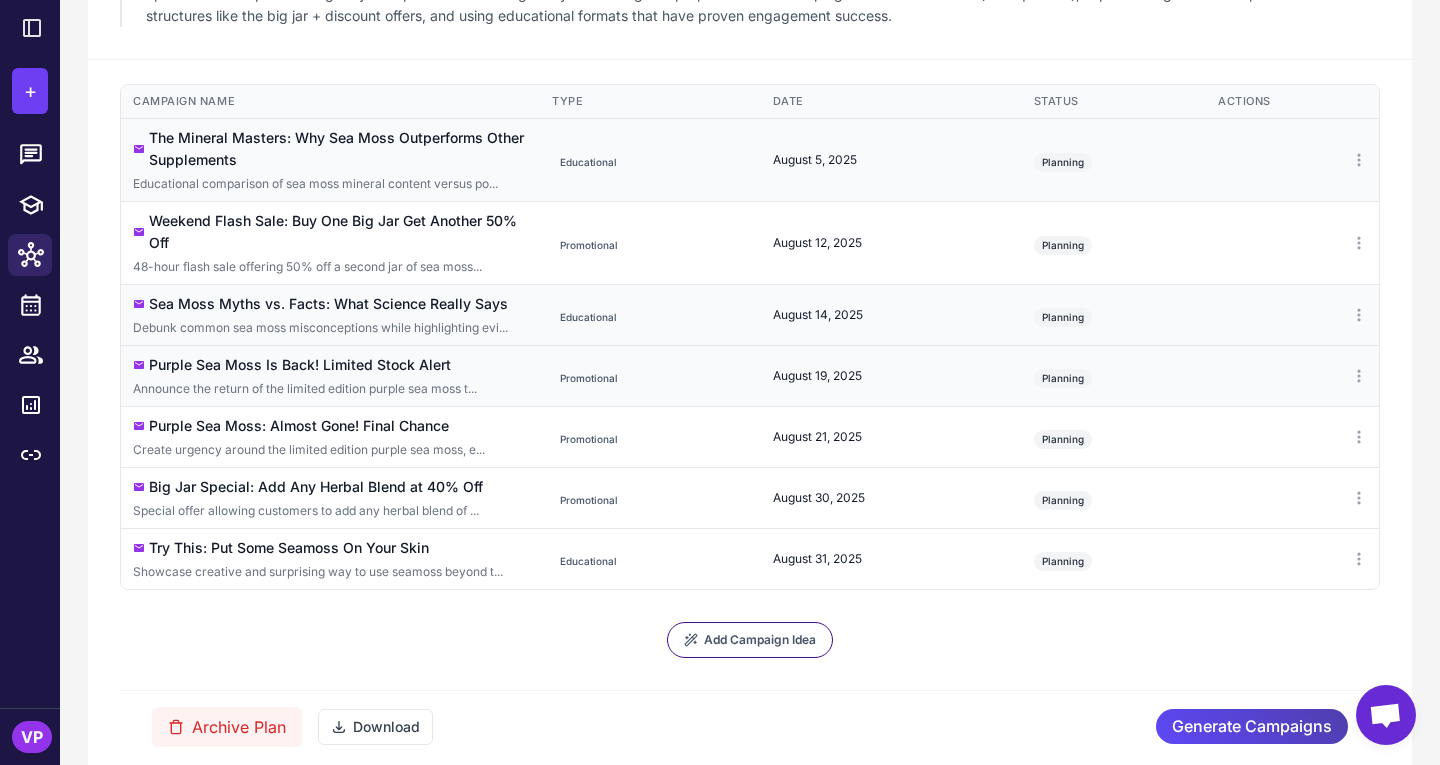 click on "August 5, 2025" at bounding box center (891, 160) 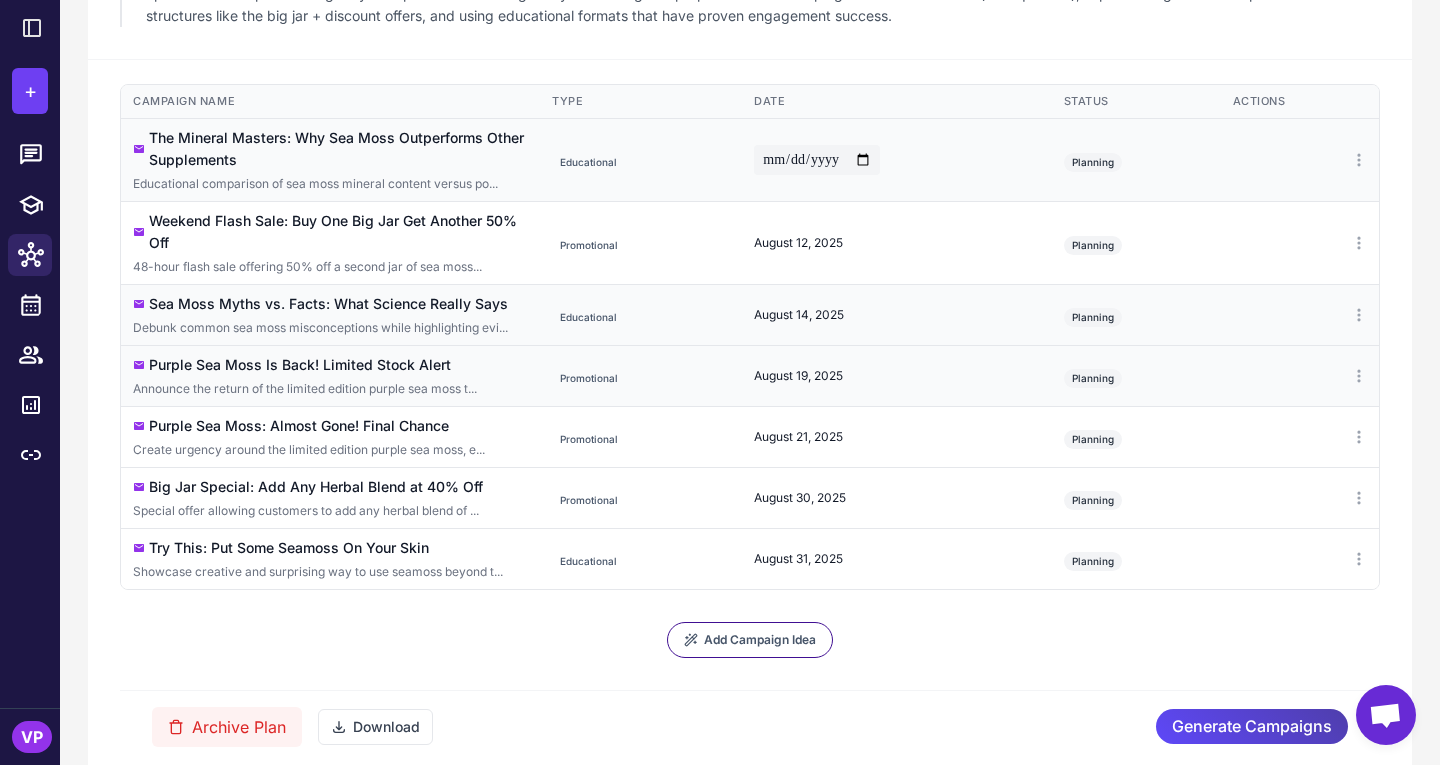 click on "**********" at bounding box center (817, 160) 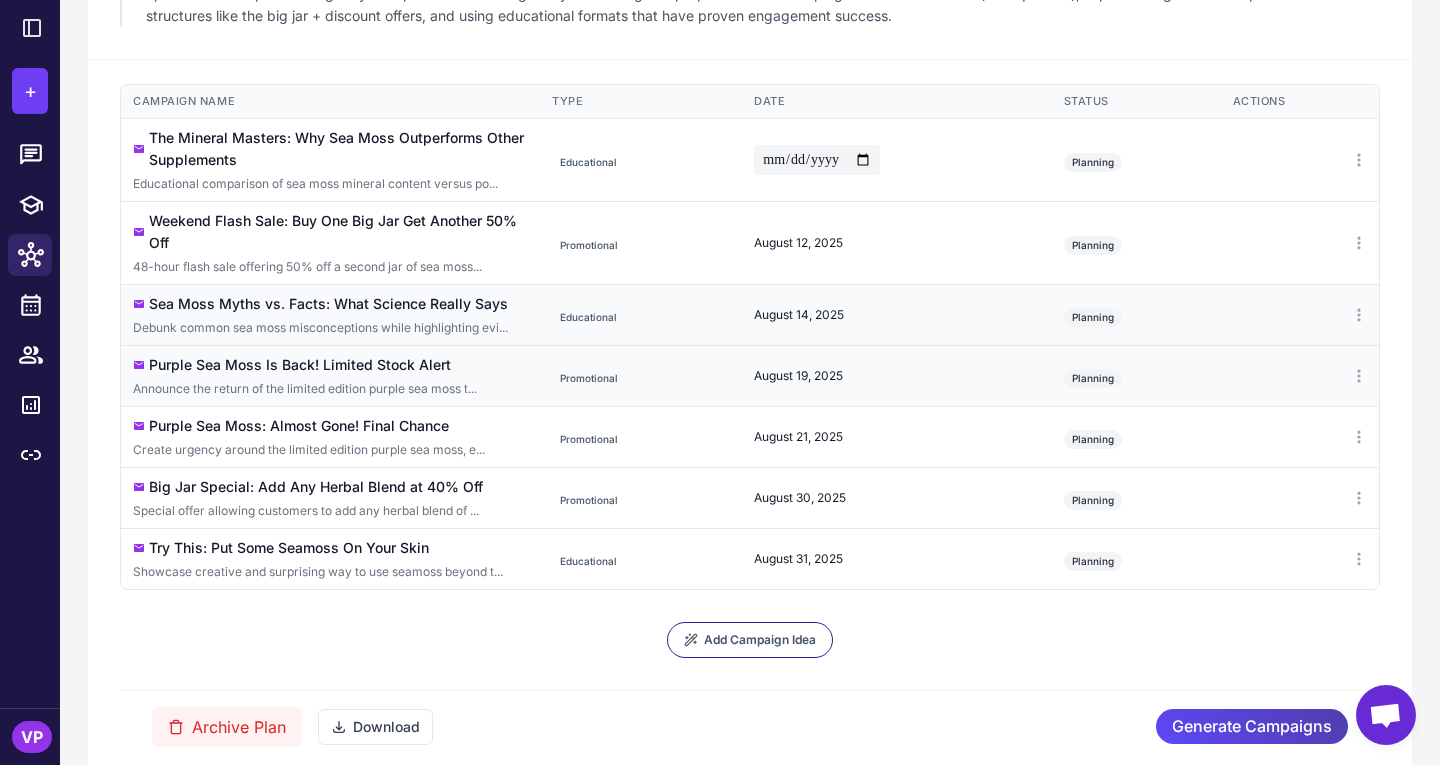 click on "**********" at bounding box center (750, 423) 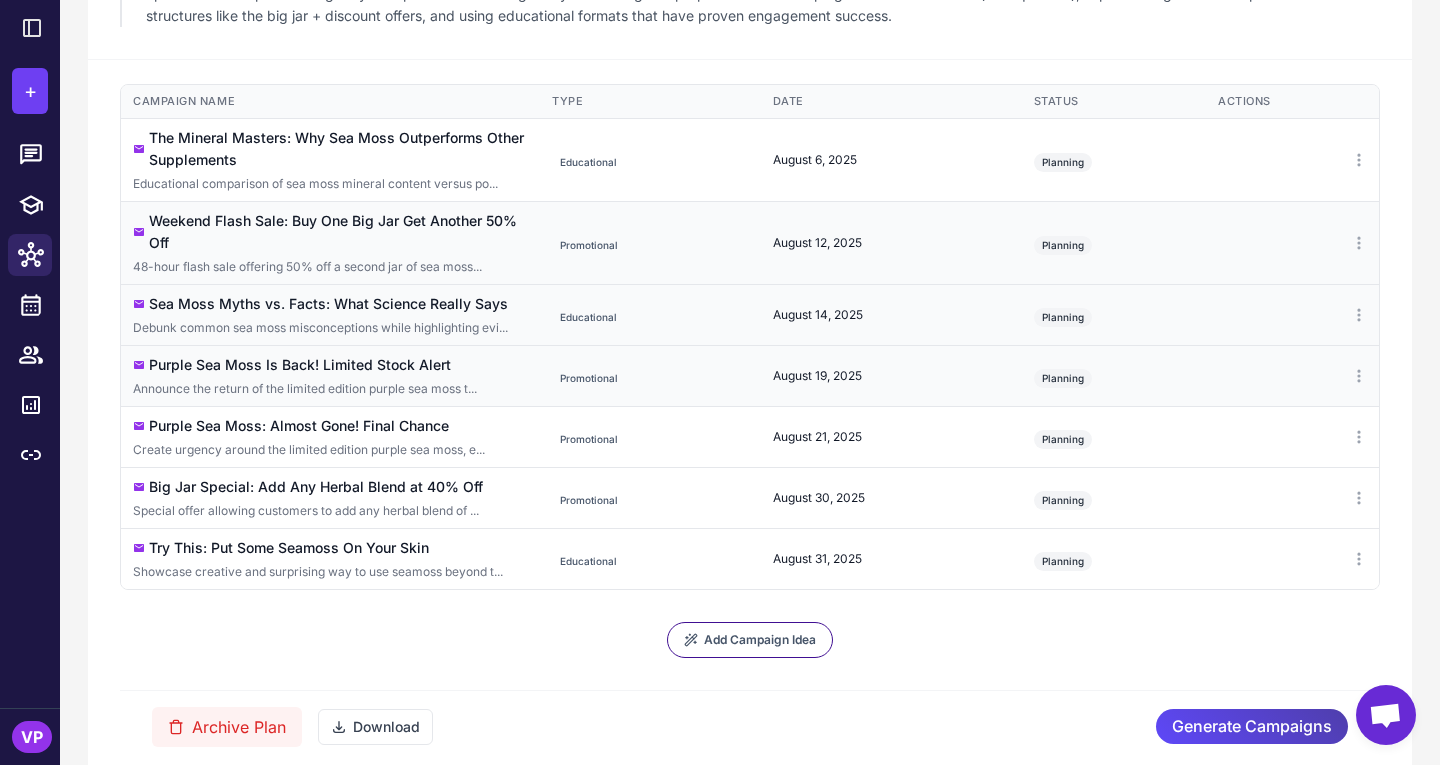 click on "Weekend Flash Sale: Buy One Big Jar Get Another 50% Off" at bounding box center (338, 232) 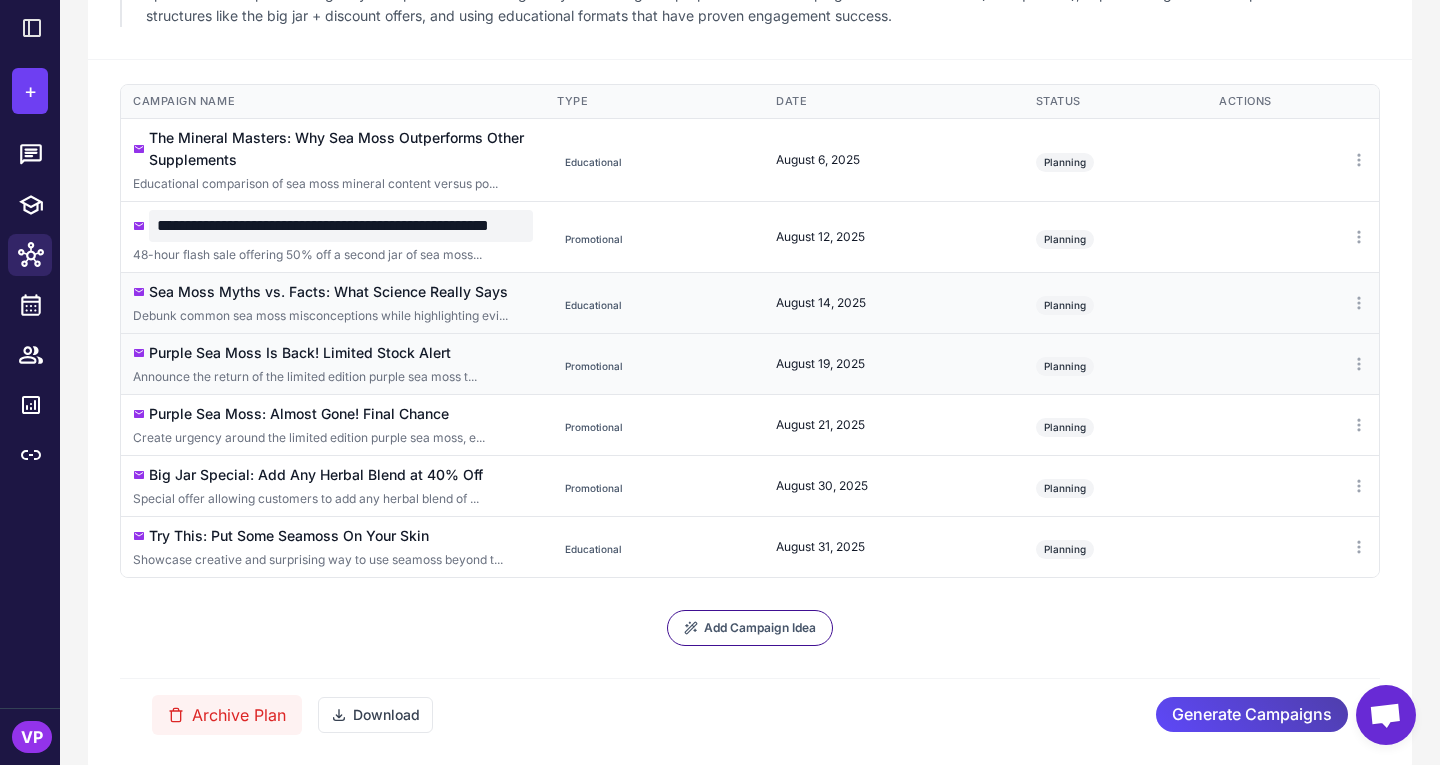 drag, startPoint x: 233, startPoint y: 228, endPoint x: 59, endPoint y: 222, distance: 174.10342 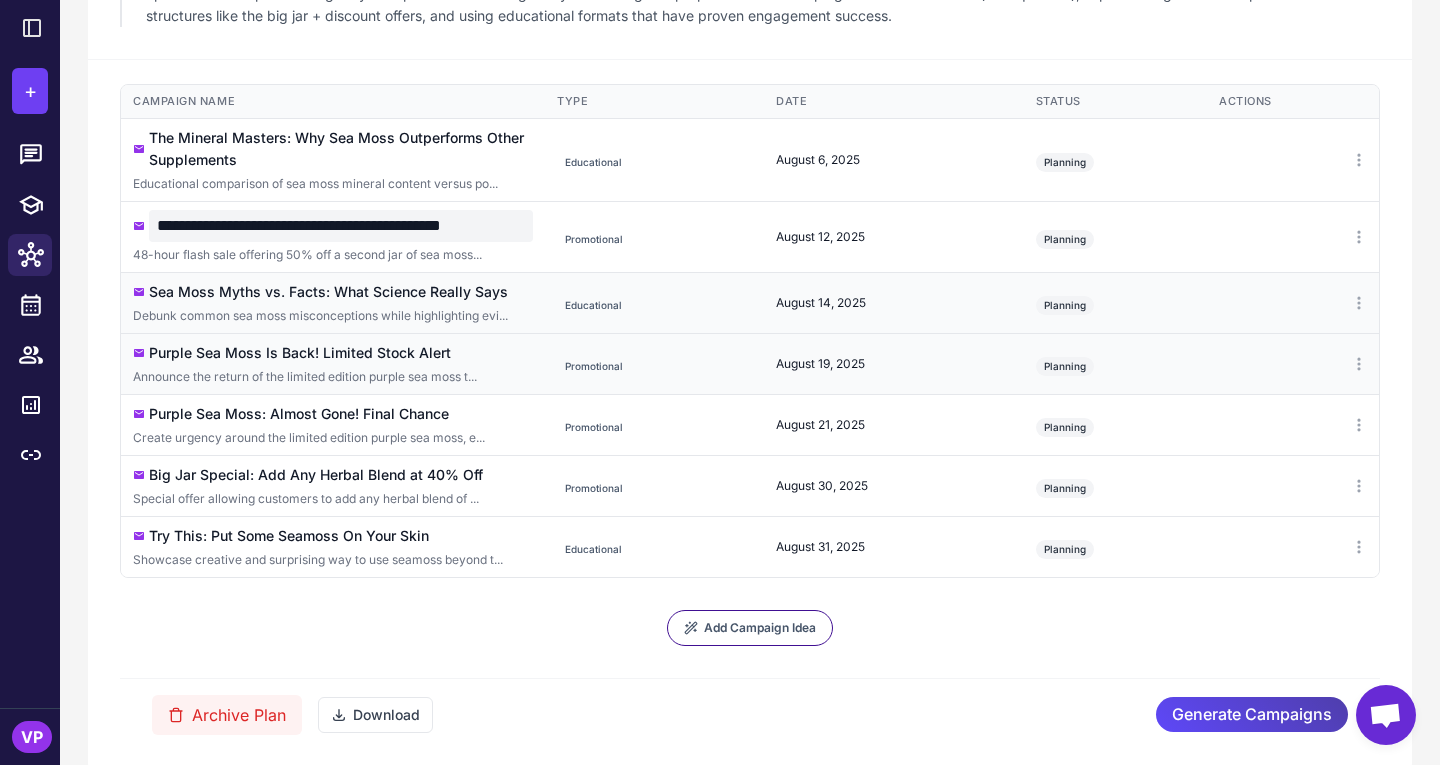 click on "**********" at bounding box center (750, 417) 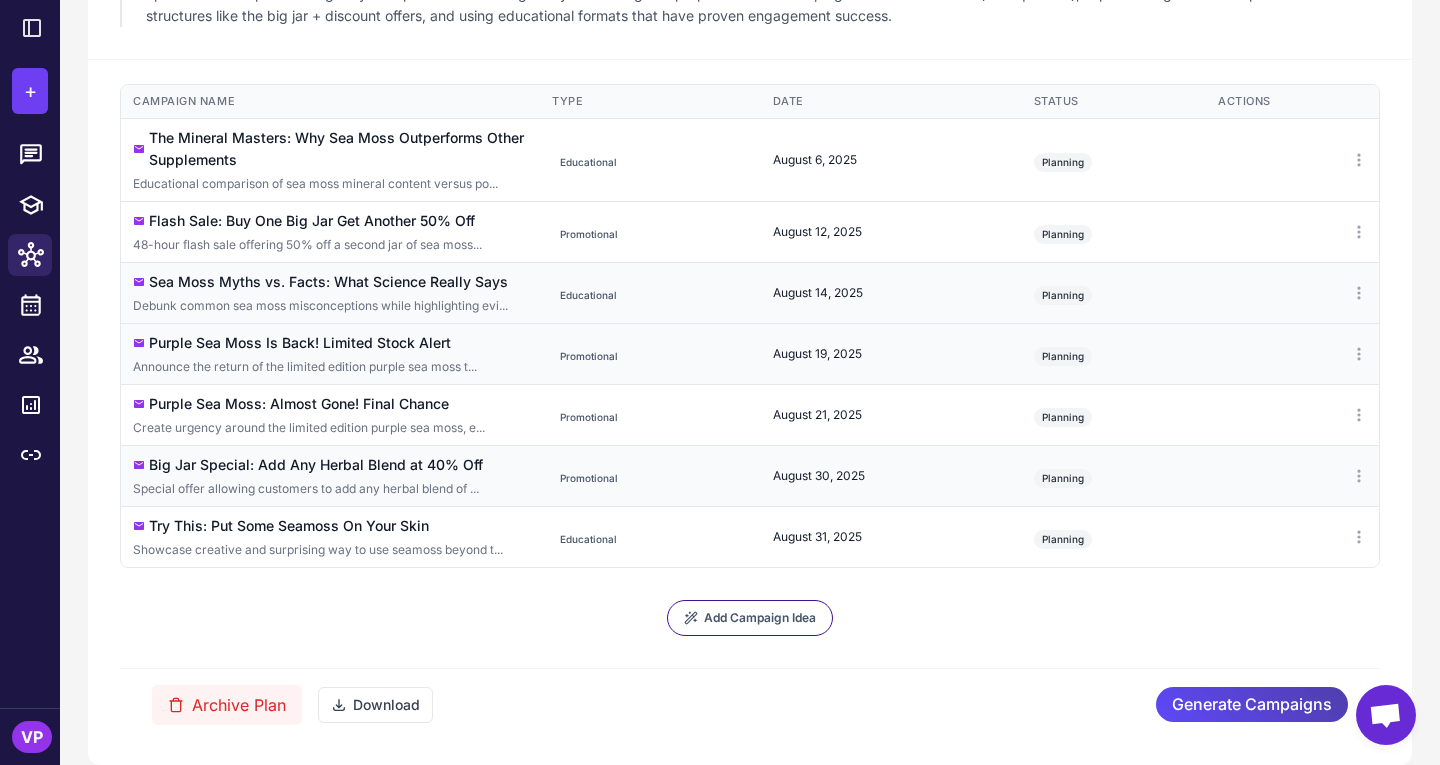 click on "August 30, 2025" at bounding box center [891, 476] 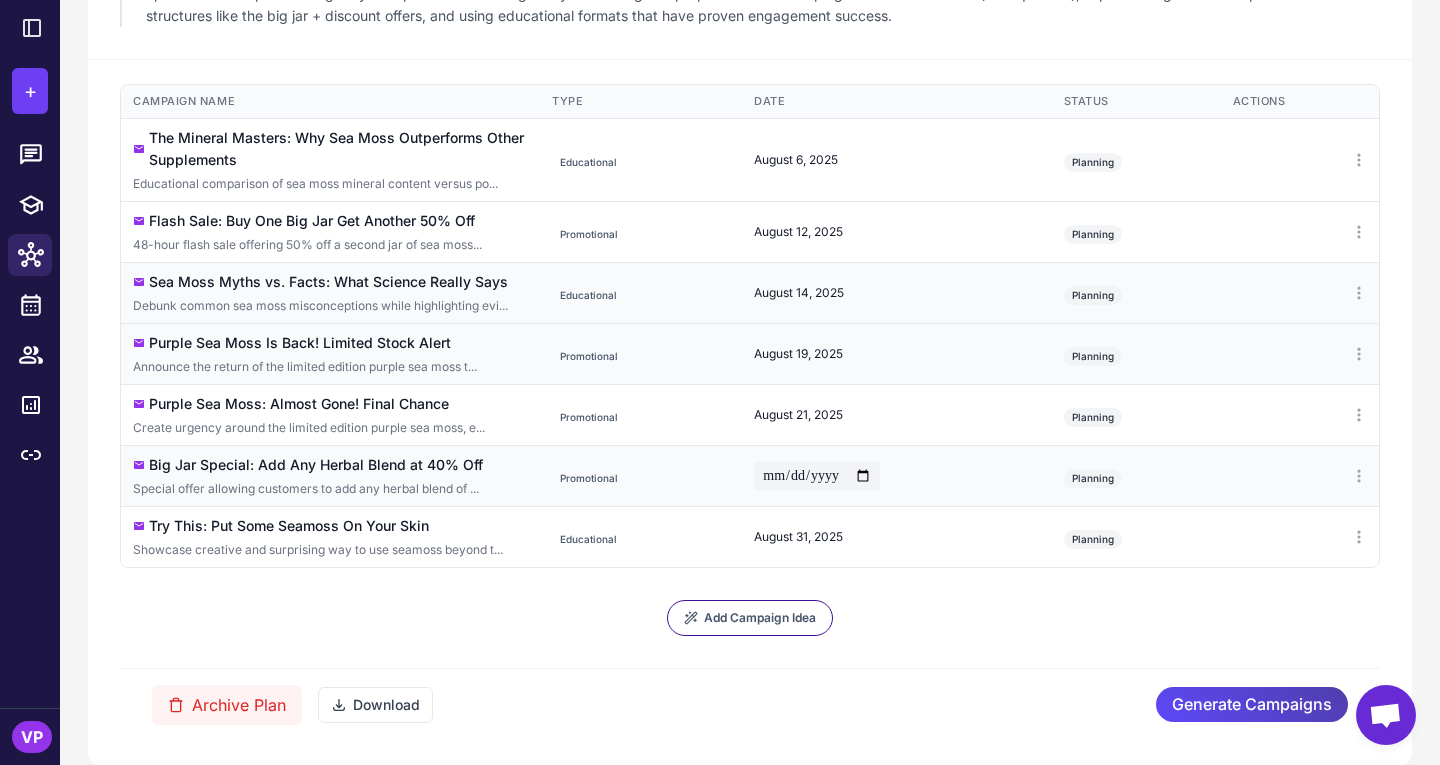 click on "**********" at bounding box center (817, 476) 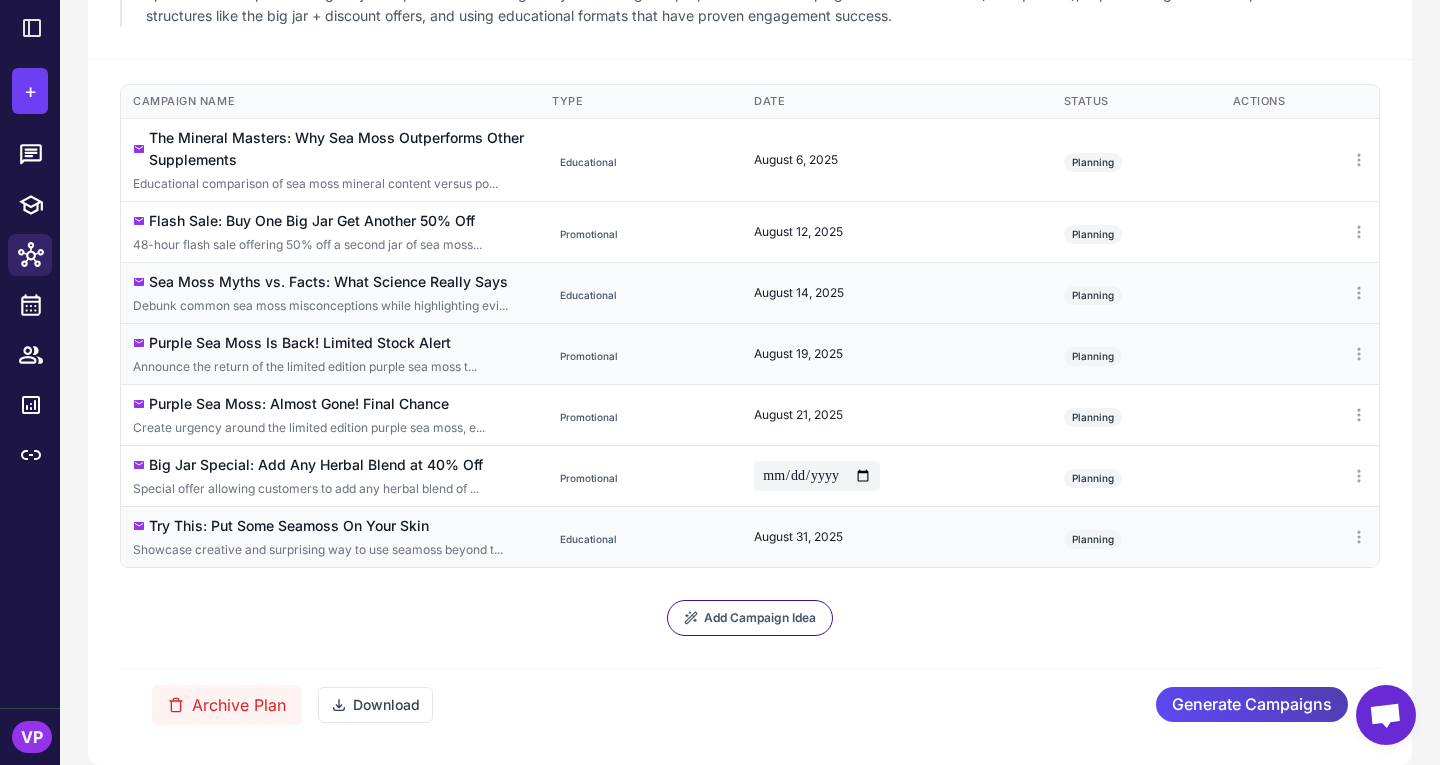 type on "**********" 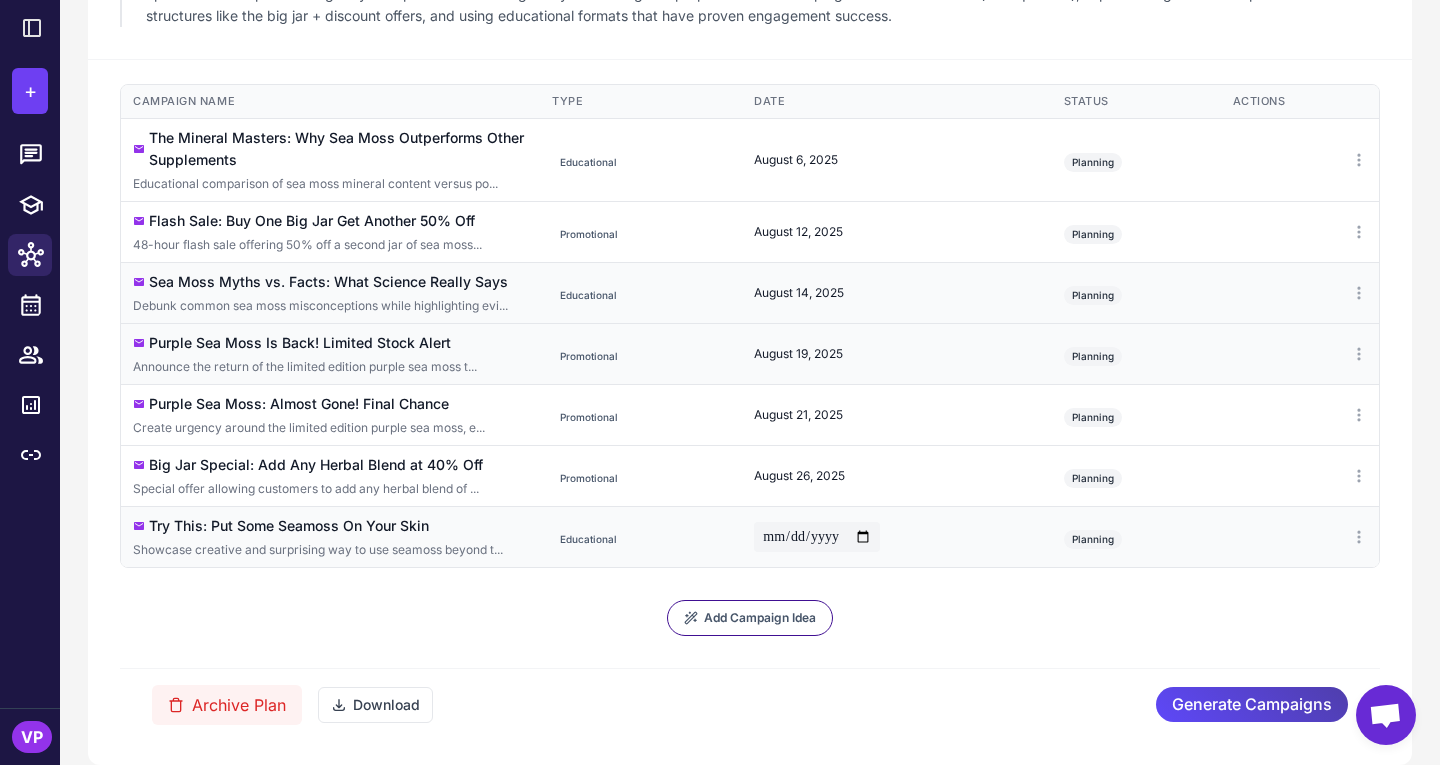 click on "**********" at bounding box center [817, 537] 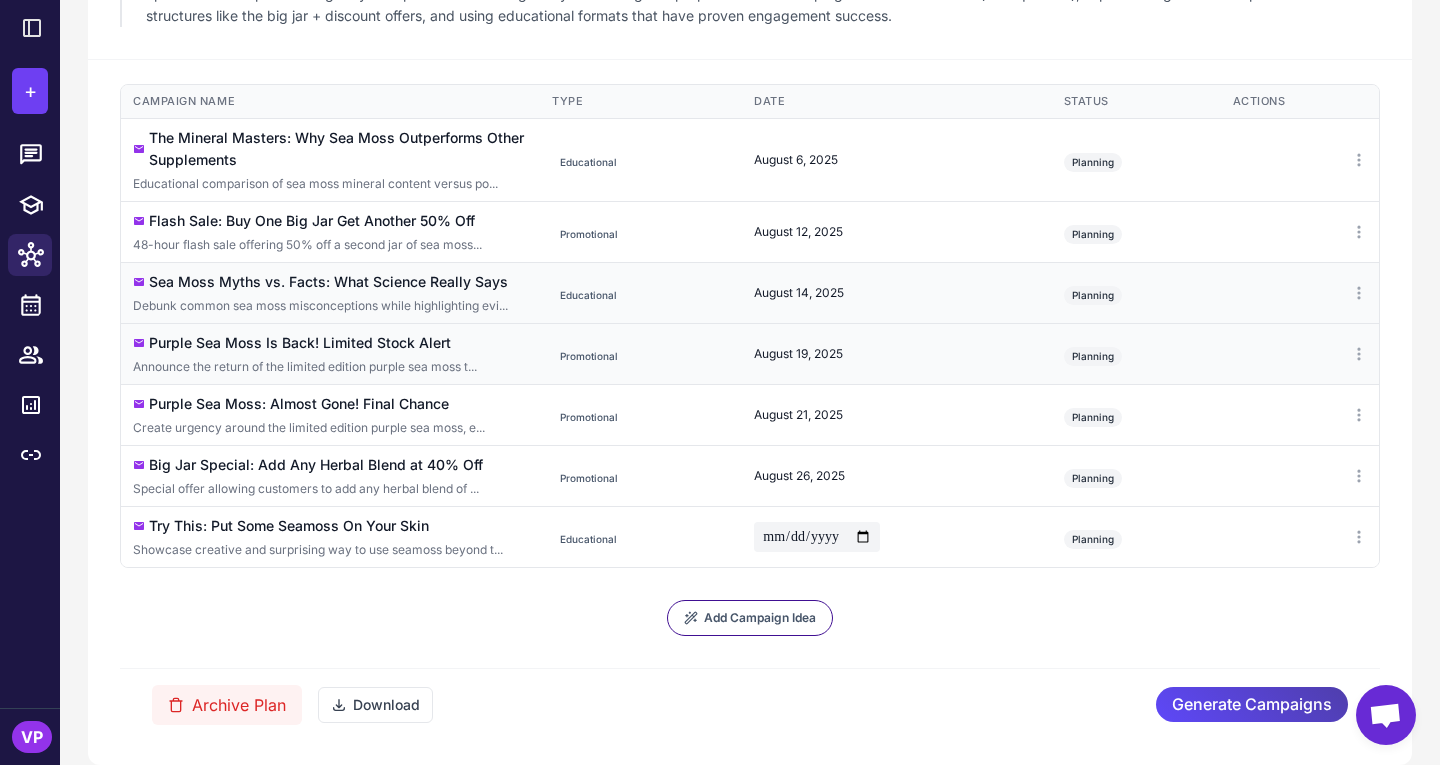 type on "**********" 